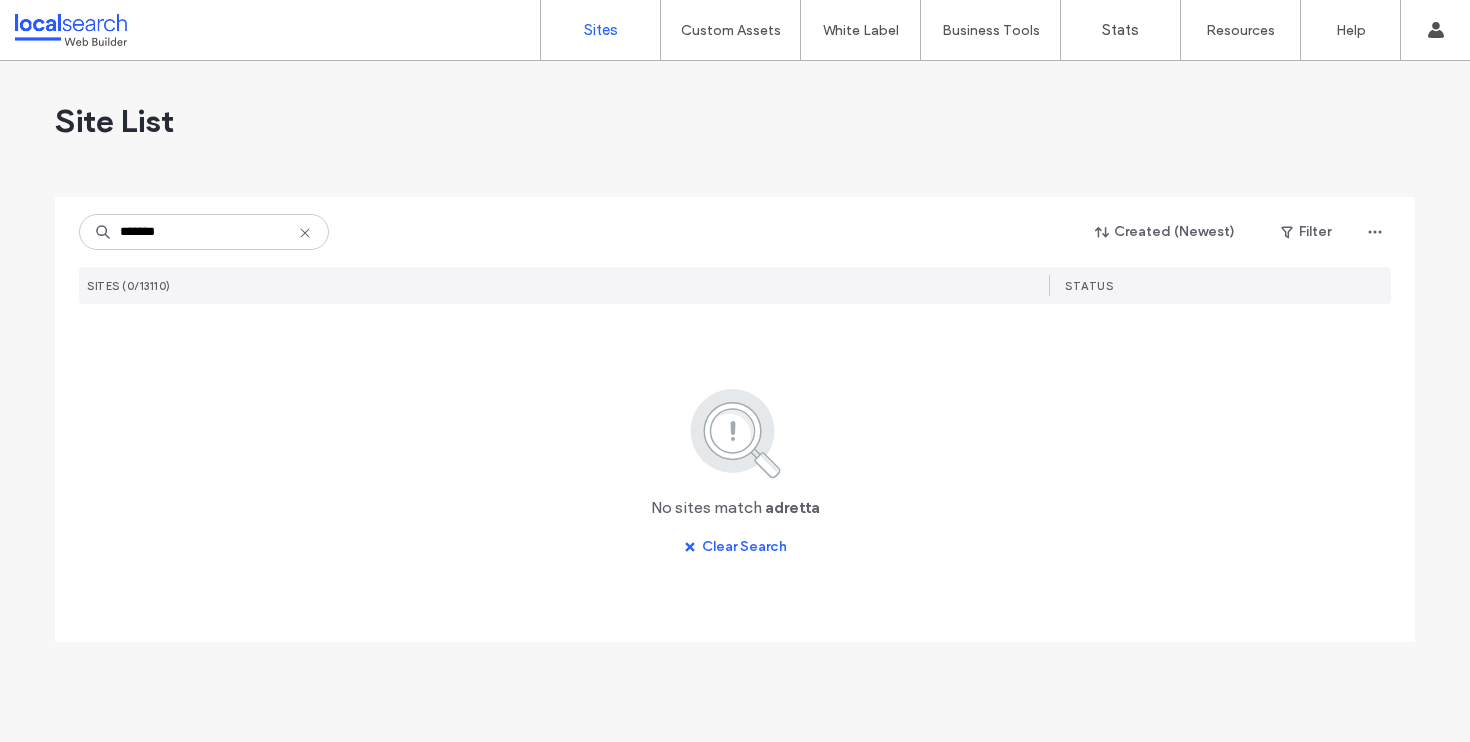 scroll, scrollTop: 0, scrollLeft: 0, axis: both 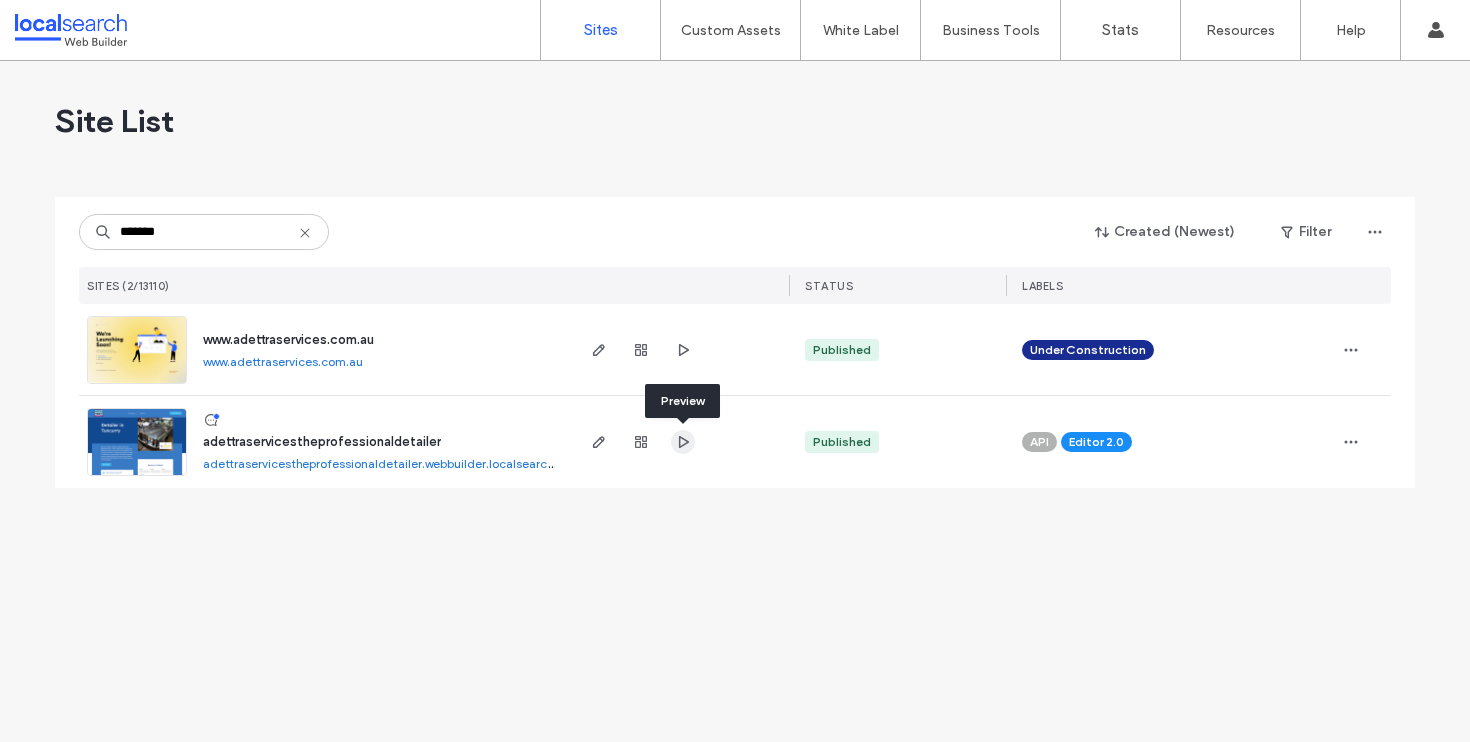type on "*******" 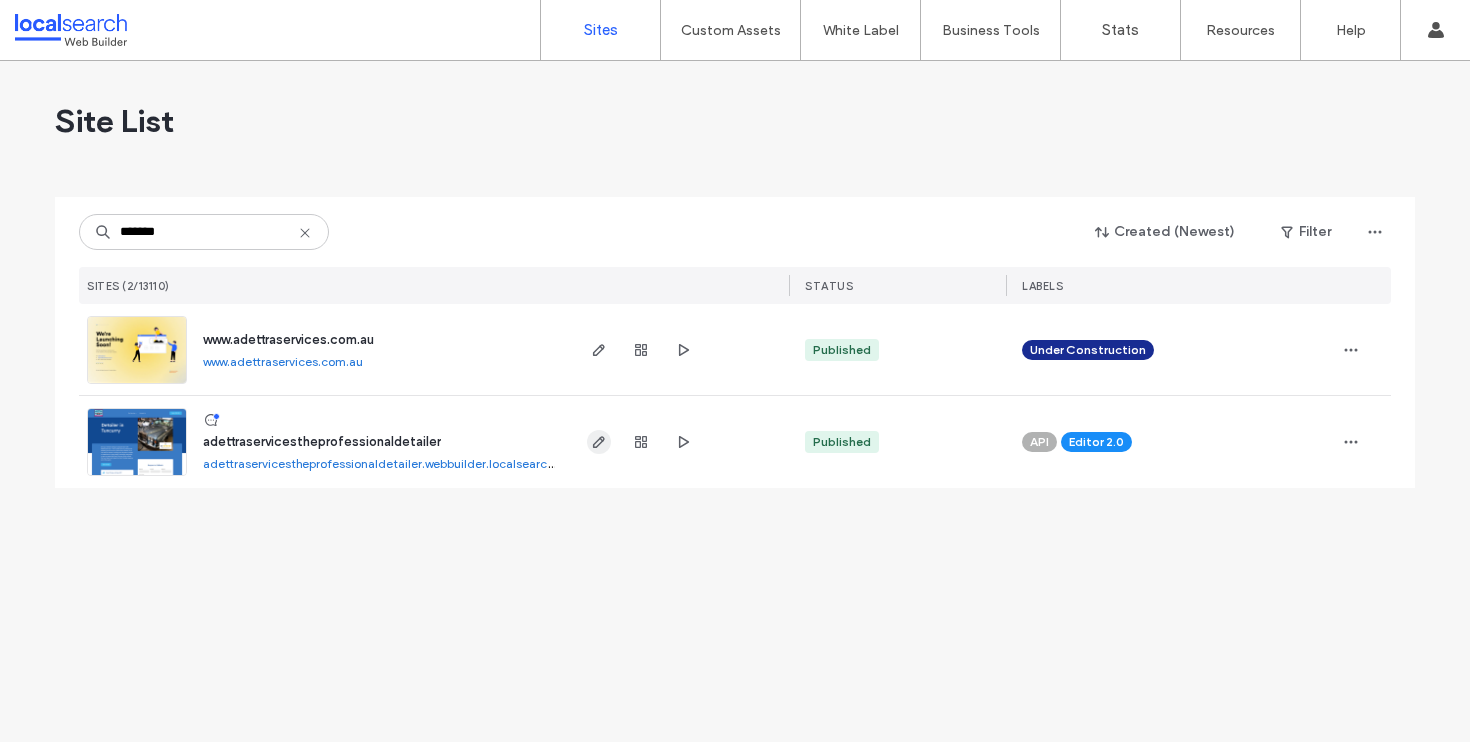 click 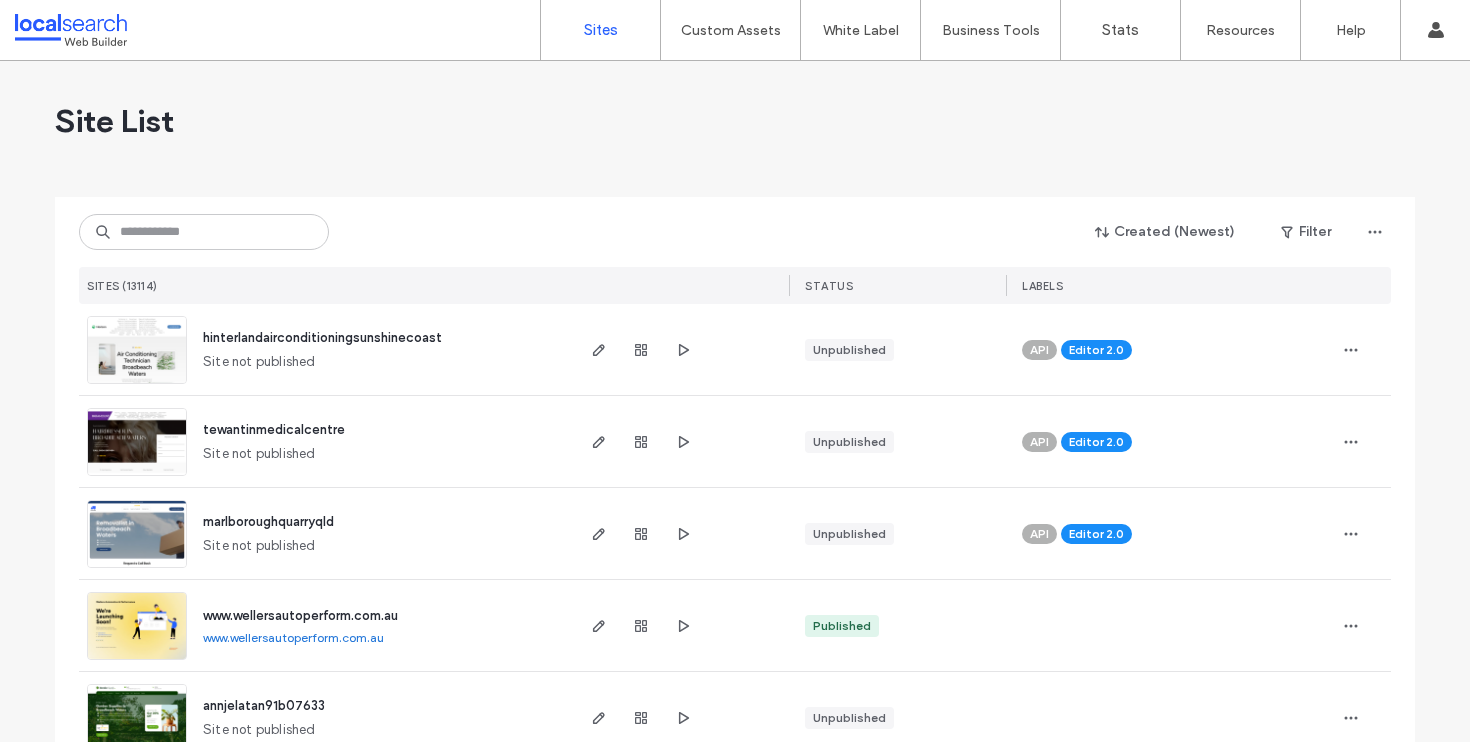 scroll, scrollTop: 0, scrollLeft: 0, axis: both 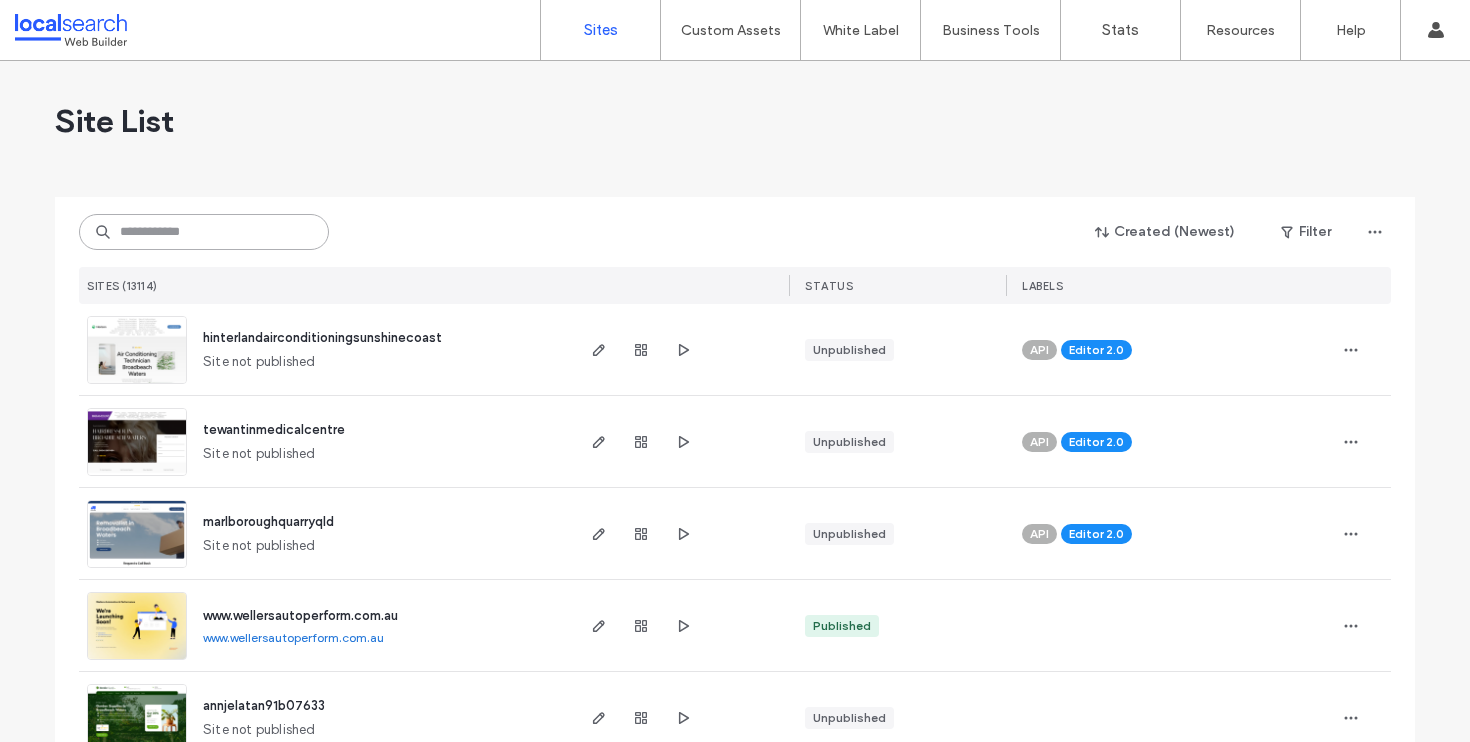 click at bounding box center [204, 232] 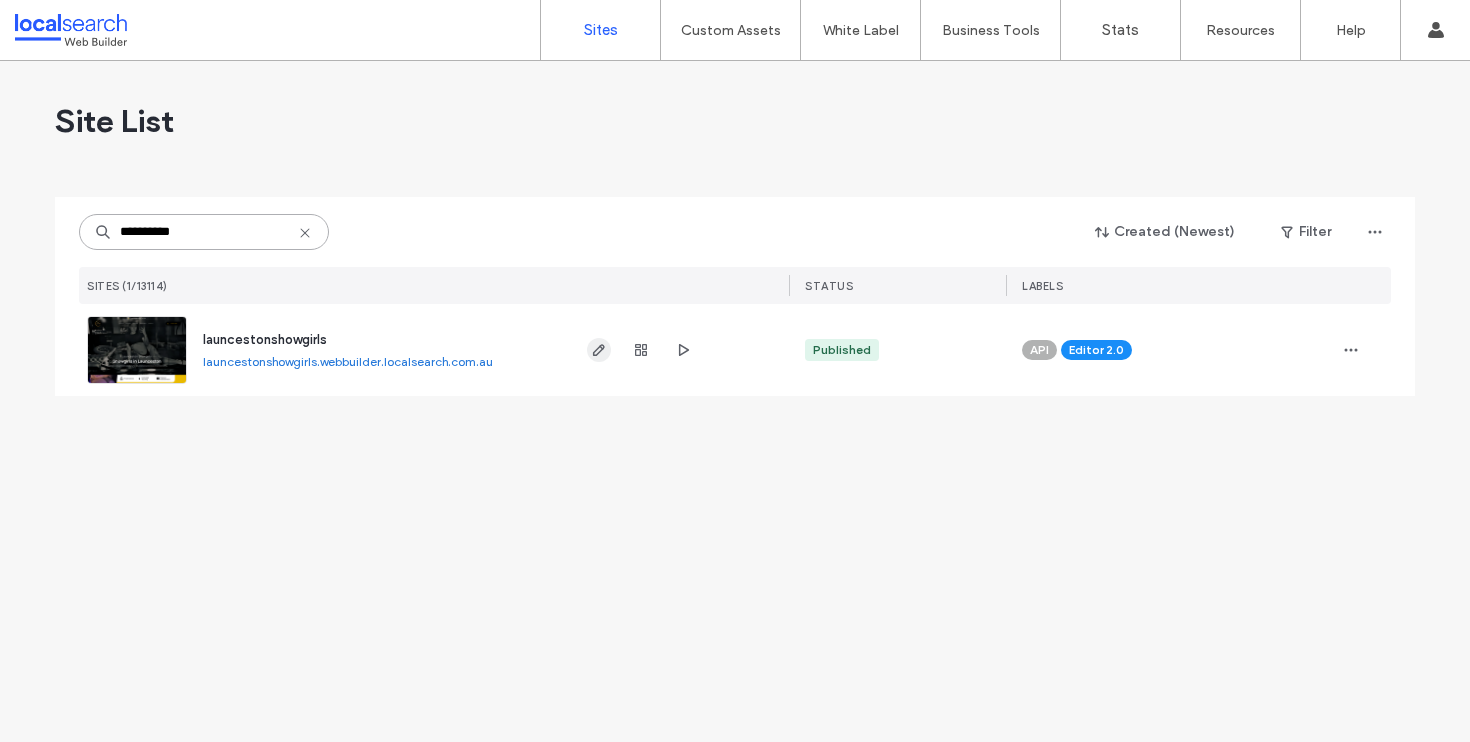 type on "**********" 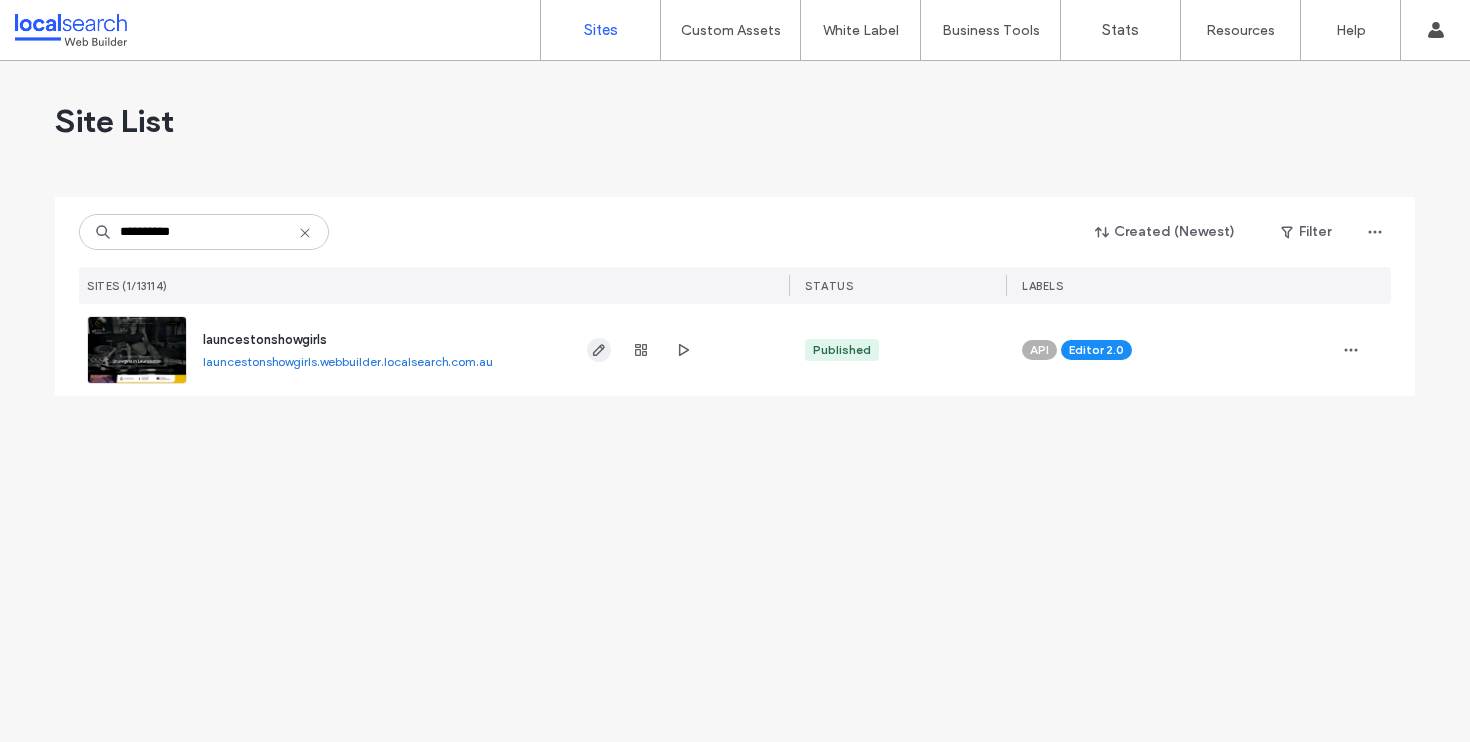 click 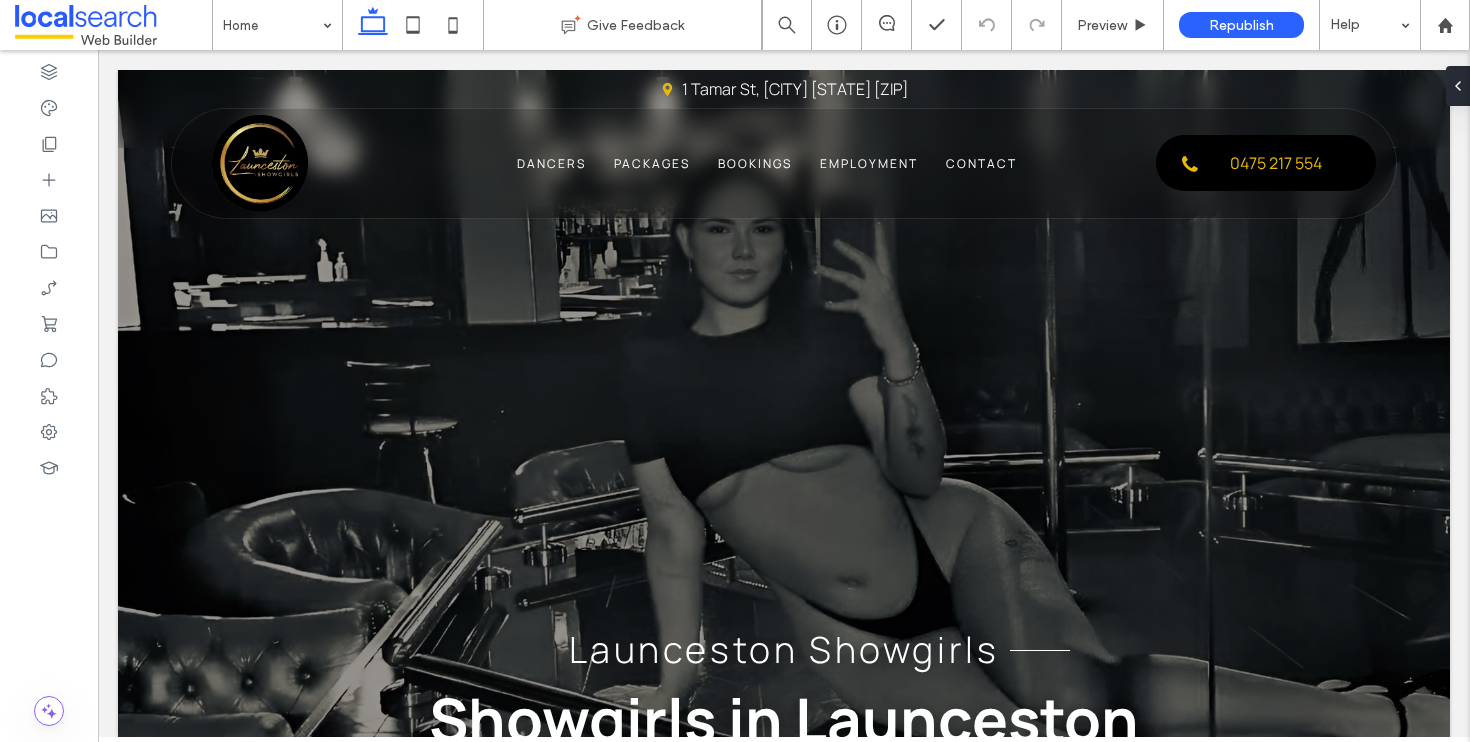 scroll, scrollTop: 154, scrollLeft: 0, axis: vertical 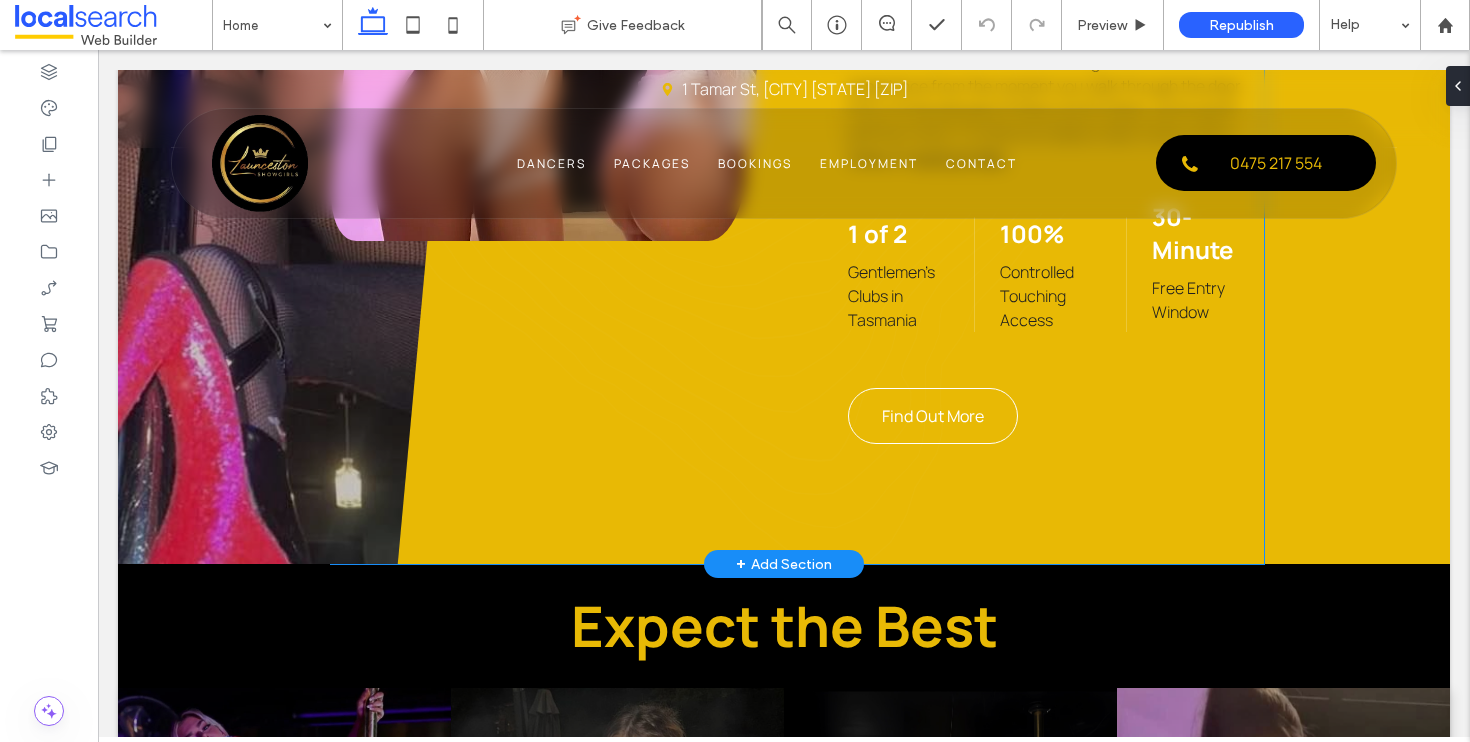 click on "Find Out More" at bounding box center (933, 416) 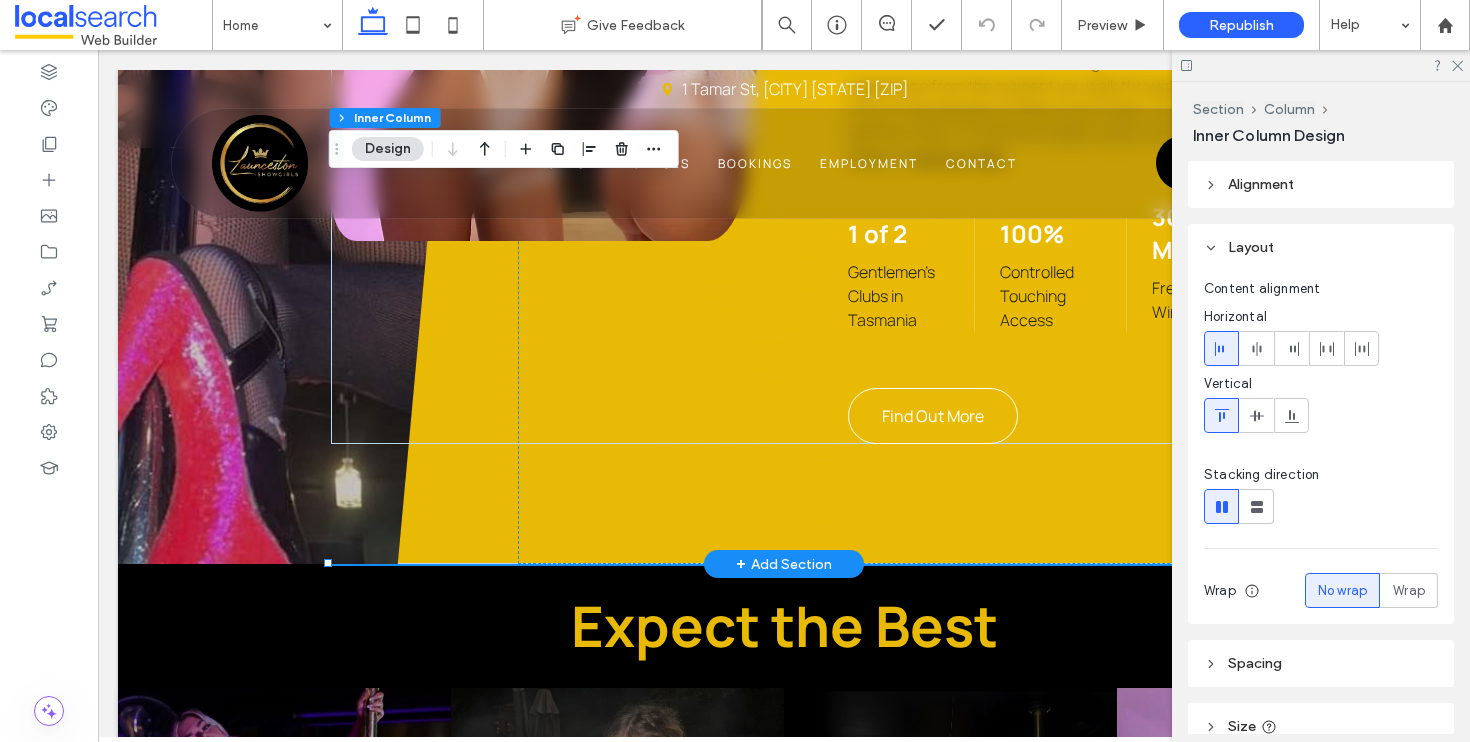 click on "Find Out More" at bounding box center (933, 416) 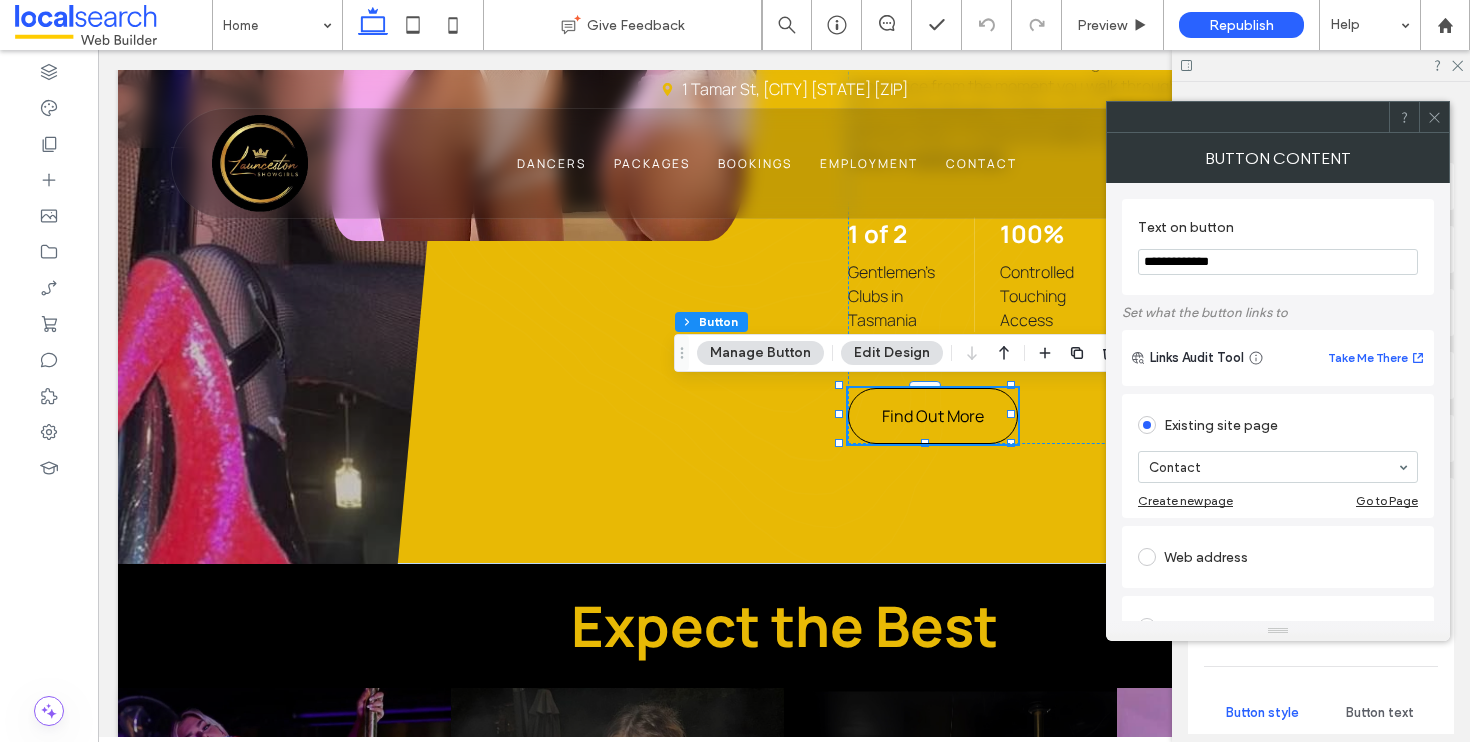 click 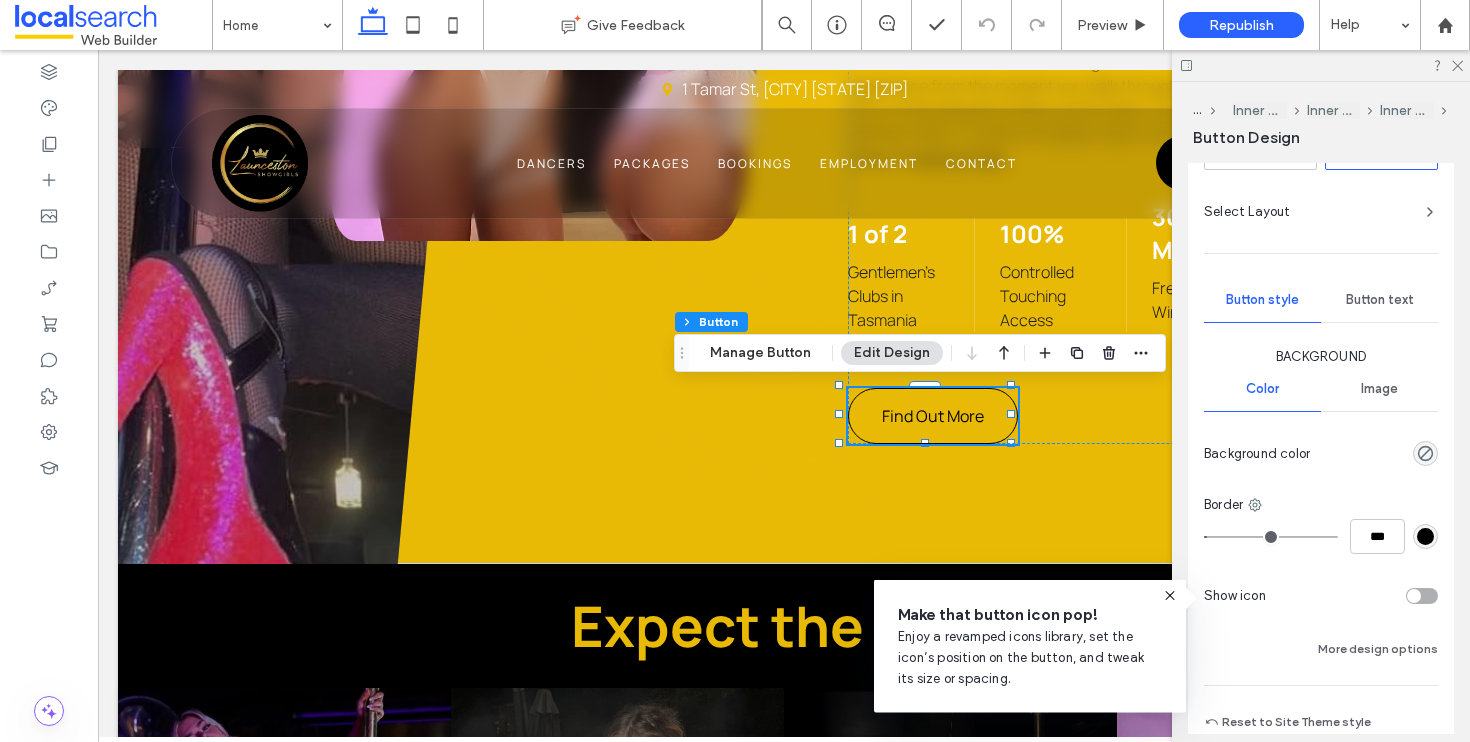 scroll, scrollTop: 0, scrollLeft: 0, axis: both 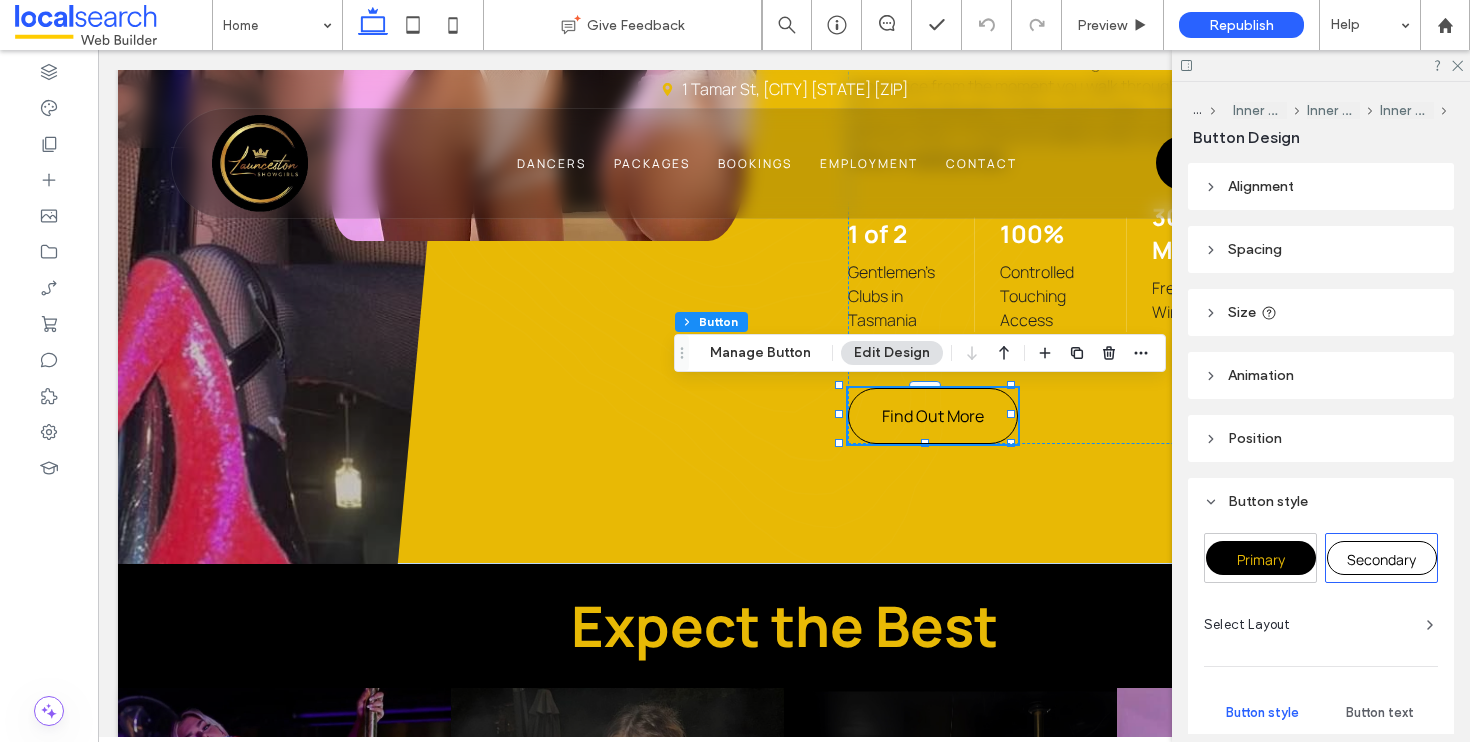 click on "Primary" at bounding box center [1261, 559] 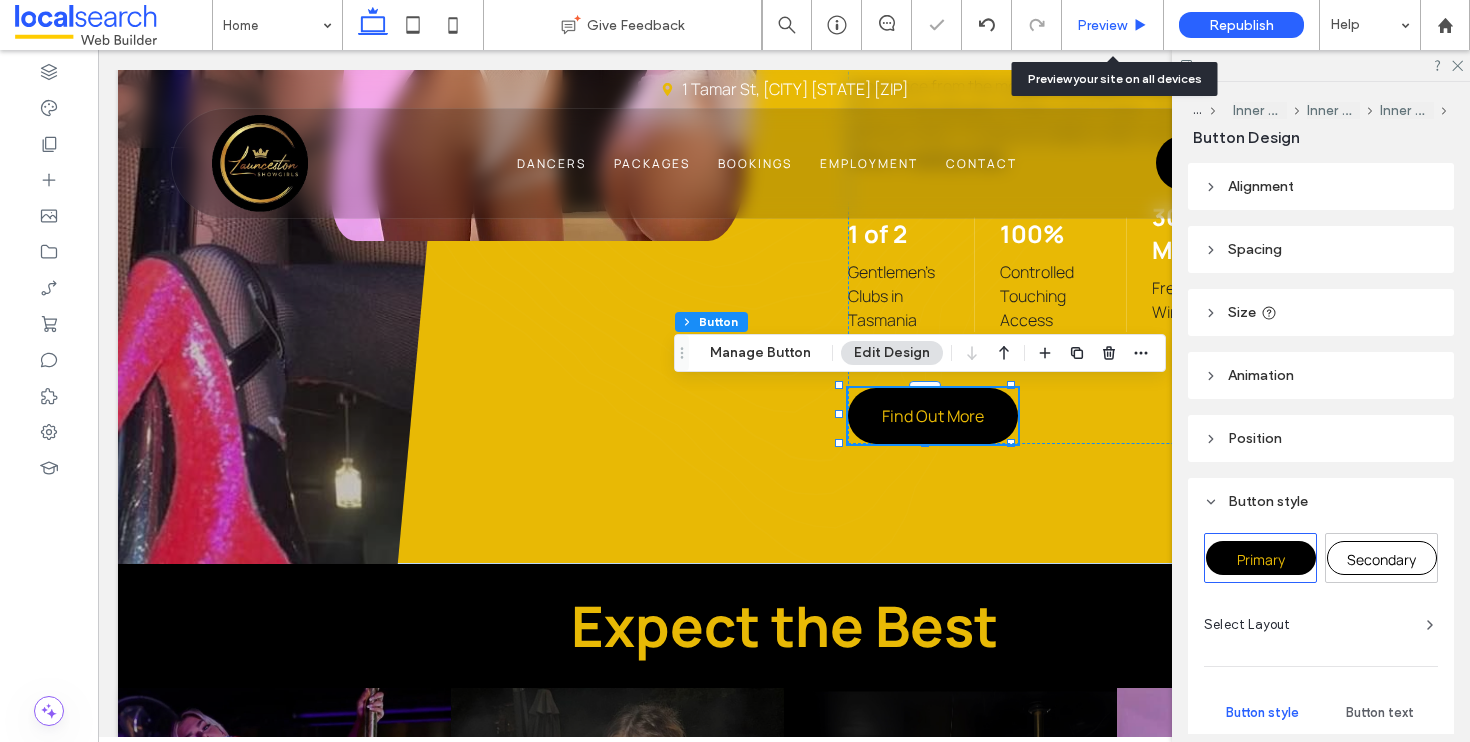 click on "Preview" at bounding box center (1113, 25) 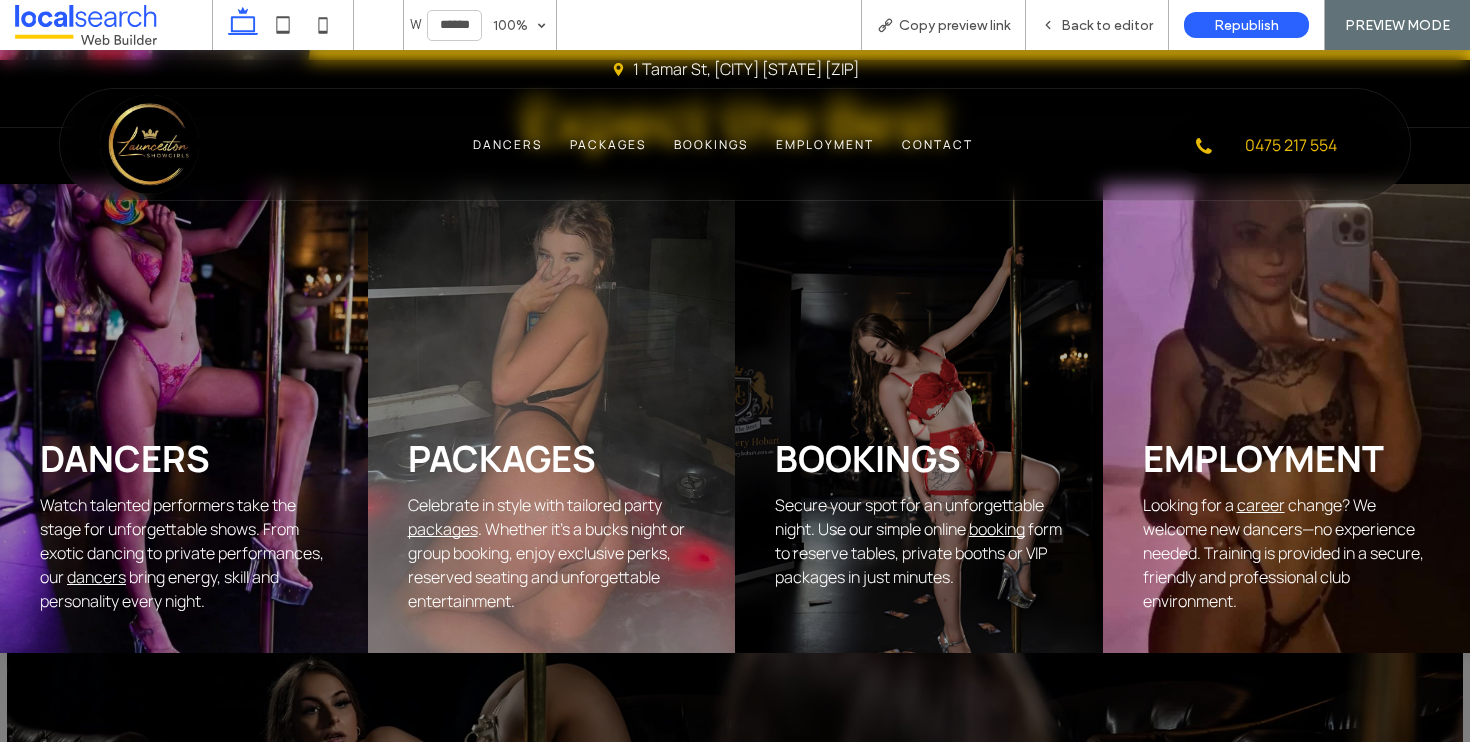scroll, scrollTop: 2065, scrollLeft: 0, axis: vertical 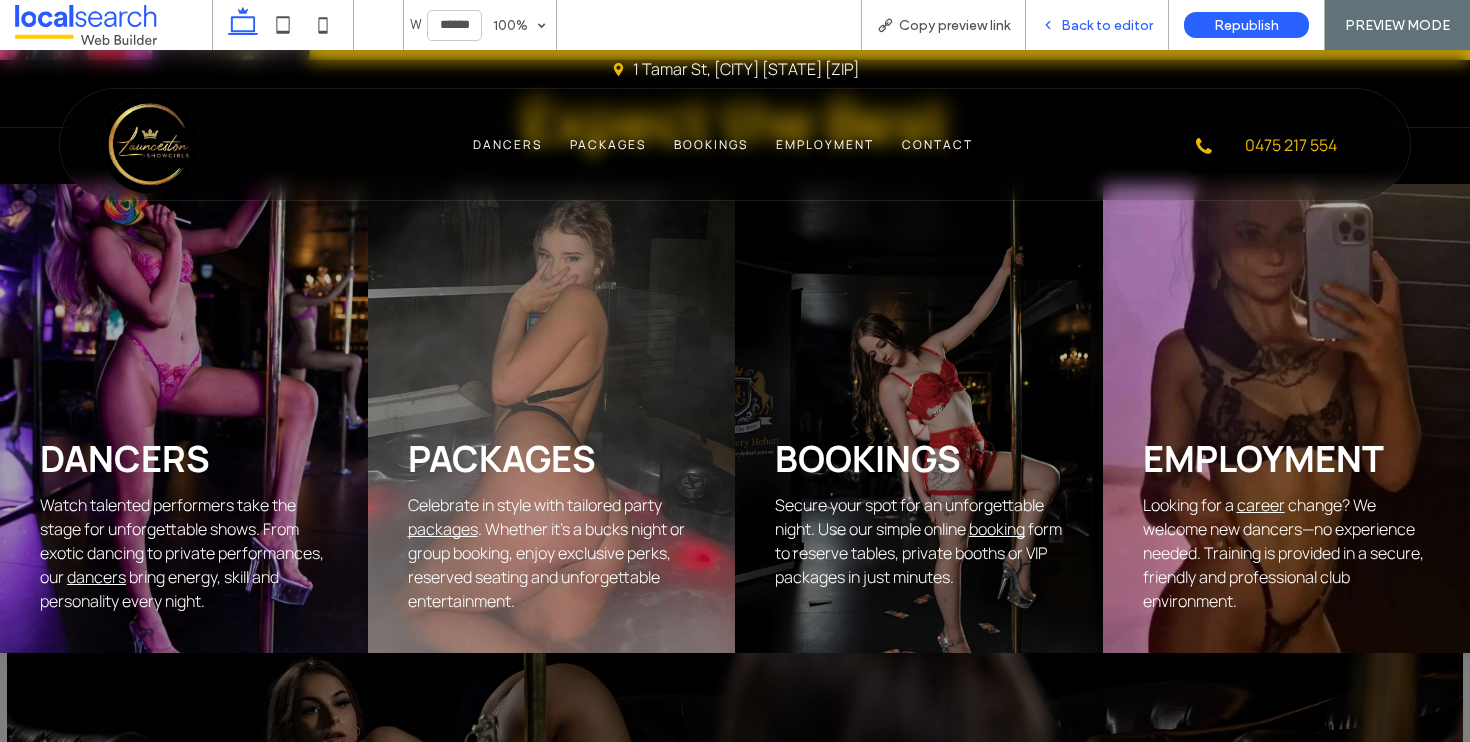click on "Back to editor" at bounding box center [1107, 25] 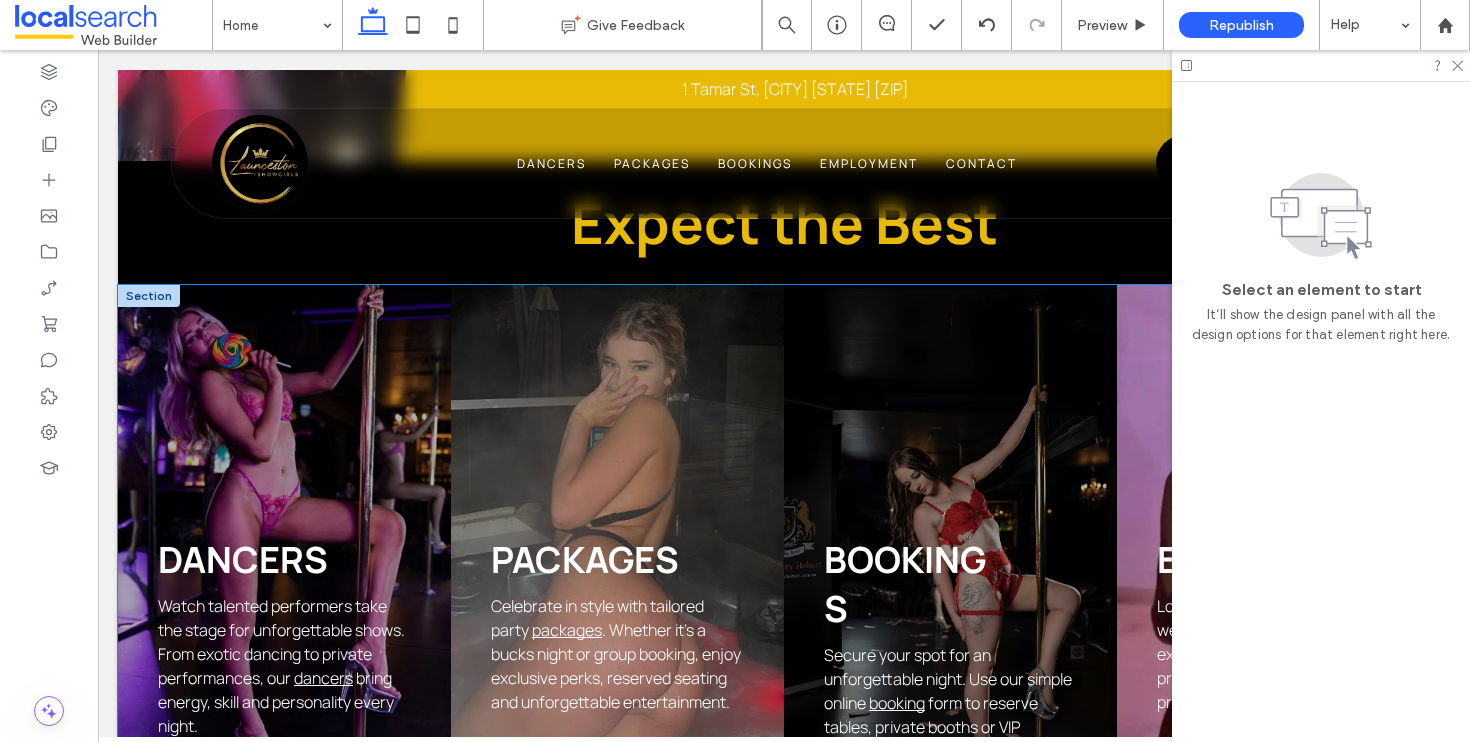click on "Dancers" at bounding box center (243, 559) 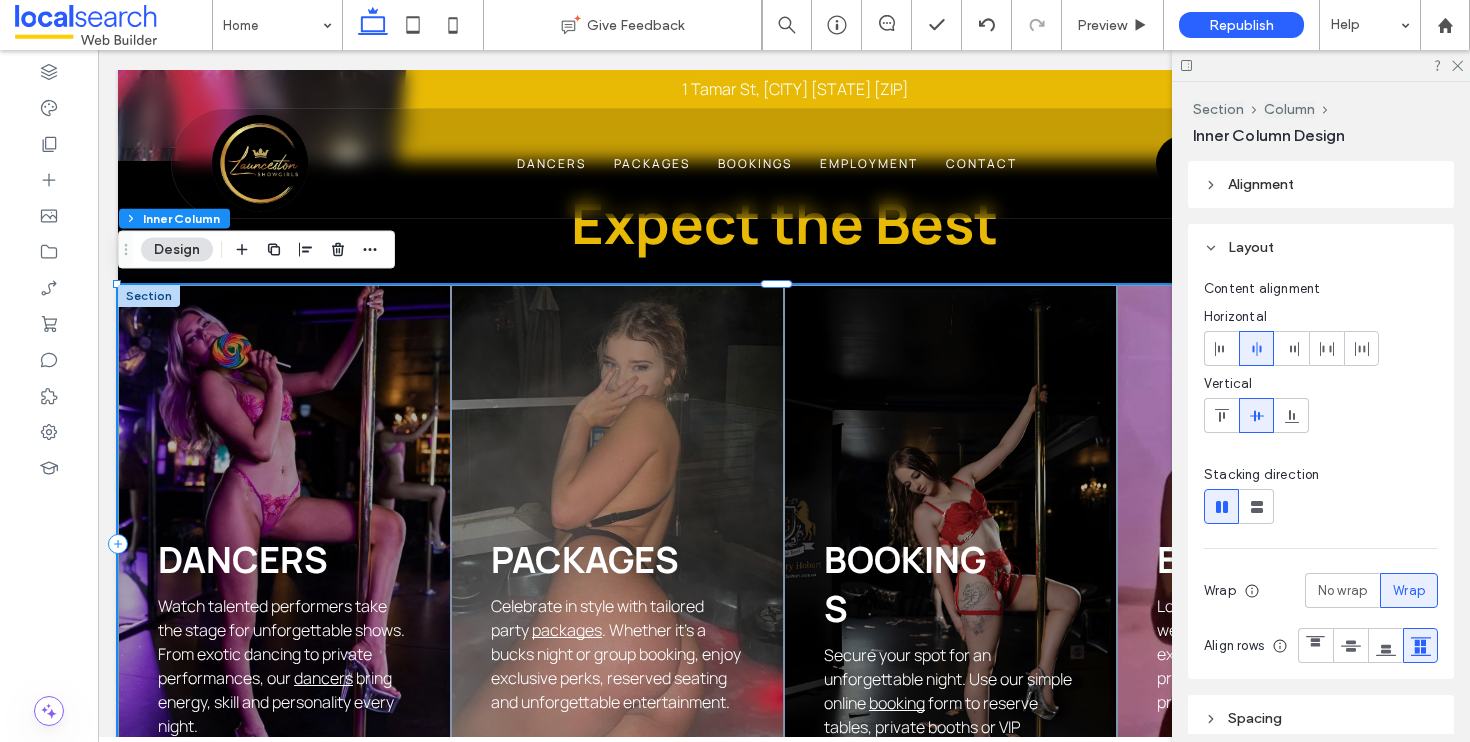 click on "Dancers" at bounding box center [243, 559] 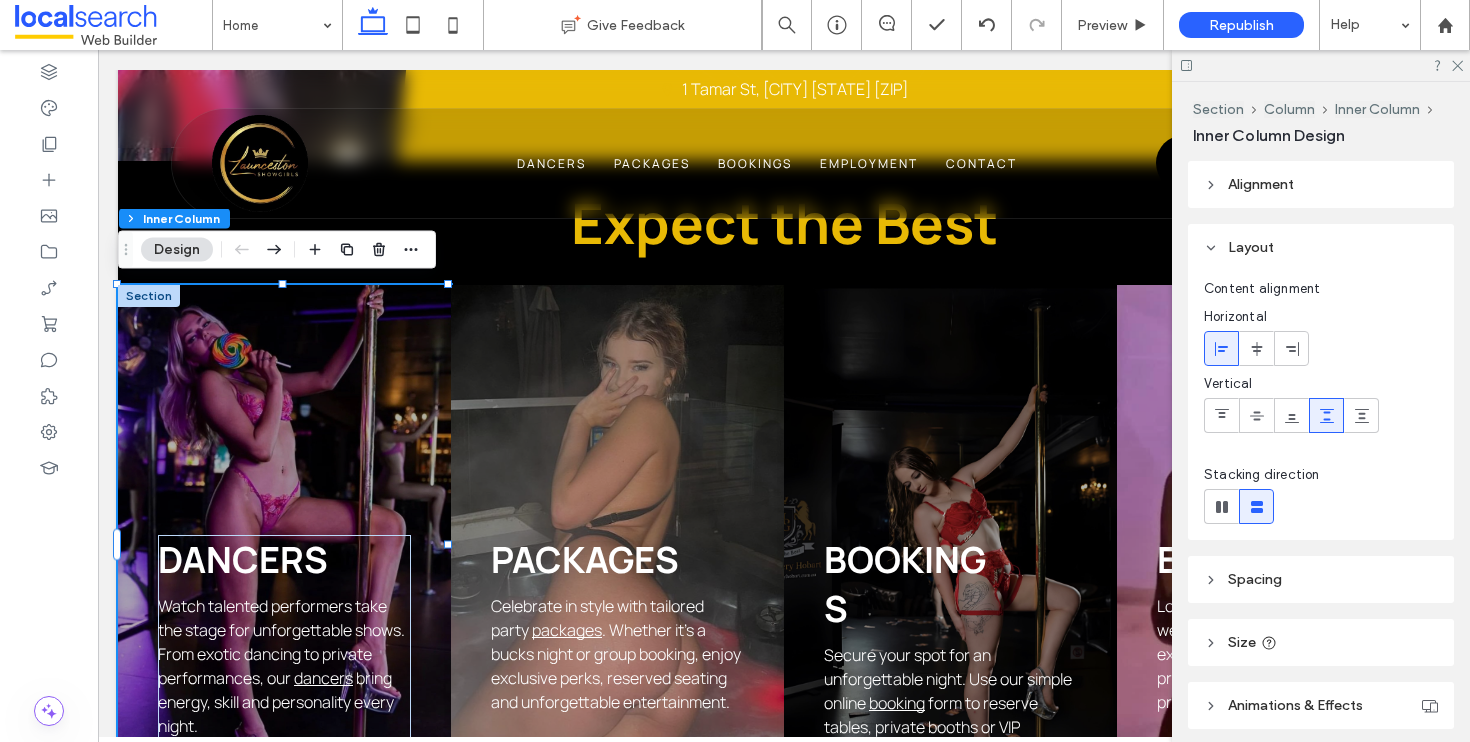click on "Dancers" at bounding box center [243, 559] 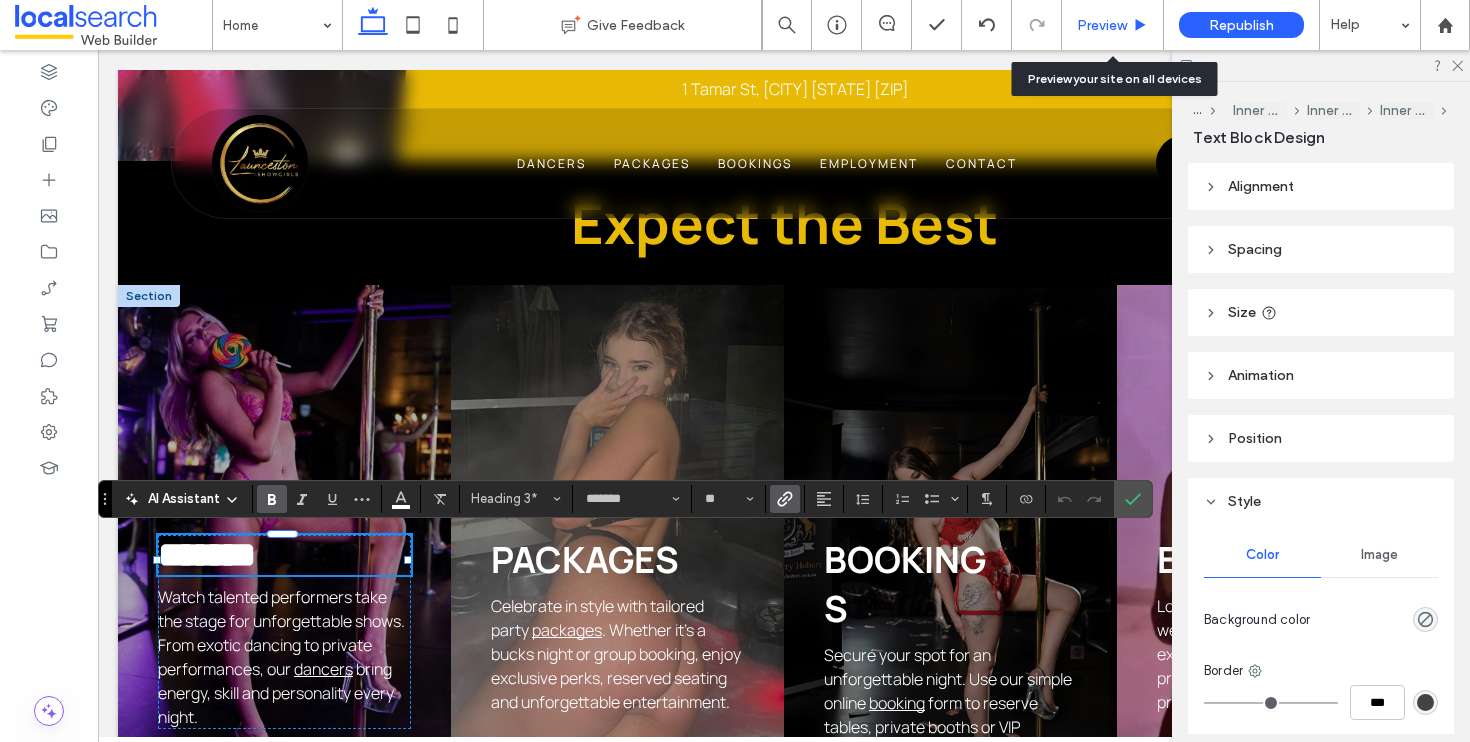 click on "Preview" at bounding box center [1102, 25] 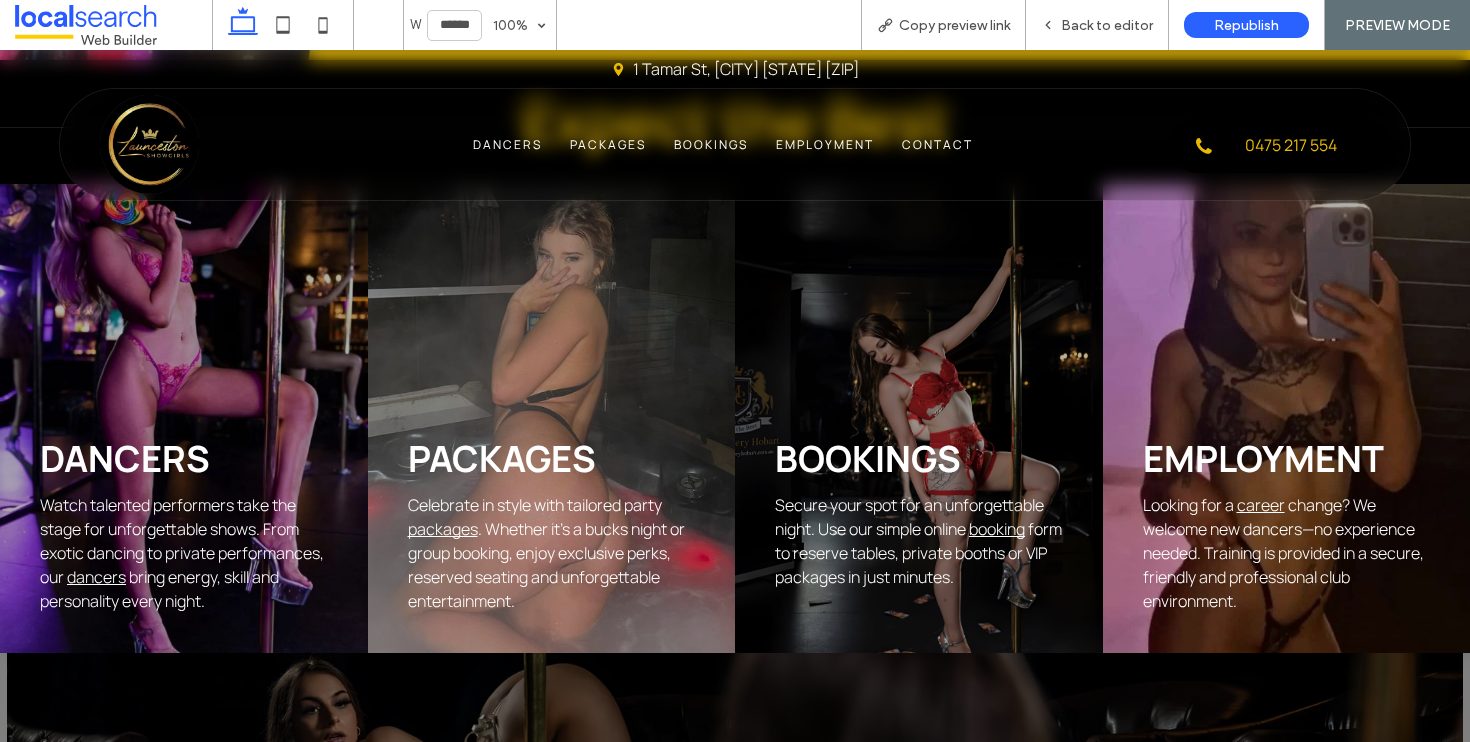 click on "Dancers" at bounding box center (125, 458) 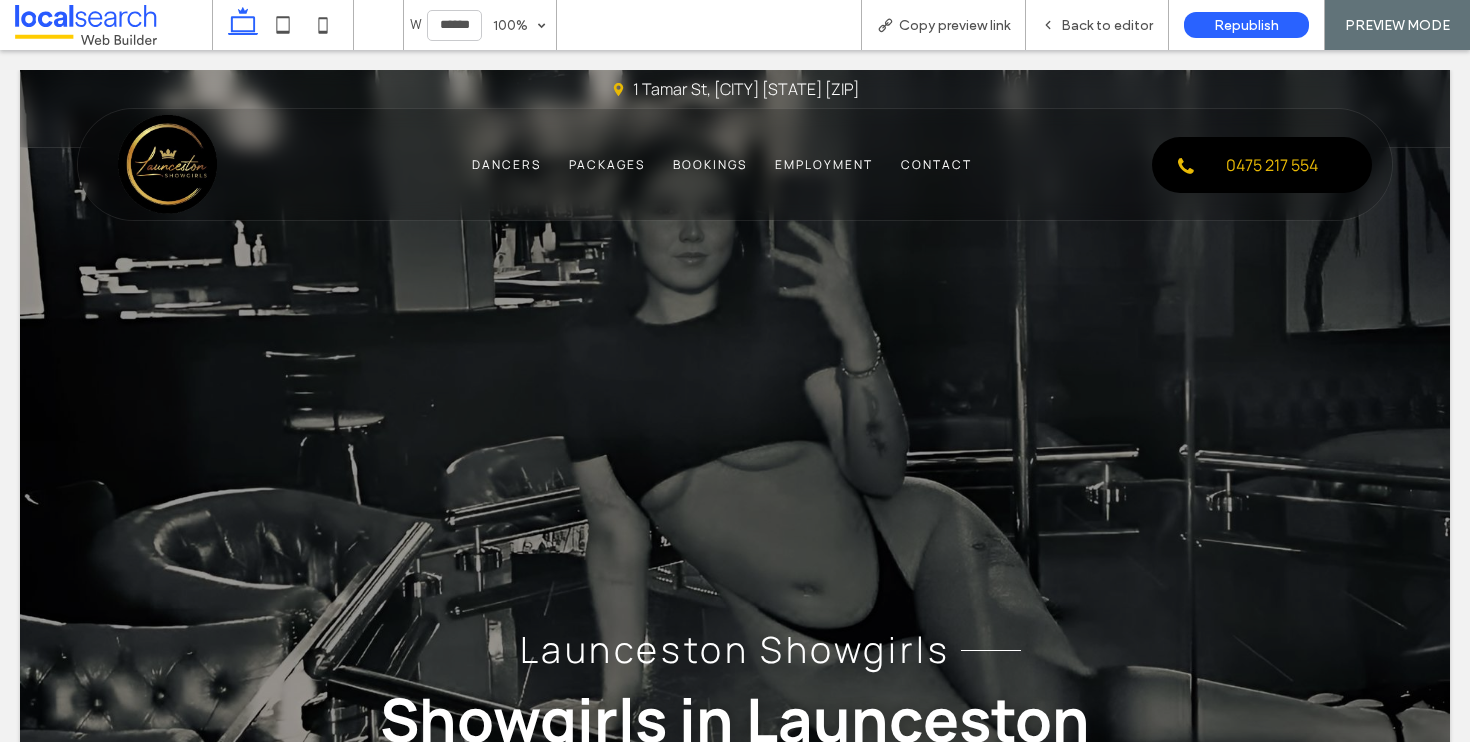 scroll, scrollTop: 0, scrollLeft: 0, axis: both 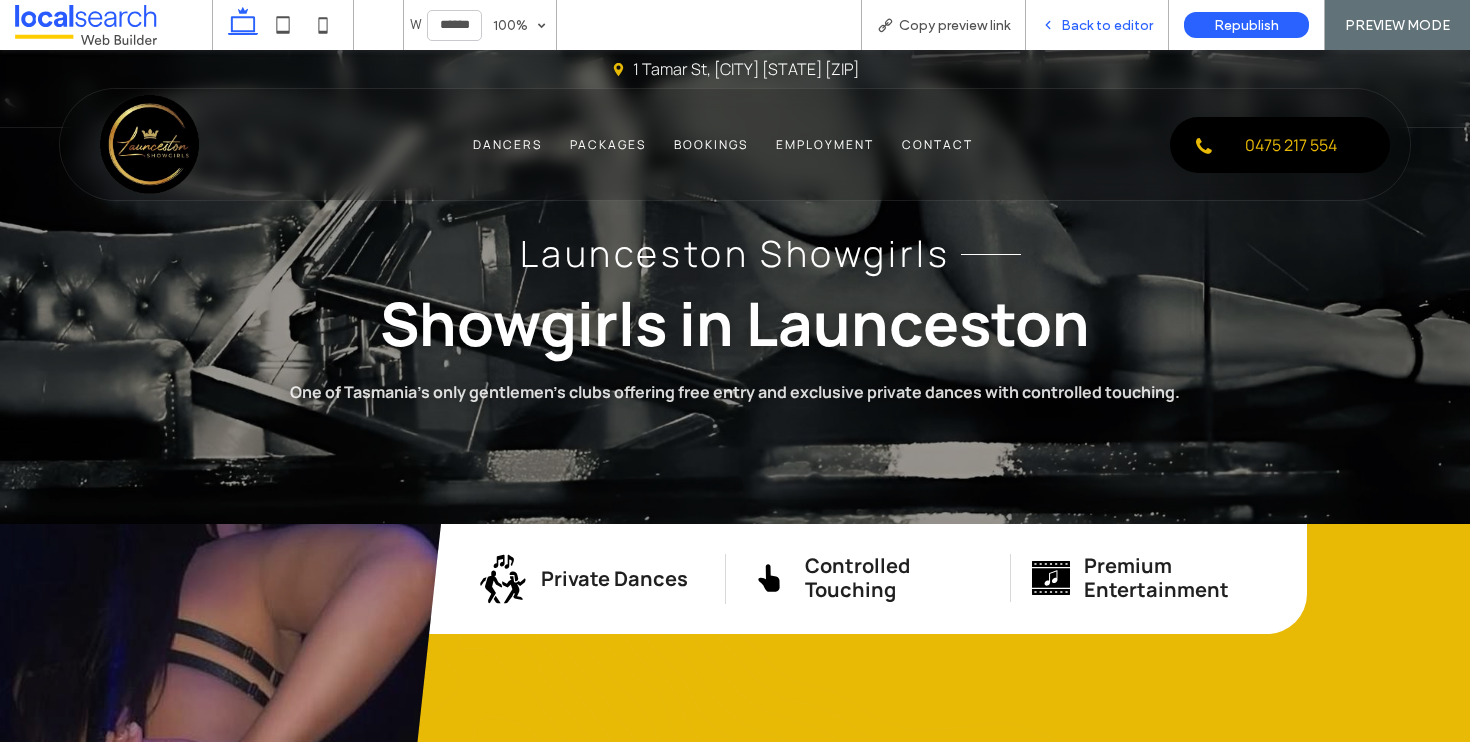 click on "Back to editor" at bounding box center [1097, 25] 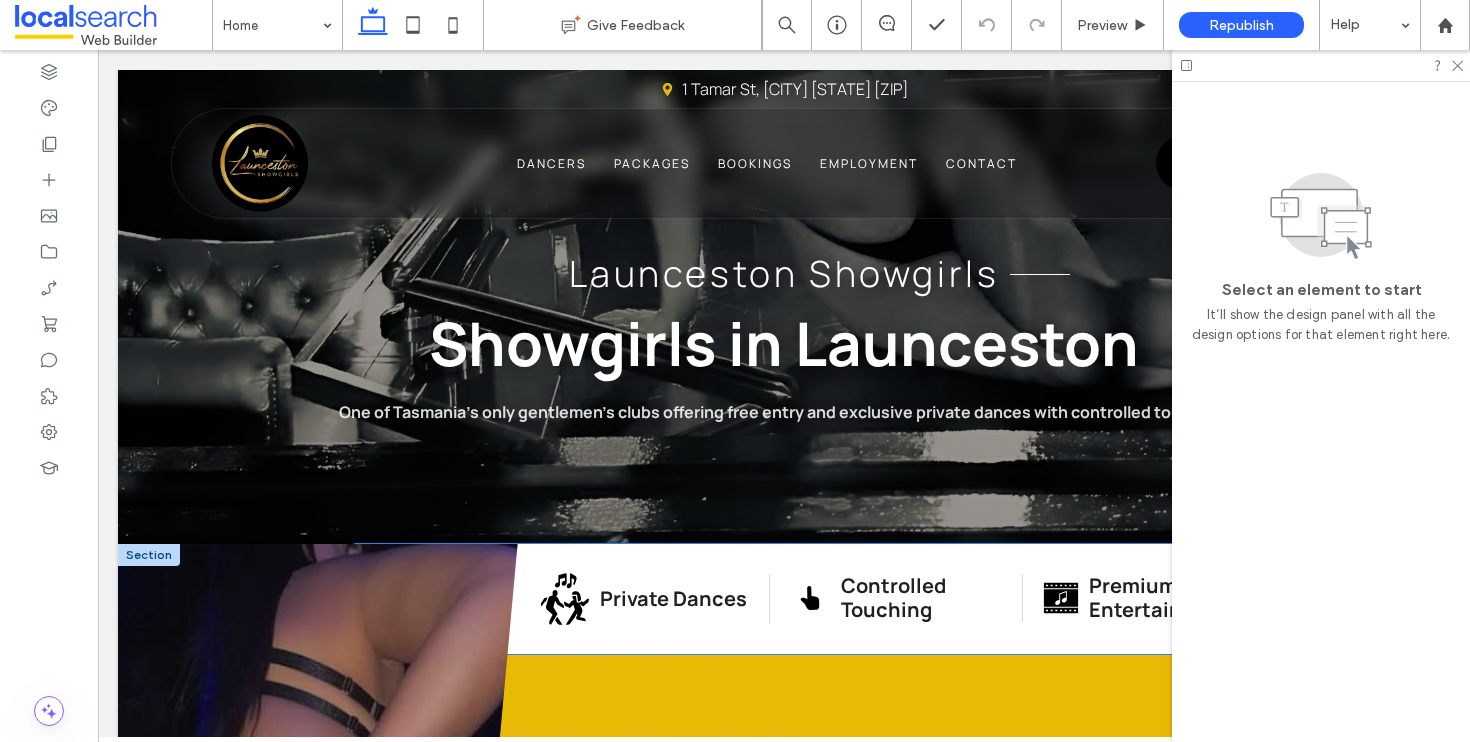 click on "Dance Icon" 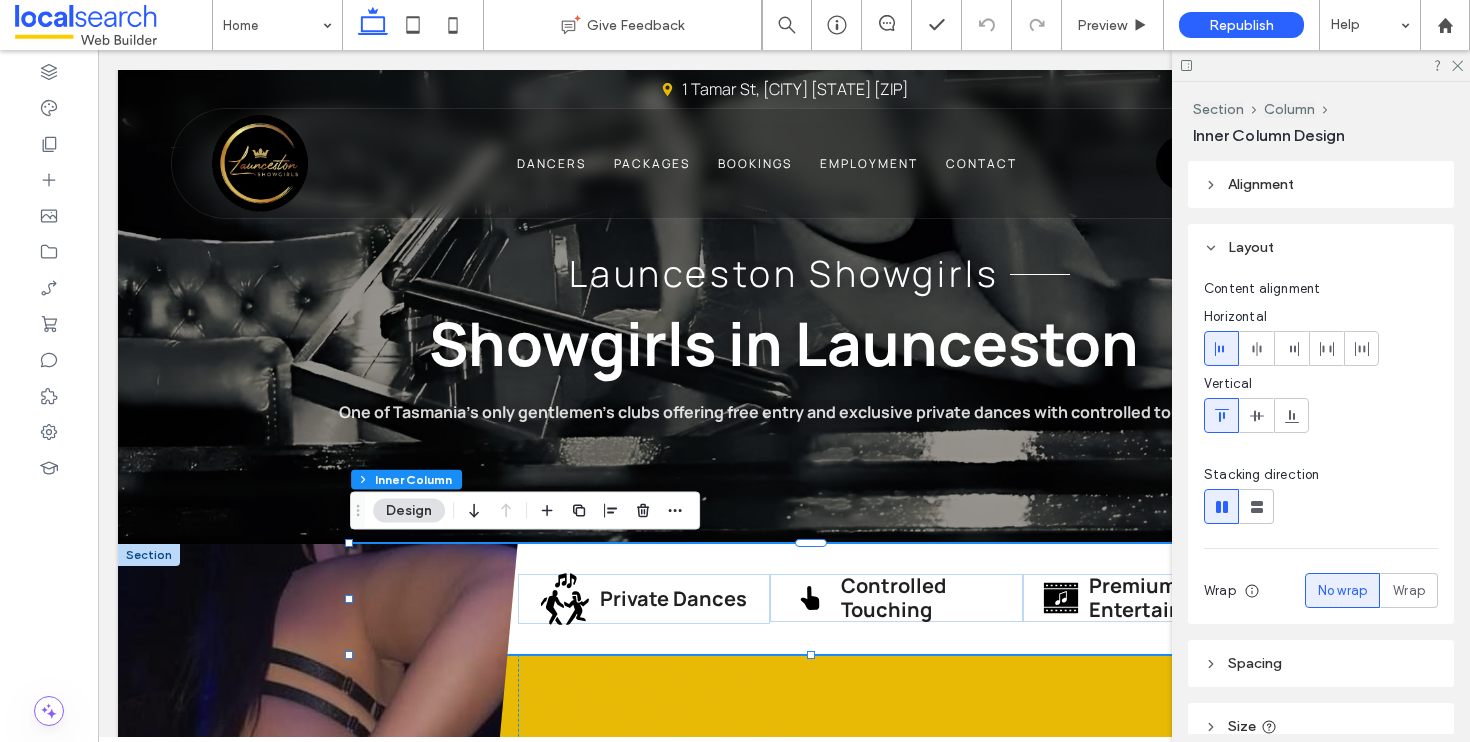 click on "Dance Icon" 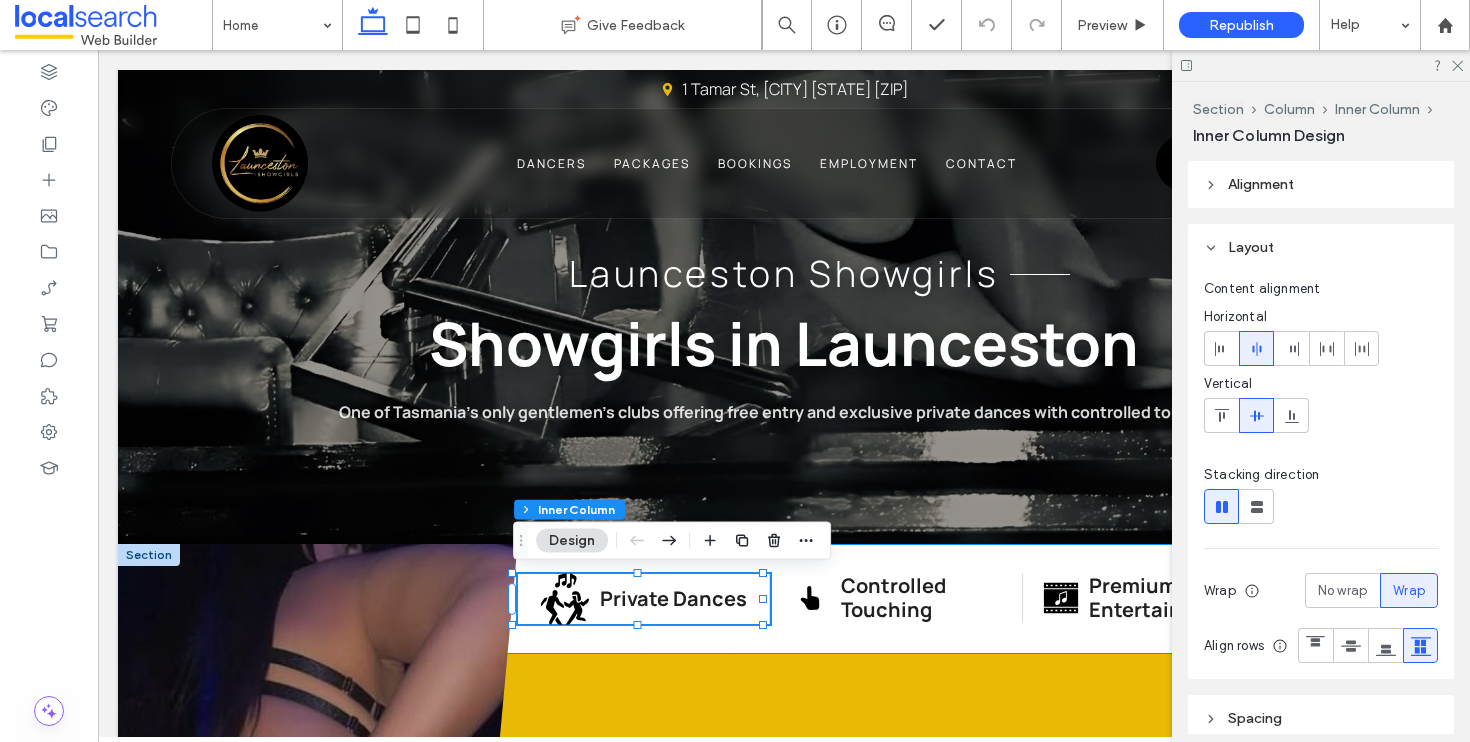 click on "Dance Icon" 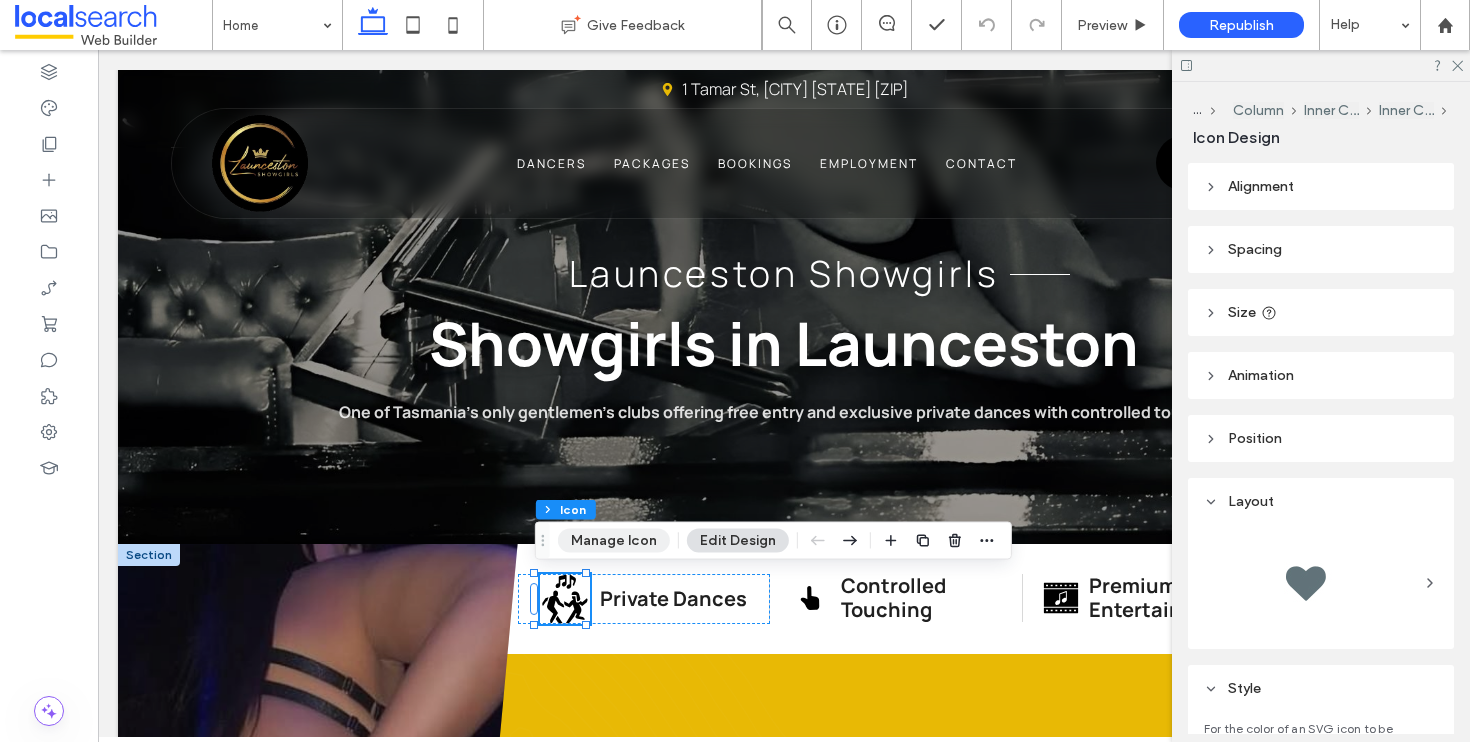 click on "Manage Icon" at bounding box center (614, 541) 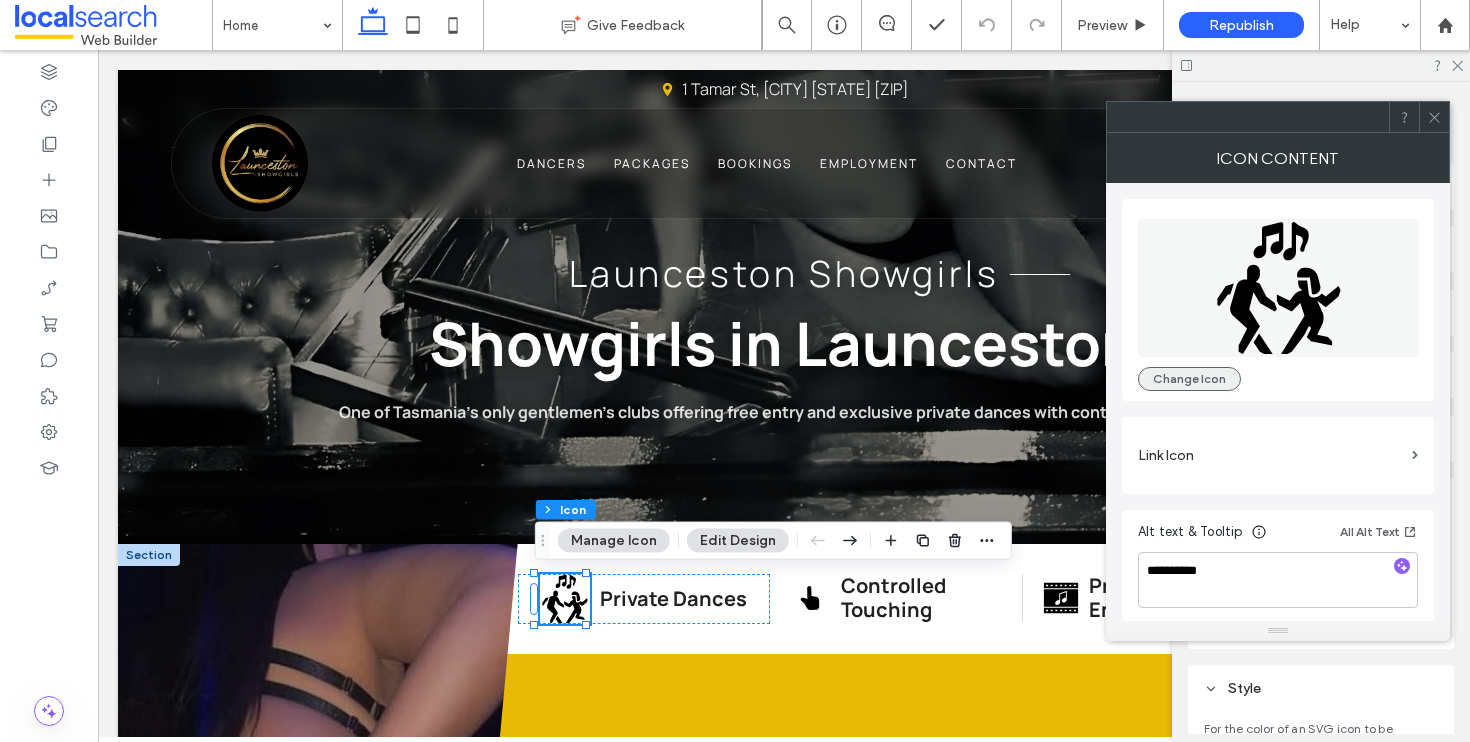 click on "Change Icon" at bounding box center (1189, 379) 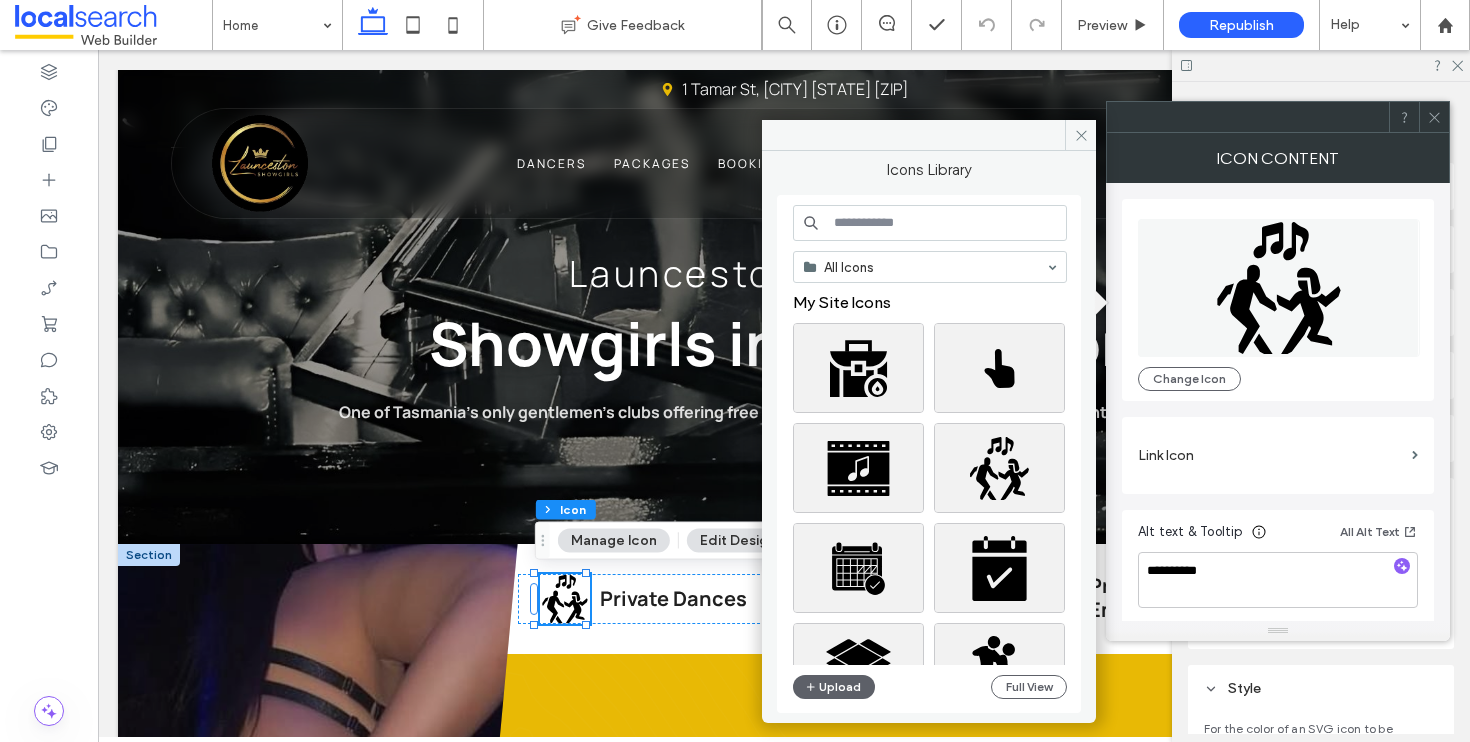 click at bounding box center (930, 223) 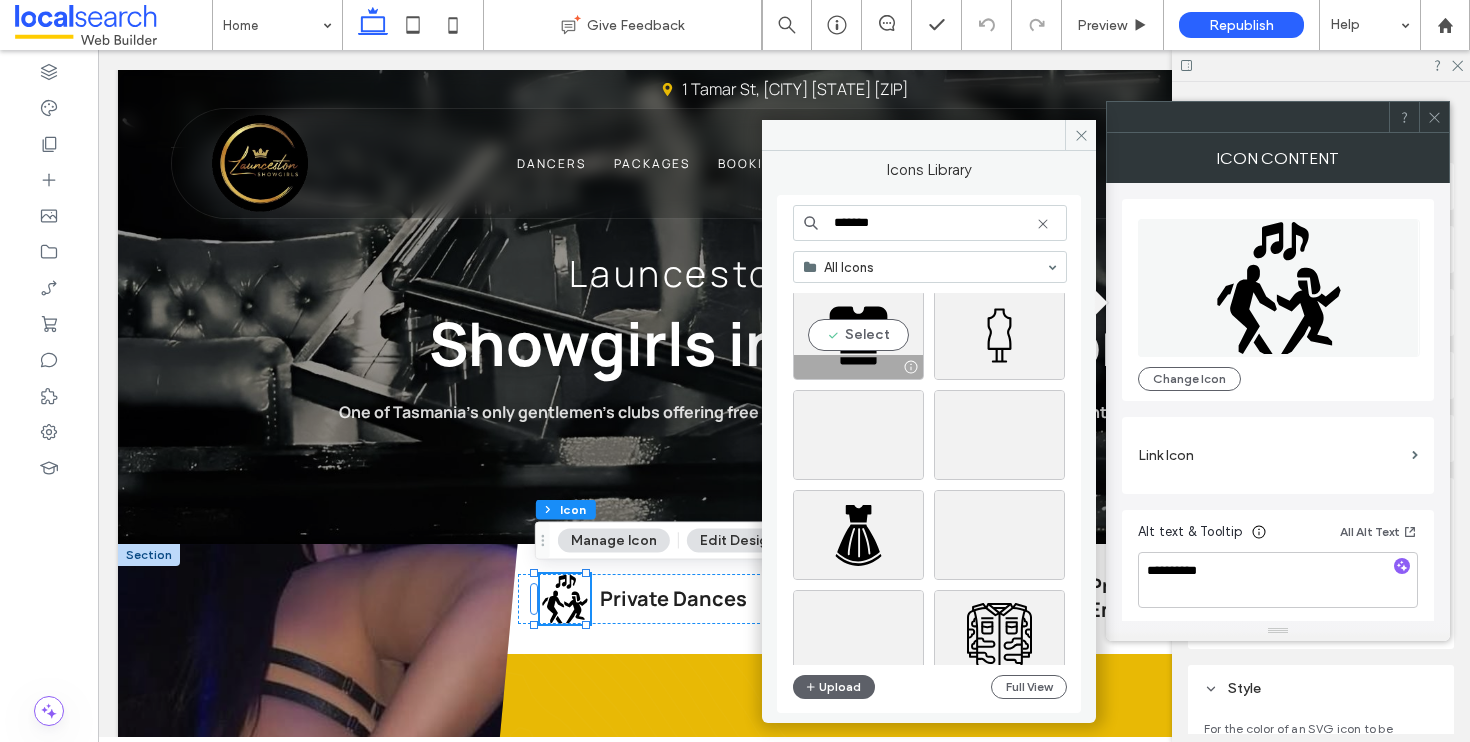 scroll, scrollTop: 1545, scrollLeft: 0, axis: vertical 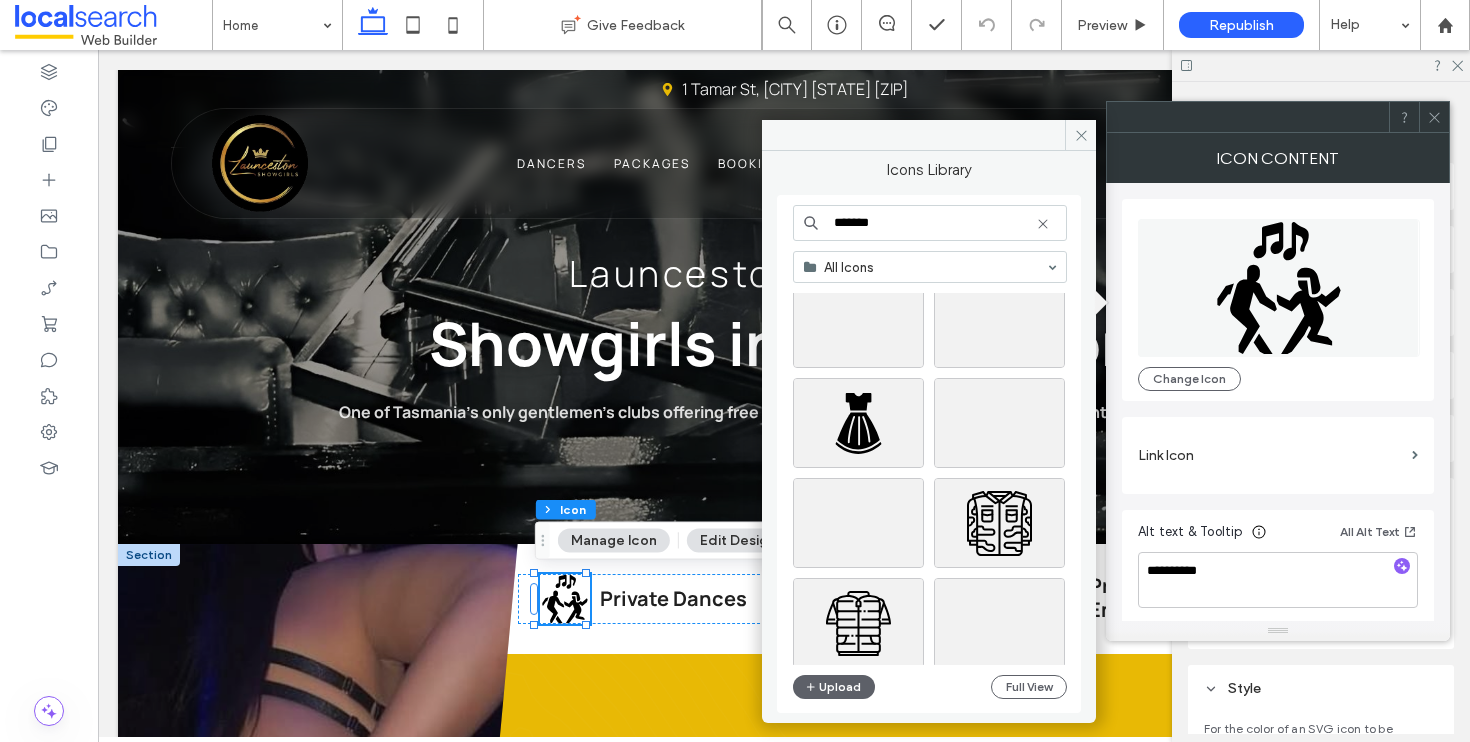 drag, startPoint x: 906, startPoint y: 222, endPoint x: 808, endPoint y: 225, distance: 98.045906 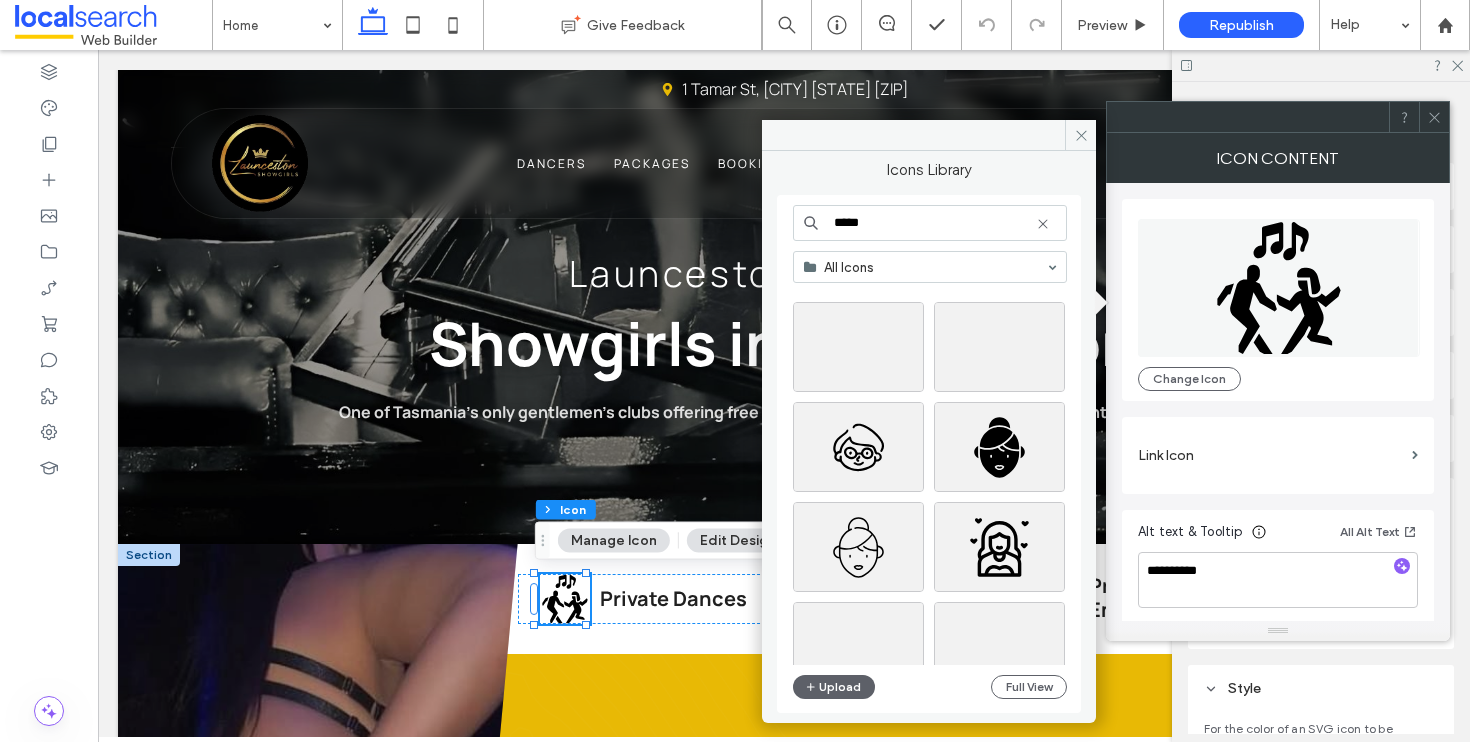 scroll, scrollTop: 941, scrollLeft: 0, axis: vertical 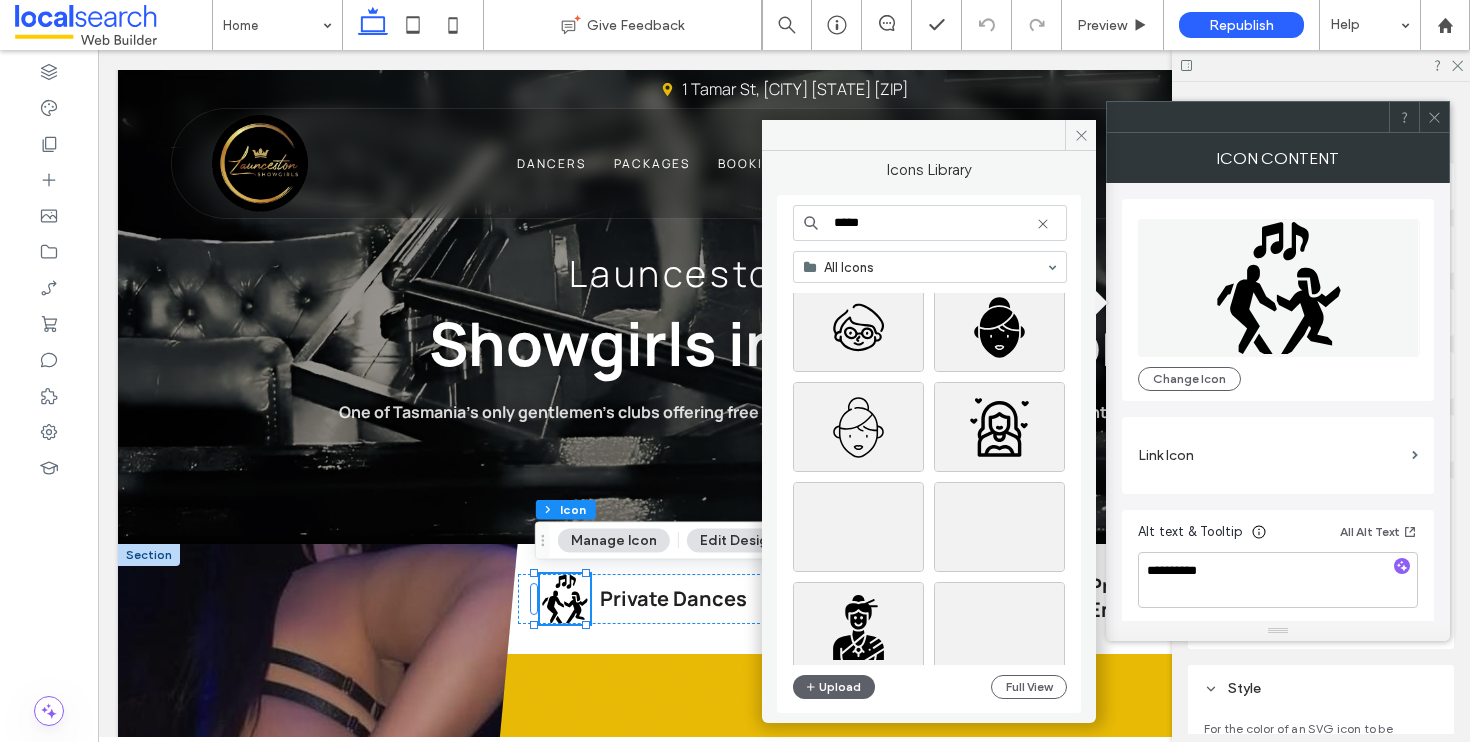 type on "*****" 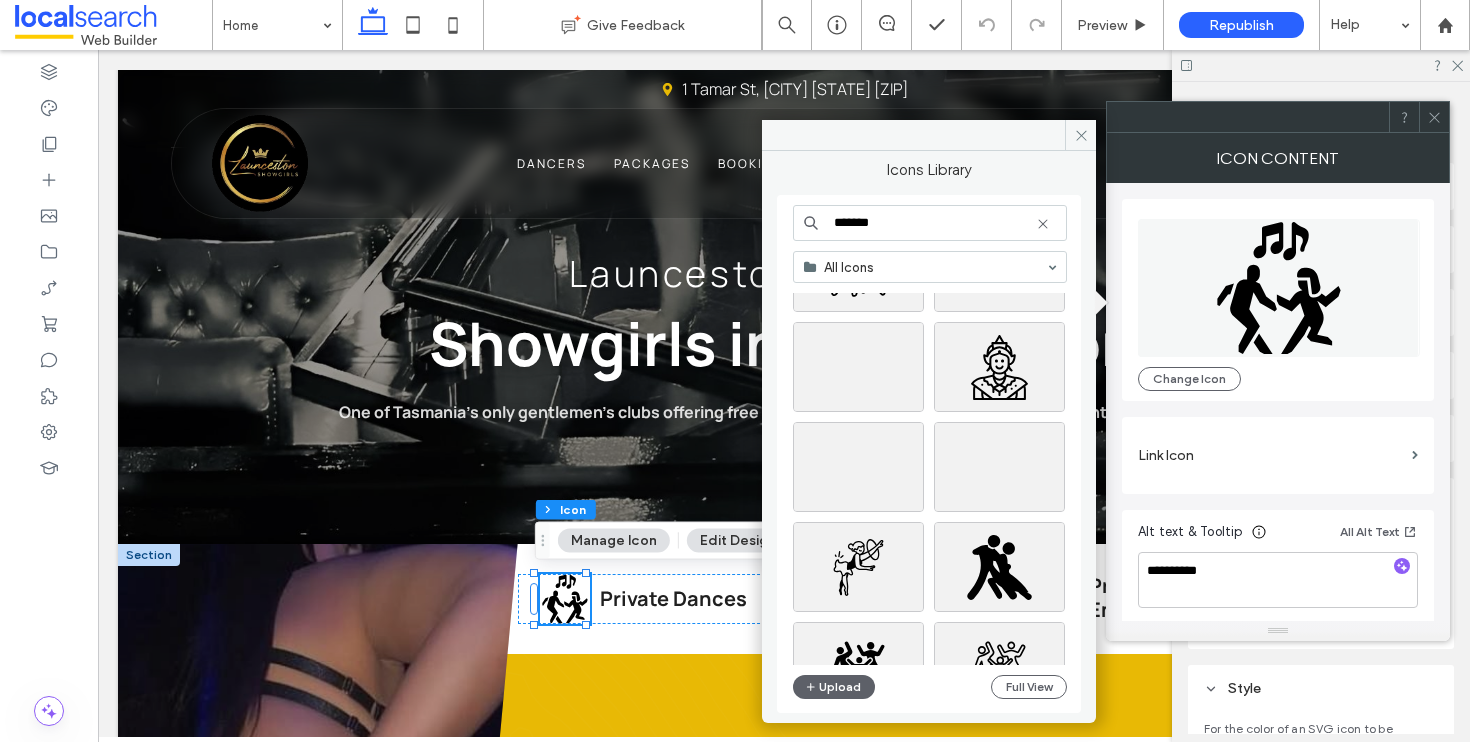 scroll, scrollTop: 1688, scrollLeft: 0, axis: vertical 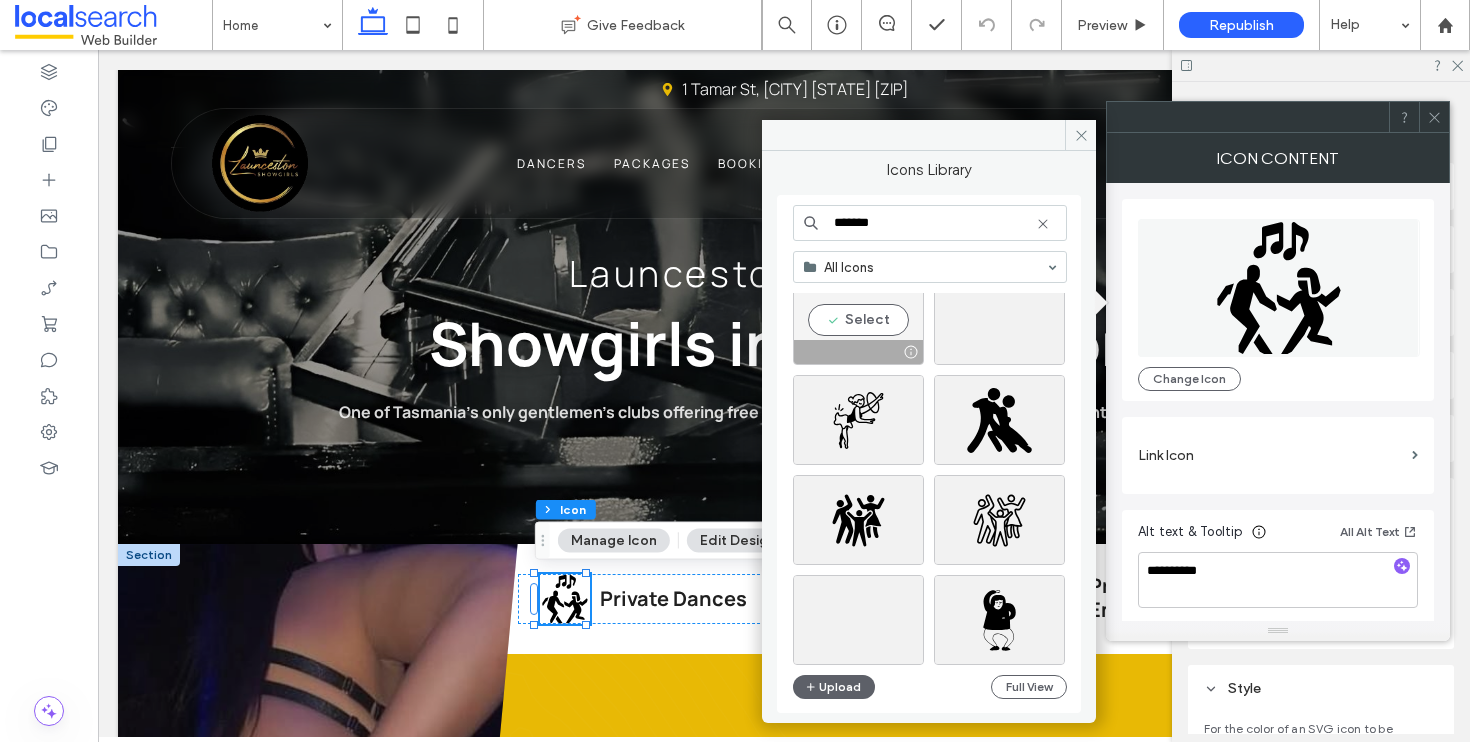 type on "*******" 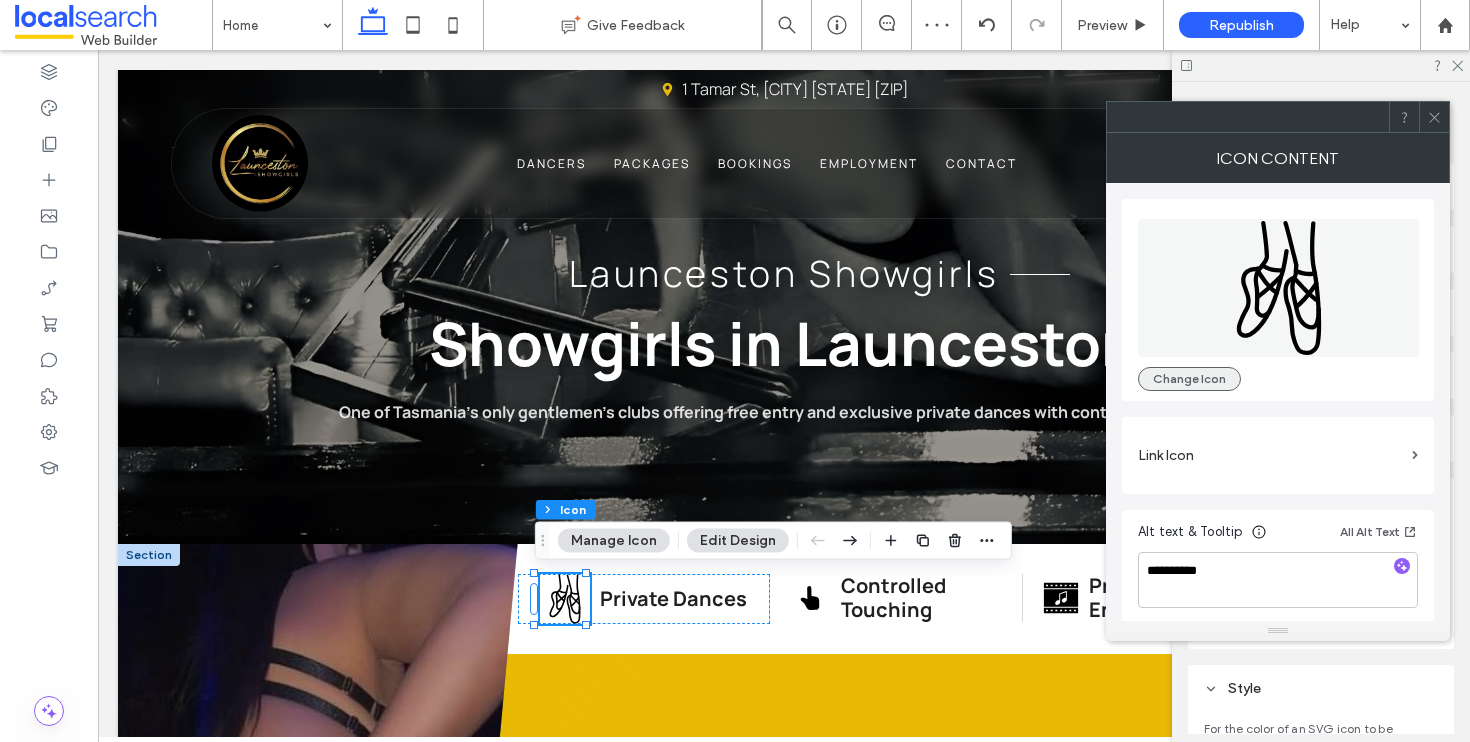 click on "Change Icon" at bounding box center [1189, 379] 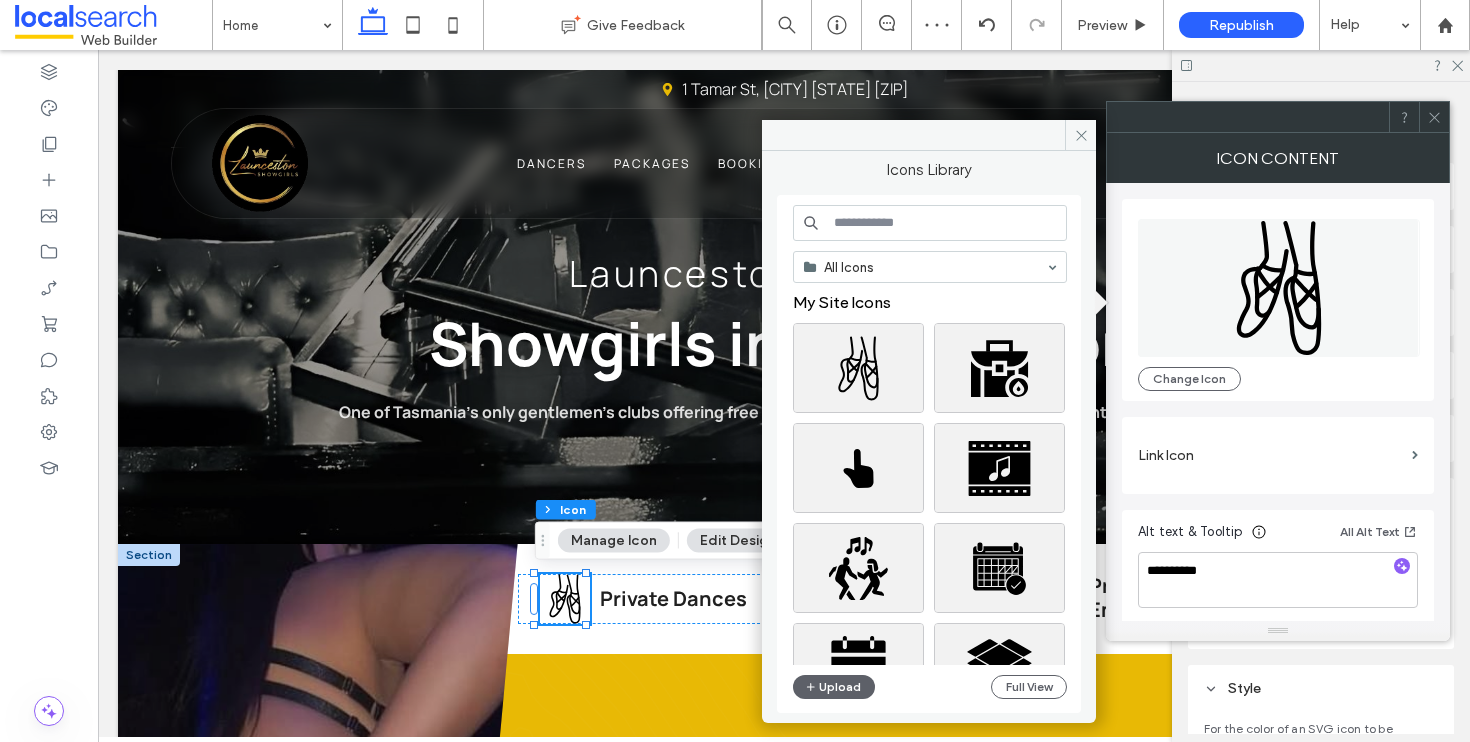 click at bounding box center [930, 223] 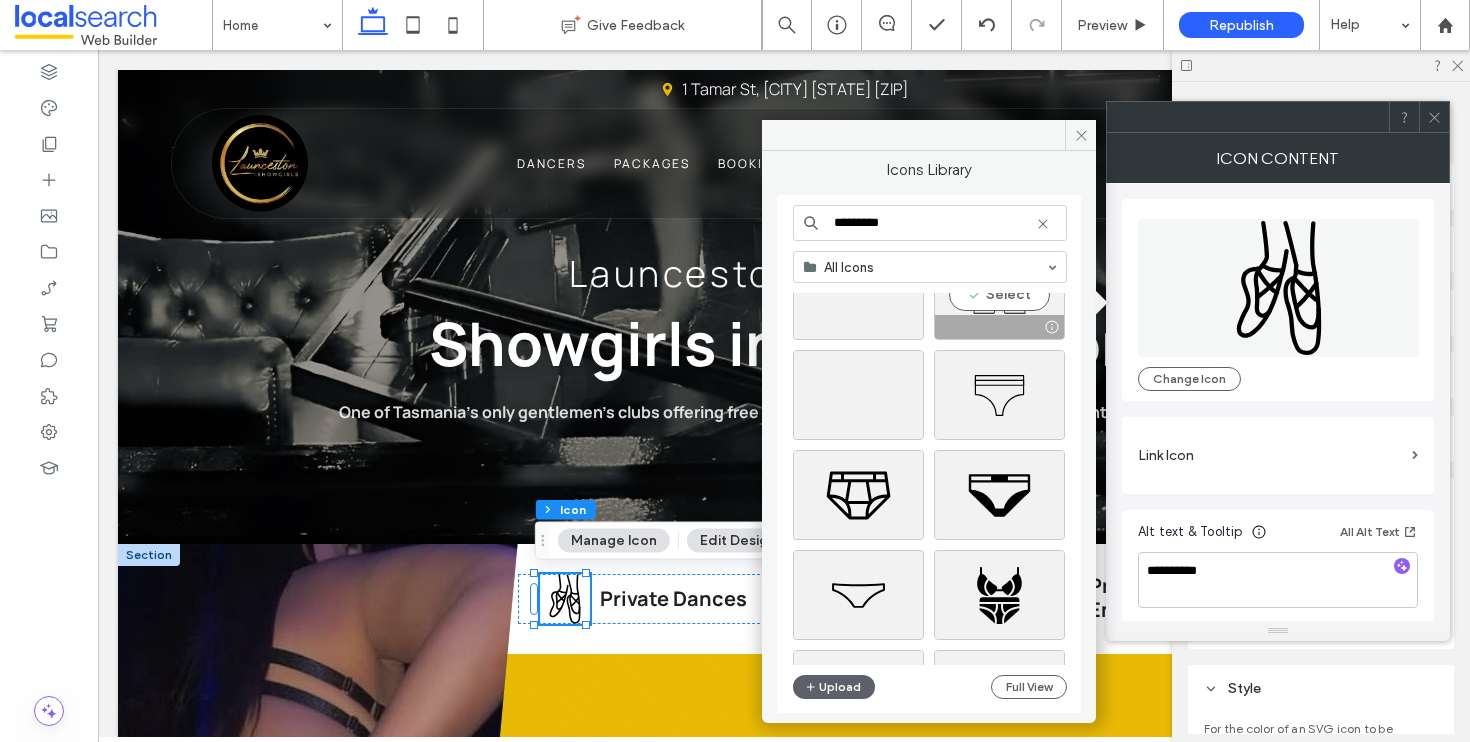 scroll, scrollTop: 681, scrollLeft: 0, axis: vertical 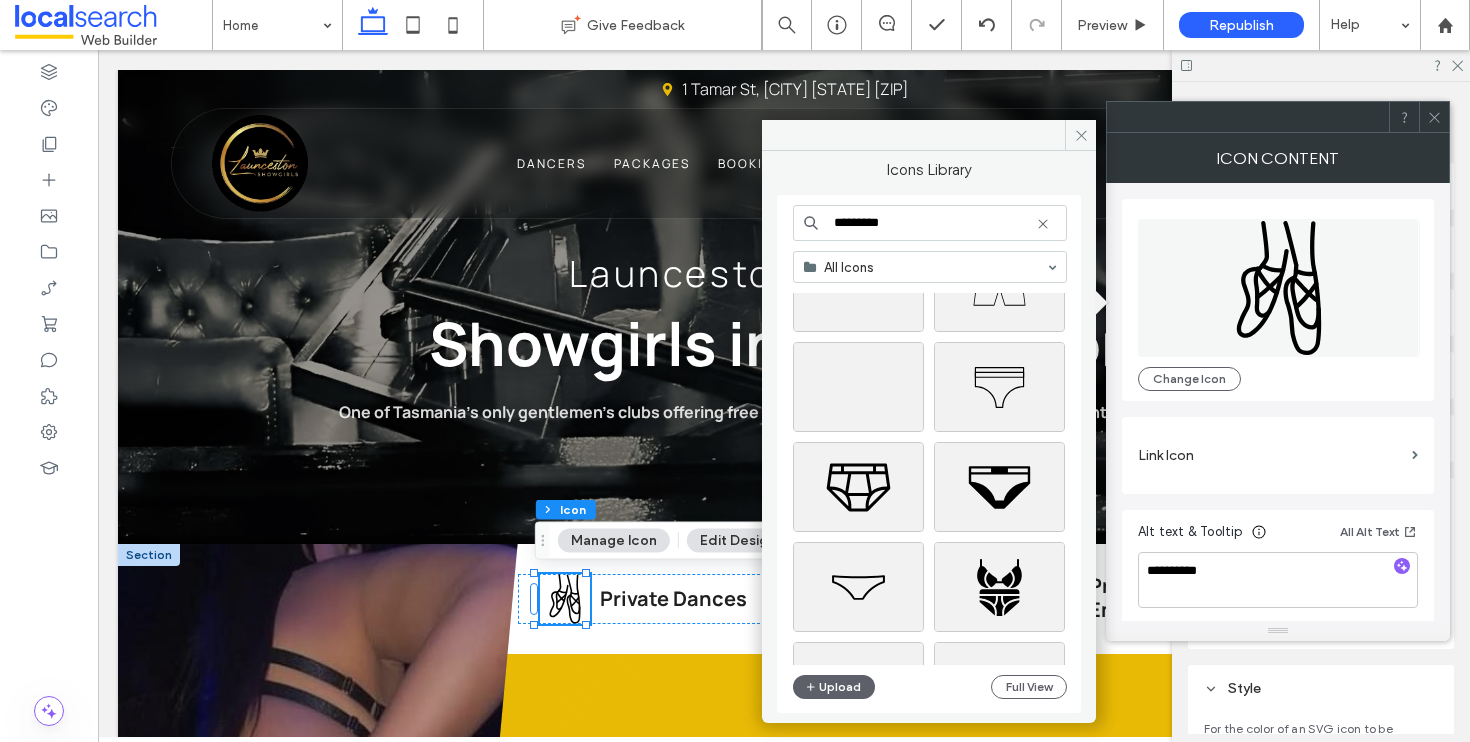 type on "*********" 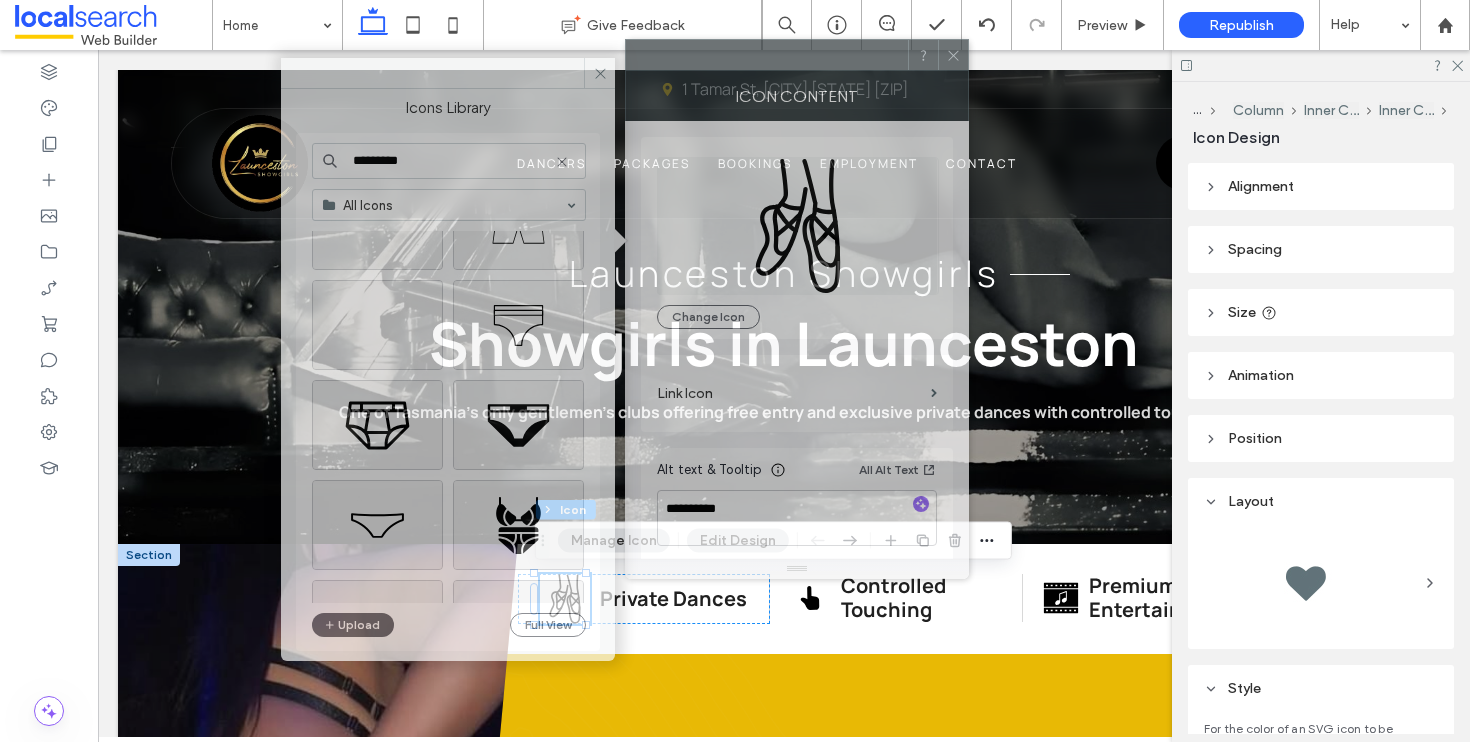 drag, startPoint x: 1202, startPoint y: 127, endPoint x: 775, endPoint y: 65, distance: 431.4777 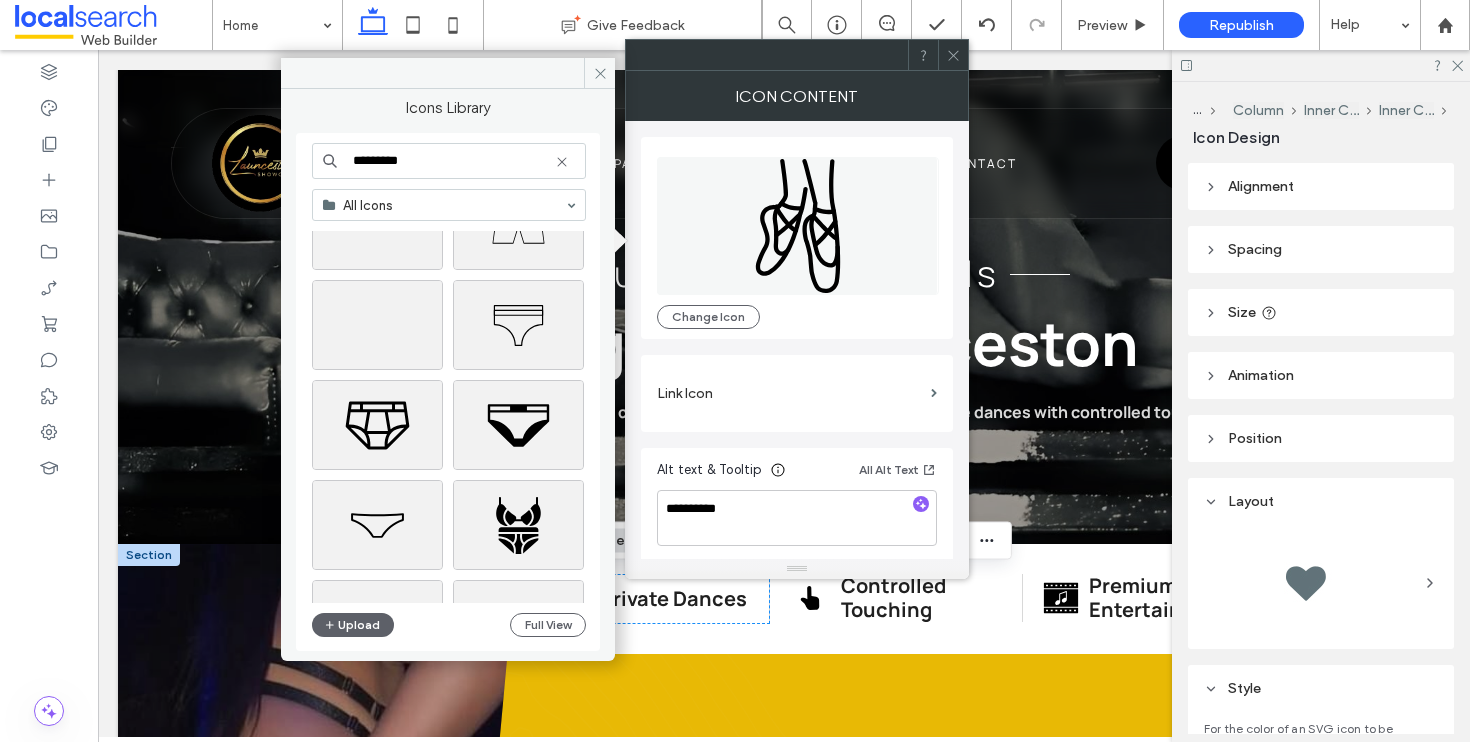 click 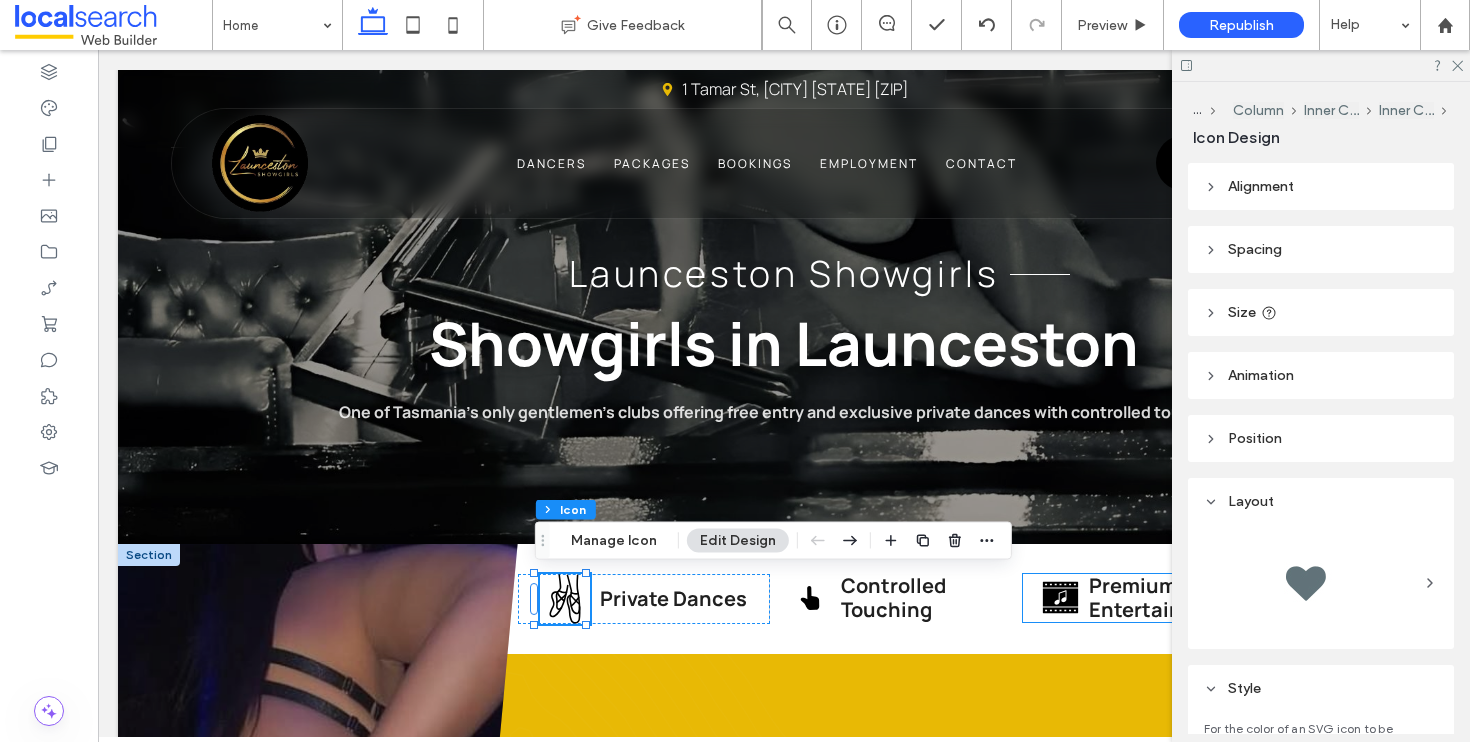 click 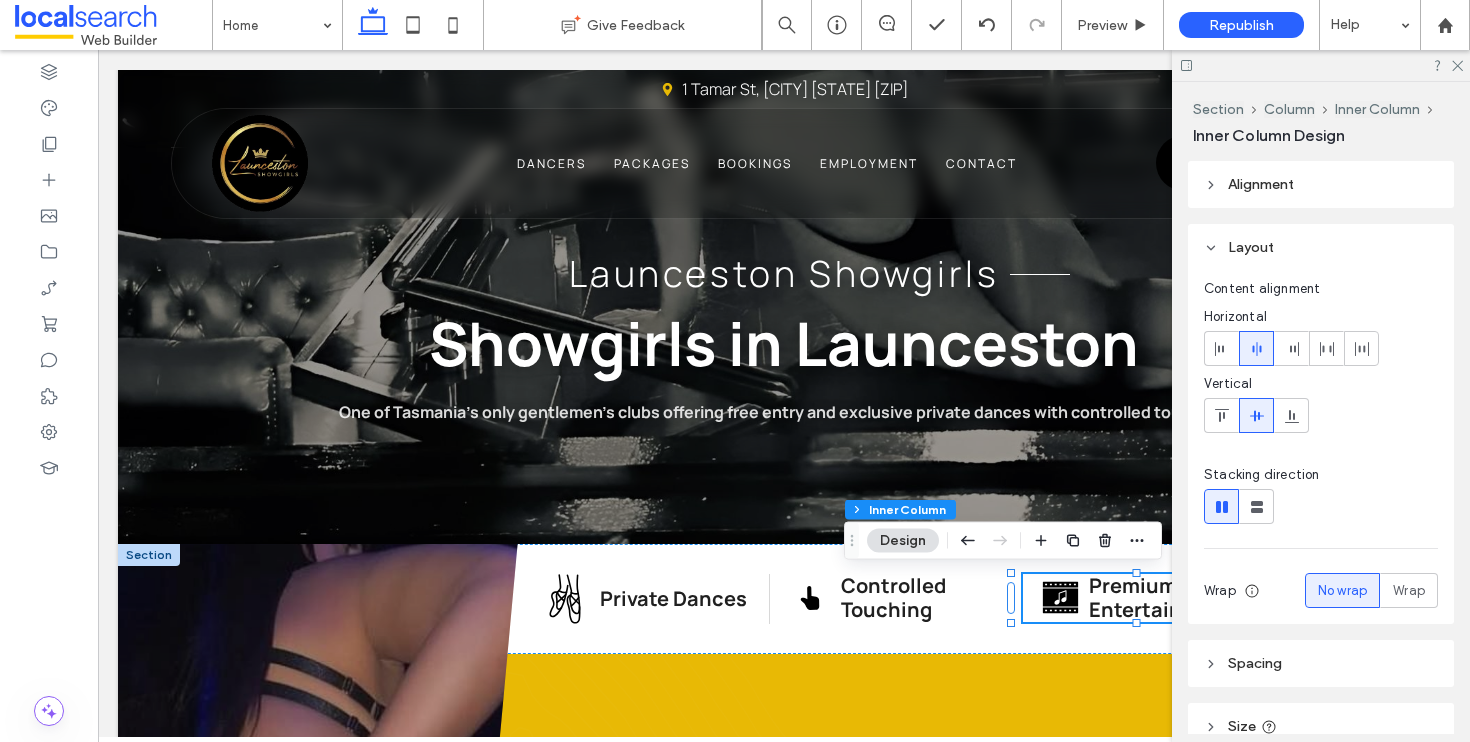 click 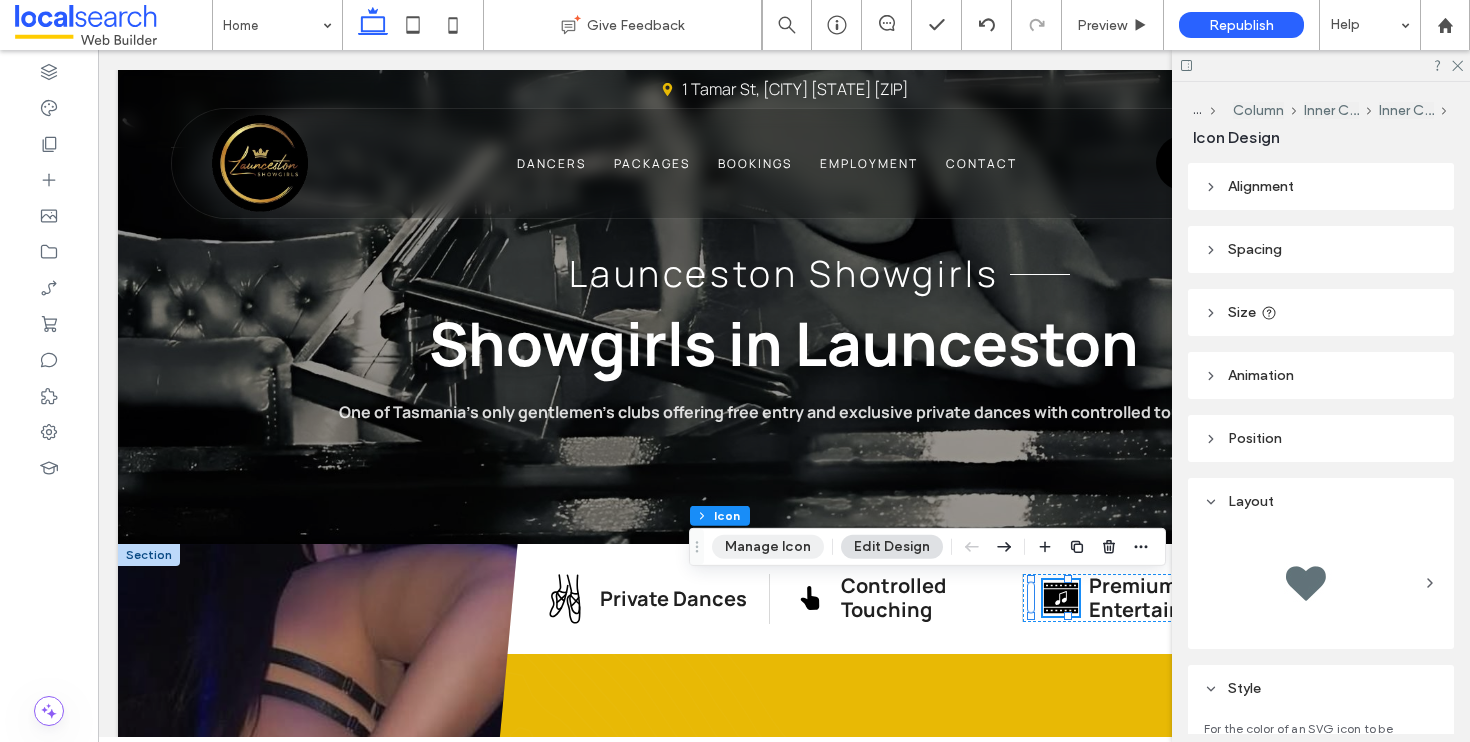 click on "Manage Icon" at bounding box center (768, 547) 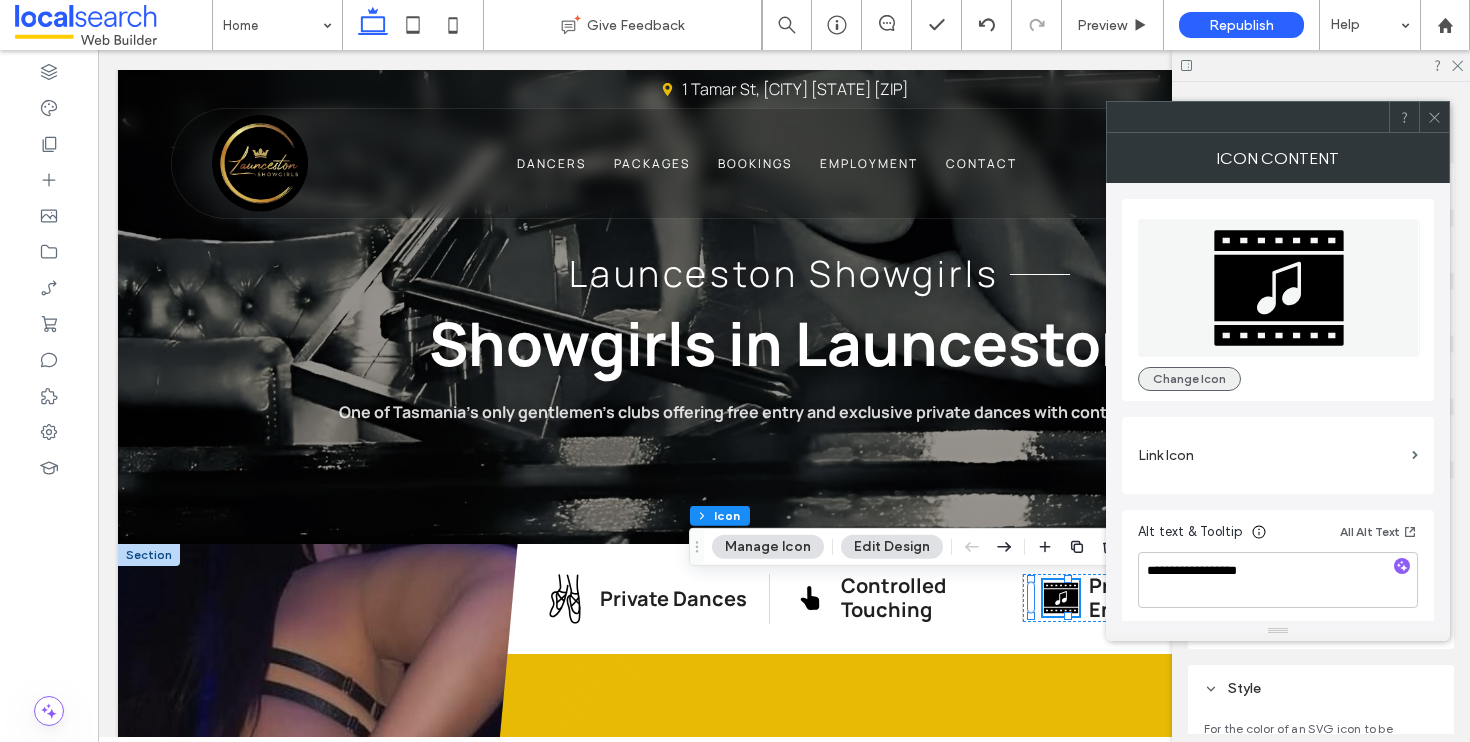 click on "Change Icon" at bounding box center [1189, 379] 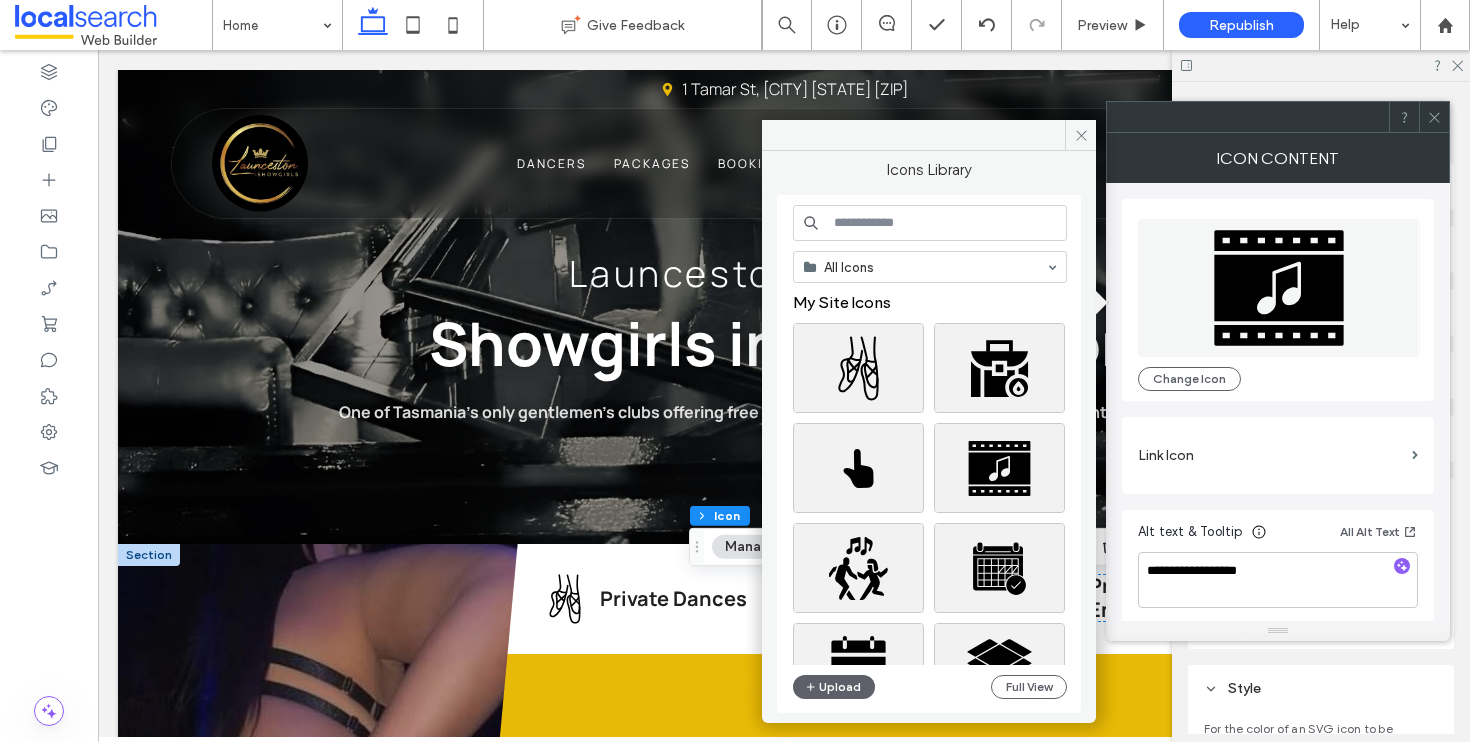 click at bounding box center [930, 223] 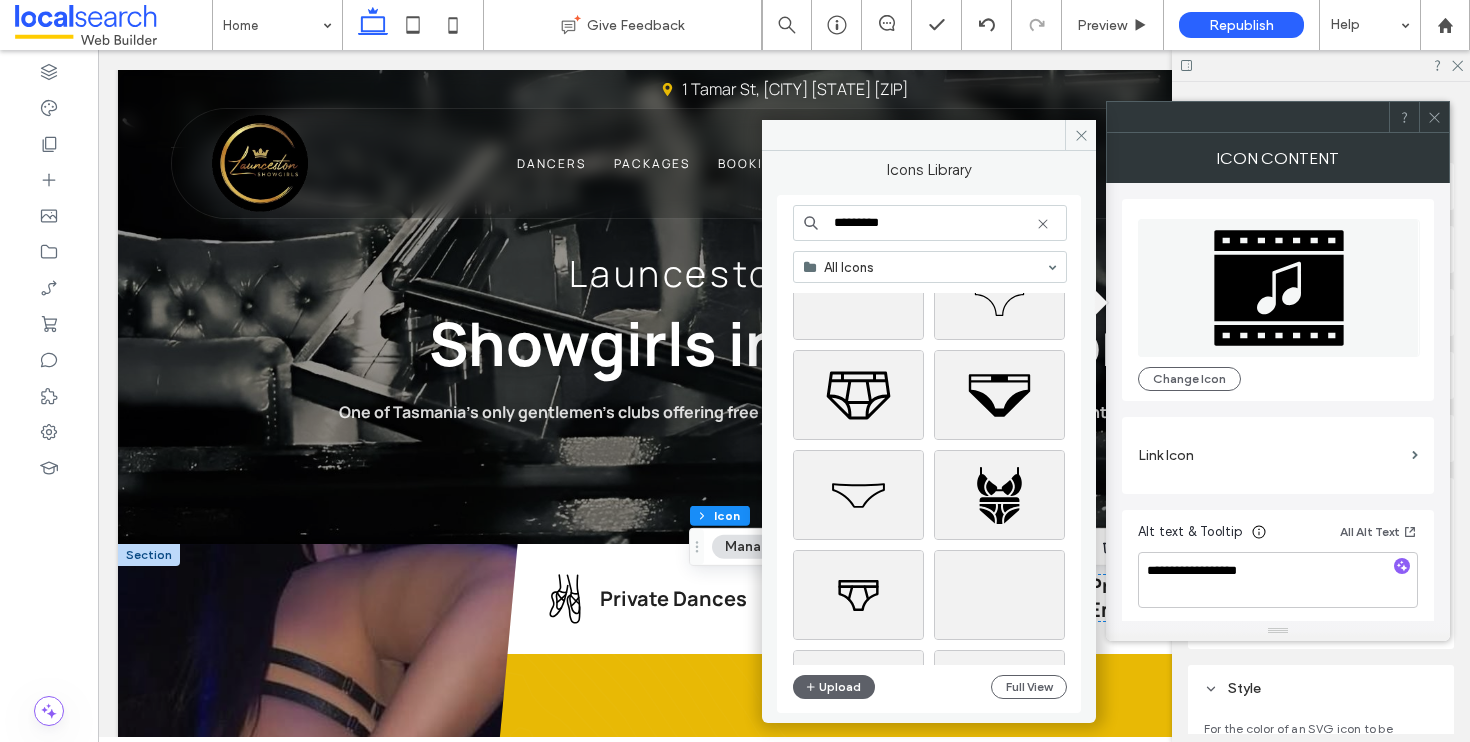 scroll, scrollTop: 767, scrollLeft: 0, axis: vertical 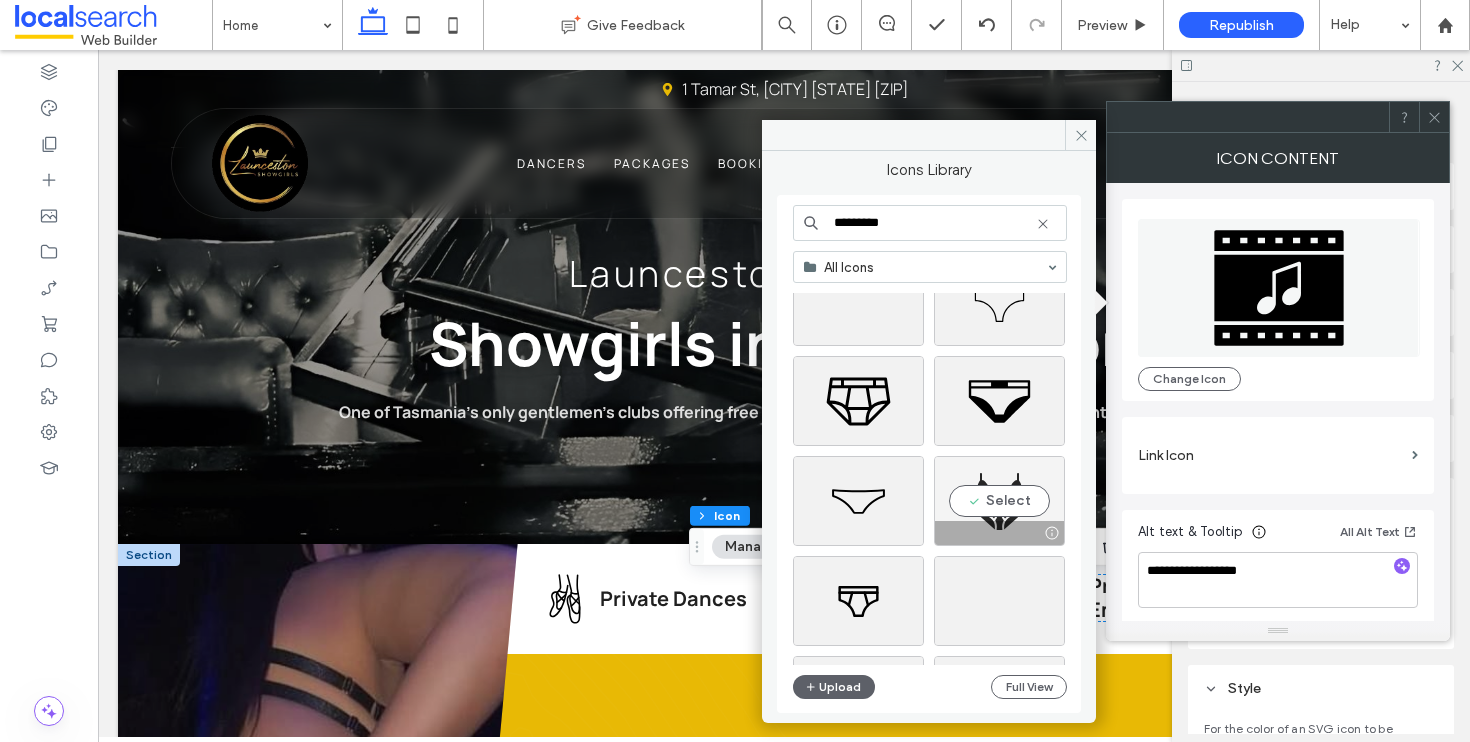 type on "*********" 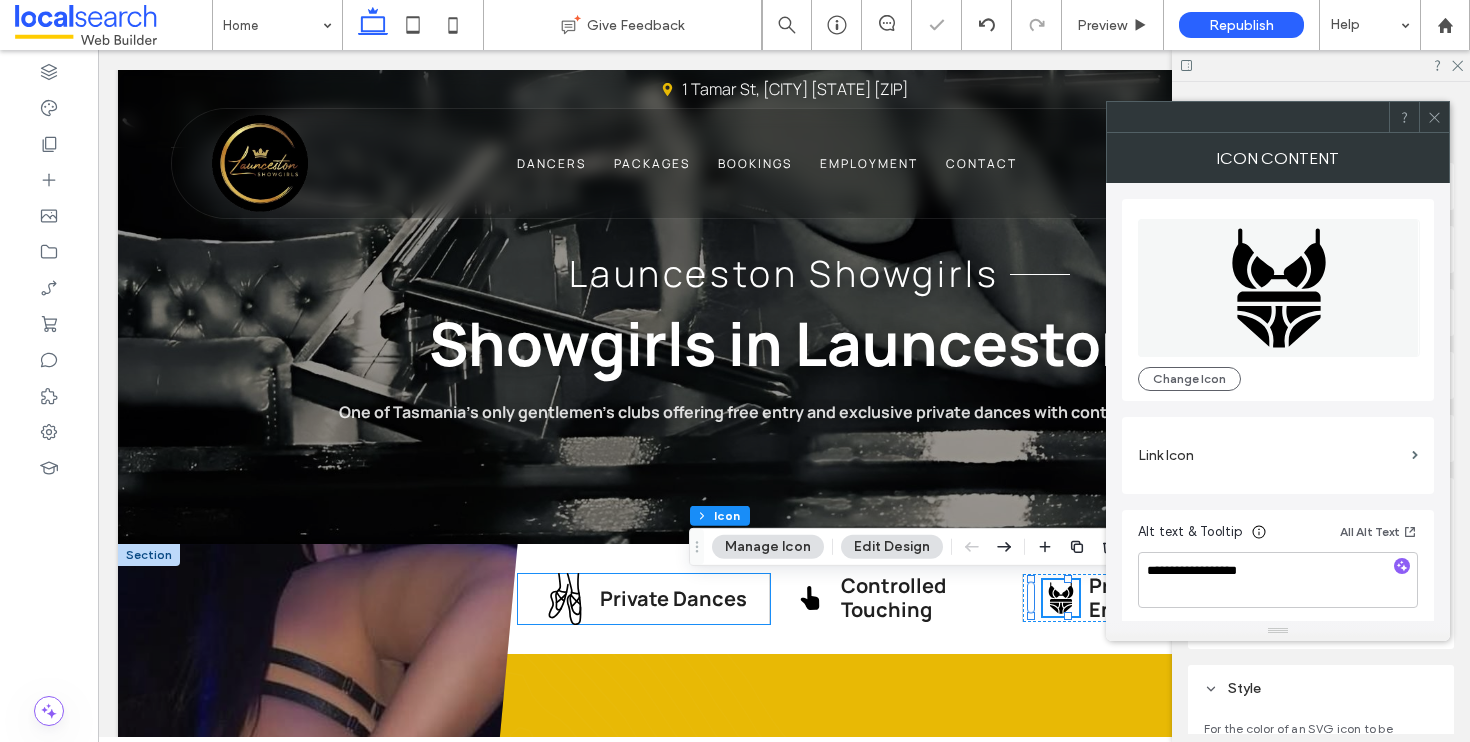 click 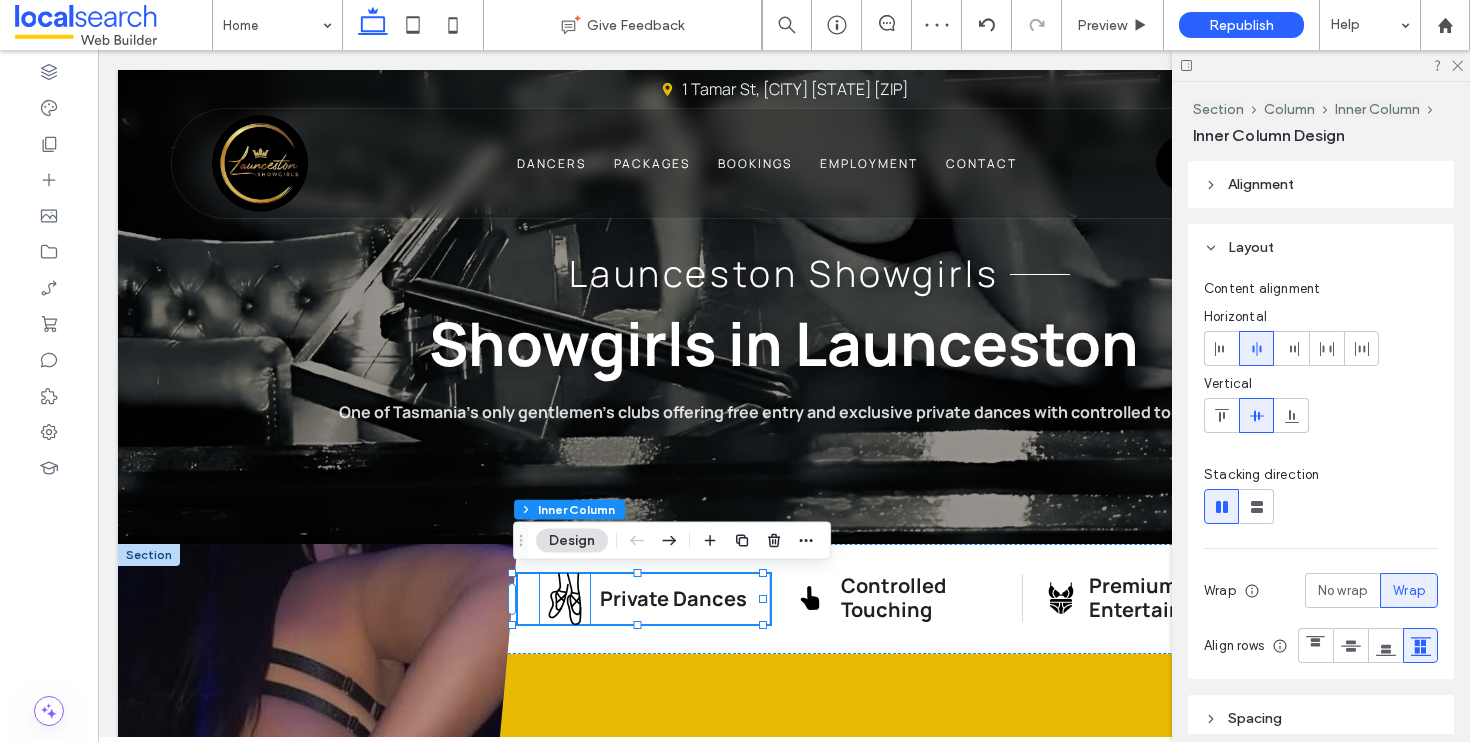 click 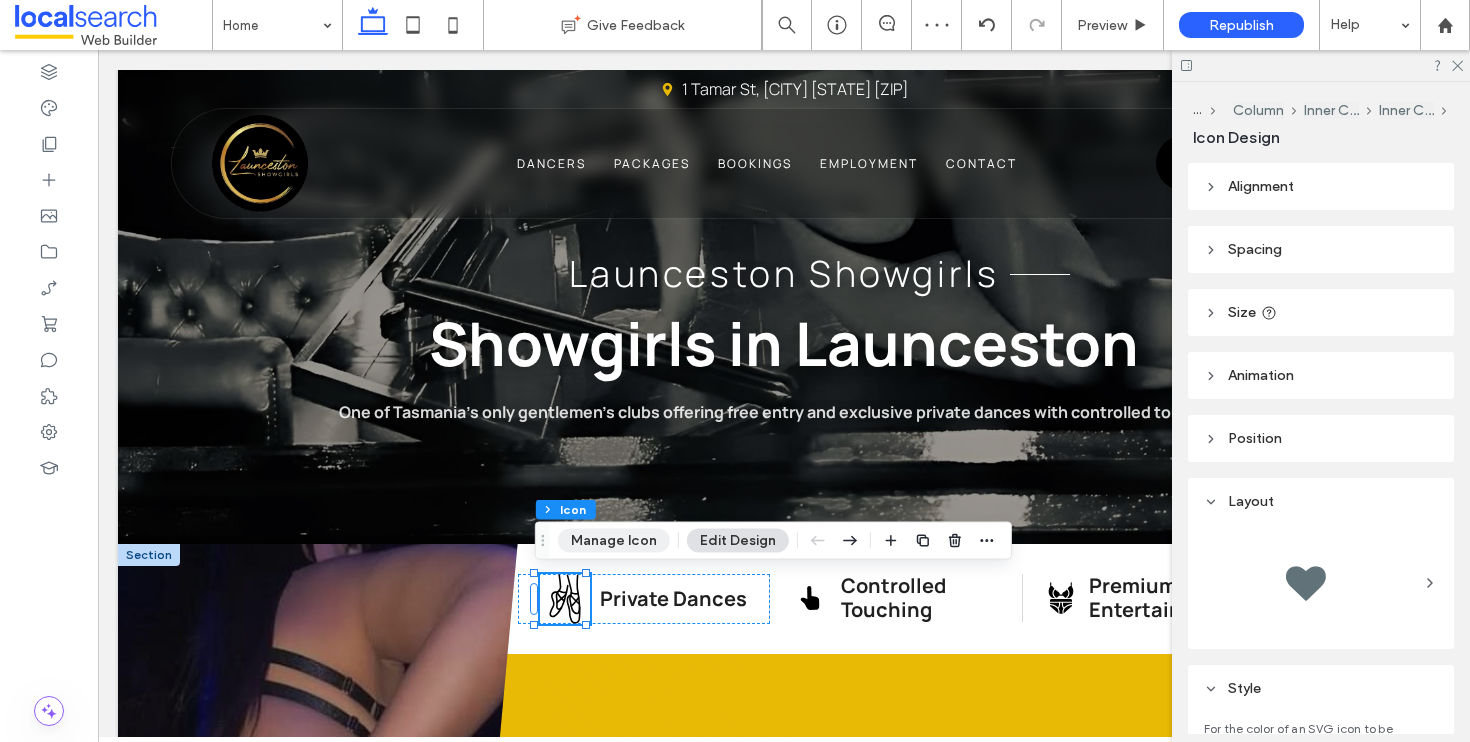 click on "Manage Icon" at bounding box center [614, 541] 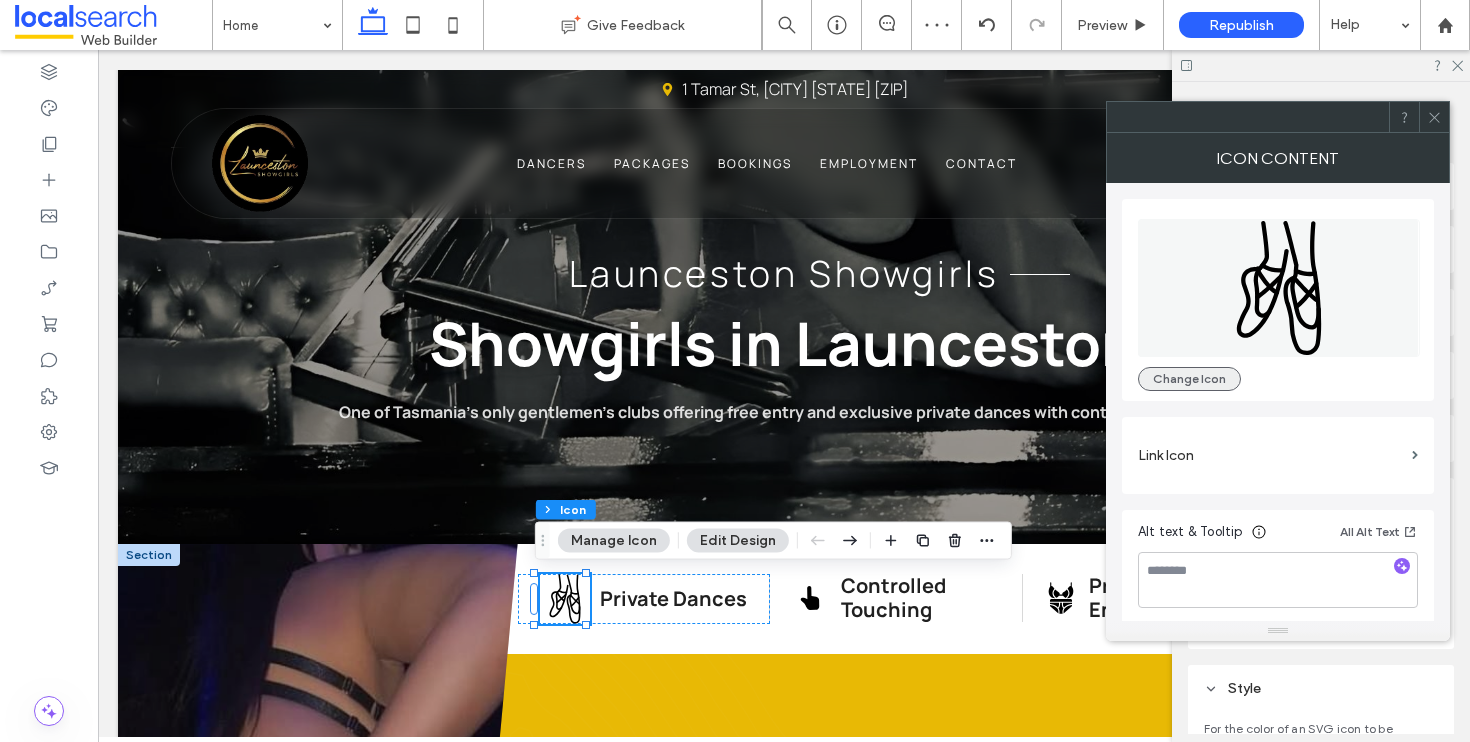 click on "Change Icon" at bounding box center [1189, 379] 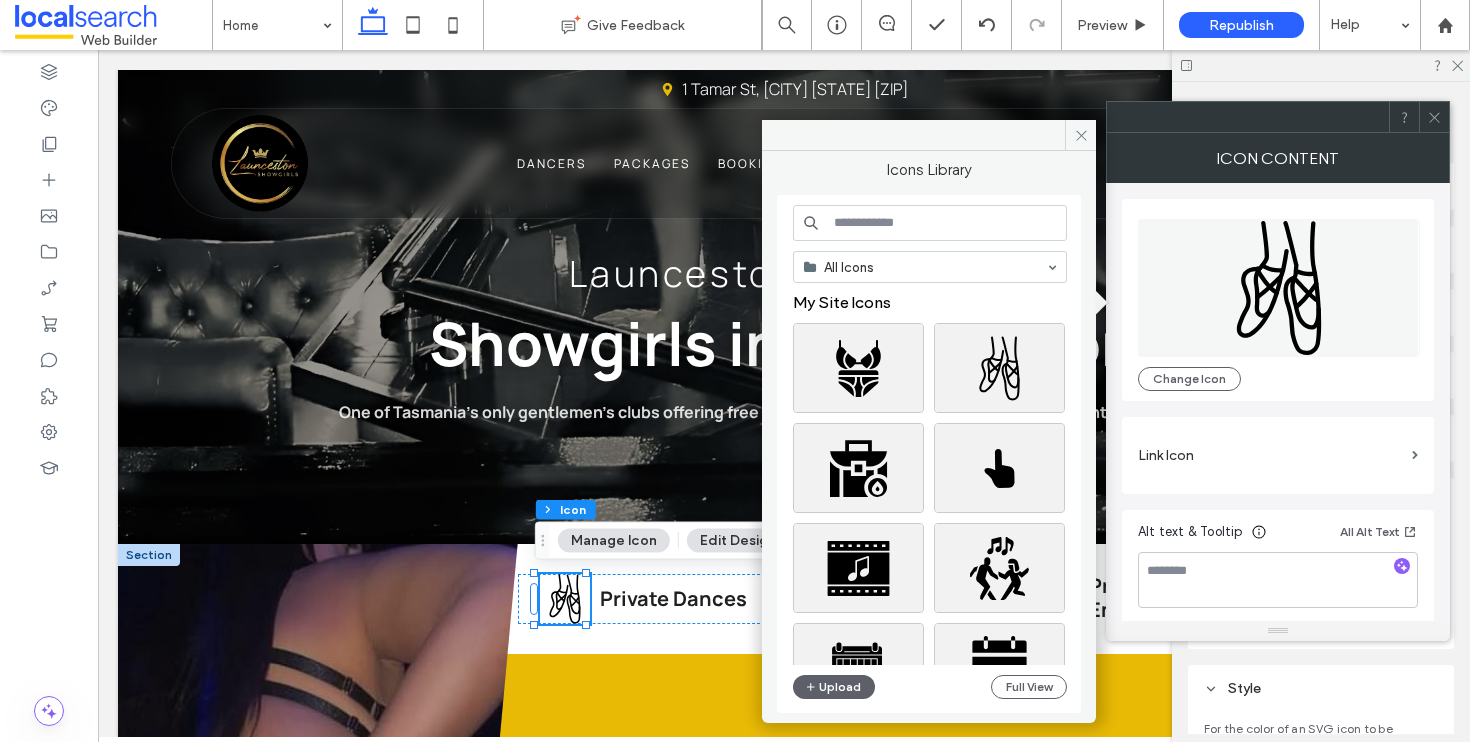 click at bounding box center (930, 223) 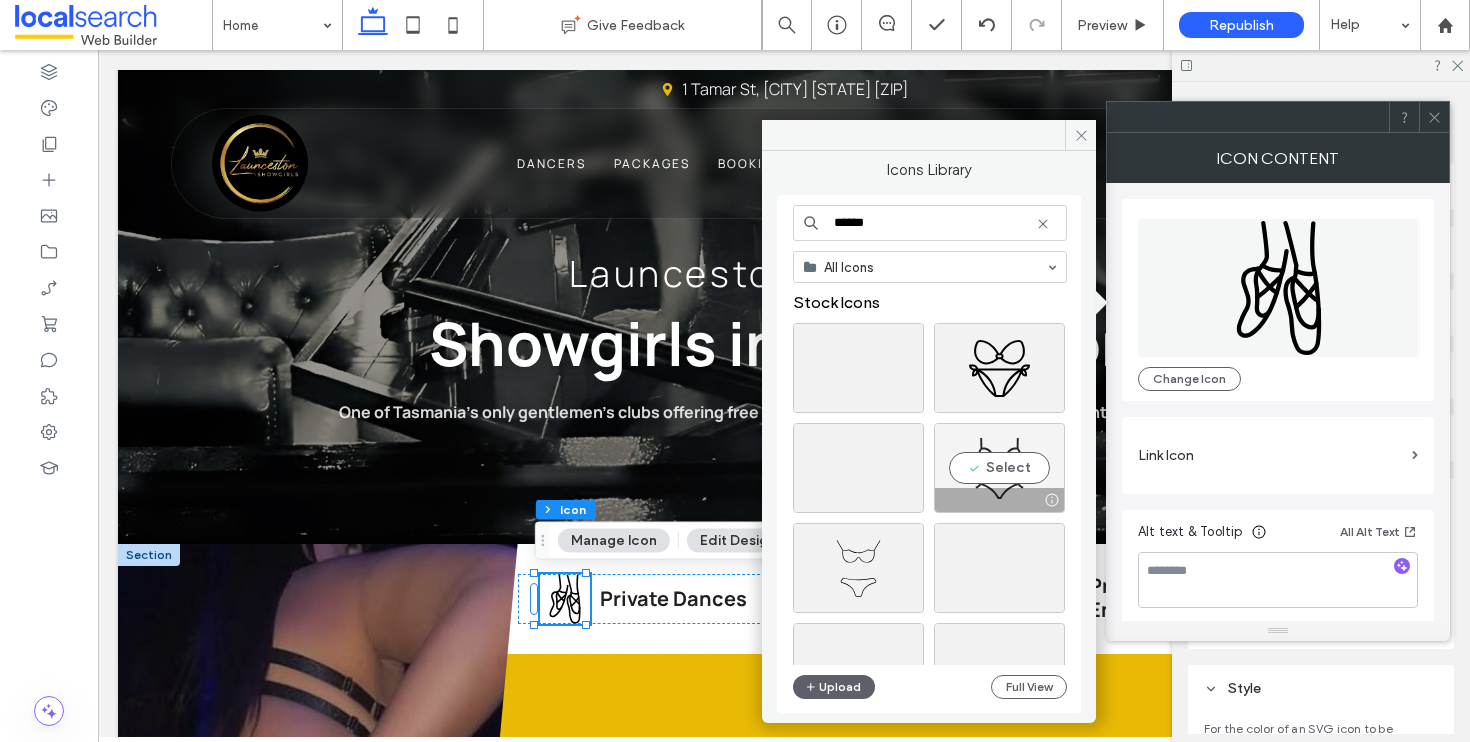 type on "******" 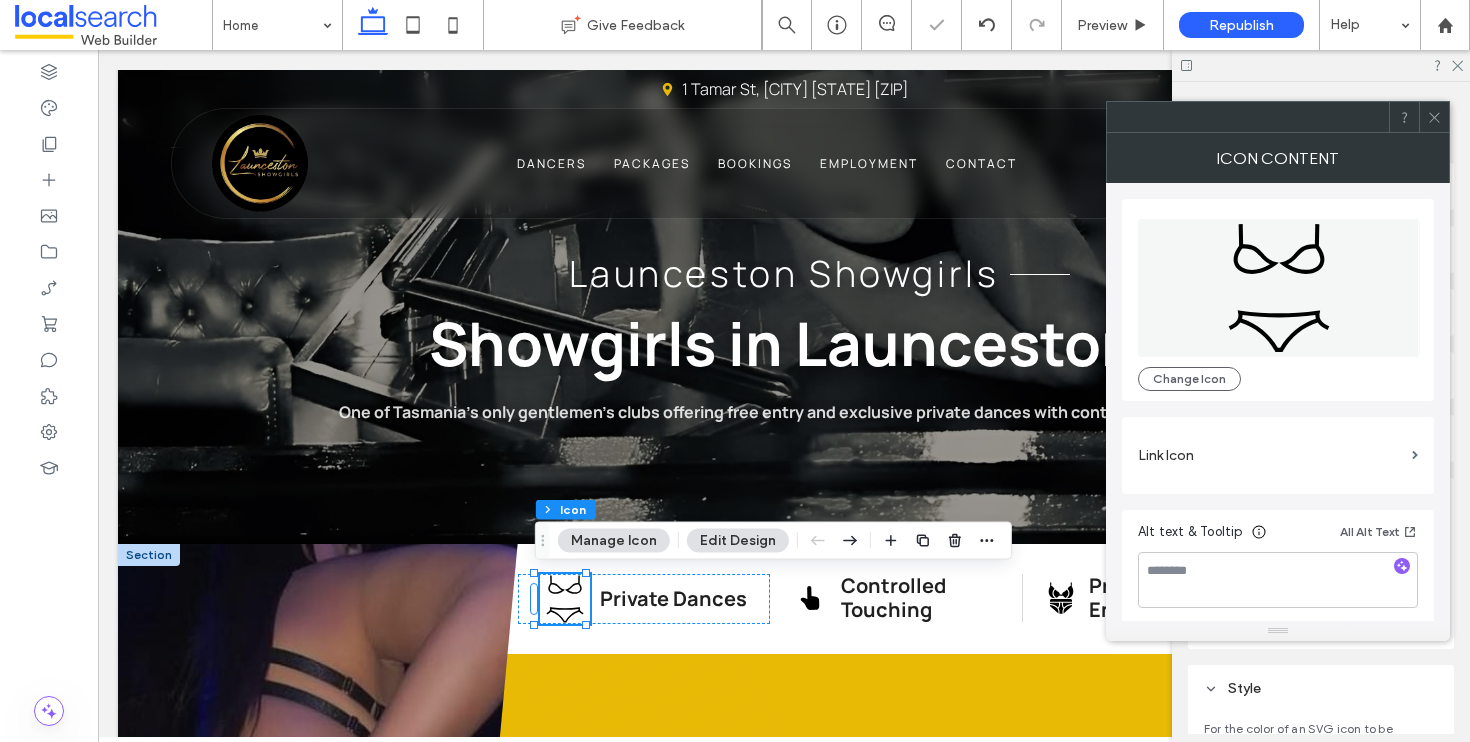 click 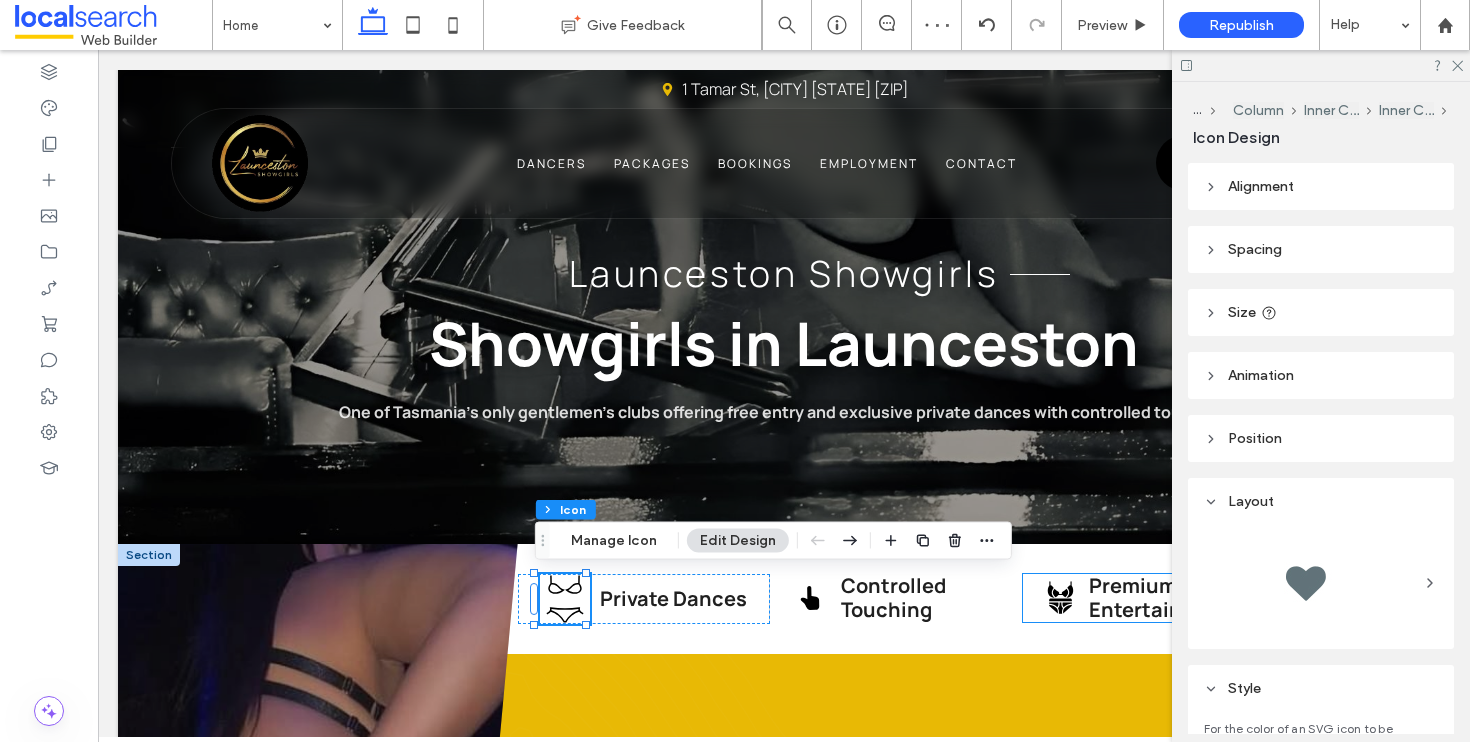 click 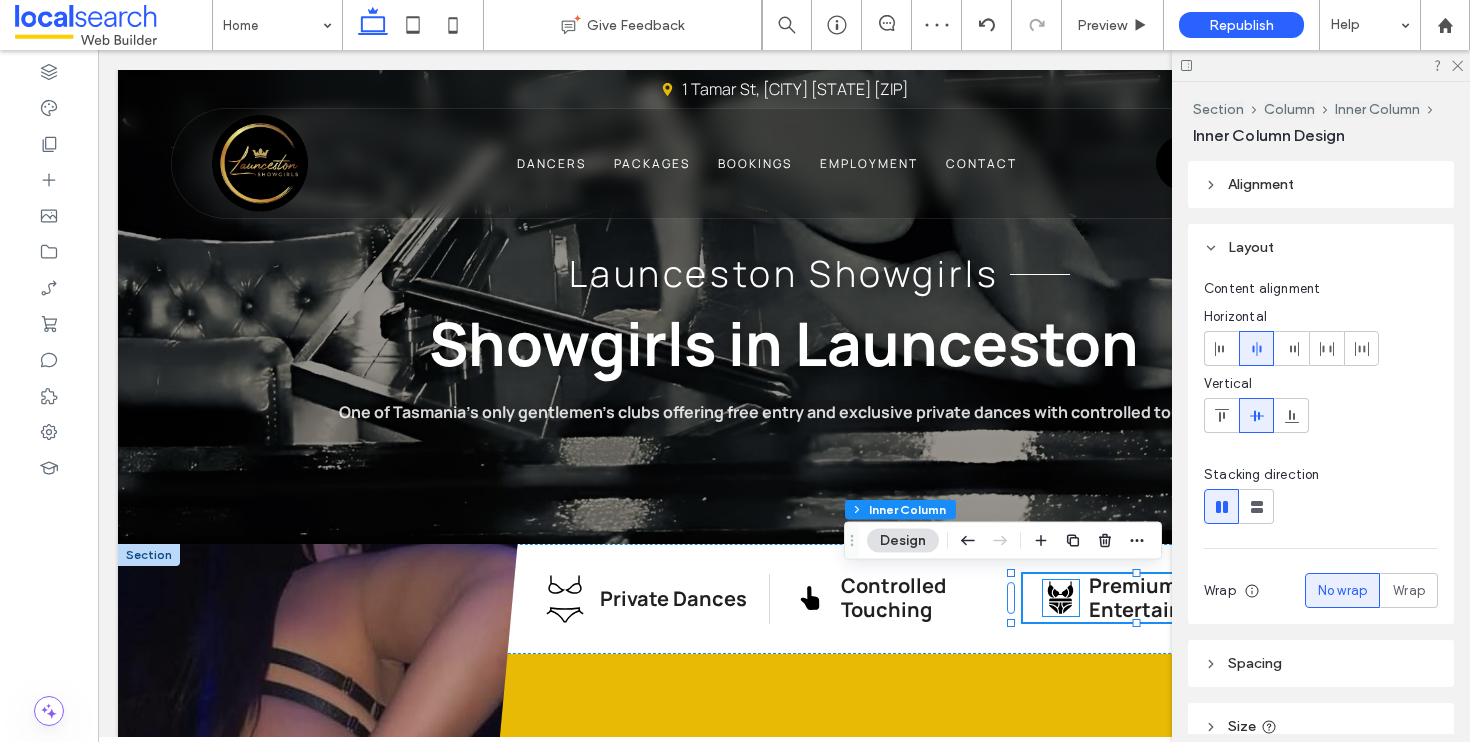 click 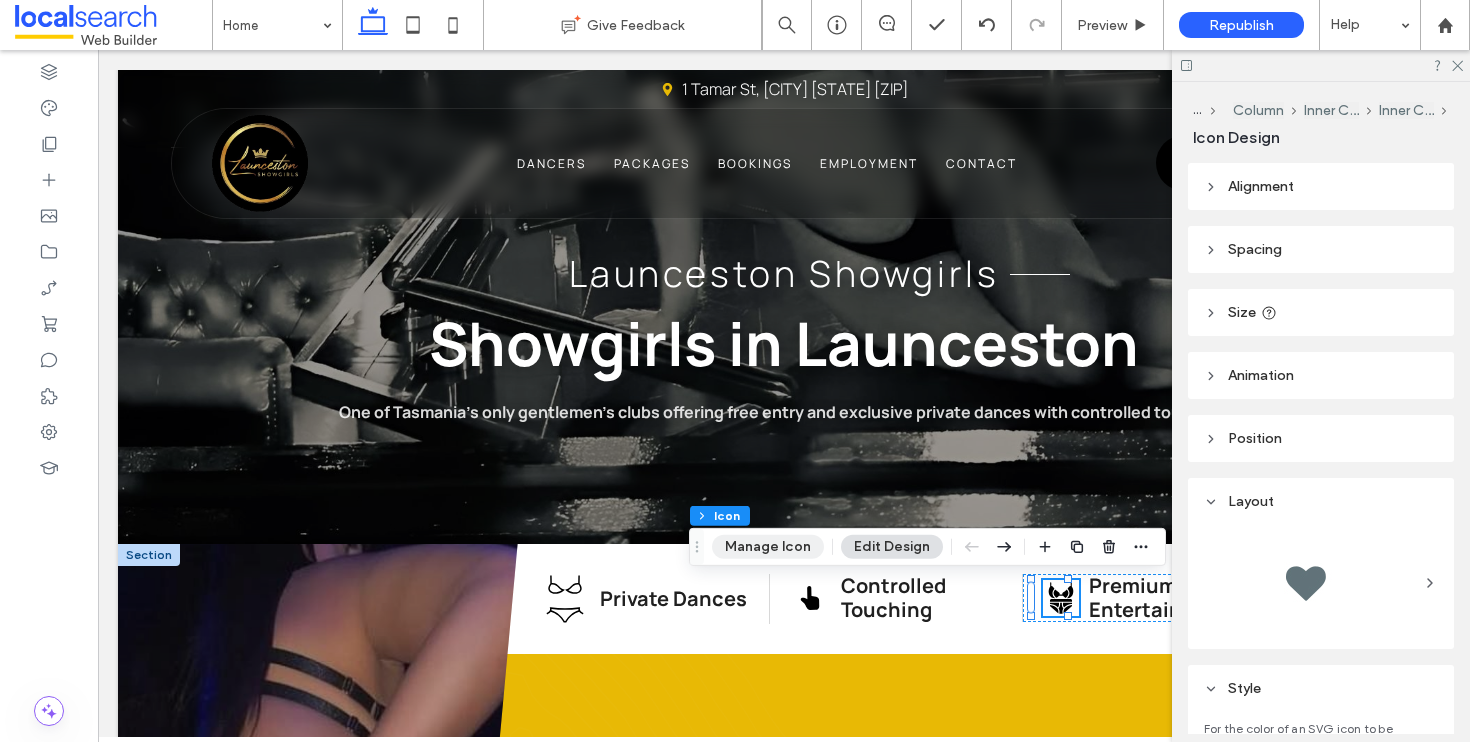 click on "Manage Icon" at bounding box center (768, 547) 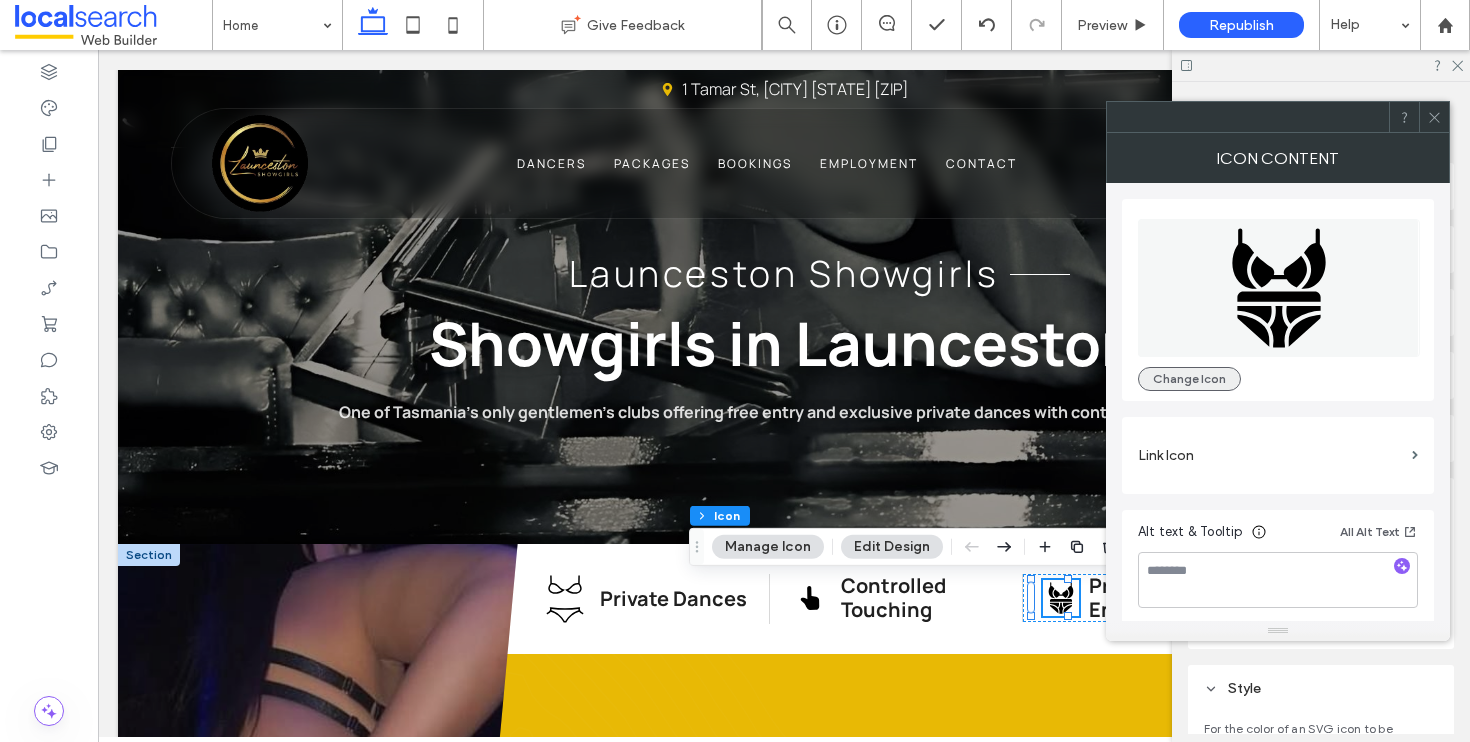 click on "Change Icon" at bounding box center [1189, 379] 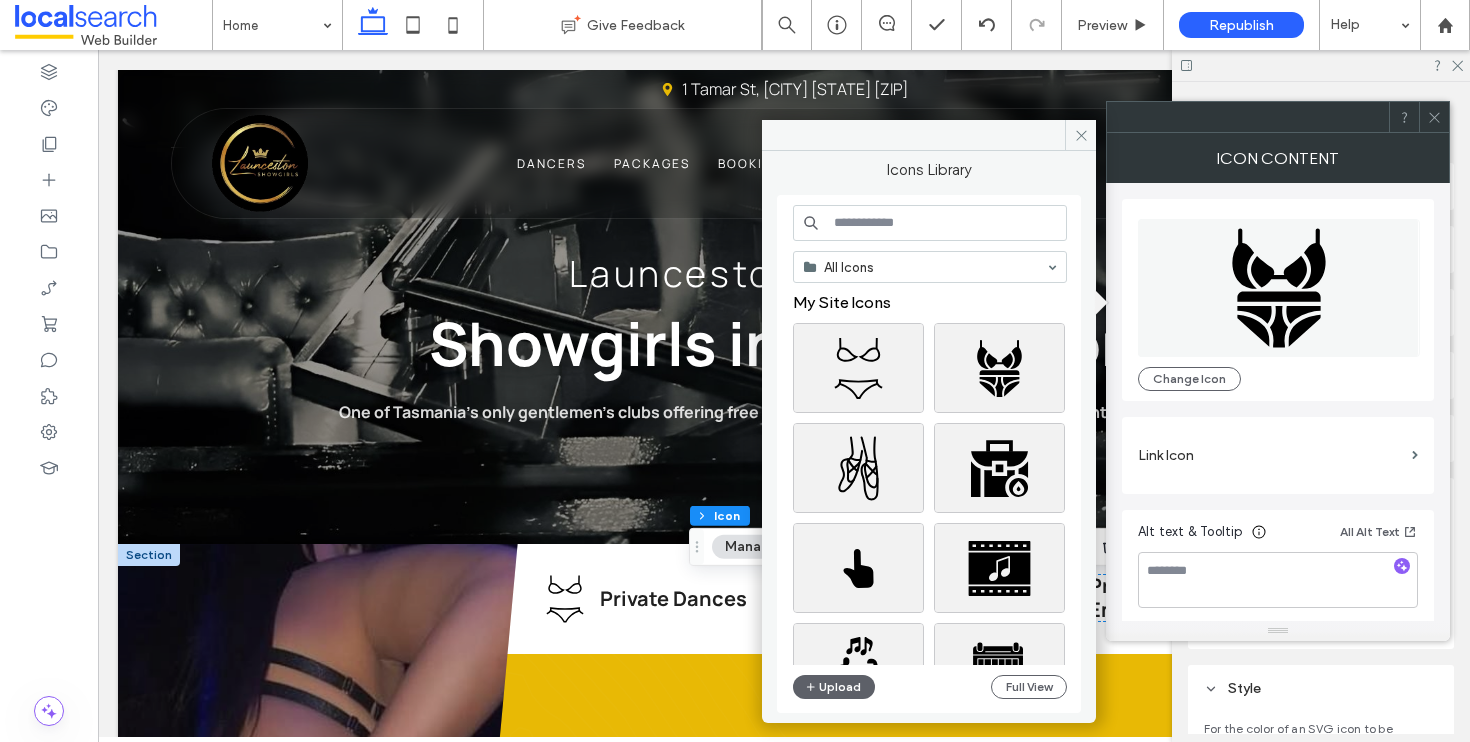 click at bounding box center (930, 223) 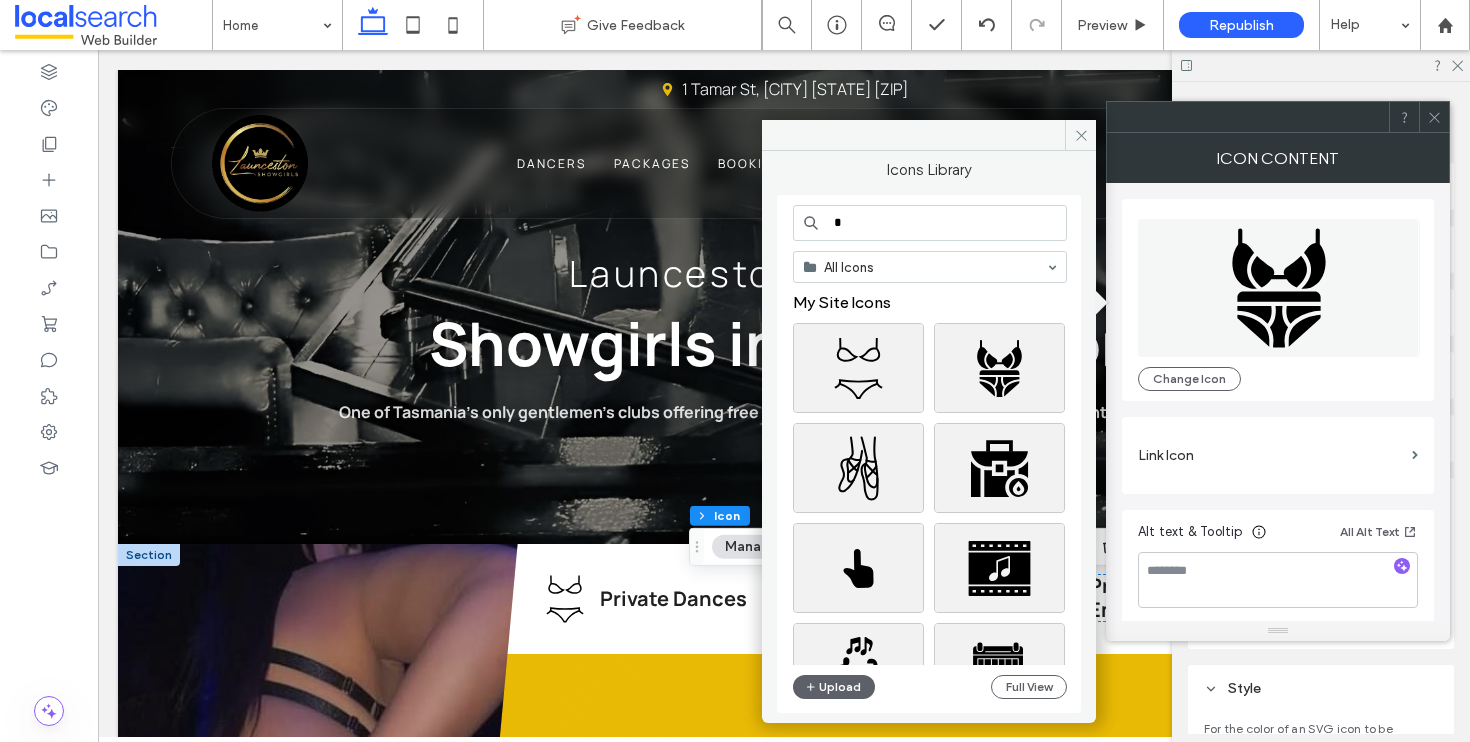 type on "*" 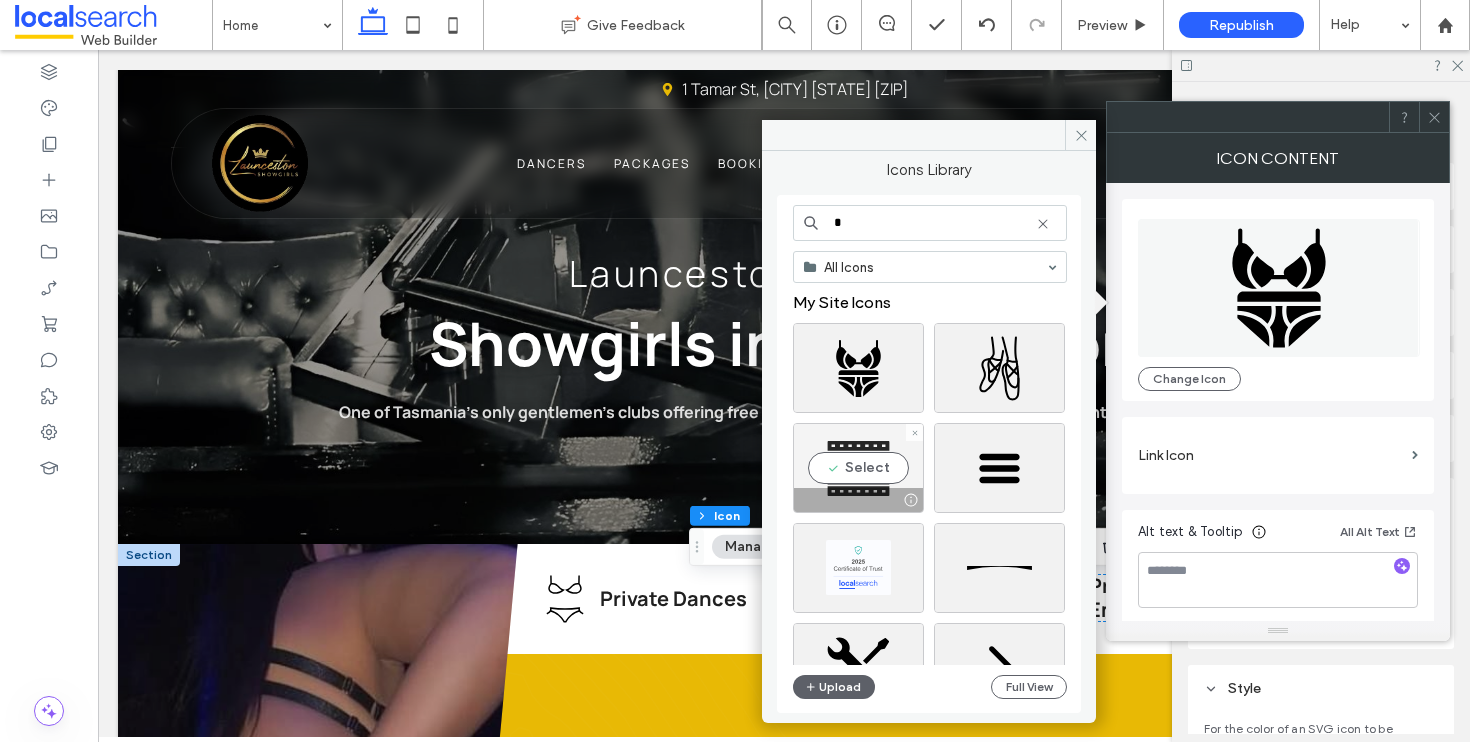click on "Select" at bounding box center [858, 468] 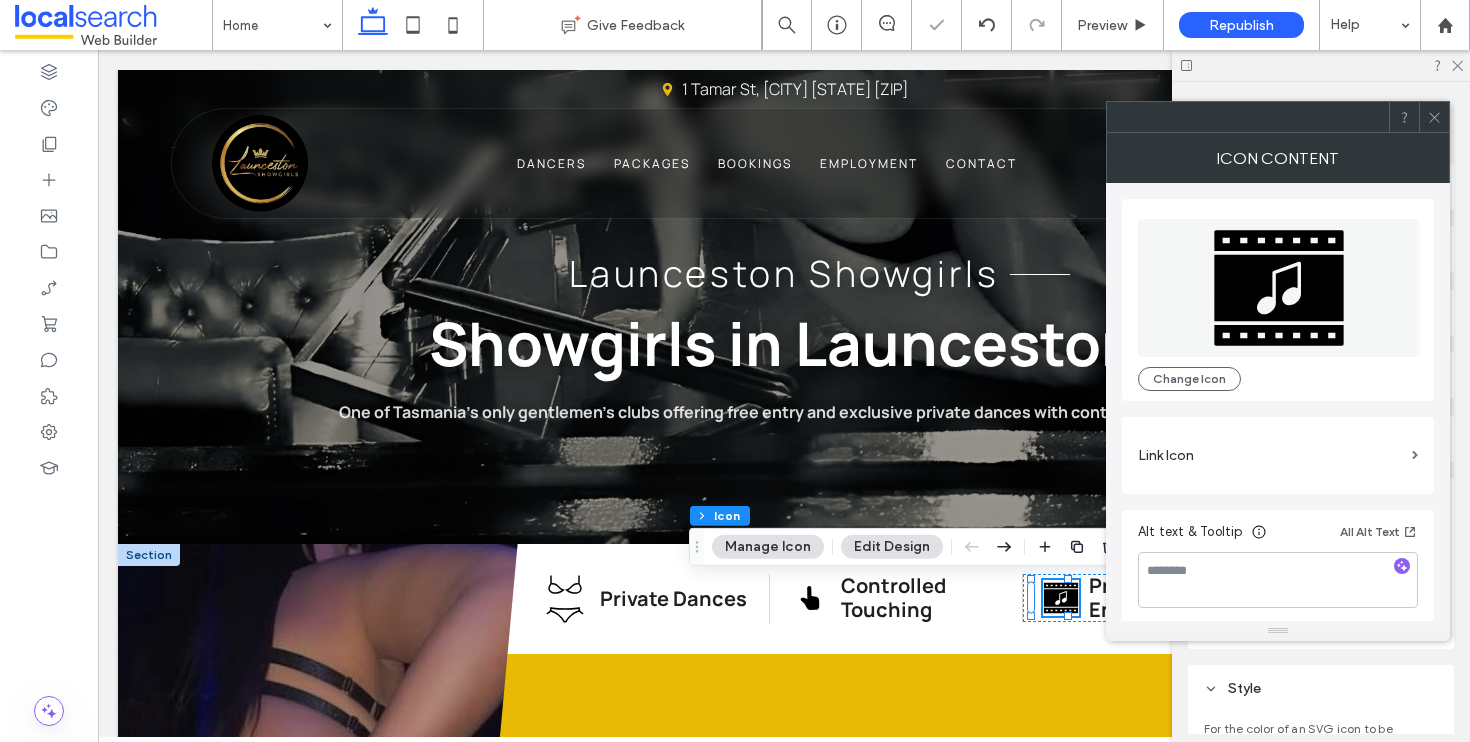 click 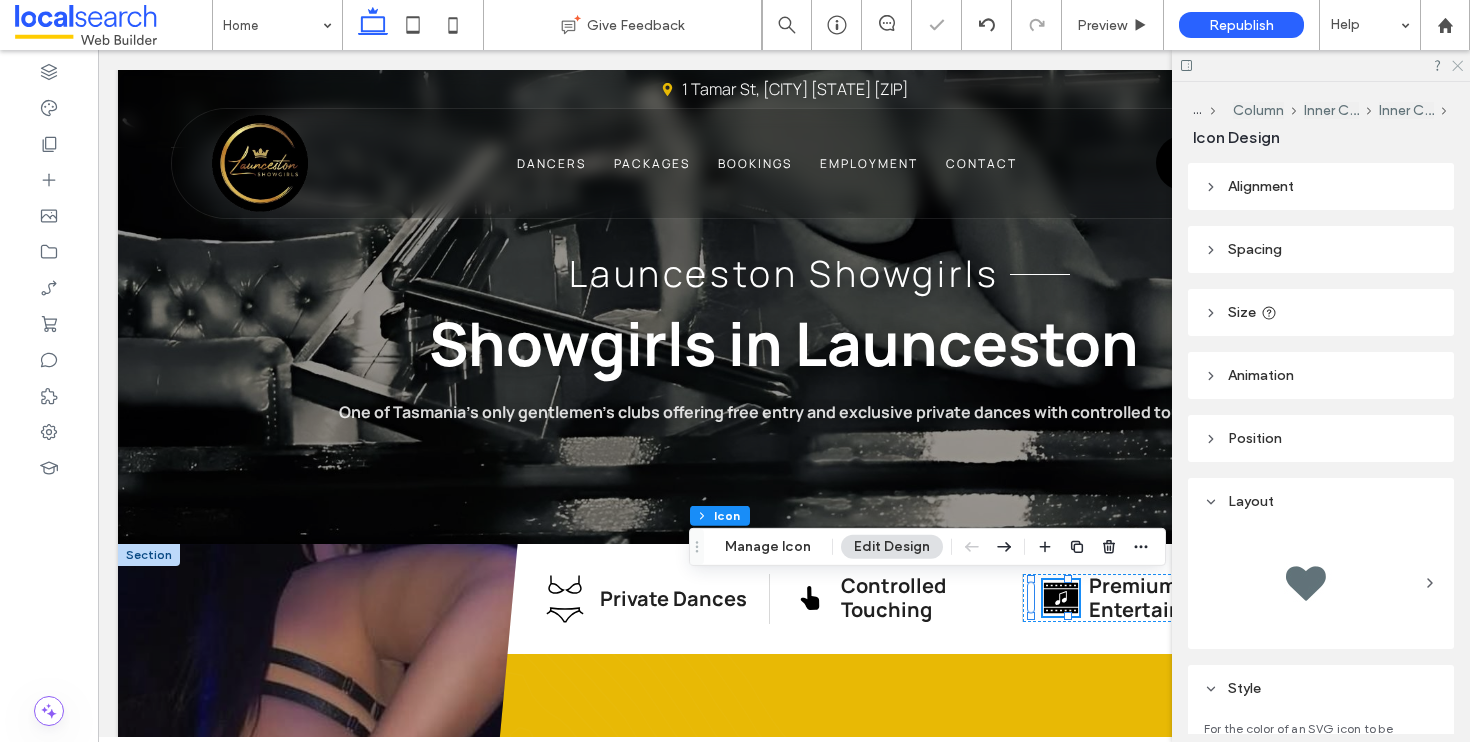 click 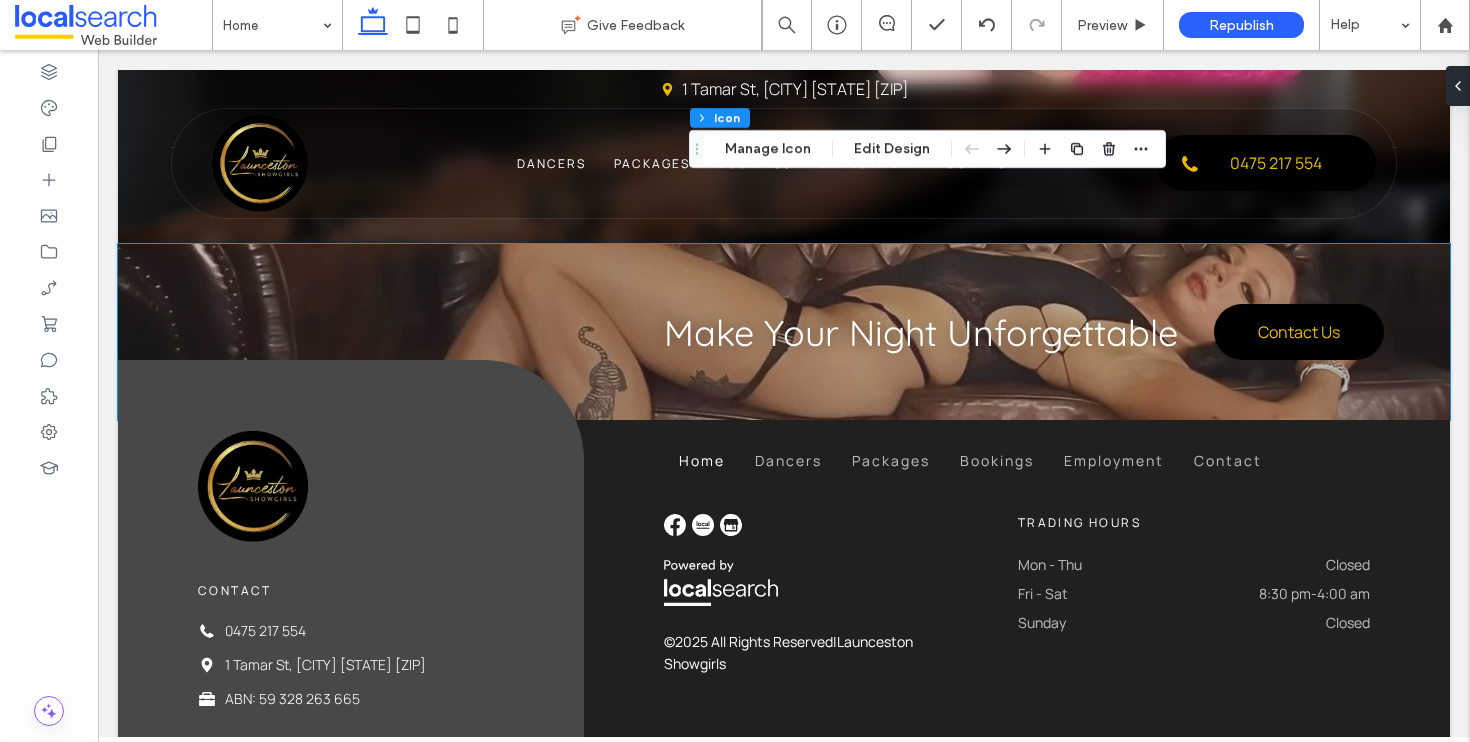 scroll, scrollTop: 3609, scrollLeft: 0, axis: vertical 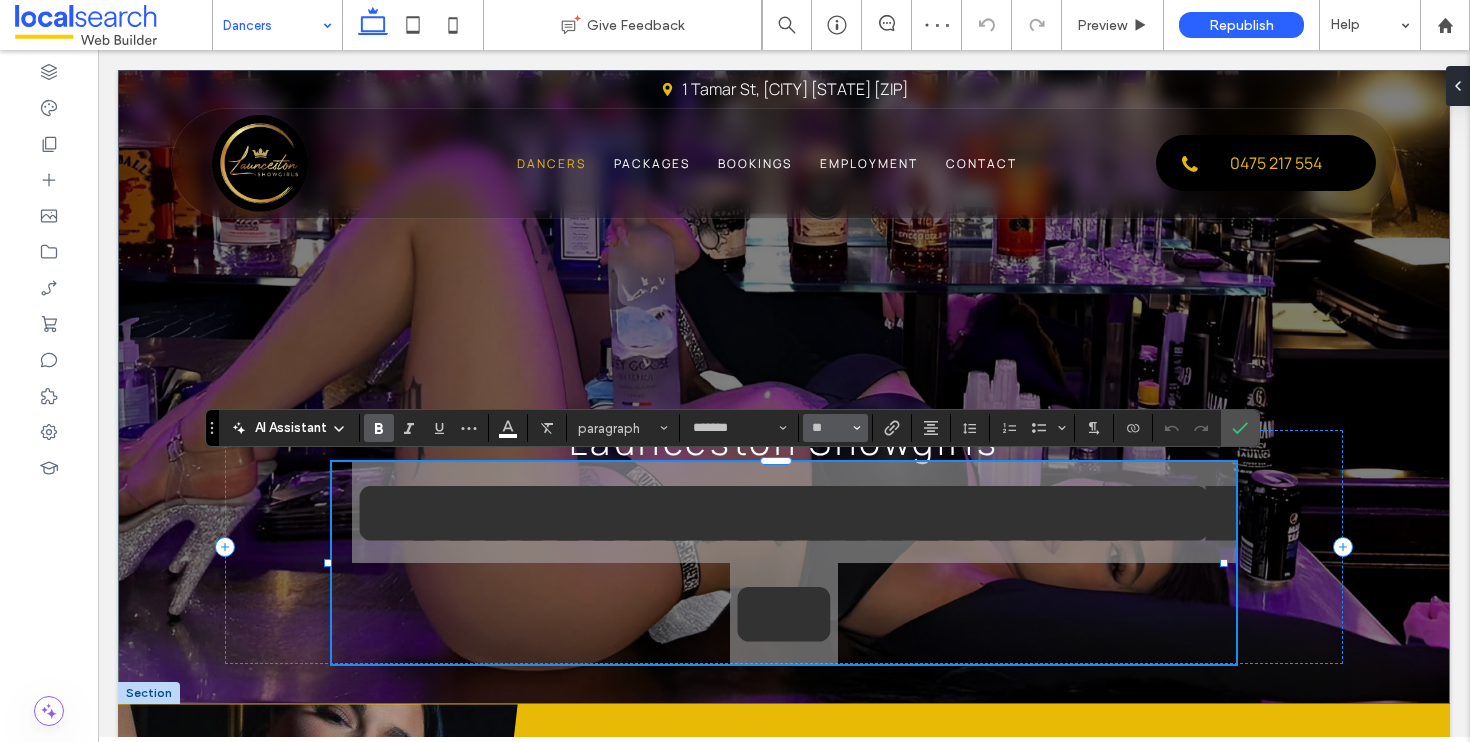 click on "**" at bounding box center [835, 428] 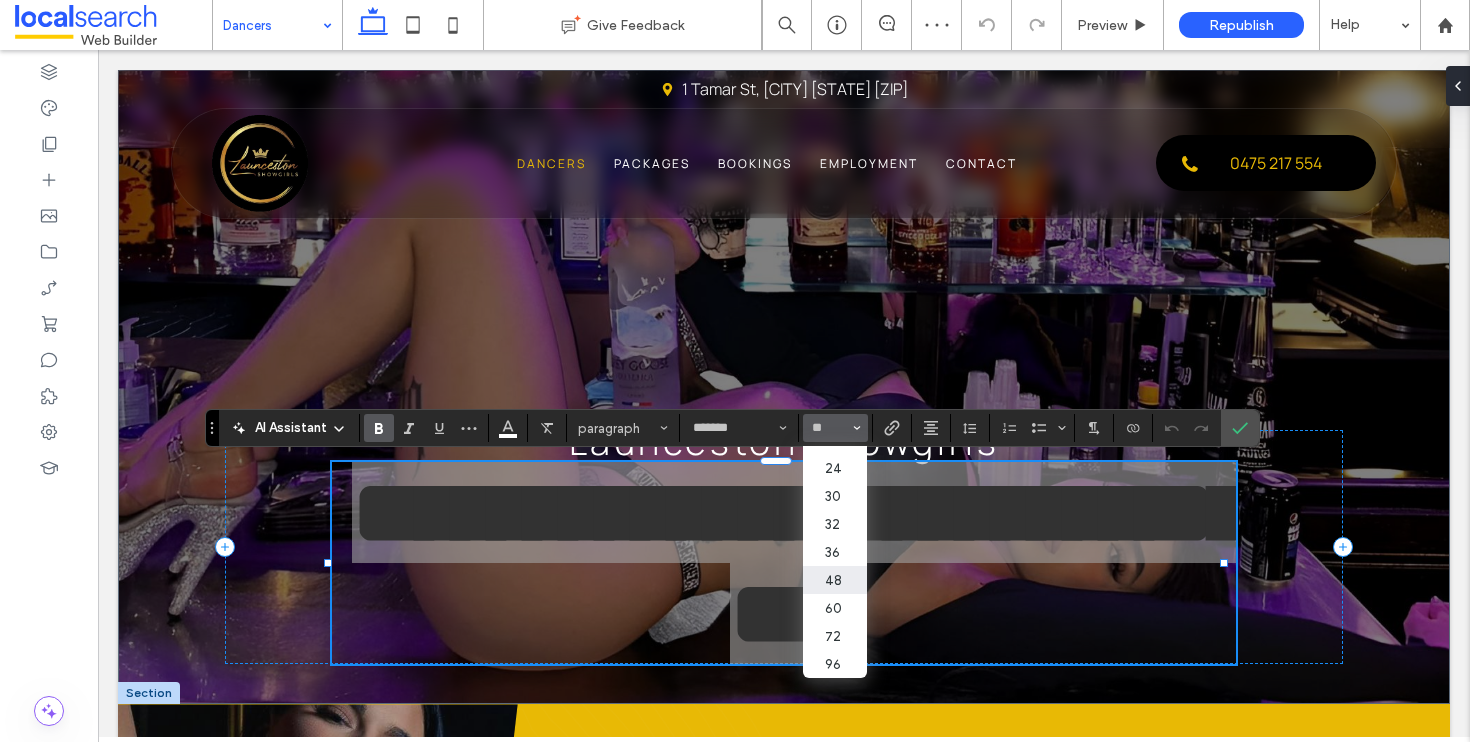 scroll, scrollTop: 247, scrollLeft: 0, axis: vertical 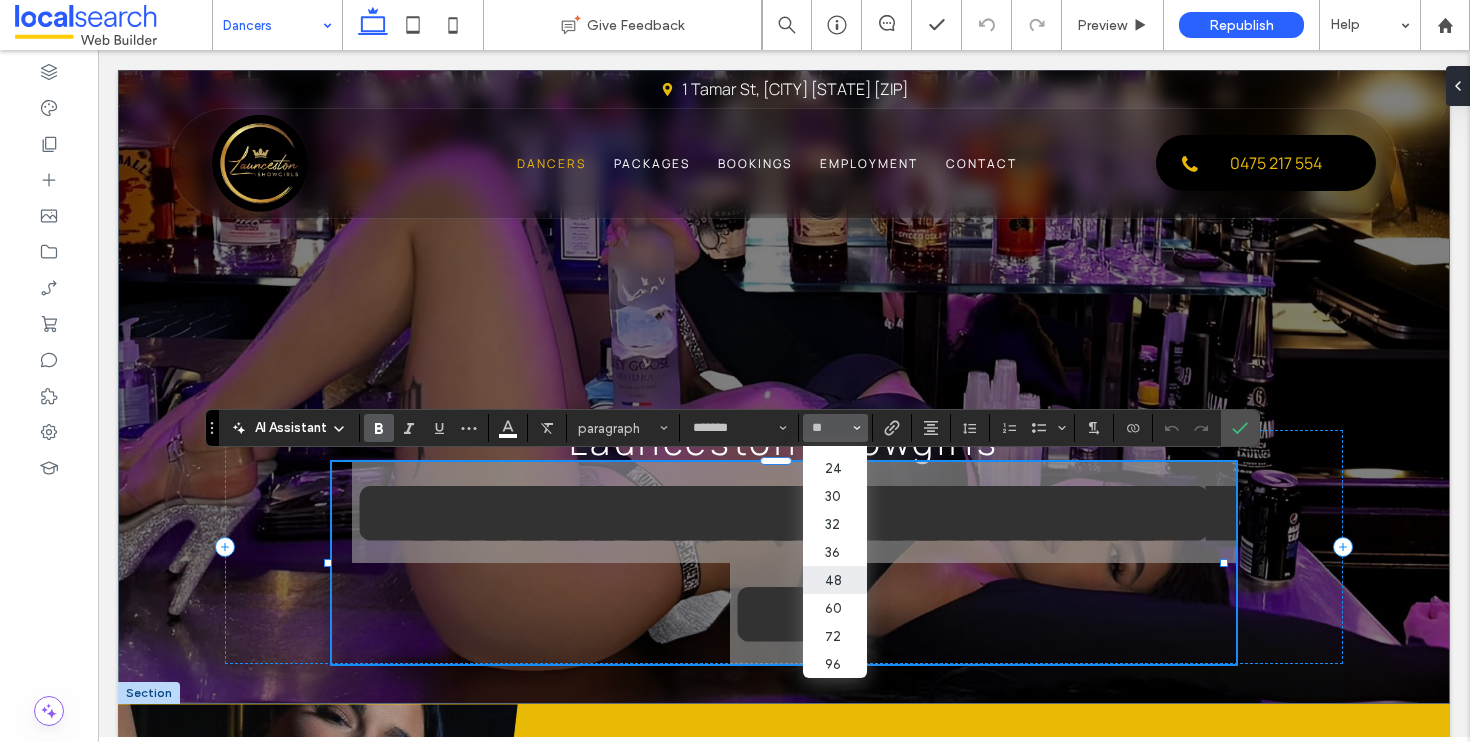 click on "48" at bounding box center (835, 580) 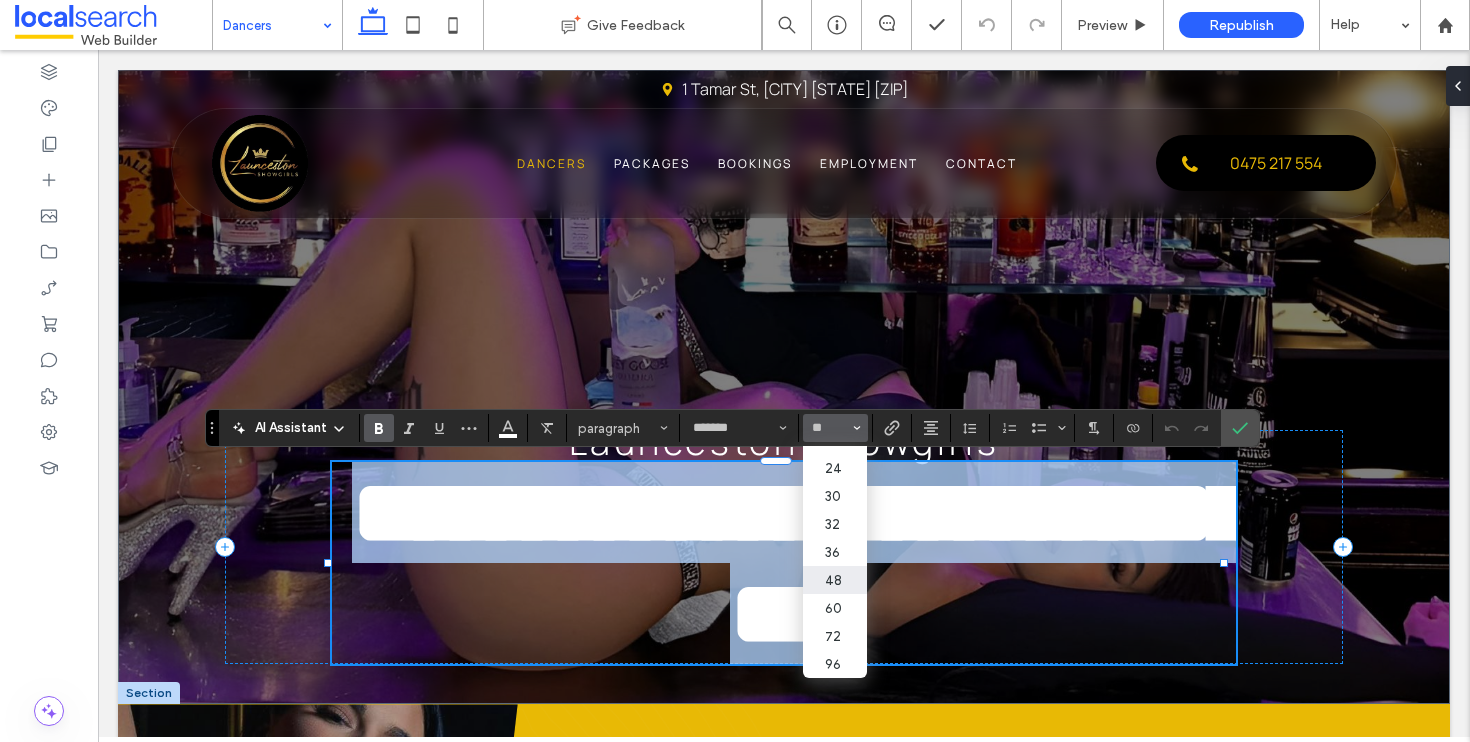 type on "**" 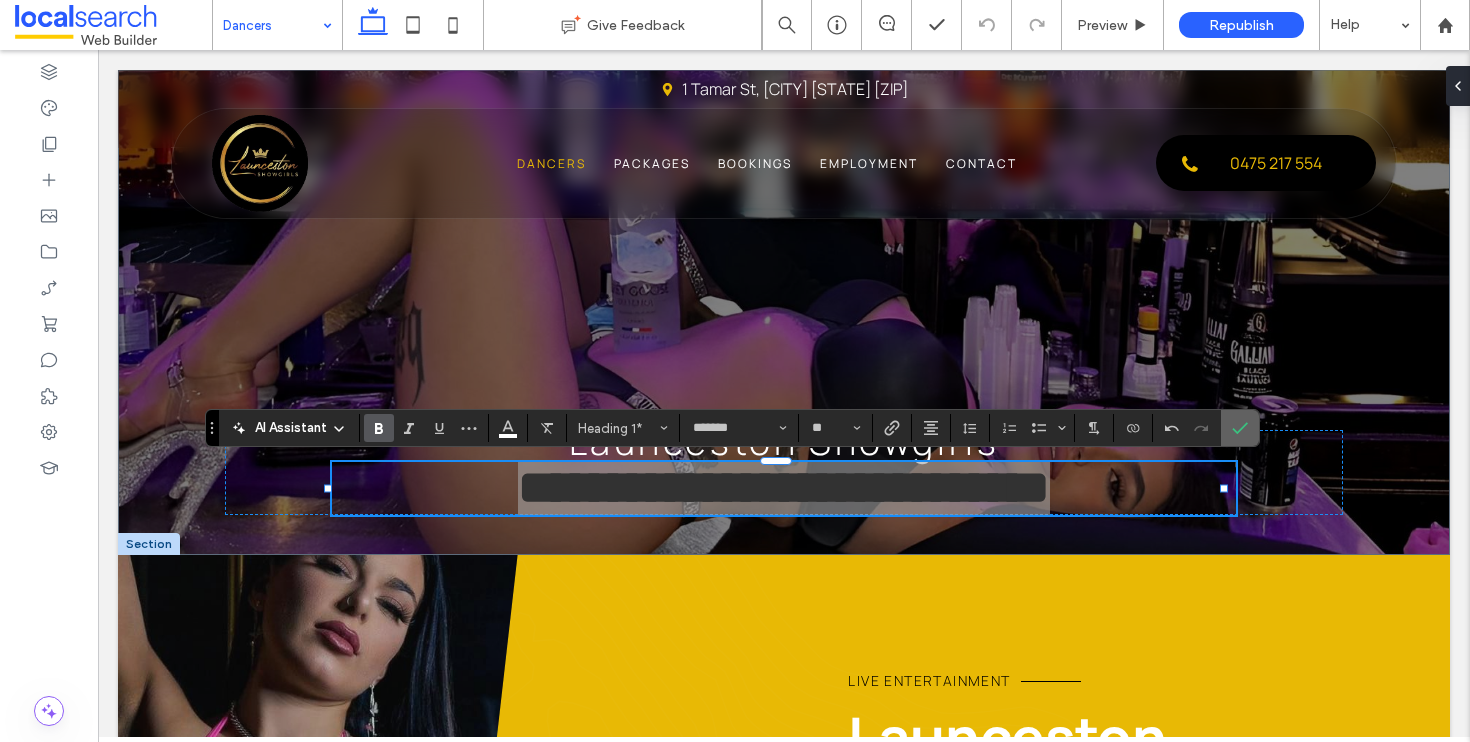 click at bounding box center (1240, 428) 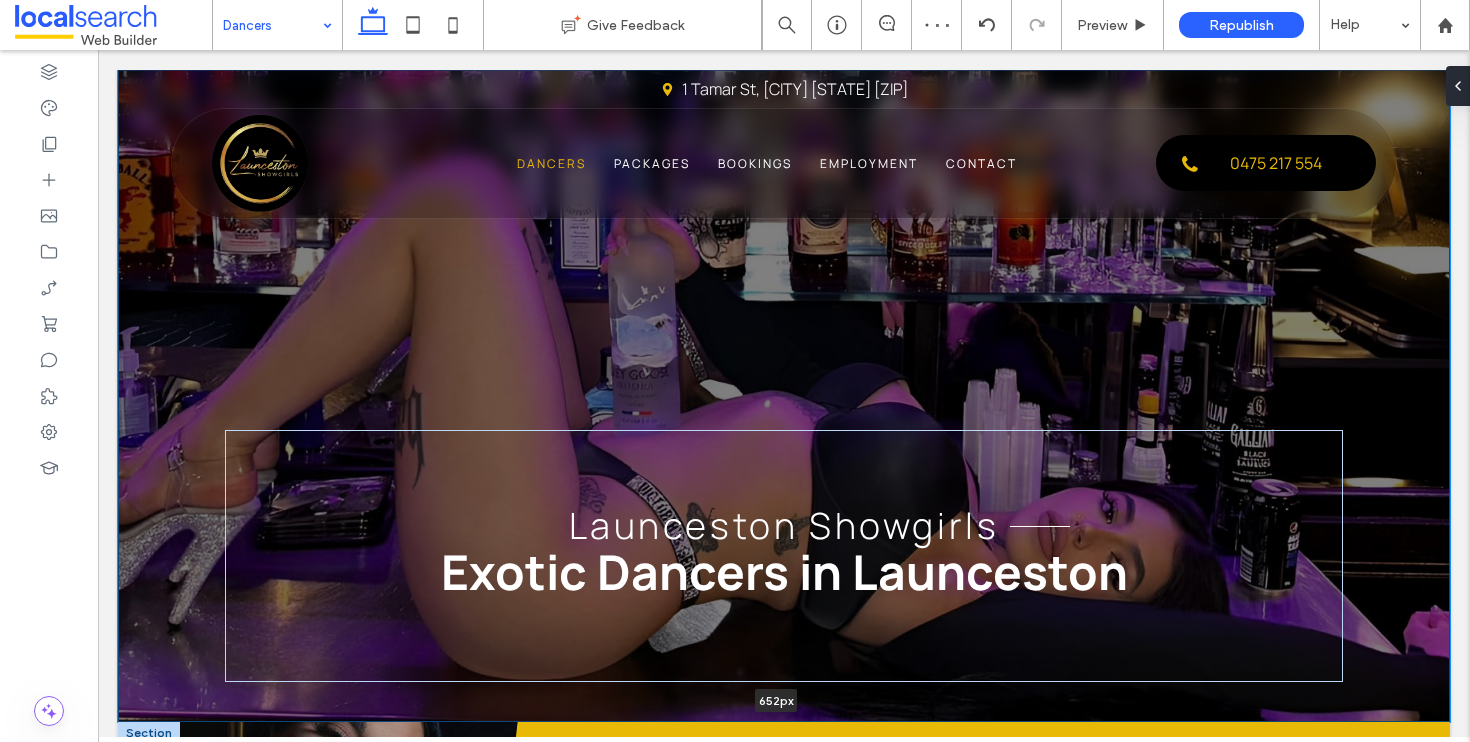 drag, startPoint x: 1383, startPoint y: 558, endPoint x: 1398, endPoint y: 726, distance: 168.66832 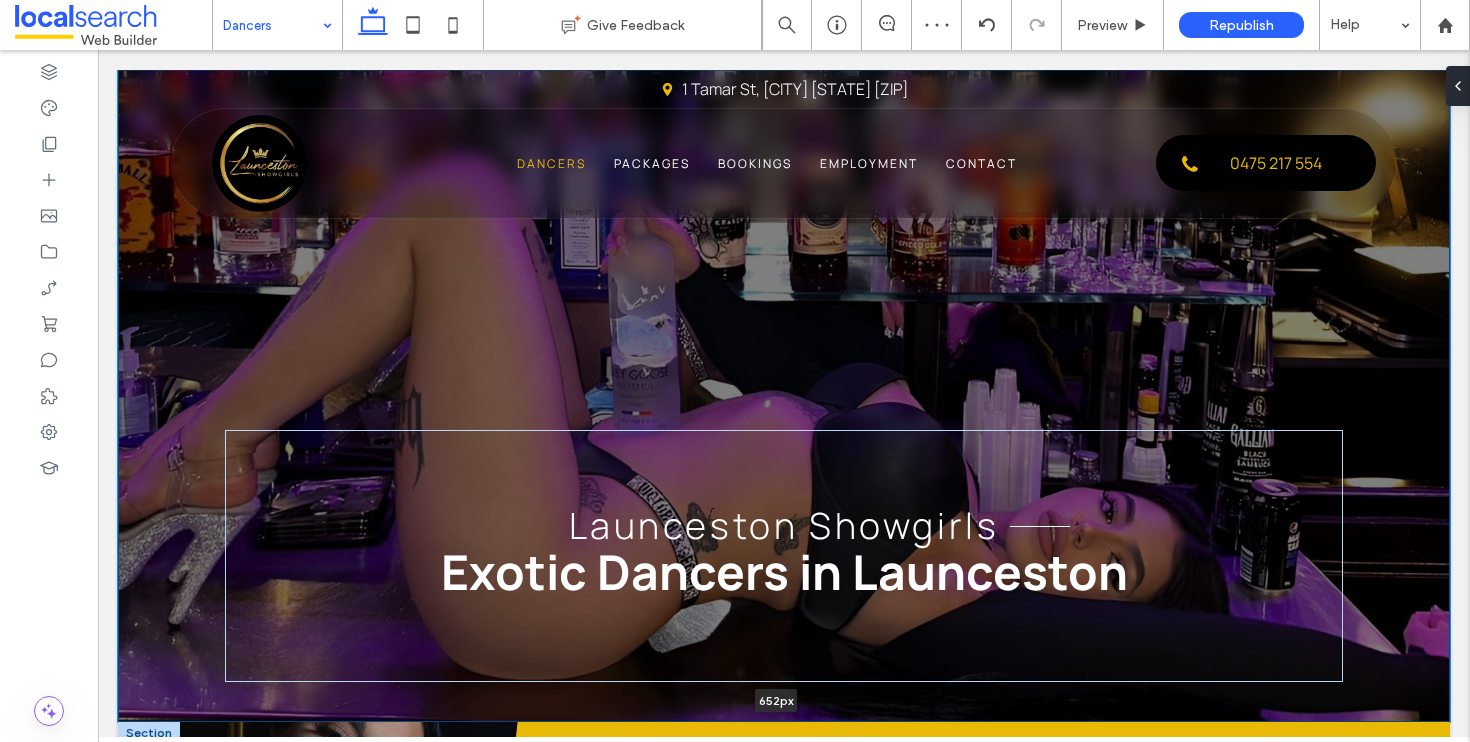 click on "Launceston Showgirls
Exotic Dancers in Launceston
652px
Section + Add Section
Live entertainment
Launceston Exotic Dancers
There’s nothing quite like the thrill of a live performance—and when it comes to exotic dancing, few venues do it like Launceston Showgirls.
Based in Launceston and proudly recognised across Tasmania, we offer a unique club experience where every night brings bold stage shows, exciting energy and unforgettable talent. Whether you’re visiting for a quiet drink or heading in with a group, our dancers keep the atmosphere buzzing with class, skill and charisma.
Want to see it for yourself? Plan your visit or reserve a seat by calling
0475 217 554   today.
Find Out More
Section + Add Section" at bounding box center (784, 1884) 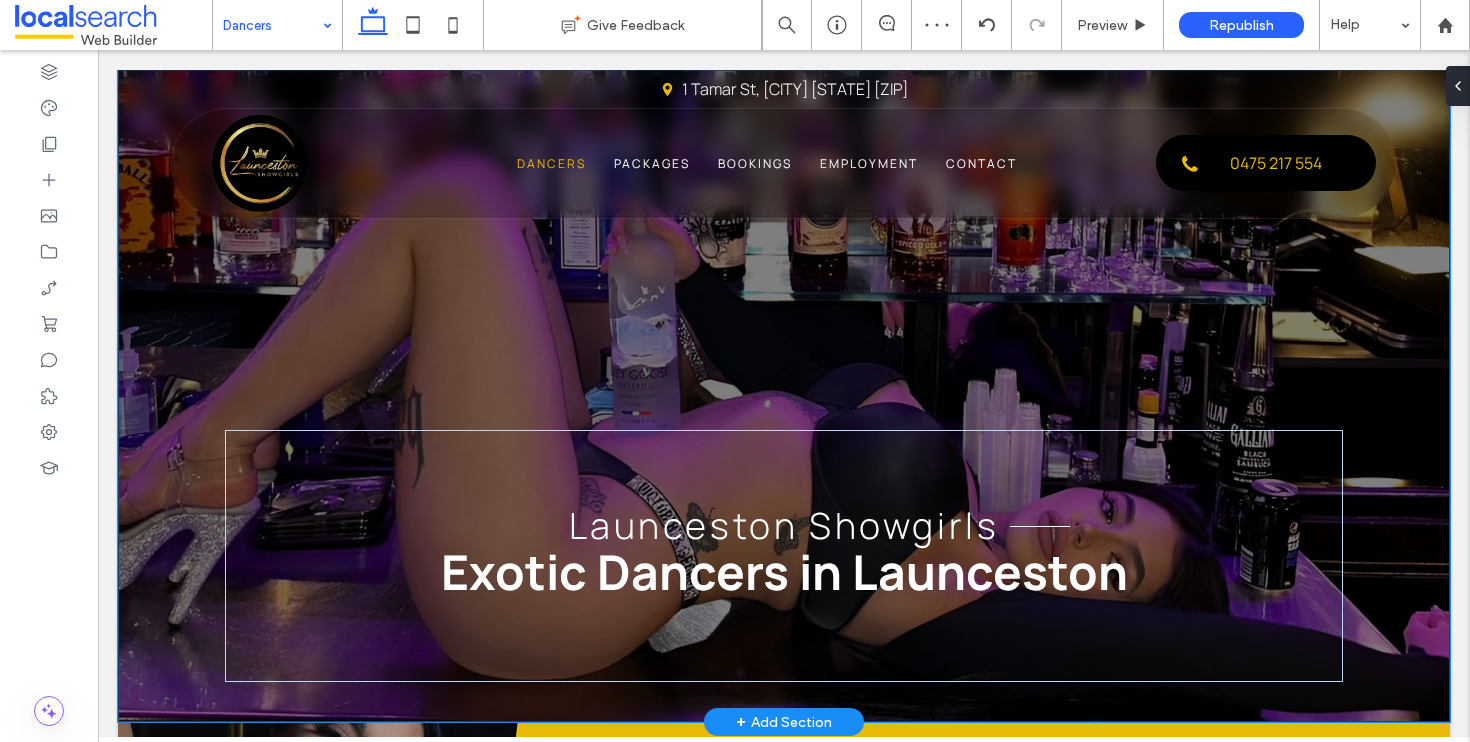 type on "***" 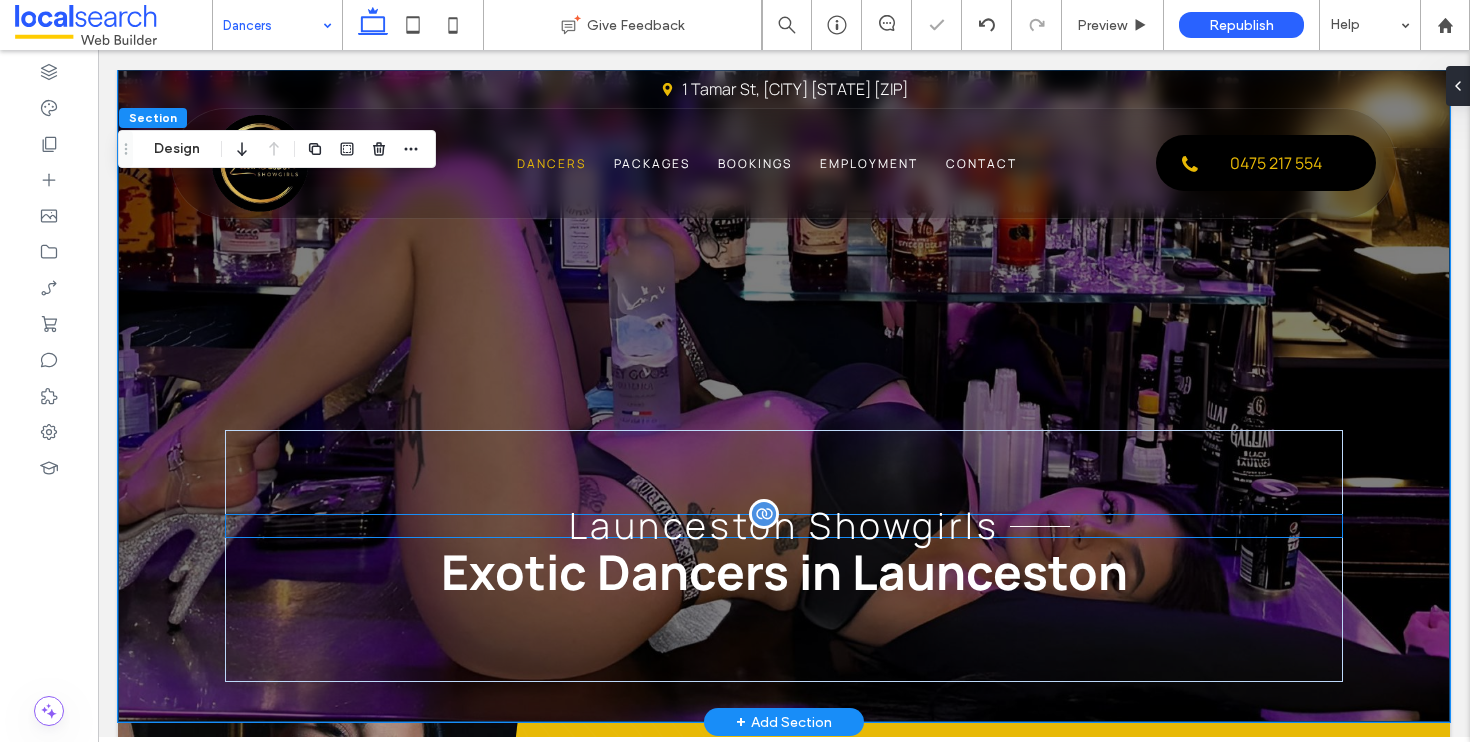 click on "Launceston Showgirls" at bounding box center (784, 525) 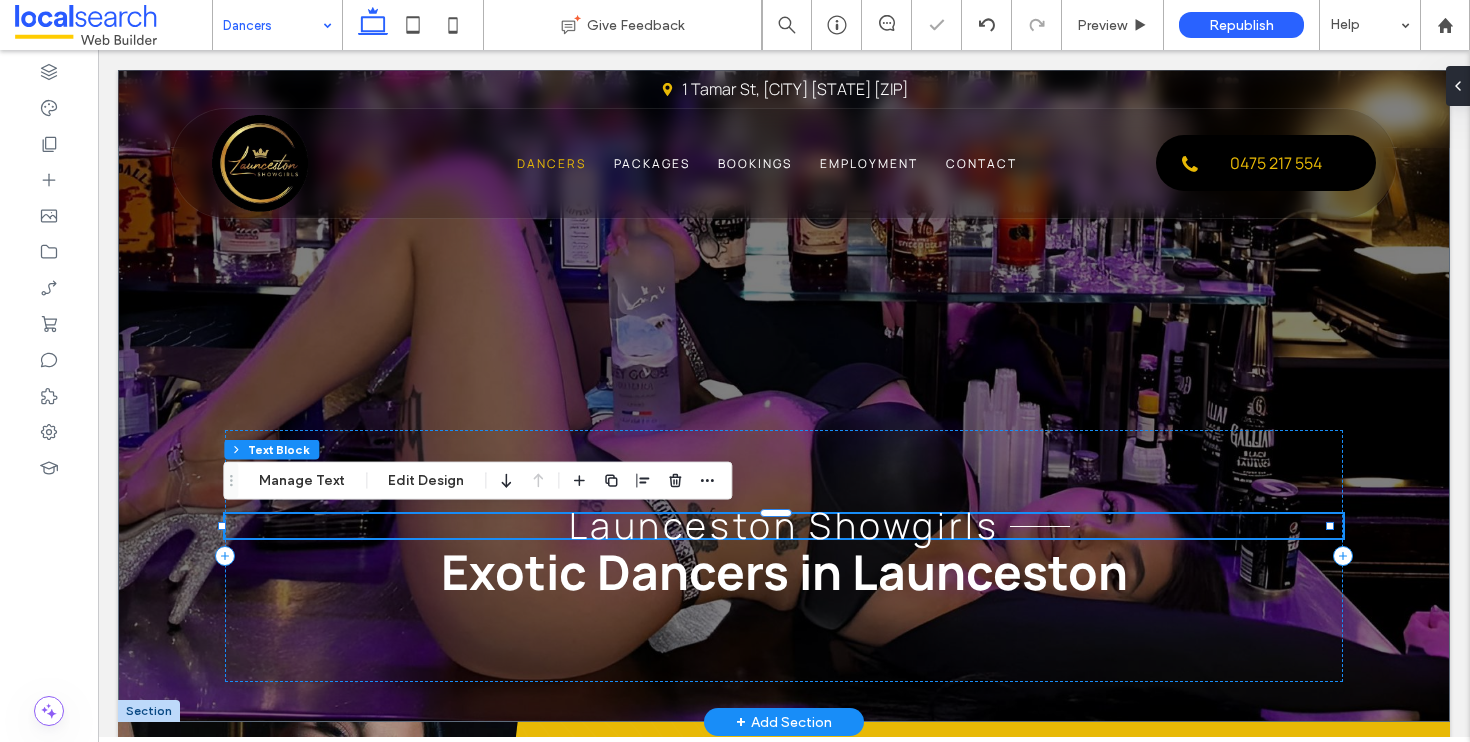 click on "Launceston Showgirls" at bounding box center [784, 525] 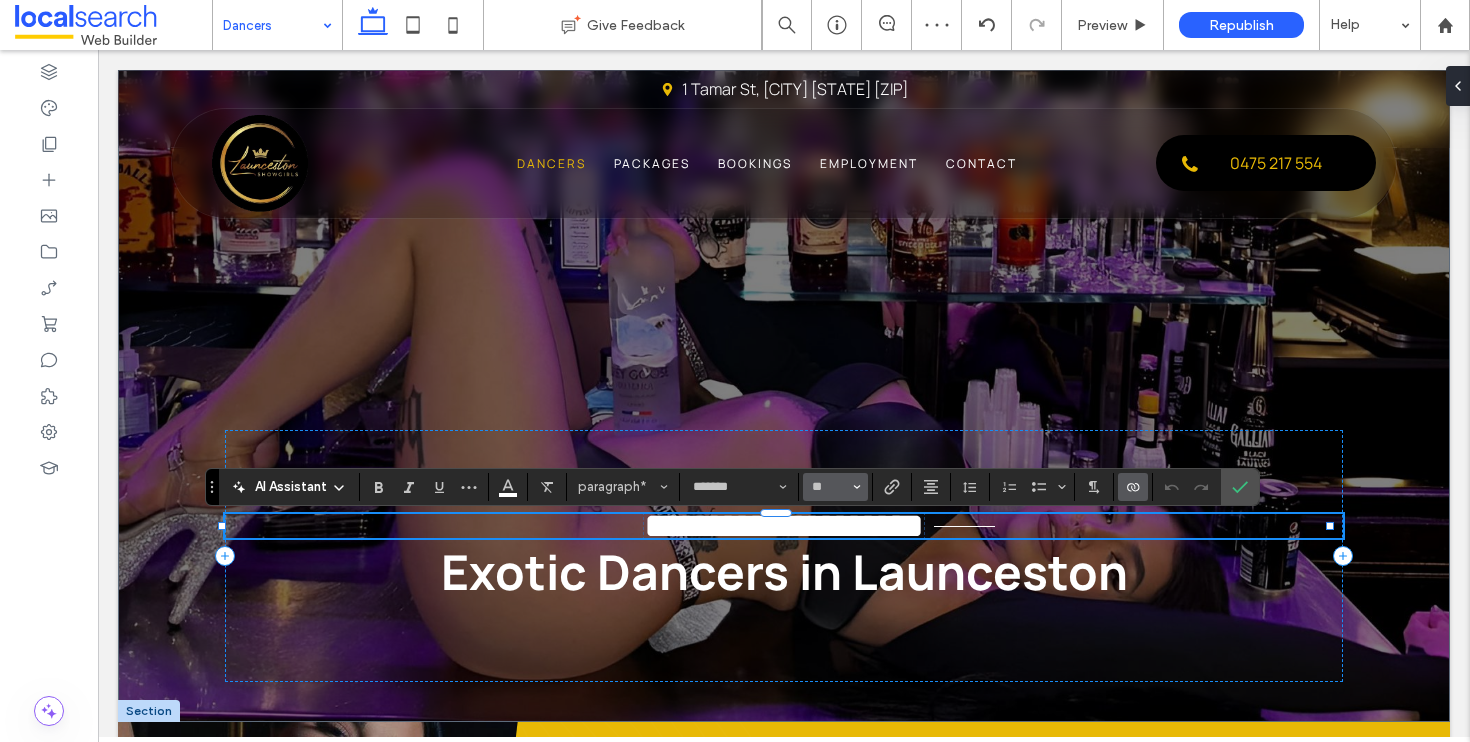 click 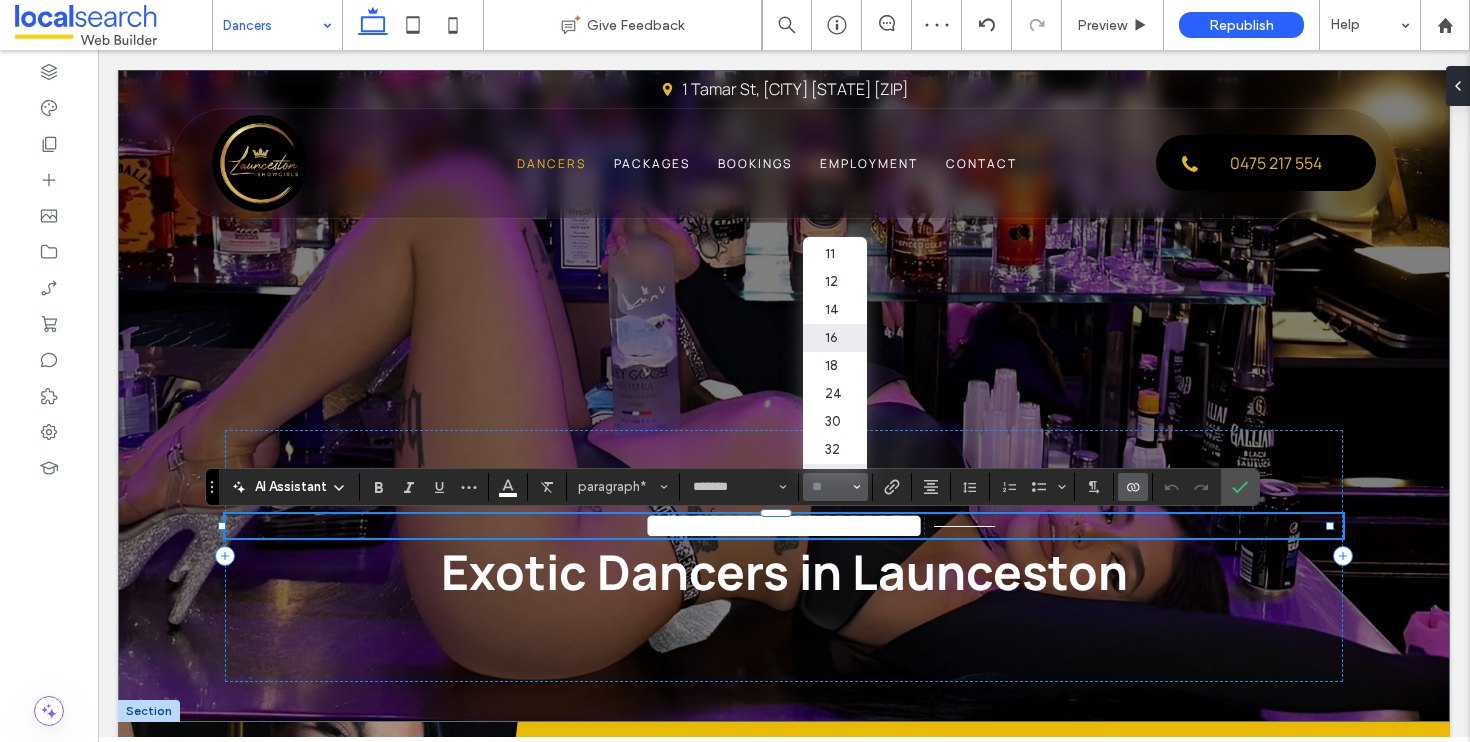 scroll, scrollTop: 105, scrollLeft: 0, axis: vertical 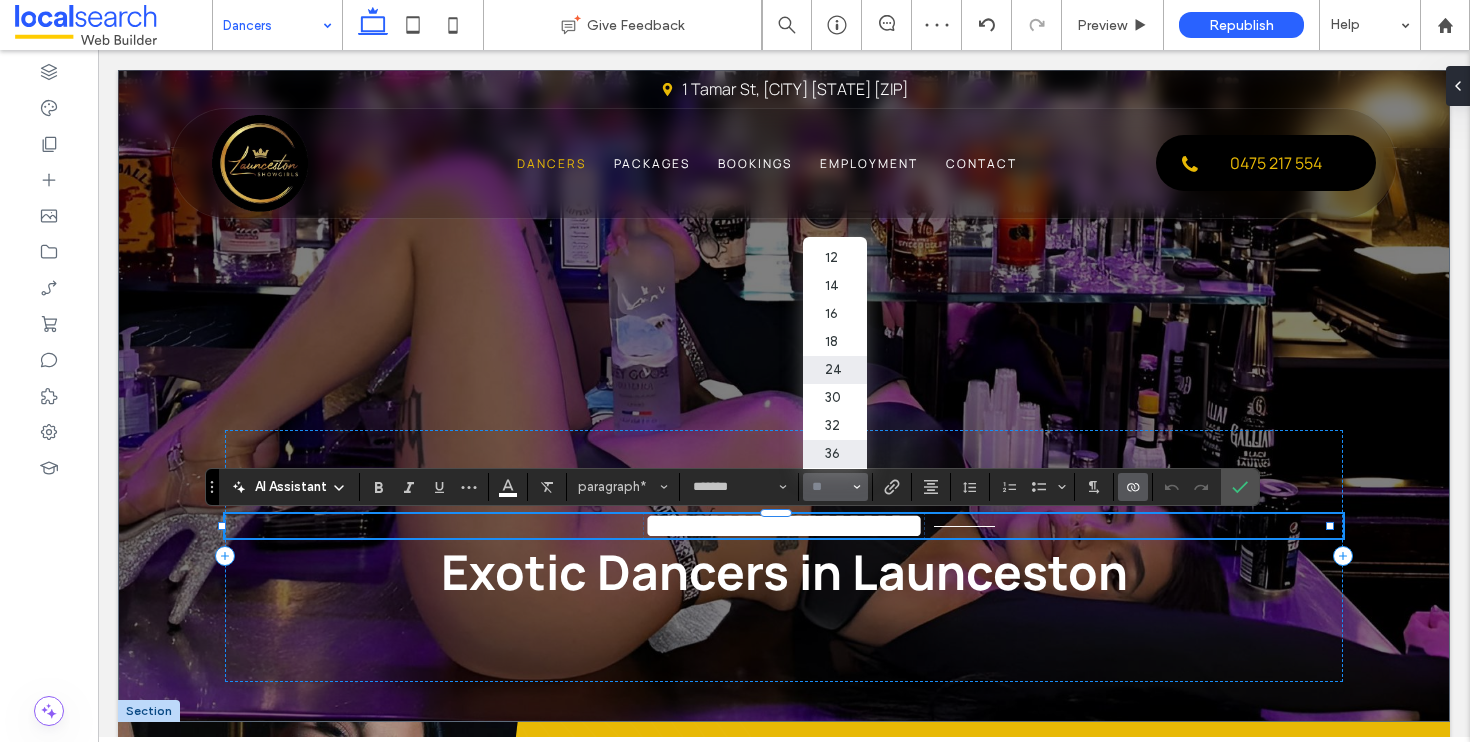 click on "24" at bounding box center [835, 370] 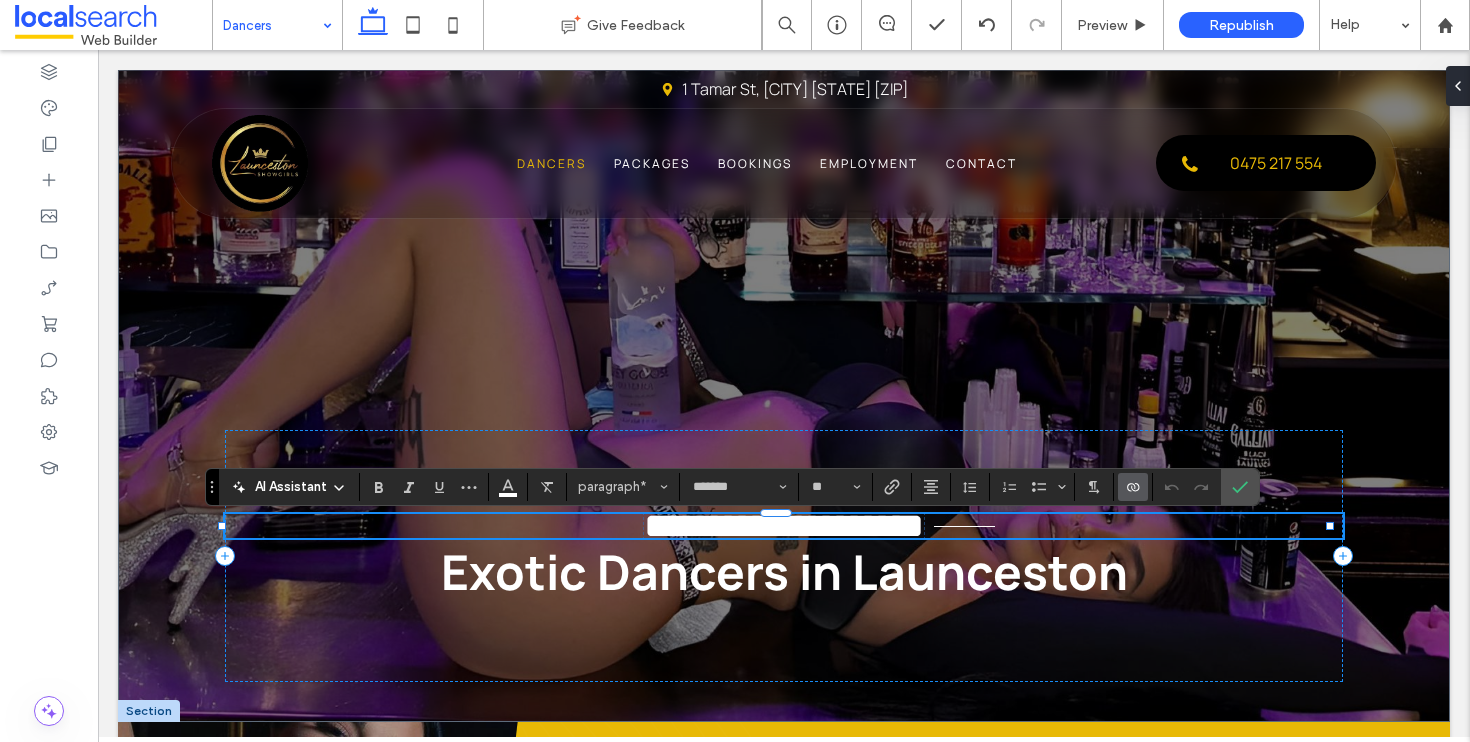 type on "**" 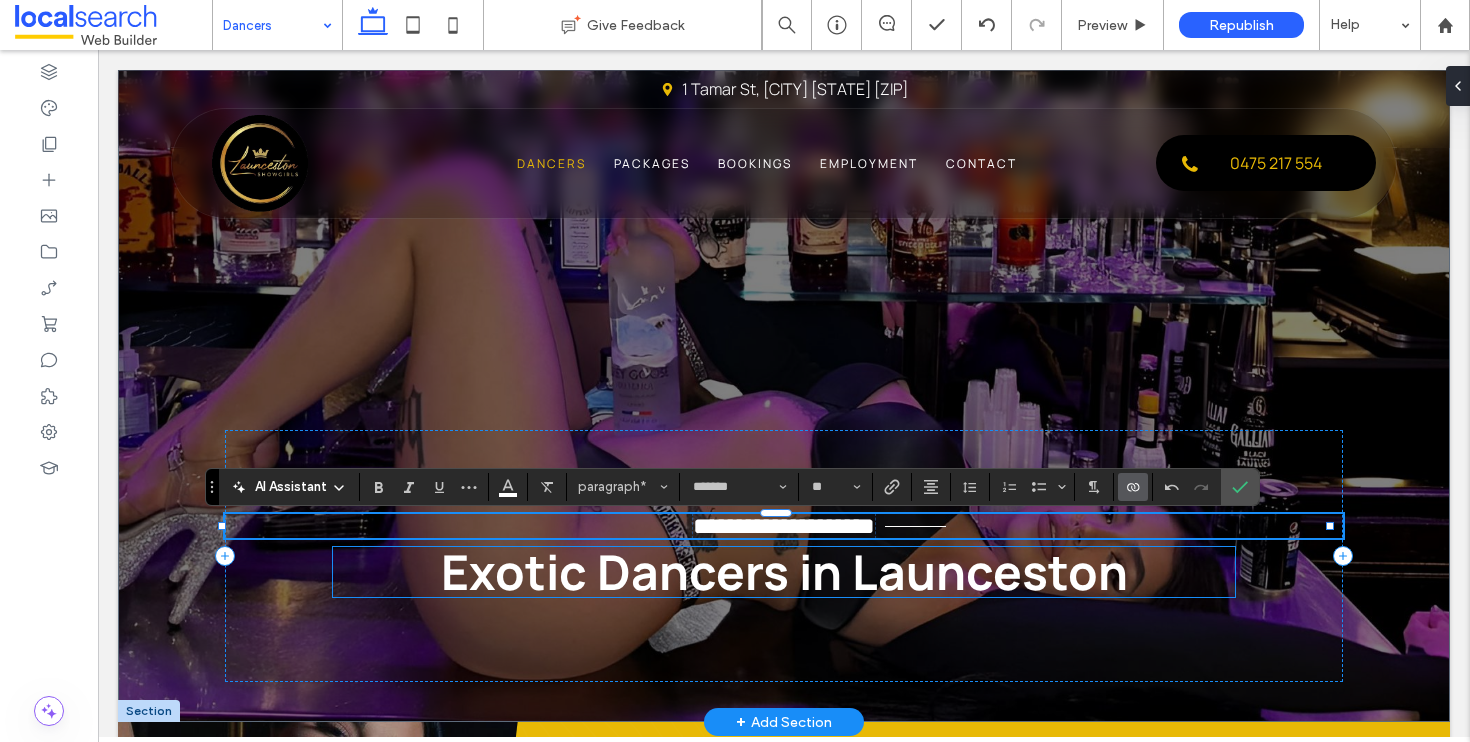 click on "Exotic Dancers in Launceston" at bounding box center (784, 571) 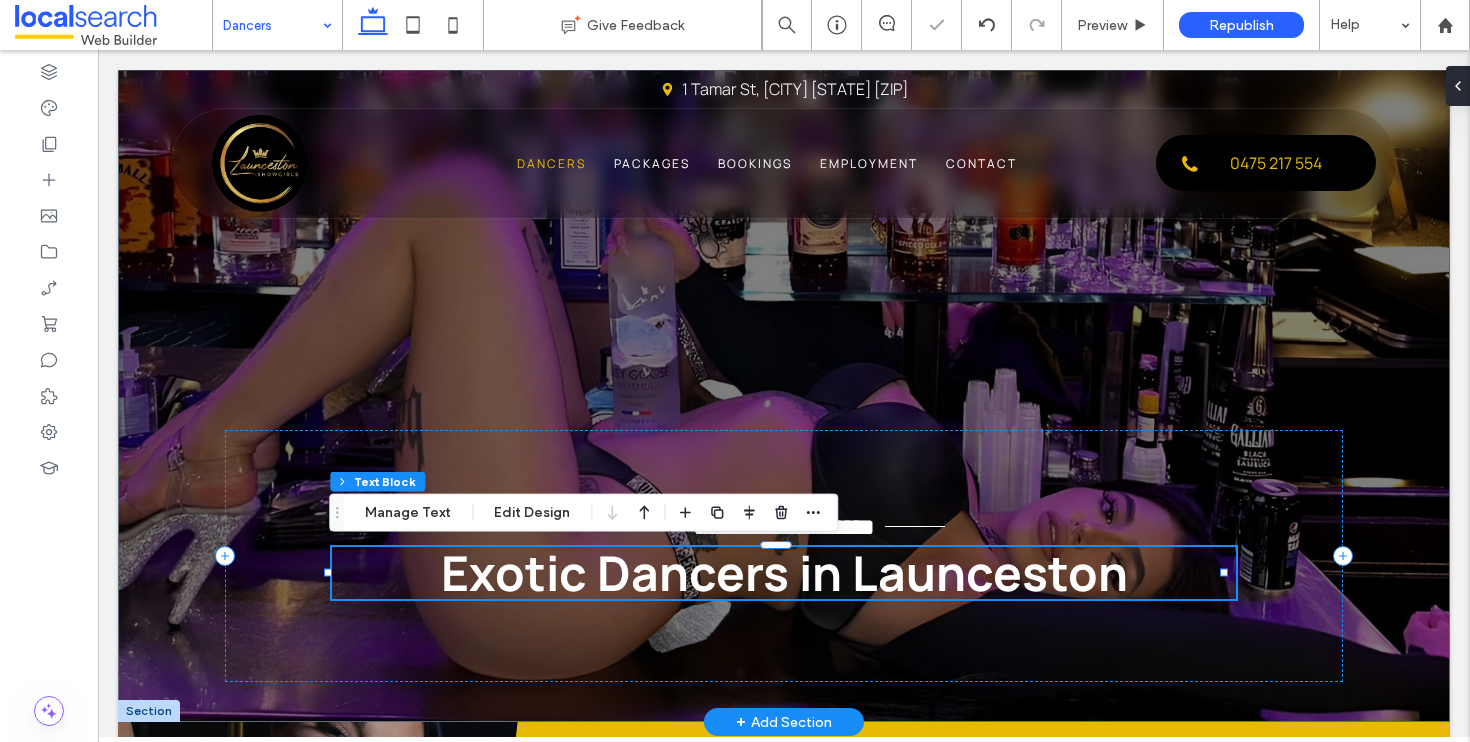 click on "Exotic Dancers in Launceston" at bounding box center (784, 572) 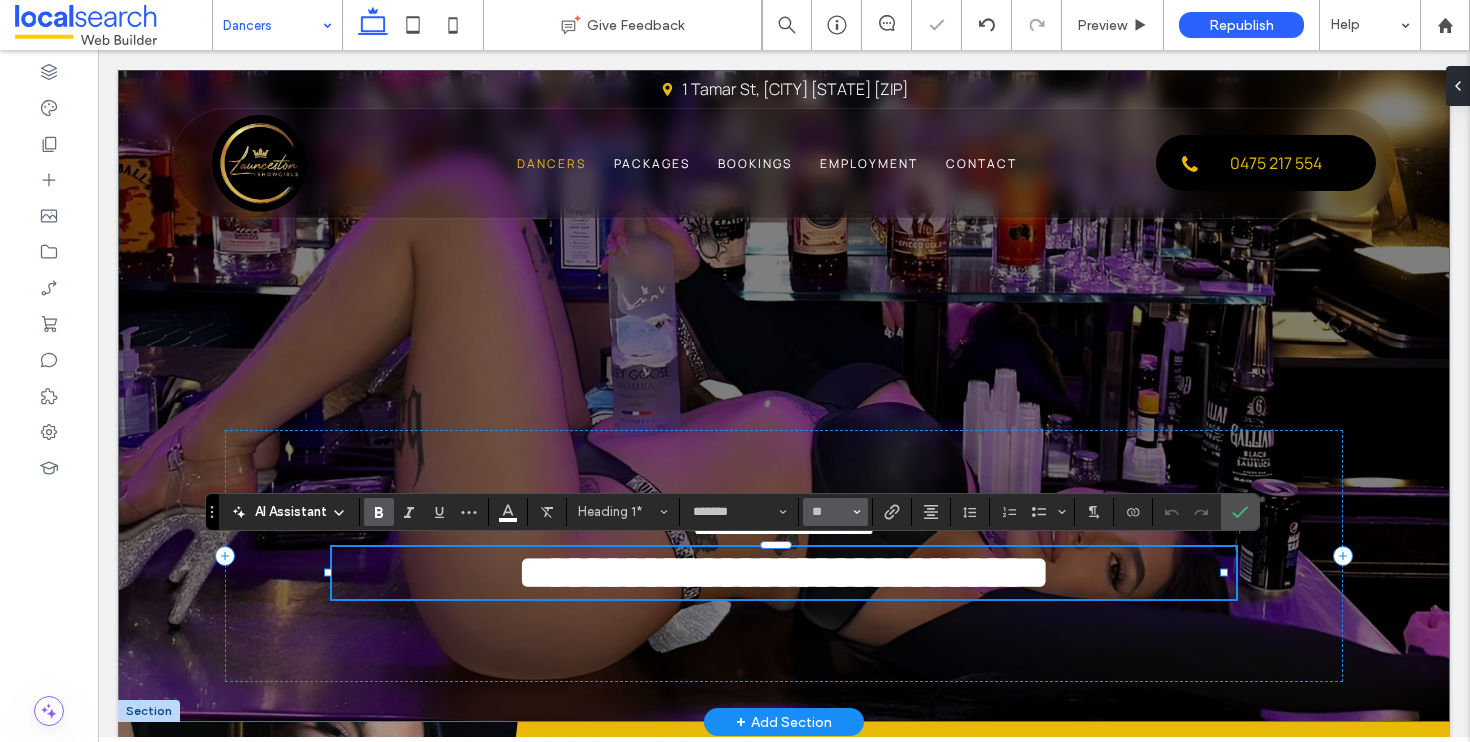 click at bounding box center [857, 512] 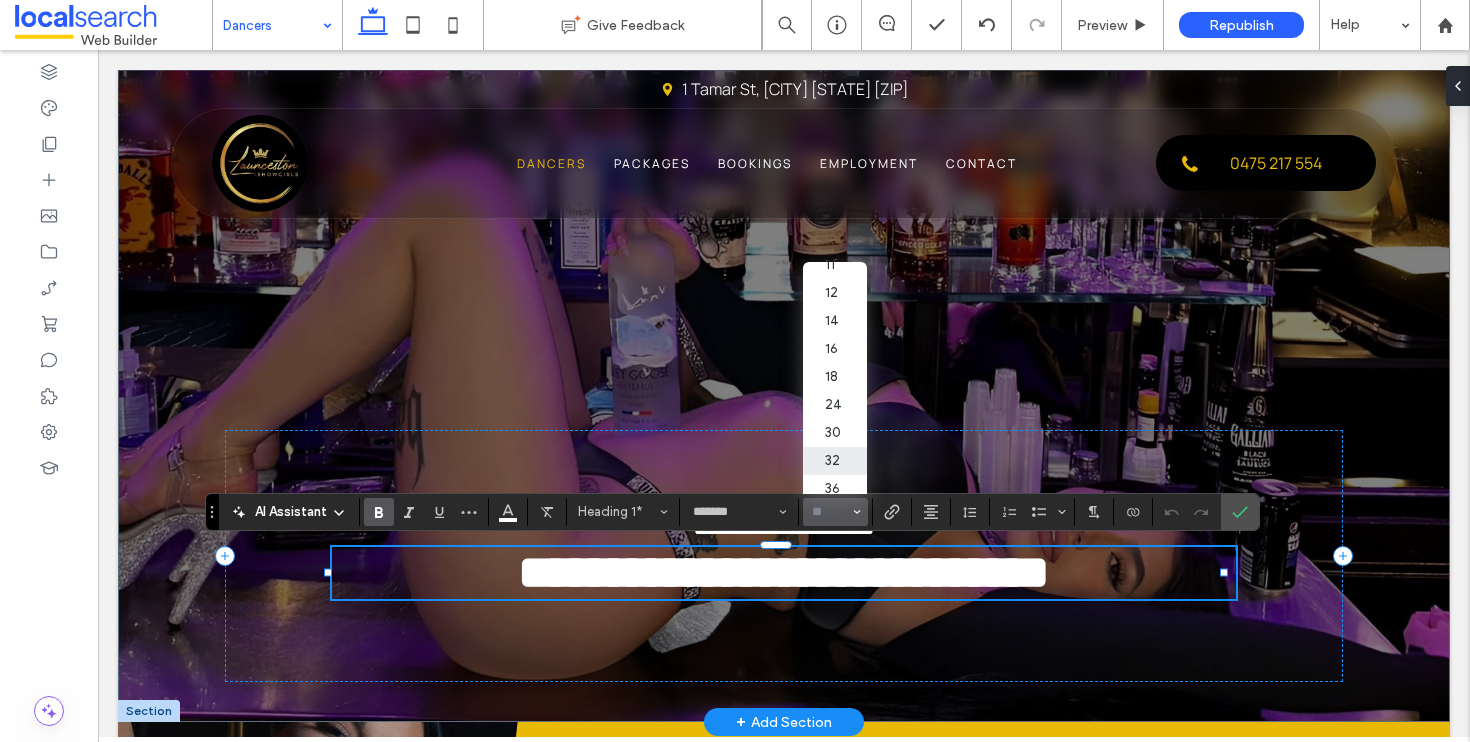 scroll, scrollTop: 127, scrollLeft: 0, axis: vertical 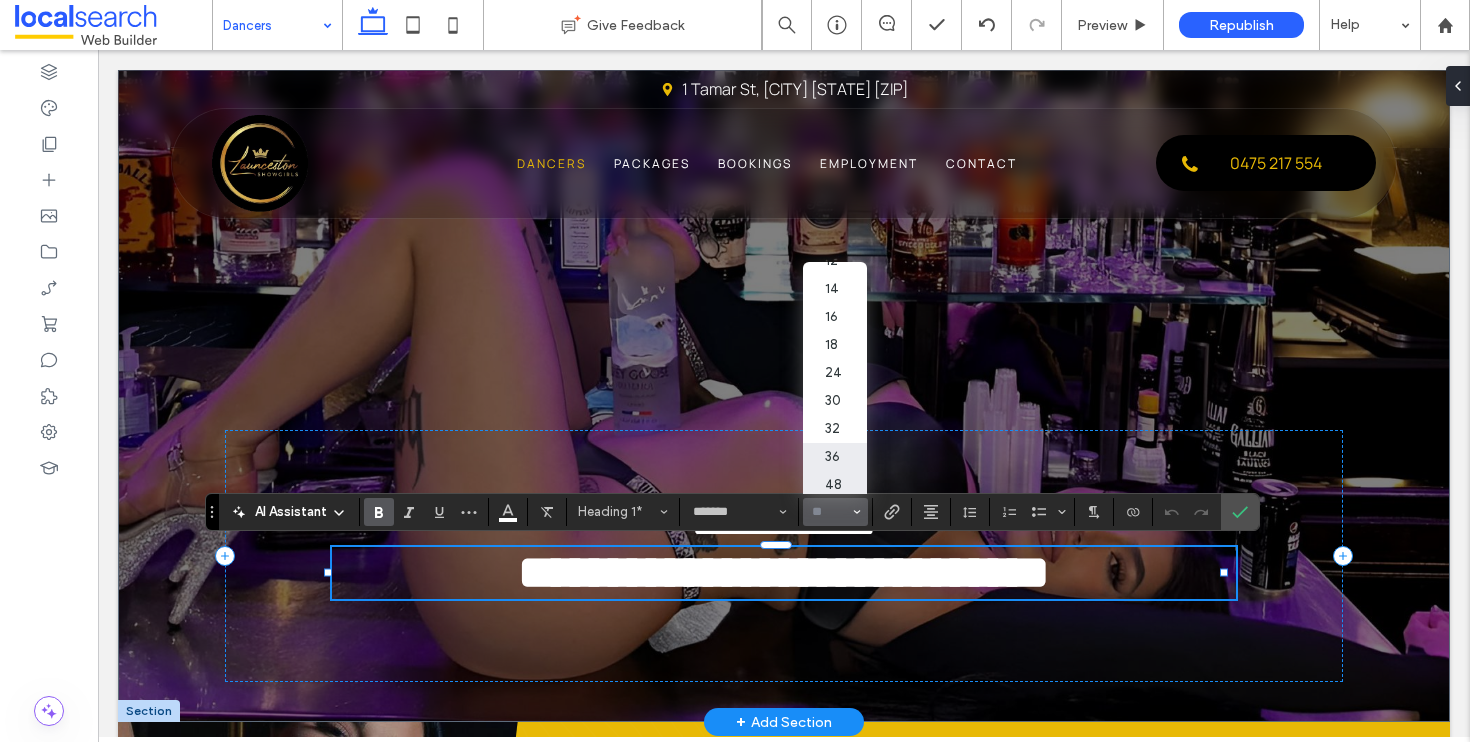 click on "36" at bounding box center (835, 457) 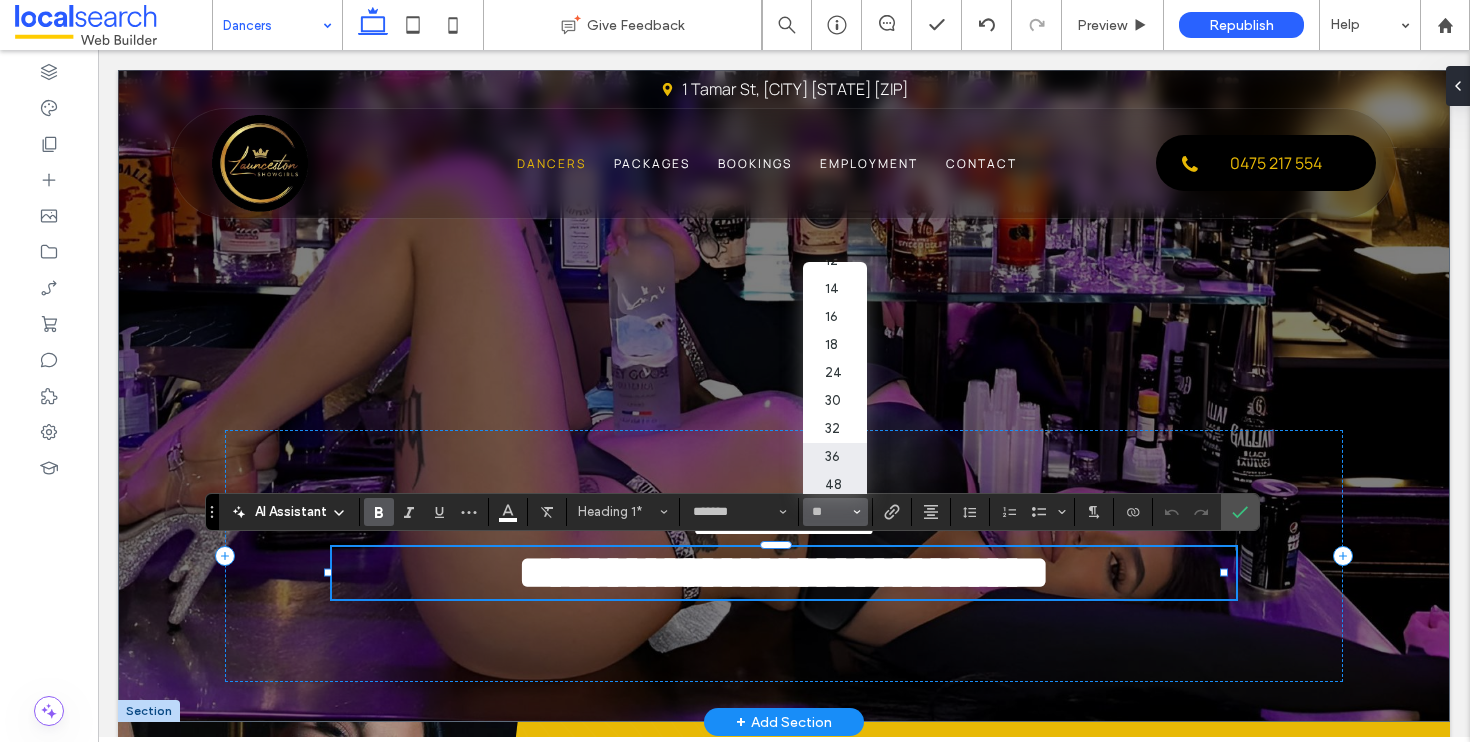 type on "**" 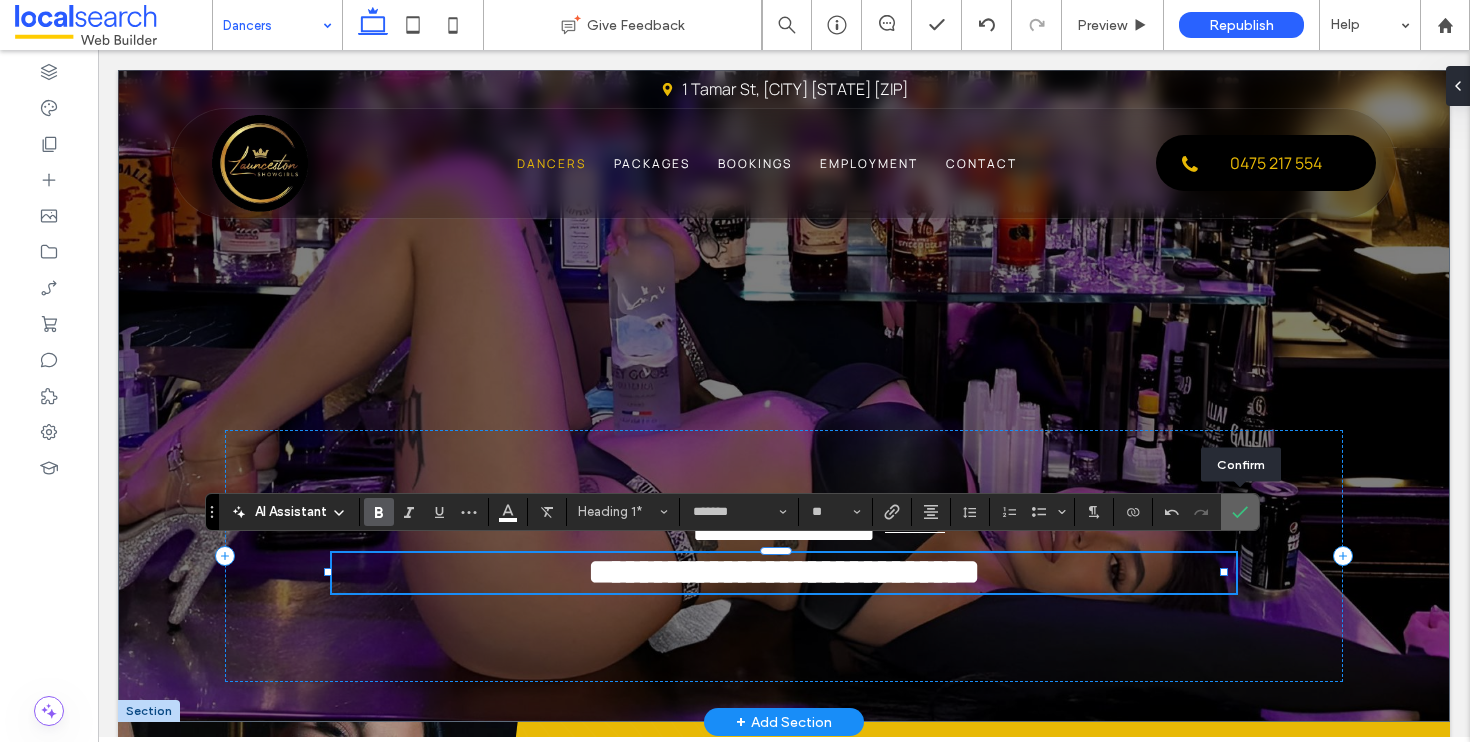 click at bounding box center [1240, 512] 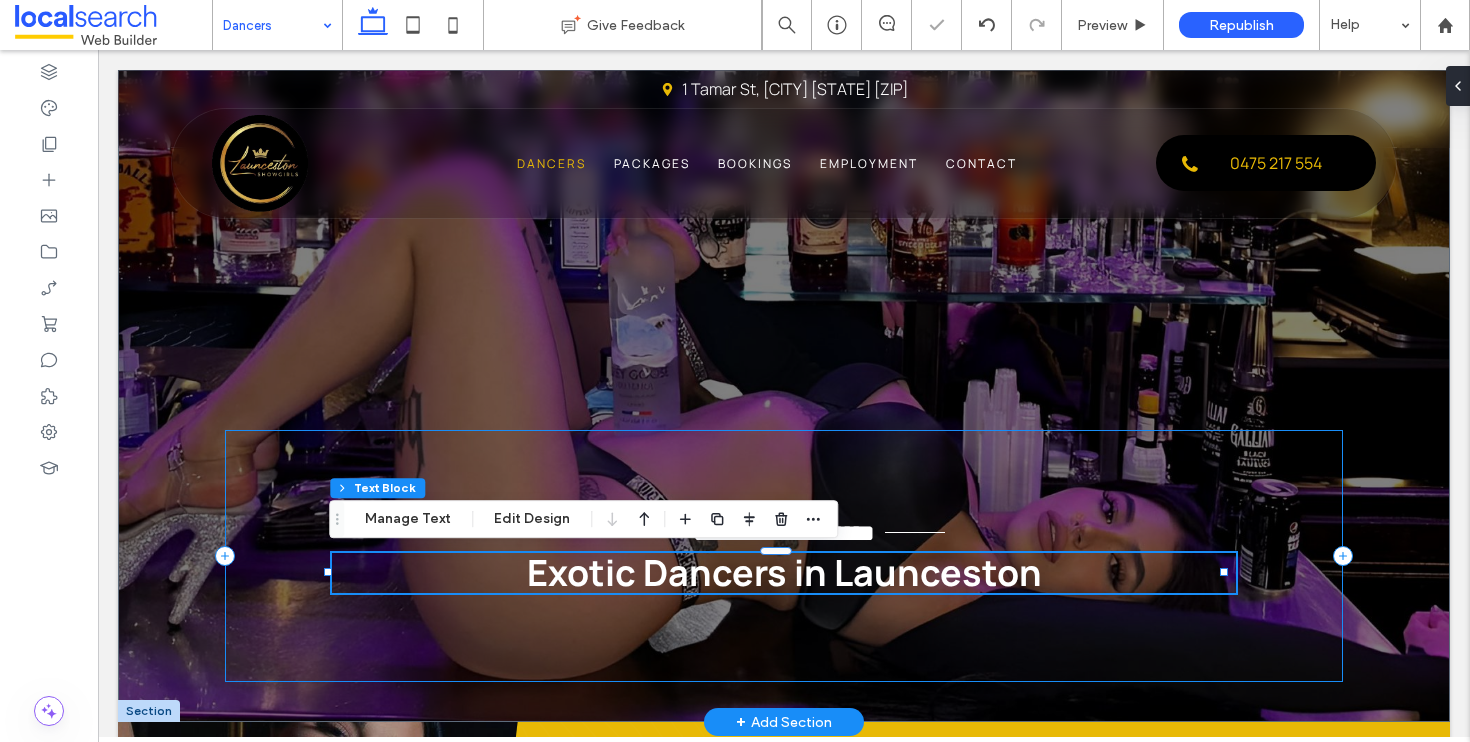 click on "**********" at bounding box center [784, 556] 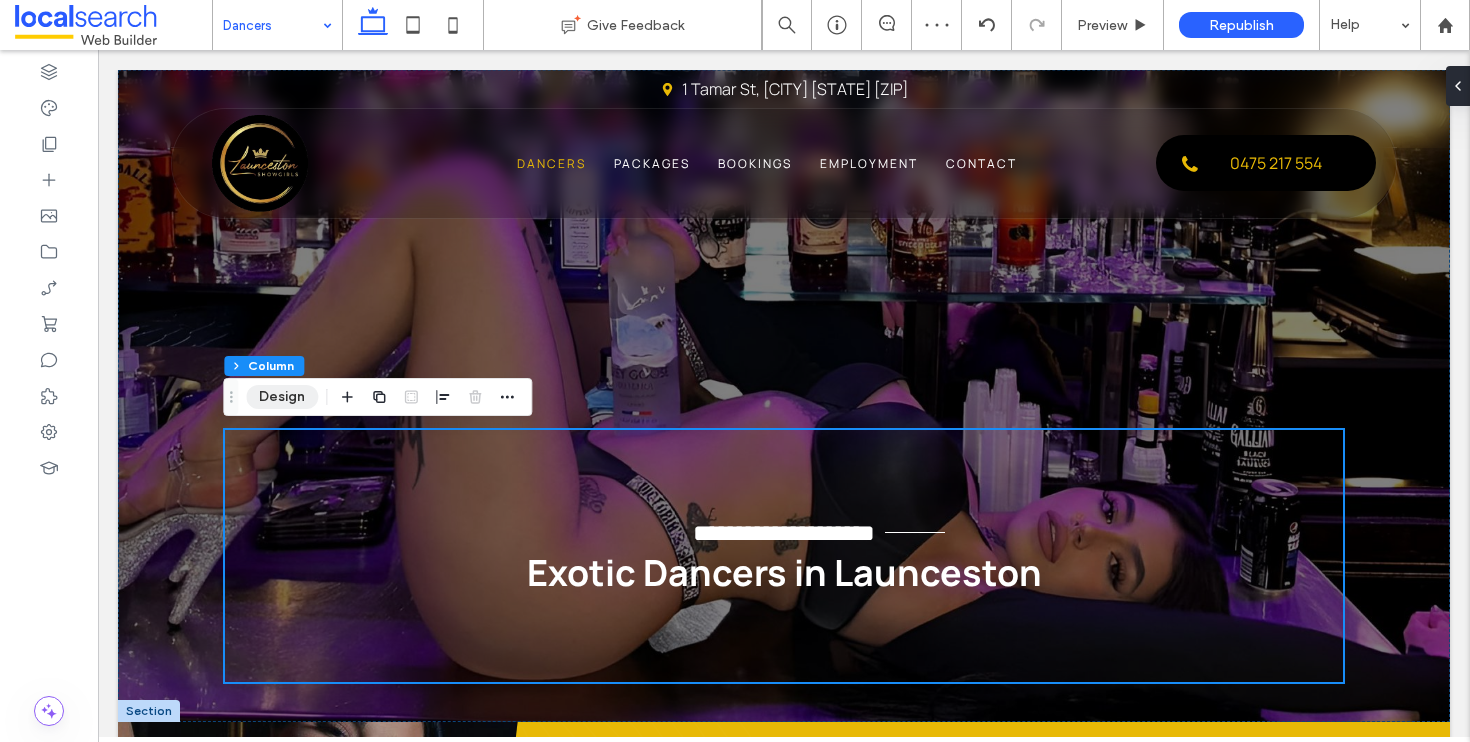 click on "Design" at bounding box center (282, 397) 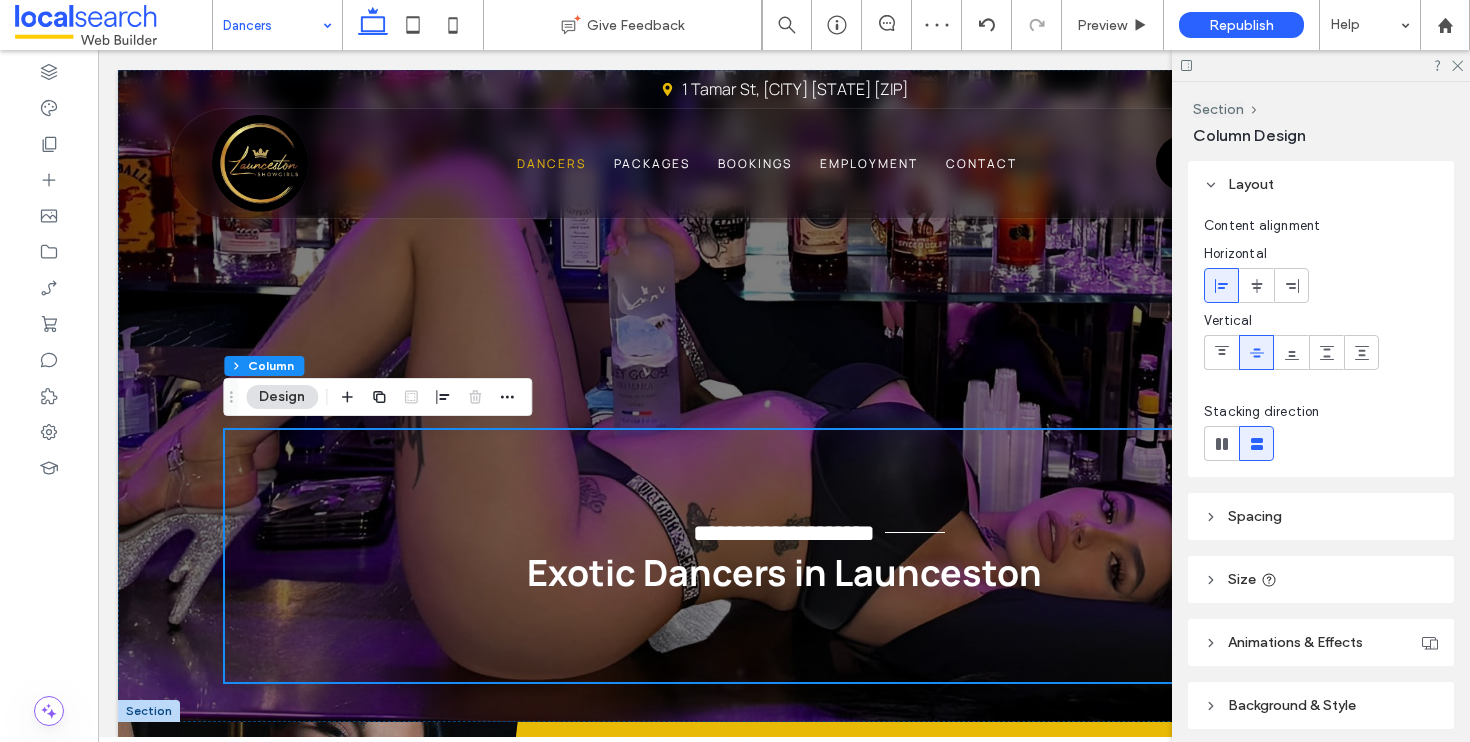 click on "Spacing" at bounding box center [1321, 516] 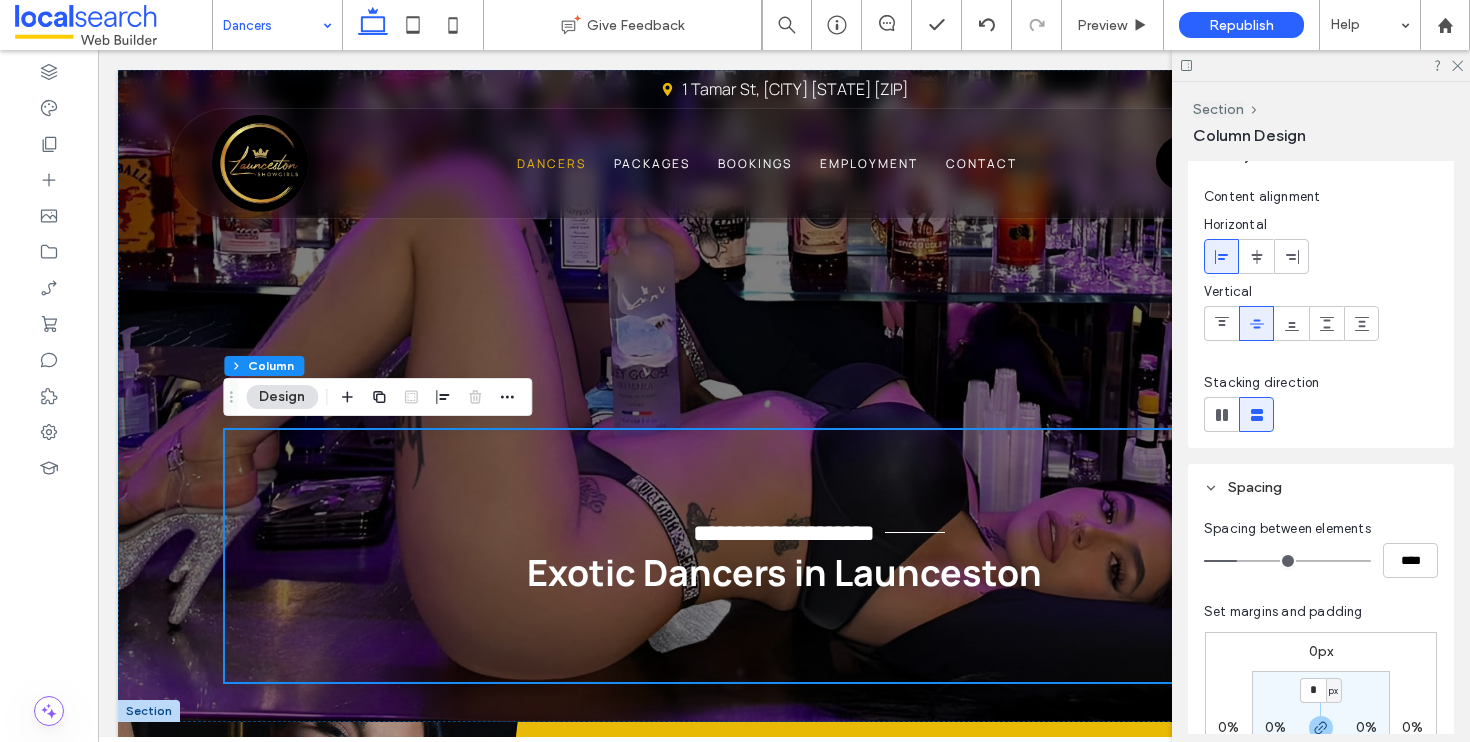 scroll, scrollTop: 182, scrollLeft: 0, axis: vertical 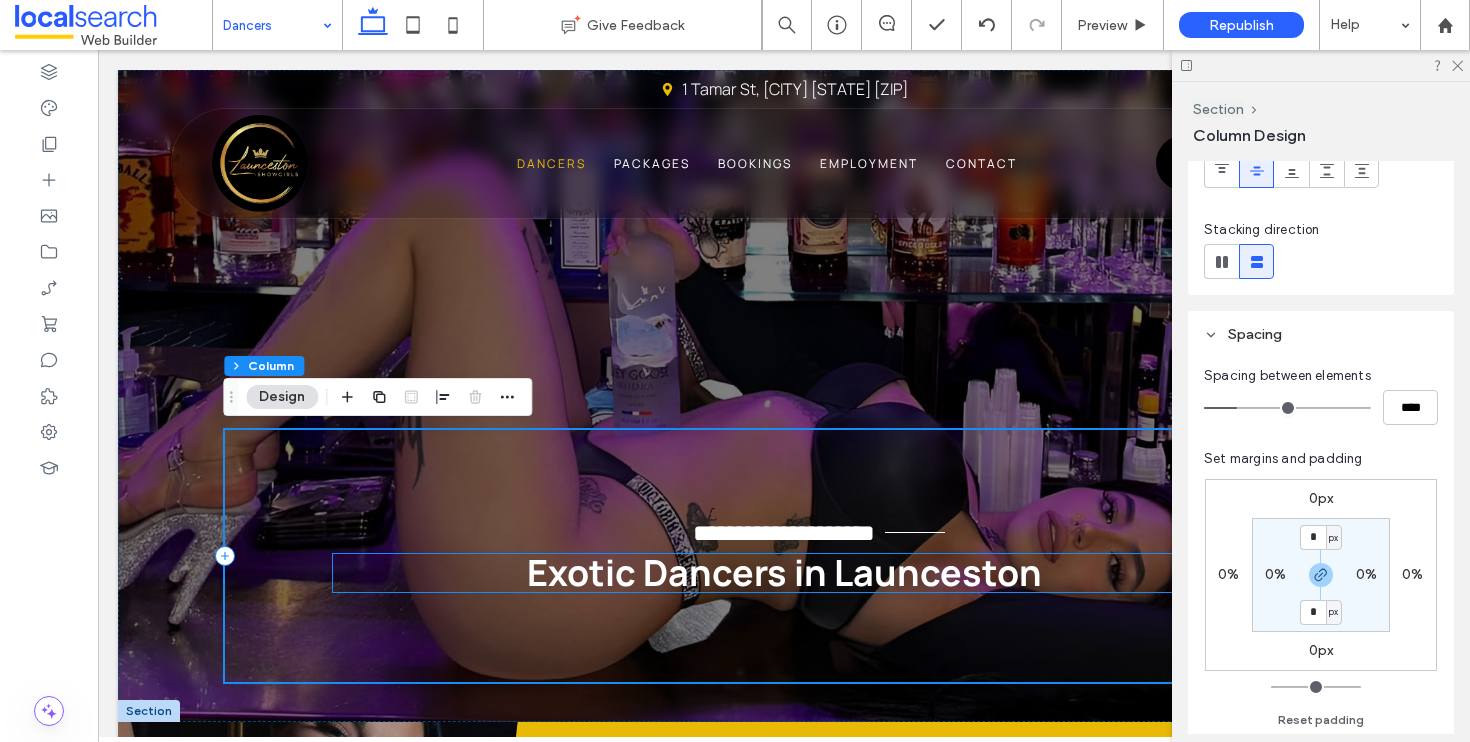 click on "Exotic Dancers in Launceston" at bounding box center (784, 572) 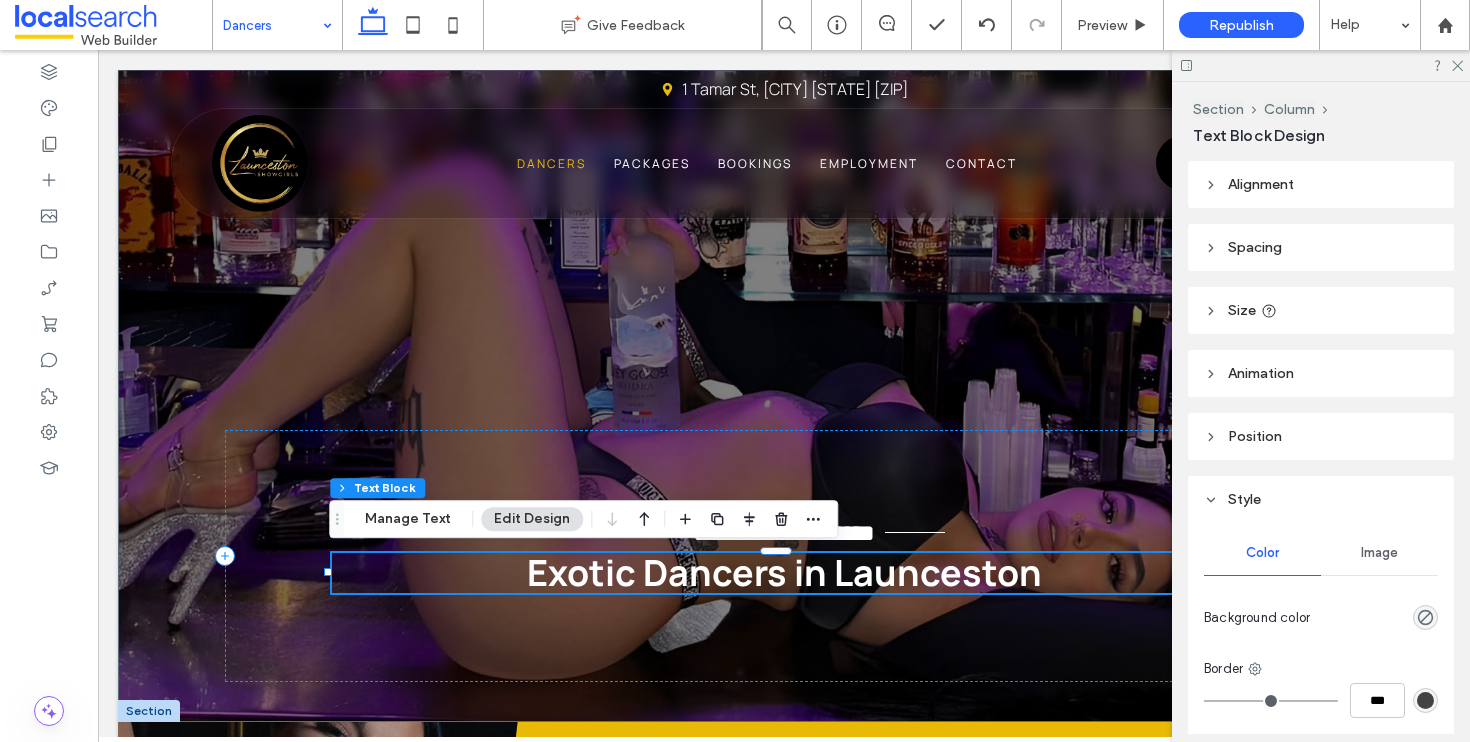 click on "Spacing" at bounding box center (1321, 247) 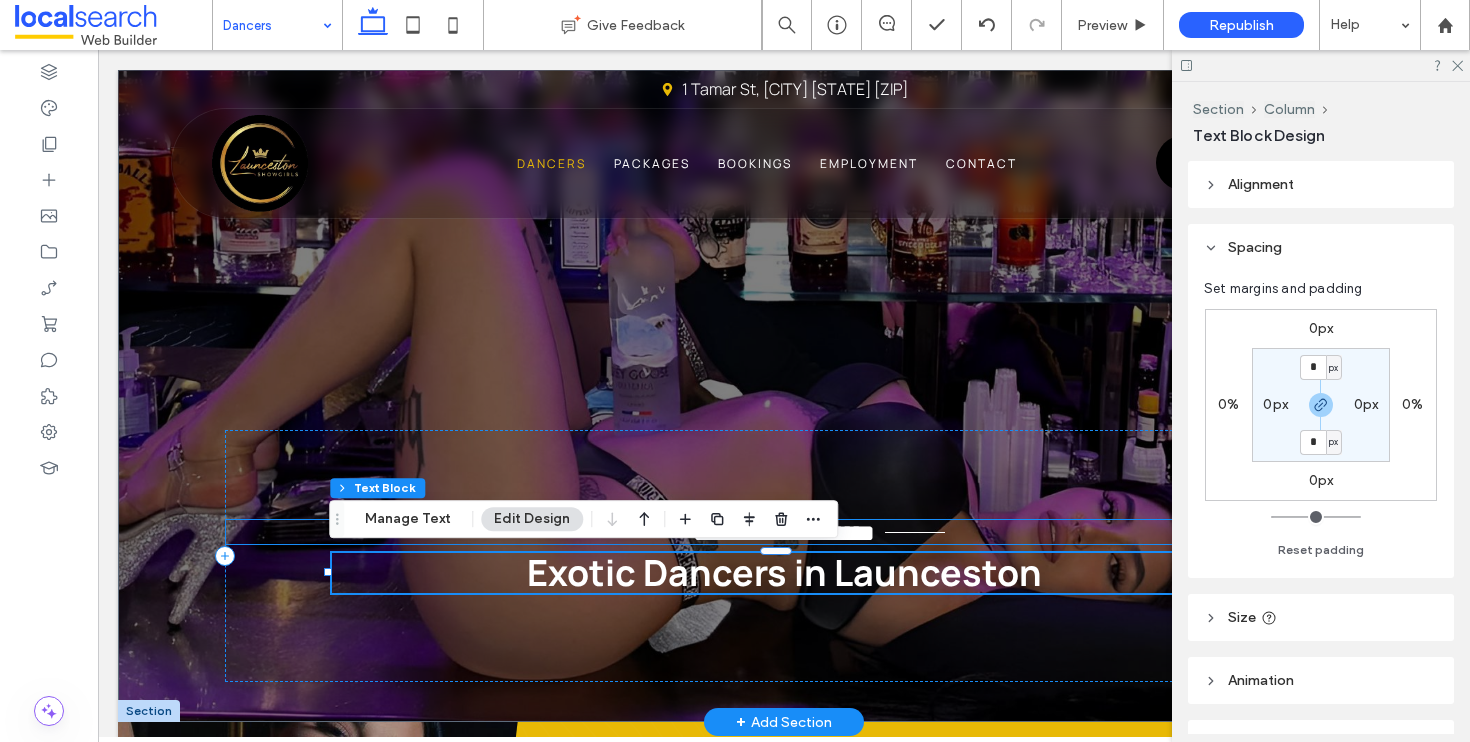 click on "**********" at bounding box center (784, 532) 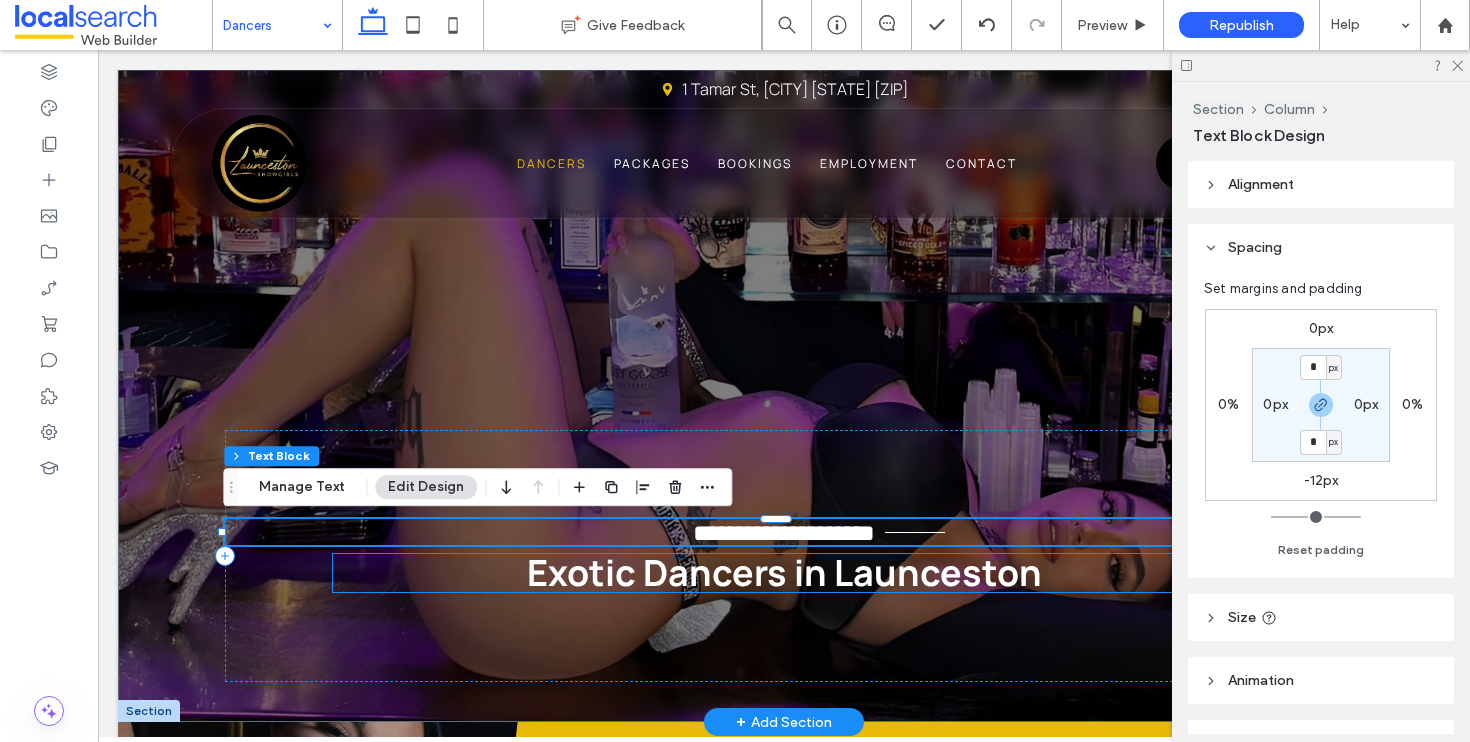 click on "Exotic Dancers in Launceston" at bounding box center [784, 573] 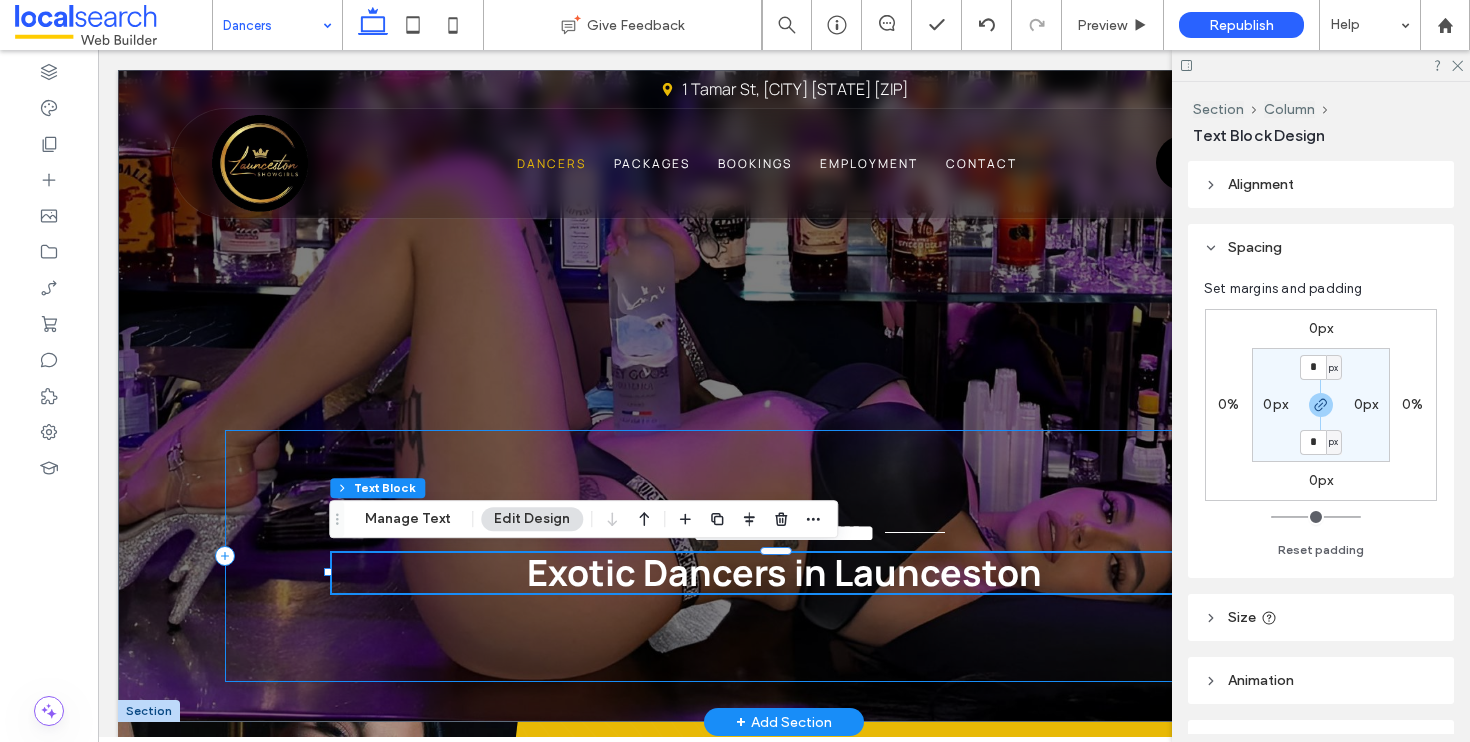 click on "**********" at bounding box center [784, 556] 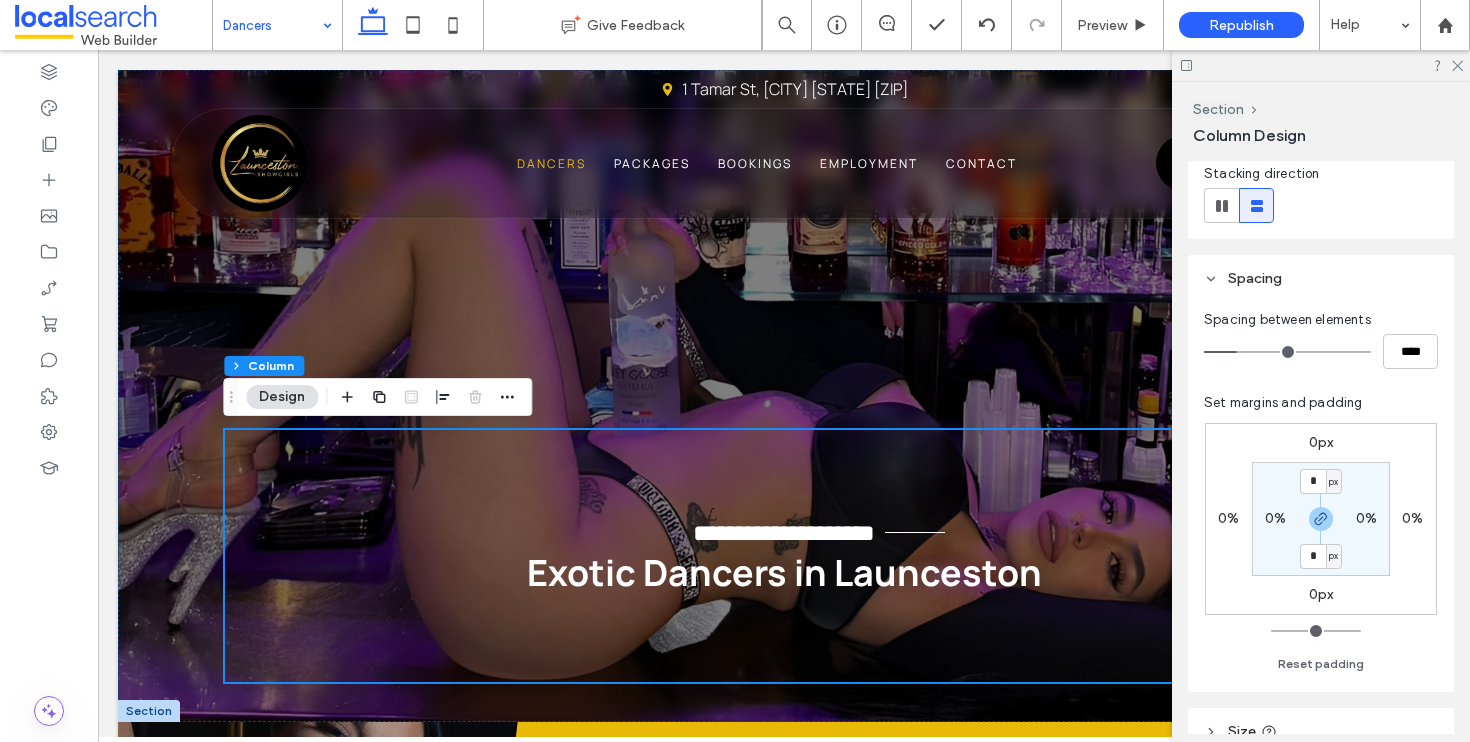 scroll, scrollTop: 338, scrollLeft: 0, axis: vertical 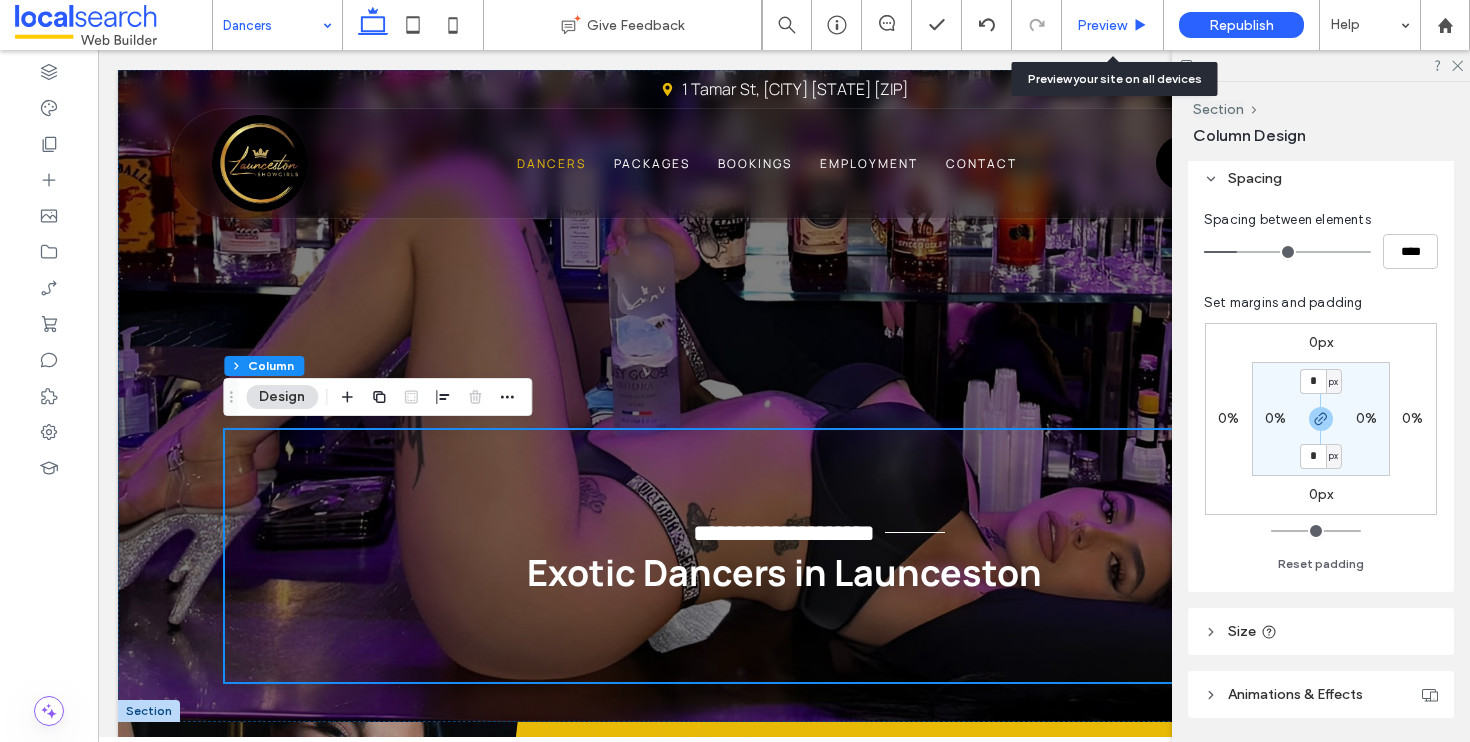 click on "Preview" at bounding box center (1112, 25) 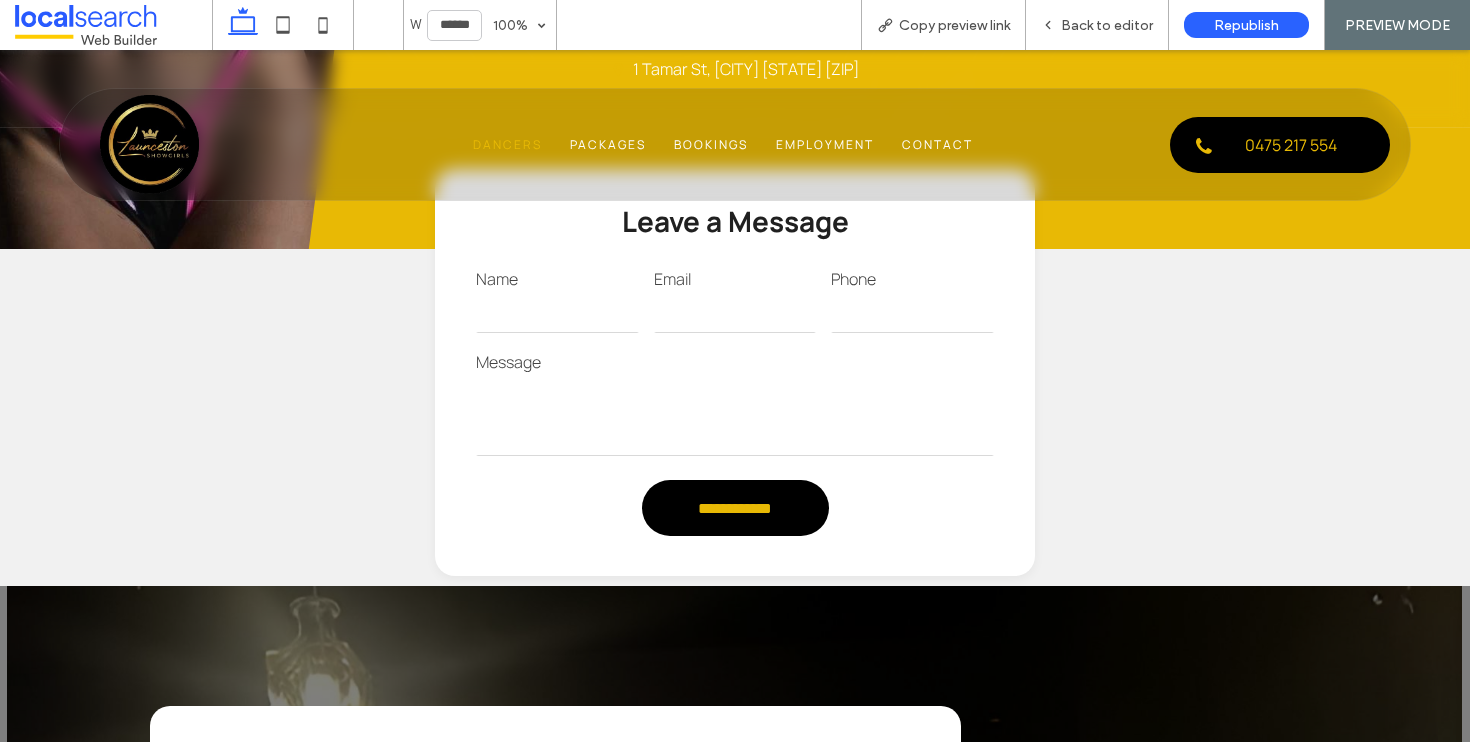 scroll, scrollTop: 1393, scrollLeft: 0, axis: vertical 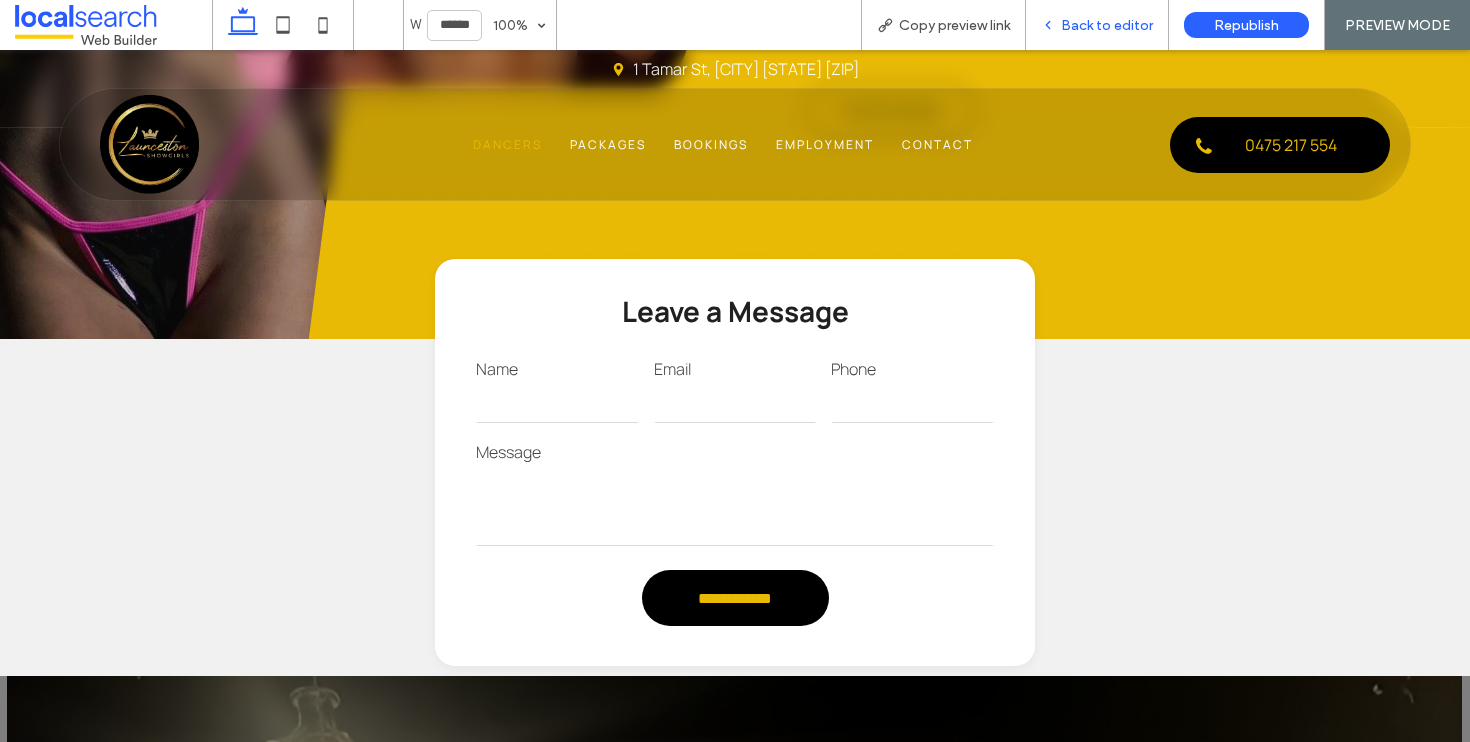 click on "Back to editor" at bounding box center (1097, 25) 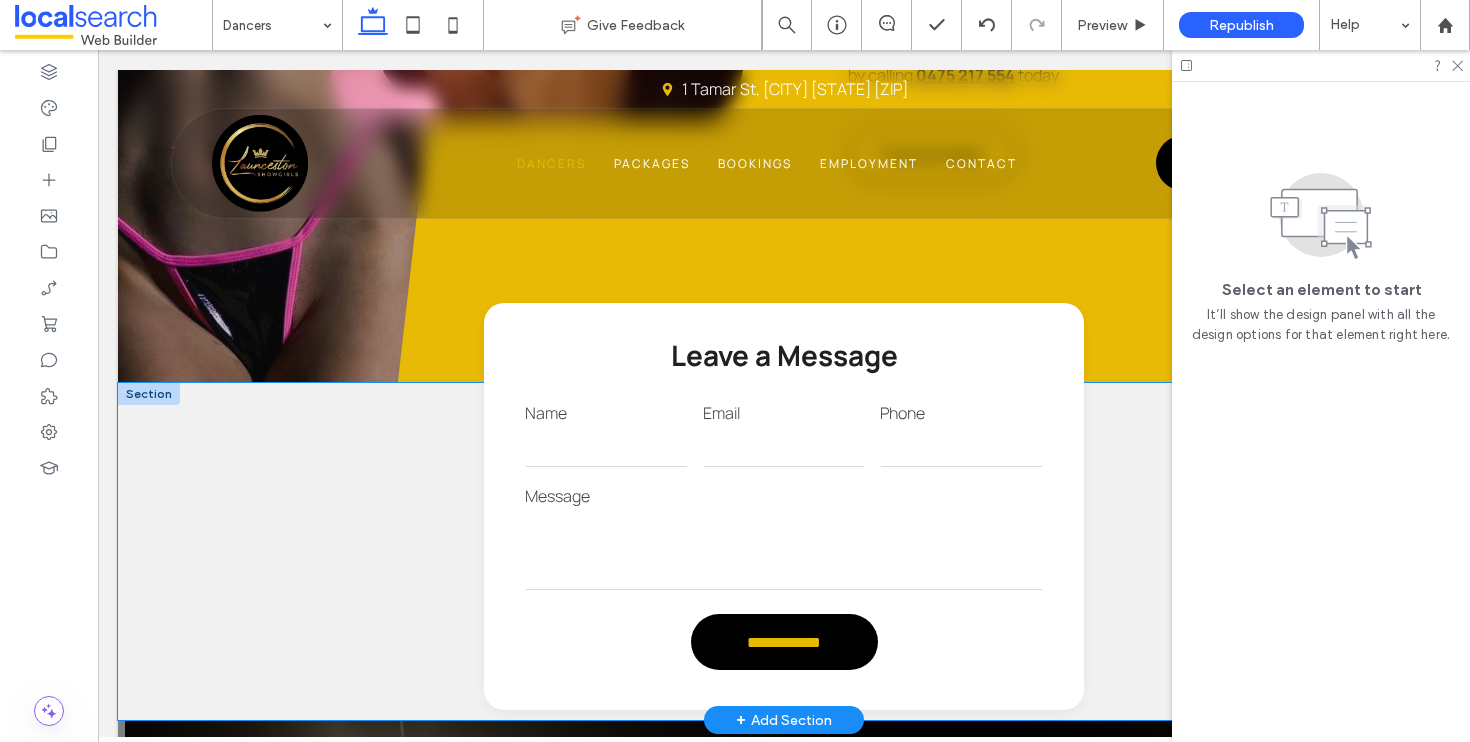 click on "**********" at bounding box center (784, 551) 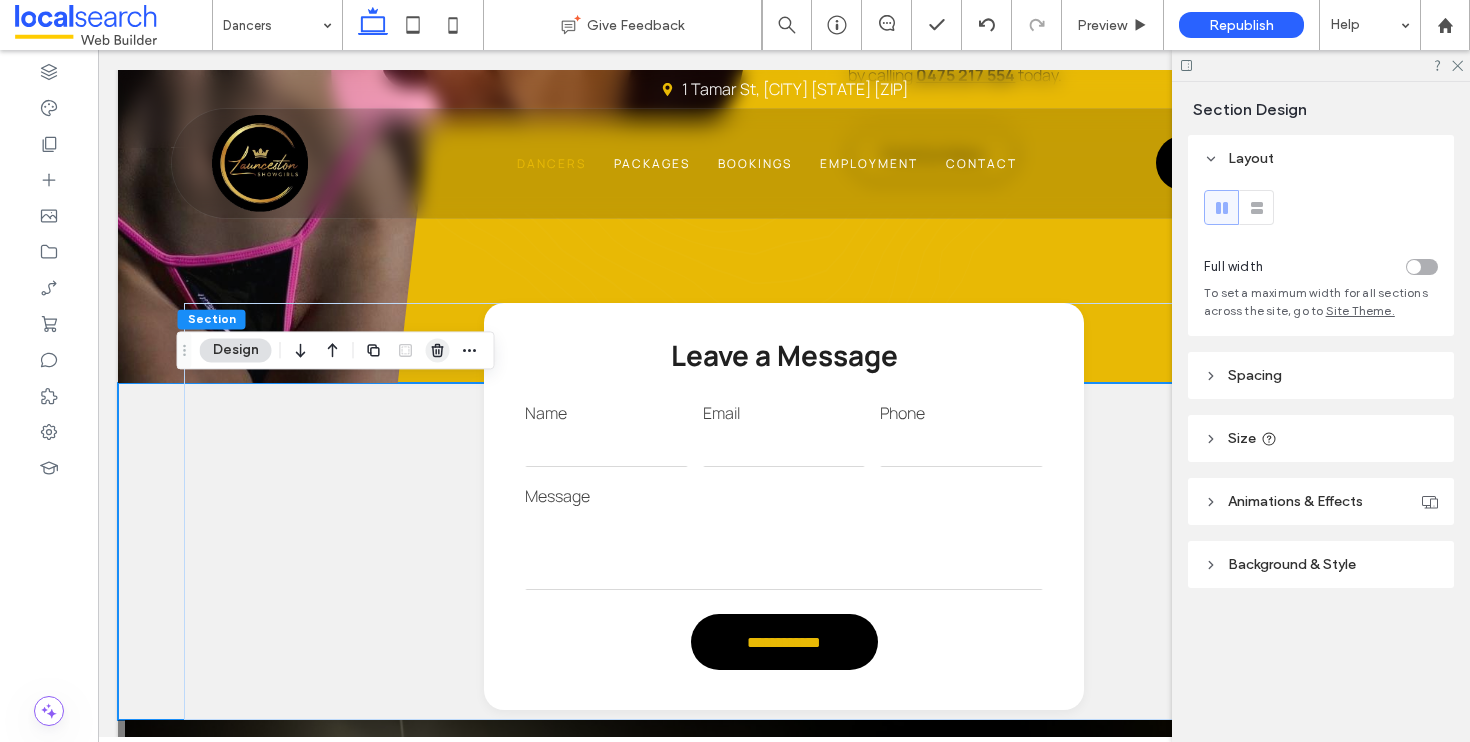 click 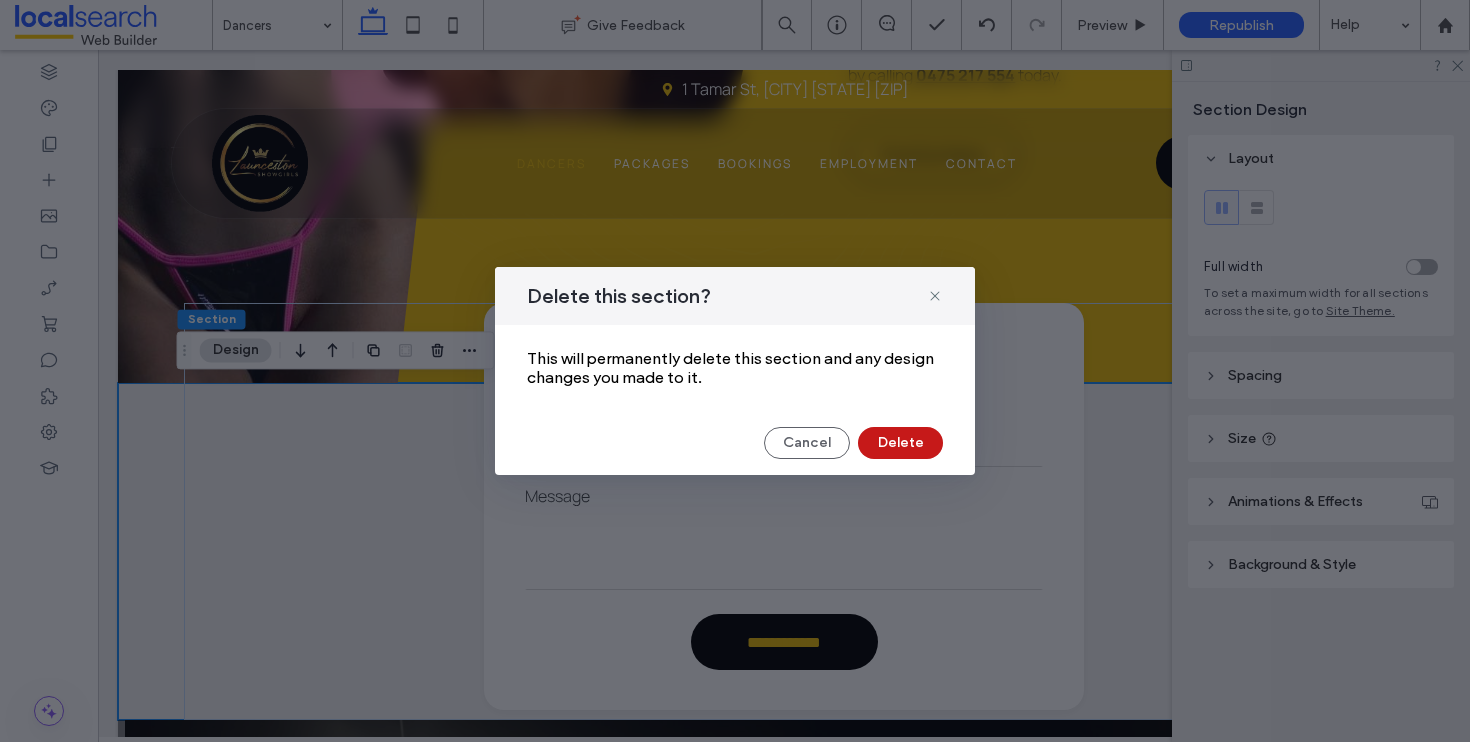 click on "Delete" at bounding box center (900, 443) 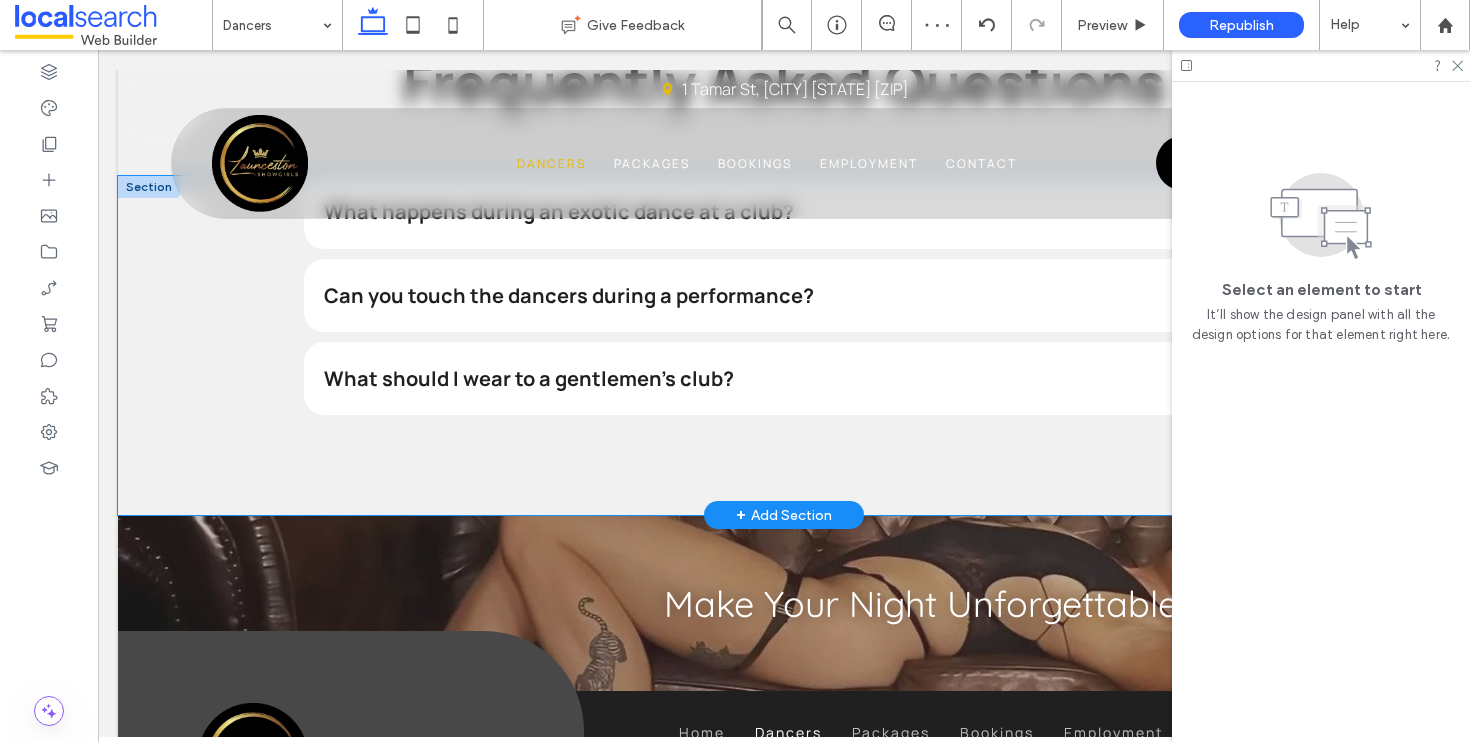 scroll, scrollTop: 2671, scrollLeft: 0, axis: vertical 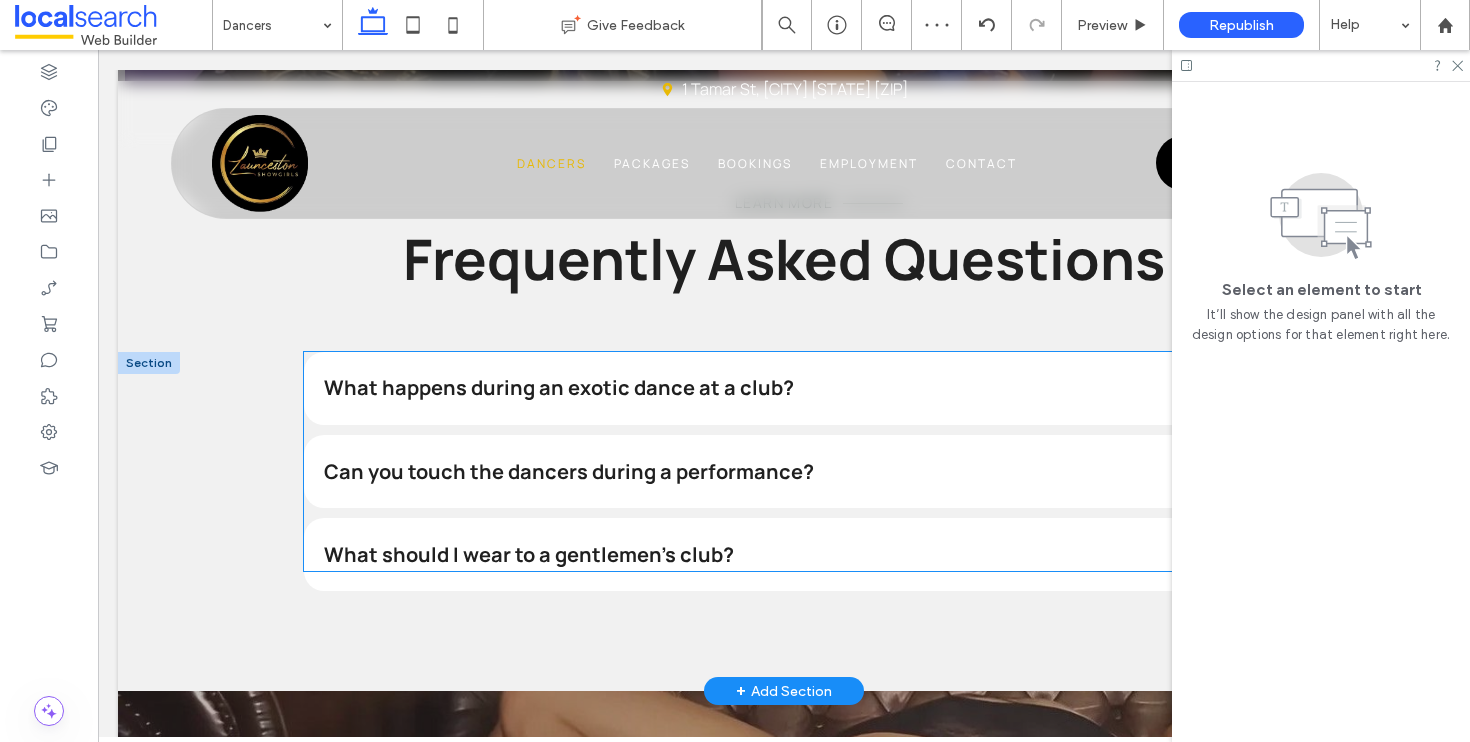 click on "What happens during an exotic dance at a club?" at bounding box center [784, 388] 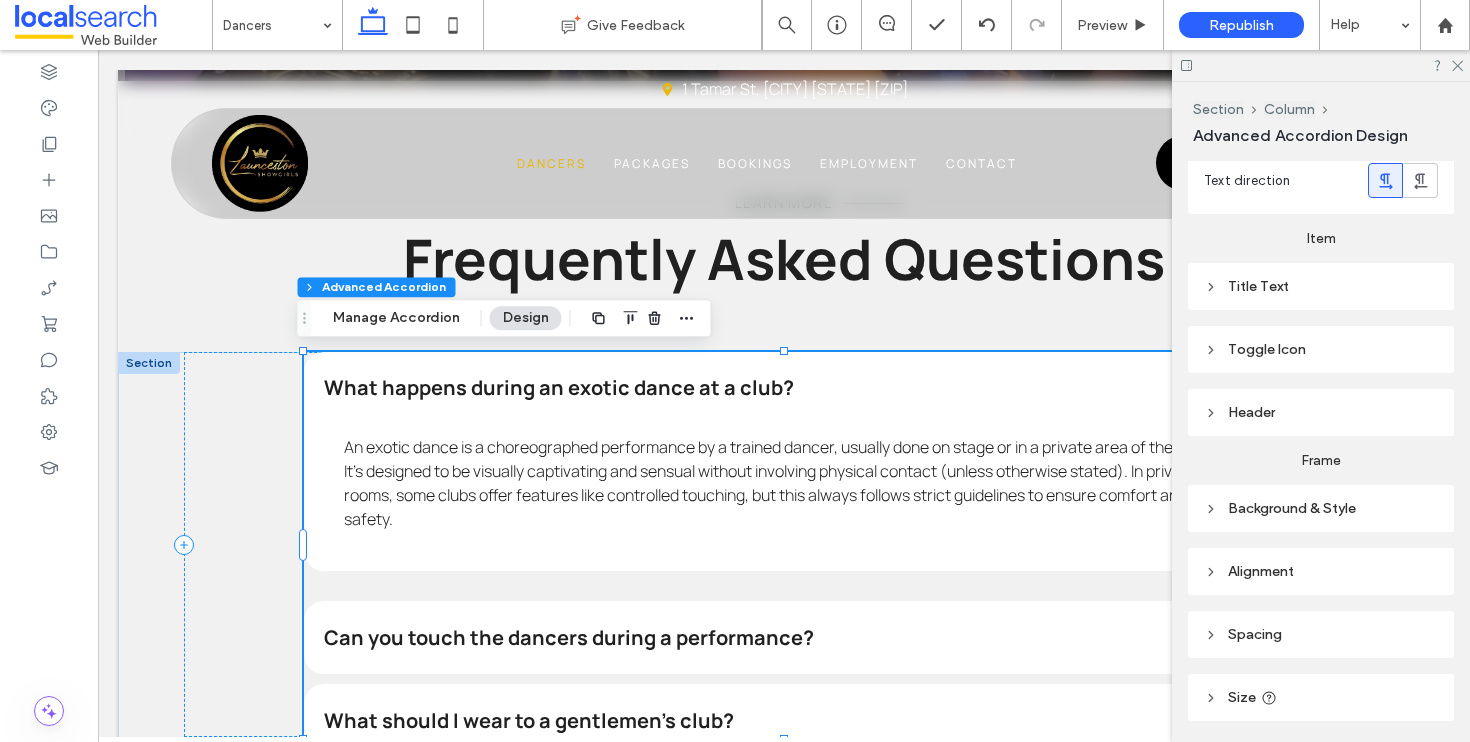 scroll, scrollTop: 306, scrollLeft: 0, axis: vertical 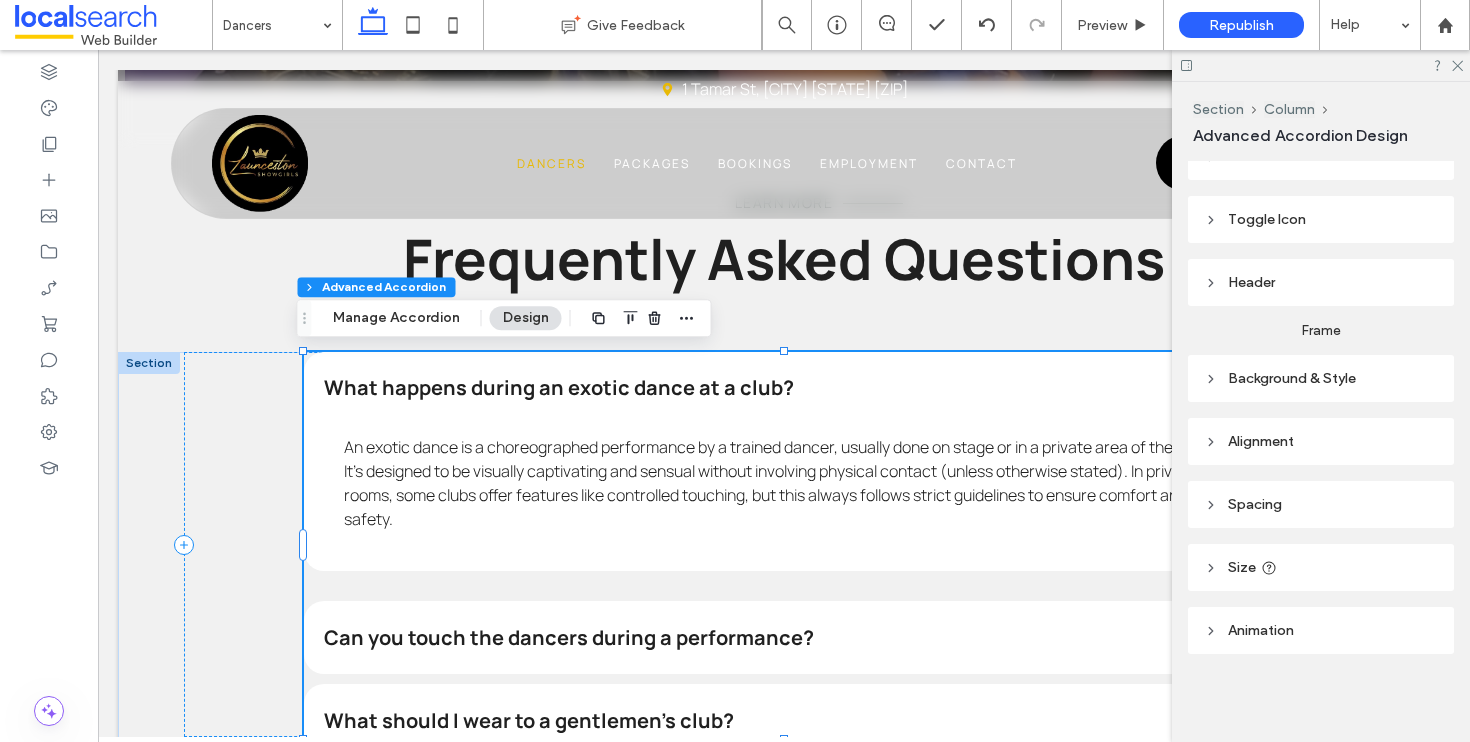 click on "Size" at bounding box center [1321, 567] 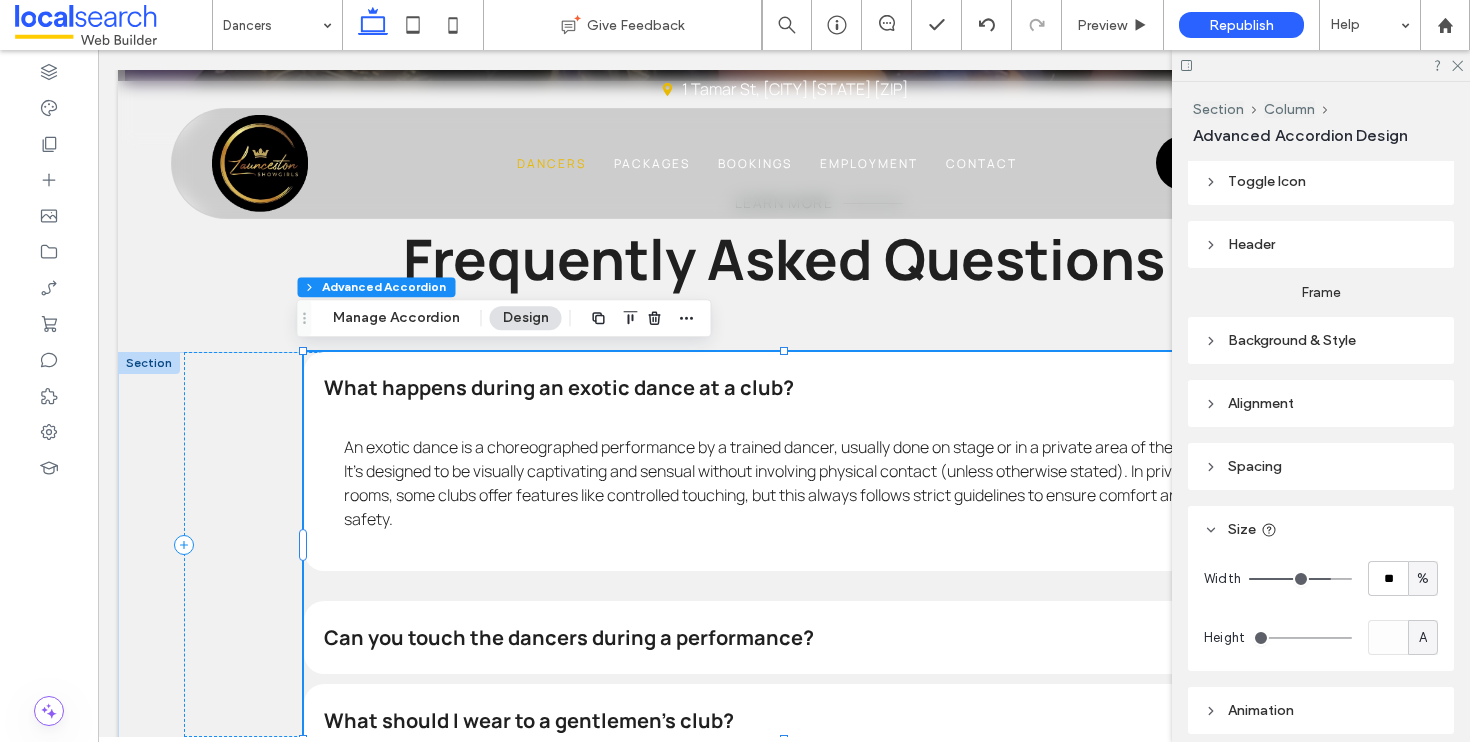 scroll, scrollTop: 424, scrollLeft: 0, axis: vertical 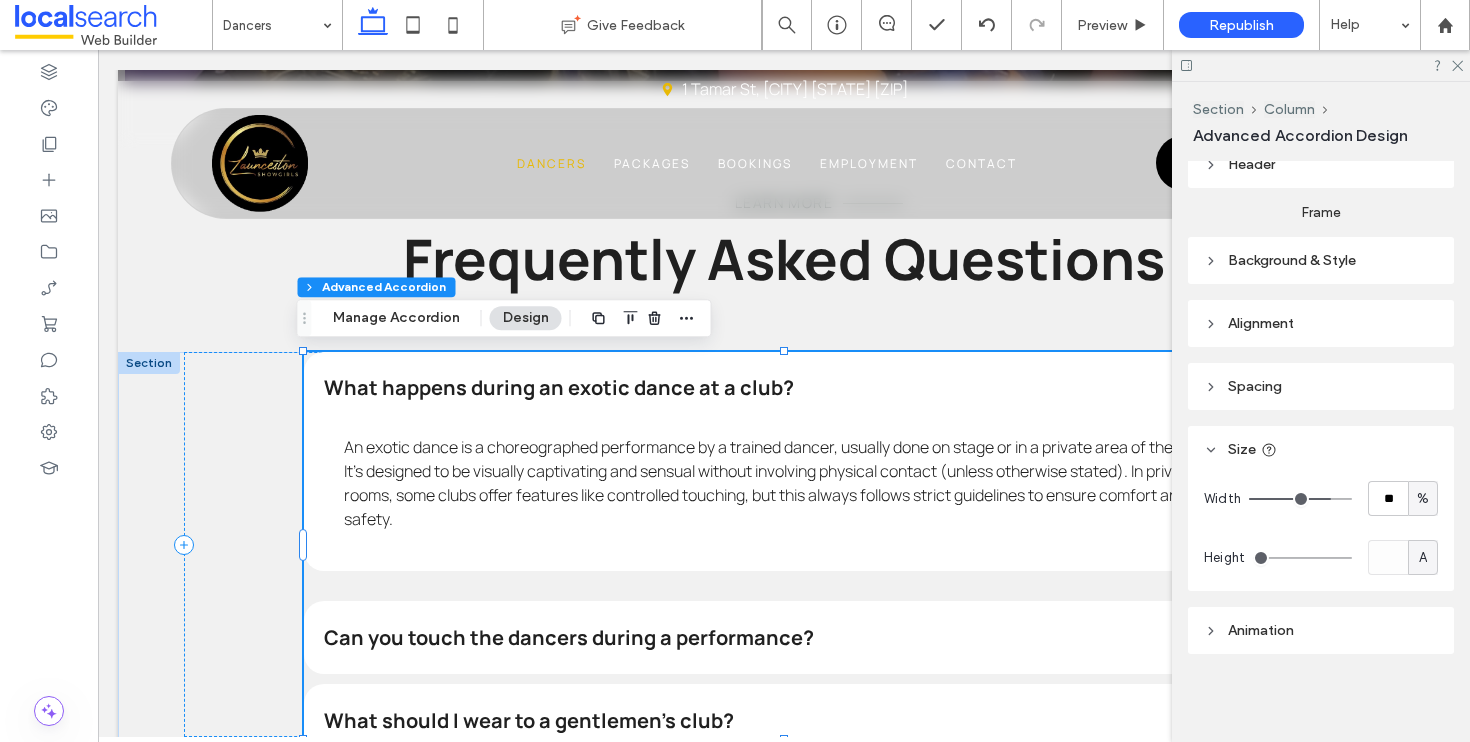 type on "**" 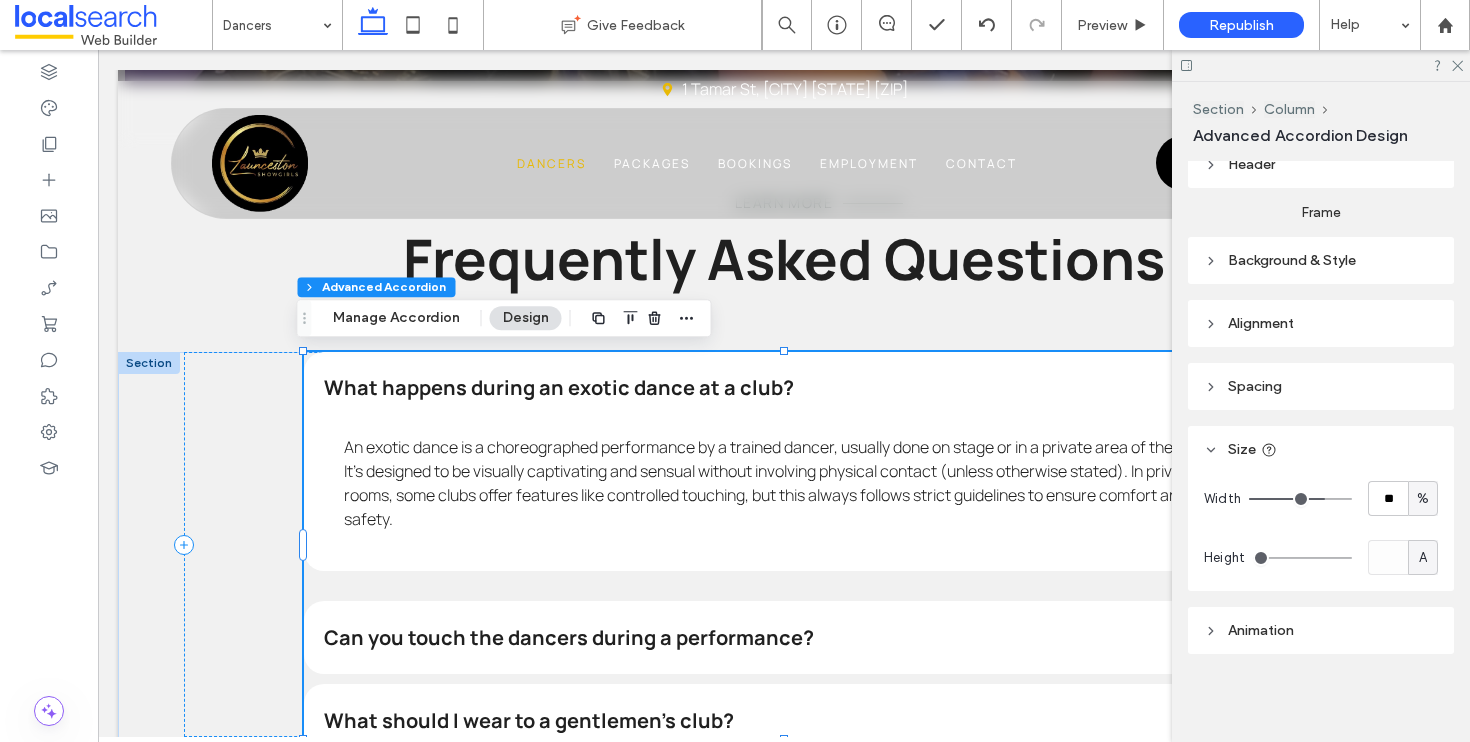 type on "**" 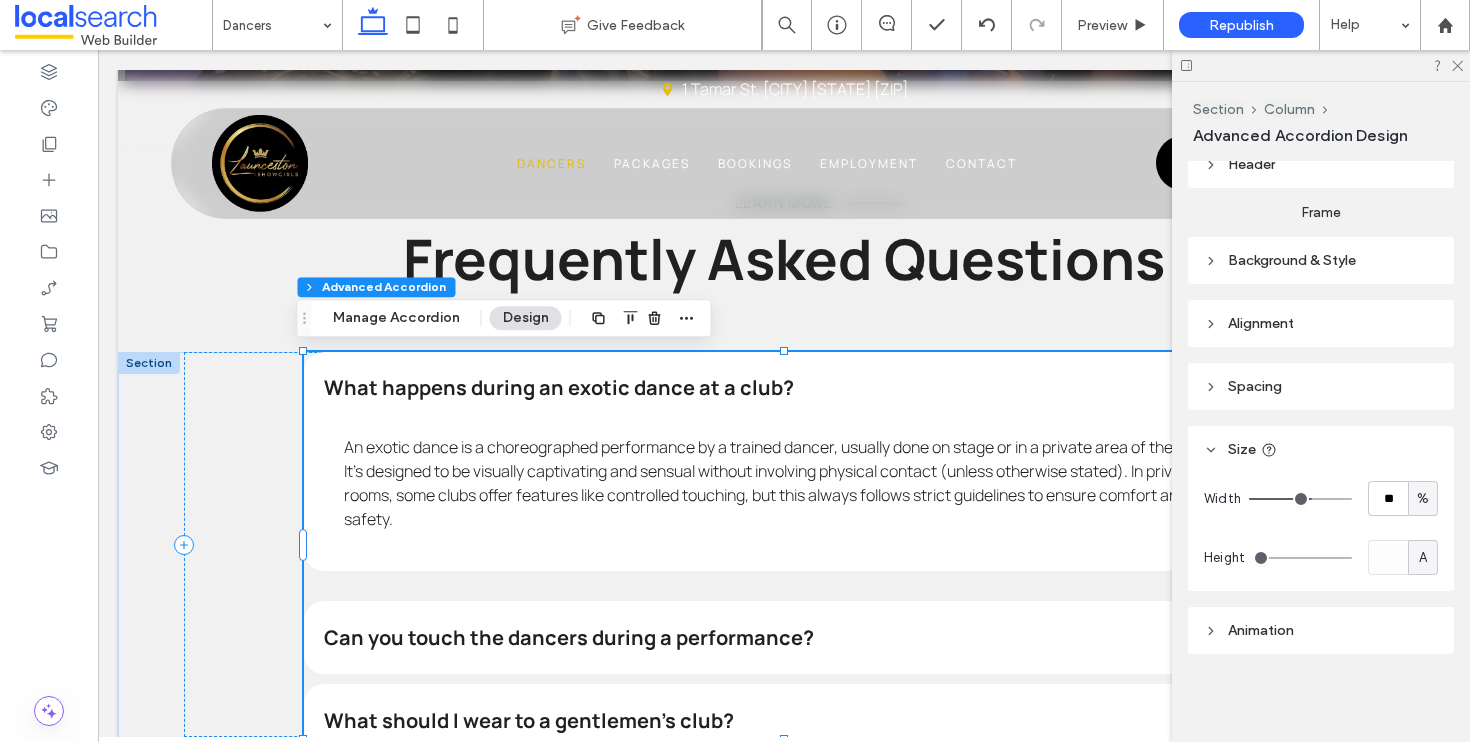 drag, startPoint x: 1319, startPoint y: 494, endPoint x: 1303, endPoint y: 496, distance: 16.124516 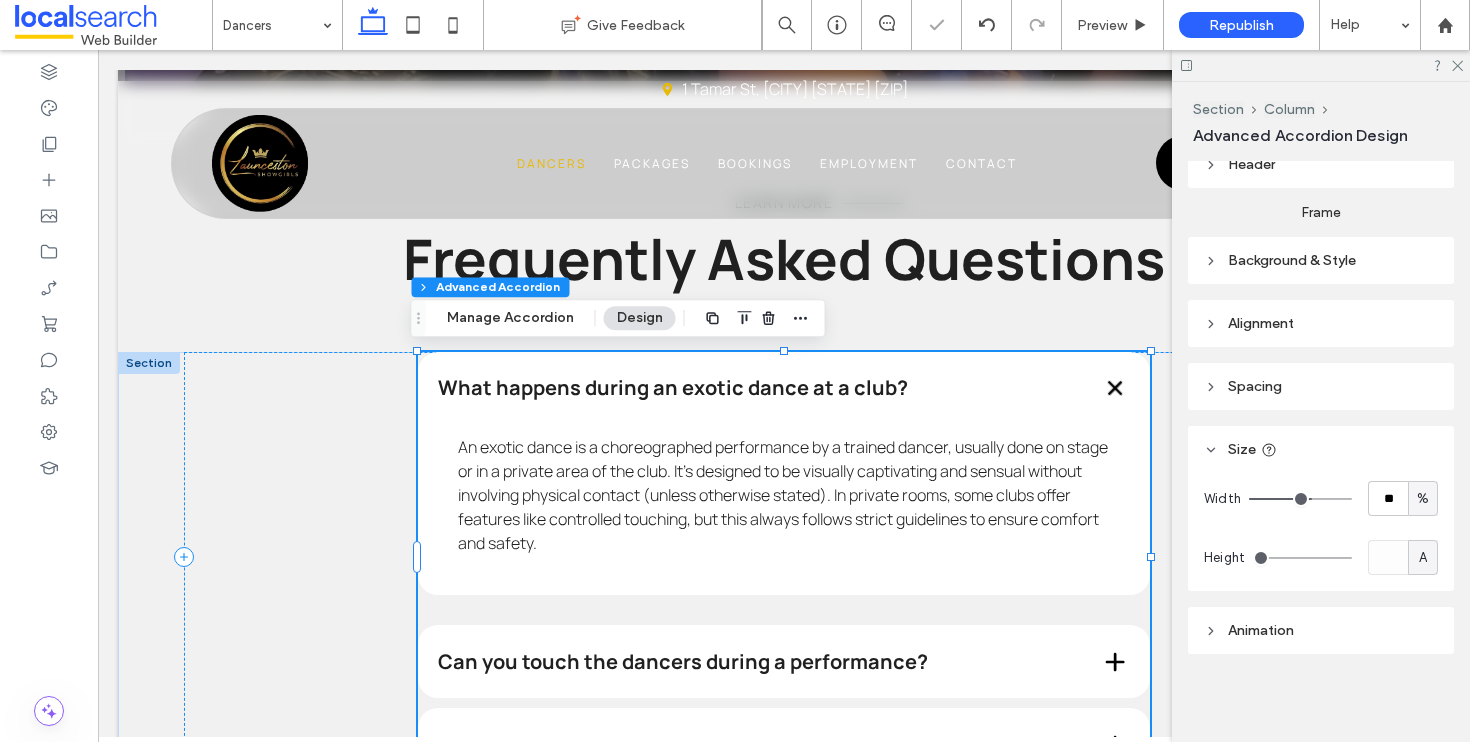 type on "**" 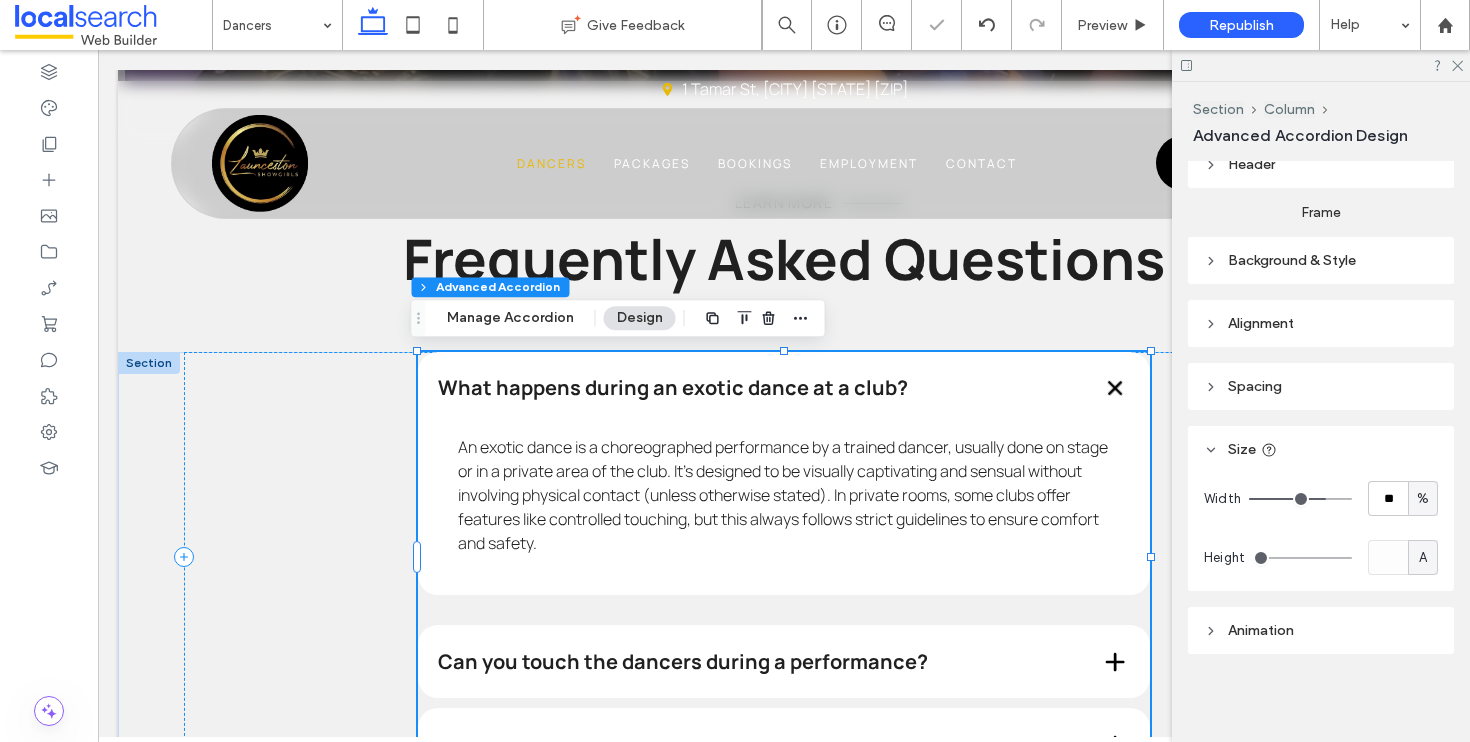 type on "**" 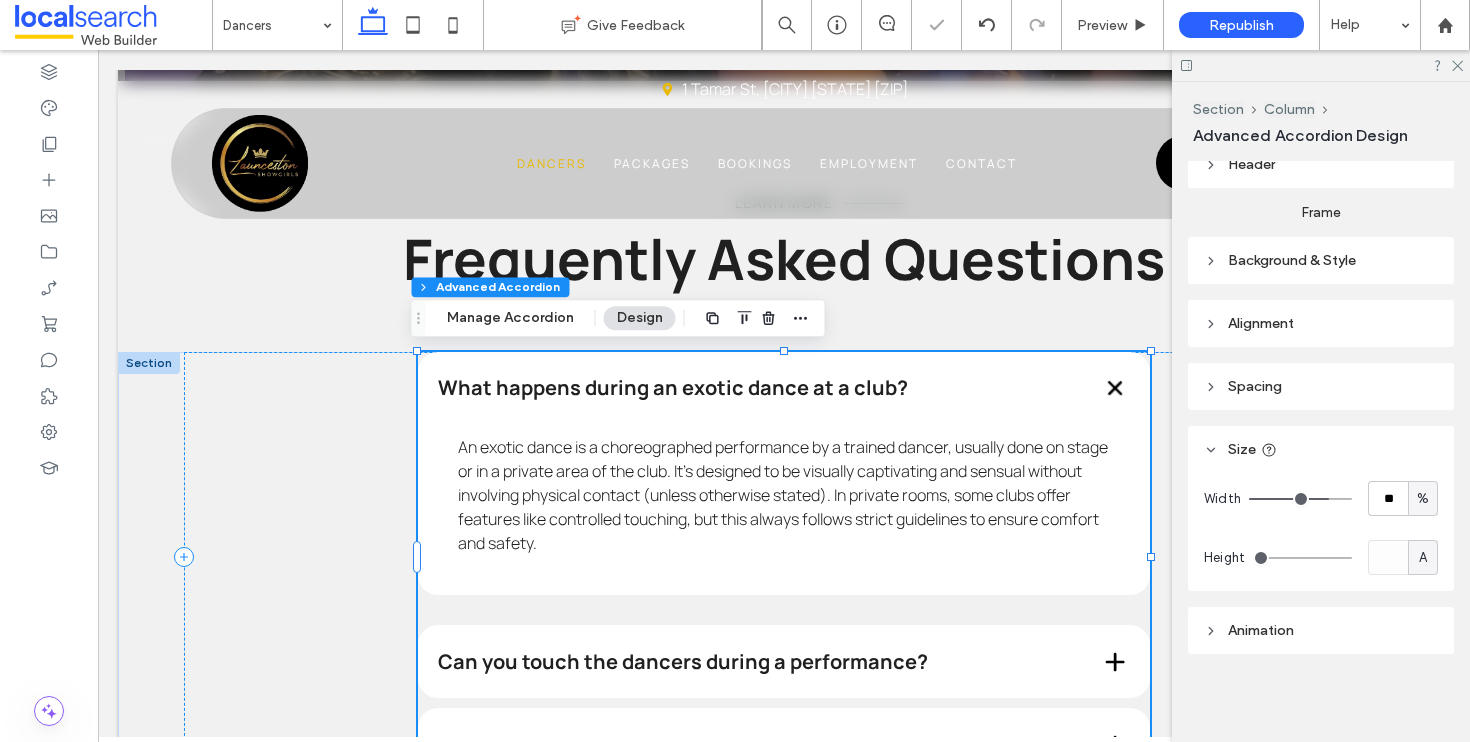 type on "**" 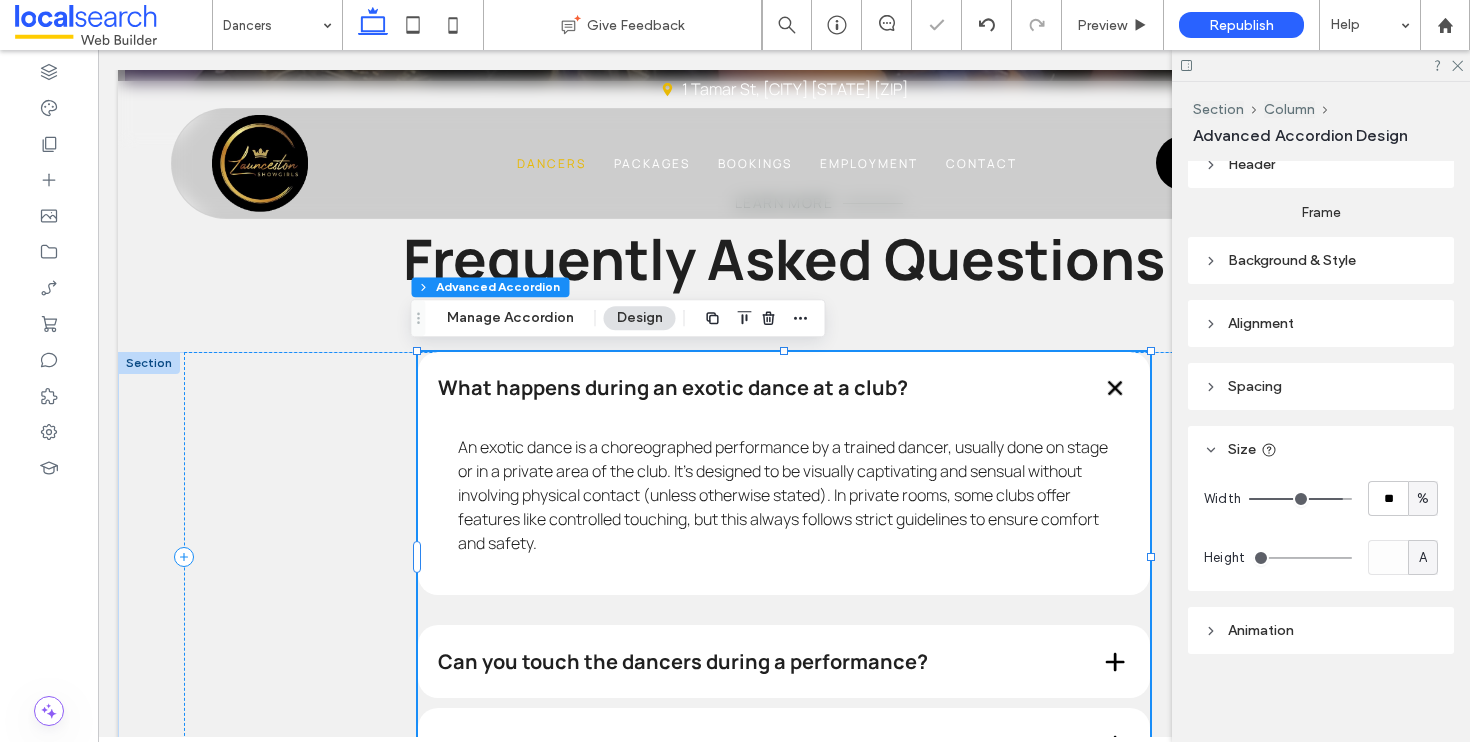 type on "**" 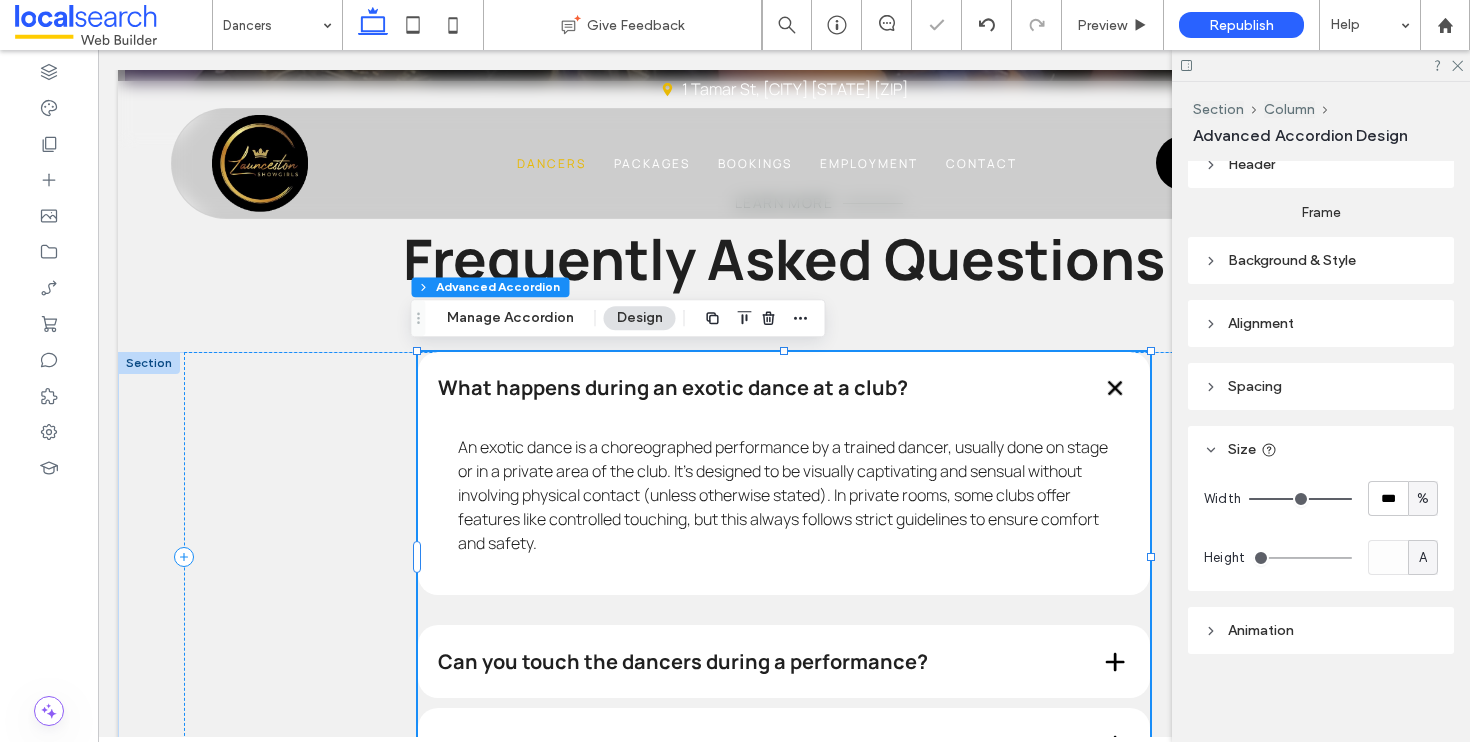 drag, startPoint x: 1303, startPoint y: 496, endPoint x: 1349, endPoint y: 496, distance: 46 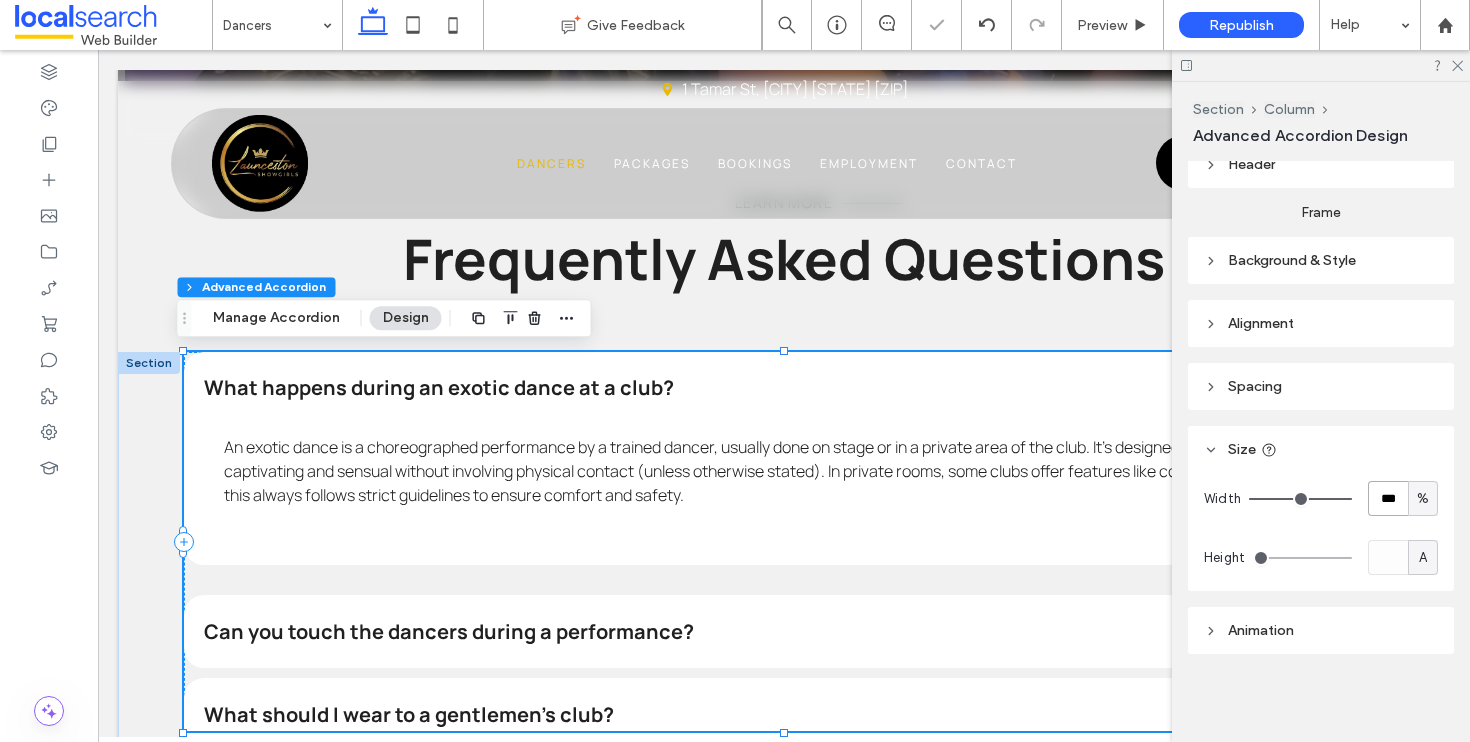 click on "***" at bounding box center [1388, 498] 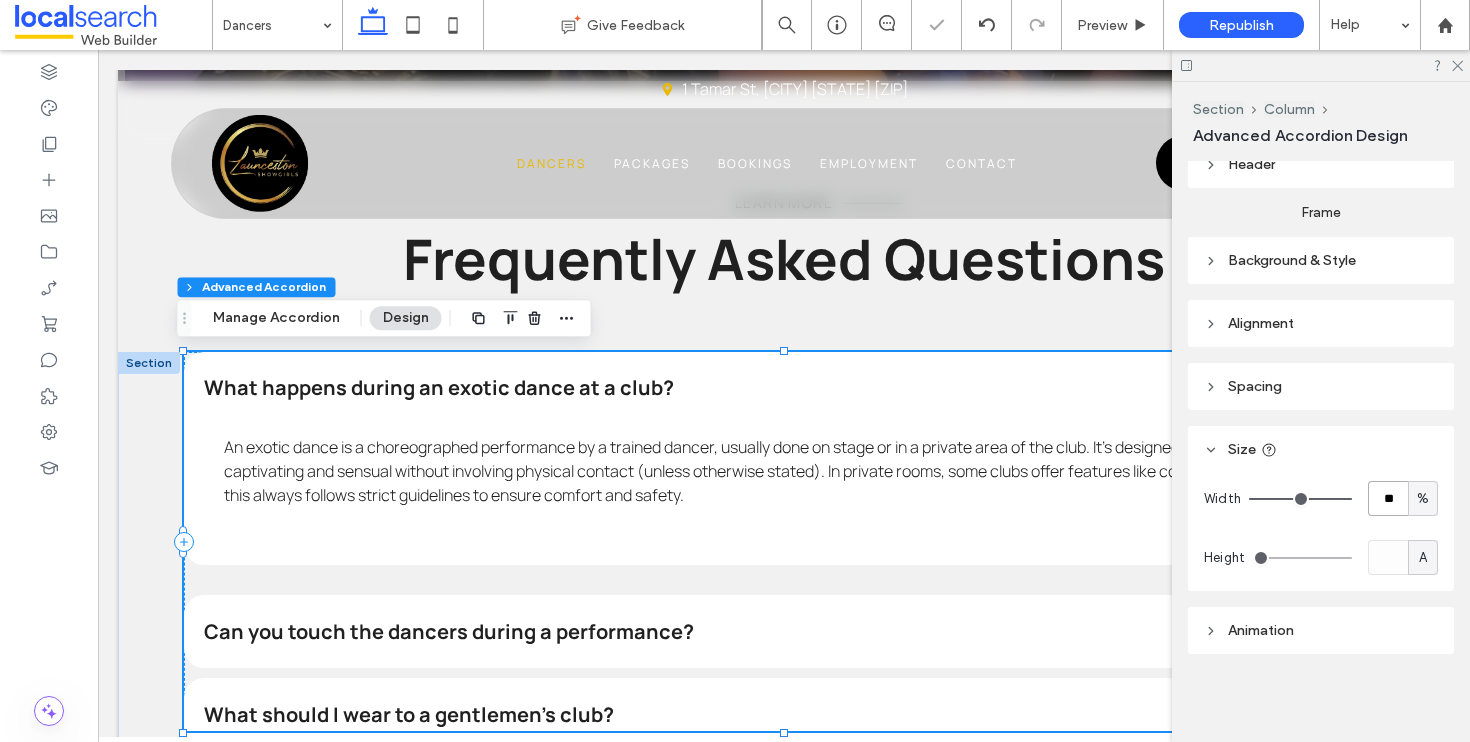 type on "**" 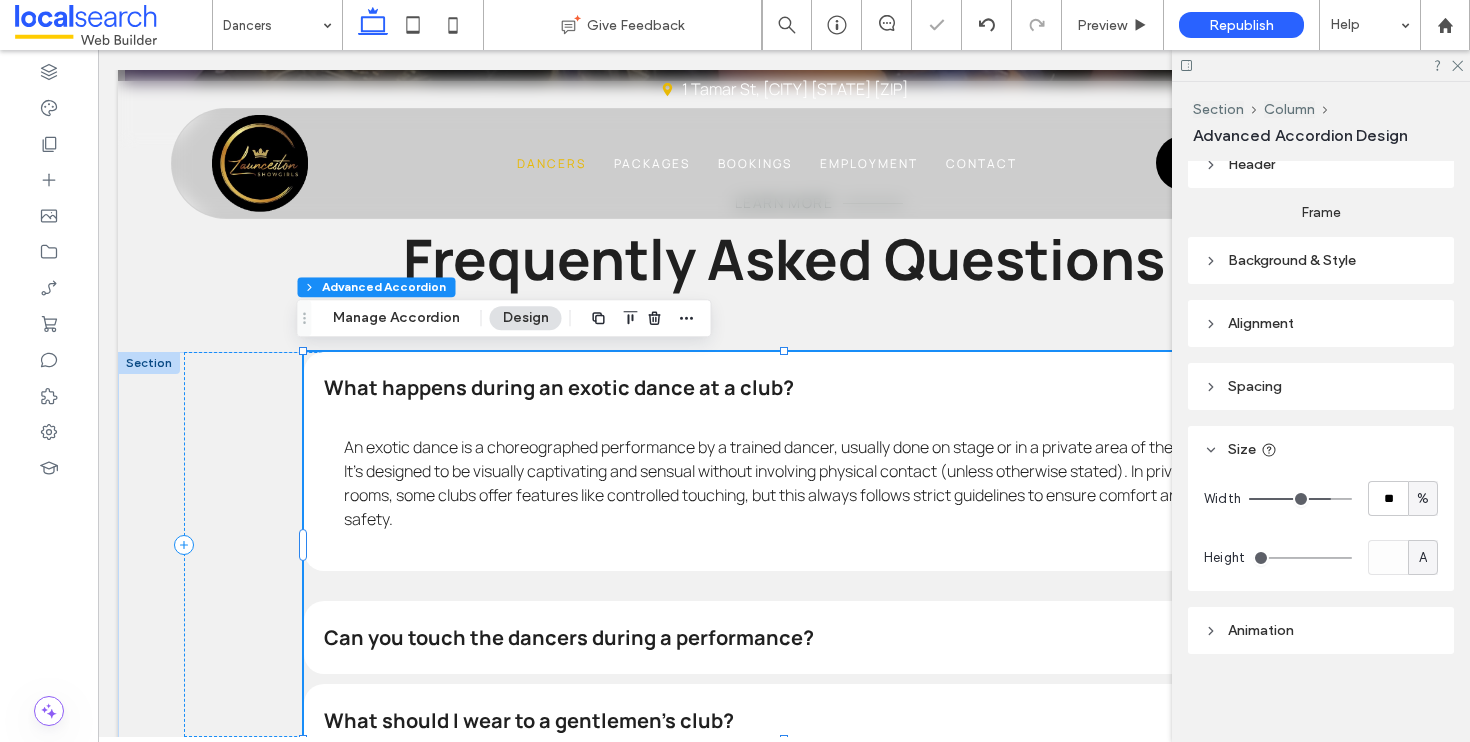 click on "Spacing" at bounding box center [1321, 386] 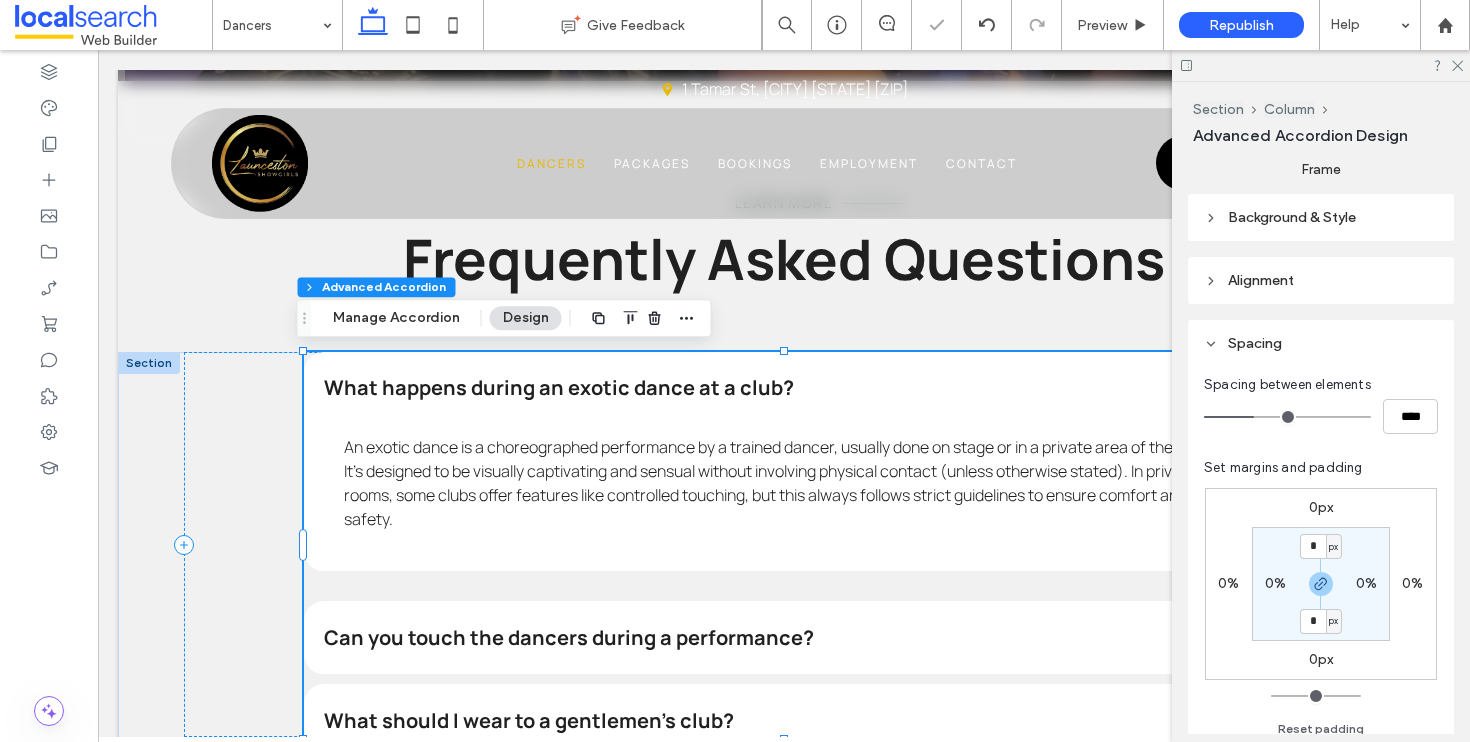scroll, scrollTop: 567, scrollLeft: 0, axis: vertical 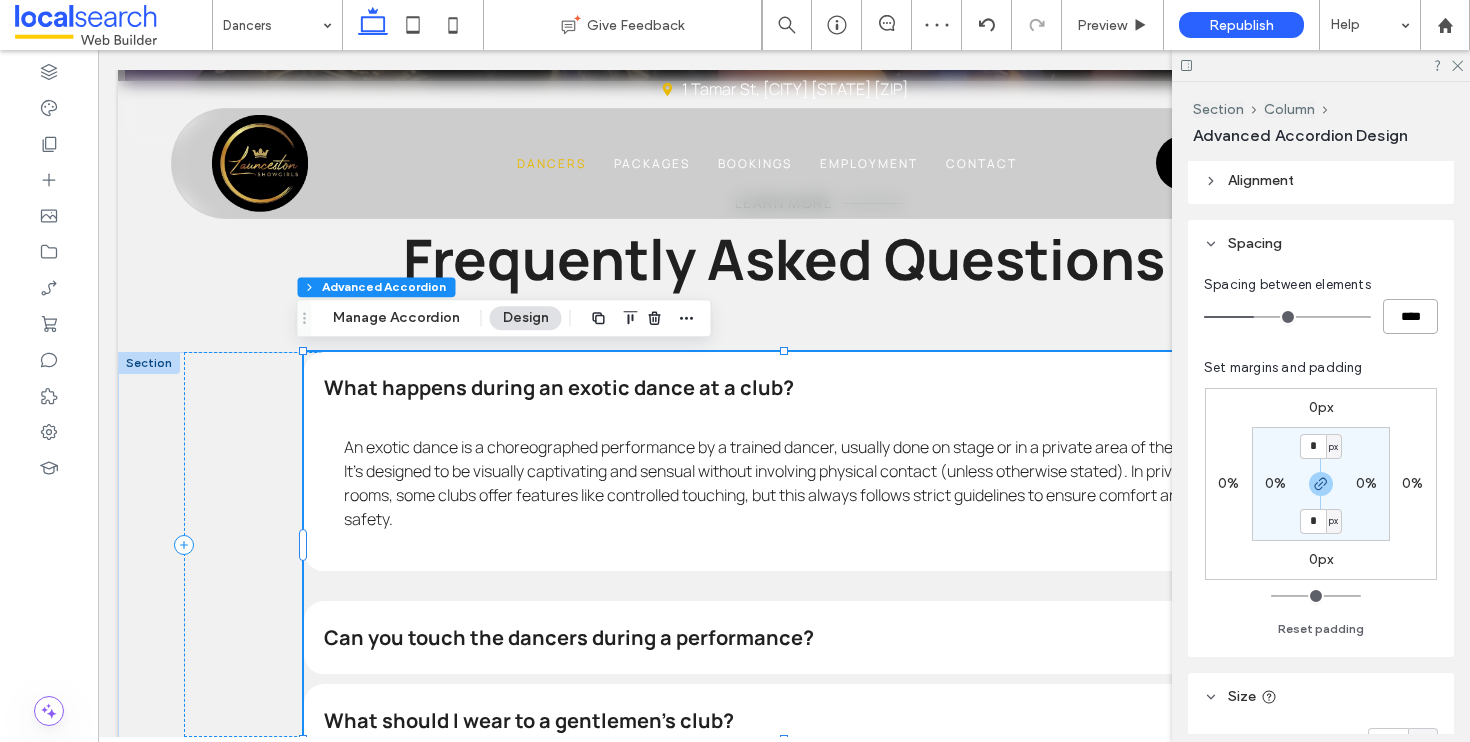 click on "****" at bounding box center [1410, 316] 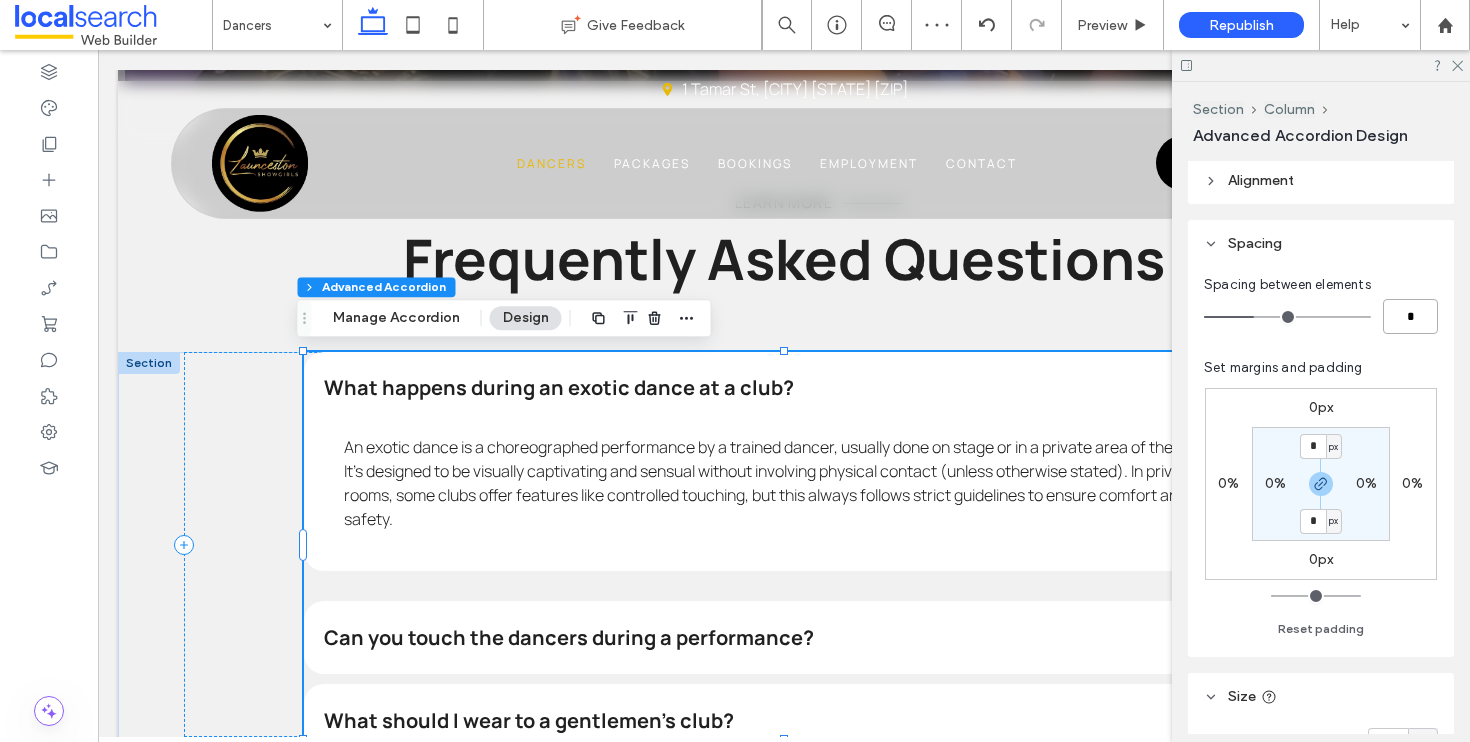 type on "*" 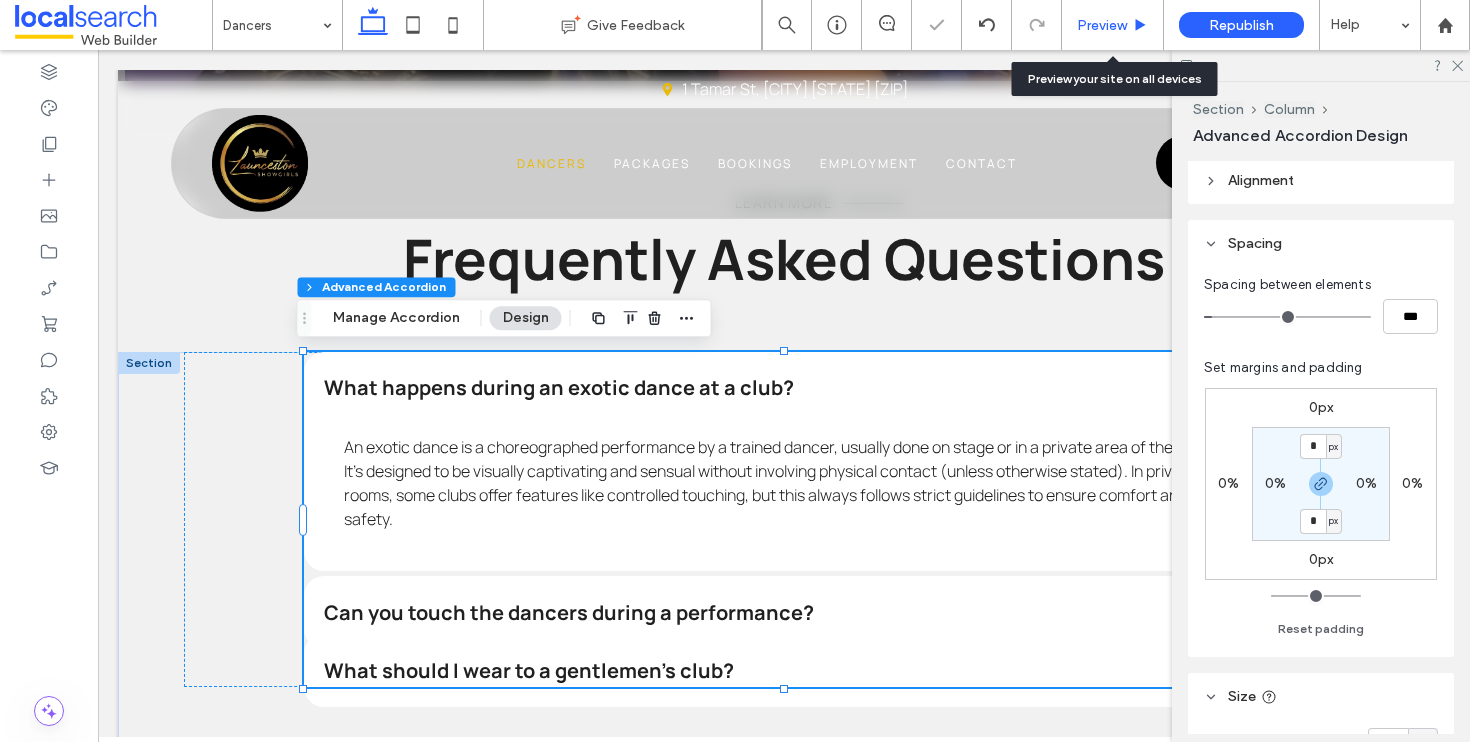 click on "Preview" at bounding box center (1113, 25) 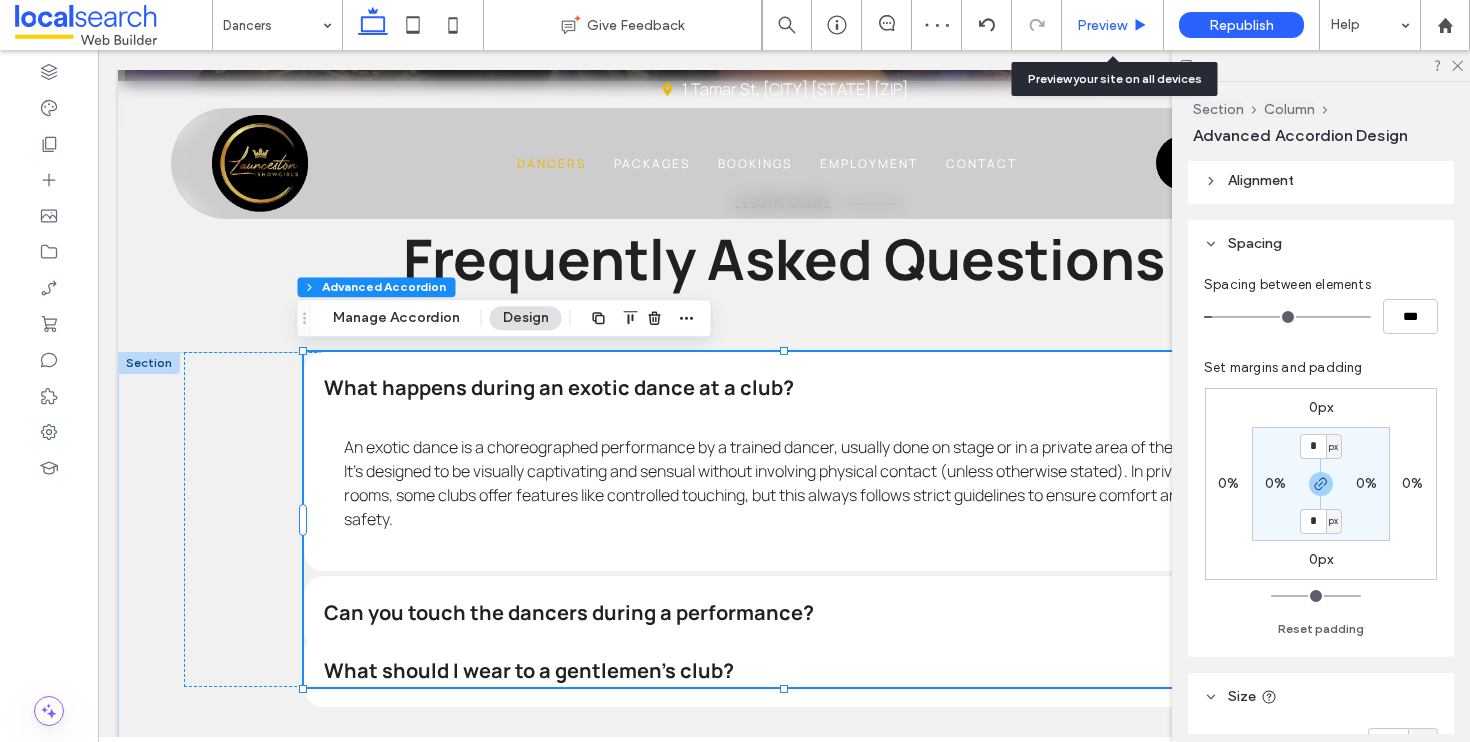 click on "Preview" at bounding box center (1102, 25) 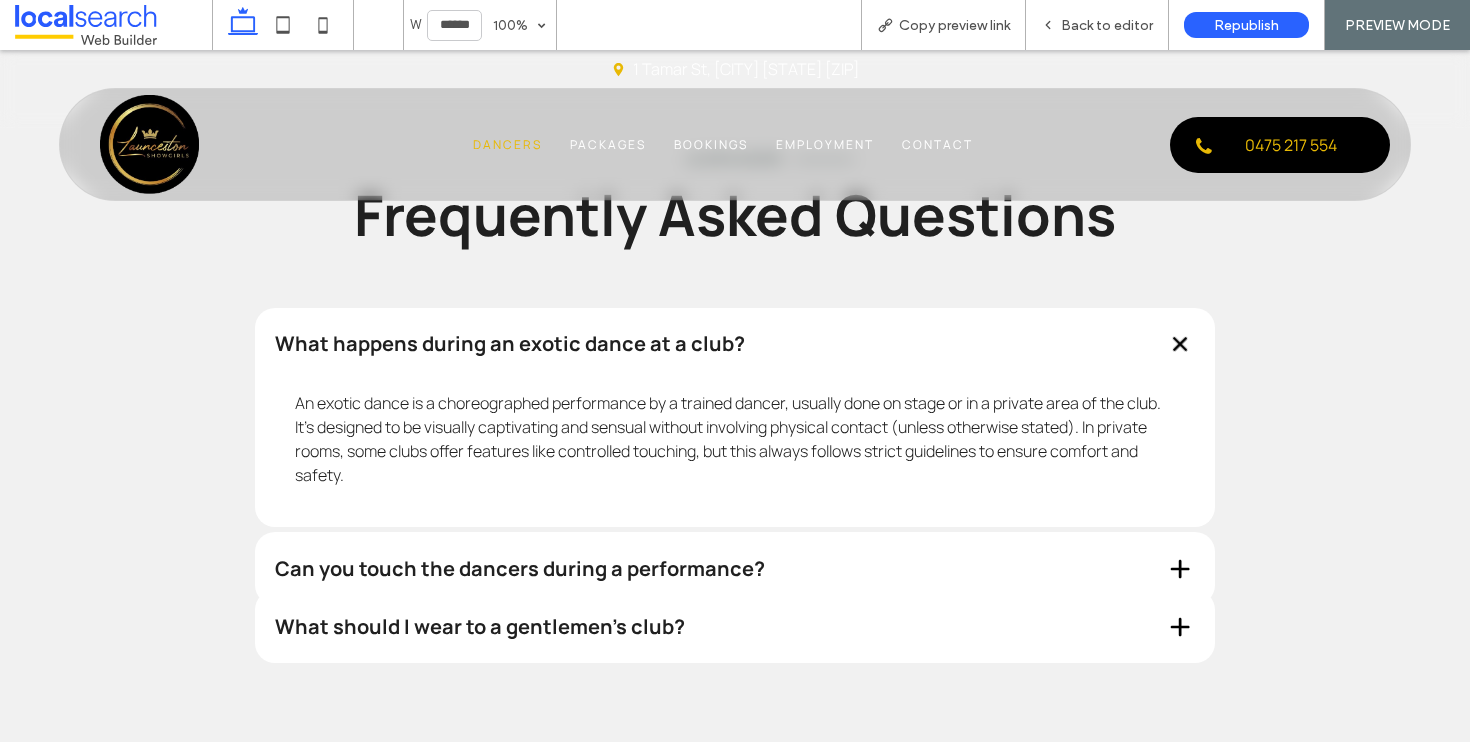 scroll, scrollTop: 2647, scrollLeft: 0, axis: vertical 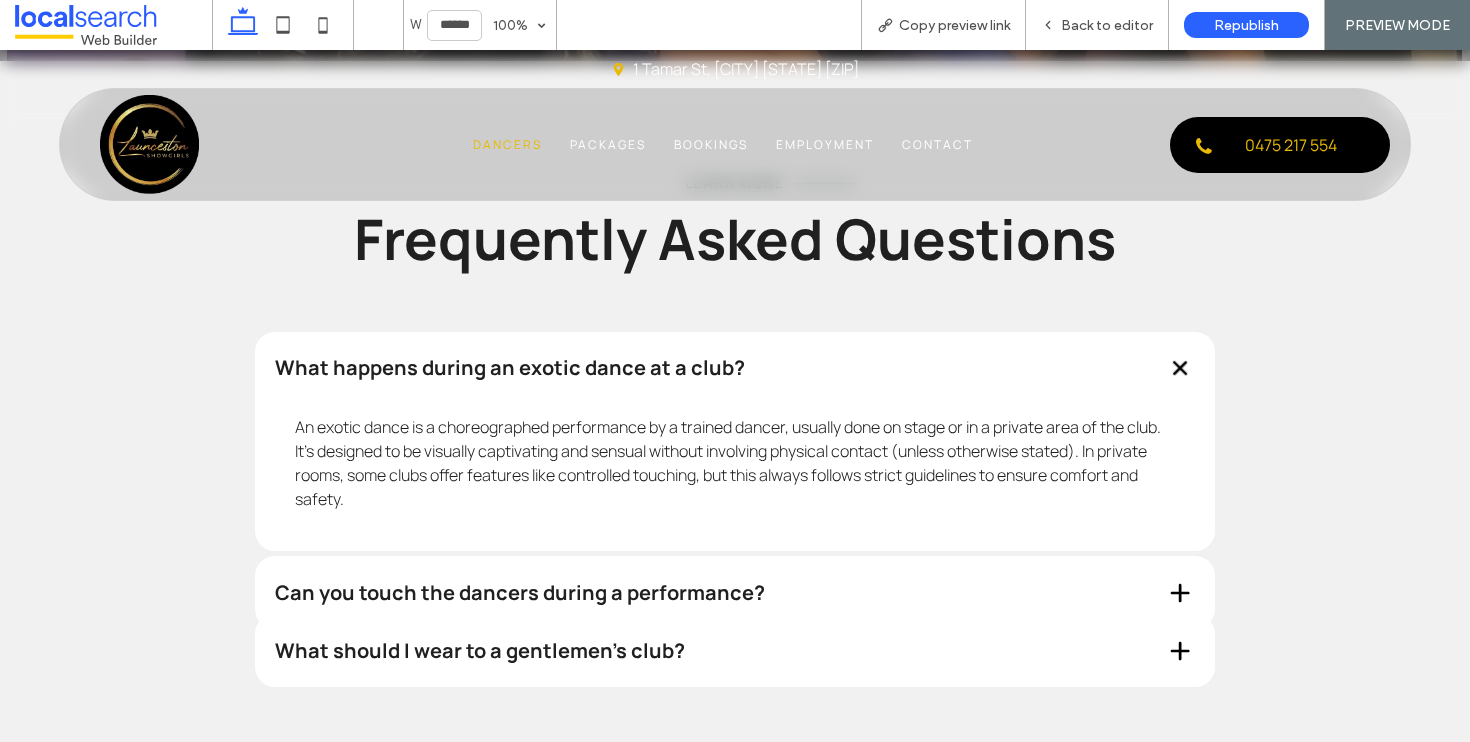 click at bounding box center [1180, 368] 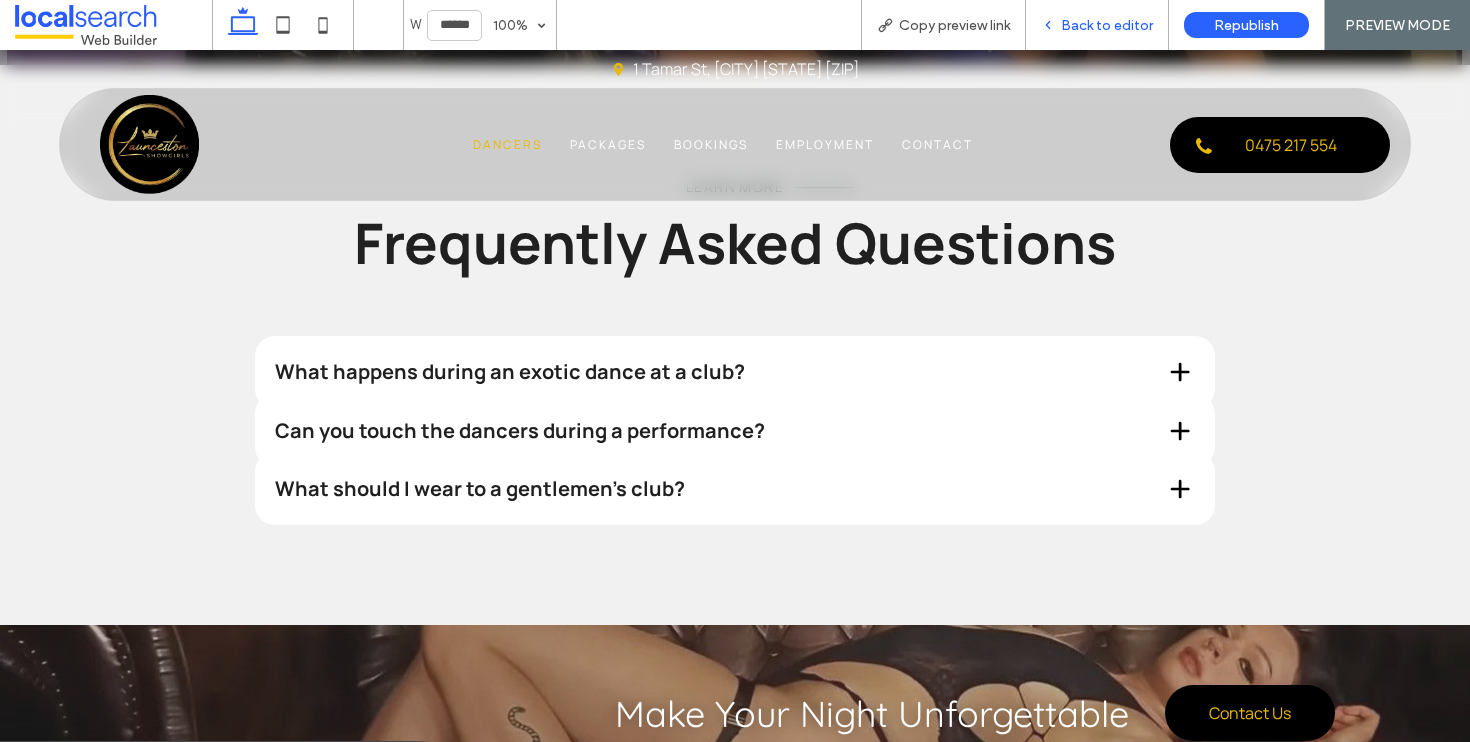click on "Back to editor" at bounding box center [1107, 25] 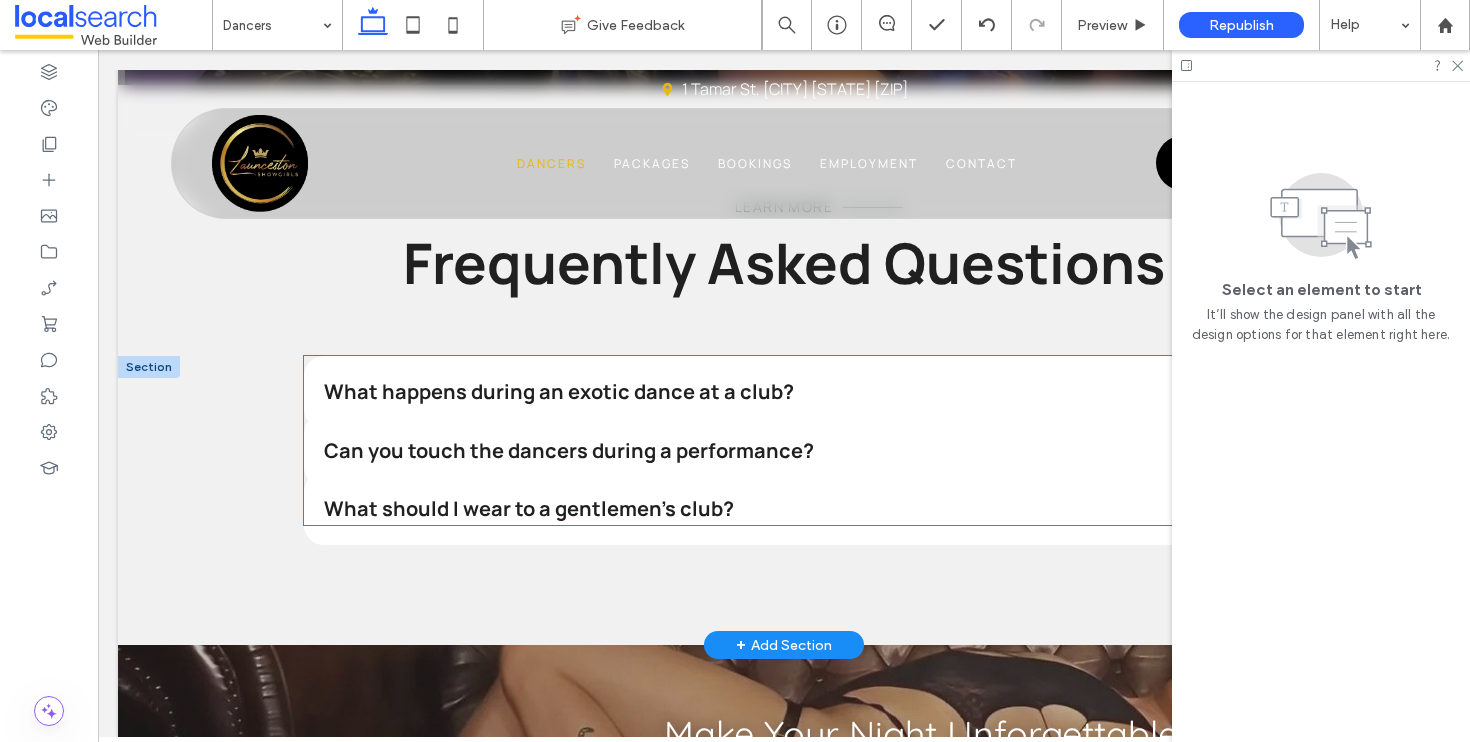 click on "Can you touch the dancers during a performance?" at bounding box center [753, 451] 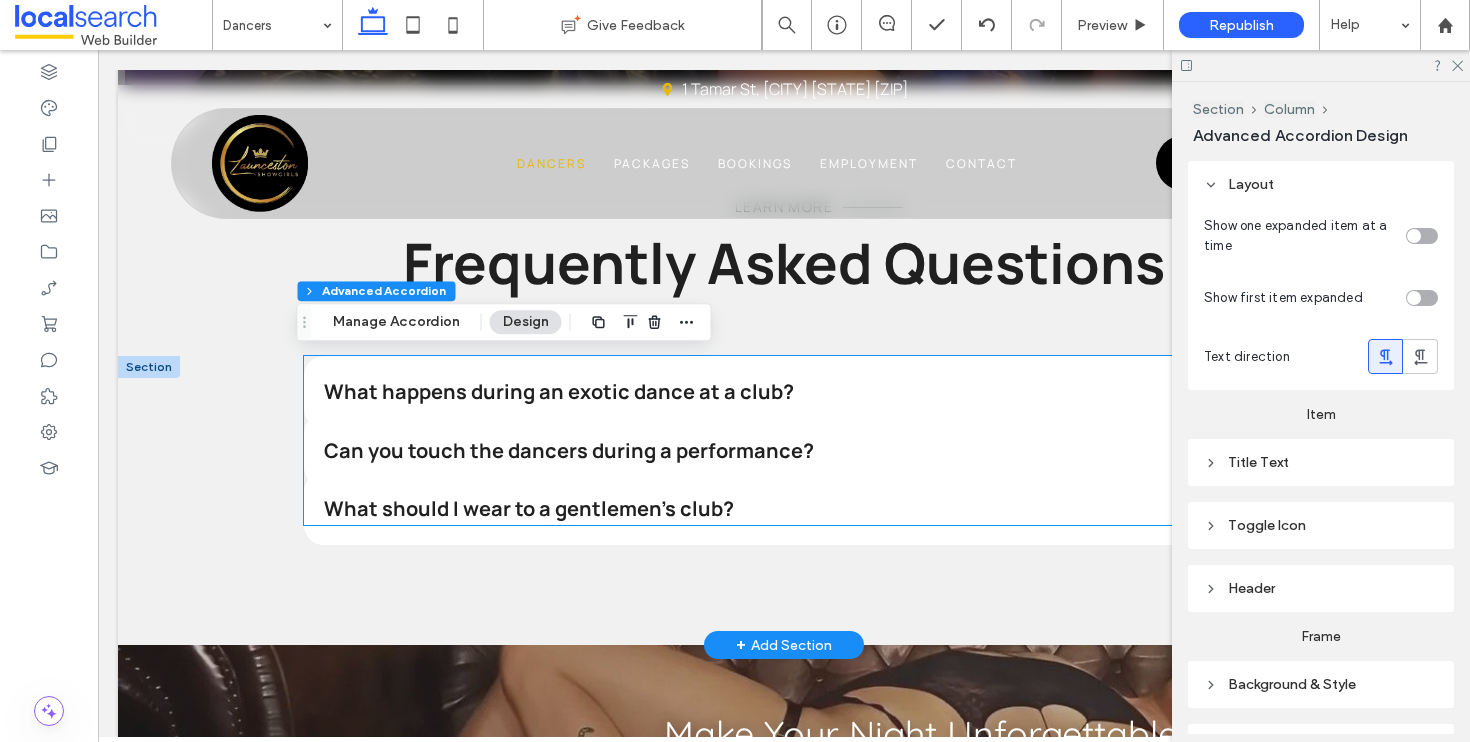 type on "*" 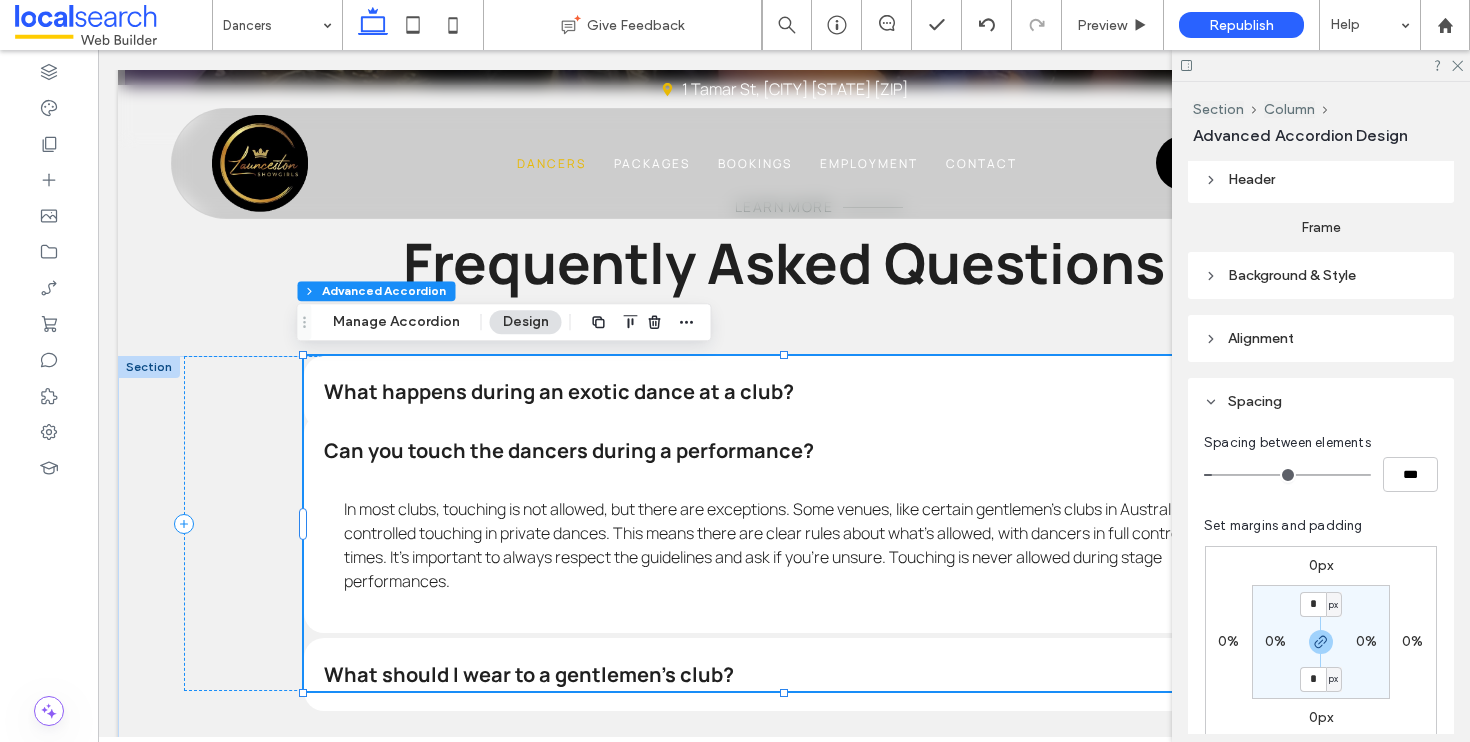 scroll, scrollTop: 421, scrollLeft: 0, axis: vertical 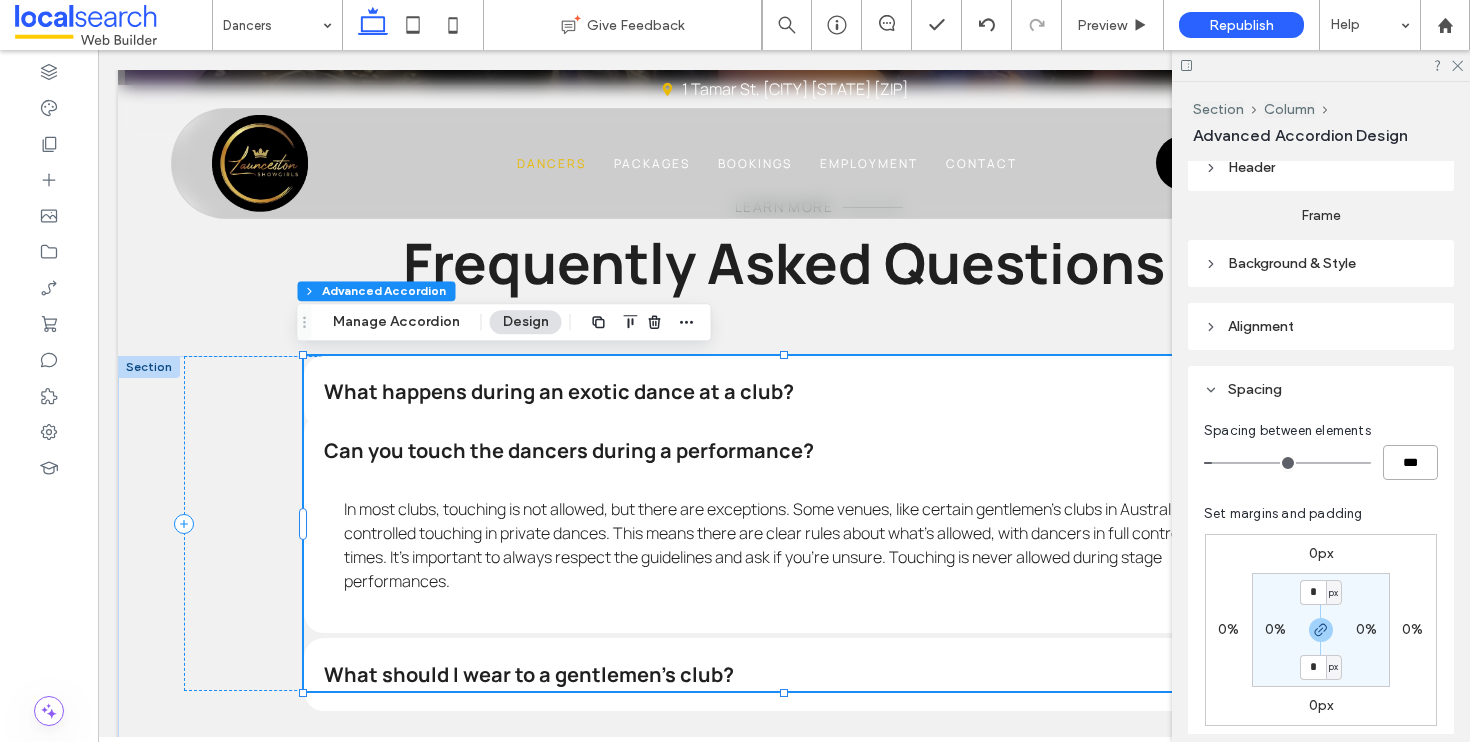 click on "***" at bounding box center [1410, 462] 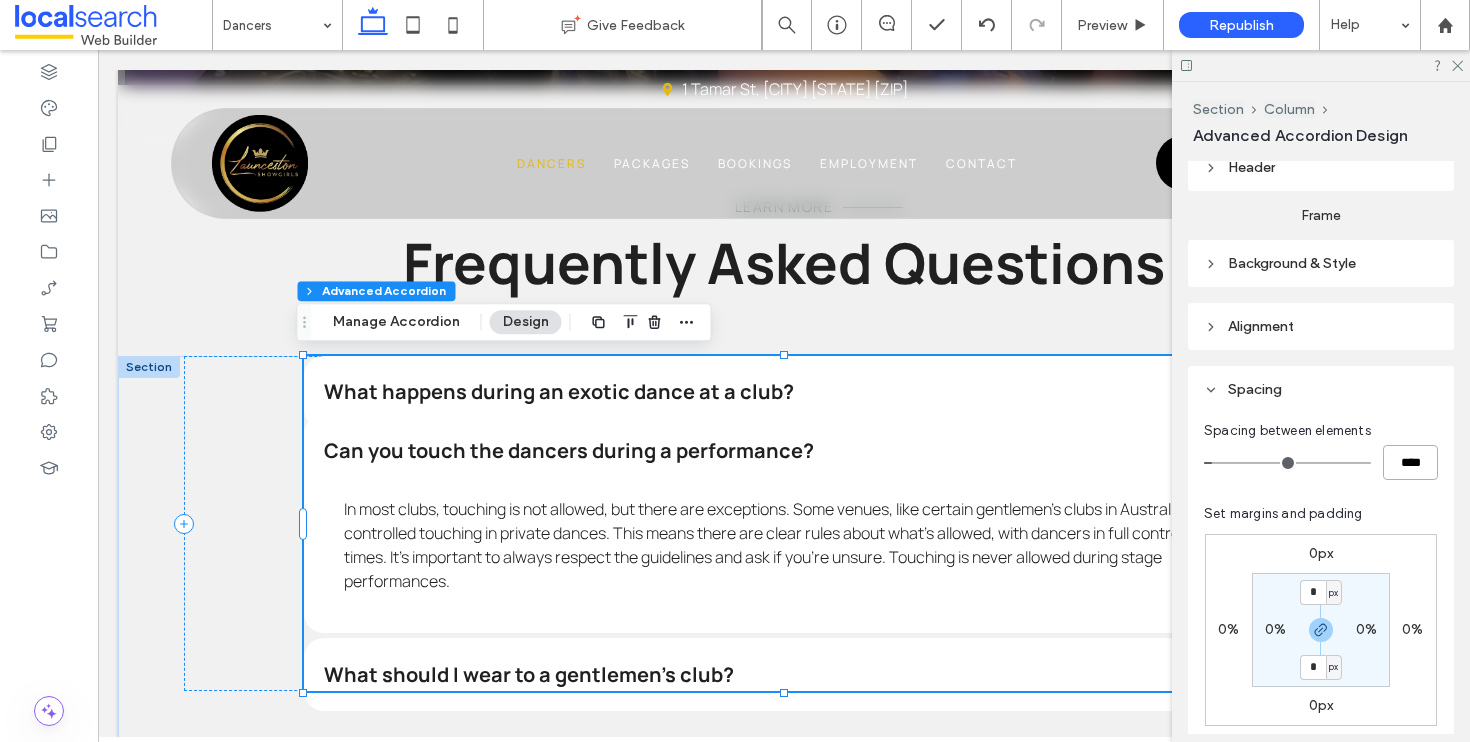type on "****" 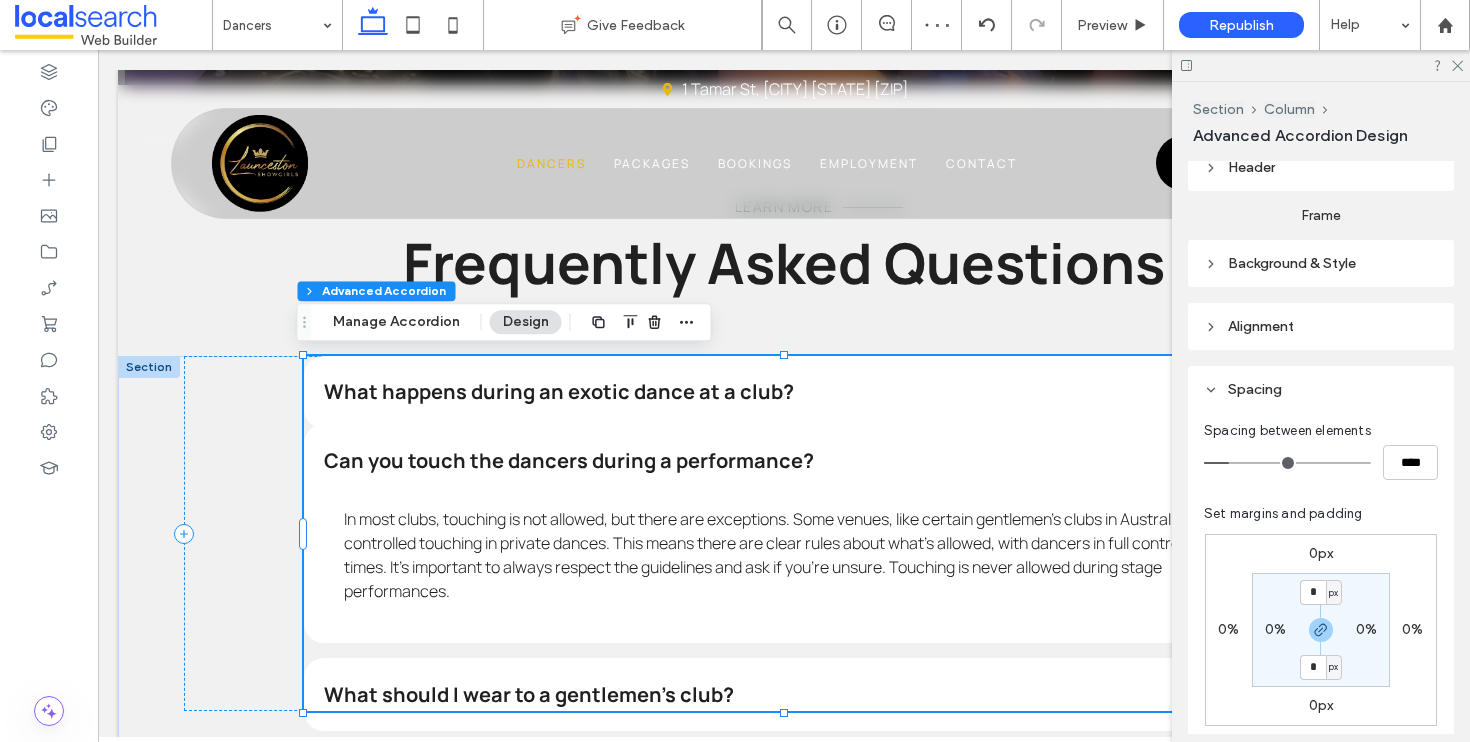 click on "Alignment" at bounding box center [1261, 326] 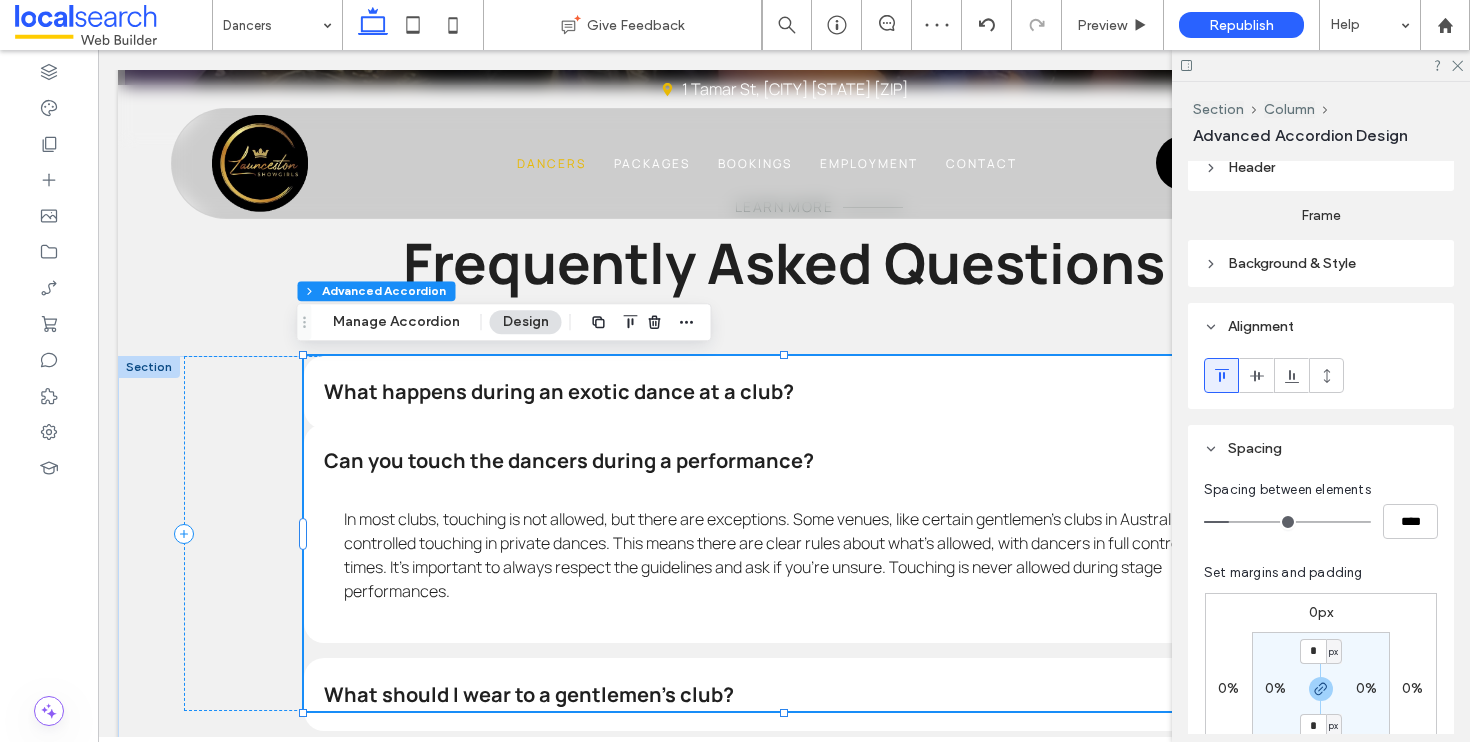 click on "Background & Style" at bounding box center [1292, 263] 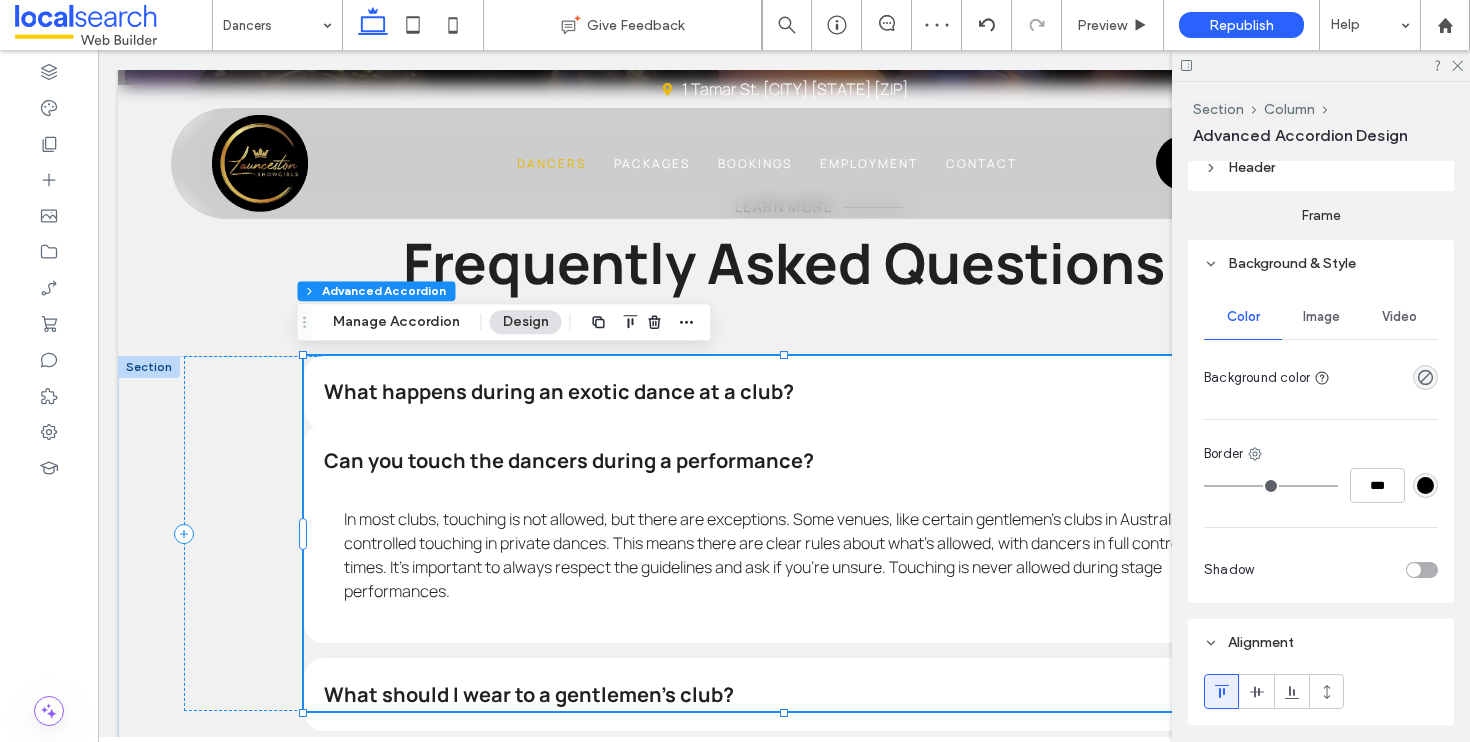 click on "What happens during an exotic dance at a club?" at bounding box center (753, 392) 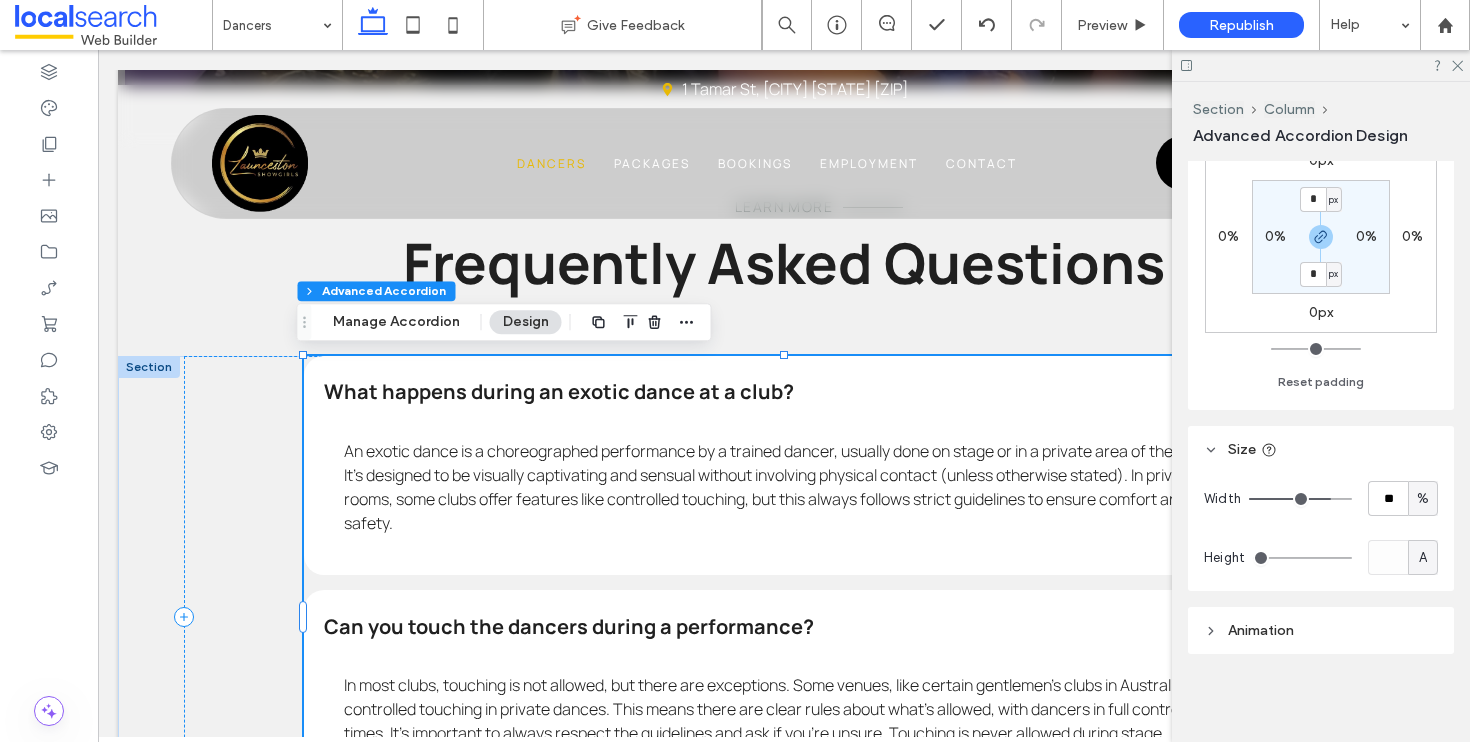 scroll, scrollTop: 1189, scrollLeft: 0, axis: vertical 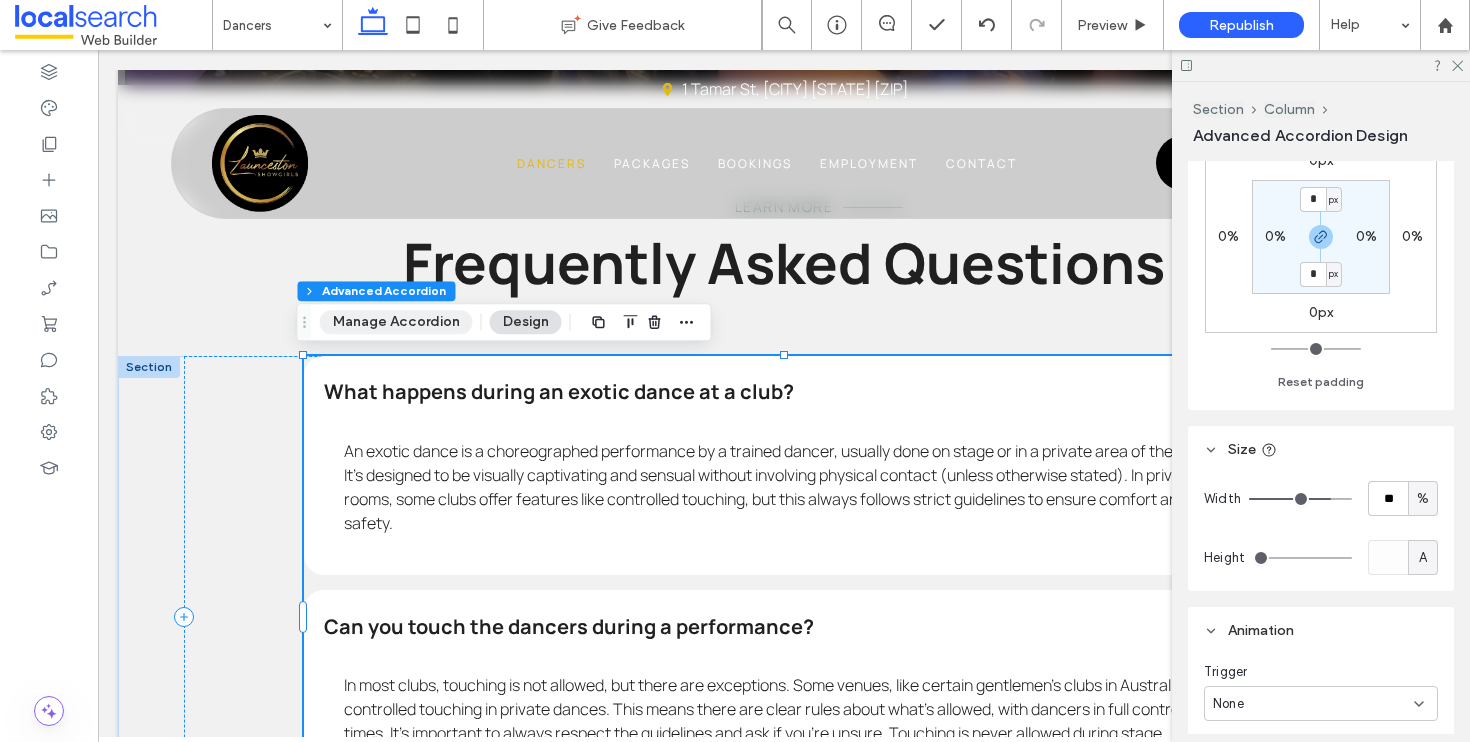 click on "Manage Accordion" at bounding box center [396, 322] 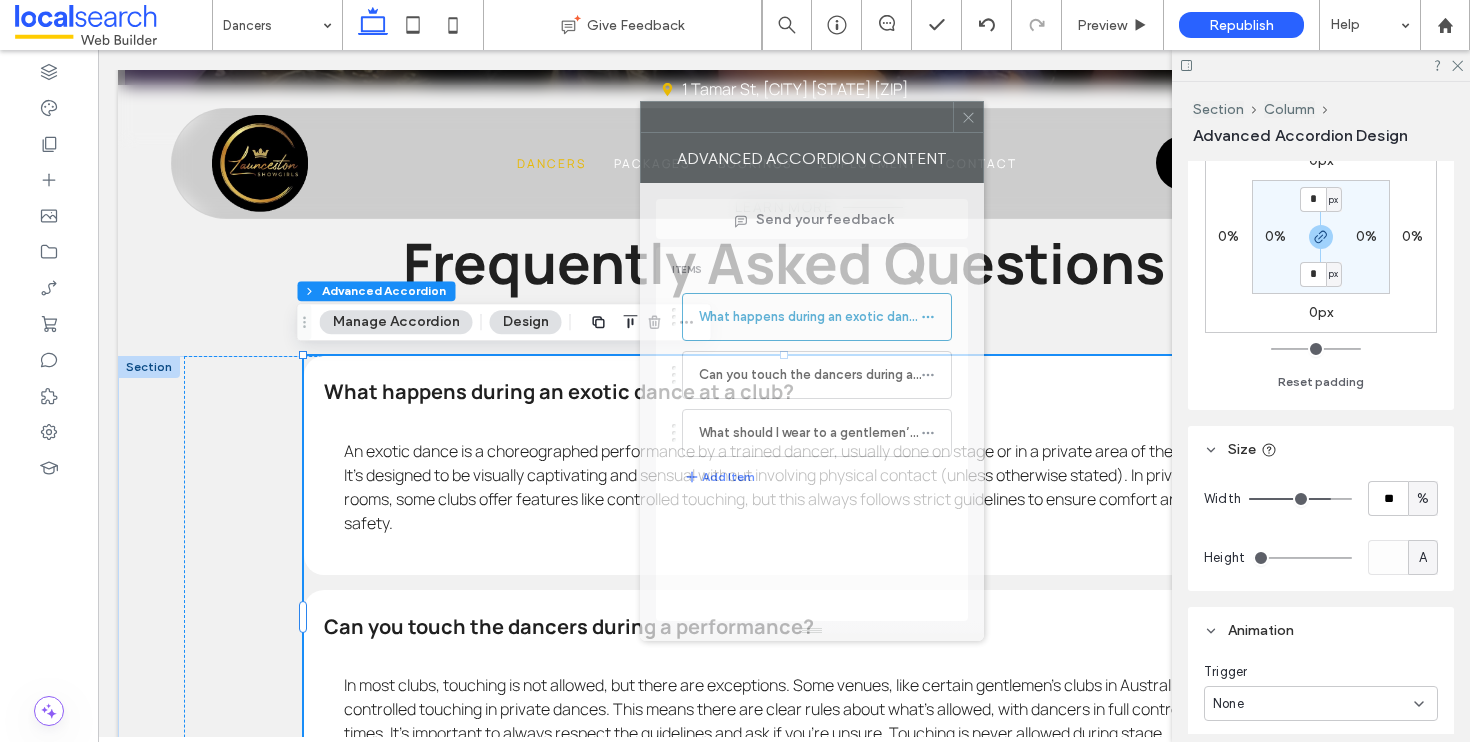 drag, startPoint x: 1307, startPoint y: 111, endPoint x: 697, endPoint y: 104, distance: 610.04016 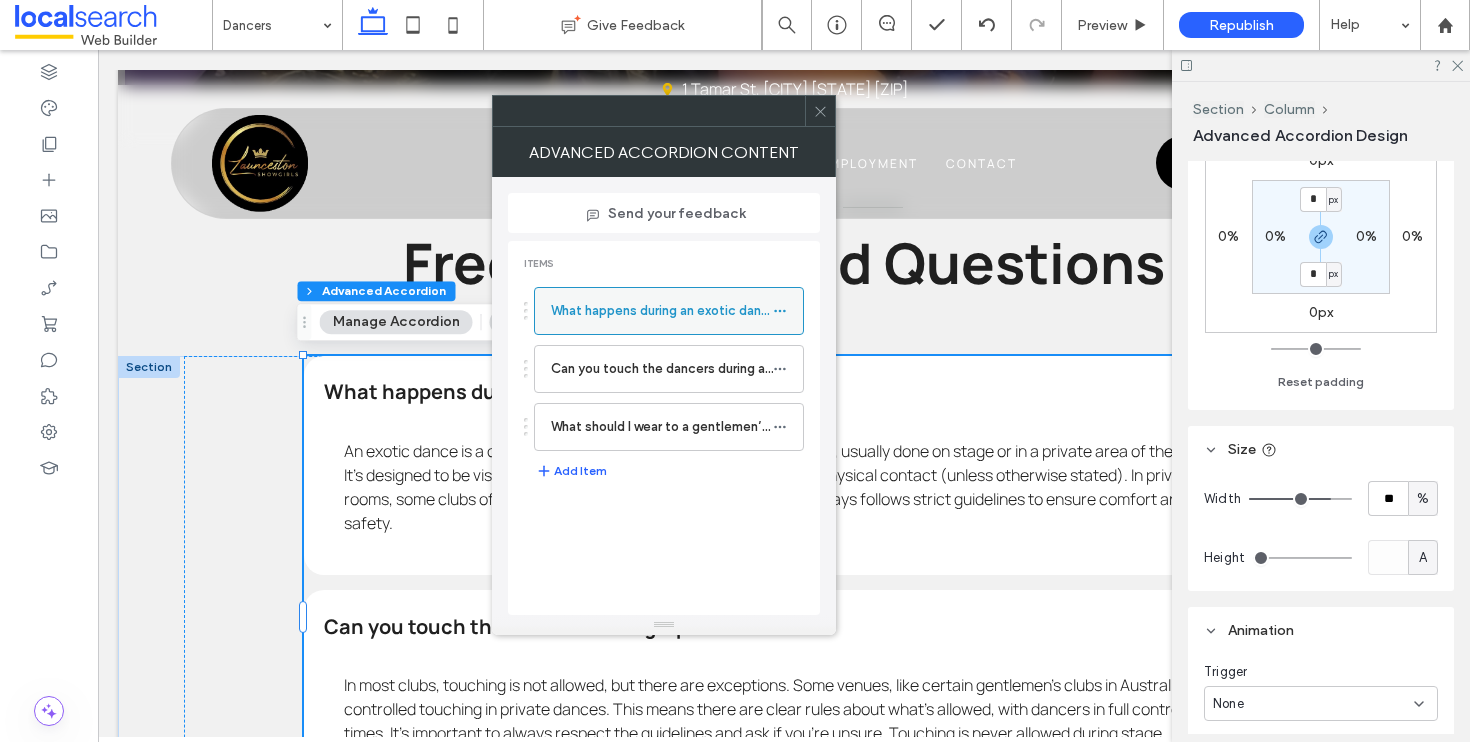 click on "What happens during an exotic dance at a club?" at bounding box center (669, 311) 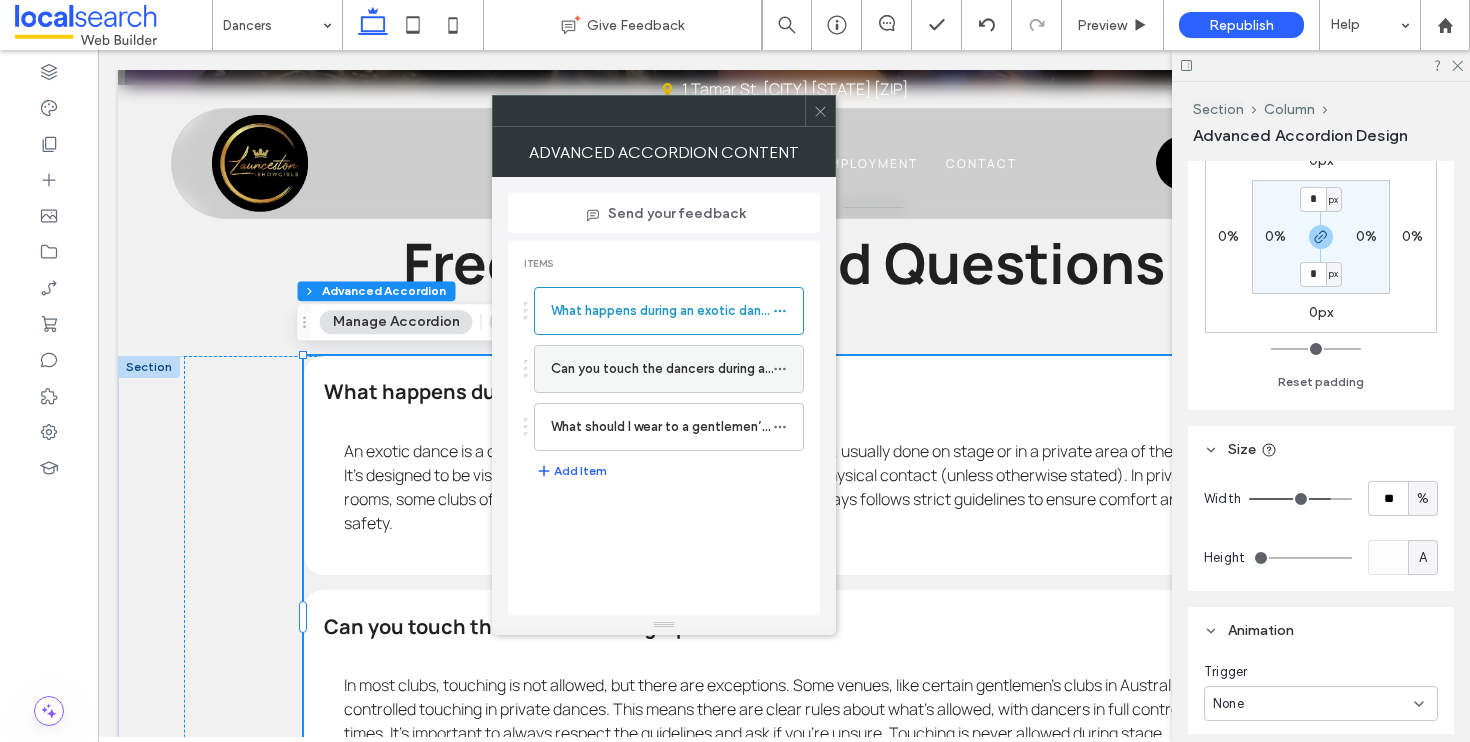 click on "Can you touch the dancers during a performance?" at bounding box center [662, 369] 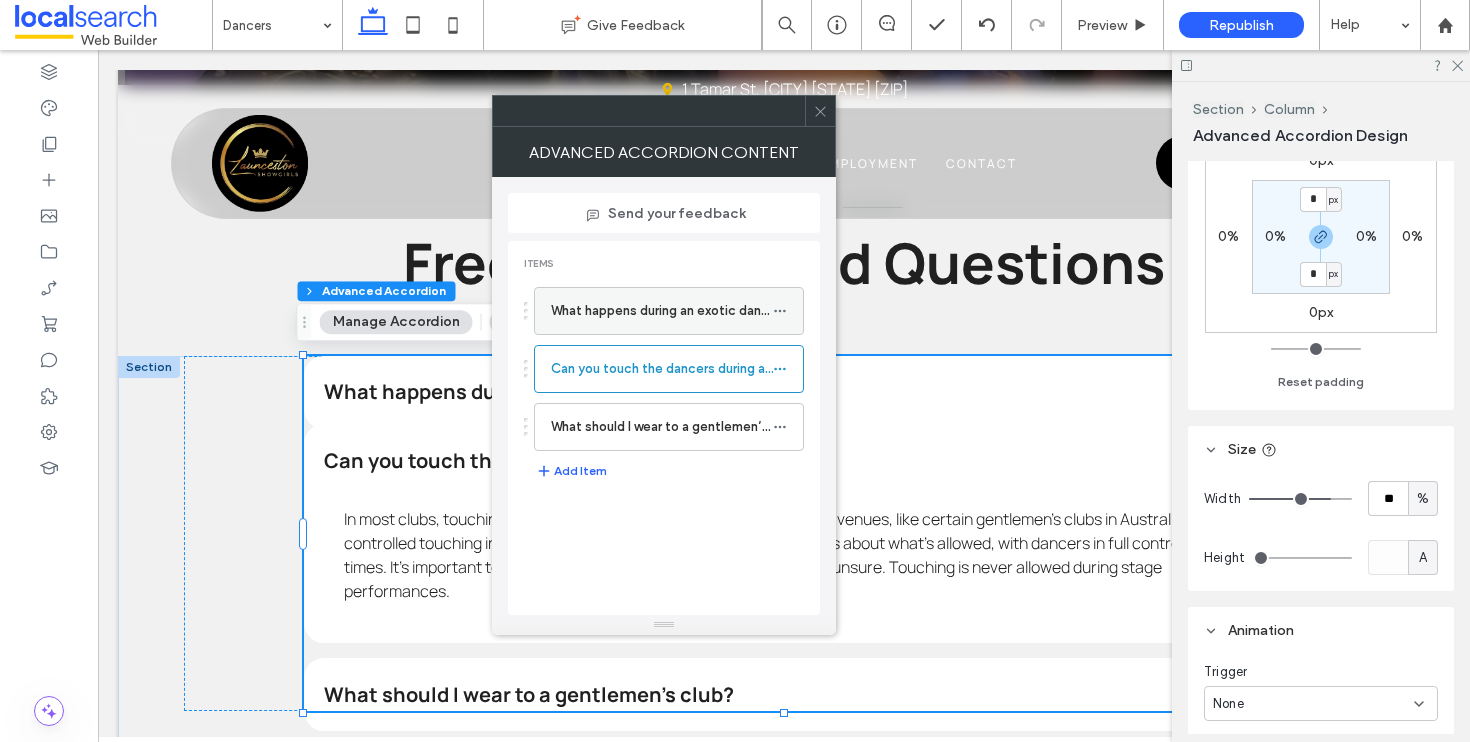 click on "What happens during an exotic dance at a club?" at bounding box center (662, 311) 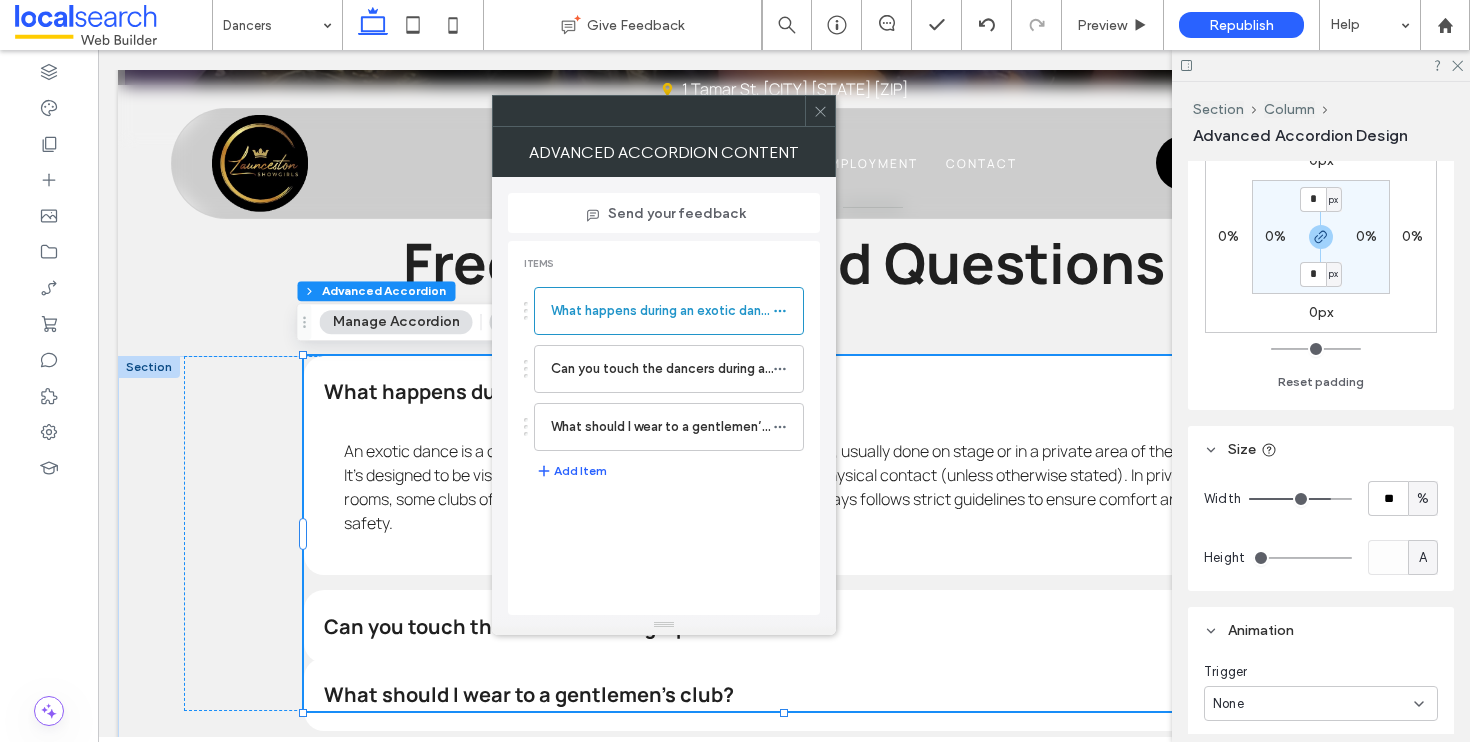 click 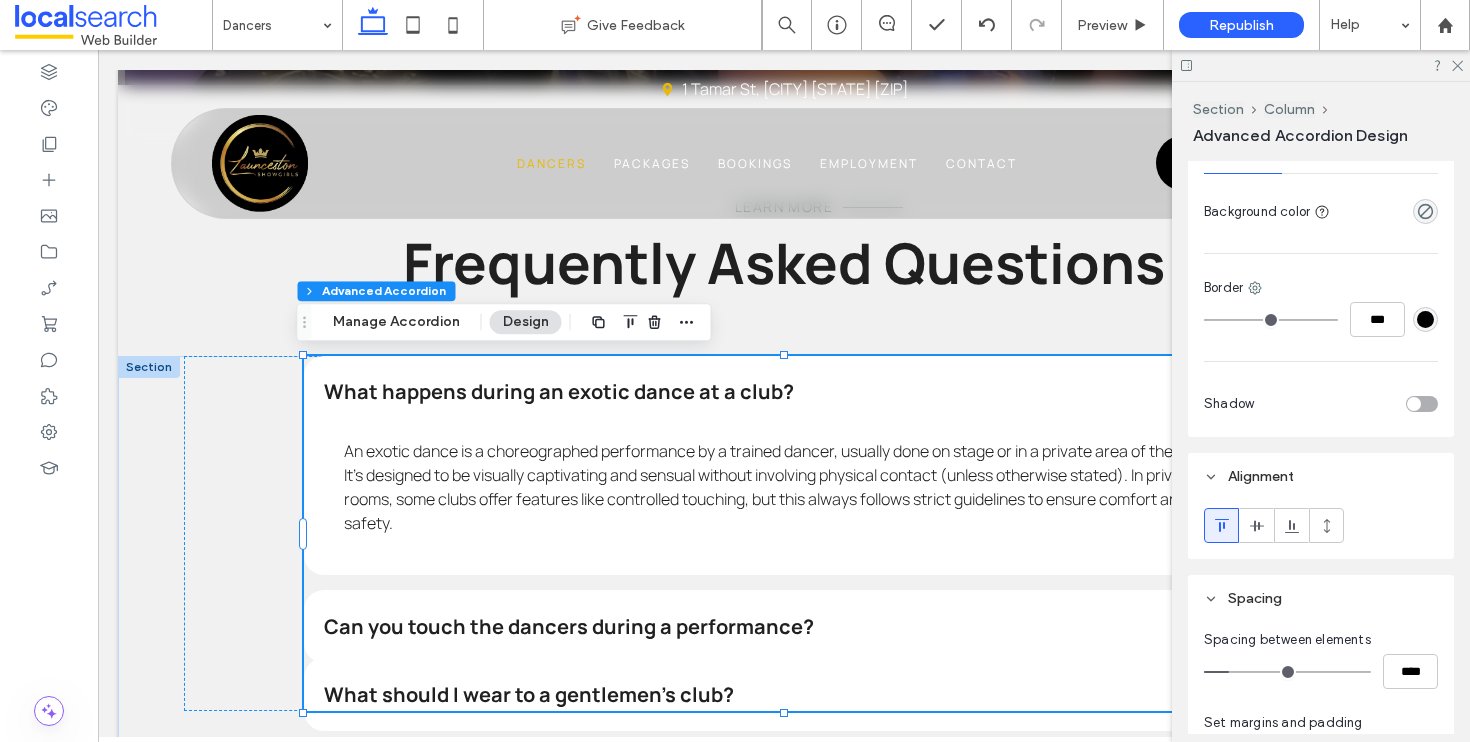 scroll, scrollTop: 0, scrollLeft: 0, axis: both 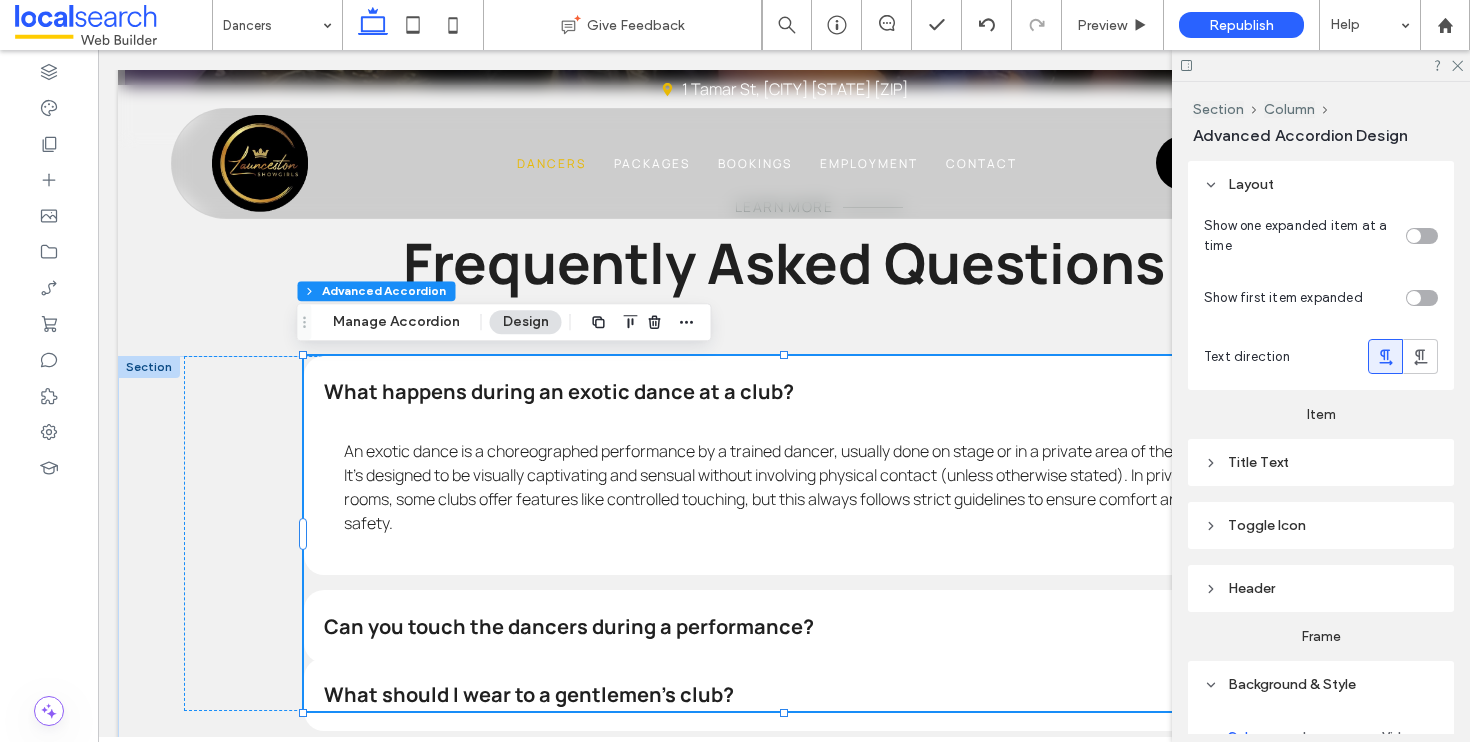 click on "Title Text" at bounding box center [1321, 462] 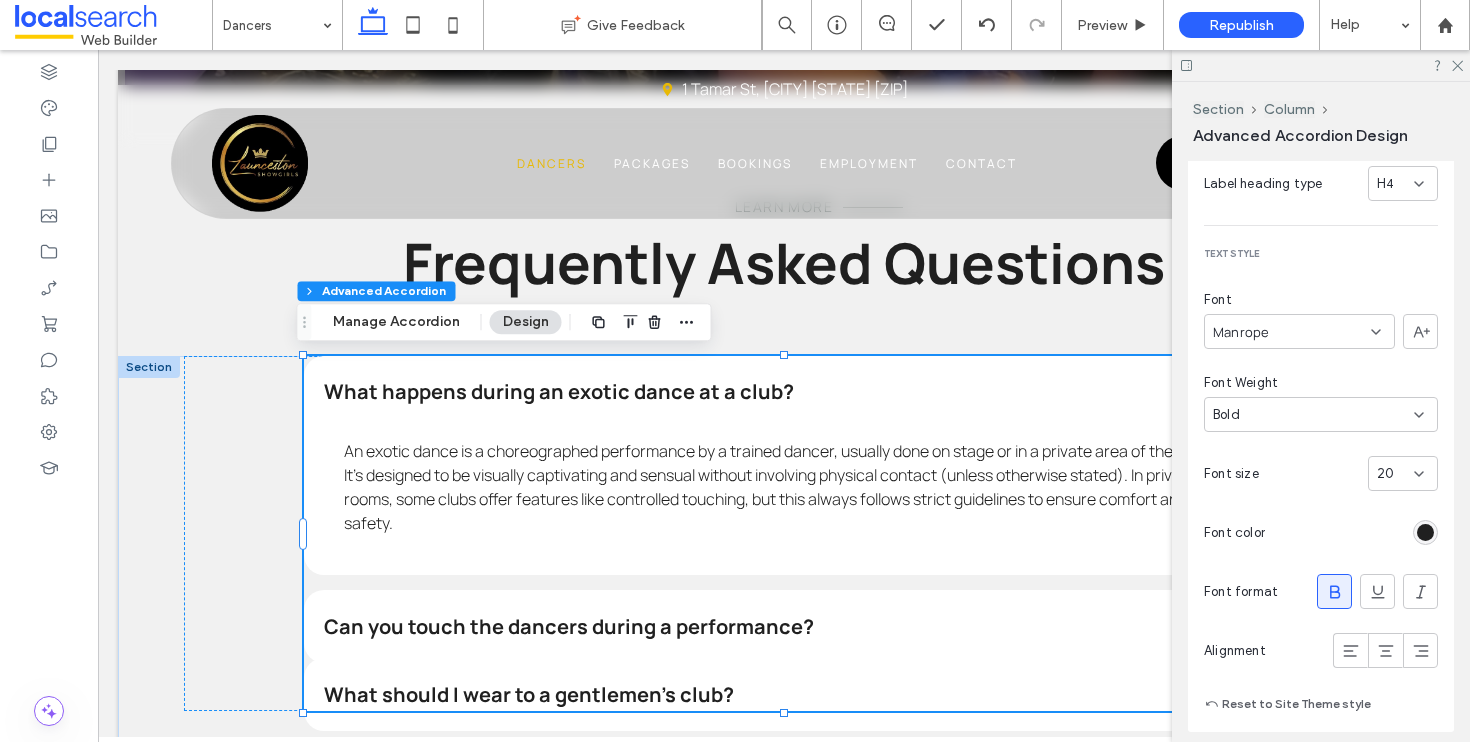 scroll, scrollTop: 493, scrollLeft: 0, axis: vertical 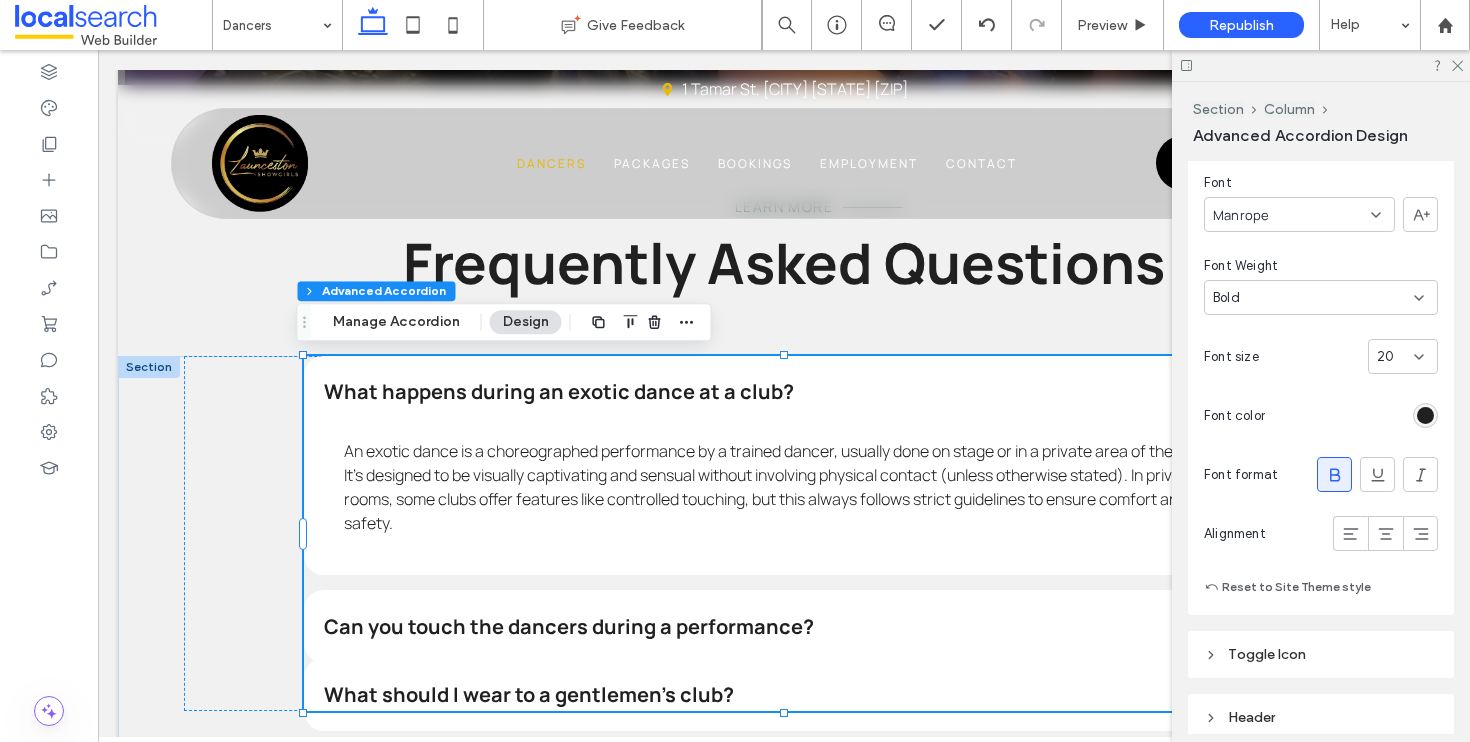click at bounding box center (1395, 357) 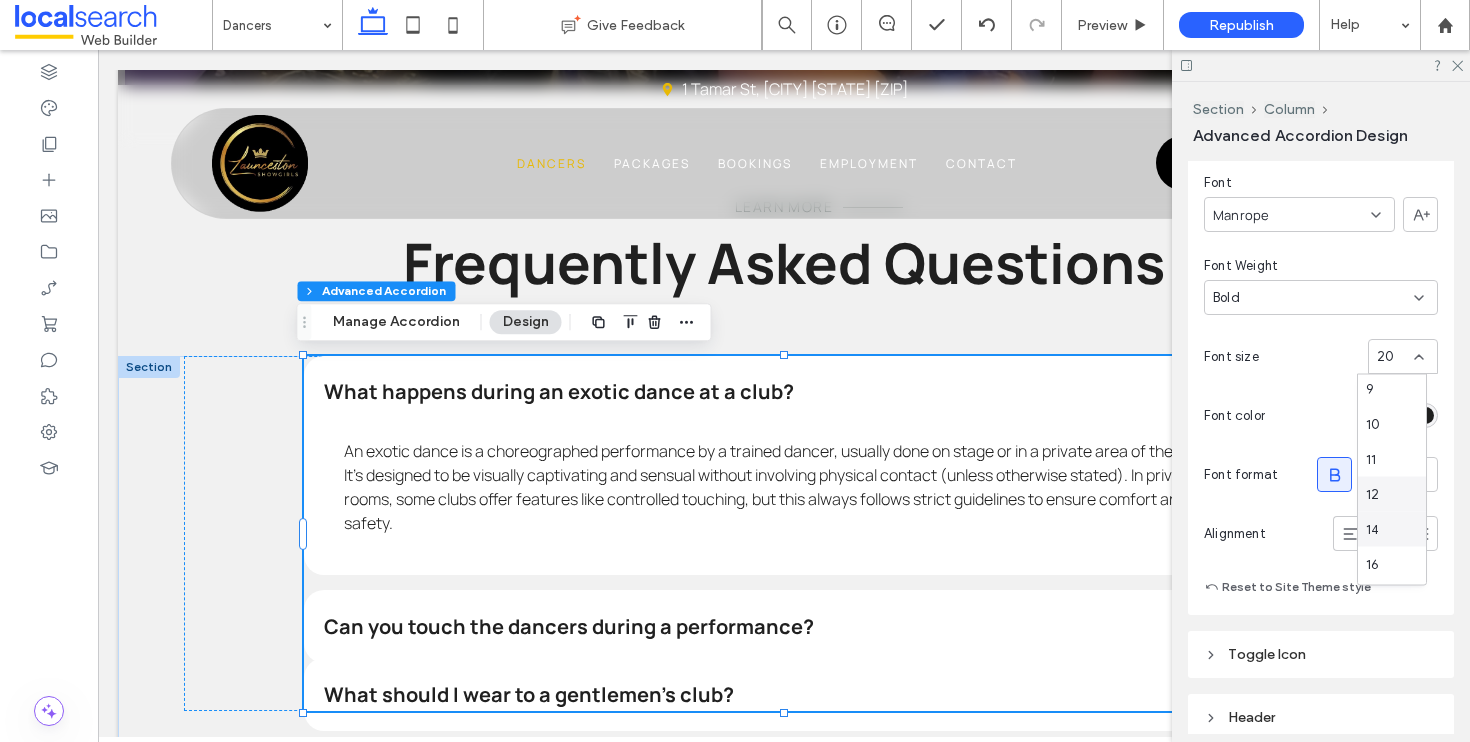 scroll, scrollTop: 38, scrollLeft: 0, axis: vertical 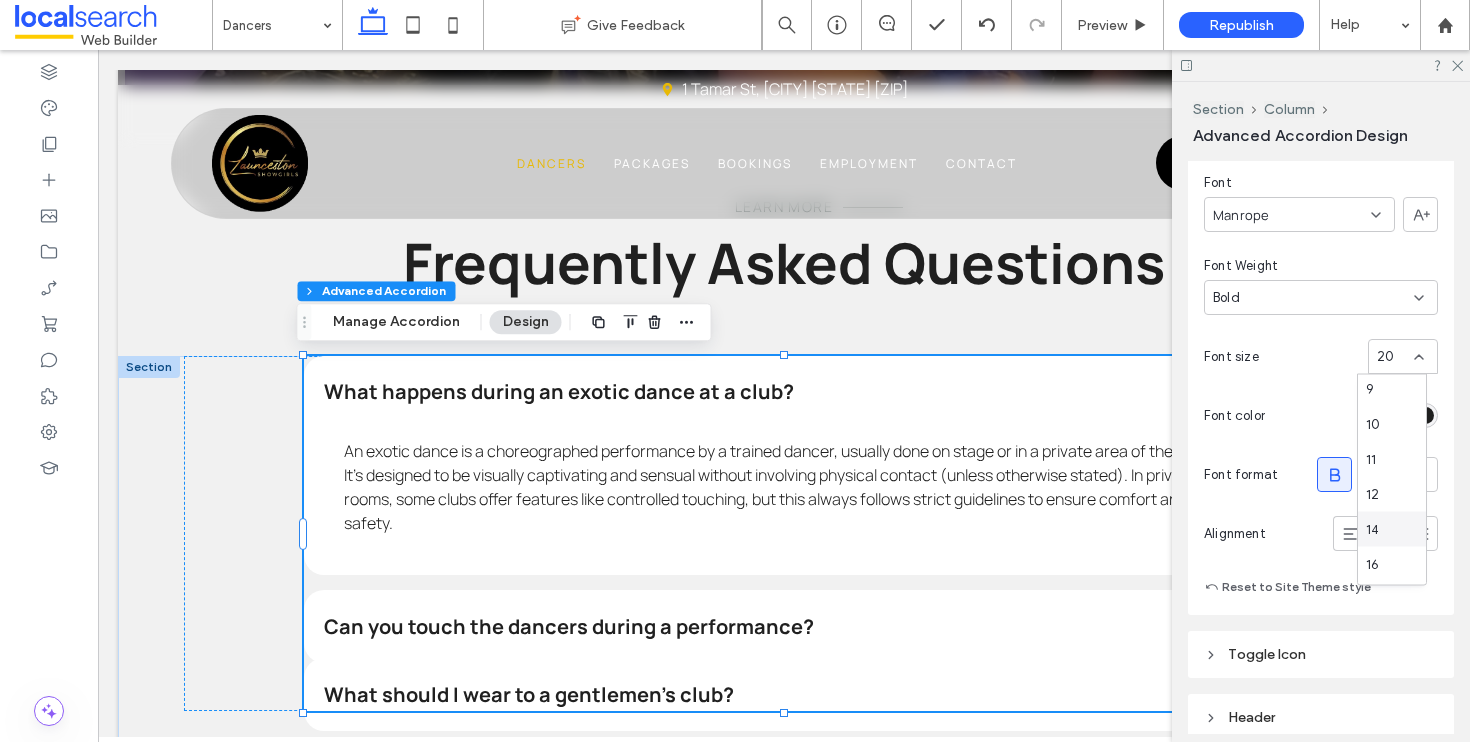 click on "14" at bounding box center (1392, 529) 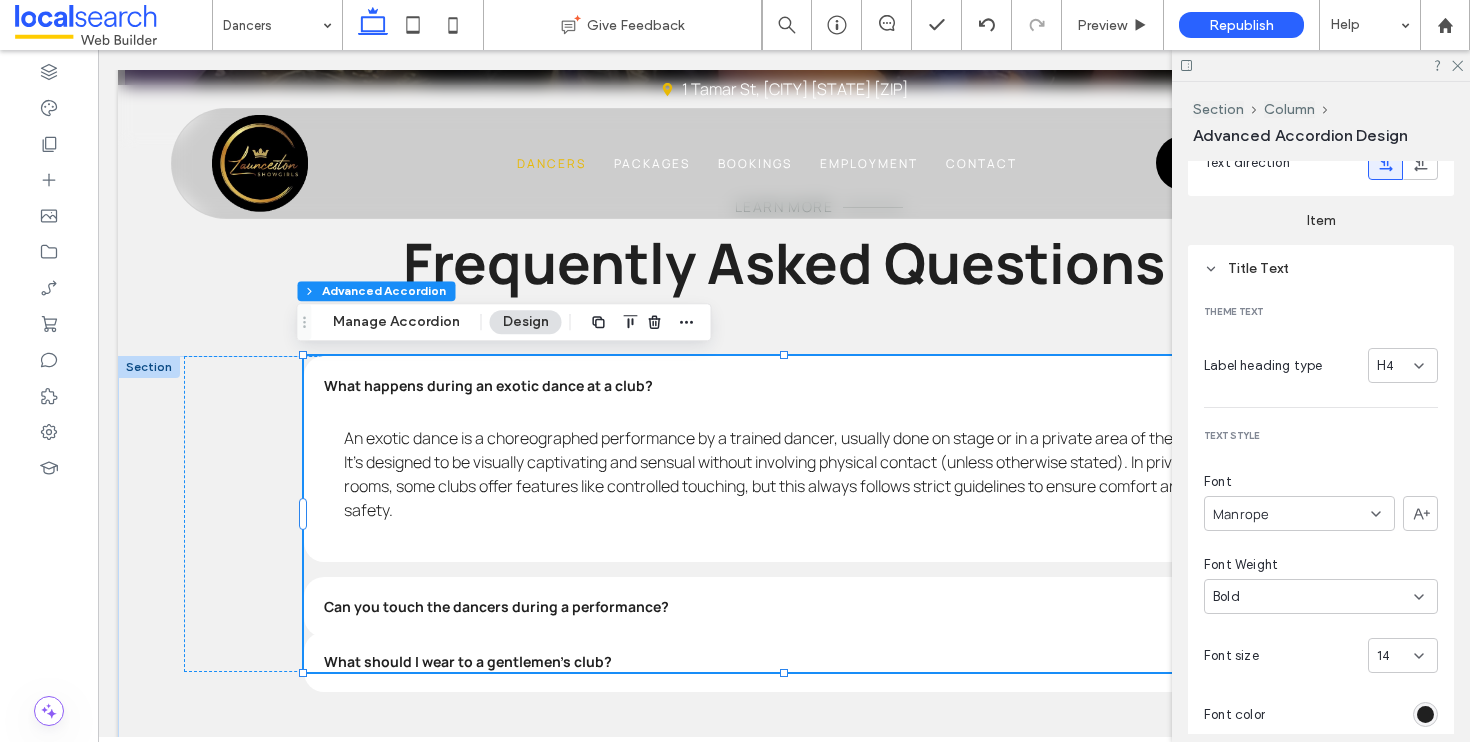 scroll, scrollTop: 177, scrollLeft: 0, axis: vertical 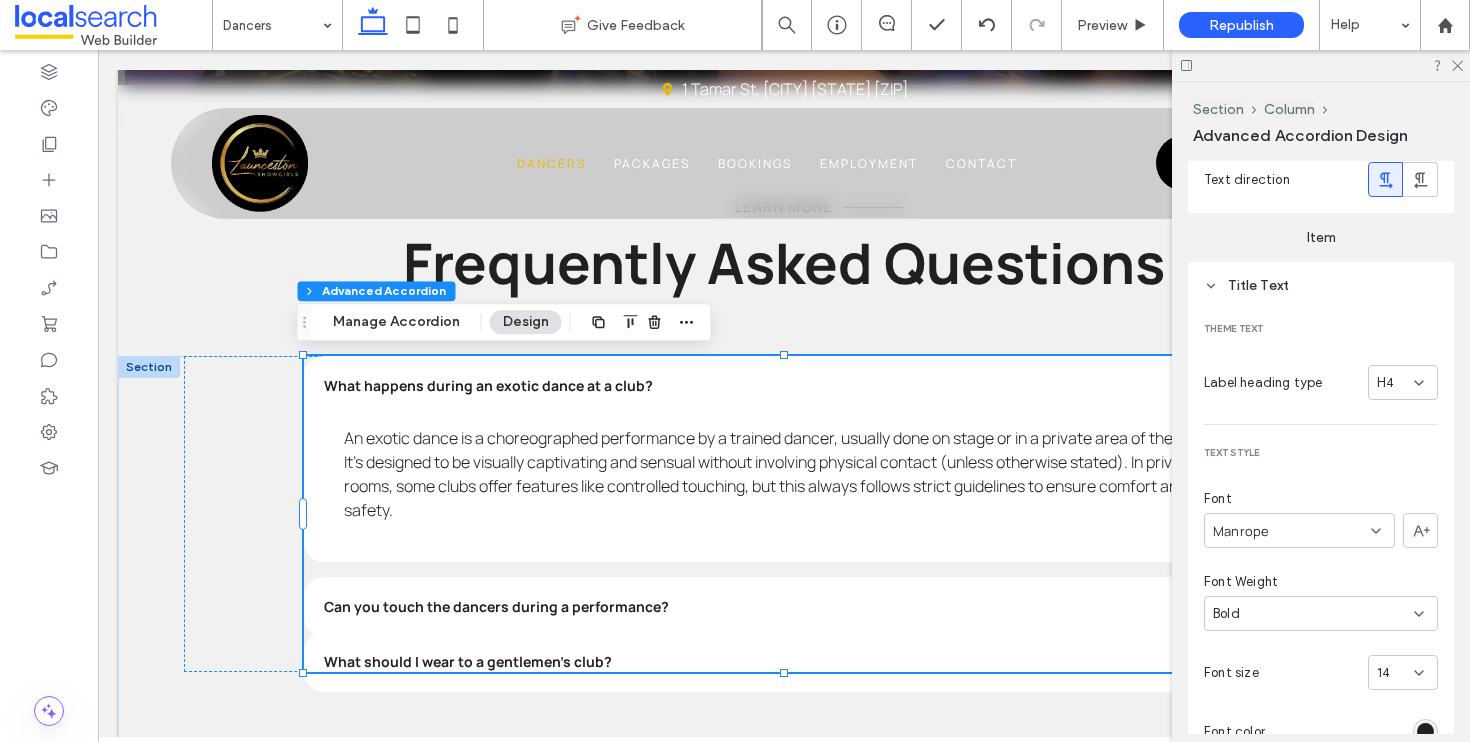 click on "Title Text" at bounding box center [1321, 285] 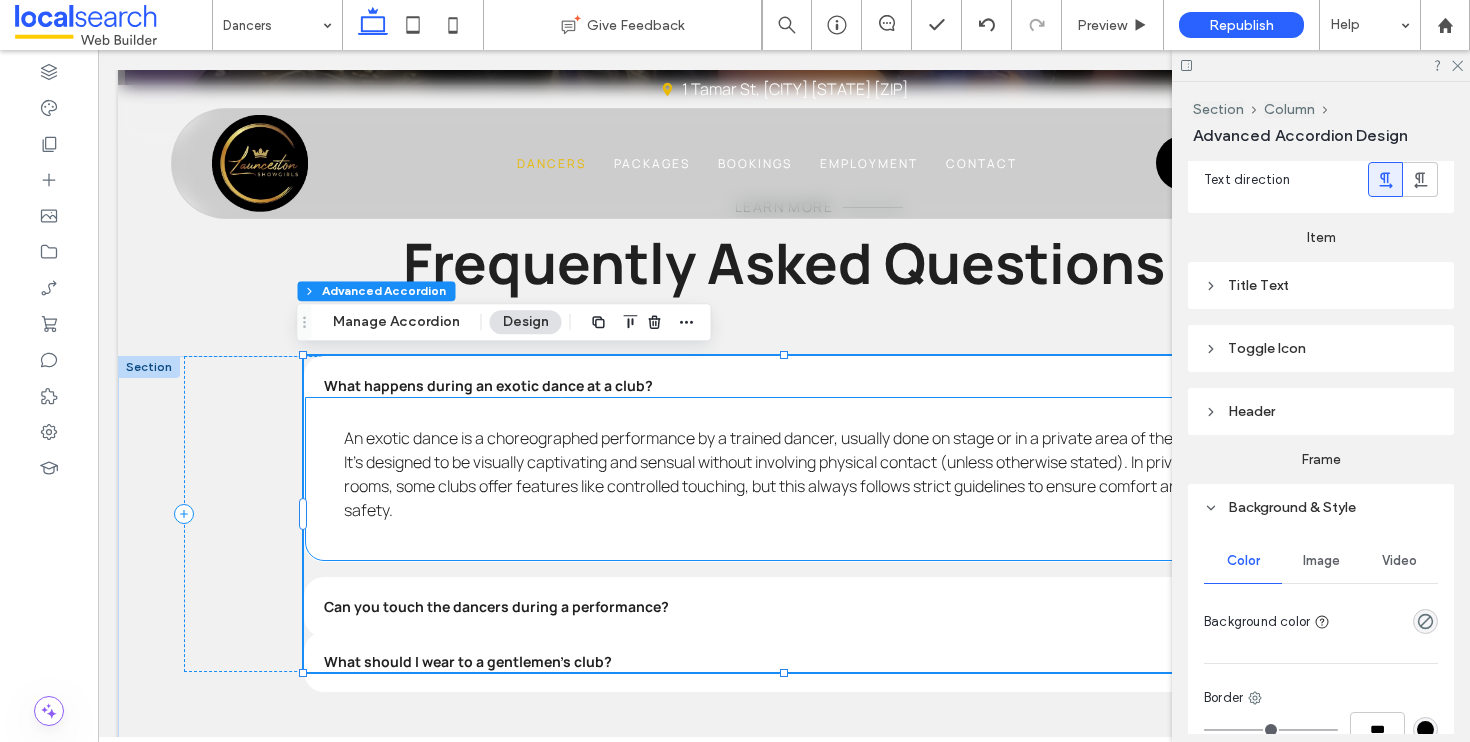 click on "An exotic dance is a choreographed performance by a trained dancer, usually done on stage or in a private area of the club. It’s designed to be visually captivating and sensual without involving physical contact (unless otherwise stated). In private rooms, some clubs offer features like controlled touching, but this always follows strict guidelines to ensure comfort and safety." at bounding box center [777, 474] 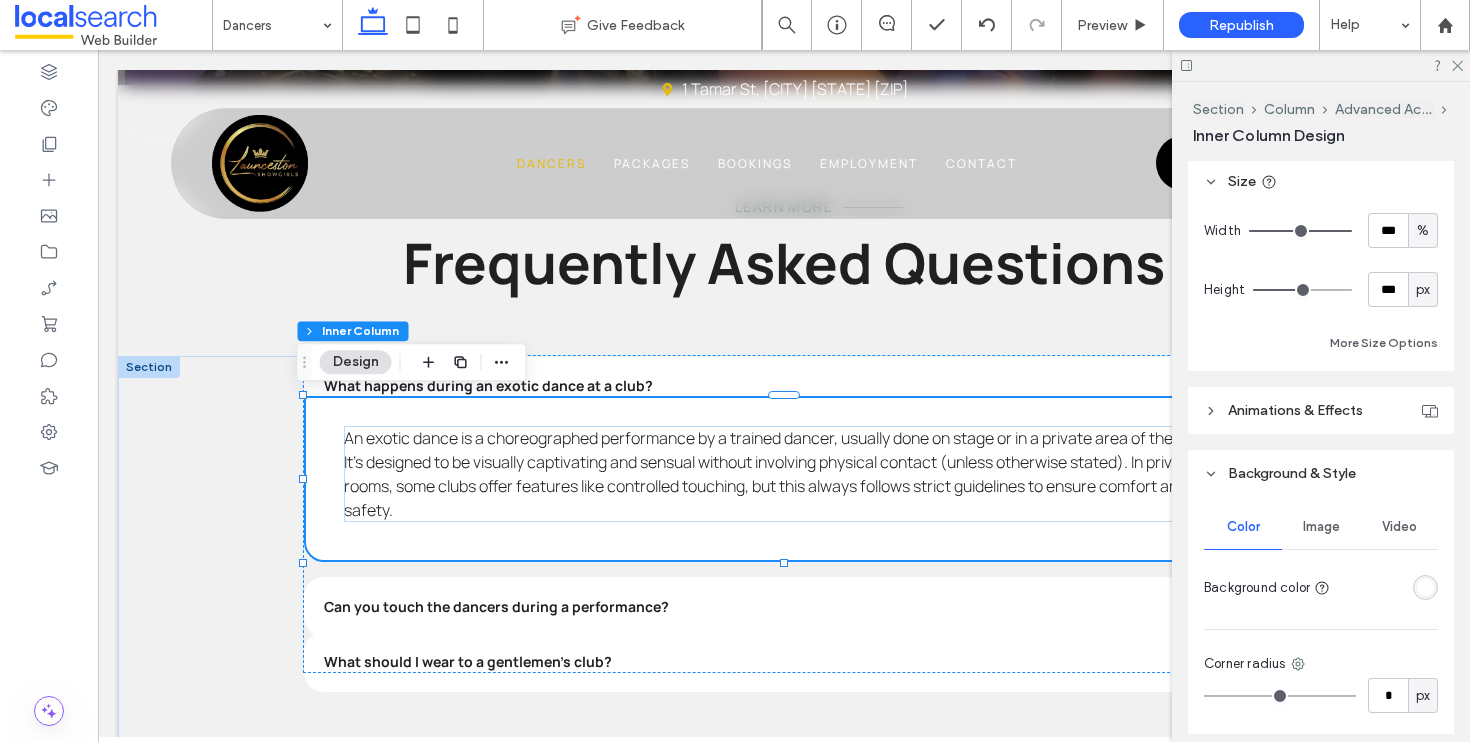 scroll, scrollTop: 778, scrollLeft: 0, axis: vertical 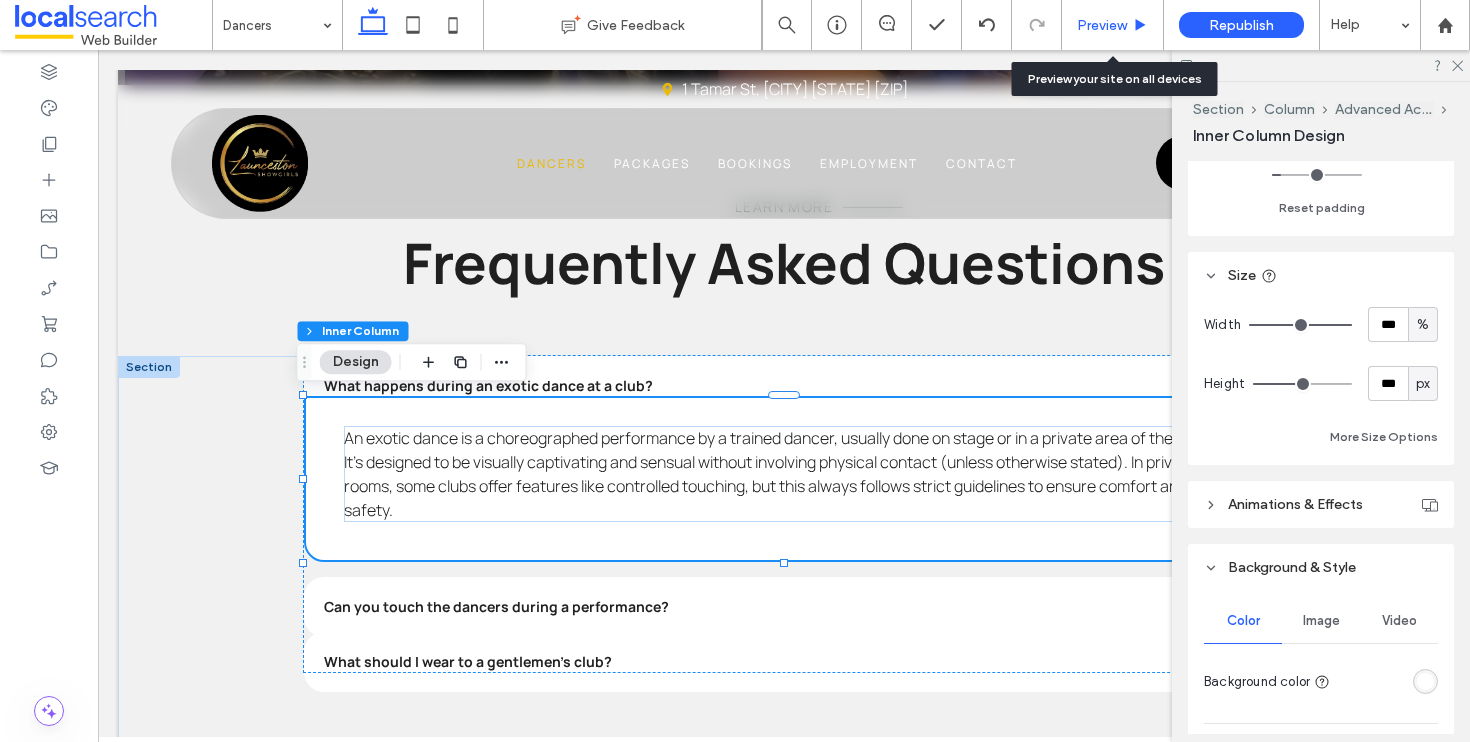 click on "Preview" at bounding box center [1113, 25] 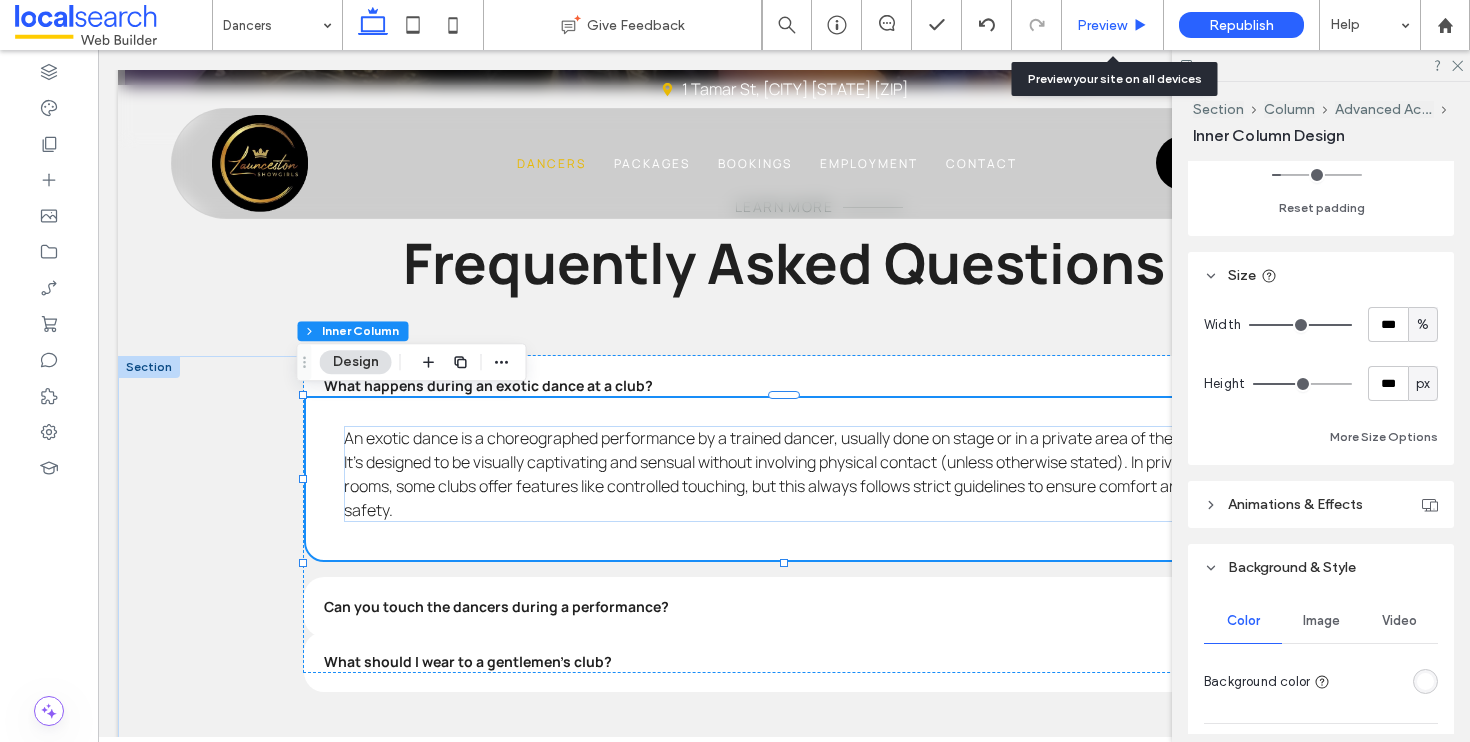 click on "Preview" at bounding box center (1102, 25) 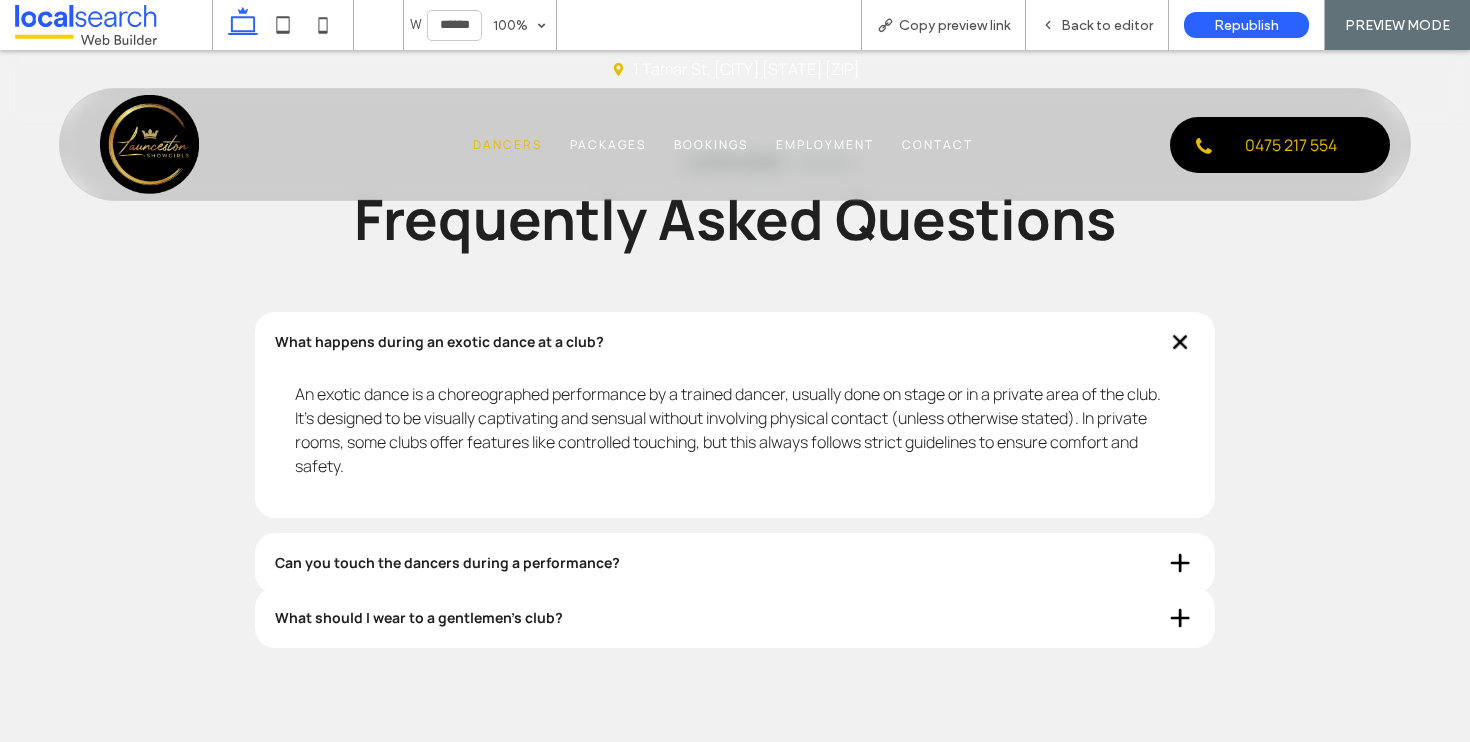scroll, scrollTop: 2643, scrollLeft: 0, axis: vertical 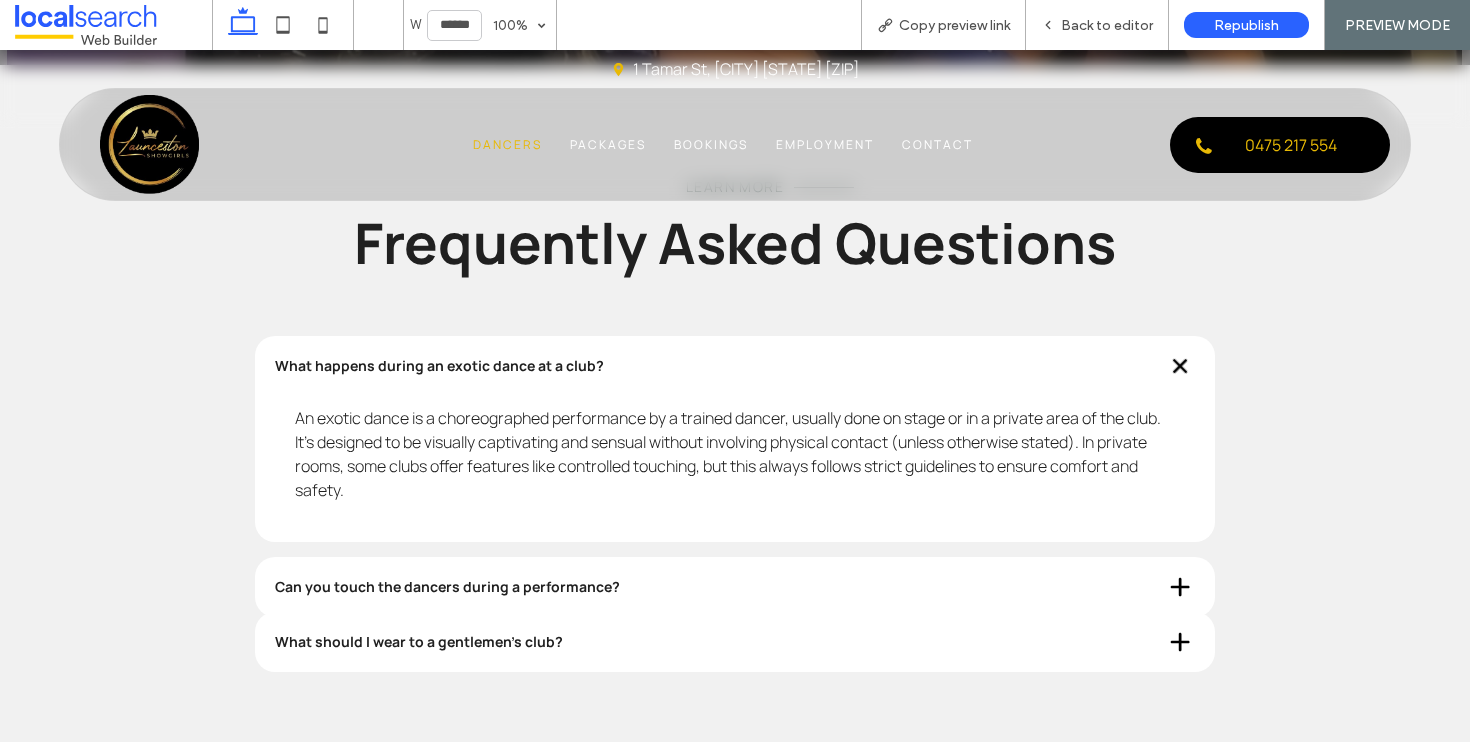 click at bounding box center [1180, 365] 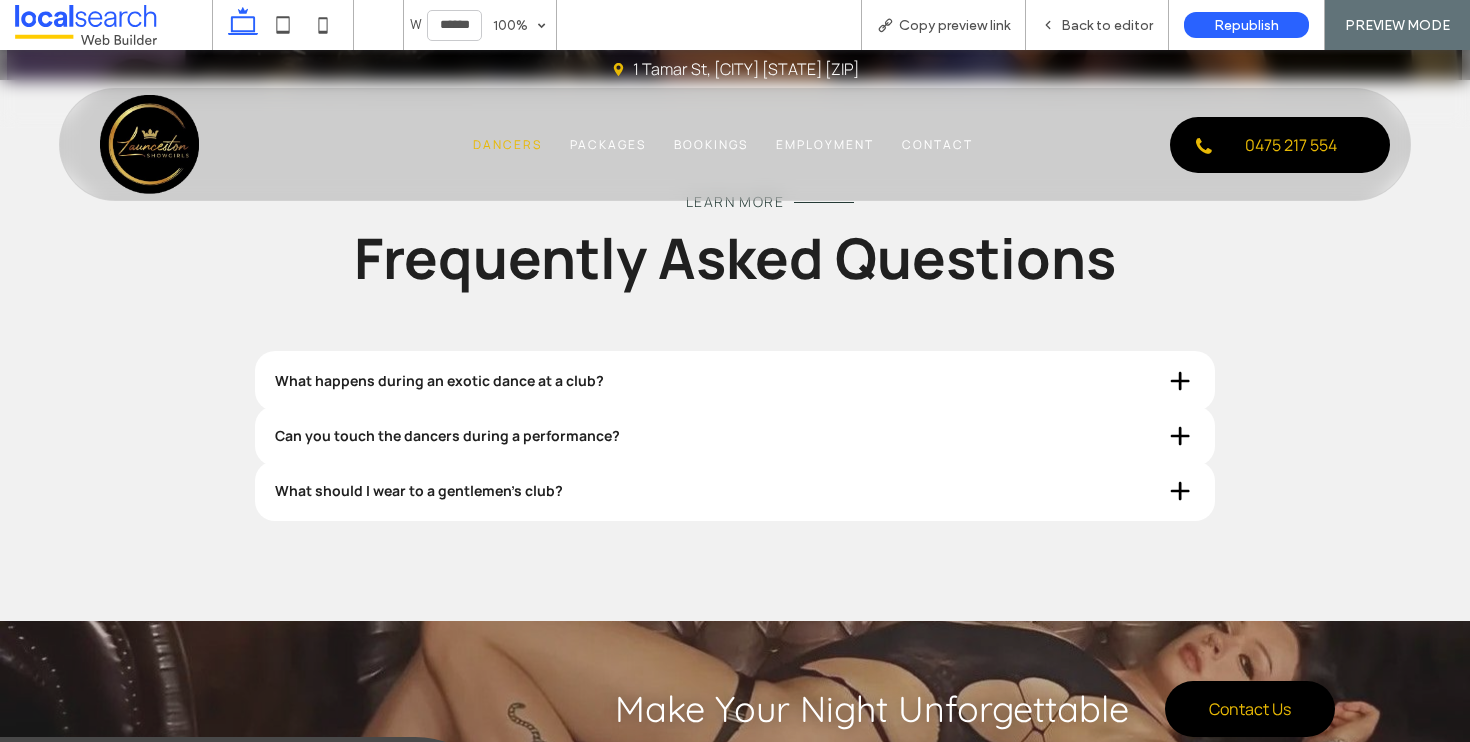 scroll, scrollTop: 2532, scrollLeft: 0, axis: vertical 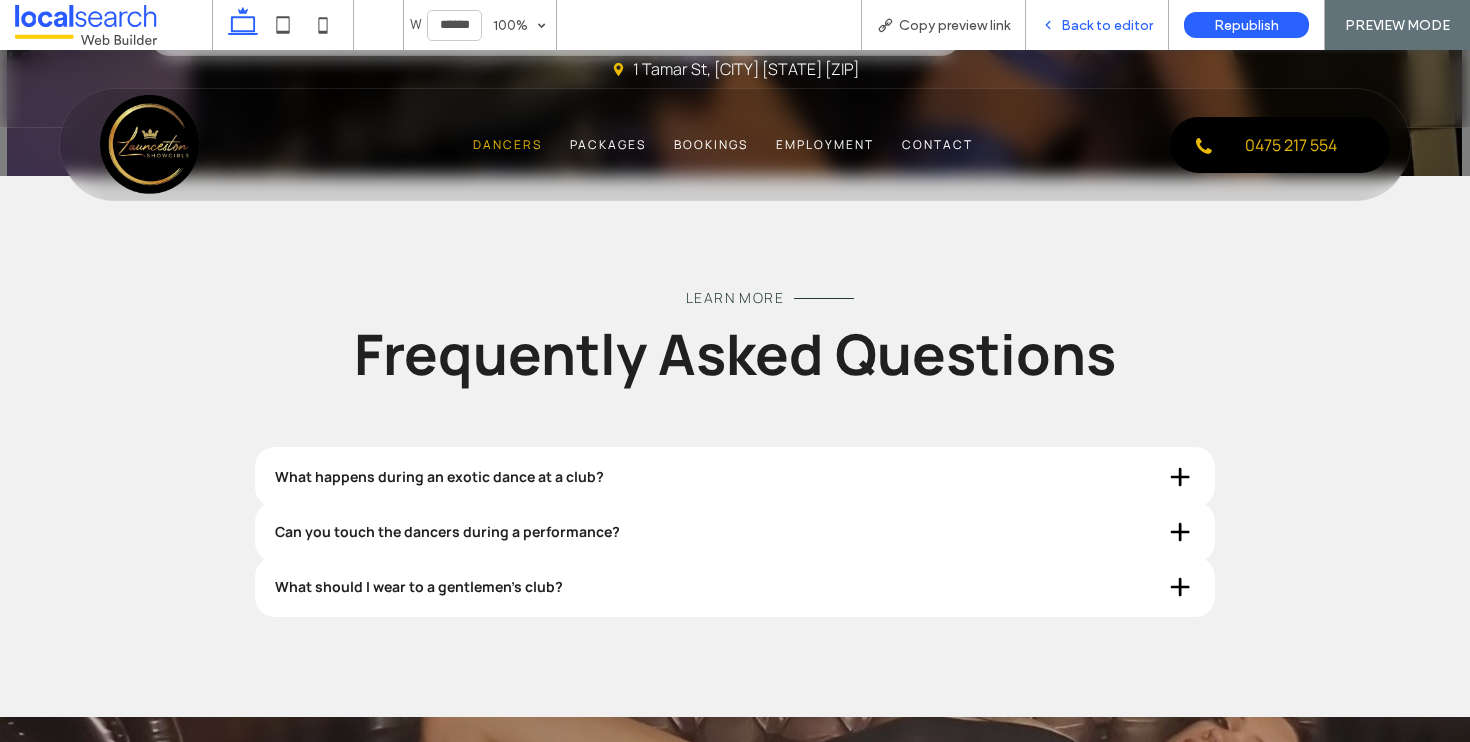 click on "Back to editor" at bounding box center (1097, 25) 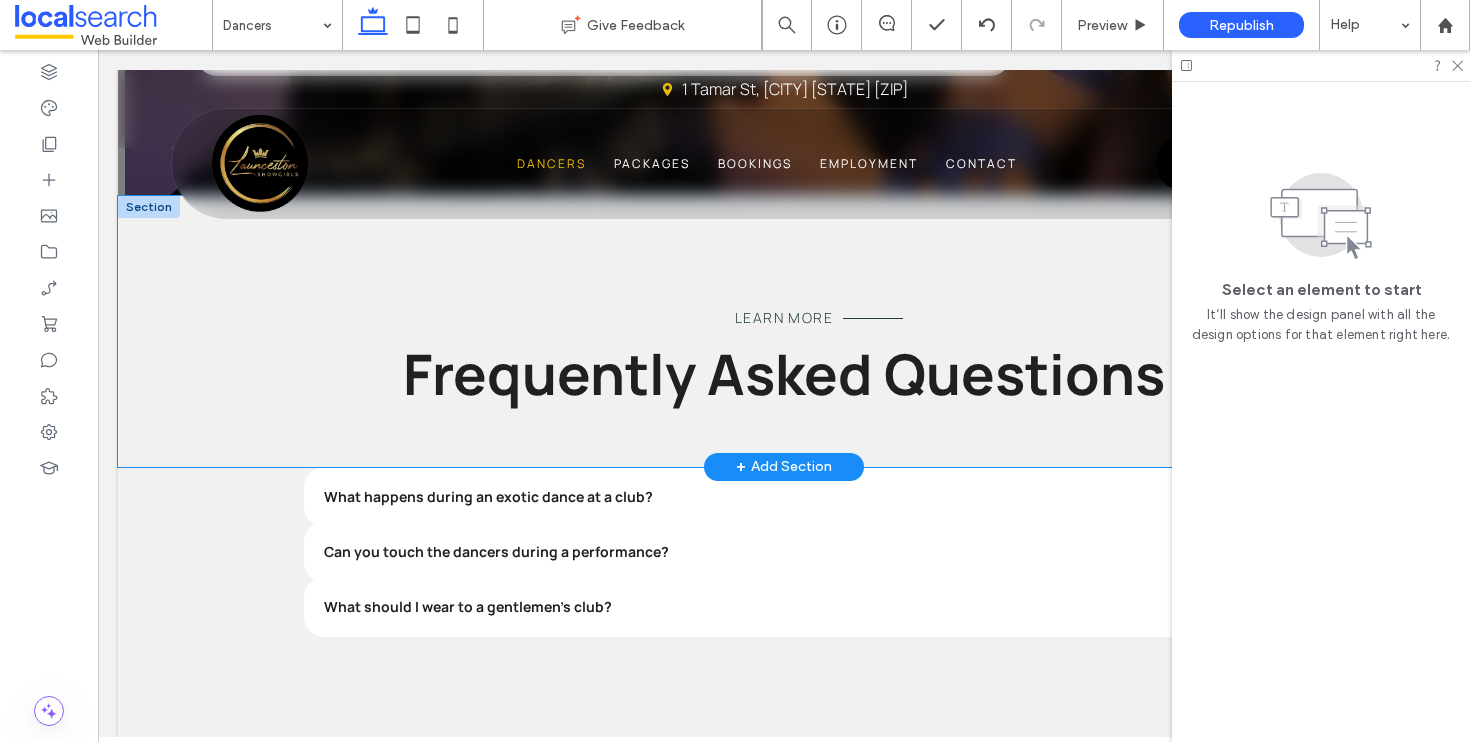 click on "Learn More
Frequently Asked Questions" at bounding box center [784, 331] 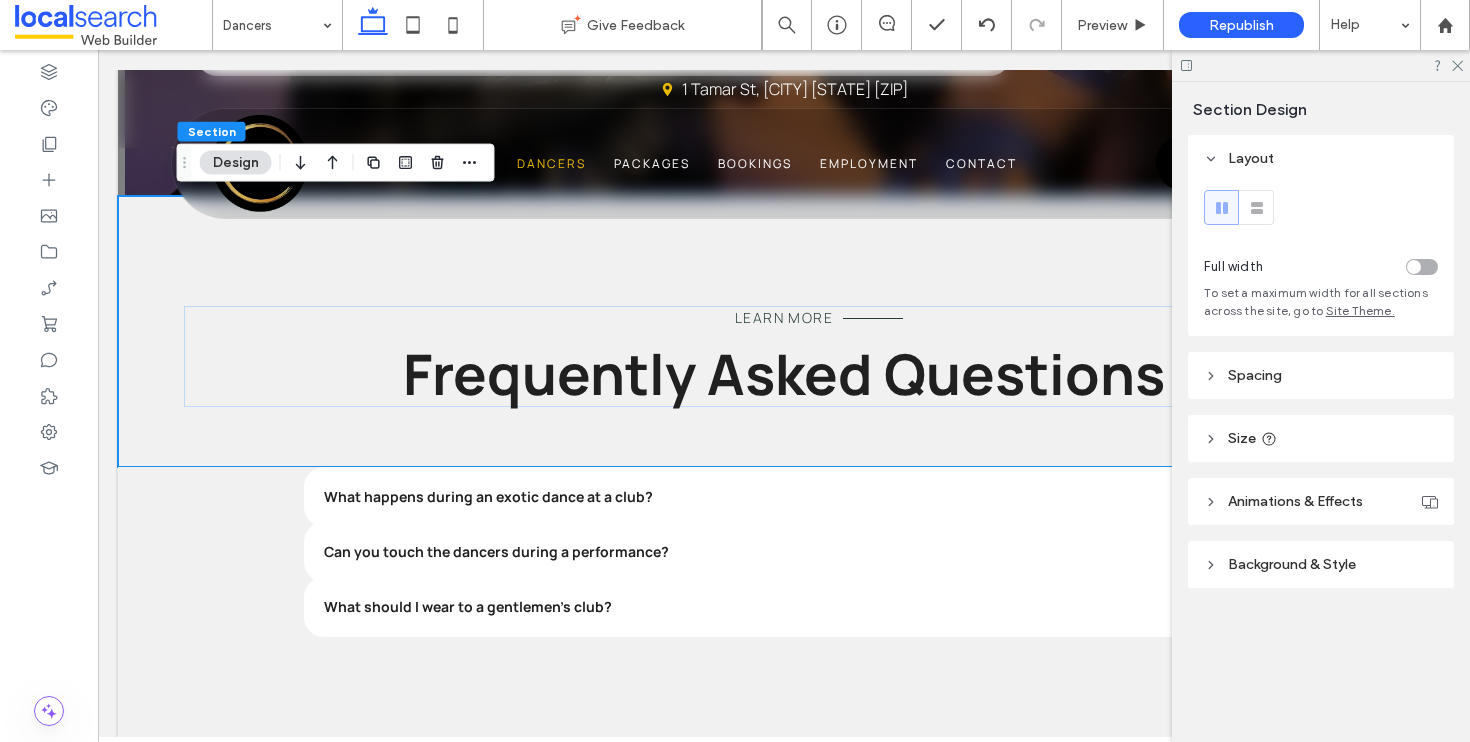 click on "Spacing" at bounding box center [1321, 375] 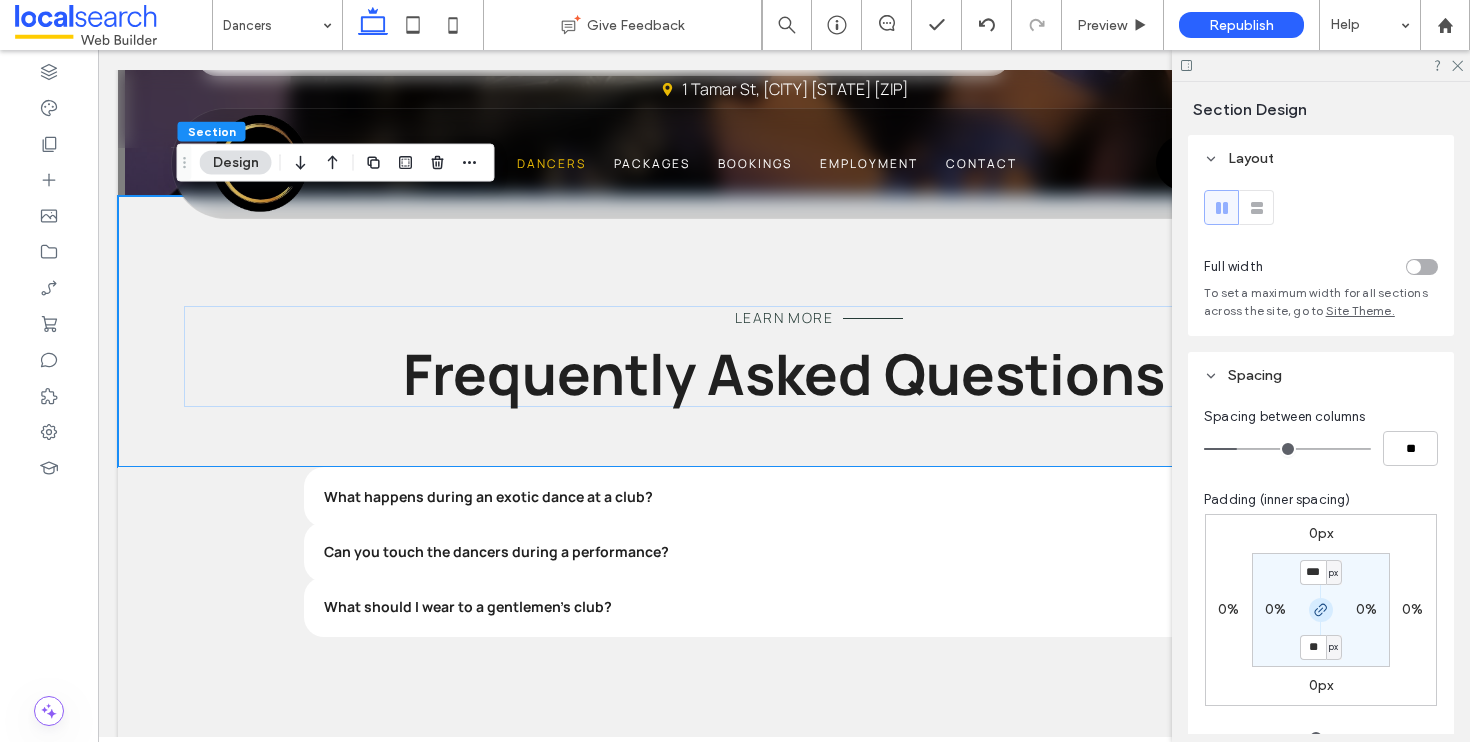click 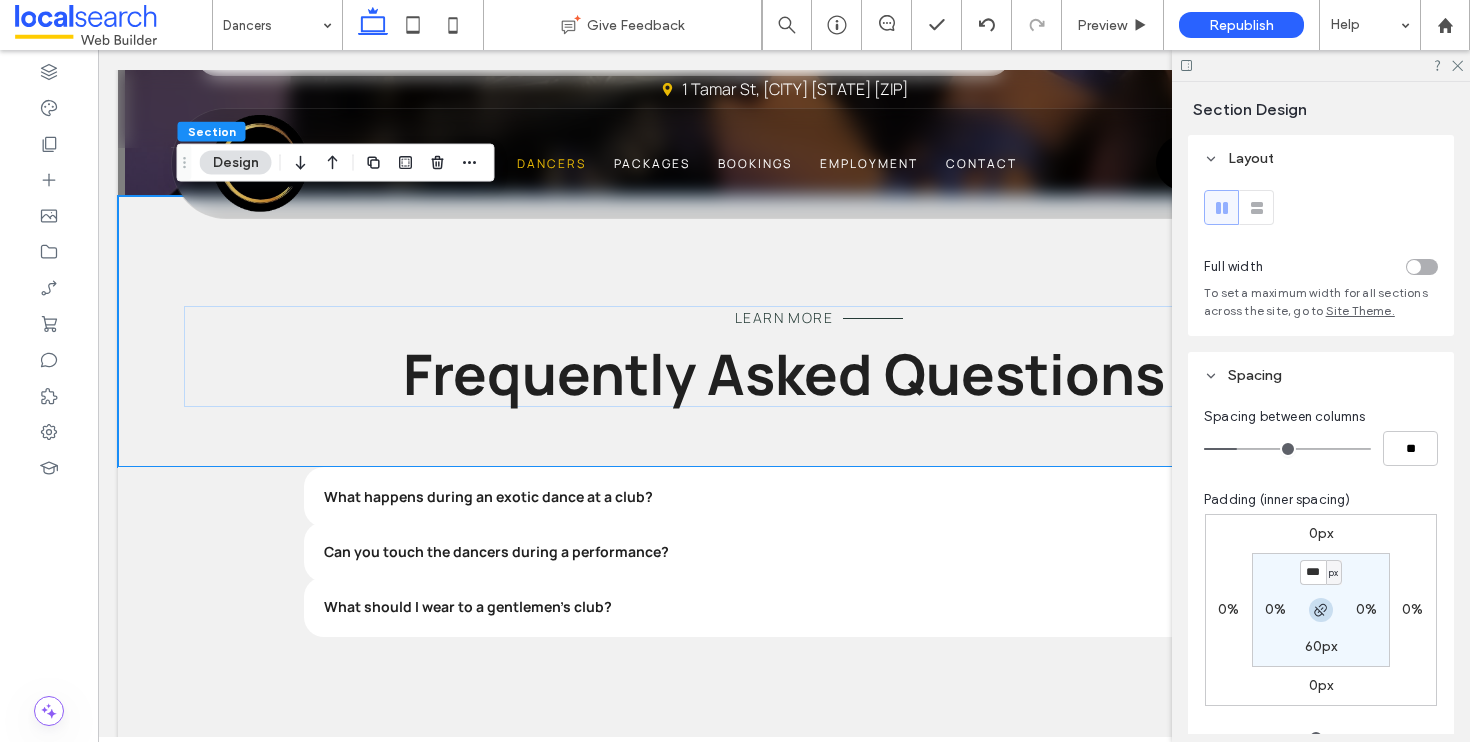 click 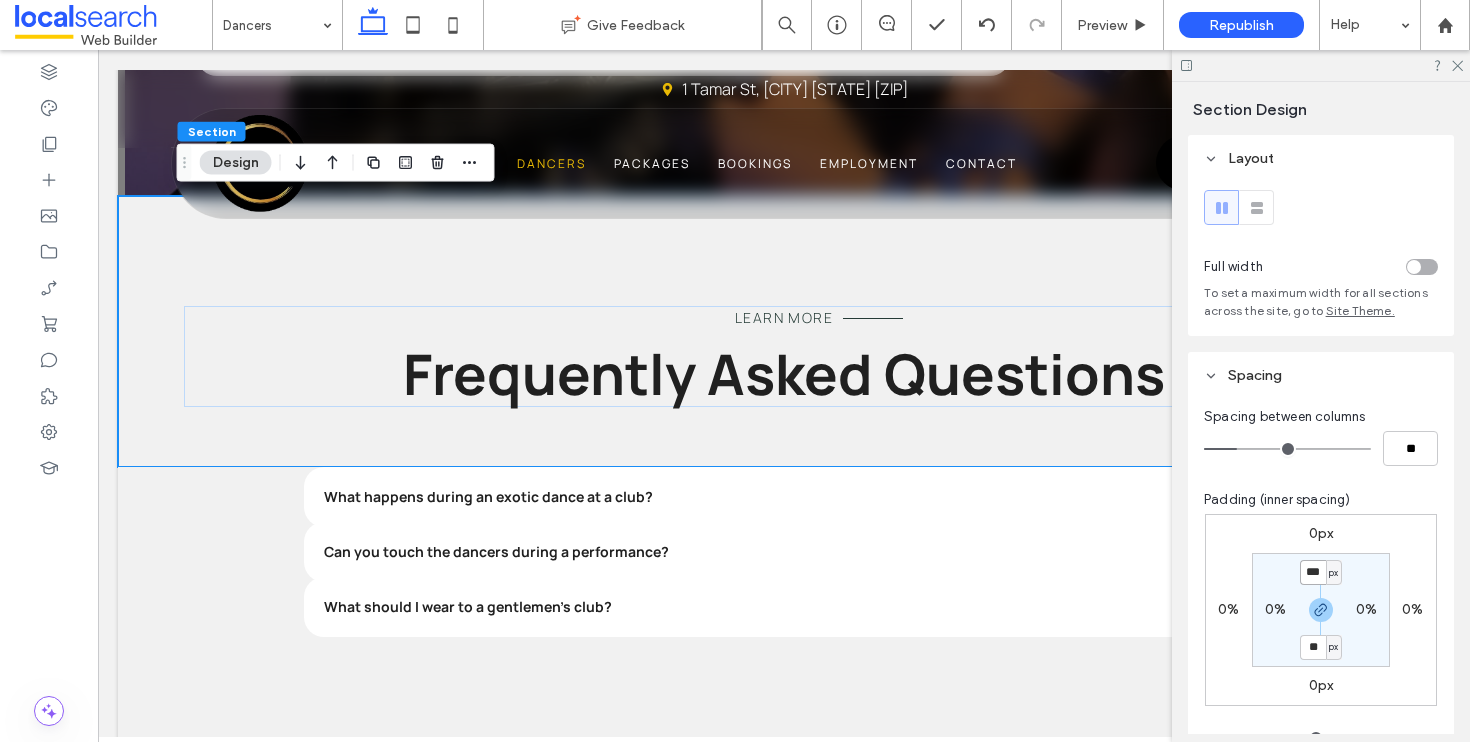 click on "***" at bounding box center (1313, 572) 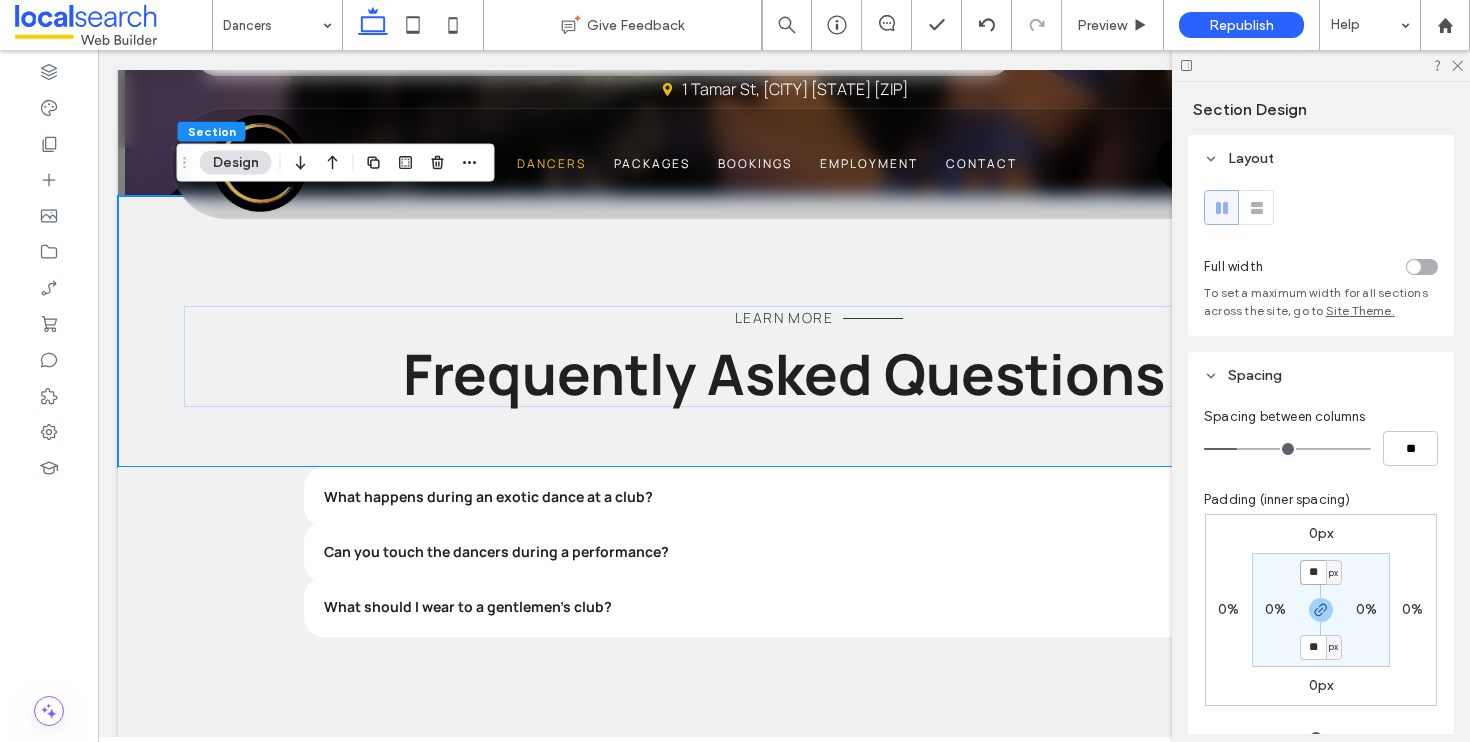 type on "**" 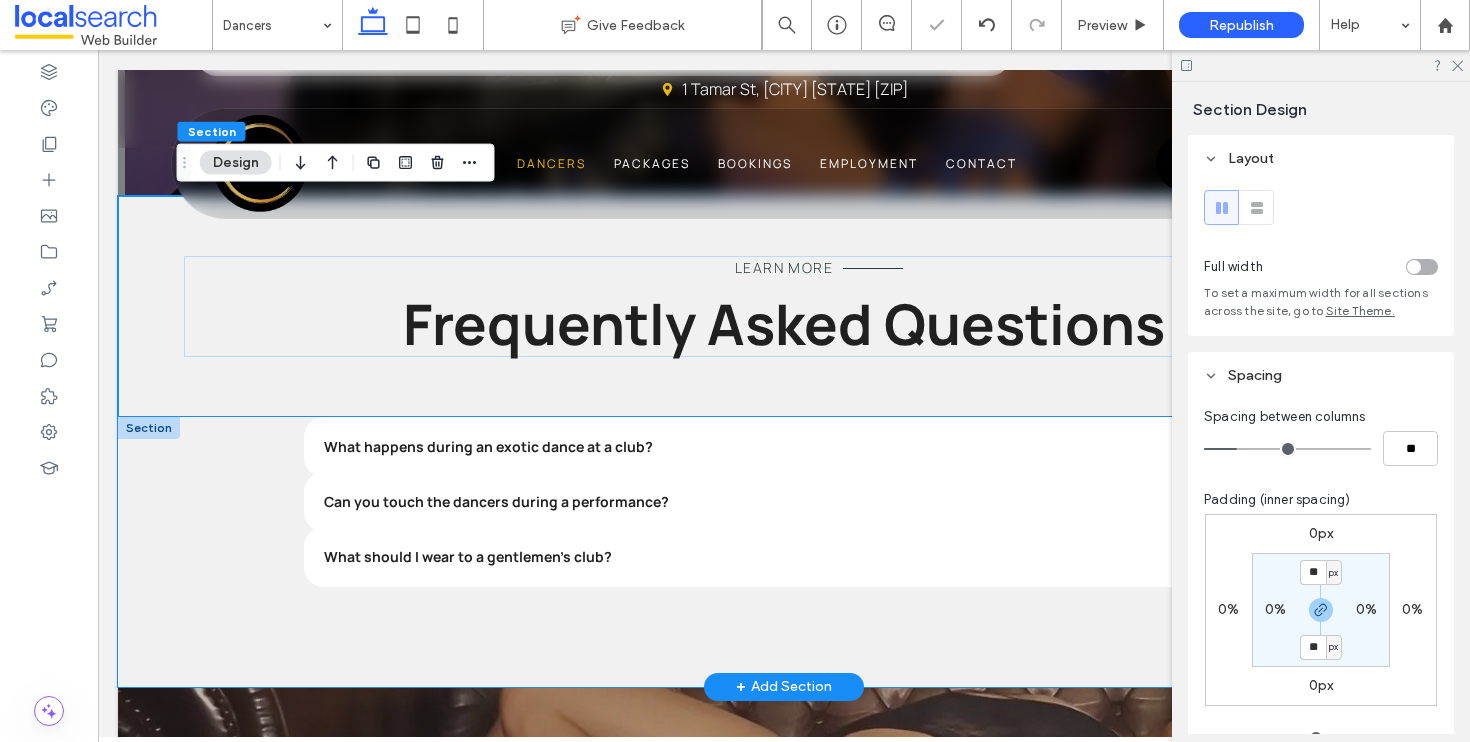 click on "What happens during an exotic dance at a club?
An exotic dance is a choreographed performance by a trained dancer, usually done on stage or in a private area of the club. It’s designed to be visually captivating and sensual without involving physical contact (unless otherwise stated). In private rooms, some clubs offer features like controlled touching, but this always follows strict guidelines to ensure comfort and safety.
Can you touch the dancers during a performance?
What should I wear to a gentlemen’s club?" at bounding box center [784, 552] 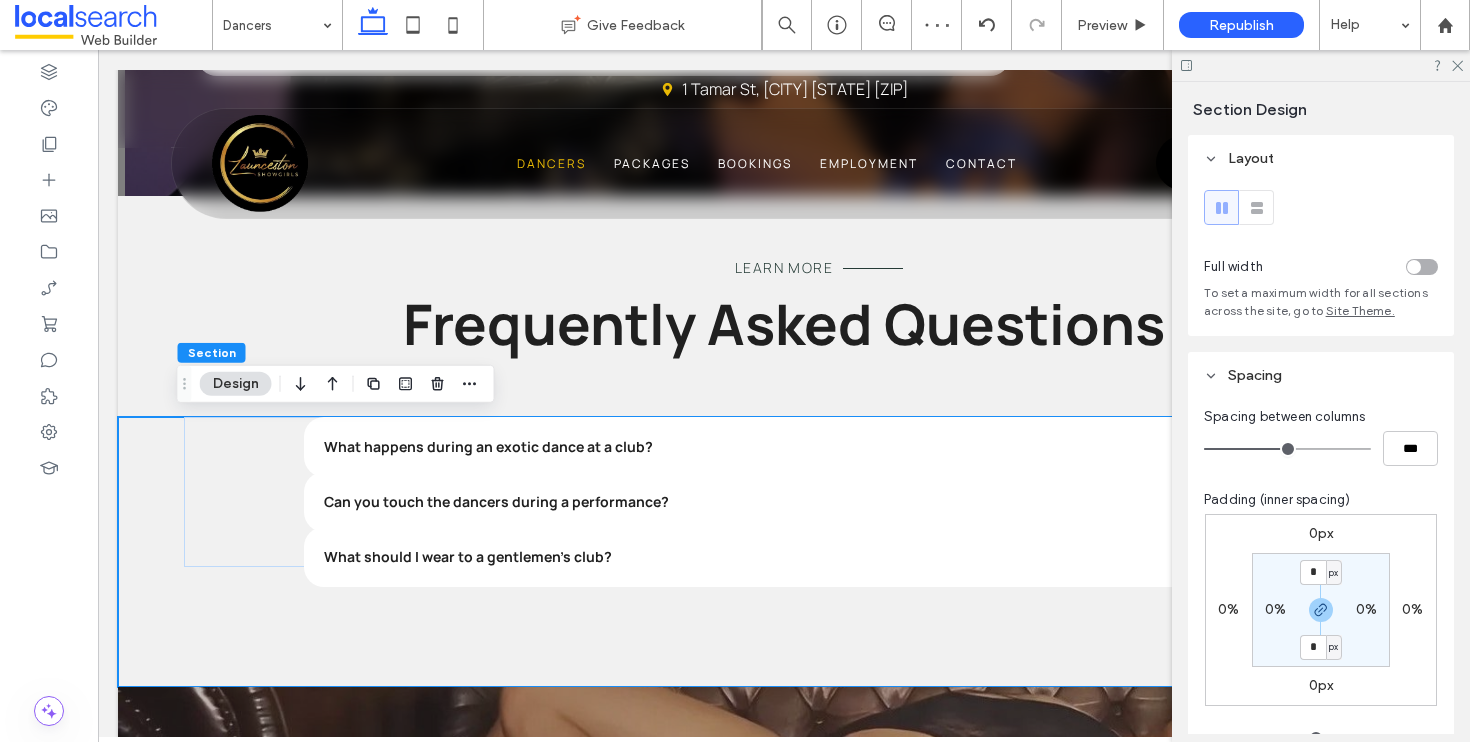 click on "* px" at bounding box center (1321, 647) 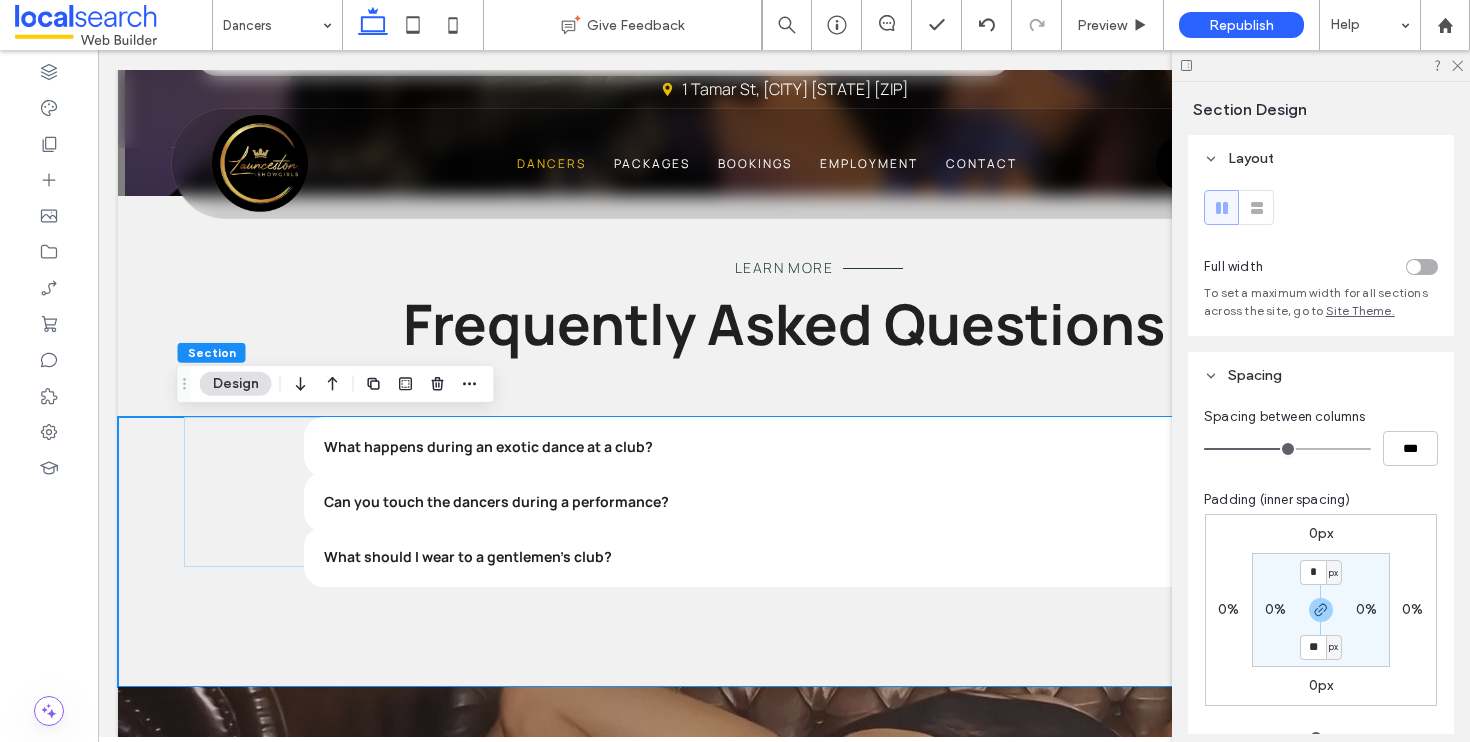 type on "**" 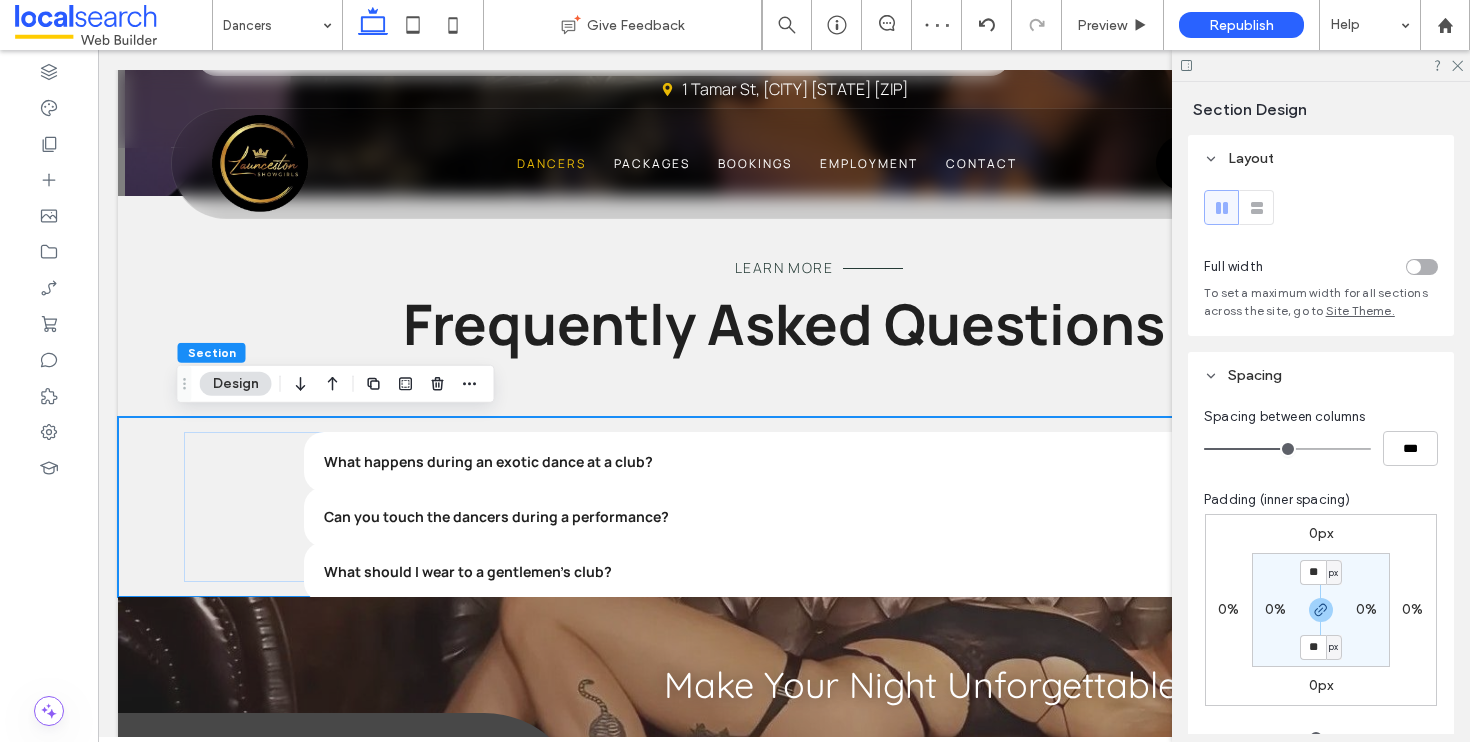 drag, startPoint x: 1302, startPoint y: 651, endPoint x: 1319, endPoint y: 653, distance: 17.117243 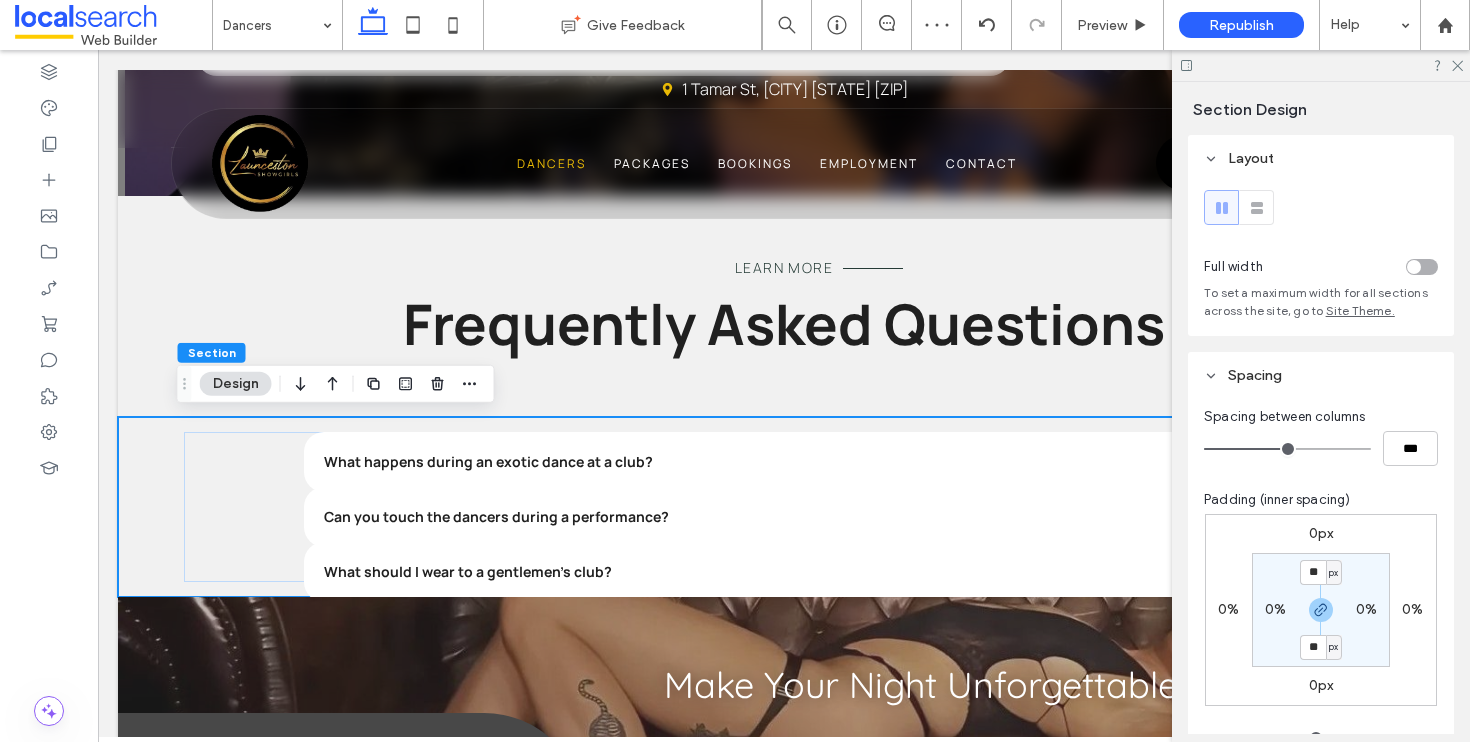 click on "**" at bounding box center [1313, 647] 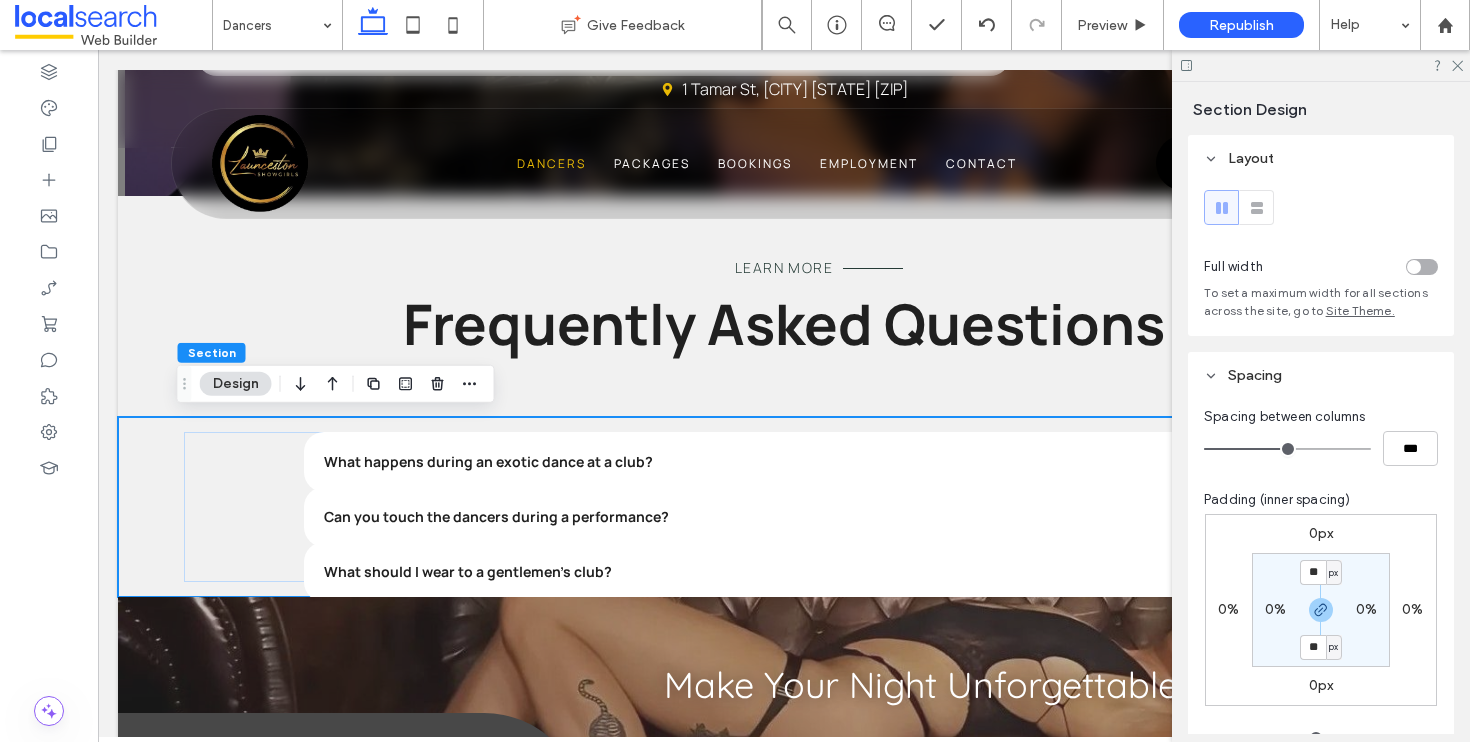 type on "**" 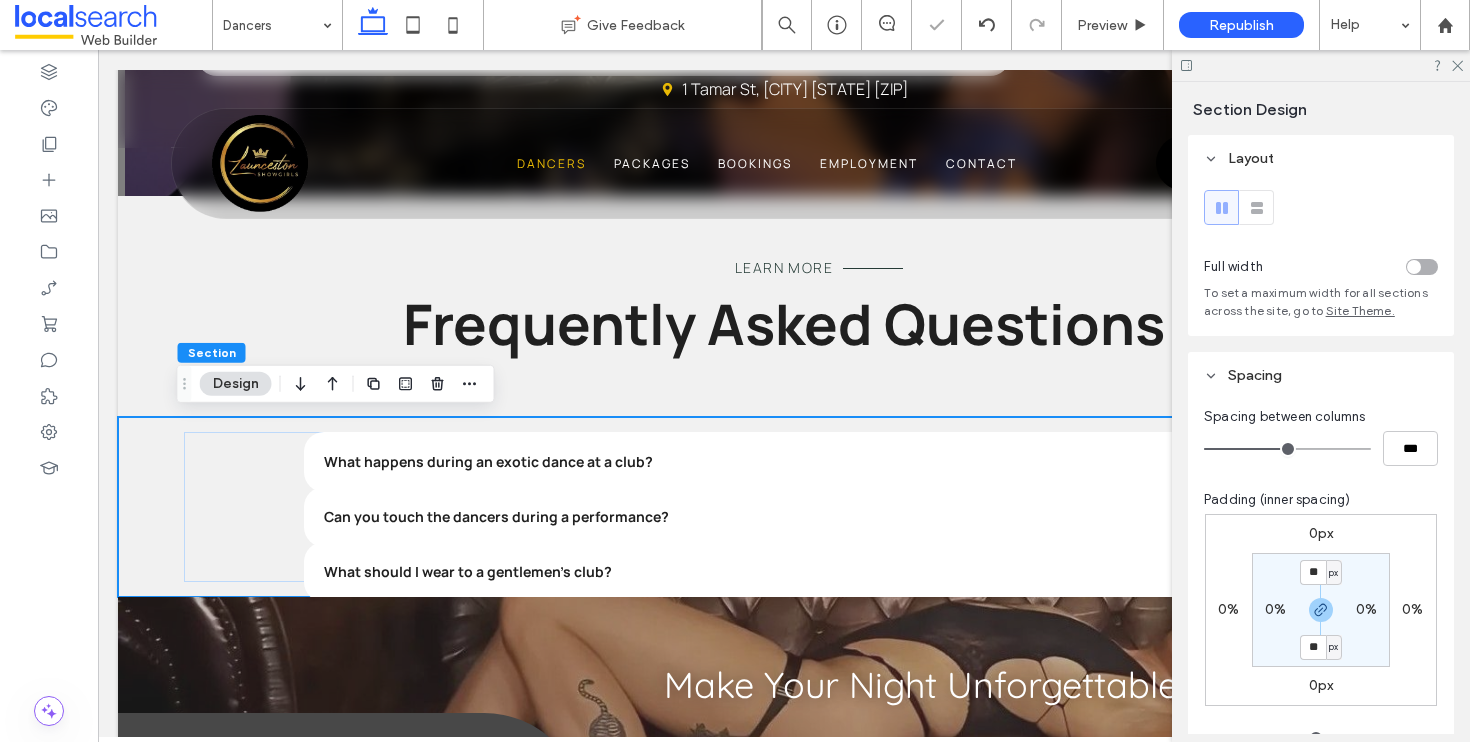 type on "**" 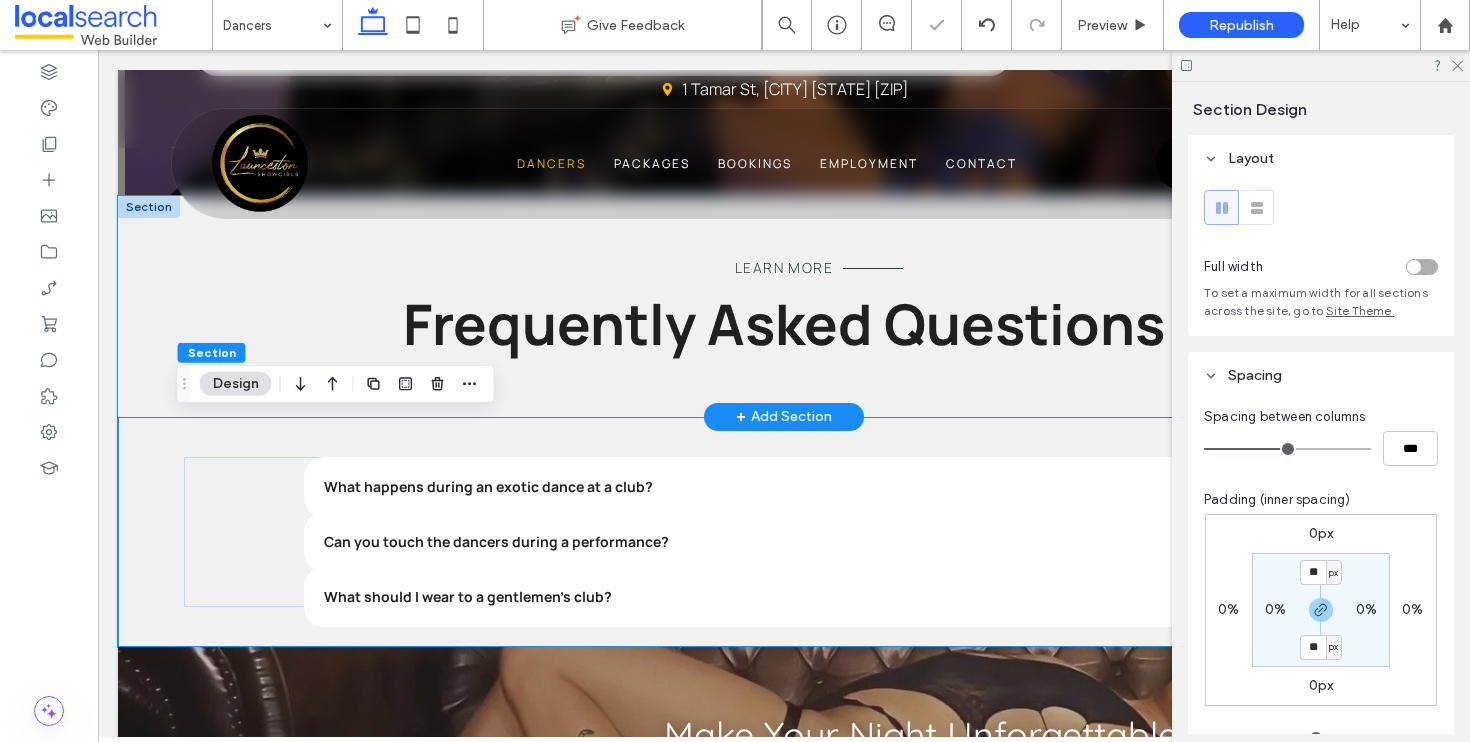 click on "Learn More
Frequently Asked Questions" at bounding box center [784, 306] 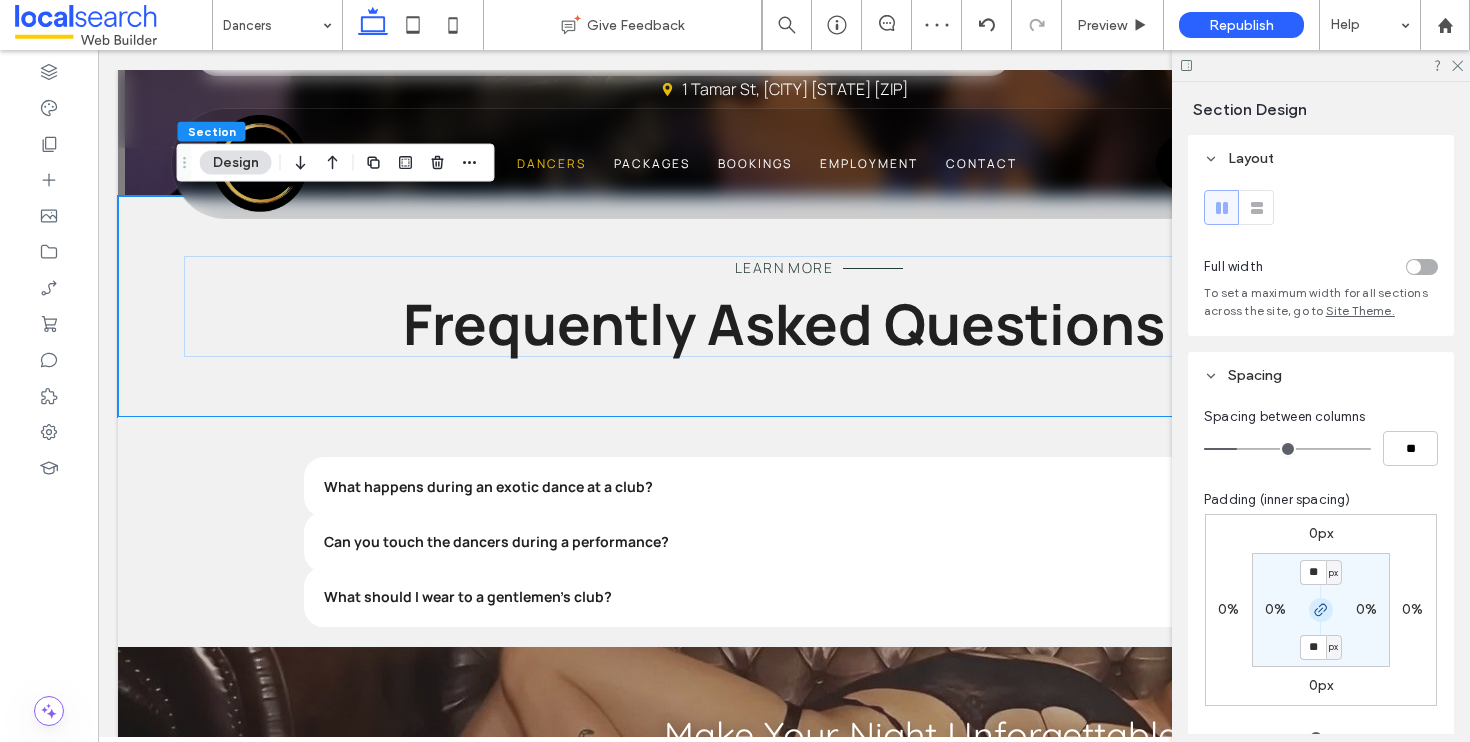 click 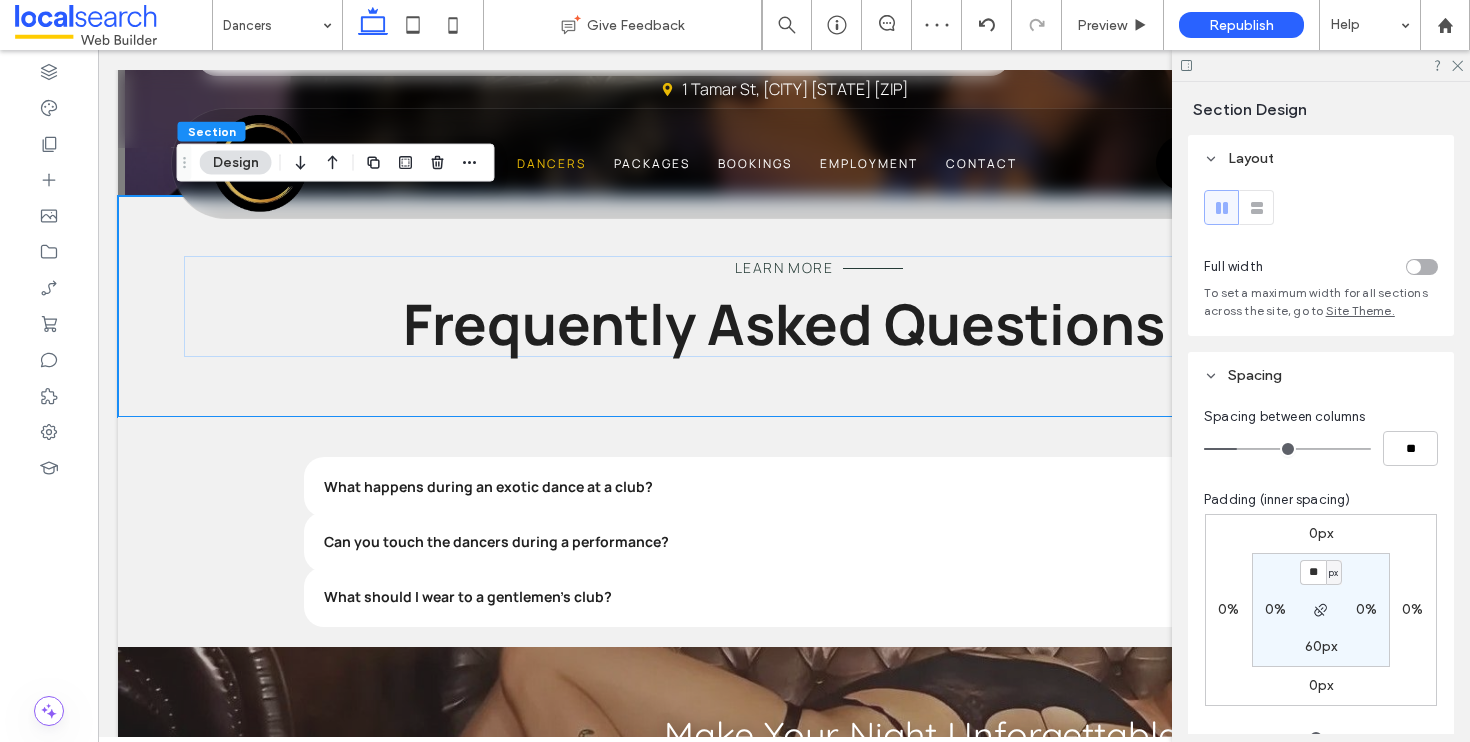click on "60px" at bounding box center (1321, 647) 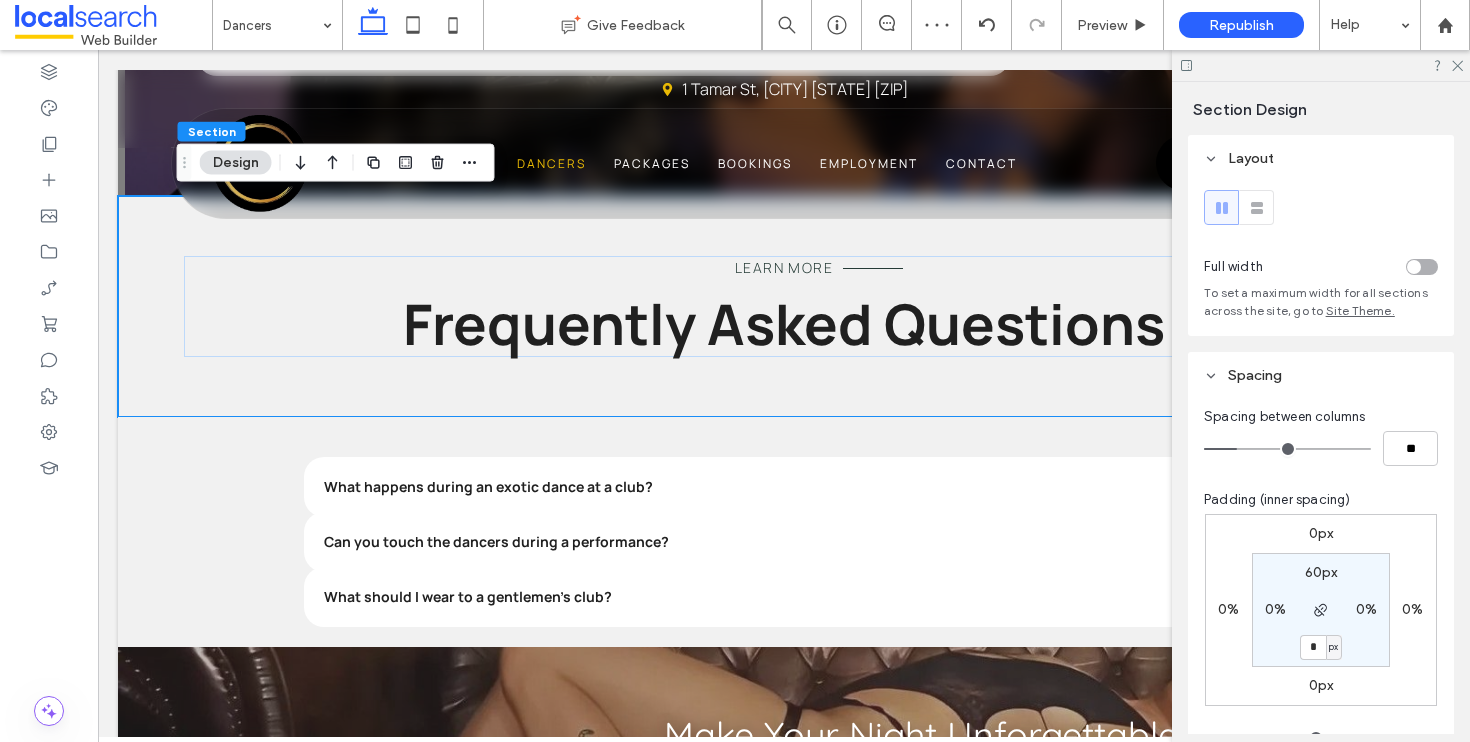 type on "*" 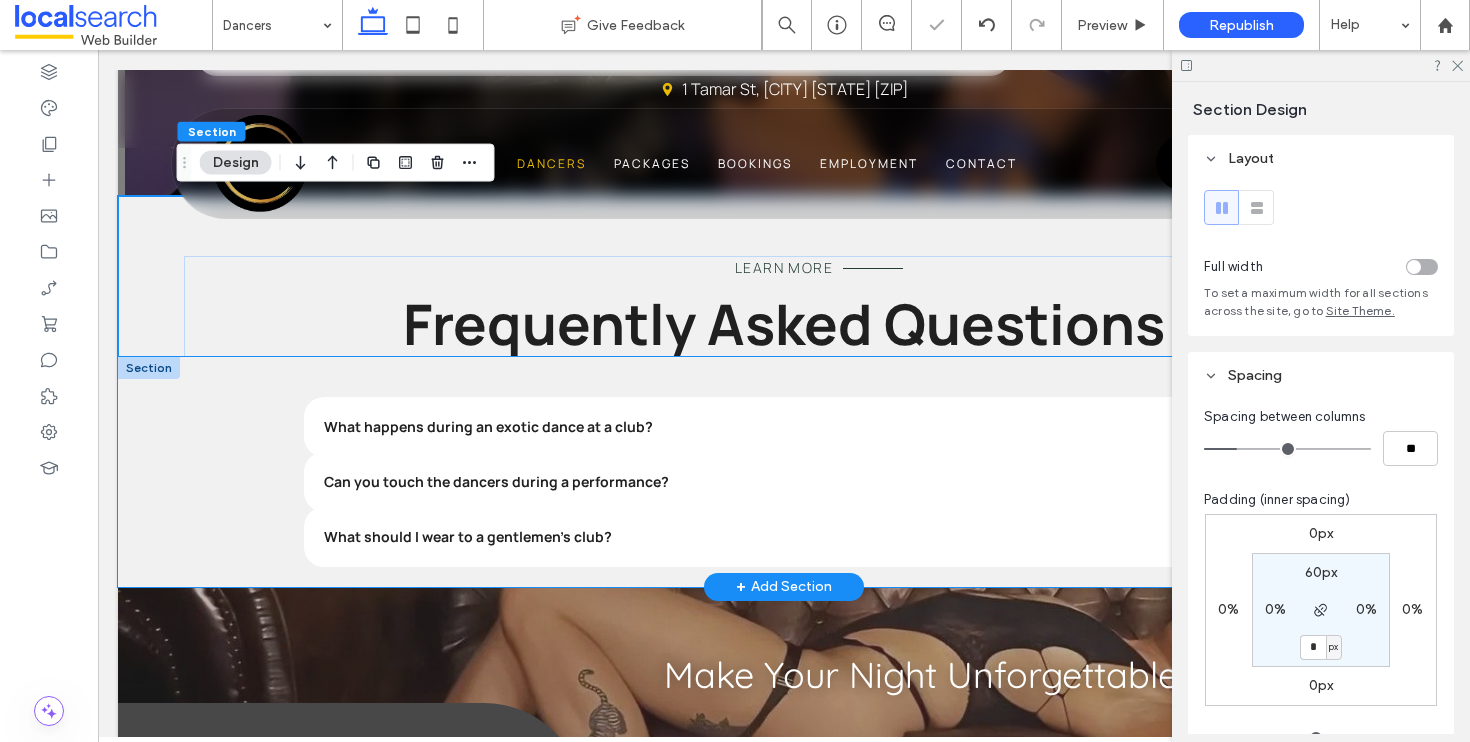 click on "What happens during an exotic dance at a club?
An exotic dance is a choreographed performance by a trained dancer, usually done on stage or in a private area of the club. It’s designed to be visually captivating and sensual without involving physical contact (unless otherwise stated). In private rooms, some clubs offer features like controlled touching, but this always follows strict guidelines to ensure comfort and safety.
Can you touch the dancers during a performance?
What should I wear to a gentlemen’s club?" at bounding box center [784, 472] 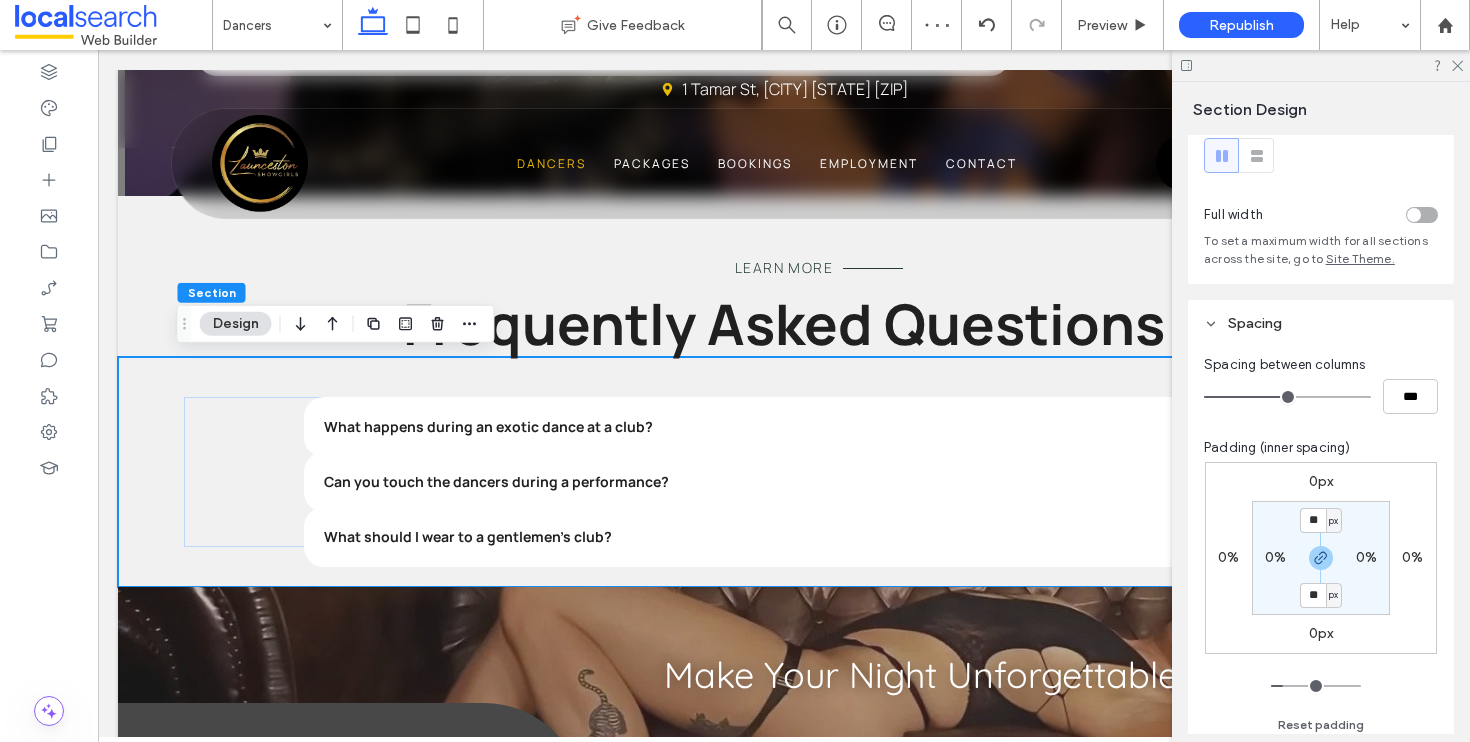 scroll, scrollTop: 157, scrollLeft: 0, axis: vertical 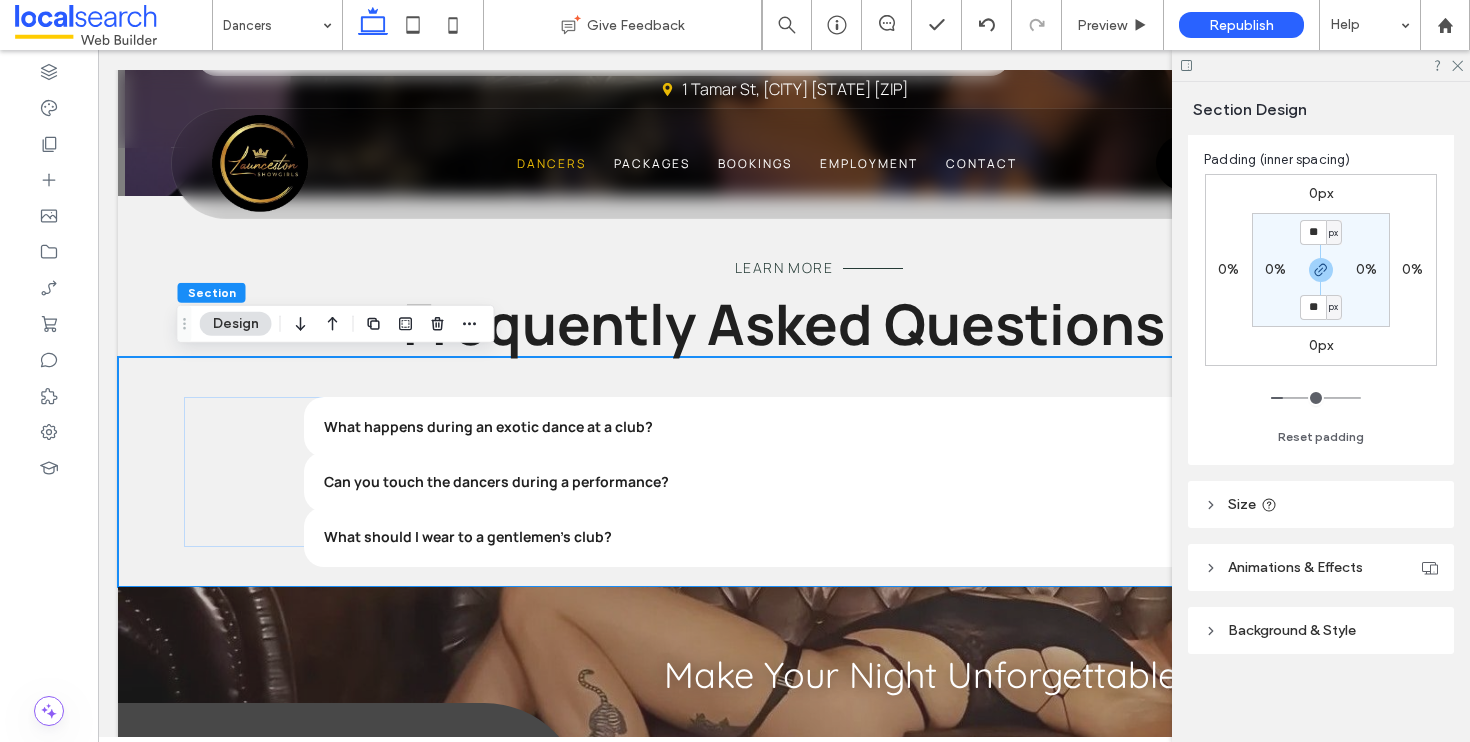 click on "Background & Style" at bounding box center [1292, 630] 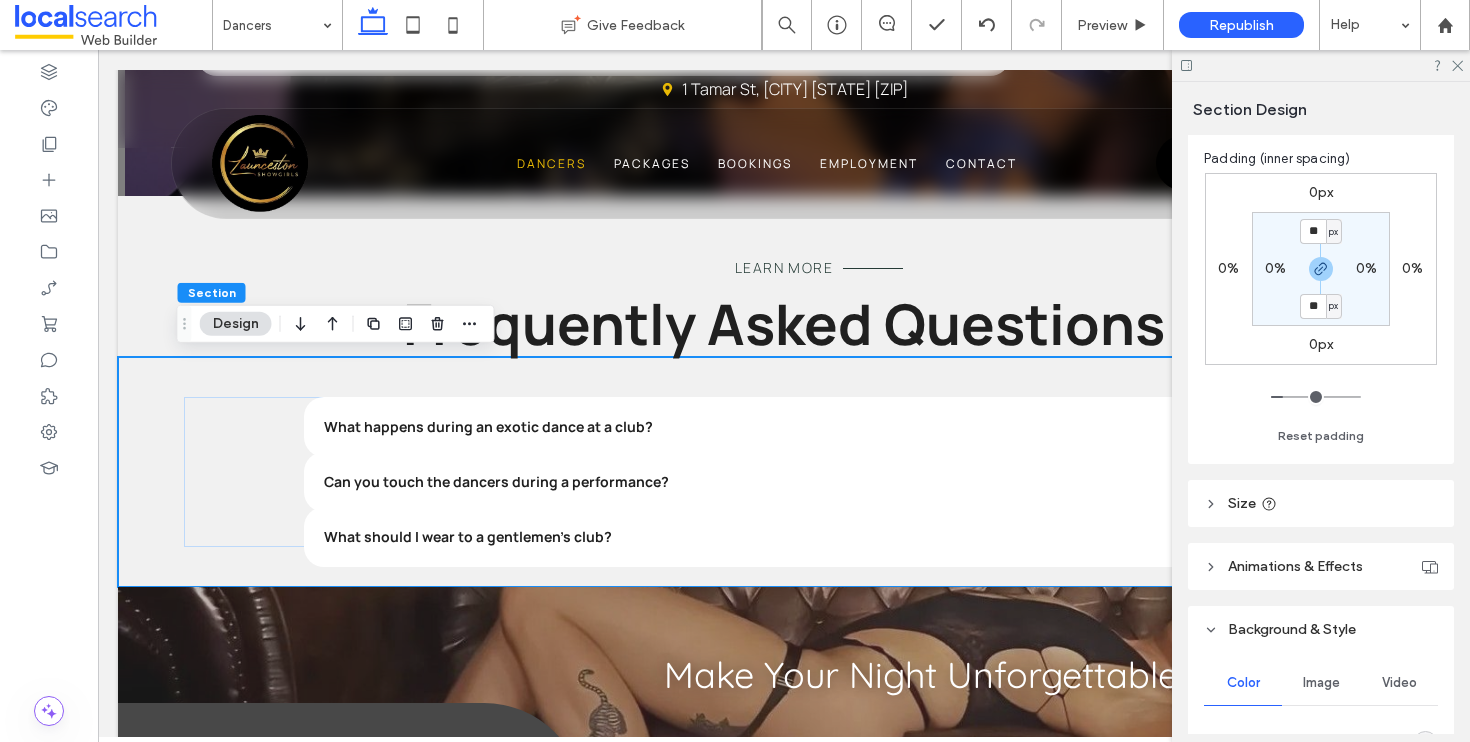 scroll, scrollTop: 494, scrollLeft: 0, axis: vertical 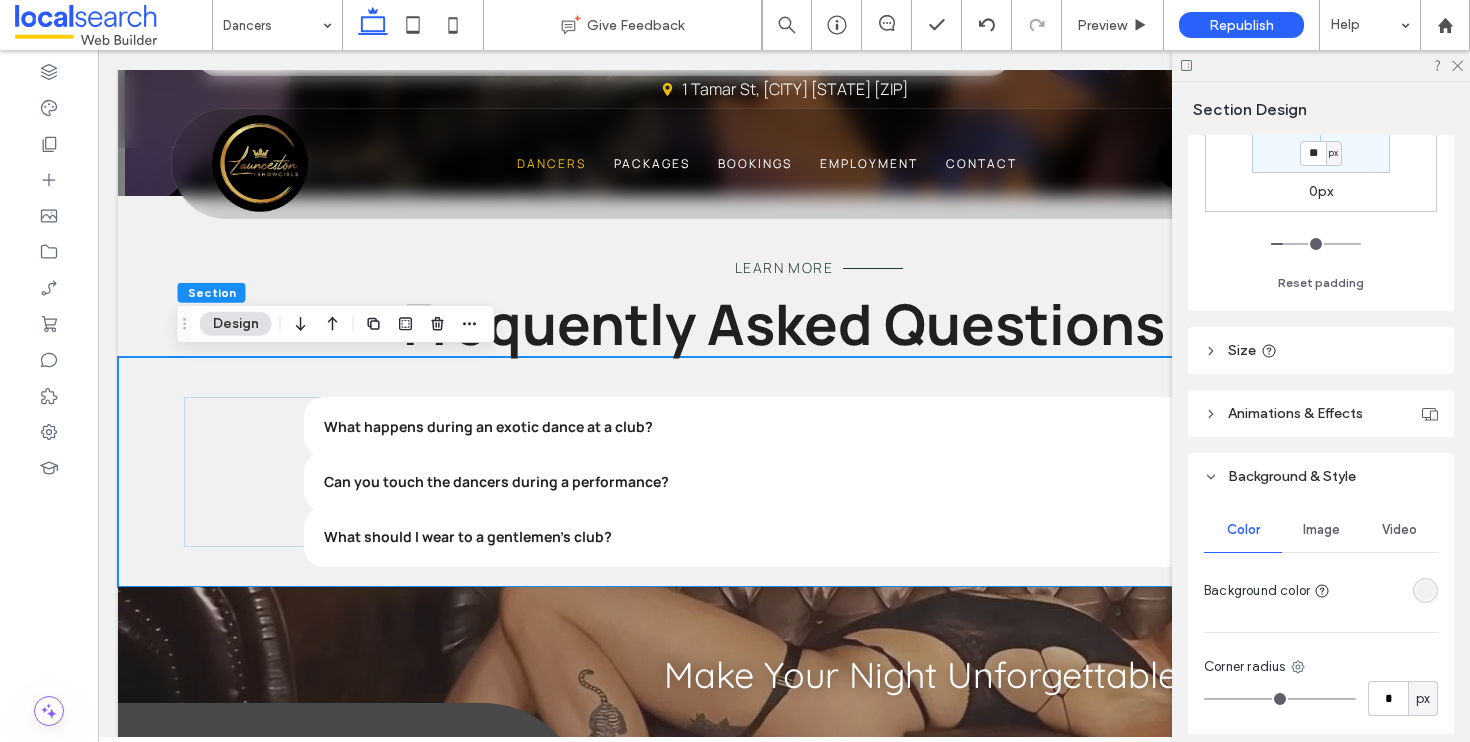 click at bounding box center [1425, 590] 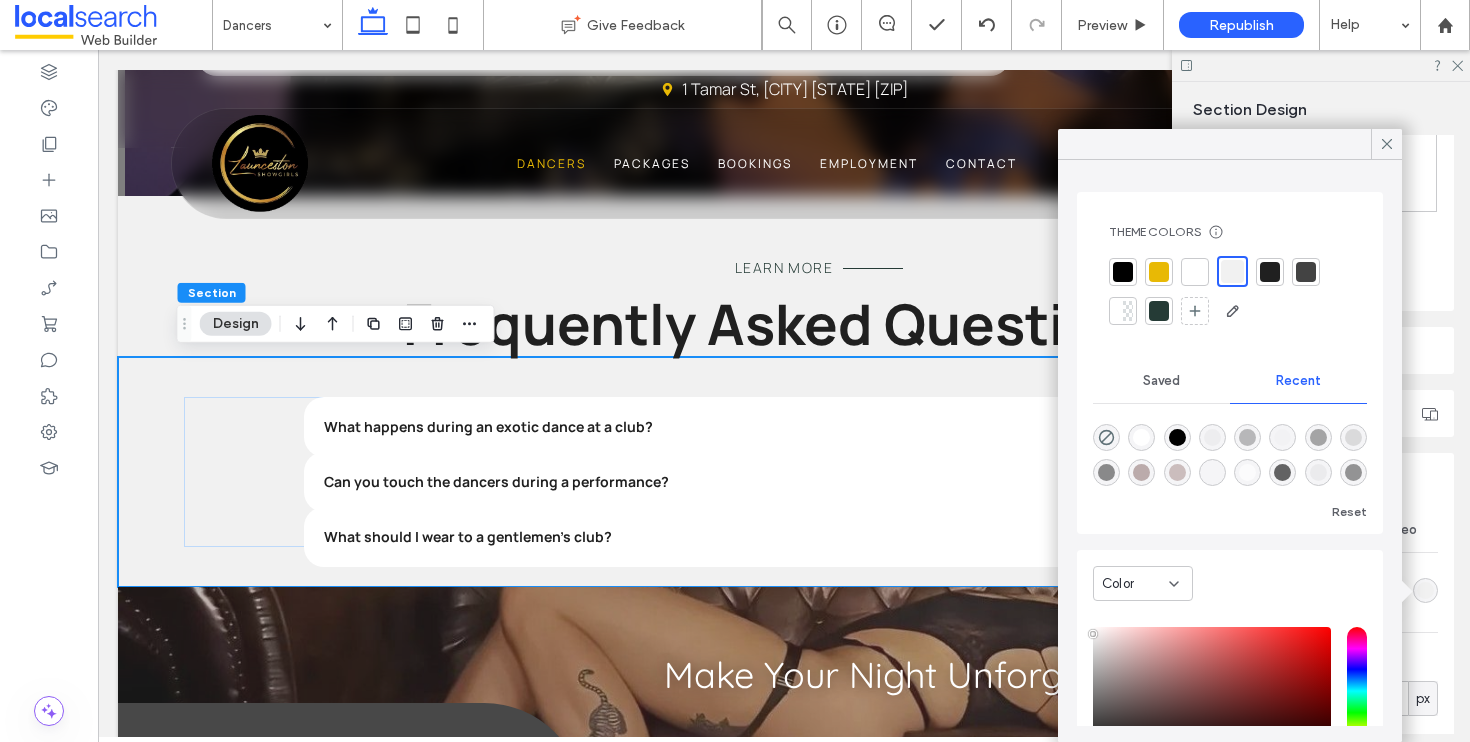click at bounding box center (1123, 272) 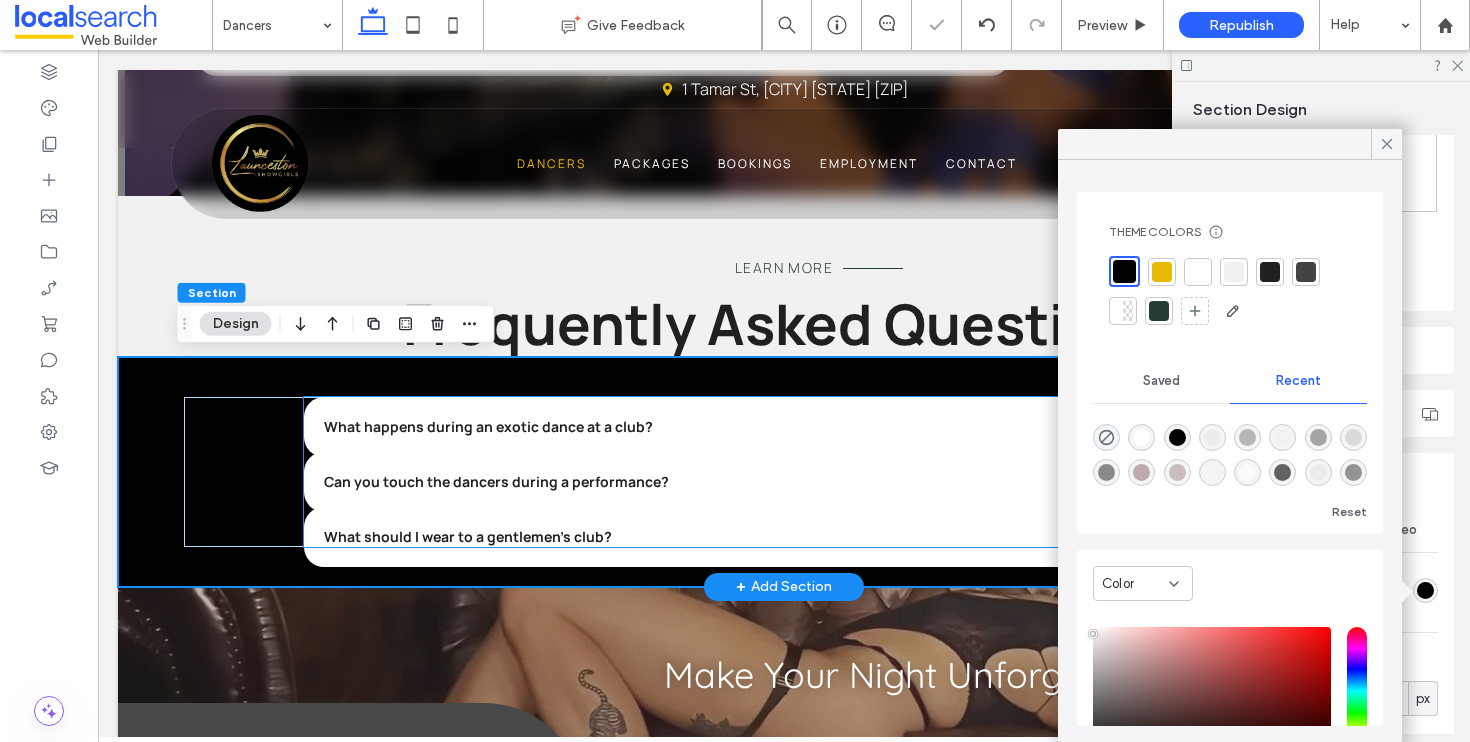 click on "What happens during an exotic dance at a club?" at bounding box center (784, 427) 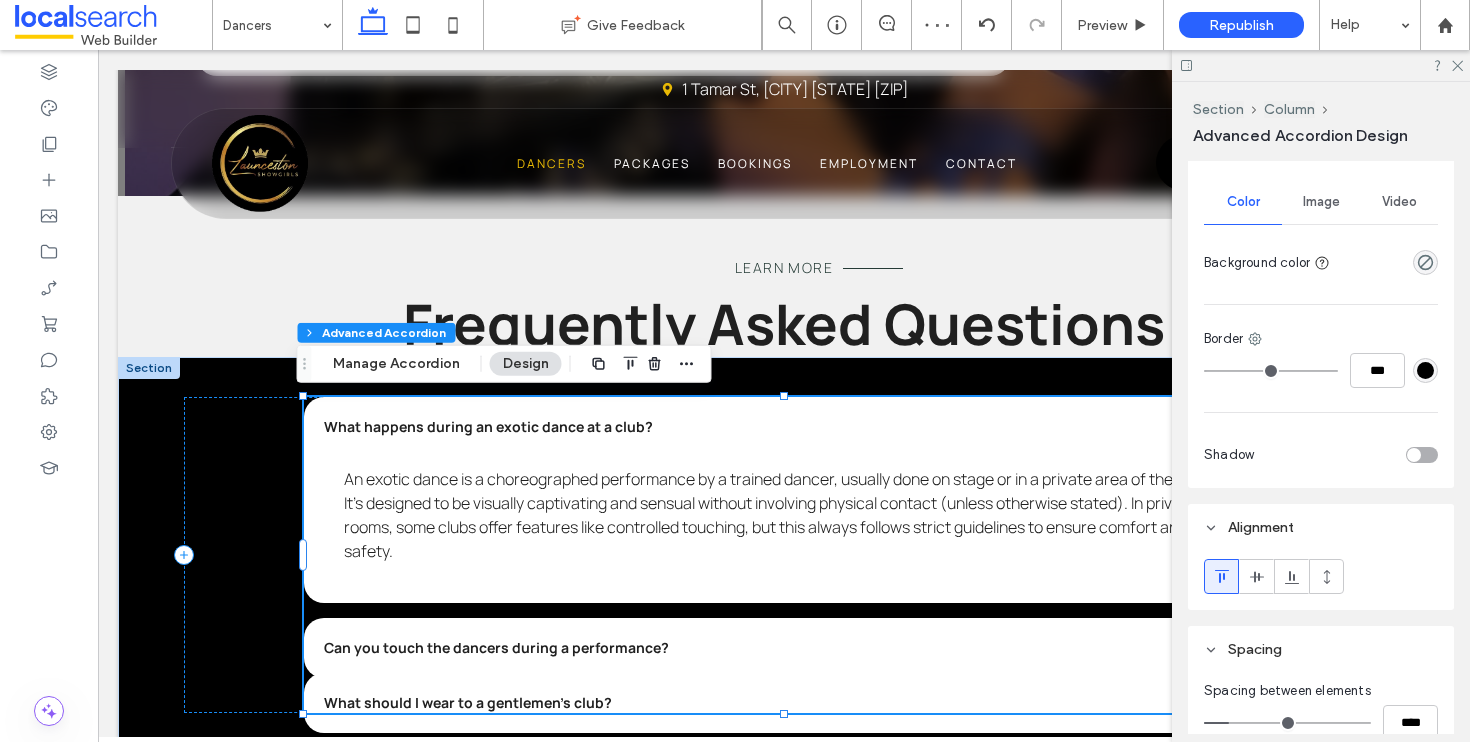 scroll, scrollTop: 495, scrollLeft: 0, axis: vertical 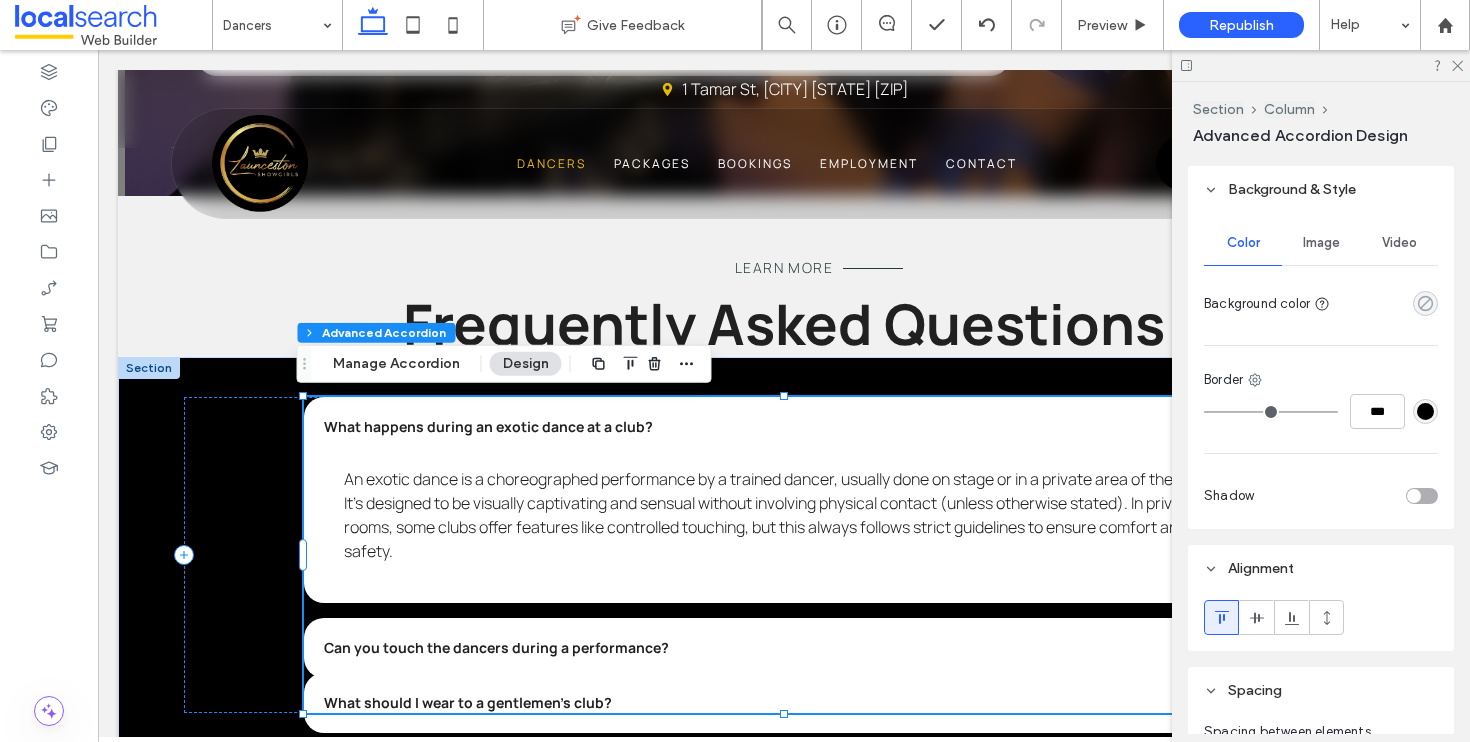 click 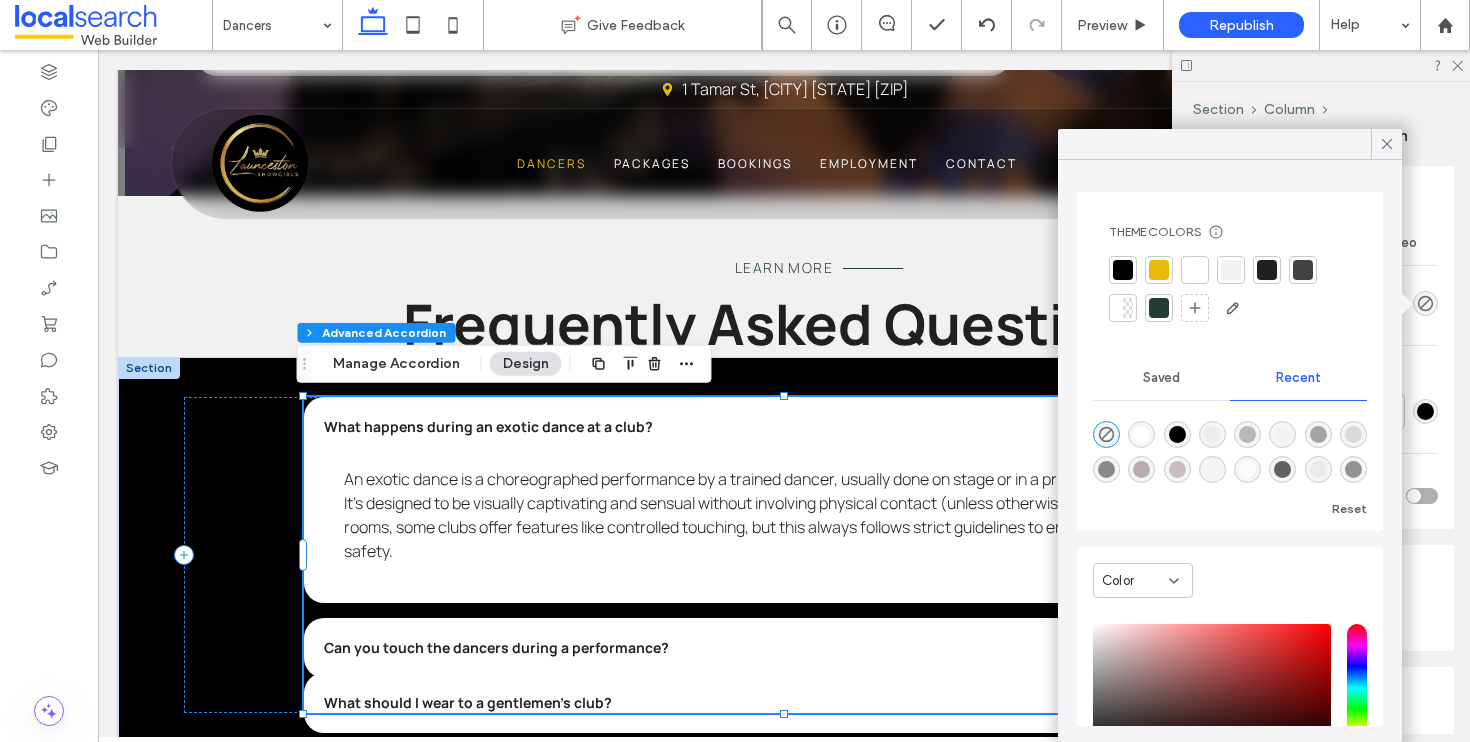 click at bounding box center [1231, 270] 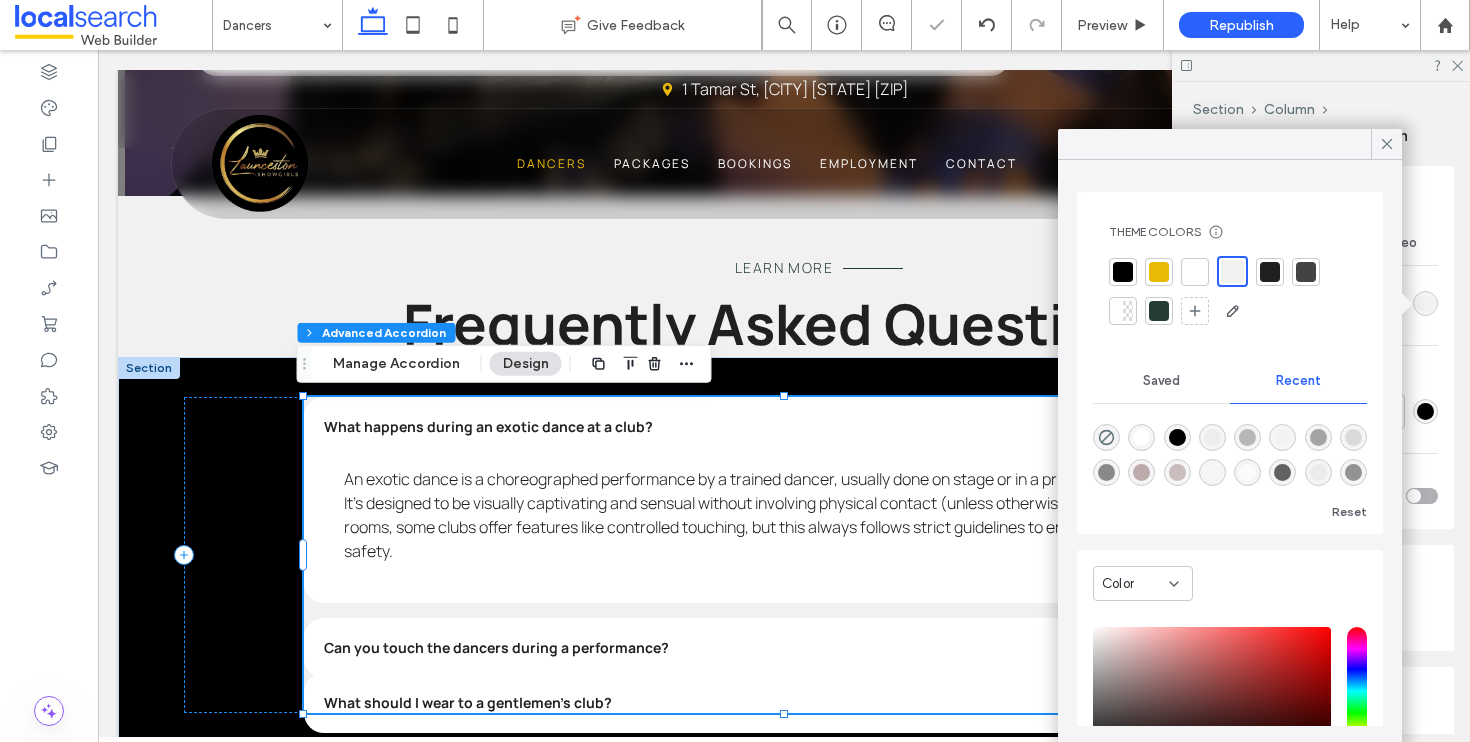 click at bounding box center (1270, 272) 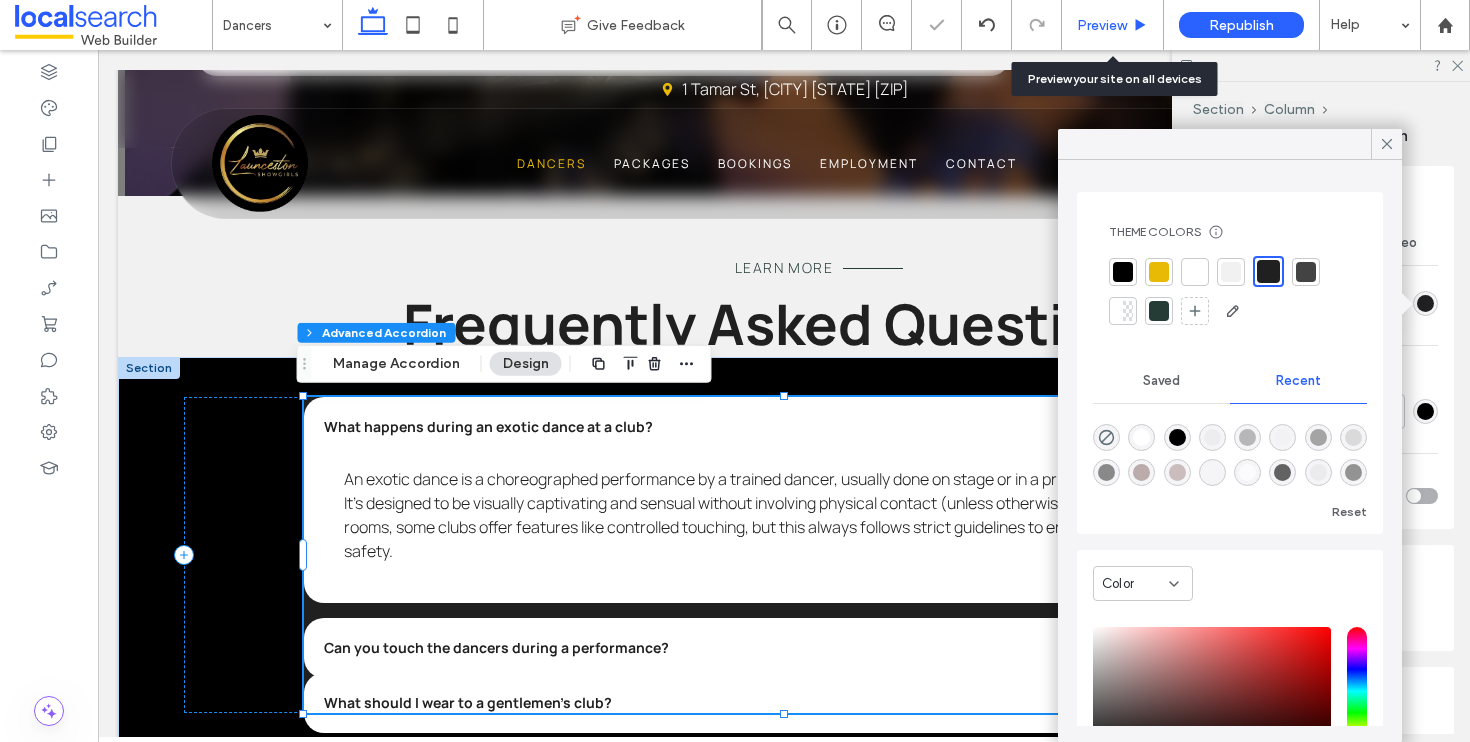 click on "Preview" at bounding box center [1102, 25] 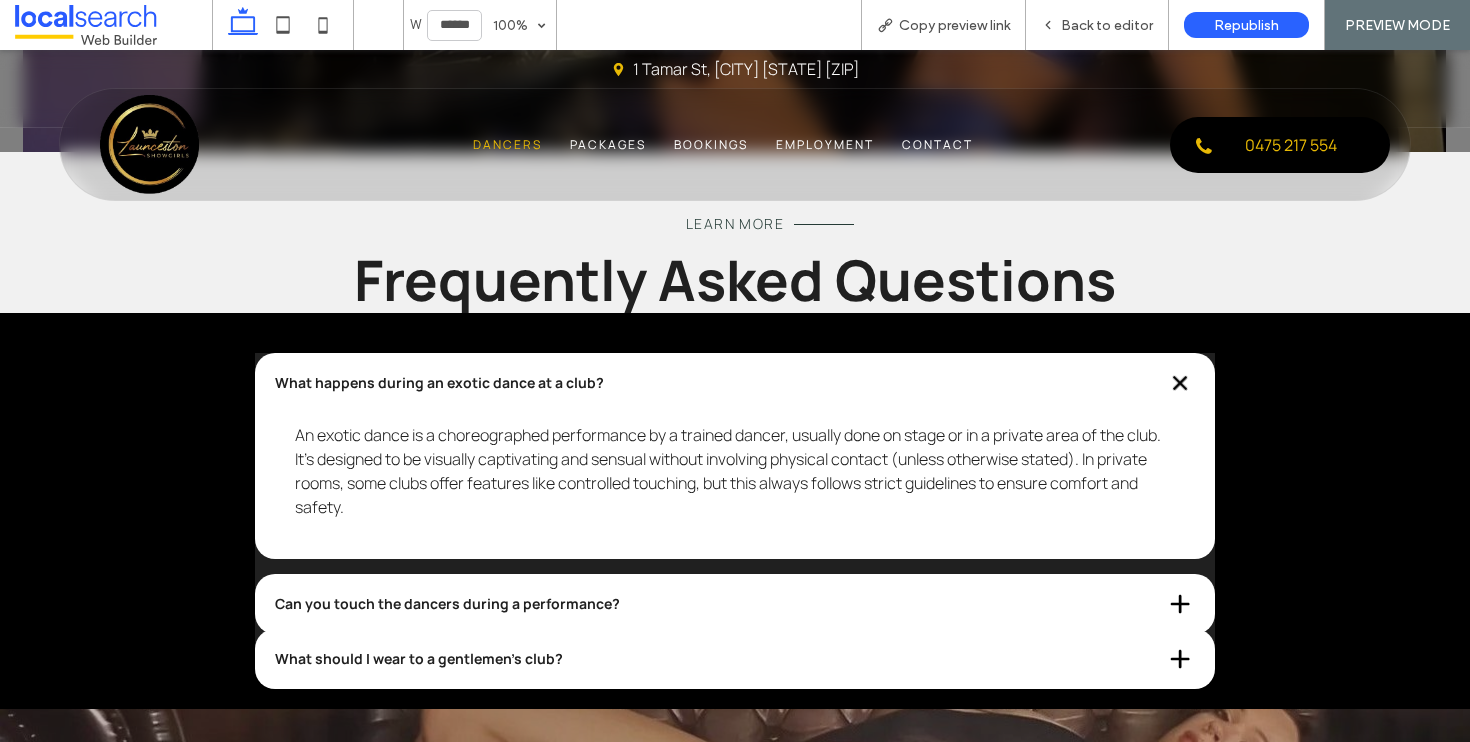 scroll, scrollTop: 2532, scrollLeft: 0, axis: vertical 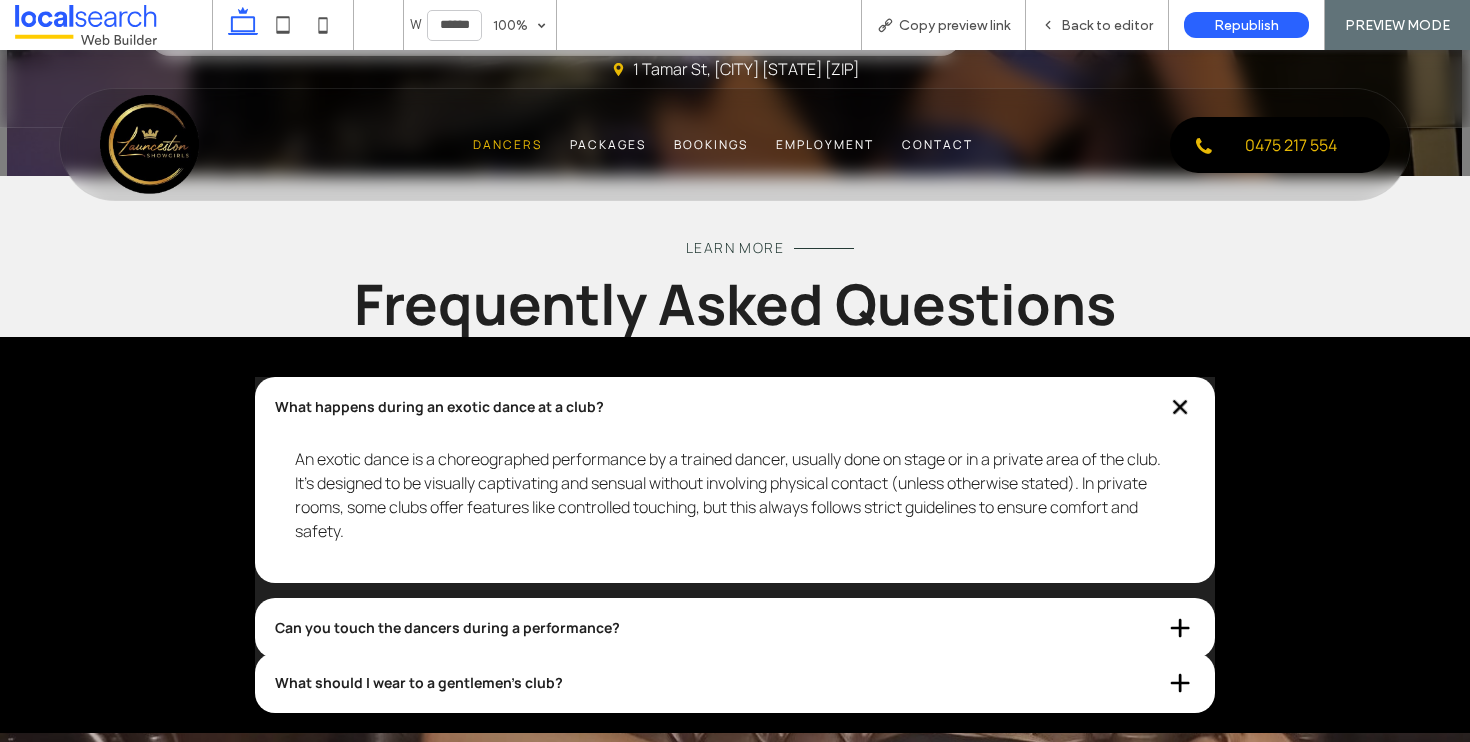 click at bounding box center [1180, 406] 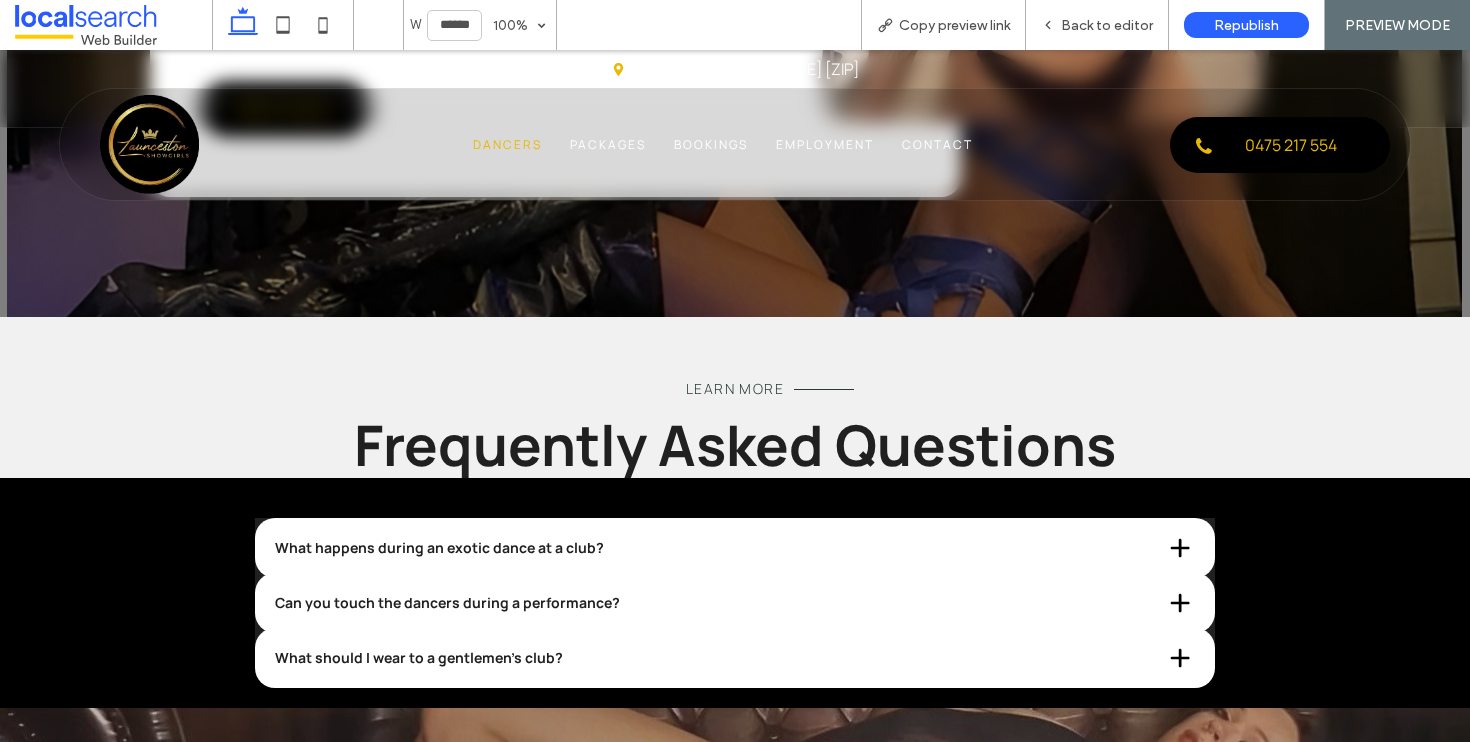 scroll, scrollTop: 2389, scrollLeft: 0, axis: vertical 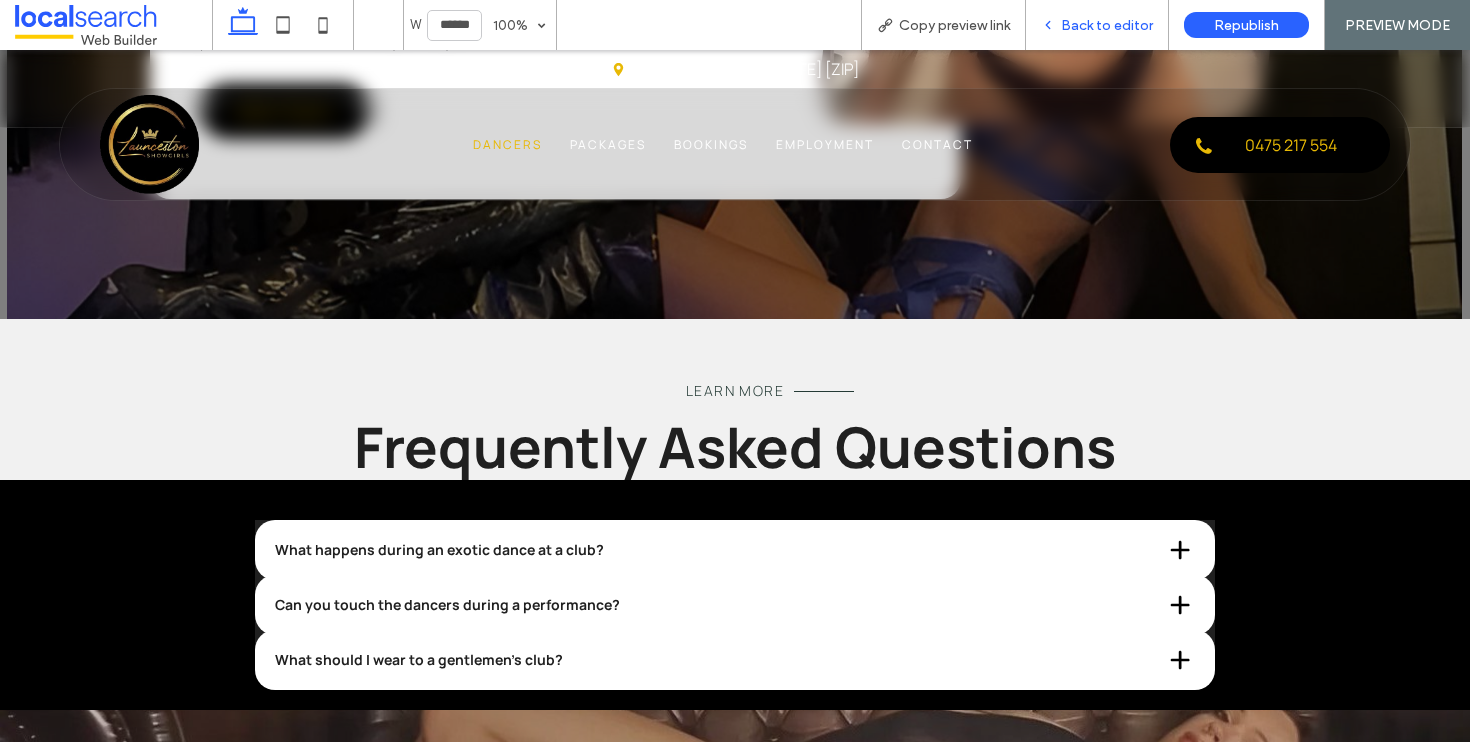 click on "Back to editor" at bounding box center [1107, 25] 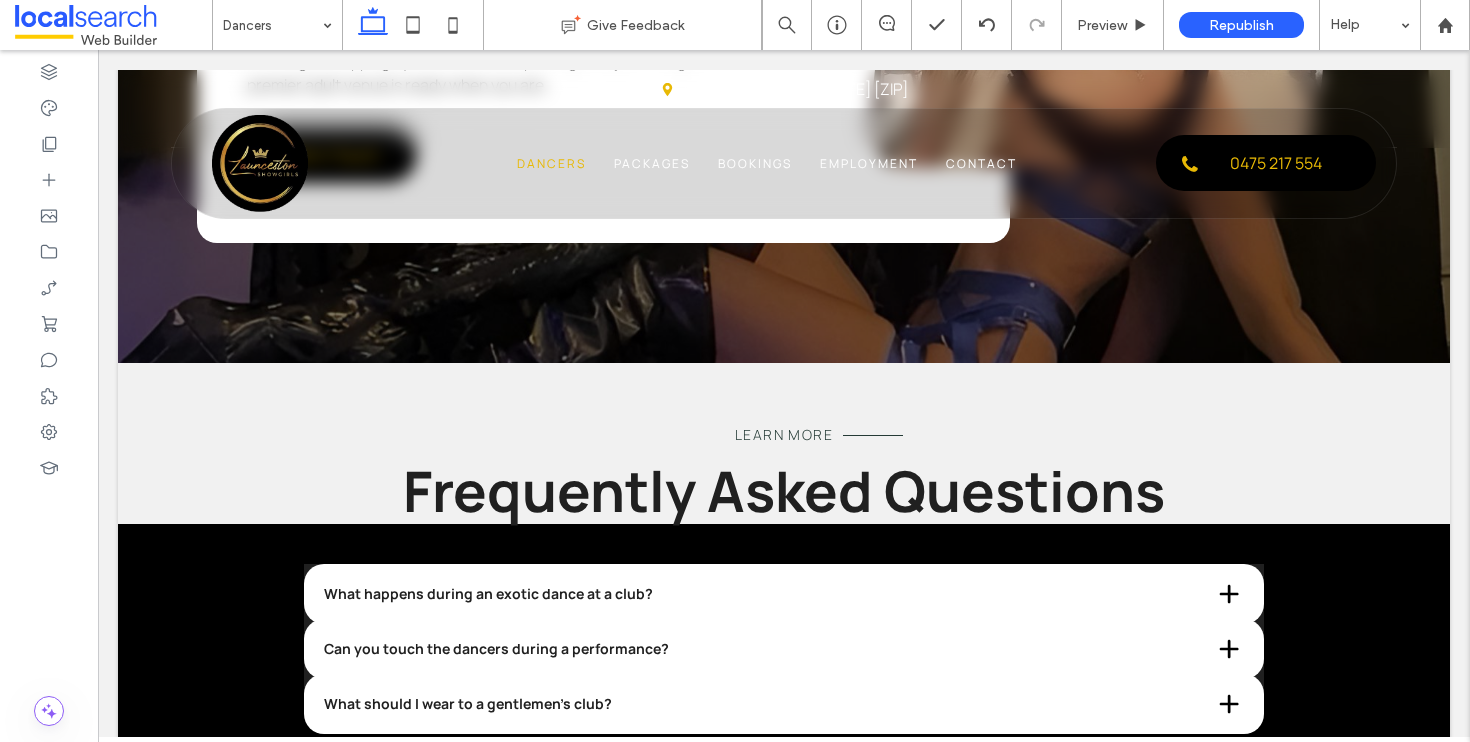 scroll, scrollTop: 2413, scrollLeft: 0, axis: vertical 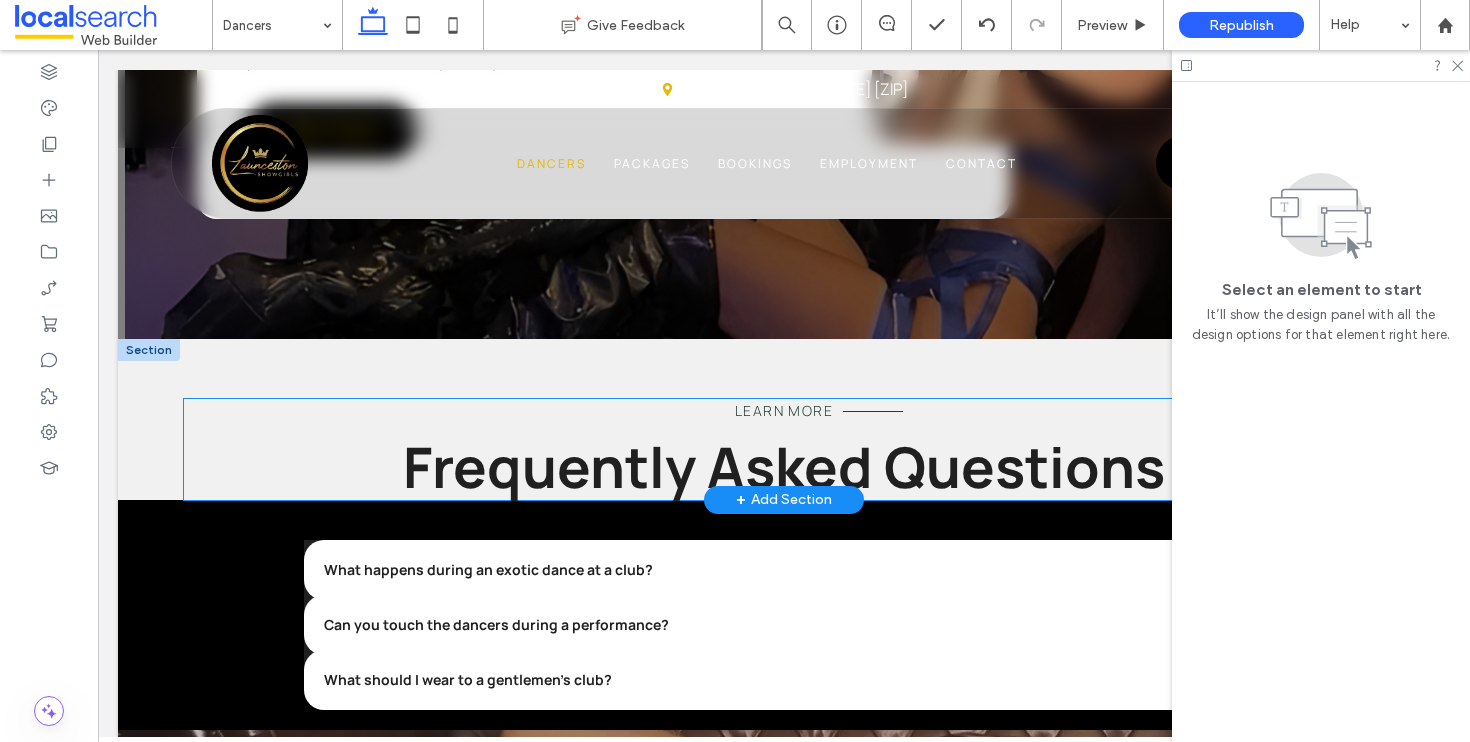 click on "Learn More" at bounding box center [784, 411] 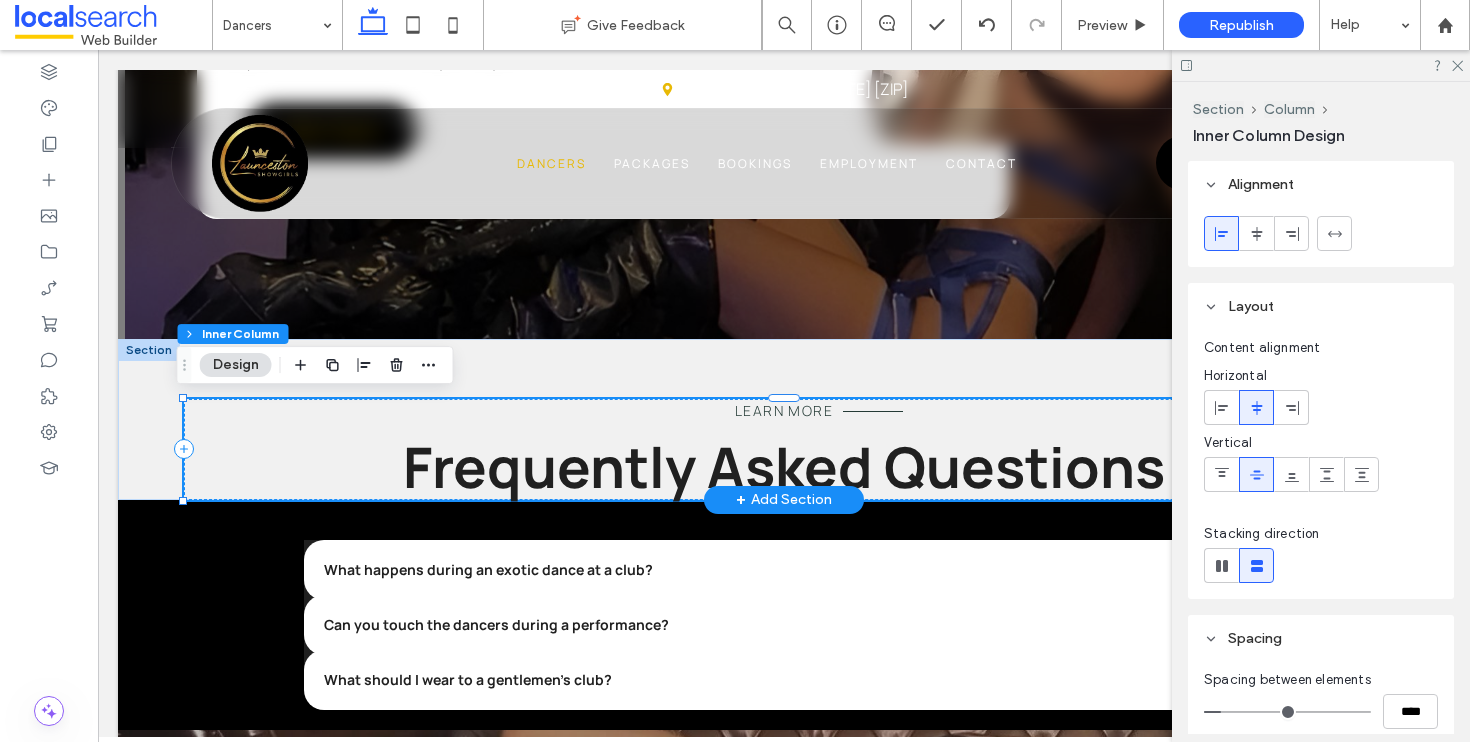 click on "Learn More" at bounding box center (784, 411) 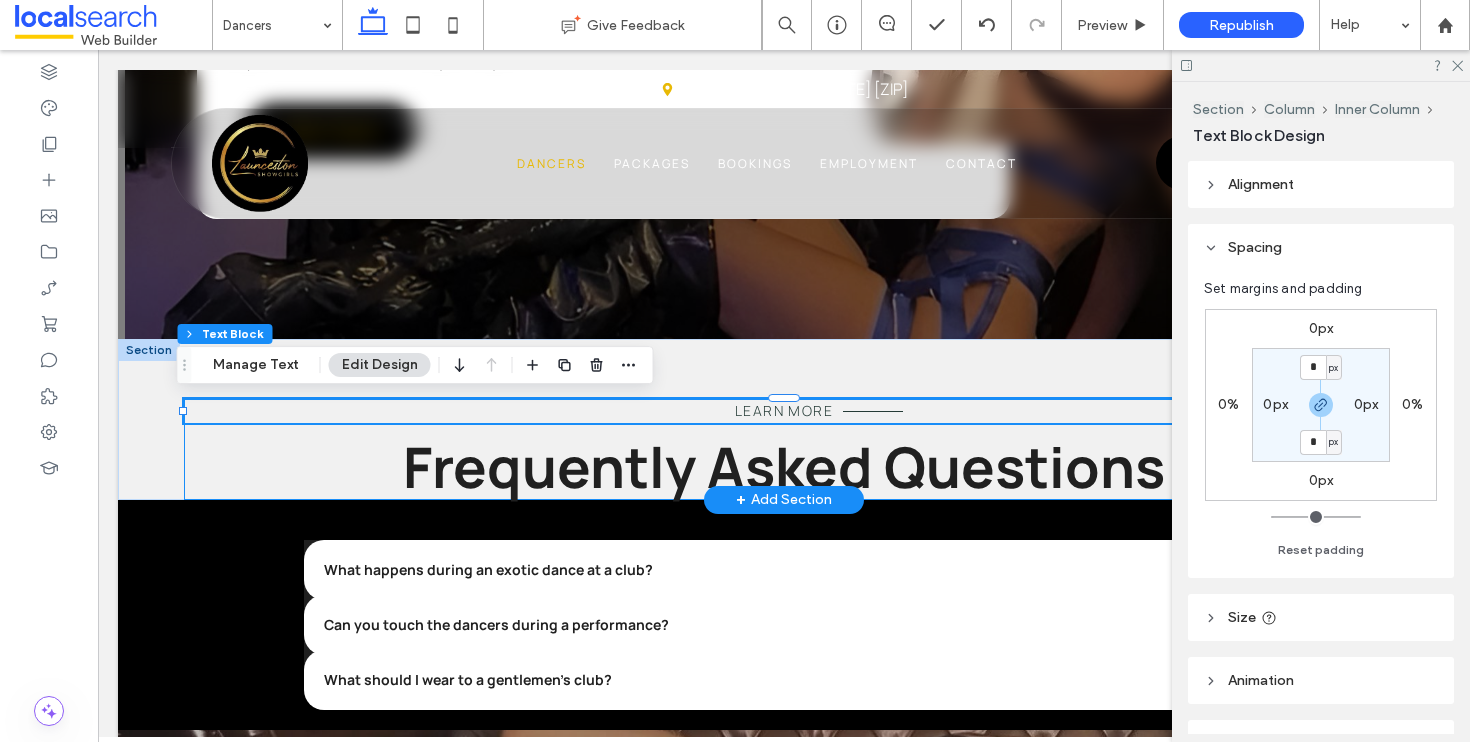 click on "Learn More" at bounding box center [784, 411] 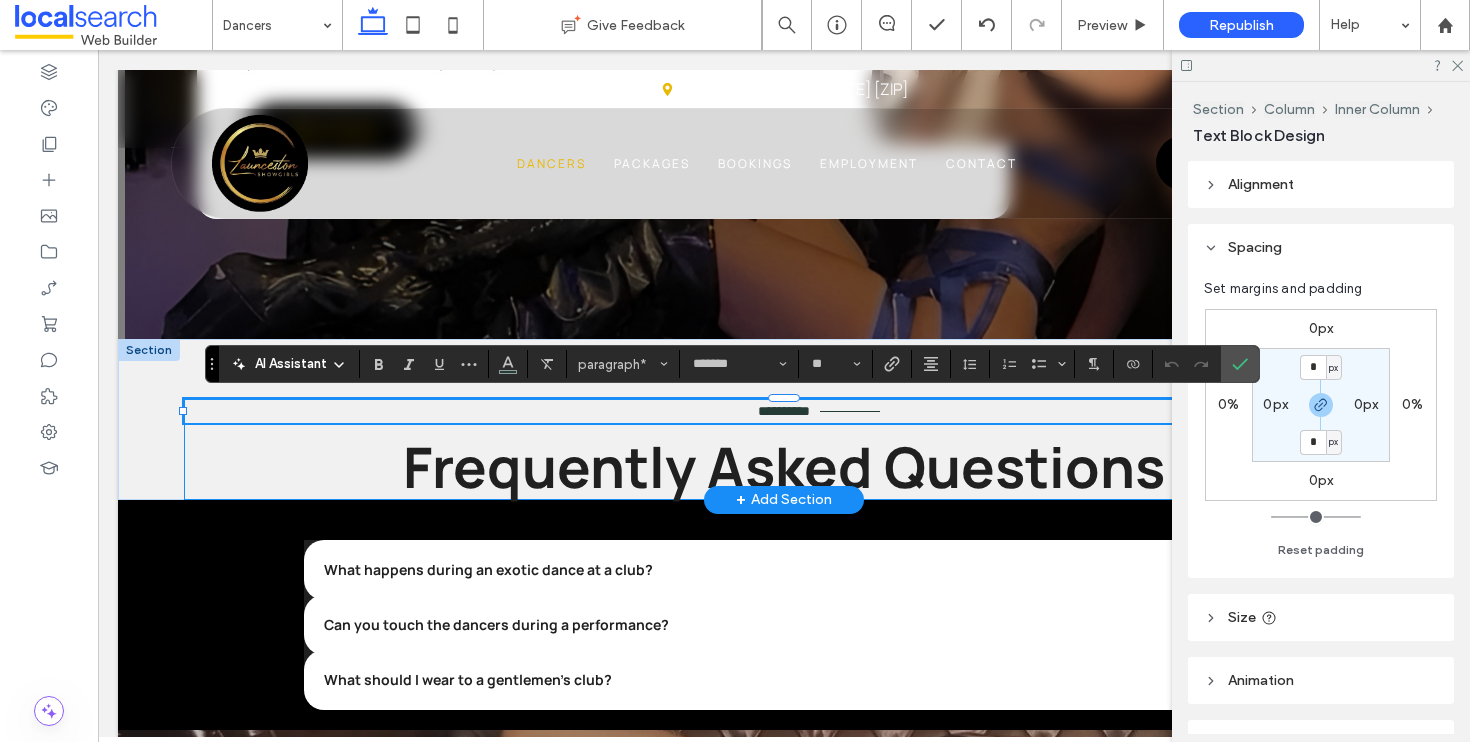 click on "**********" at bounding box center [784, 411] 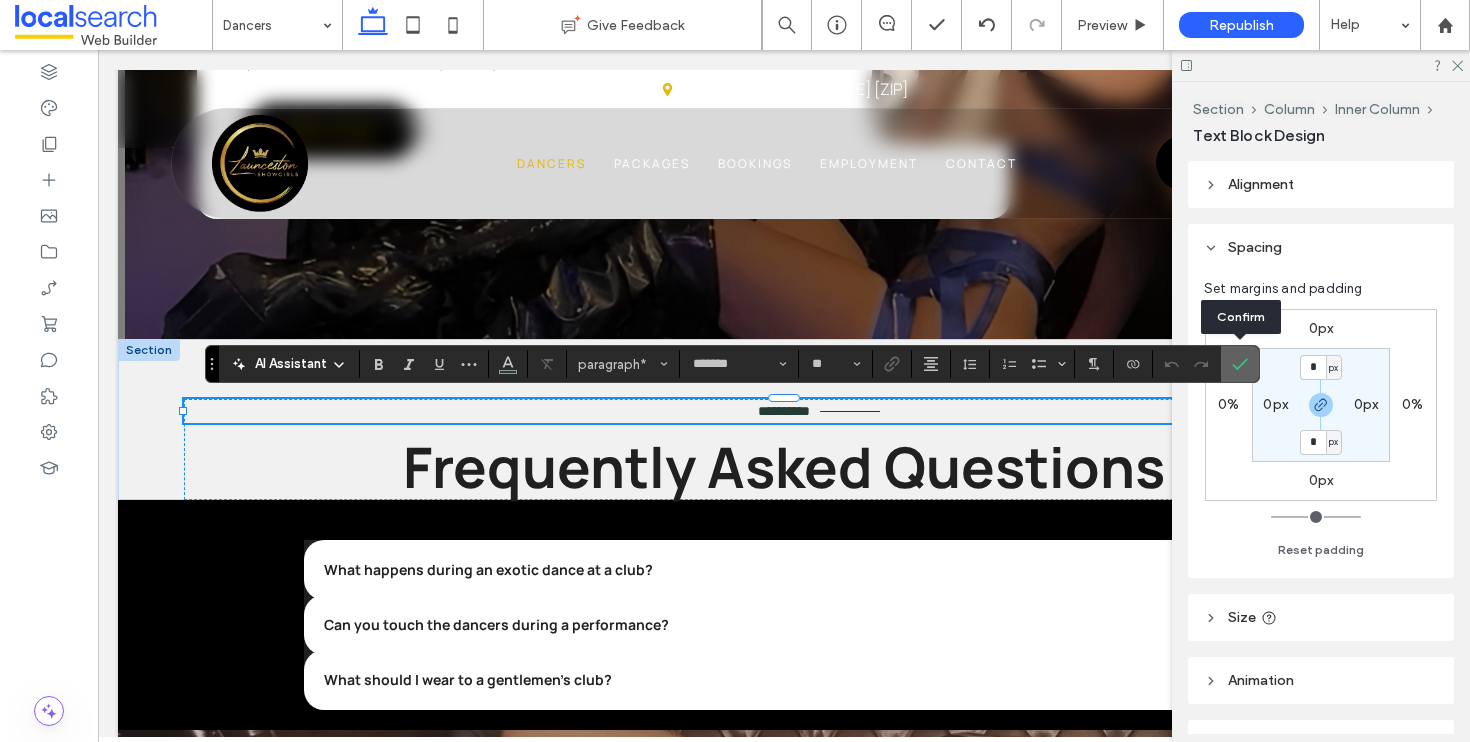 click 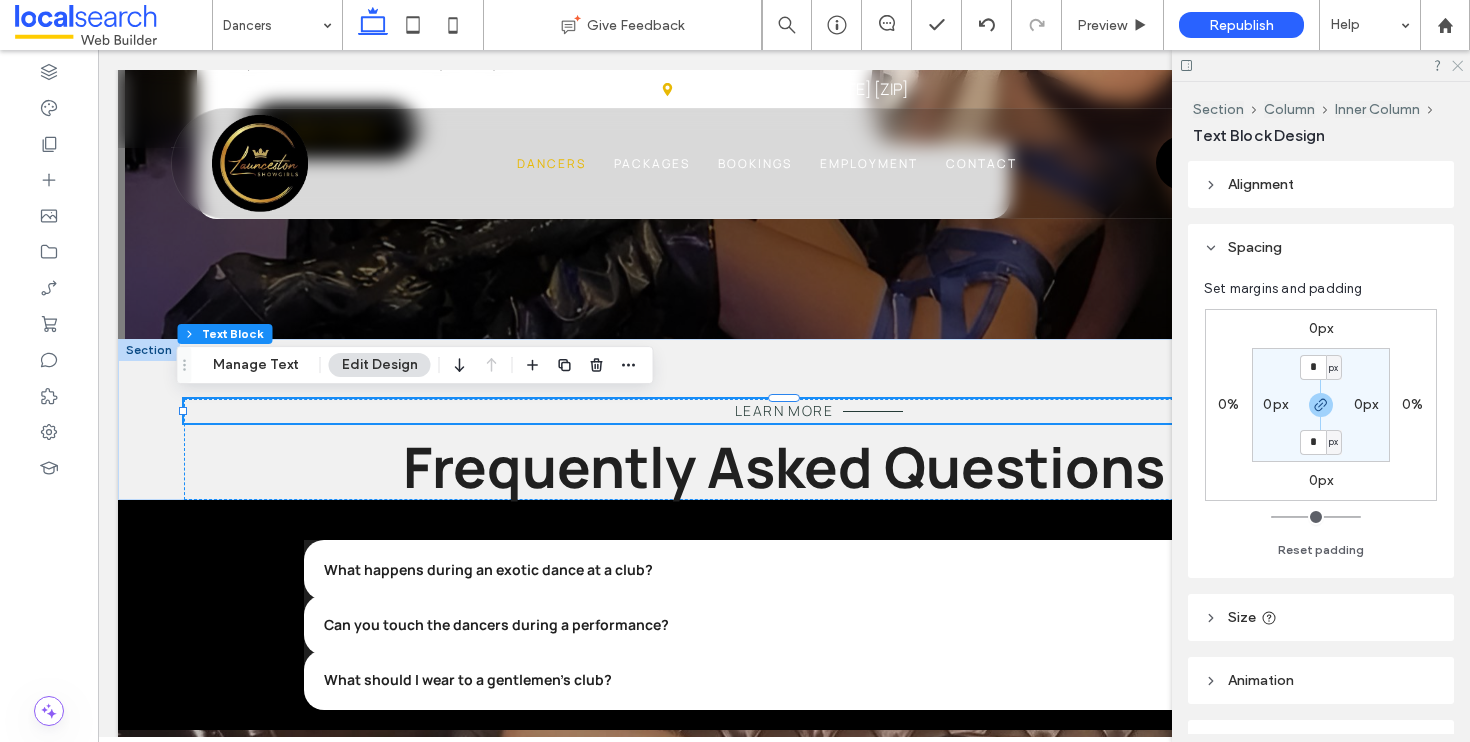 click 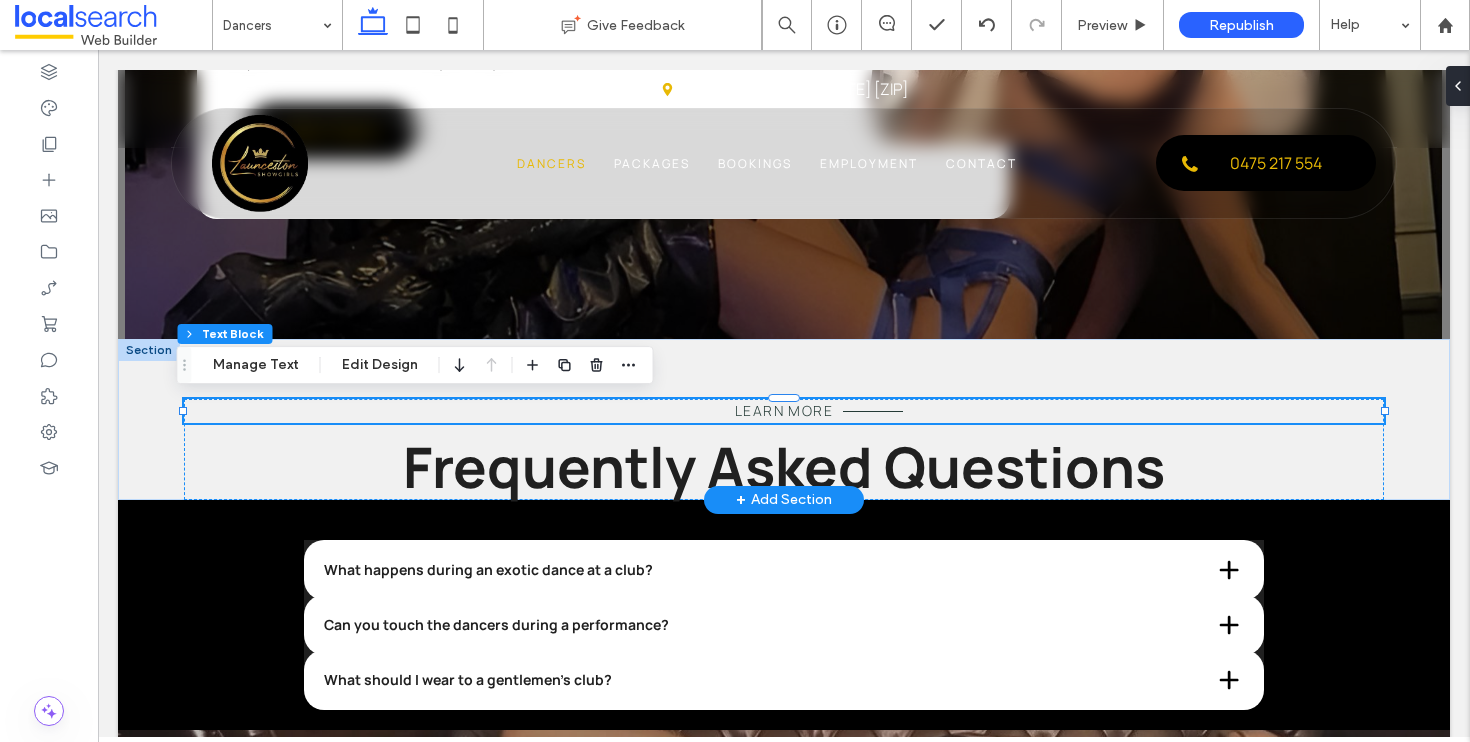 click on "Learn More" at bounding box center (784, 410) 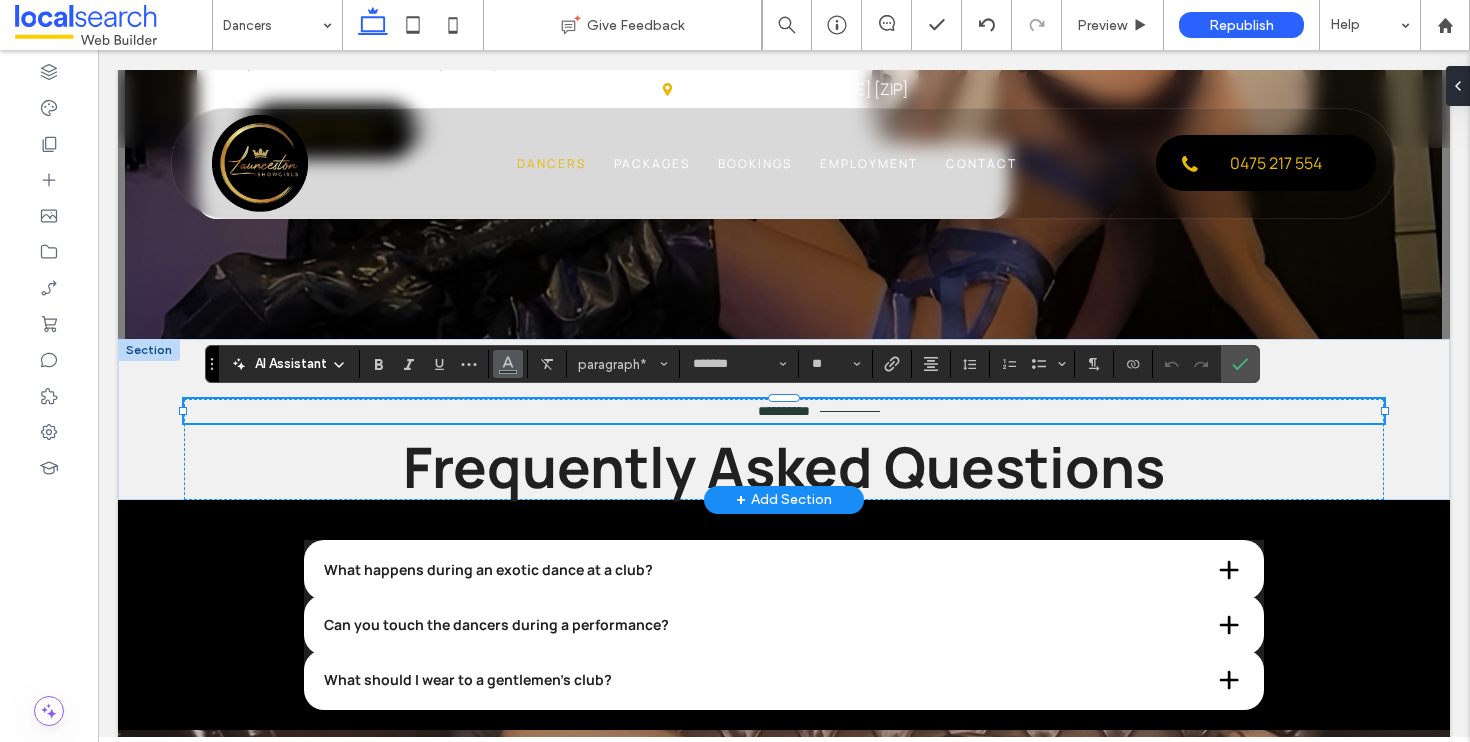 click 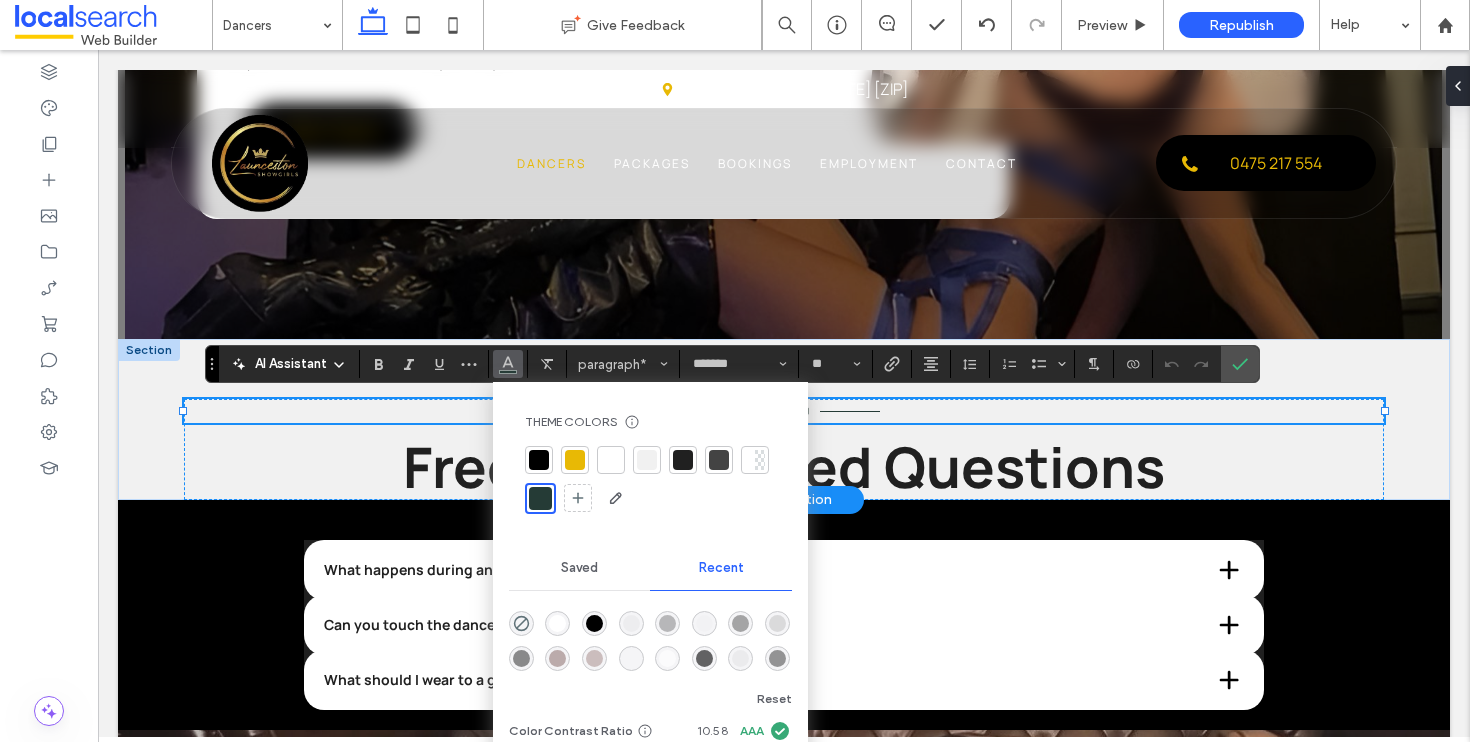 click at bounding box center [611, 460] 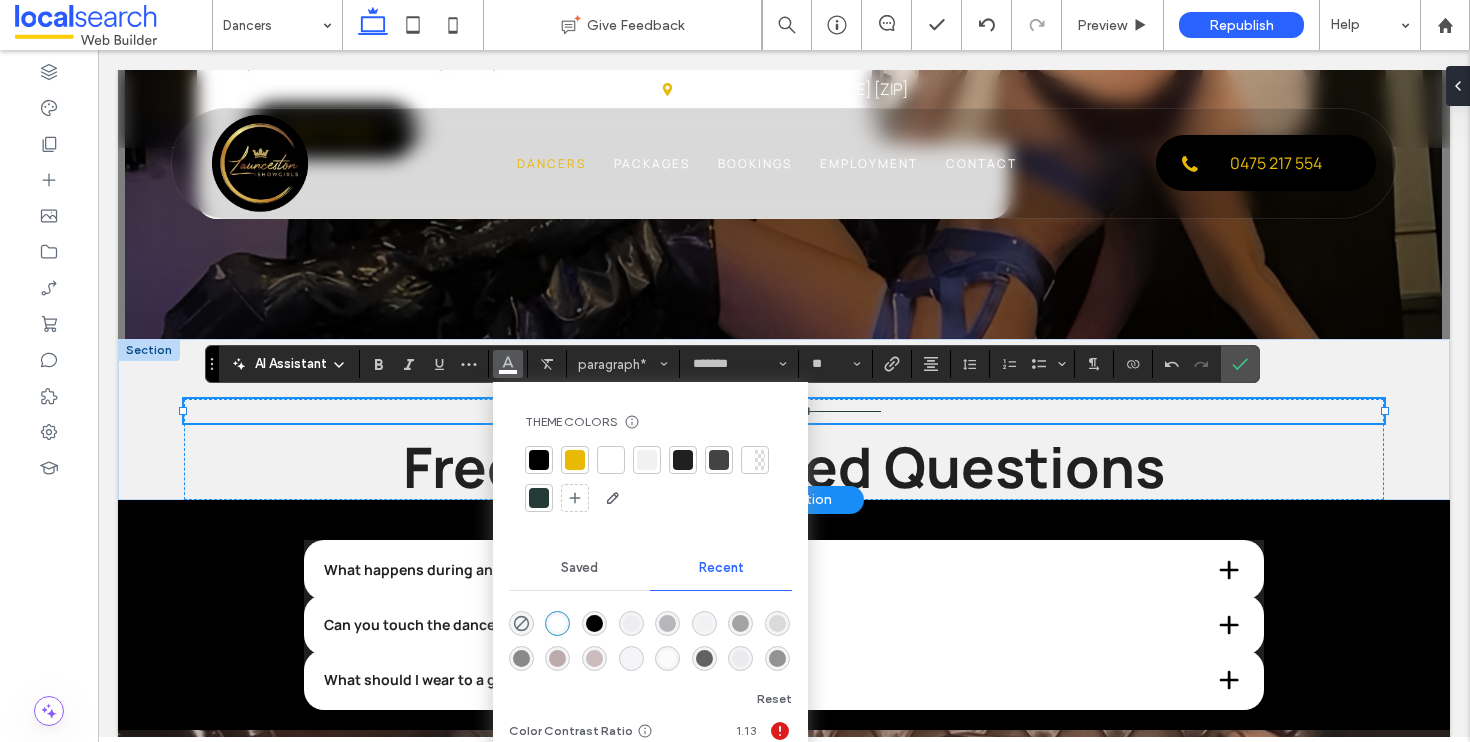 click at bounding box center [611, 460] 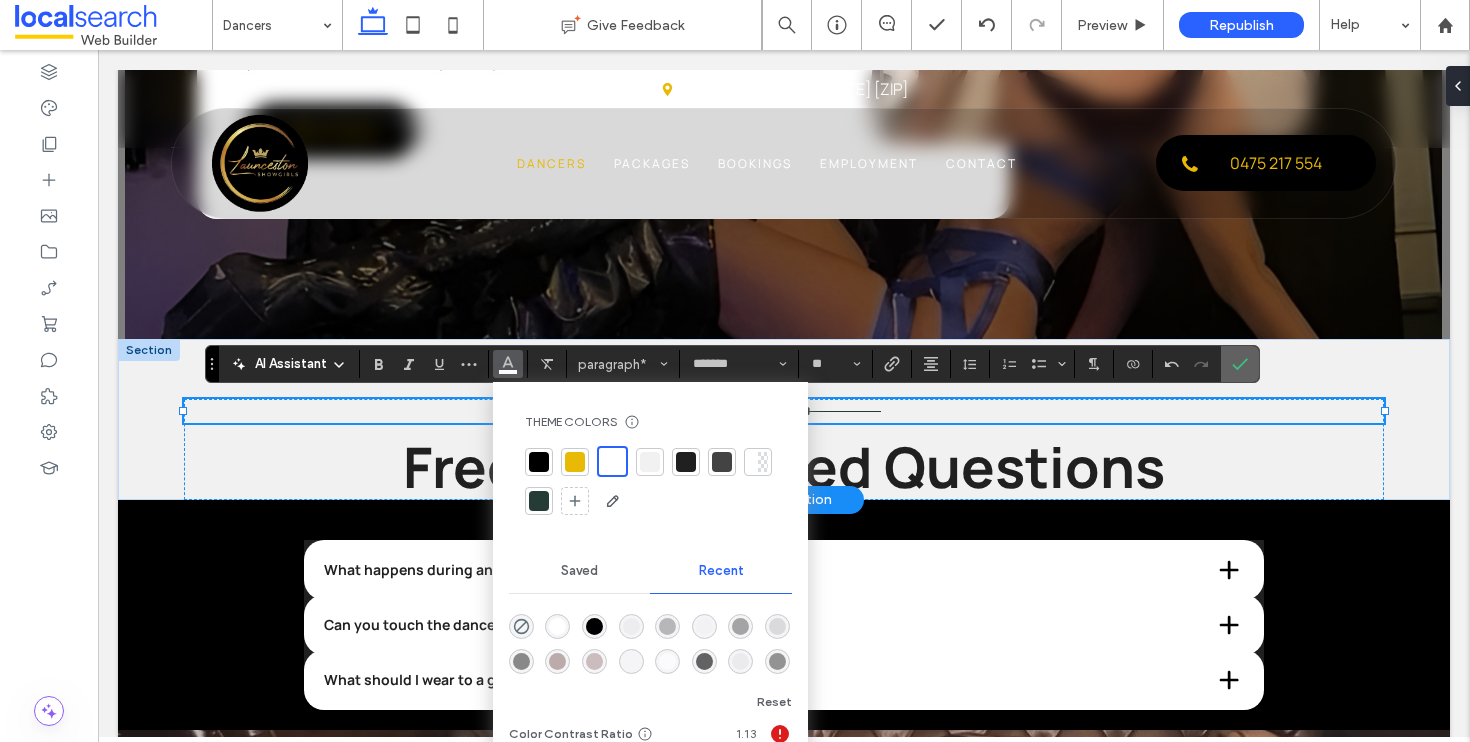 click at bounding box center (1240, 364) 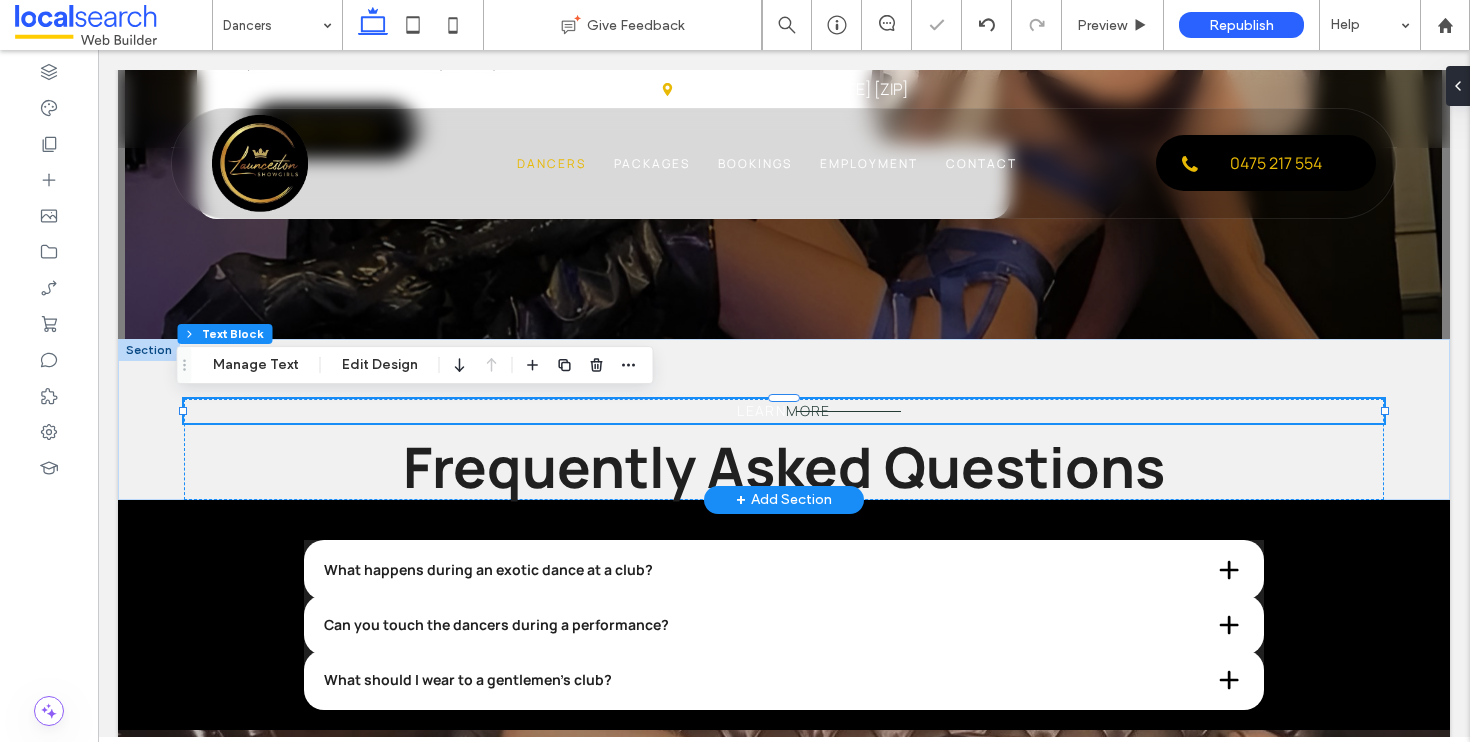 click on "Learn  More" at bounding box center [784, 411] 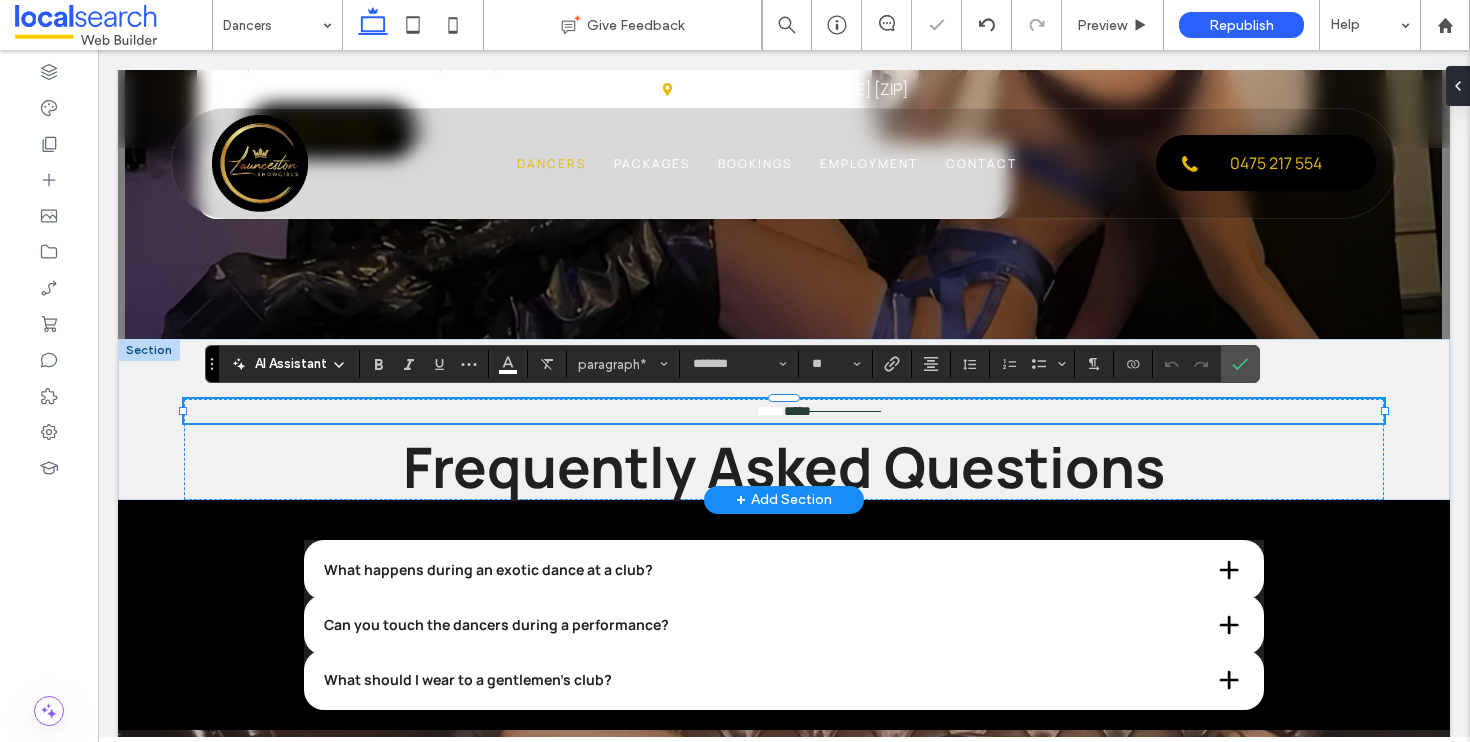click on "****" at bounding box center (797, 411) 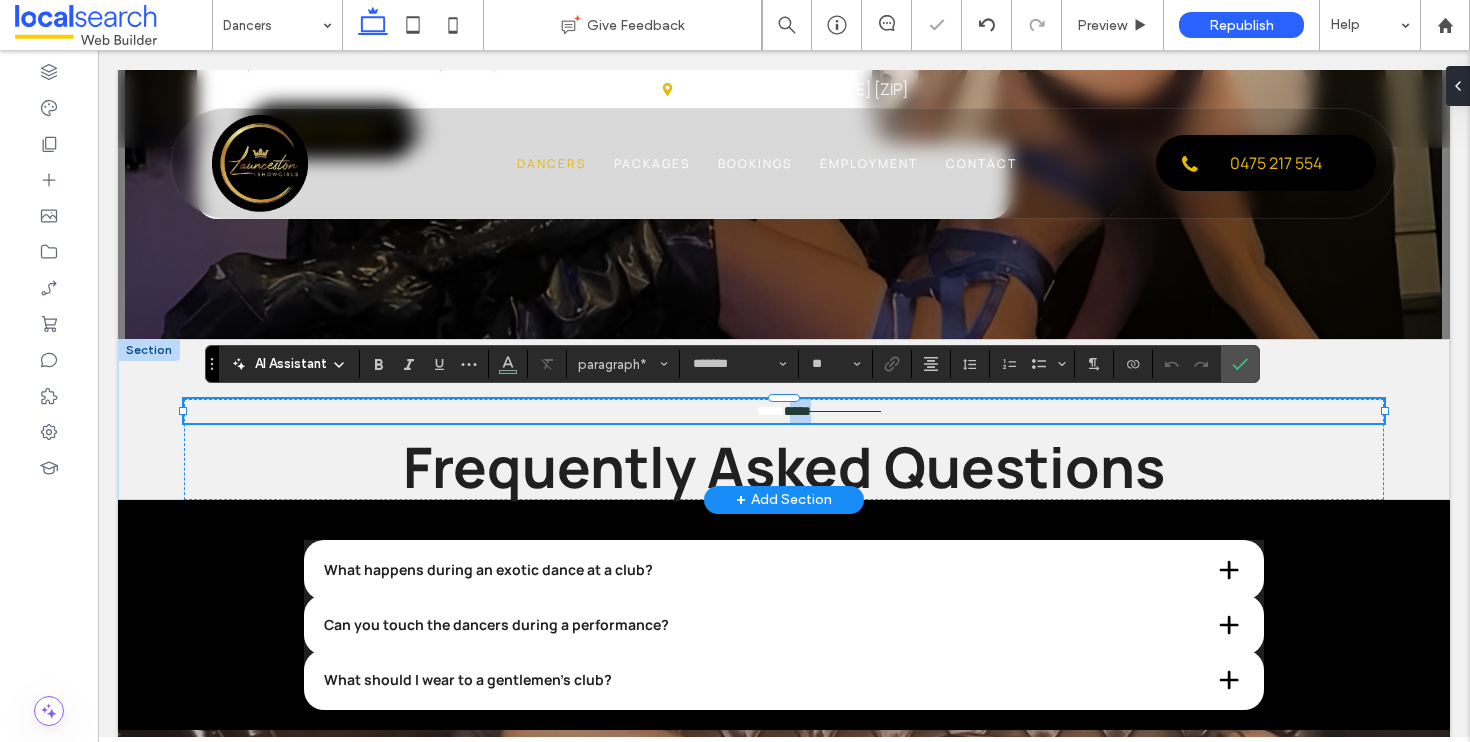 click on "****" at bounding box center (797, 411) 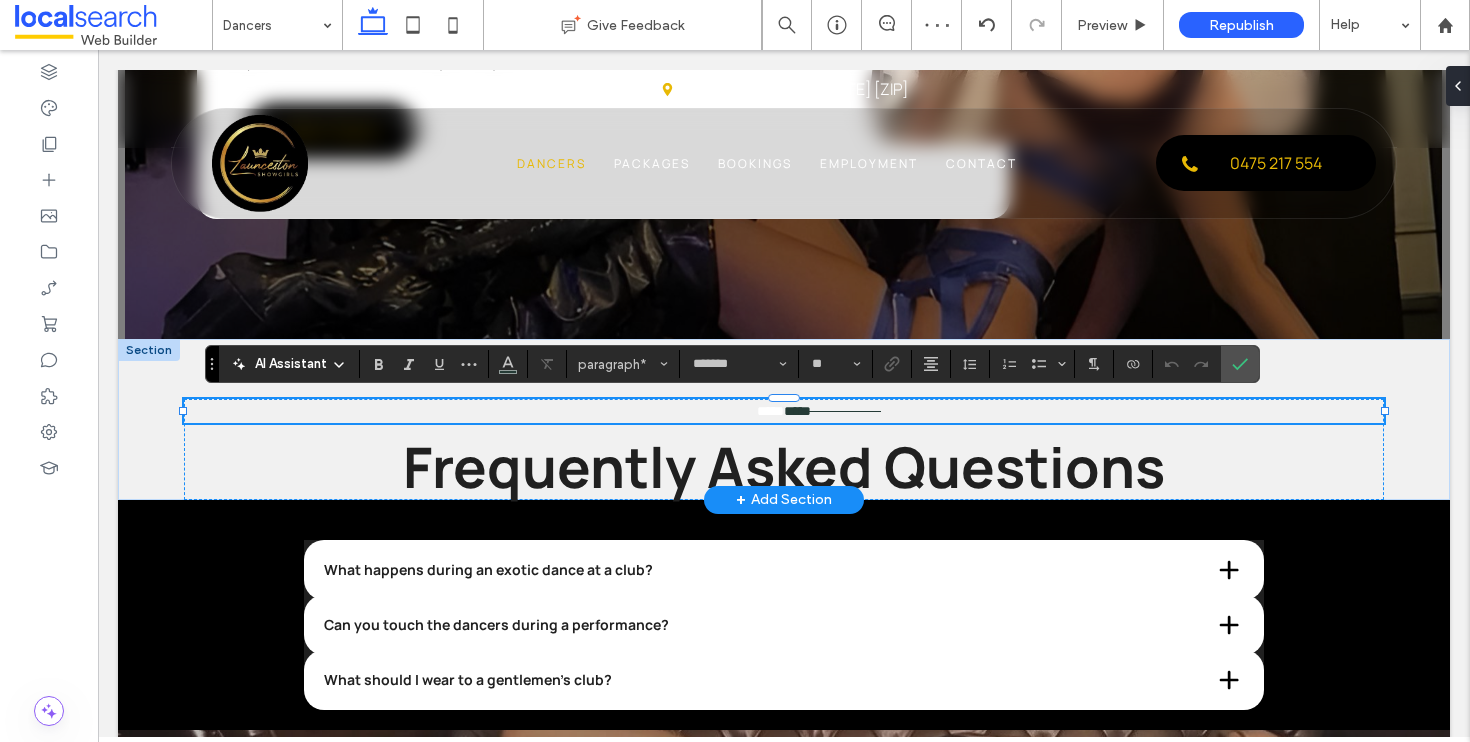 drag, startPoint x: 851, startPoint y: 415, endPoint x: 894, endPoint y: 412, distance: 43.104523 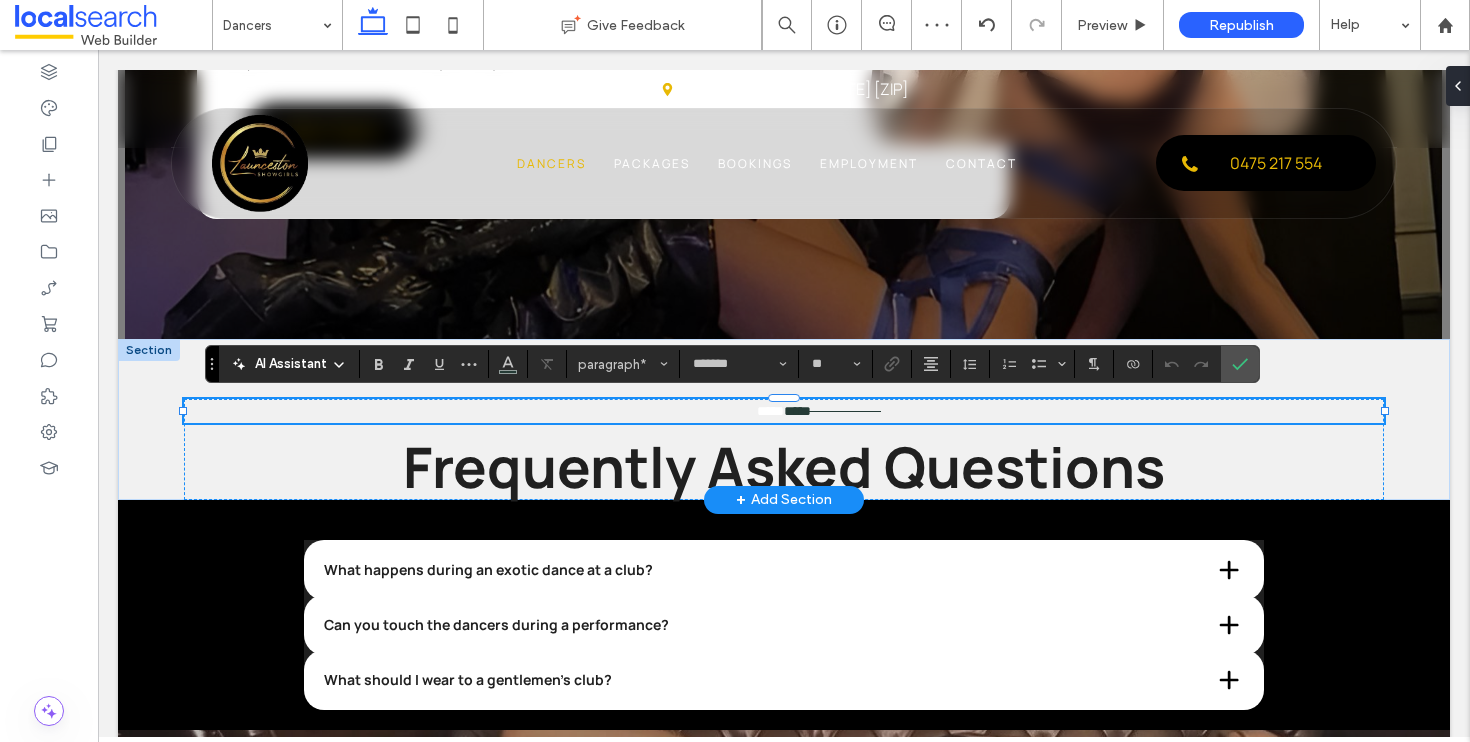 click on "***** ****" at bounding box center (784, 411) 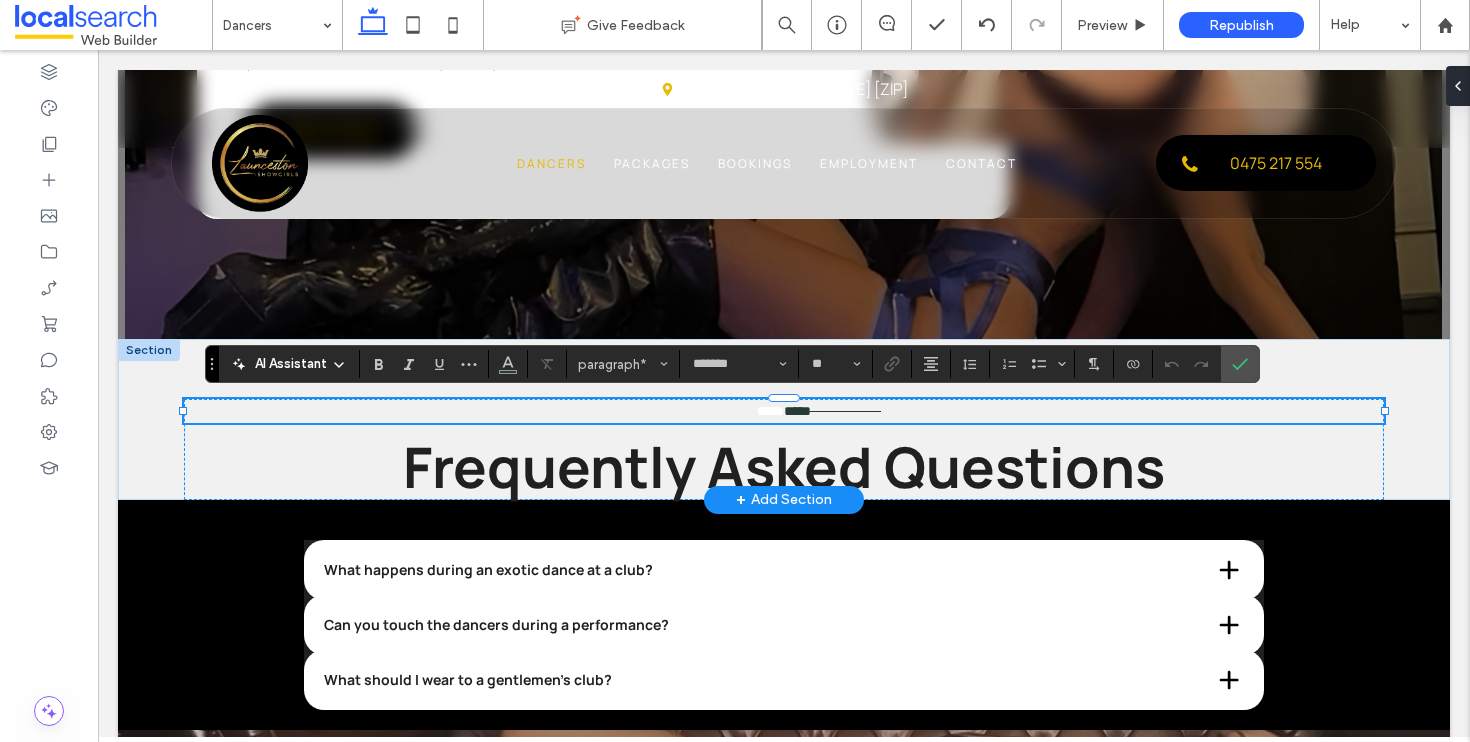 drag, startPoint x: 895, startPoint y: 411, endPoint x: 813, endPoint y: 409, distance: 82.02438 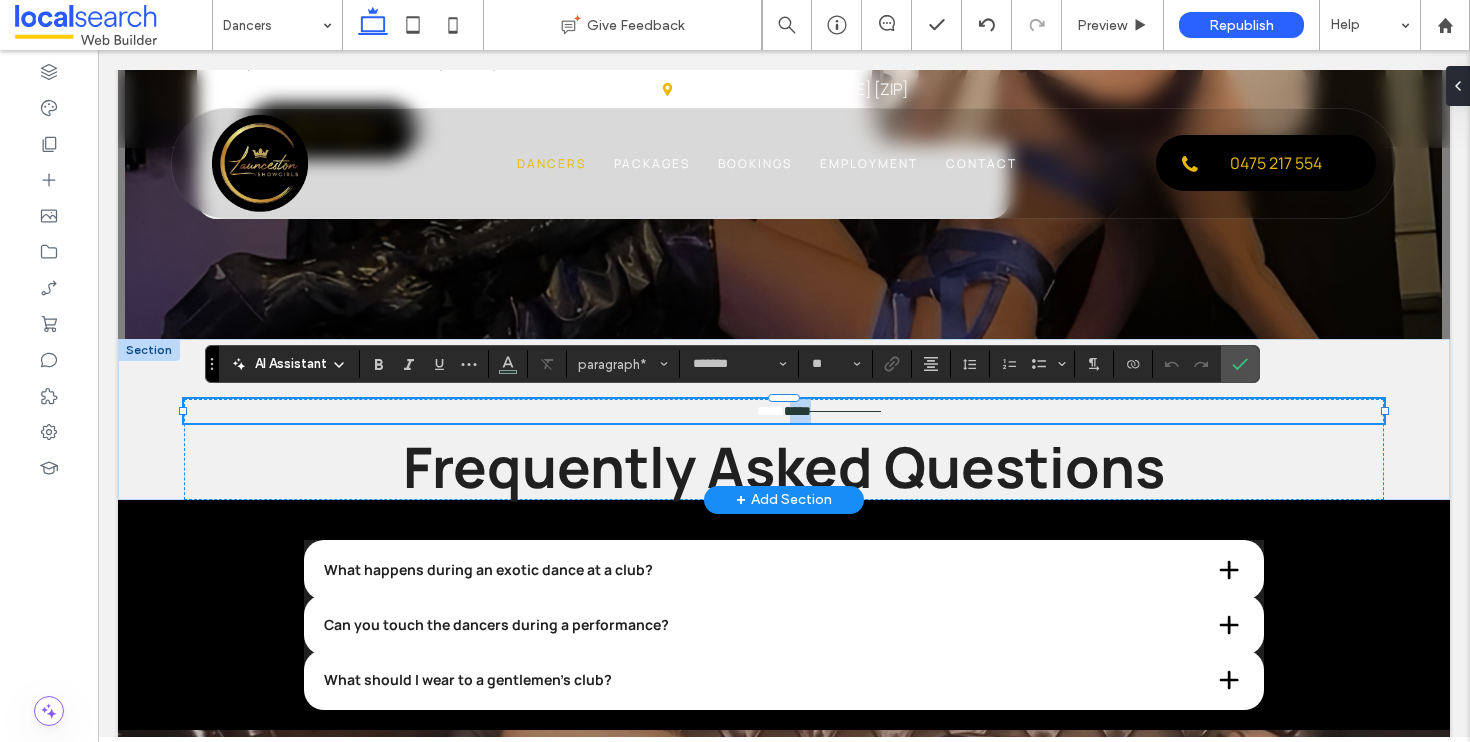 click on "****" at bounding box center [797, 411] 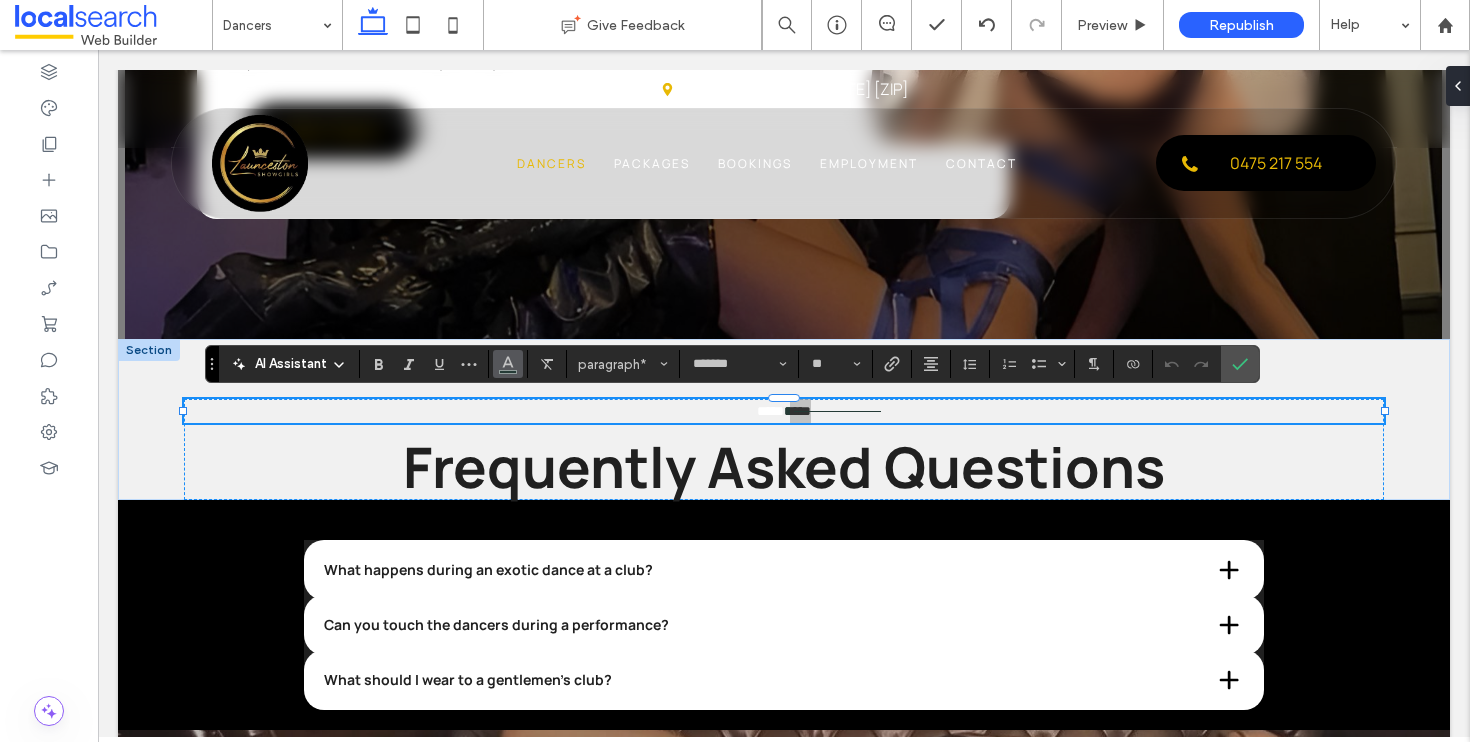 click 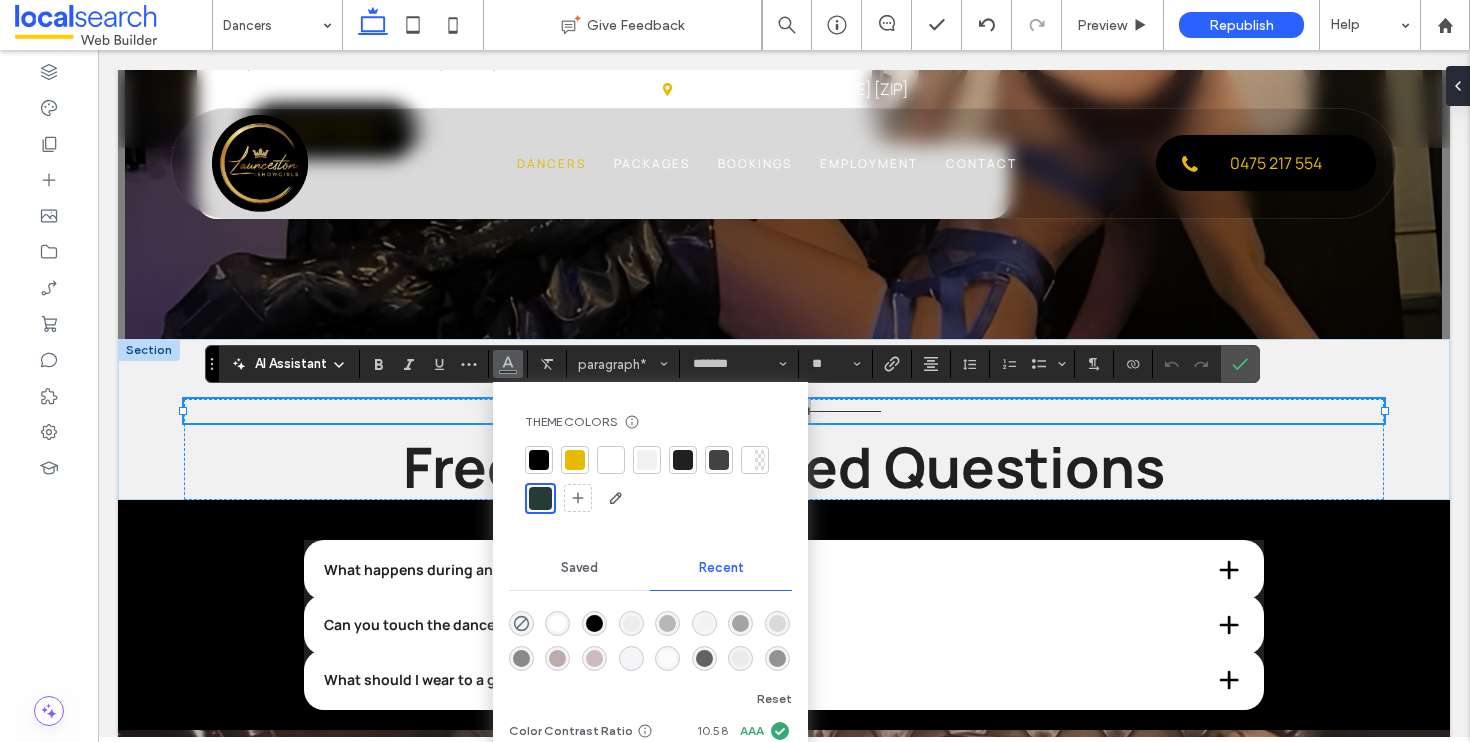 click at bounding box center (611, 460) 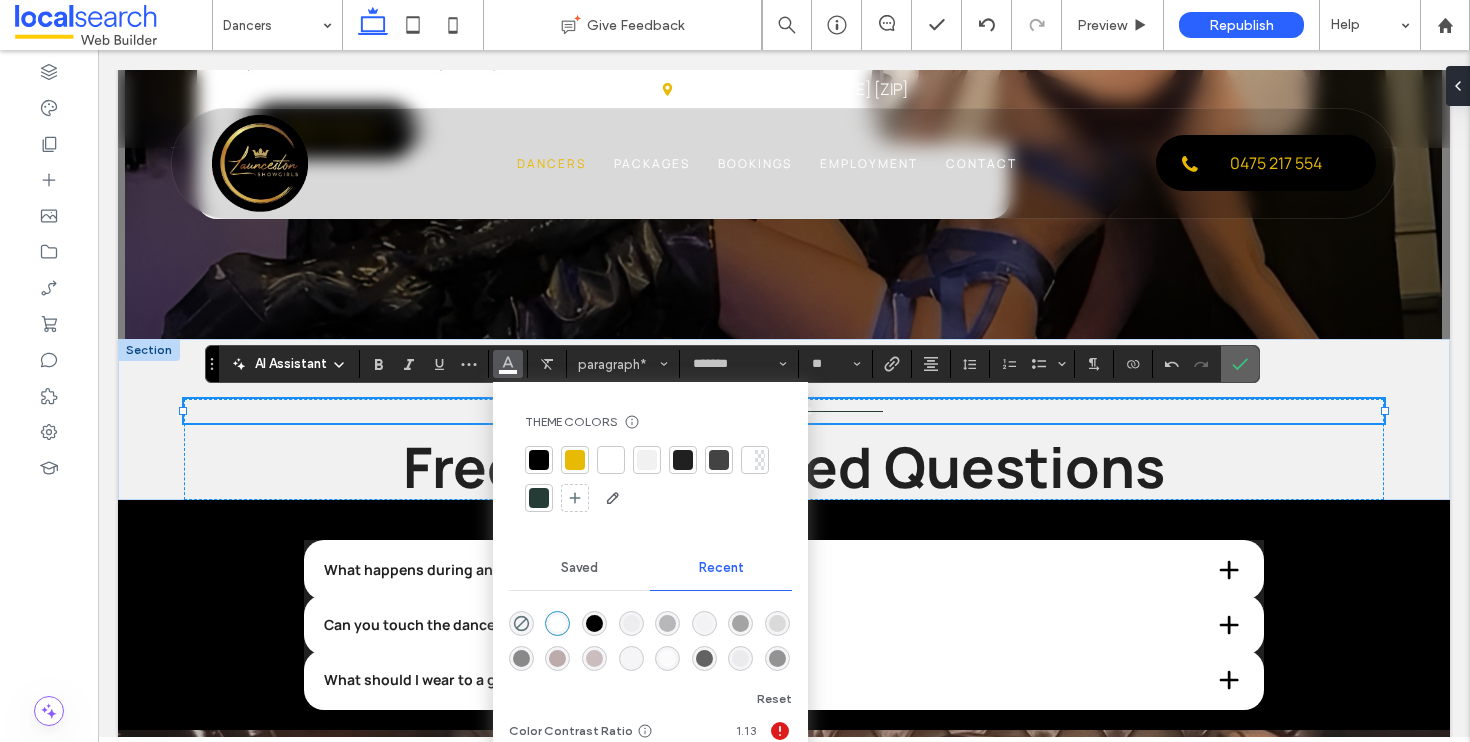click 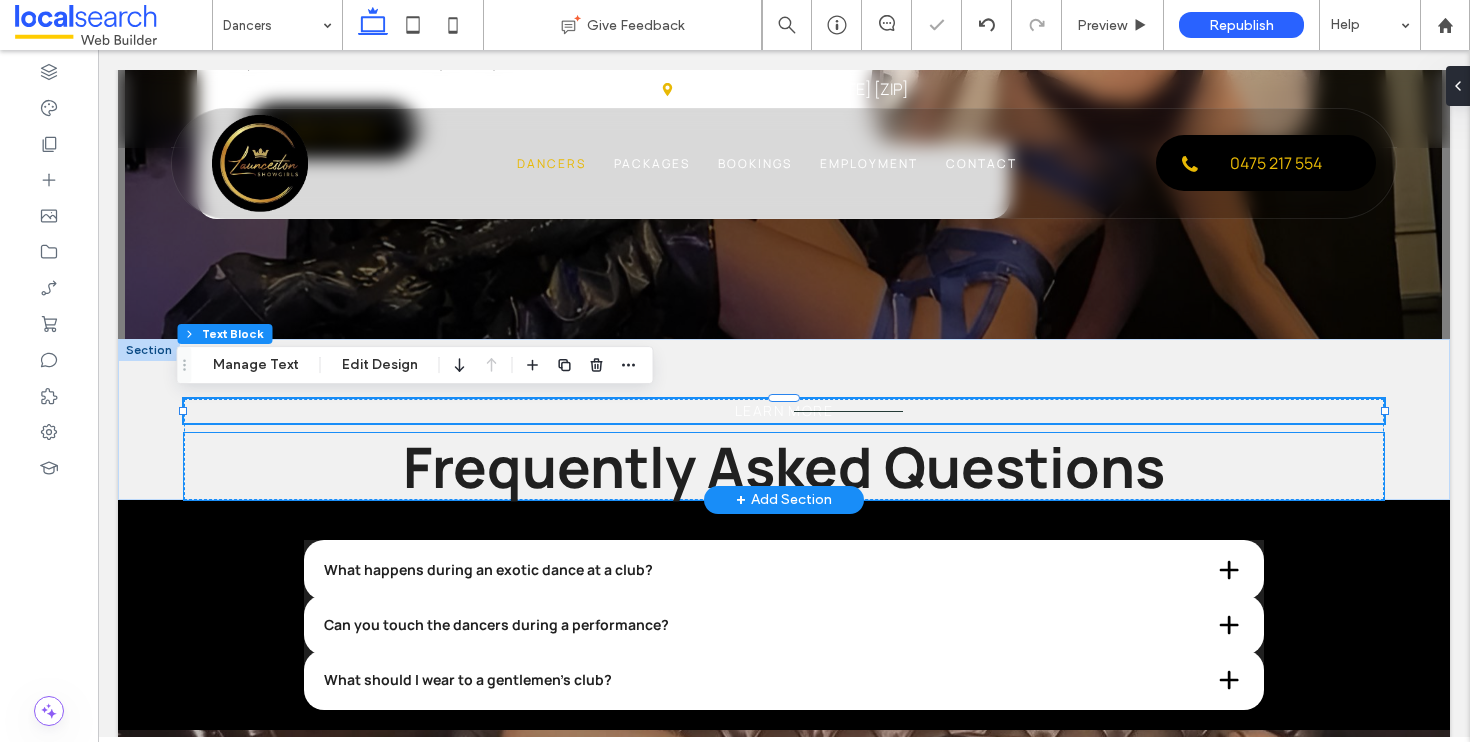 click on "Frequently Asked Questions" at bounding box center [784, 466] 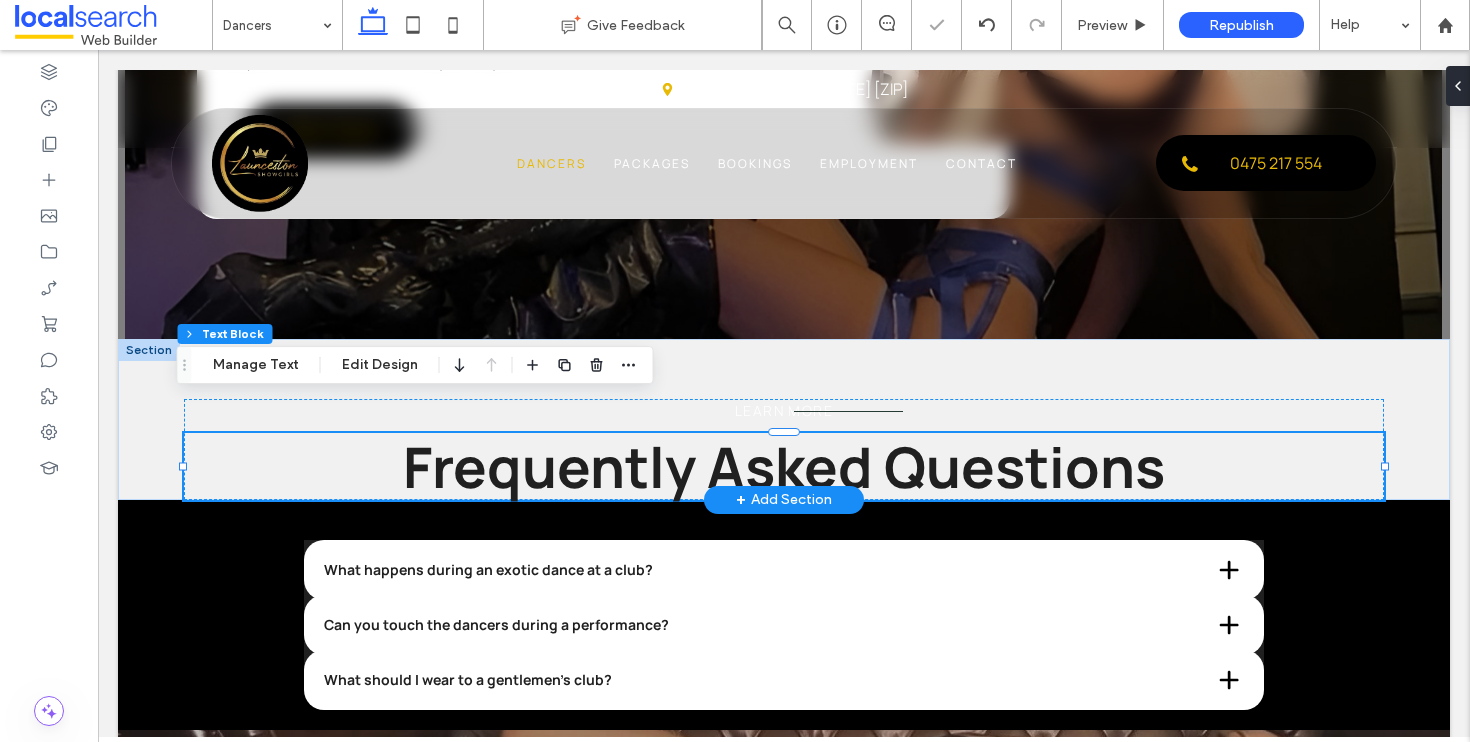 click on "Frequently Asked Questions" at bounding box center (784, 466) 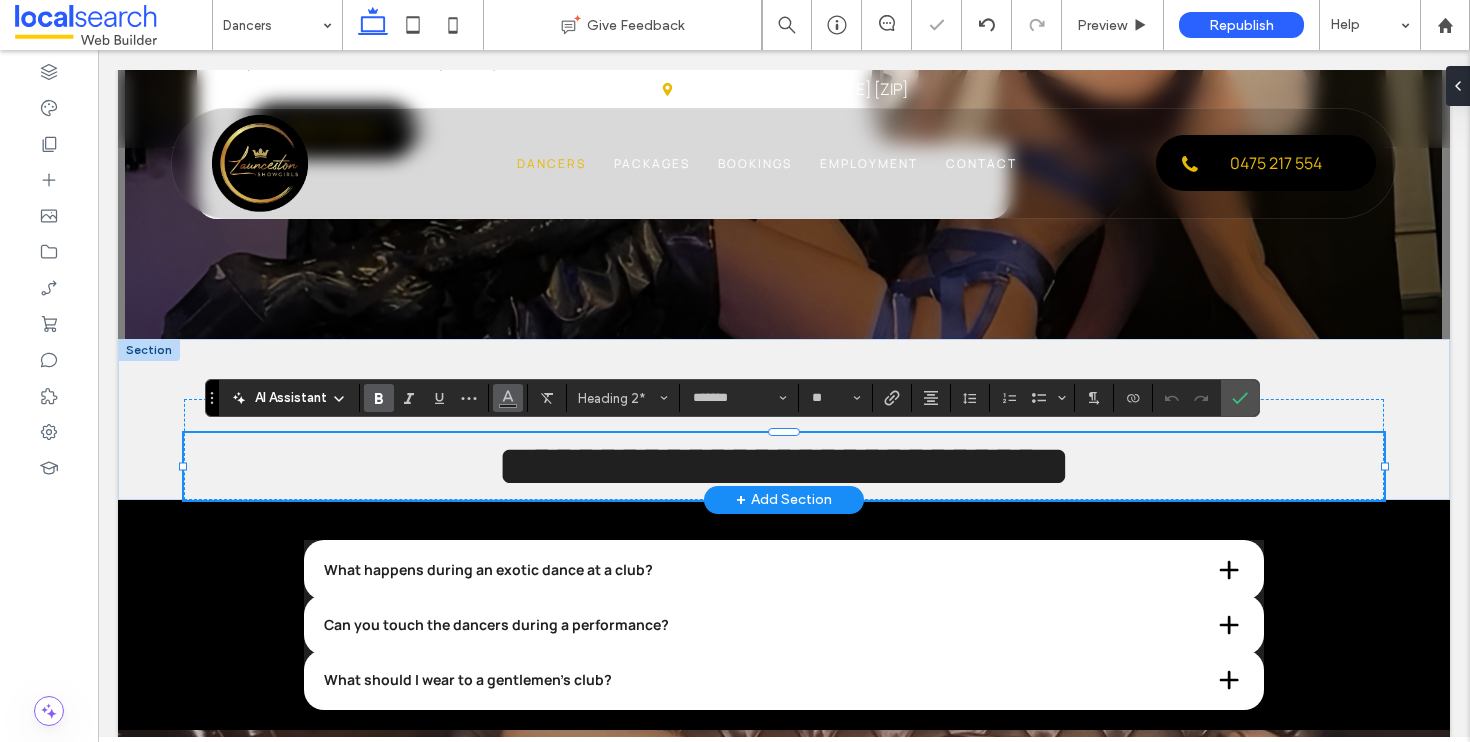 click at bounding box center (508, 398) 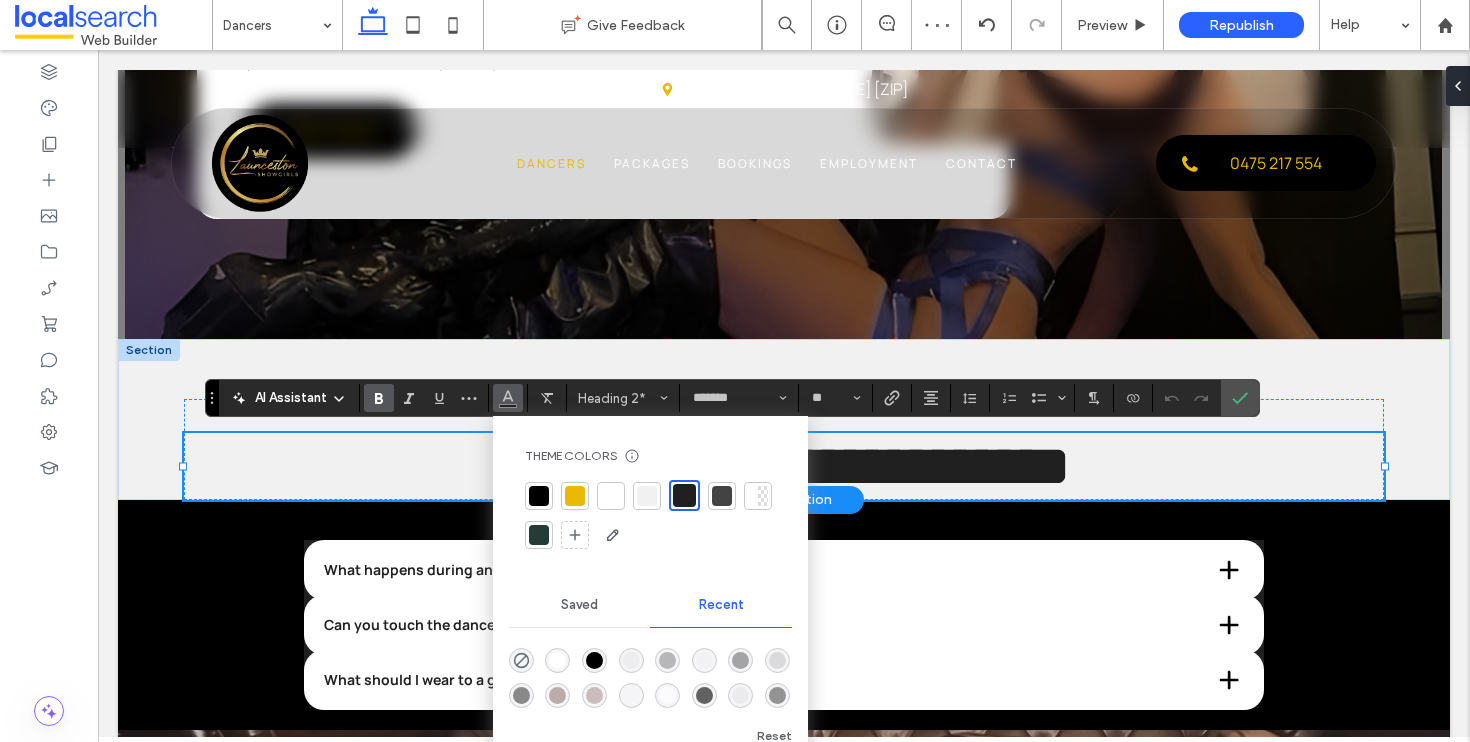 click at bounding box center (611, 496) 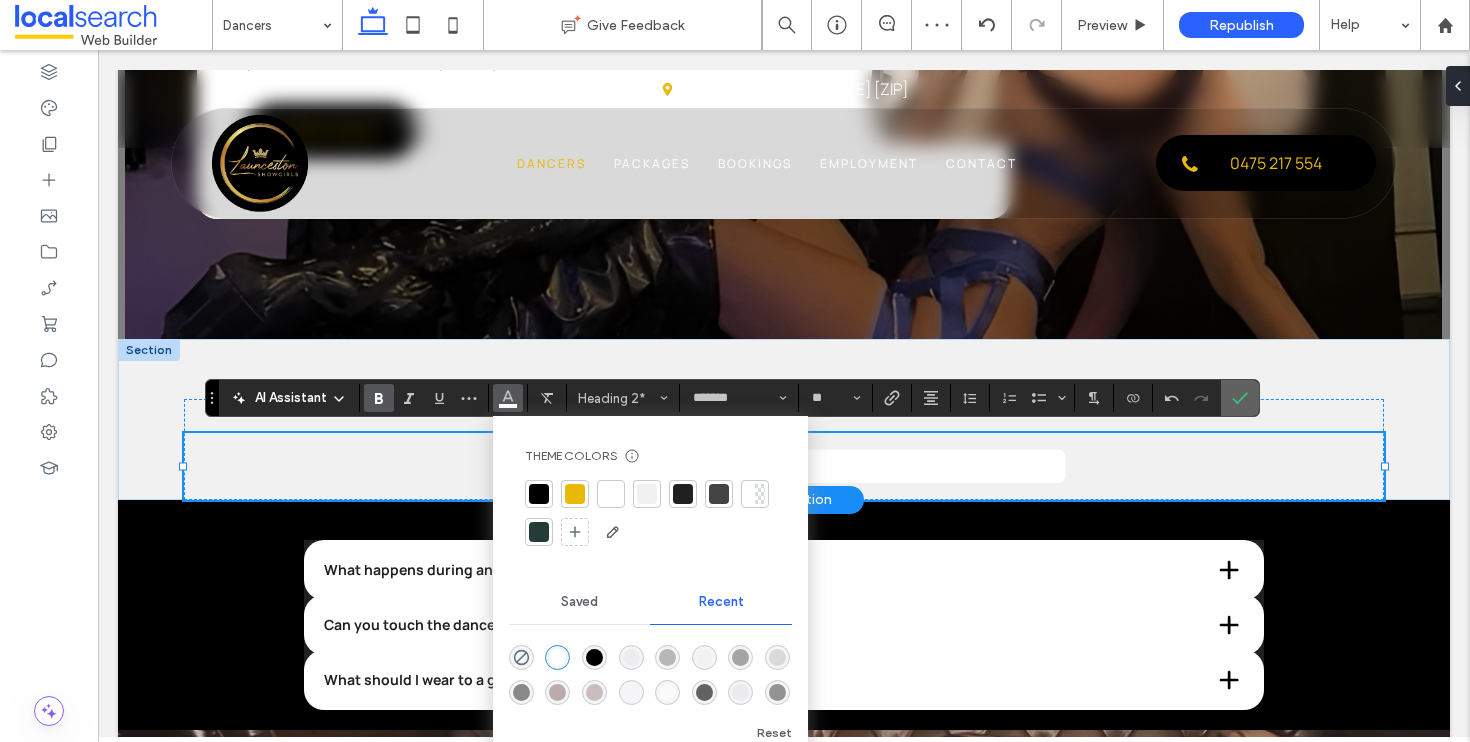 click 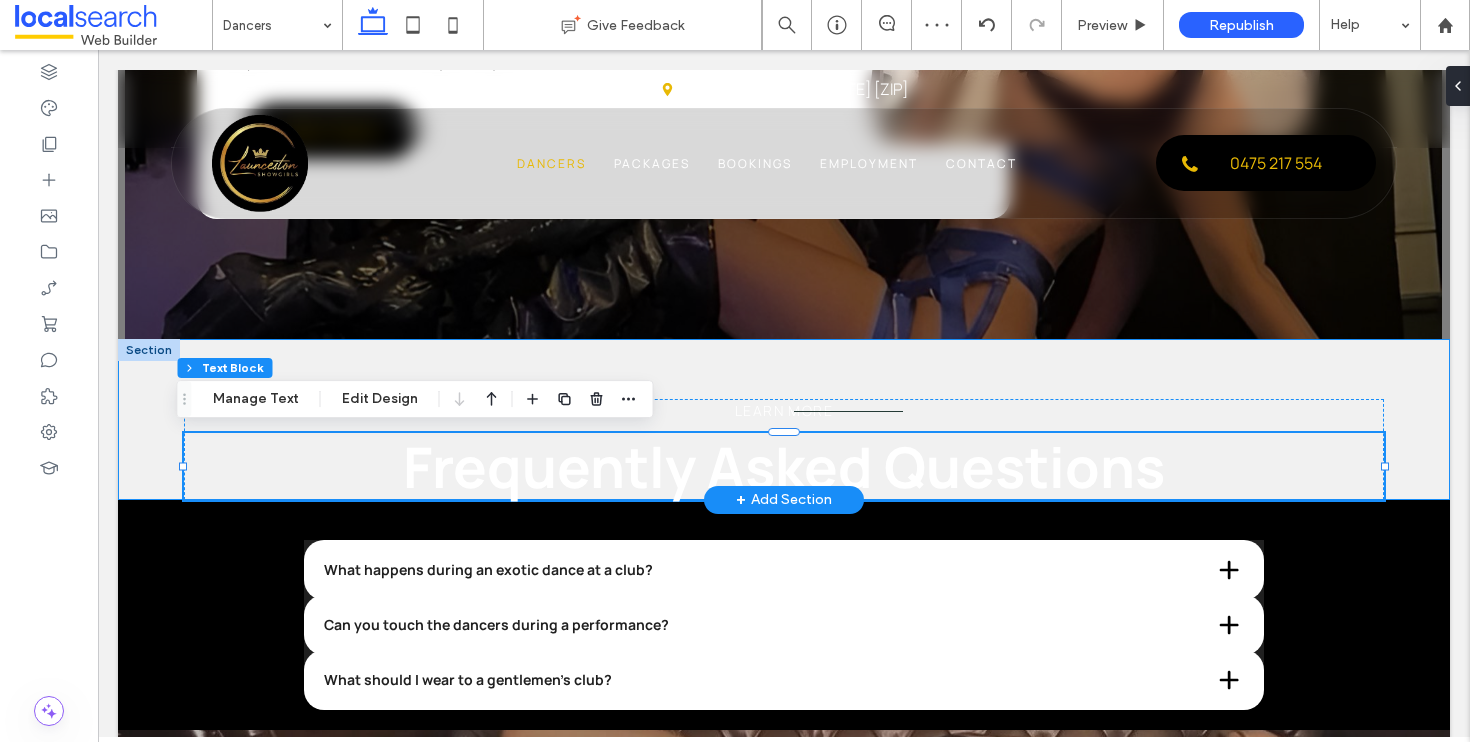 click on "Learn   More
Frequently Asked Questions" at bounding box center [784, 419] 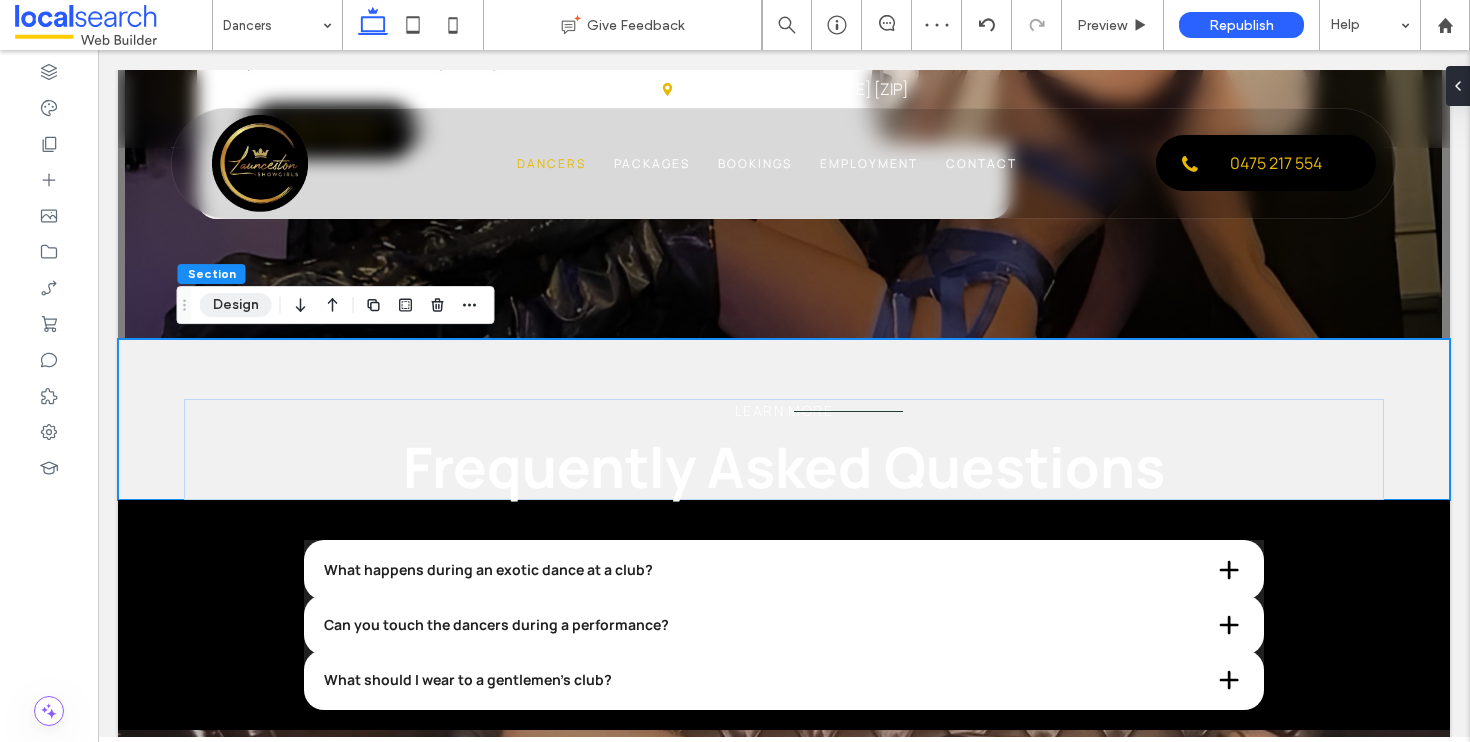 click on "Design" at bounding box center [236, 305] 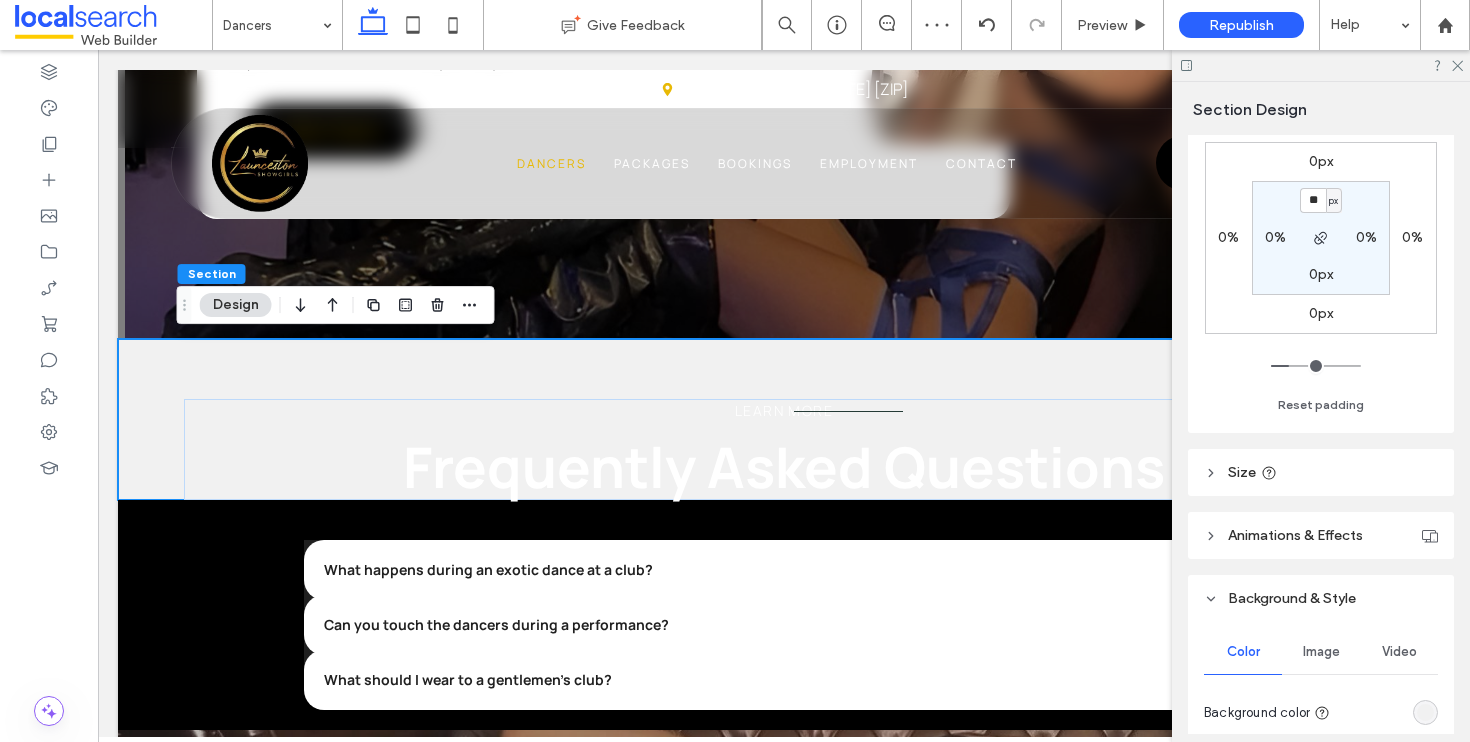 scroll, scrollTop: 646, scrollLeft: 0, axis: vertical 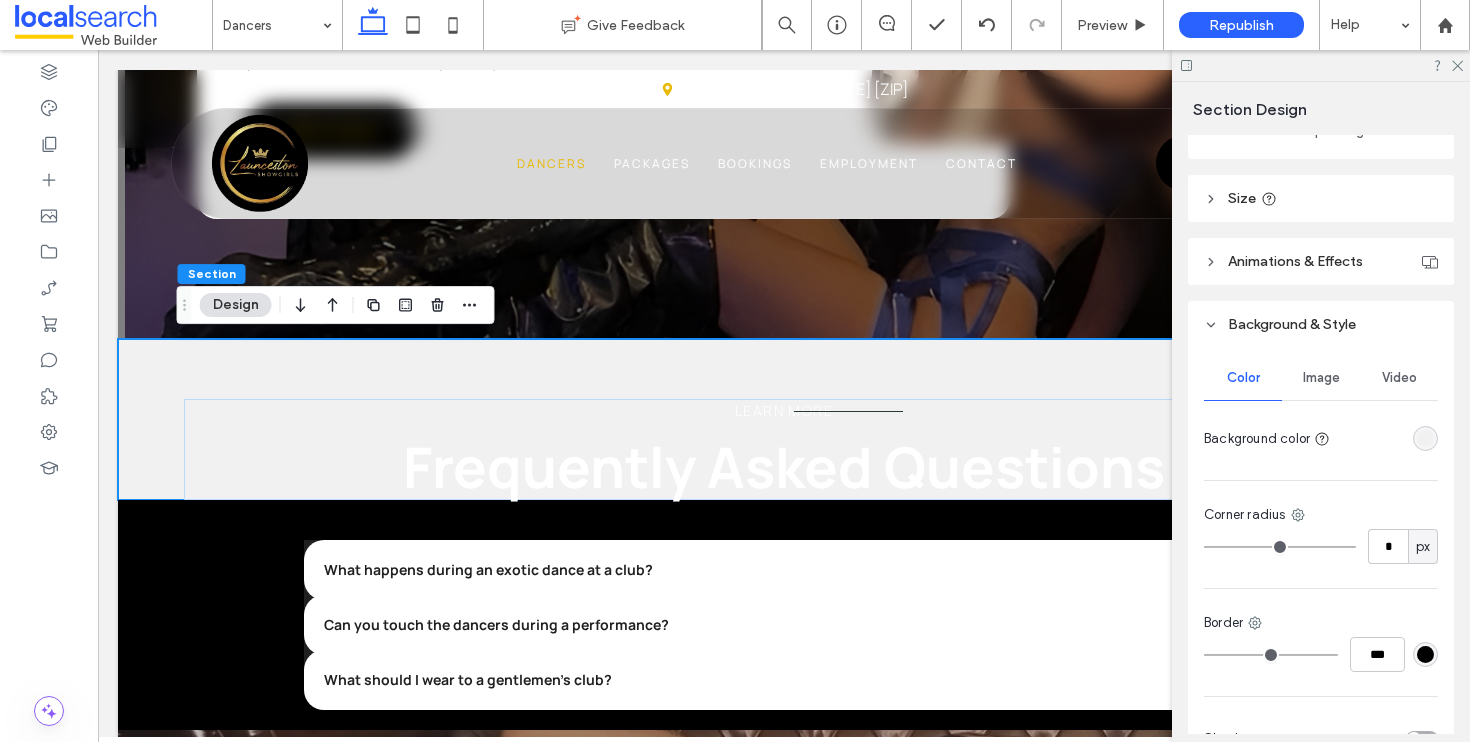 click at bounding box center [1425, 438] 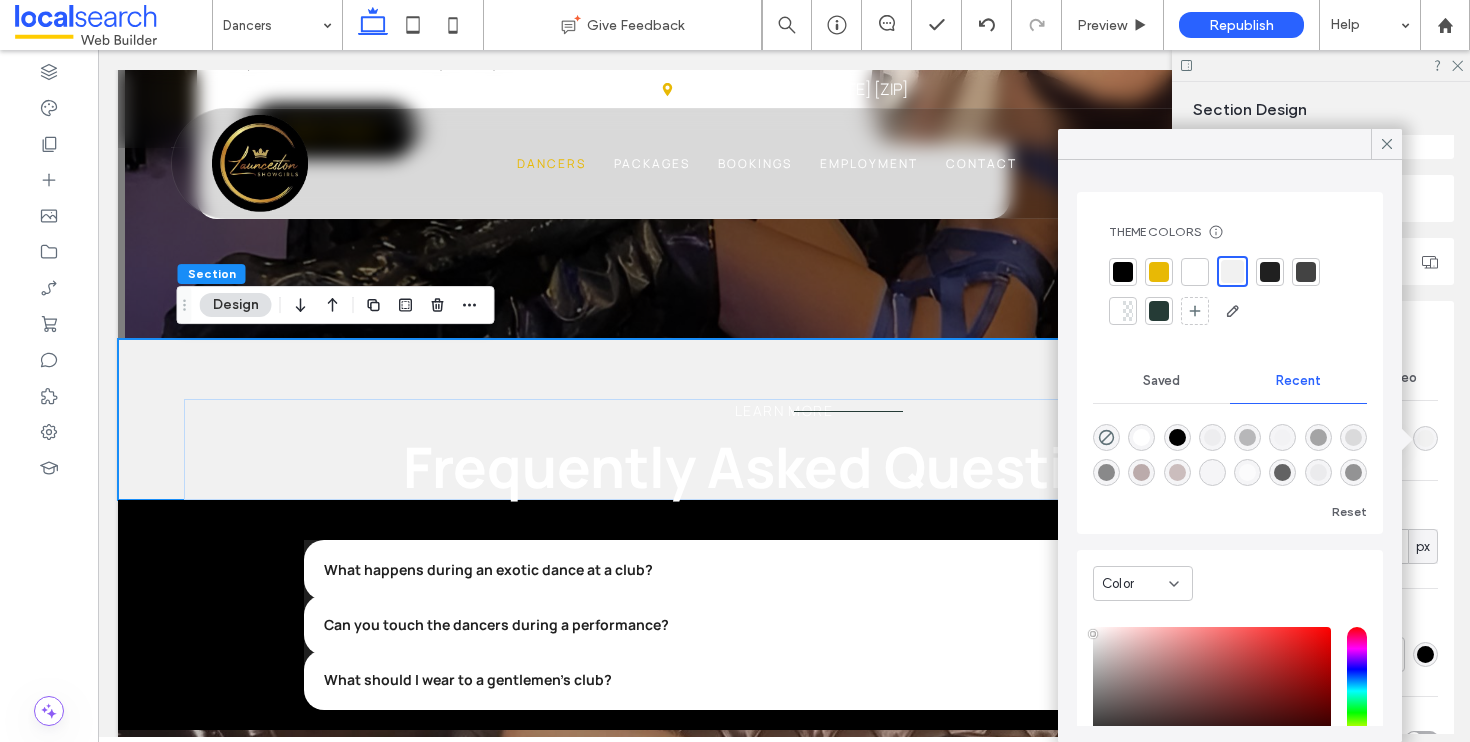 click at bounding box center (1123, 272) 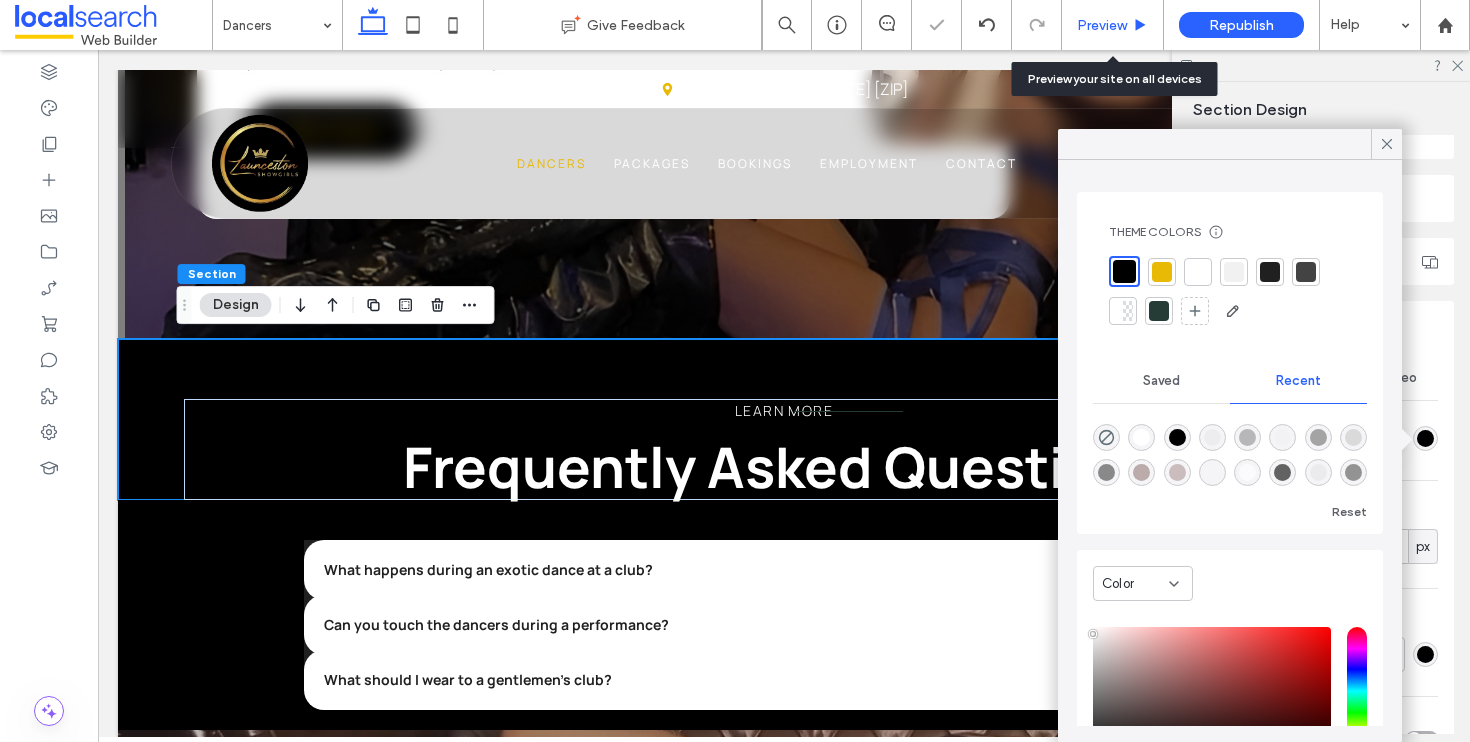 click on "Preview" at bounding box center [1102, 25] 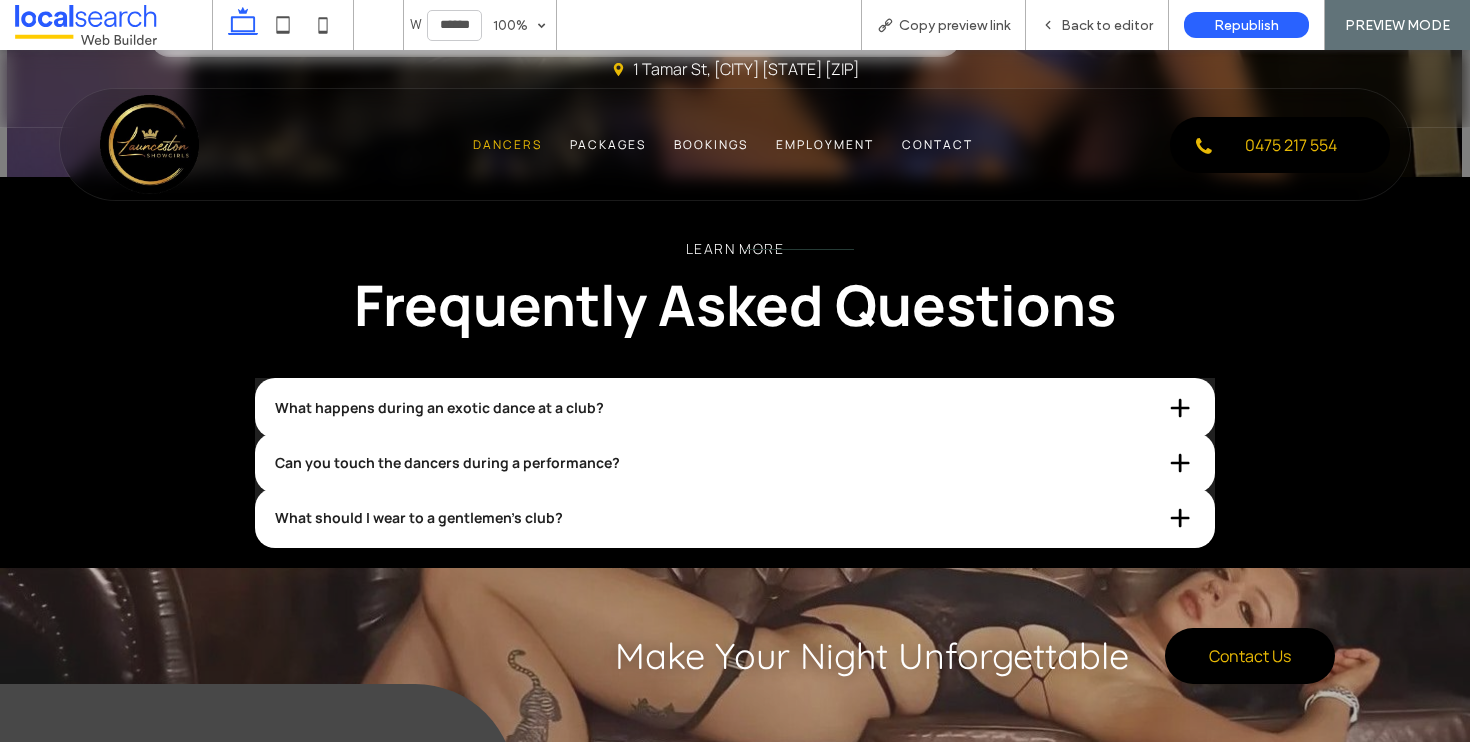 scroll, scrollTop: 2926, scrollLeft: 0, axis: vertical 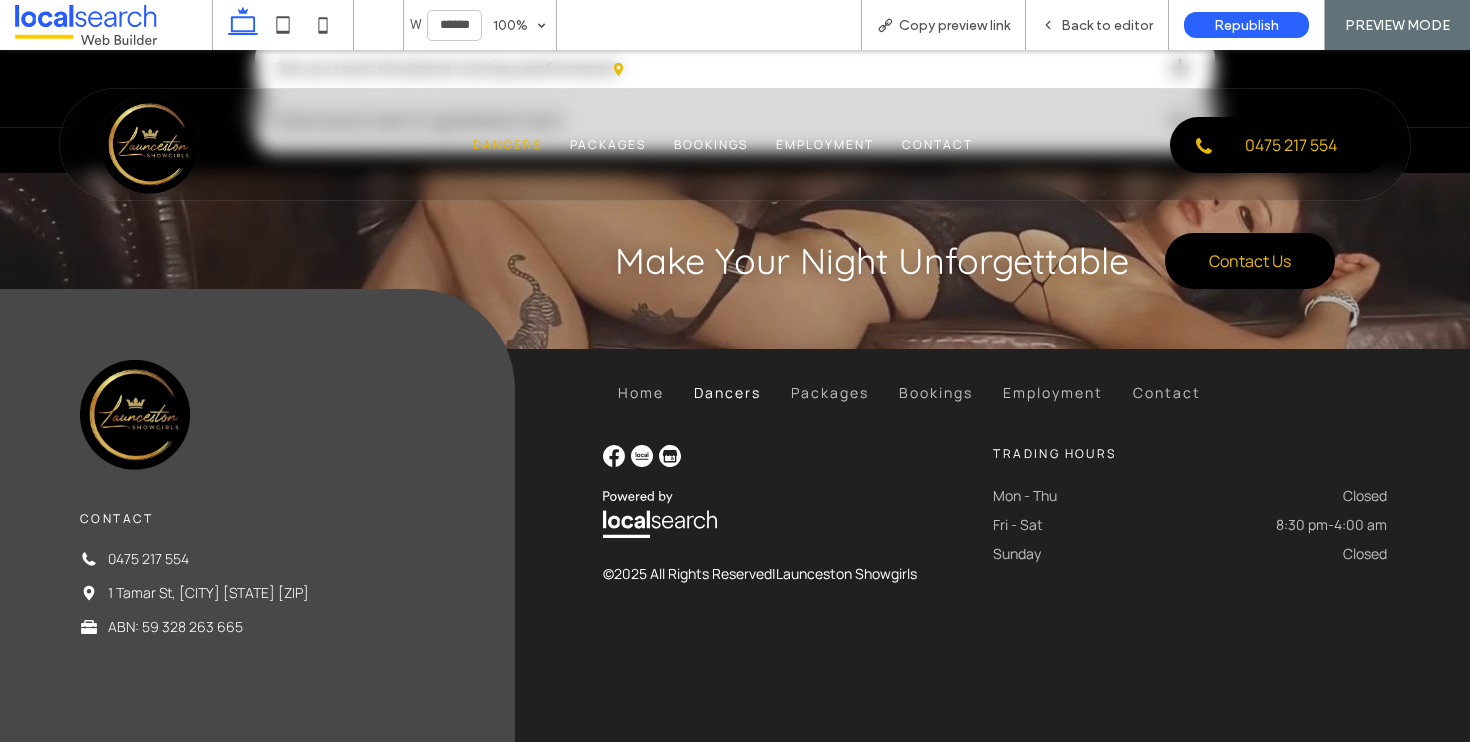 click at bounding box center [149, 144] 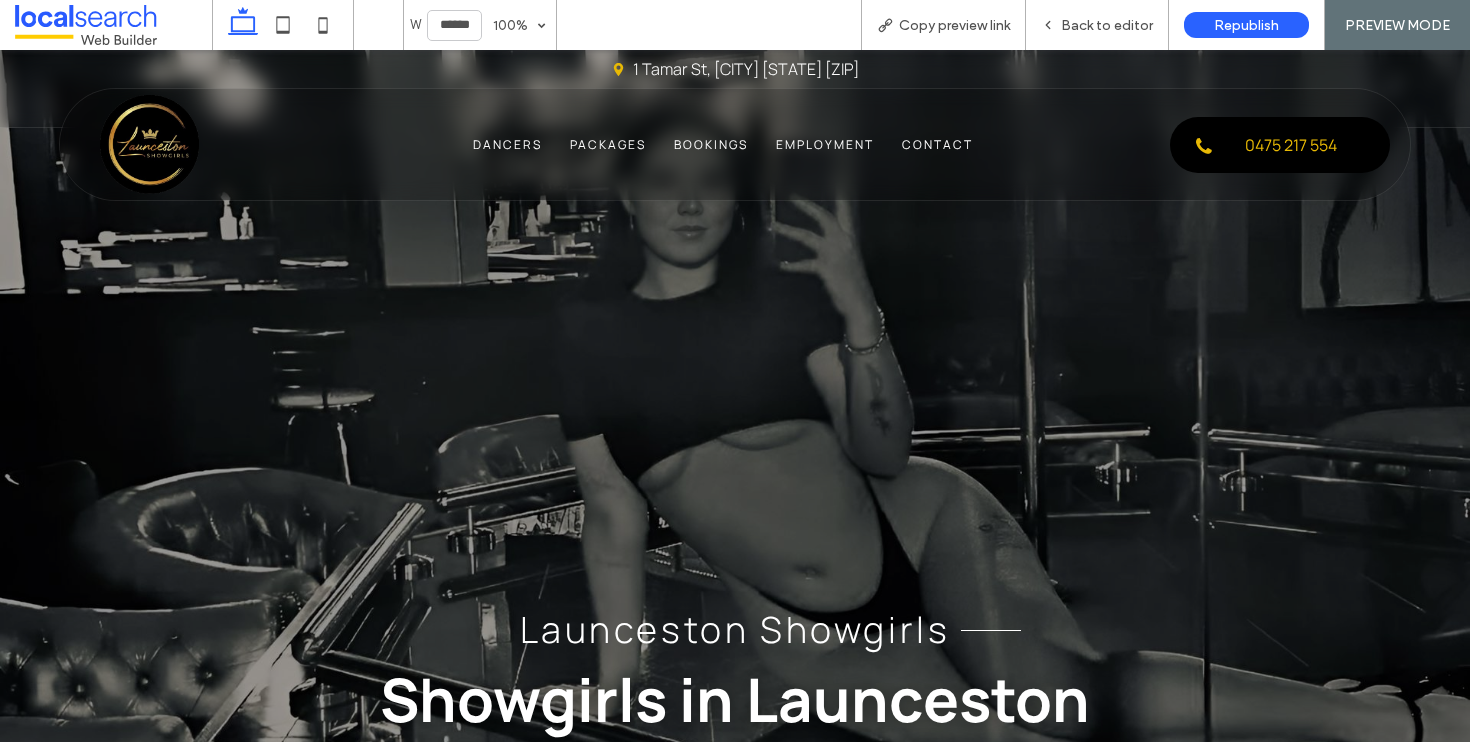 scroll, scrollTop: 0, scrollLeft: 0, axis: both 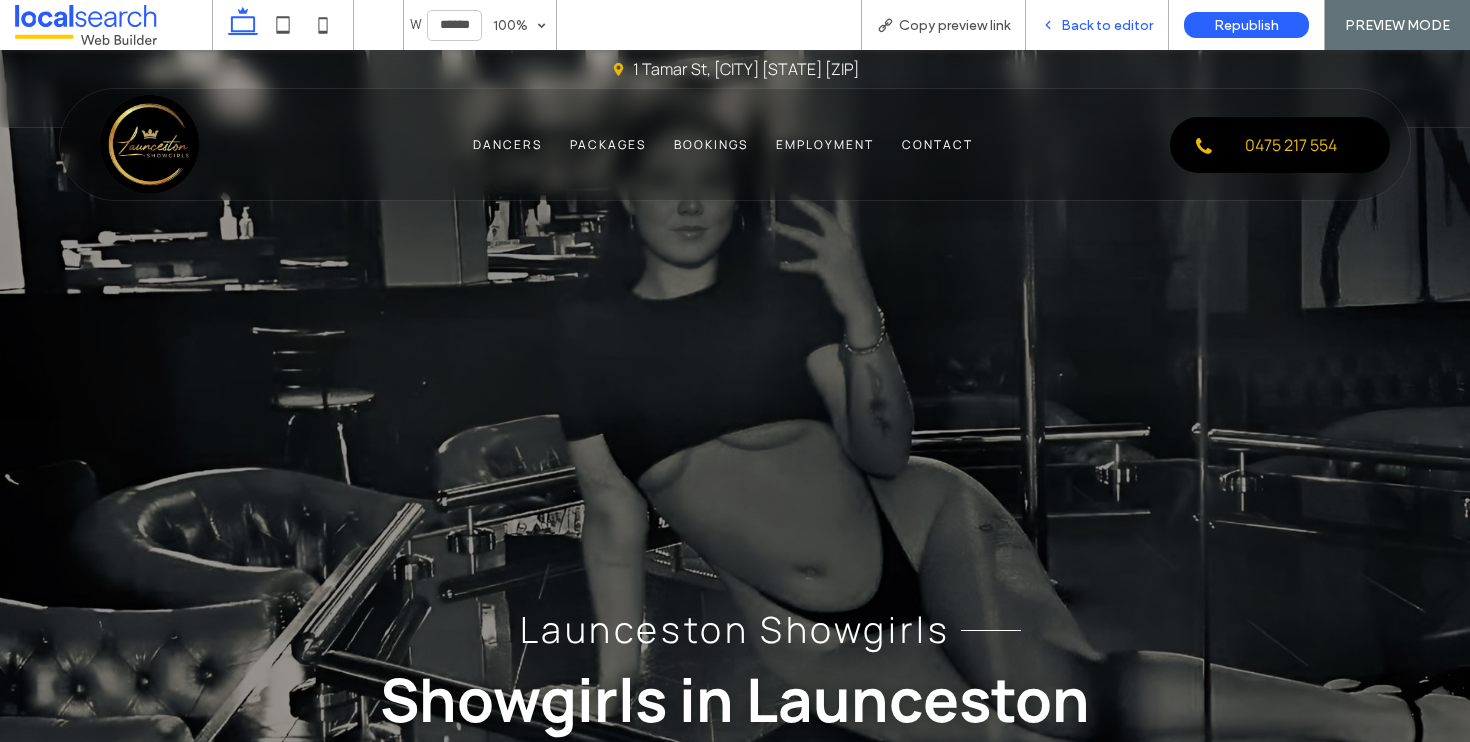 click on "Back to editor" at bounding box center [1107, 25] 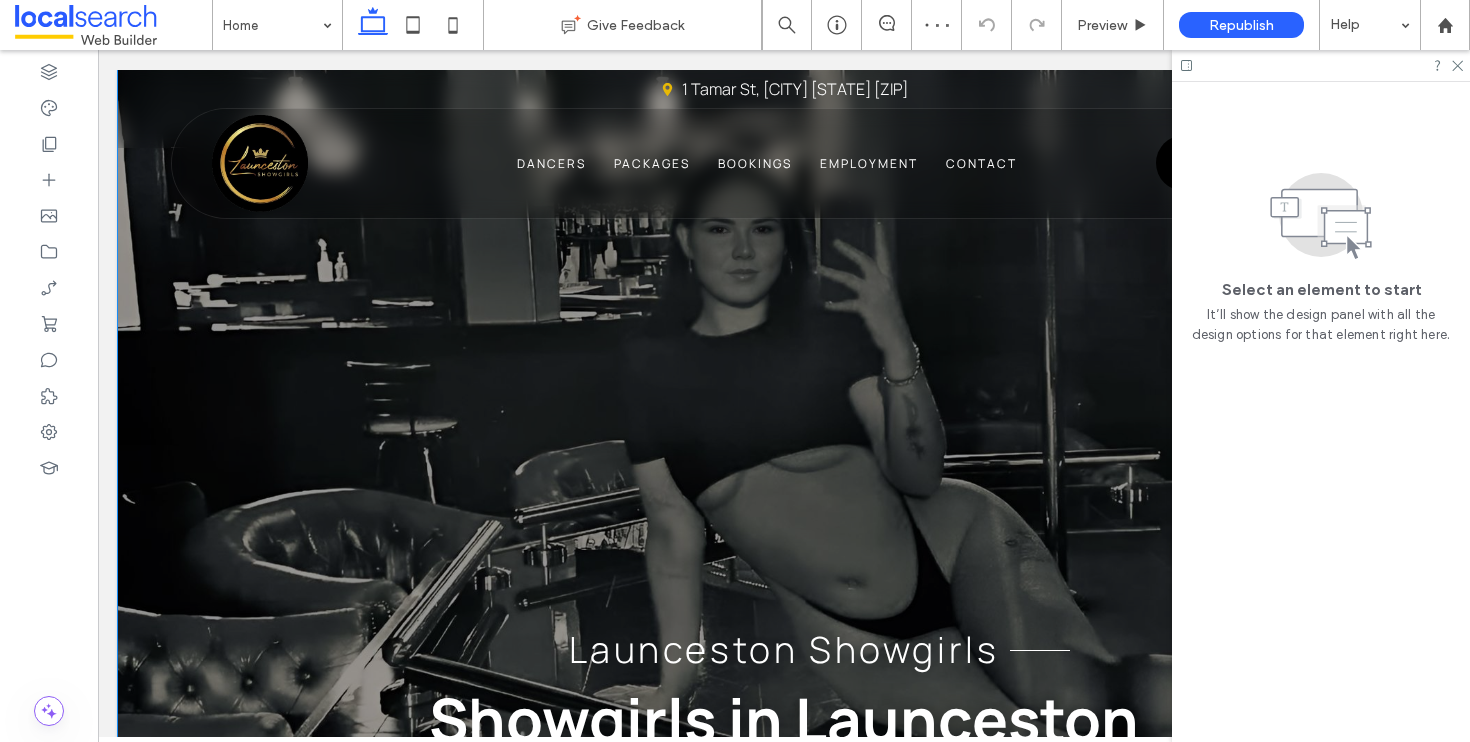 click on "Launceston Showgirls
Showgirls in Launceston
One of Tasmania’s only gentlemen’s clubs offering free entry and exclusive private dances with controlled touching." at bounding box center [784, 495] 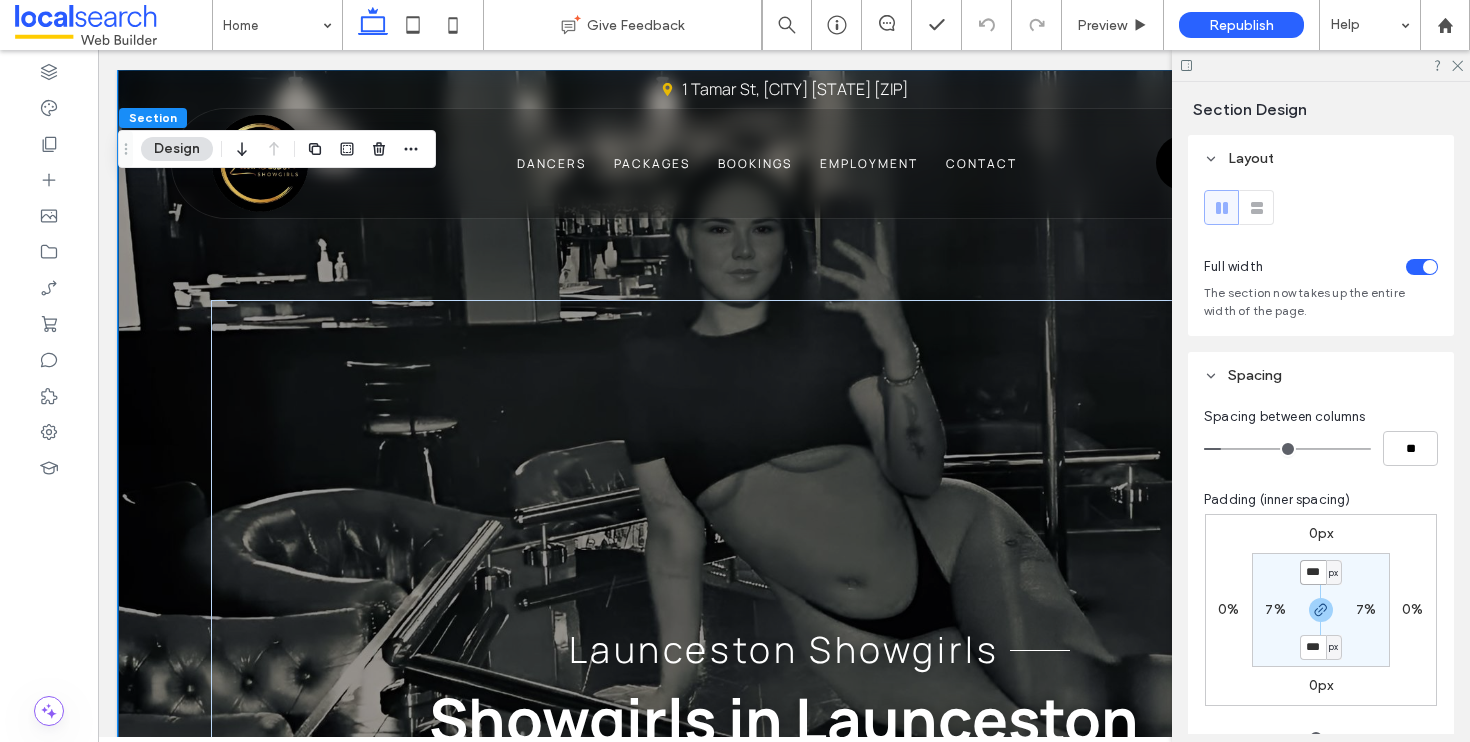 click on "***" at bounding box center (1313, 572) 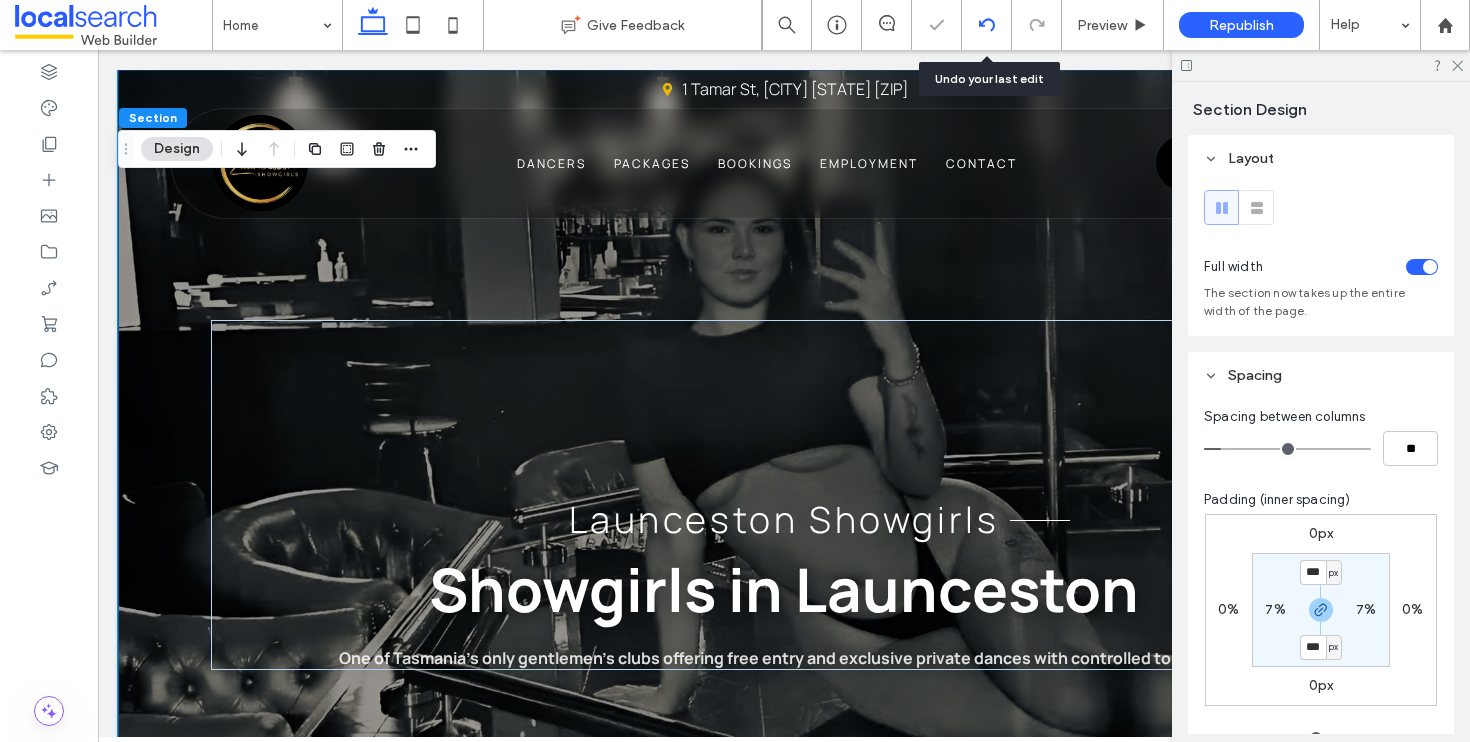 click 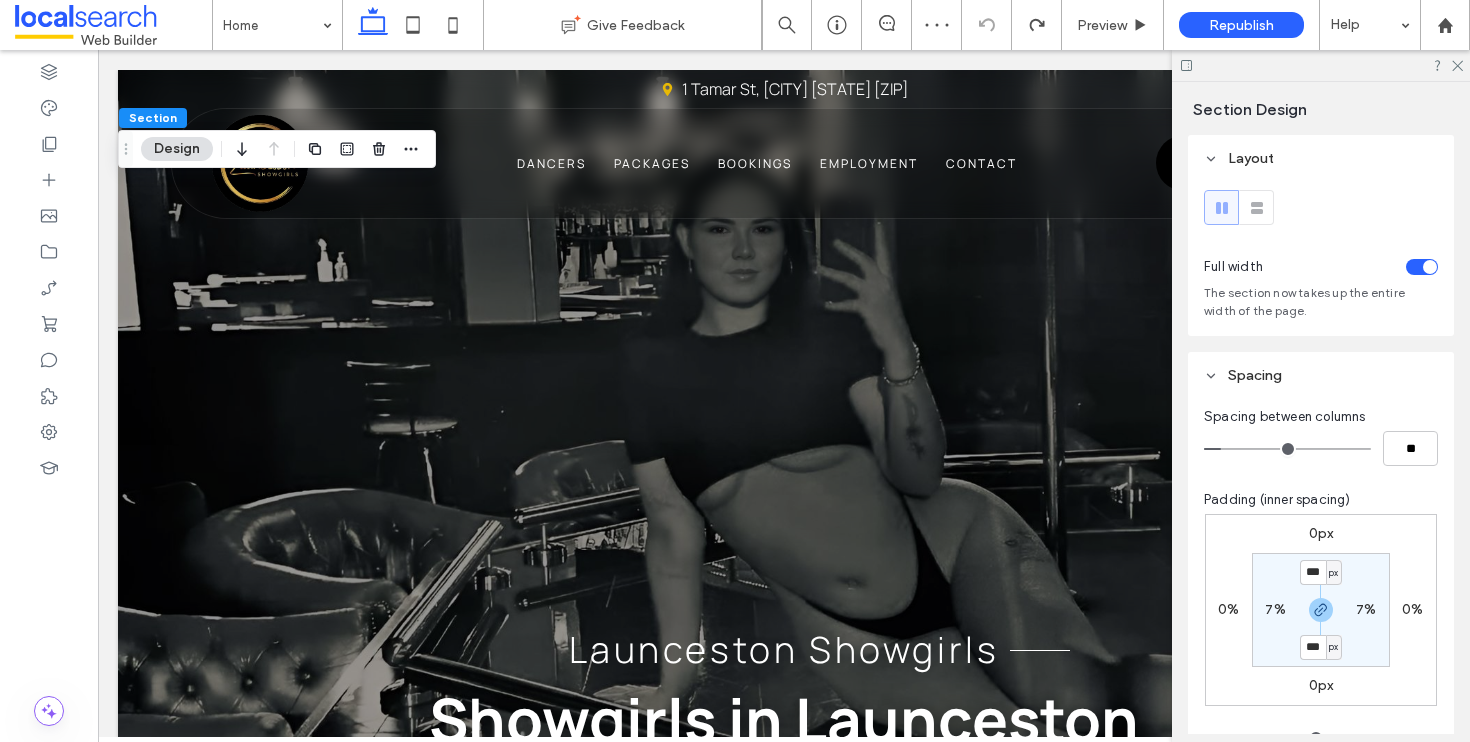 scroll, scrollTop: 0, scrollLeft: 0, axis: both 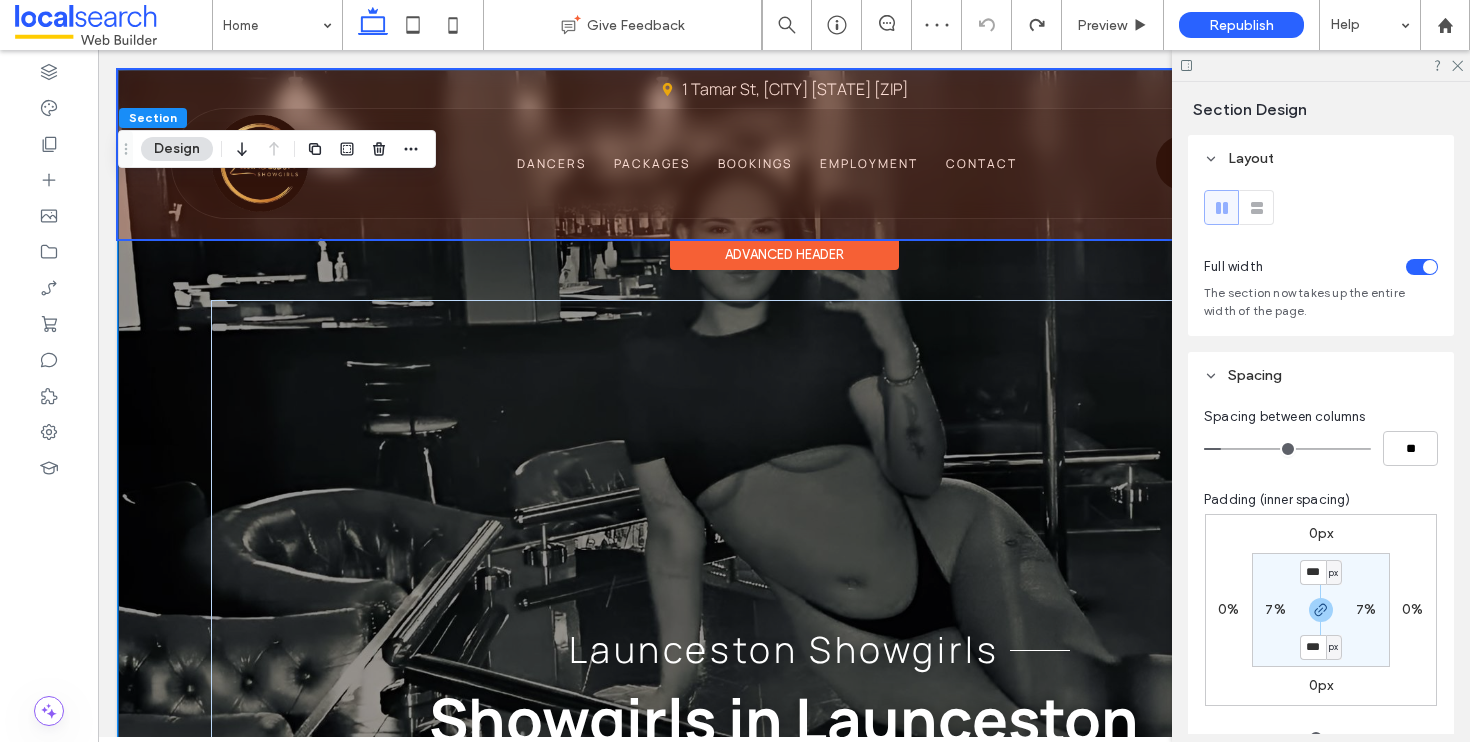 click at bounding box center [784, 154] 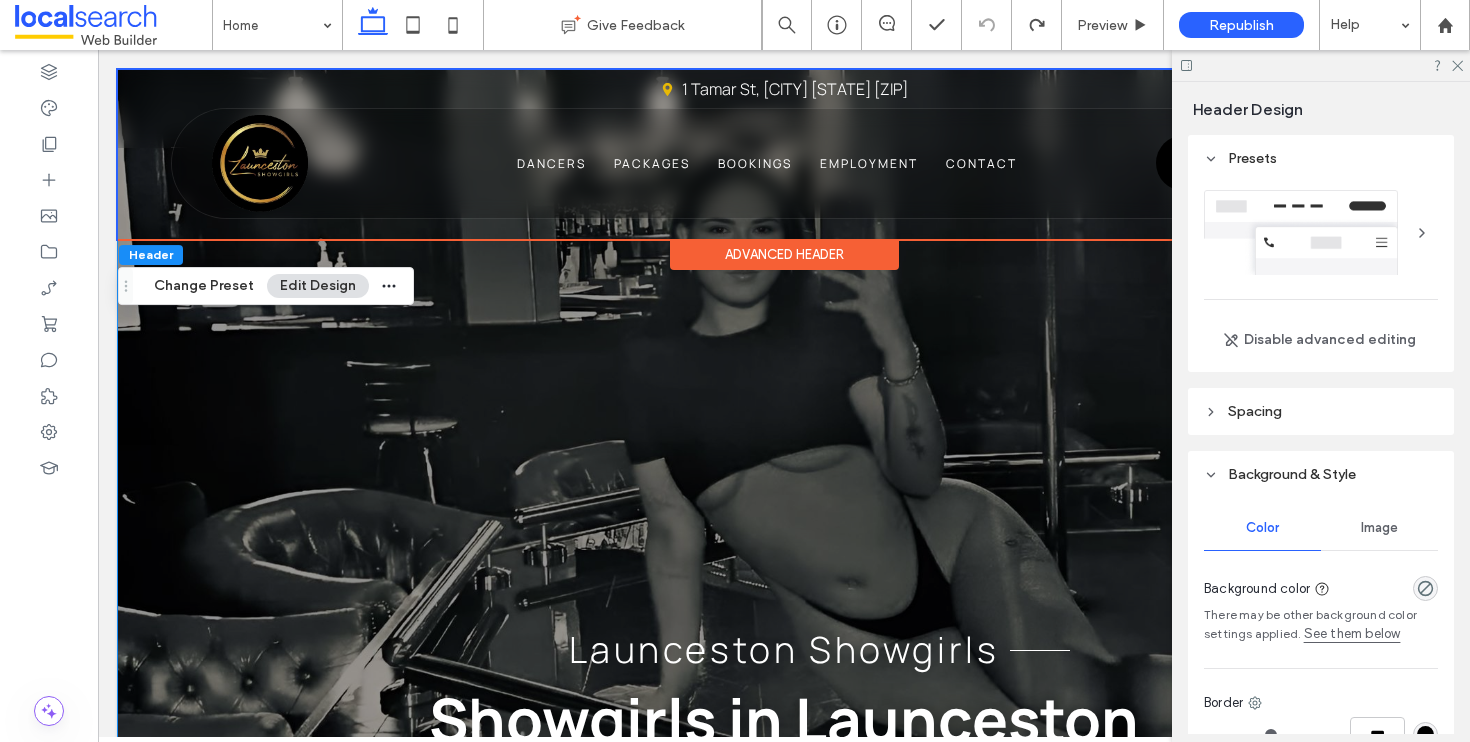 click on "Launceston Showgirls
Showgirls in Launceston
One of Tasmania’s only gentlemen’s clubs offering free entry and exclusive private dances with controlled touching." at bounding box center [784, 495] 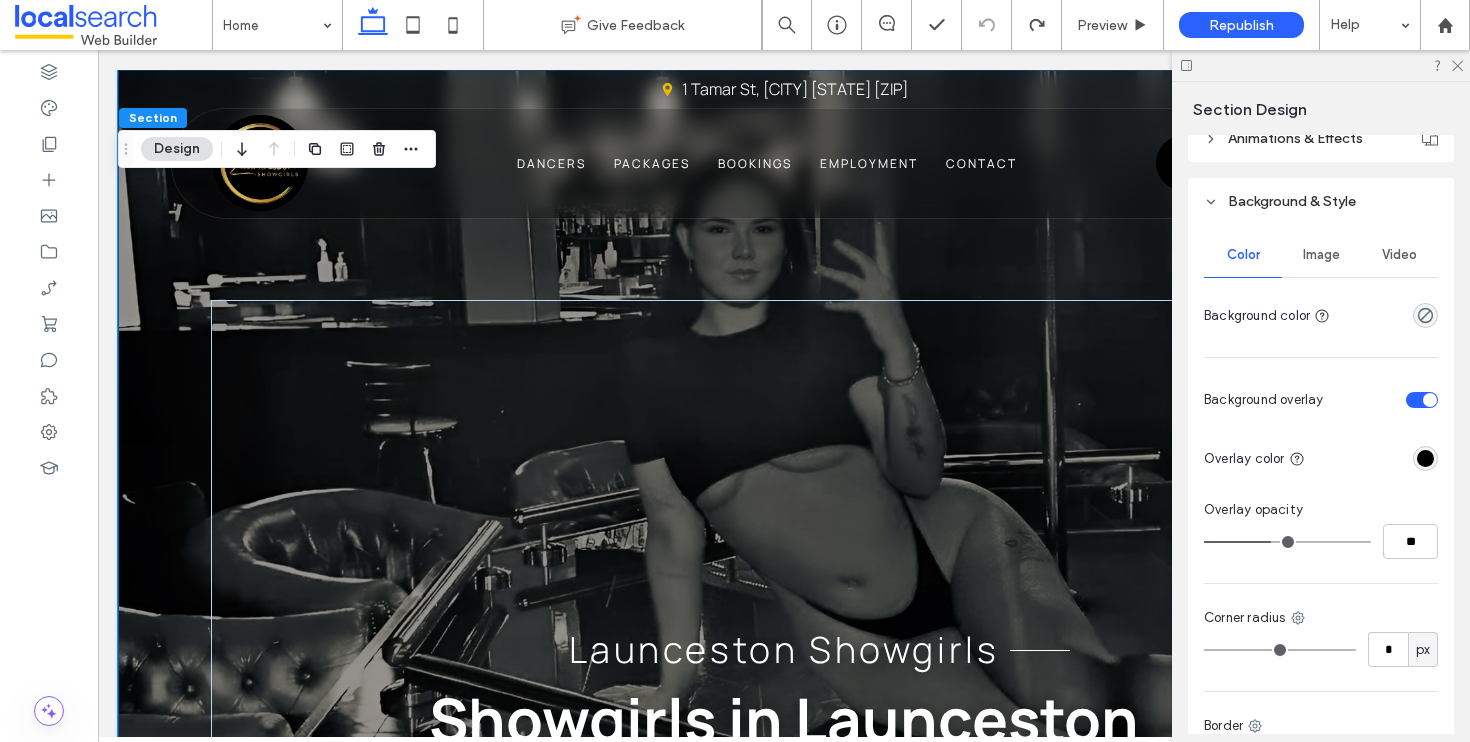 scroll, scrollTop: 785, scrollLeft: 0, axis: vertical 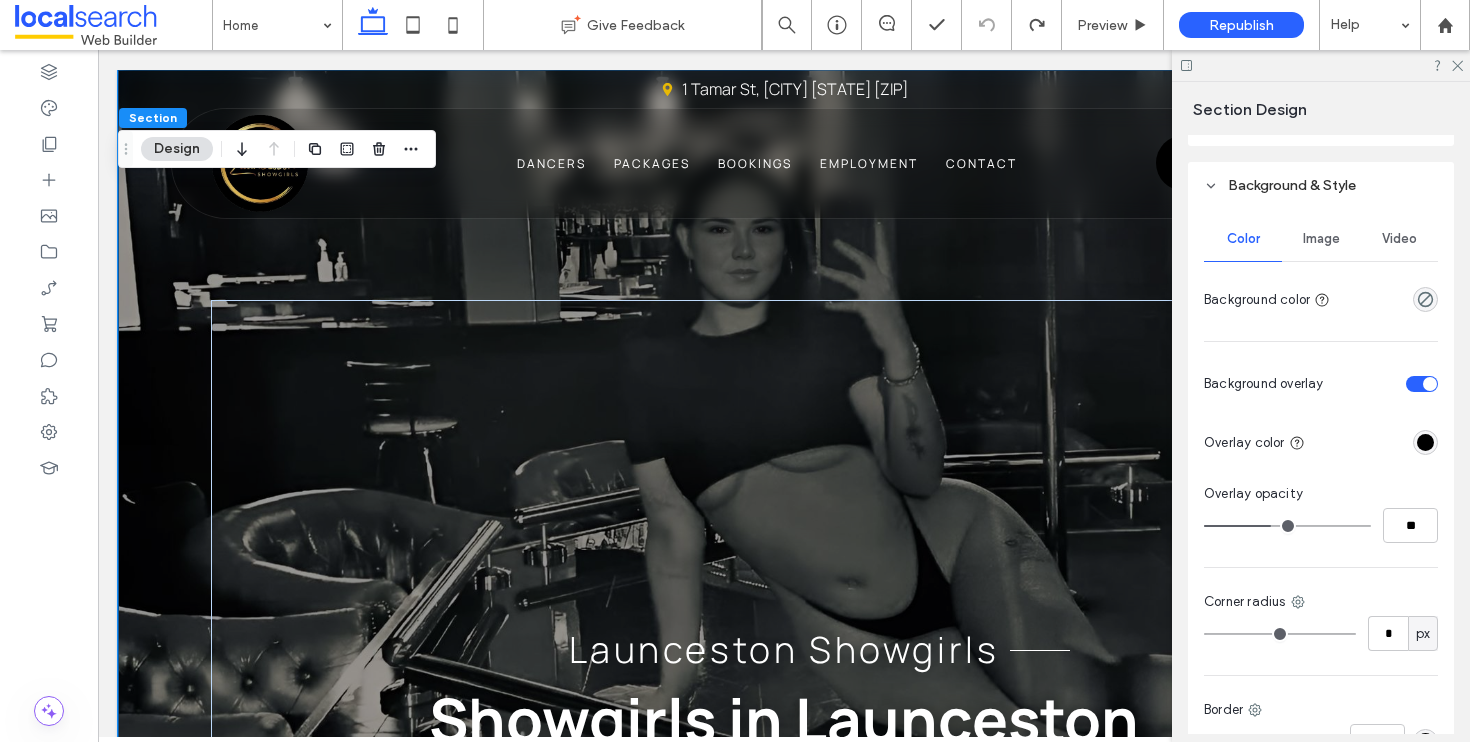 click on "Image" at bounding box center [1321, 239] 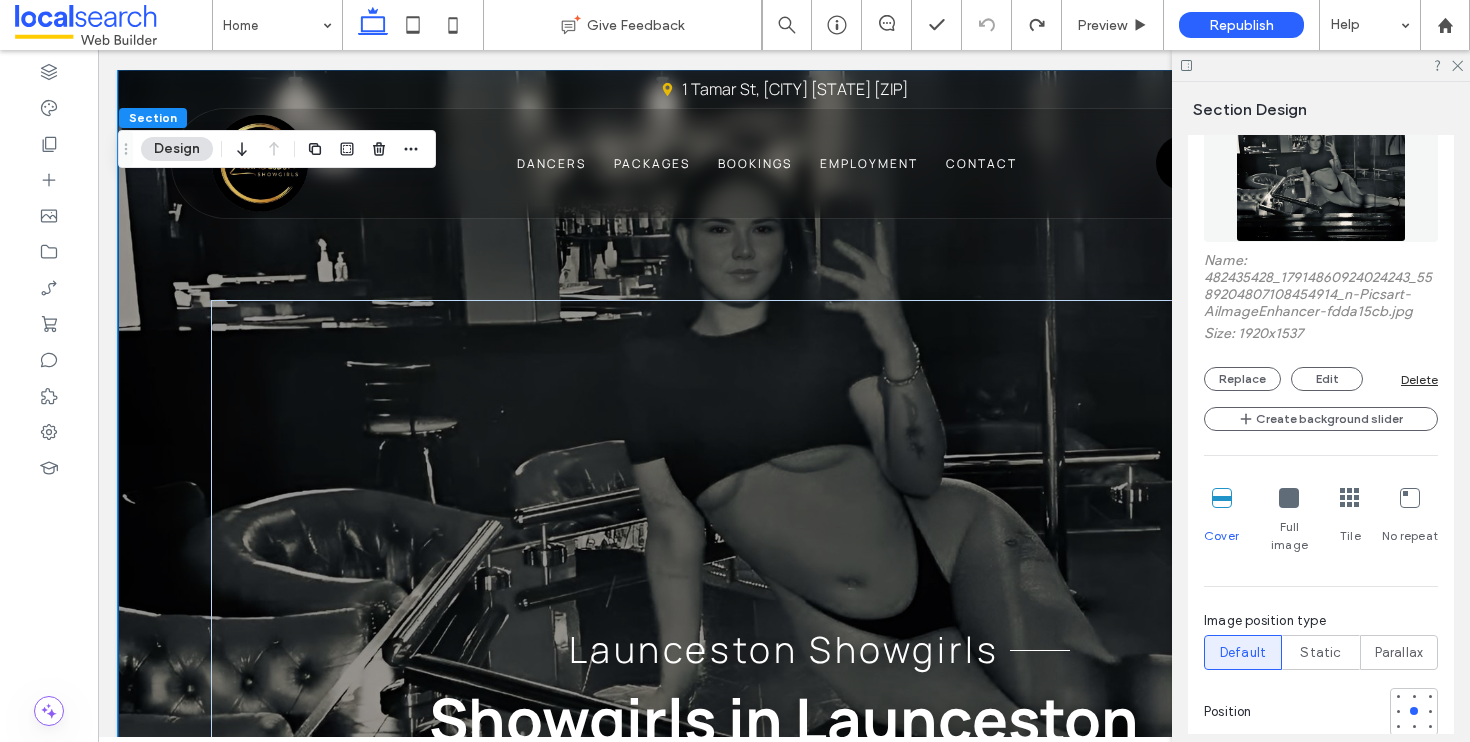 scroll, scrollTop: 1125, scrollLeft: 0, axis: vertical 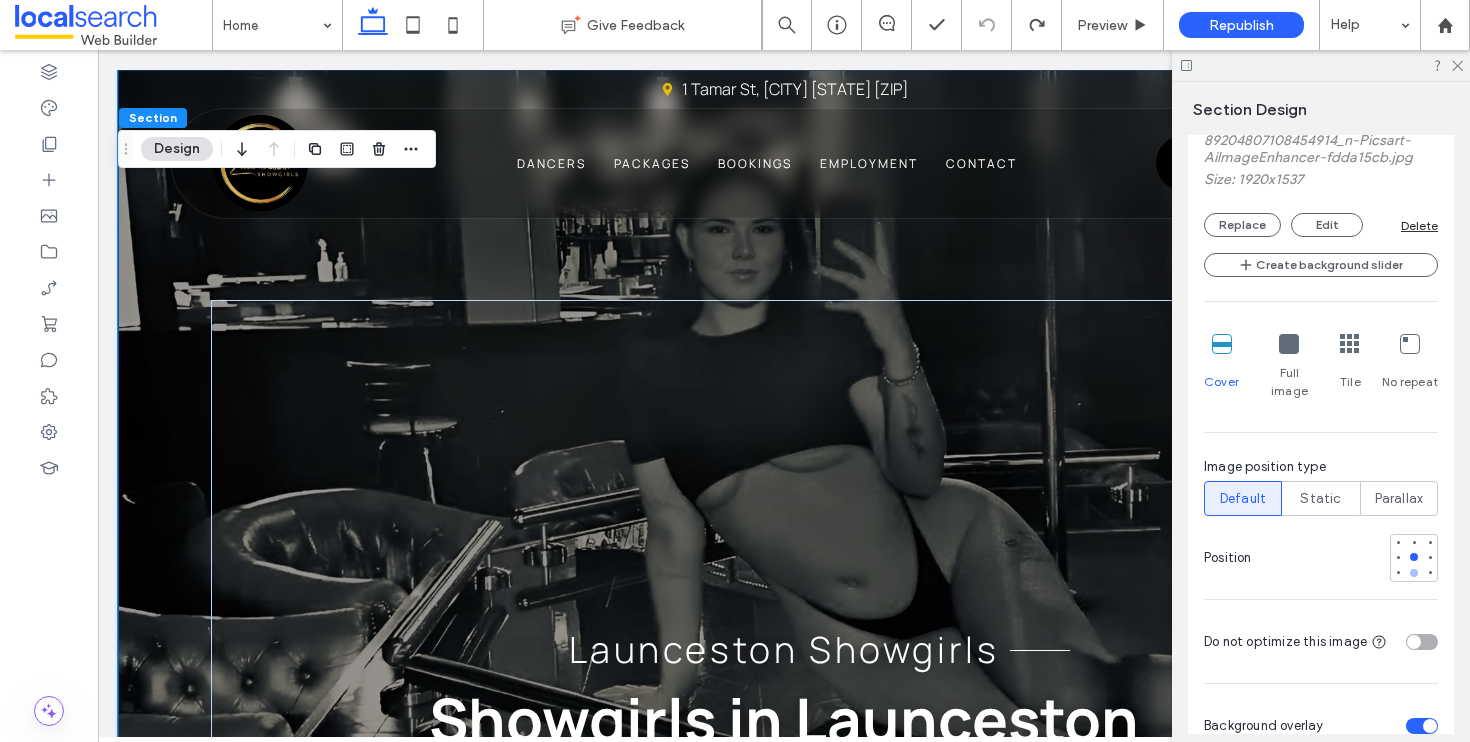 click at bounding box center (1414, 573) 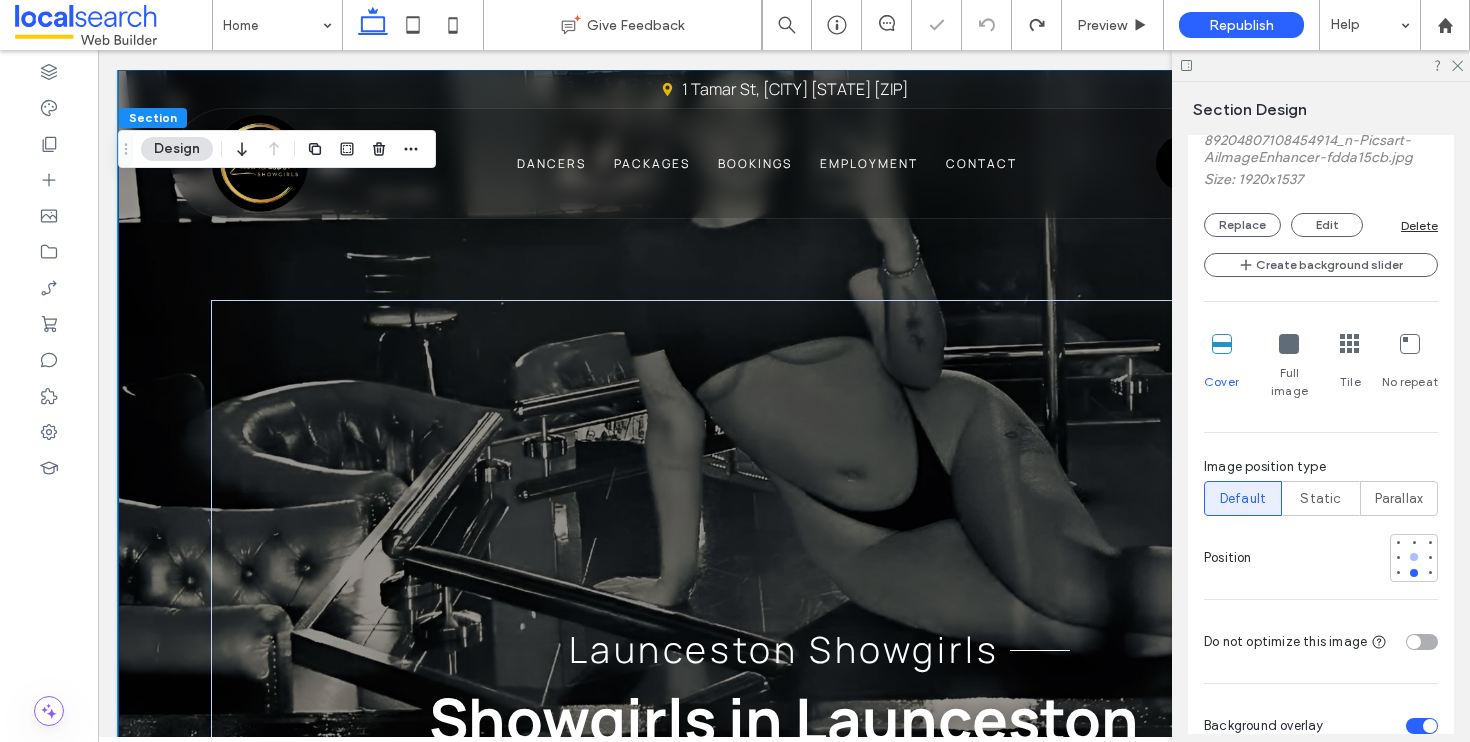 click at bounding box center [1414, 557] 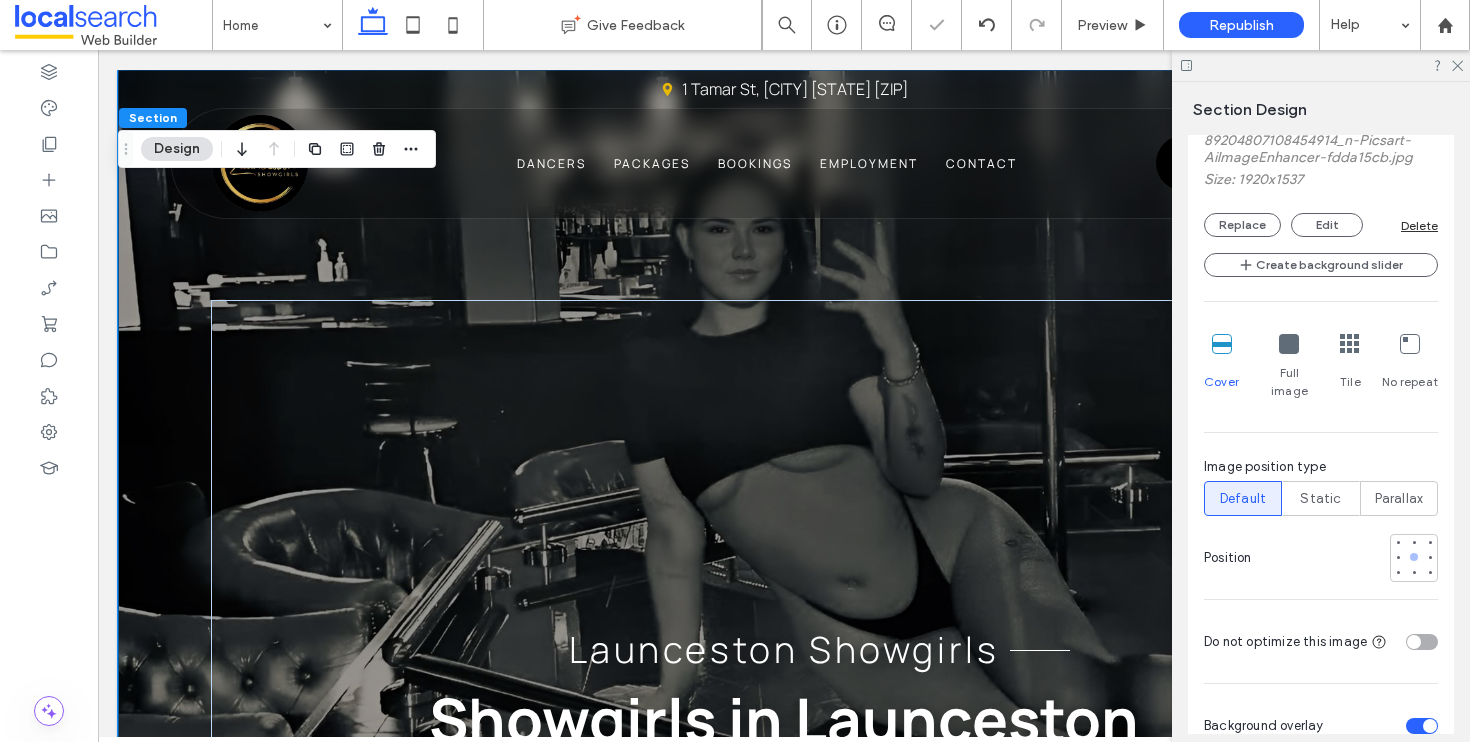 click at bounding box center (1414, 557) 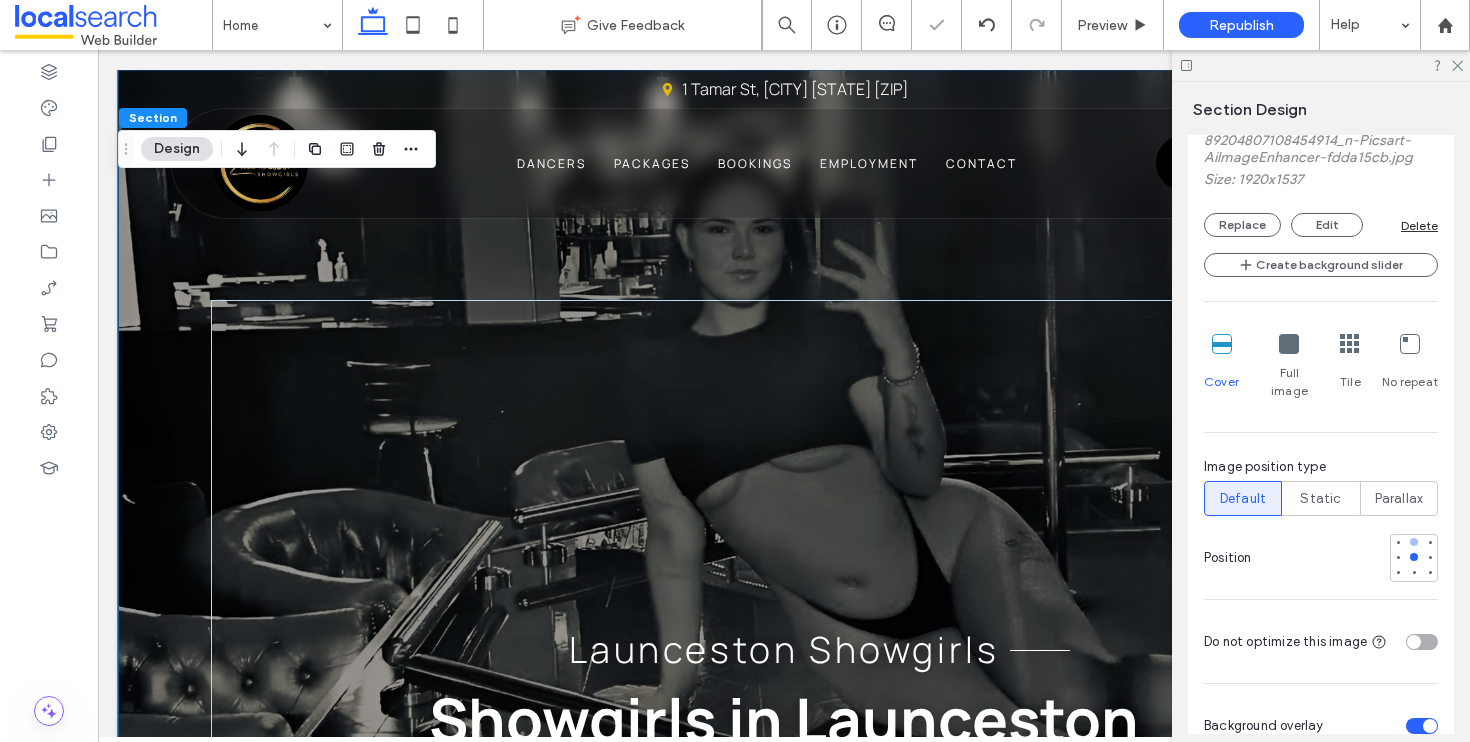 click at bounding box center (1414, 542) 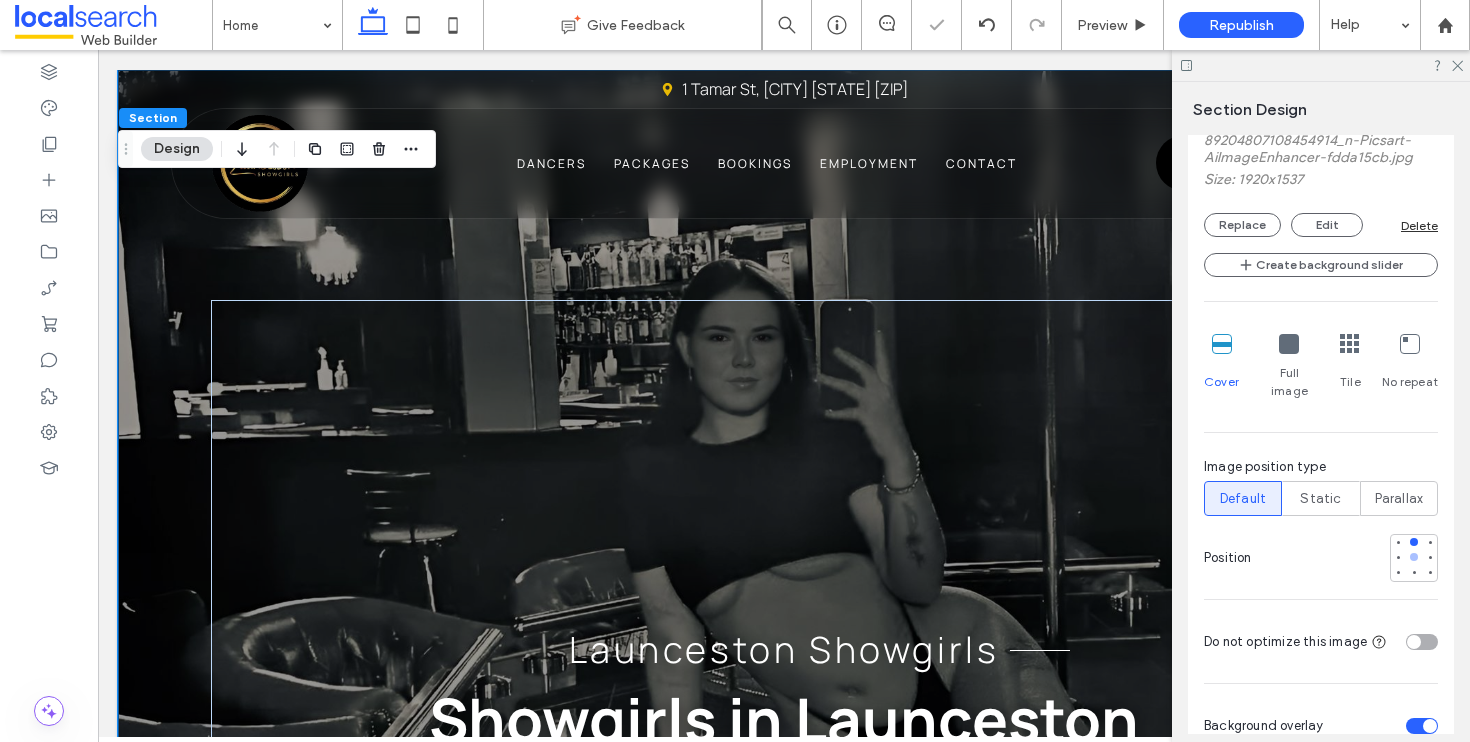 click at bounding box center (1414, 557) 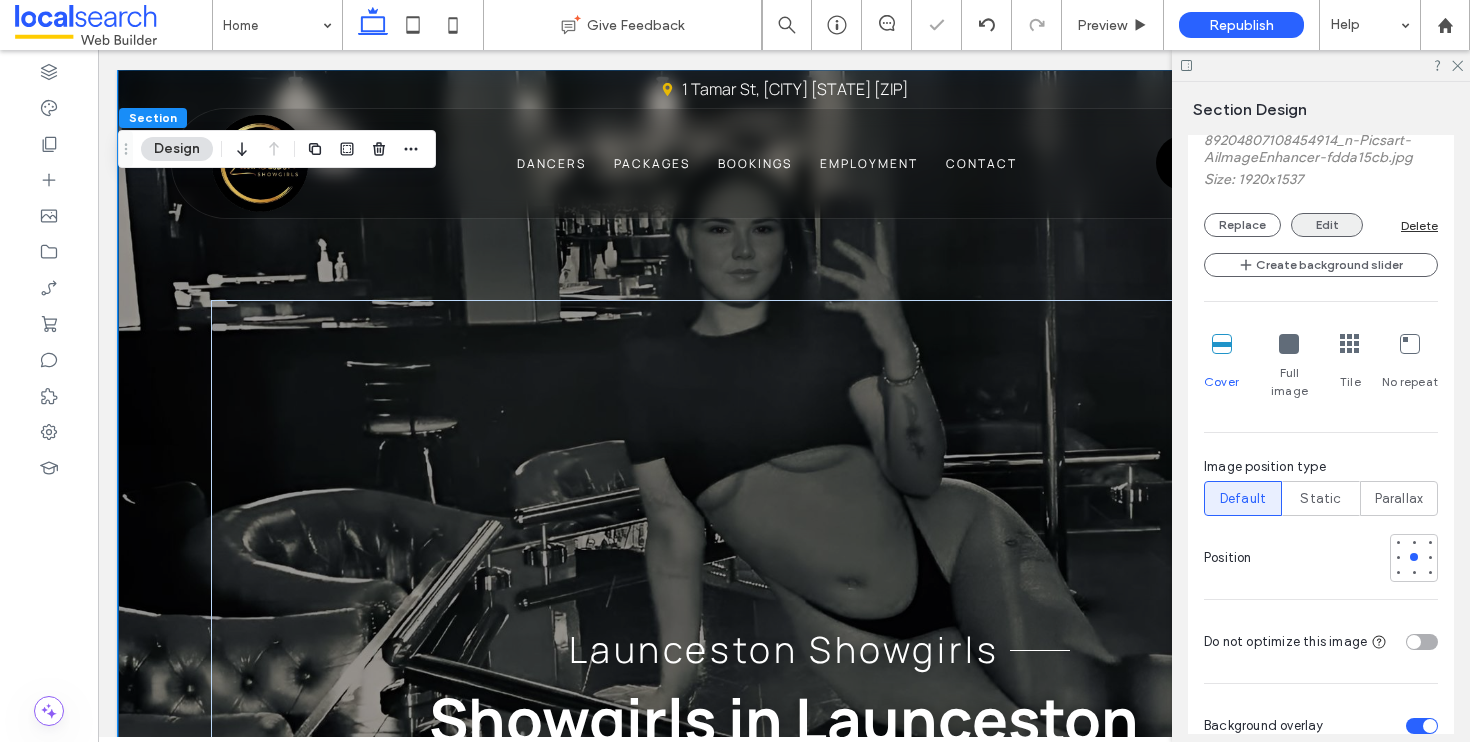 click on "Edit" at bounding box center [1327, 225] 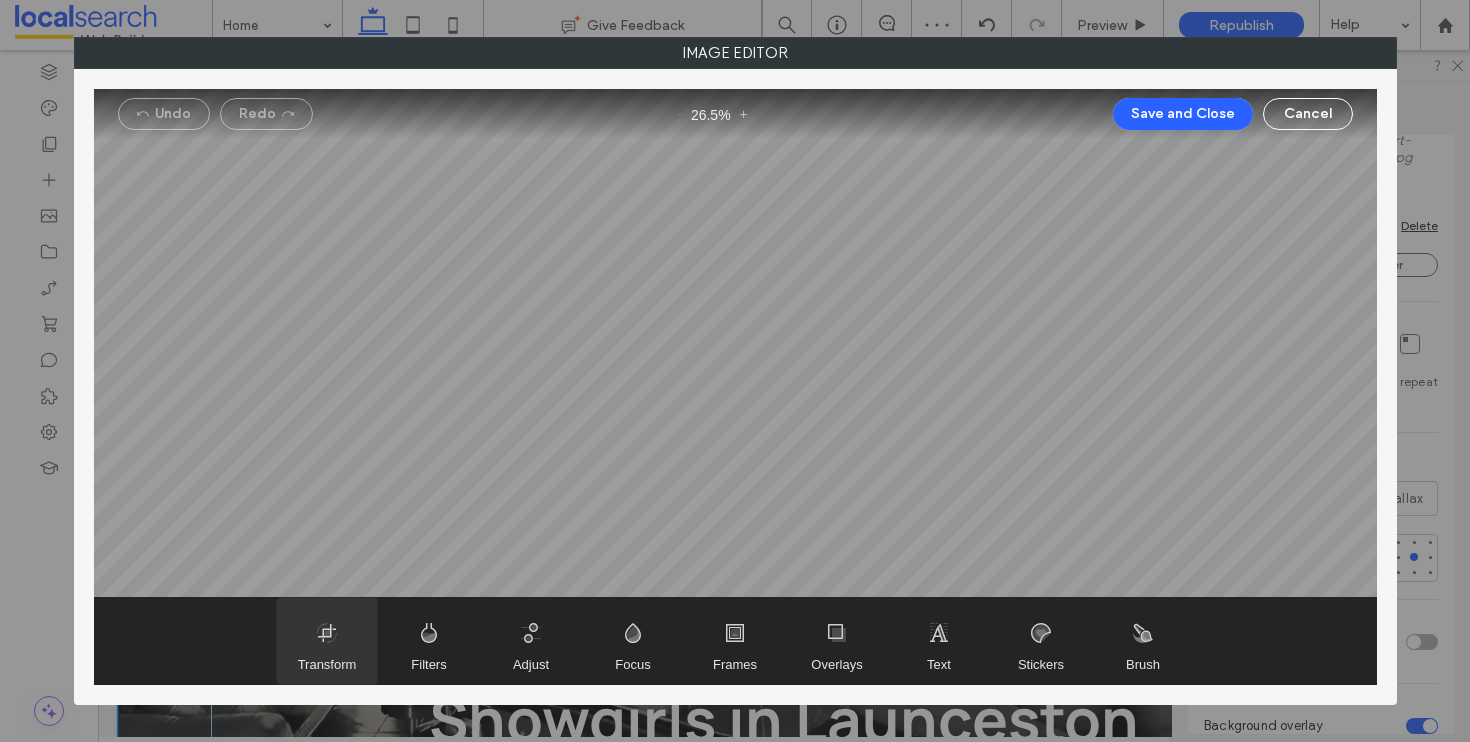 click at bounding box center [327, 641] 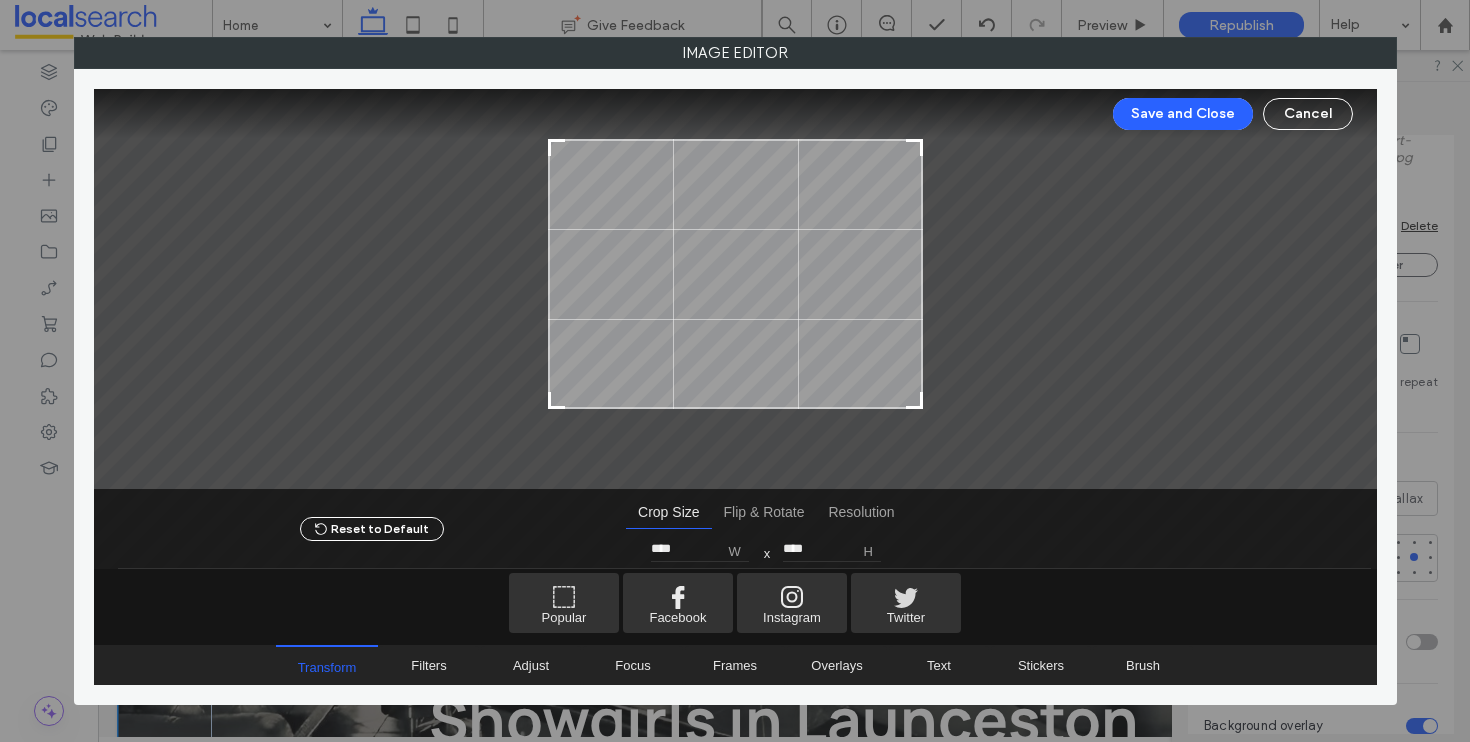 type on "****" 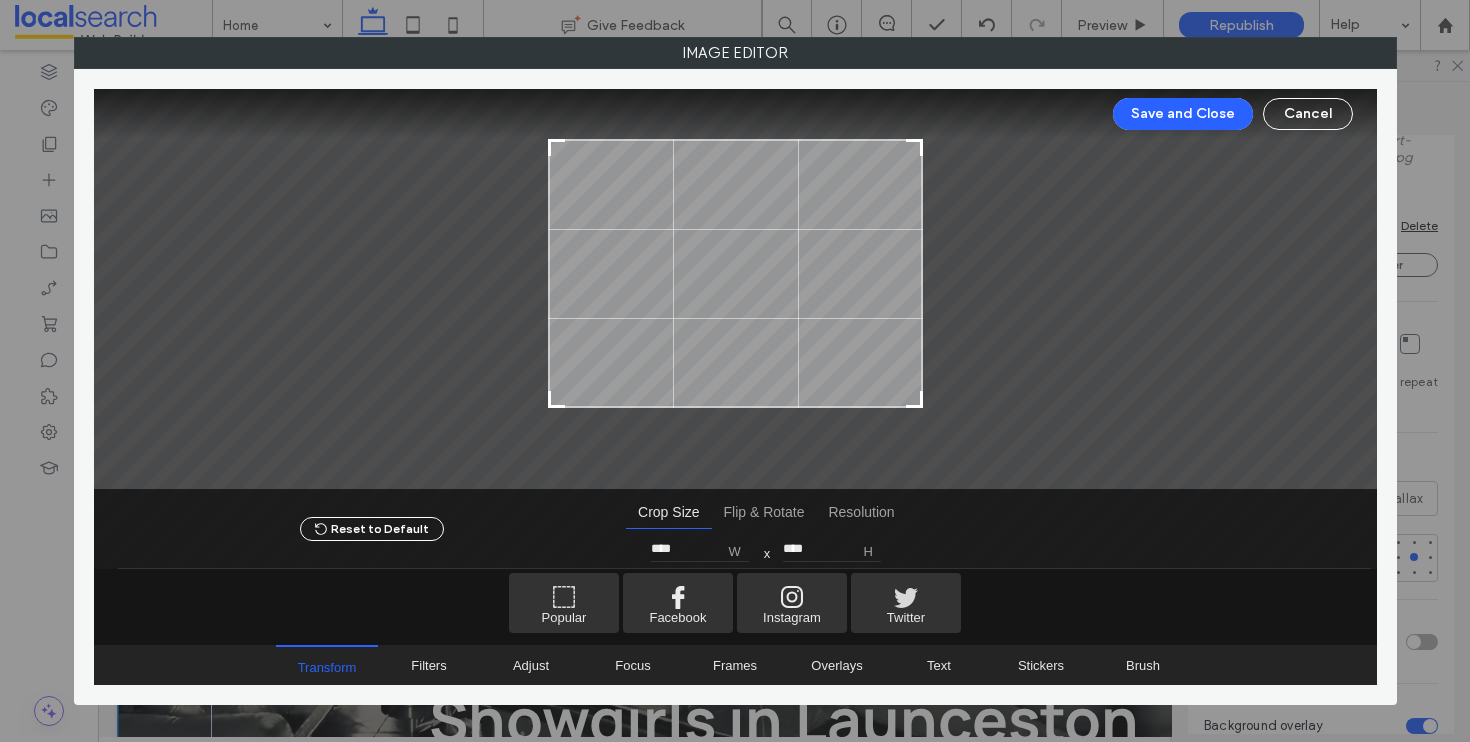 drag, startPoint x: 918, startPoint y: 433, endPoint x: 933, endPoint y: 402, distance: 34.43835 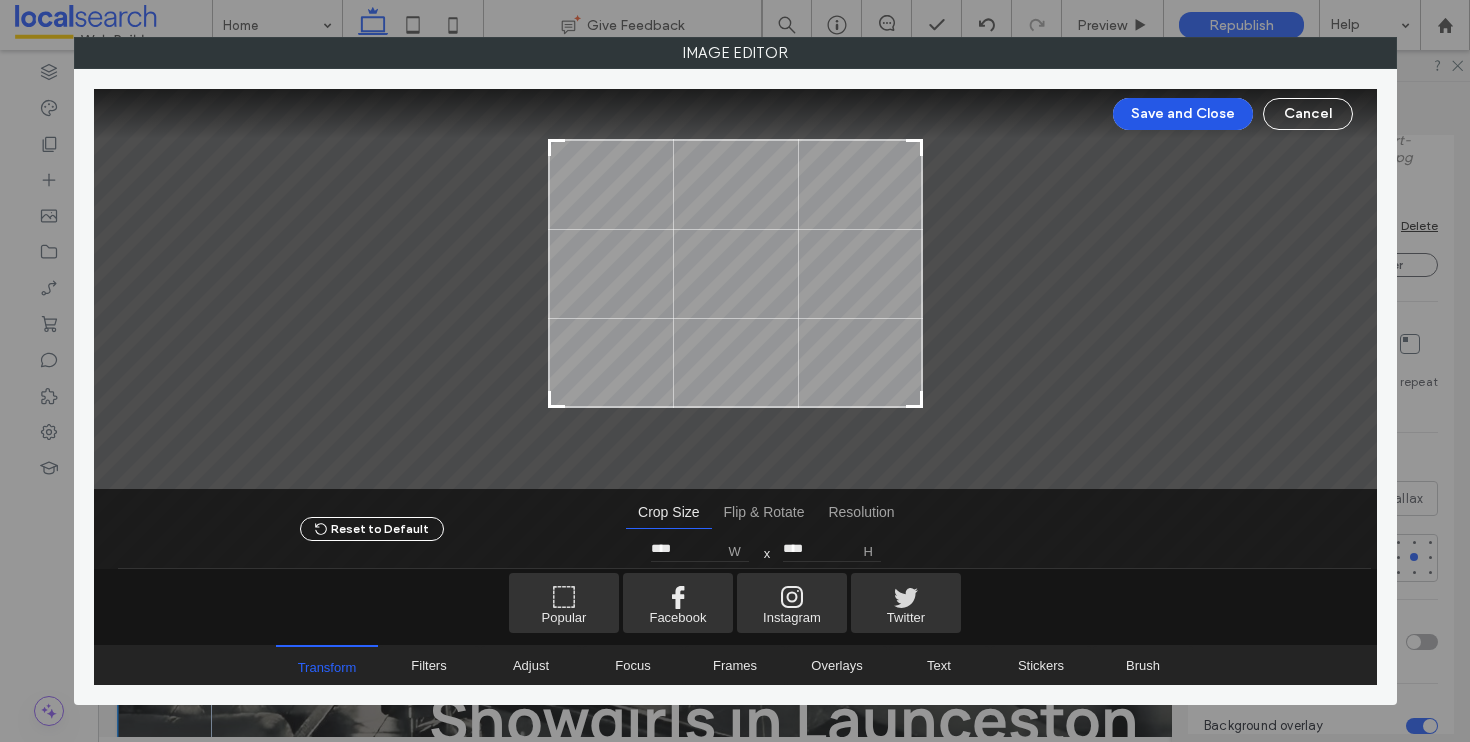 click on "Save and Close" at bounding box center (1183, 114) 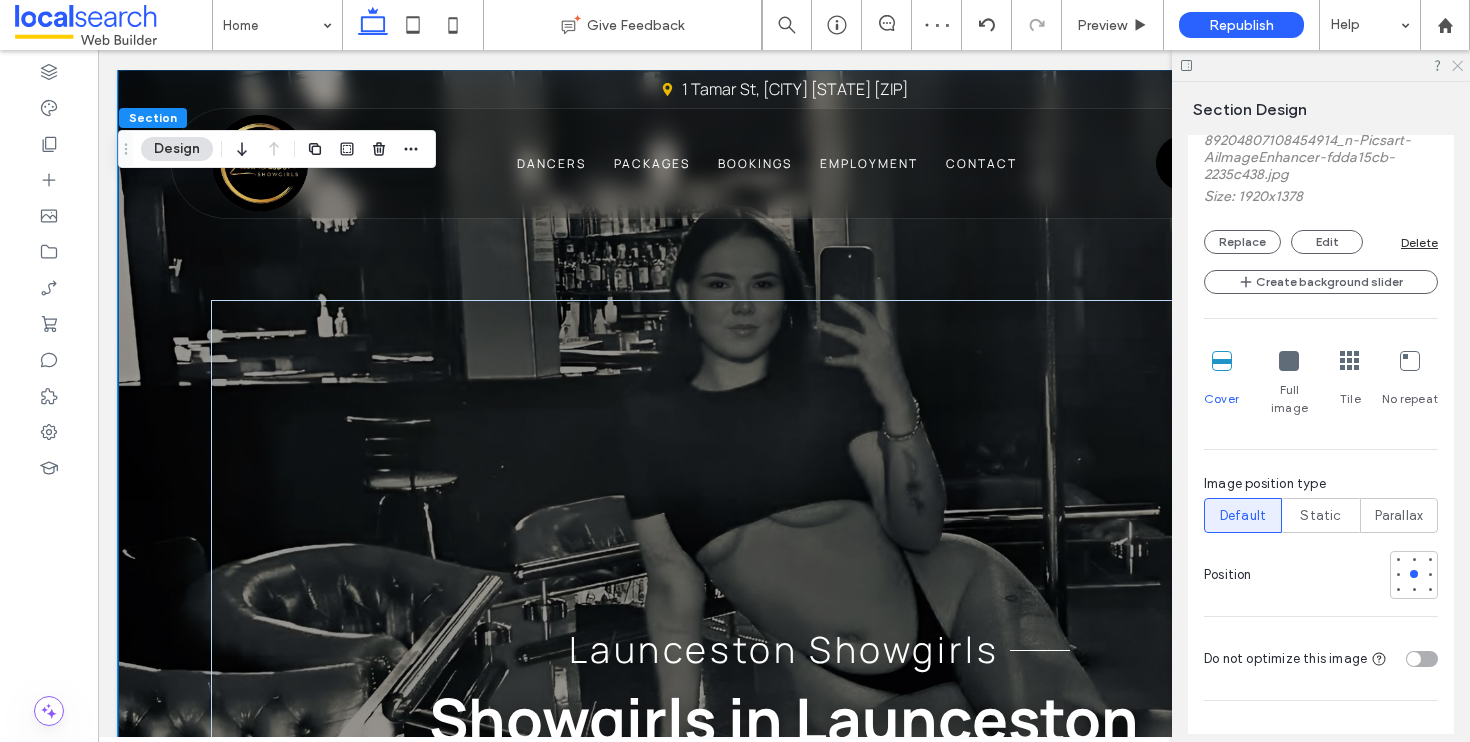 click 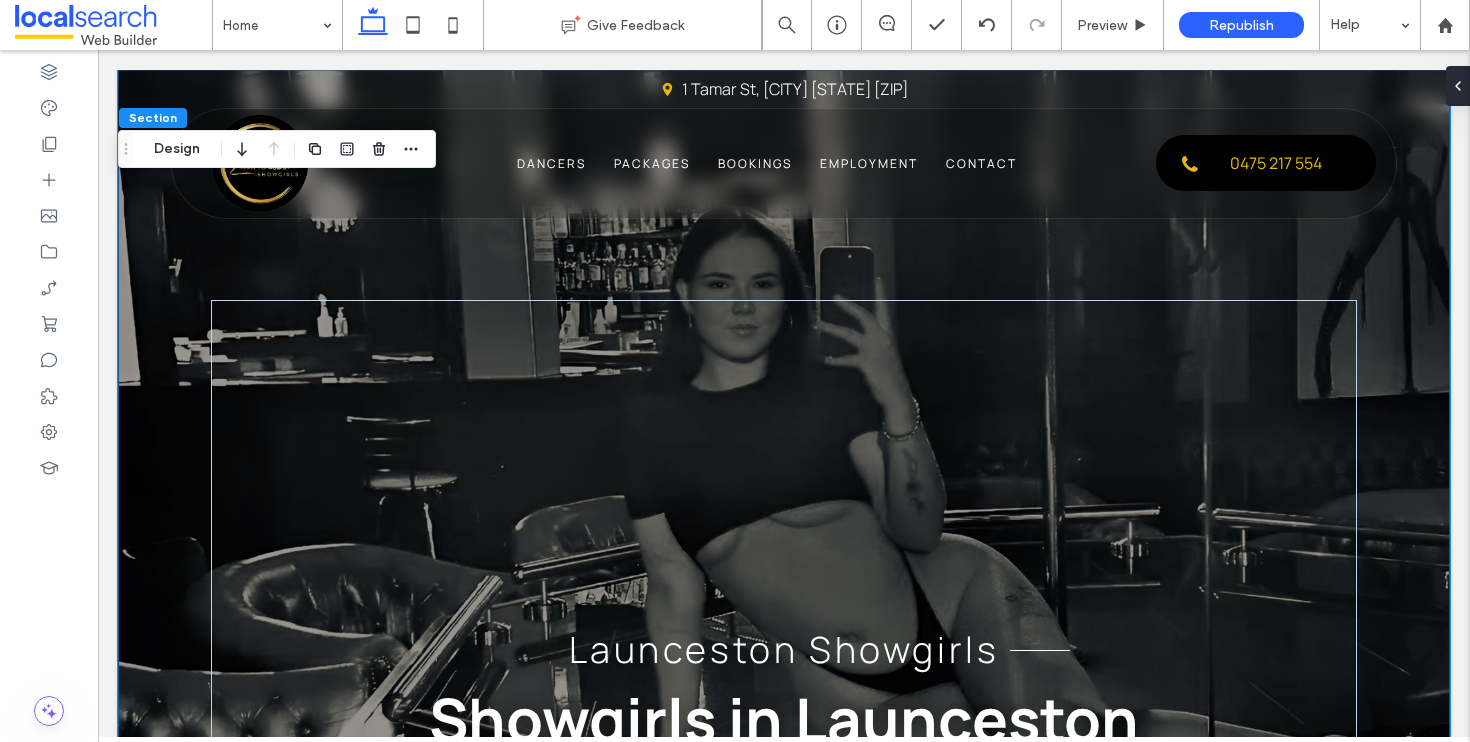 click on "Launceston Showgirls
Showgirls in Launceston
One of Tasmania’s only gentlemen’s clubs offering free entry and exclusive private dances with controlled touching." at bounding box center (784, 495) 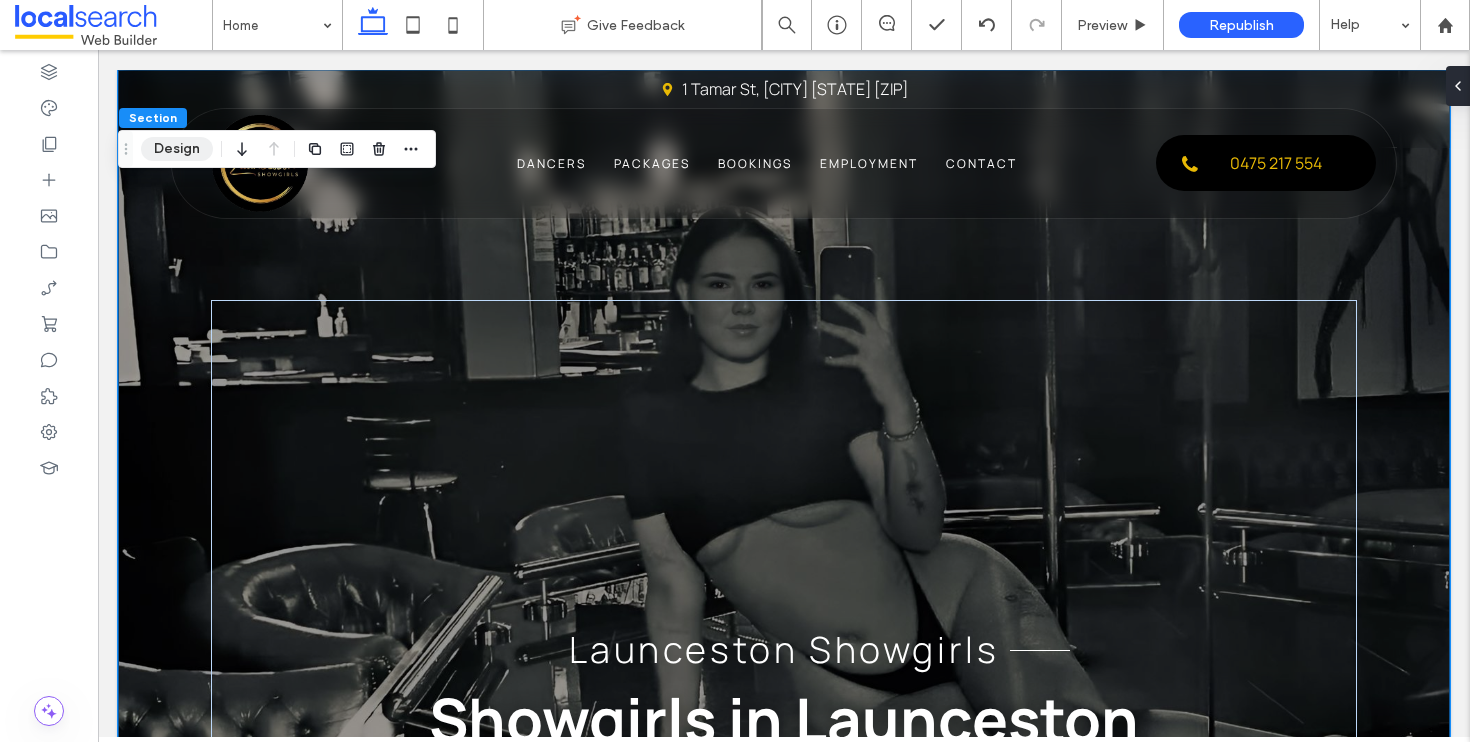 click on "Design" at bounding box center (177, 149) 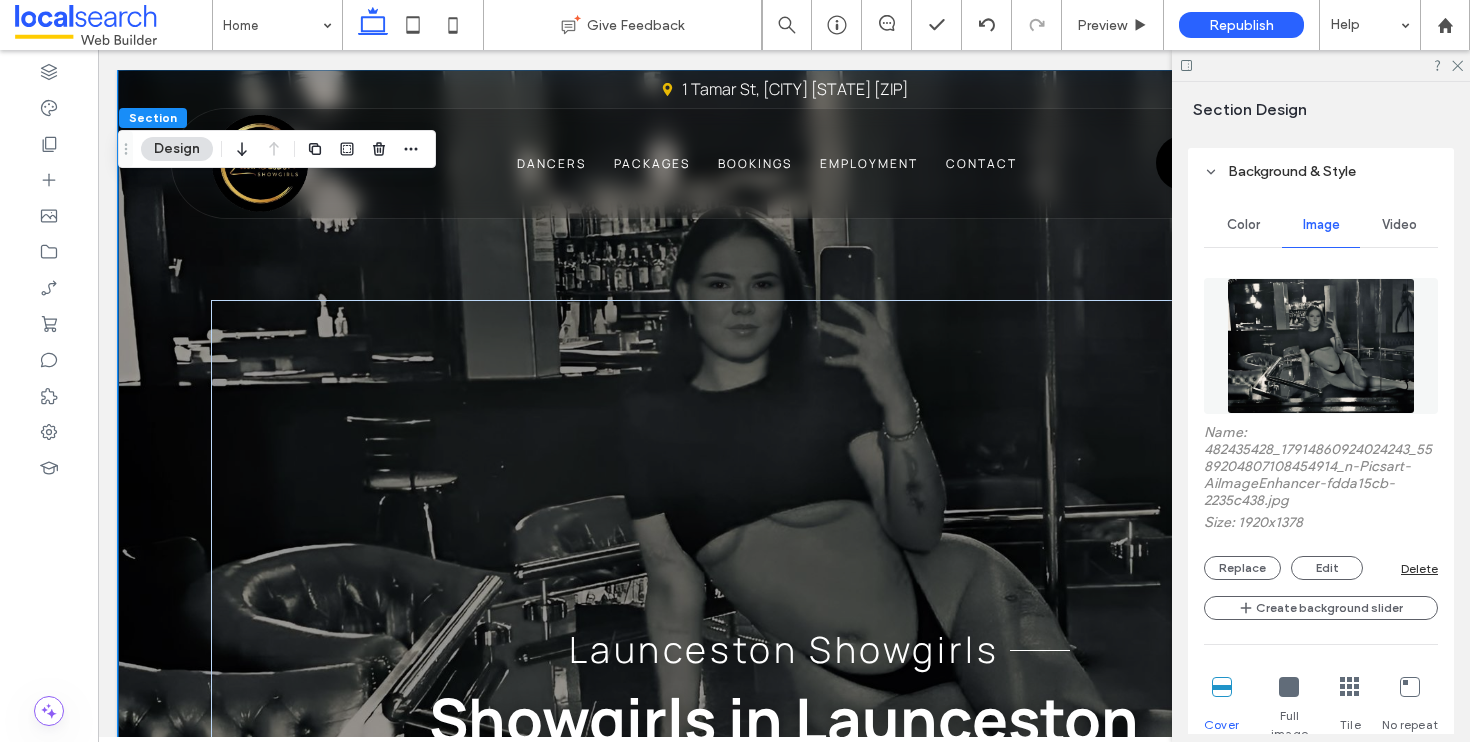 scroll, scrollTop: 445, scrollLeft: 0, axis: vertical 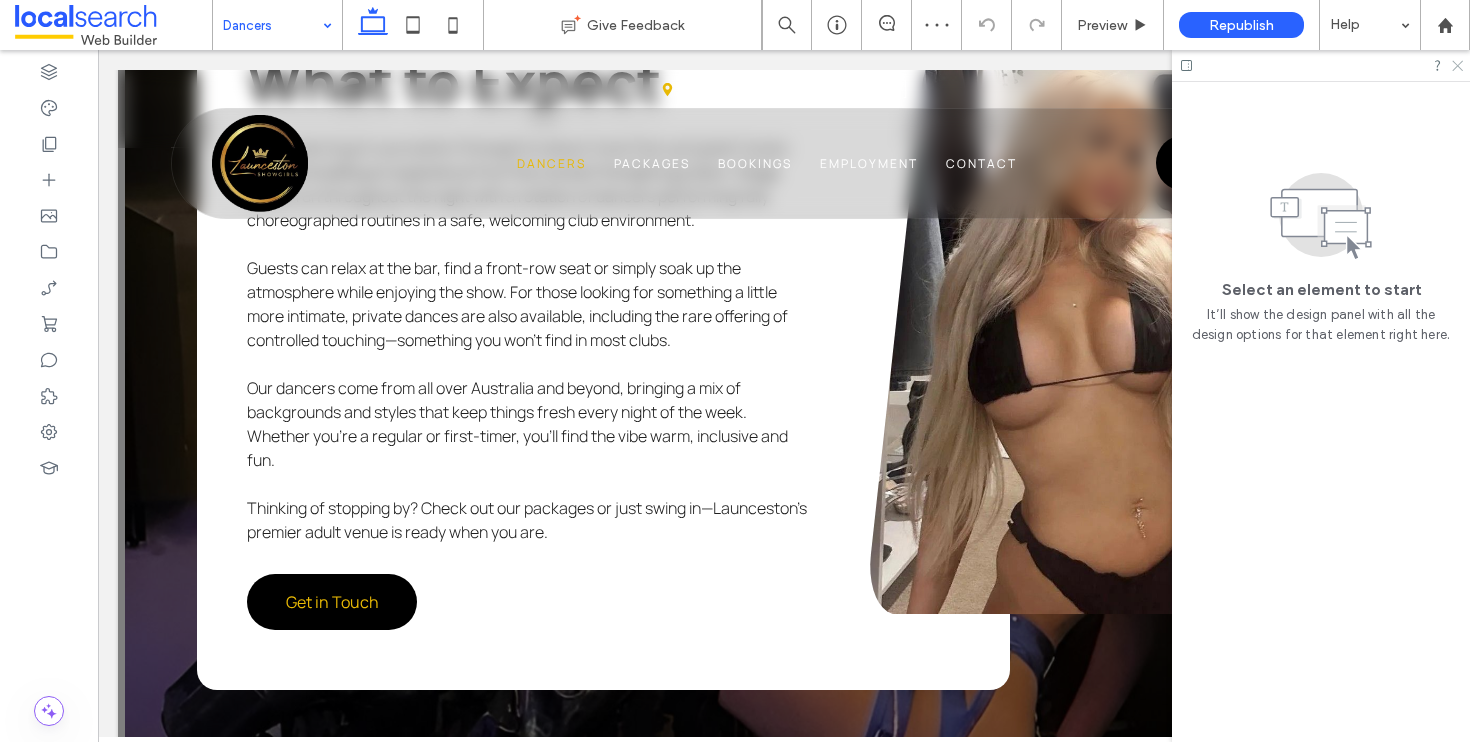 click 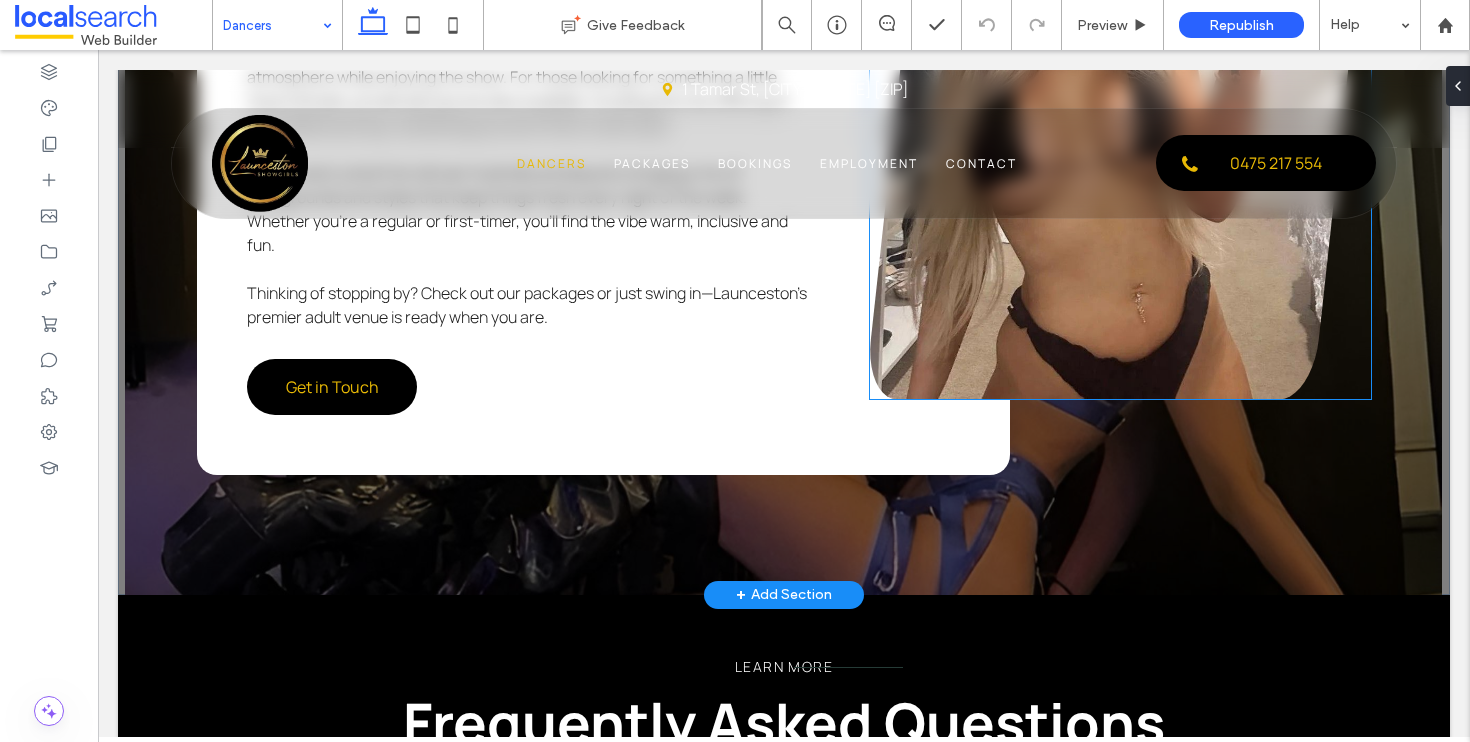 scroll, scrollTop: 2226, scrollLeft: 0, axis: vertical 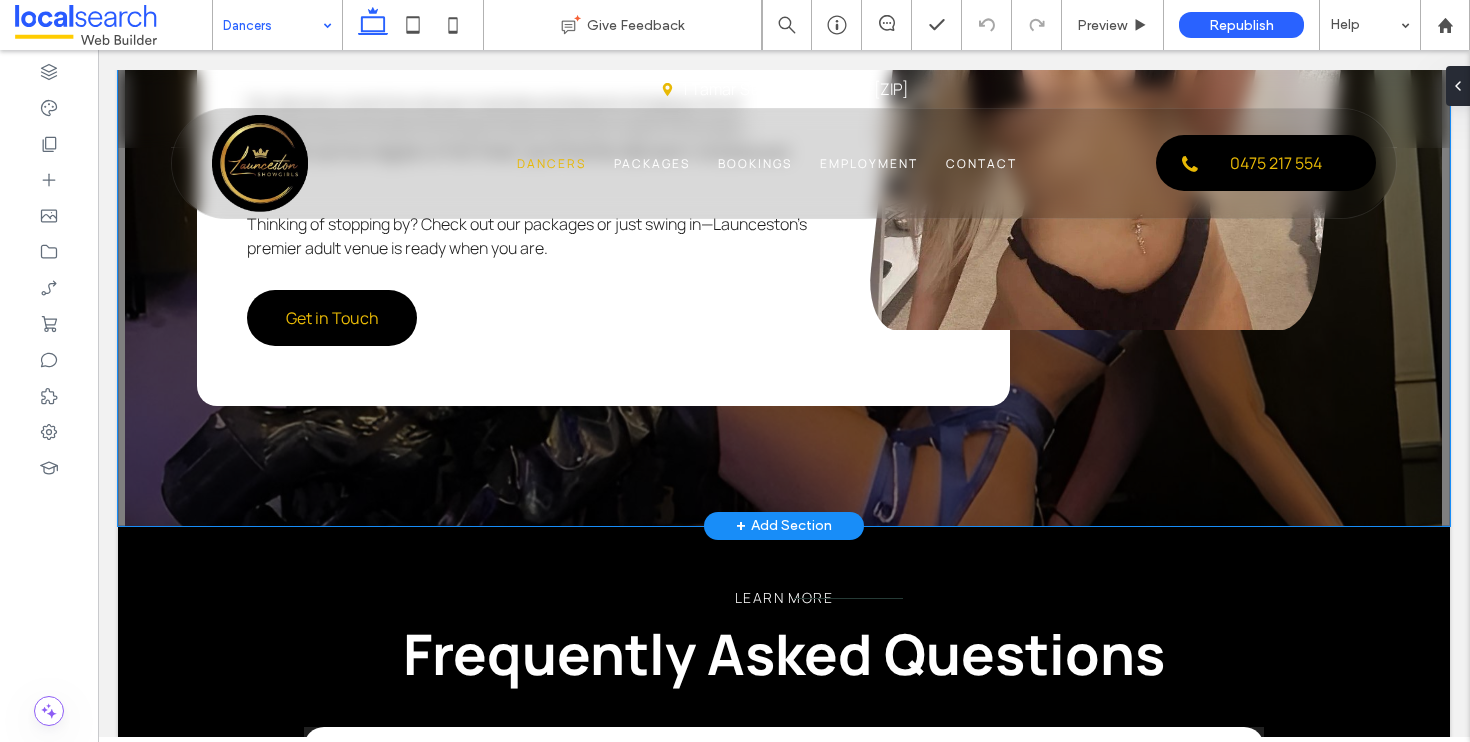 click on "Club Performances
What to Expect
Exotic dancing at Launceston Showgirls is about more than just great moves; it’s about building an experience from the moment the lights go down. Stage shows run throughout the night with a rotation of dancers performing fully choreographed routines in a safe, welcoming club environment.
Guests can relax at the bar, find a front-row seat or simply soak up the atmosphere while enjoying the show. For those looking for something a little more intimate, private dances are also available, including the rare offering of controlled touching—something you won’t find in most clubs. Our dancers come from all over Australia and beyond, bringing a mix of backgrounds and styles that keep things fresh every night of the week. Whether you’re a regular or first-timer, you’ll find the vibe warm, inclusive and fun.
Thinking of stopping by? Check out our packages or just swing in—Launceston’s premier adult venue is ready when you are." at bounding box center (784, 37) 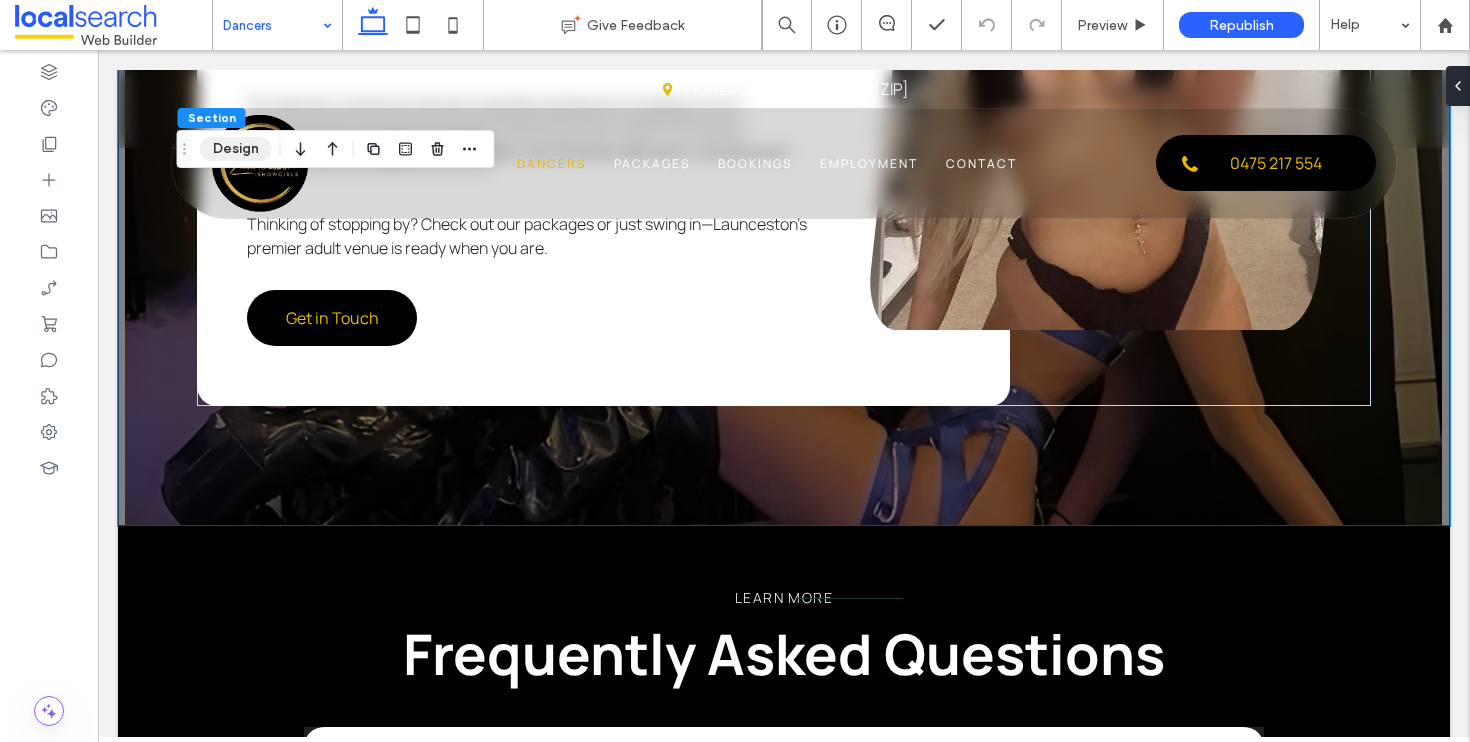 click on "Design" at bounding box center [236, 149] 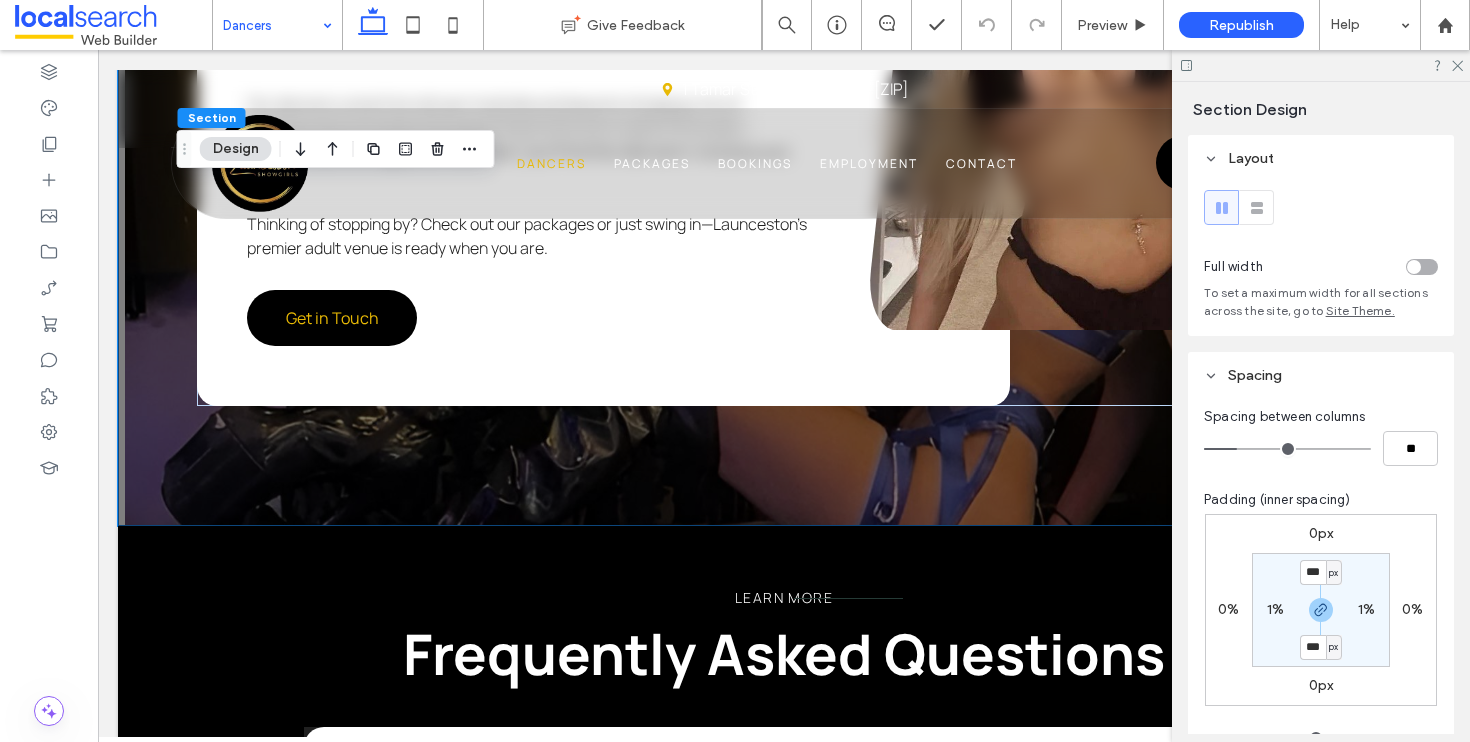 scroll, scrollTop: 639, scrollLeft: 0, axis: vertical 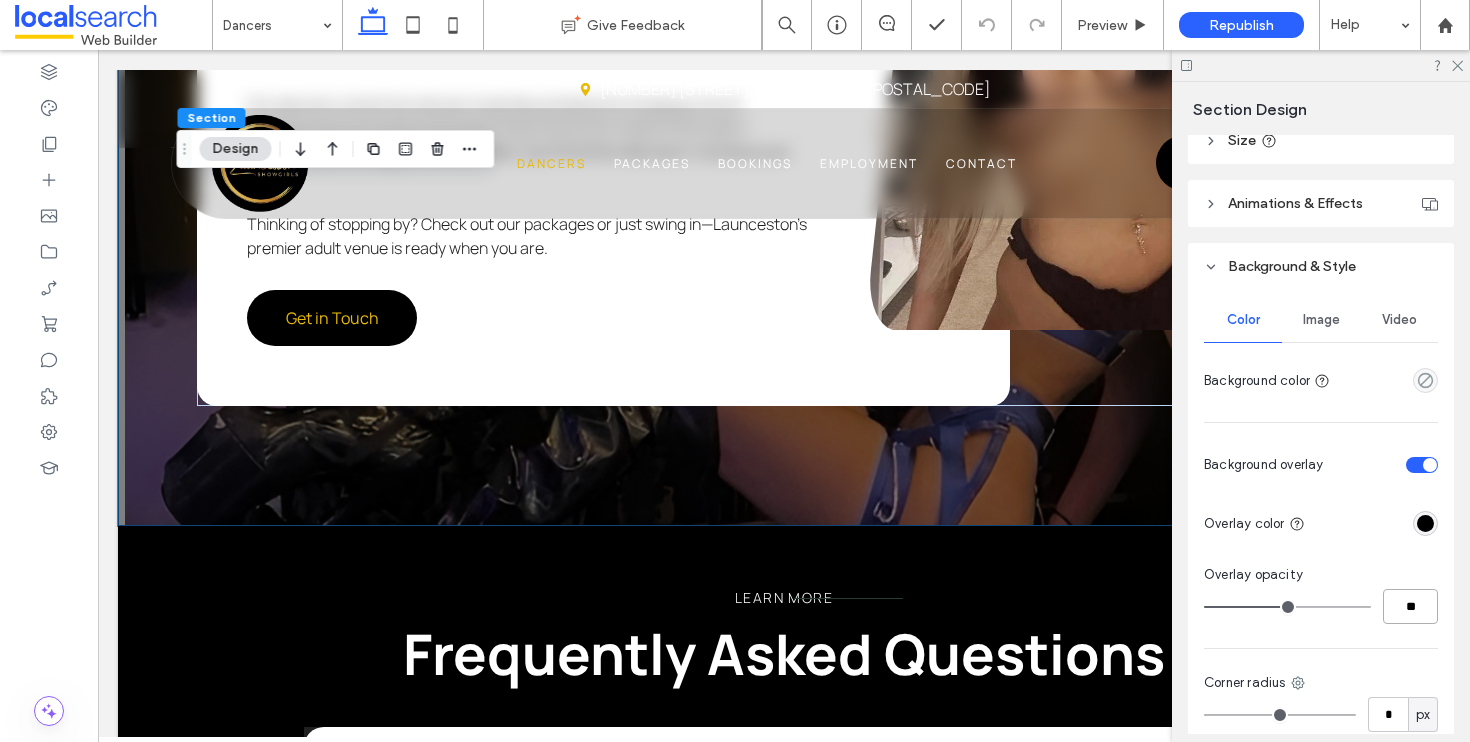 click on "**" at bounding box center [1410, 606] 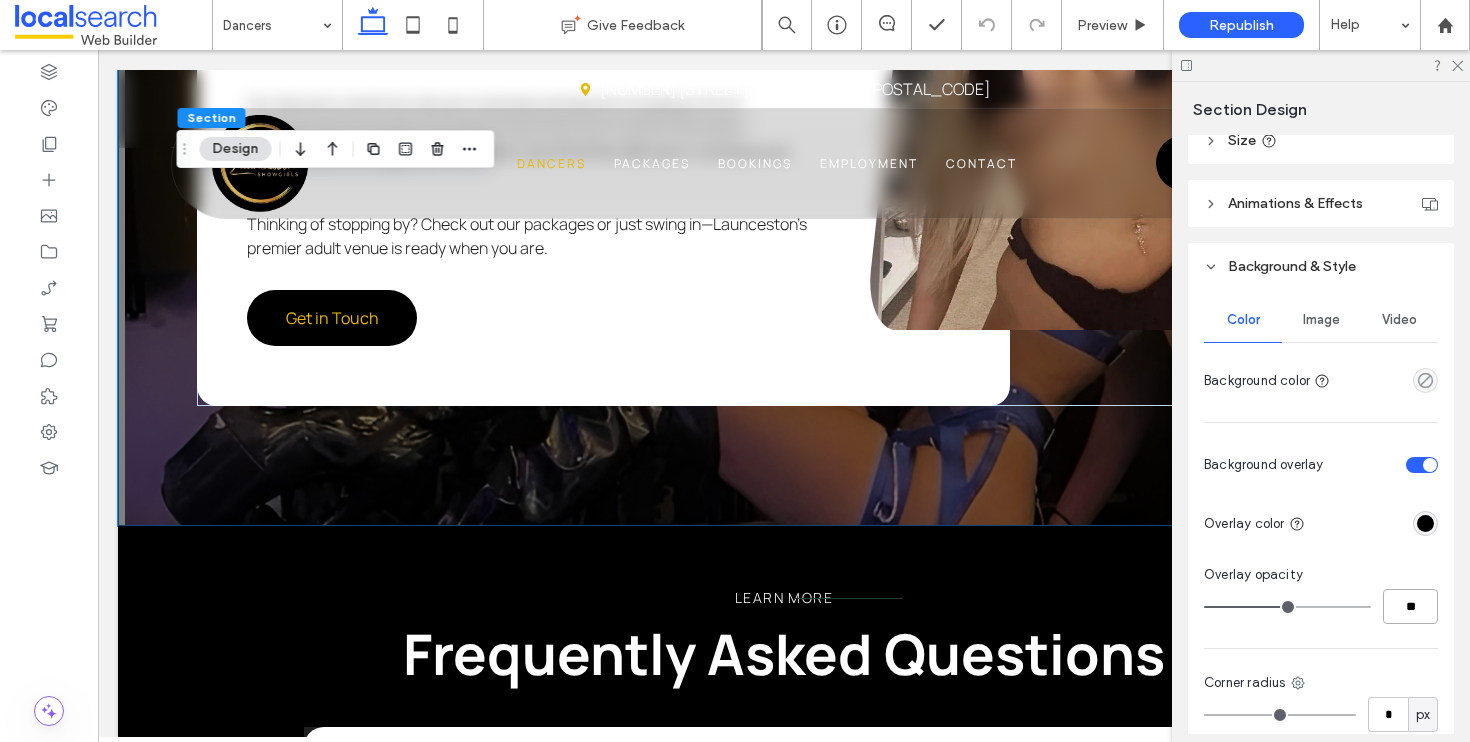 type on "**" 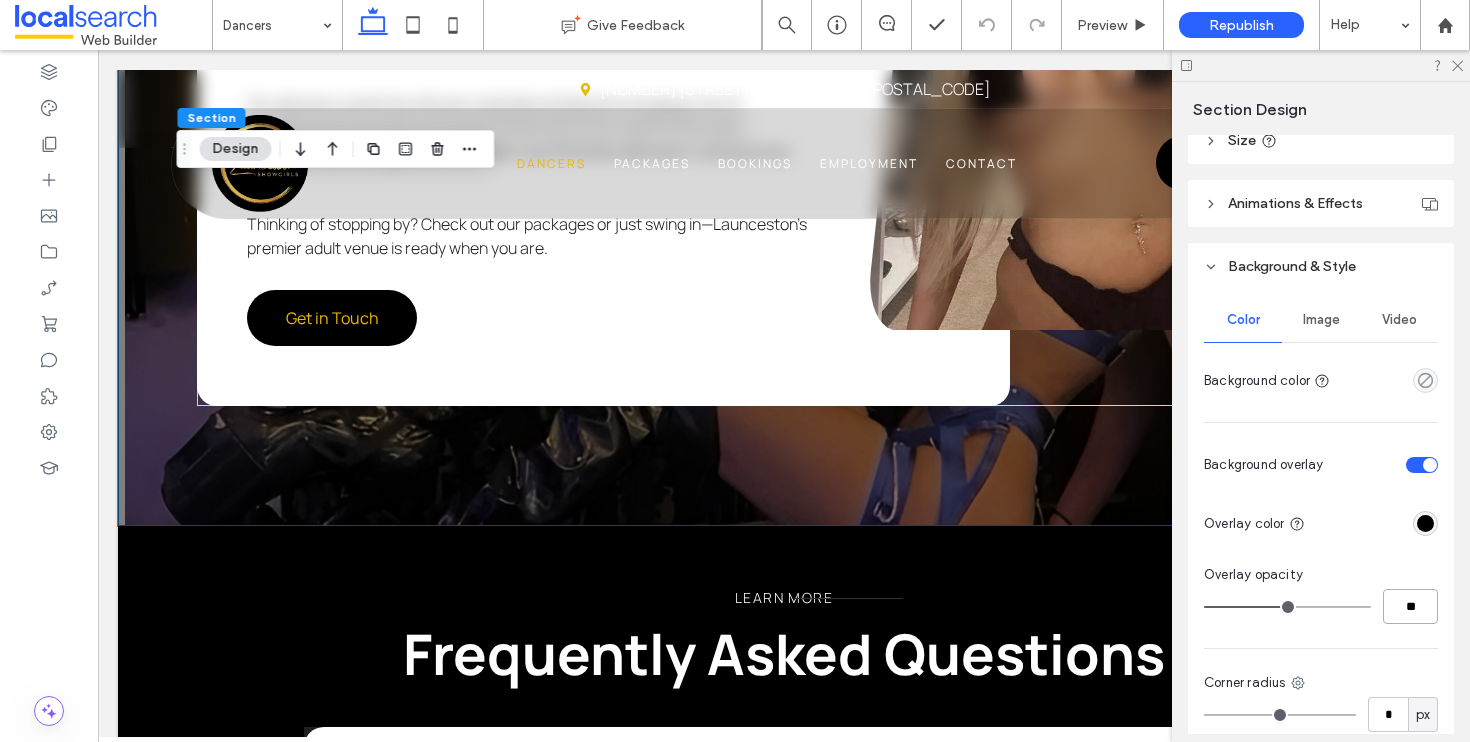 type on "**" 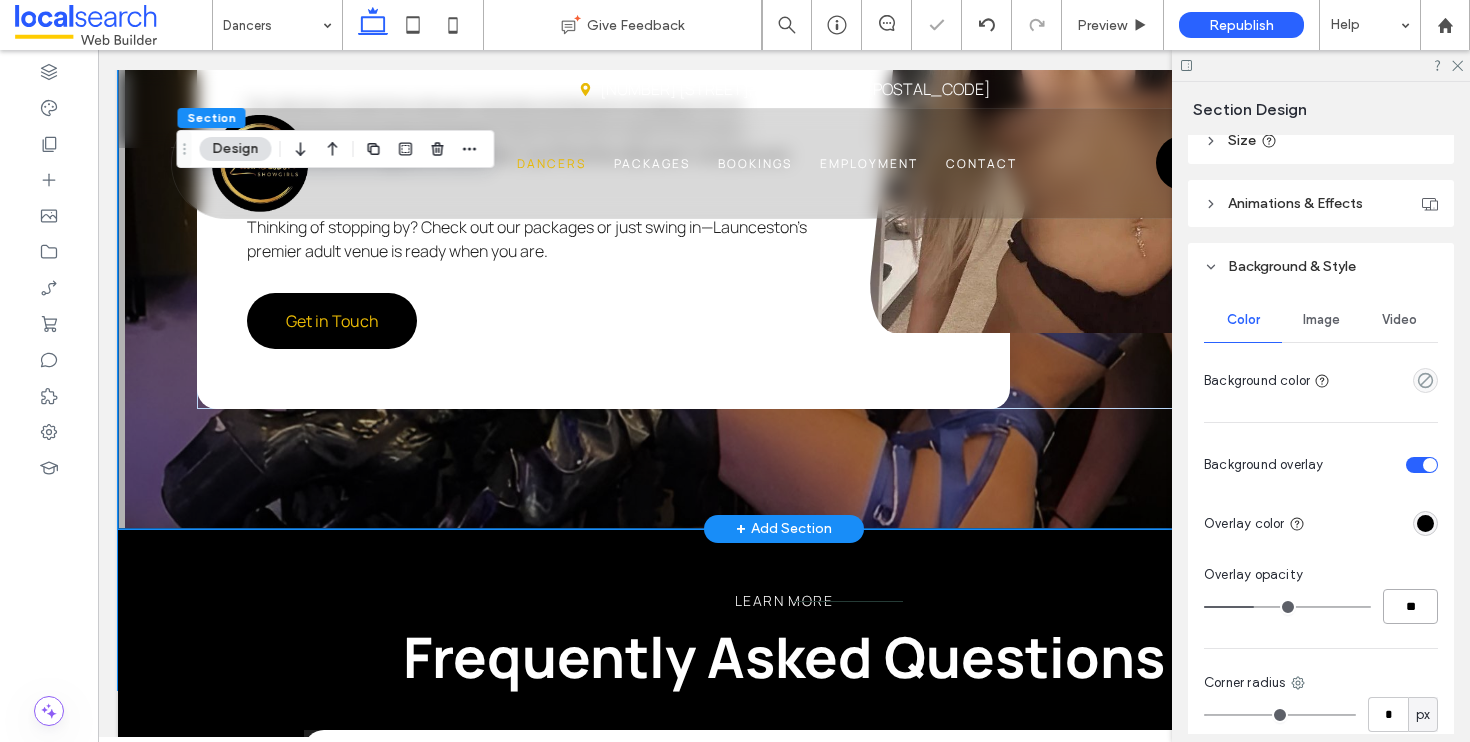 scroll, scrollTop: 1876, scrollLeft: 0, axis: vertical 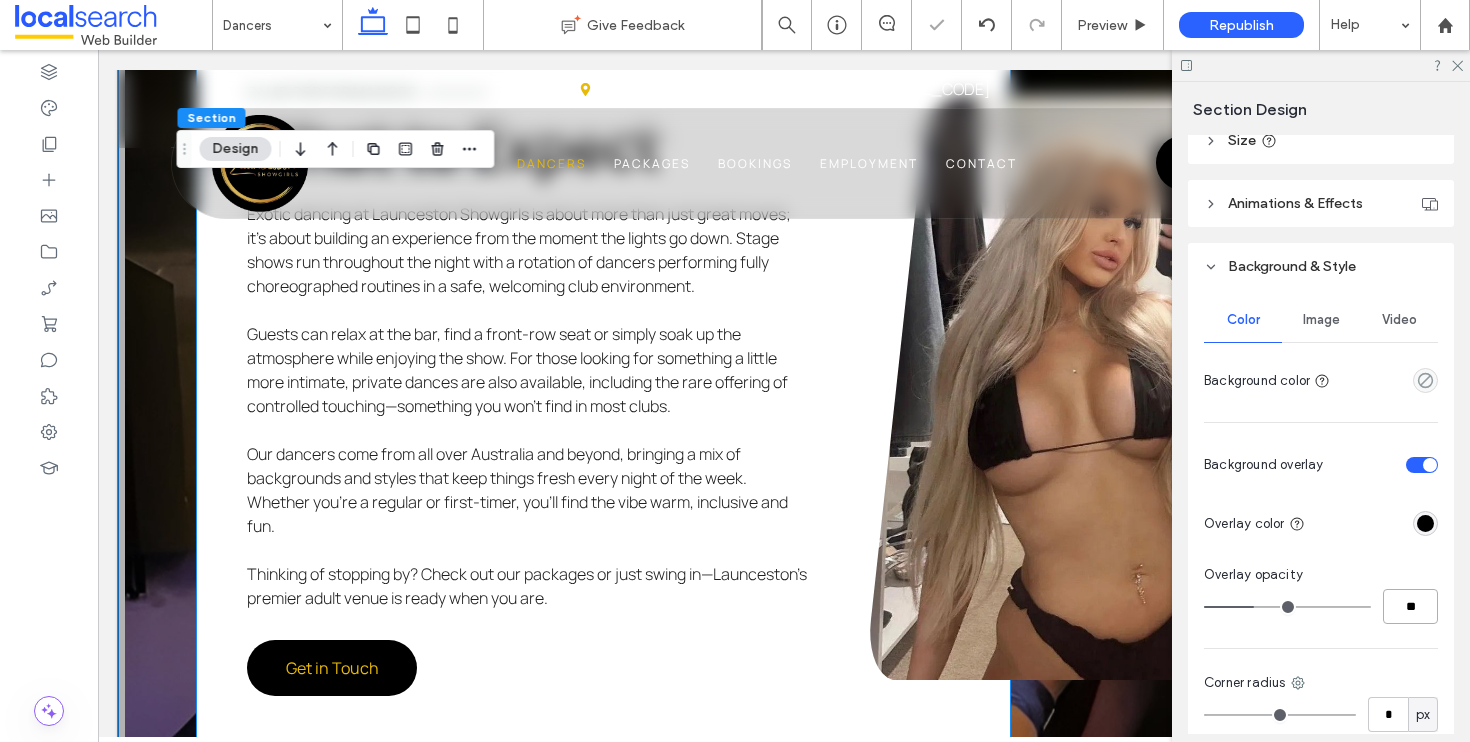click on "Club Performances
What to Expect
Exotic dancing at Launceston Showgirls is about more than just great moves; it’s about building an experience from the moment the lights go down. Stage shows run throughout the night with a rotation of dancers performing fully choreographed routines in a safe, welcoming club environment.
Guests can relax at the bar, find a front-row seat or simply soak up the atmosphere while enjoying the show. For those looking for something a little more intimate, private dances are also available, including the rare offering of controlled touching—something you won’t find in most clubs. Our dancers come from all over Australia and beyond, bringing a mix of backgrounds and styles that keep things fresh every night of the week. Whether you’re a regular or first-timer, you’ll find the vibe warm, inclusive and fun.
Thinking of stopping by? Check out our packages or just swing in—Launceston’s premier adult venue is ready when you are." at bounding box center (603, 387) 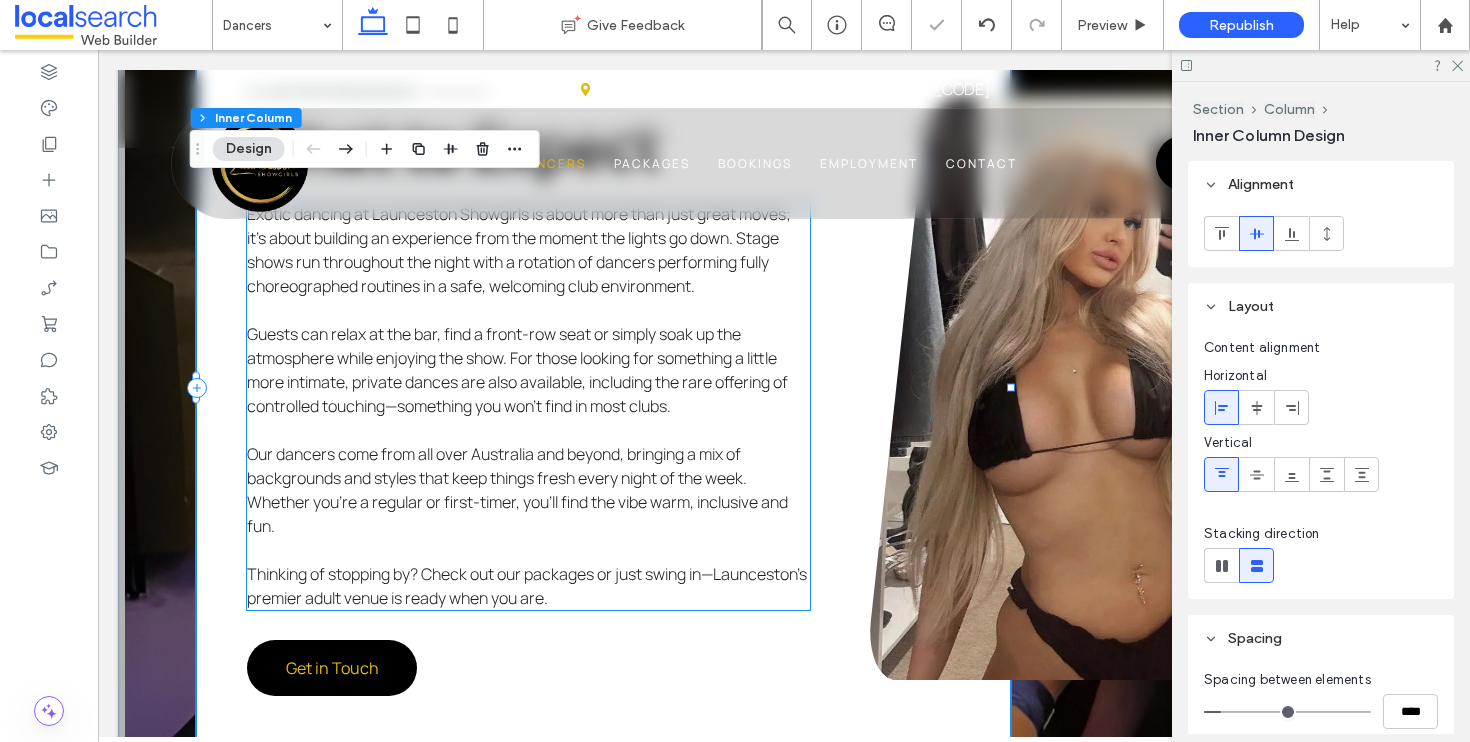 click on "Our dancers come from all over Australia and beyond, bringing a mix of backgrounds and styles that keep things fresh every night of the week. Whether you’re a regular or first-timer, you’ll find the vibe warm, inclusive and fun." at bounding box center [517, 490] 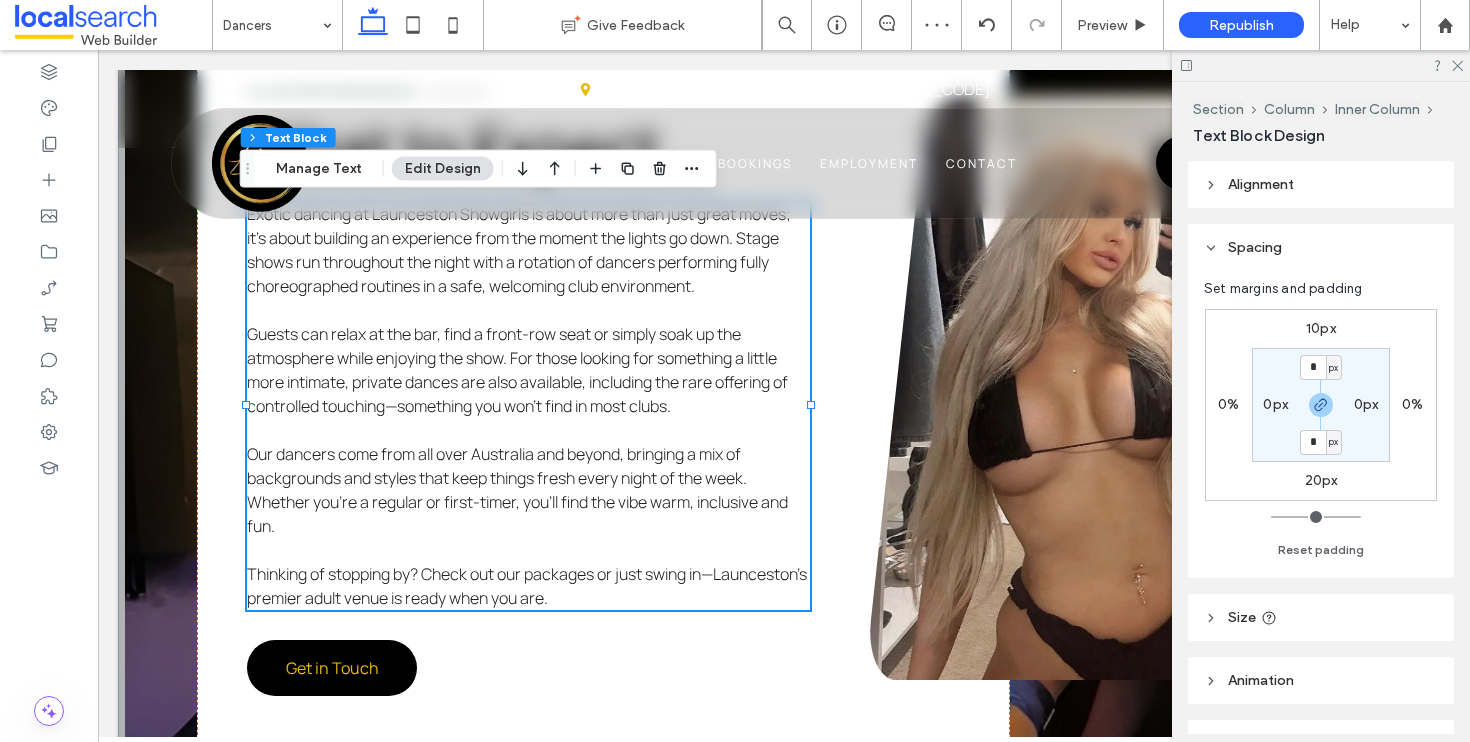 click on "Exotic dancing at Launceston Showgirls is about more than just great moves; it’s about building an experience from the moment the lights go down. Stage shows run throughout the night with a rotation of dancers performing fully choreographed routines in a safe, welcoming club environment.
Guests can relax at the bar, find a front-row seat or simply soak up the atmosphere while enjoying the show. For those looking for something a little more intimate, private dances are also available, including the rare offering of controlled touching—something you won’t find in most clubs. Our dancers come from all over Australia and beyond, bringing a mix of backgrounds and styles that keep things fresh every night of the week. Whether you’re a regular or first-timer, you’ll find the vibe warm, inclusive and fun.
Thinking of stopping by? Check out our packages or just swing in—Launceston’s premier adult venue is ready when you are." at bounding box center [528, 406] 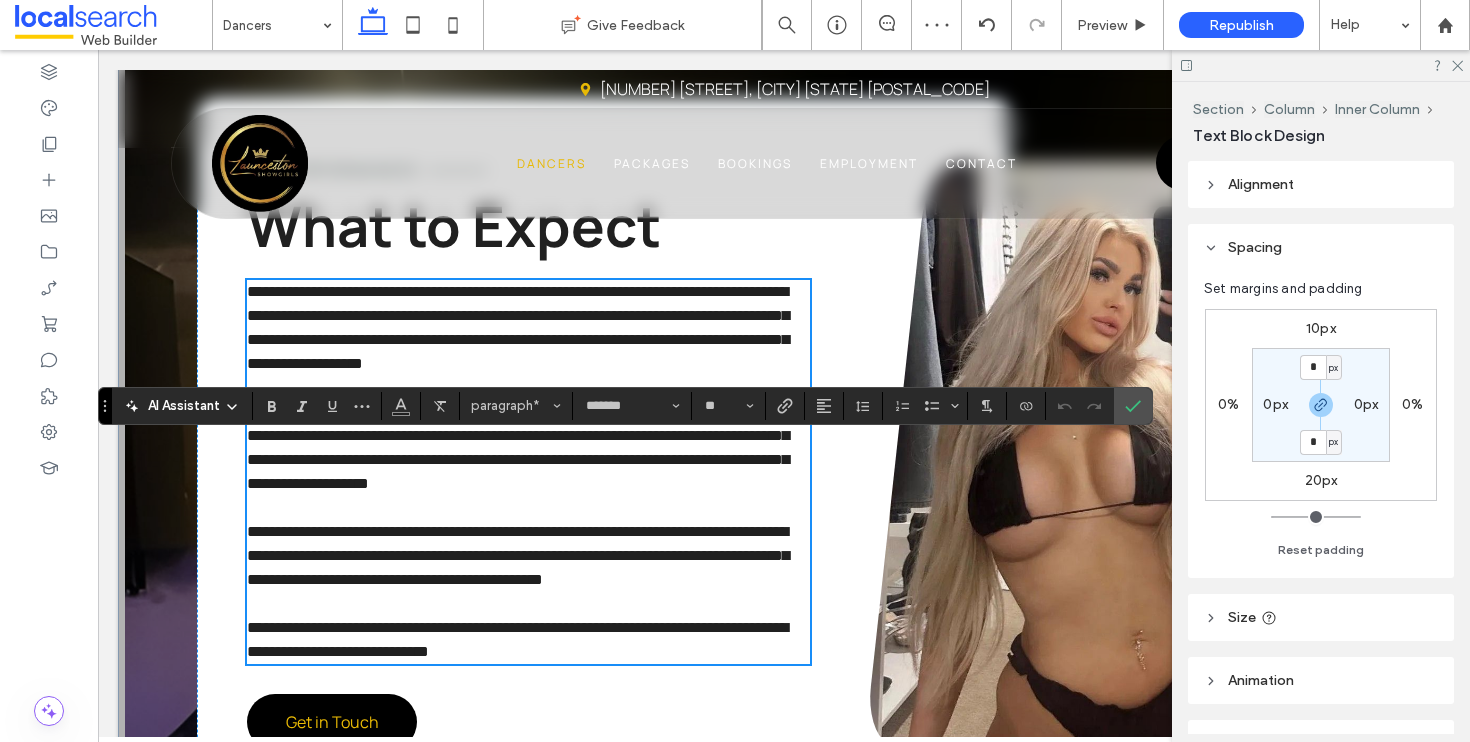 scroll, scrollTop: 1521, scrollLeft: 0, axis: vertical 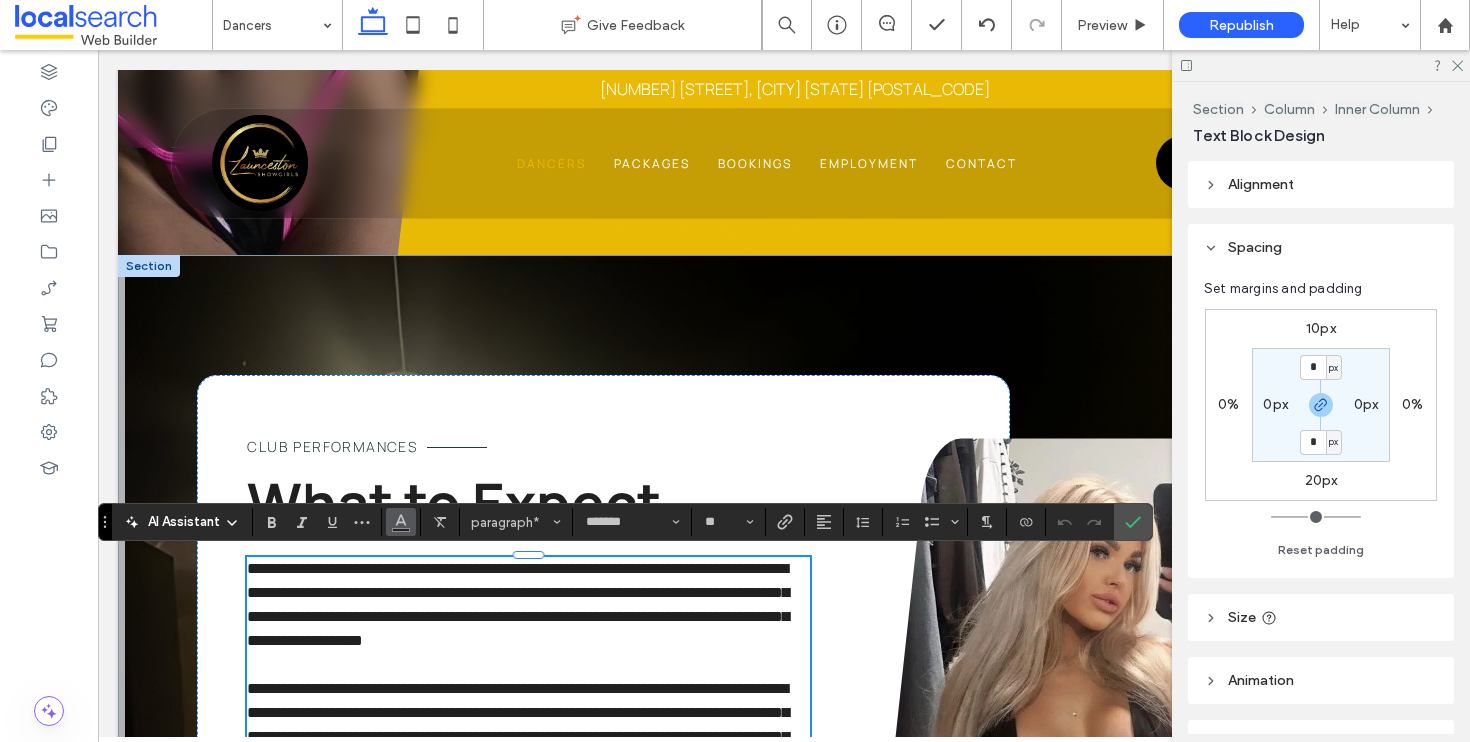 click 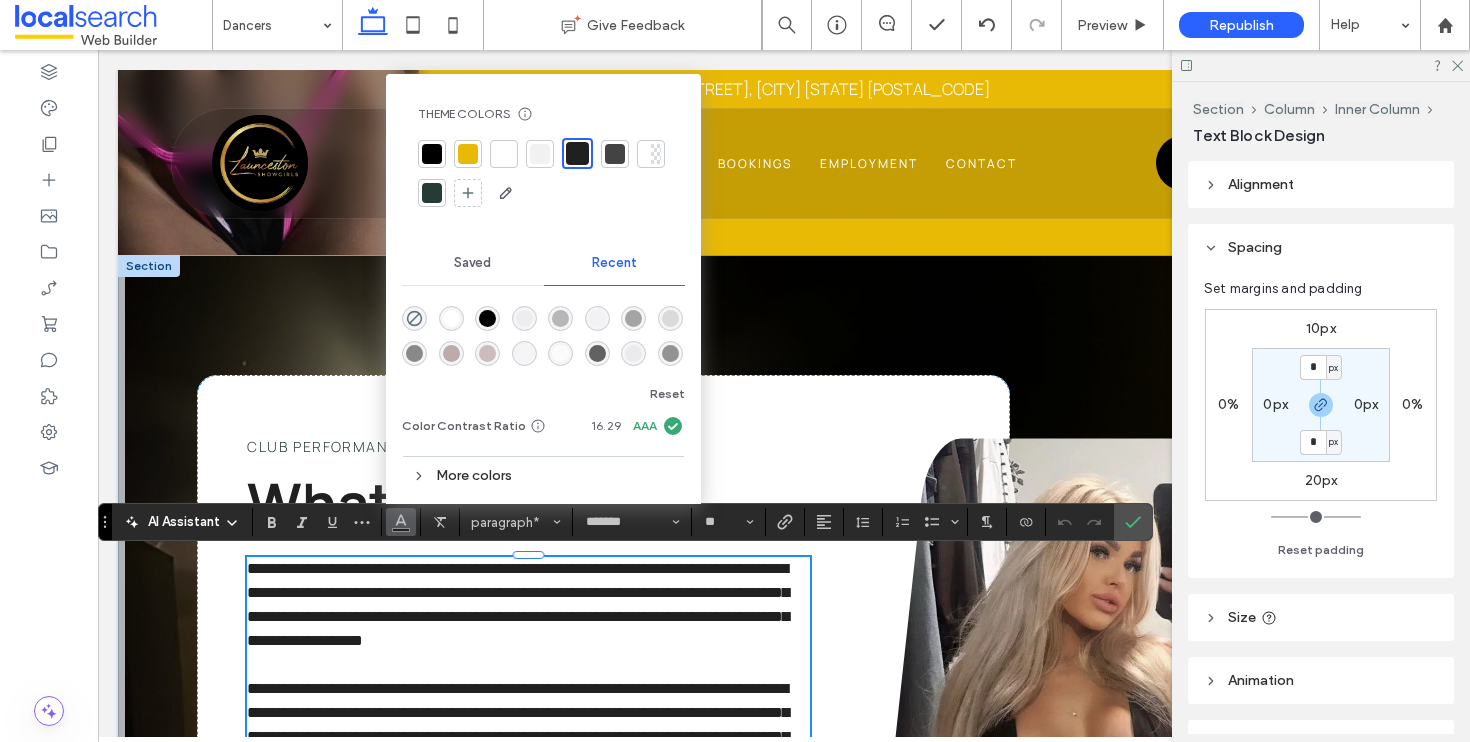 click at bounding box center (504, 154) 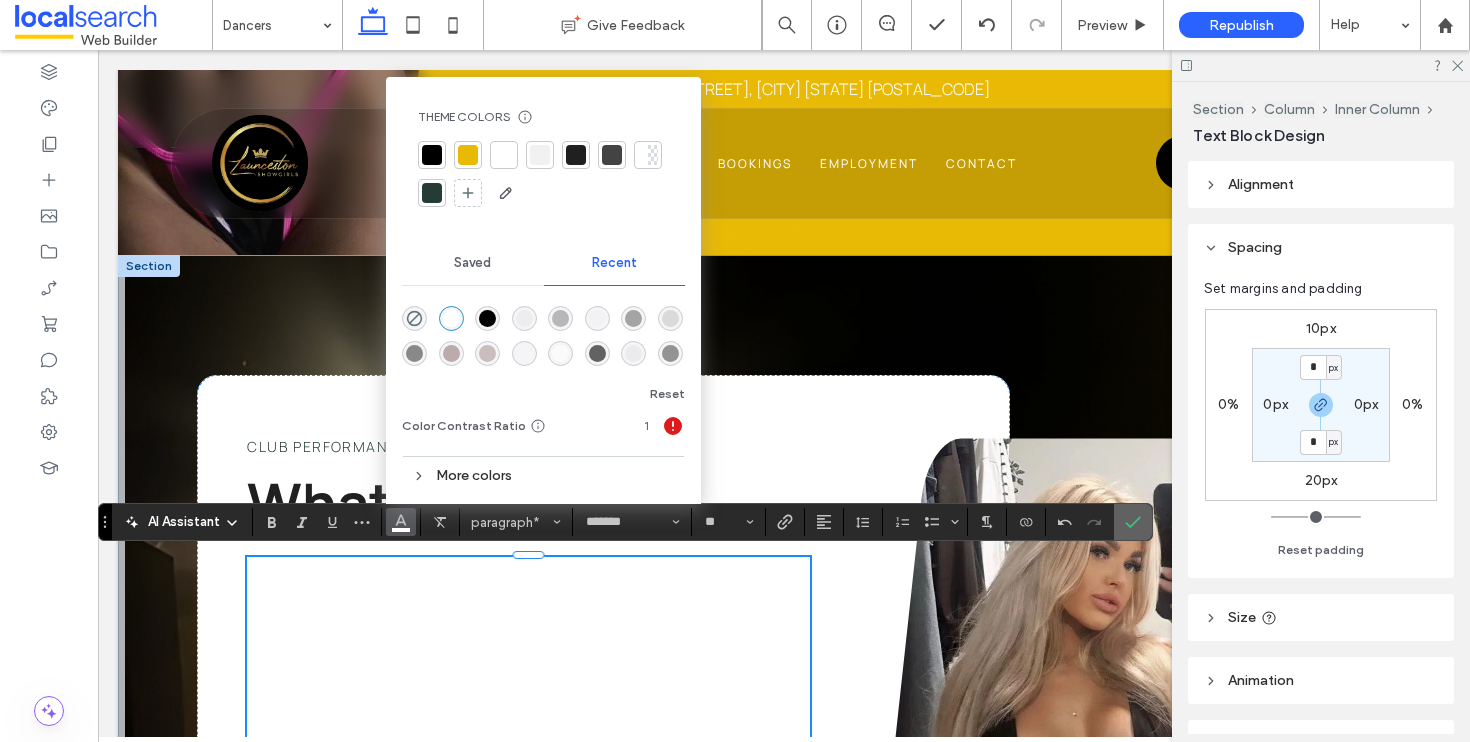 click at bounding box center [1133, 522] 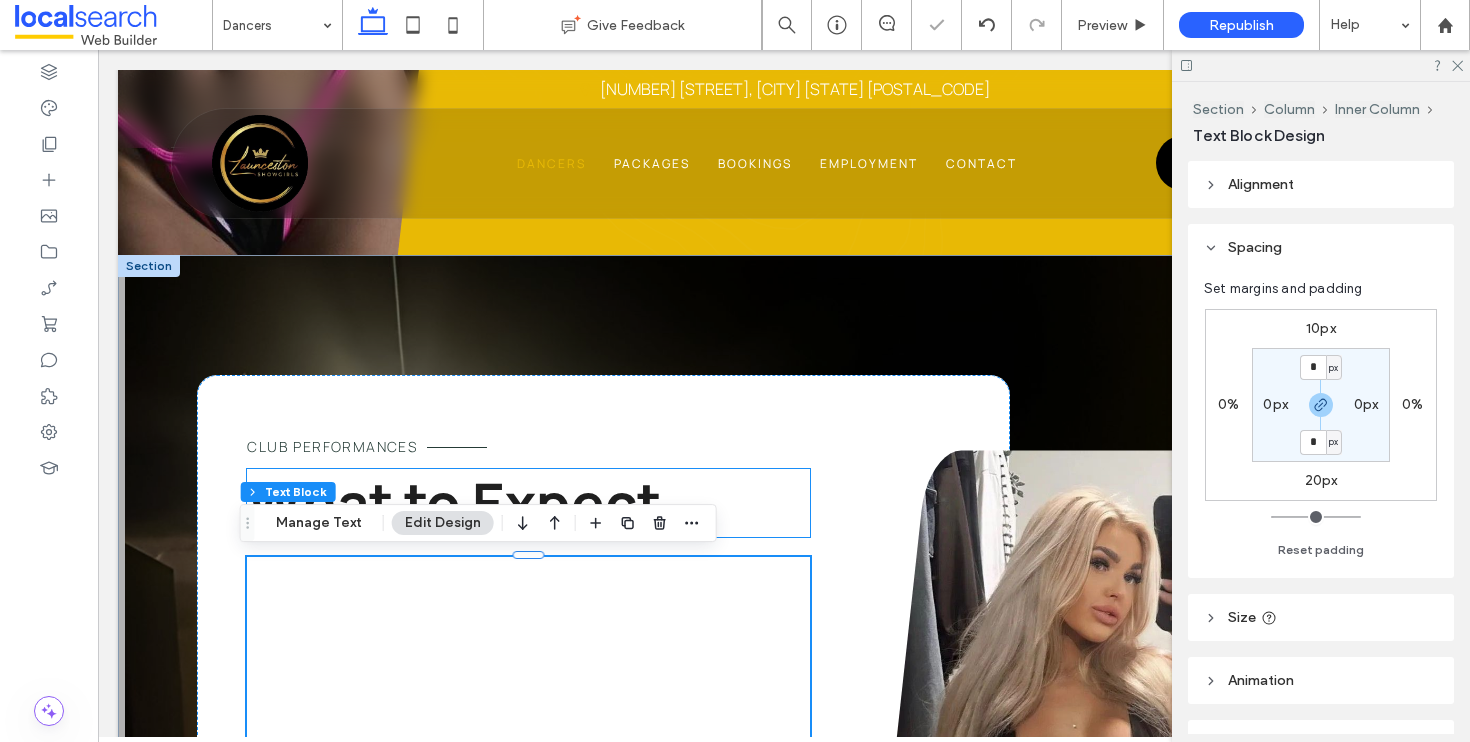 click on "What to Expect" at bounding box center [454, 502] 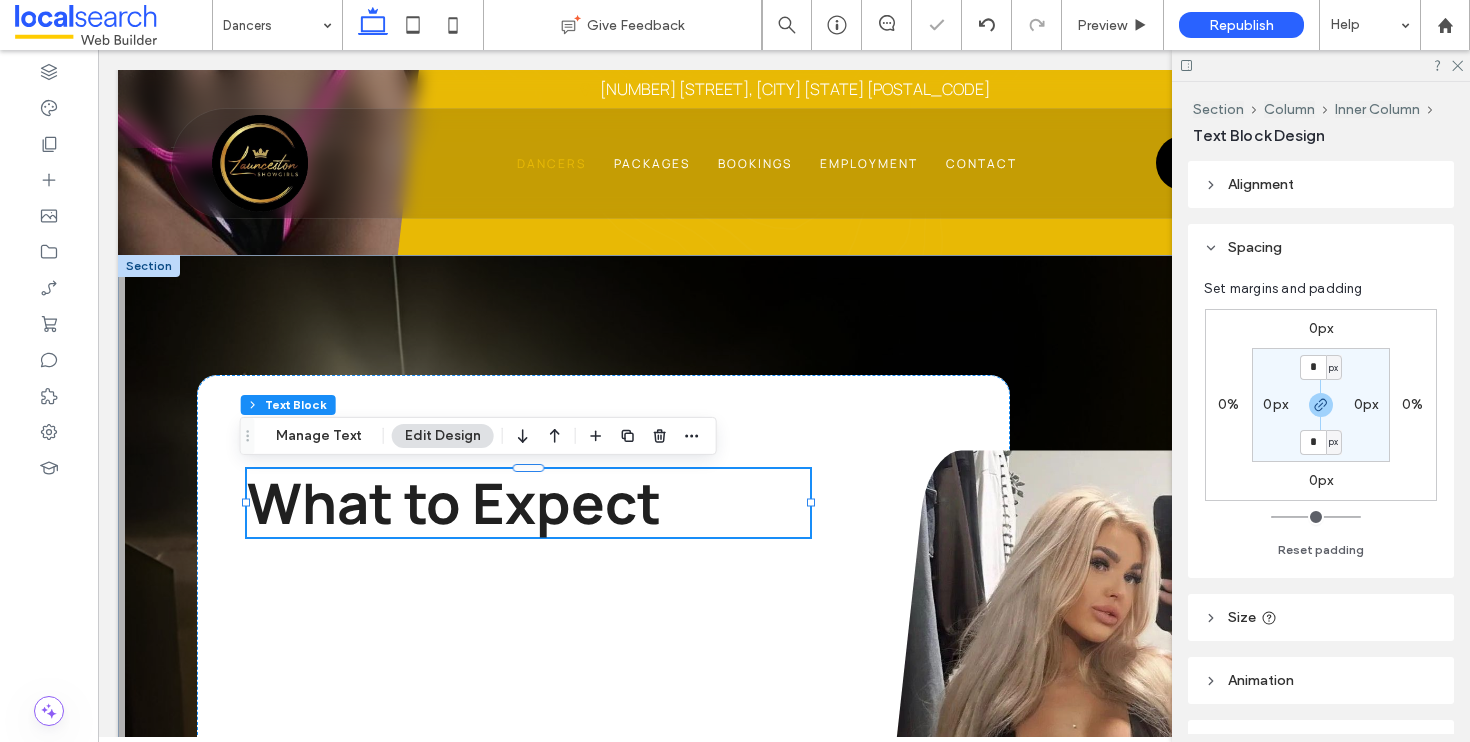 click on "What to Expect" at bounding box center [528, 502] 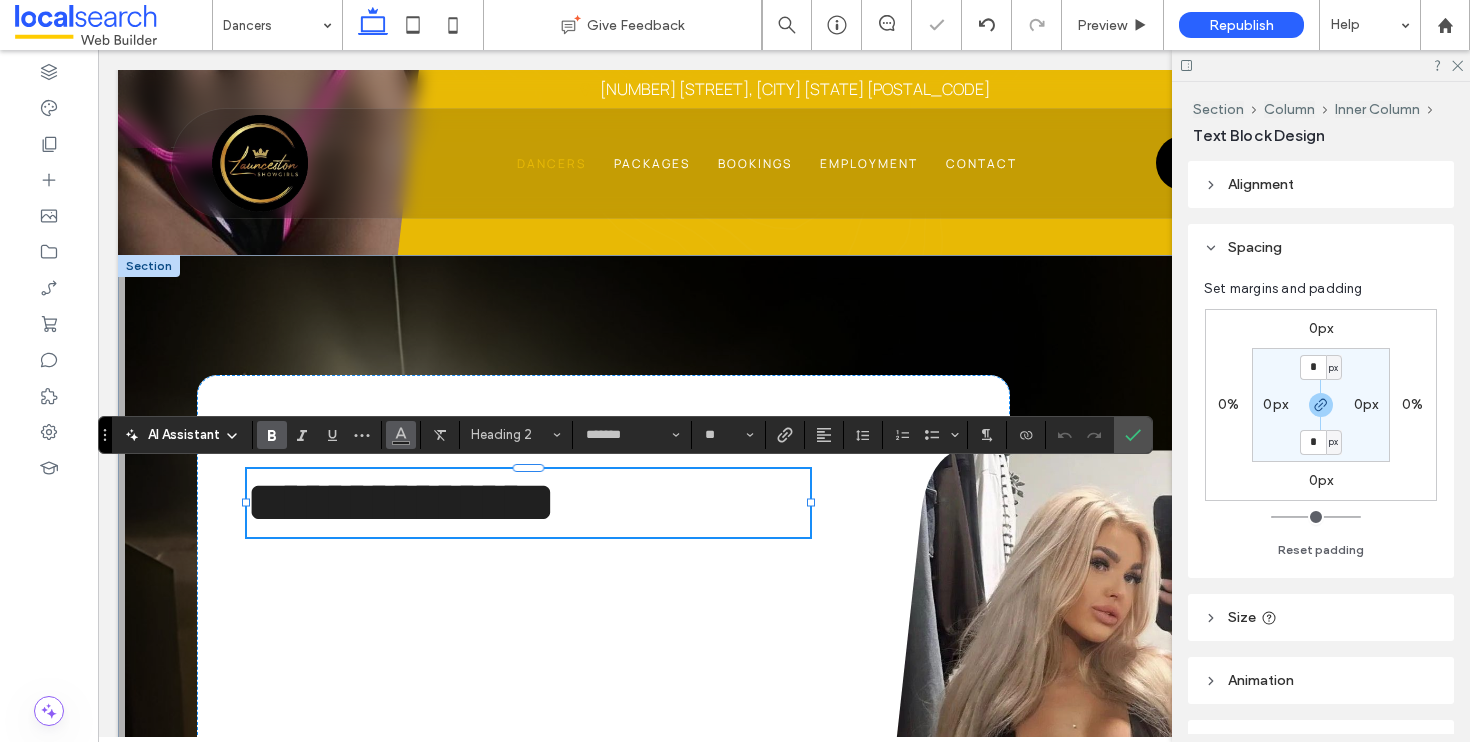 click 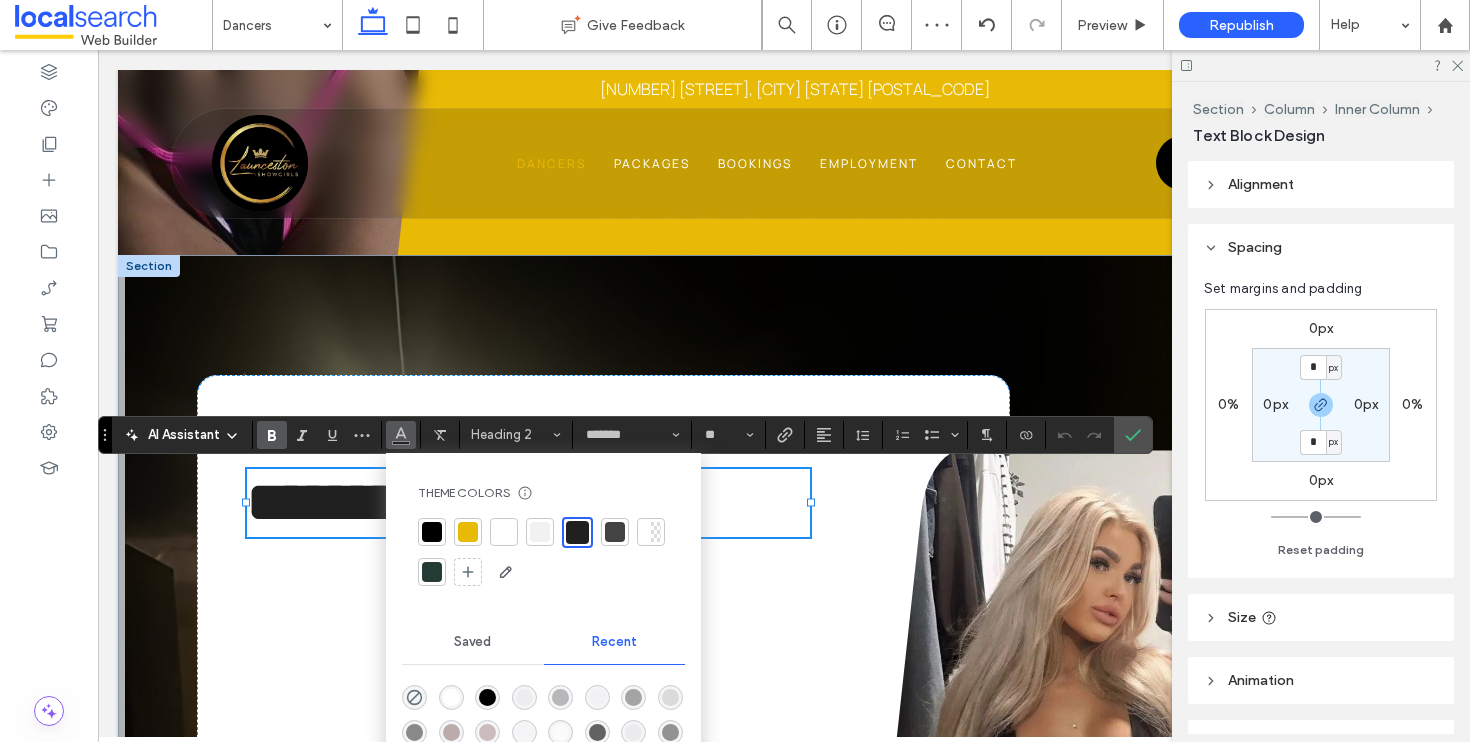 click at bounding box center [504, 532] 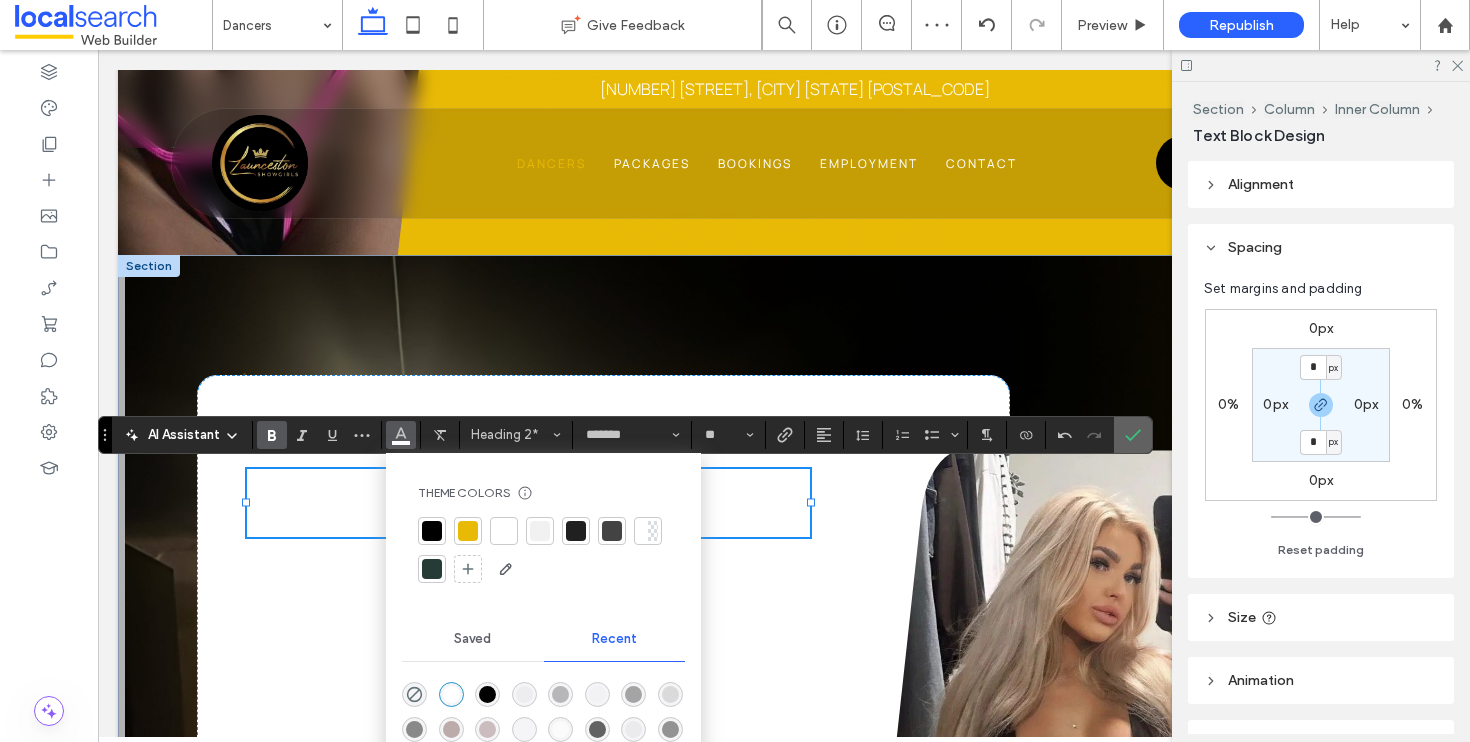 click 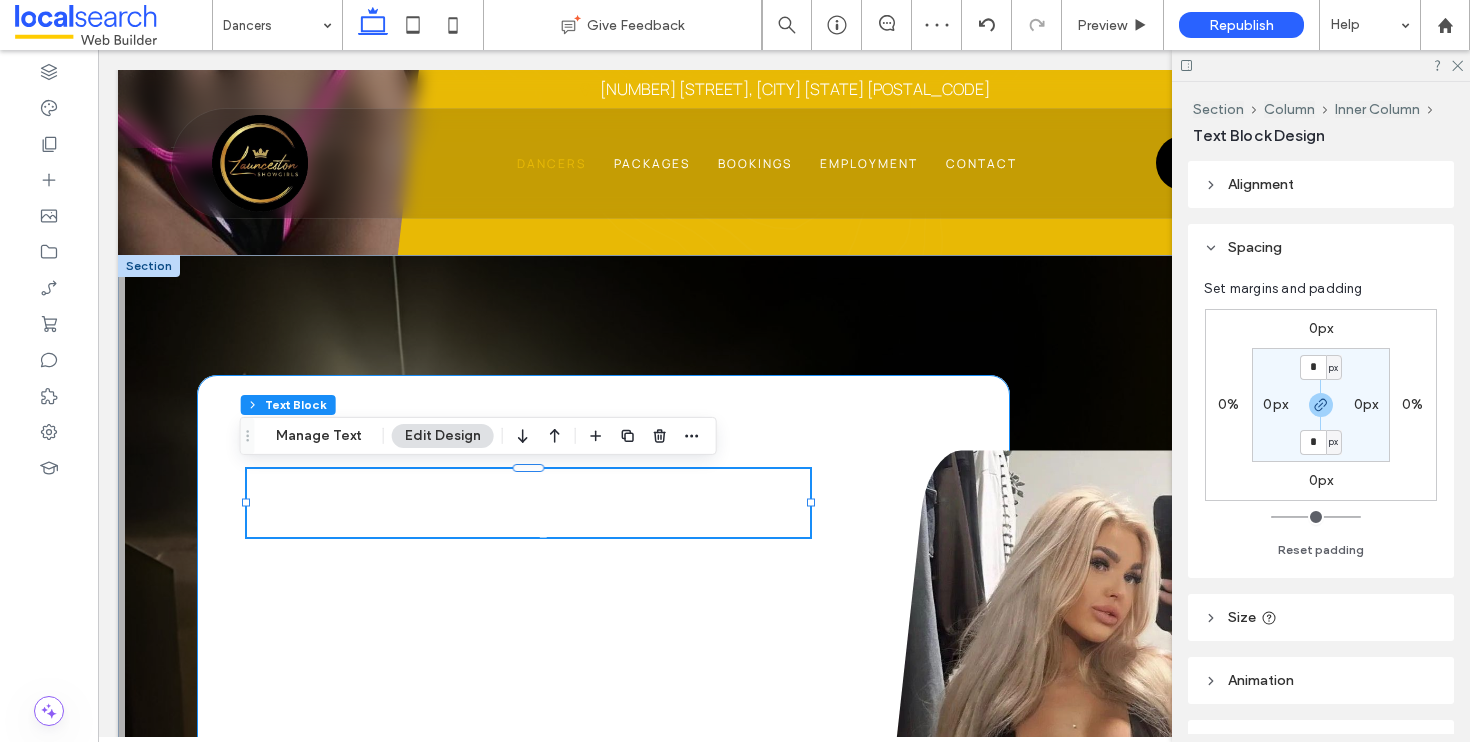 click on "Club Performances
What to Expect
Exotic dancing at Launceston Showgirls is about more than just great moves; it’s about building an experience from the moment the lights go down. Stage shows run throughout the night with a rotation of dancers performing fully choreographed routines in a safe, welcoming club environment.  Guests can relax at the bar, find a front-row seat or simply soak up the atmosphere while enjoying the show. For those looking for something a little more intimate, private dances are also available, including the rare offering of controlled touching—something you won’t find in most clubs. Our dancers come from all over Australia and beyond, bringing a mix of backgrounds and styles that keep things fresh every night of the week. Whether you’re a regular or first-timer, you’ll find the vibe warm, inclusive and fun.  Thinking of stopping by? Check out our packages or just swing in—Launceston’s premier adult venue is ready when you are." at bounding box center [603, 742] 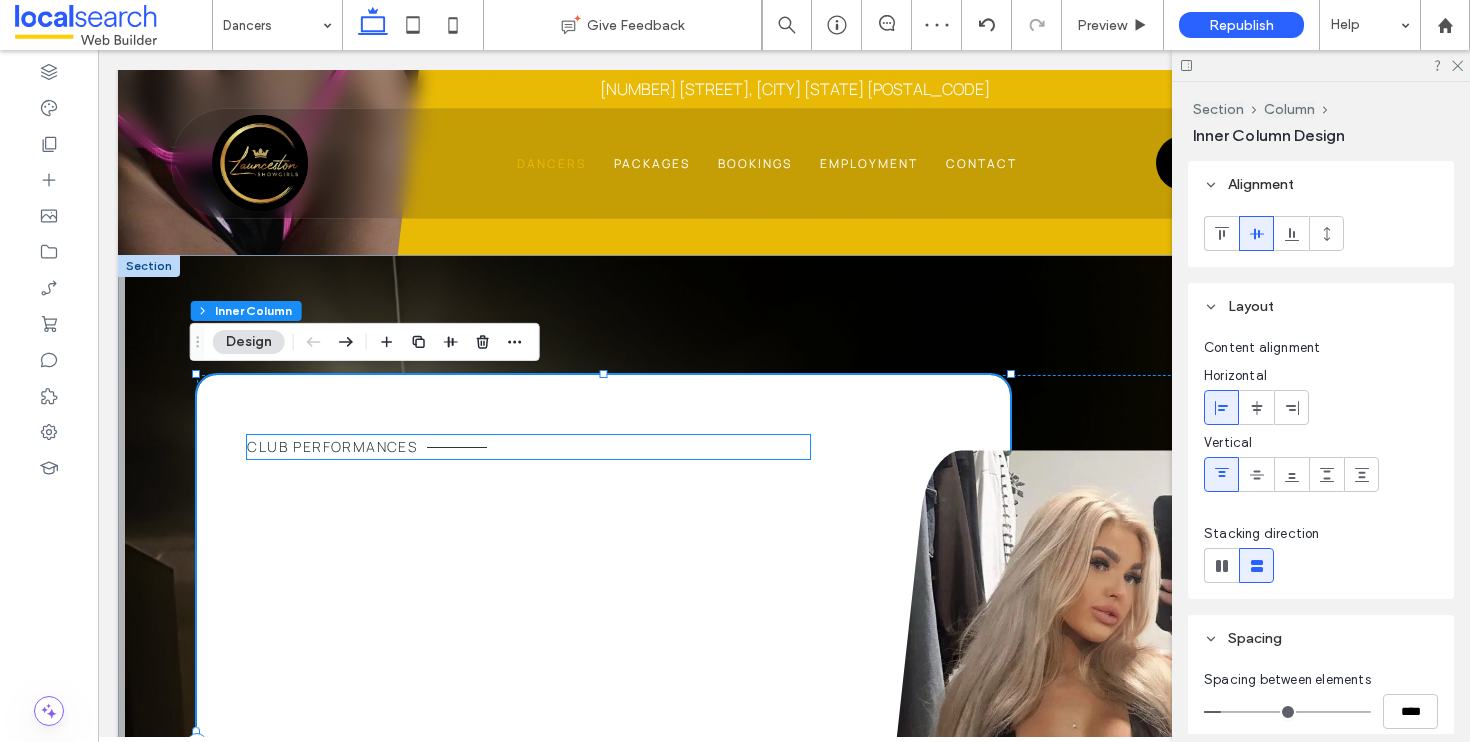 click on "Club Performances" at bounding box center (332, 446) 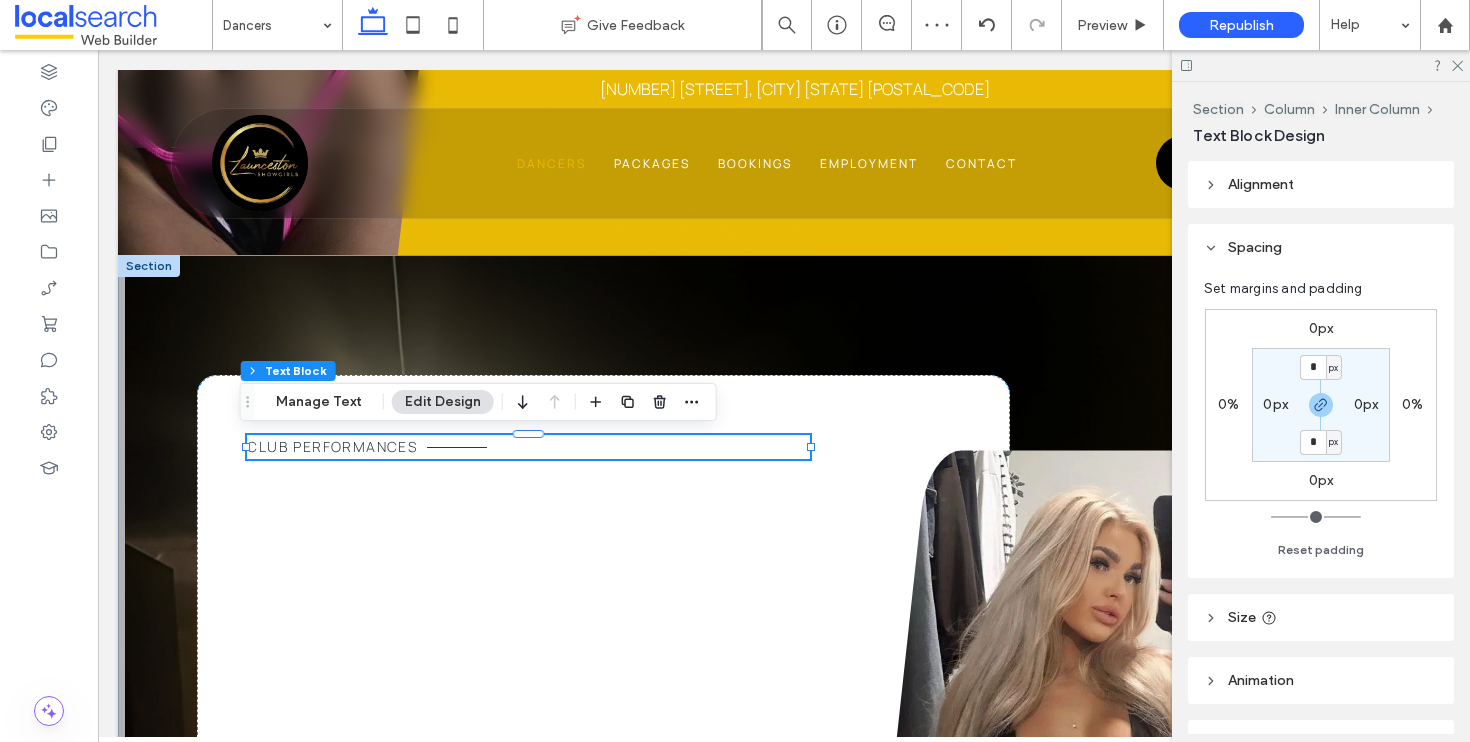 click on "Club Performances" at bounding box center (528, 447) 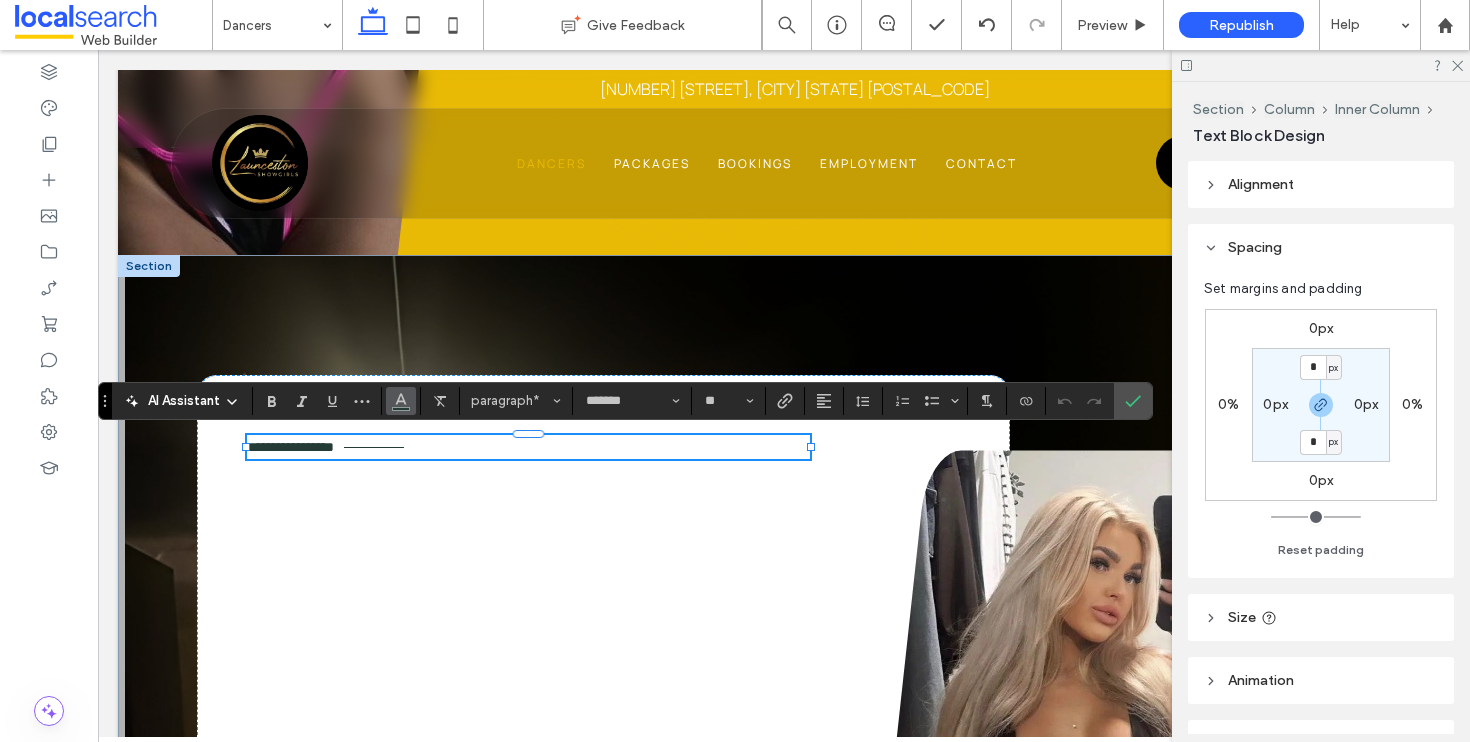 click 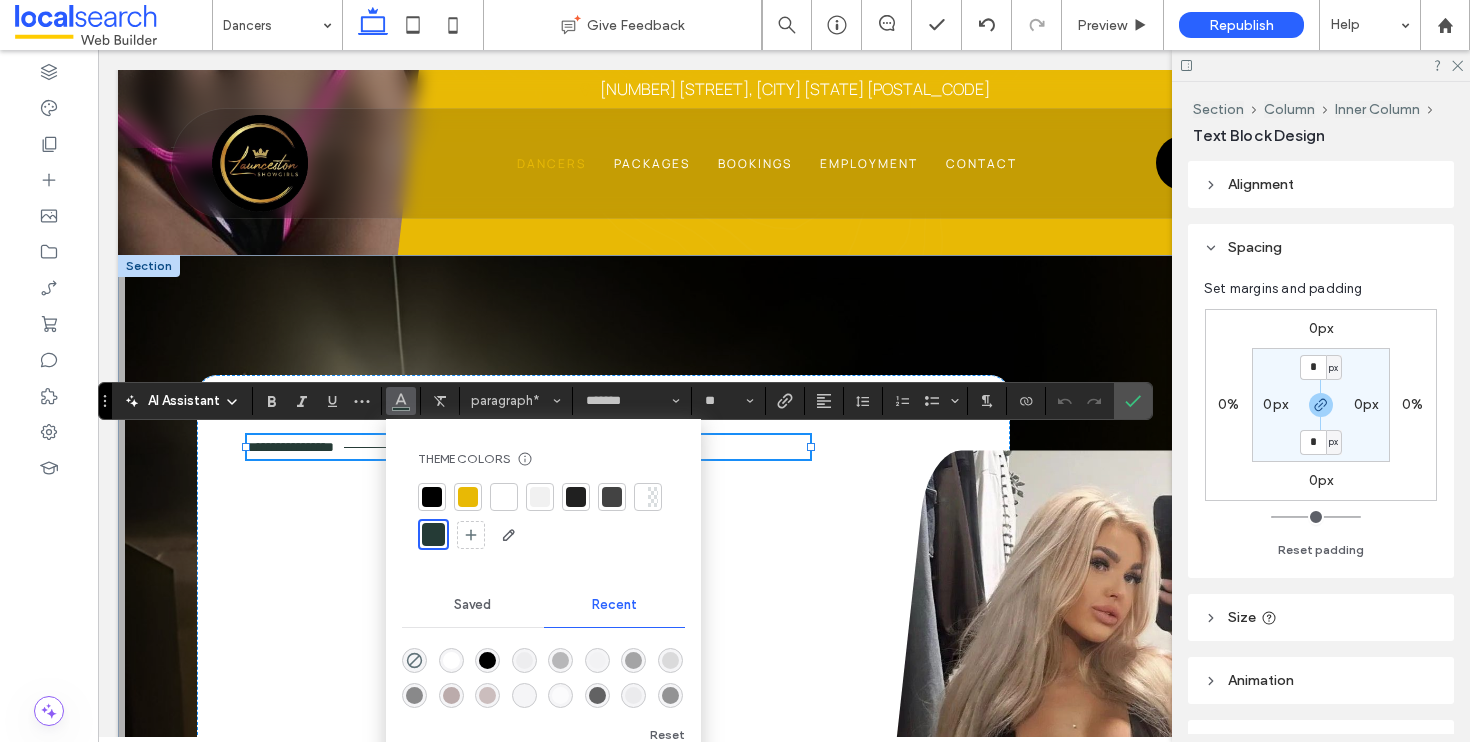 click at bounding box center [504, 497] 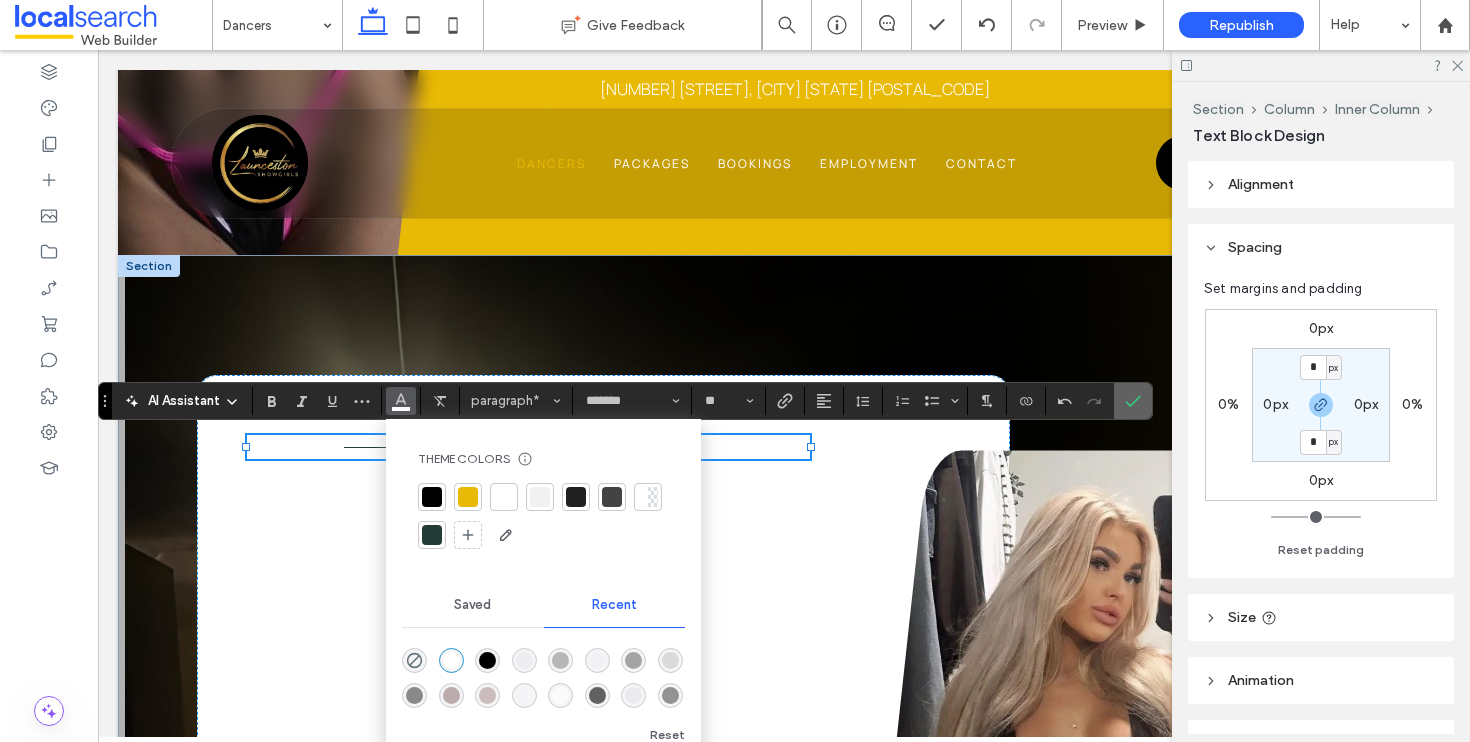 click at bounding box center (1133, 401) 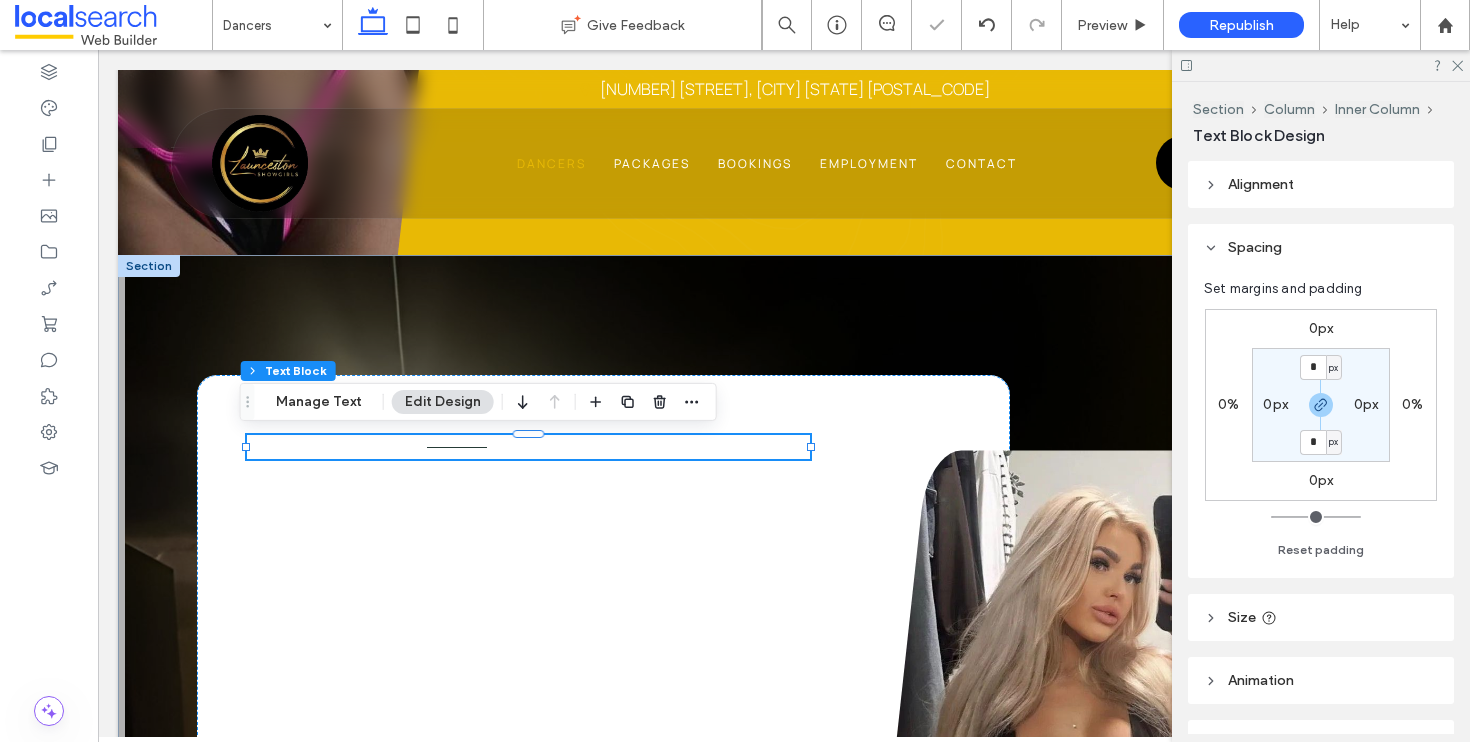 click on "Club Performances" at bounding box center (528, 447) 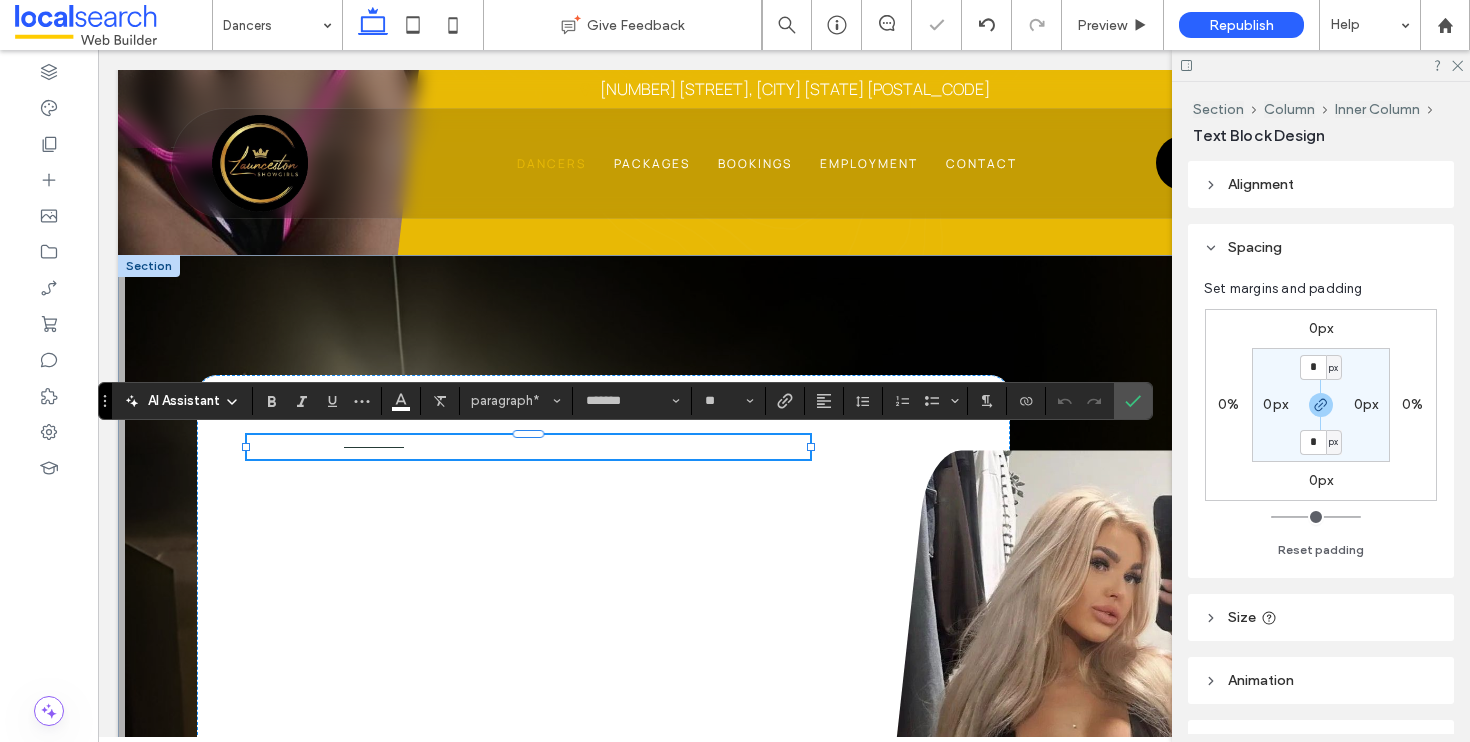 click on "**********" at bounding box center [528, 447] 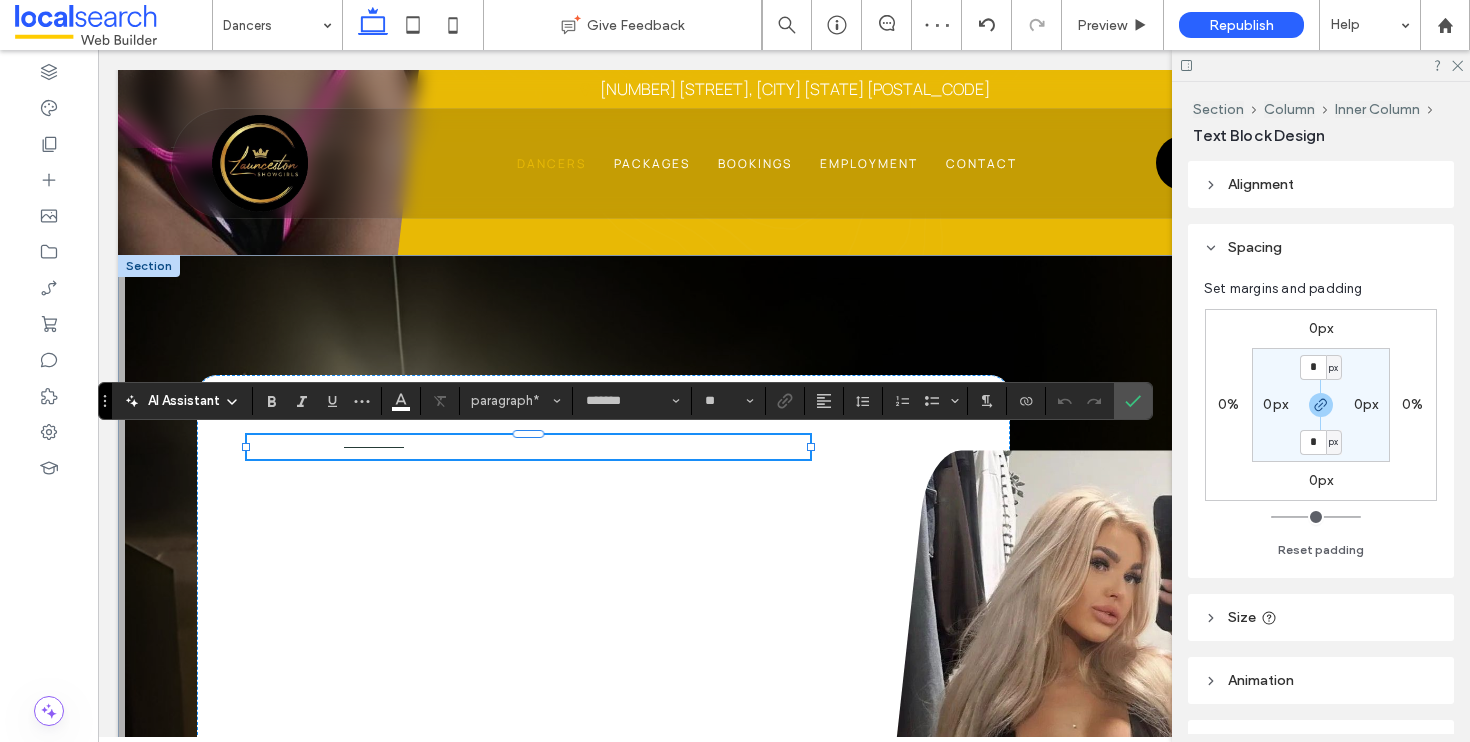 drag, startPoint x: 486, startPoint y: 446, endPoint x: 423, endPoint y: 450, distance: 63.126858 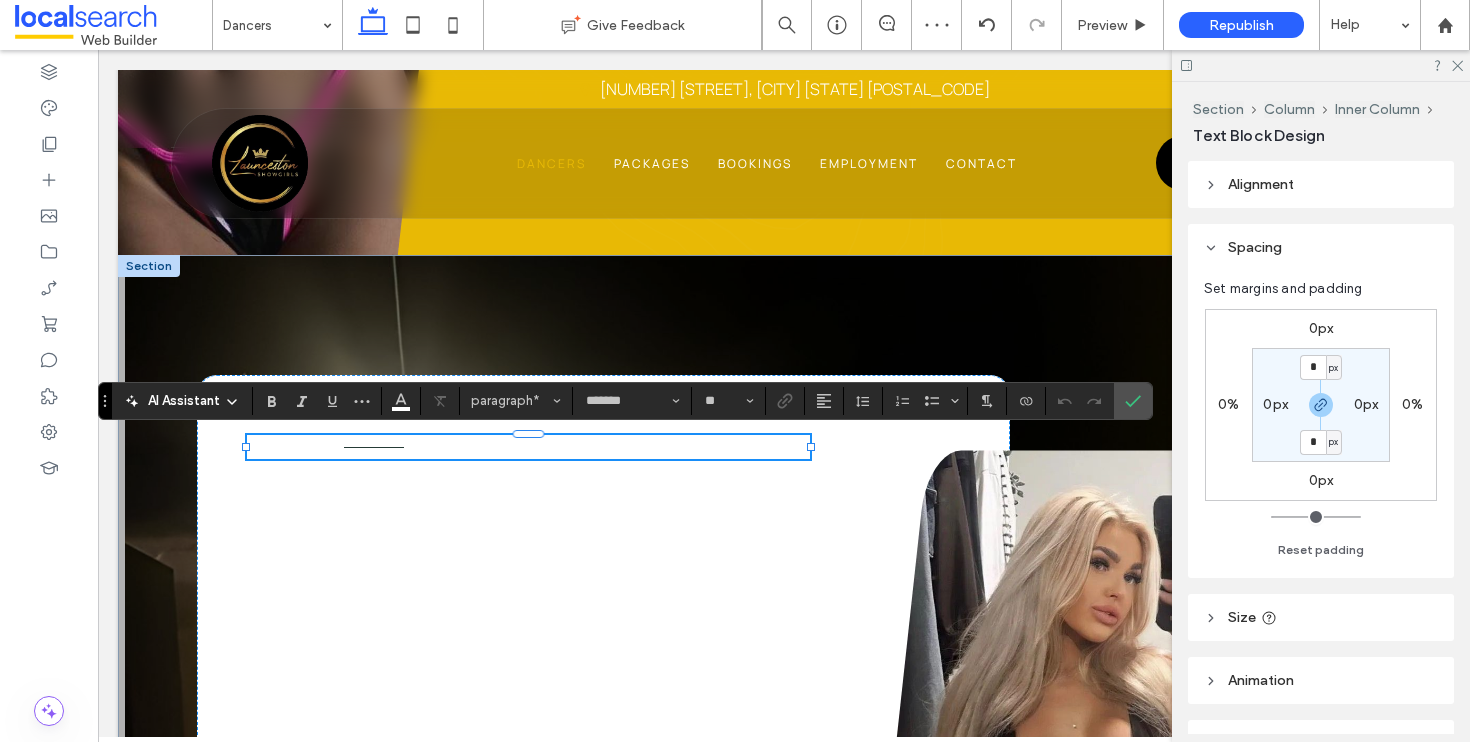 click on "**********" at bounding box center (528, 447) 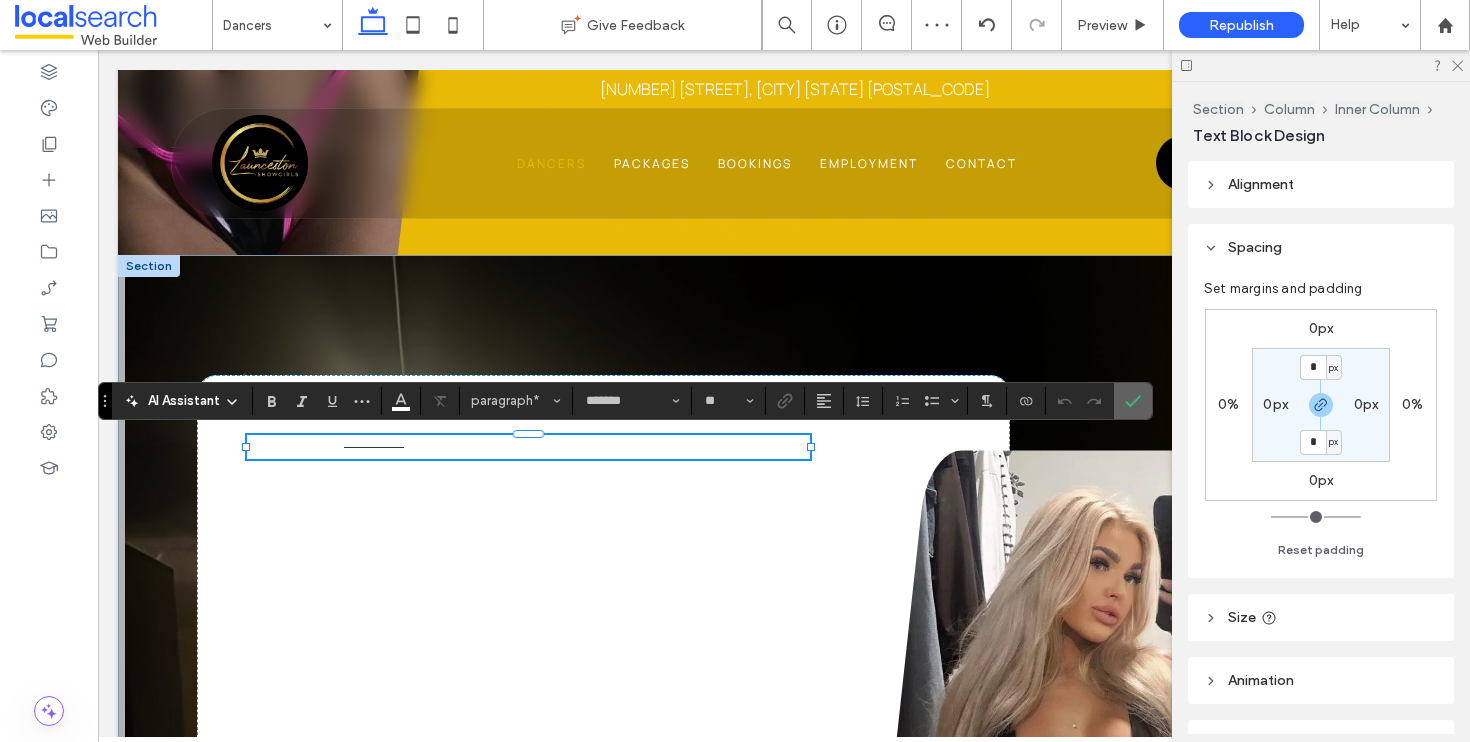 click 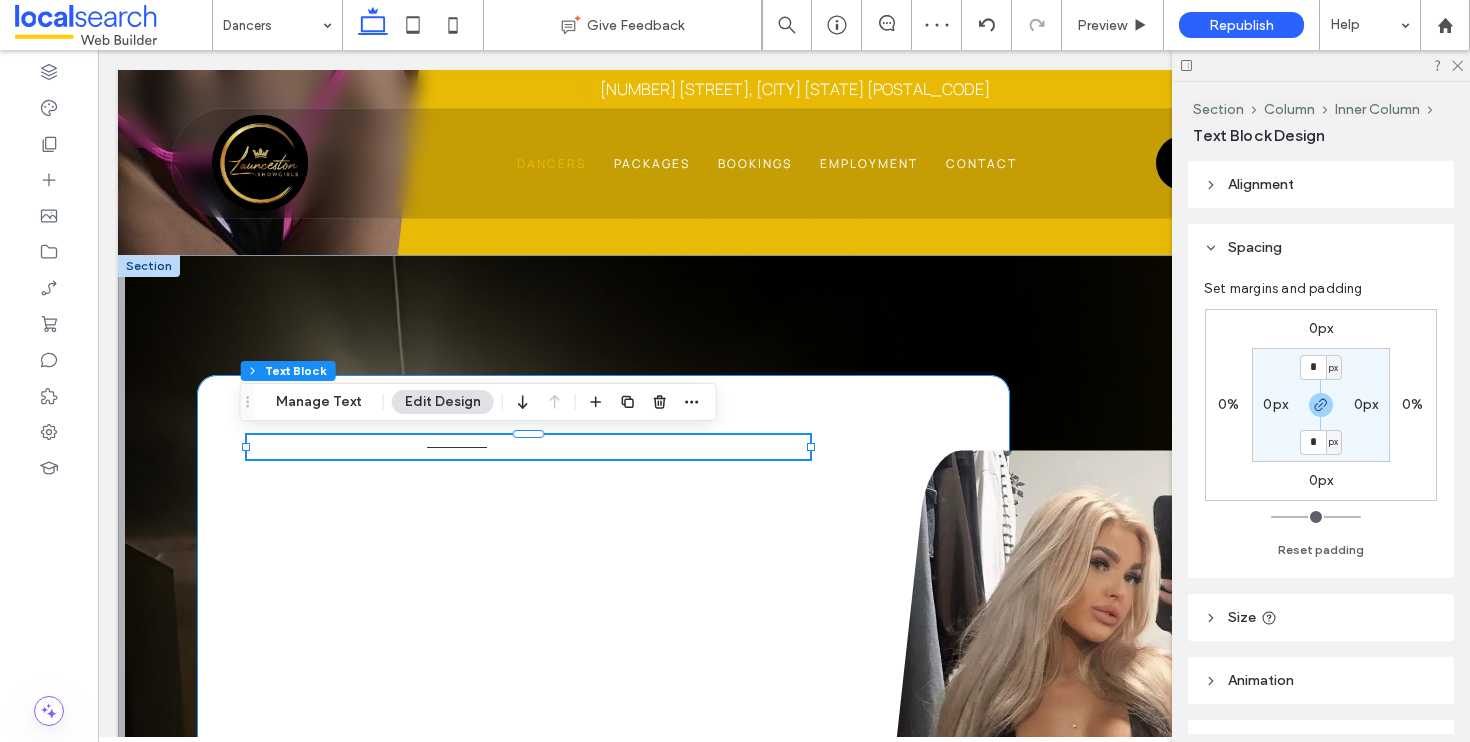 click on "Club Performances
What to Expect
Exotic dancing at Launceston Showgirls is about more than just great moves; it’s about building an experience from the moment the lights go down. Stage shows run throughout the night with a rotation of dancers performing fully choreographed routines in a safe, welcoming club environment.  Guests can relax at the bar, find a front-row seat or simply soak up the atmosphere while enjoying the show. For those looking for something a little more intimate, private dances are also available, including the rare offering of controlled touching—something you won’t find in most clubs. Our dancers come from all over Australia and beyond, bringing a mix of backgrounds and styles that keep things fresh every night of the week. Whether you’re a regular or first-timer, you’ll find the vibe warm, inclusive and fun.  Thinking of stopping by? Check out our packages or just swing in—Launceston’s premier adult venue is ready when you are." at bounding box center [603, 742] 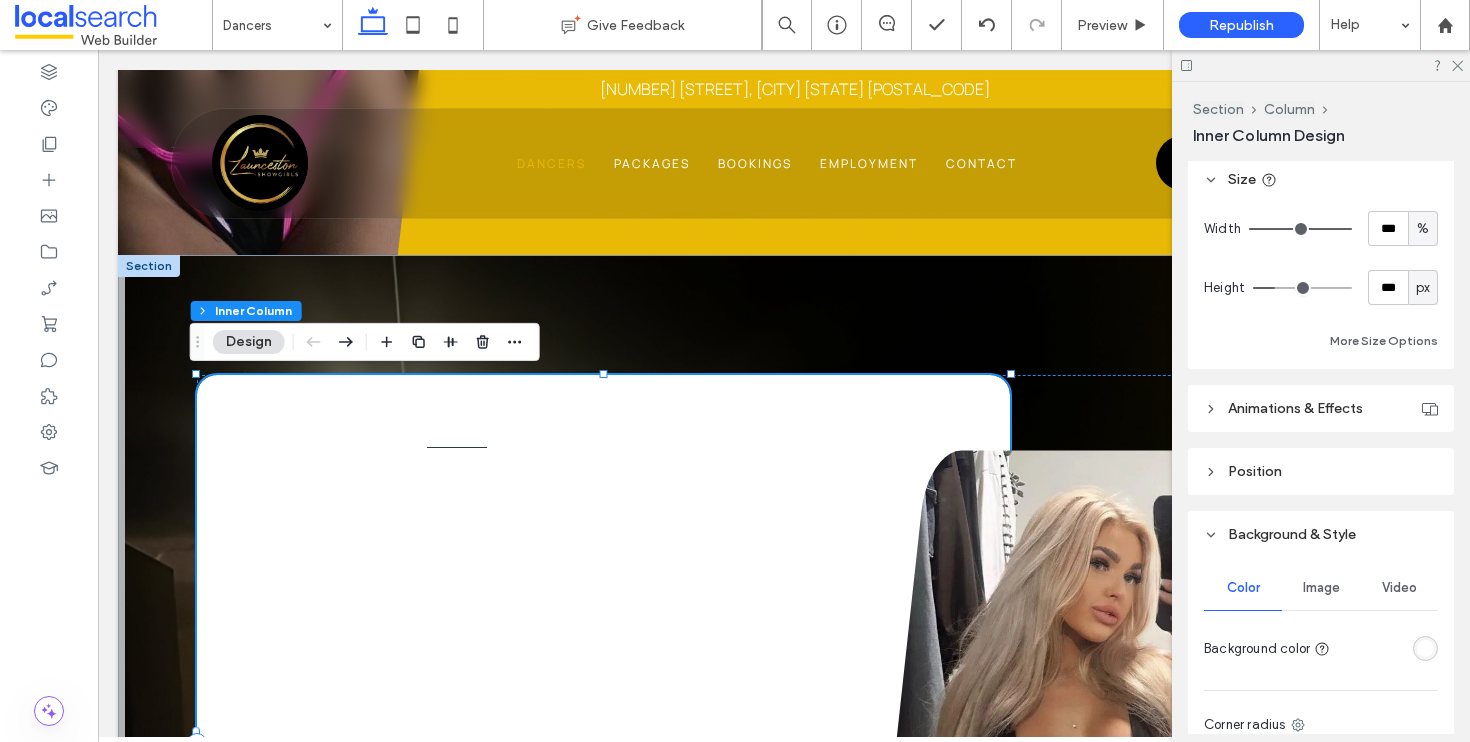 scroll, scrollTop: 1147, scrollLeft: 0, axis: vertical 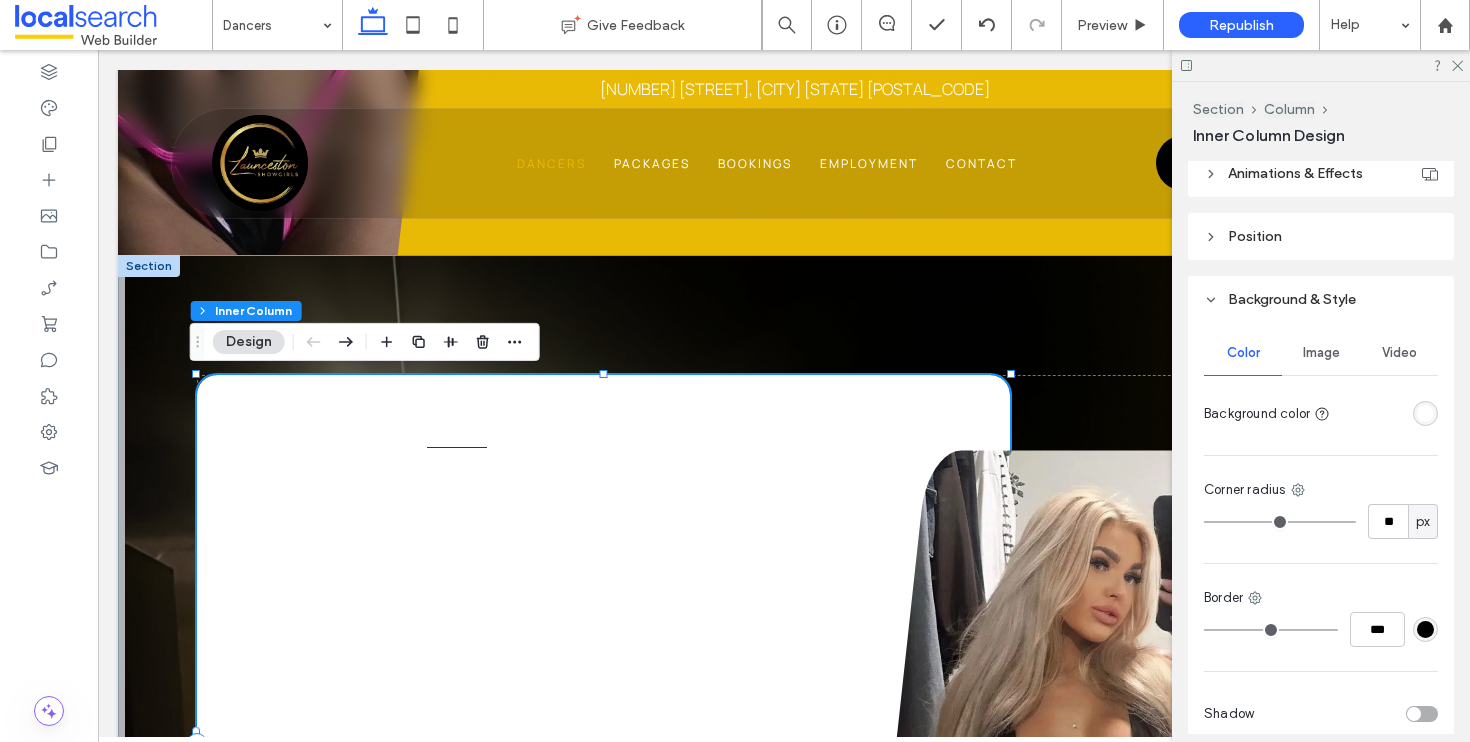 click at bounding box center (1425, 413) 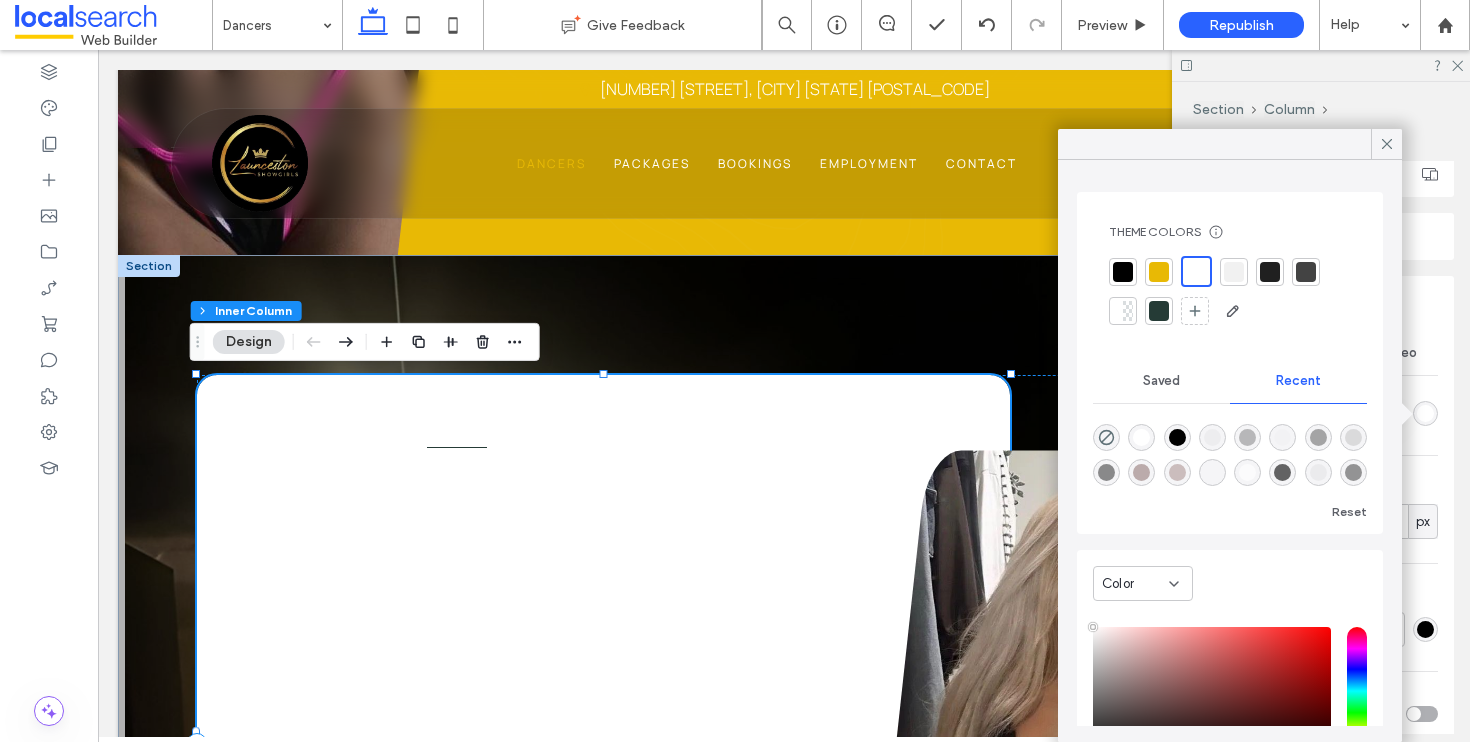 click at bounding box center (1123, 272) 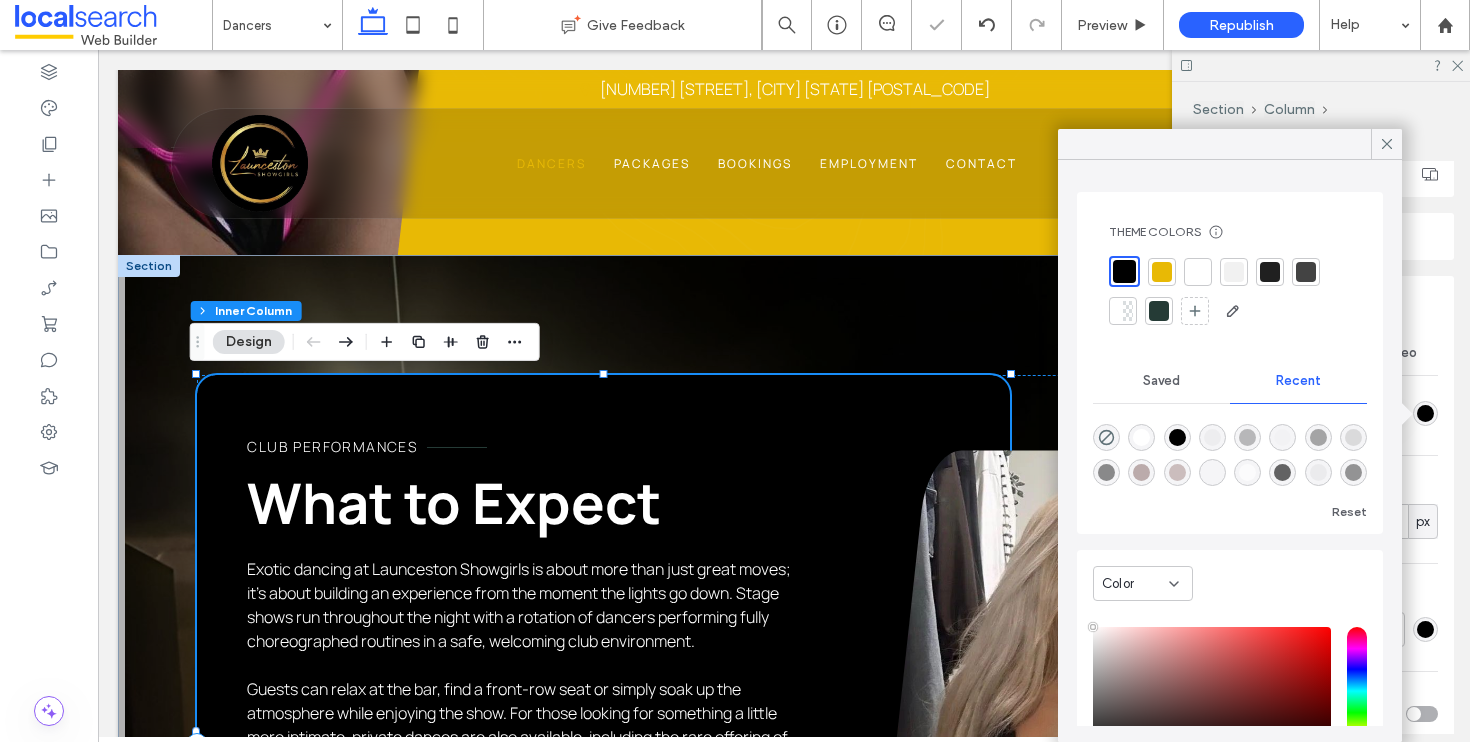 click at bounding box center (1230, 144) 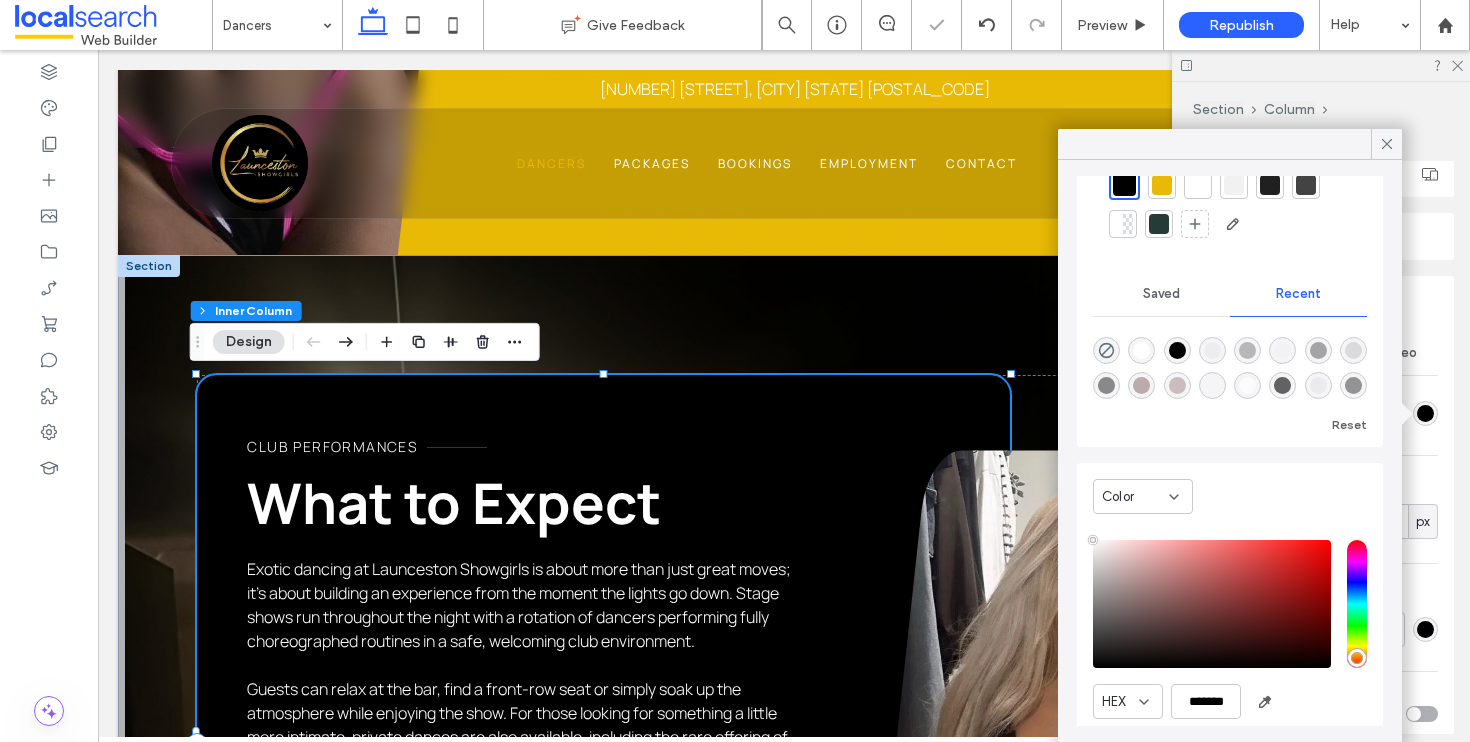 scroll, scrollTop: 156, scrollLeft: 0, axis: vertical 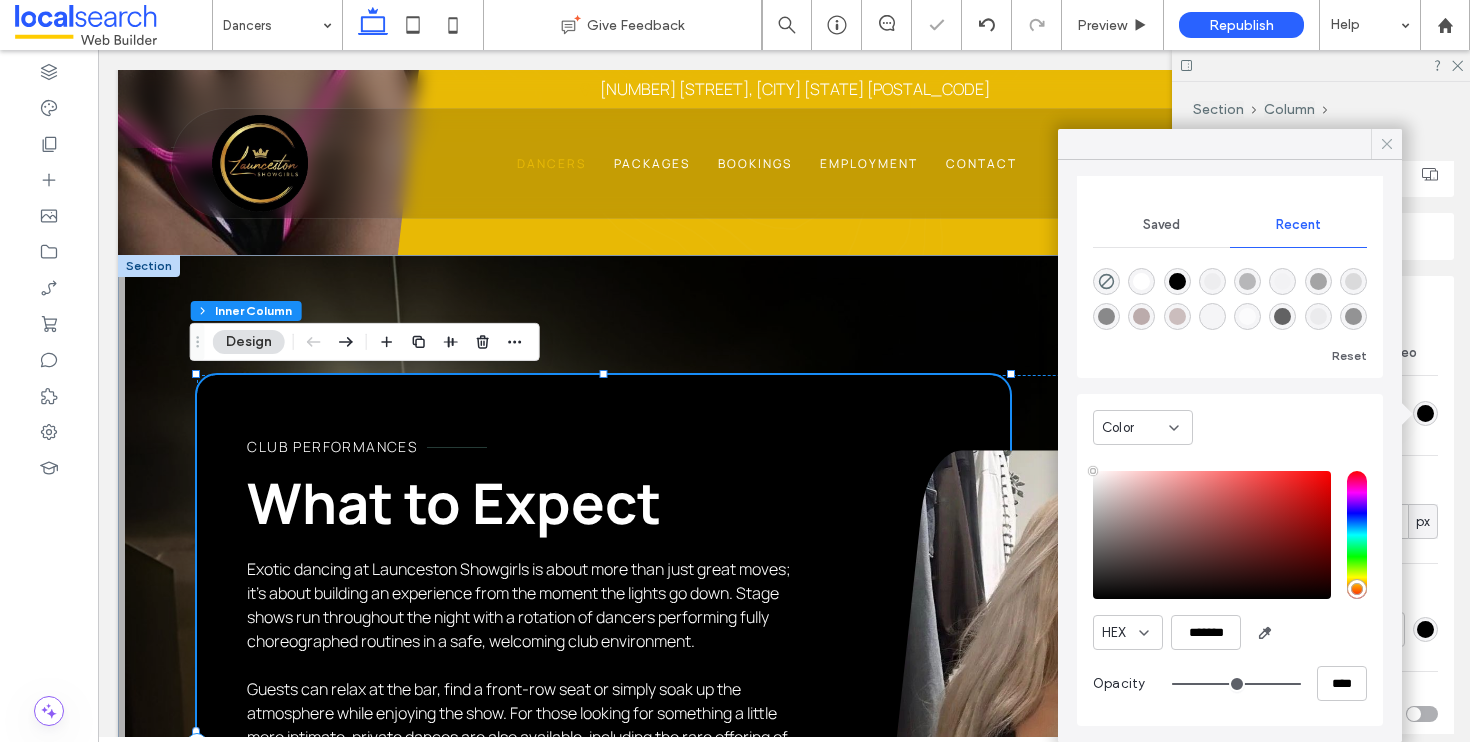 click 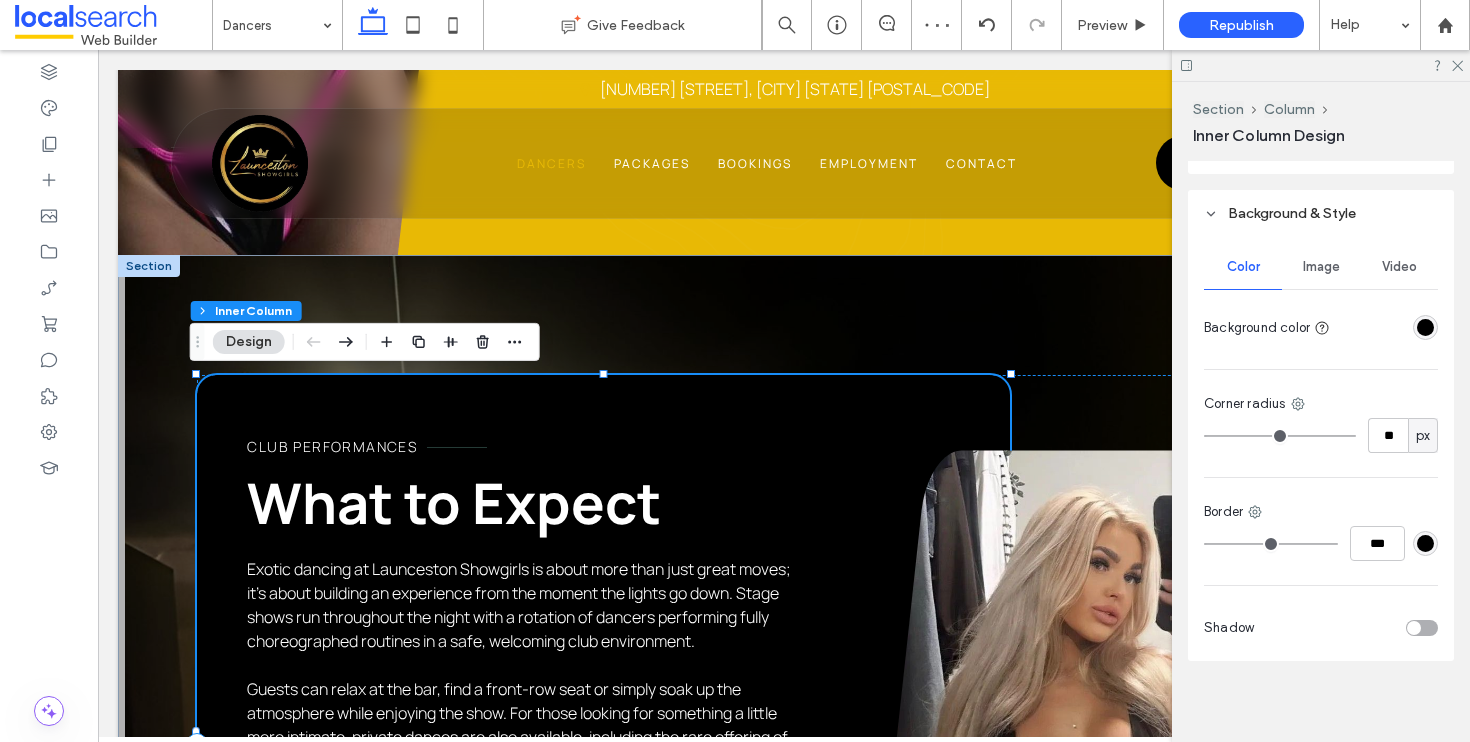 scroll, scrollTop: 1240, scrollLeft: 0, axis: vertical 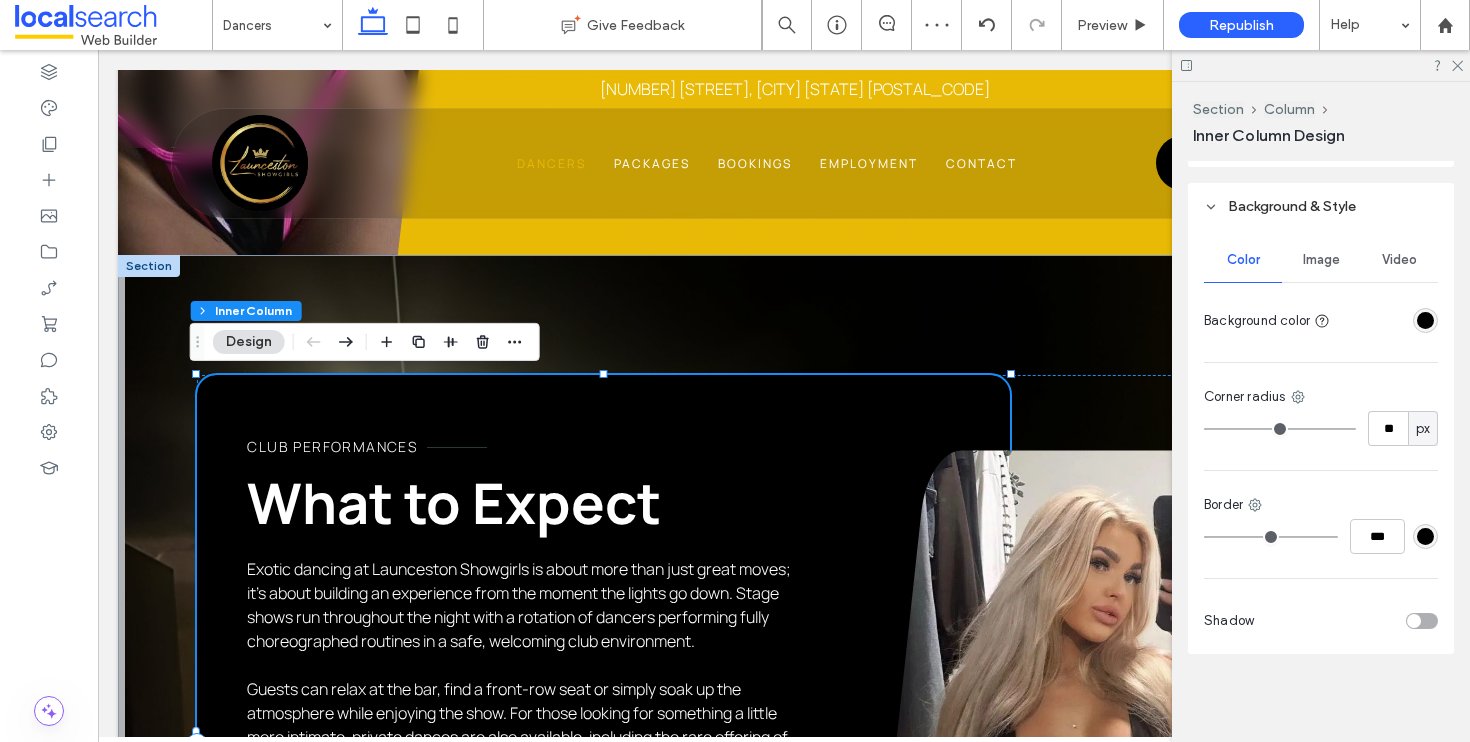 click at bounding box center (1388, 320) 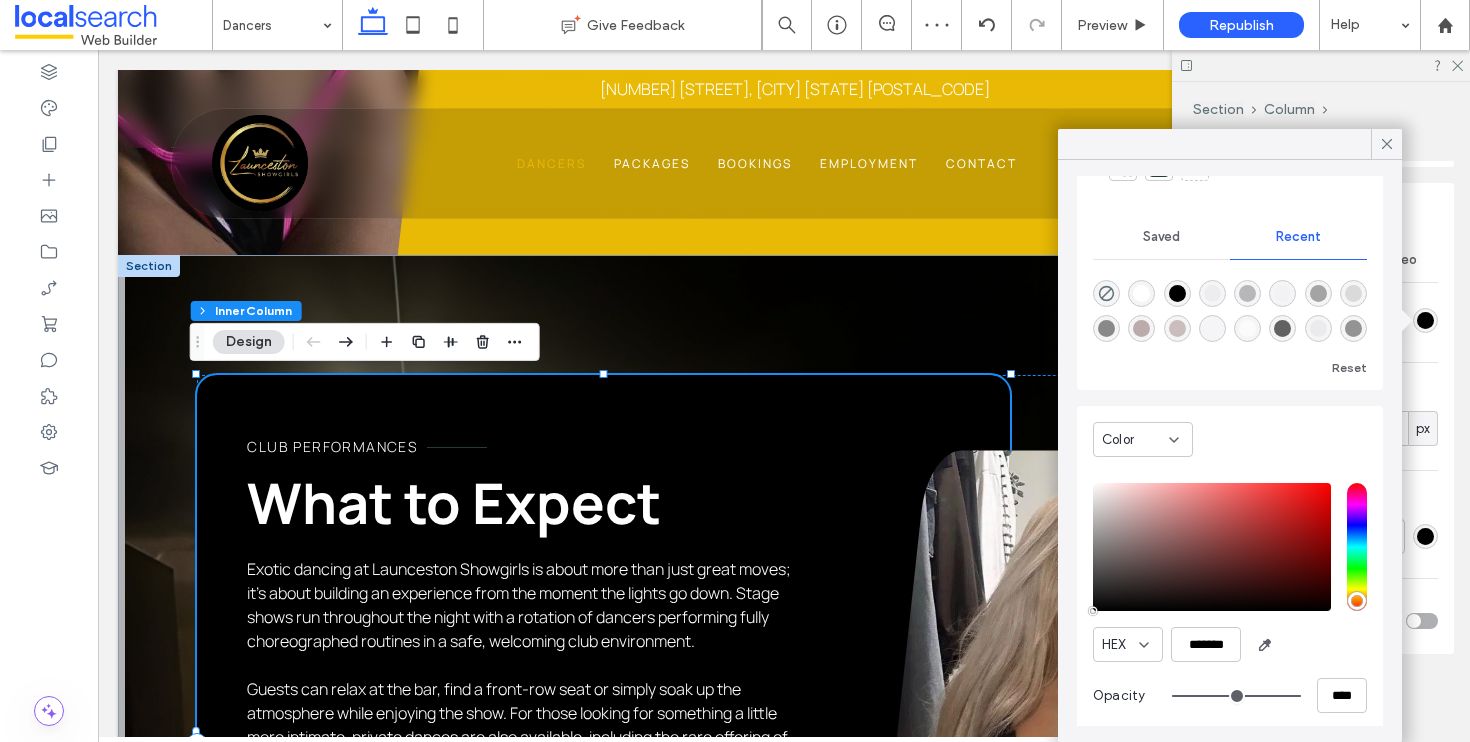 scroll, scrollTop: 156, scrollLeft: 0, axis: vertical 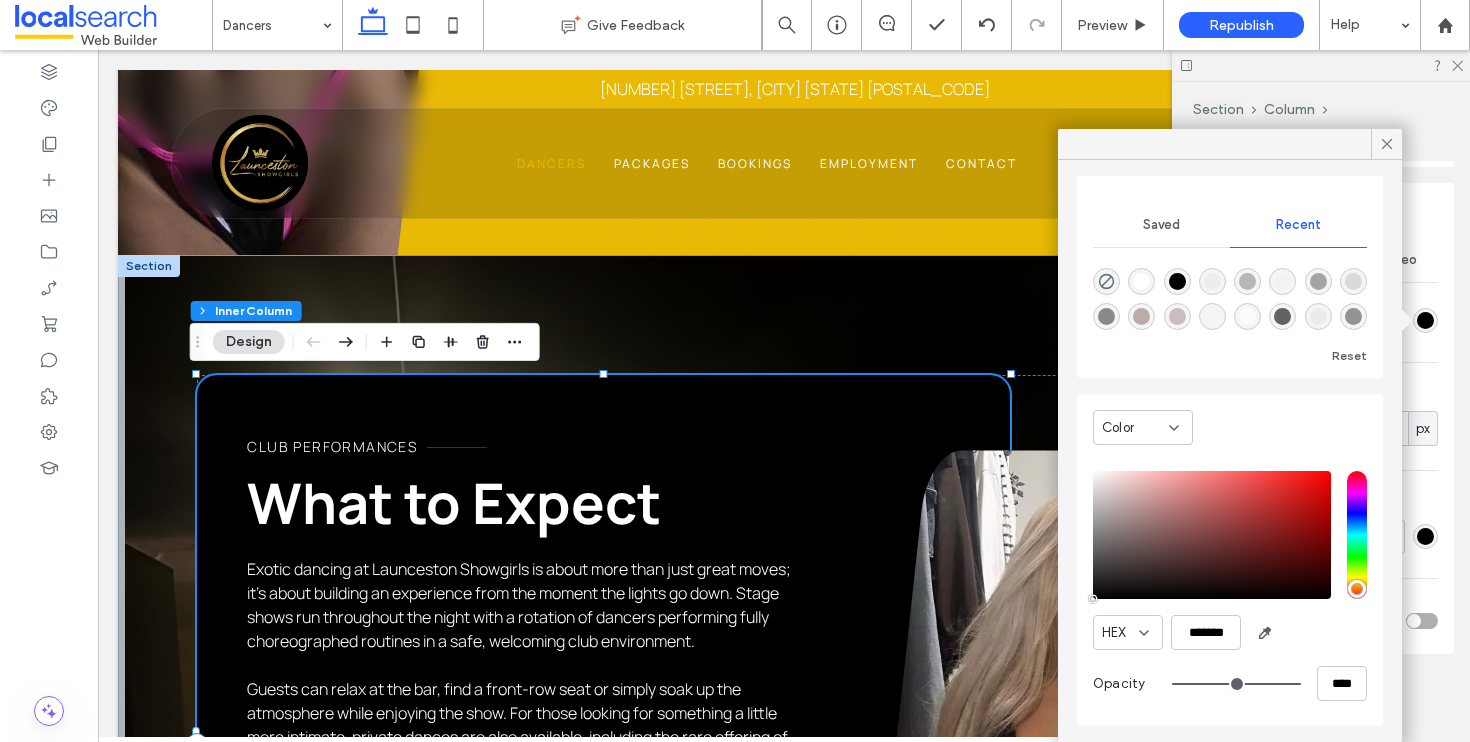 type on "**" 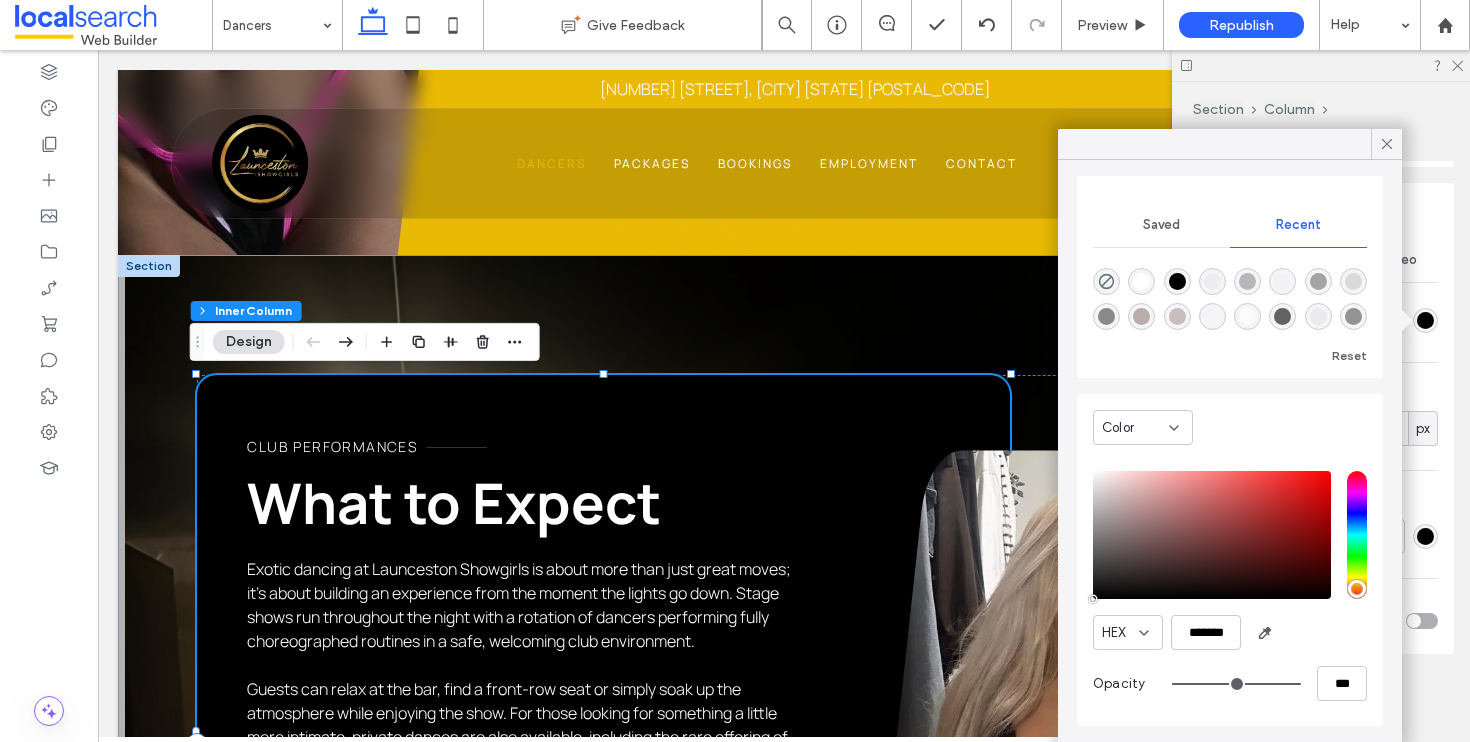 type on "**" 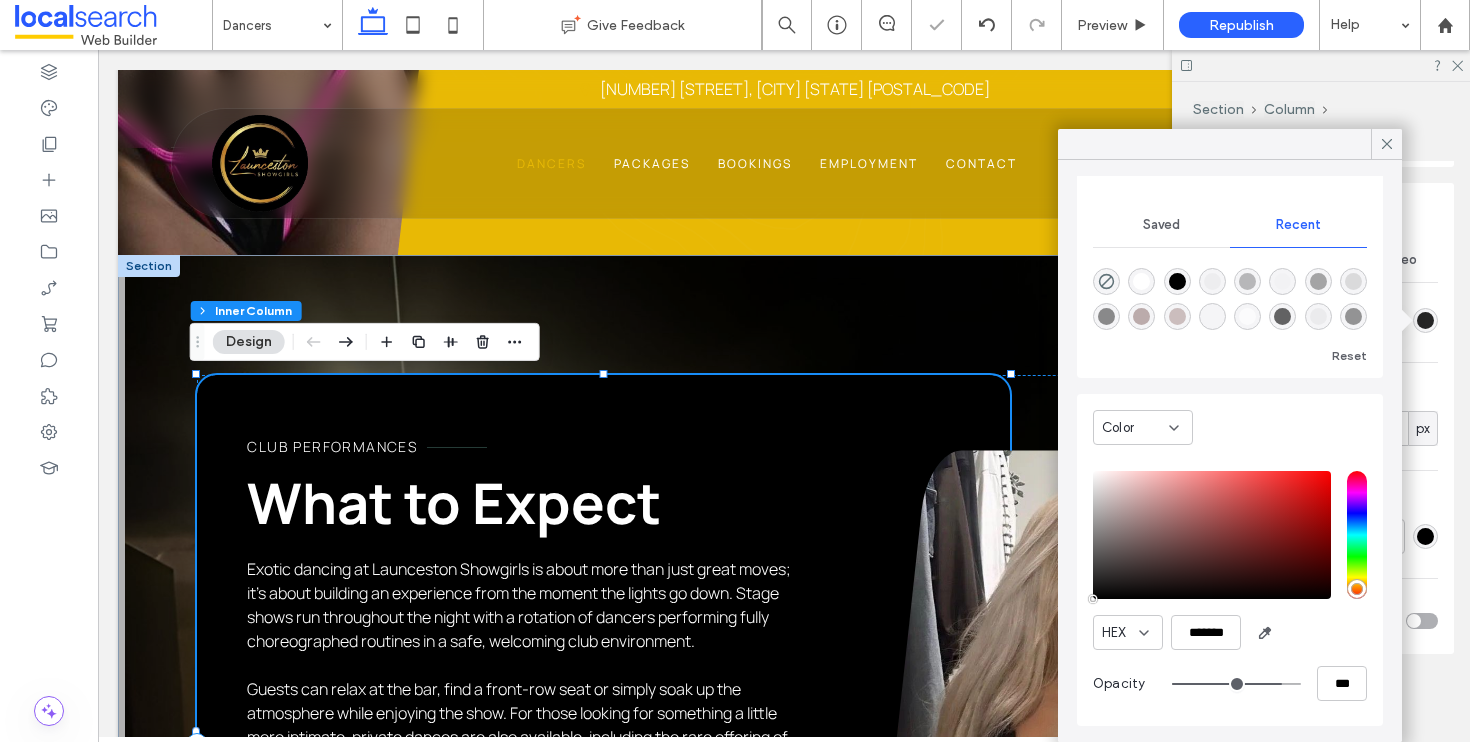 type on "**" 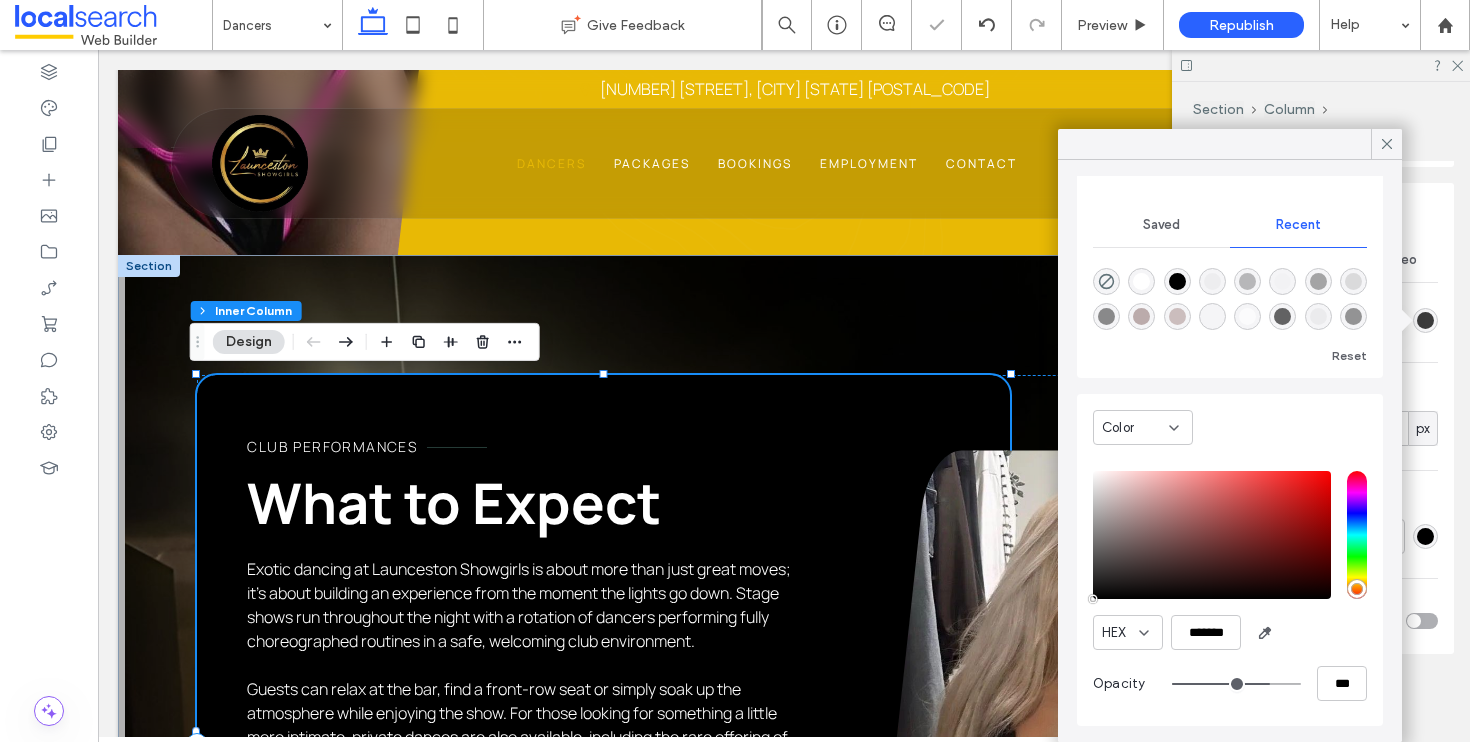 type on "**" 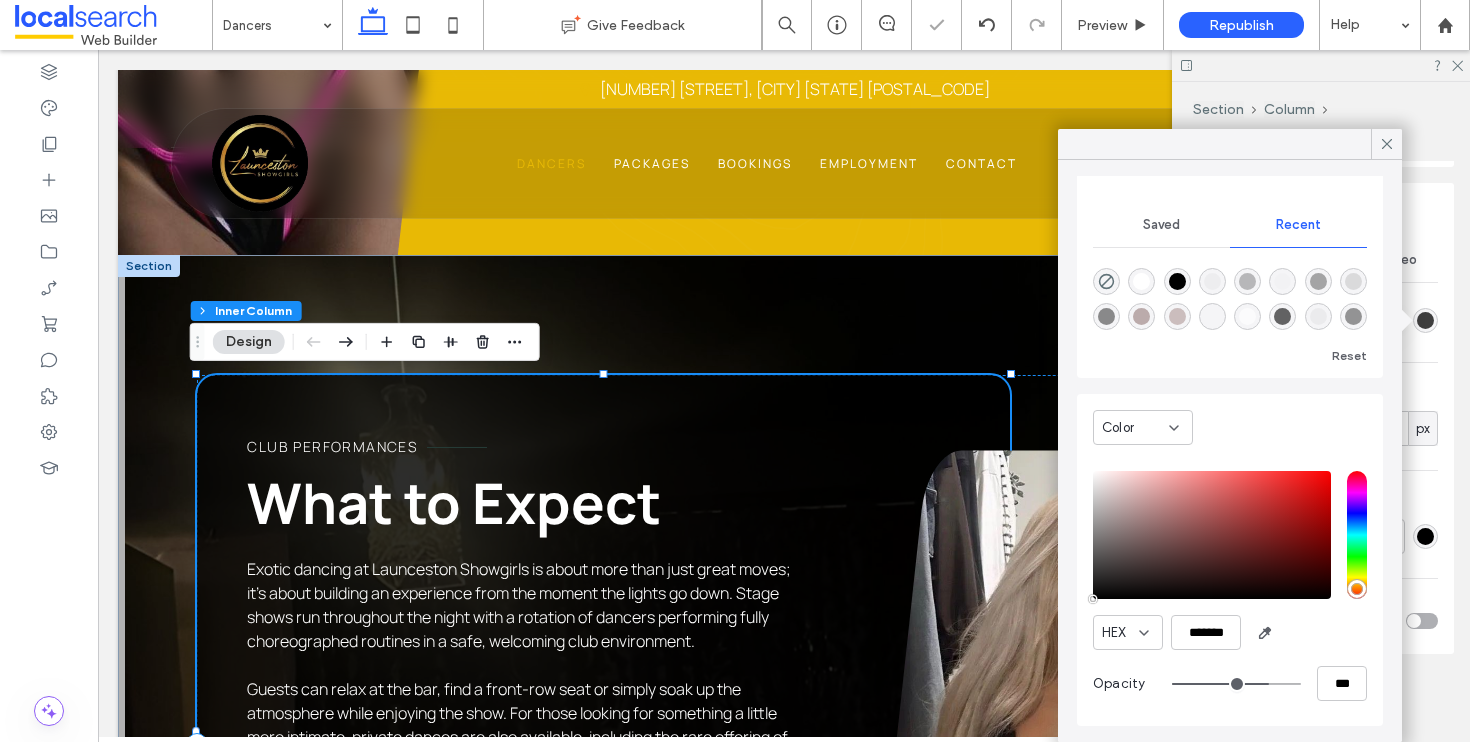 type on "**" 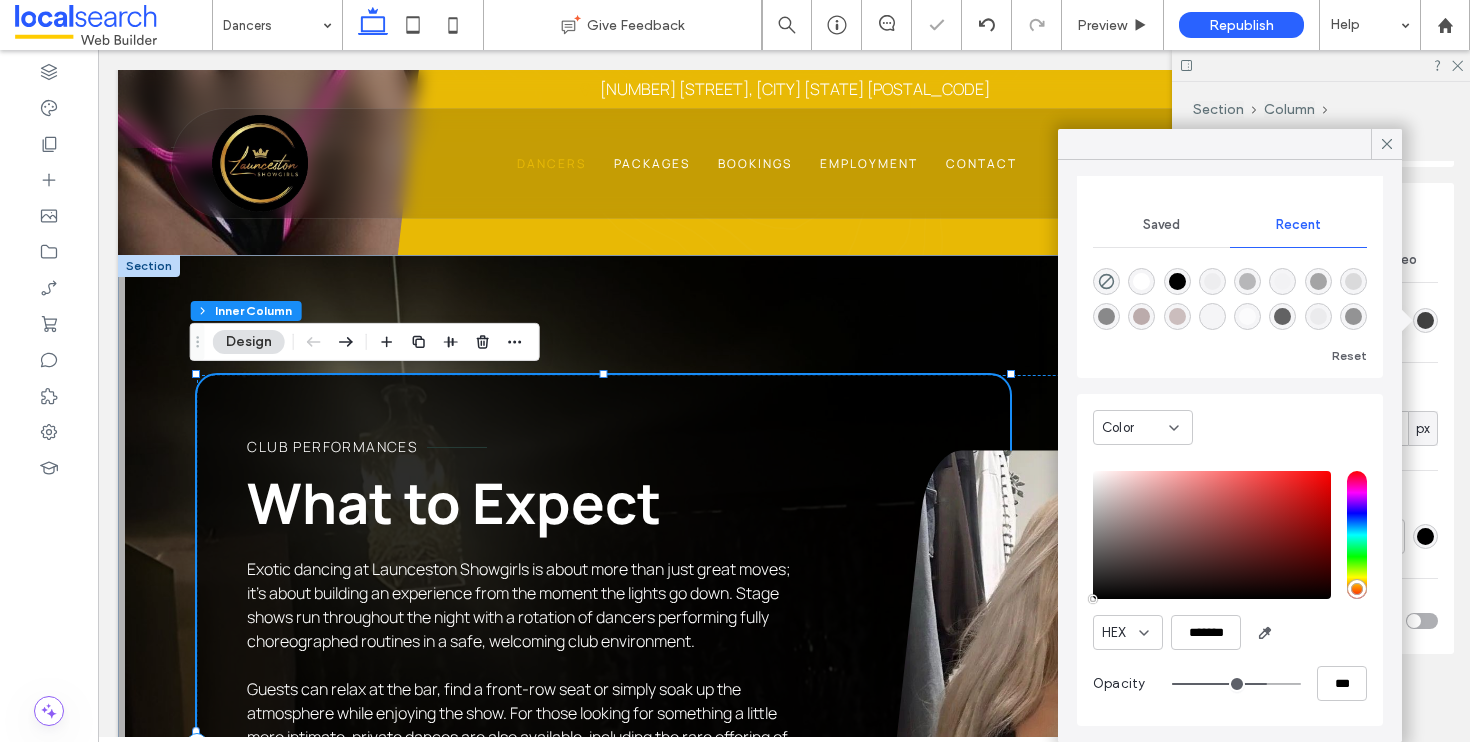 type on "**" 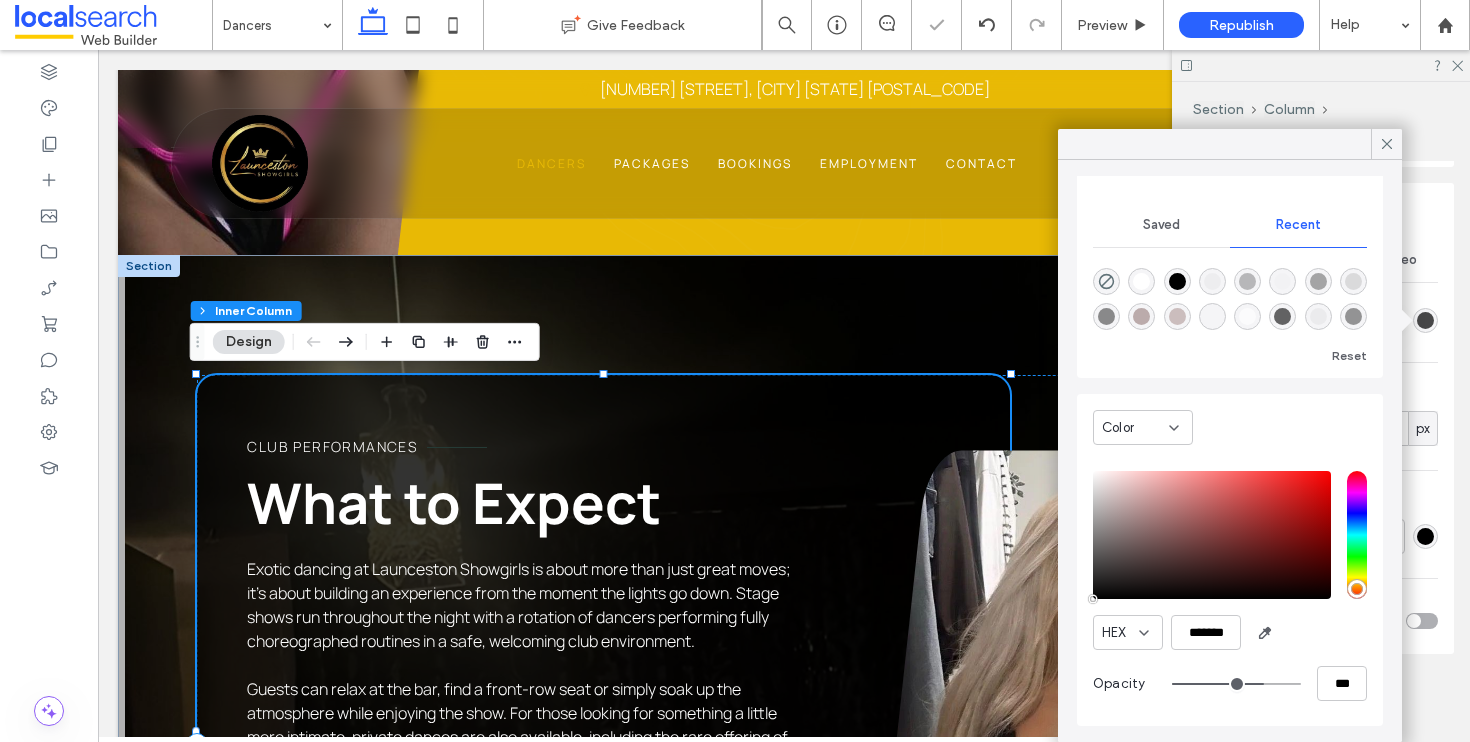type on "**" 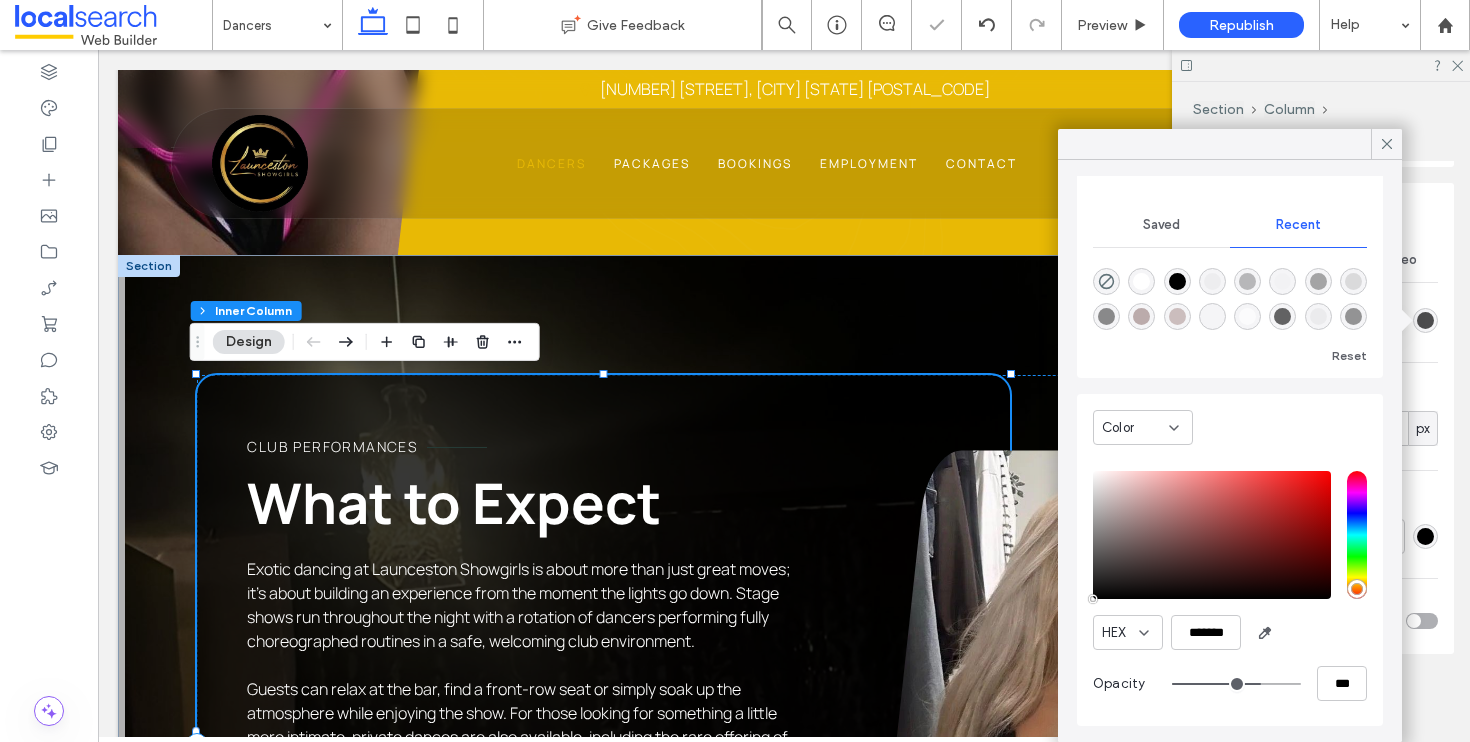 type on "**" 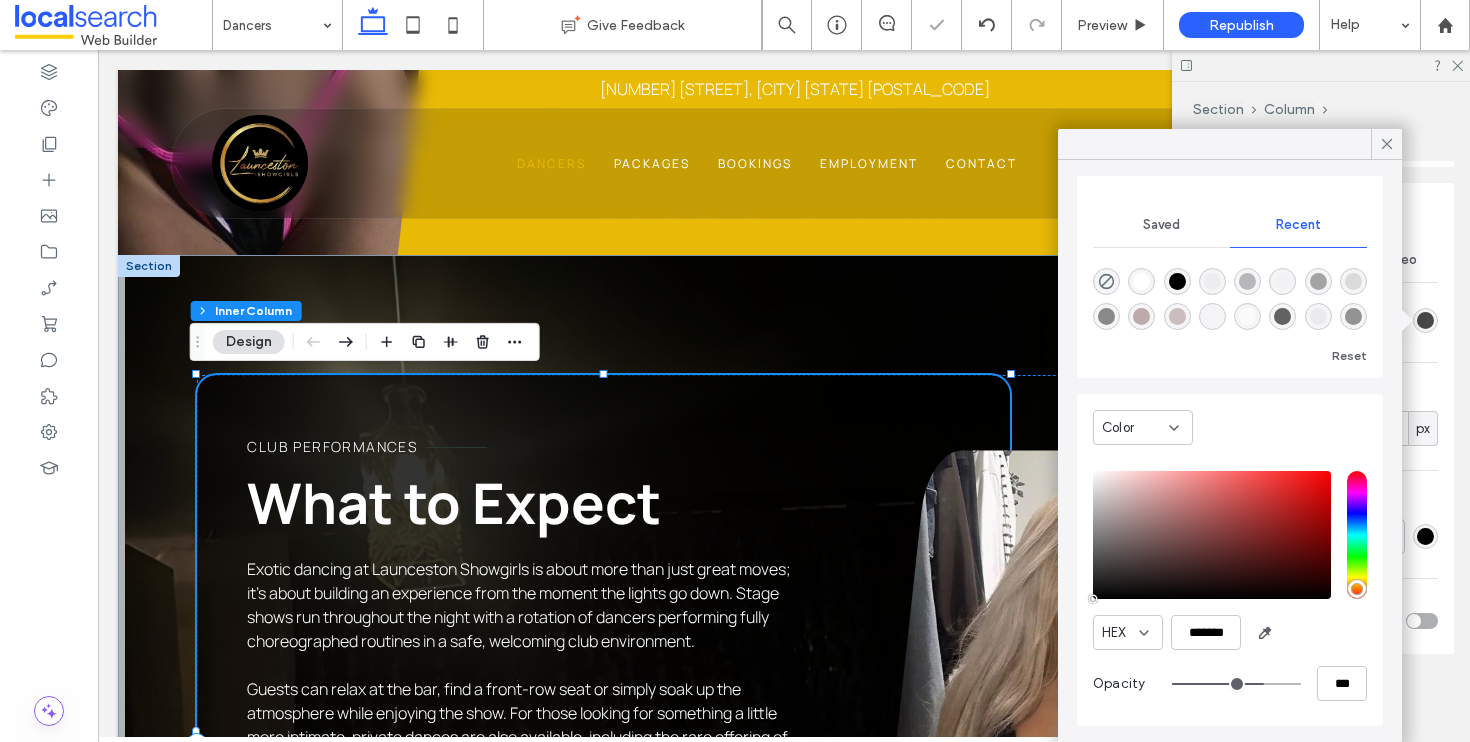 type on "**" 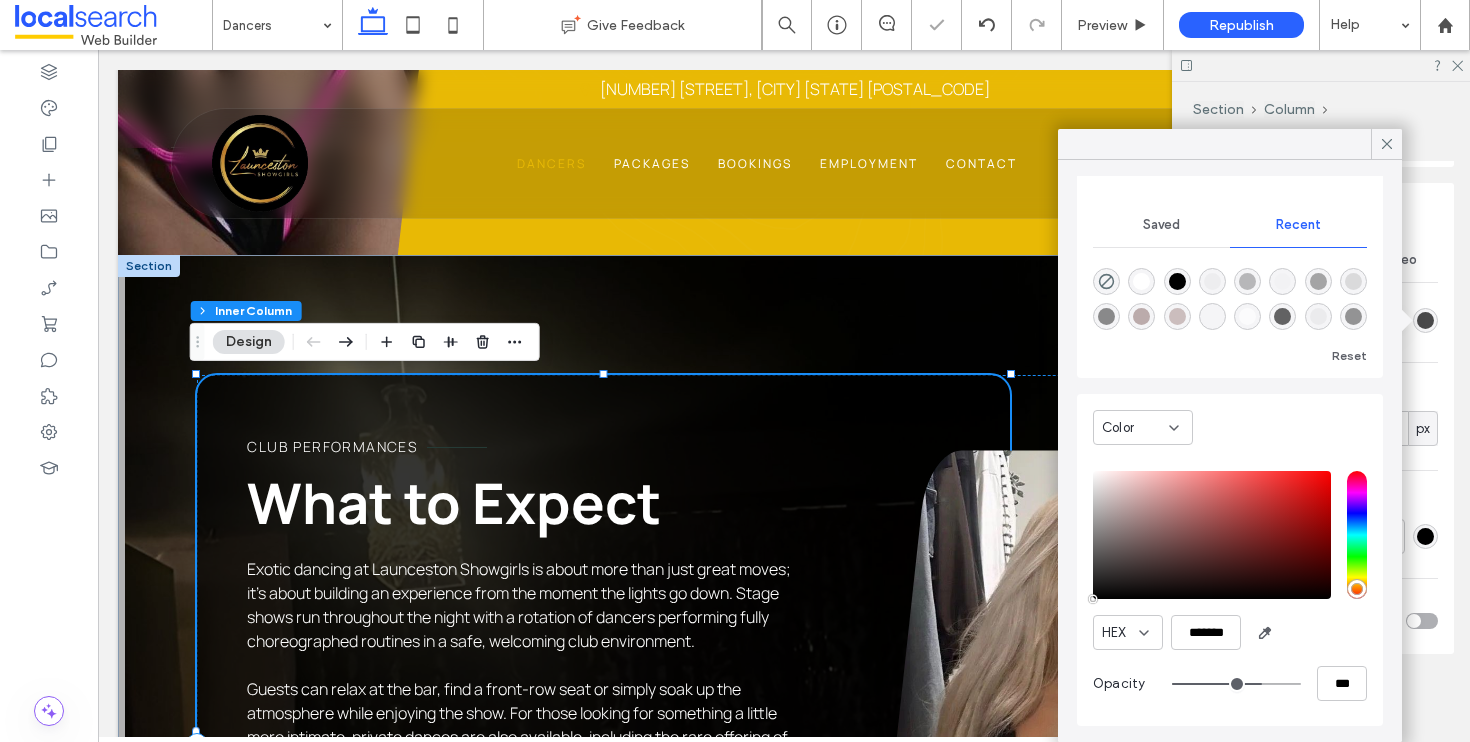 drag, startPoint x: 1276, startPoint y: 682, endPoint x: 1243, endPoint y: 680, distance: 33.06055 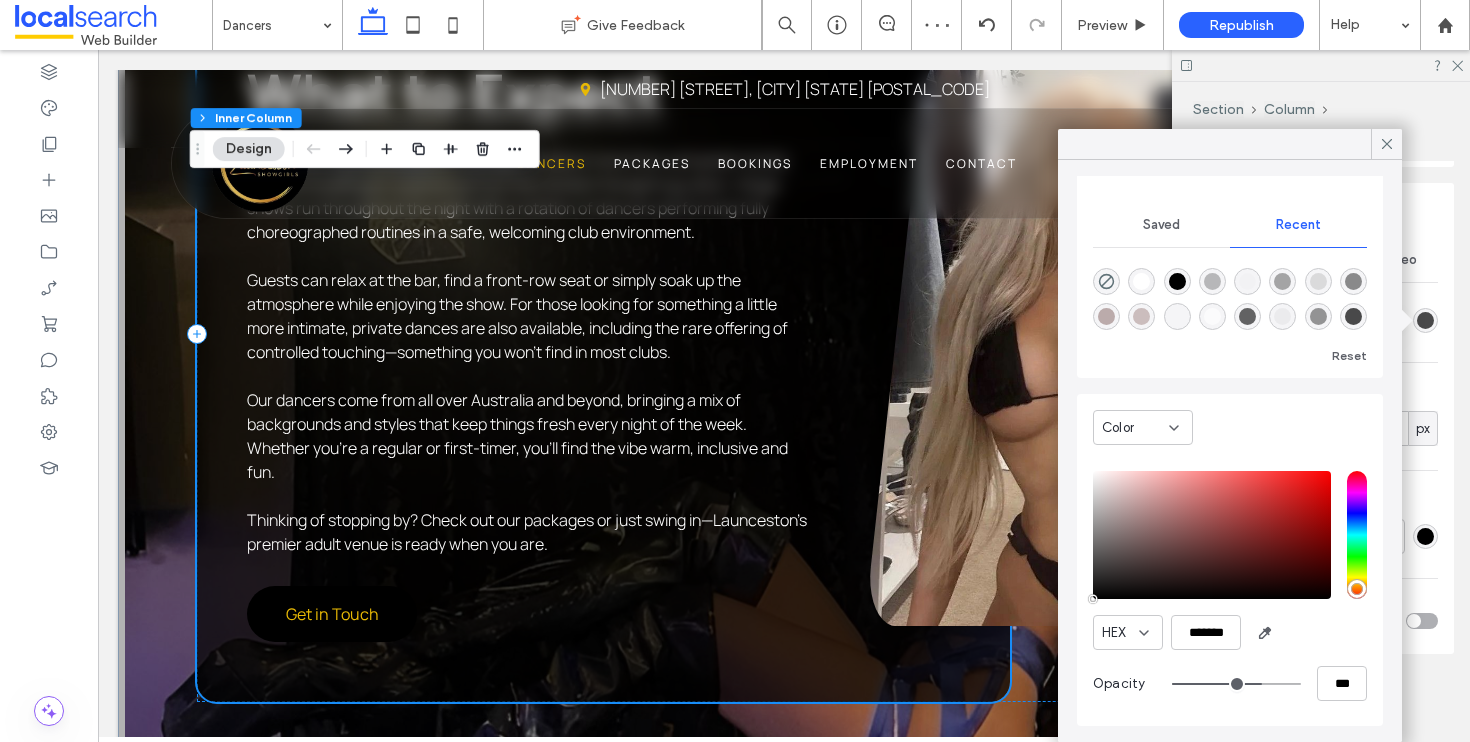 scroll, scrollTop: 2049, scrollLeft: 0, axis: vertical 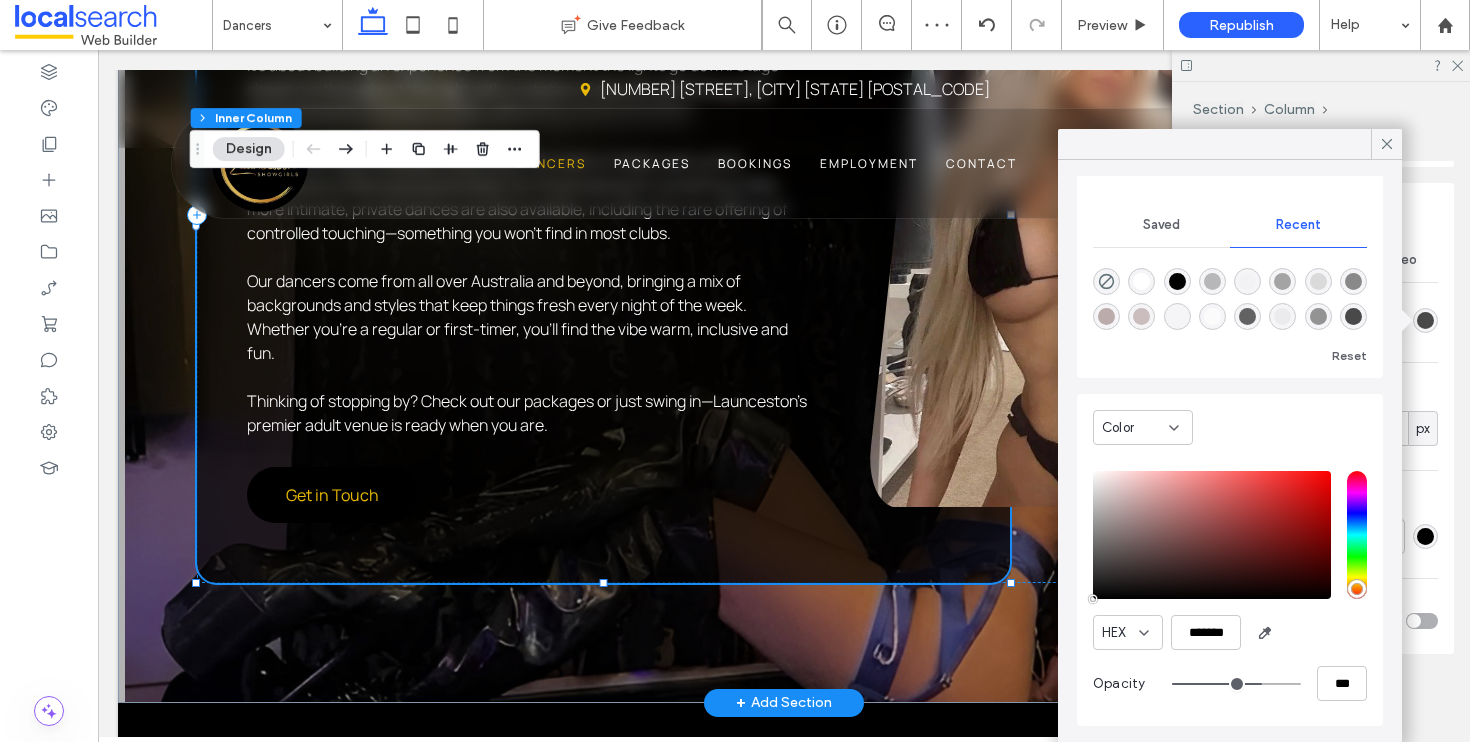 click on "Club Performances
What to Expect
Exotic dancing at Launceston Showgirls is about more than just great moves; it’s about building an experience from the moment the lights go down. Stage shows run throughout the night with a rotation of dancers performing fully choreographed routines in a safe, welcoming club environment.  Guests can relax at the bar, find a front-row seat or simply soak up the atmosphere while enjoying the show. For those looking for something a little more intimate, private dances are also available, including the rare offering of controlled touching—something you won’t find in most clubs. Our dancers come from all over Australia and beyond, bringing a mix of backgrounds and styles that keep things fresh every night of the week. Whether you’re a regular or first-timer, you’ll find the vibe warm, inclusive and fun.  Thinking of stopping by? Check out our packages or just swing in—Launceston’s premier adult venue is ready when you are." at bounding box center (603, 214) 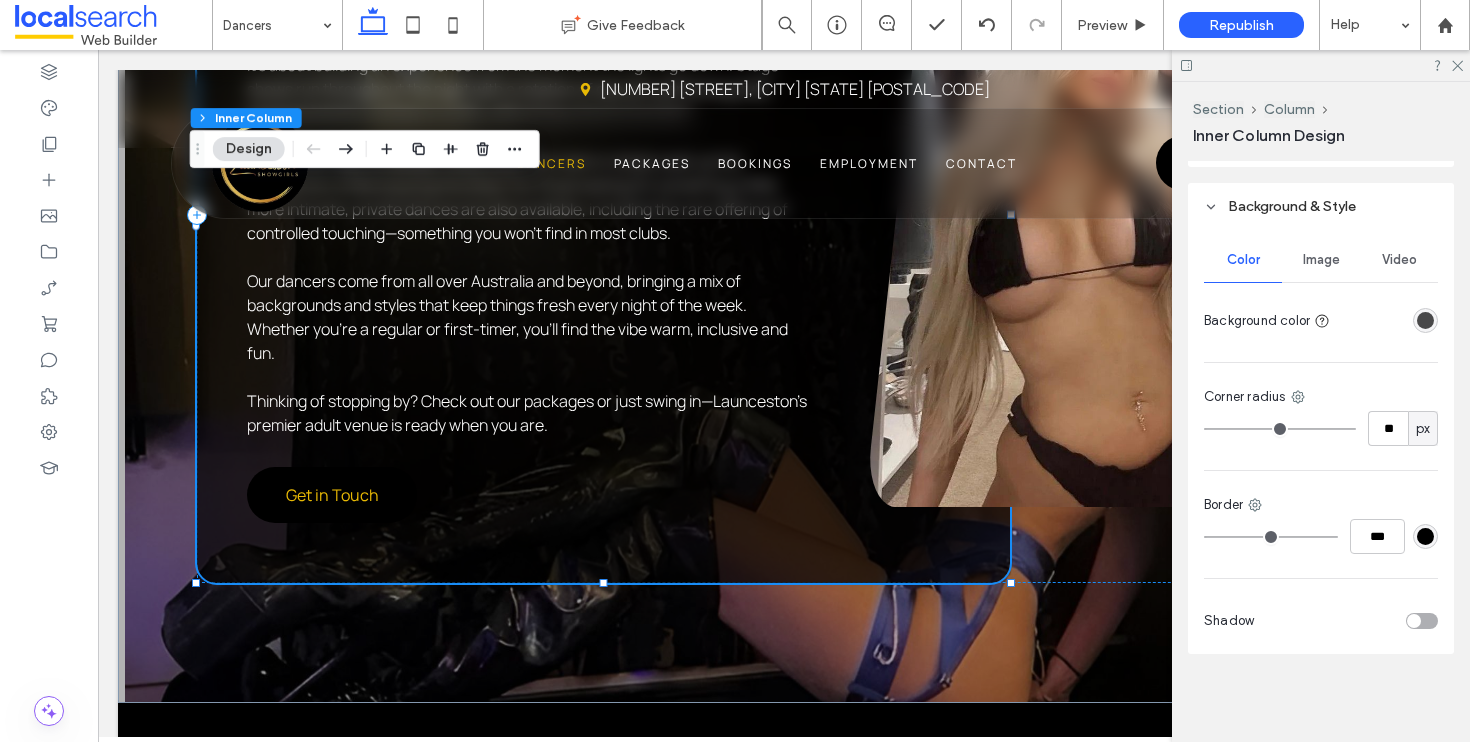 click at bounding box center [1425, 320] 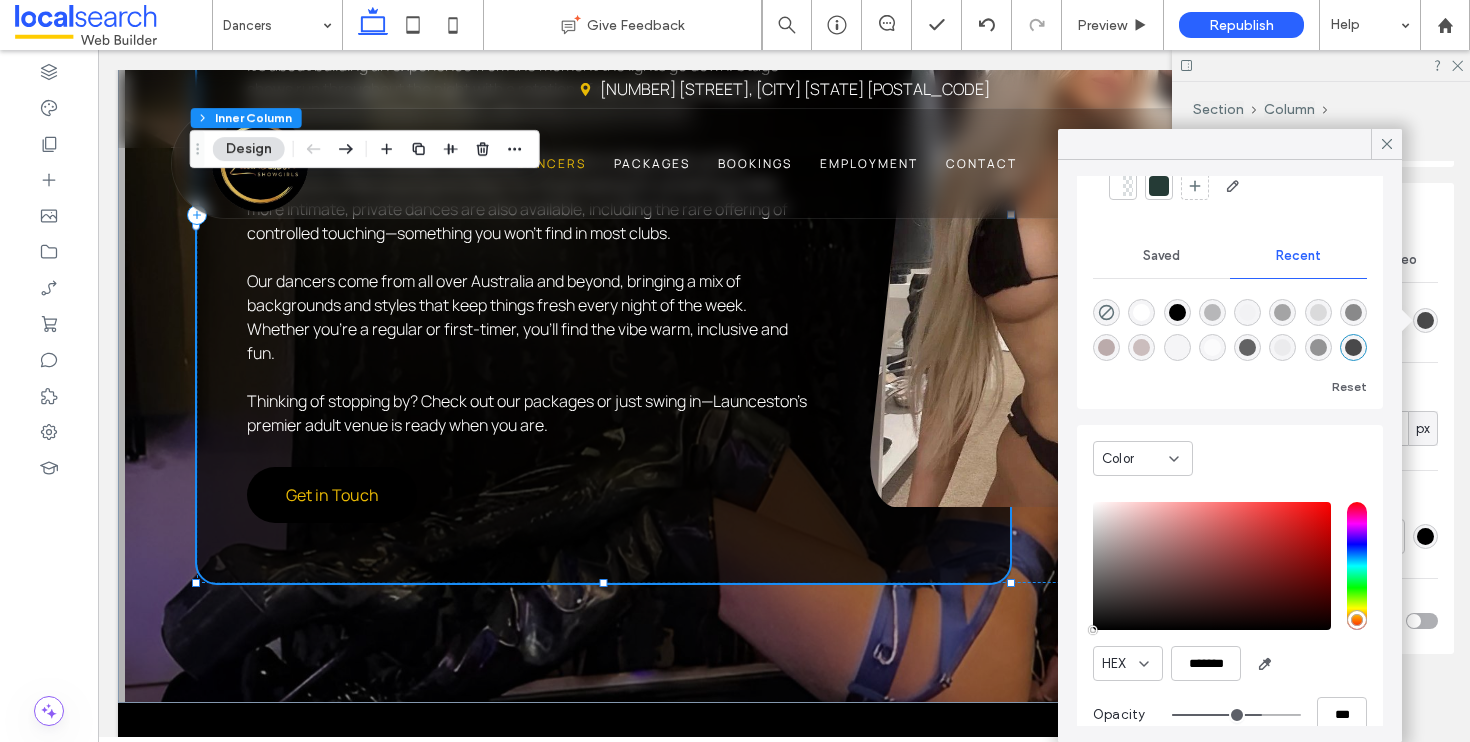 scroll, scrollTop: 153, scrollLeft: 0, axis: vertical 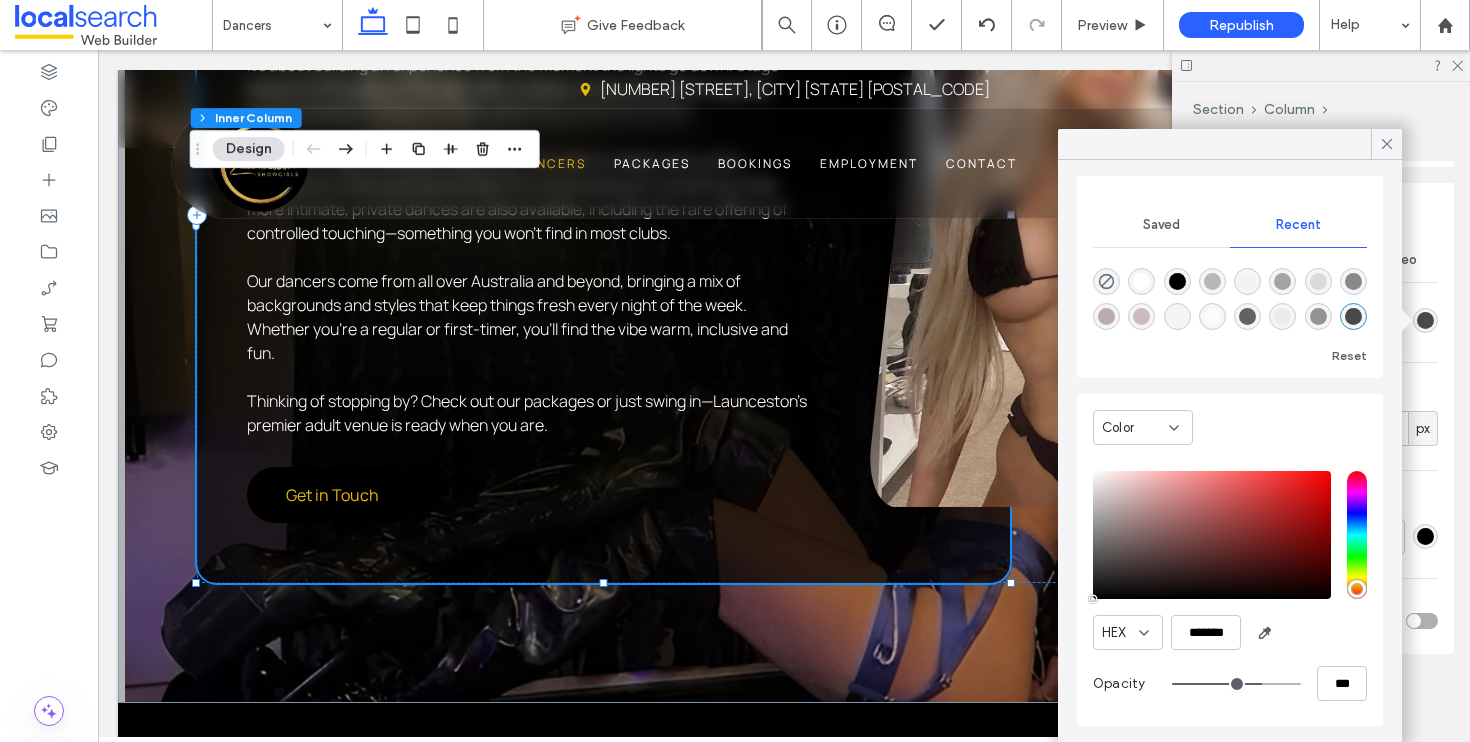 type on "**" 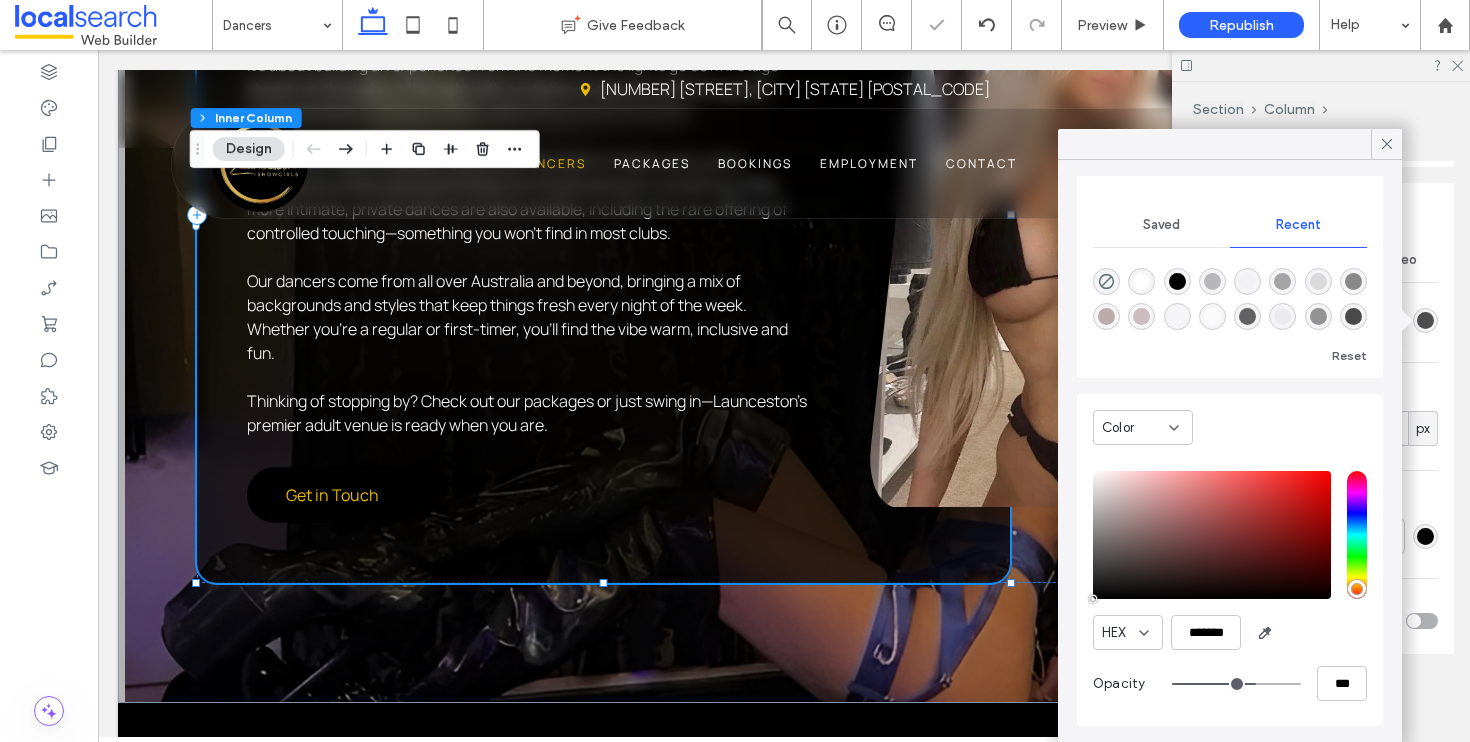 type on "**" 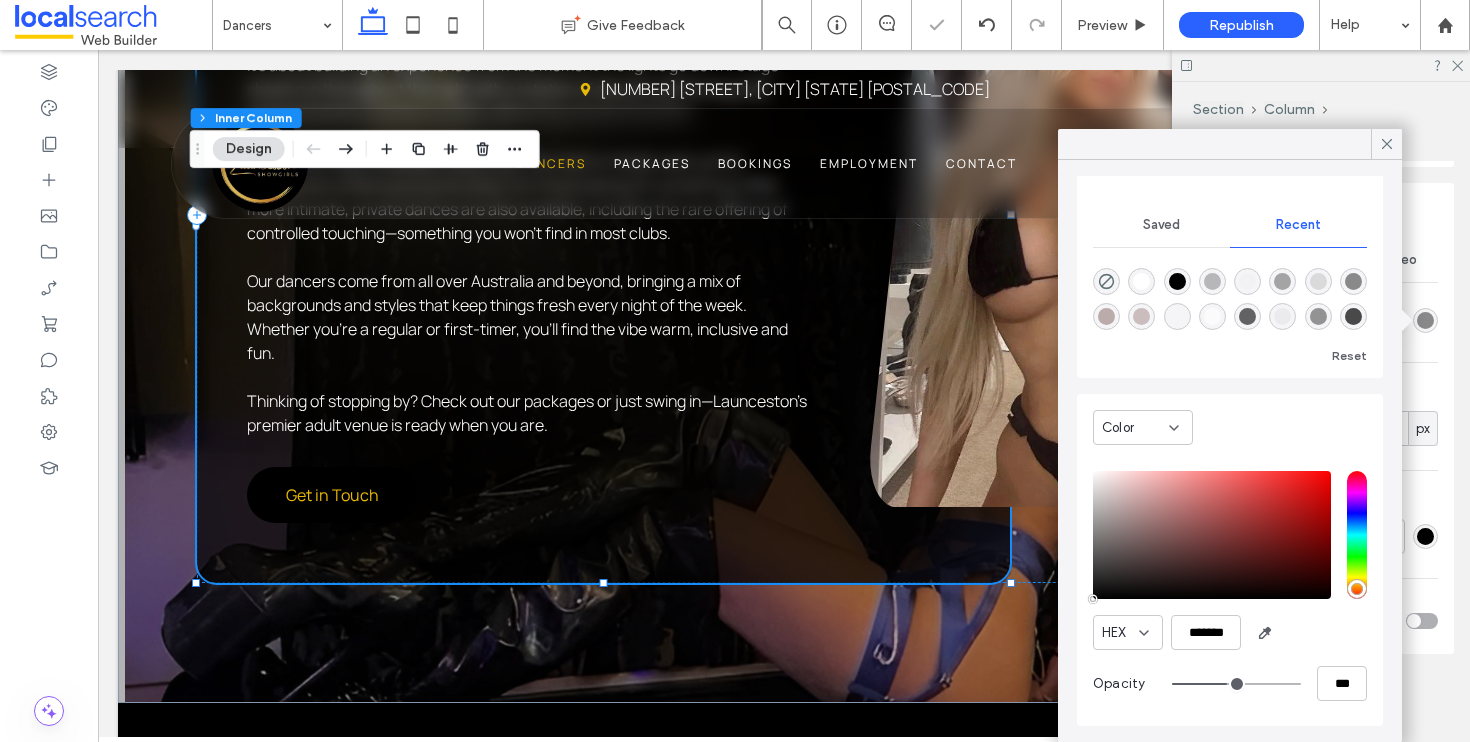 type on "**" 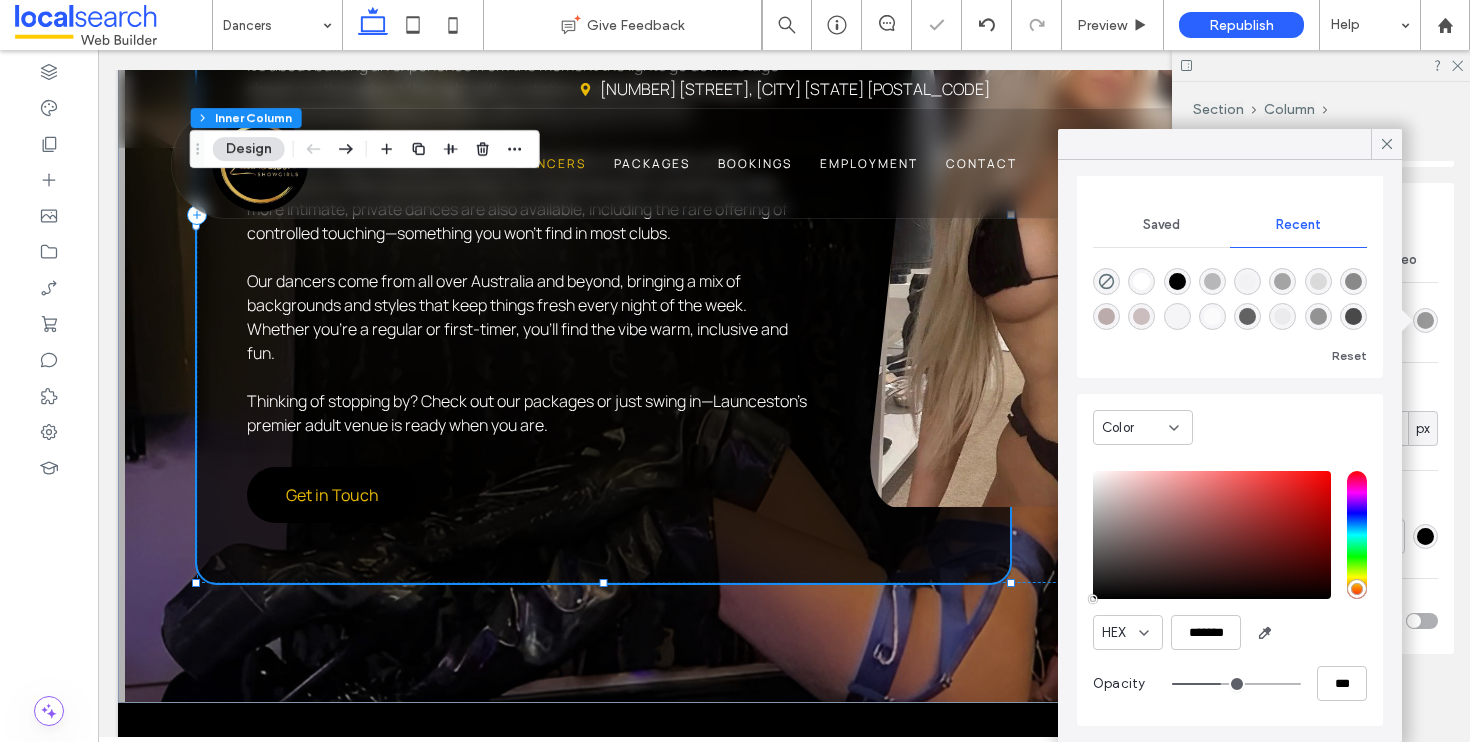 type on "**" 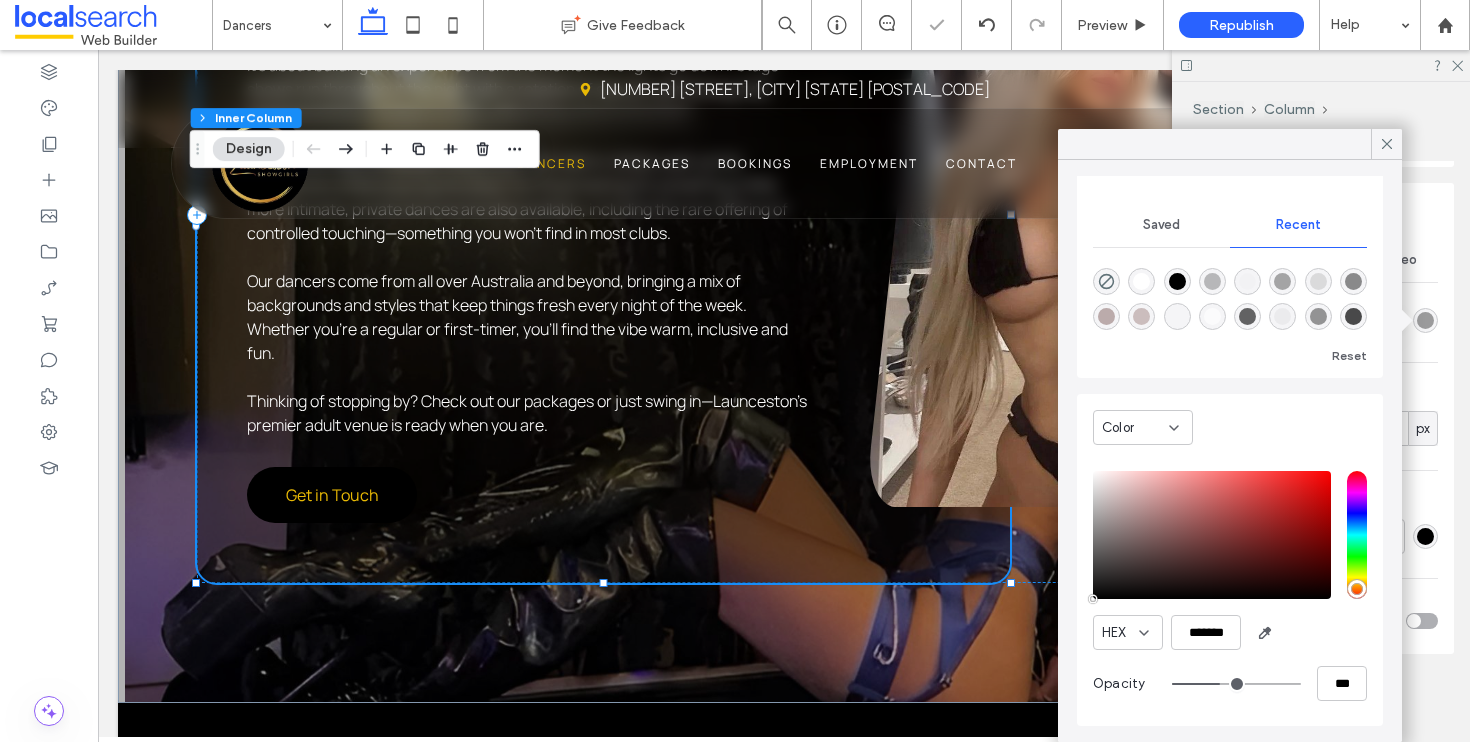 type on "**" 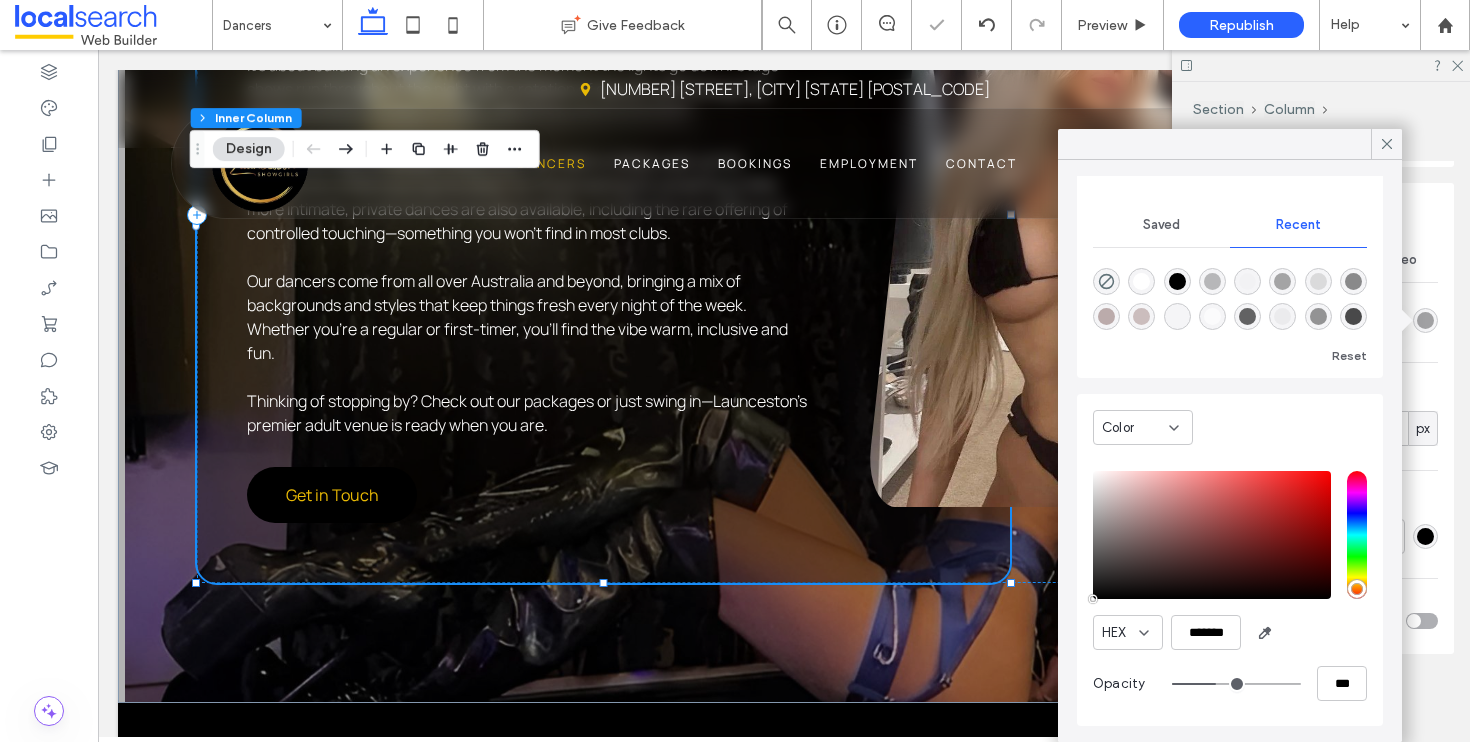 type on "**" 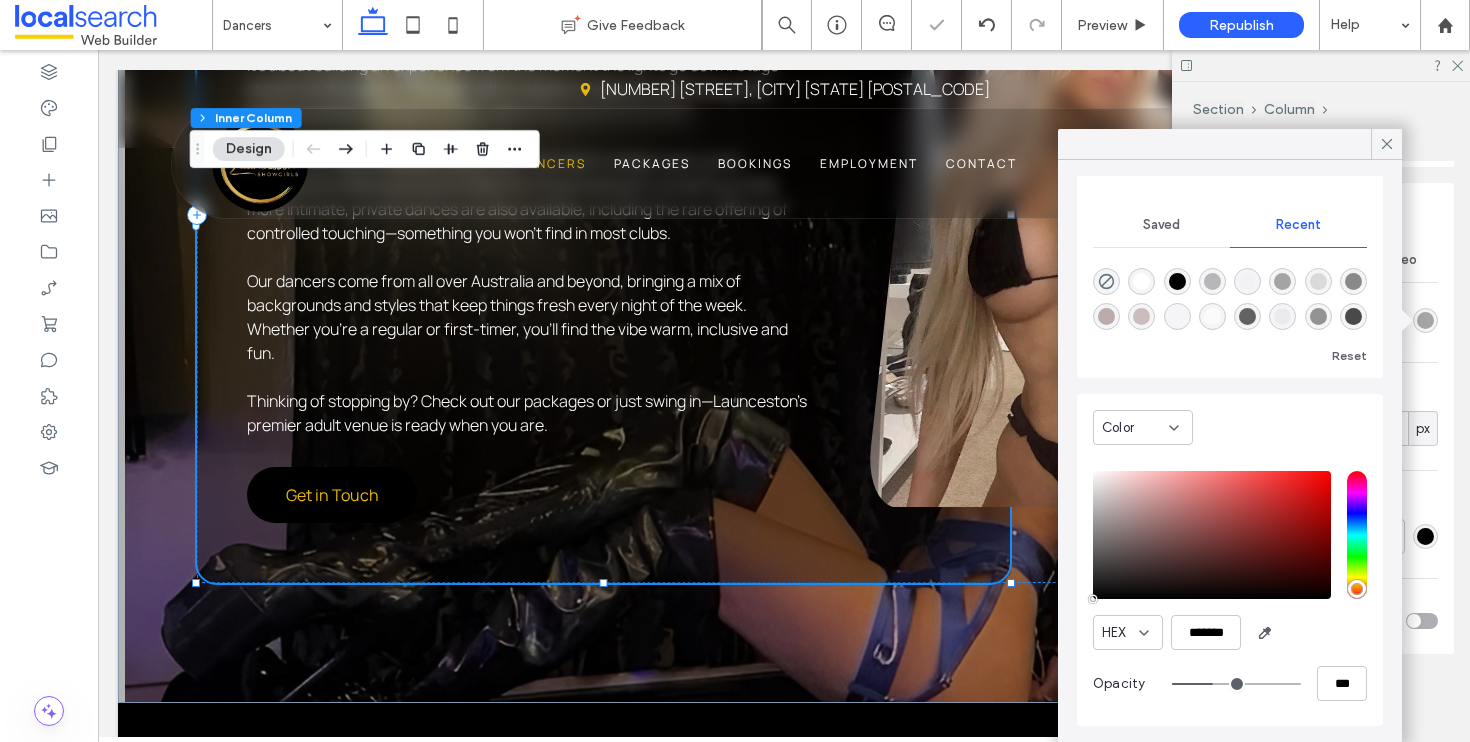 type on "**" 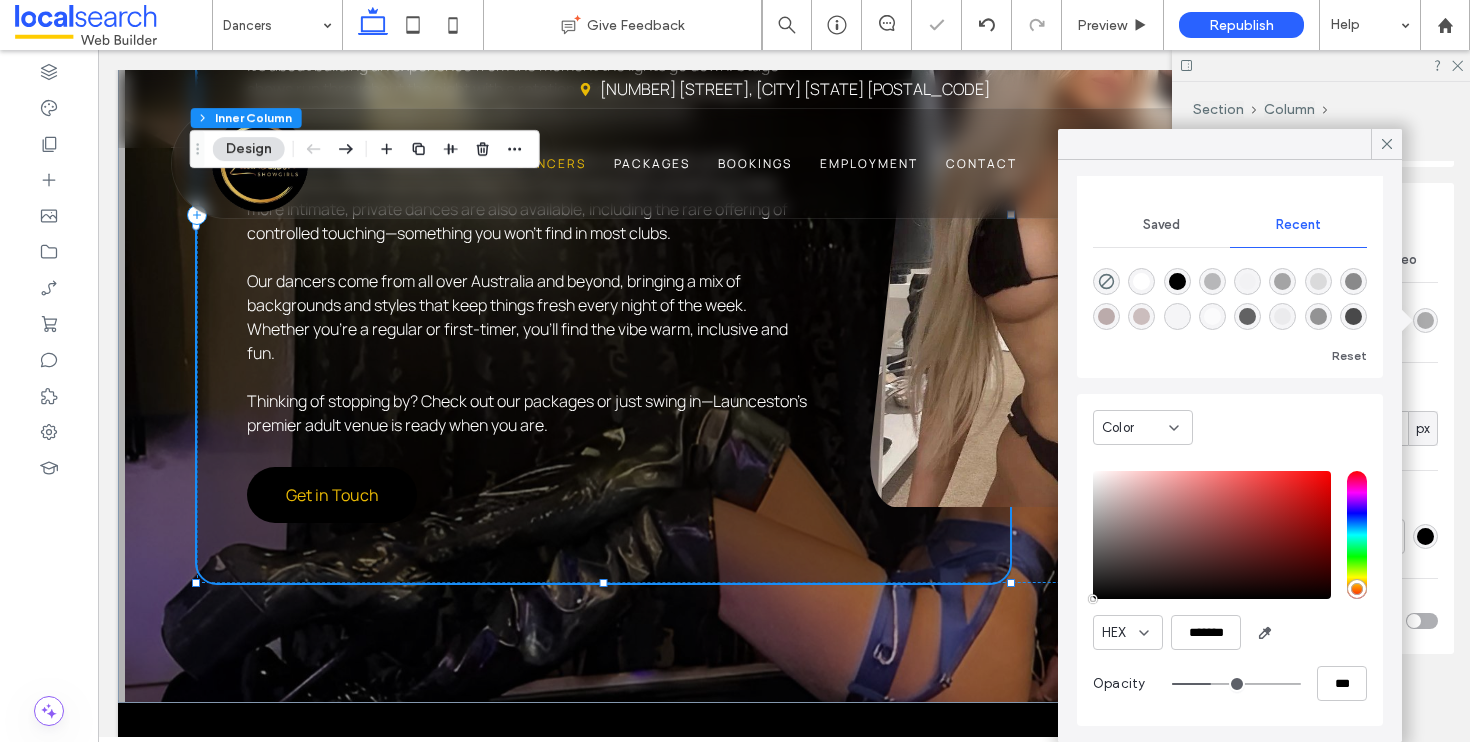 drag, startPoint x: 1238, startPoint y: 684, endPoint x: 1199, endPoint y: 685, distance: 39.012817 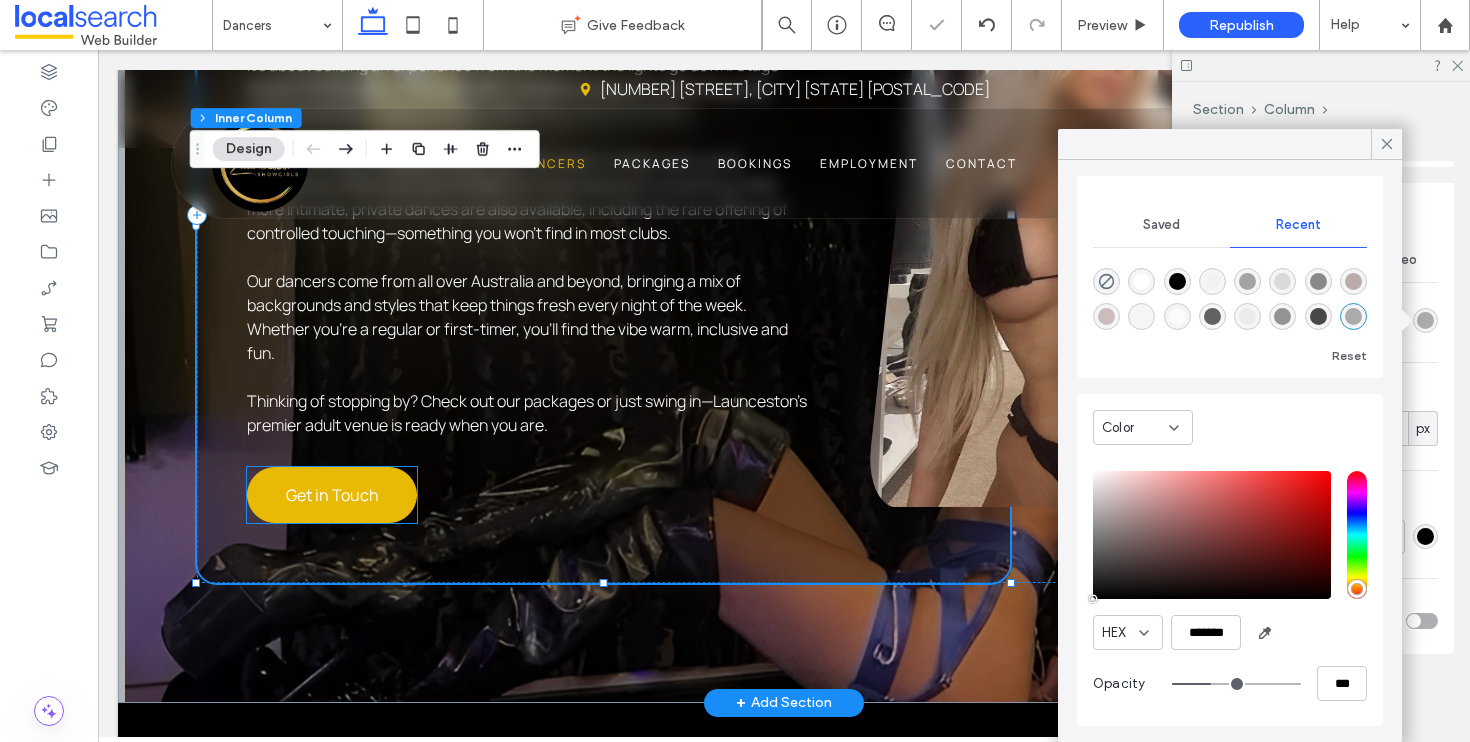 click on "Get in Touch" at bounding box center [332, 495] 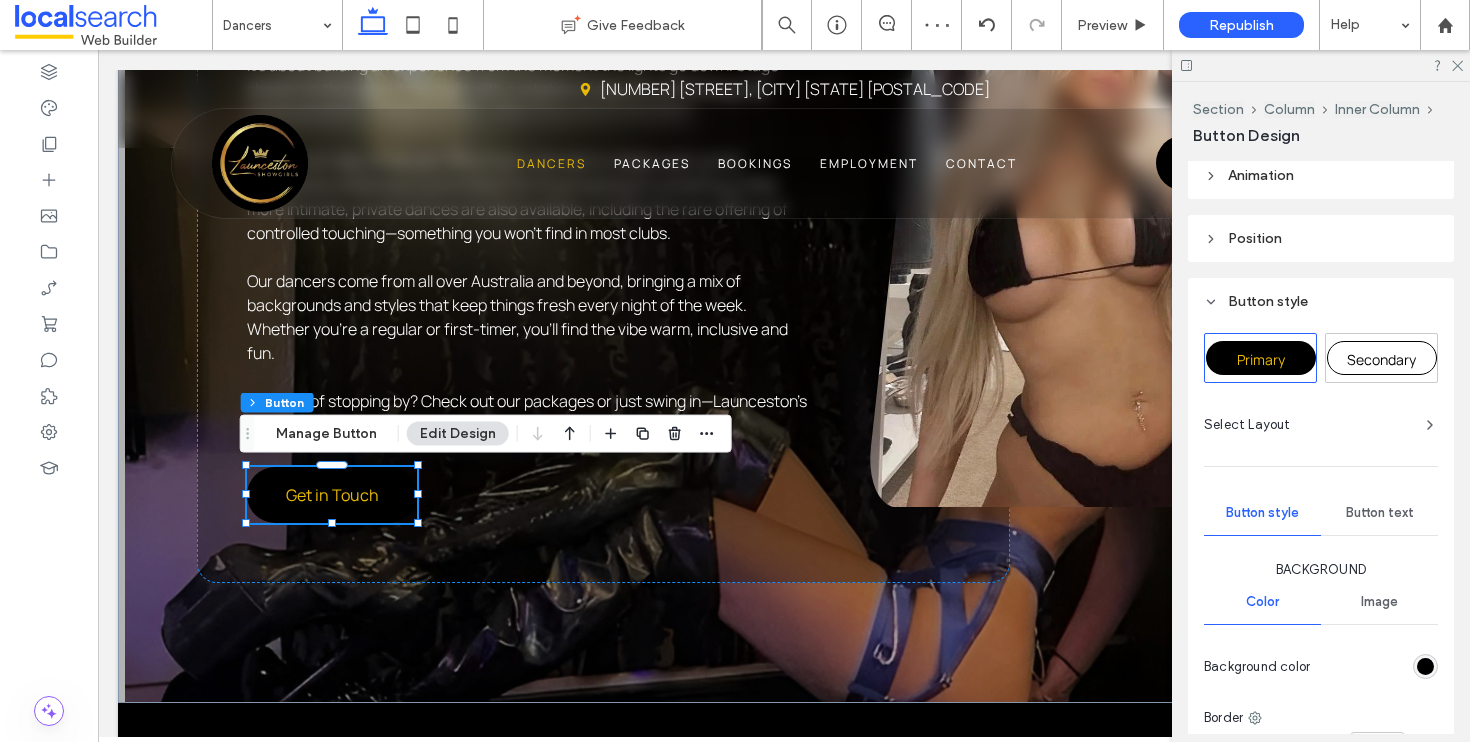 scroll, scrollTop: 507, scrollLeft: 0, axis: vertical 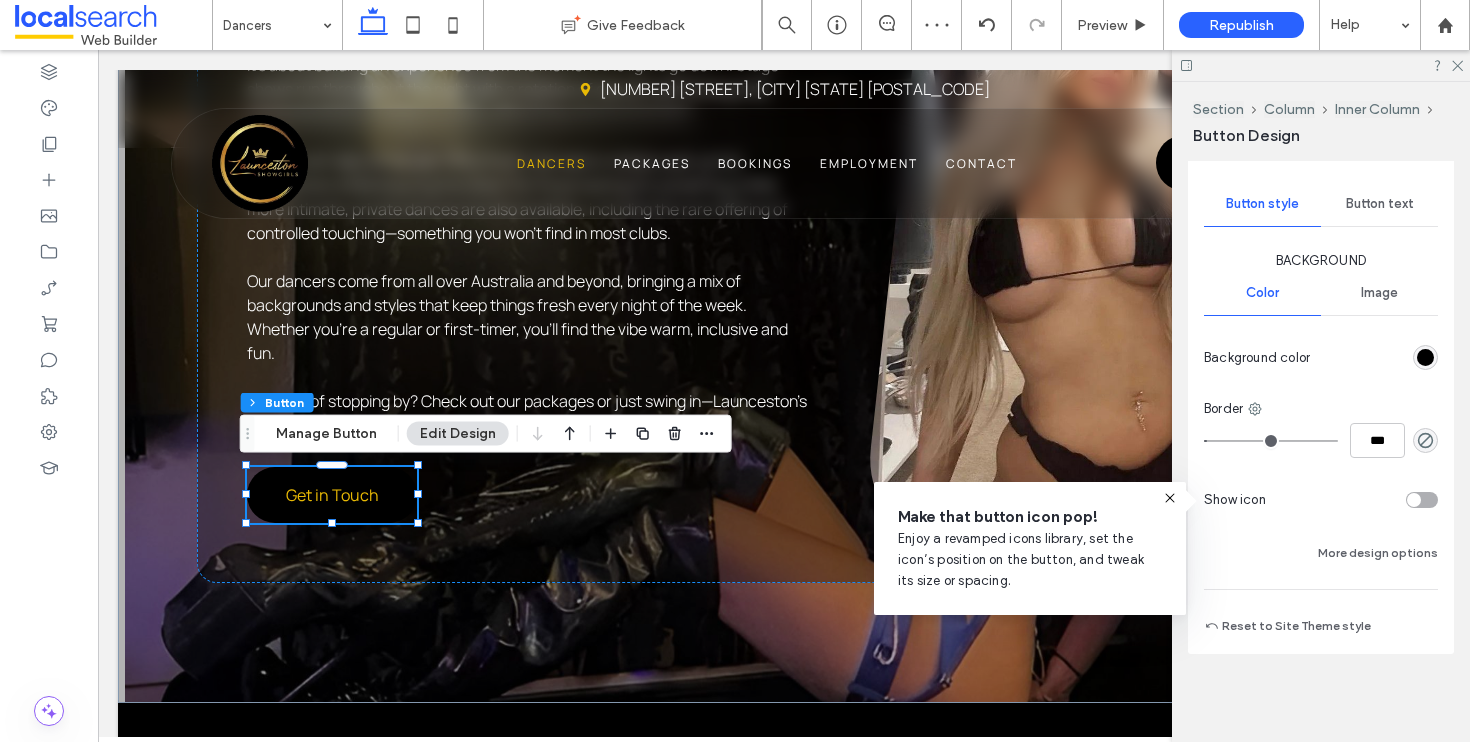click at bounding box center [1425, 357] 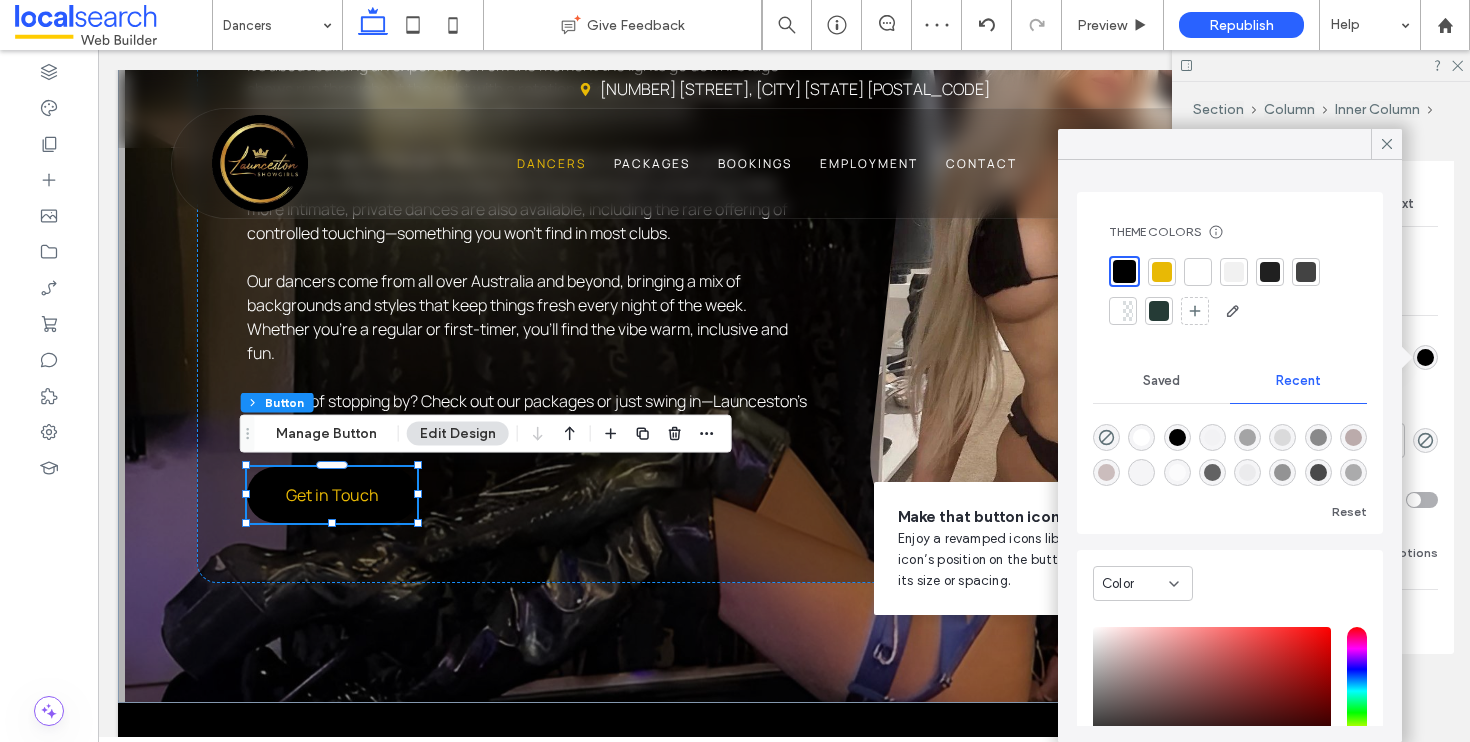 click at bounding box center (1162, 272) 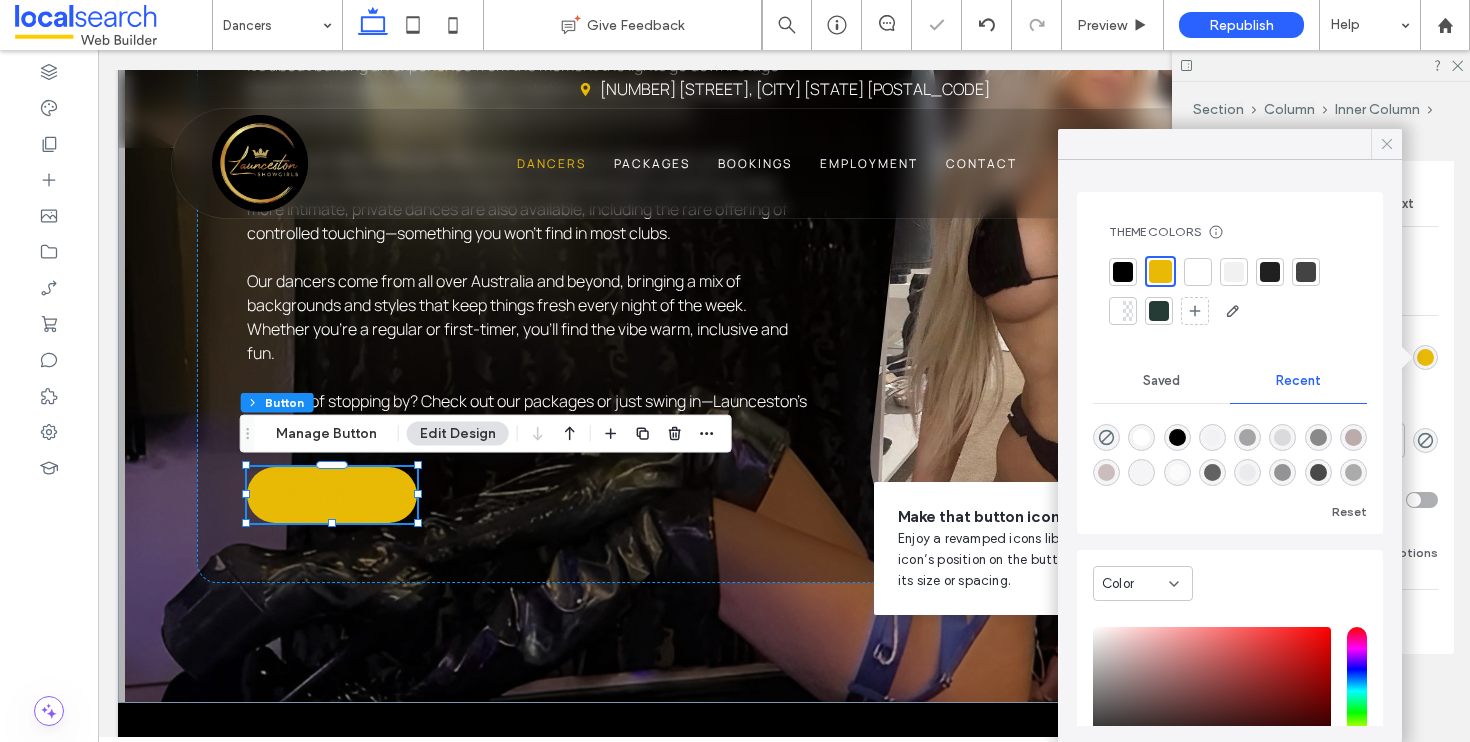 click 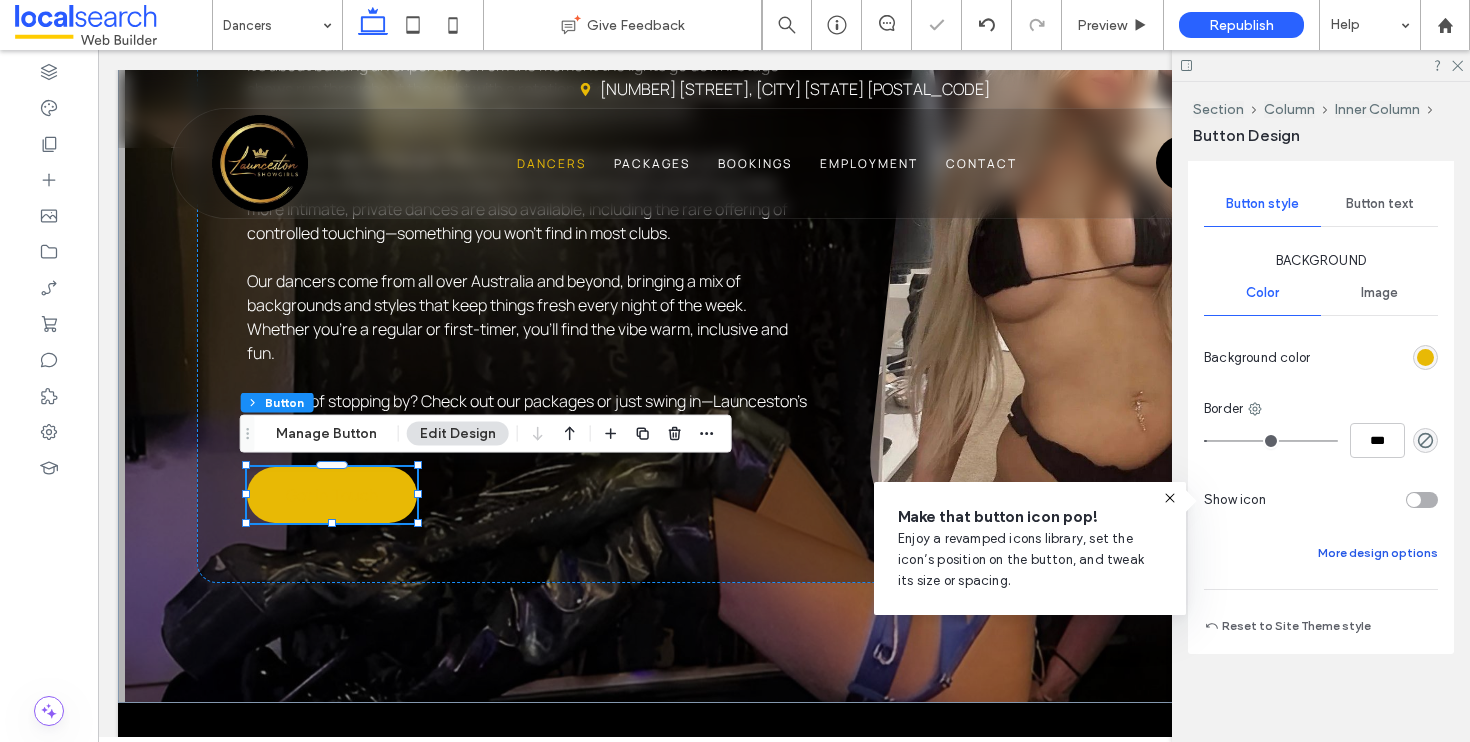 click on "More design options" at bounding box center (1378, 553) 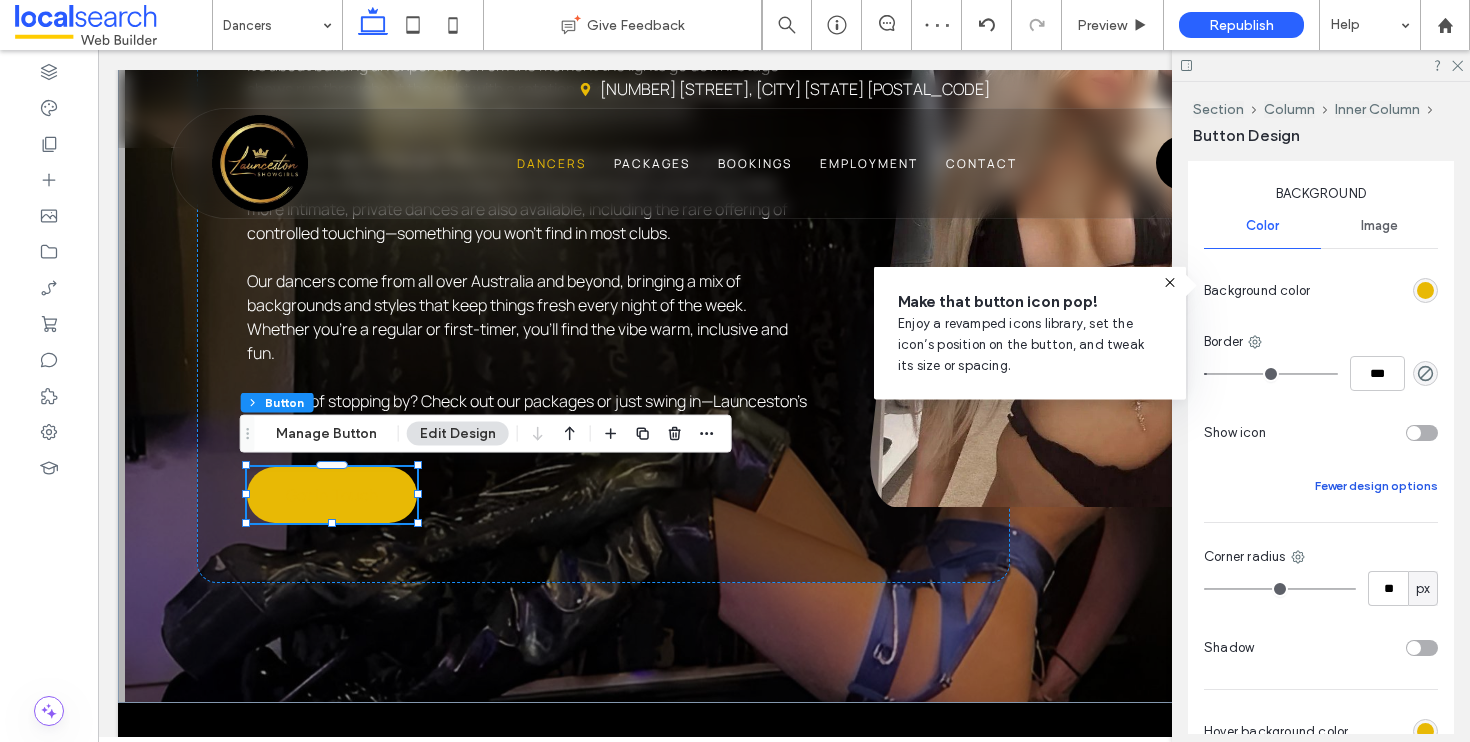 scroll, scrollTop: 854, scrollLeft: 0, axis: vertical 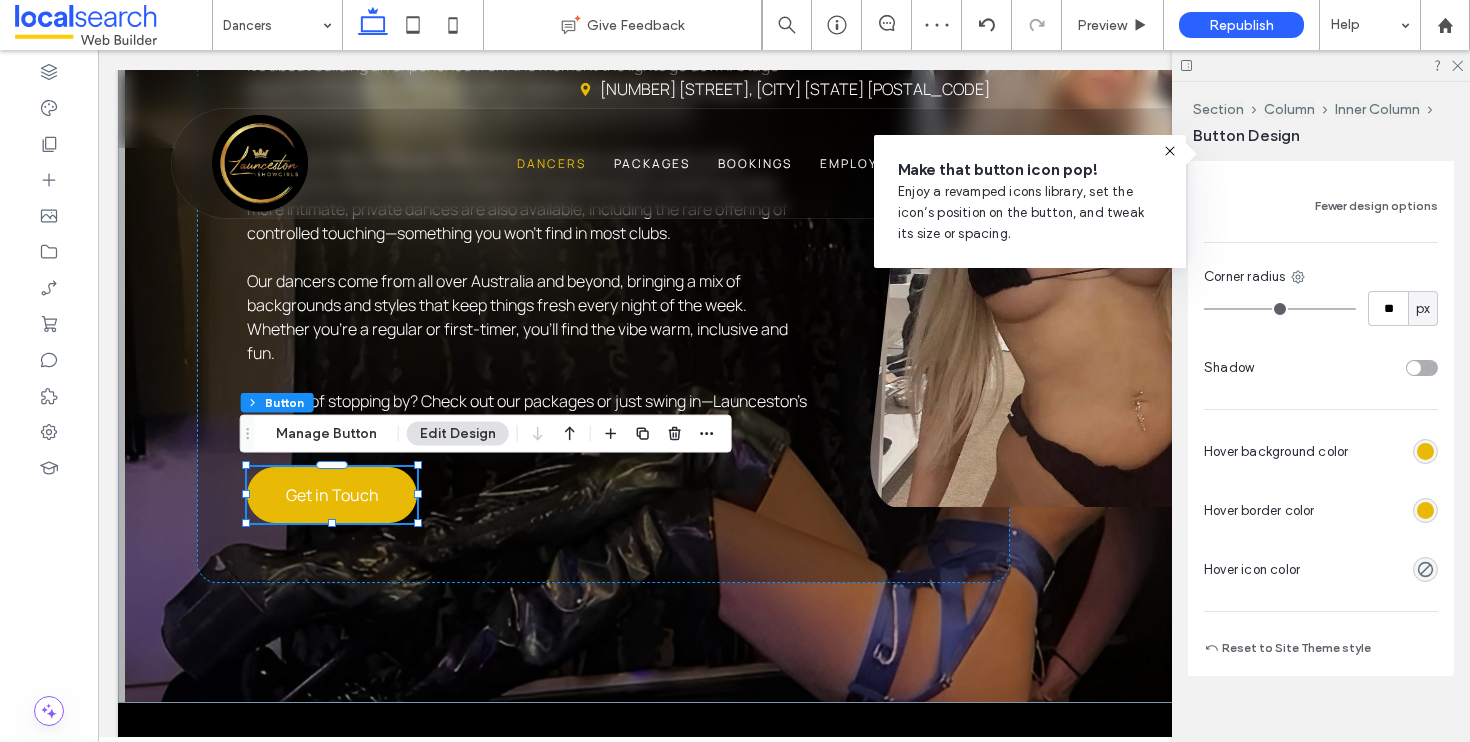 click at bounding box center [1425, 451] 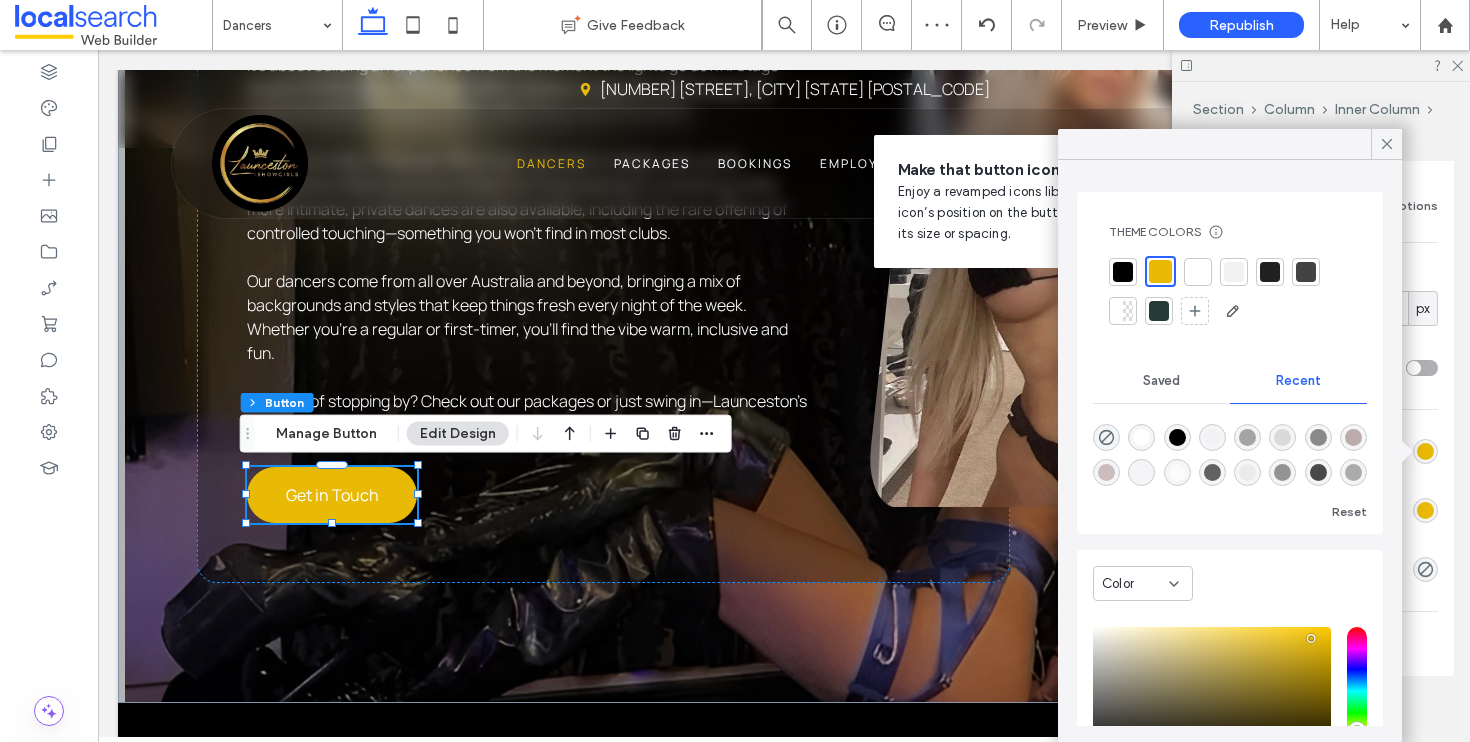 click at bounding box center (1198, 272) 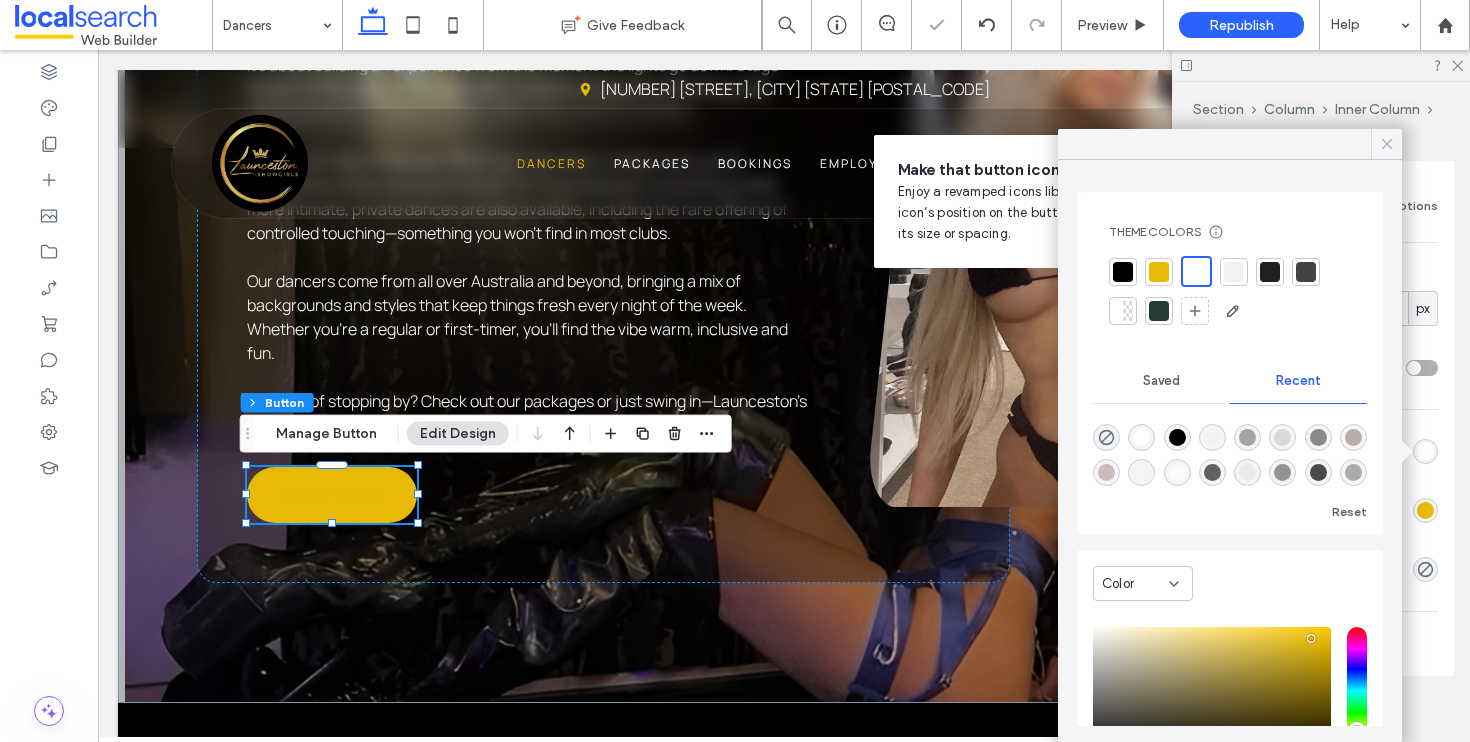 click 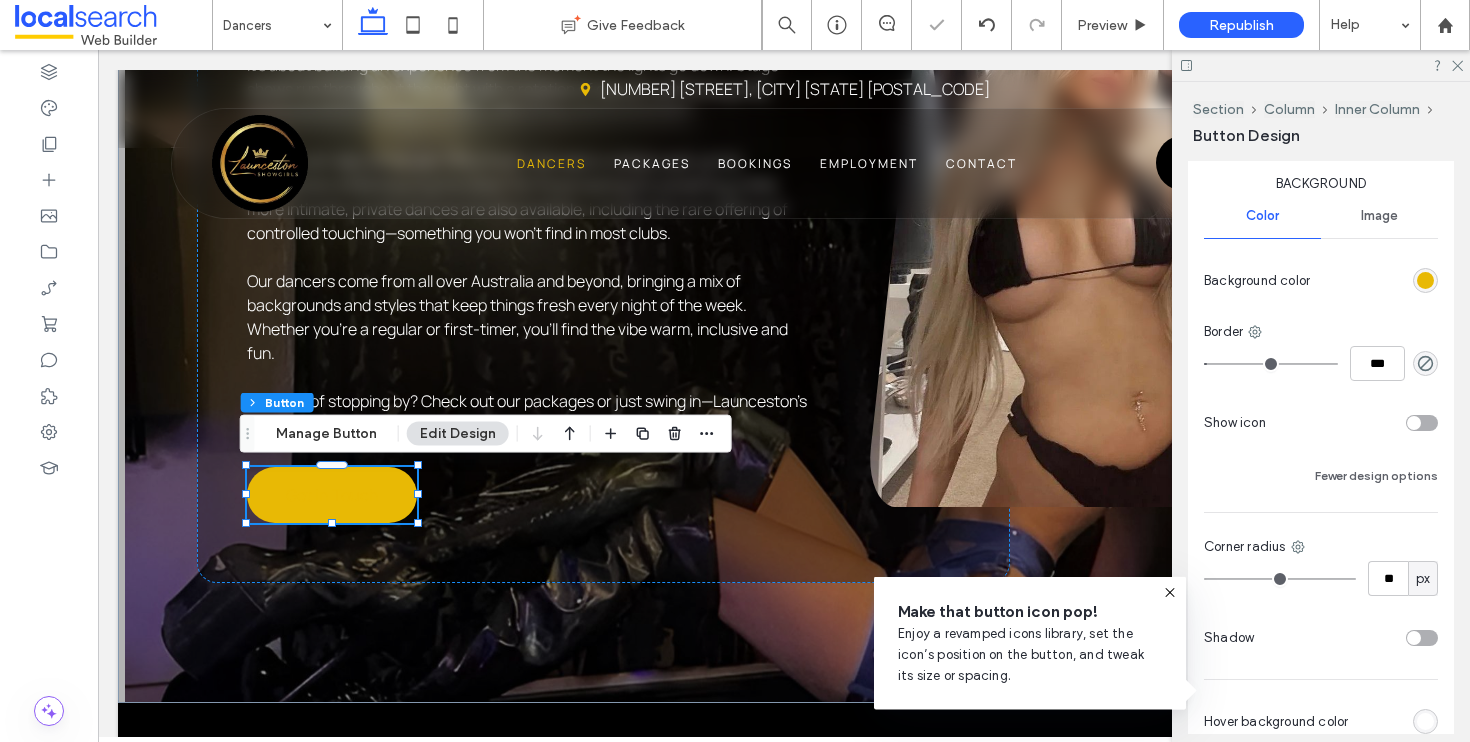 scroll, scrollTop: 220, scrollLeft: 0, axis: vertical 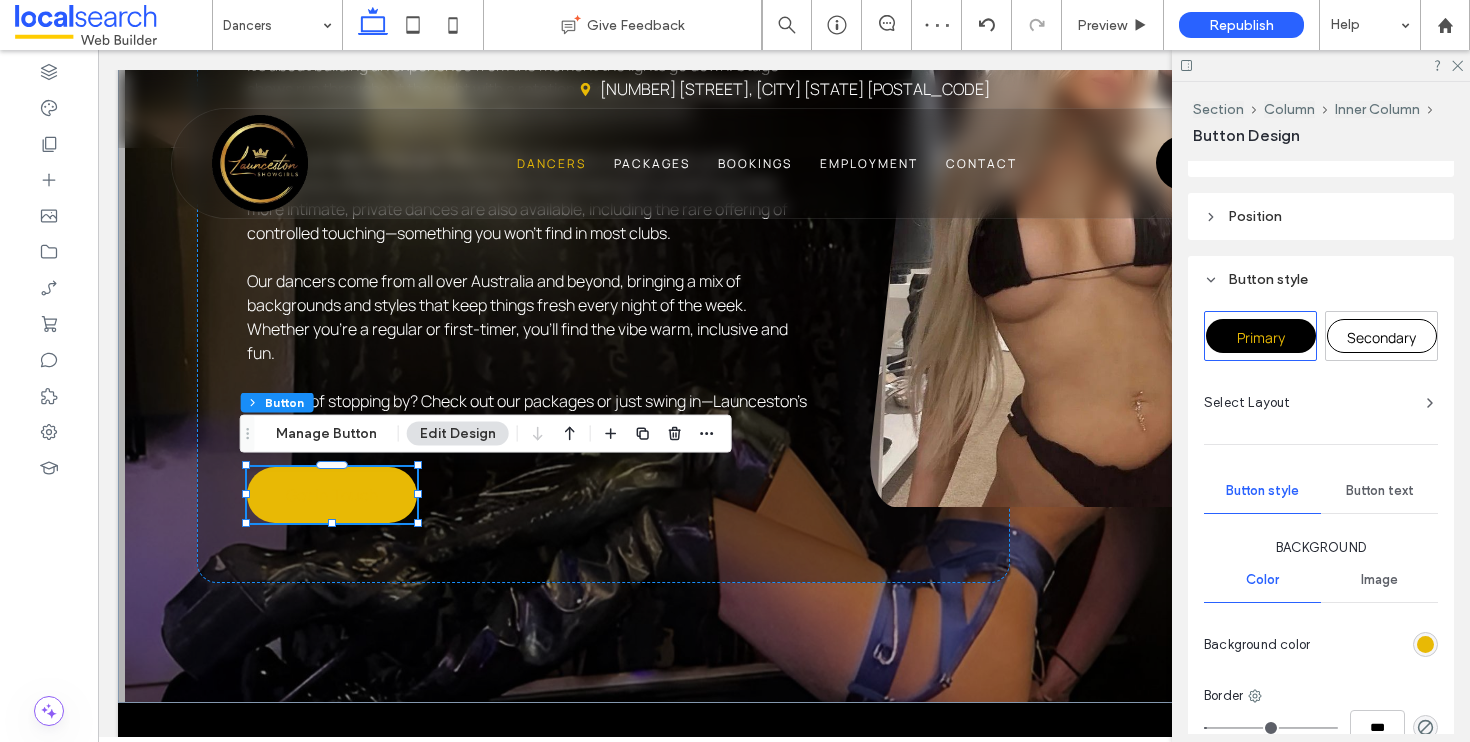 click on "Button text" at bounding box center [1380, 491] 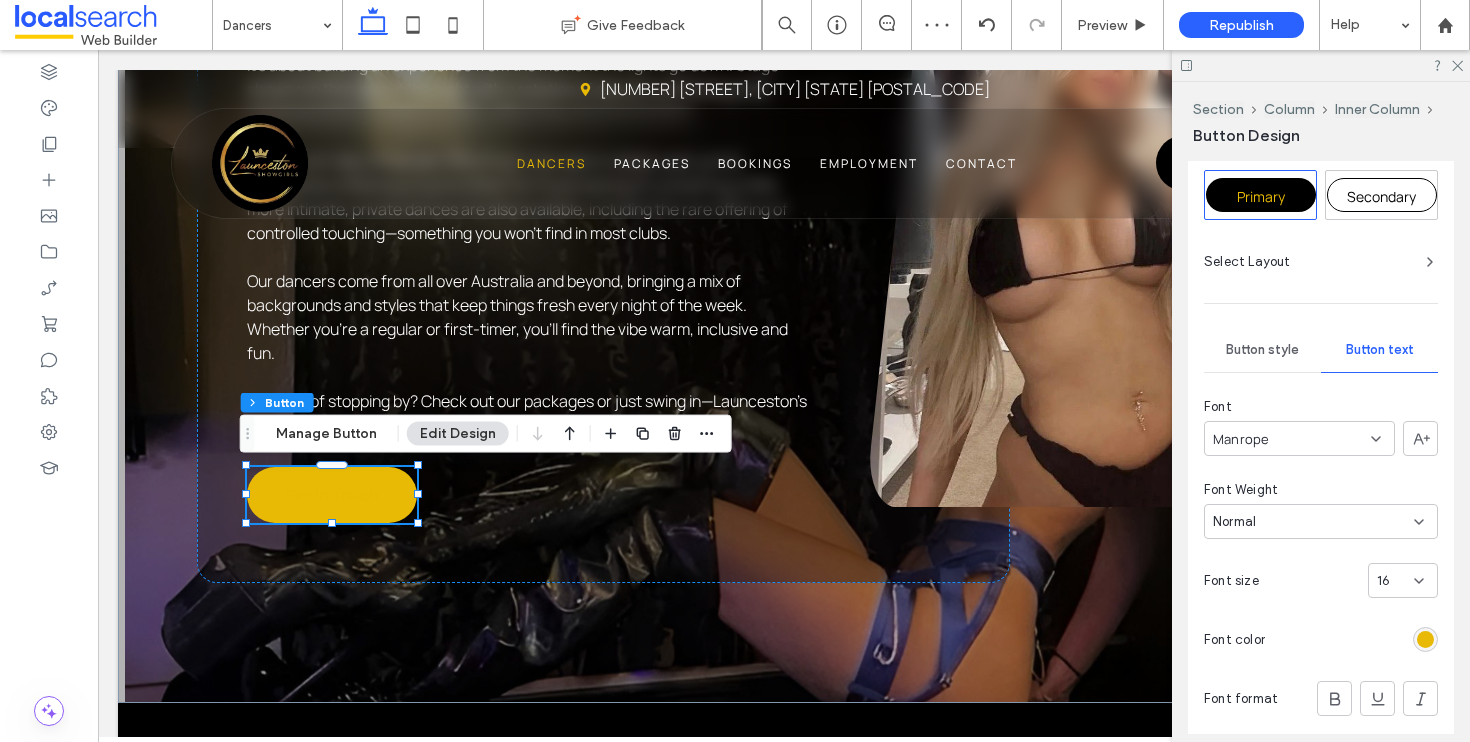 scroll, scrollTop: 407, scrollLeft: 0, axis: vertical 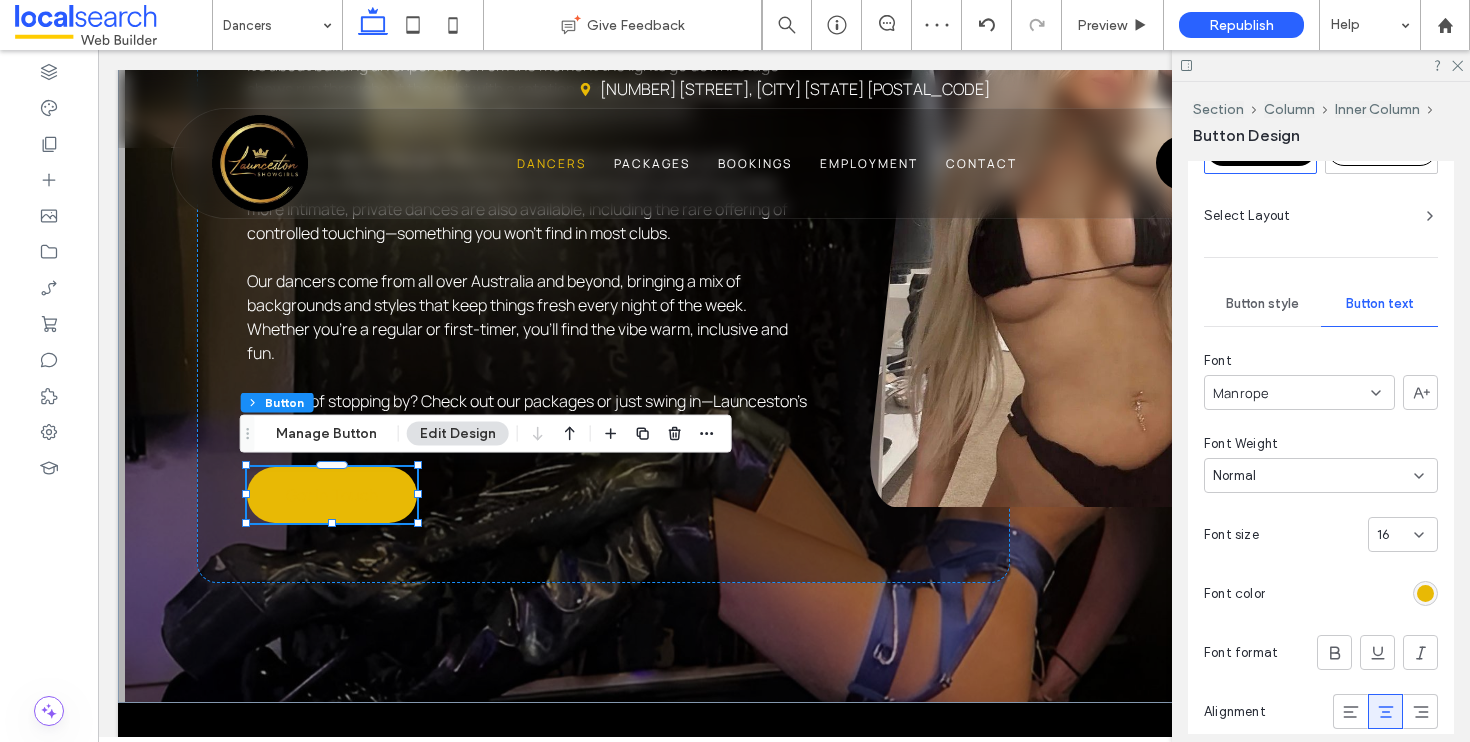 click at bounding box center (1425, 593) 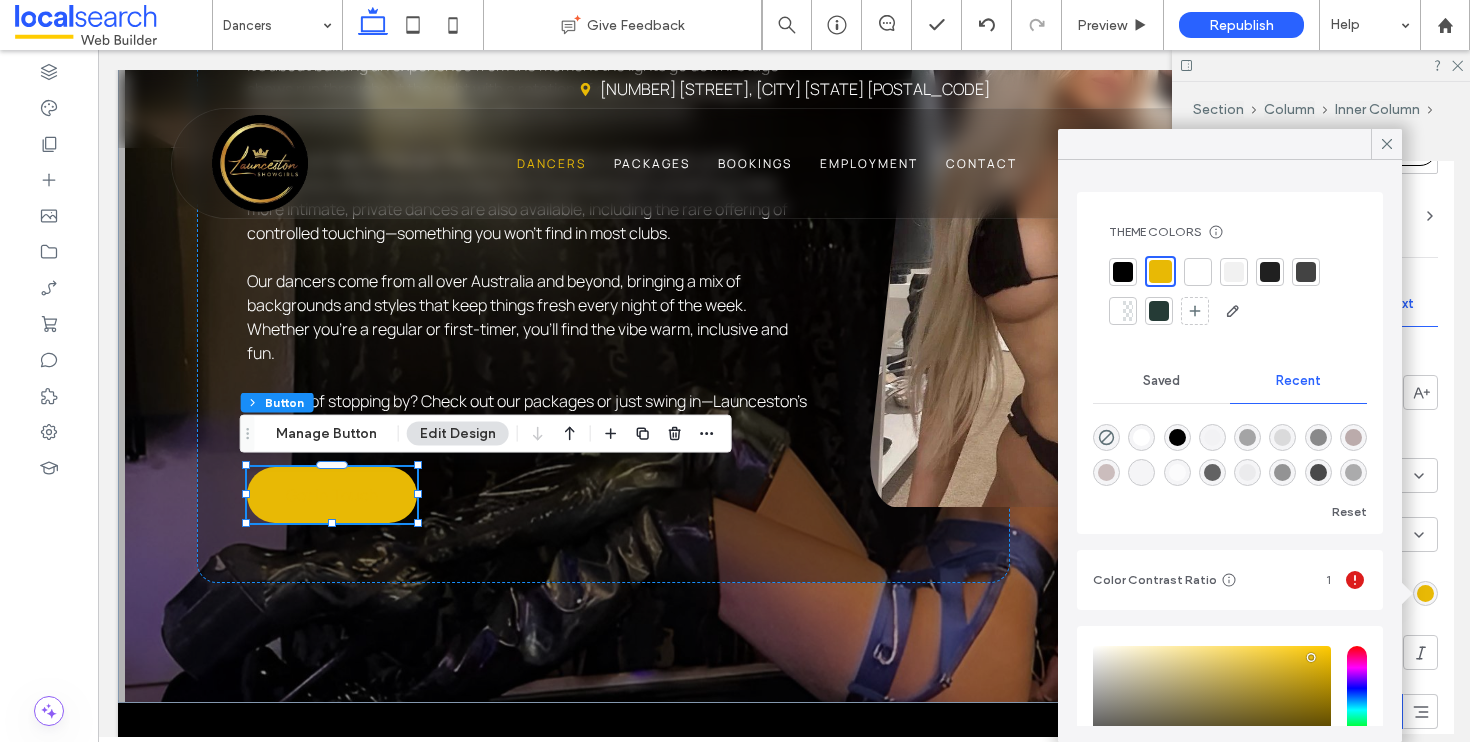 click at bounding box center [1123, 272] 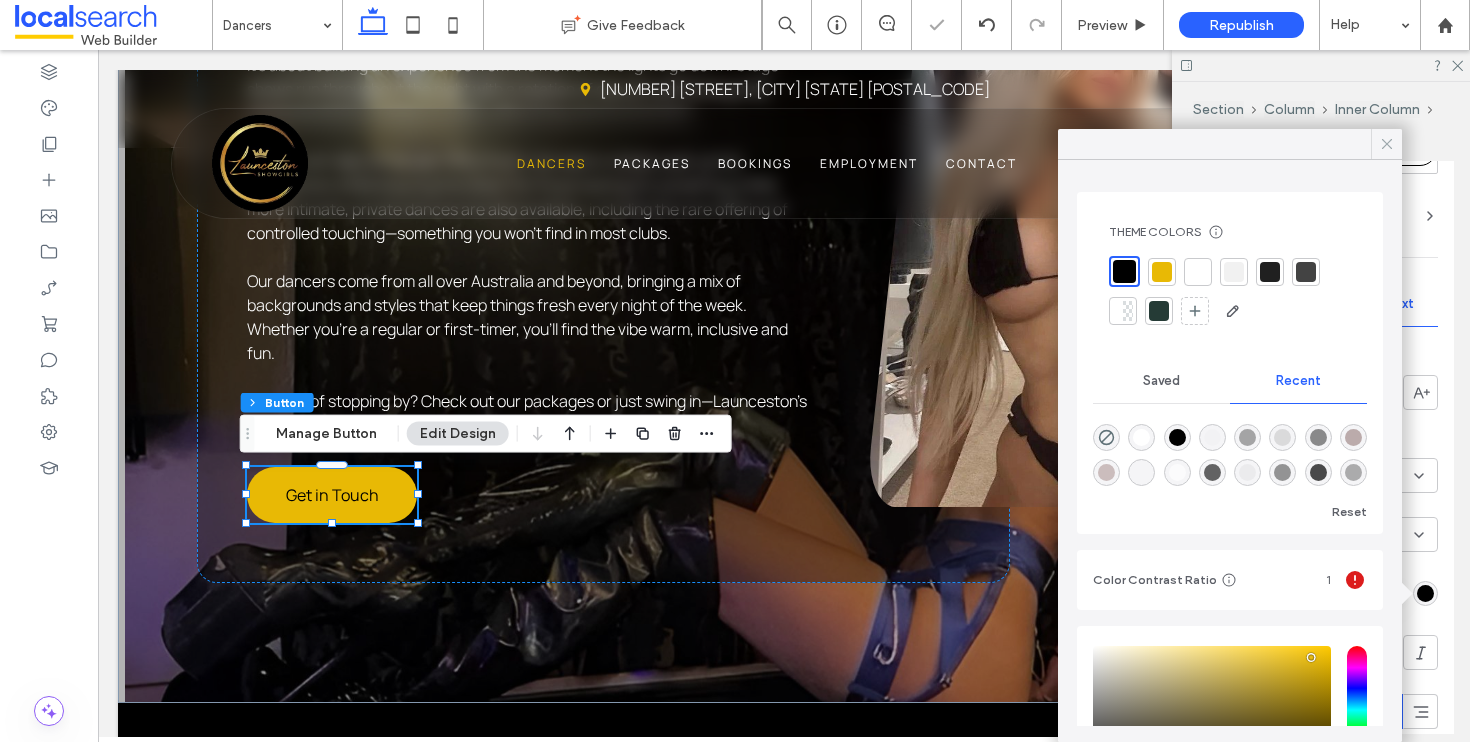 click 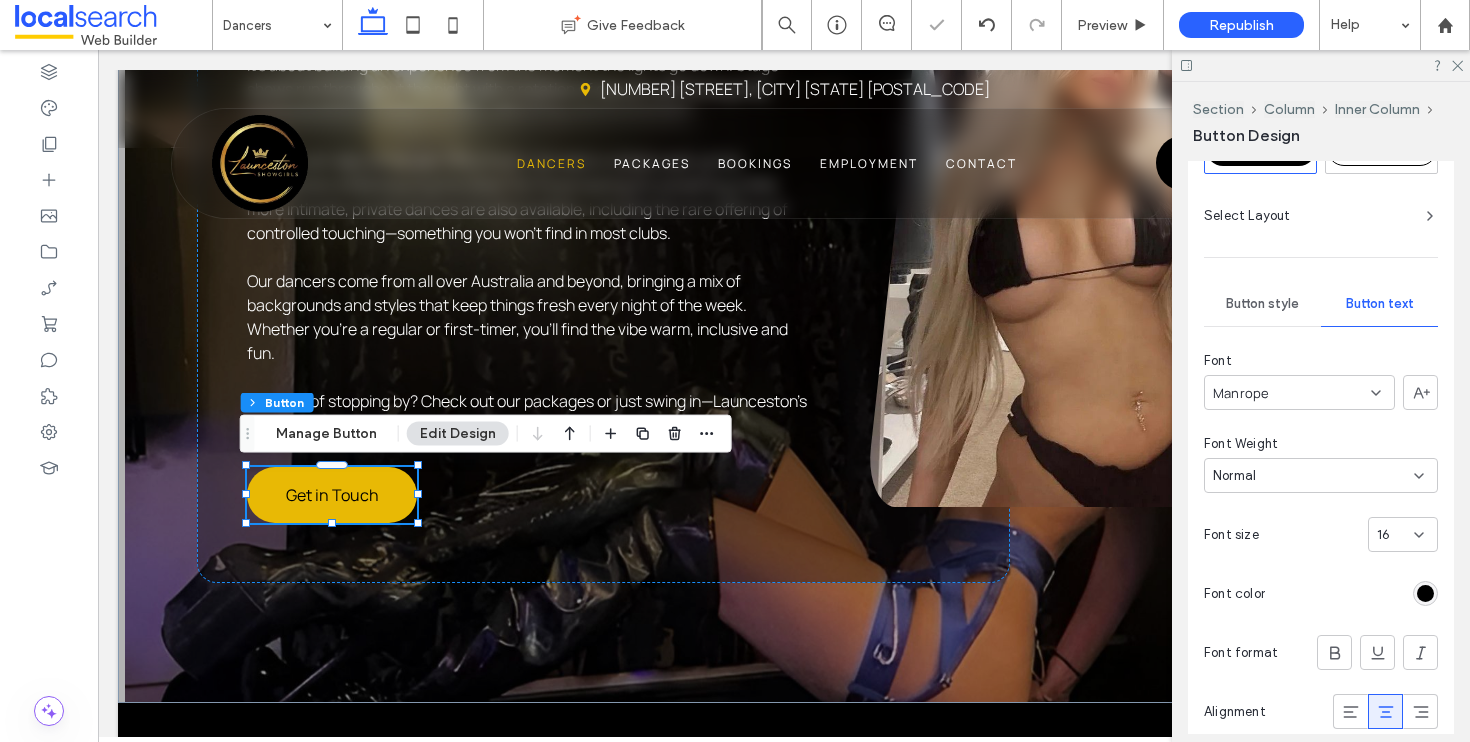 scroll, scrollTop: 778, scrollLeft: 0, axis: vertical 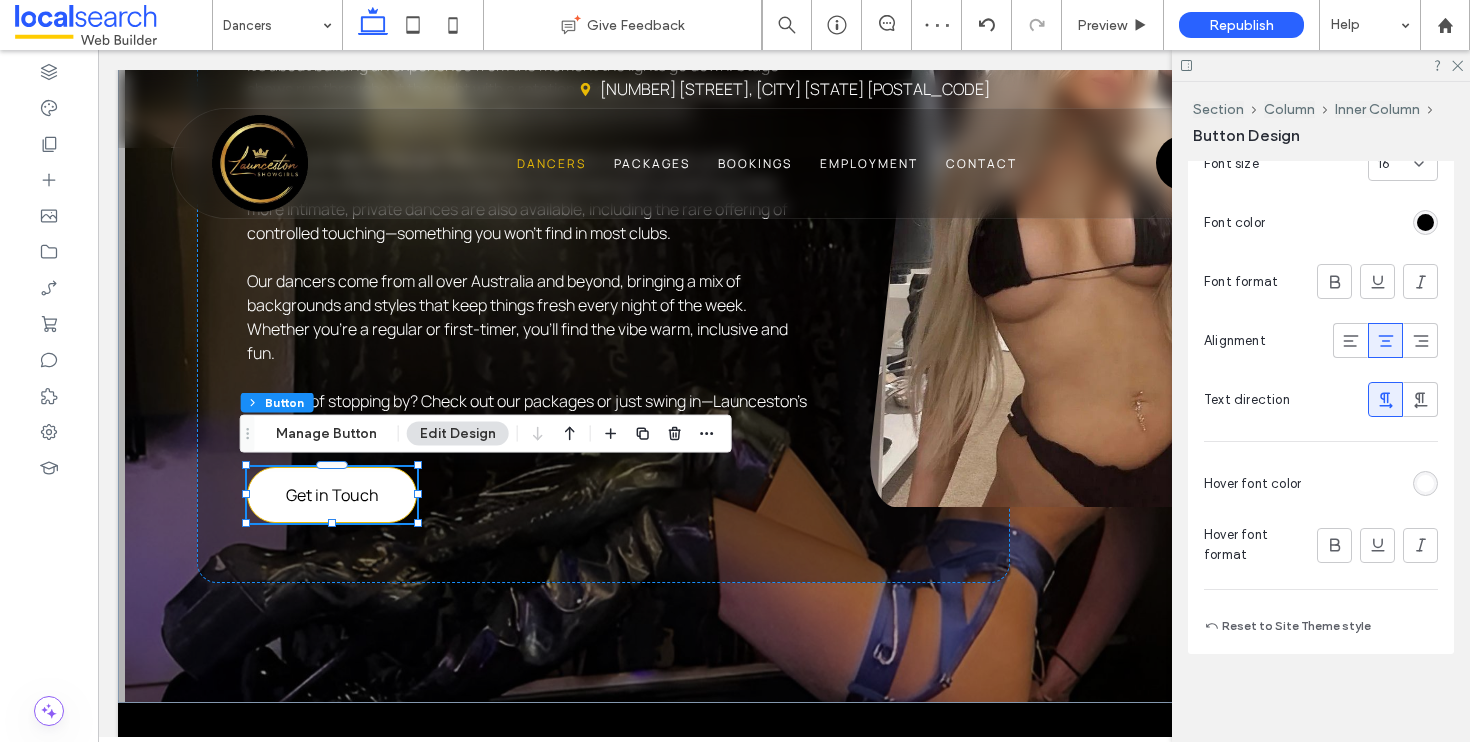 click at bounding box center (1425, 483) 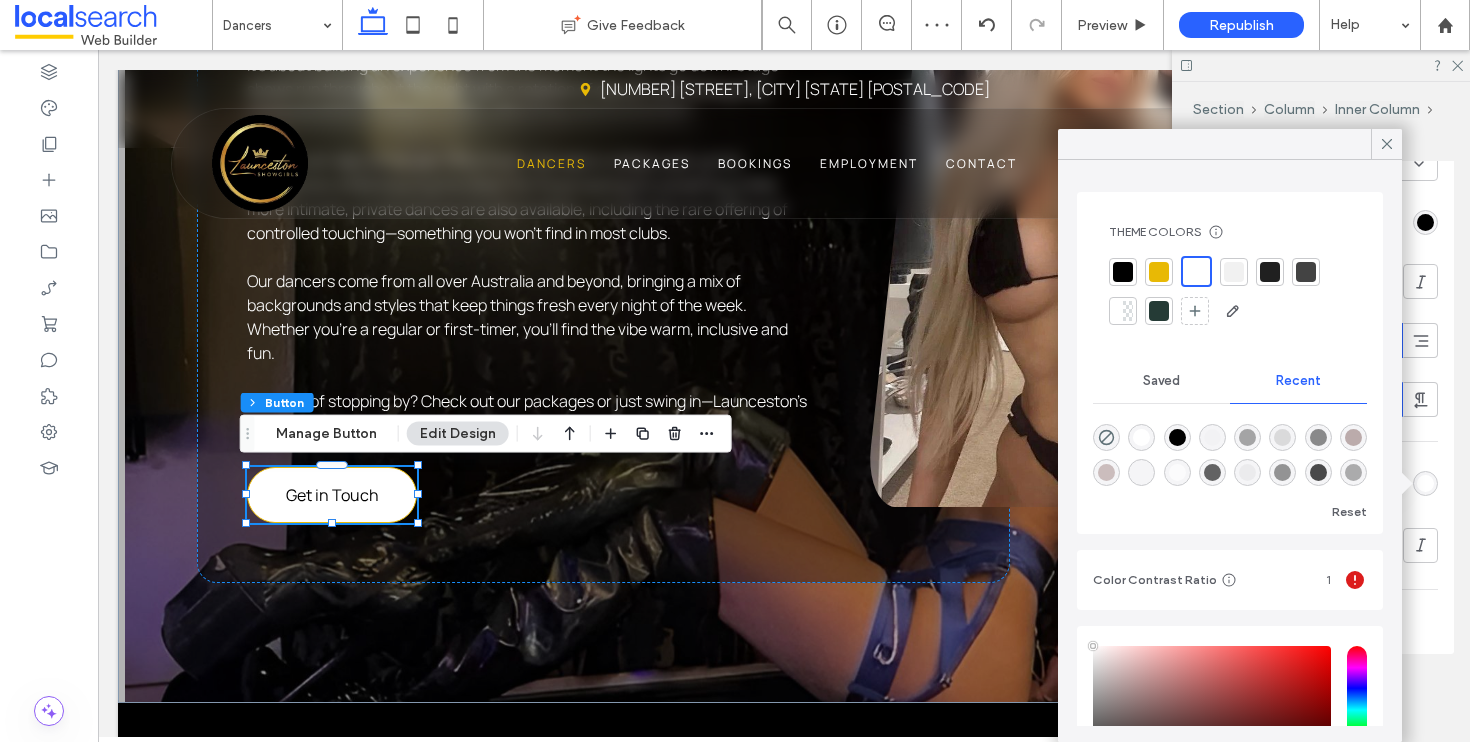 click at bounding box center [1123, 272] 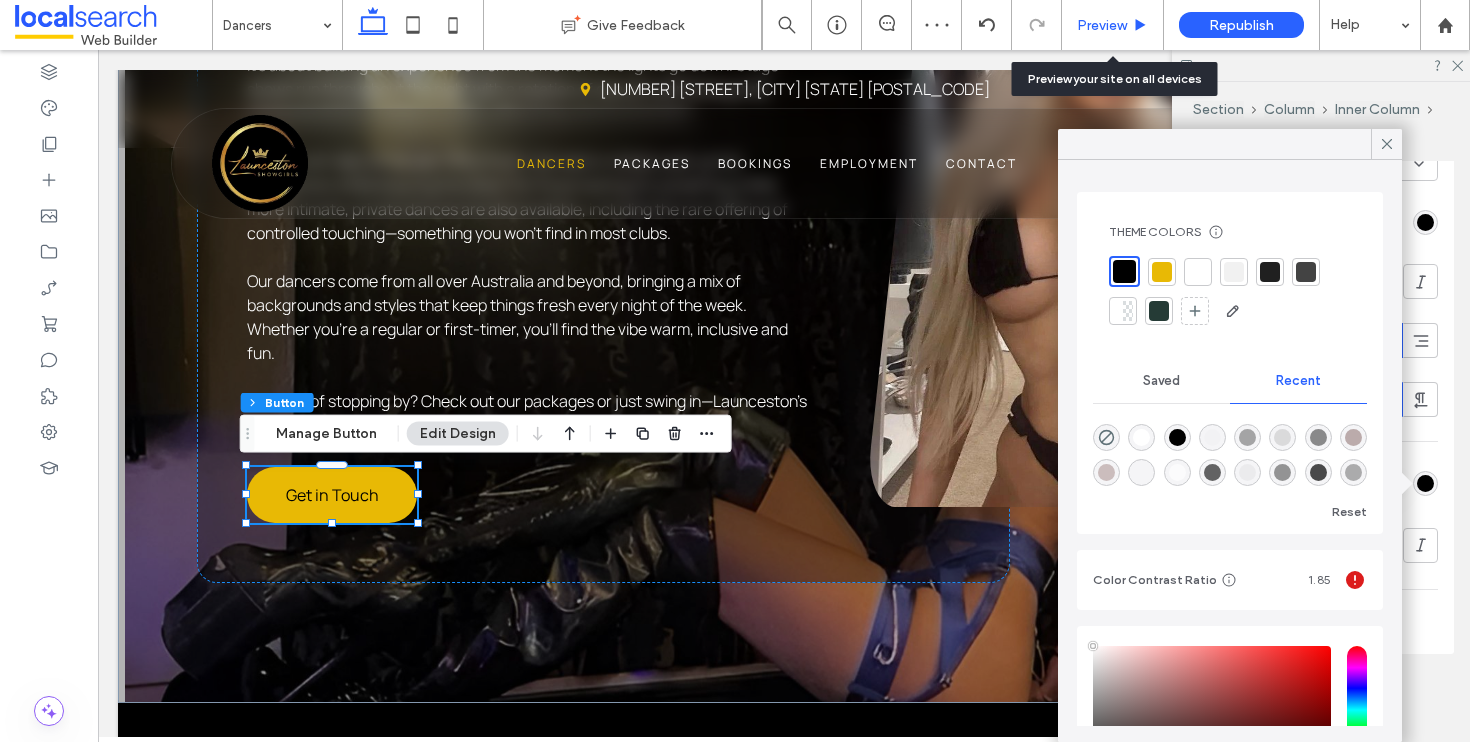 click on "Preview" at bounding box center (1102, 25) 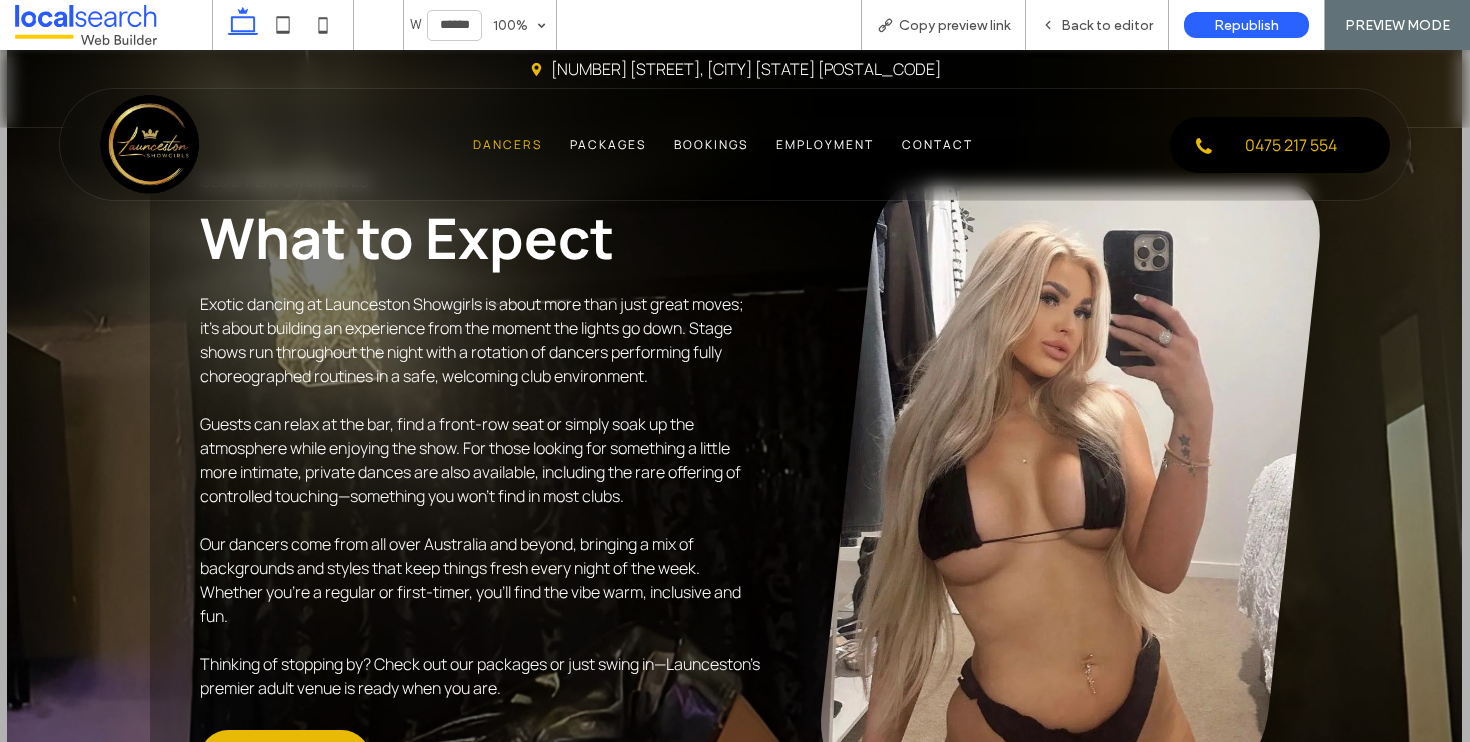 scroll, scrollTop: 1859, scrollLeft: 0, axis: vertical 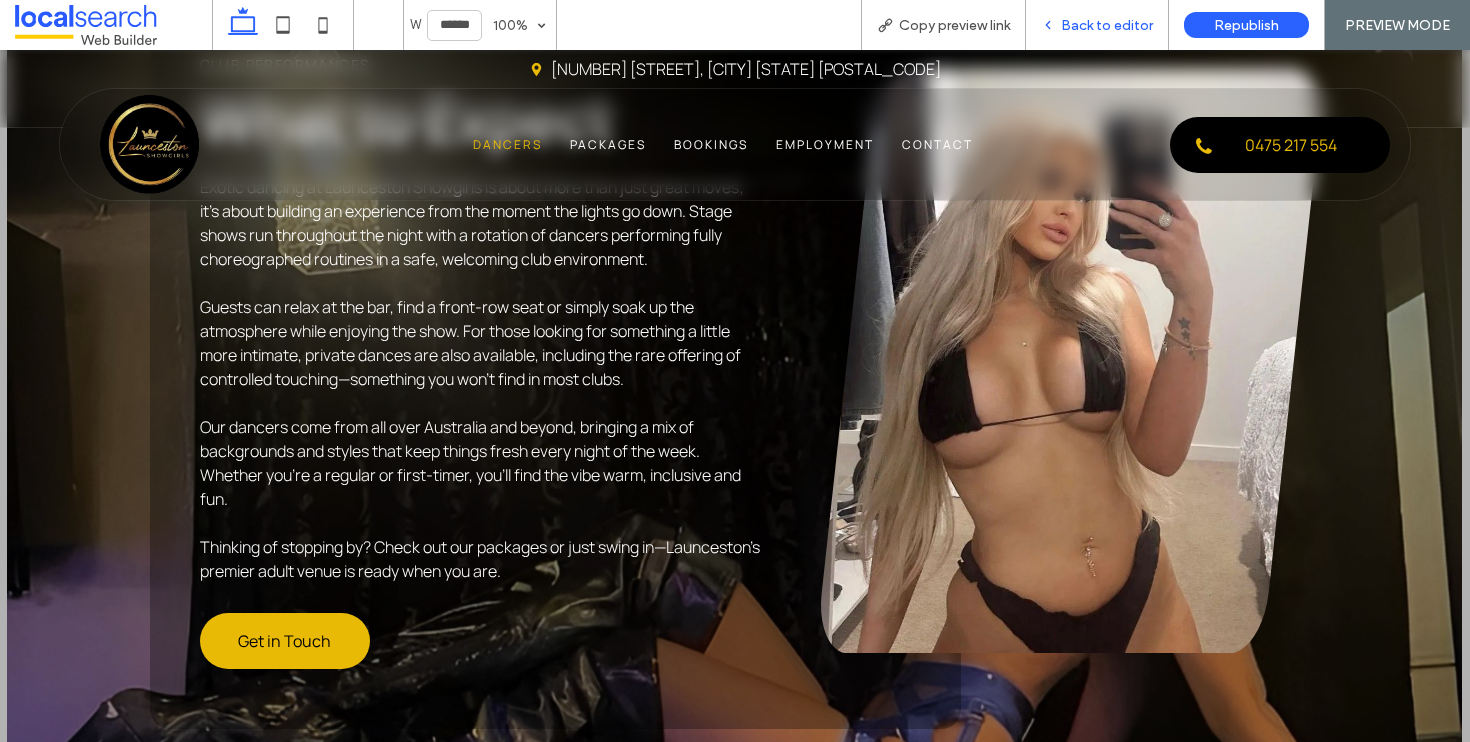 click on "Back to editor" at bounding box center [1107, 25] 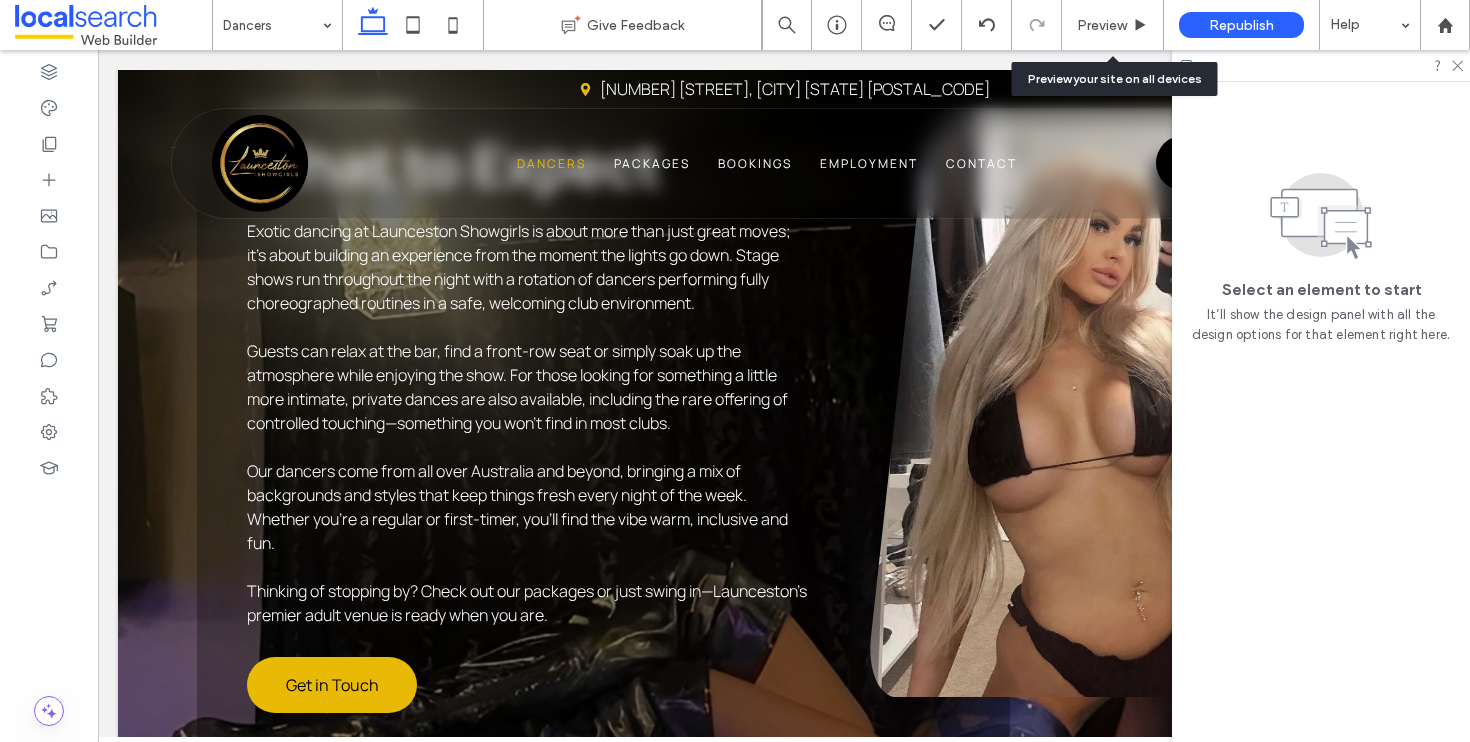 scroll, scrollTop: 1883, scrollLeft: 0, axis: vertical 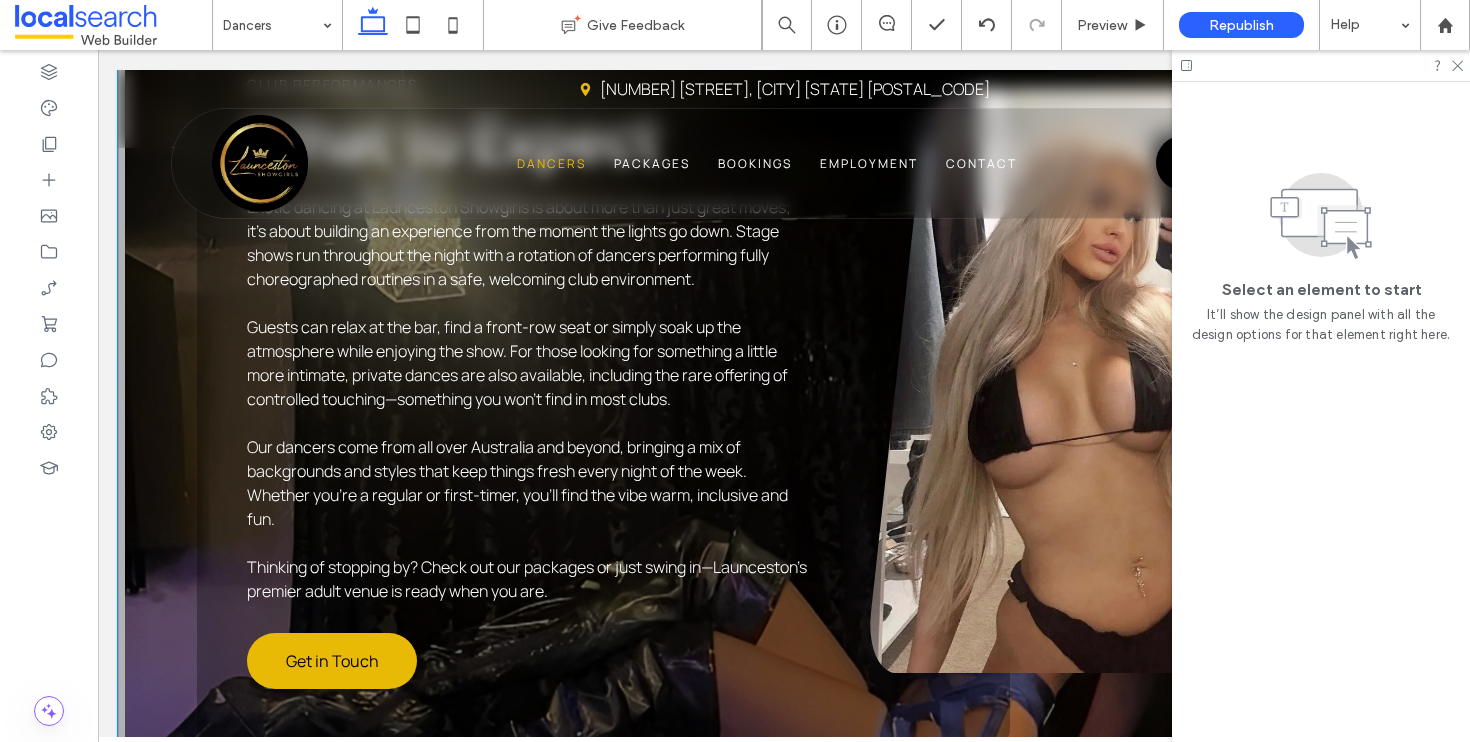 click on "Club Performances
What to Expect
Exotic dancing at Launceston Showgirls is about more than just great moves; it’s about building an experience from the moment the lights go down. Stage shows run throughout the night with a rotation of dancers performing fully choreographed routines in a safe, welcoming club environment.  Guests can relax at the bar, find a front-row seat or simply soak up the atmosphere while enjoying the show. For those looking for something a little more intimate, private dances are also available, including the rare offering of controlled touching—something you won’t find in most clubs. Our dancers come from all over Australia and beyond, bringing a mix of backgrounds and styles that keep things fresh every night of the week. Whether you’re a regular or first-timer, you’ll find the vibe warm, inclusive and fun.  Thinking of stopping by? Check out our packages or just swing in—Launceston’s premier adult venue is ready when you are." at bounding box center [784, 380] 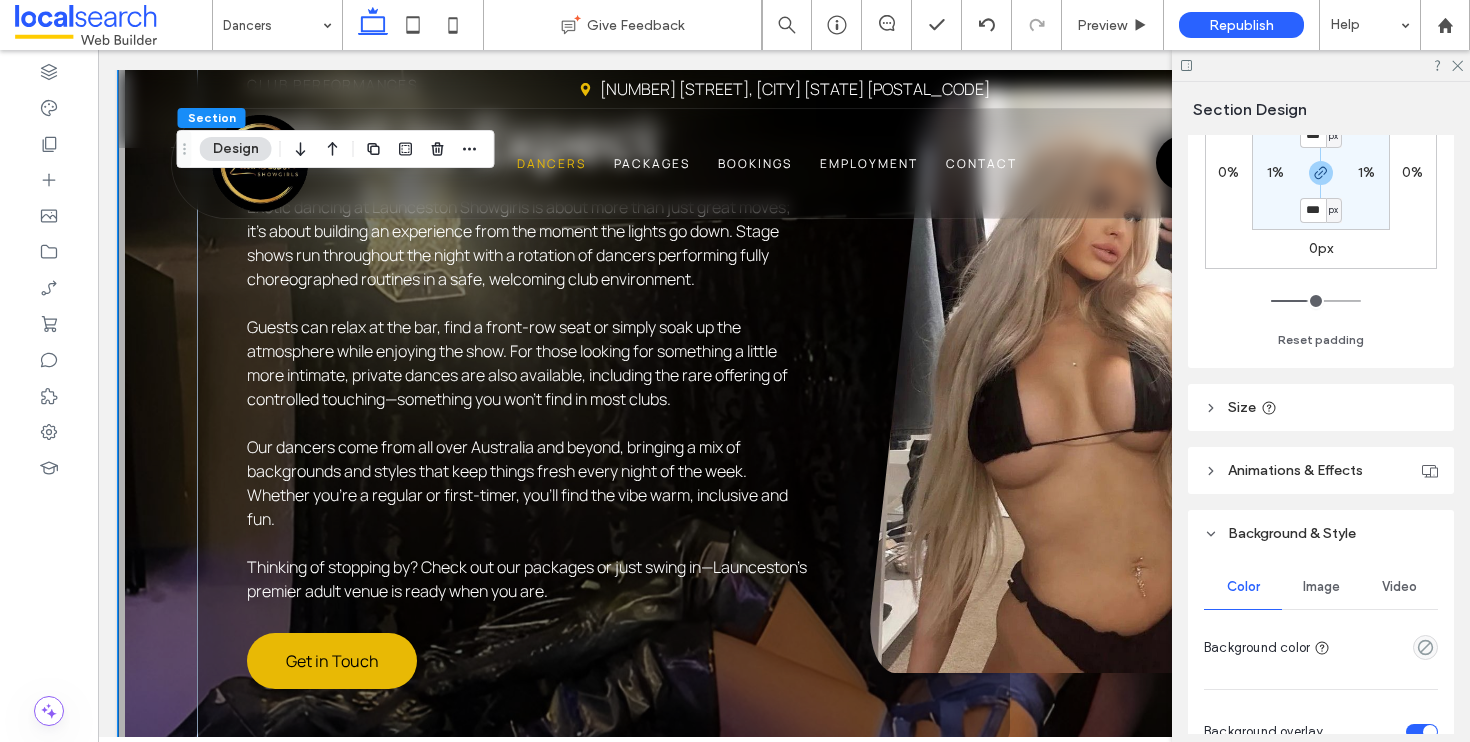 scroll, scrollTop: 696, scrollLeft: 0, axis: vertical 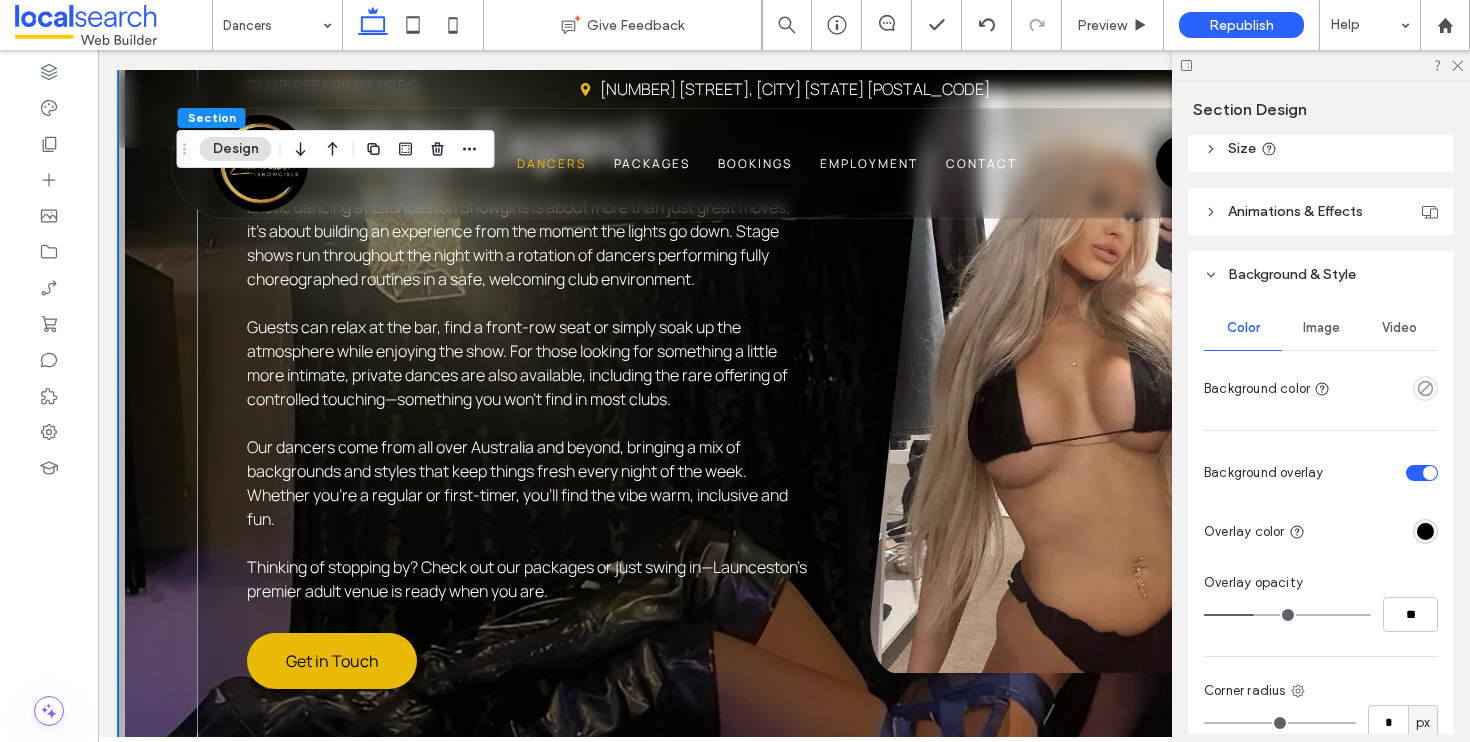 click on "Image" at bounding box center [1321, 328] 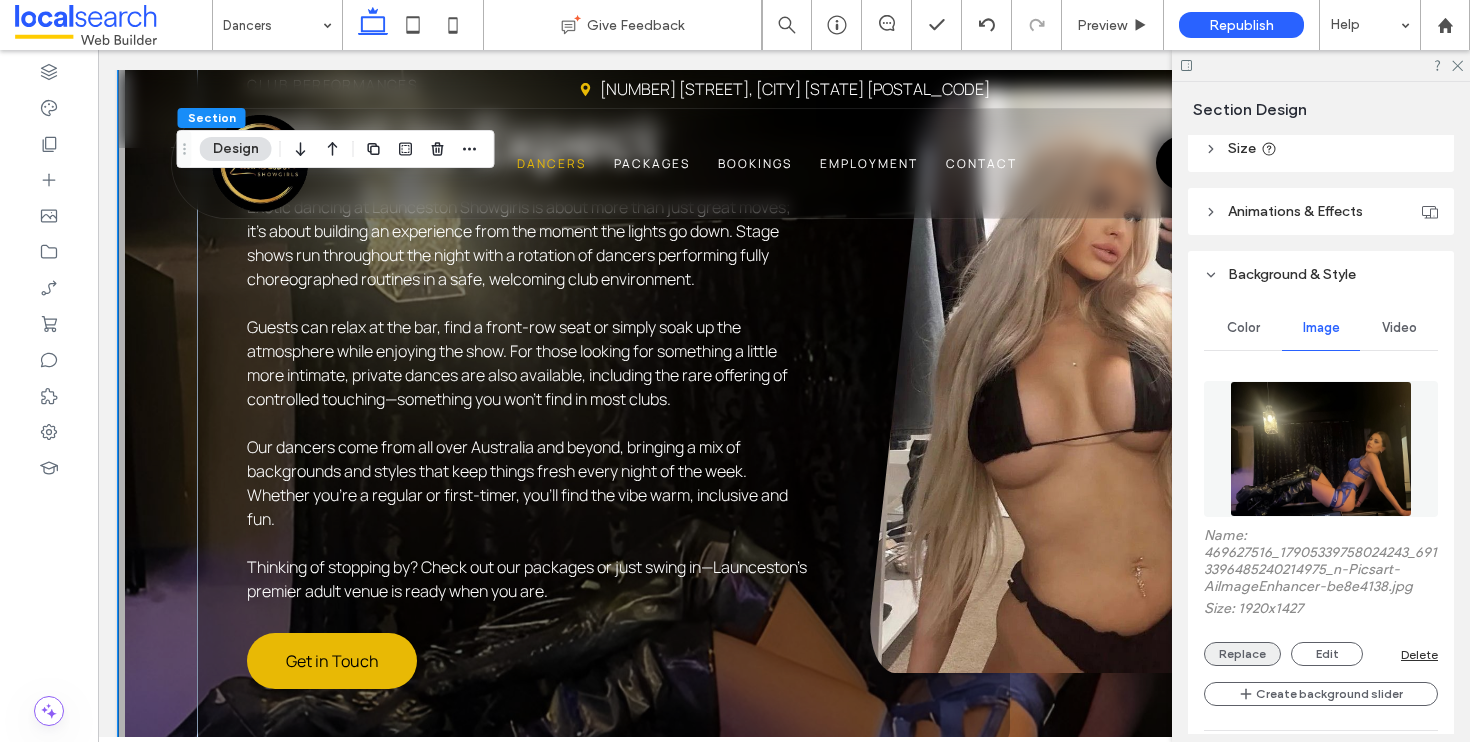 click on "Replace" at bounding box center (1242, 654) 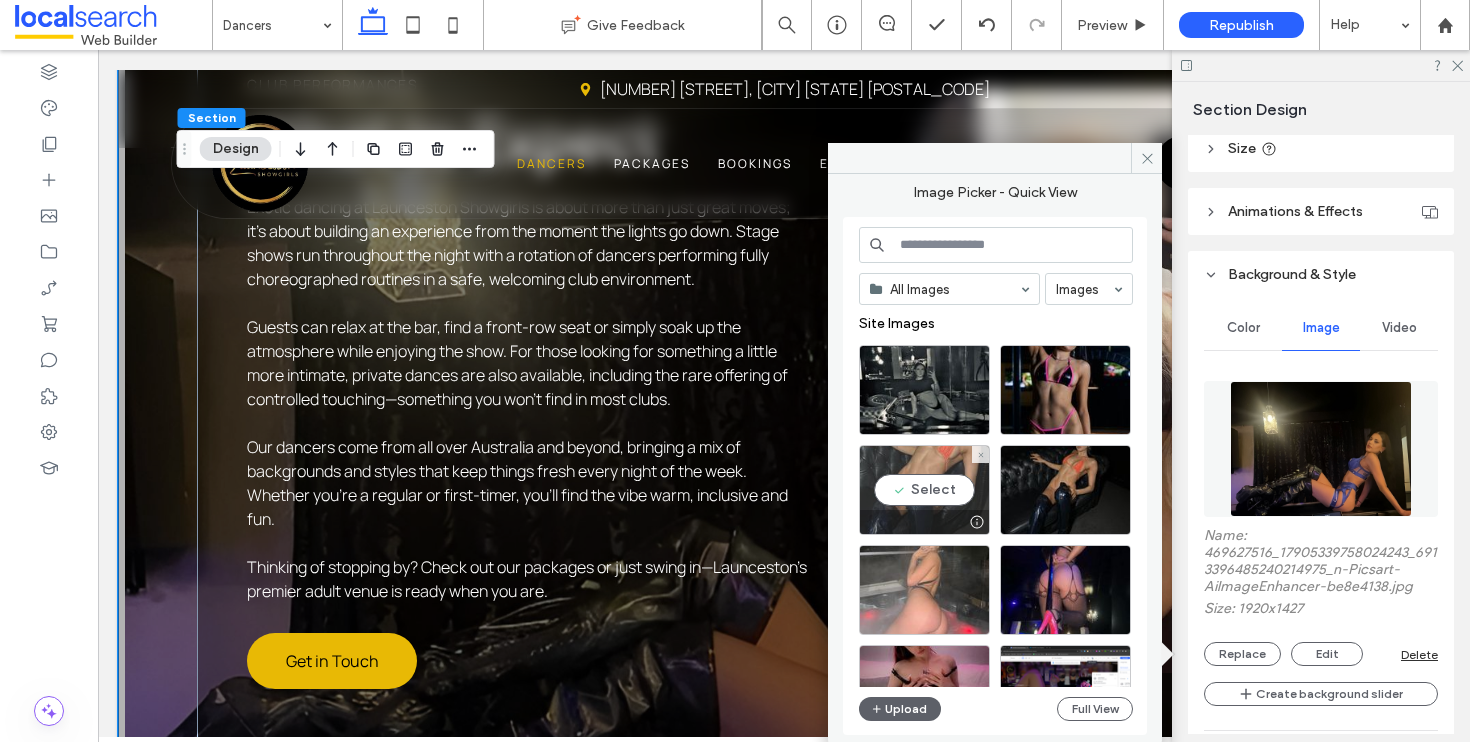 click on "Select" at bounding box center (924, 490) 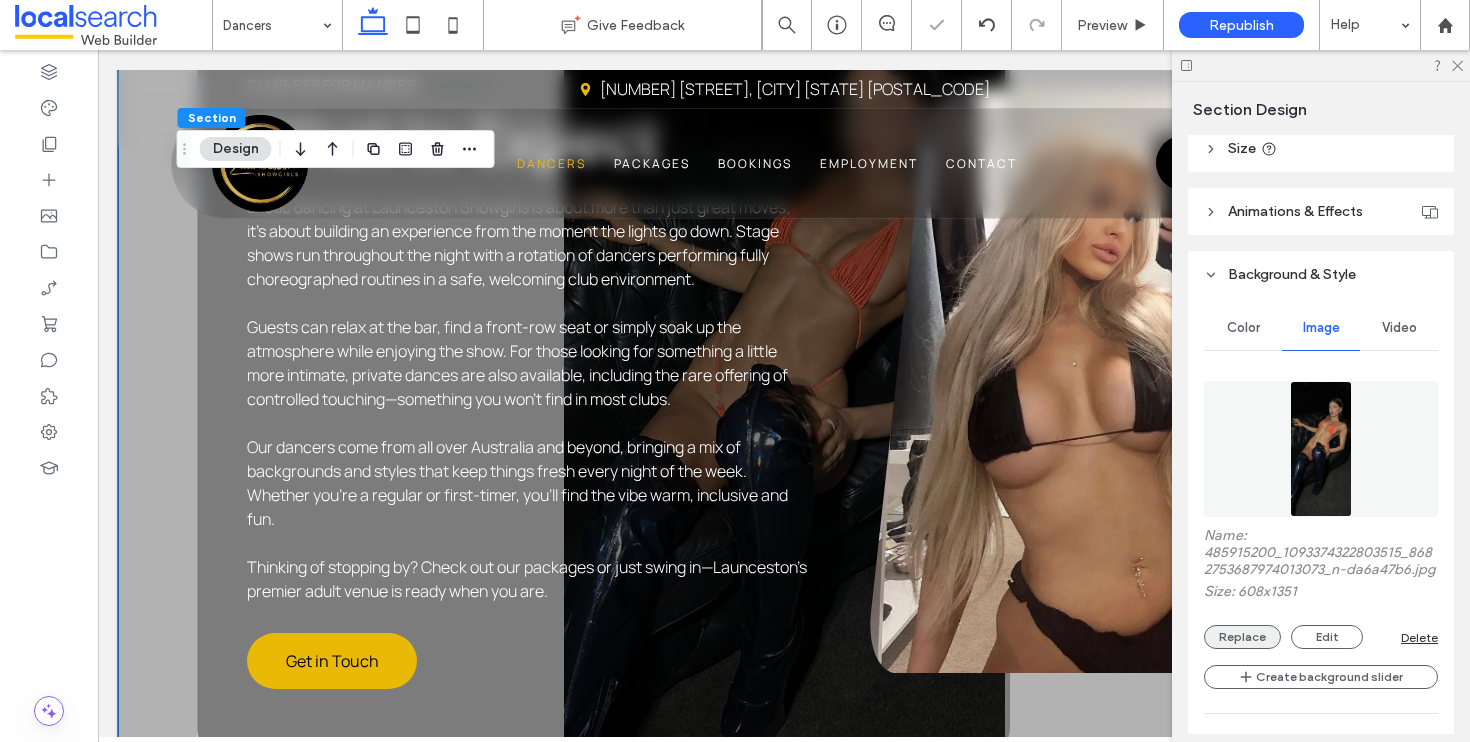 click on "Replace" at bounding box center [1242, 637] 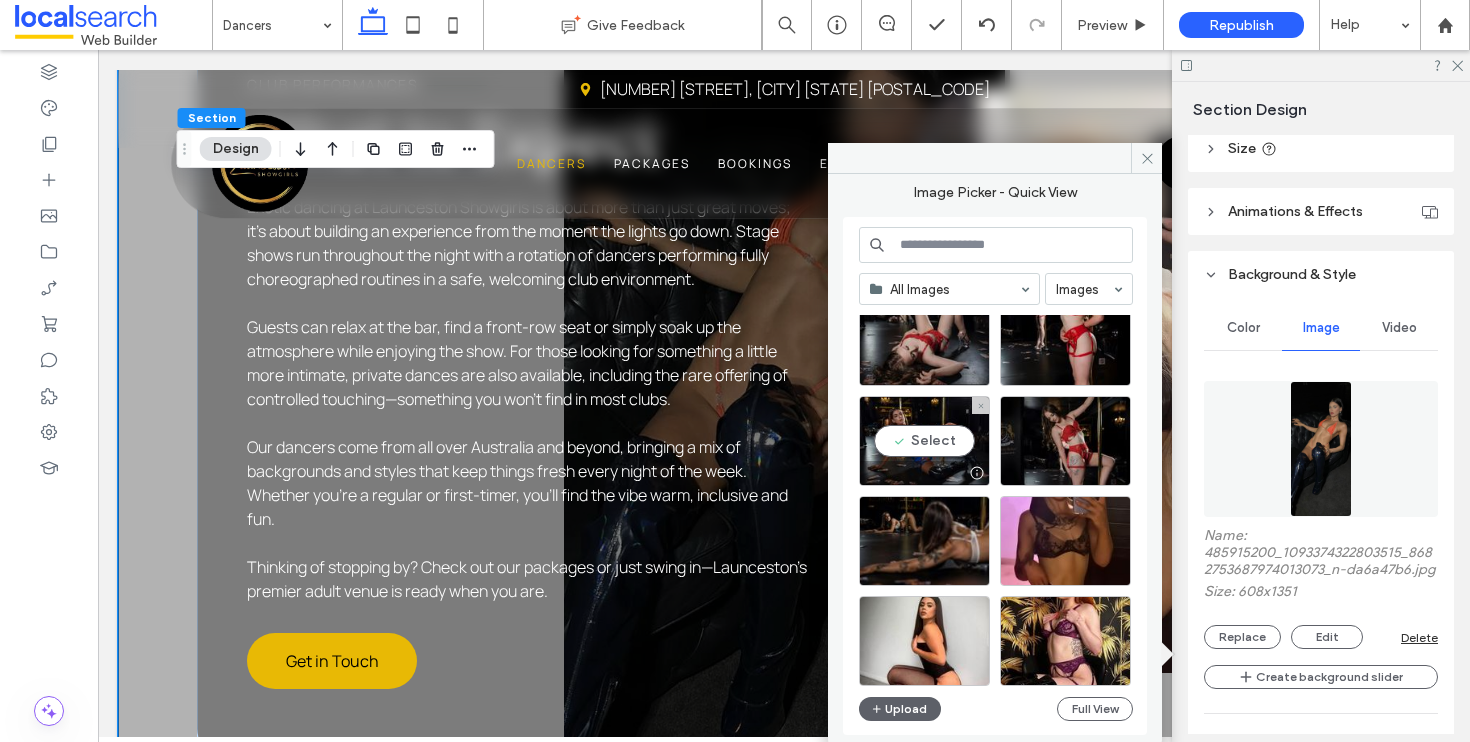 scroll, scrollTop: 1748, scrollLeft: 0, axis: vertical 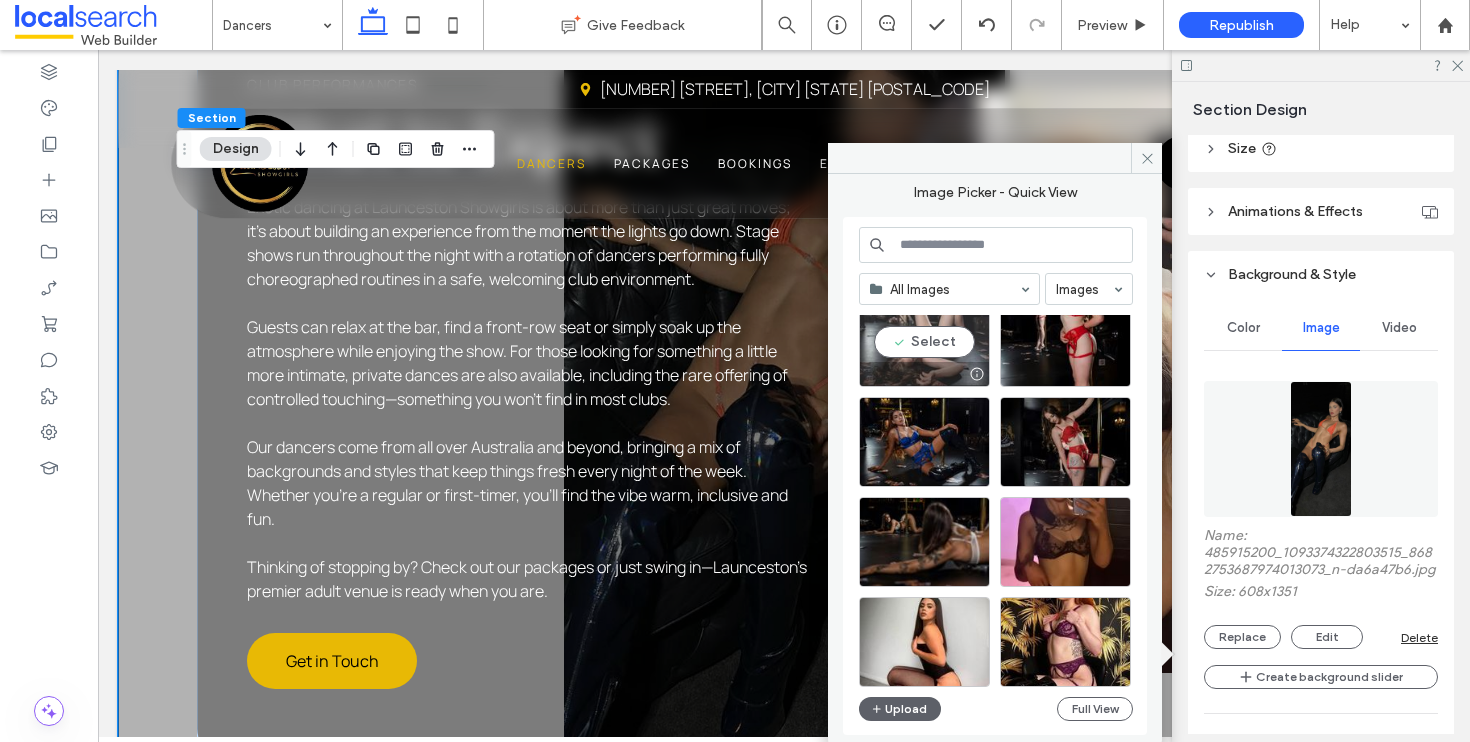 click on "Select" at bounding box center [924, 342] 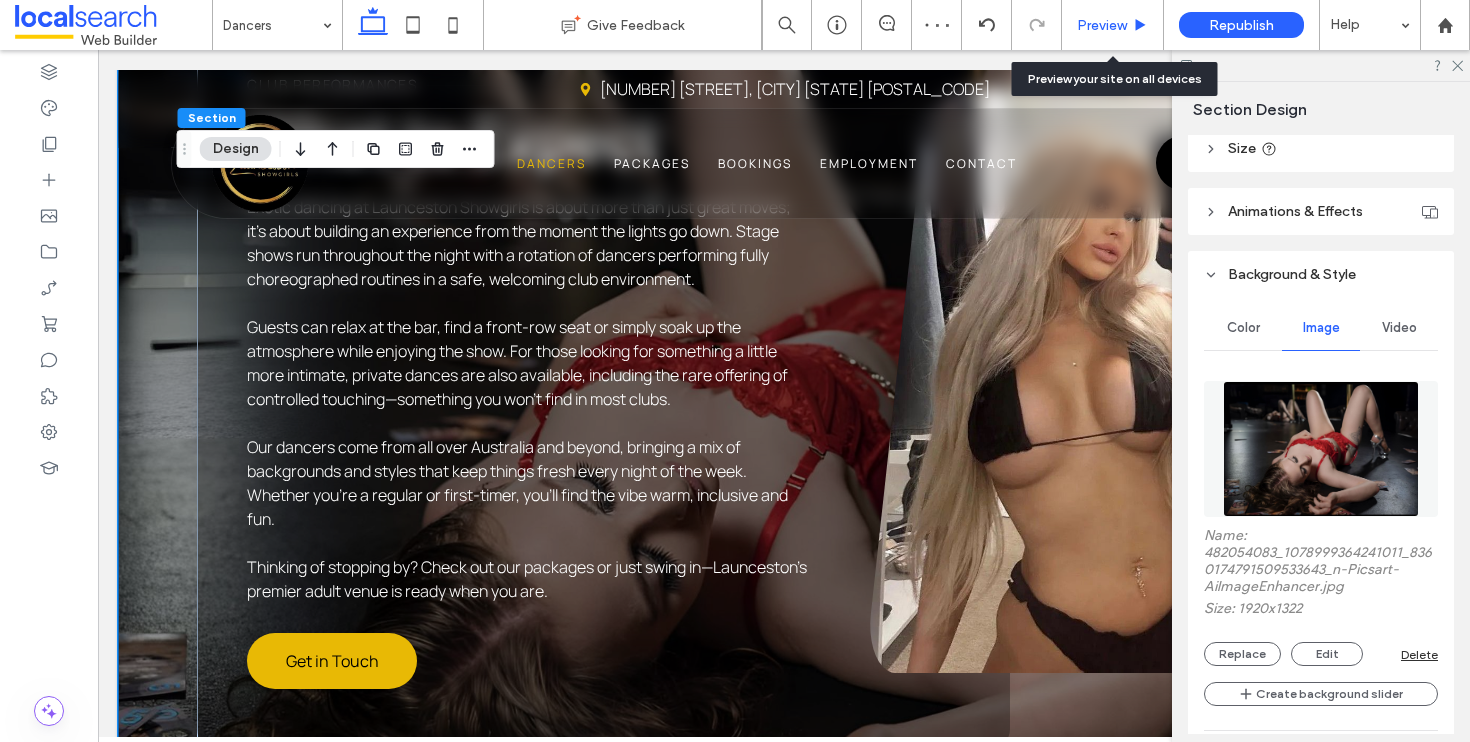 click on "Preview" at bounding box center [1102, 25] 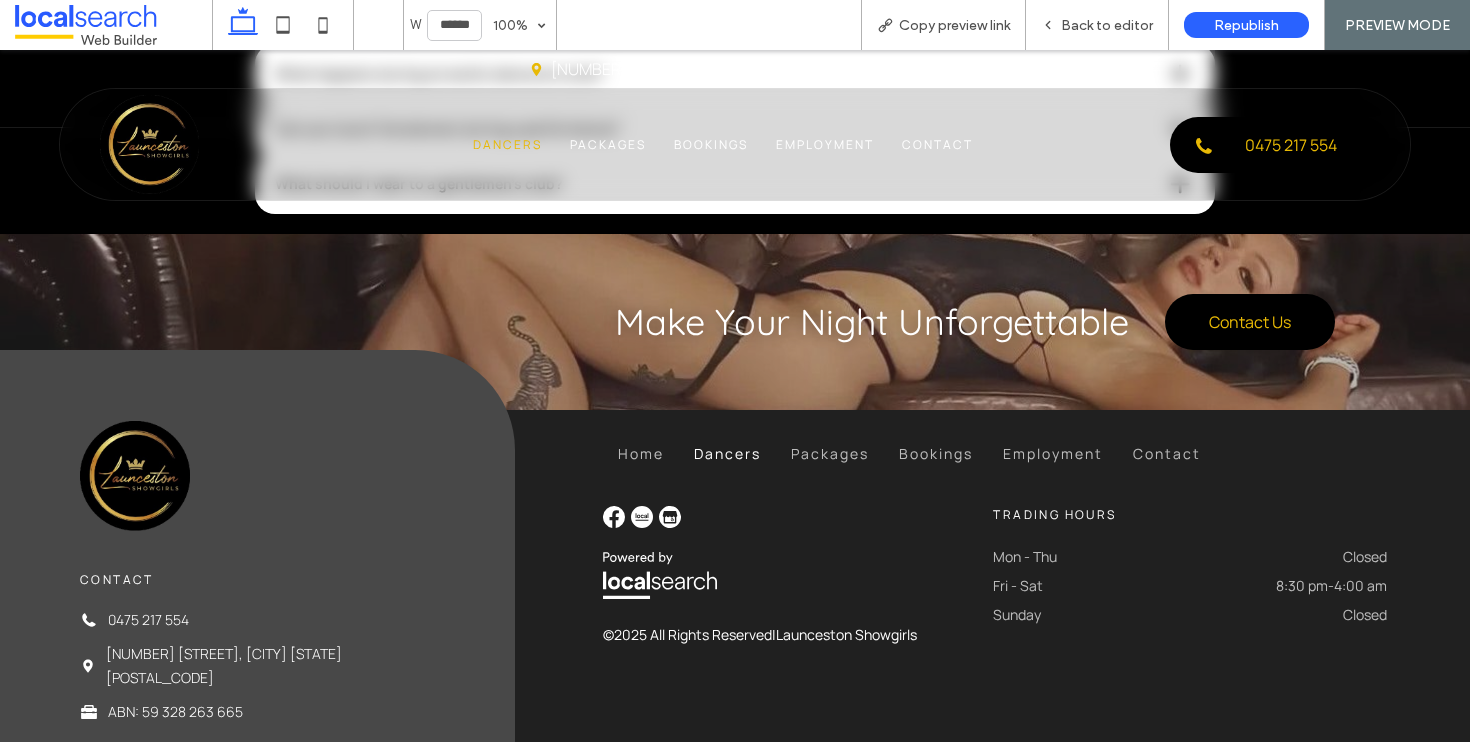 scroll, scrollTop: 2926, scrollLeft: 0, axis: vertical 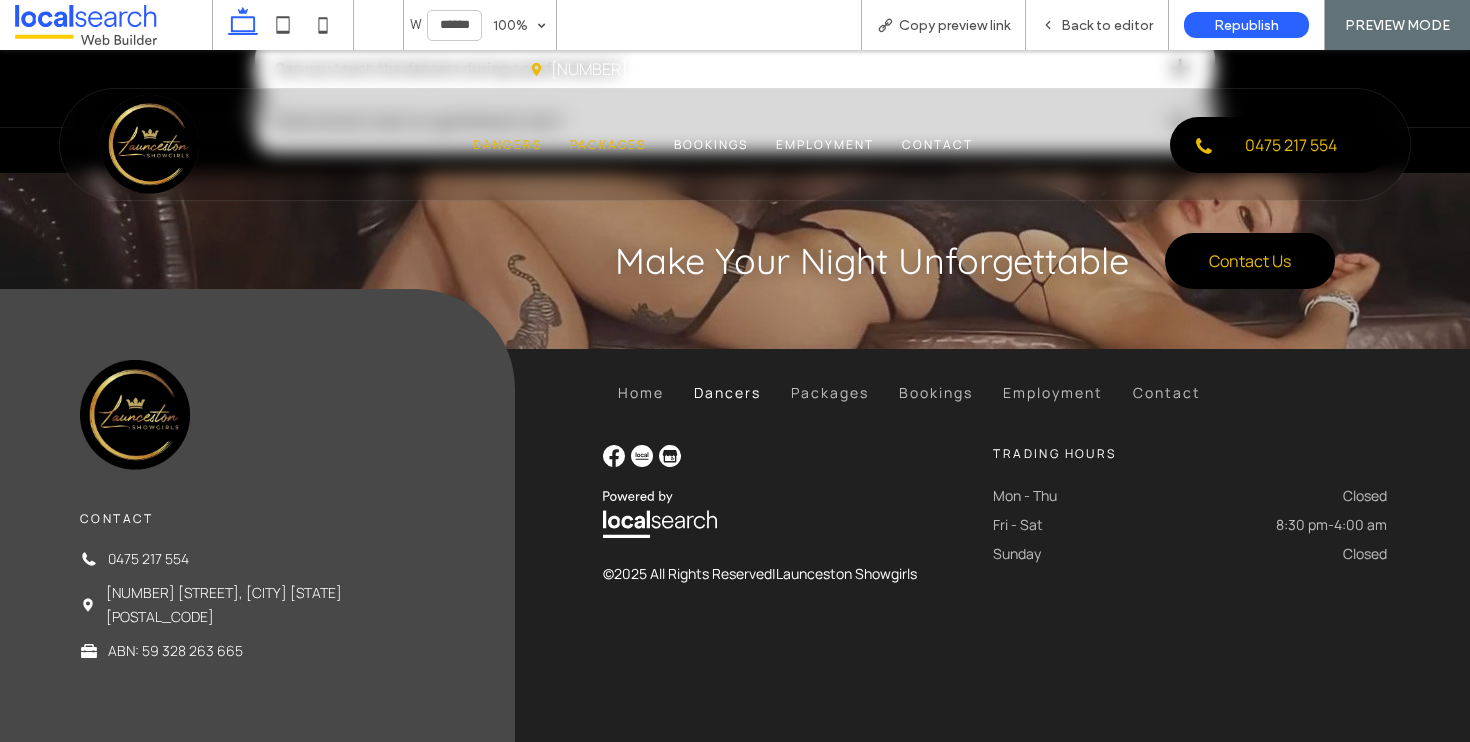 drag, startPoint x: 589, startPoint y: 136, endPoint x: 573, endPoint y: 197, distance: 63.06346 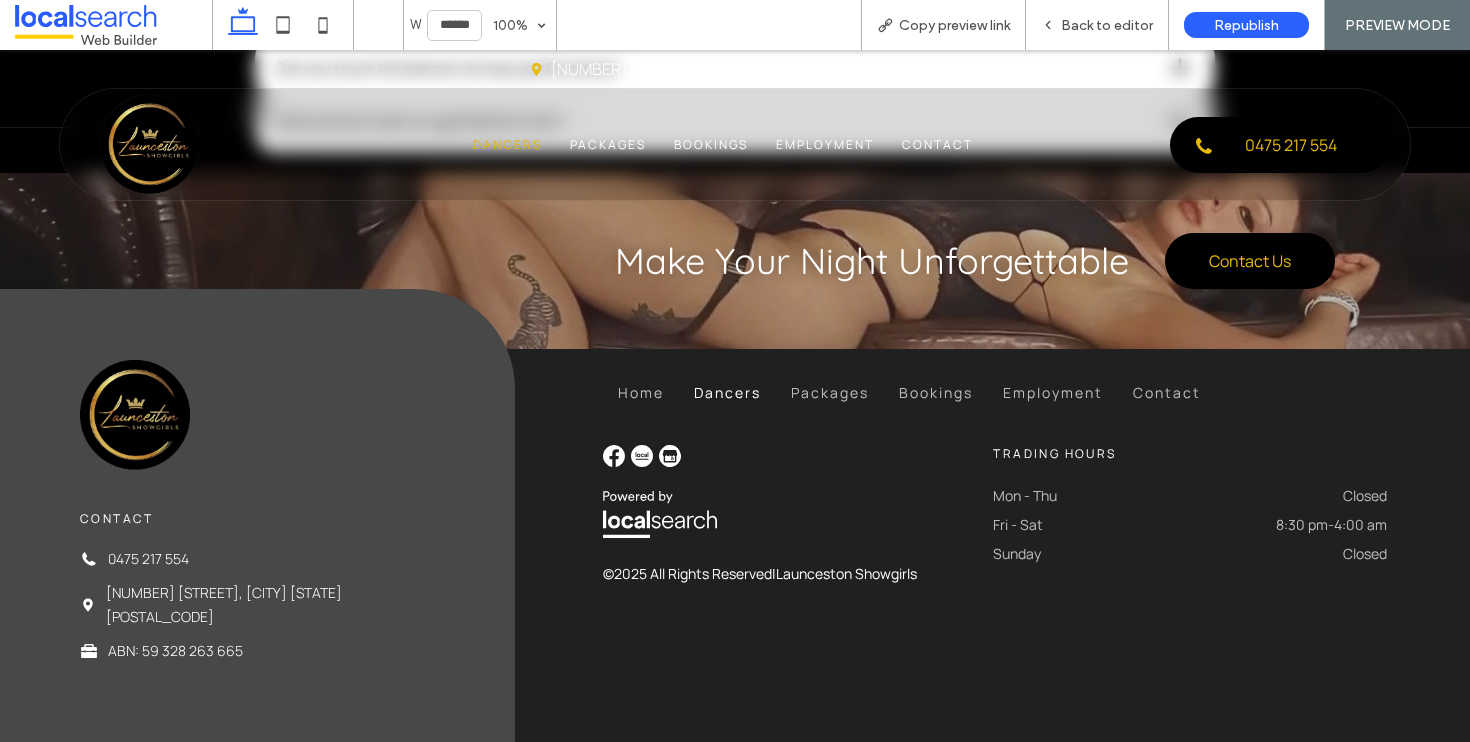 click at bounding box center (735, 371) 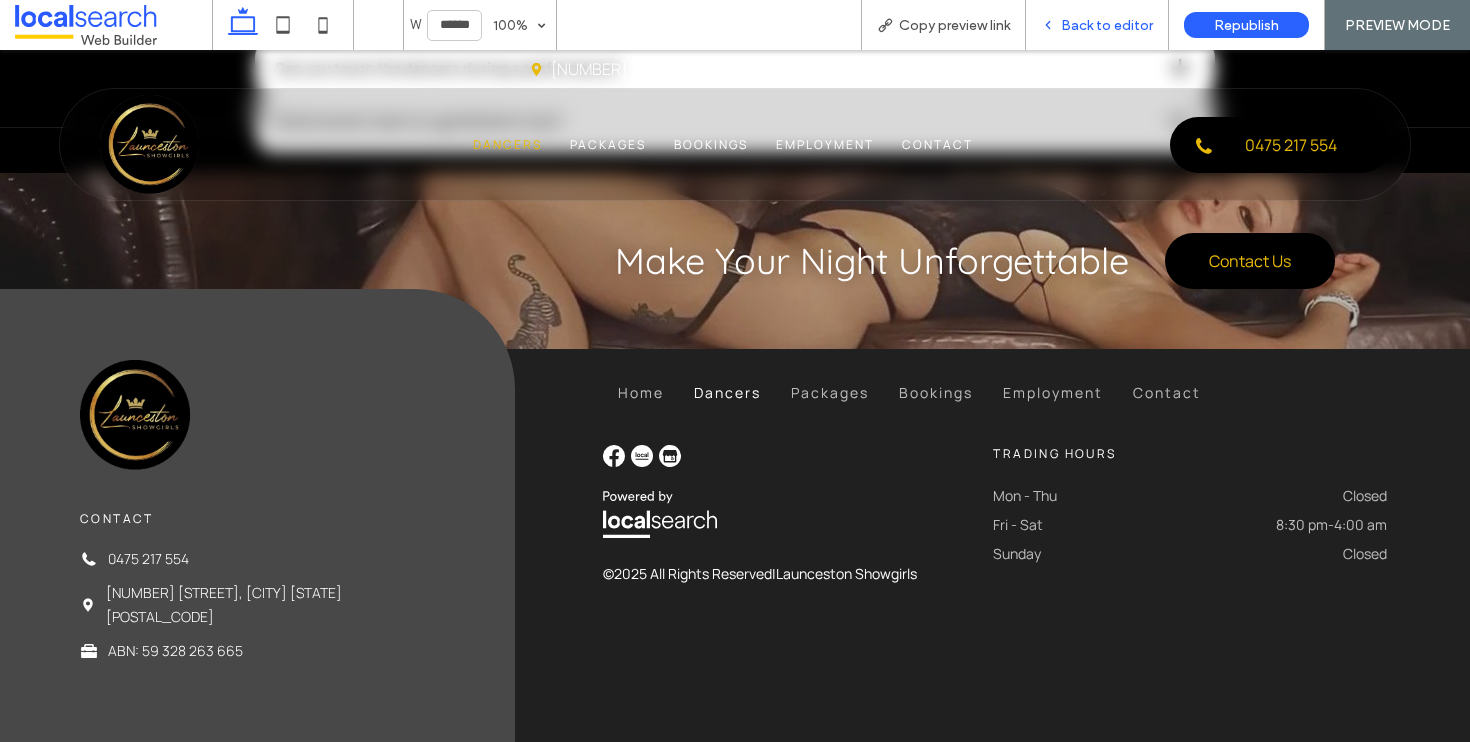 click on "Back to editor" at bounding box center [1107, 25] 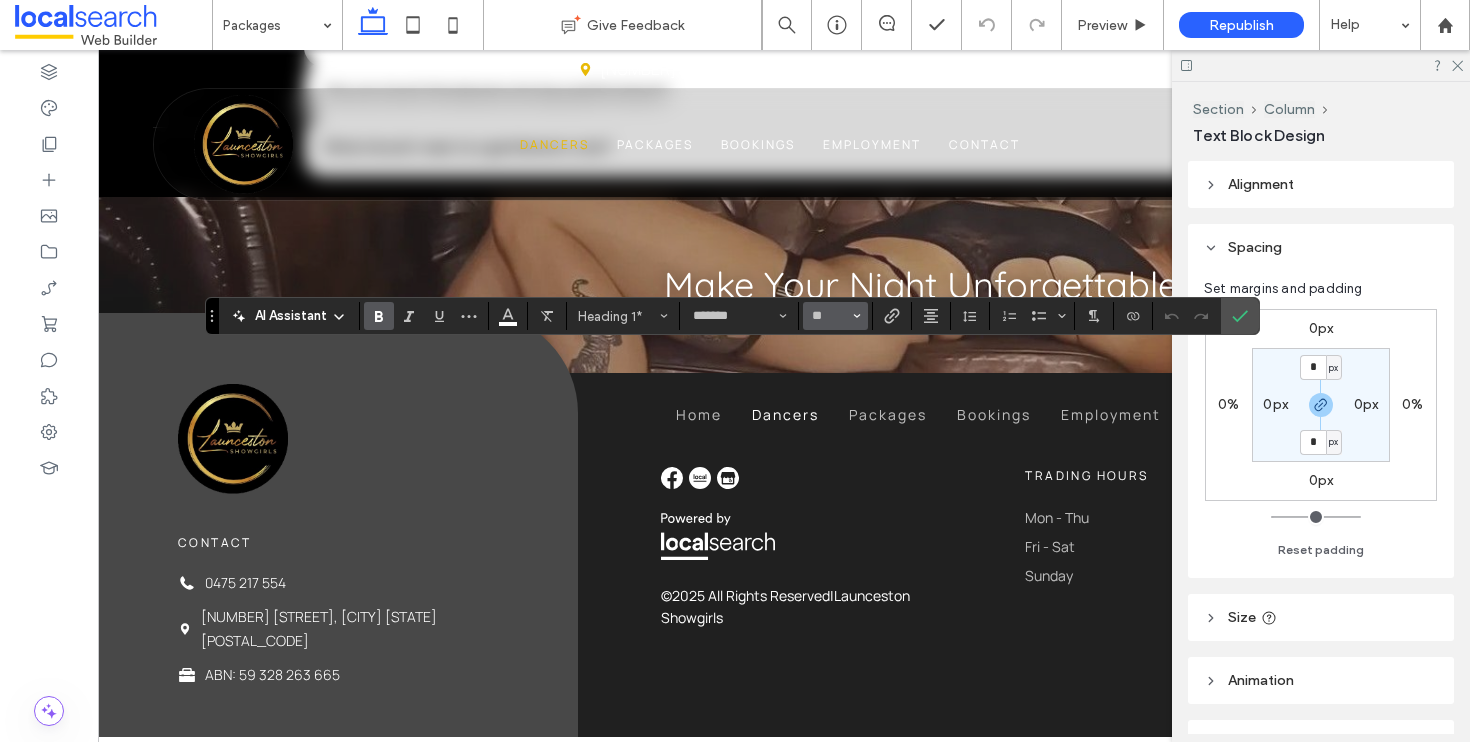 click 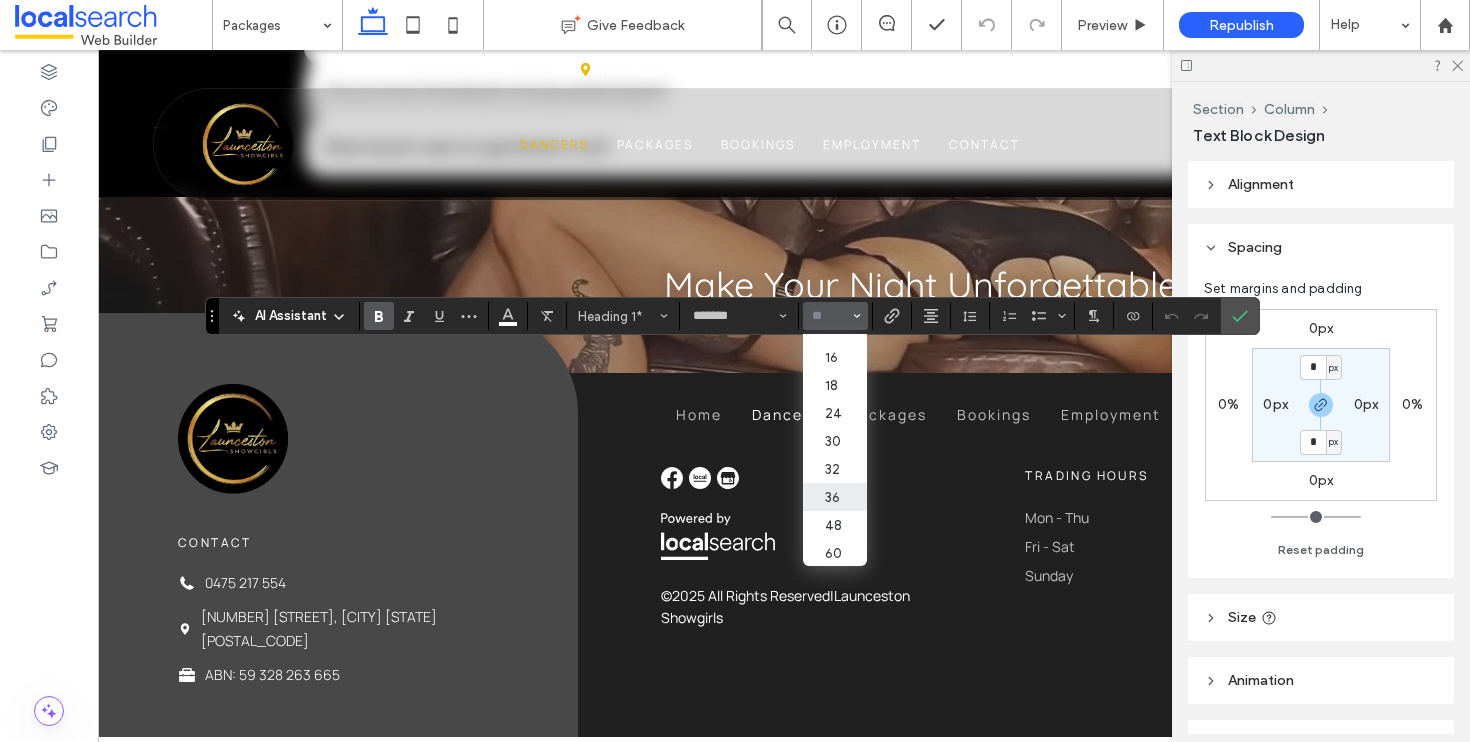 scroll, scrollTop: 247, scrollLeft: 0, axis: vertical 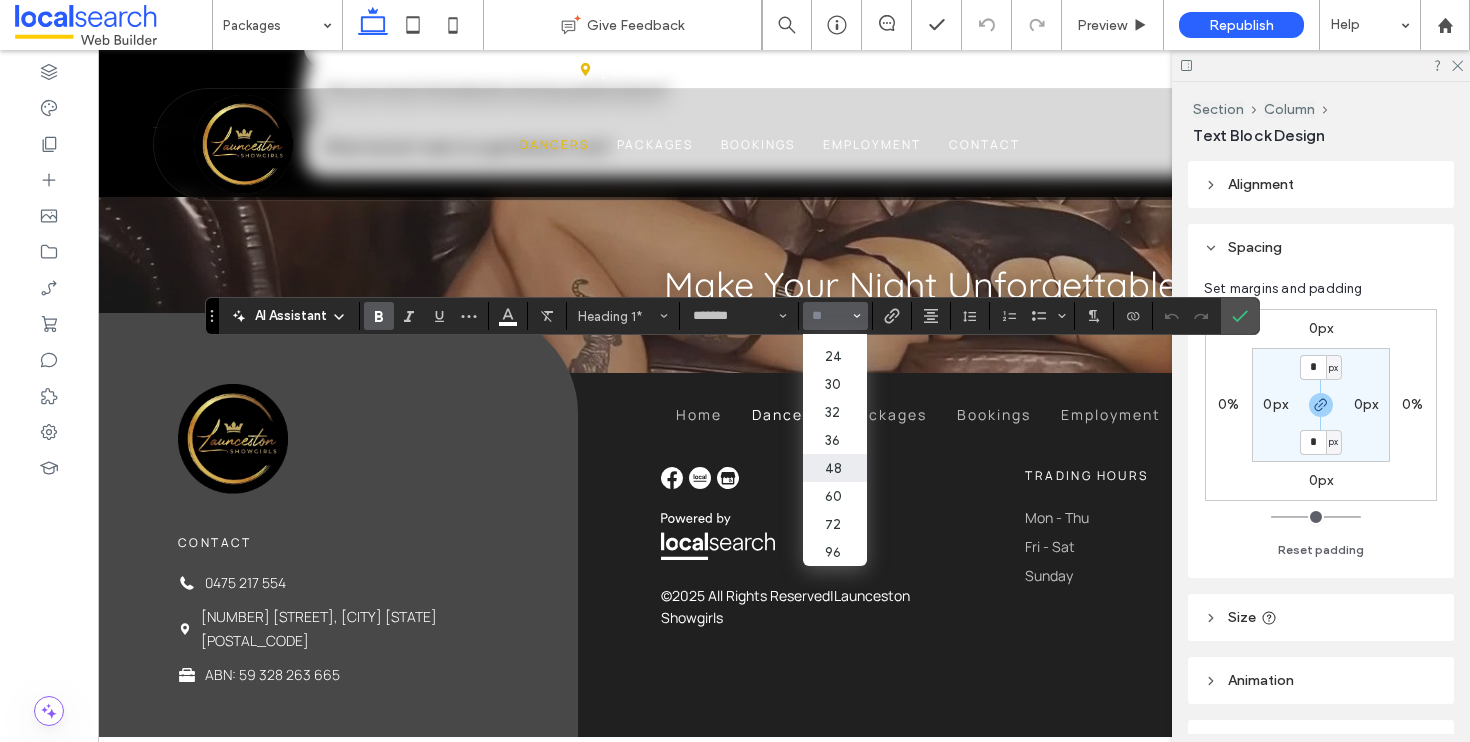 click on "48" at bounding box center (835, 468) 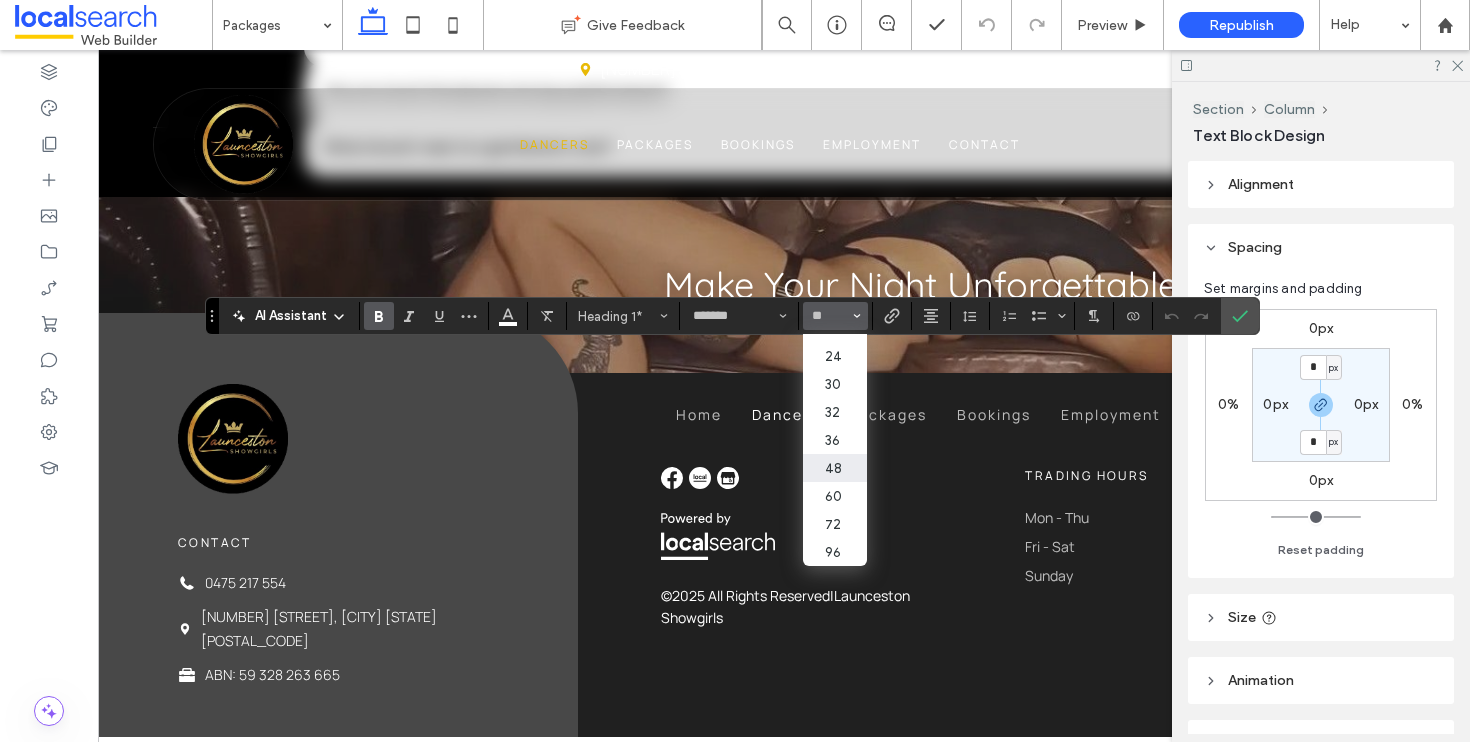type on "**" 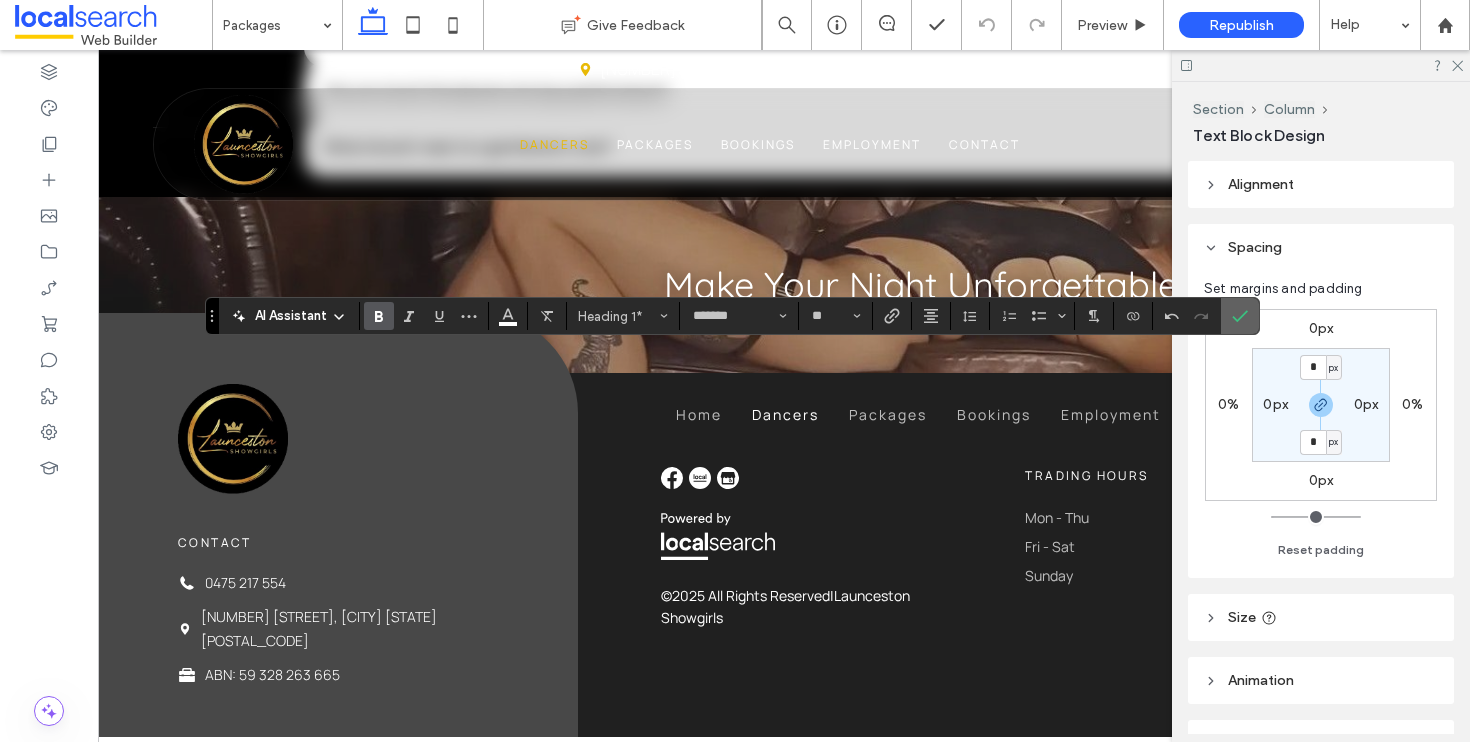 click at bounding box center [1240, 316] 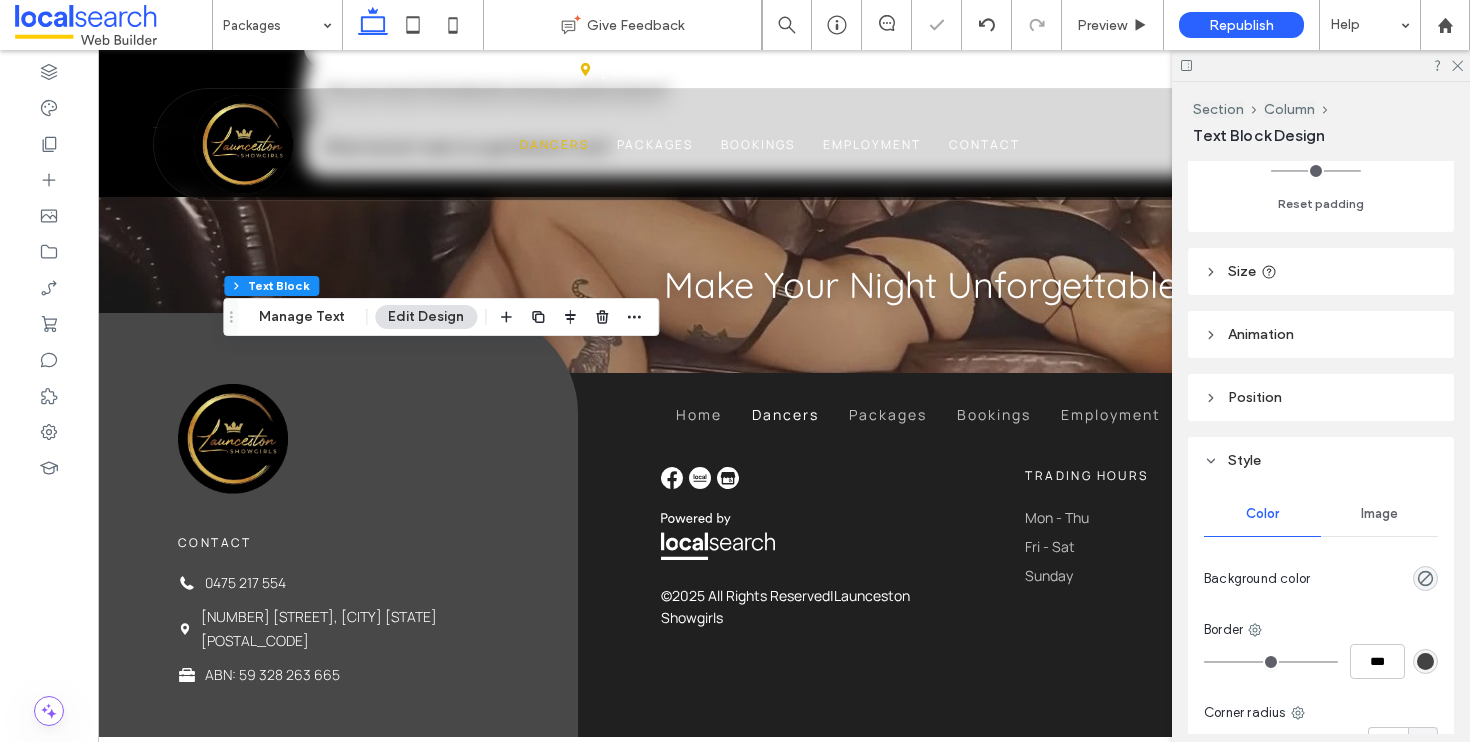 scroll, scrollTop: 429, scrollLeft: 0, axis: vertical 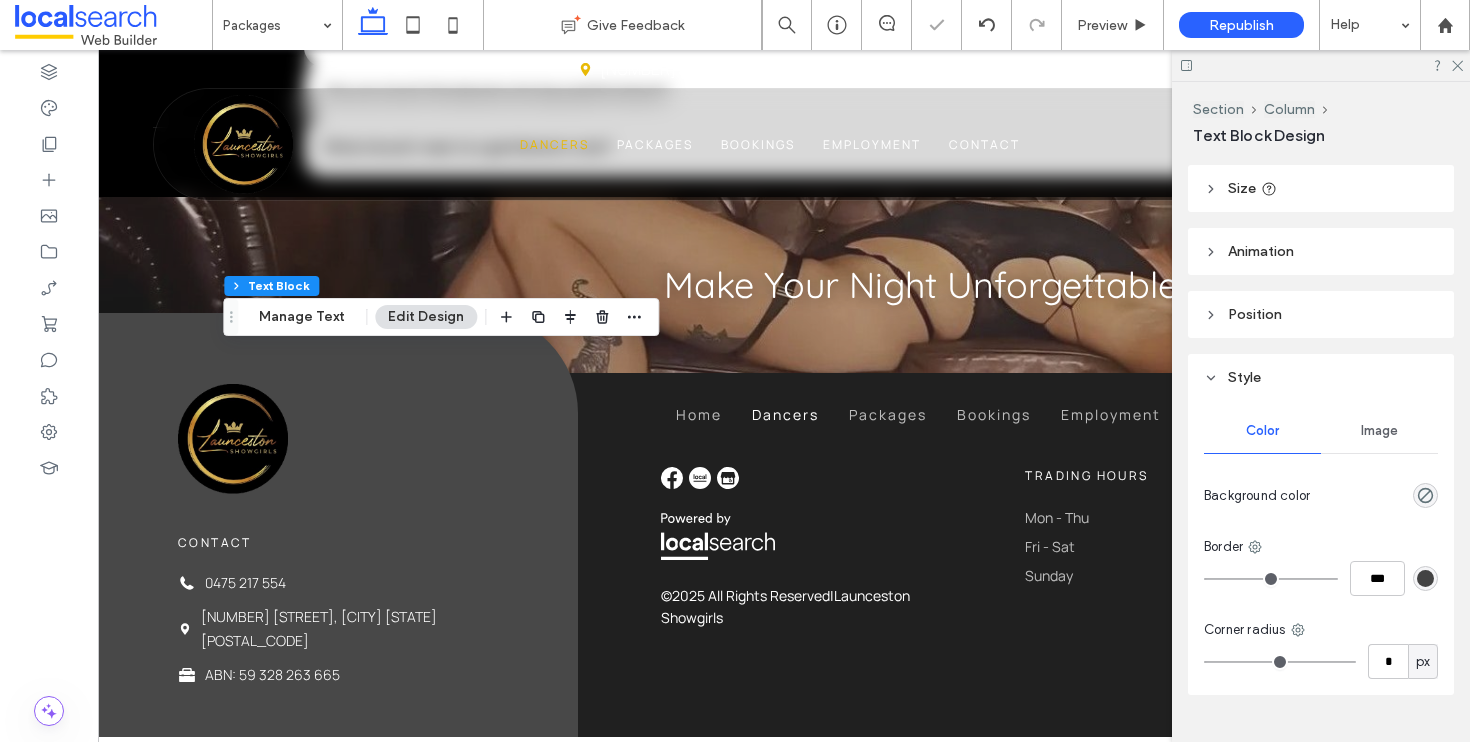 click on "Image" at bounding box center (1379, 431) 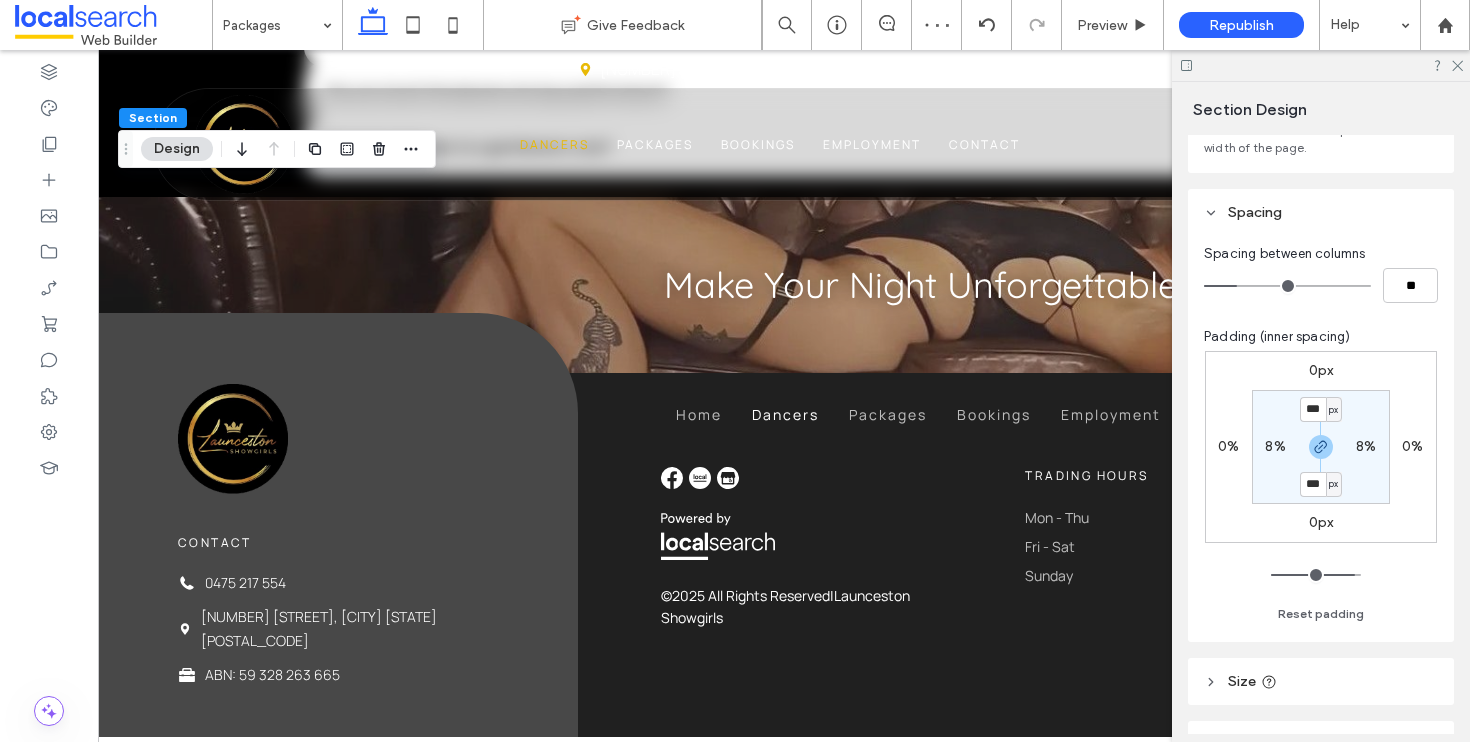 scroll, scrollTop: 399, scrollLeft: 0, axis: vertical 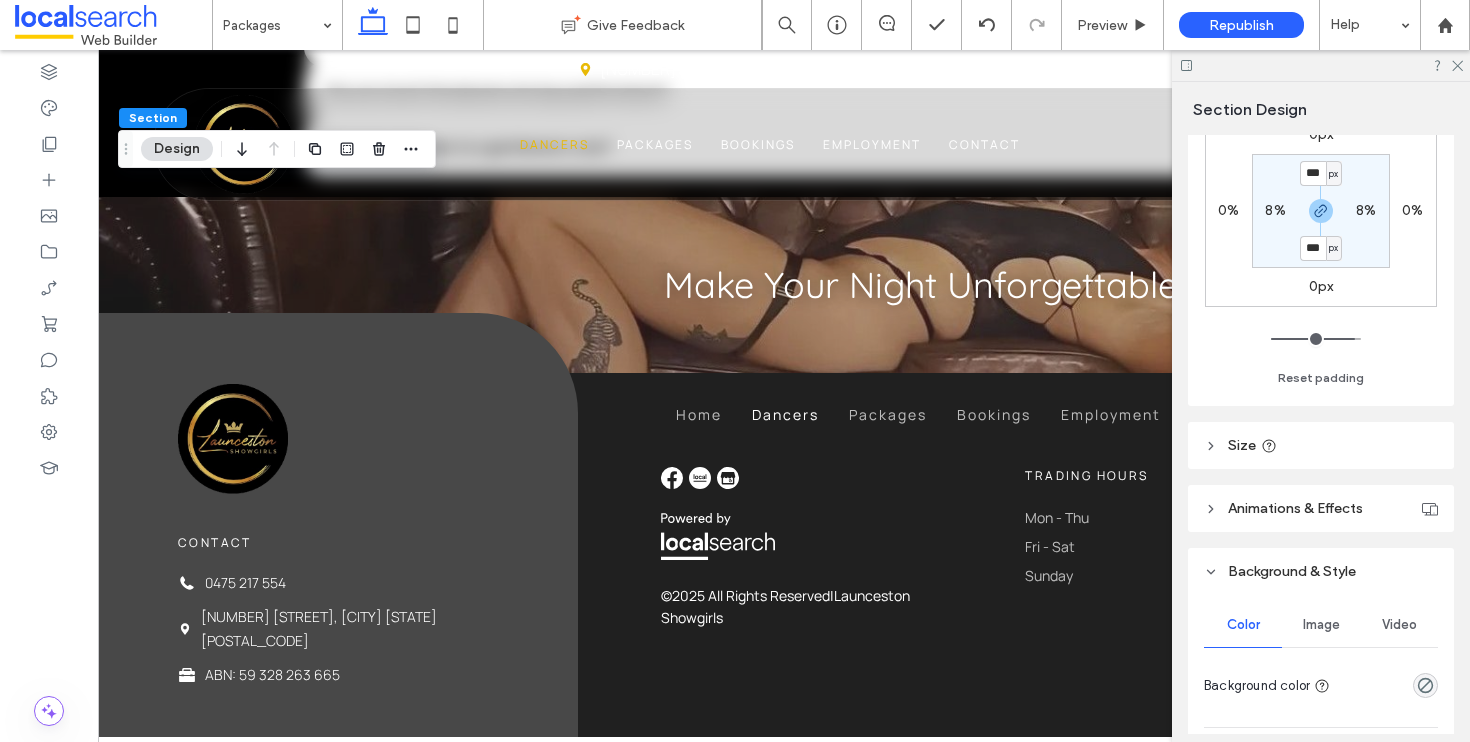 click on "Image" at bounding box center (1321, 625) 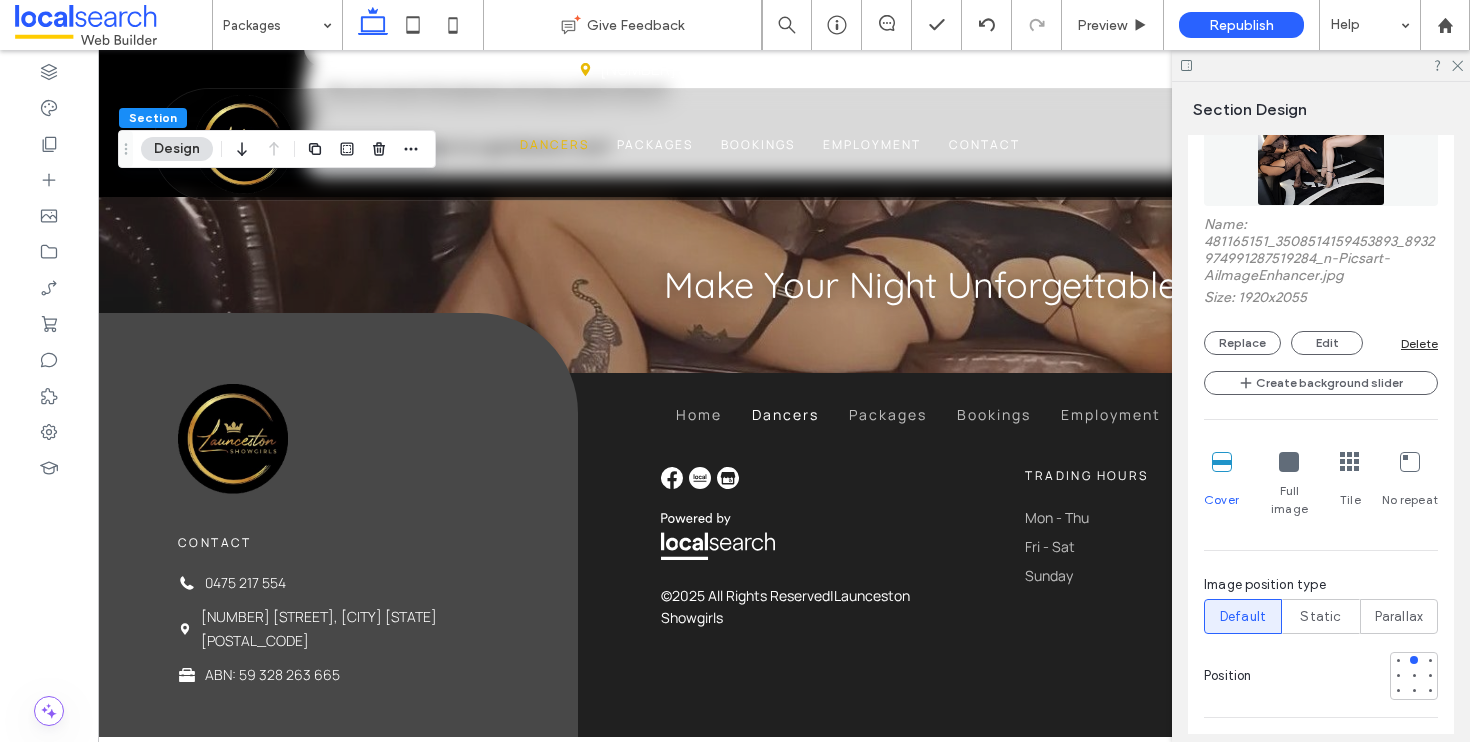 scroll, scrollTop: 1083, scrollLeft: 0, axis: vertical 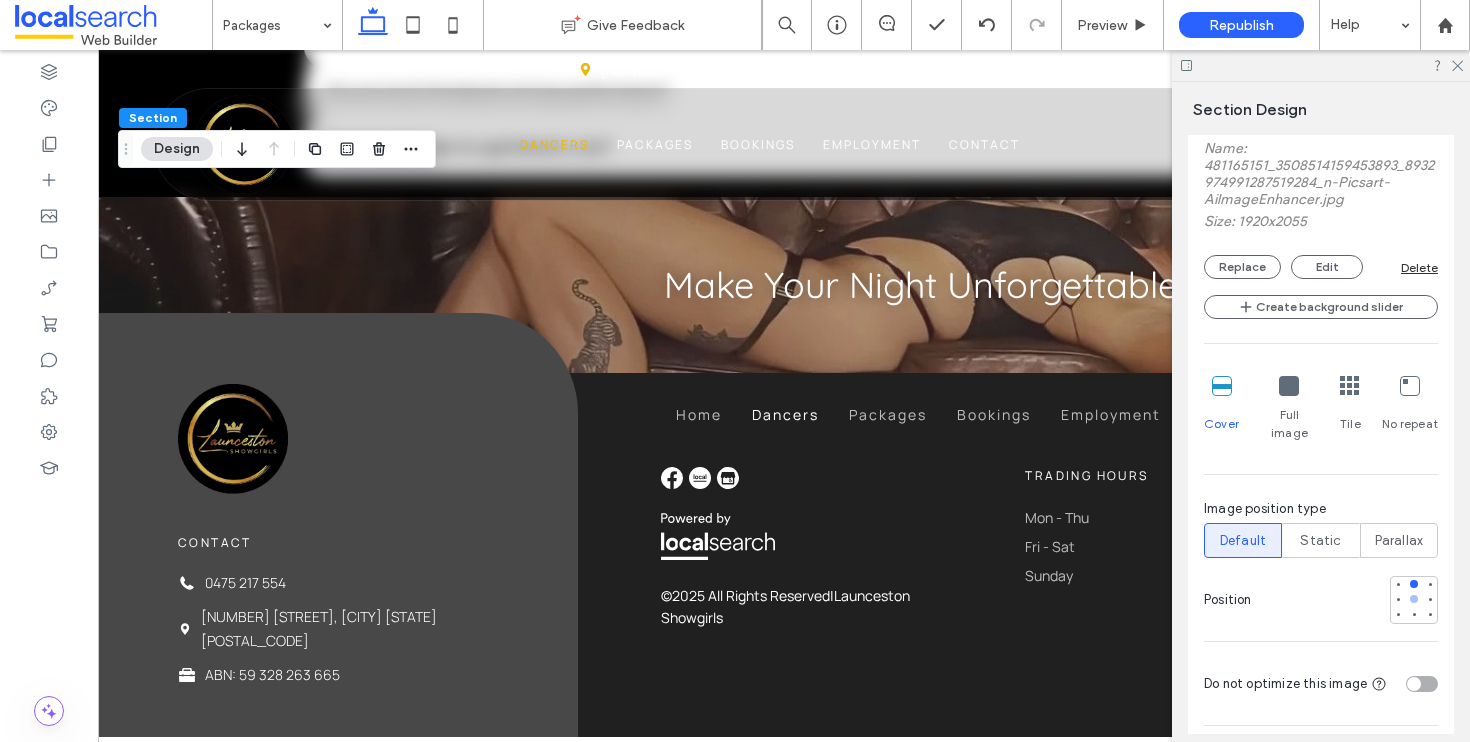 click at bounding box center (1414, 599) 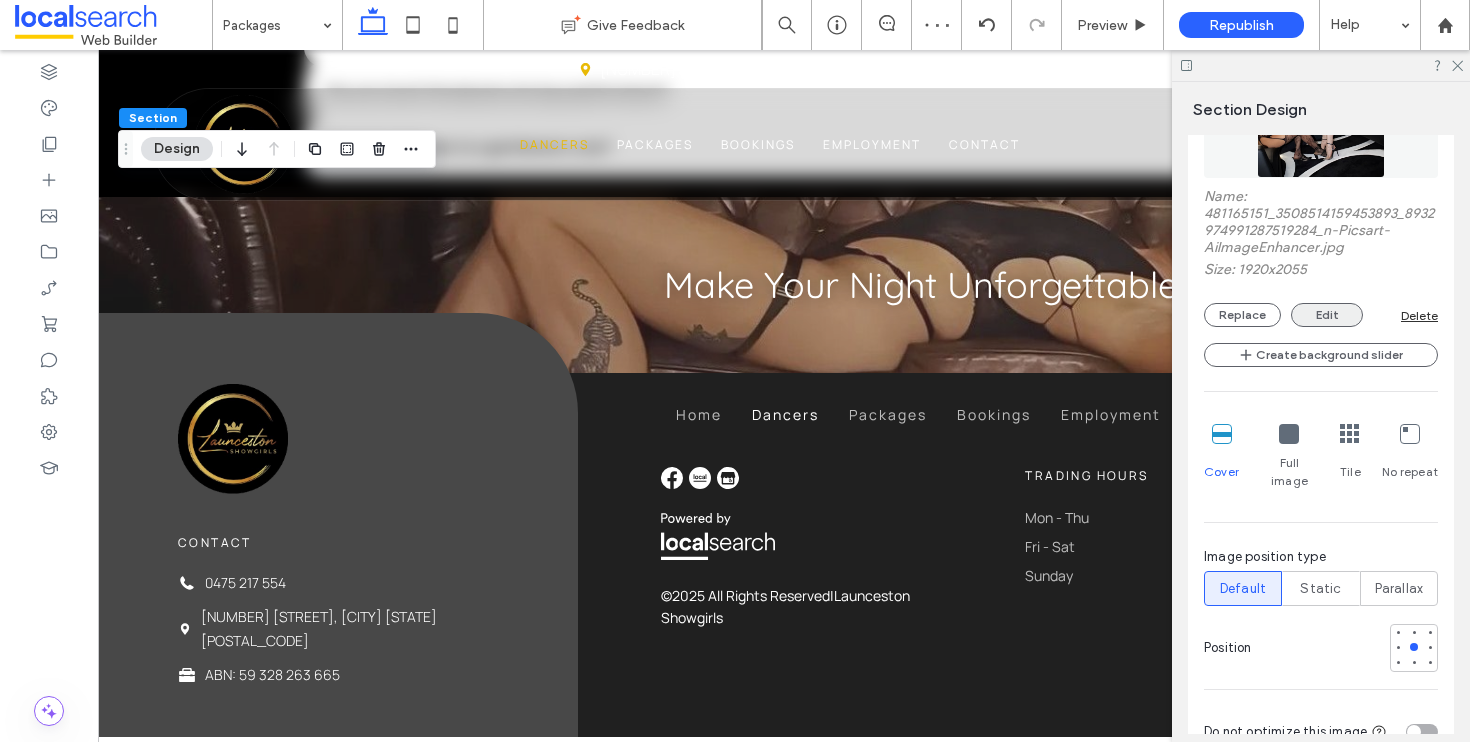 scroll, scrollTop: 1035, scrollLeft: 0, axis: vertical 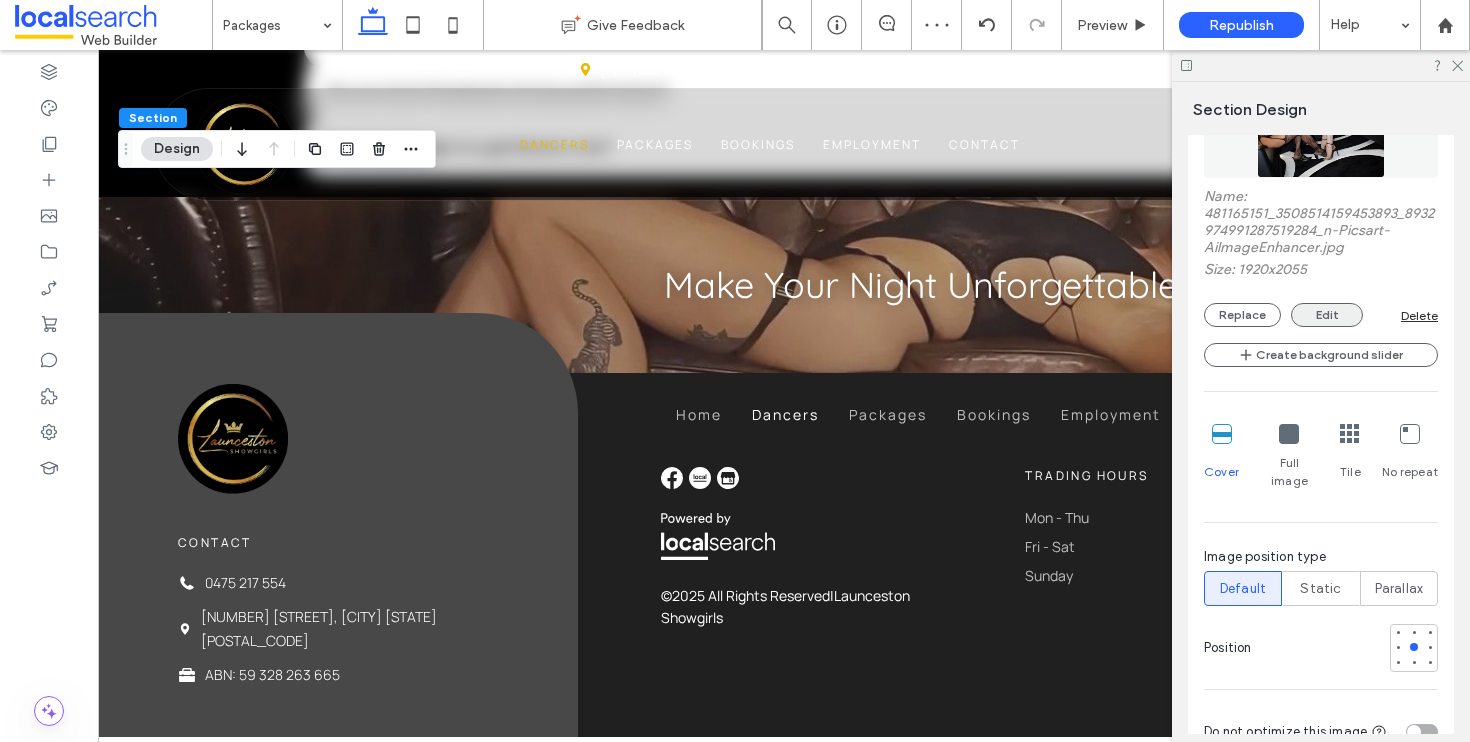 click on "Edit" at bounding box center [1327, 315] 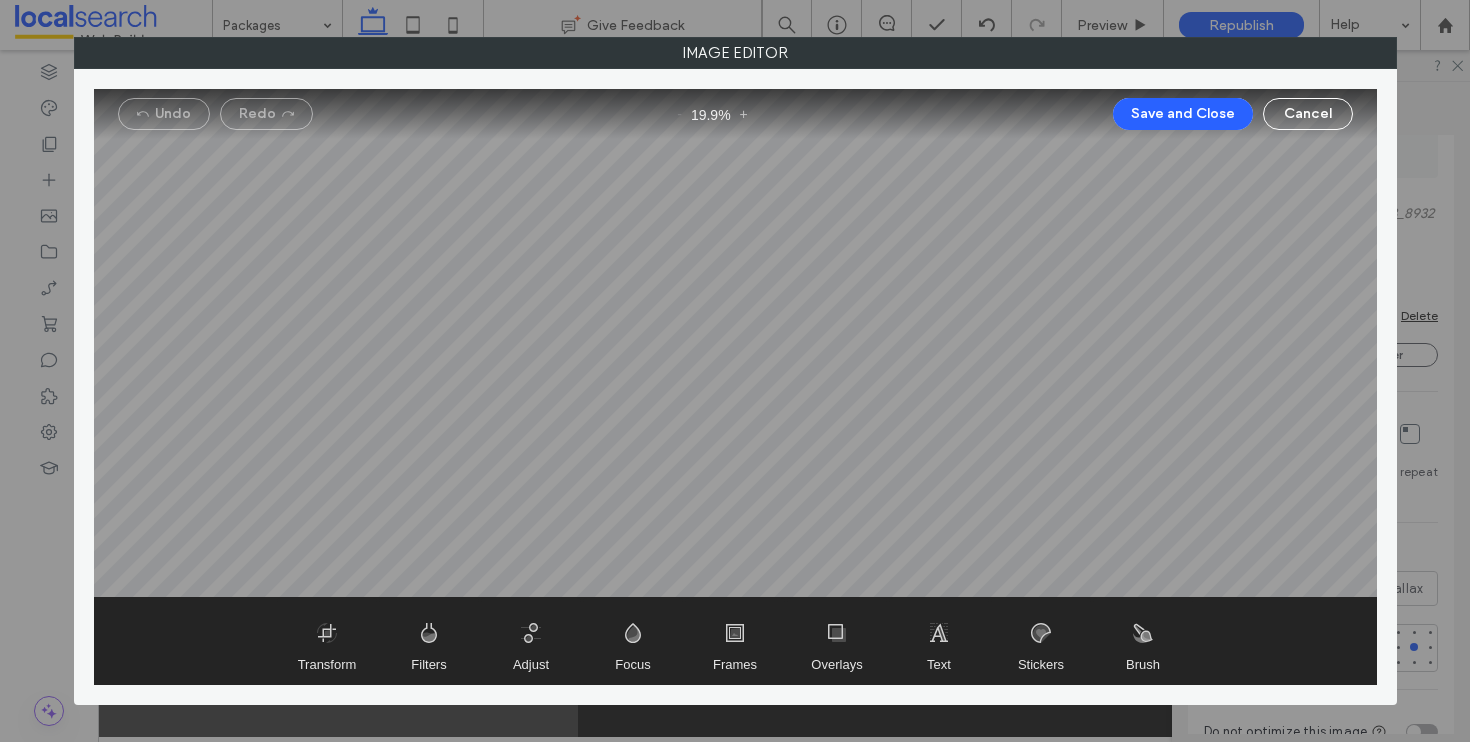 click at bounding box center (735, 343) 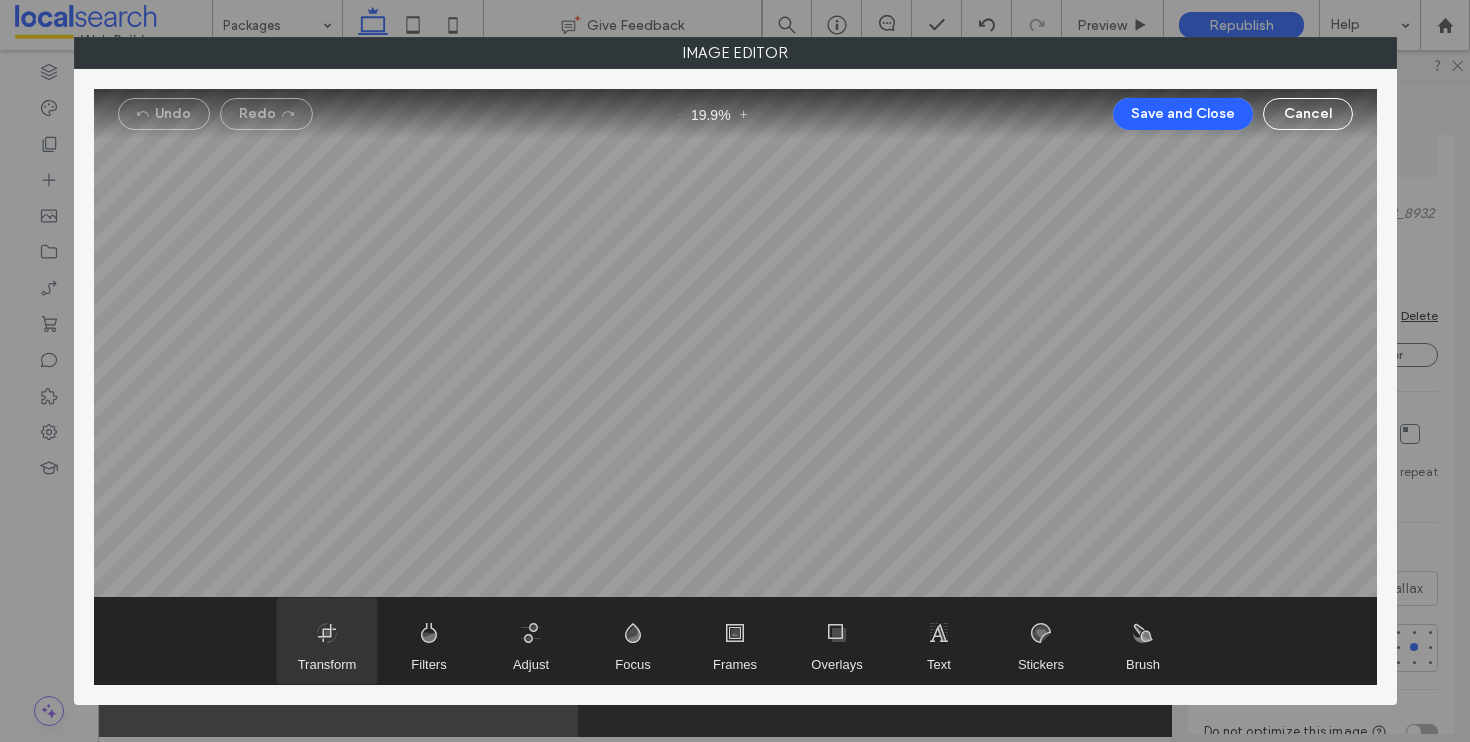 click at bounding box center [327, 641] 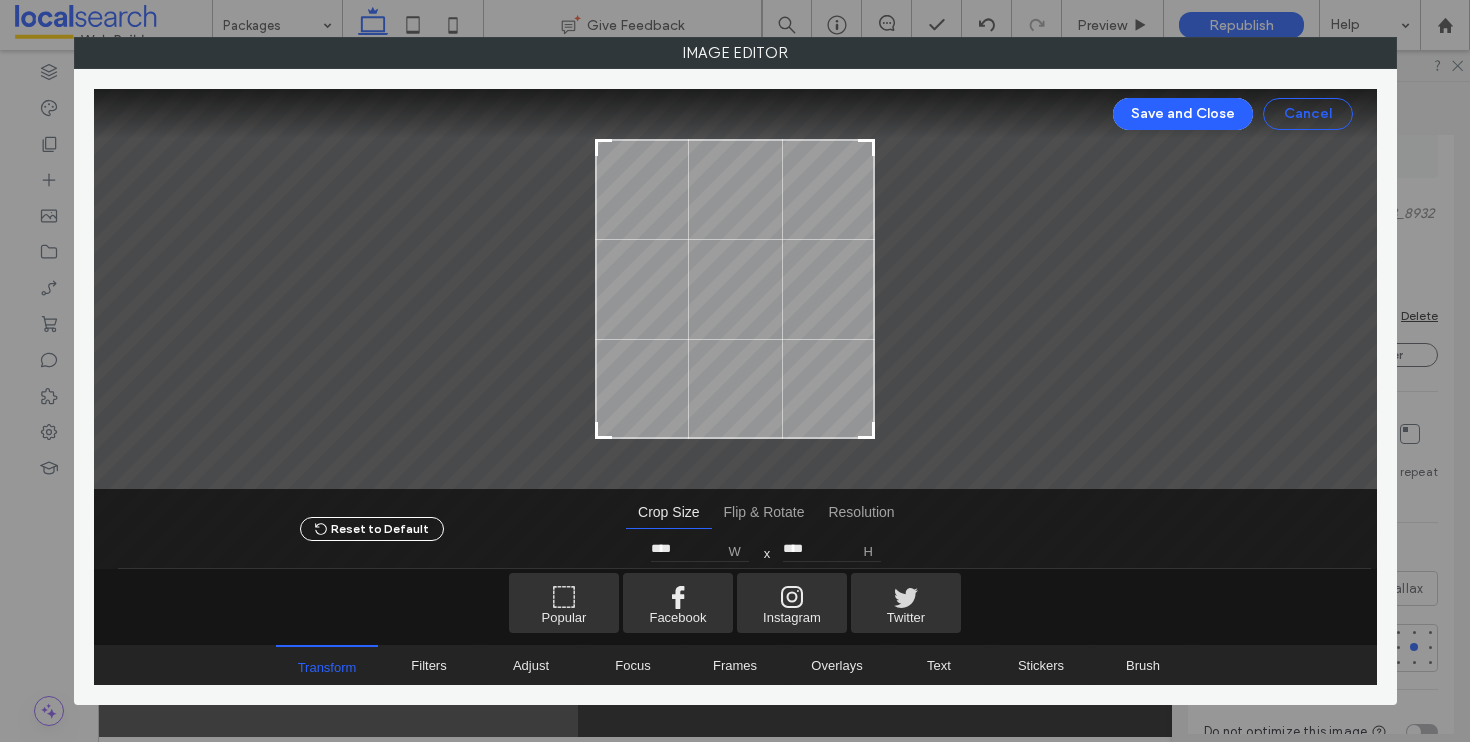 click on "Cancel" at bounding box center [1308, 114] 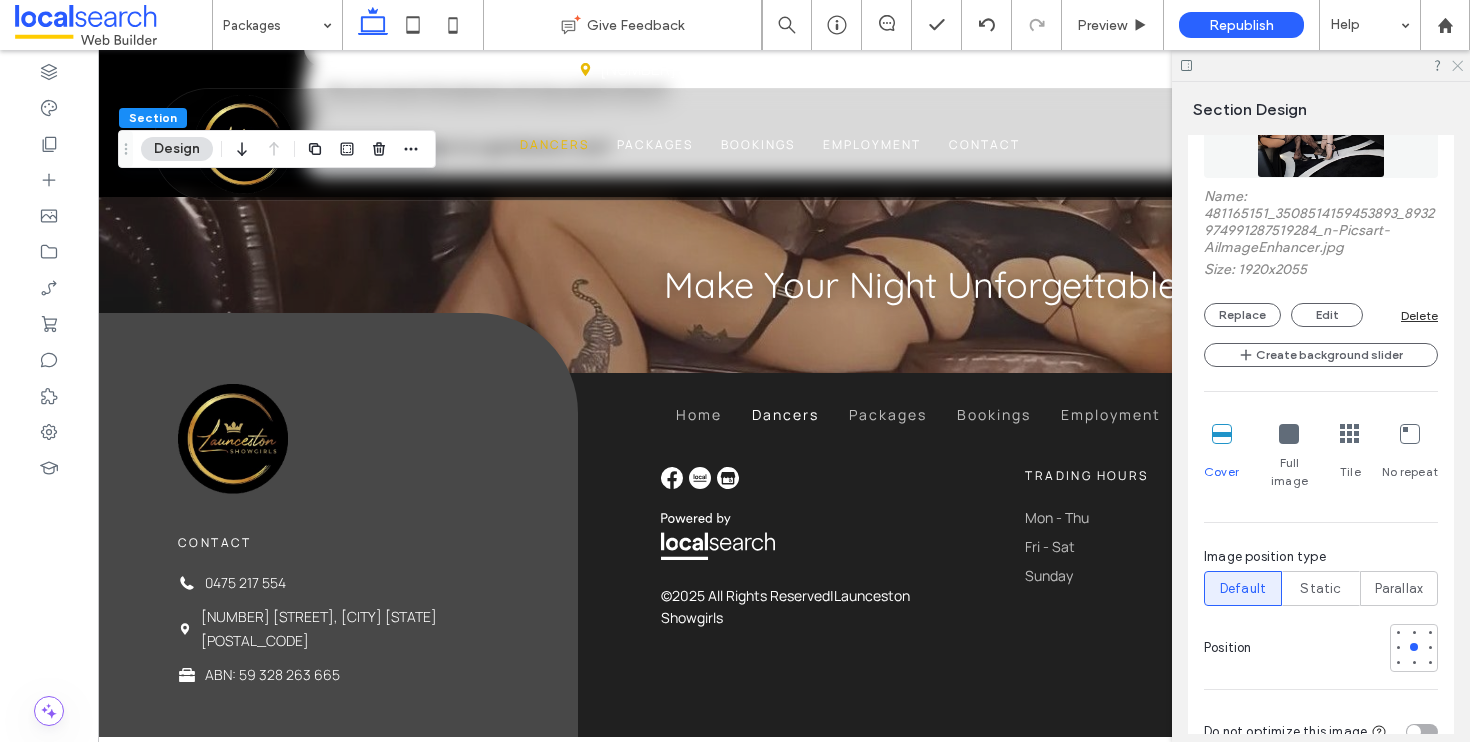 click 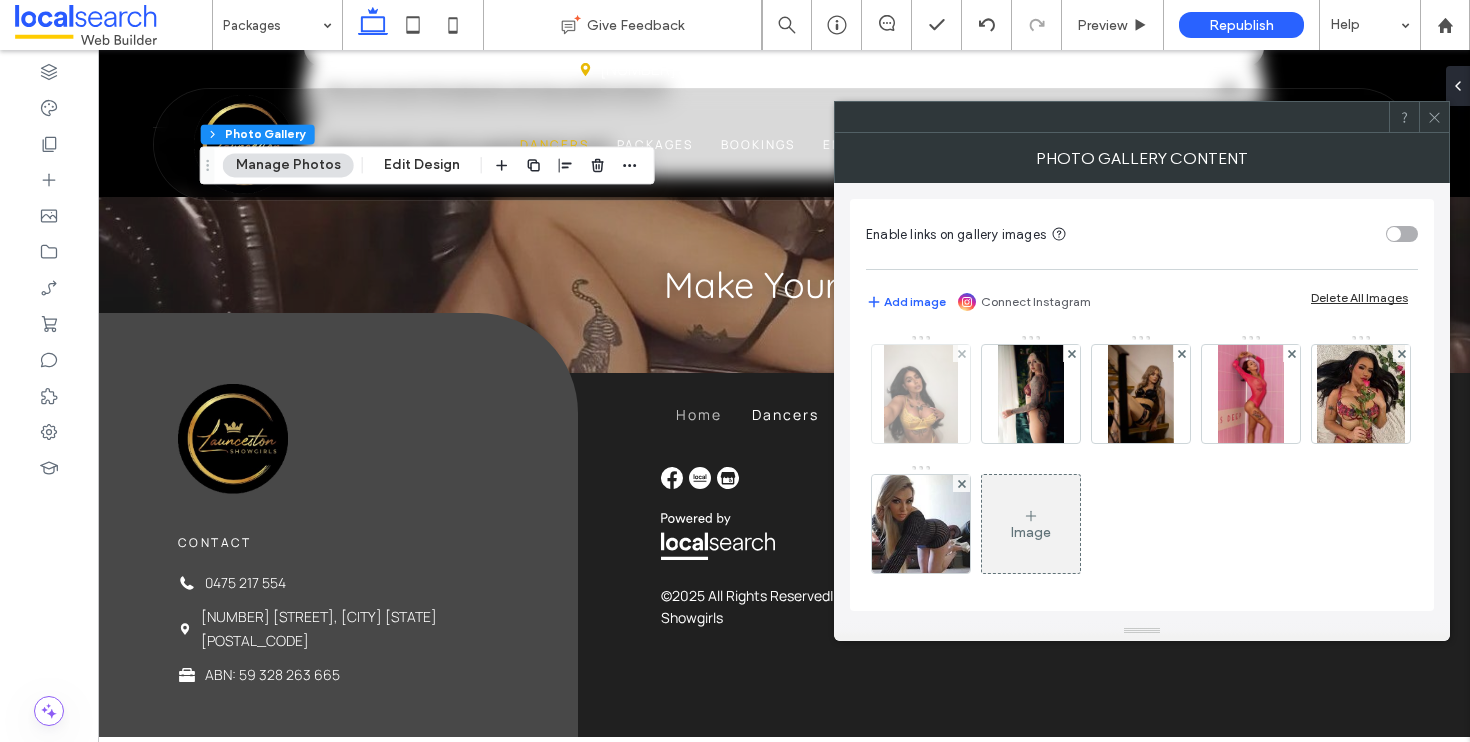 click at bounding box center (921, 394) 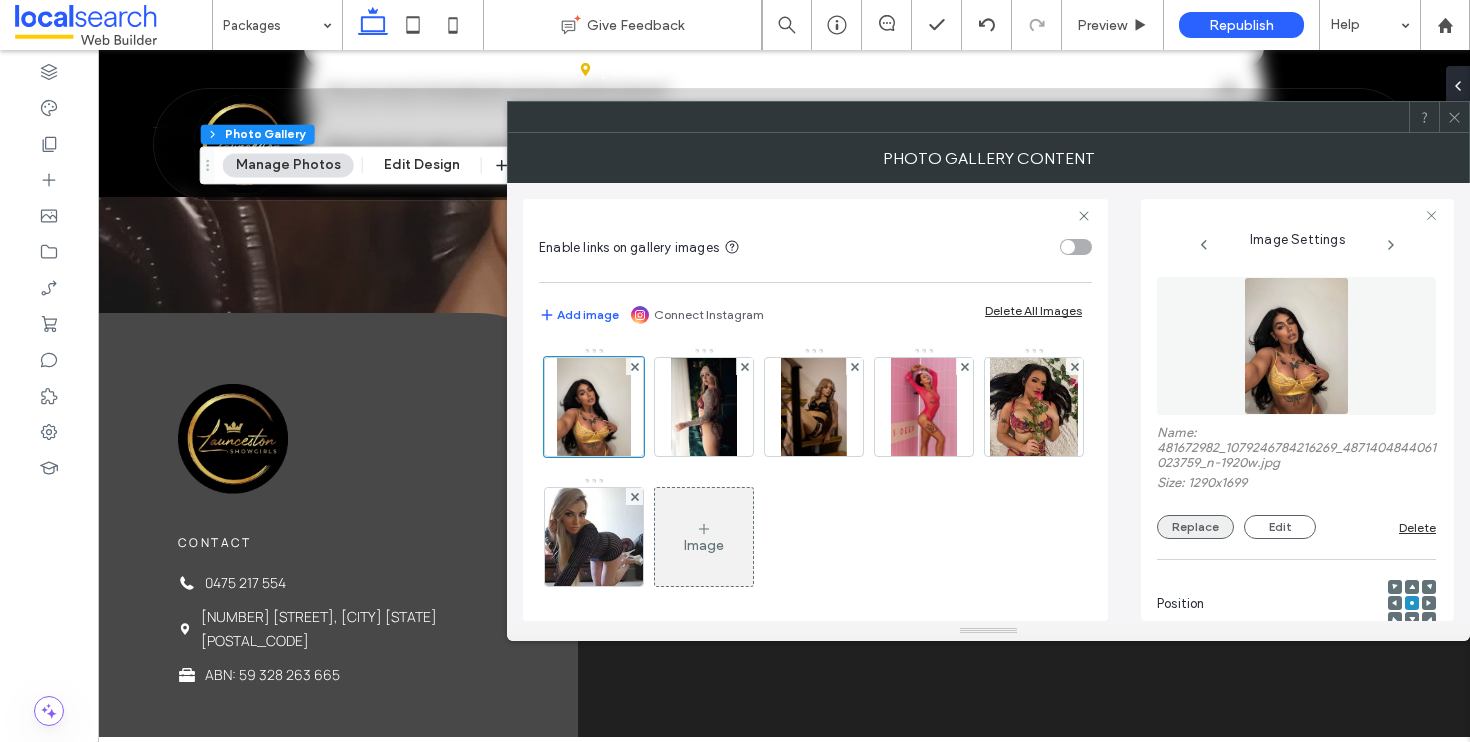 click on "Replace" at bounding box center [1195, 527] 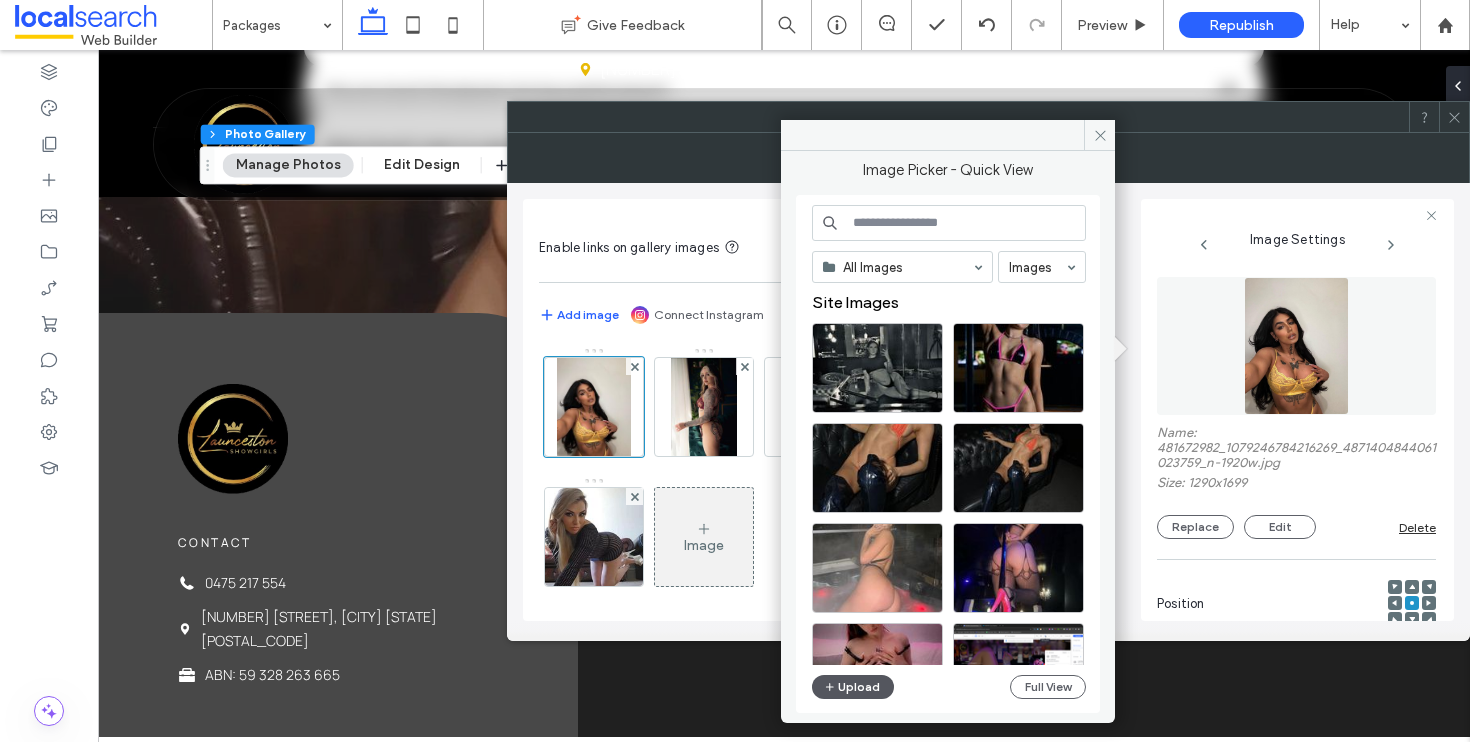 click on "Upload" at bounding box center (853, 687) 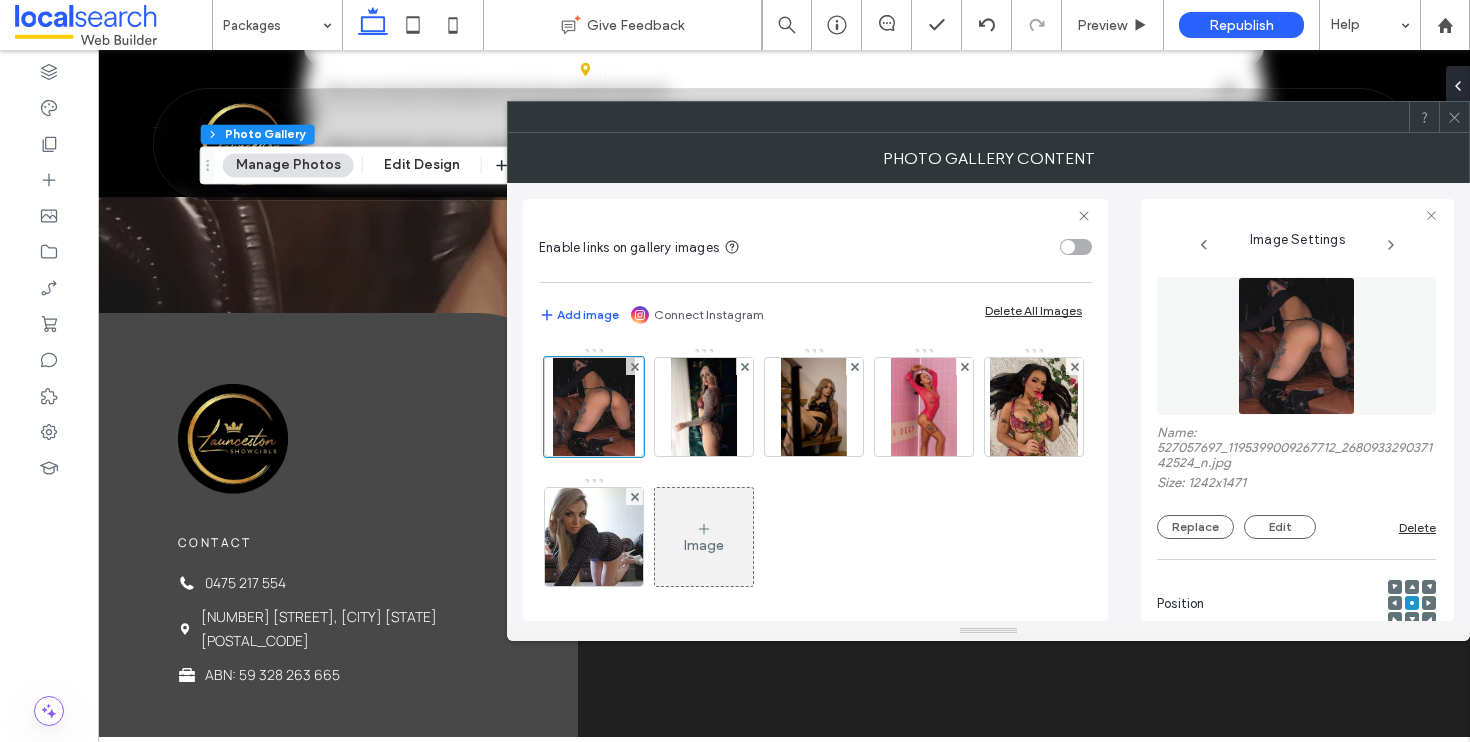 scroll, scrollTop: 34, scrollLeft: 0, axis: vertical 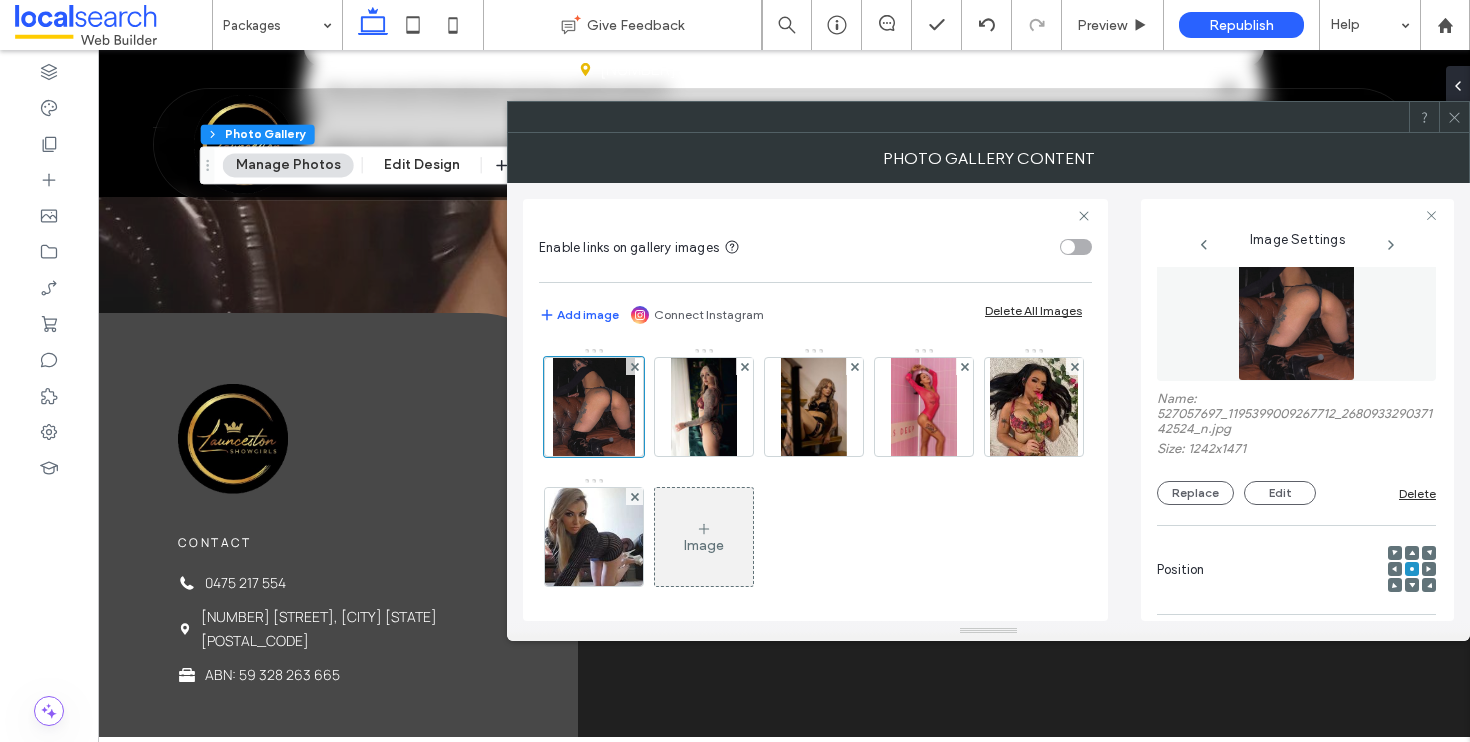 click at bounding box center (1412, 553) 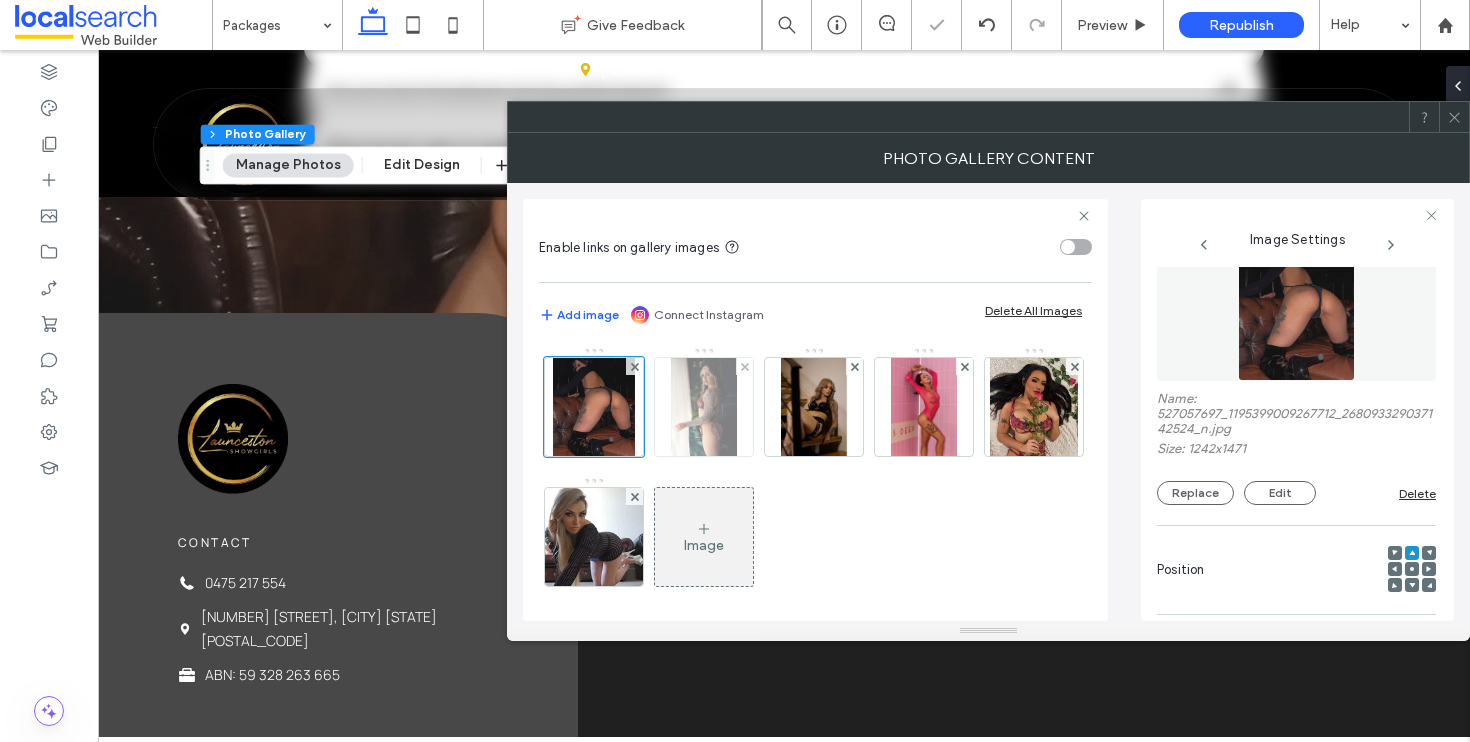 click at bounding box center [703, 407] 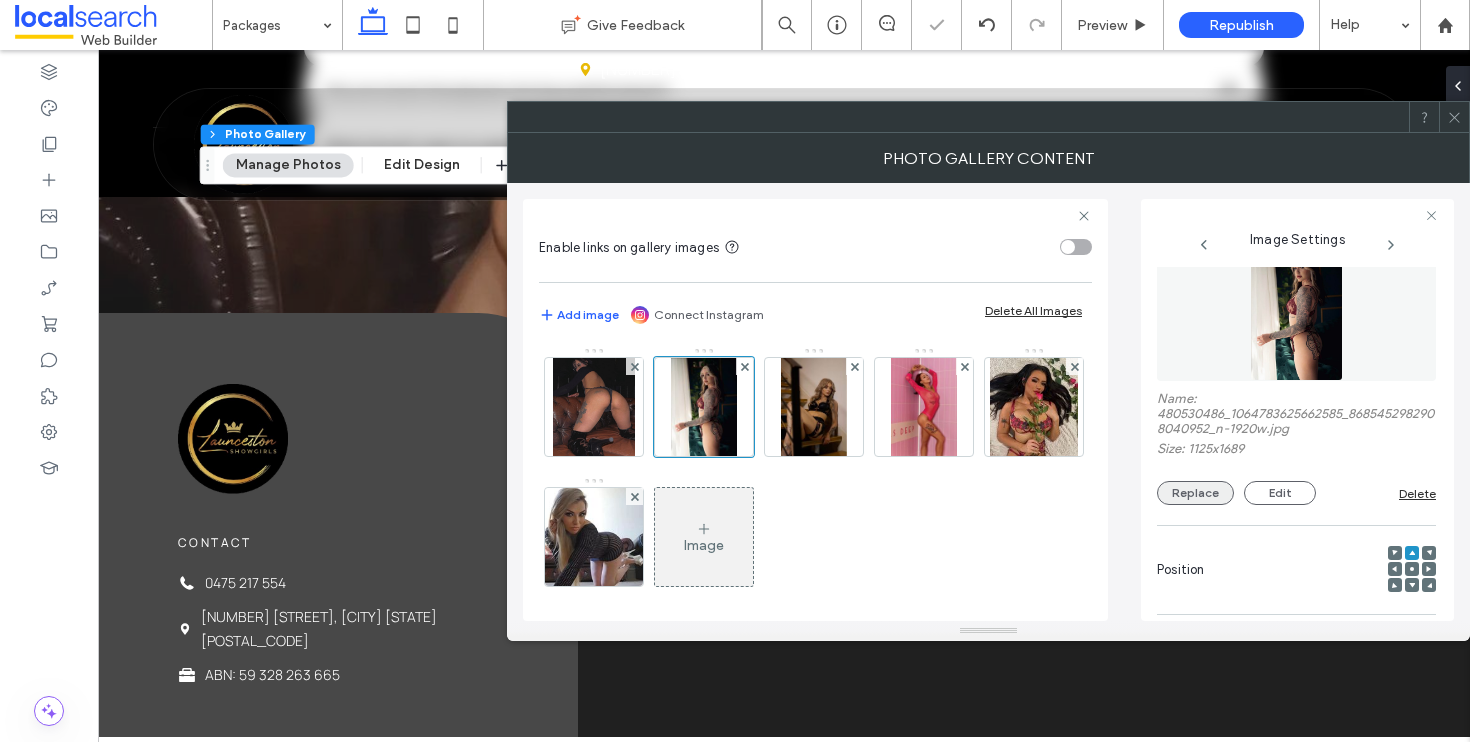 click on "Replace" at bounding box center (1195, 493) 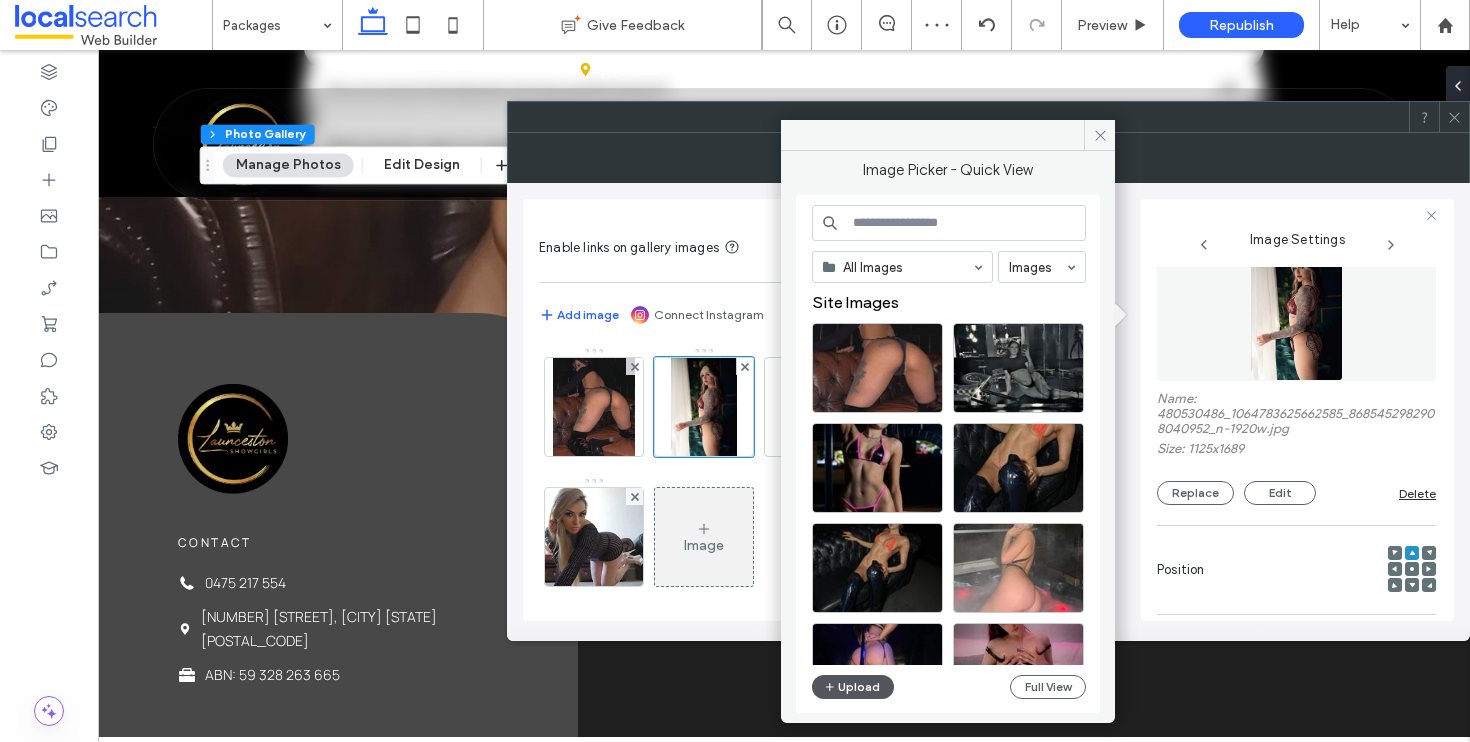 click on "Upload" at bounding box center [853, 687] 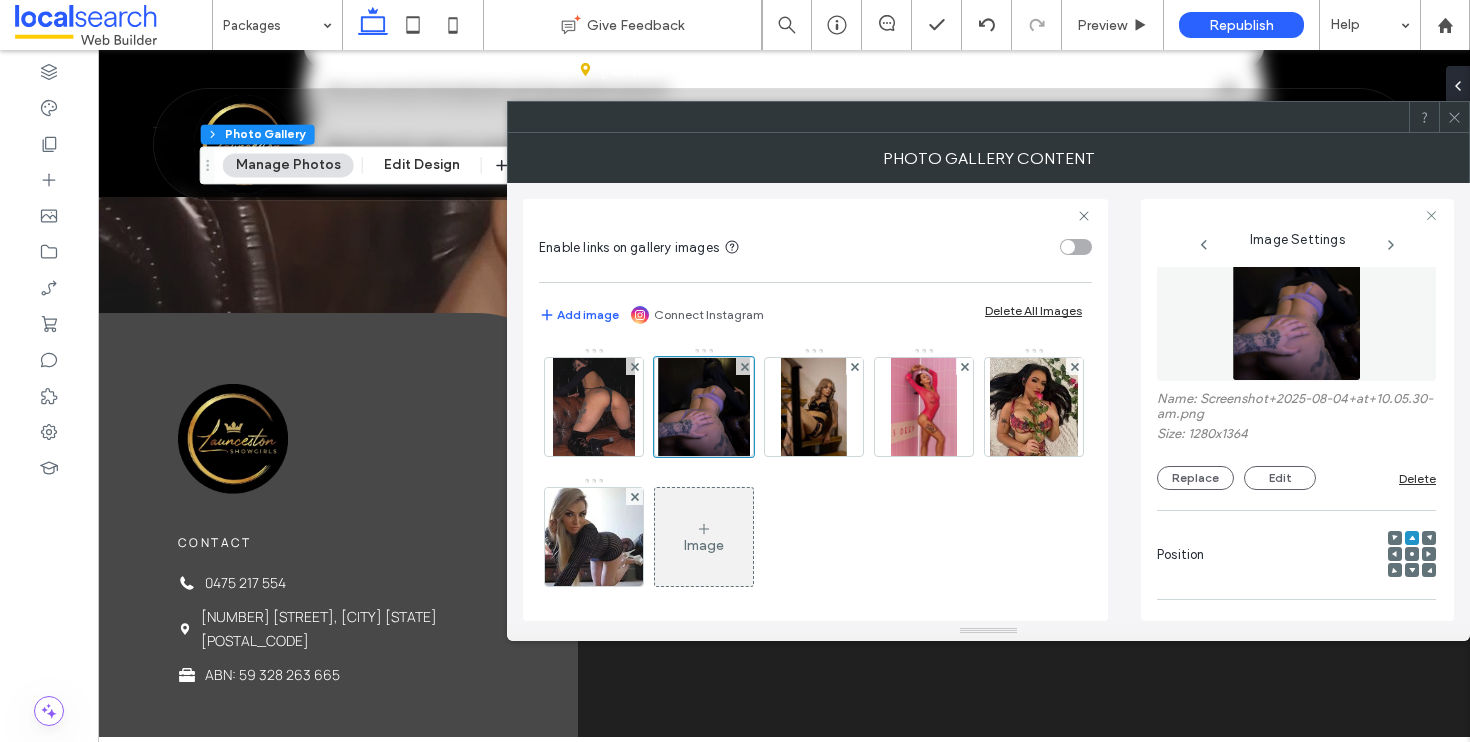 click 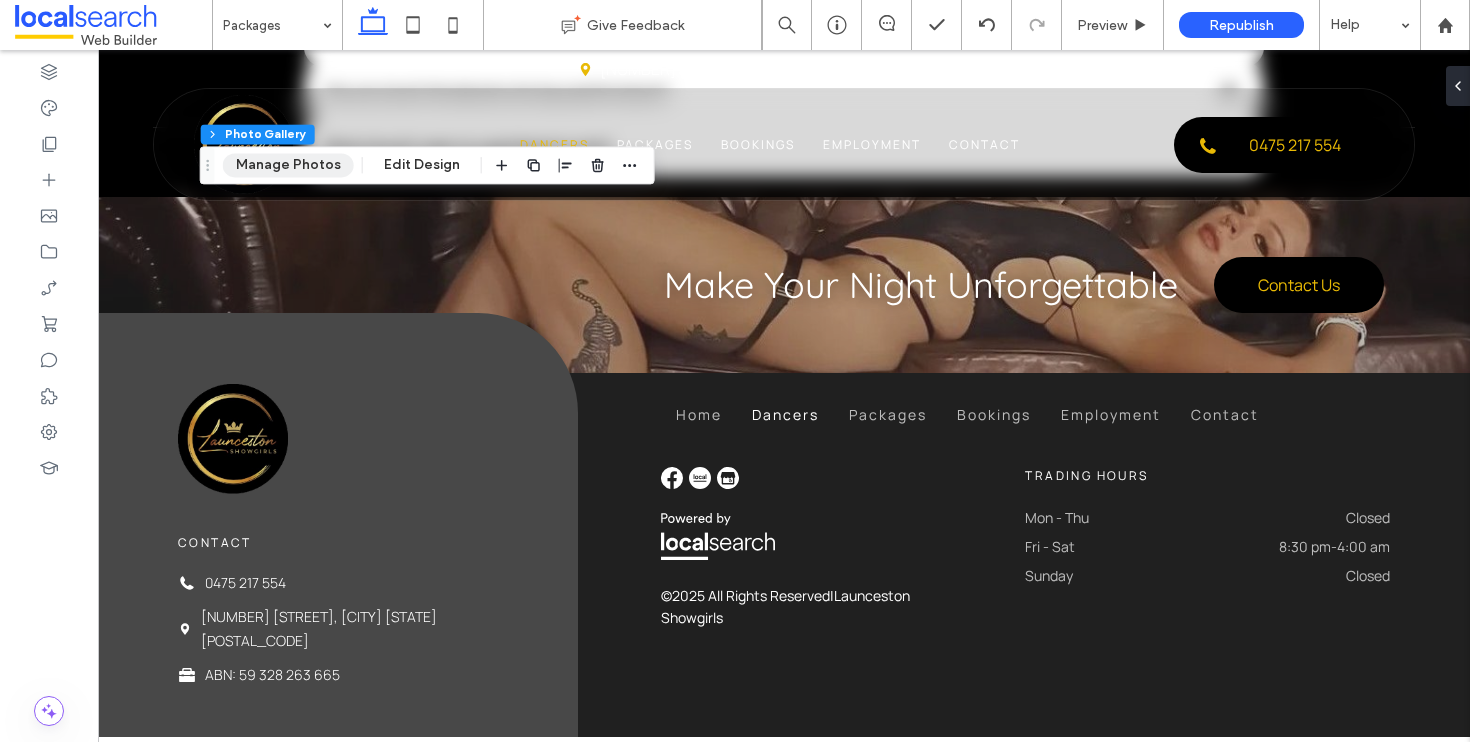 click on "Manage Photos" at bounding box center [288, 165] 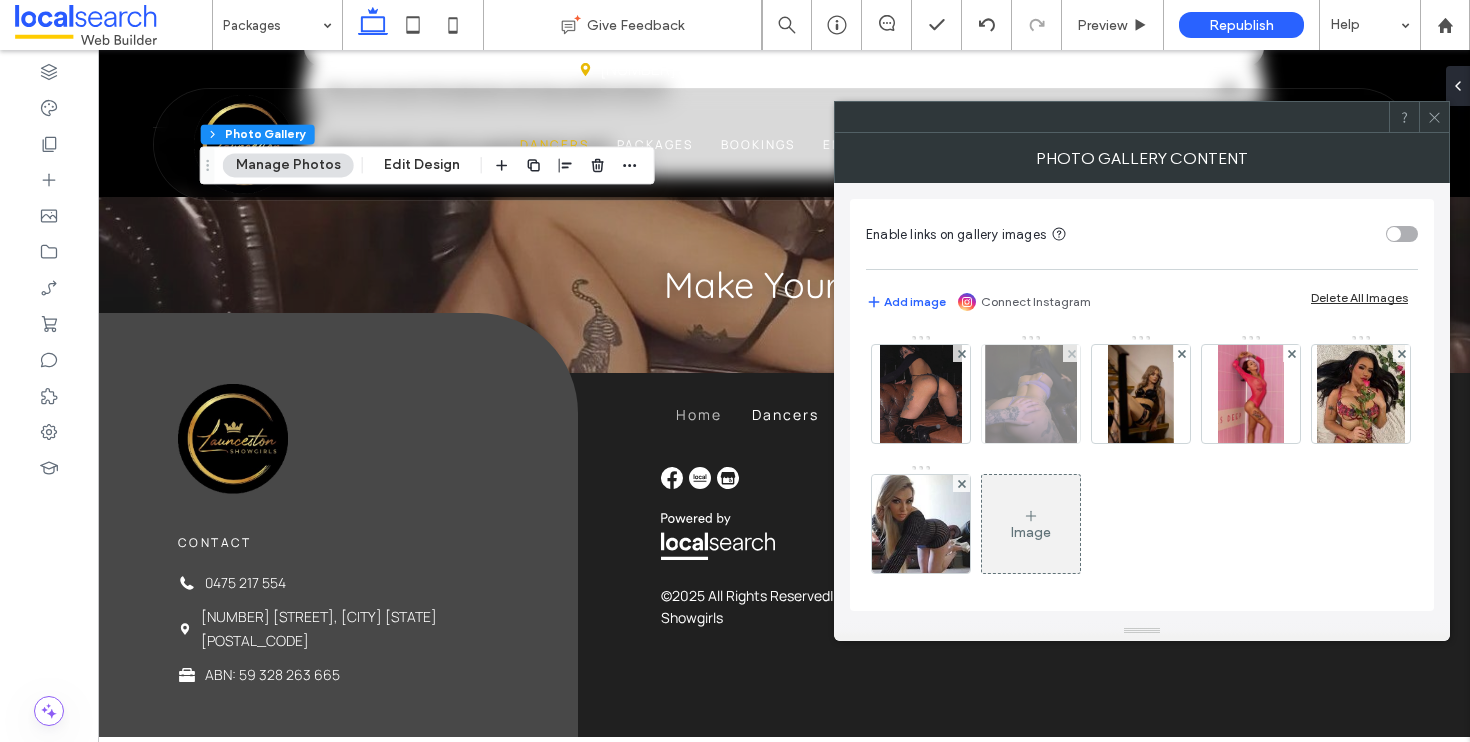click at bounding box center (1031, 394) 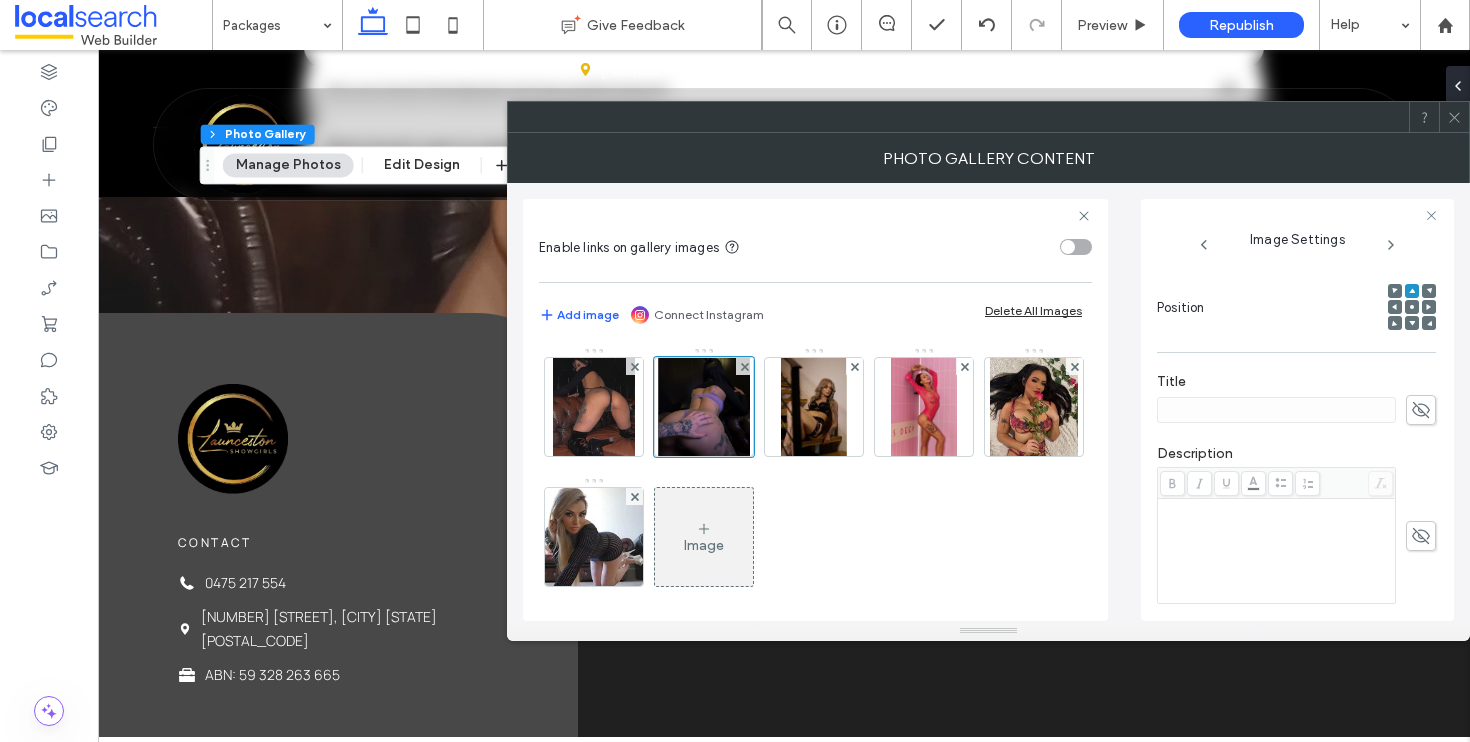 scroll, scrollTop: 185, scrollLeft: 0, axis: vertical 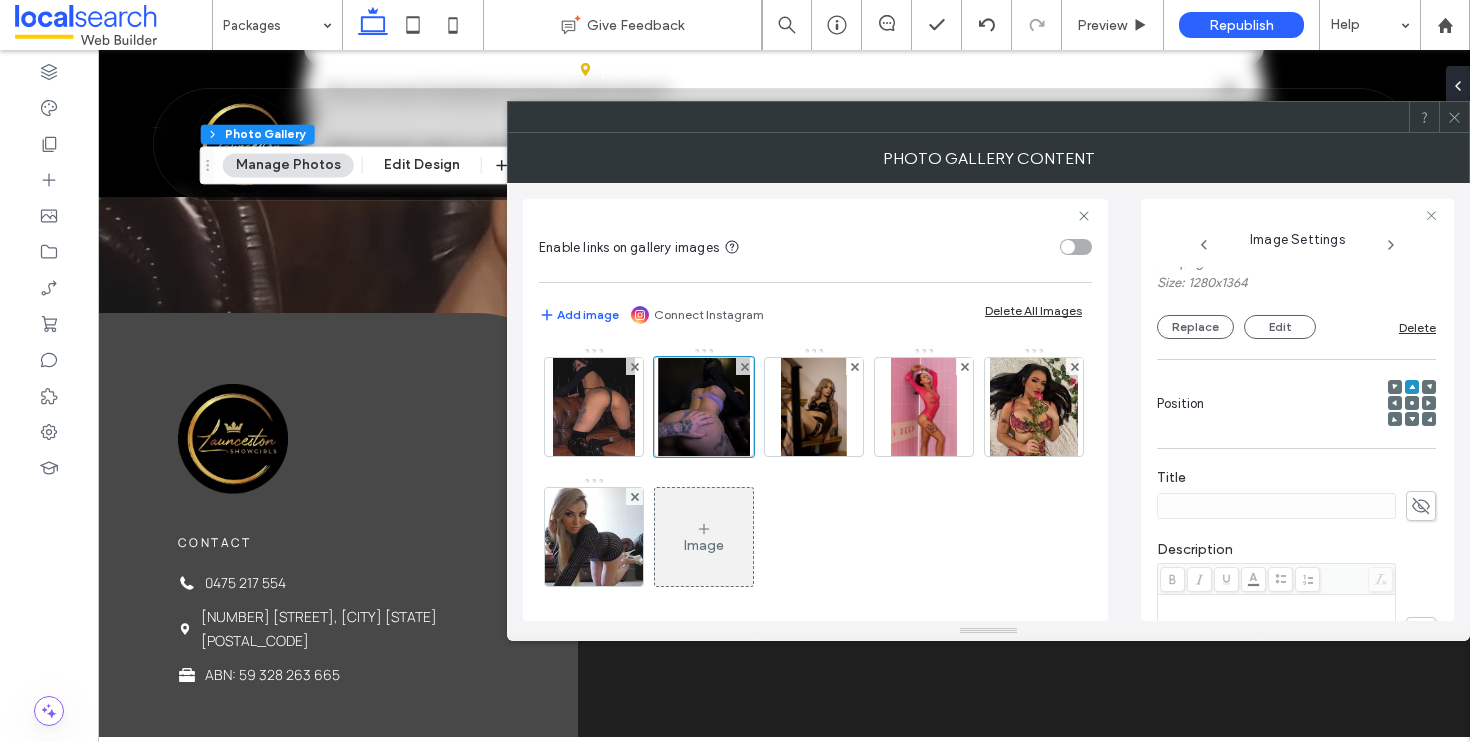 click 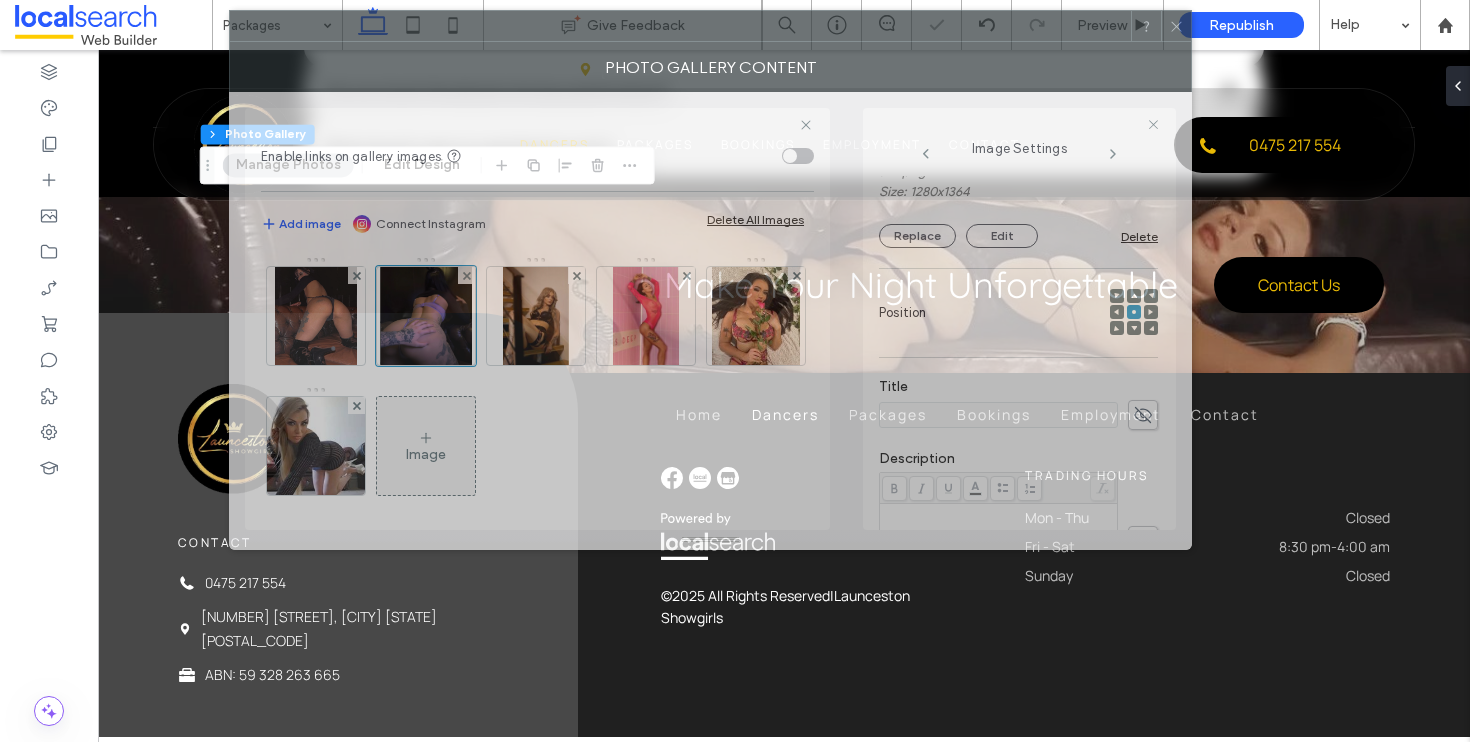 drag, startPoint x: 1145, startPoint y: 127, endPoint x: 867, endPoint y: 36, distance: 292.51495 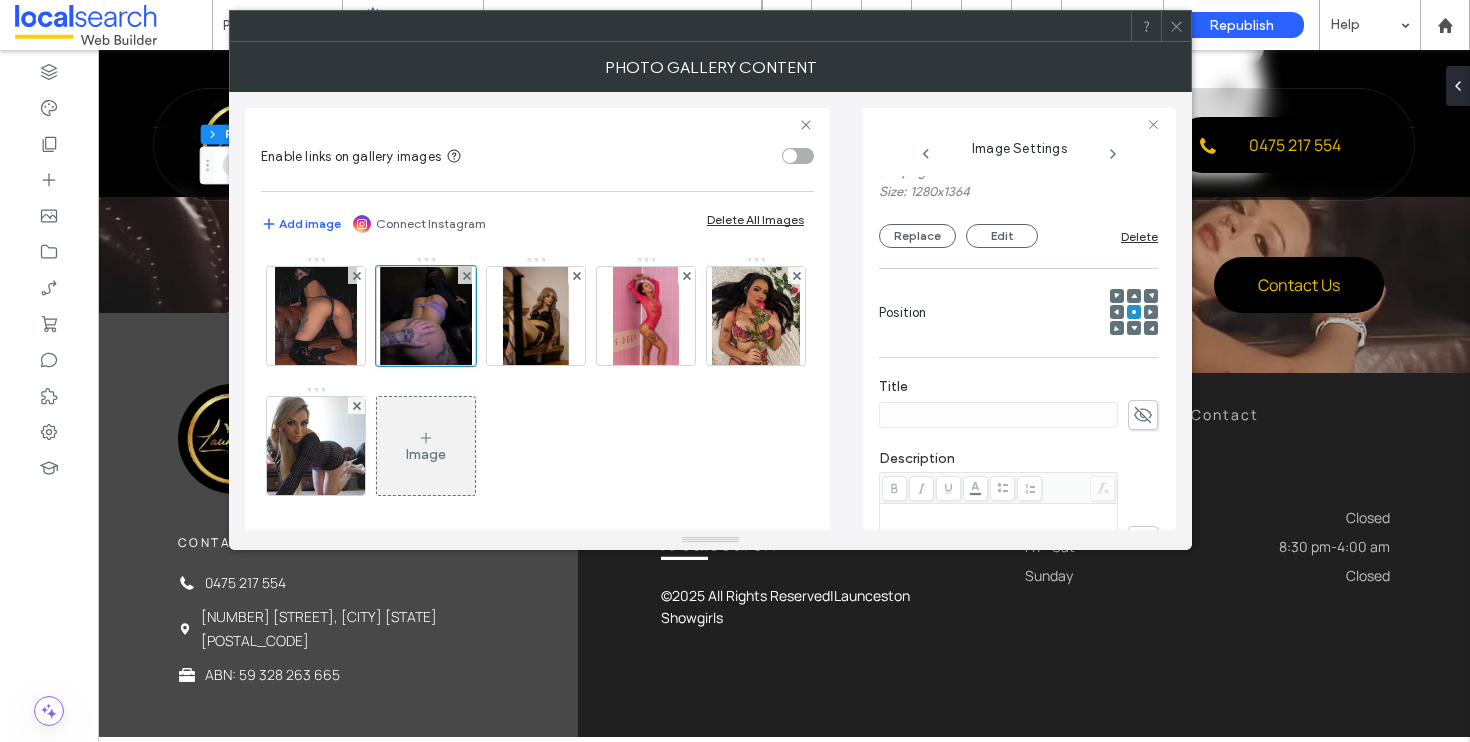 click 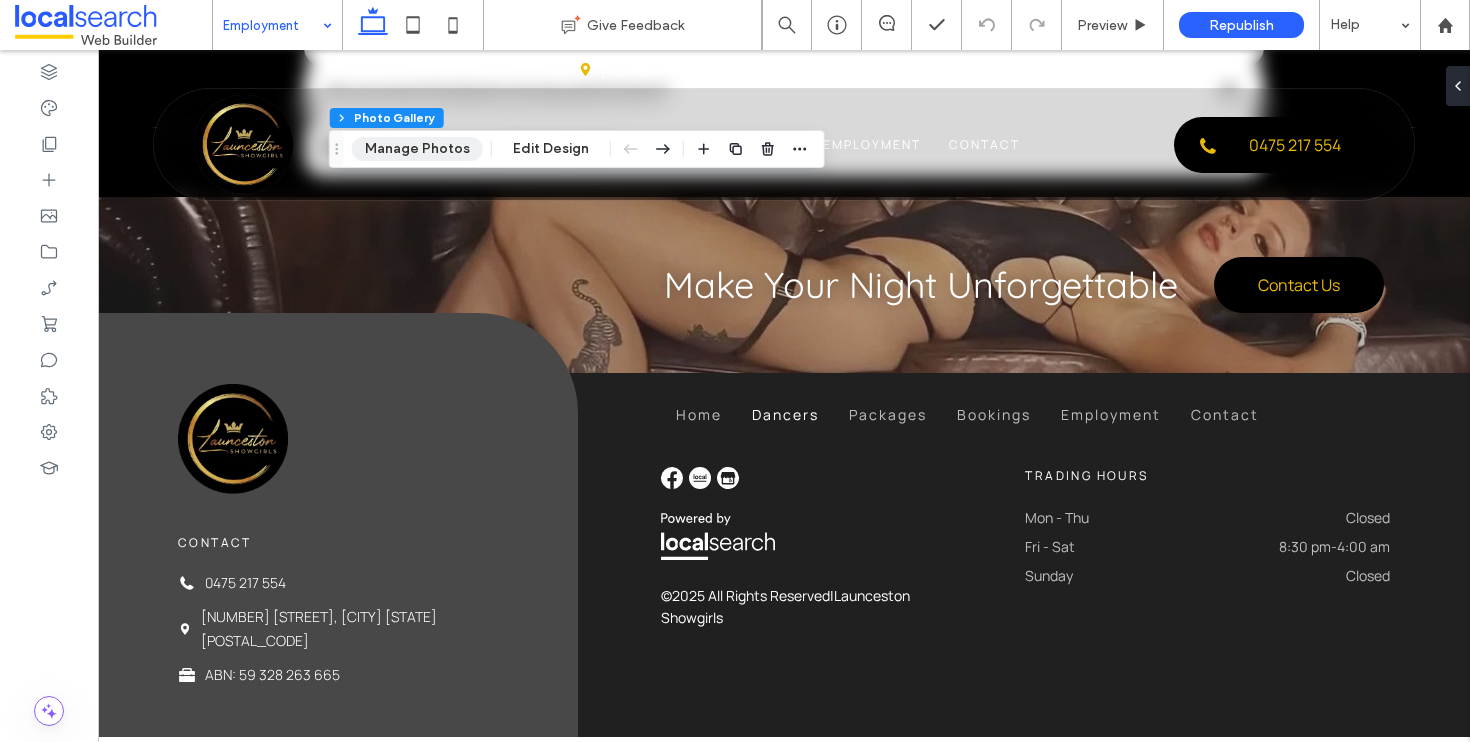 click on "Manage Photos" at bounding box center [417, 149] 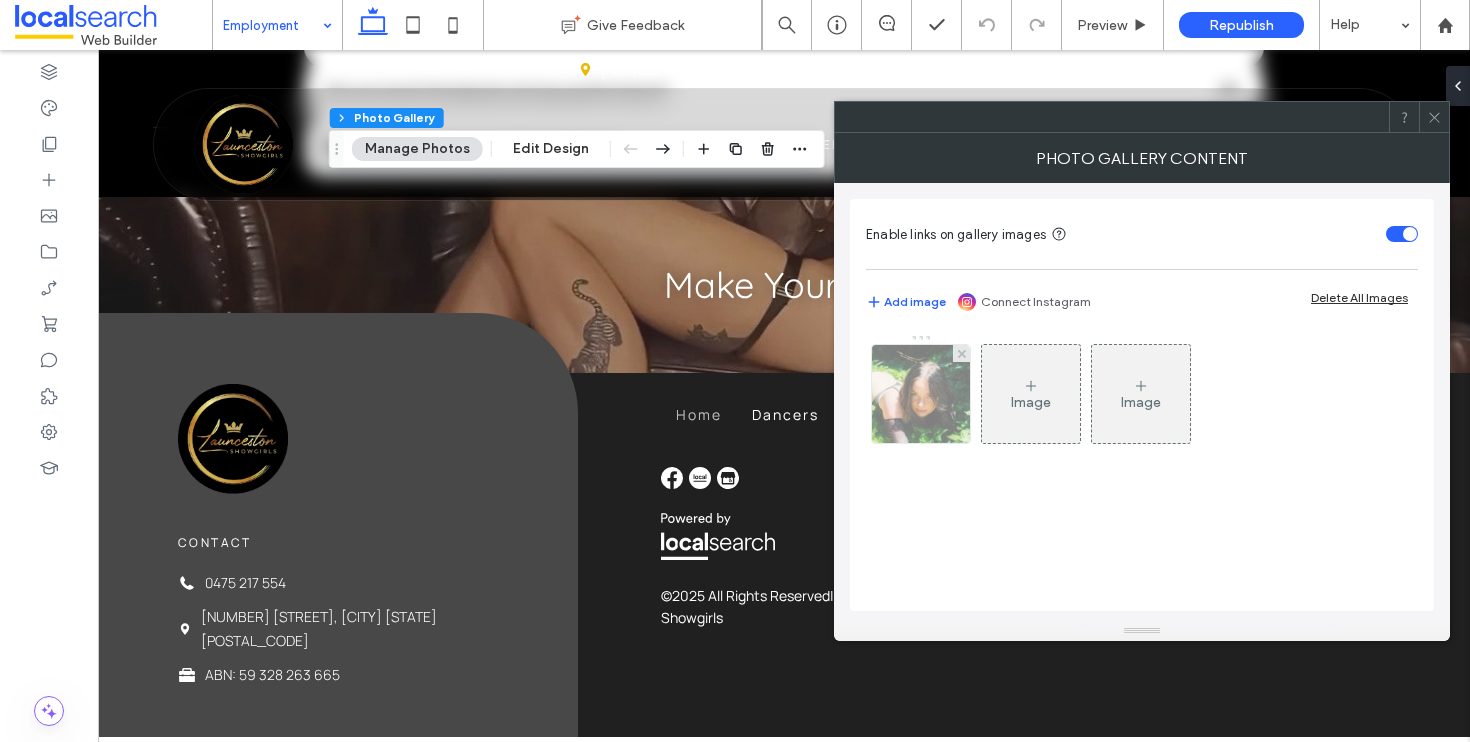click at bounding box center [921, 394] 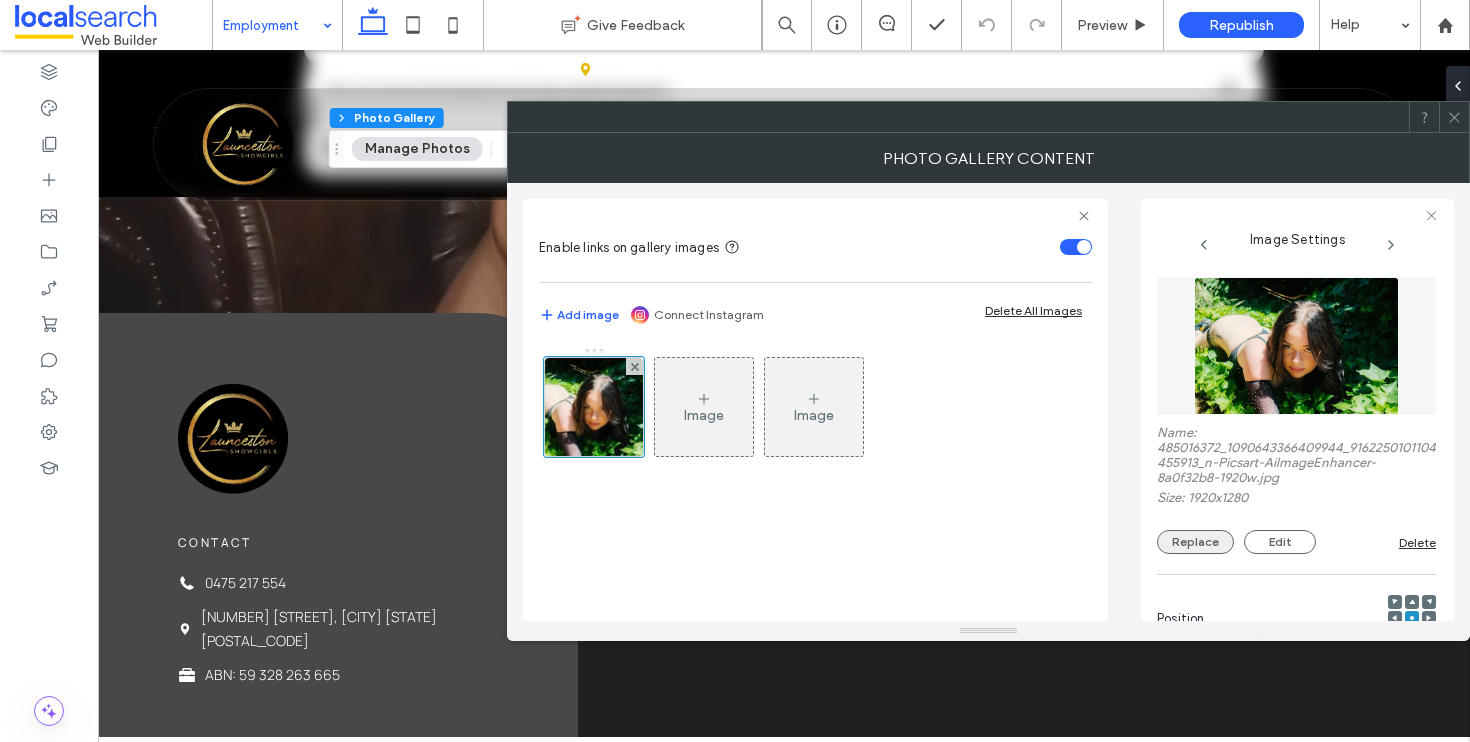 click on "Replace" at bounding box center (1195, 542) 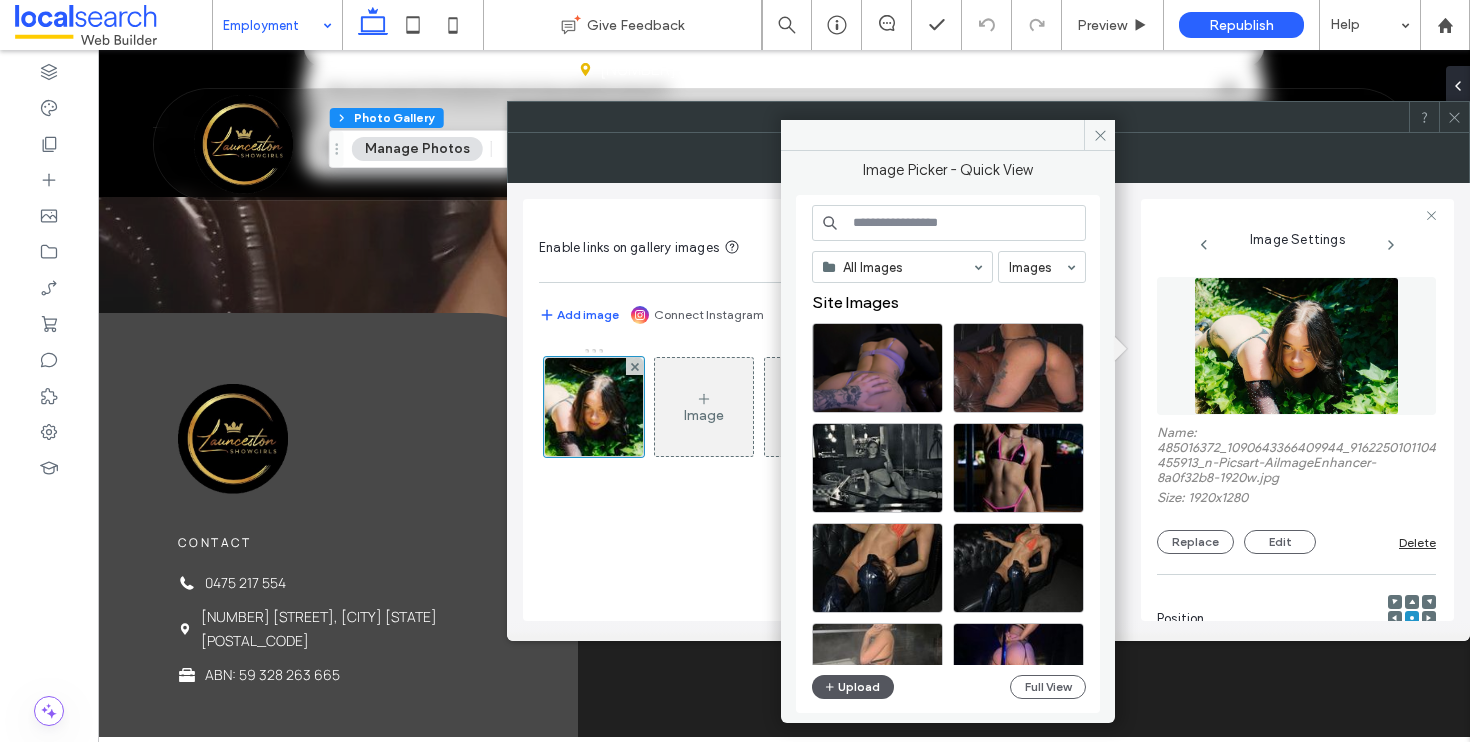 click on "Upload" at bounding box center (853, 687) 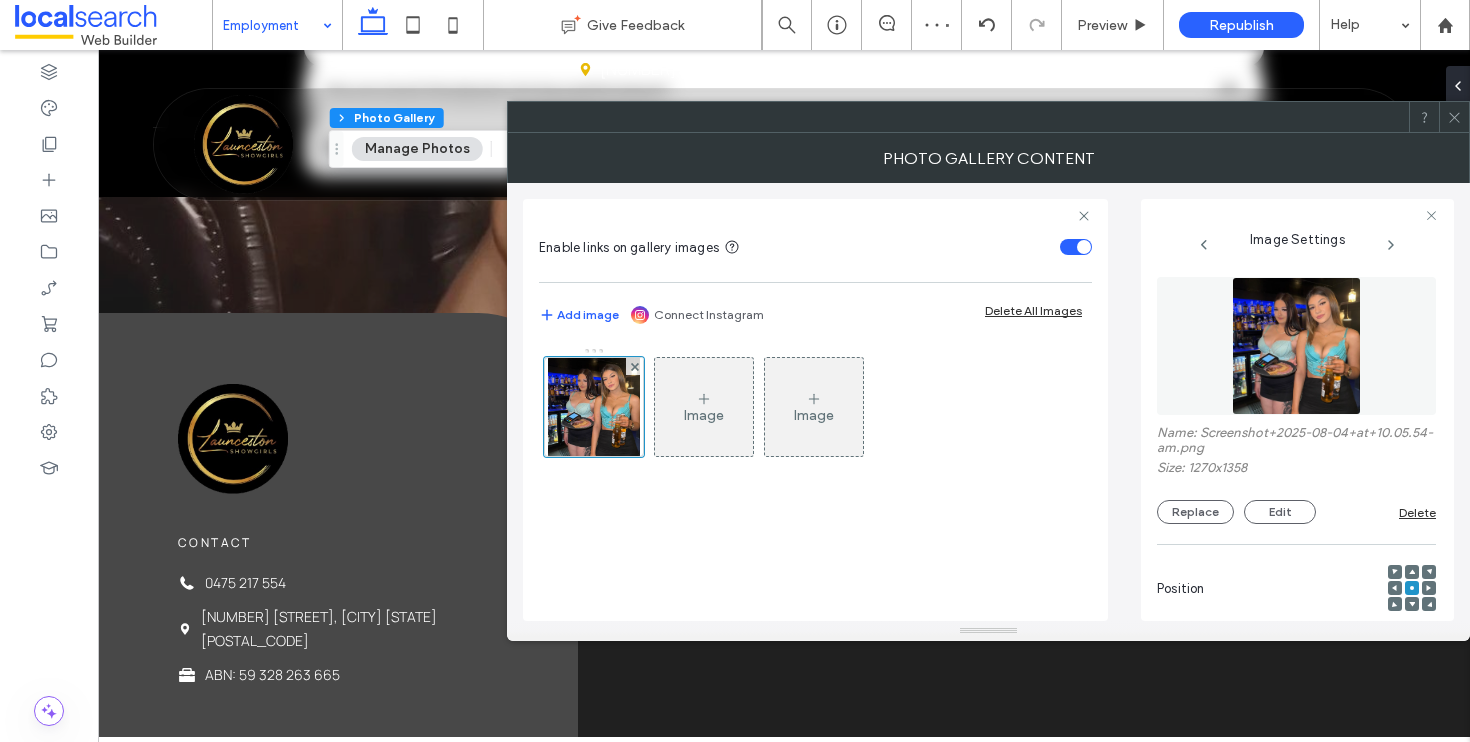 click 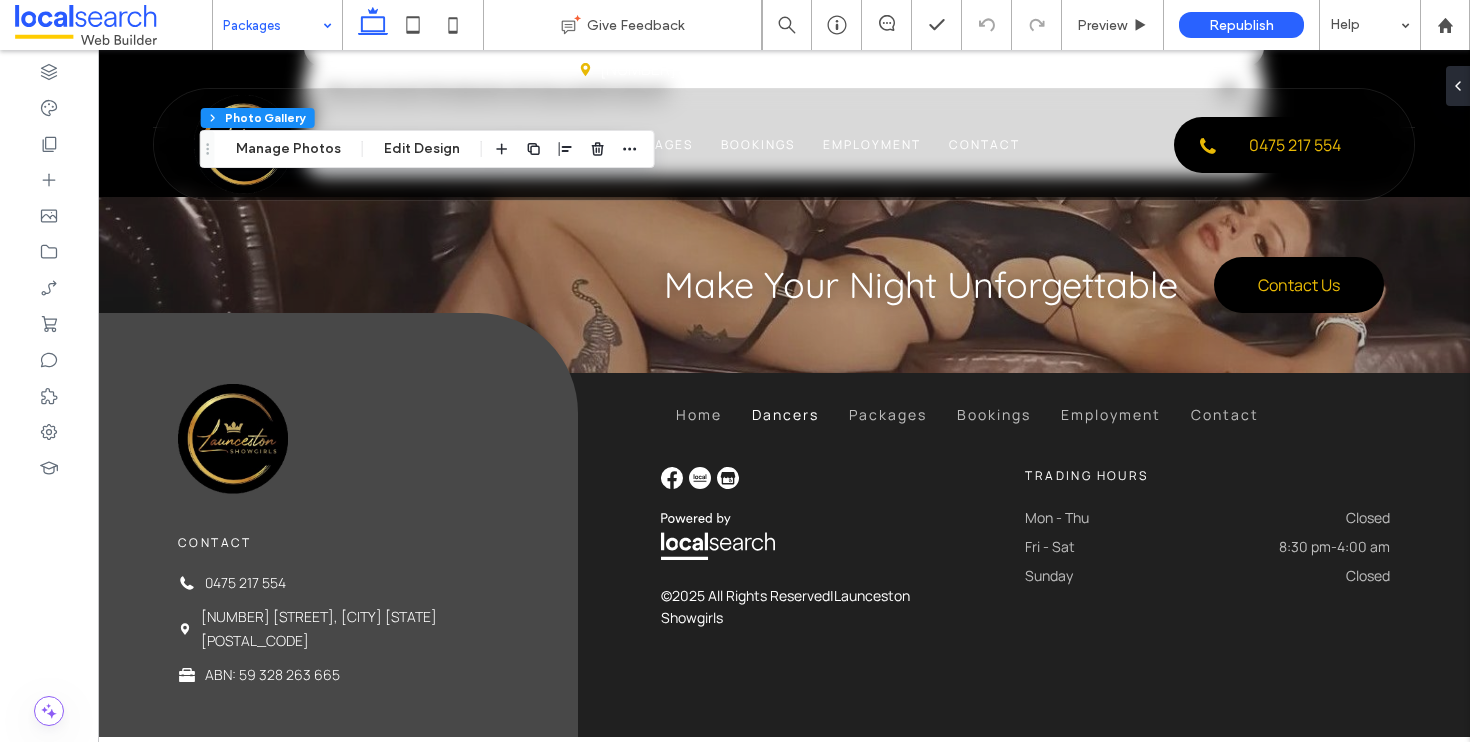 click on "Packages" at bounding box center (277, 25) 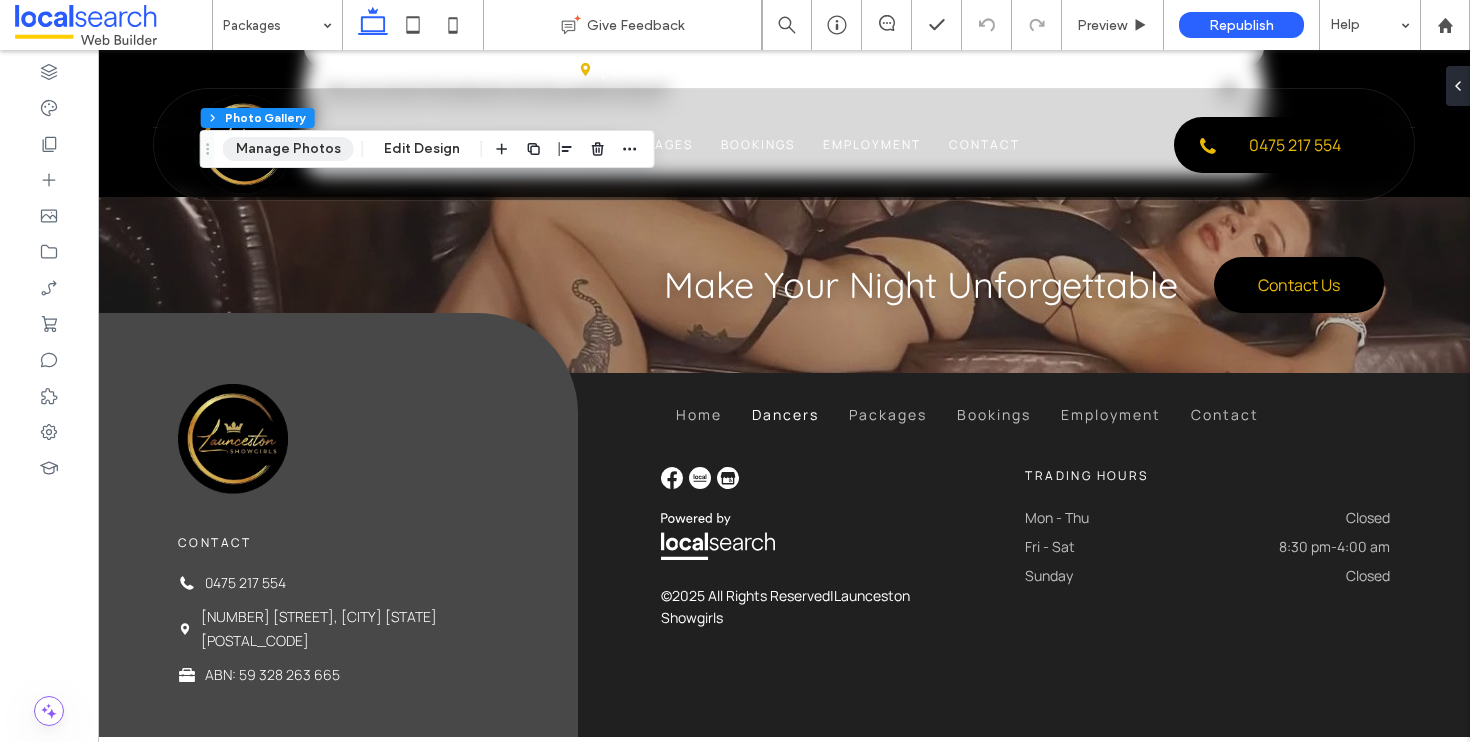 click on "Manage Photos" at bounding box center (288, 149) 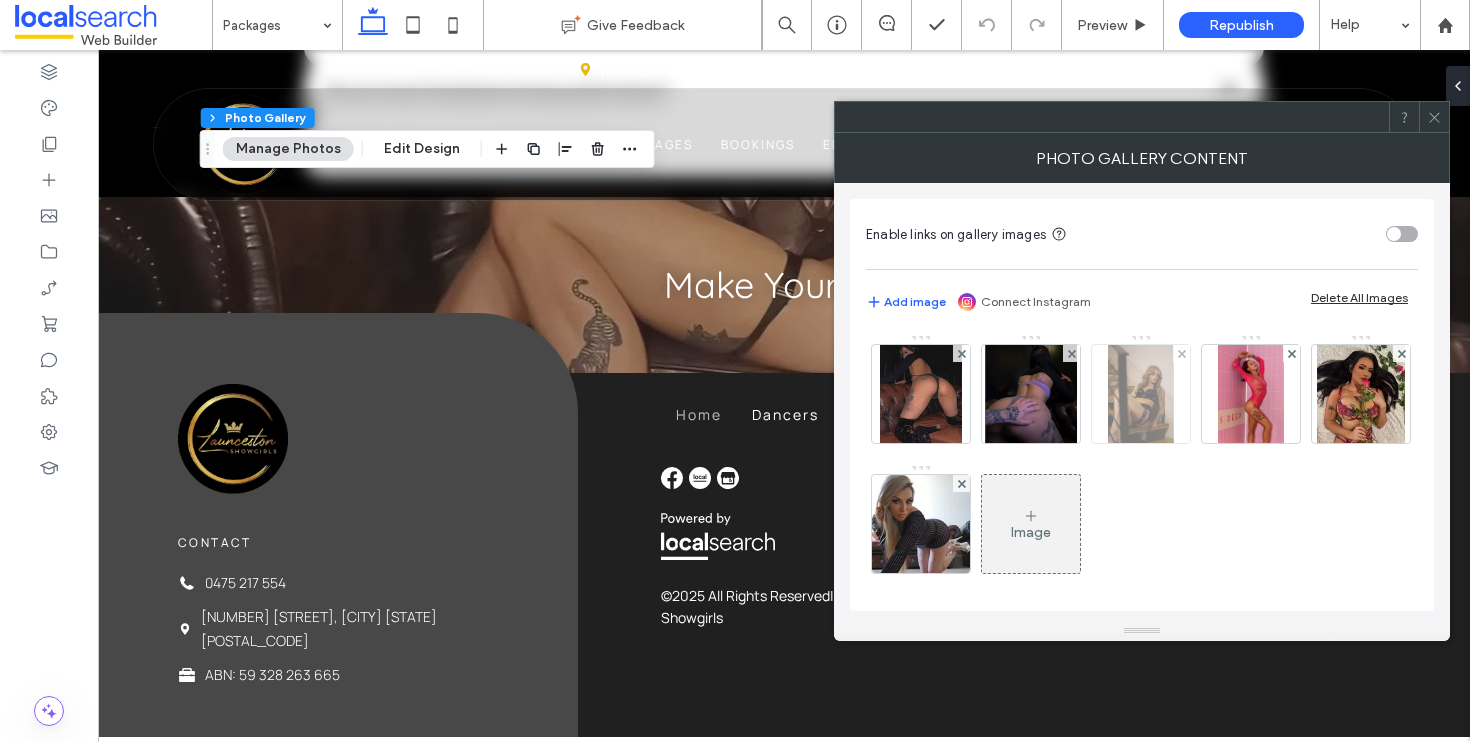 click at bounding box center [1141, 394] 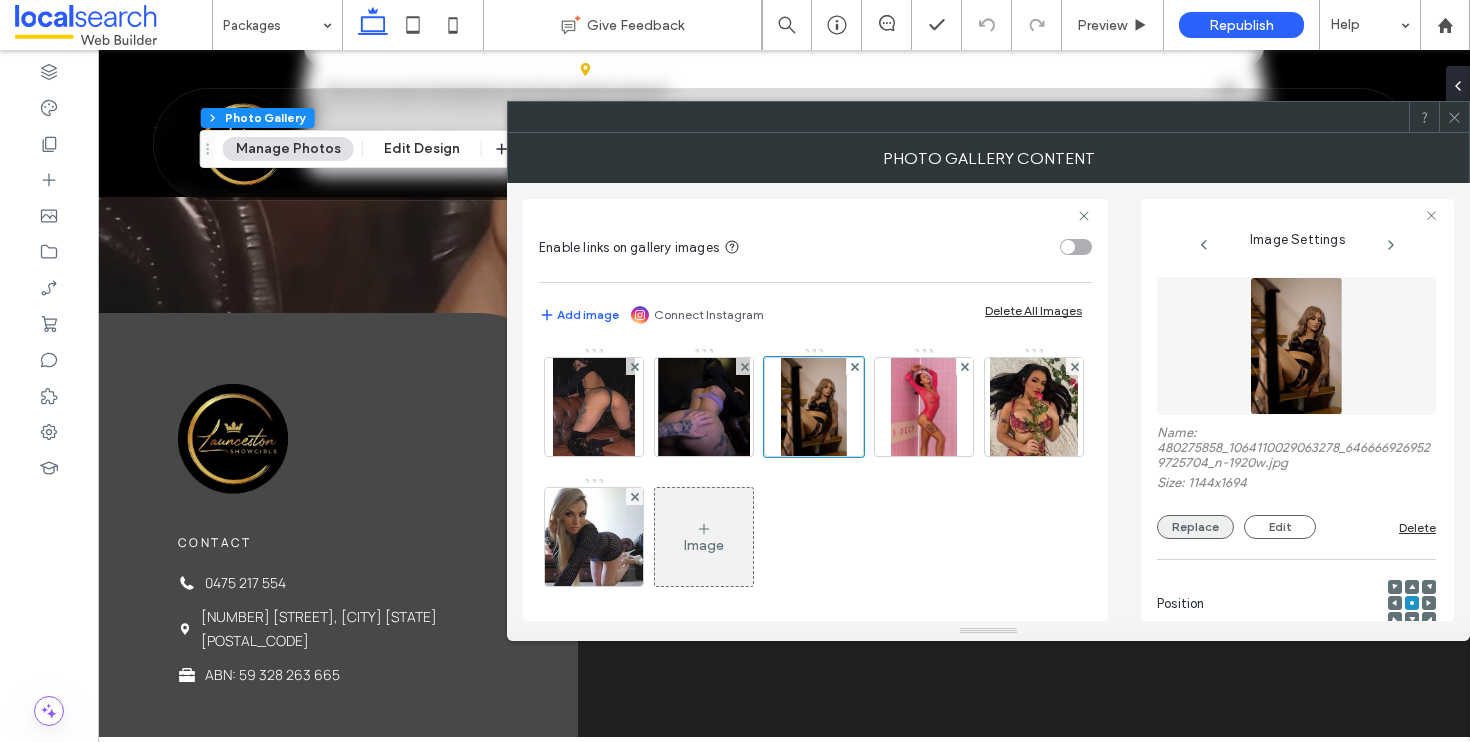 click on "Replace" at bounding box center [1195, 527] 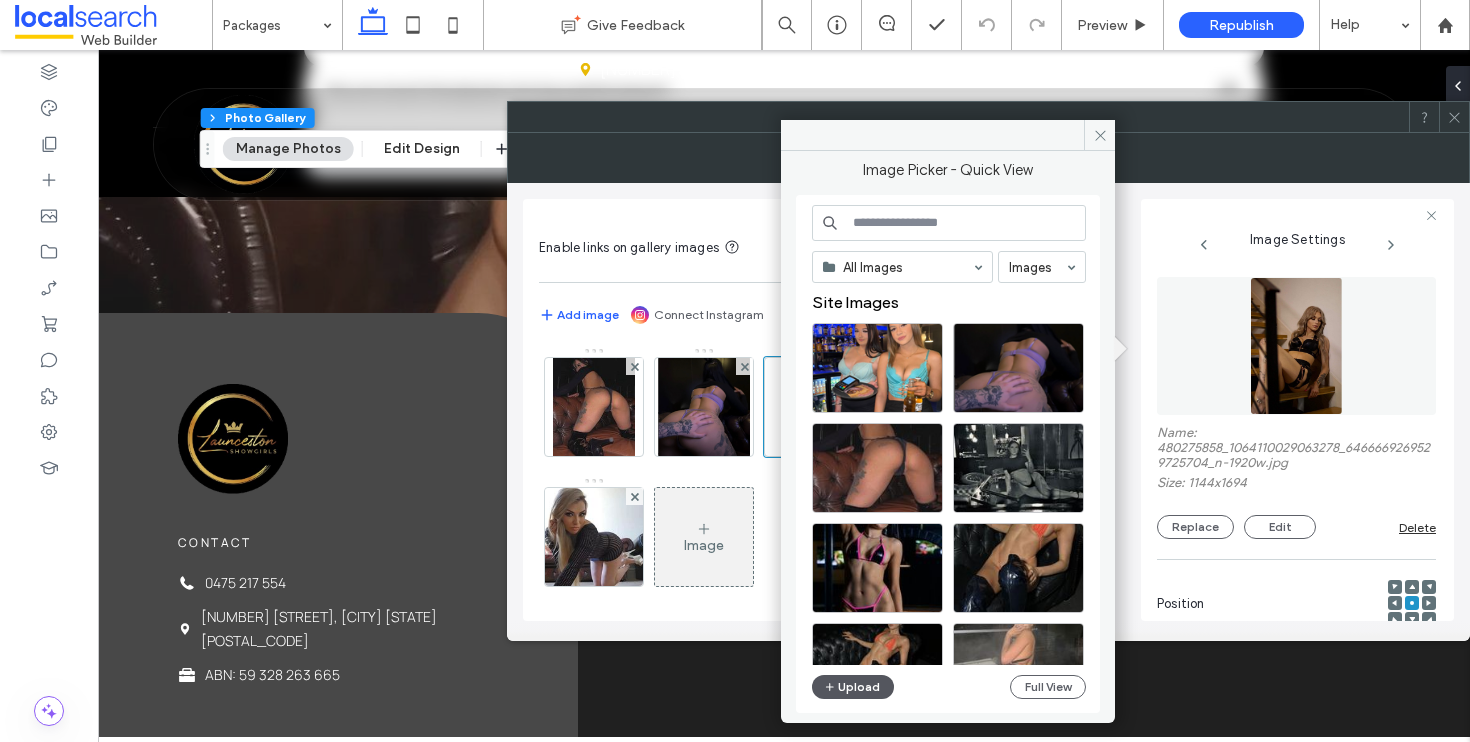 click on "Upload" at bounding box center (853, 687) 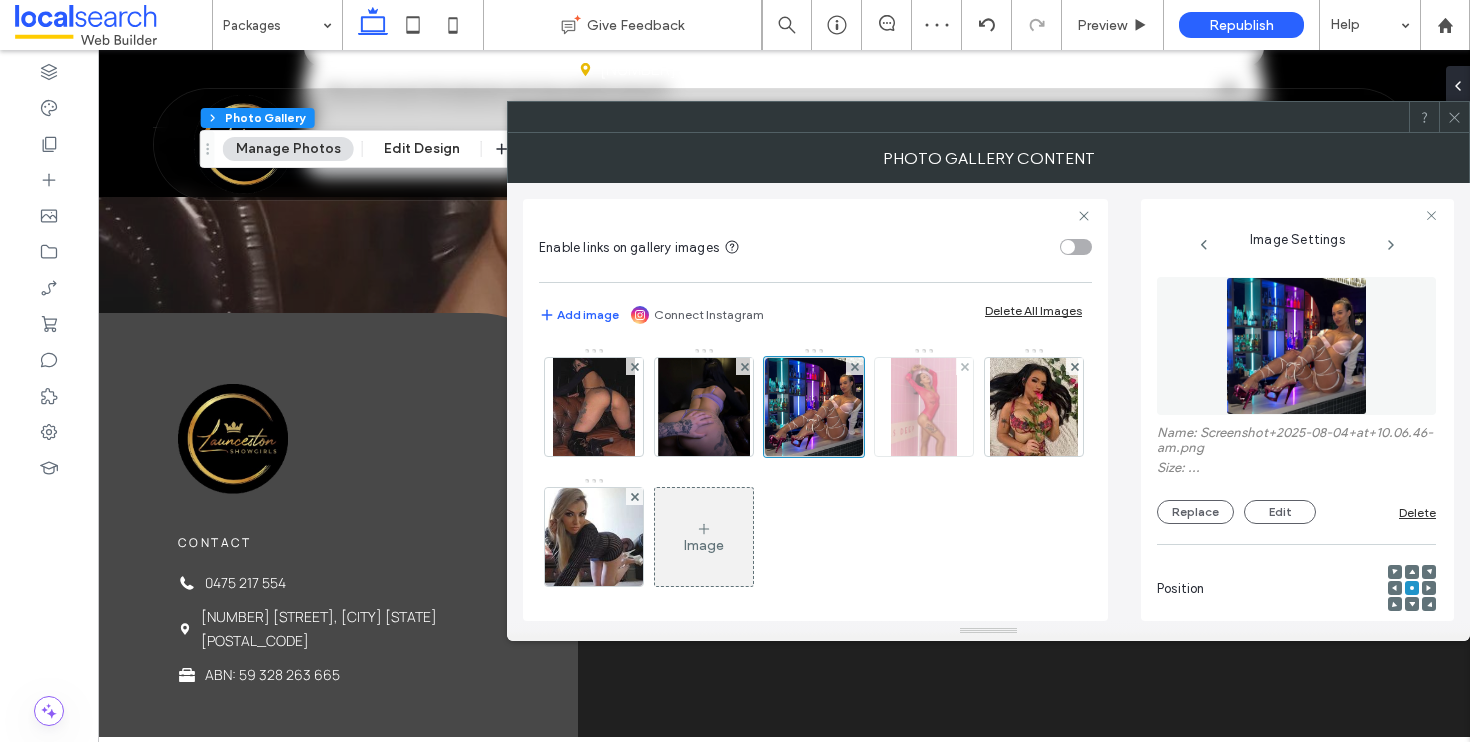 click at bounding box center (924, 407) 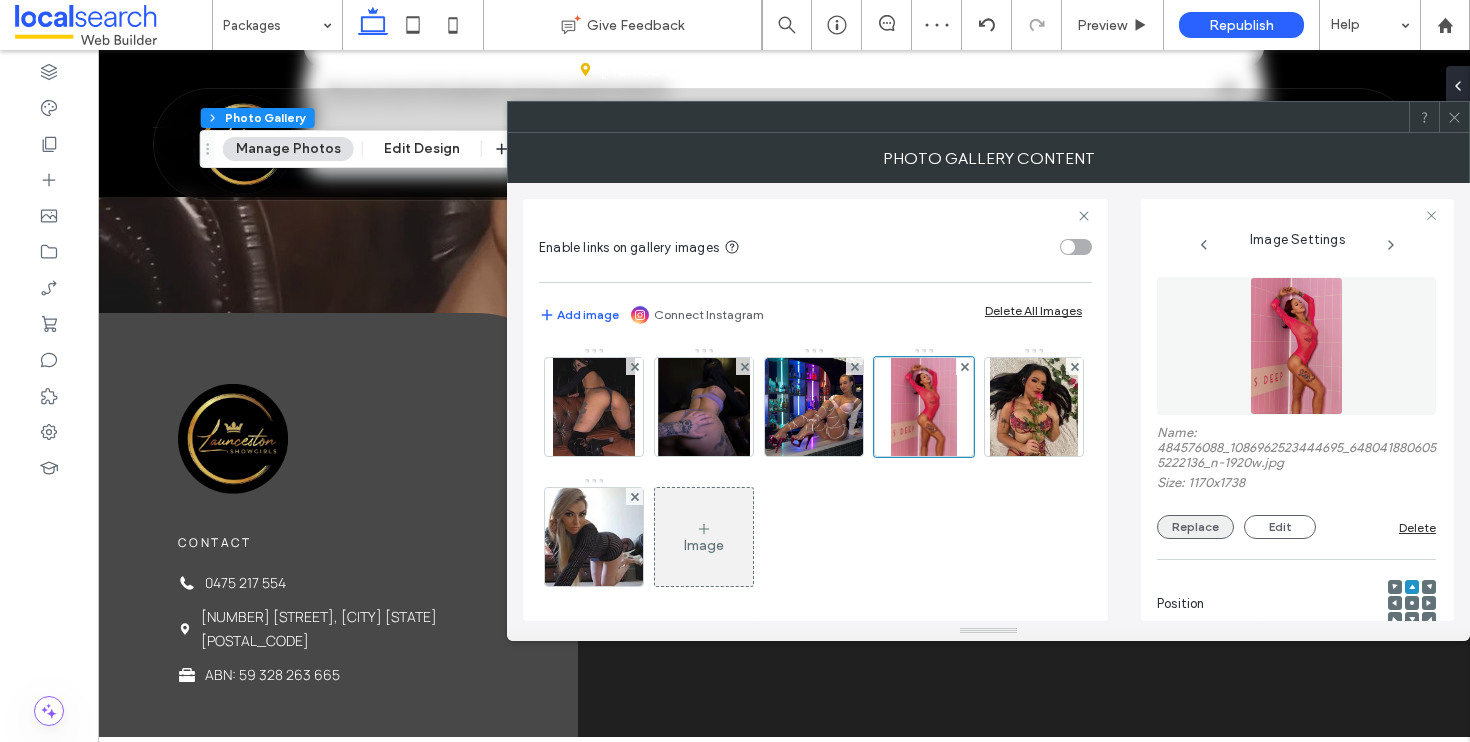 click on "Replace" at bounding box center [1195, 527] 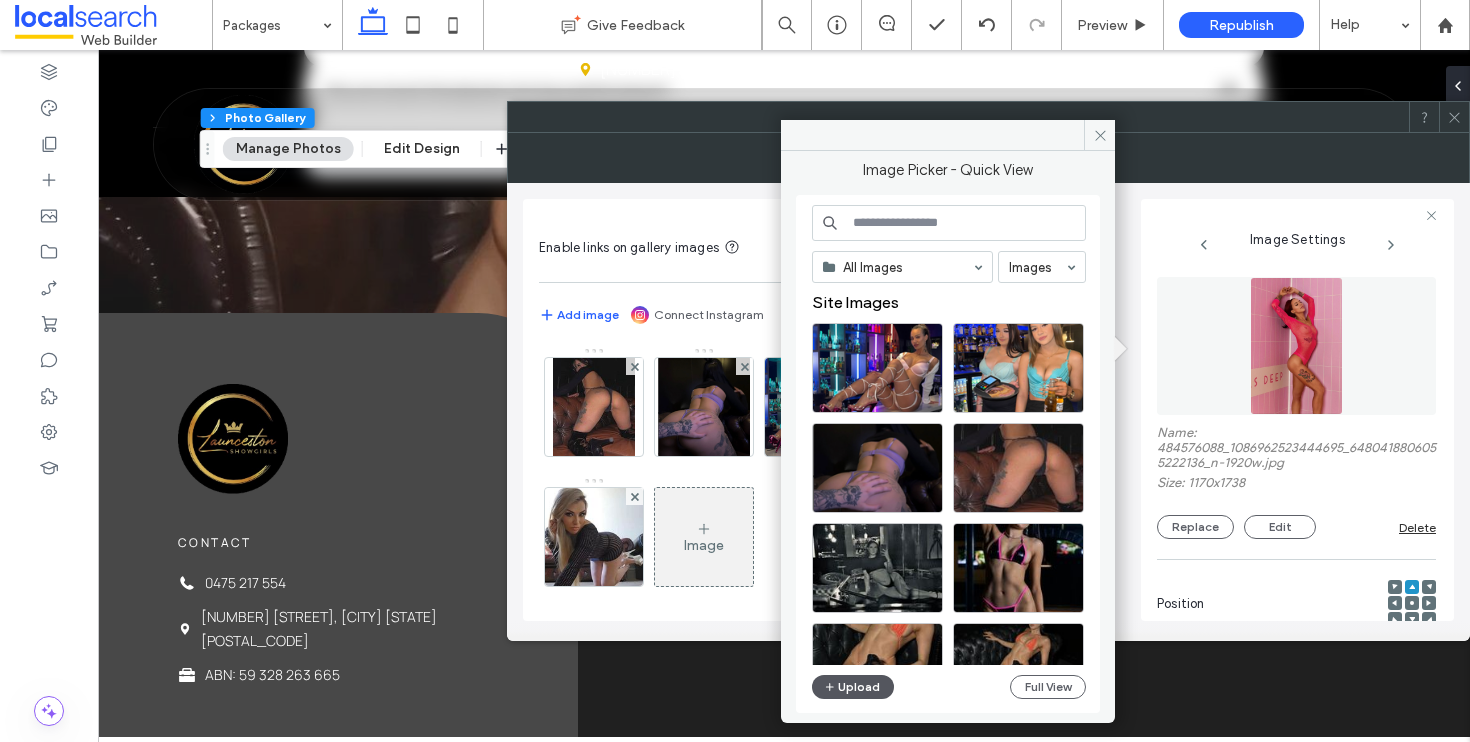 click on "Upload" at bounding box center [853, 687] 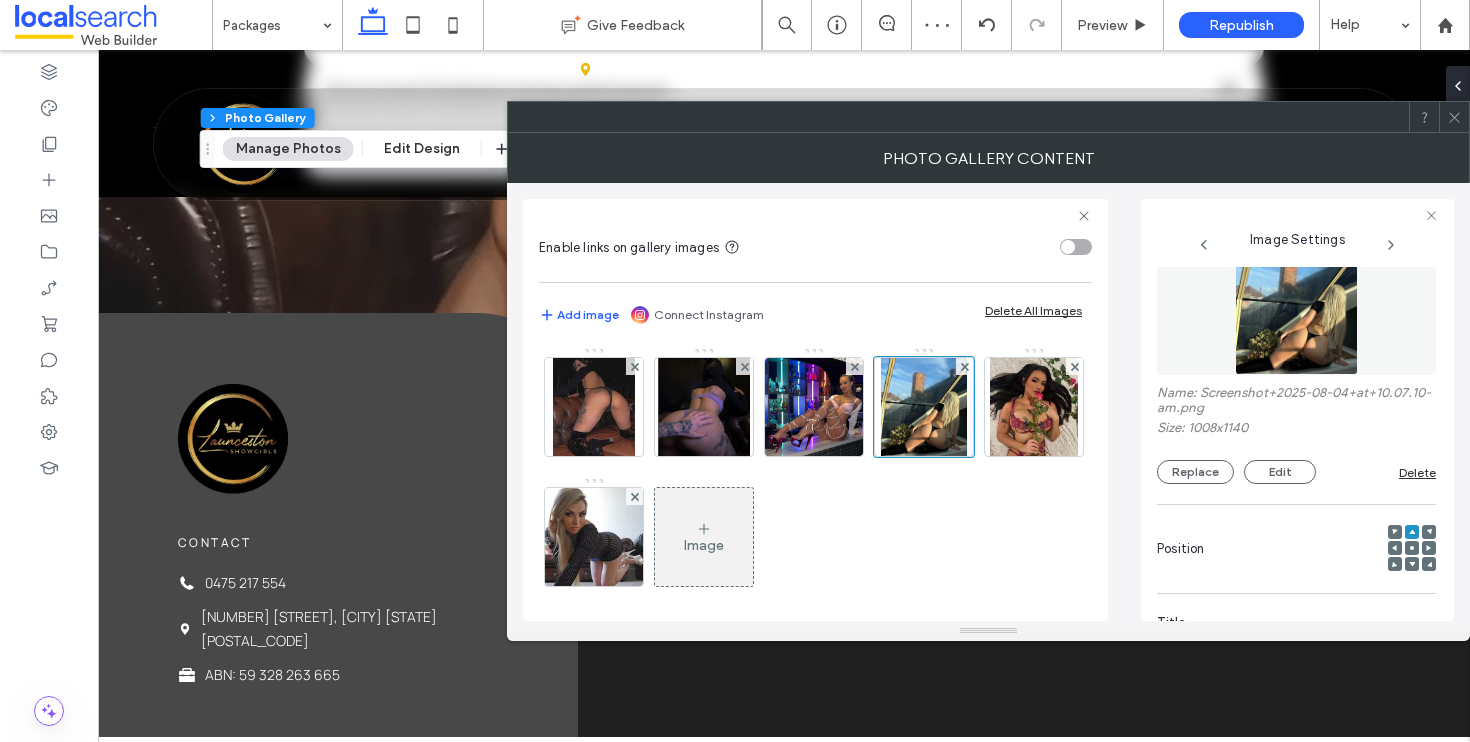 scroll, scrollTop: 147, scrollLeft: 0, axis: vertical 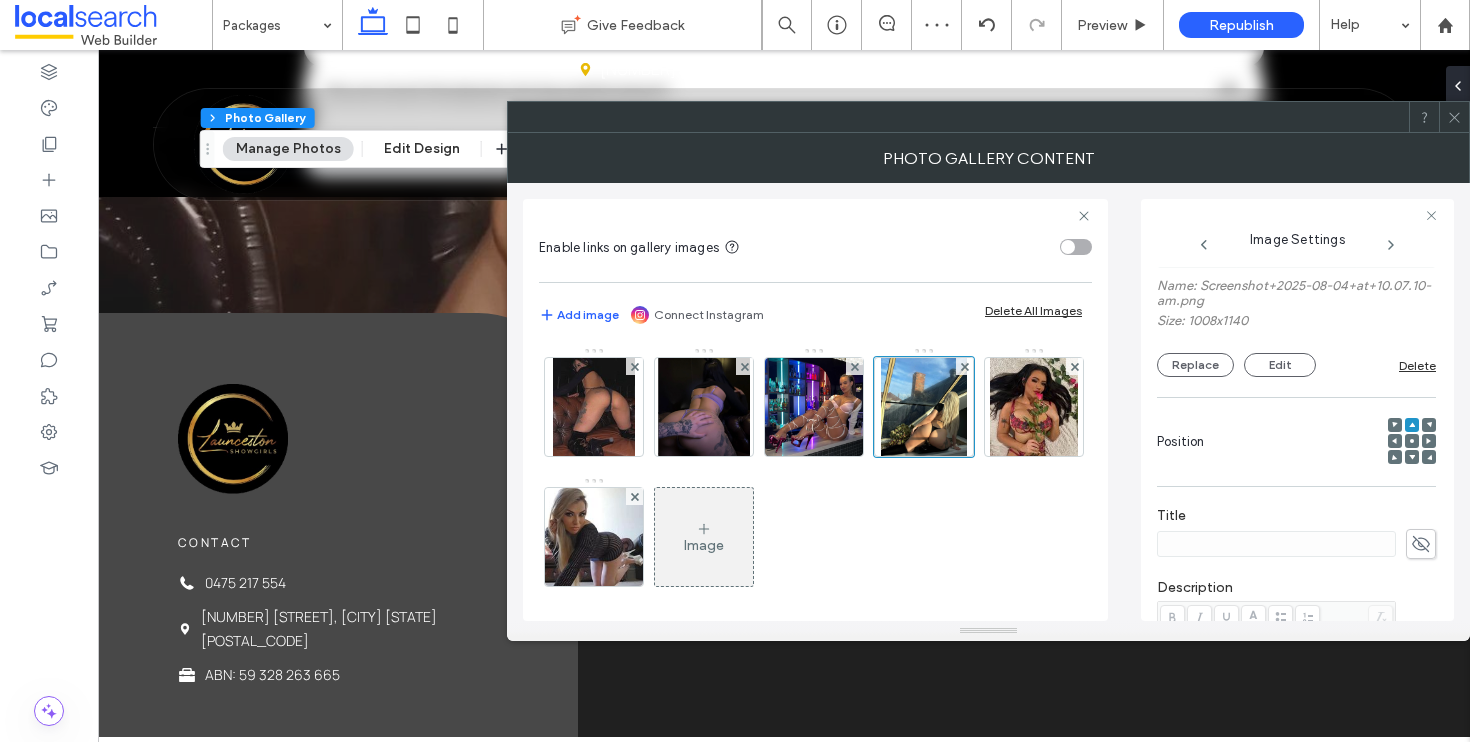 click 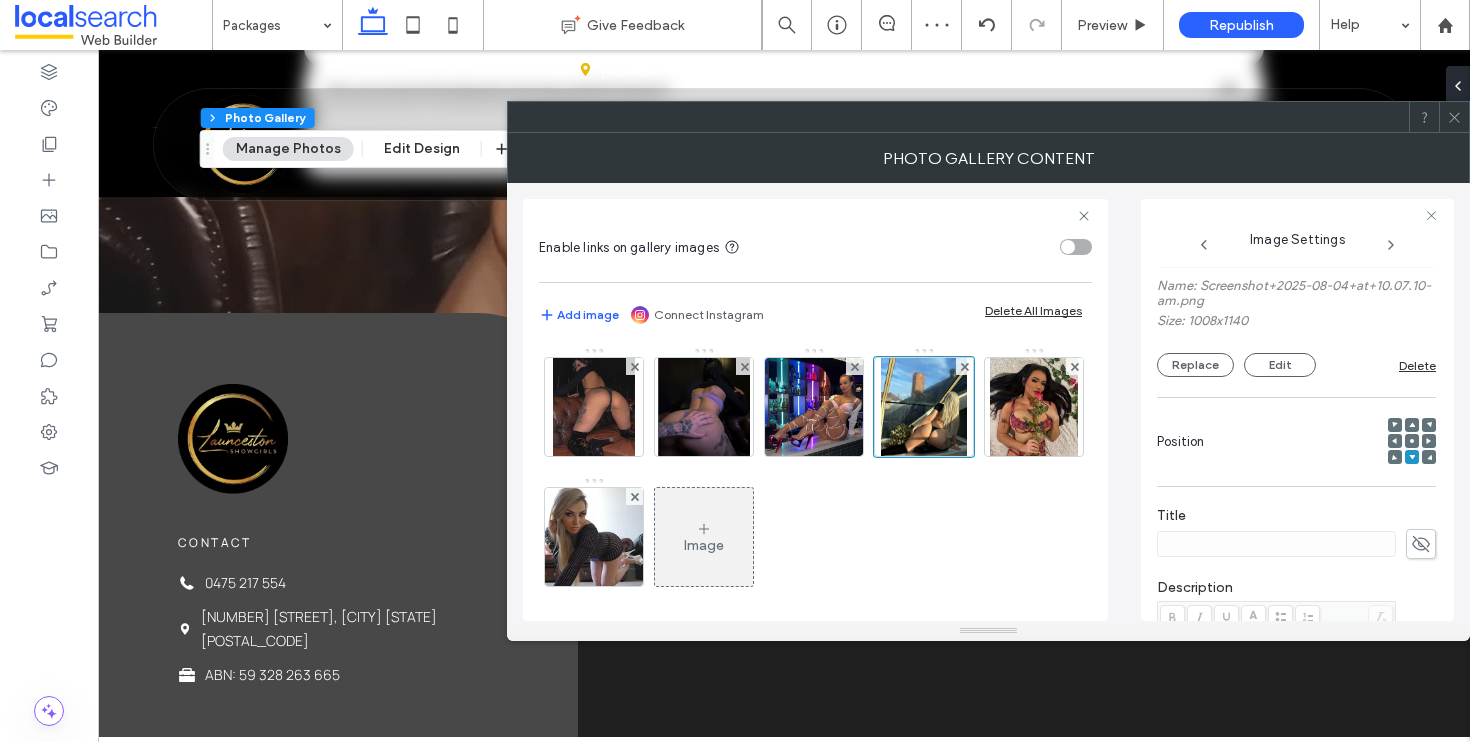 click 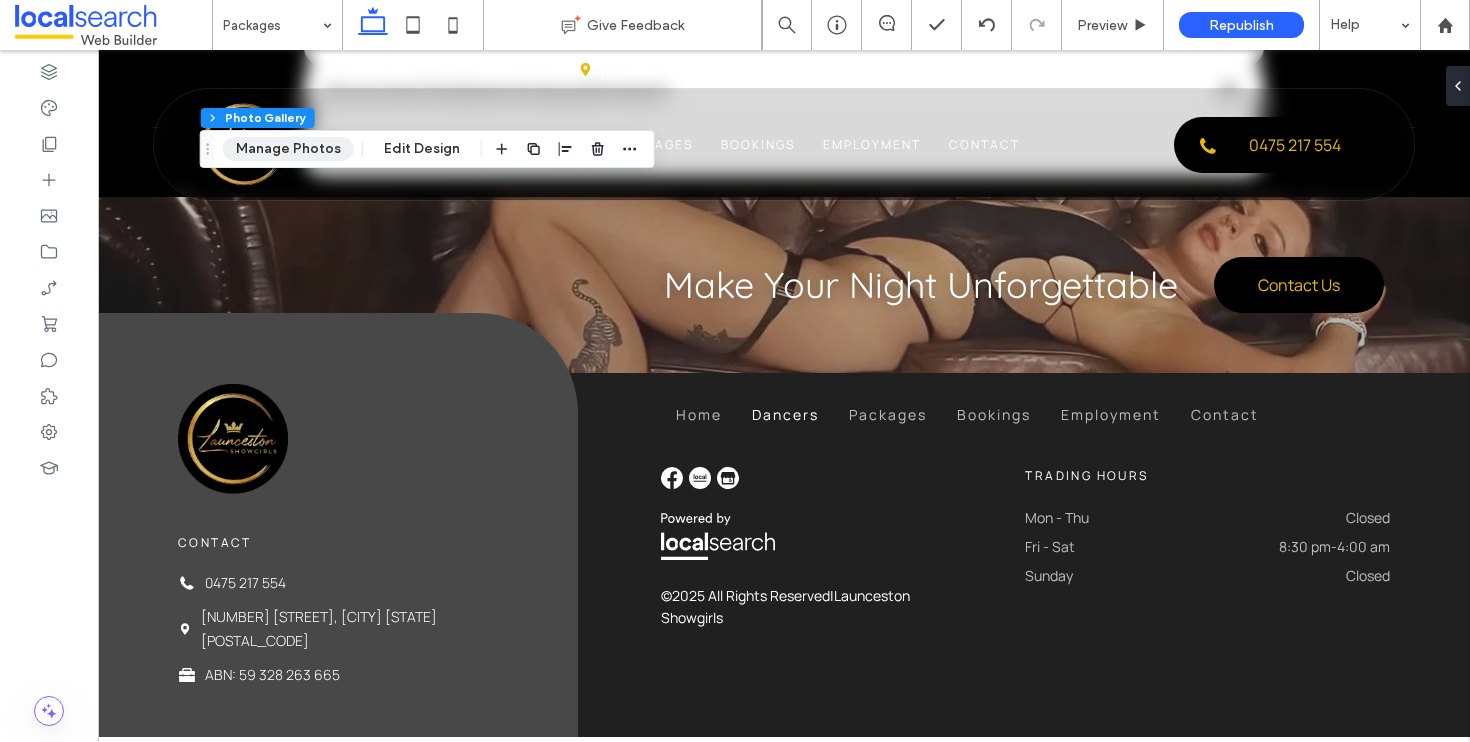 click on "Manage Photos" at bounding box center [288, 149] 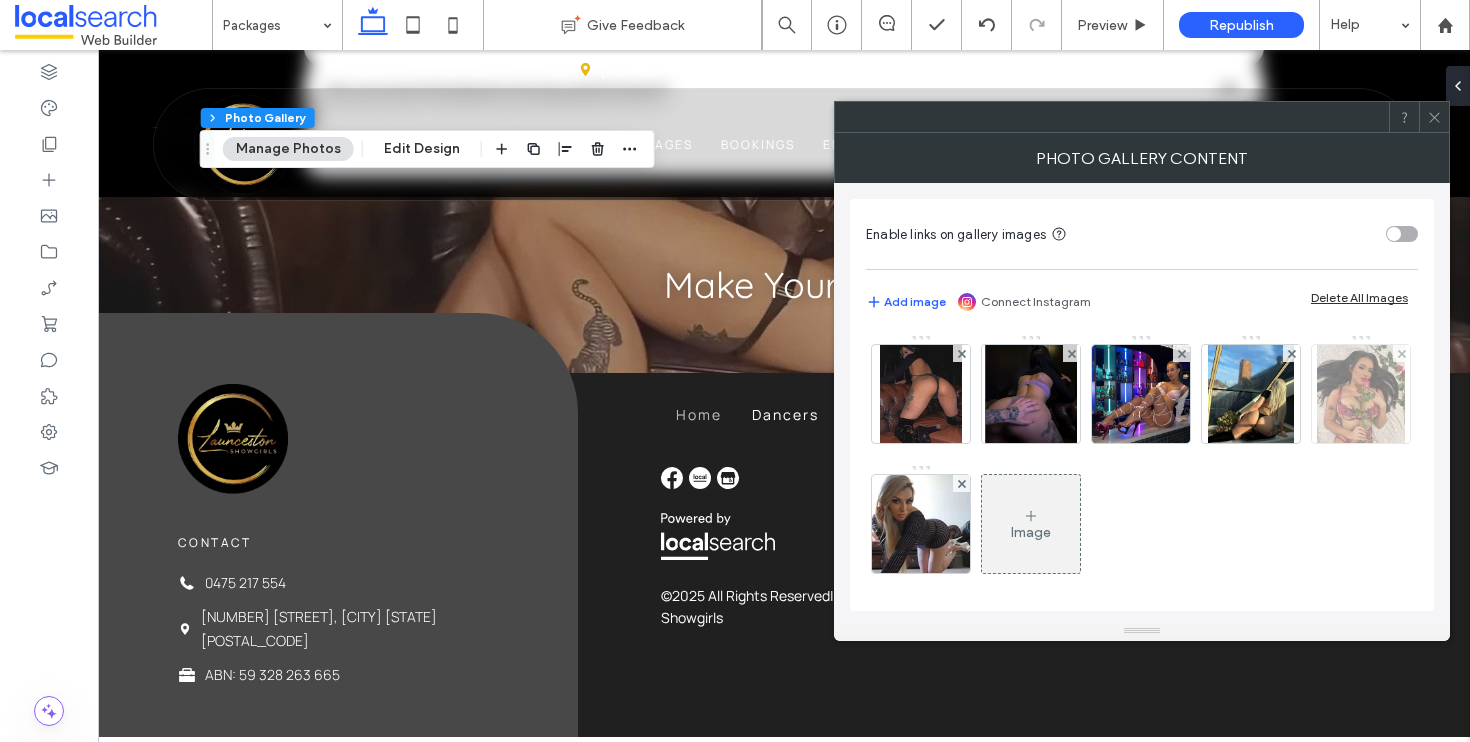 click at bounding box center [1361, 394] 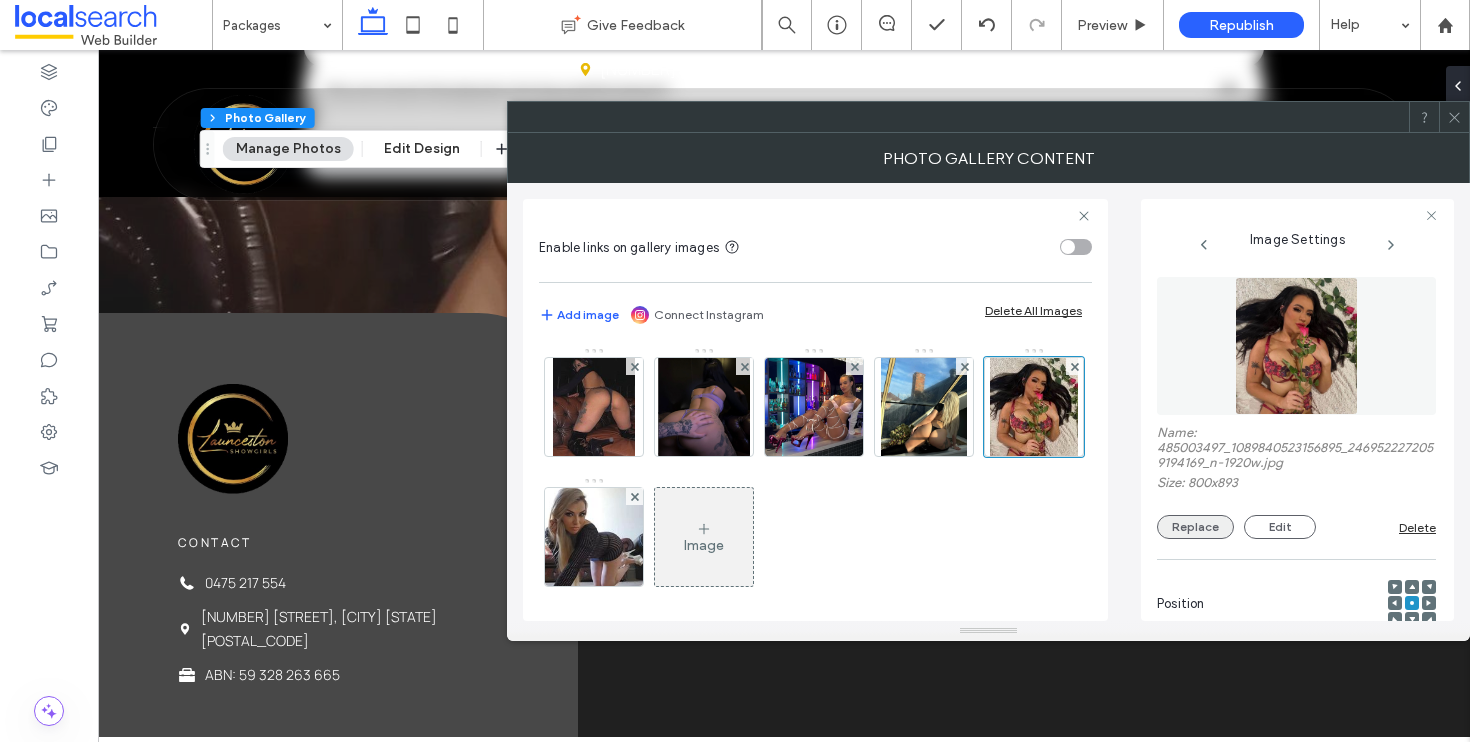 click on "Replace" at bounding box center [1195, 527] 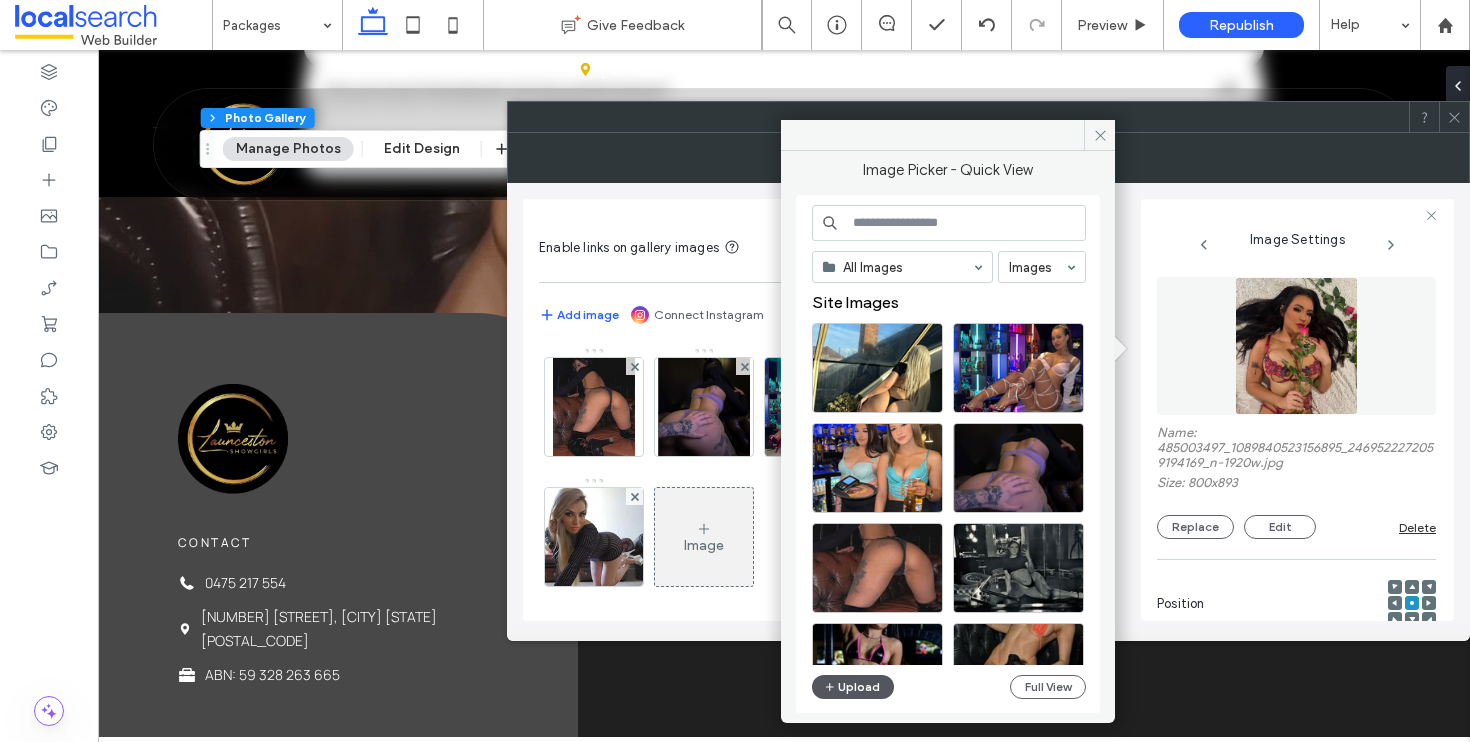 click on "Upload" at bounding box center (853, 687) 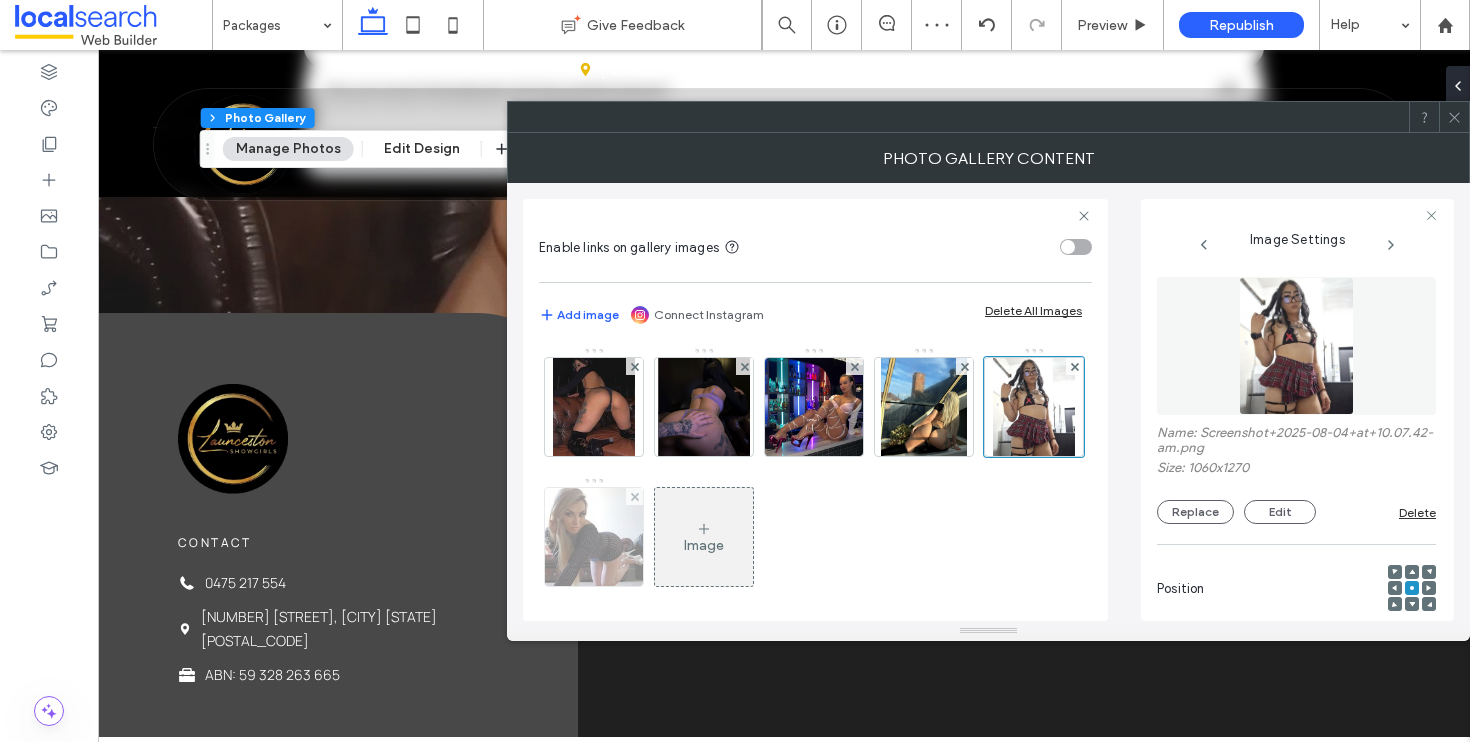 click at bounding box center (594, 537) 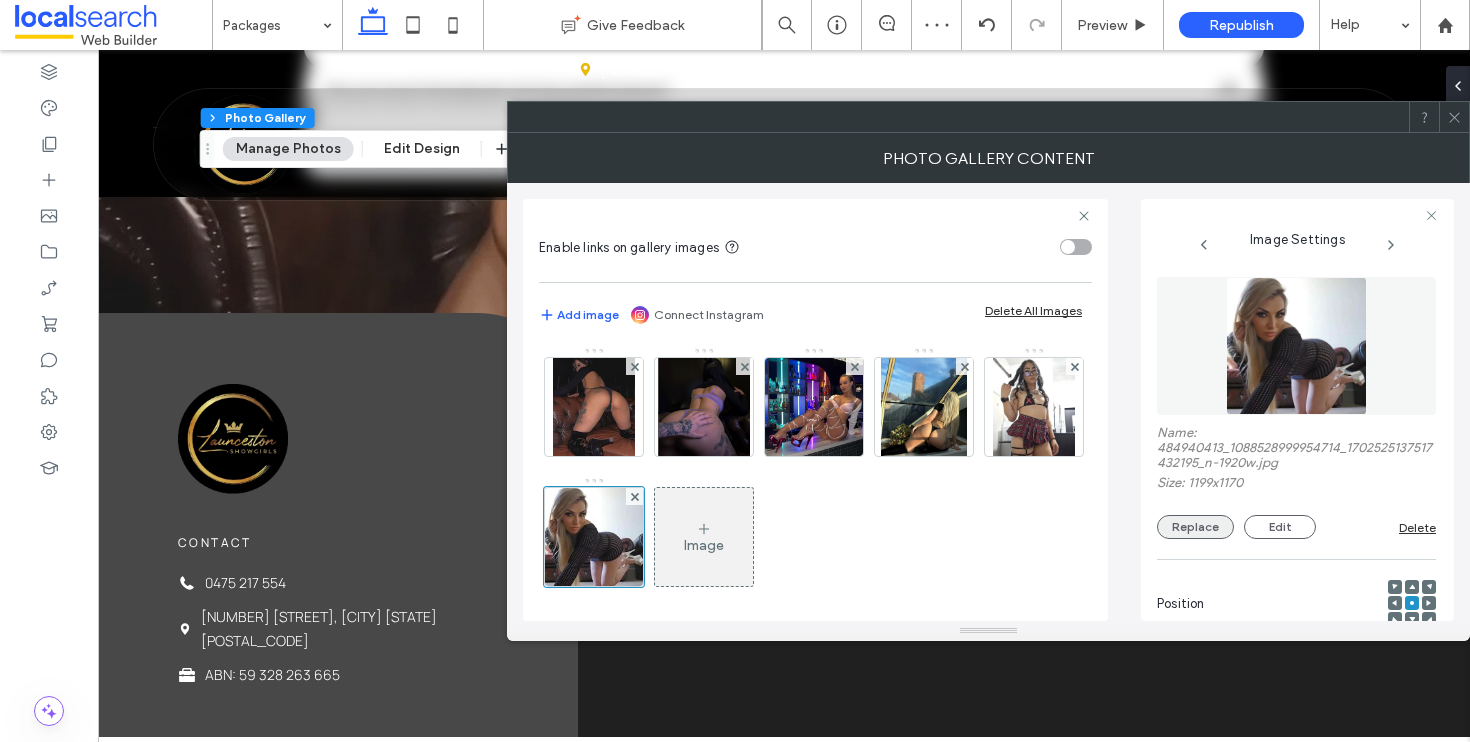click on "Replace" at bounding box center [1195, 527] 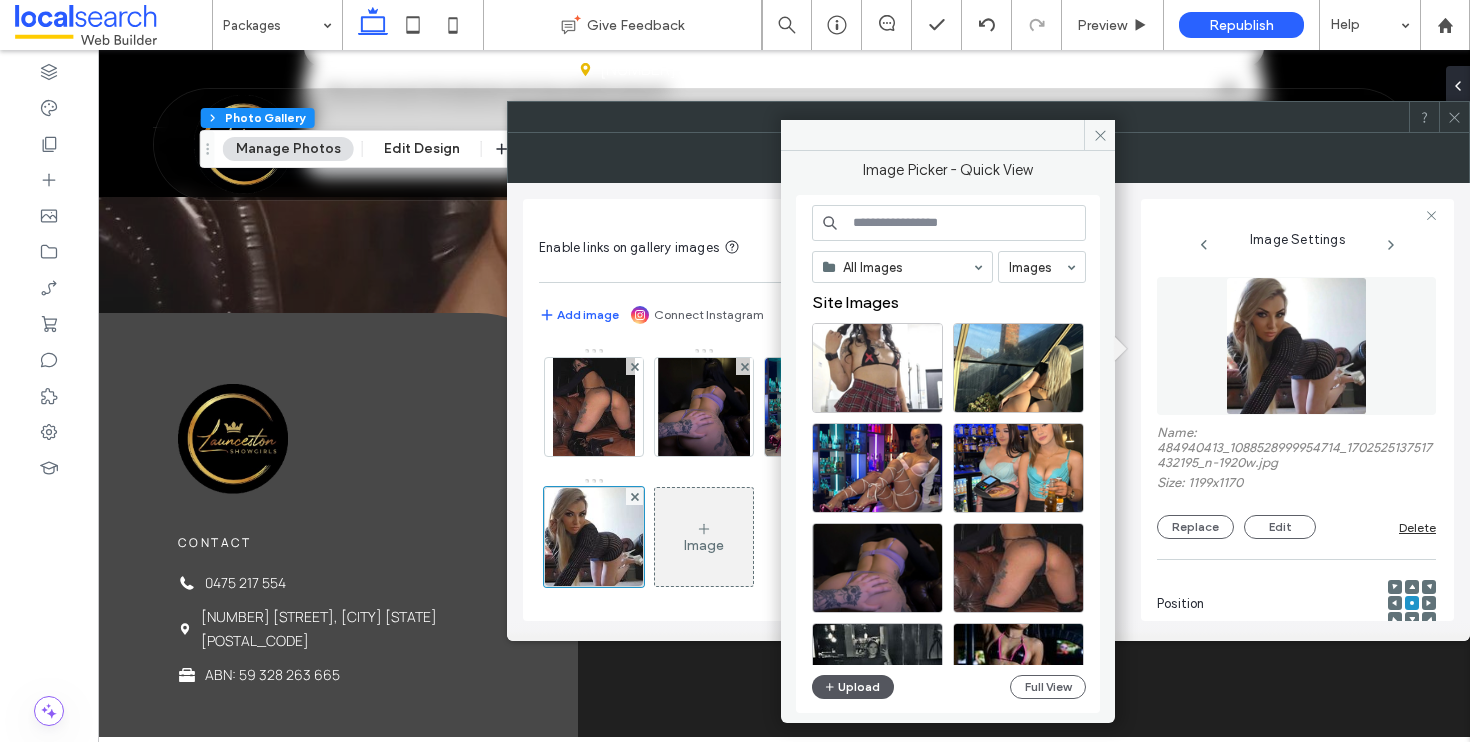 click on "Upload" at bounding box center [853, 687] 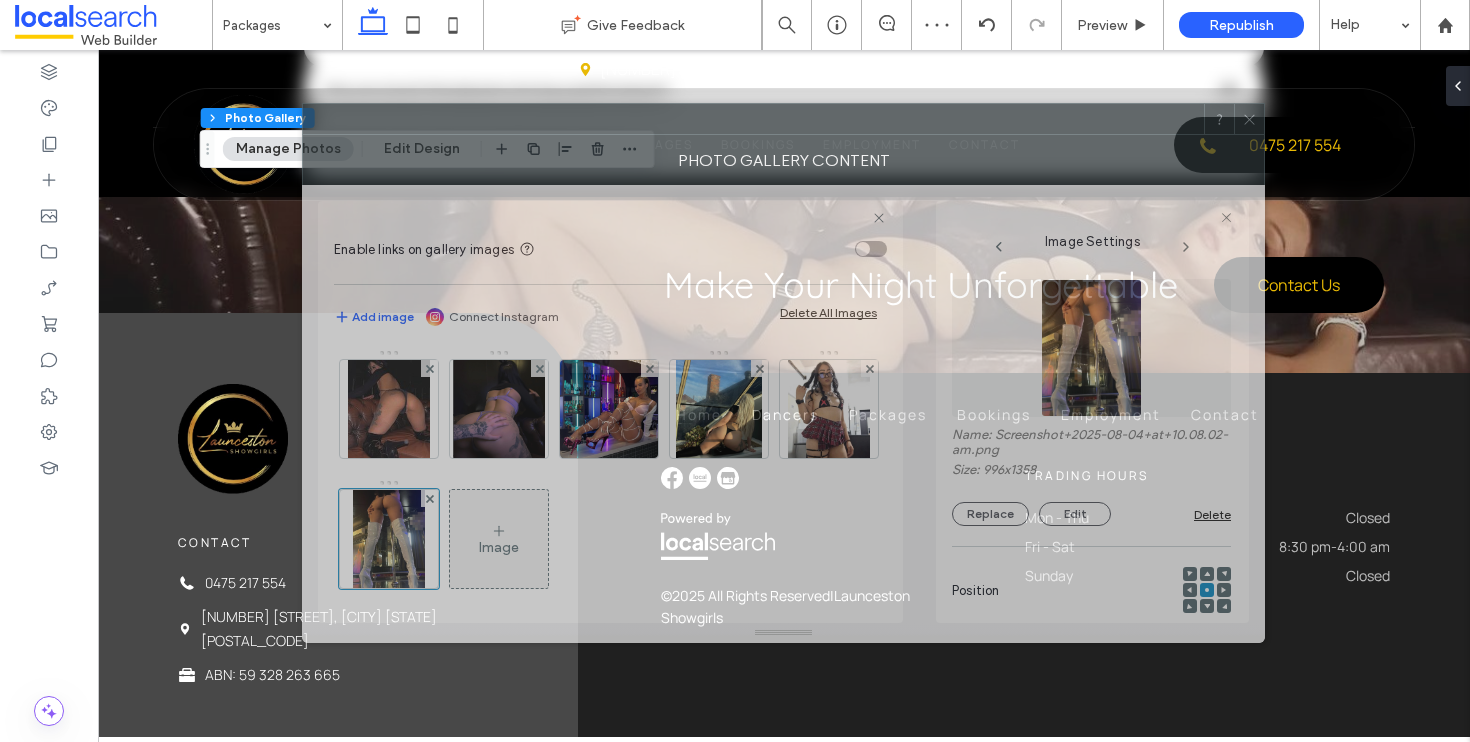 drag, startPoint x: 1166, startPoint y: 125, endPoint x: 961, endPoint y: 127, distance: 205.00975 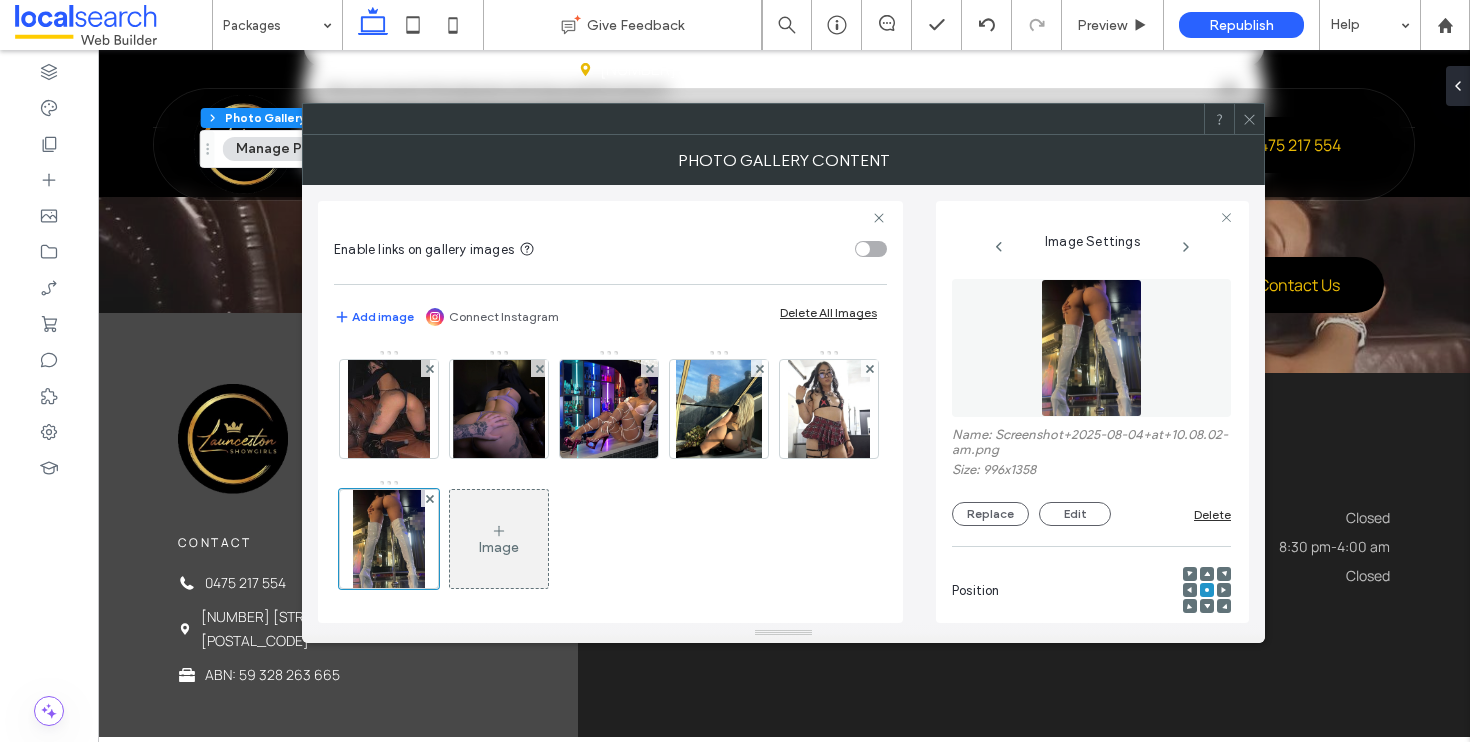 click at bounding box center [1207, 574] 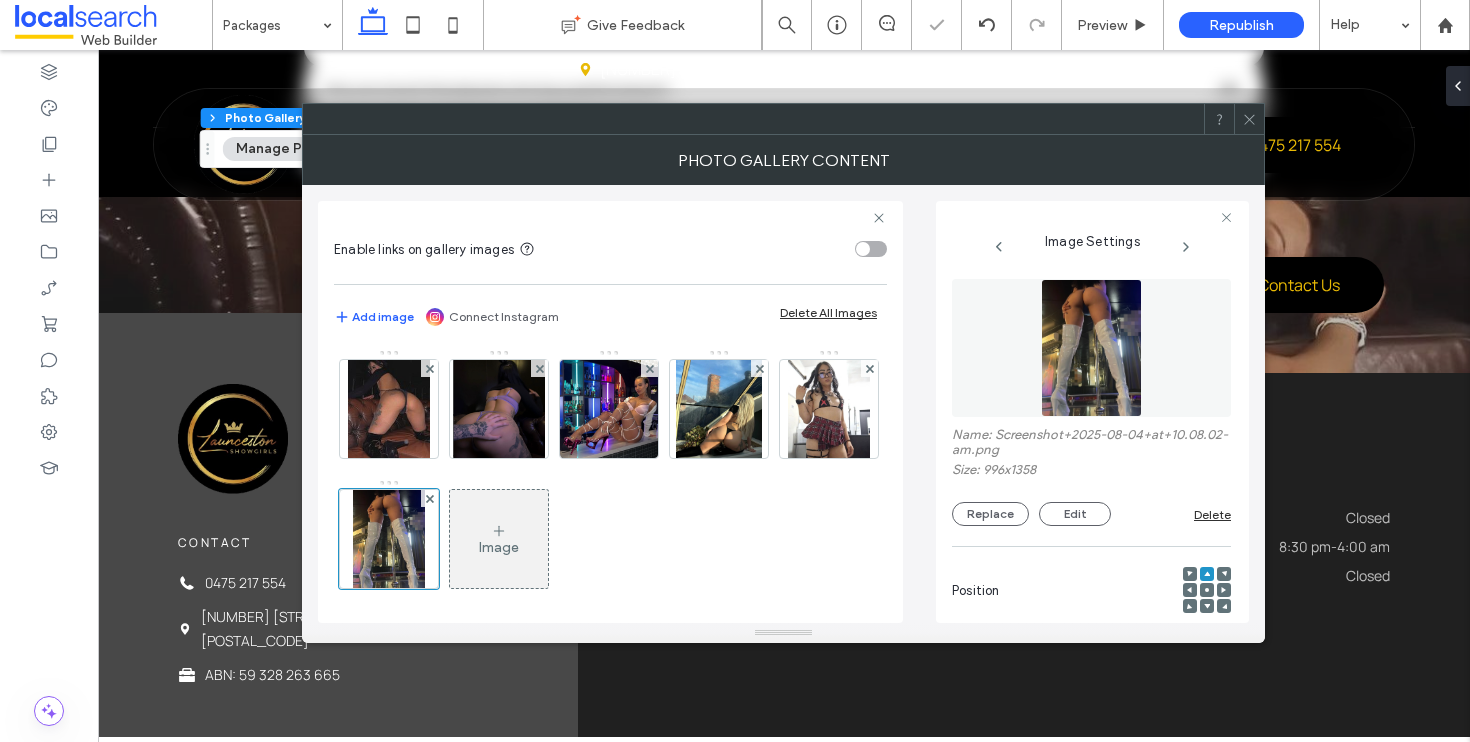 click 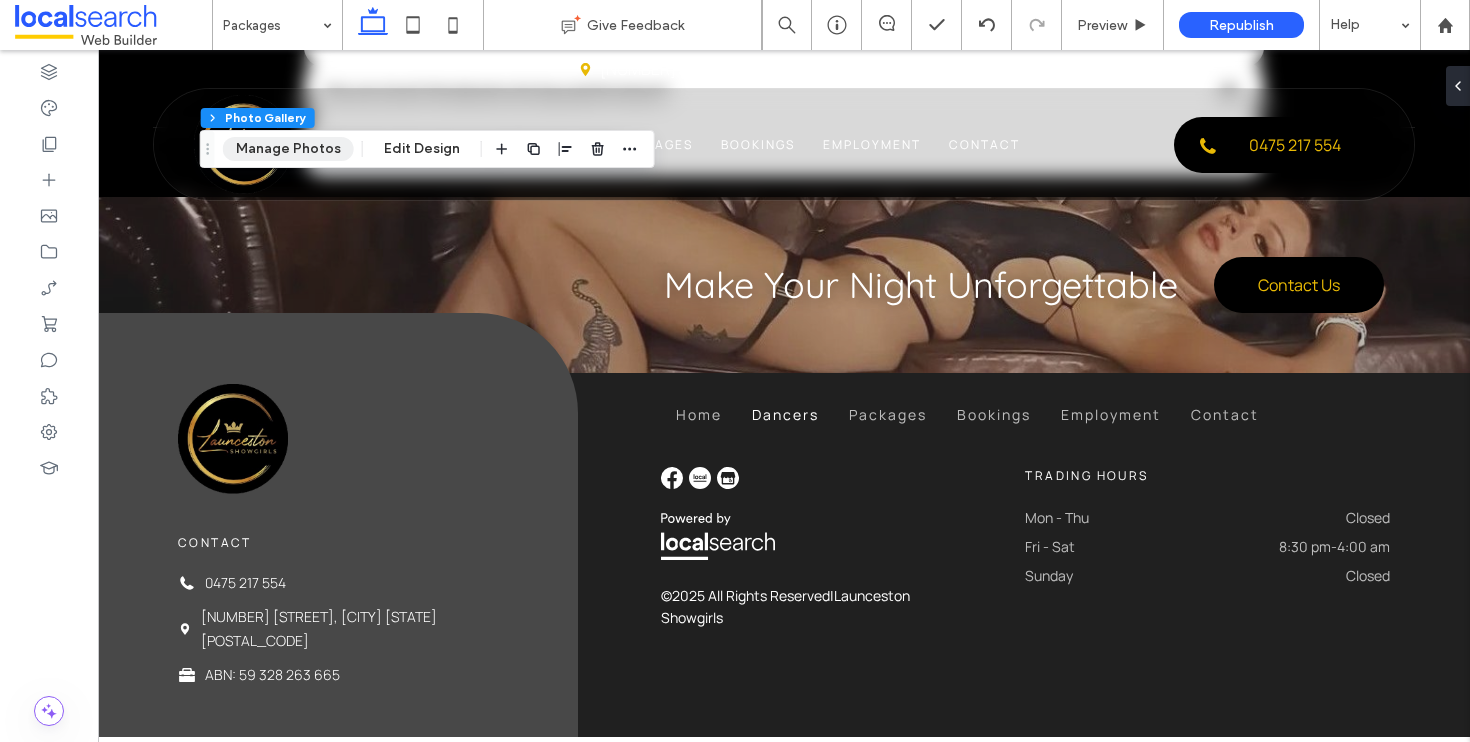 click on "Manage Photos" at bounding box center [288, 149] 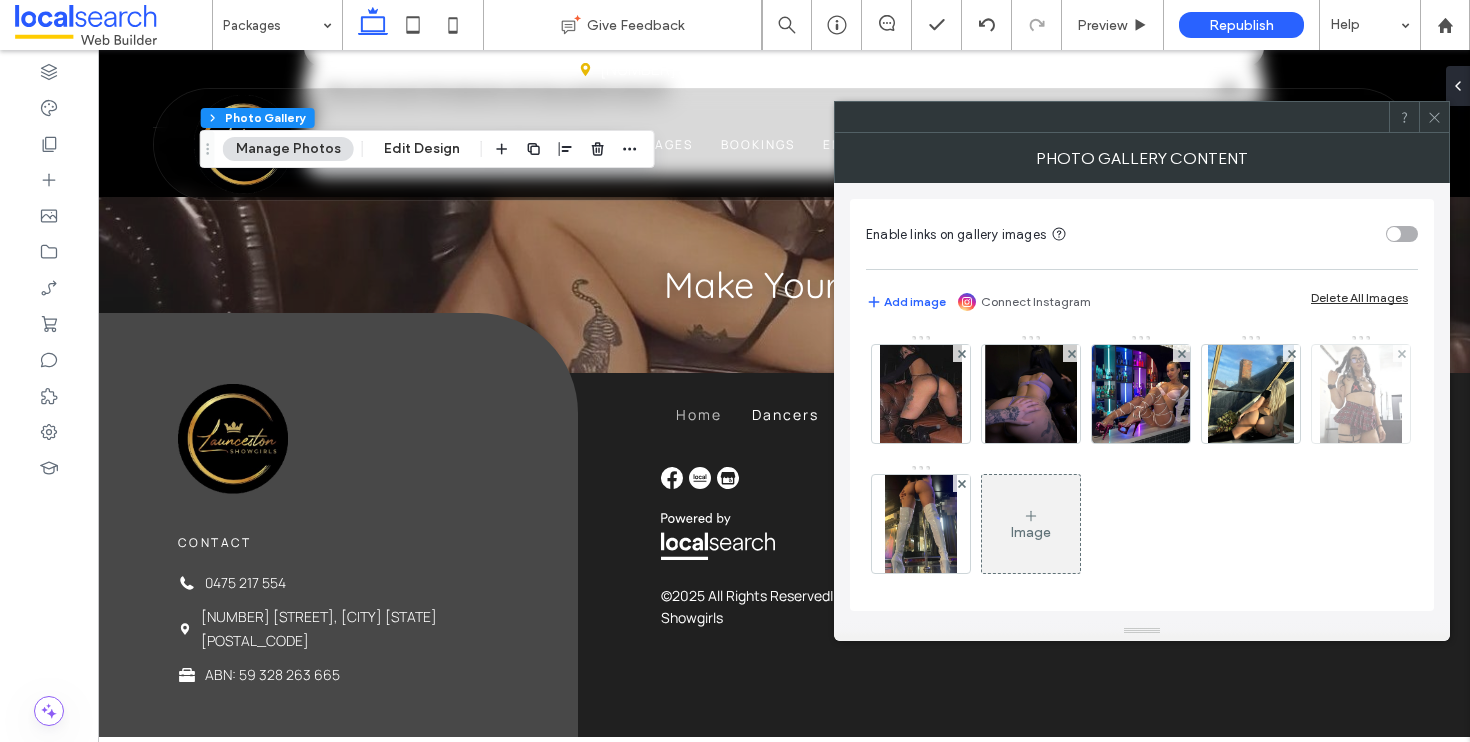 click at bounding box center (1361, 394) 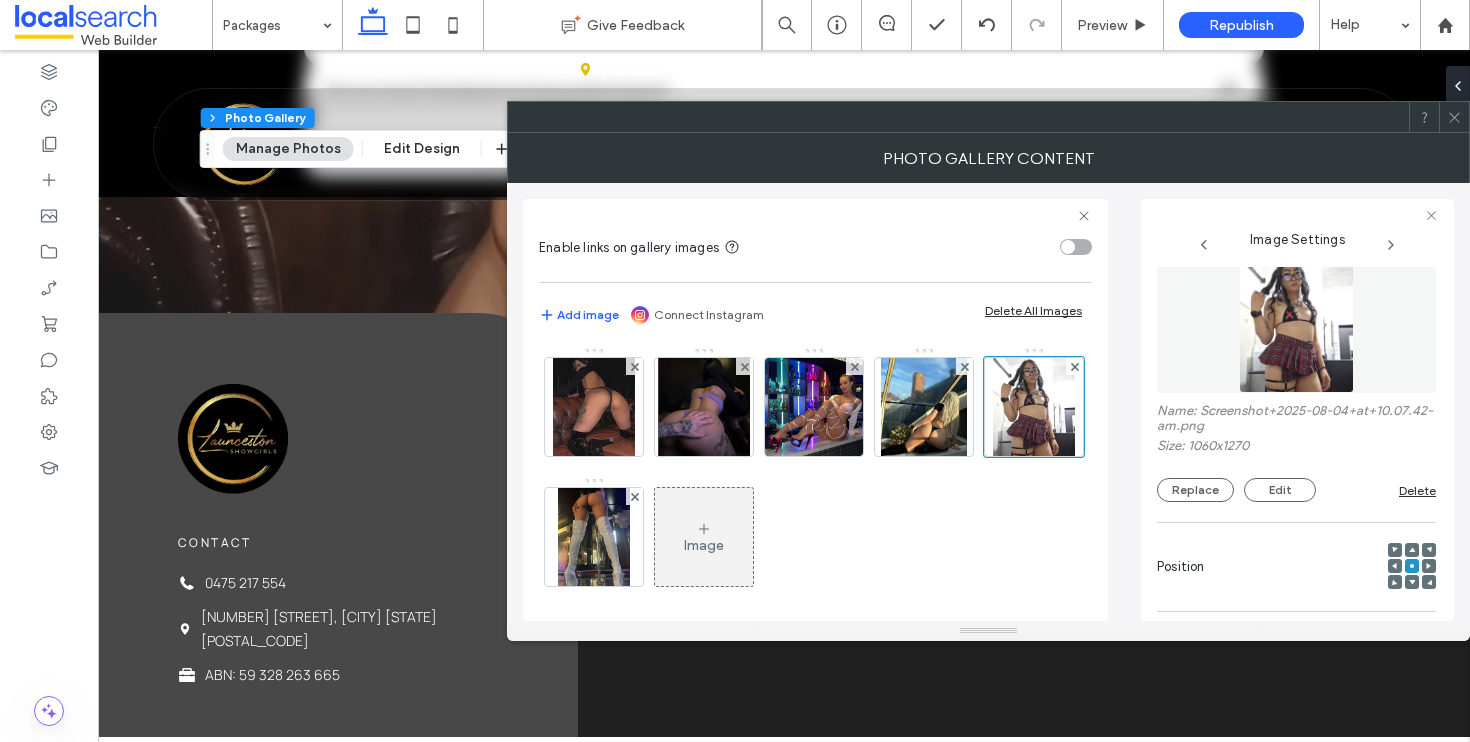 scroll, scrollTop: 23, scrollLeft: 0, axis: vertical 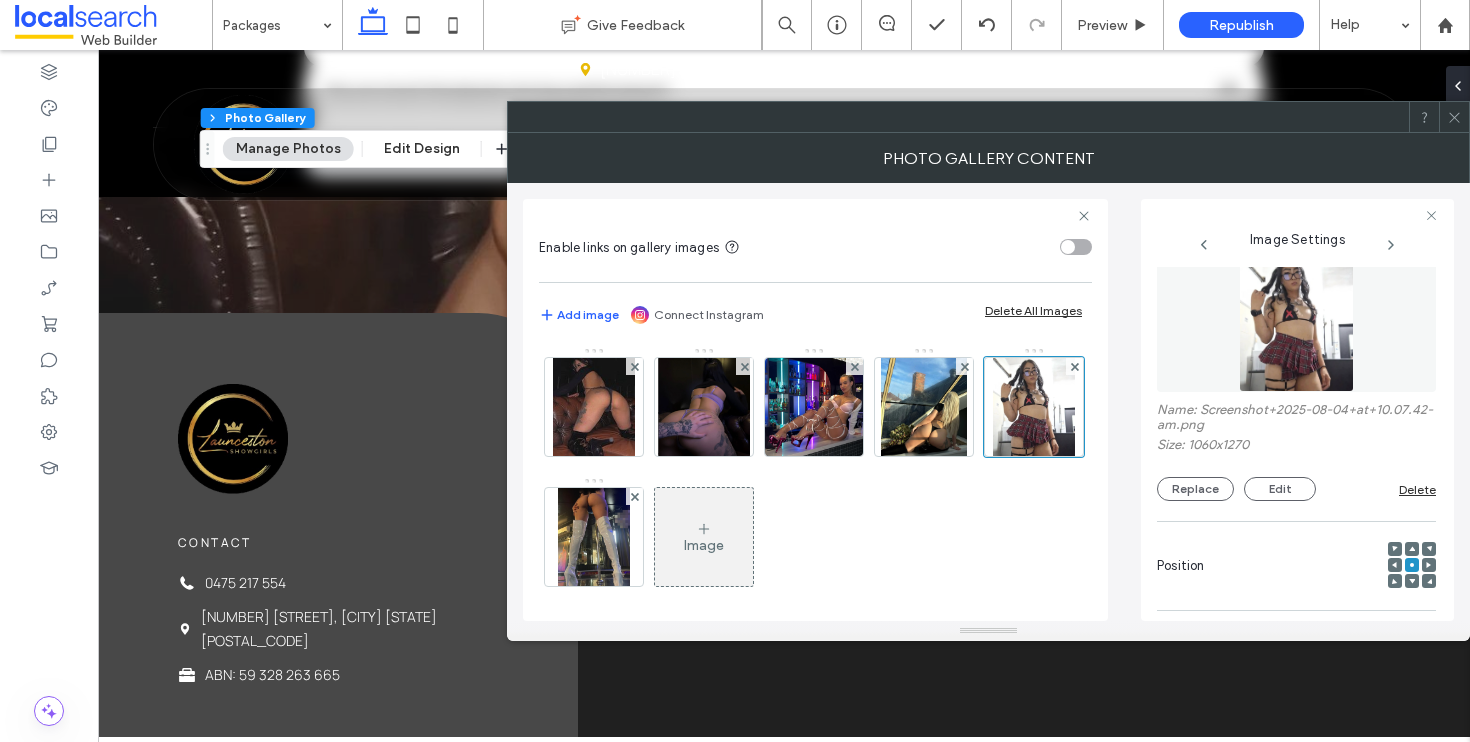 click at bounding box center (1412, 549) 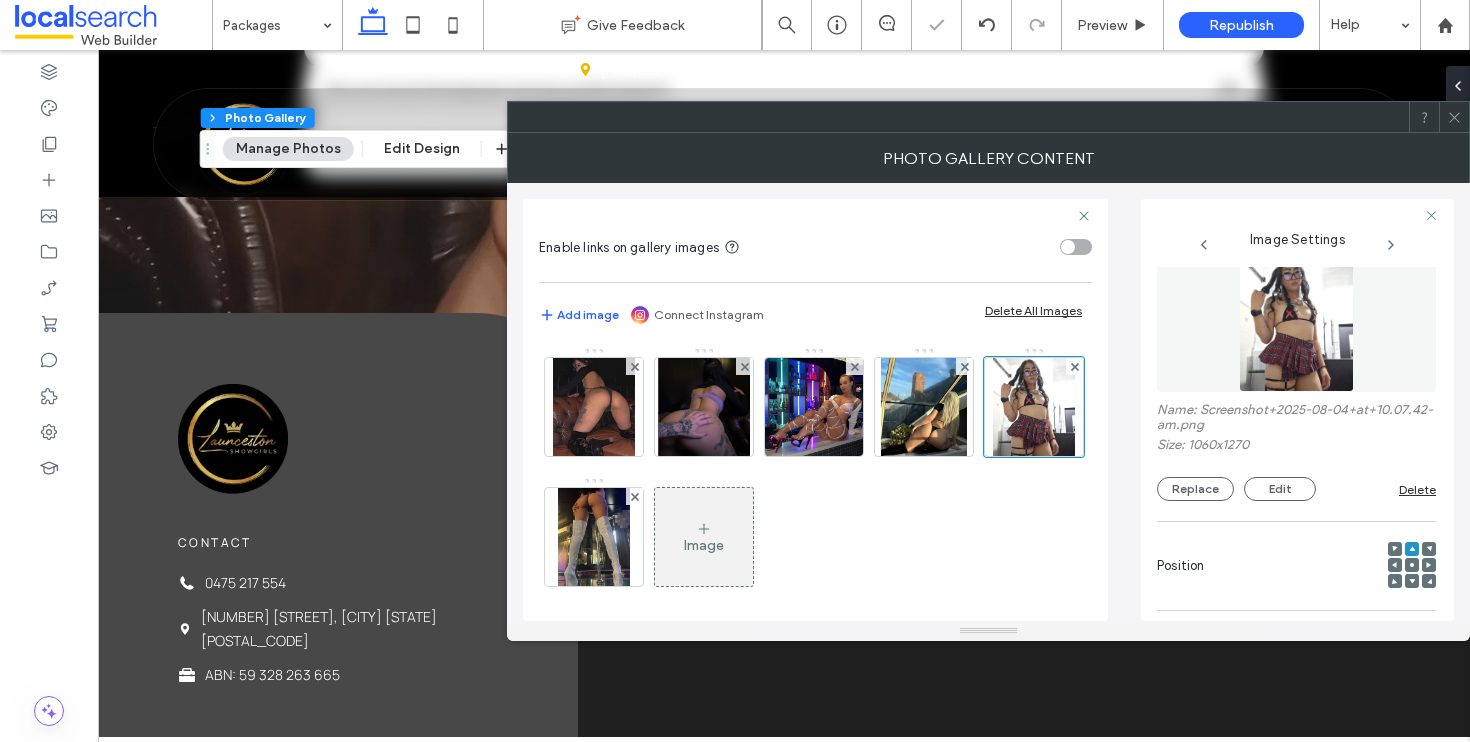 click 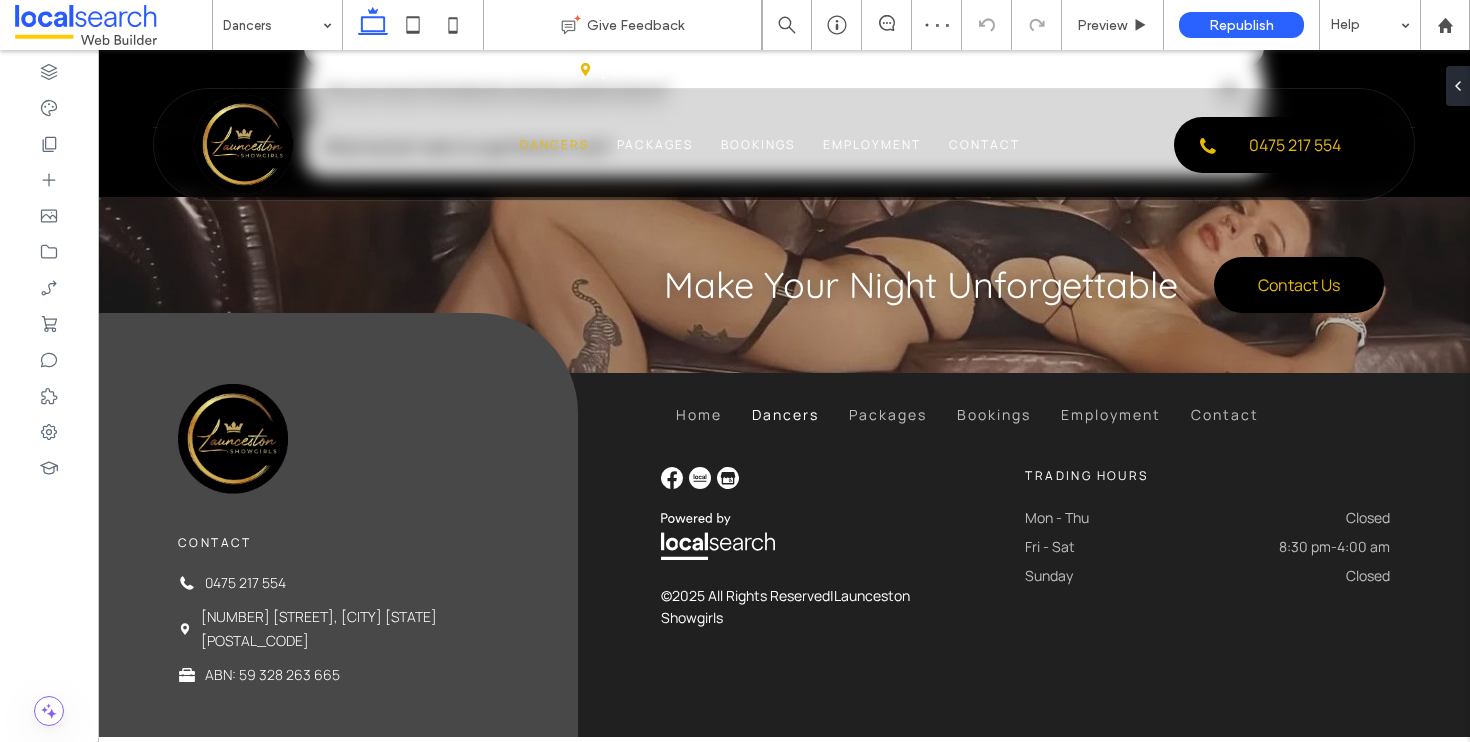 click at bounding box center (272, 25) 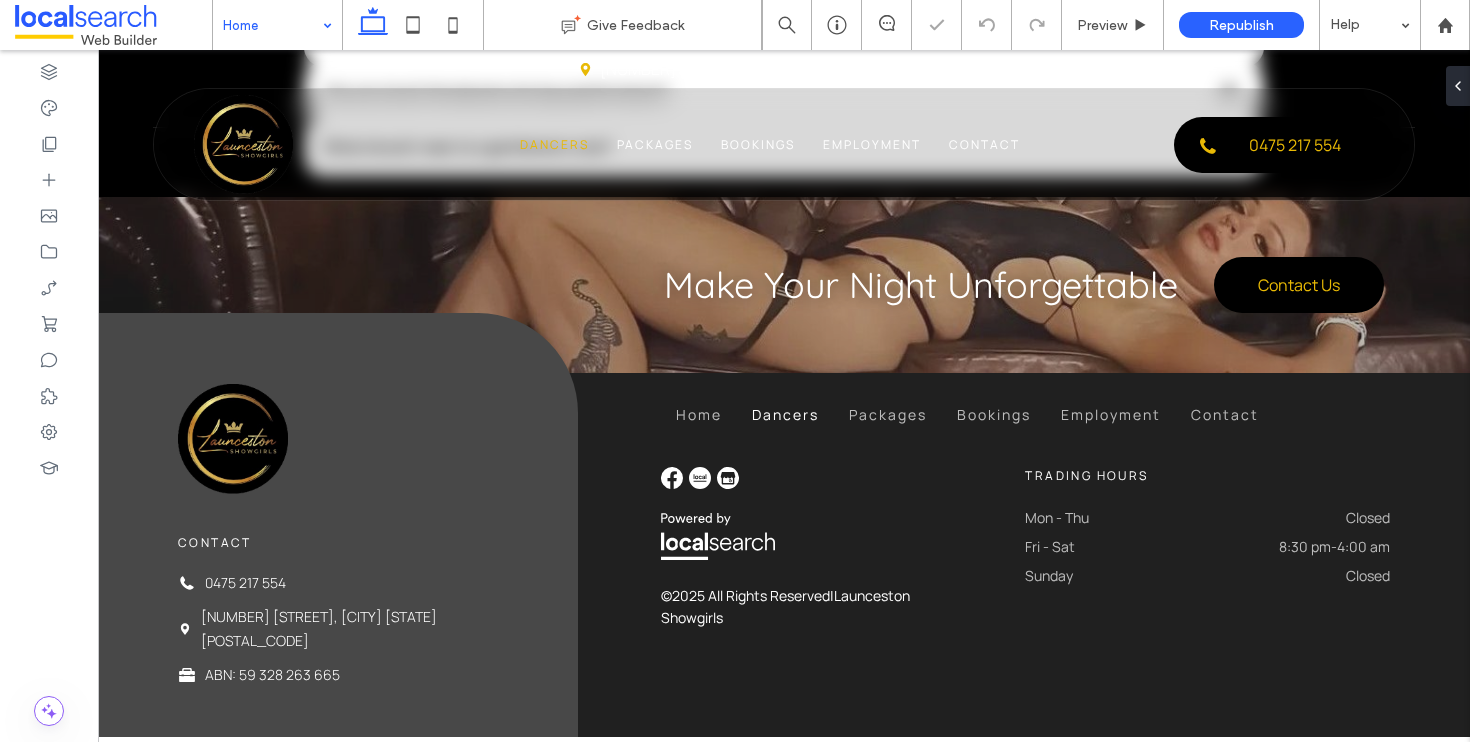 click at bounding box center (272, 25) 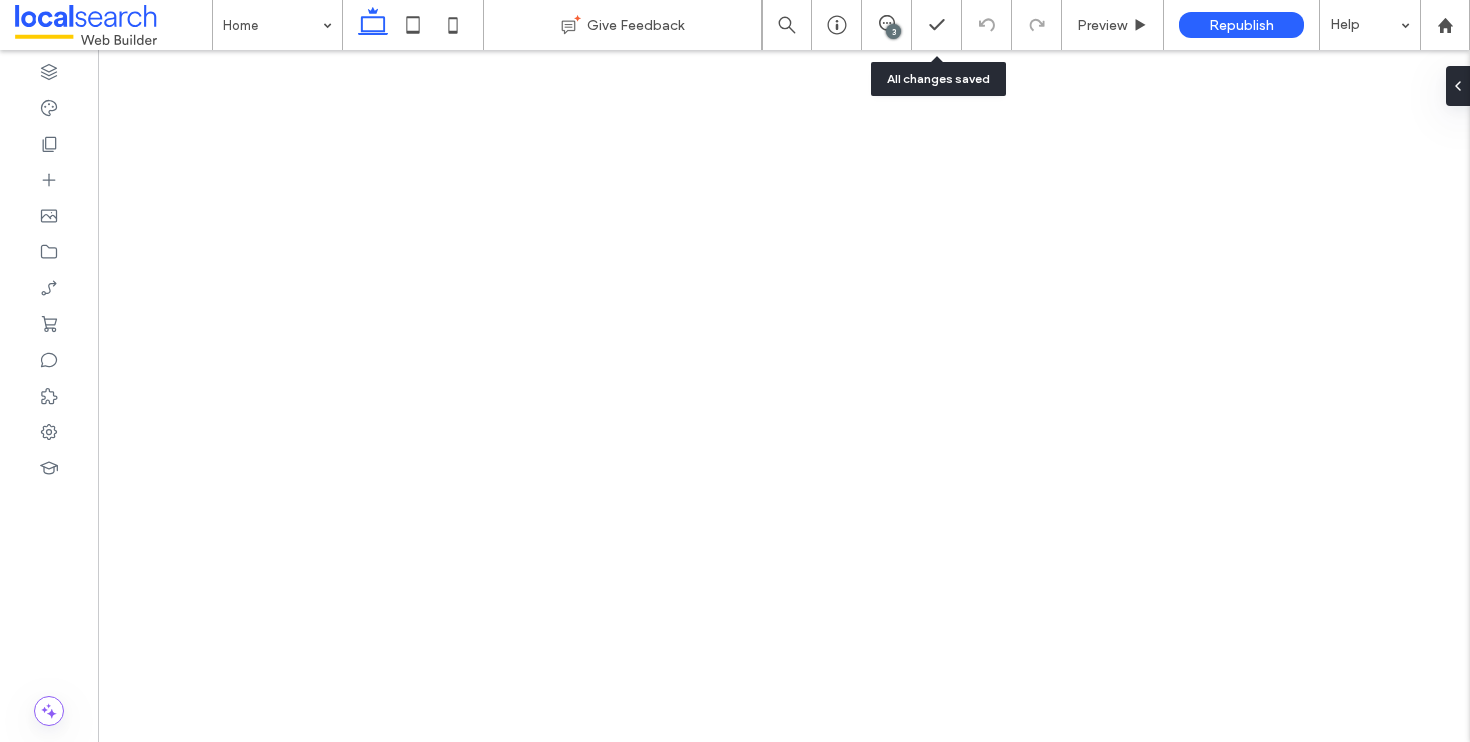 scroll, scrollTop: 0, scrollLeft: 0, axis: both 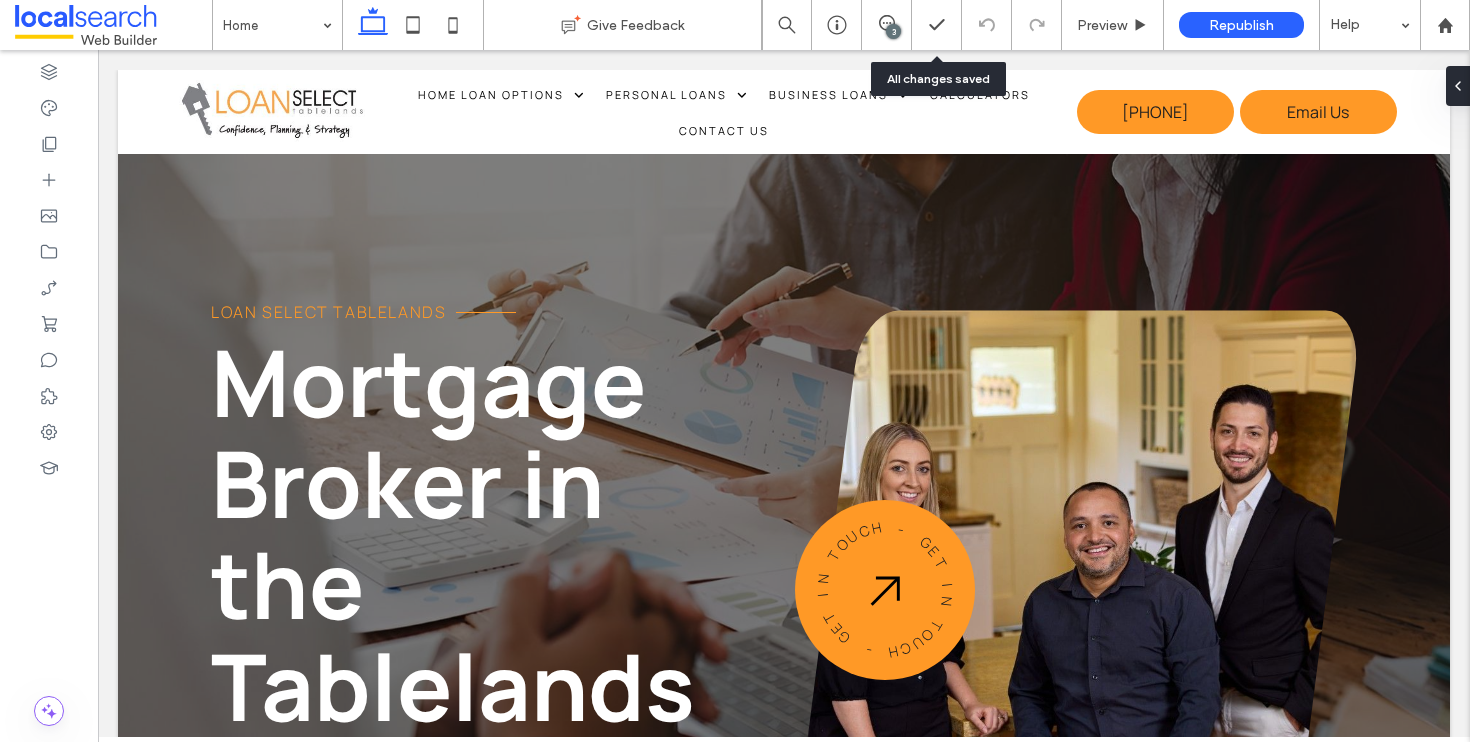 click on "3" at bounding box center [886, 25] 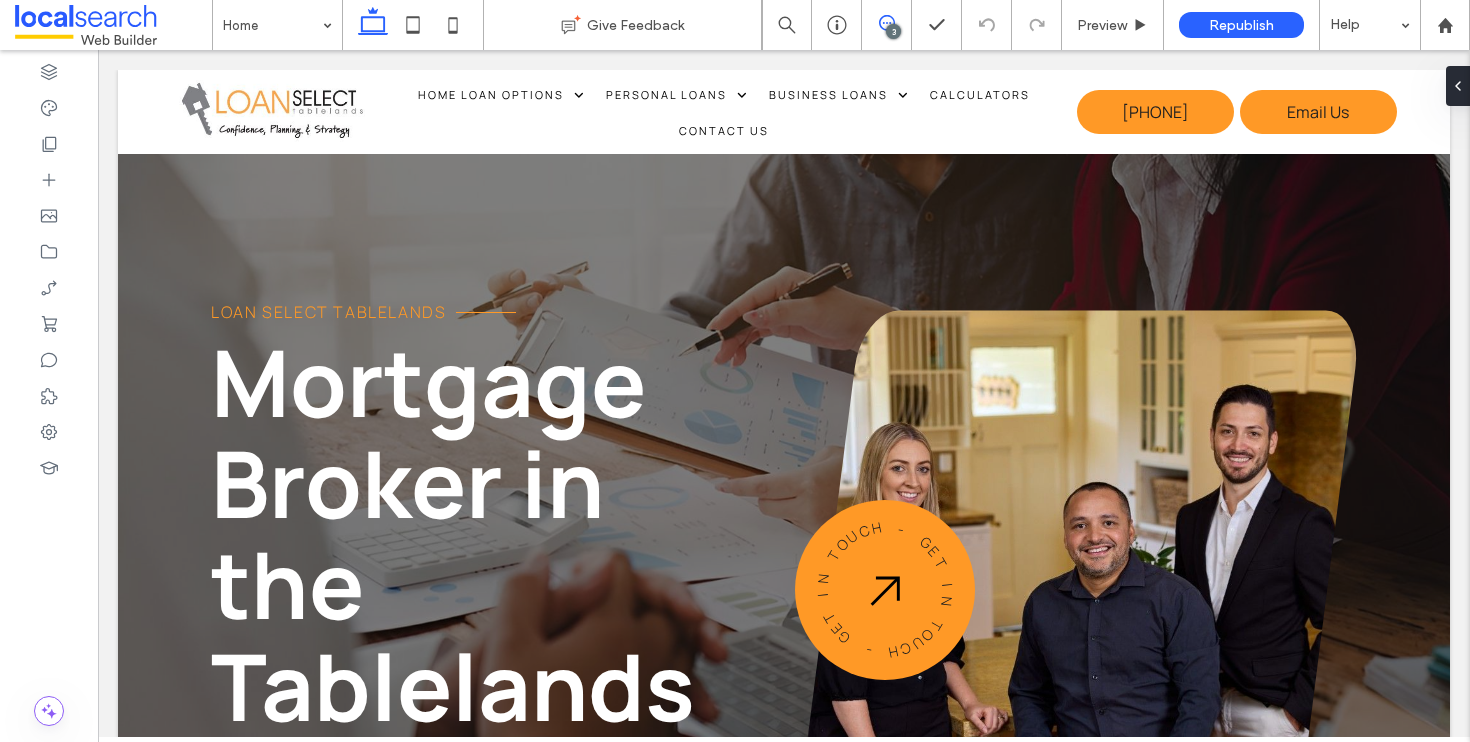 click 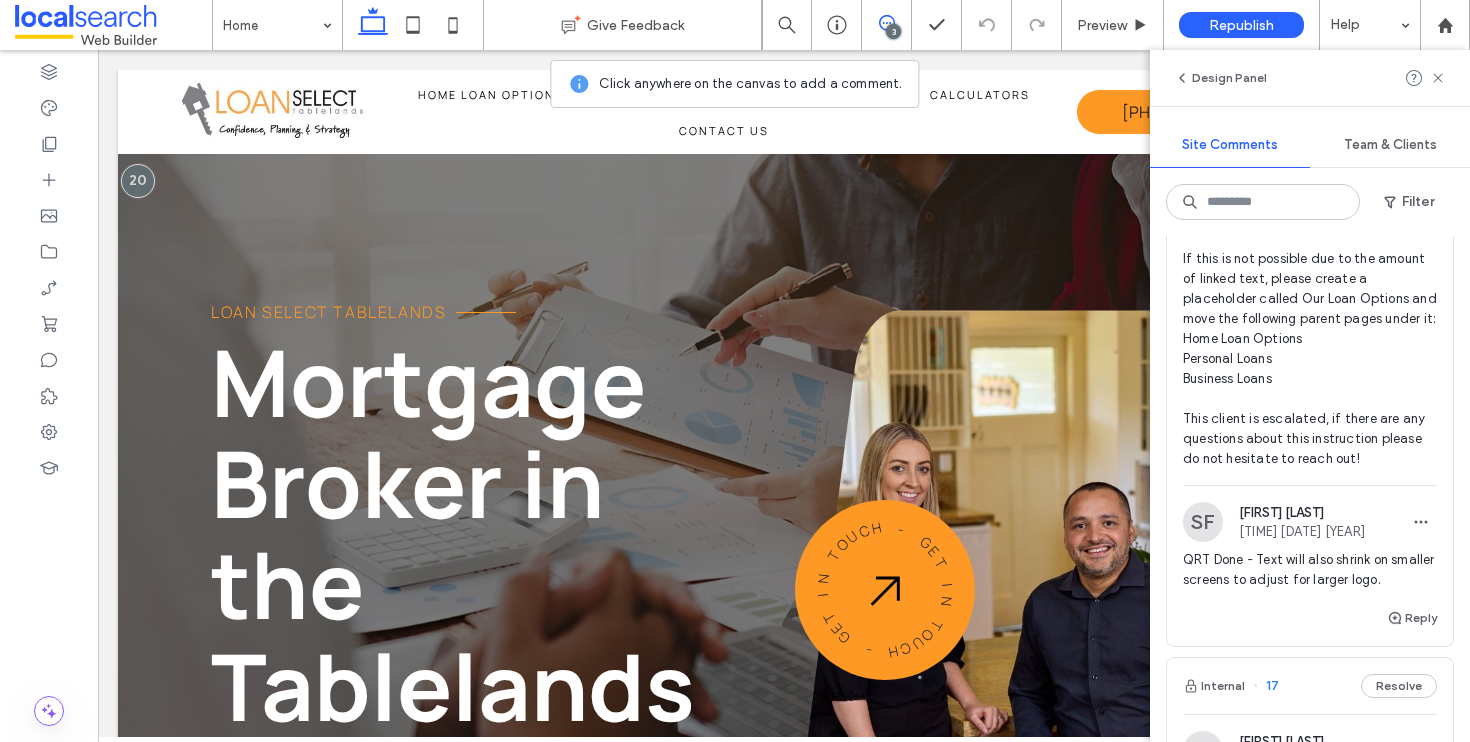scroll, scrollTop: 0, scrollLeft: 0, axis: both 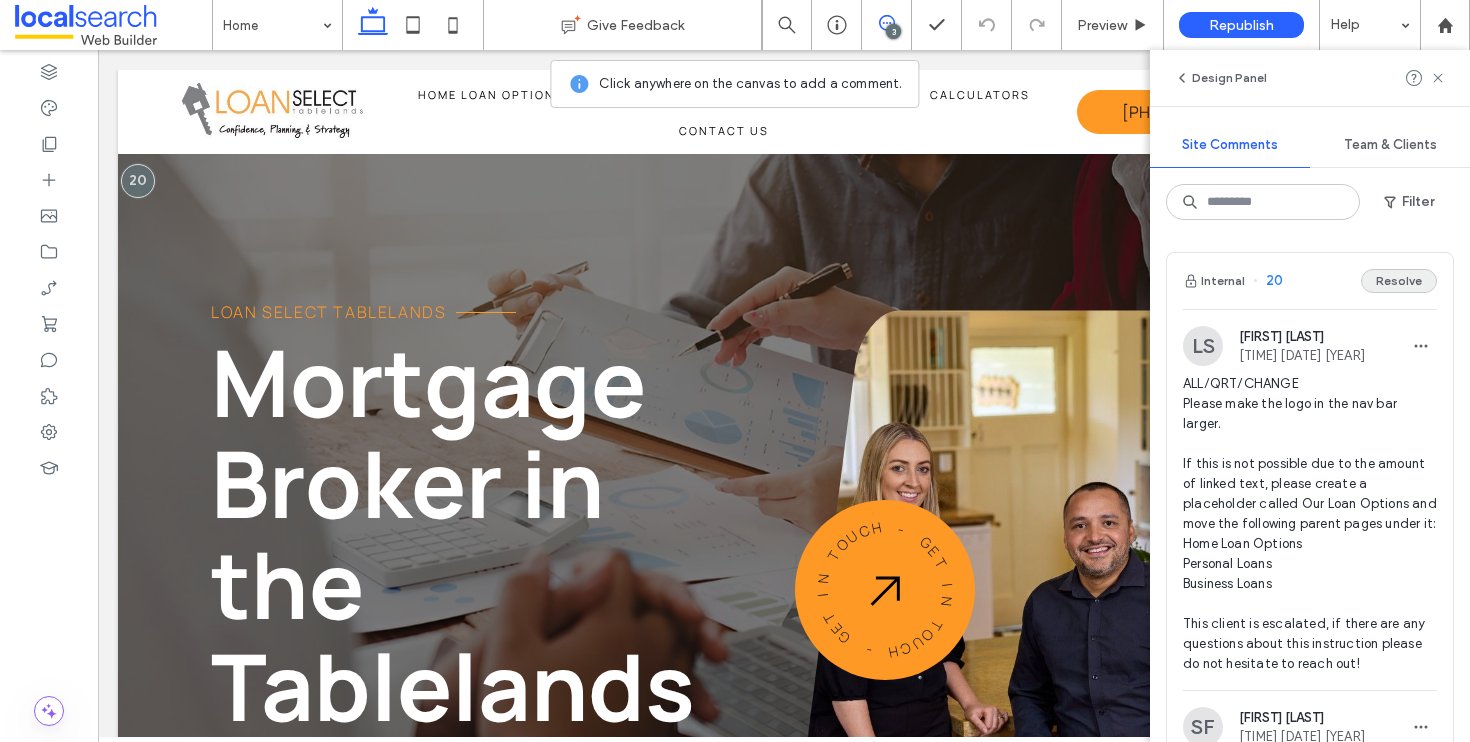 click on "Resolve" at bounding box center (1399, 281) 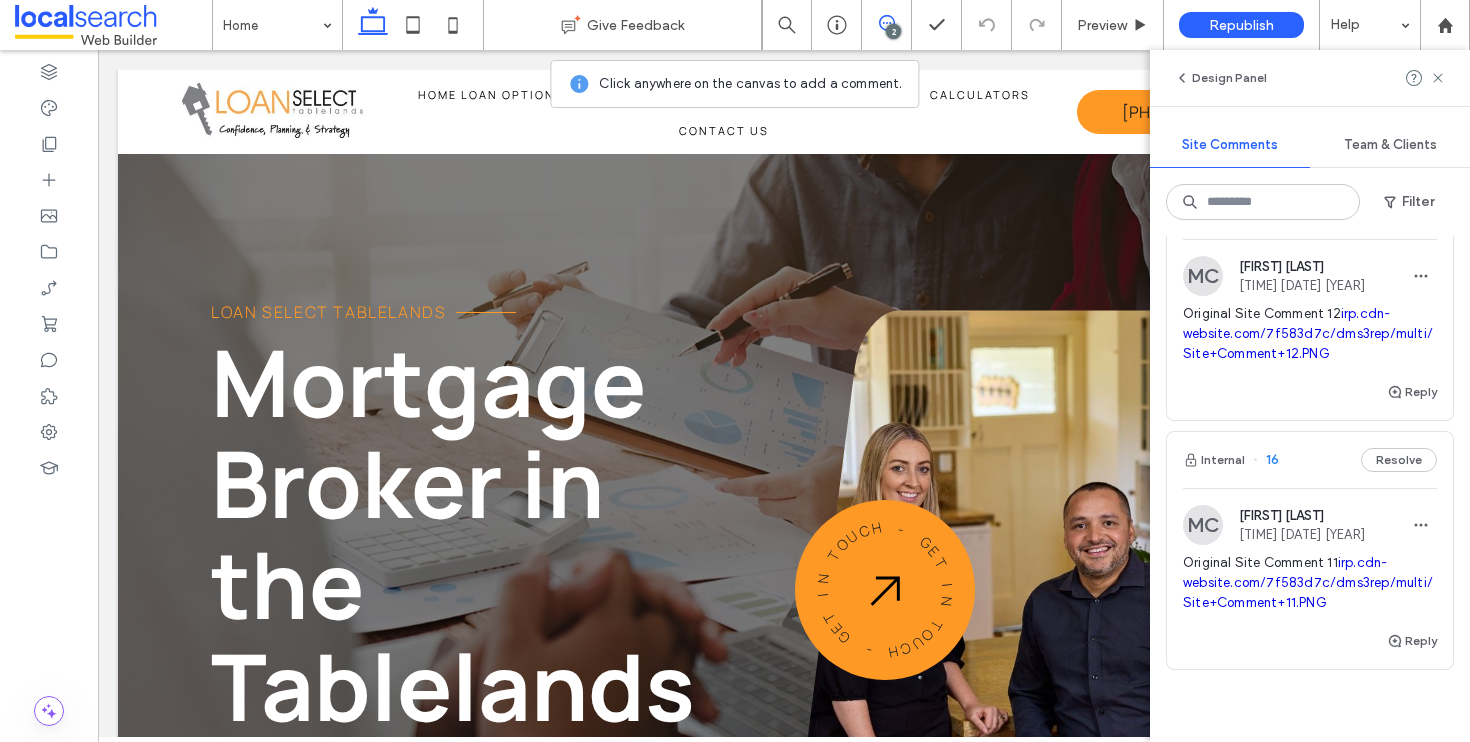 scroll, scrollTop: 0, scrollLeft: 0, axis: both 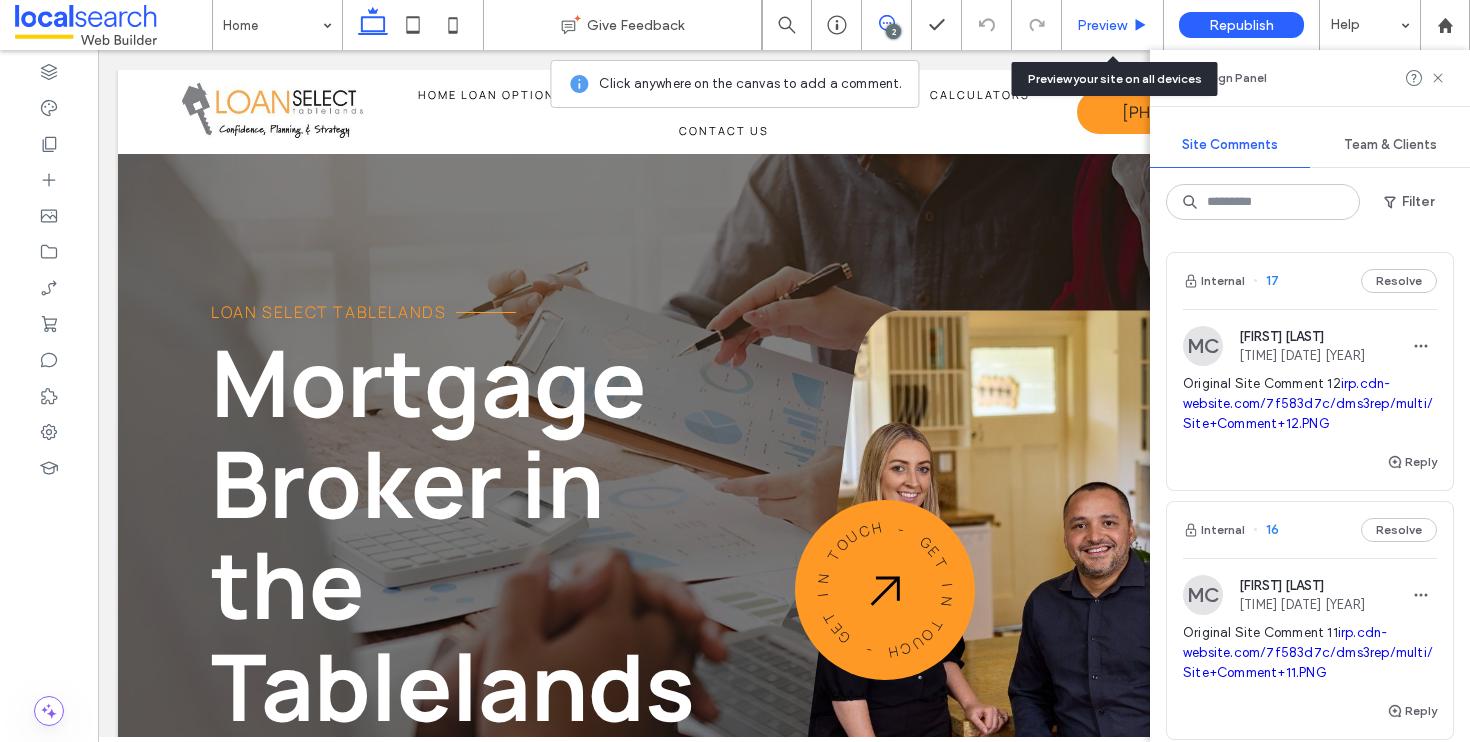 click on "Preview" at bounding box center (1102, 25) 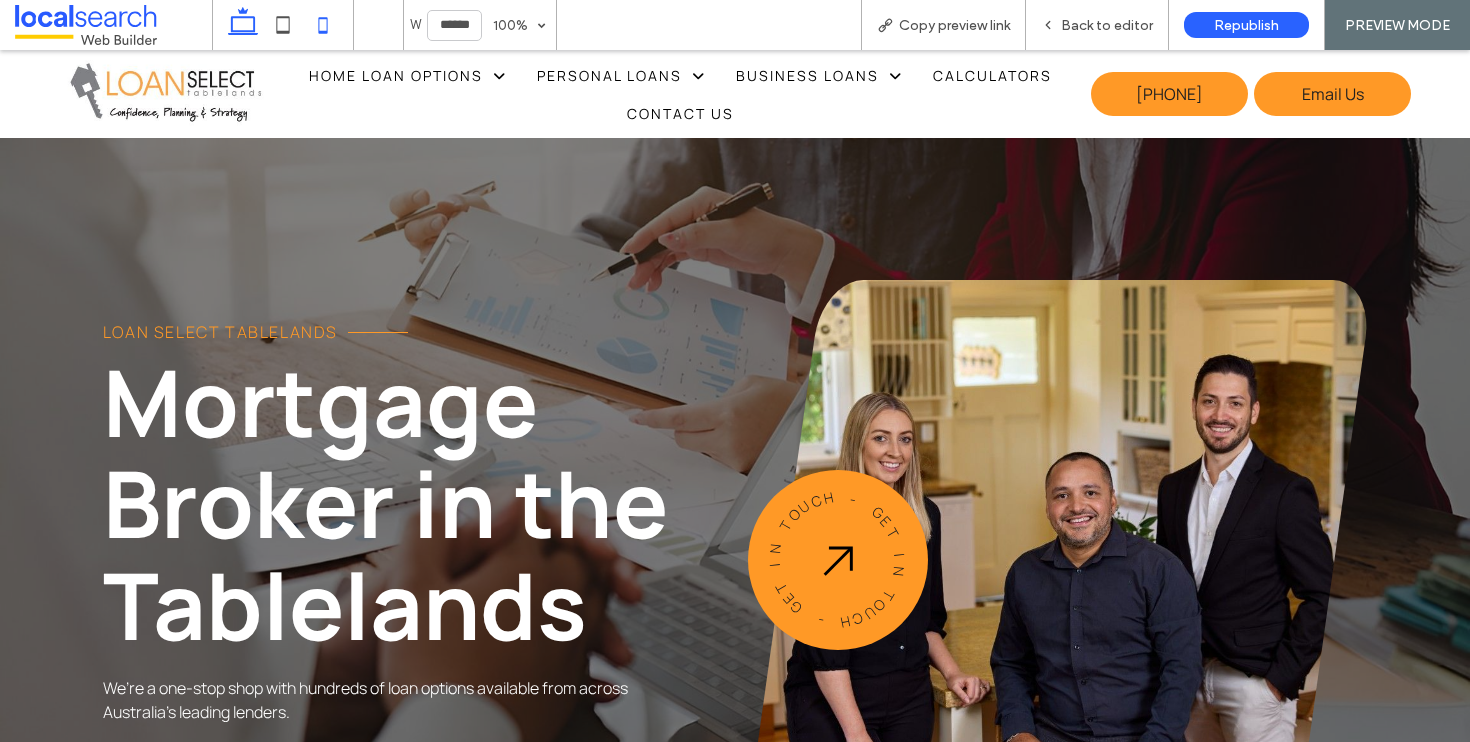 click 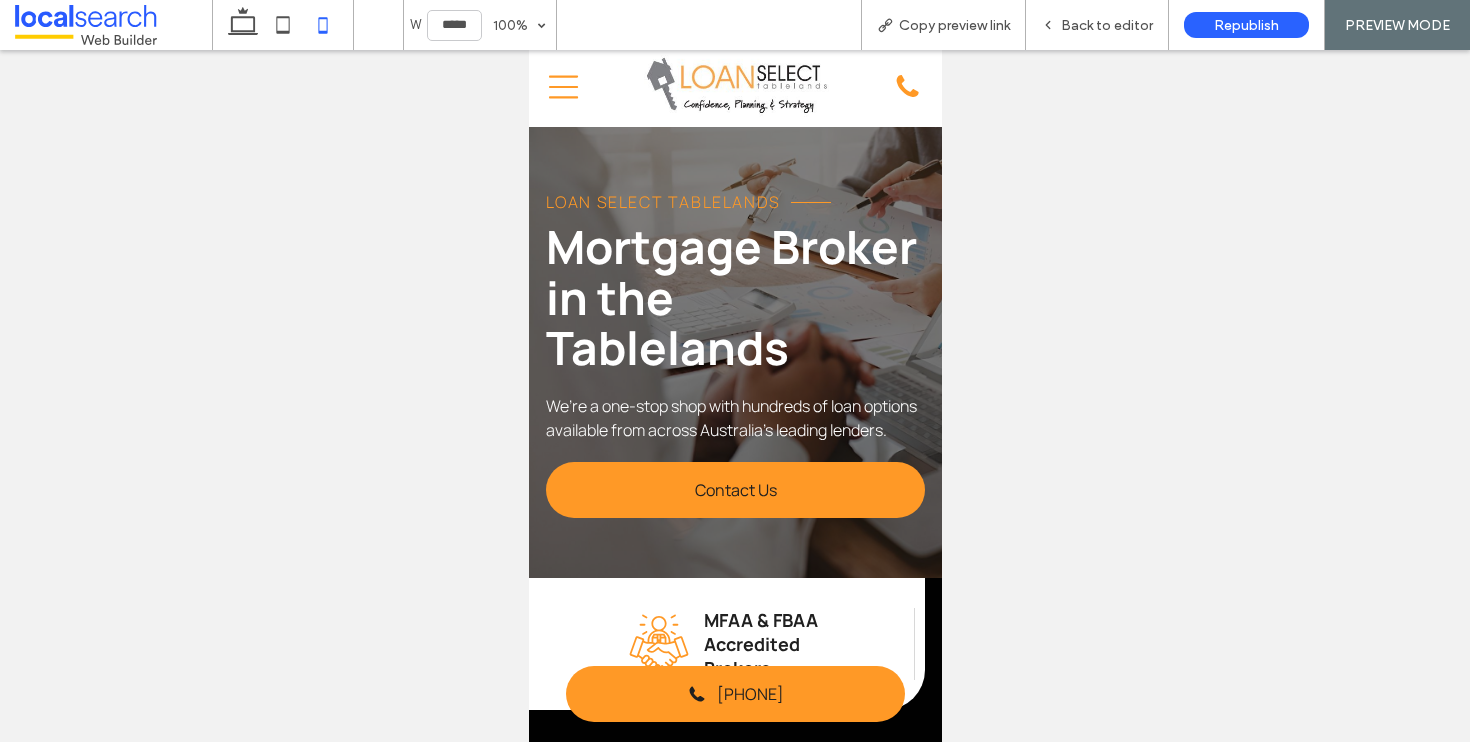 scroll, scrollTop: 0, scrollLeft: 20, axis: horizontal 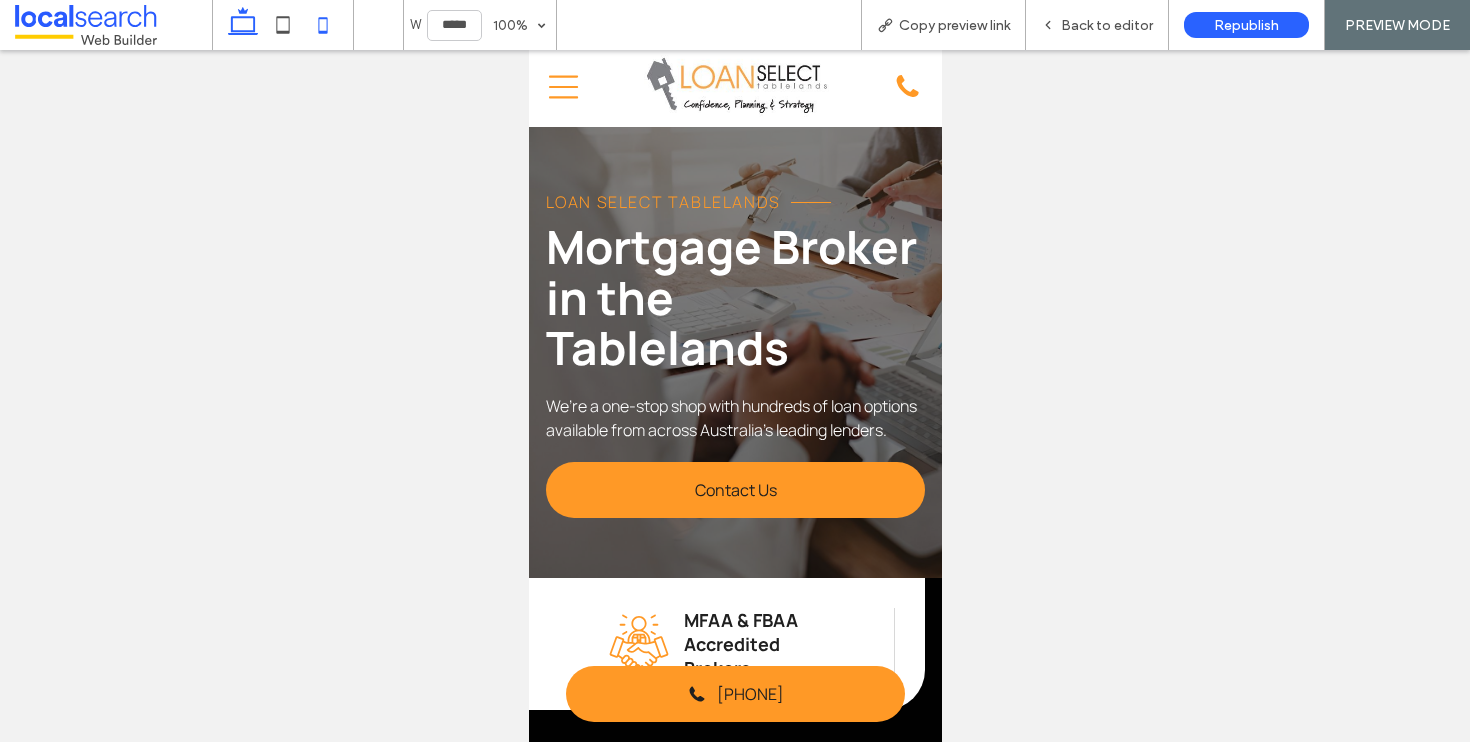 click 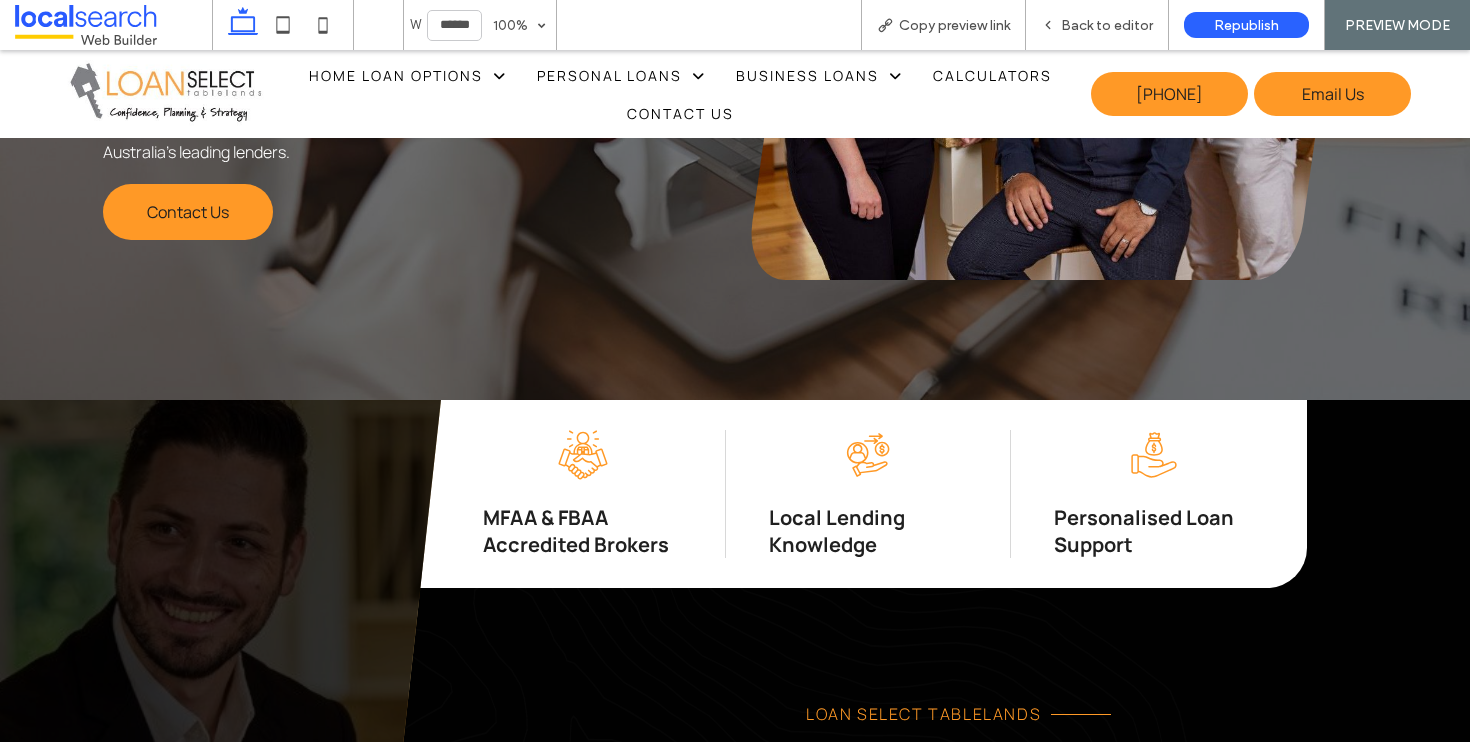 scroll, scrollTop: 0, scrollLeft: 0, axis: both 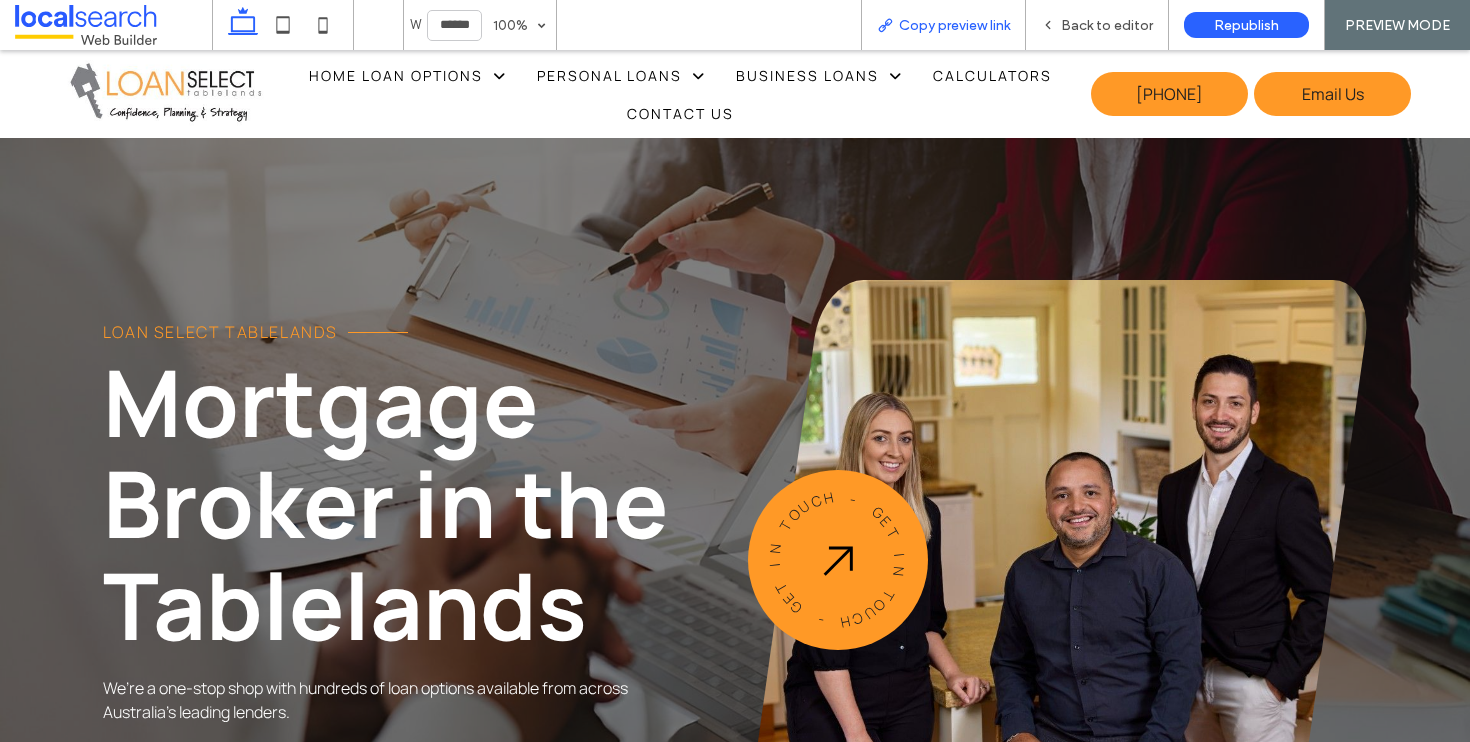 click on "Copy preview link" at bounding box center (954, 25) 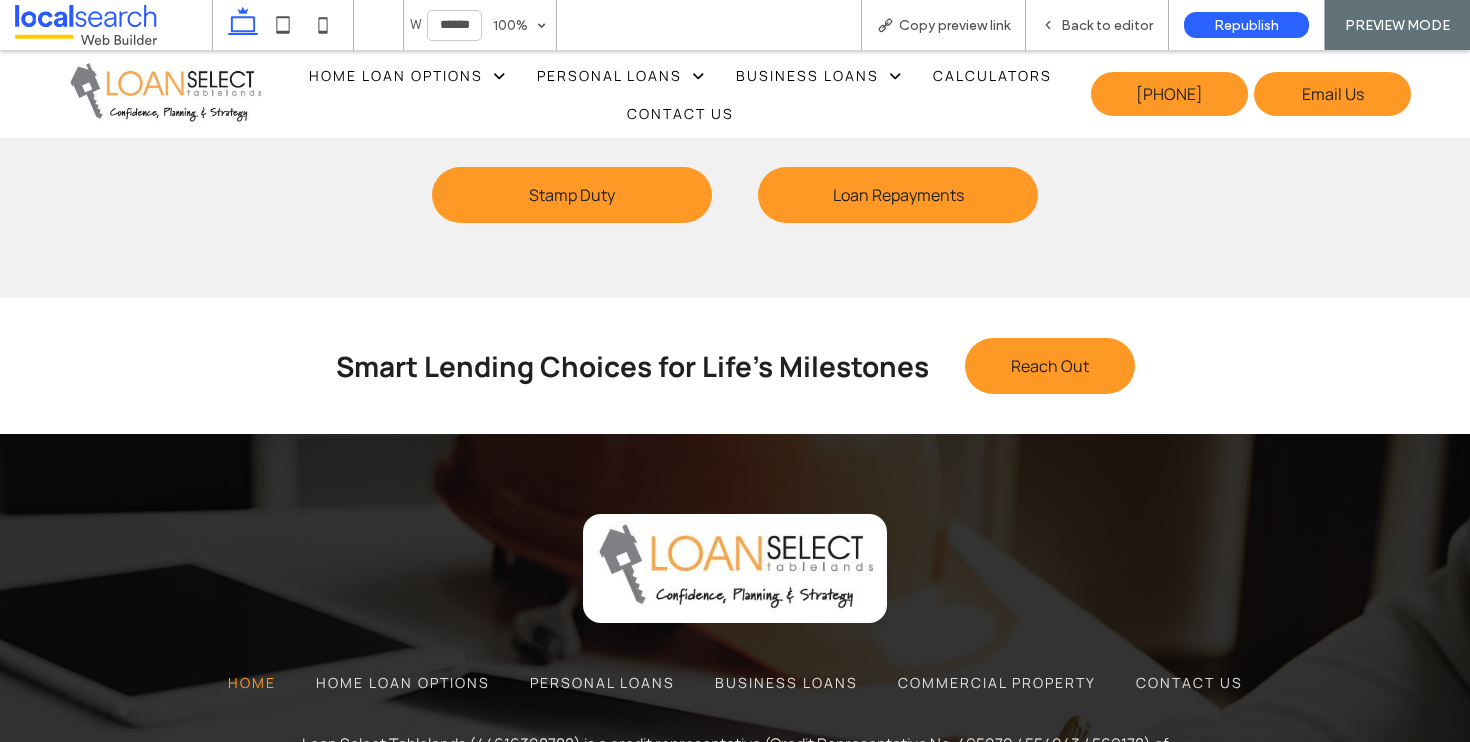 scroll, scrollTop: 6760, scrollLeft: 0, axis: vertical 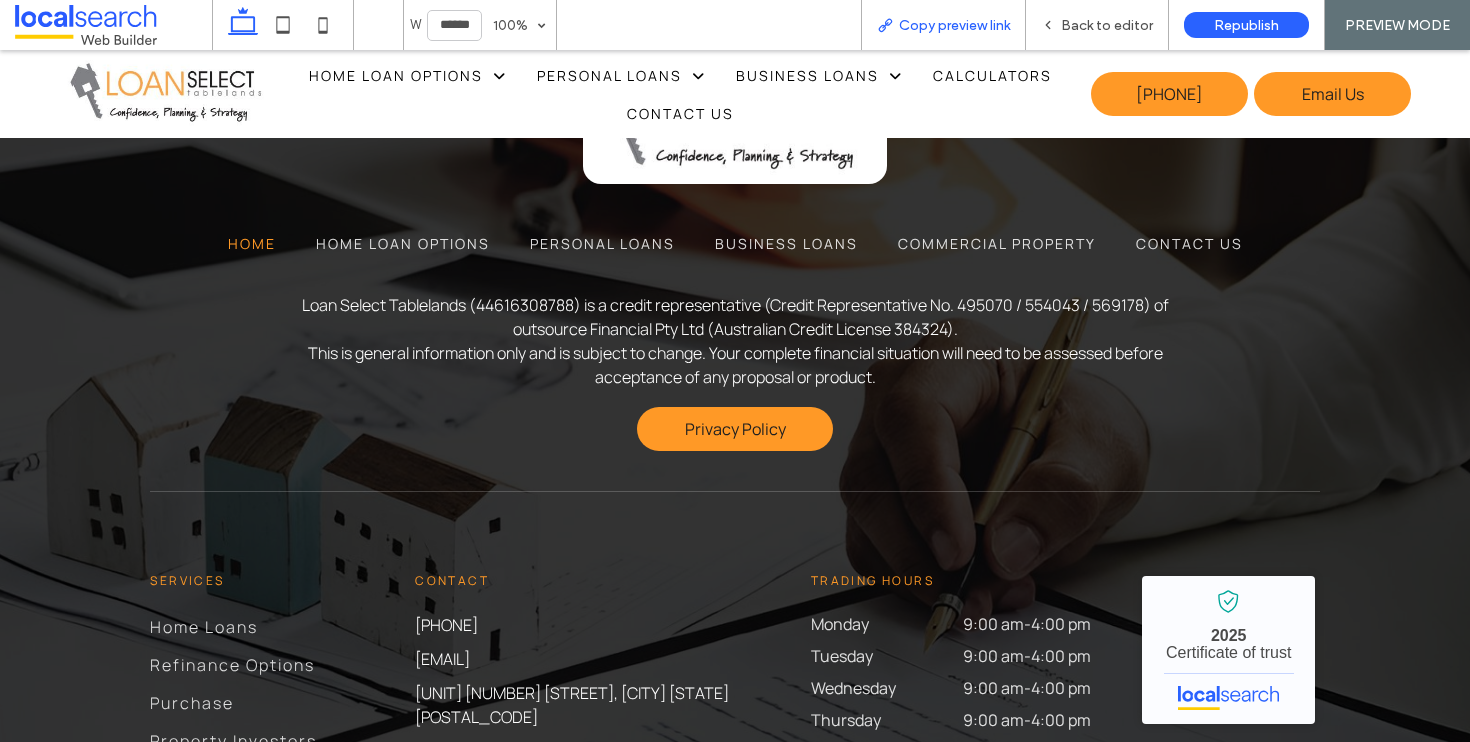 click on "Copy preview link" at bounding box center [954, 25] 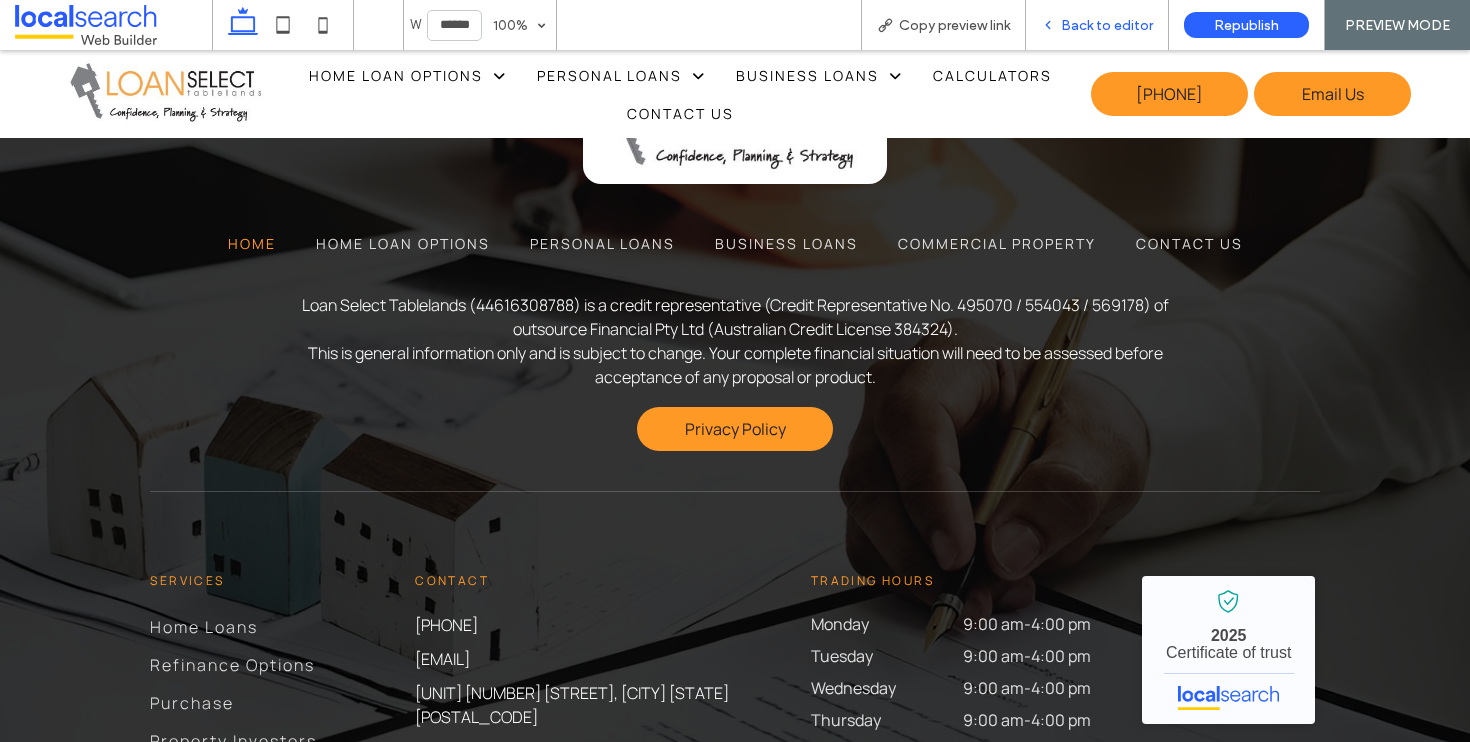 click on "Back to editor" at bounding box center (1097, 25) 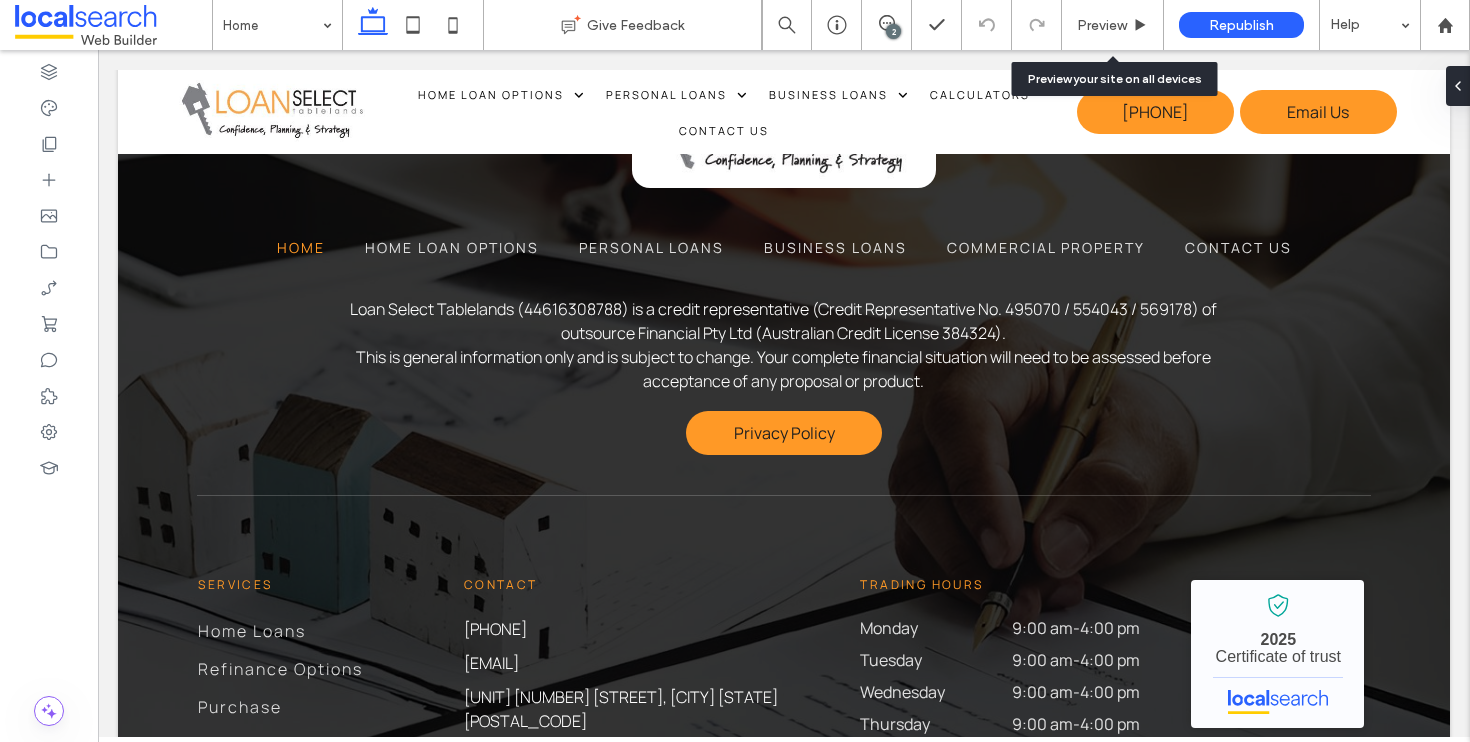 scroll, scrollTop: 6840, scrollLeft: 0, axis: vertical 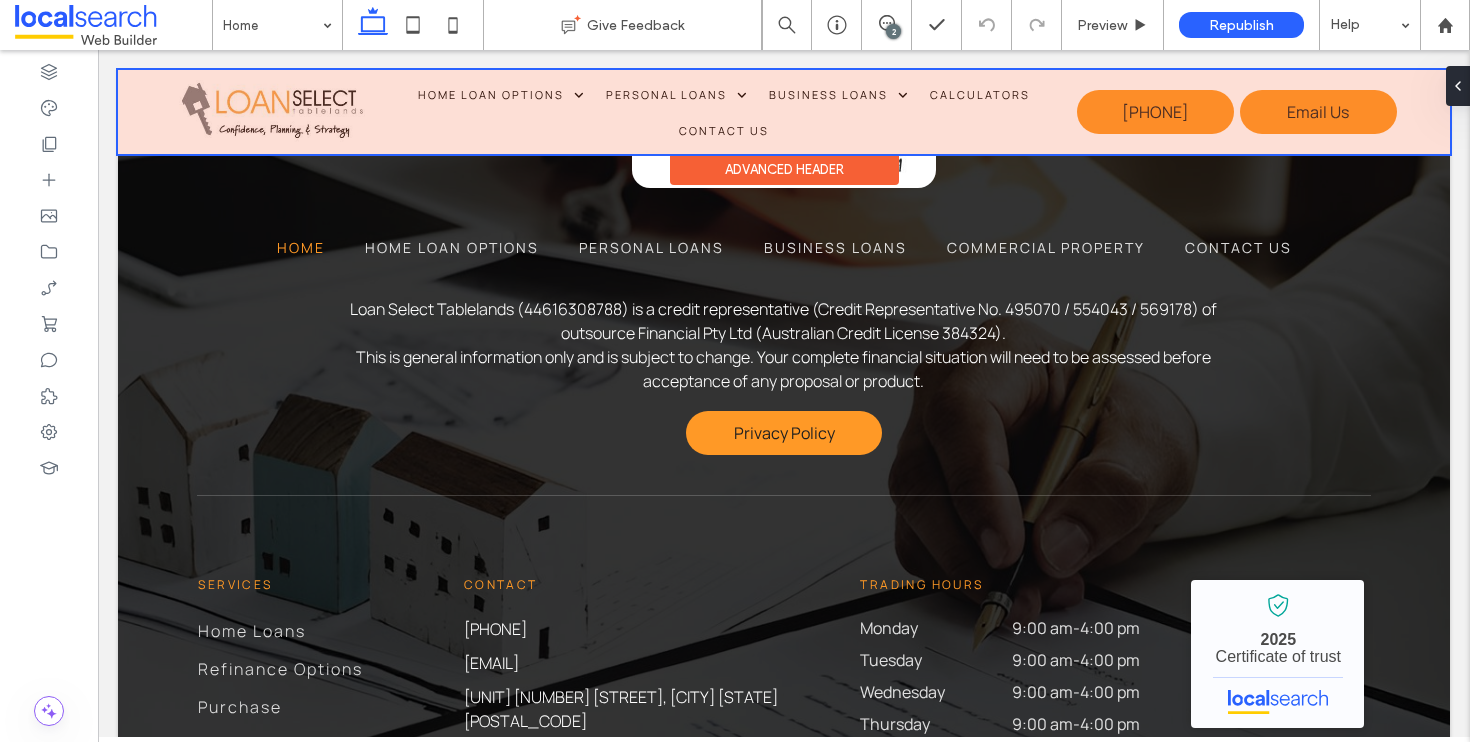 click at bounding box center [784, 112] 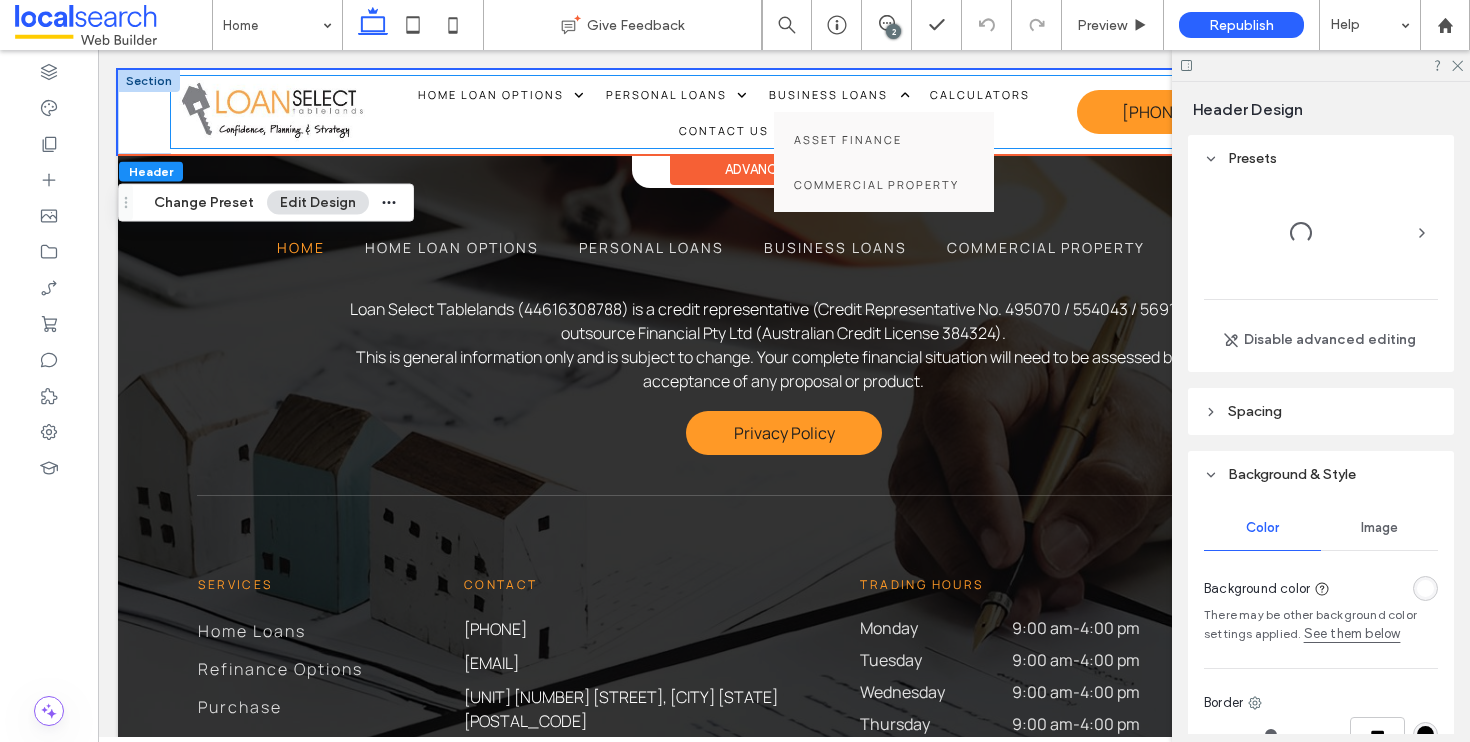 scroll, scrollTop: 276, scrollLeft: 0, axis: vertical 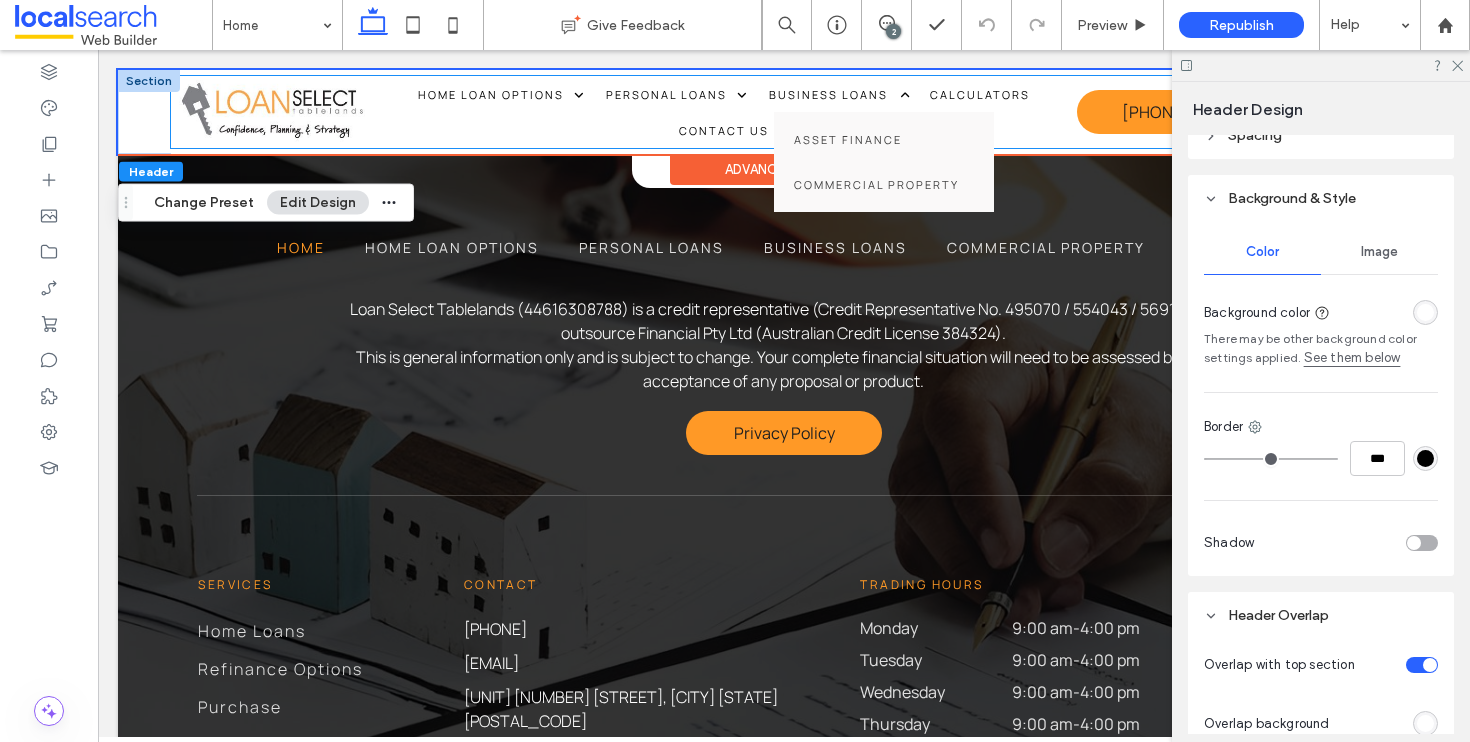 click on "Business Loans" at bounding box center (839, 94) 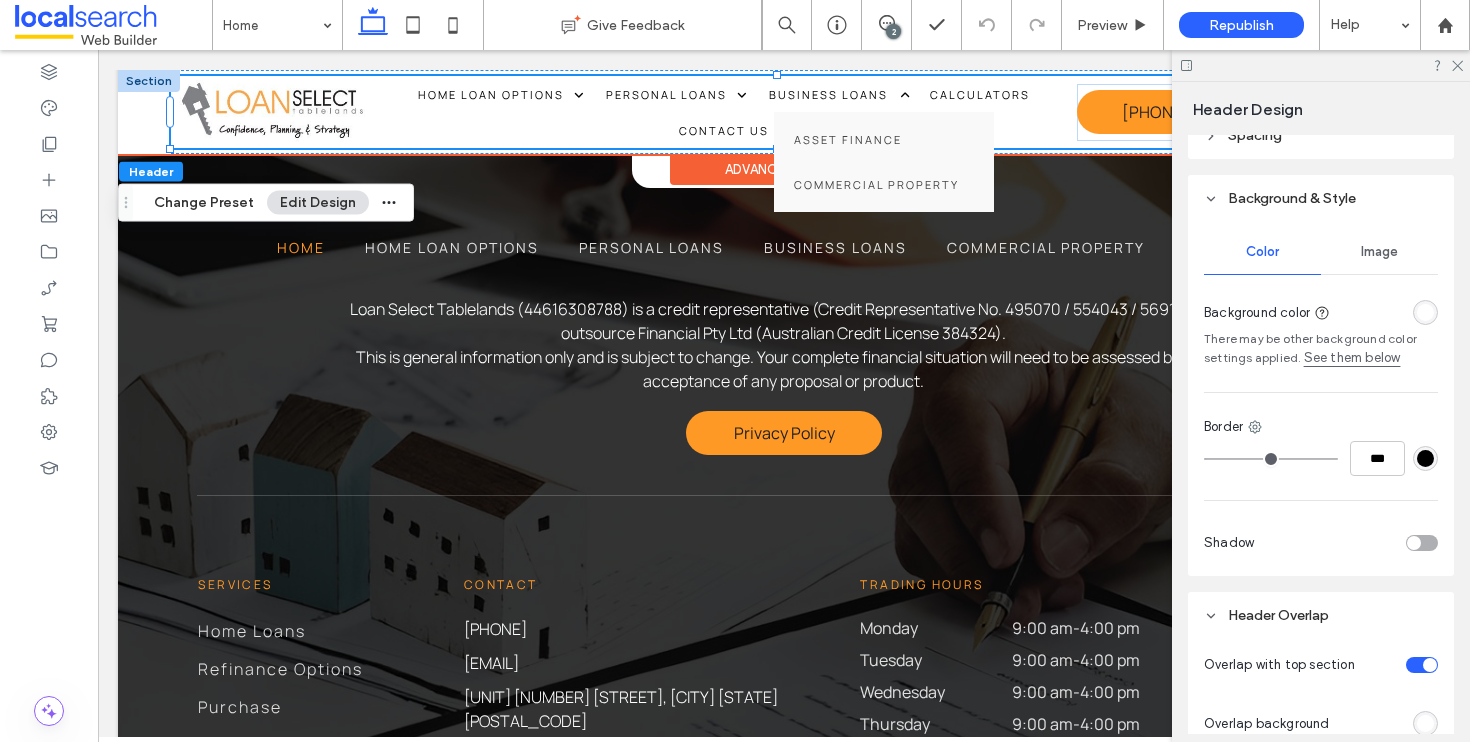 scroll, scrollTop: 0, scrollLeft: 0, axis: both 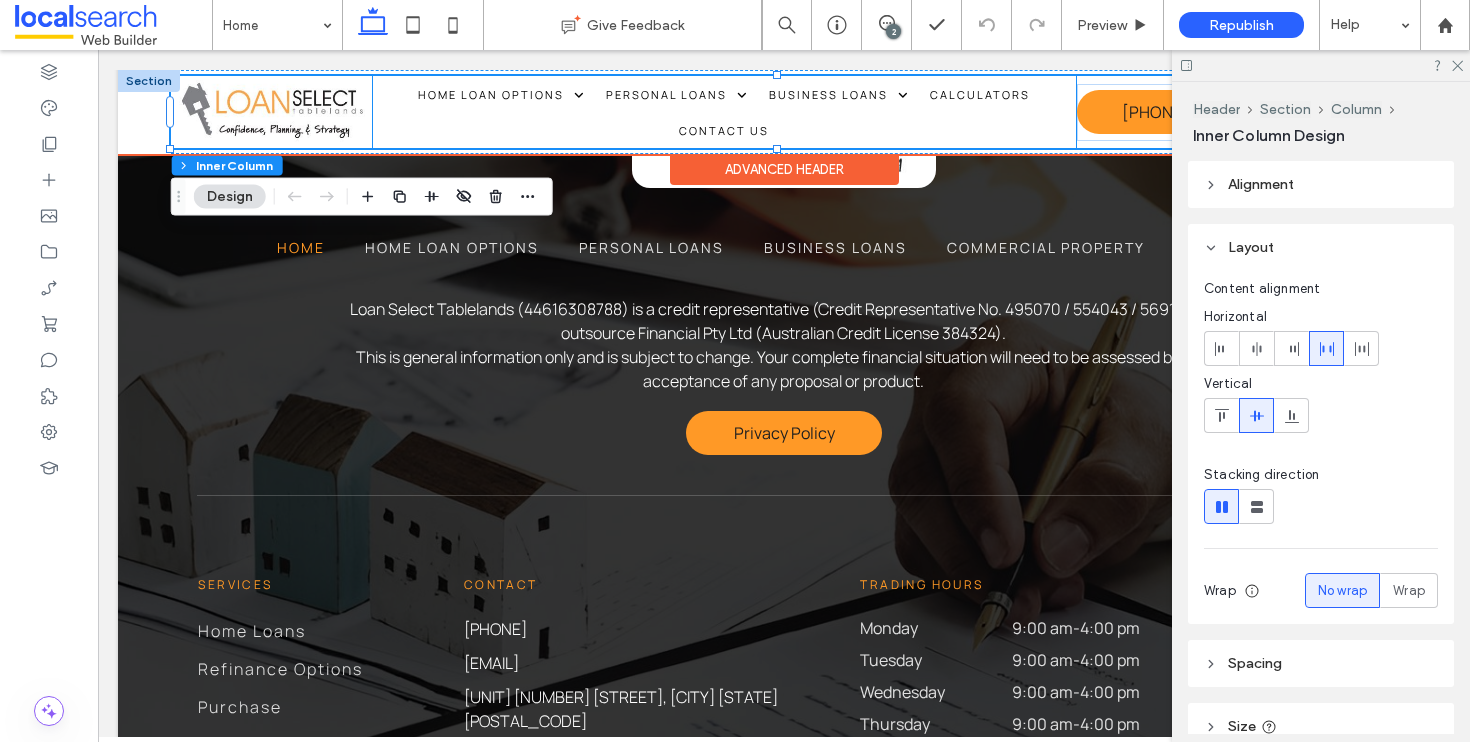 click on "Home
Home Loan Options
Home Loans
Pre-Approval
Bridging Loans
Self Managed Super Funds
Construction Loans
Debt Consolidation
Borrowing Capacity
Loan Repayments
Refinance Options
Purchase
Property Investors
First Home Buyers
Personal Loans
Car Loans
Unsecured Loans
Business Loans
Asset Finance
Commercial Property
Calculators
Contact Us" at bounding box center [724, 112] 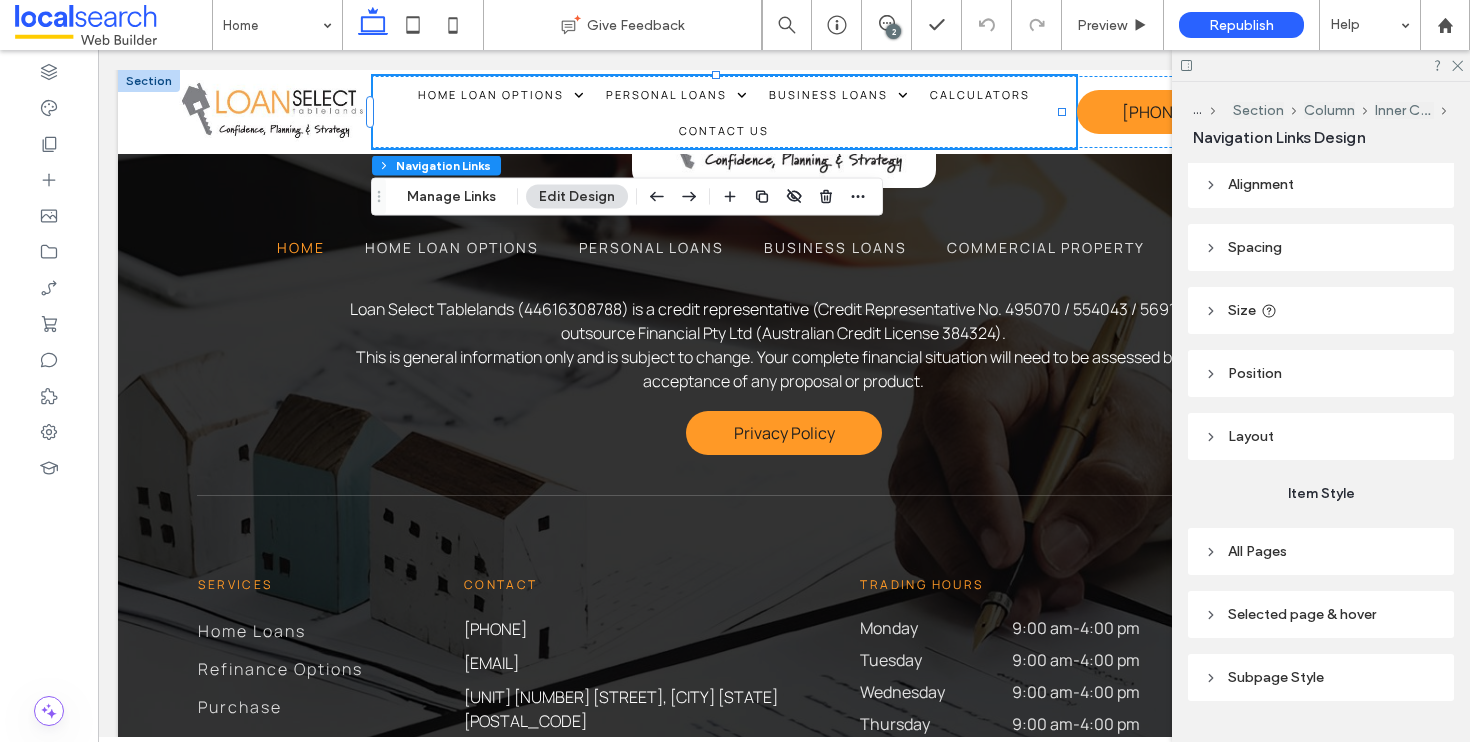 scroll, scrollTop: 104, scrollLeft: 0, axis: vertical 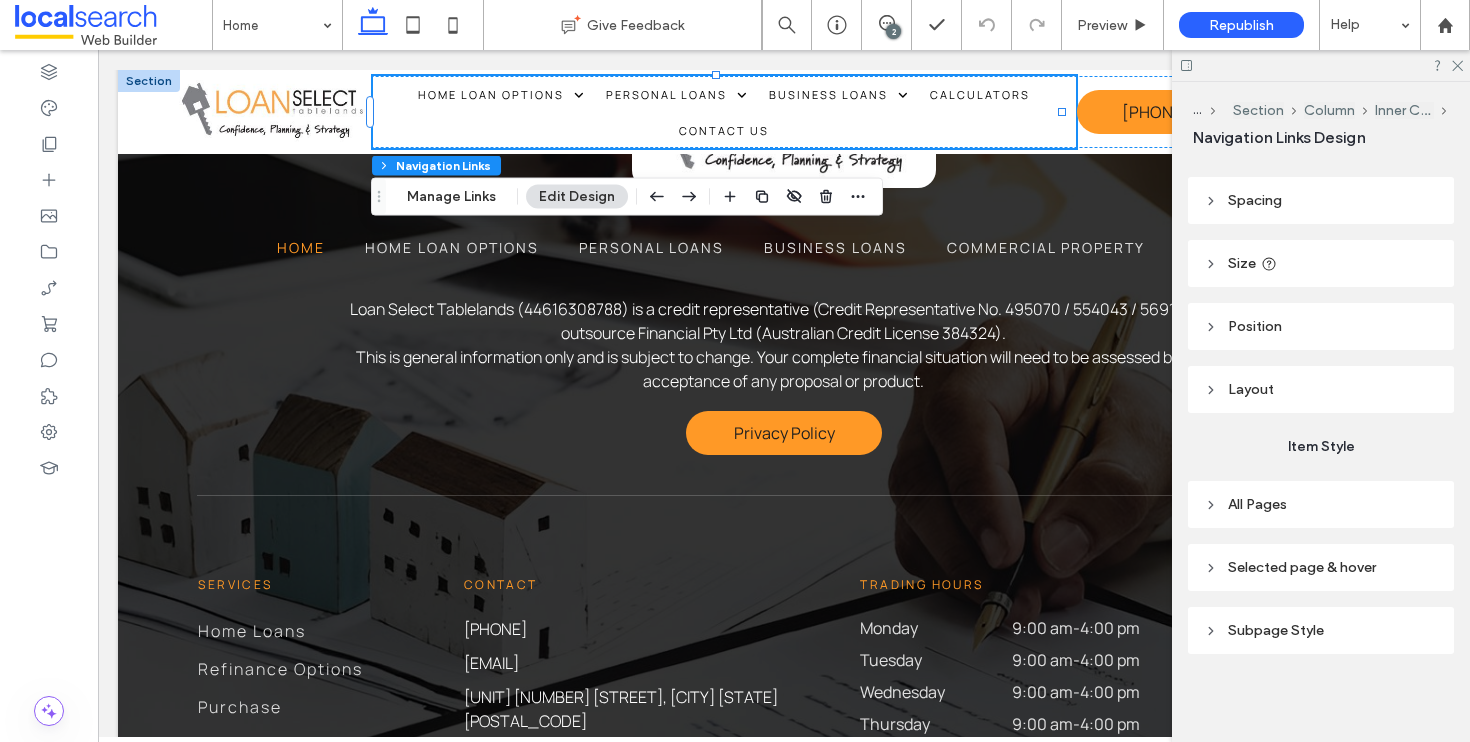 click on "All Pages" at bounding box center (1321, 504) 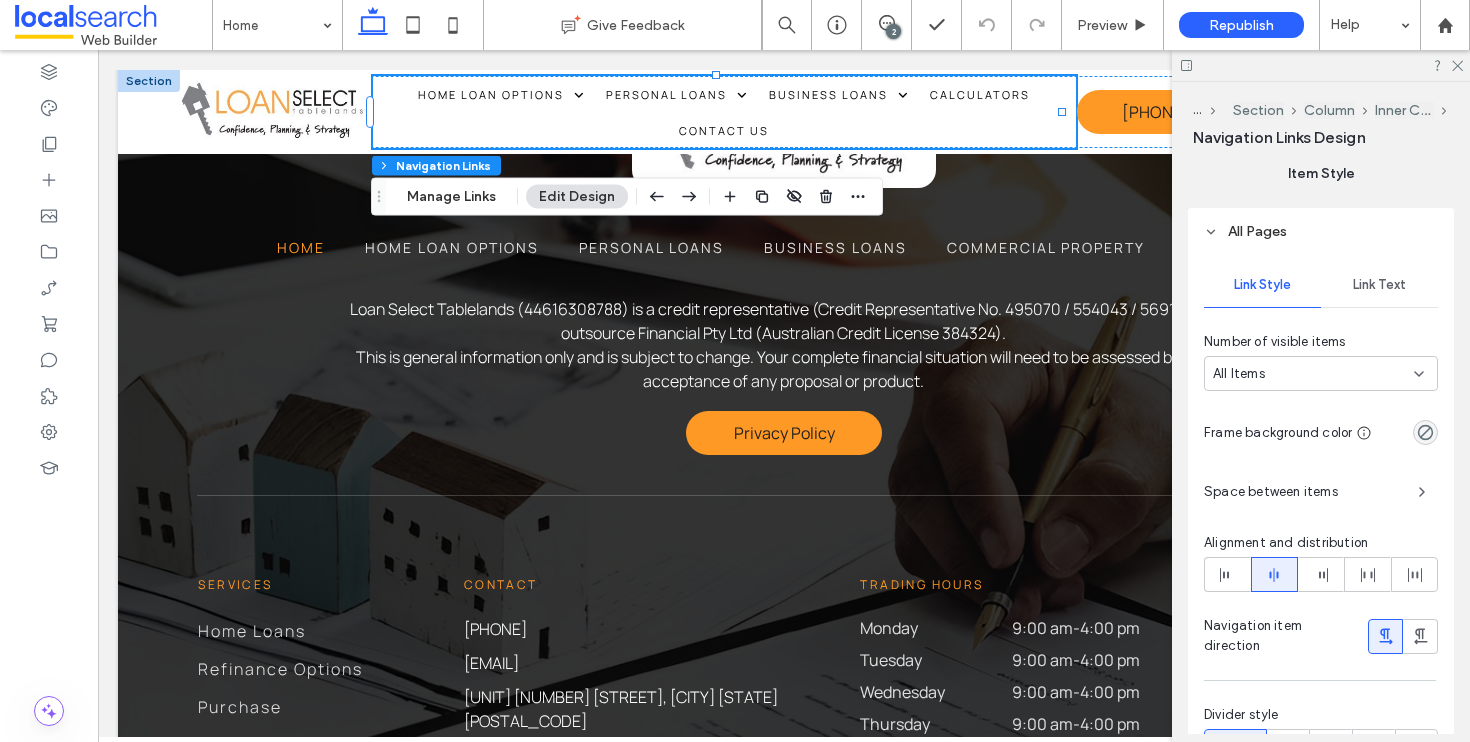 scroll, scrollTop: 416, scrollLeft: 0, axis: vertical 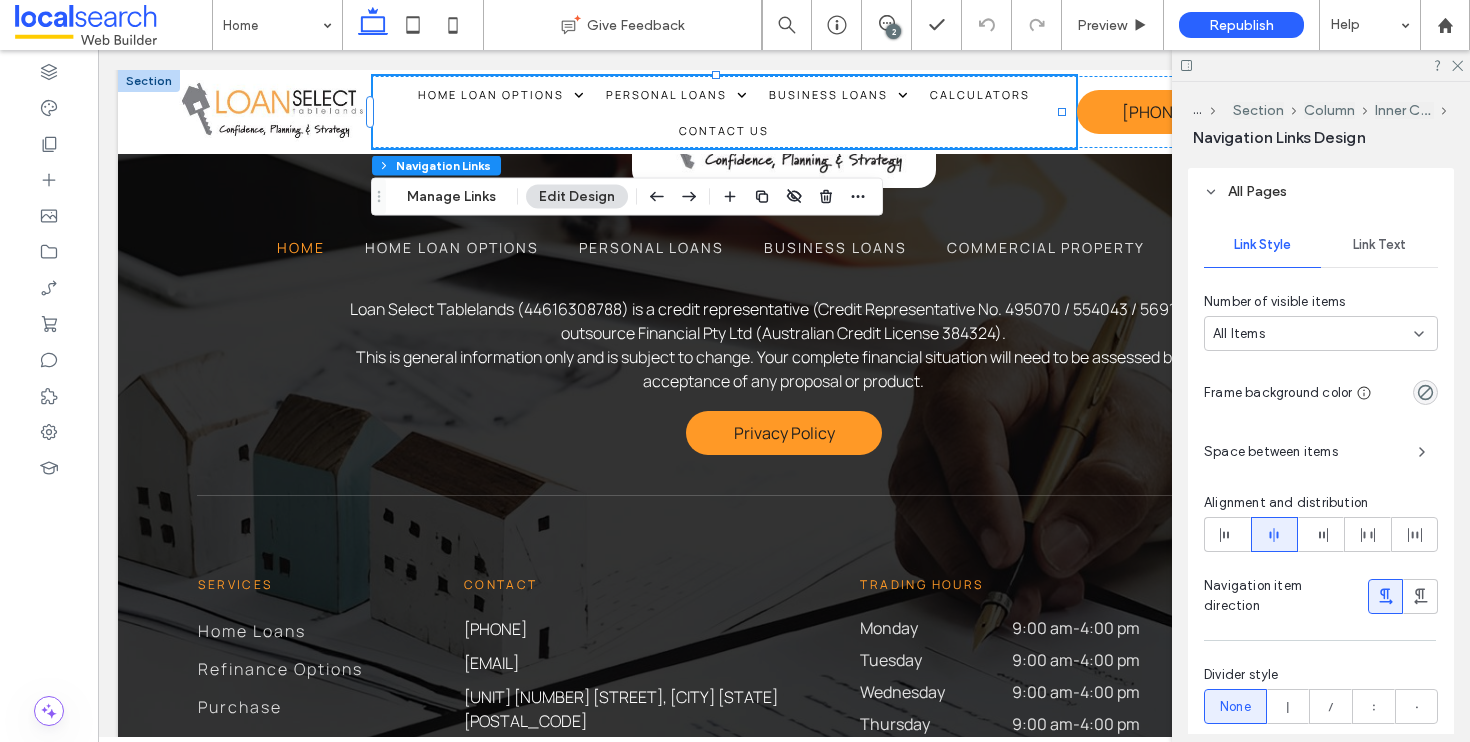 click on "Link Text" at bounding box center (1379, 245) 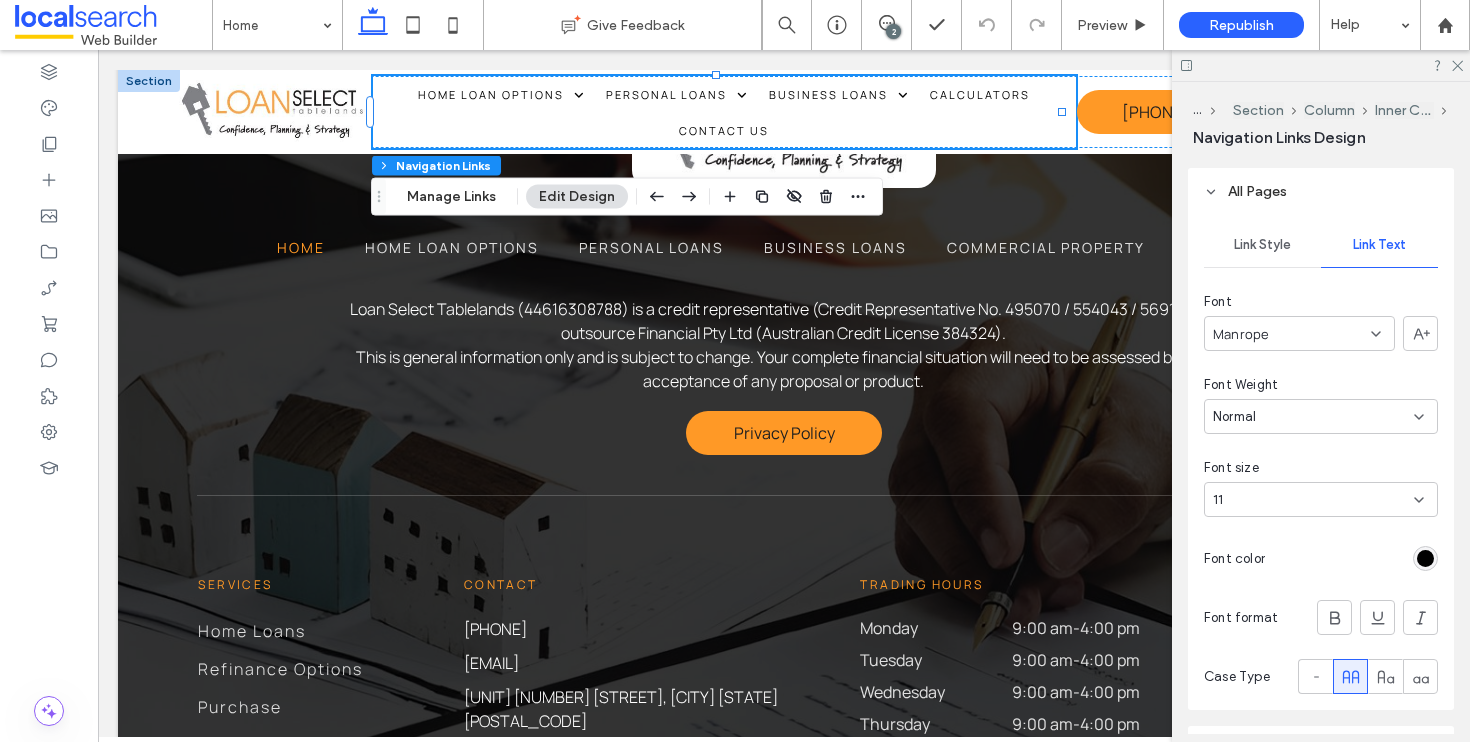 click on "11" at bounding box center [1321, 499] 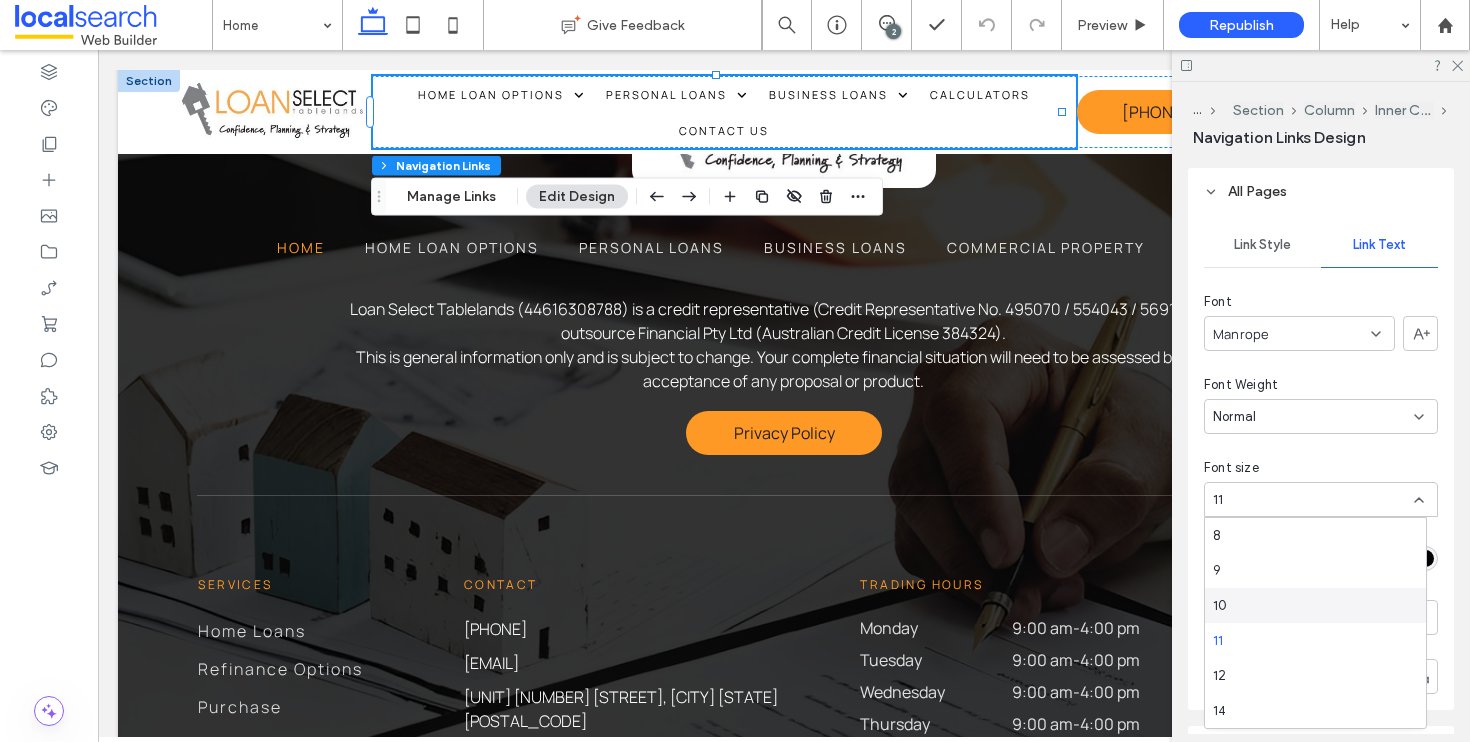 click on "10" at bounding box center [1315, 605] 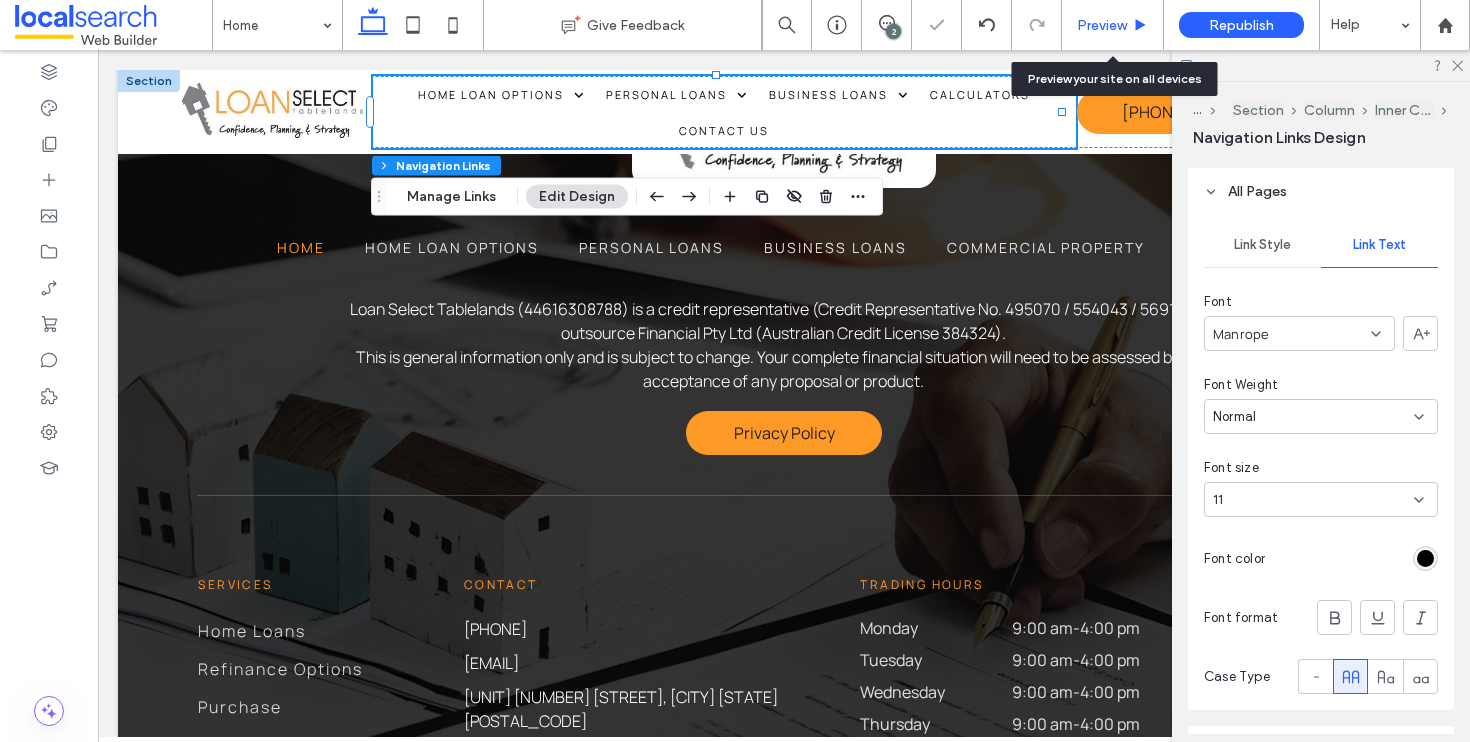 click on "Preview" at bounding box center [1102, 25] 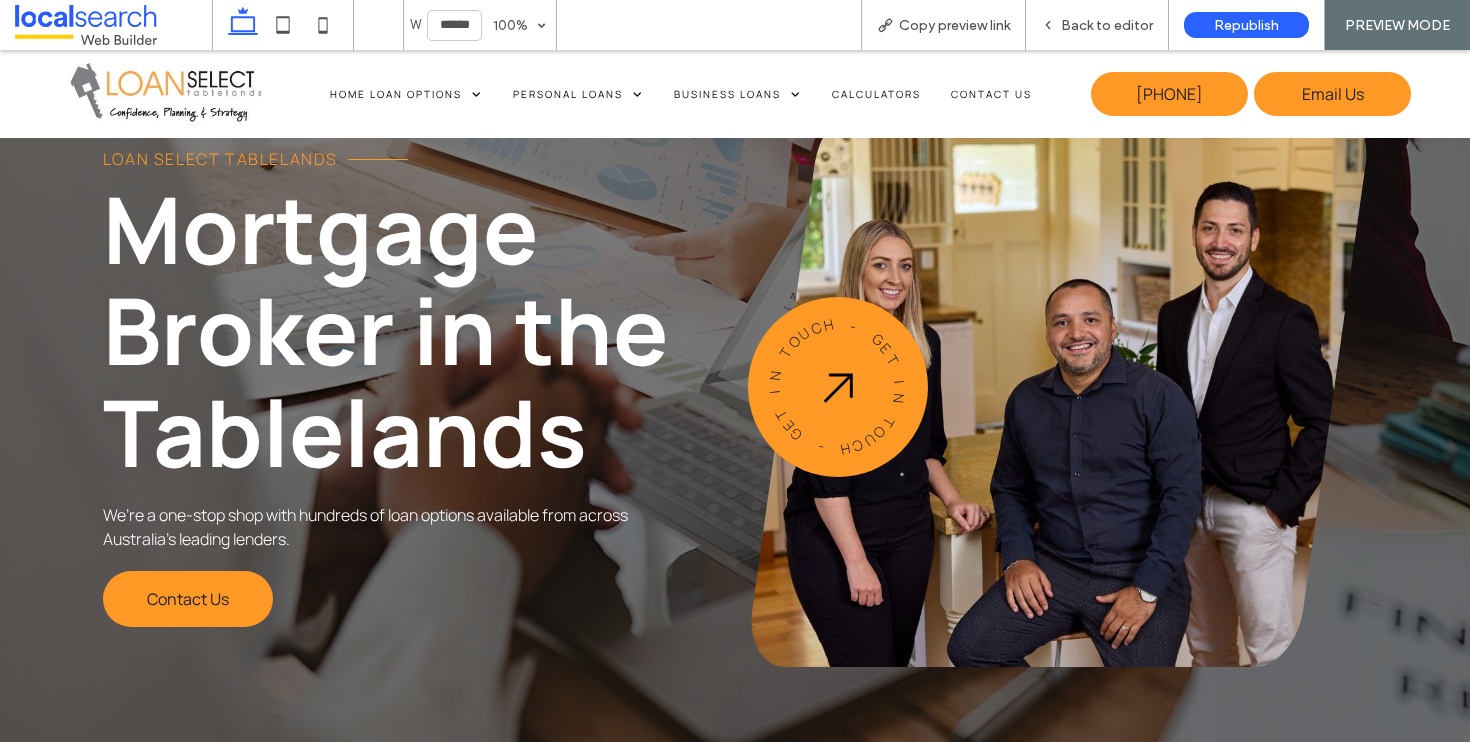 scroll, scrollTop: 0, scrollLeft: 0, axis: both 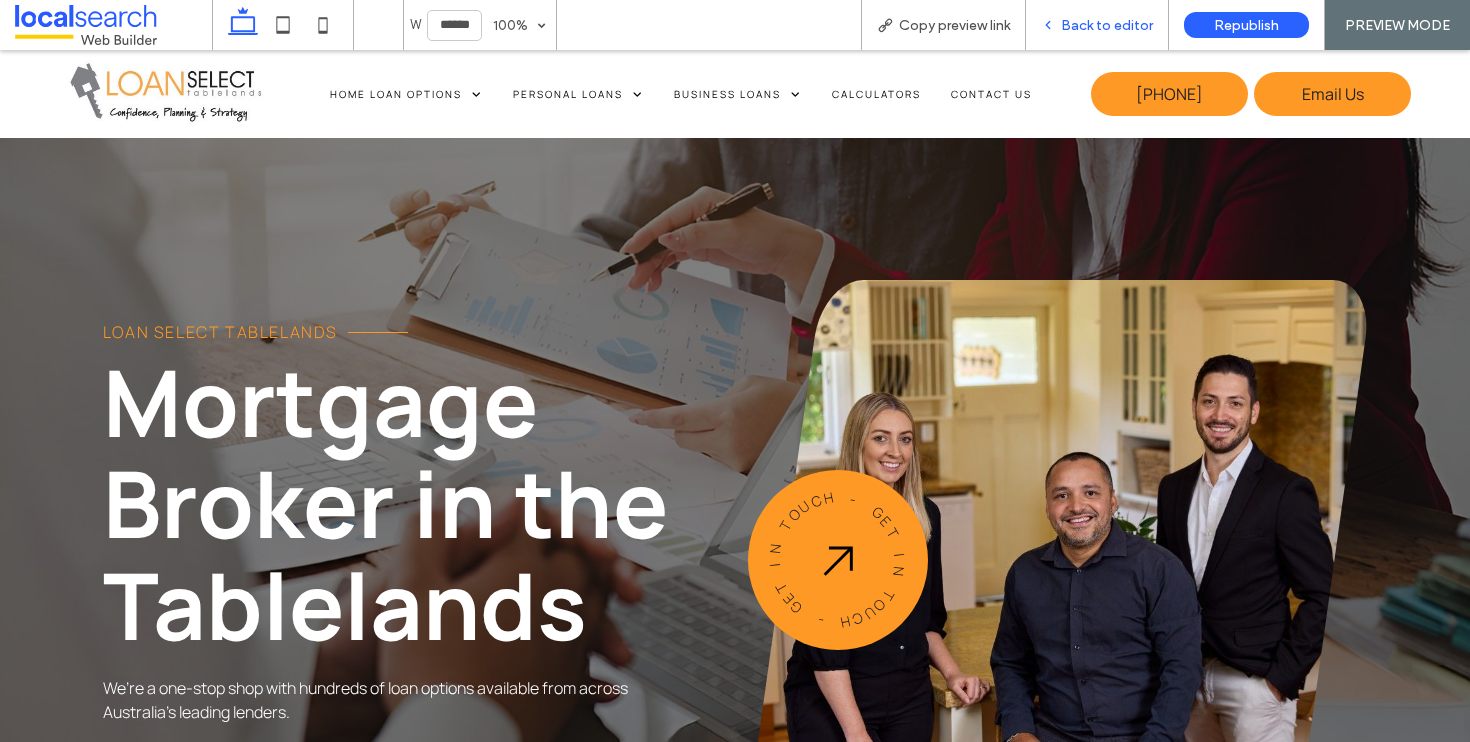 click on "Back to editor" at bounding box center (1107, 25) 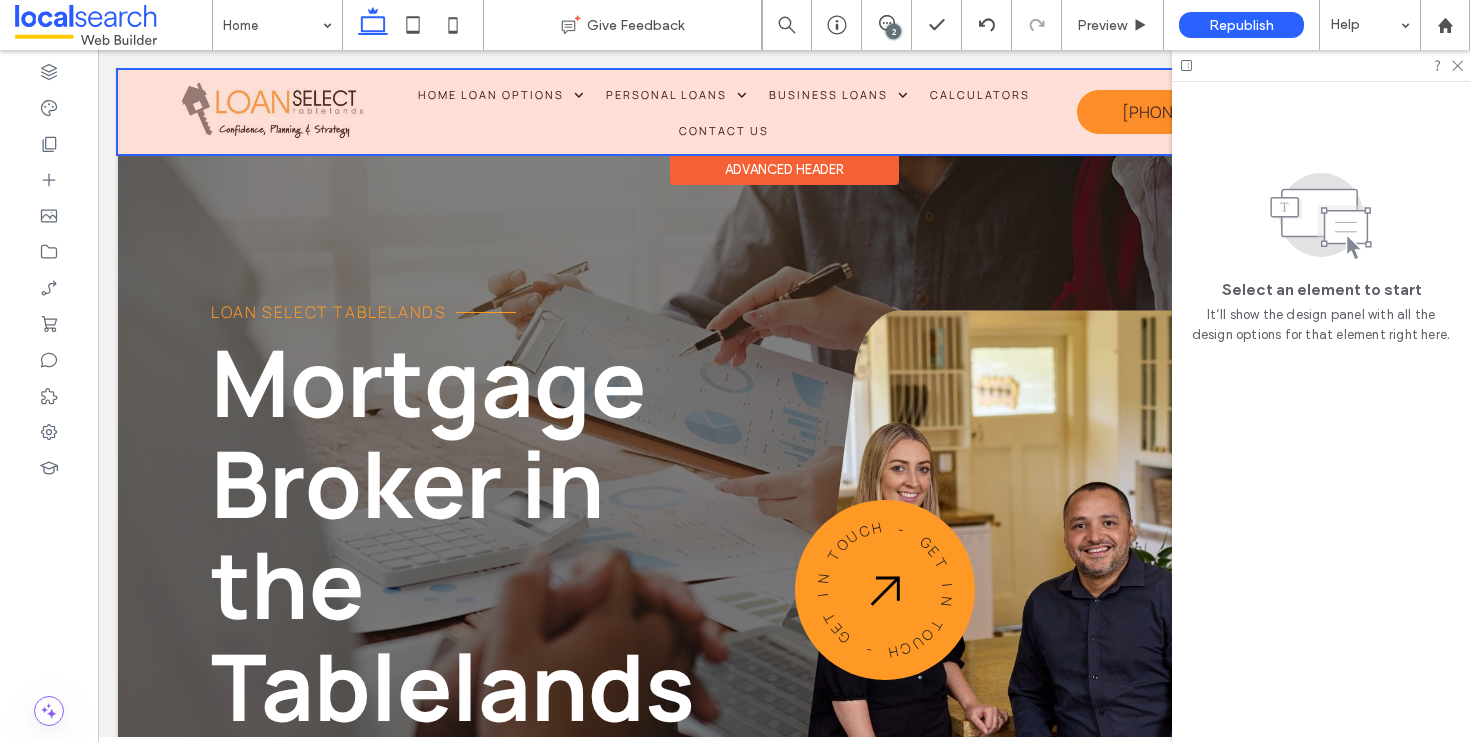 click at bounding box center [784, 112] 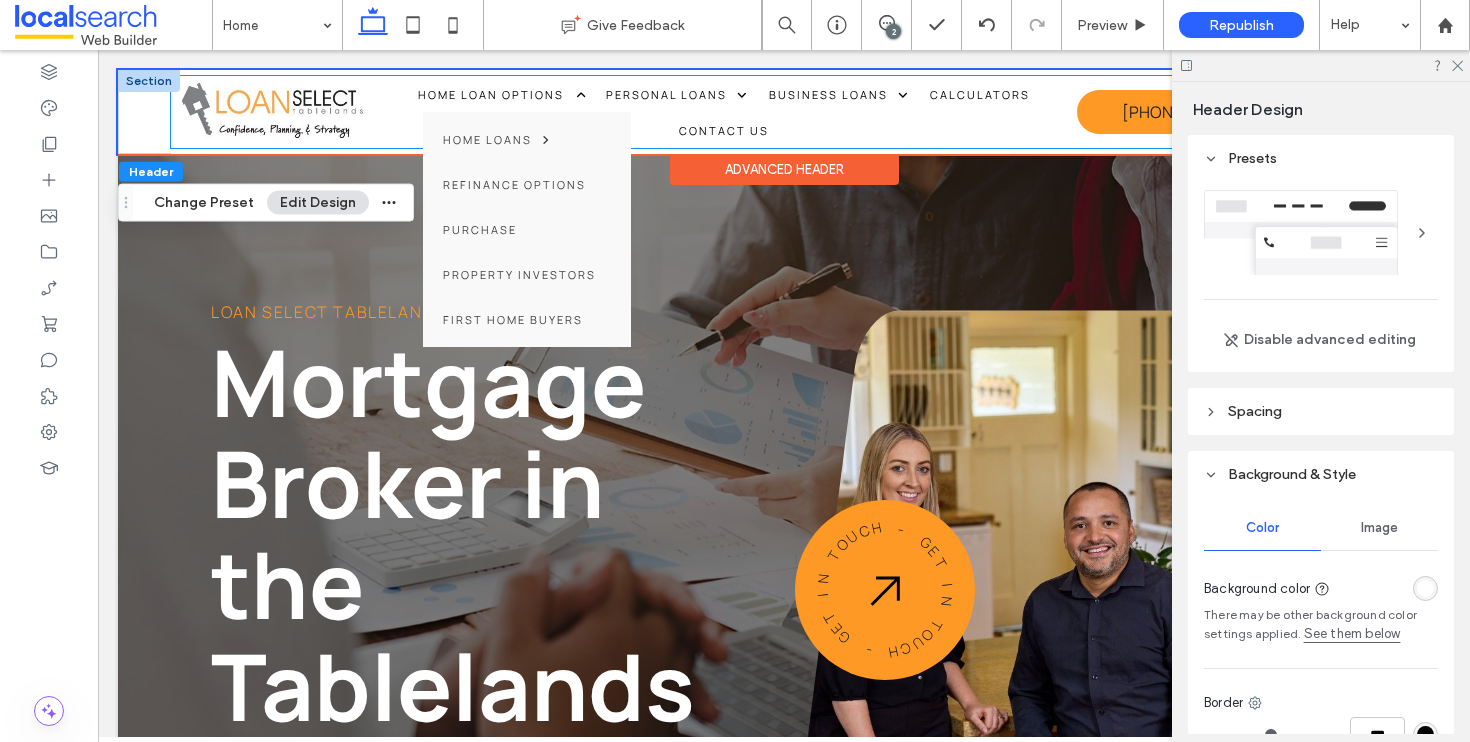 click on "Home Loan Options" at bounding box center [502, 94] 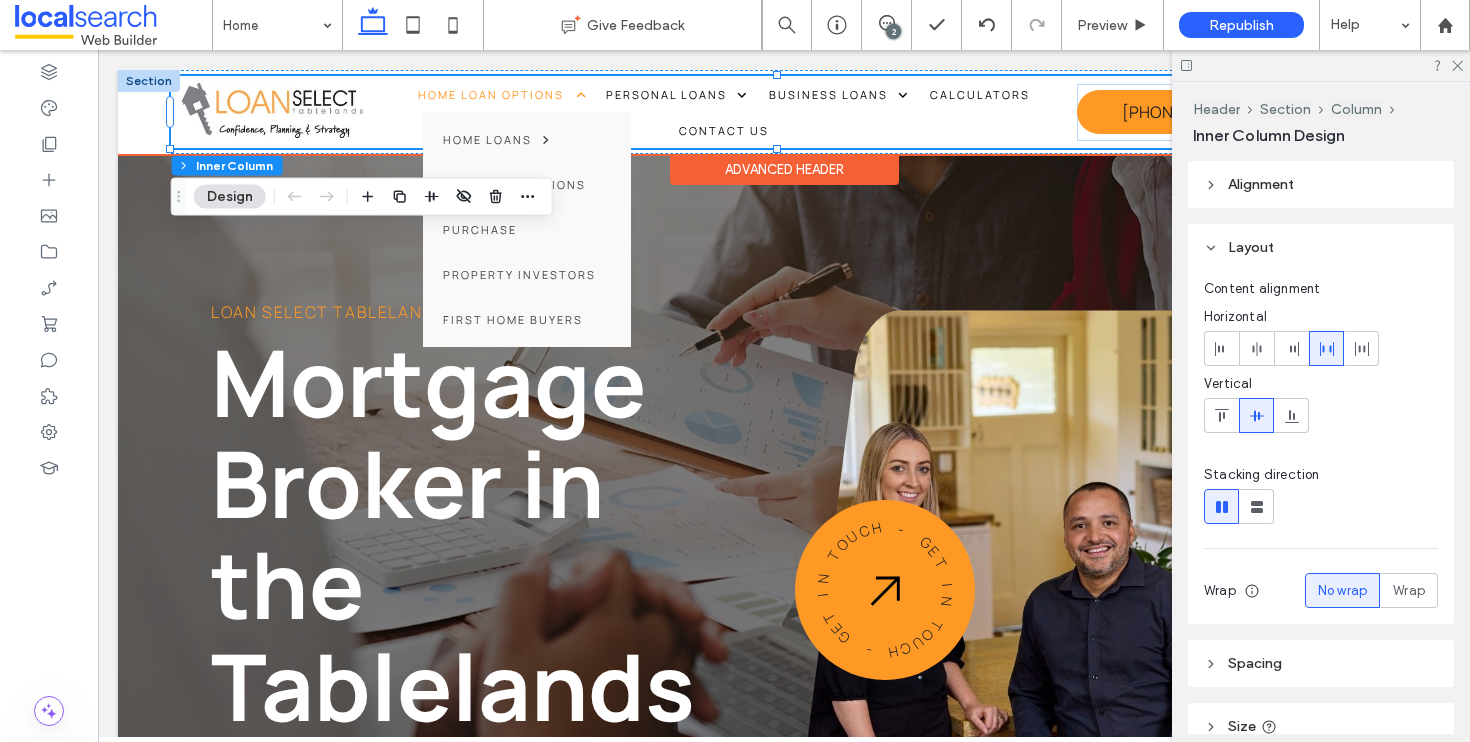 click on "Home Loan Options" at bounding box center (502, 94) 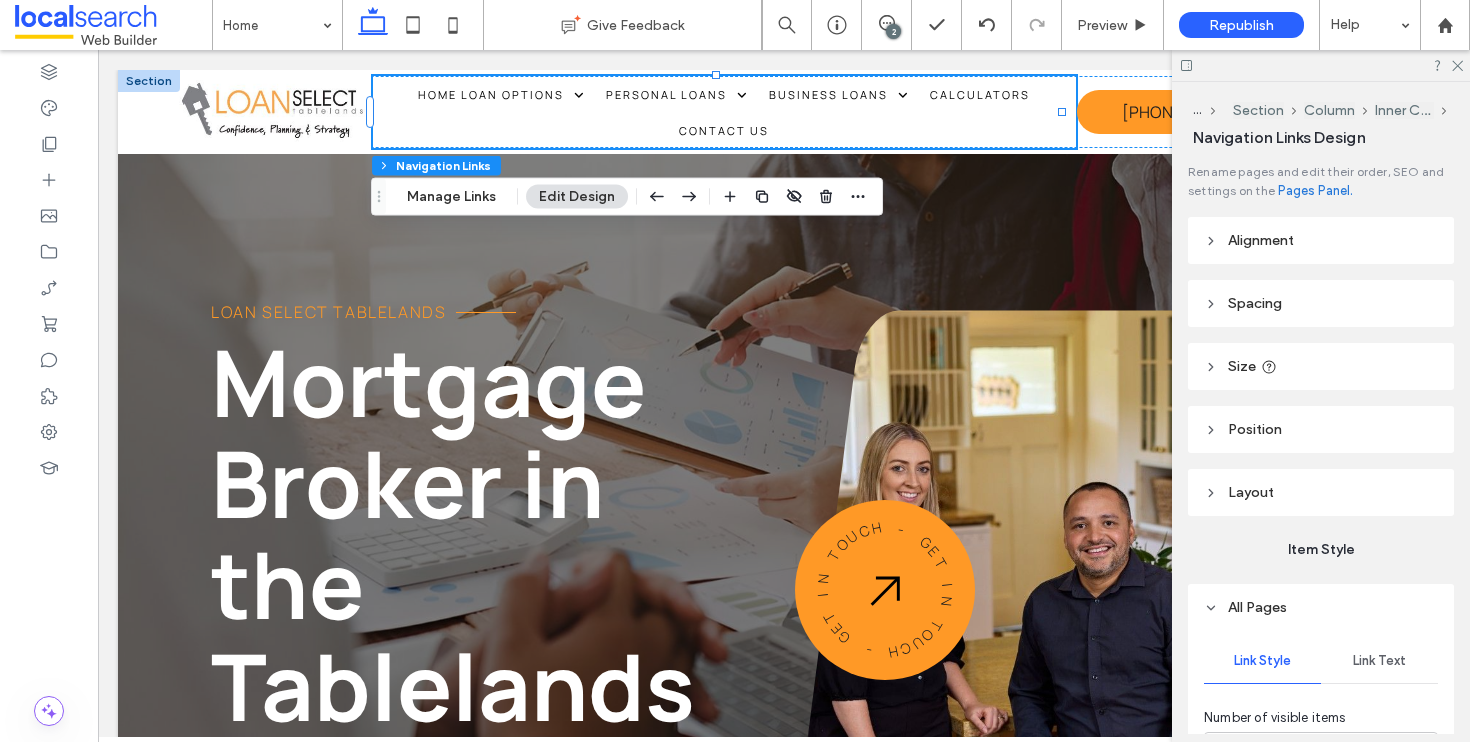scroll, scrollTop: 403, scrollLeft: 0, axis: vertical 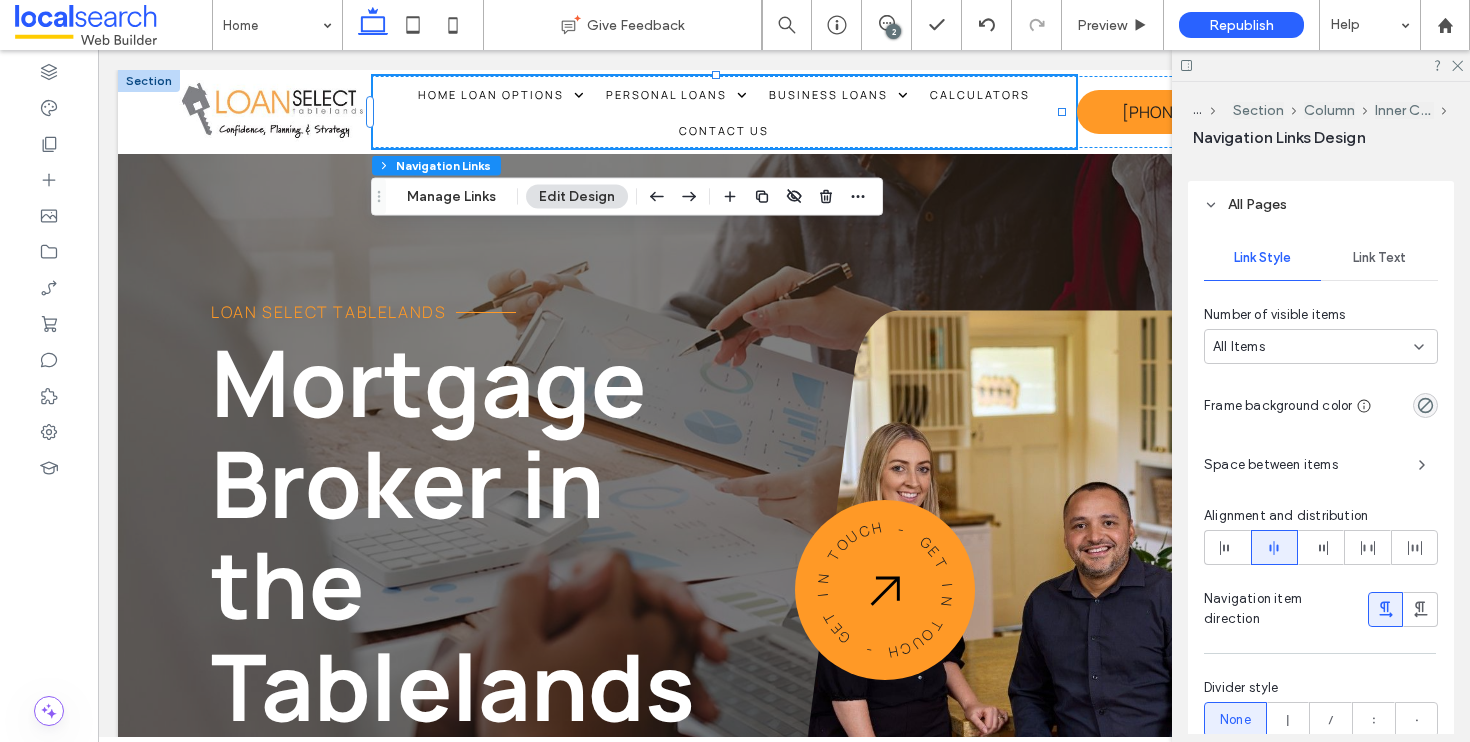 click on "Link Text" at bounding box center [1379, 258] 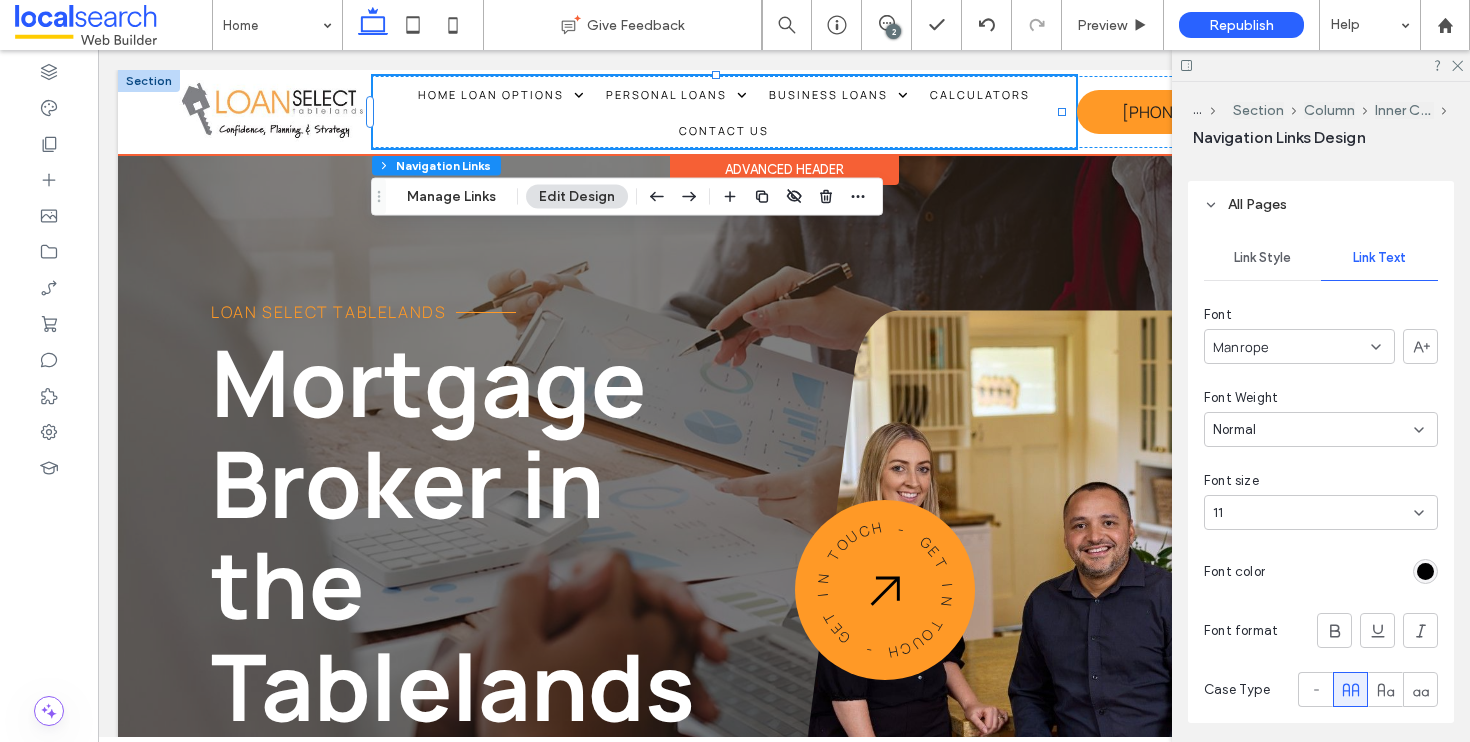 click on "Home
Home Loan Options
Home Loans
Pre-Approval
Bridging Loans
Self Managed Super Funds
Construction Loans
Debt Consolidation
Borrowing Capacity
Loan Repayments
Refinance Options
Purchase
Property Investors
First Home Buyers
Personal Loans
Car Loans
Unsecured Loans
Business Loans
Asset Finance
Commercial Property
Calculators
Contact Us" at bounding box center (724, 112) 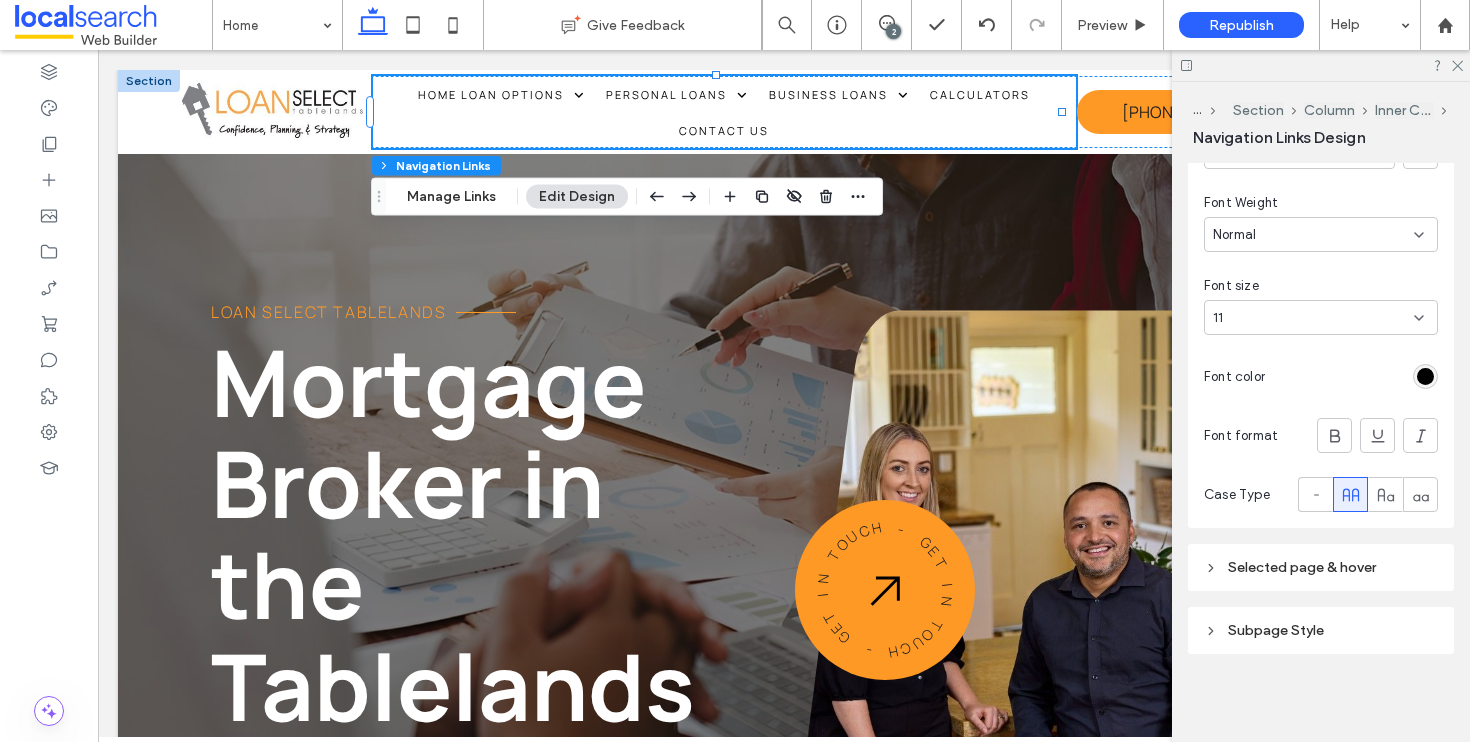scroll, scrollTop: 599, scrollLeft: 0, axis: vertical 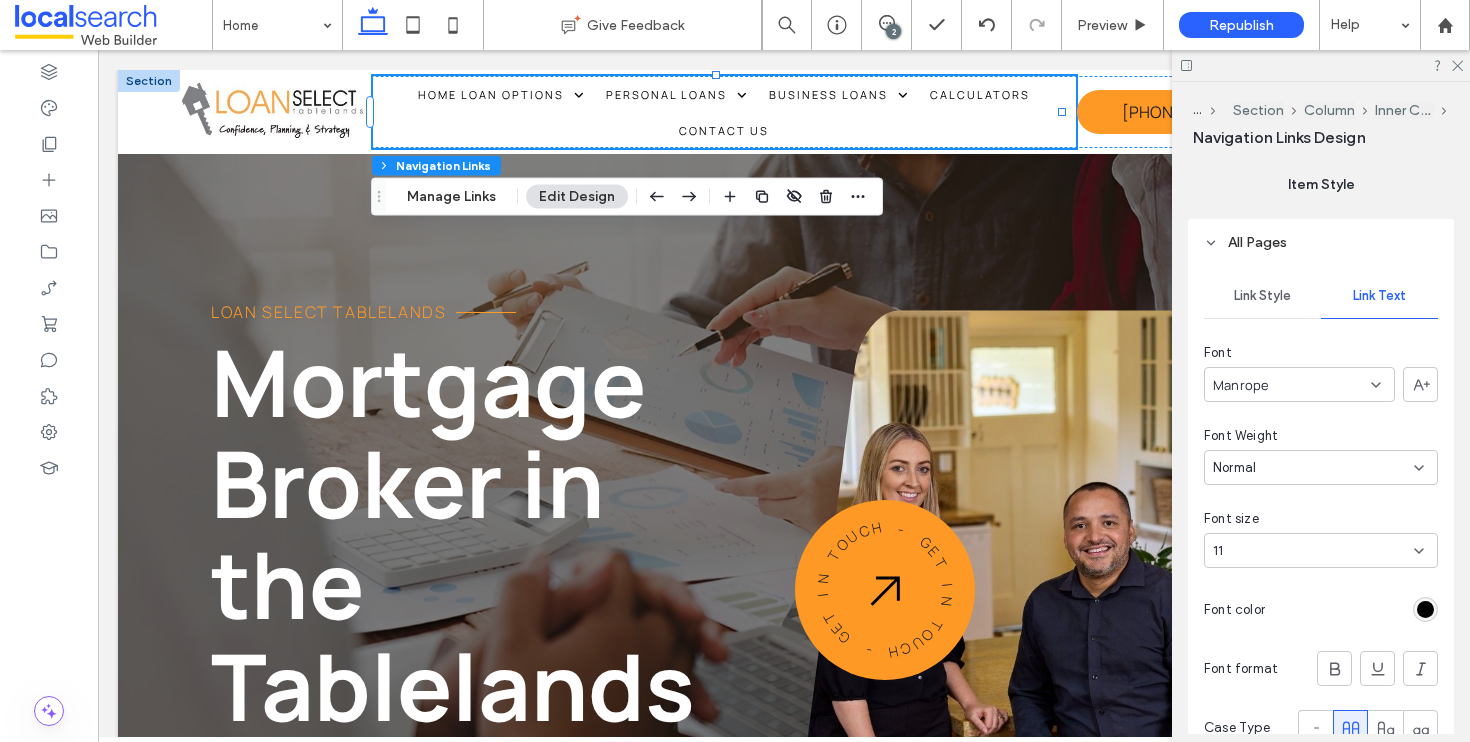 click on "11" at bounding box center [1309, 551] 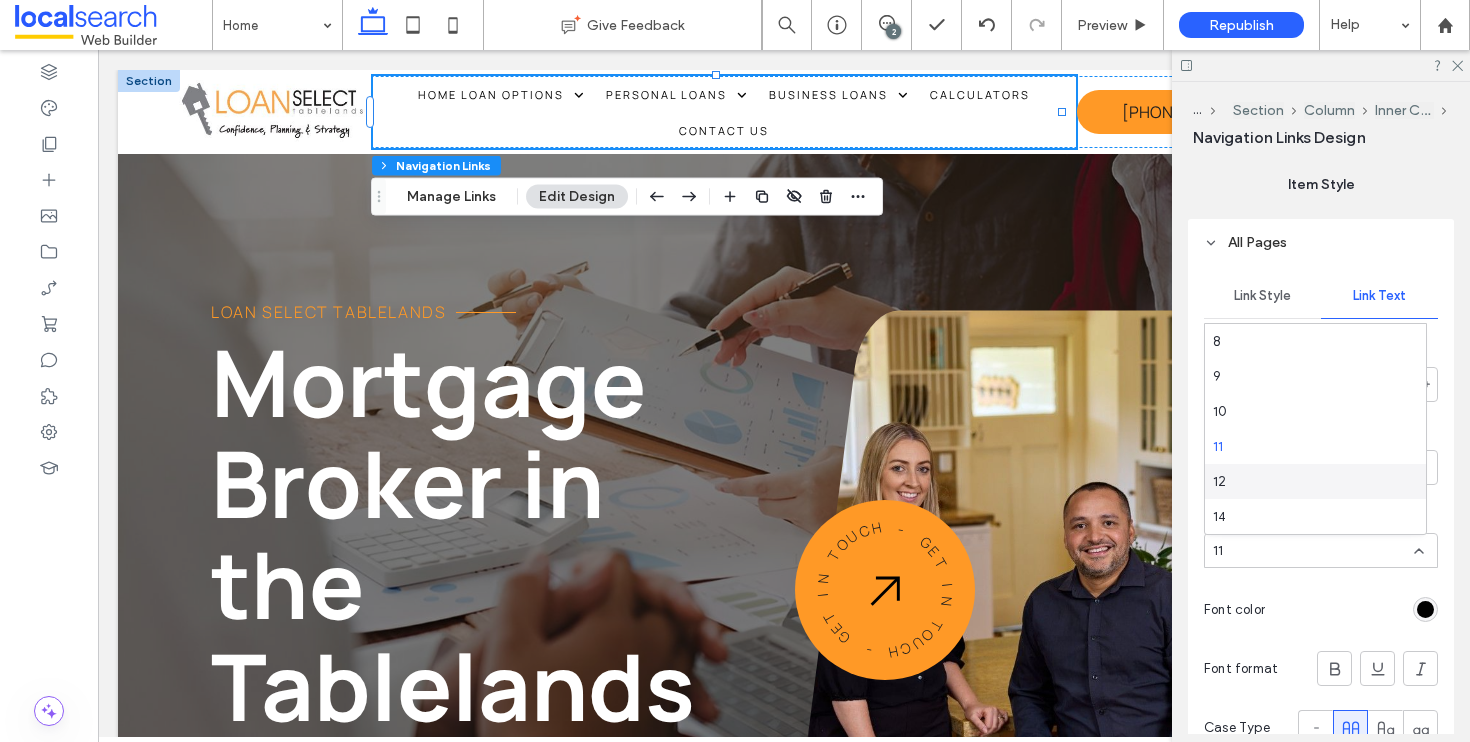 click on "12" at bounding box center (1315, 481) 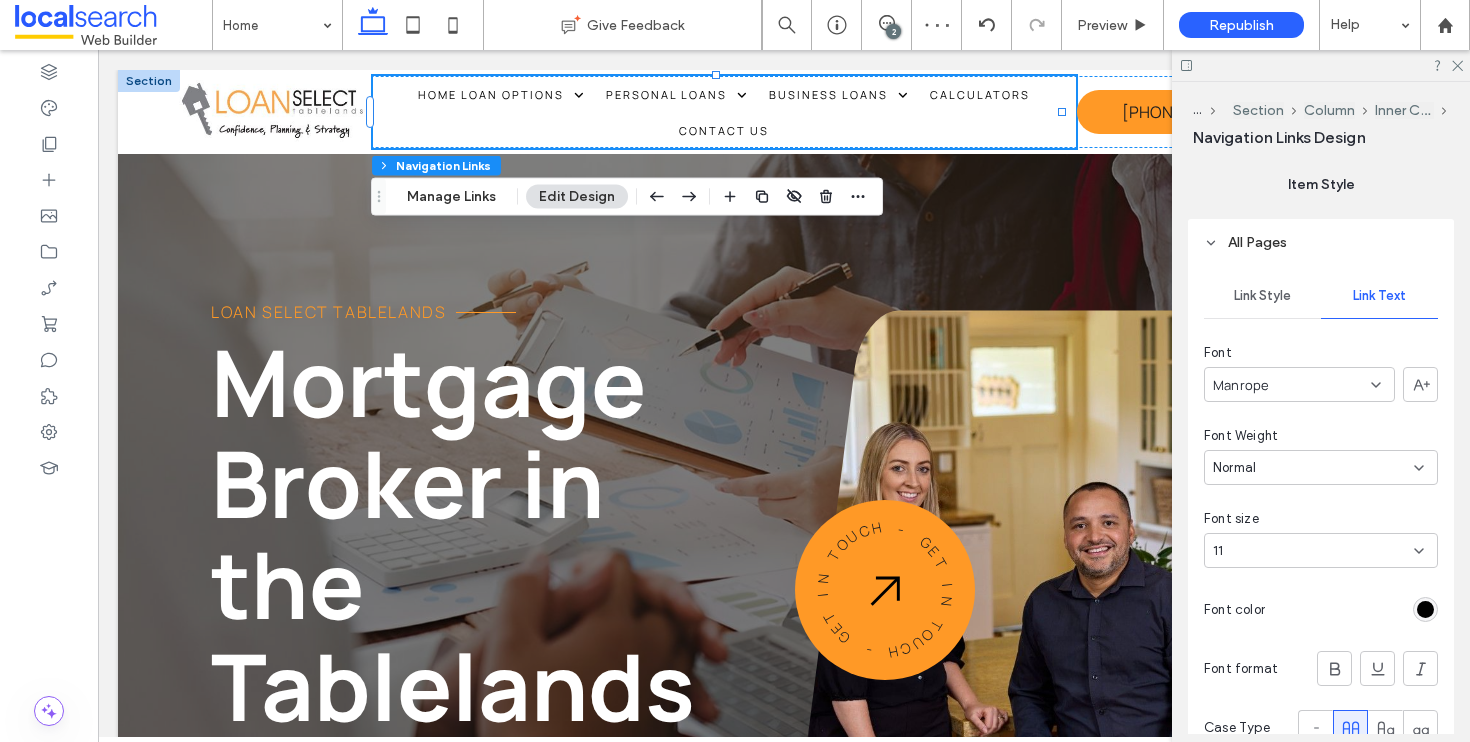 click on "Link Style Link Text Font Manrope Font Weight Normal Font size 11 Font color Font format Case Type" at bounding box center (1321, 513) 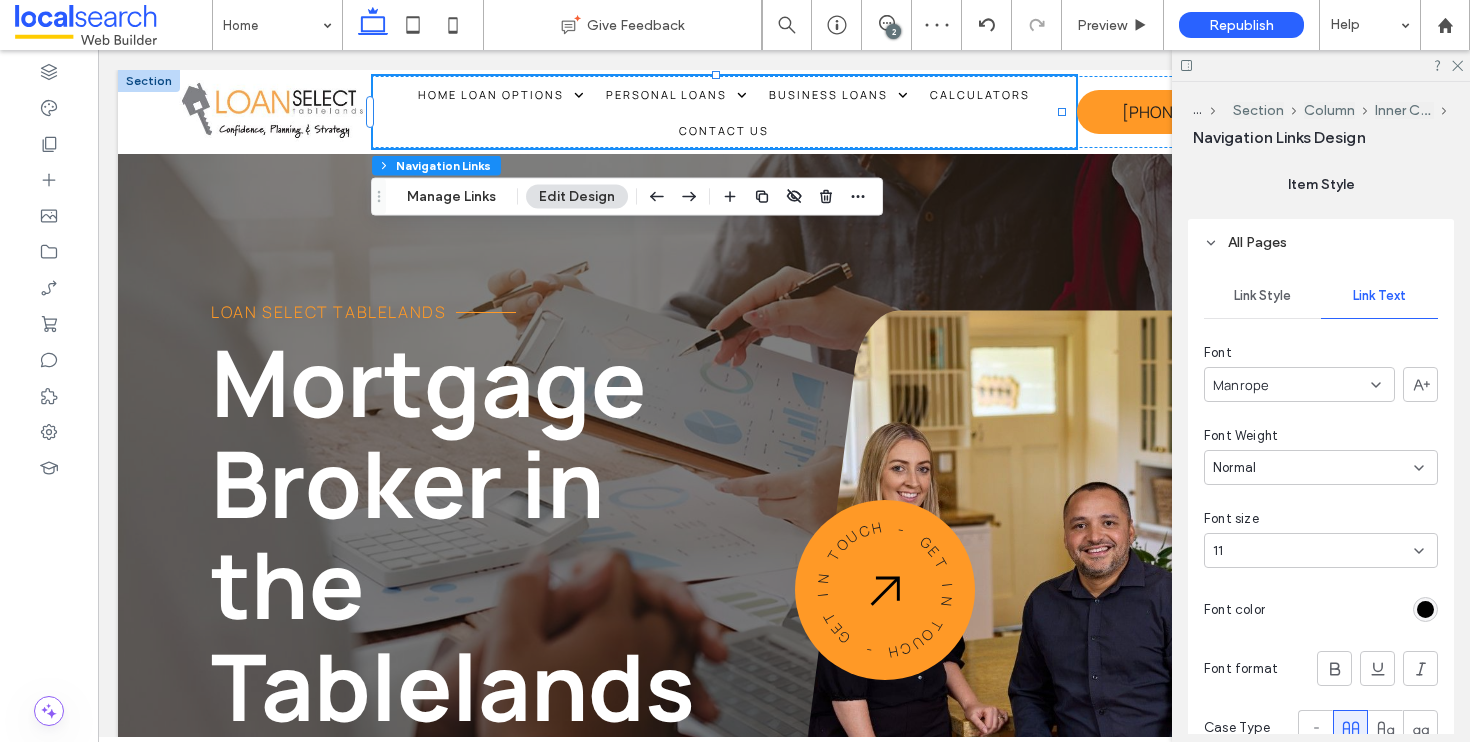 click on "11" at bounding box center [1309, 551] 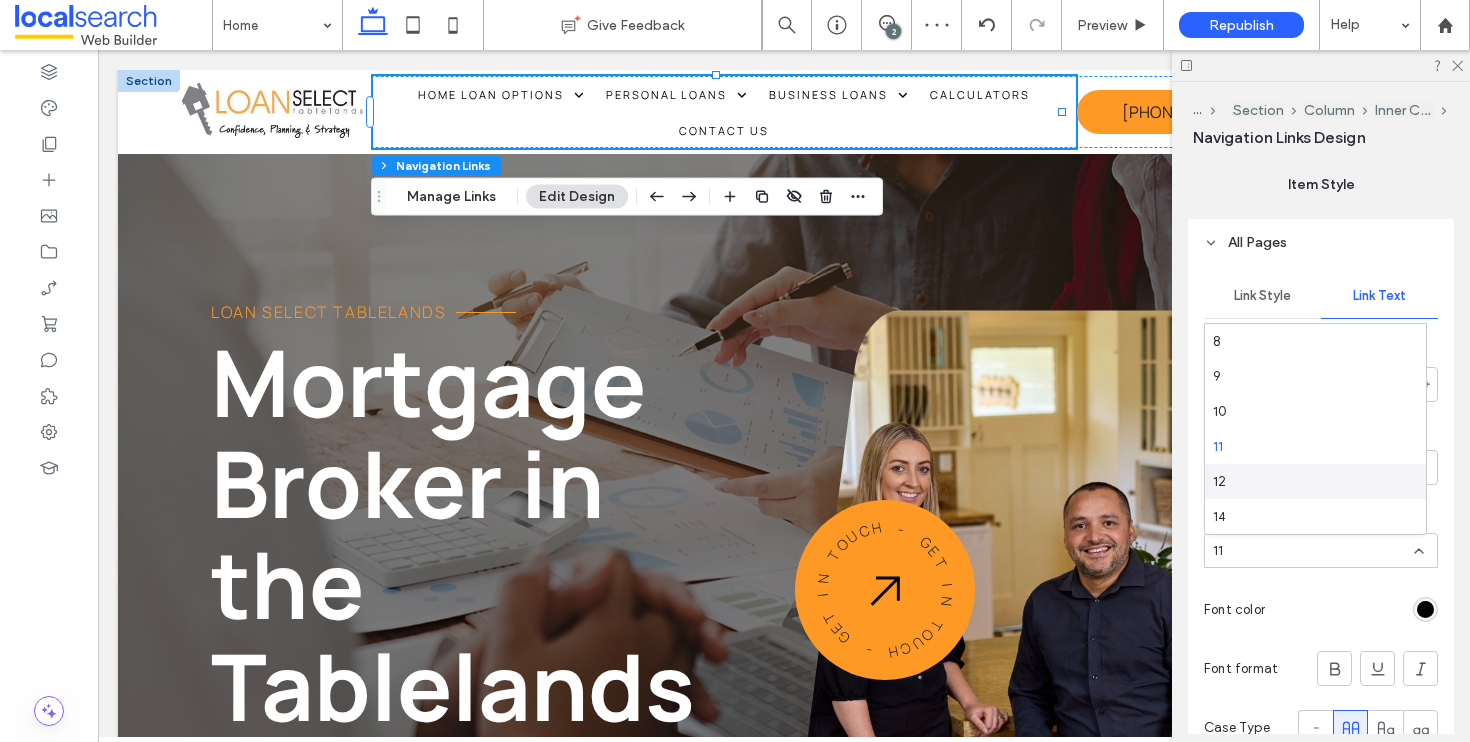 click on "12" at bounding box center [1315, 481] 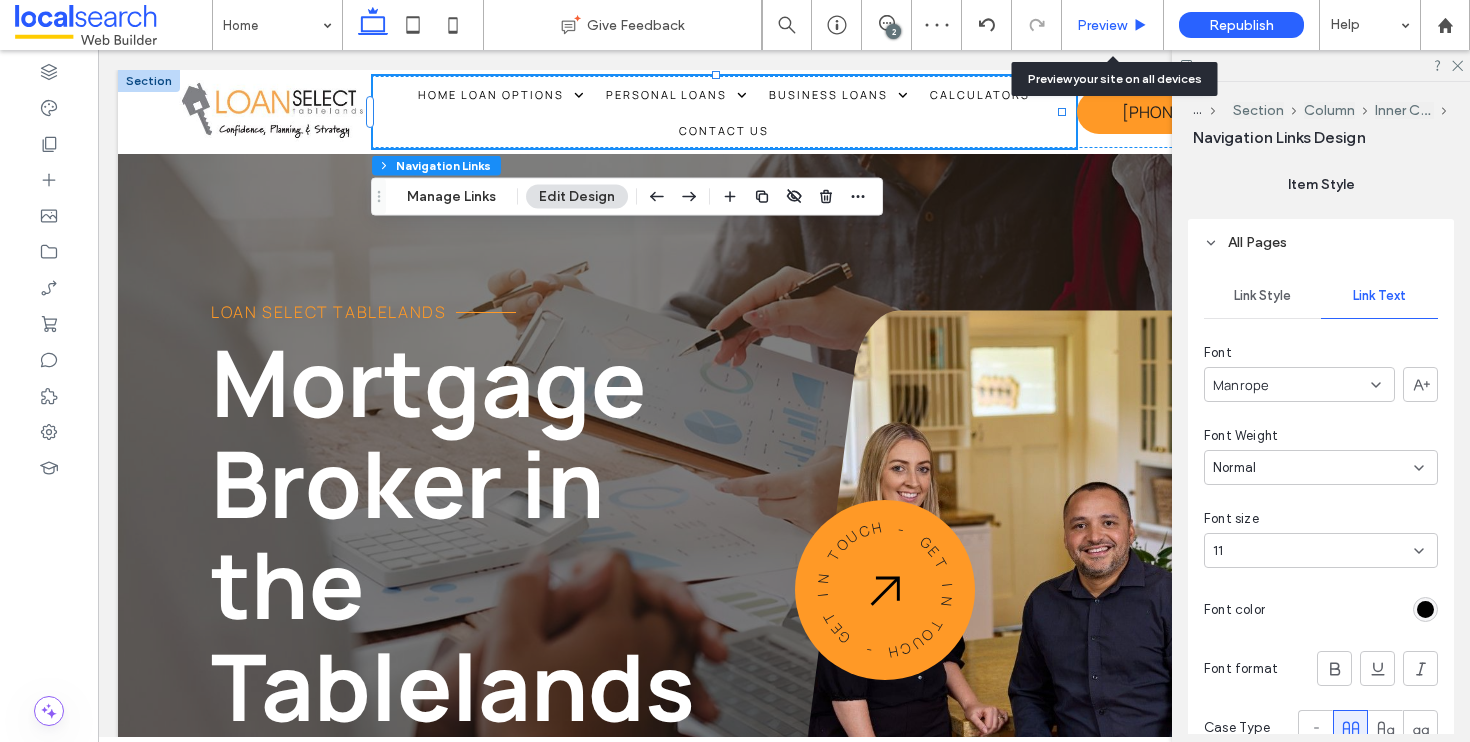 click on "Preview" at bounding box center [1102, 25] 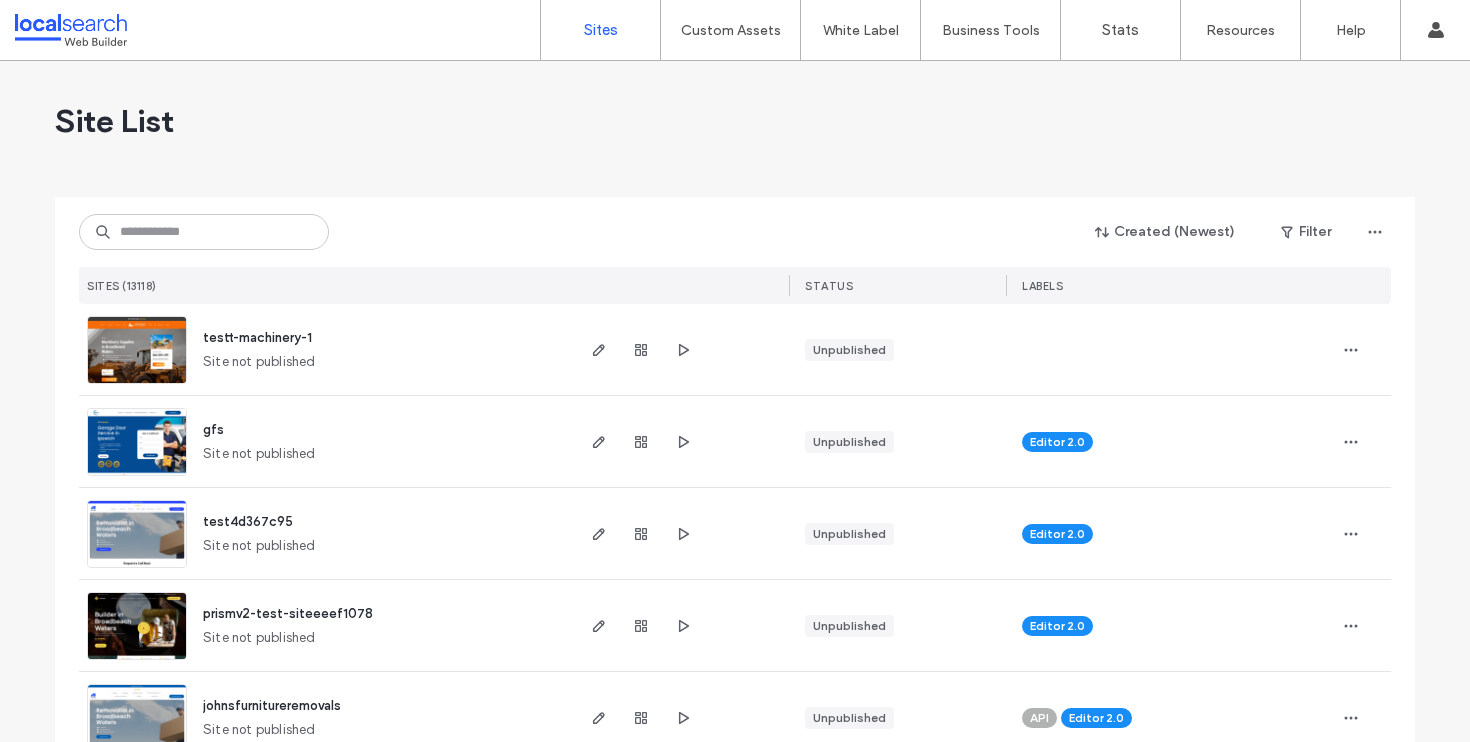 scroll, scrollTop: 0, scrollLeft: 0, axis: both 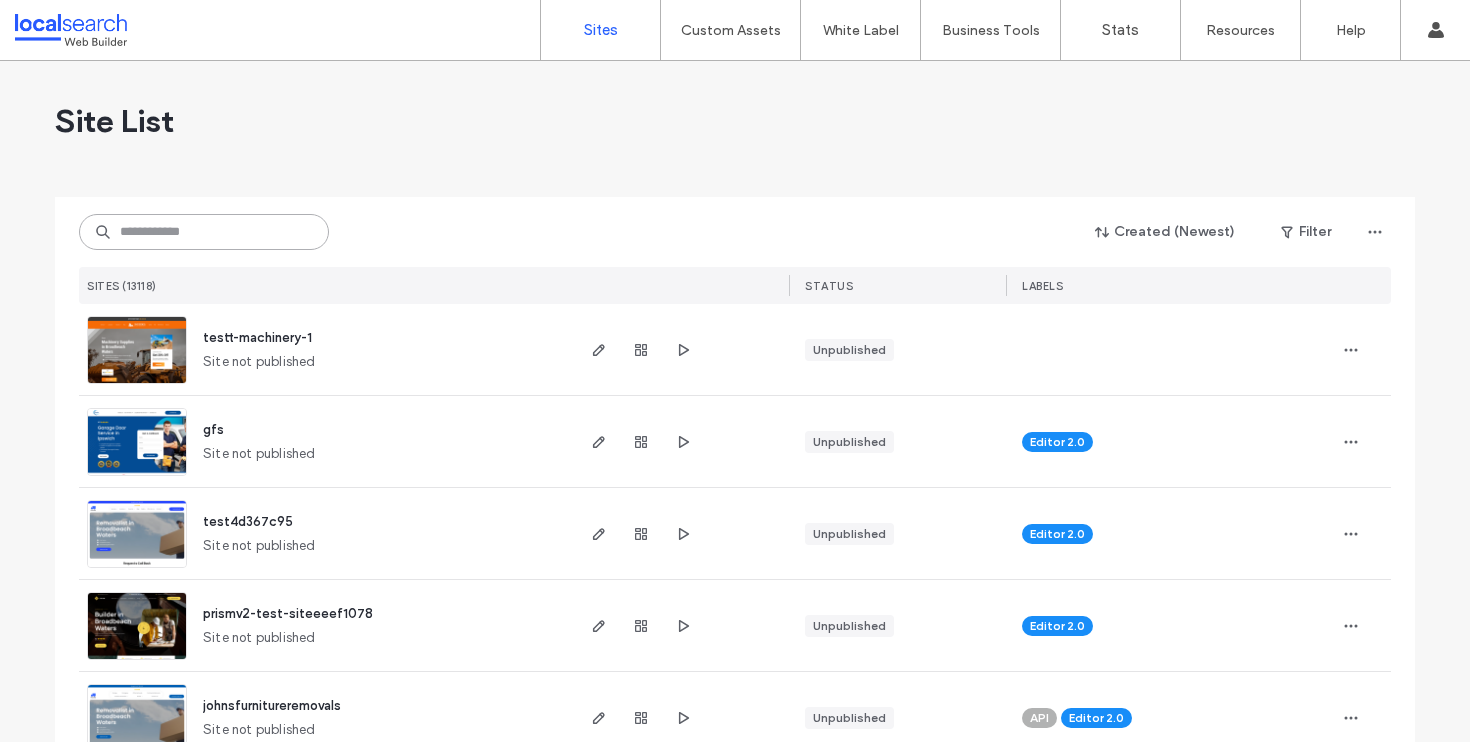 click at bounding box center (204, 232) 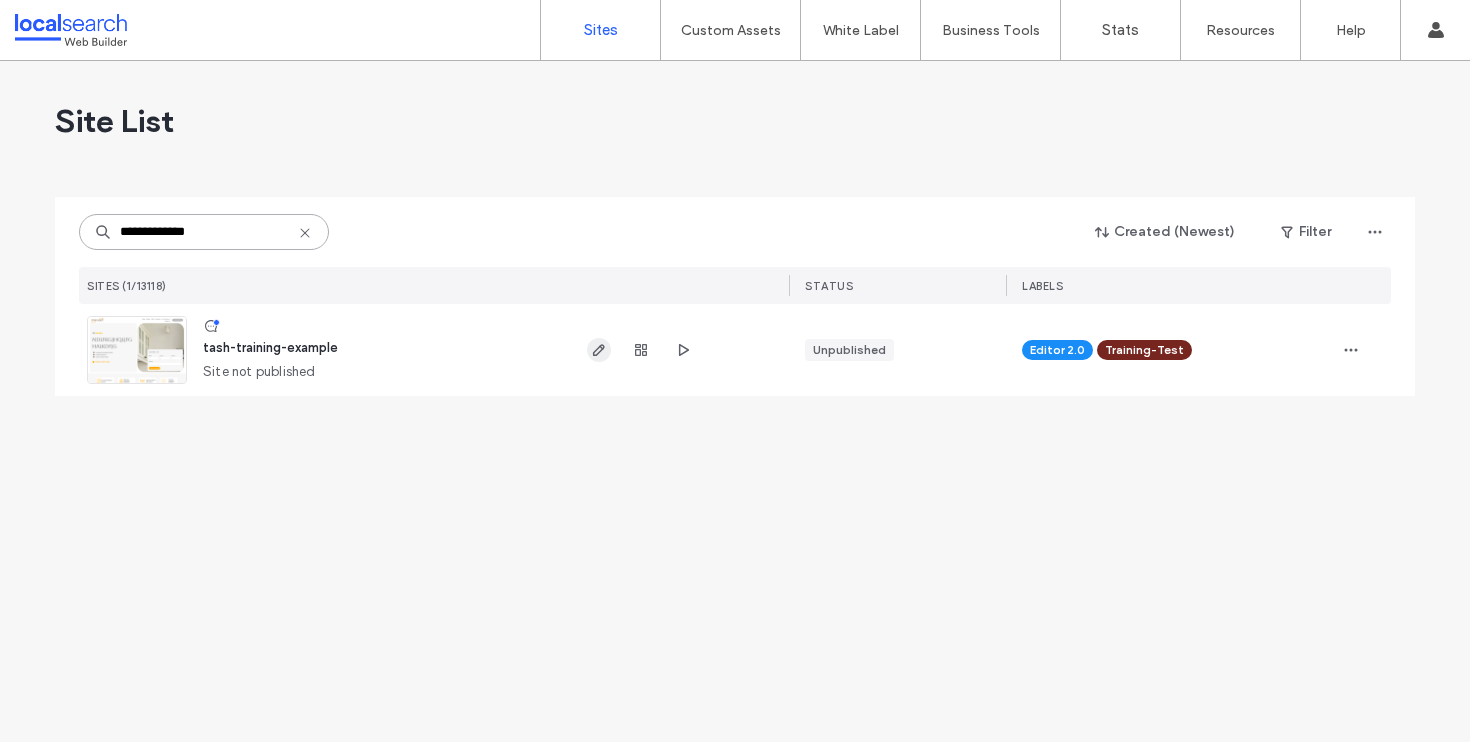 type on "**********" 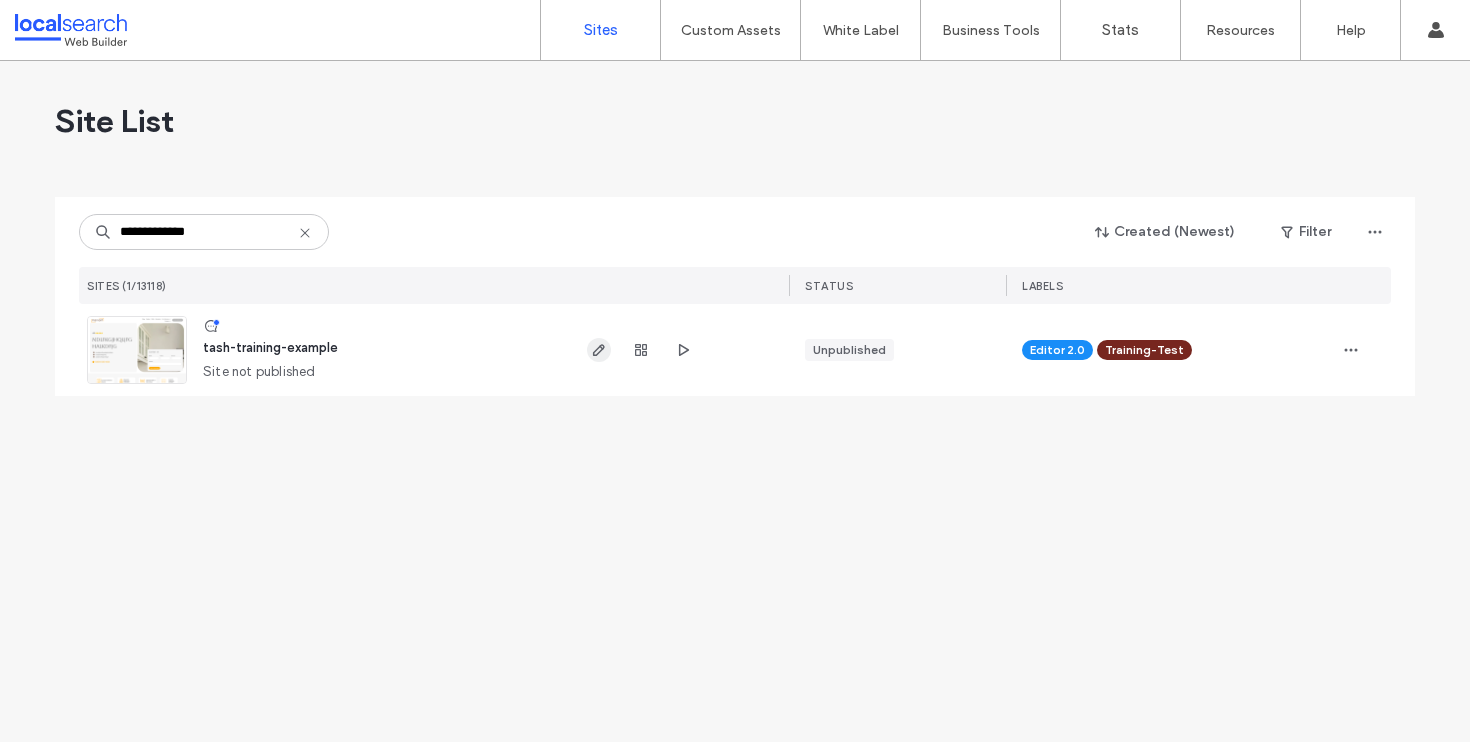 click 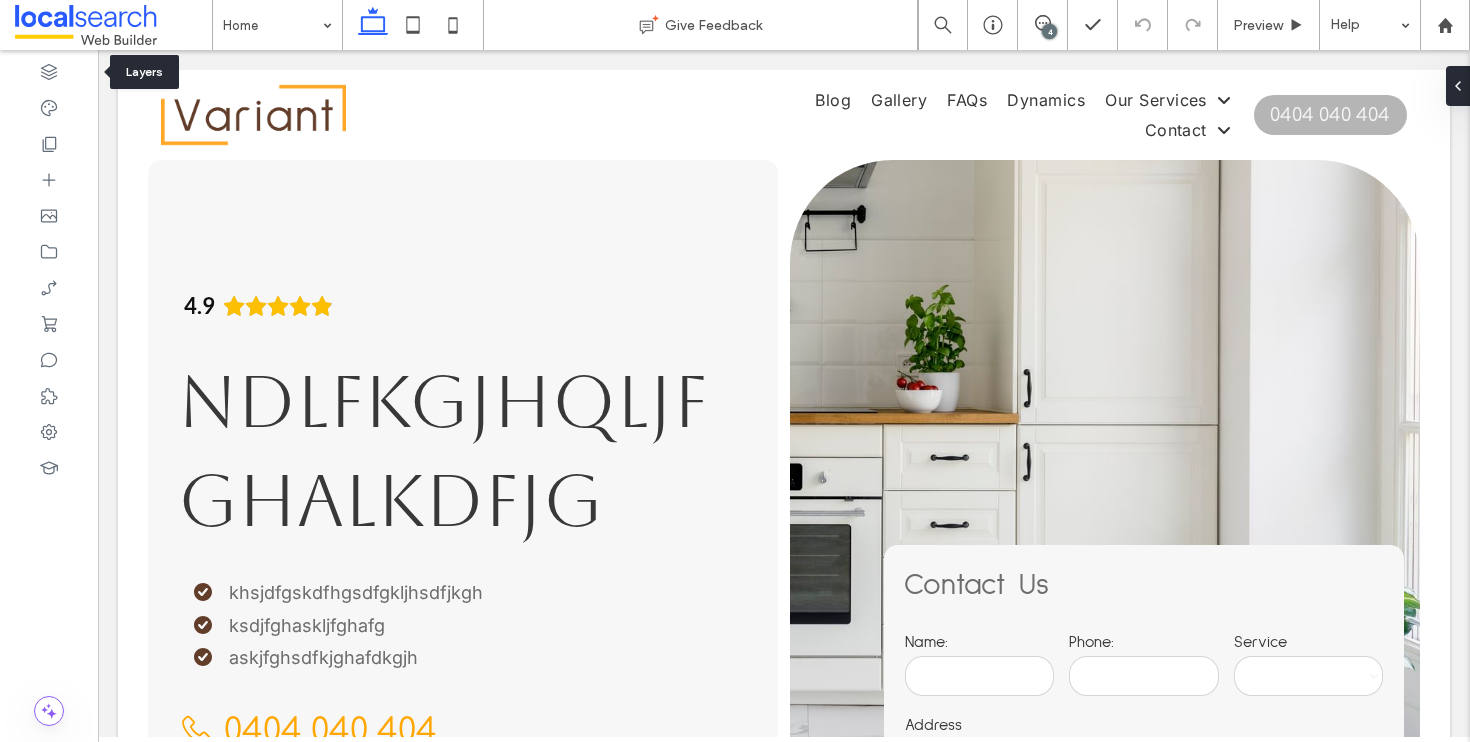 scroll, scrollTop: 0, scrollLeft: 0, axis: both 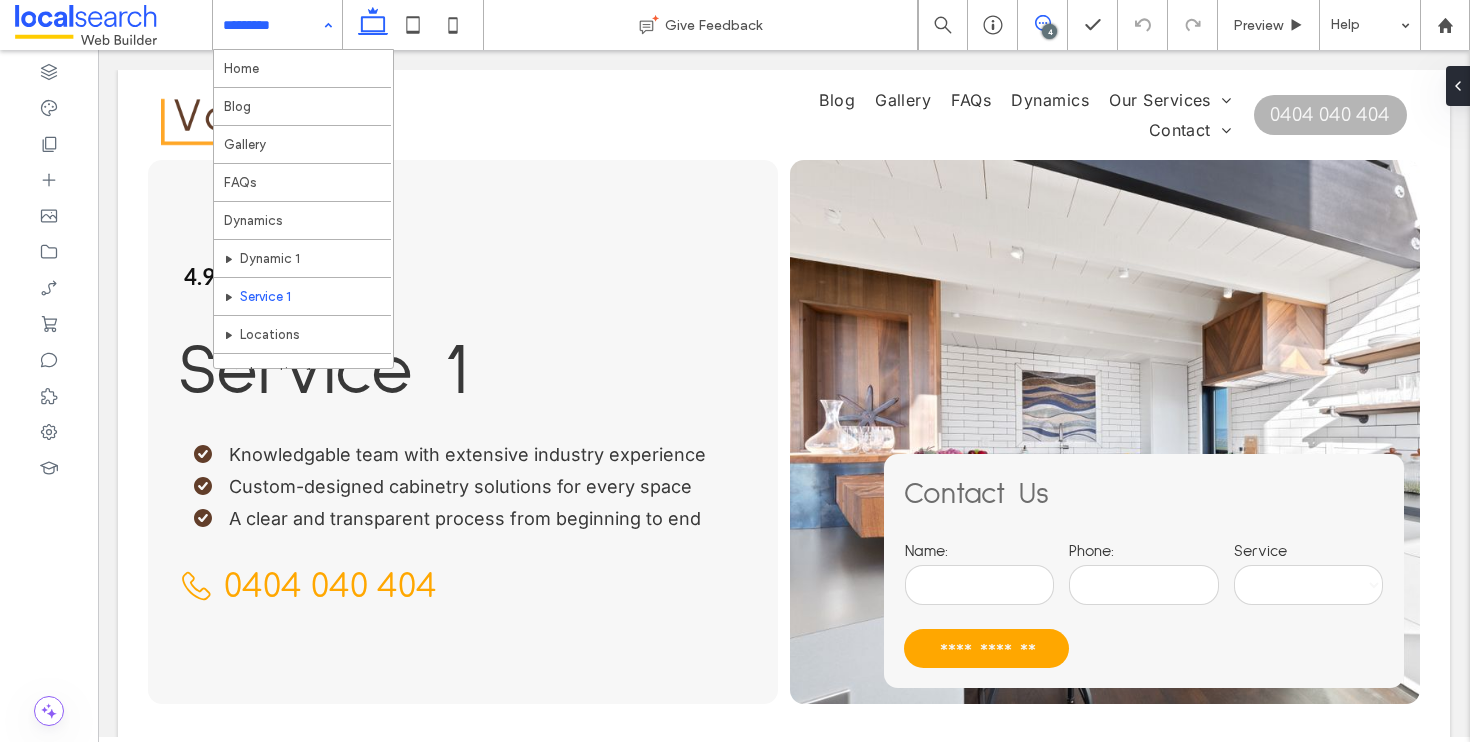 click 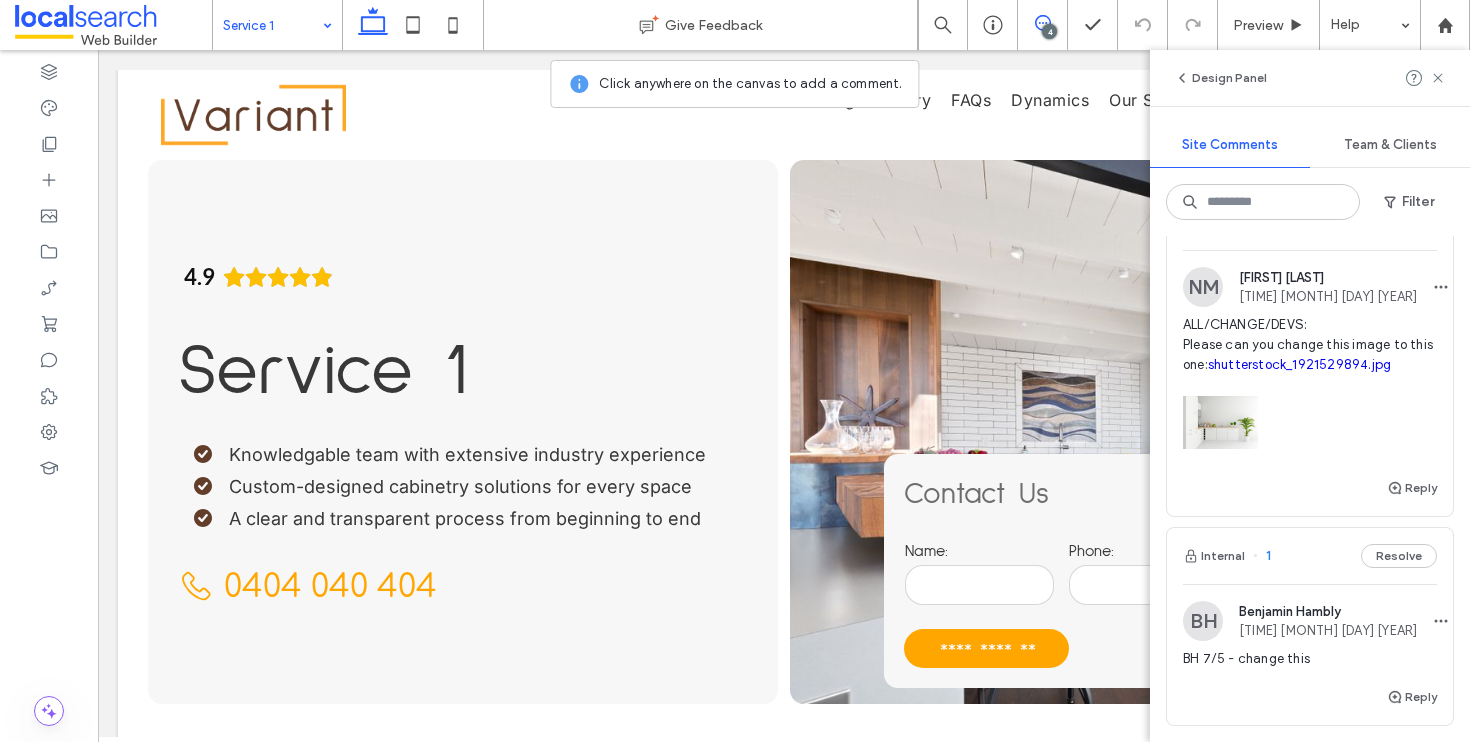 scroll, scrollTop: 1912, scrollLeft: 0, axis: vertical 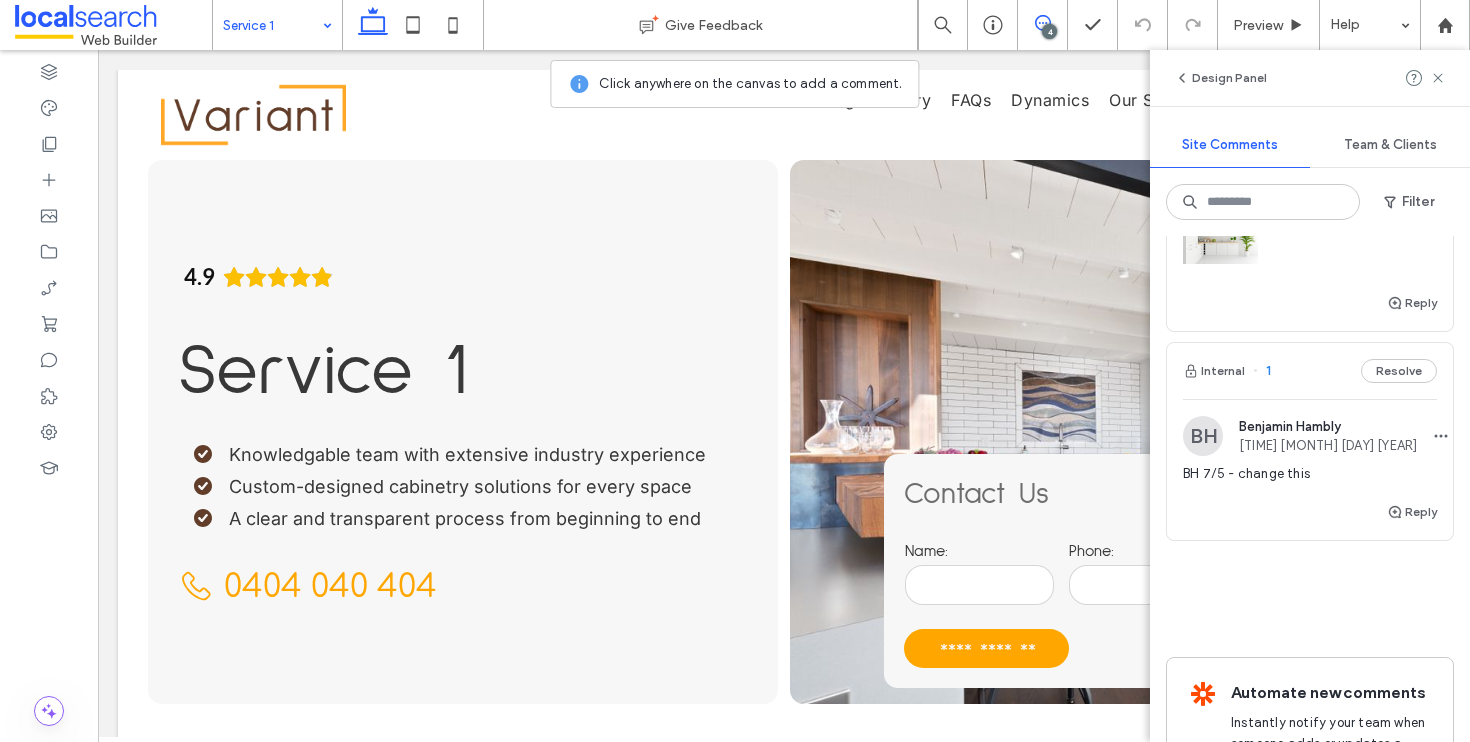 click 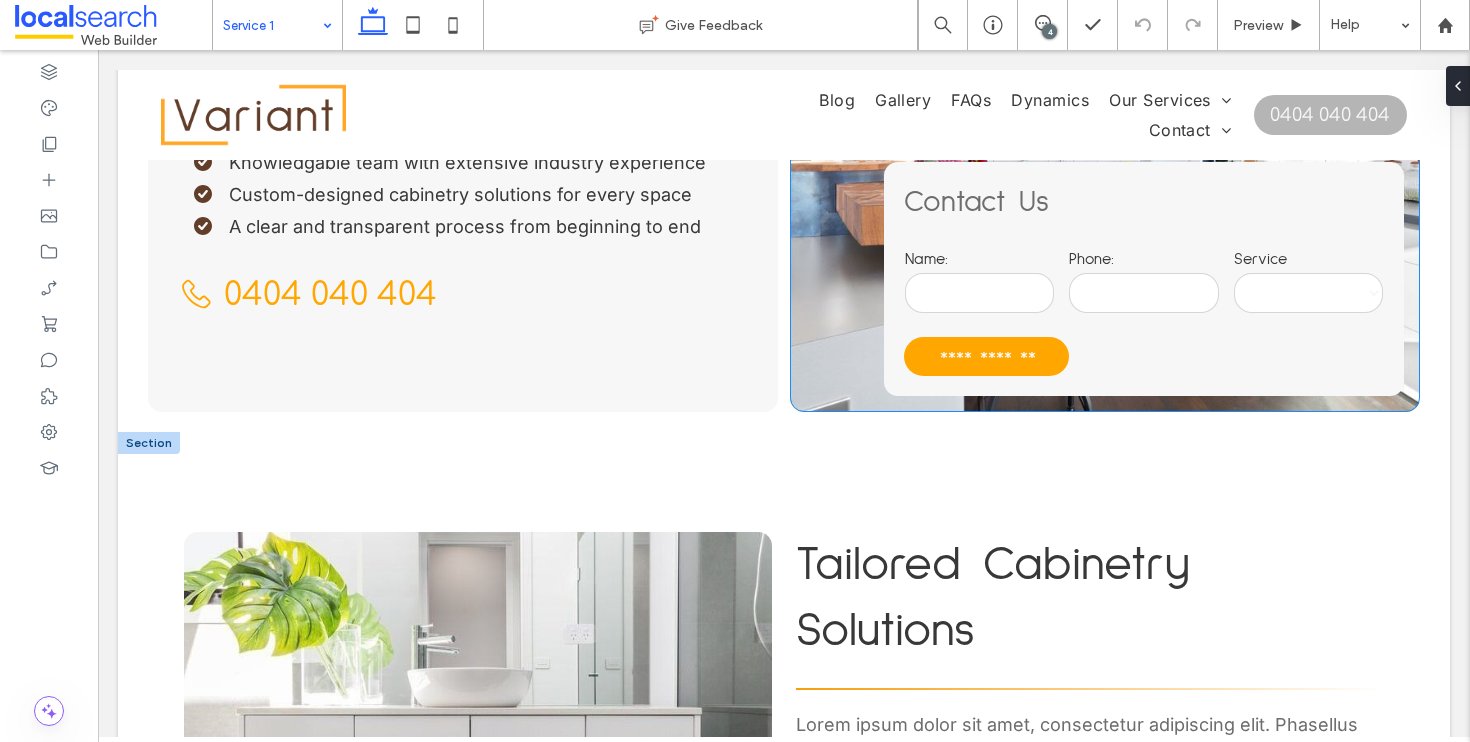 scroll, scrollTop: 0, scrollLeft: 0, axis: both 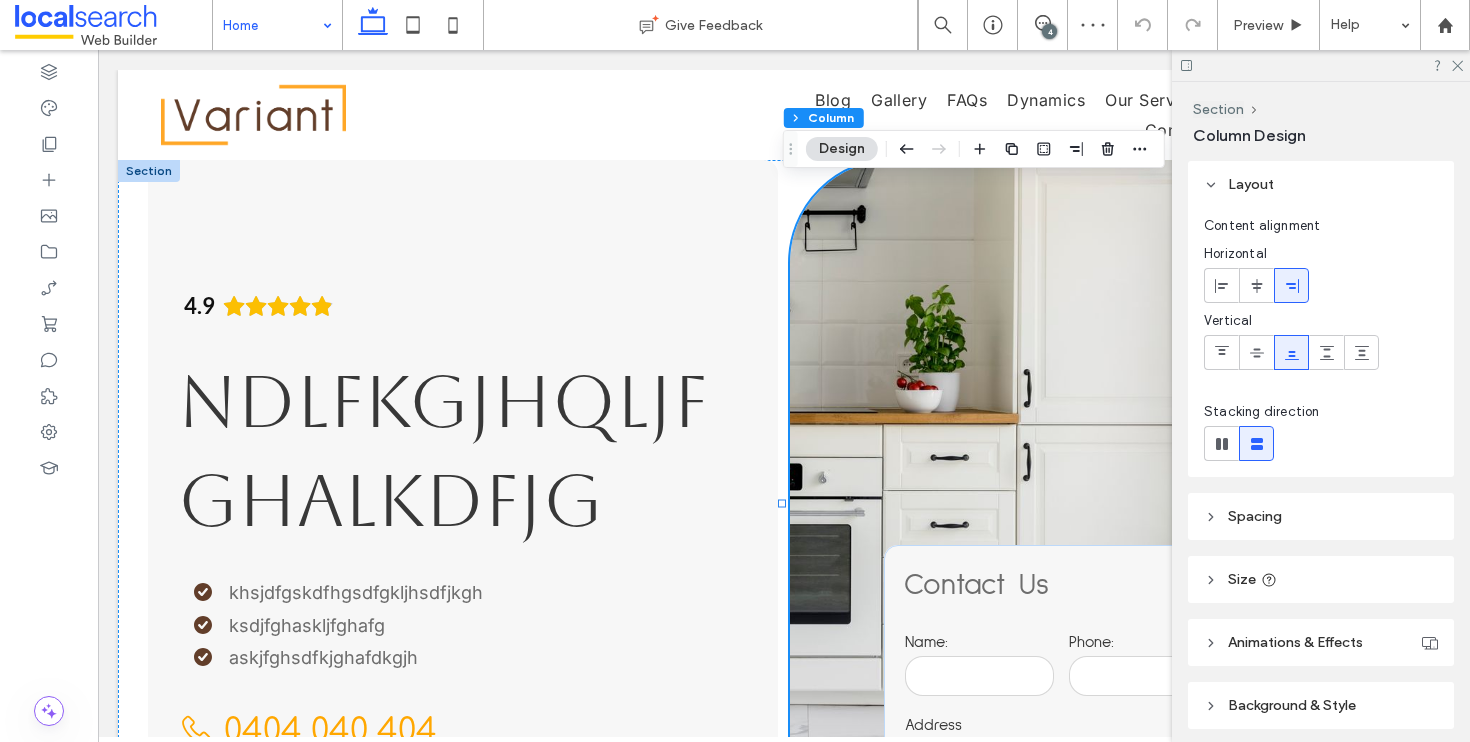 click on "Background & Style" at bounding box center (1292, 705) 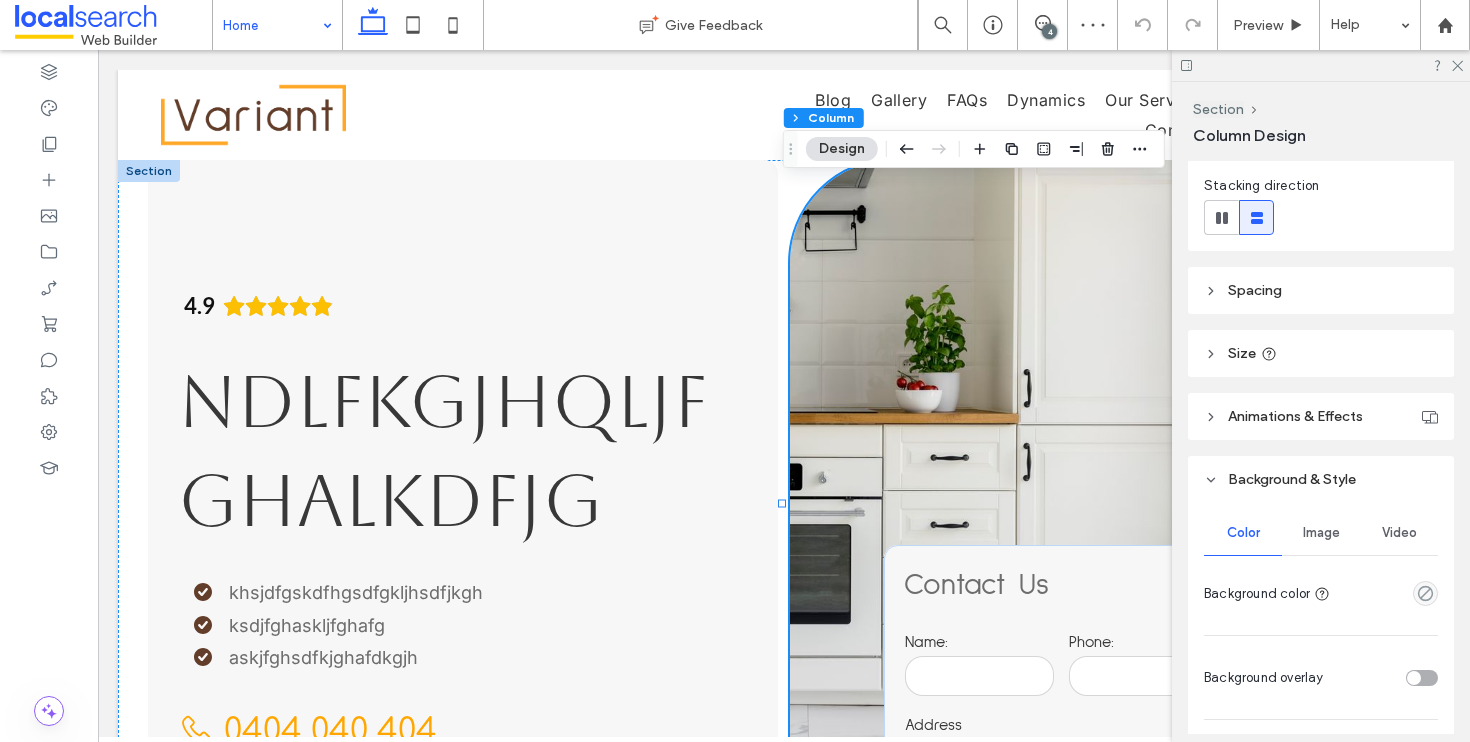 scroll, scrollTop: 388, scrollLeft: 0, axis: vertical 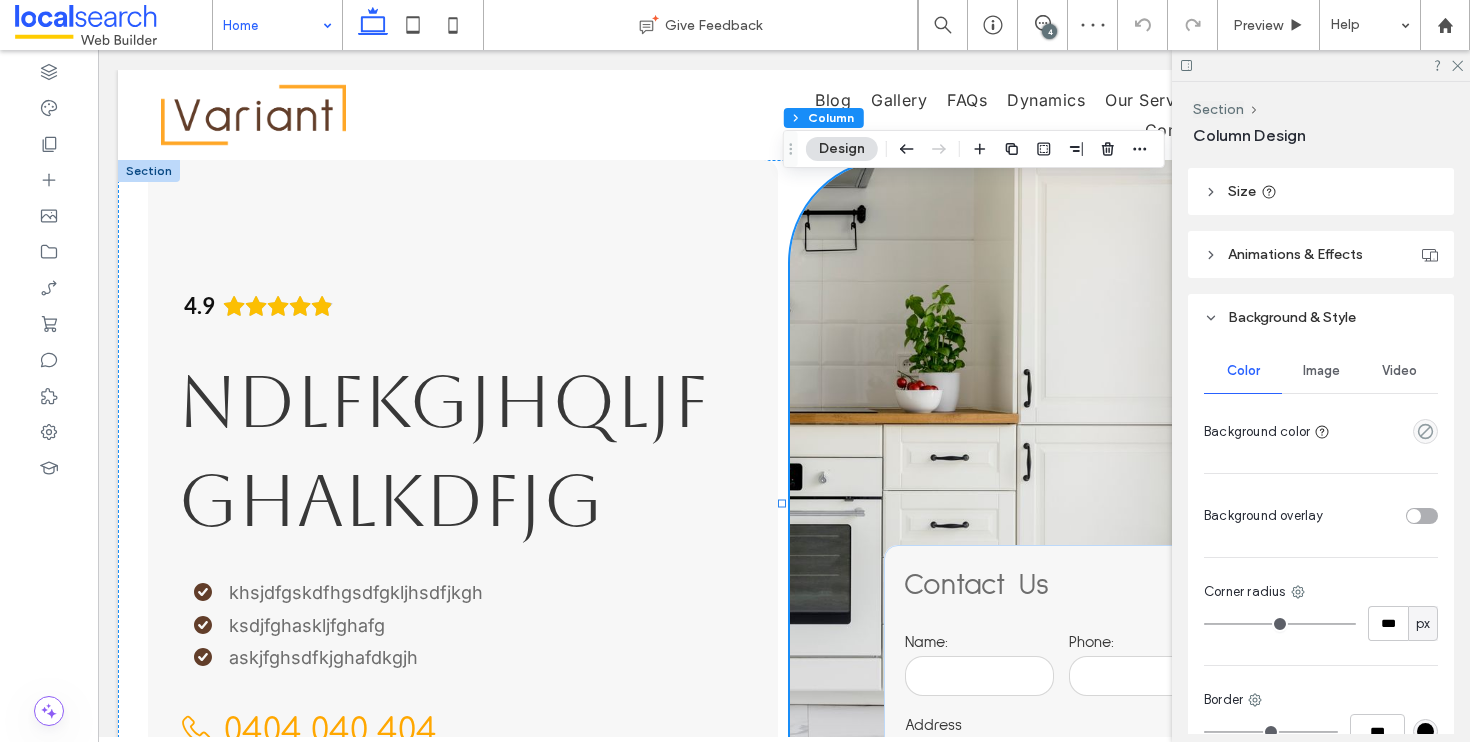 click on "Image" at bounding box center (1321, 371) 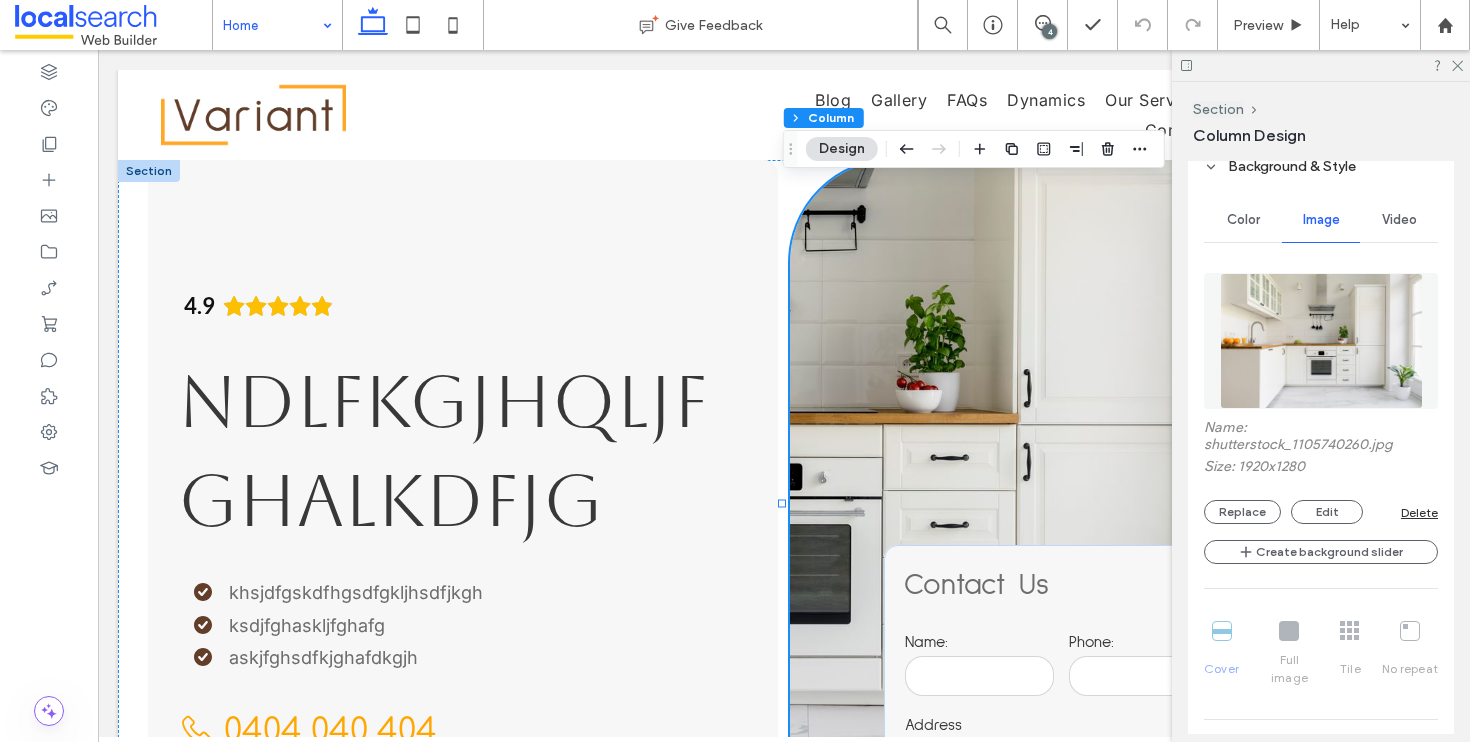 scroll, scrollTop: 580, scrollLeft: 0, axis: vertical 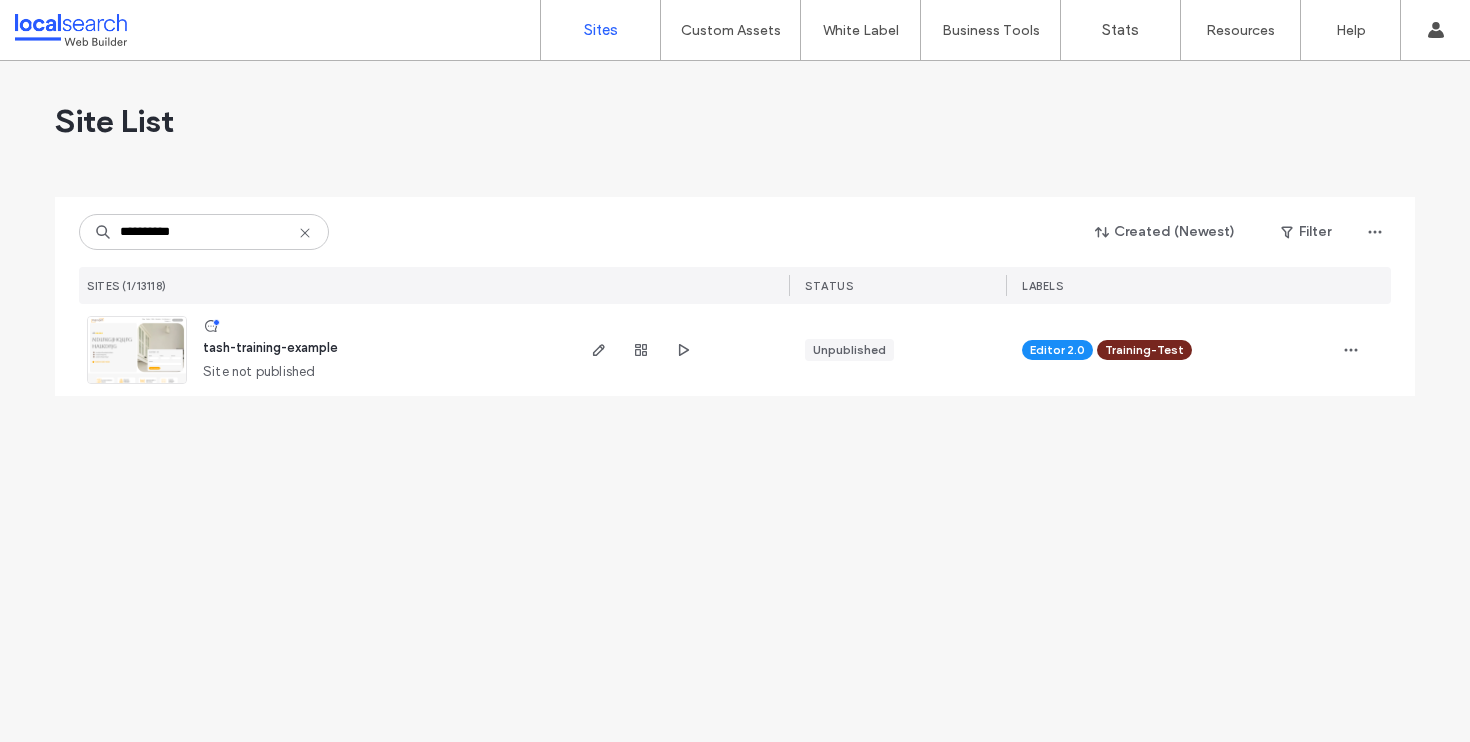 type on "**********" 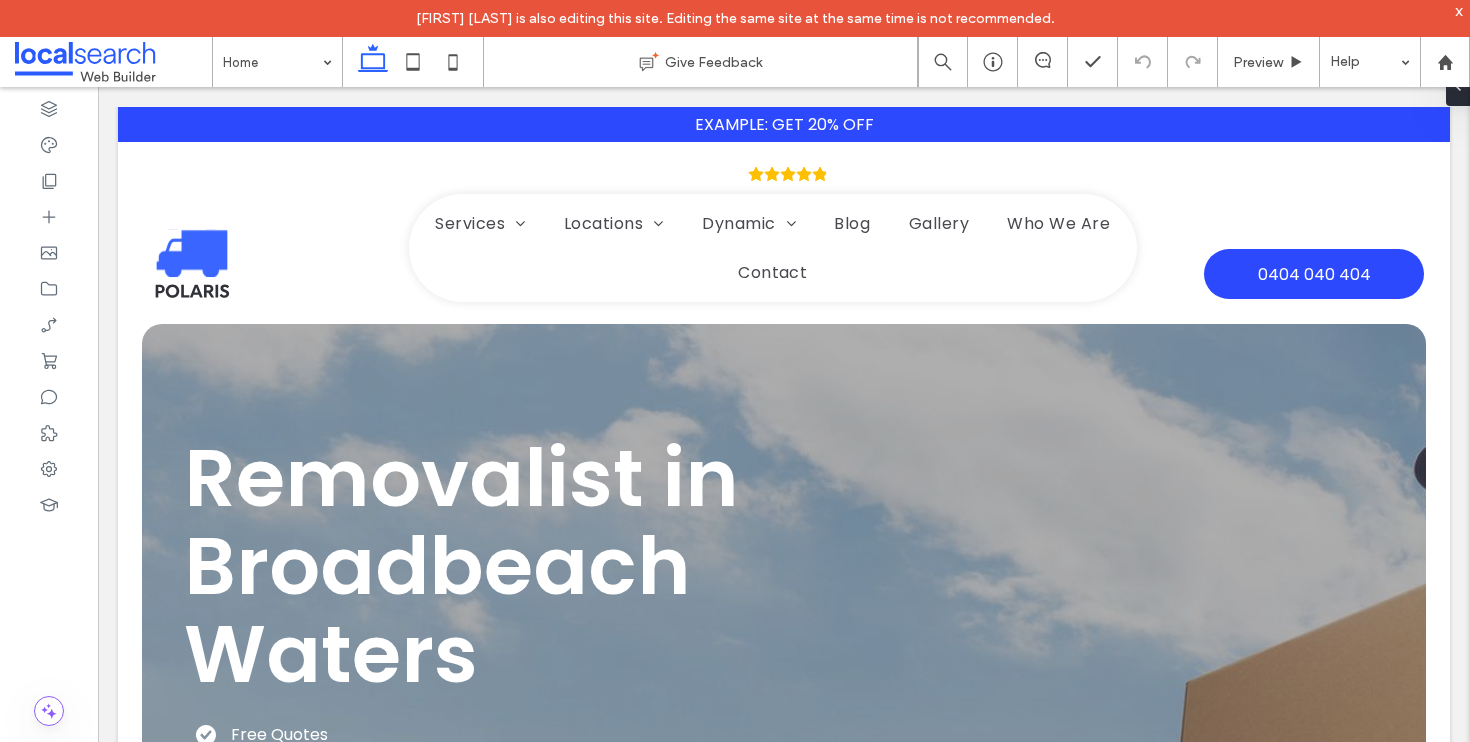 scroll, scrollTop: 0, scrollLeft: 0, axis: both 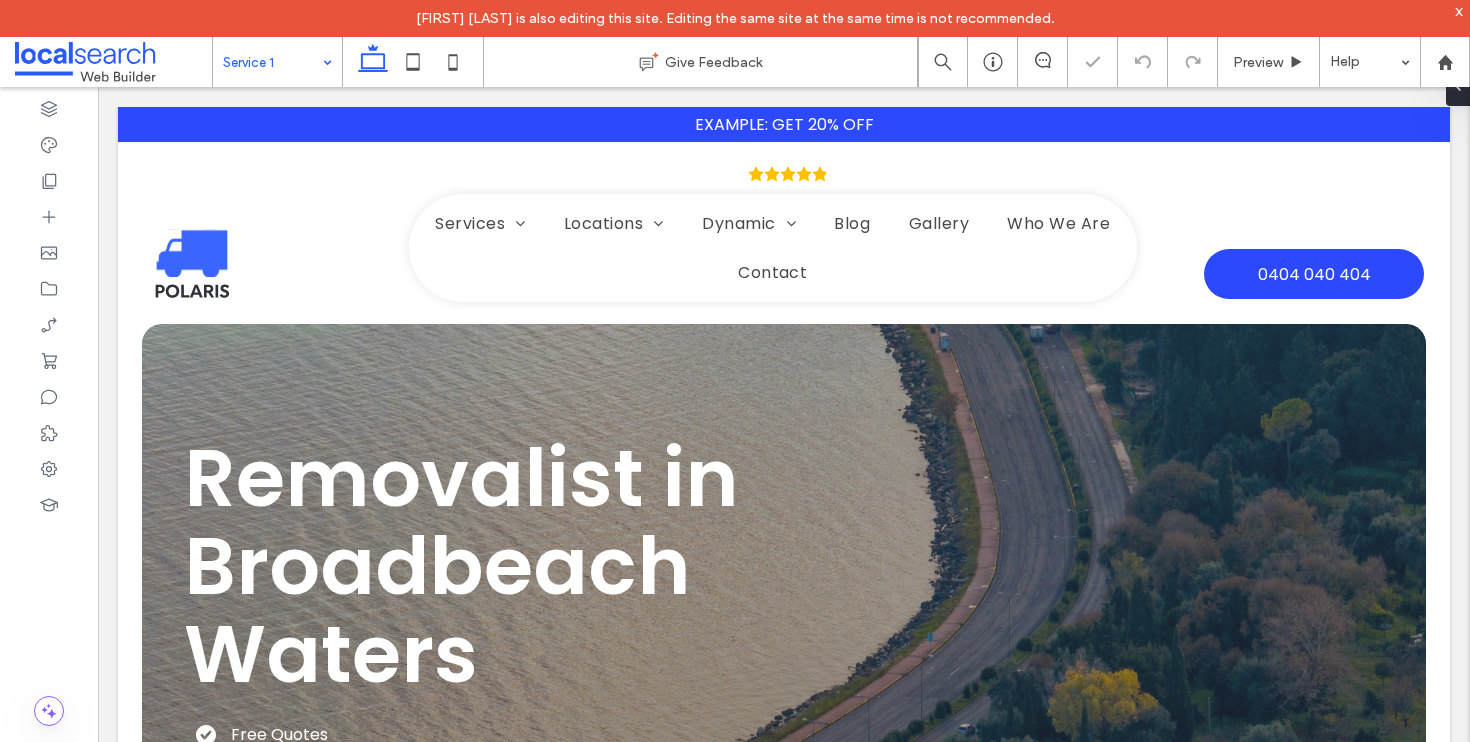 click at bounding box center [272, 62] 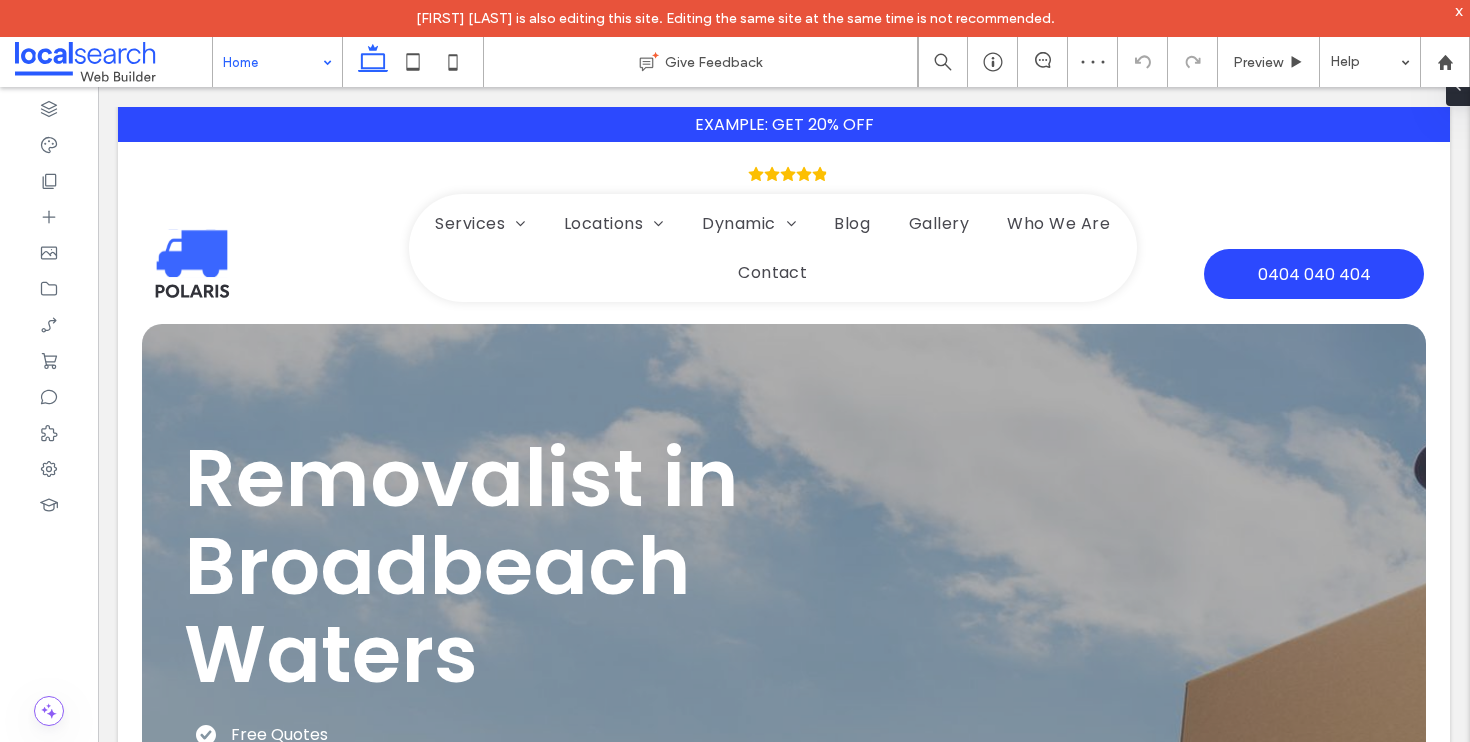 scroll, scrollTop: 0, scrollLeft: 0, axis: both 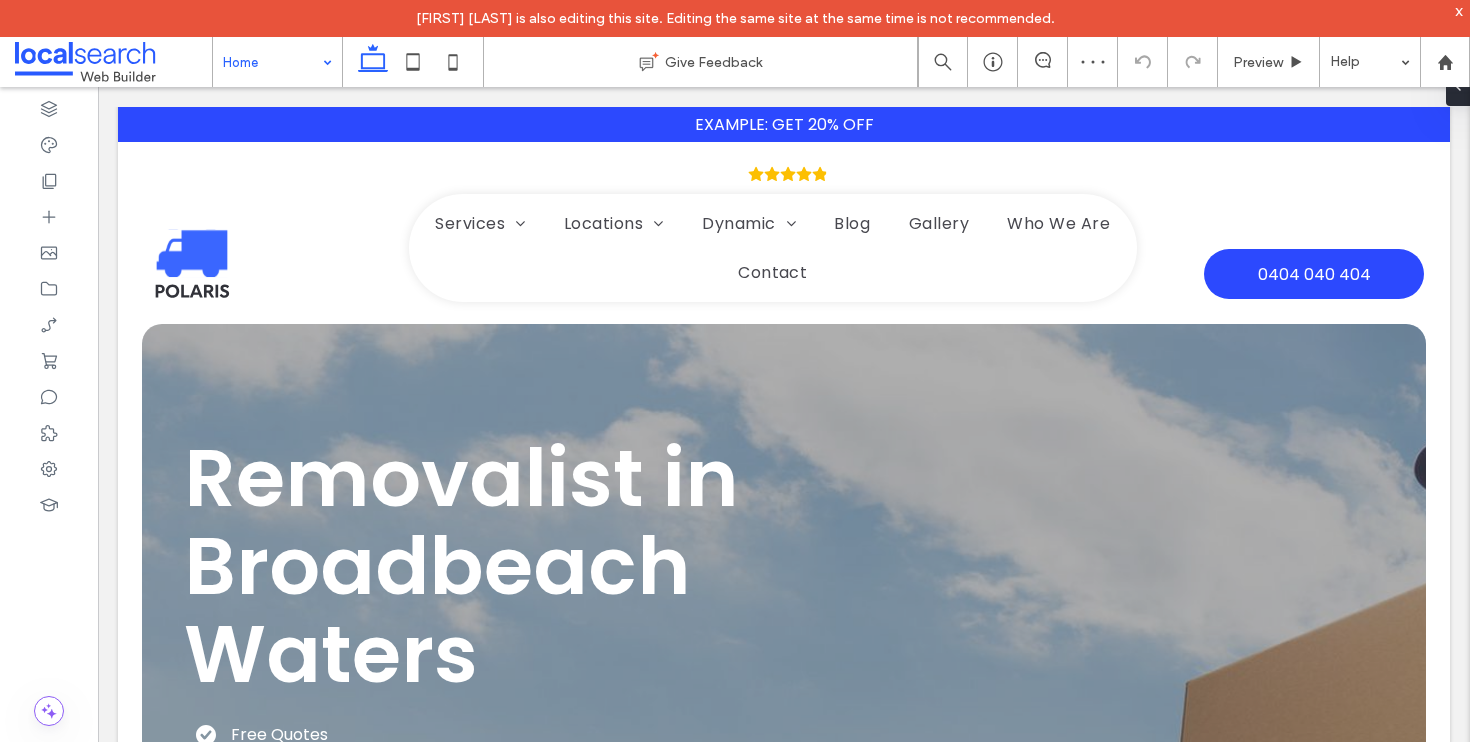 click on "Home" at bounding box center [277, 62] 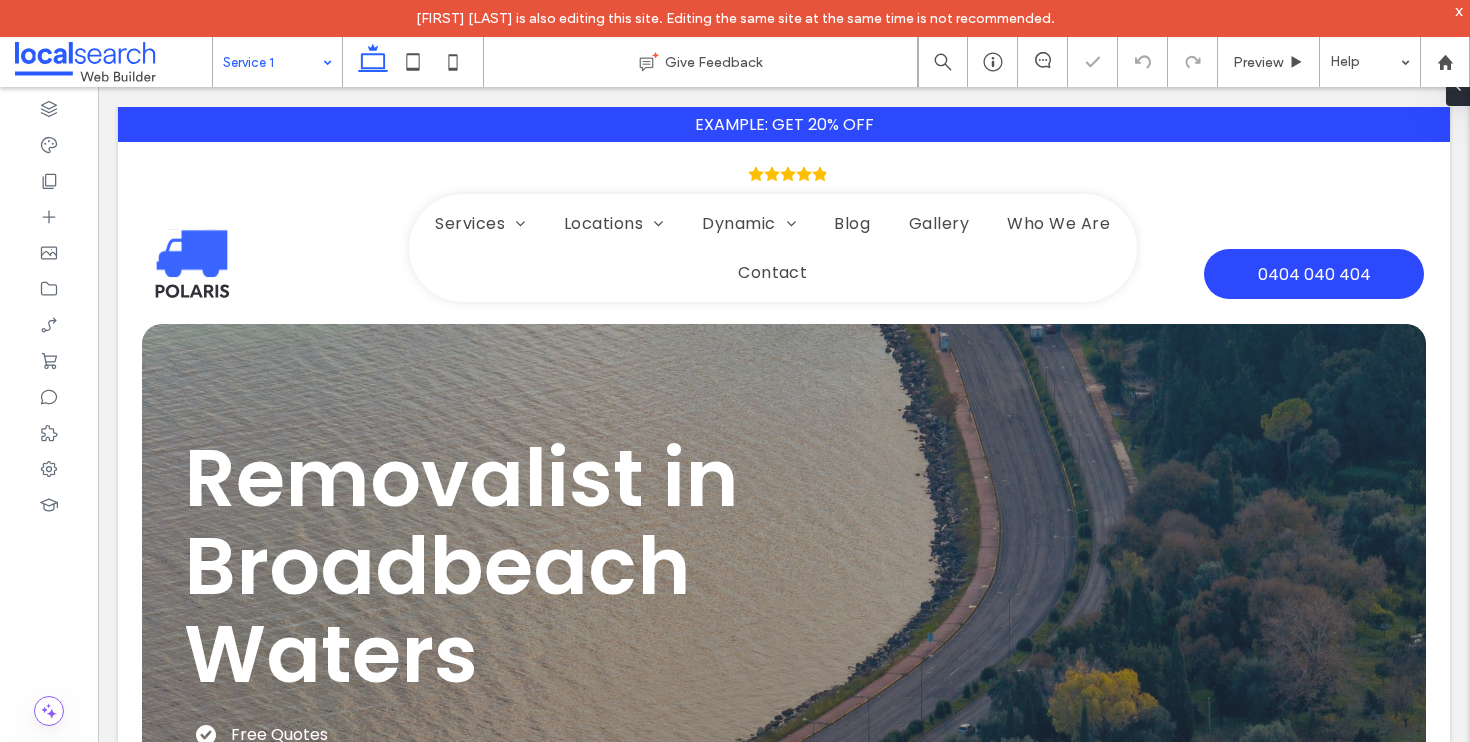 scroll, scrollTop: 0, scrollLeft: 0, axis: both 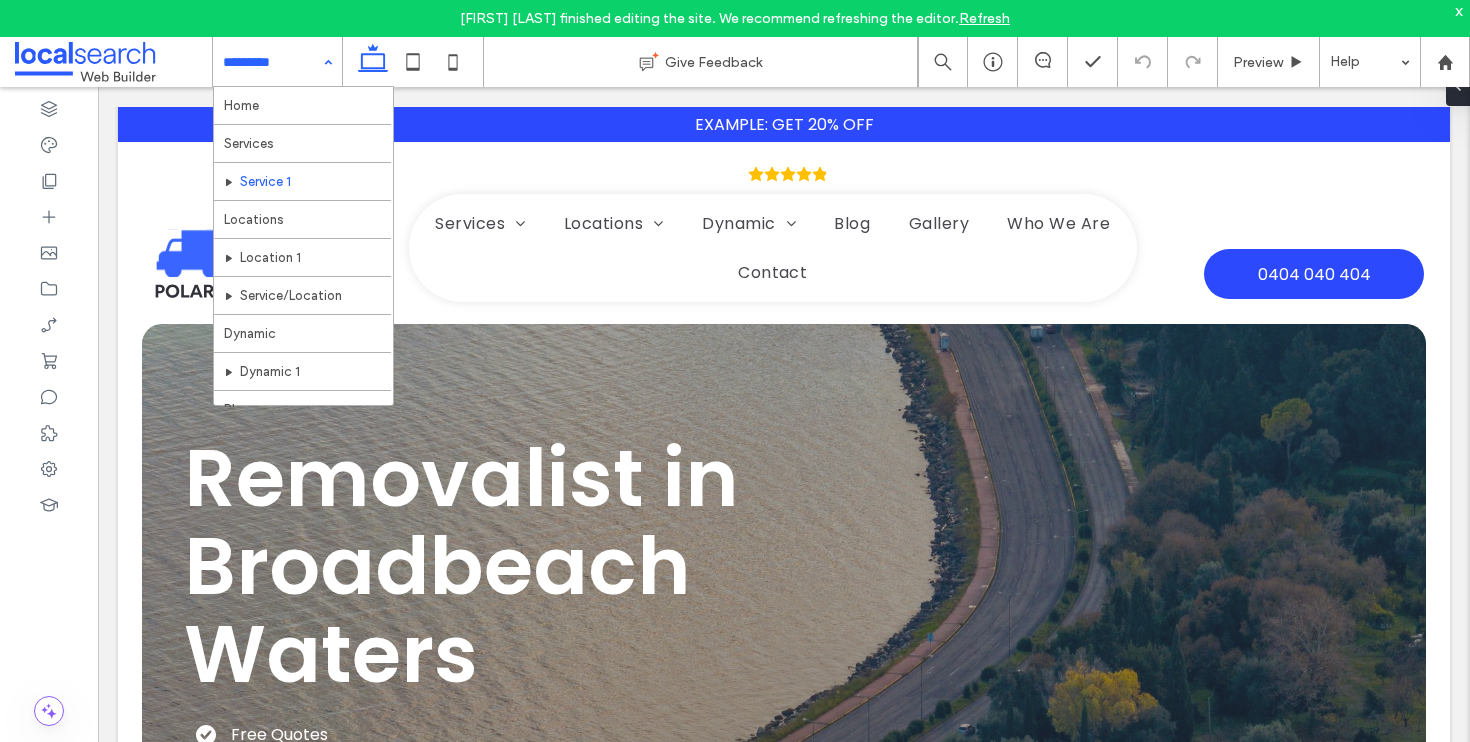 click on "Home Services Service 1 Locations Location 1 Service/Location Dynamic Dynamic 1 Blog Gallery FAQs Who We Are Contact" at bounding box center [277, 62] 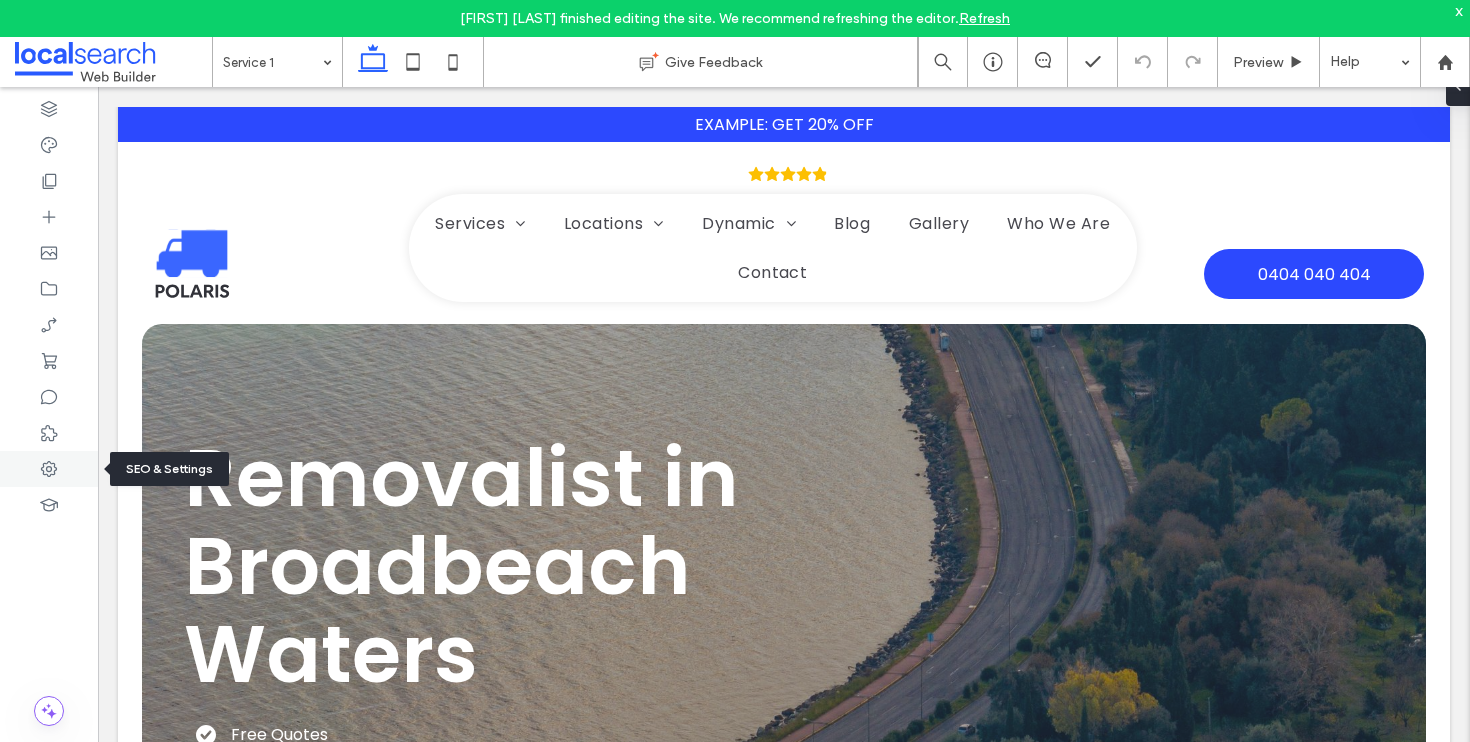 click at bounding box center [49, 469] 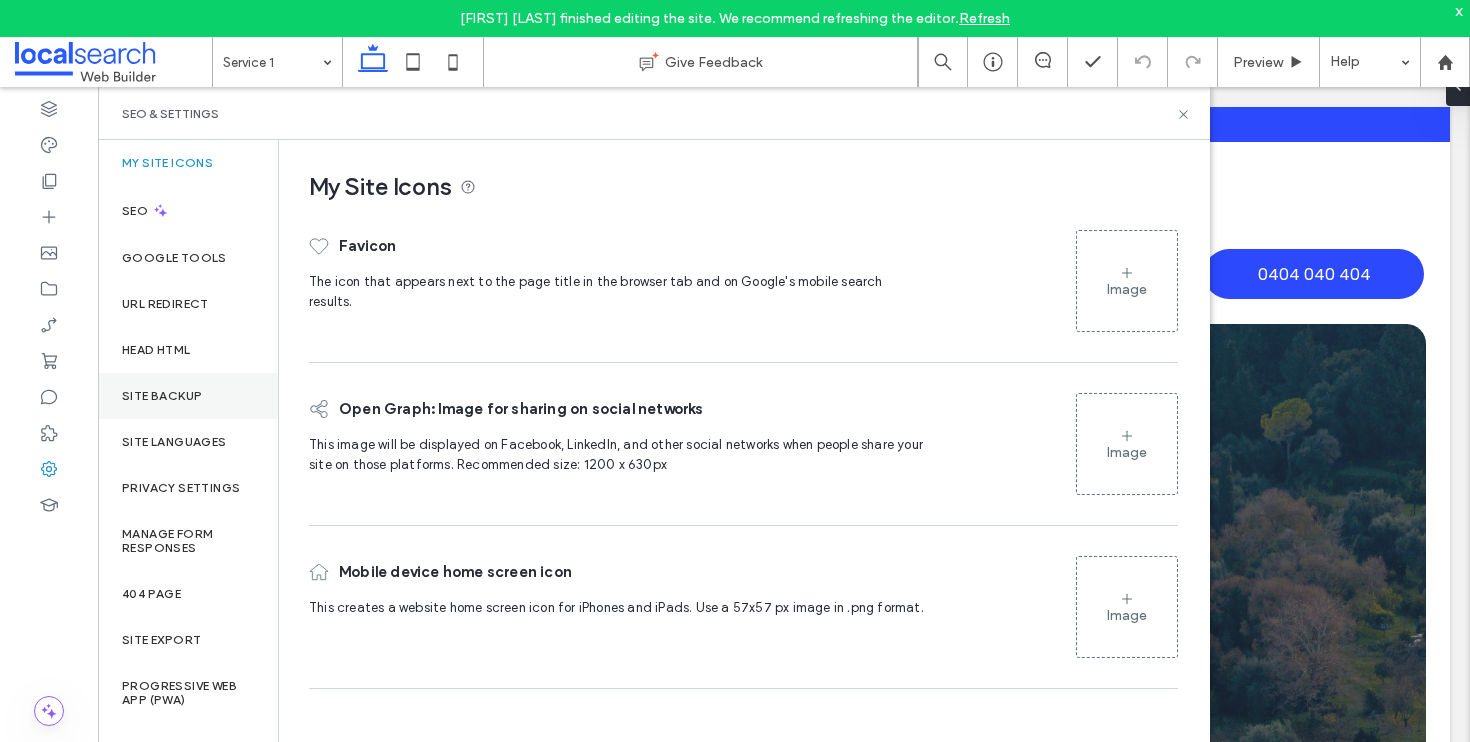 click on "Site Backup" at bounding box center [188, 396] 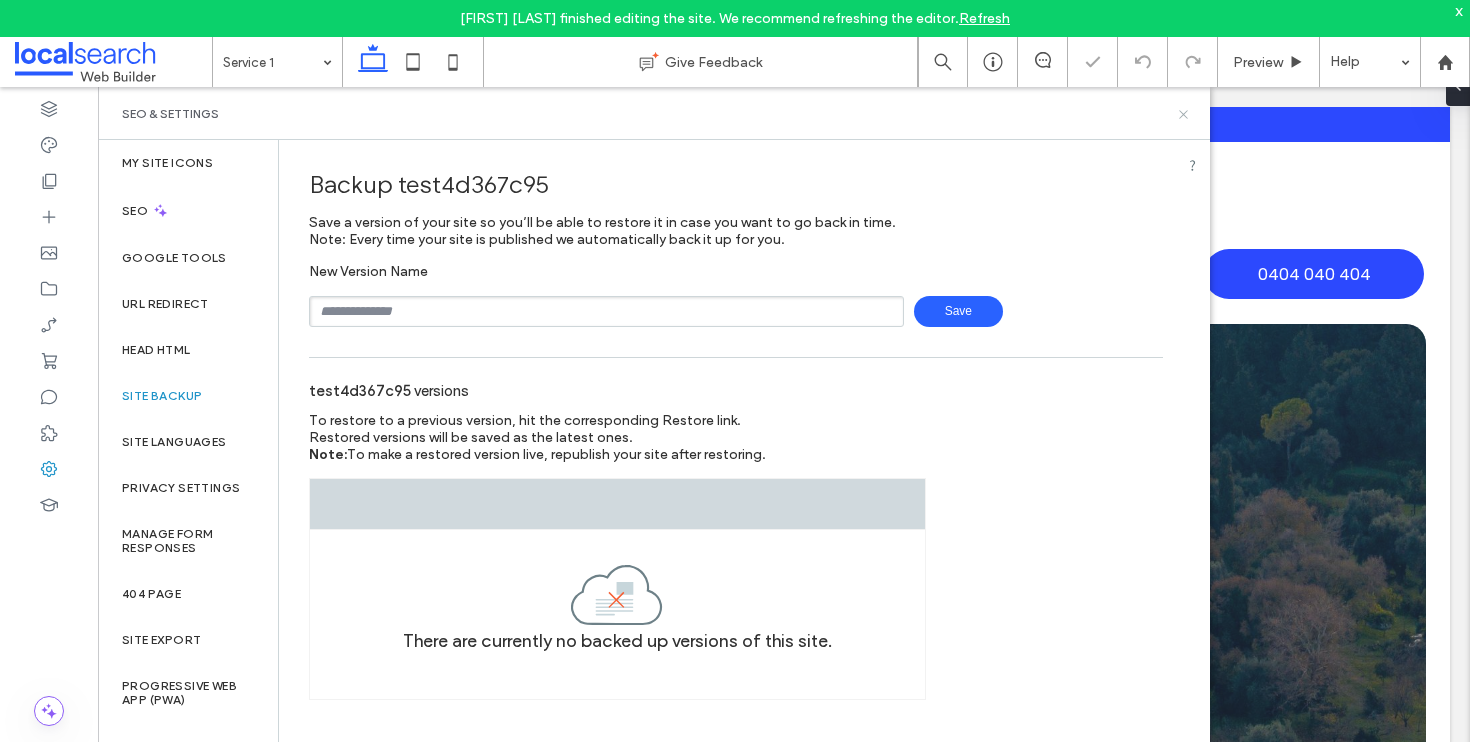 click 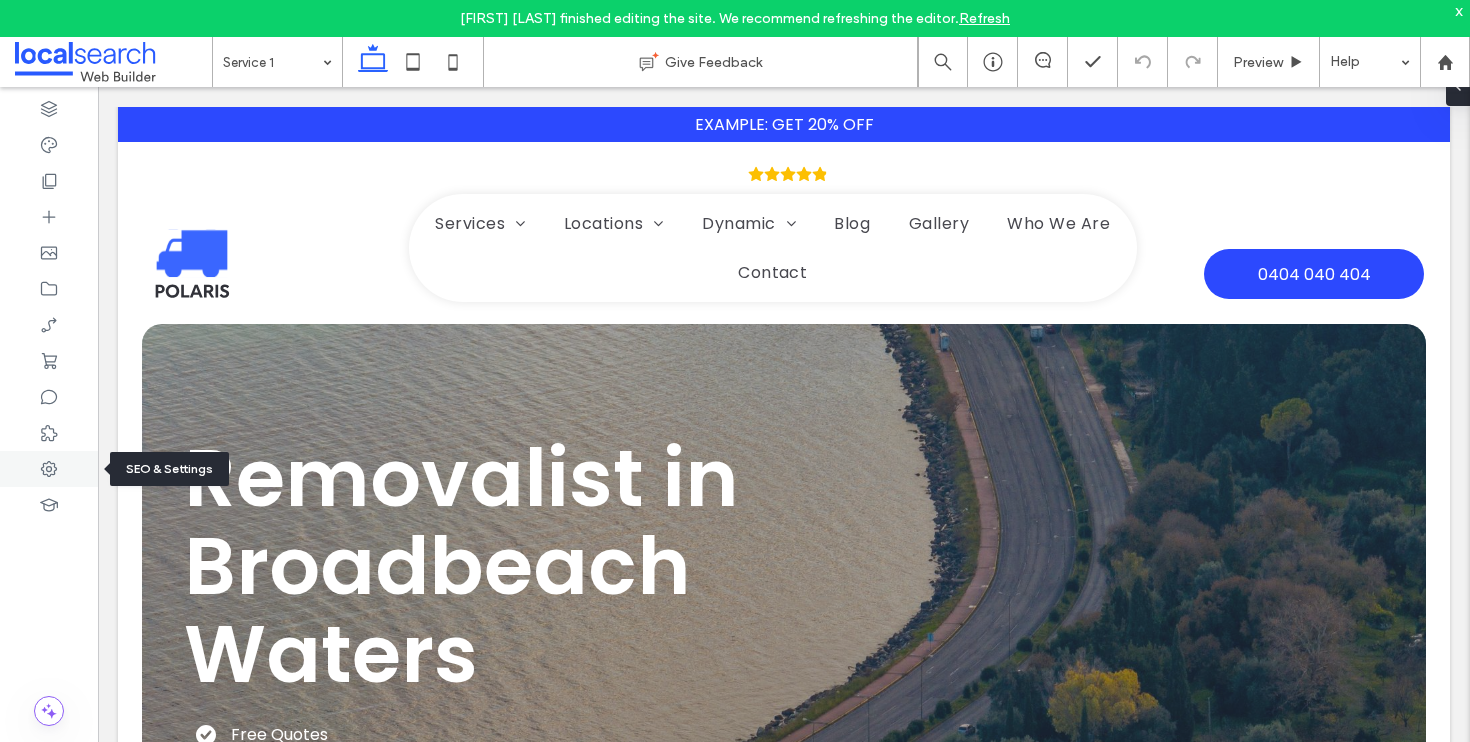 click 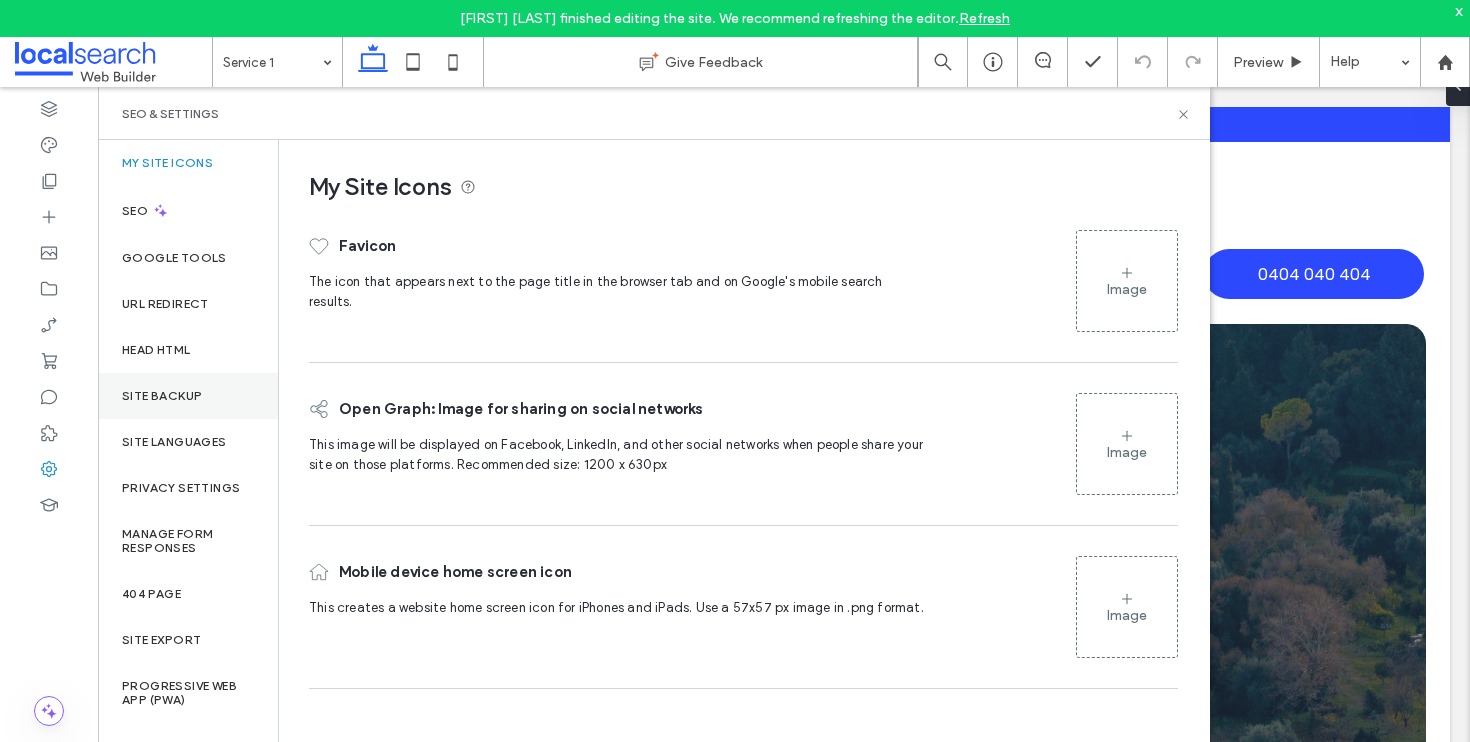 click on "Site Backup" at bounding box center (188, 396) 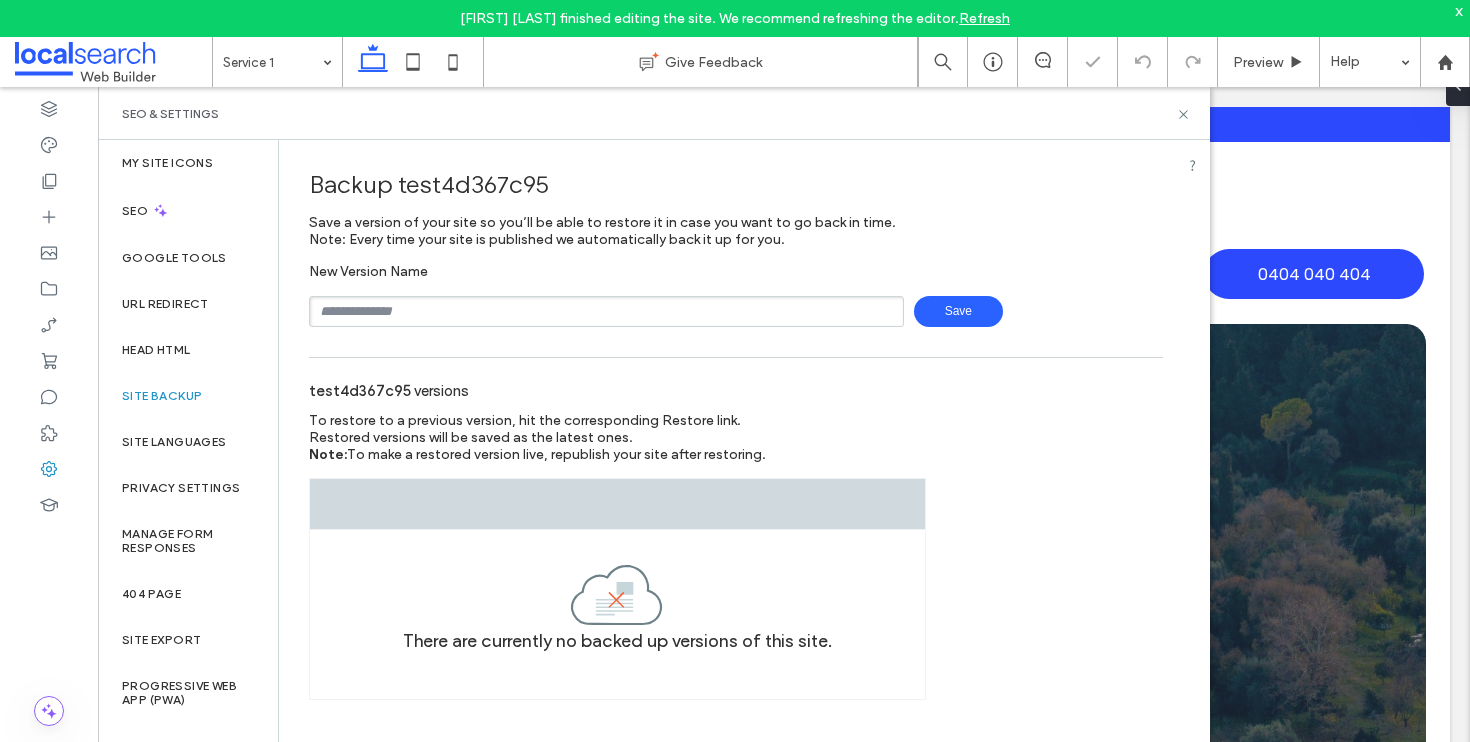 click at bounding box center (606, 311) 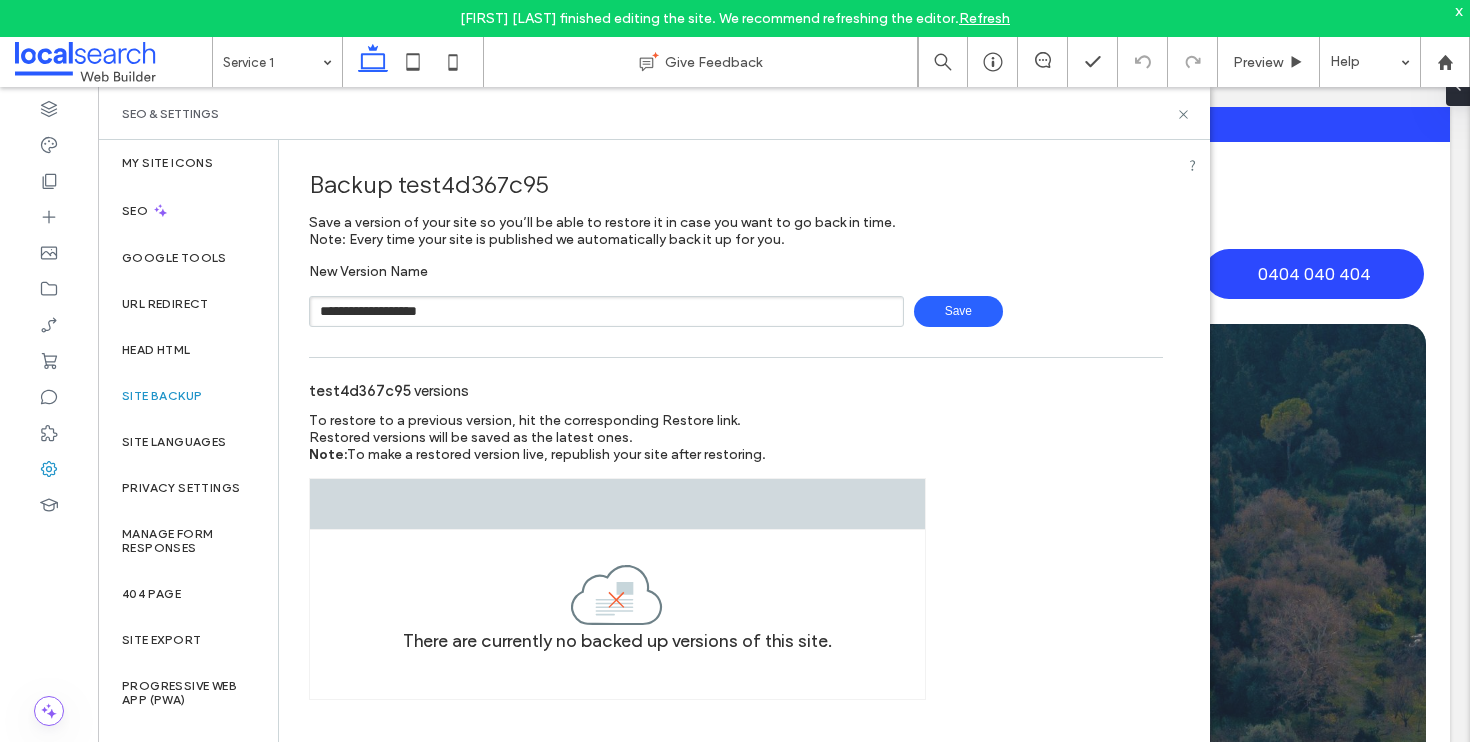 type on "**********" 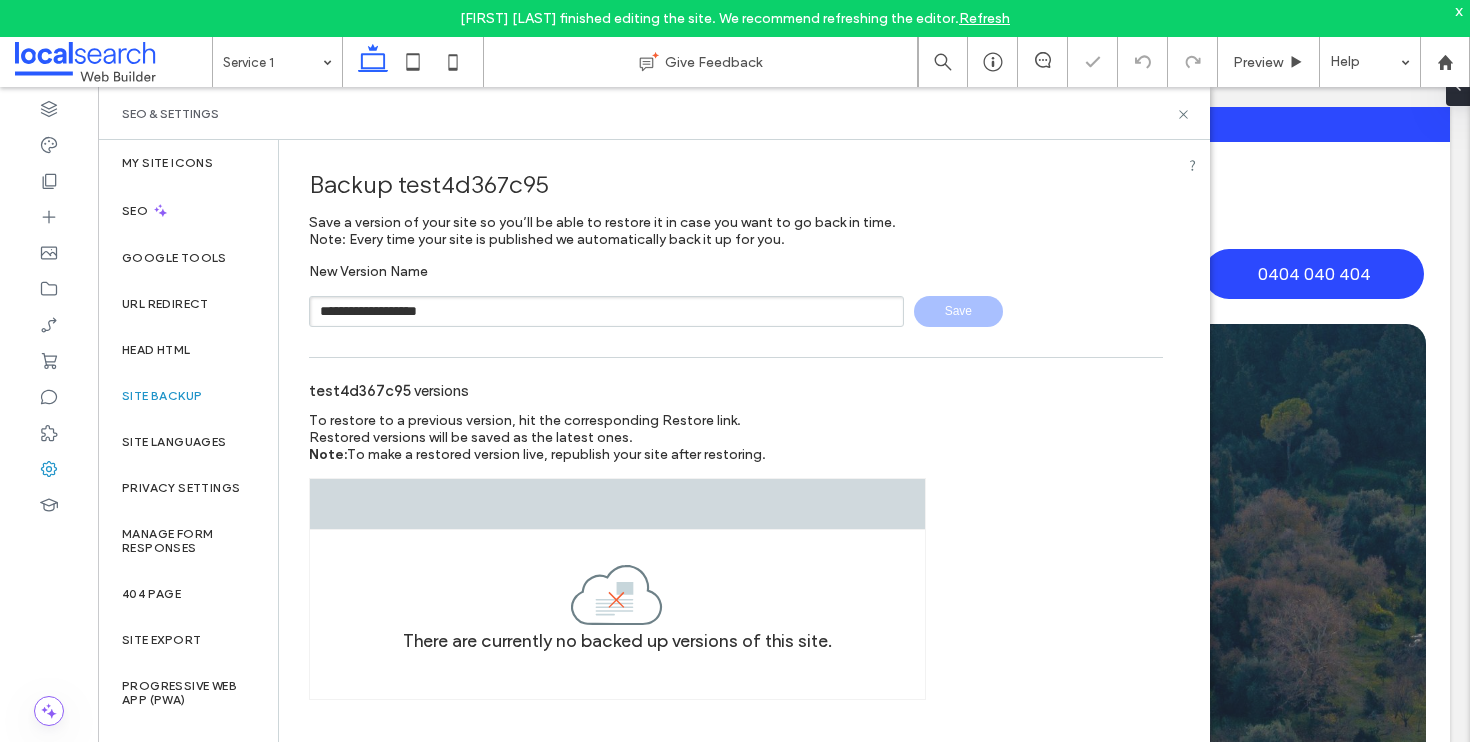 type 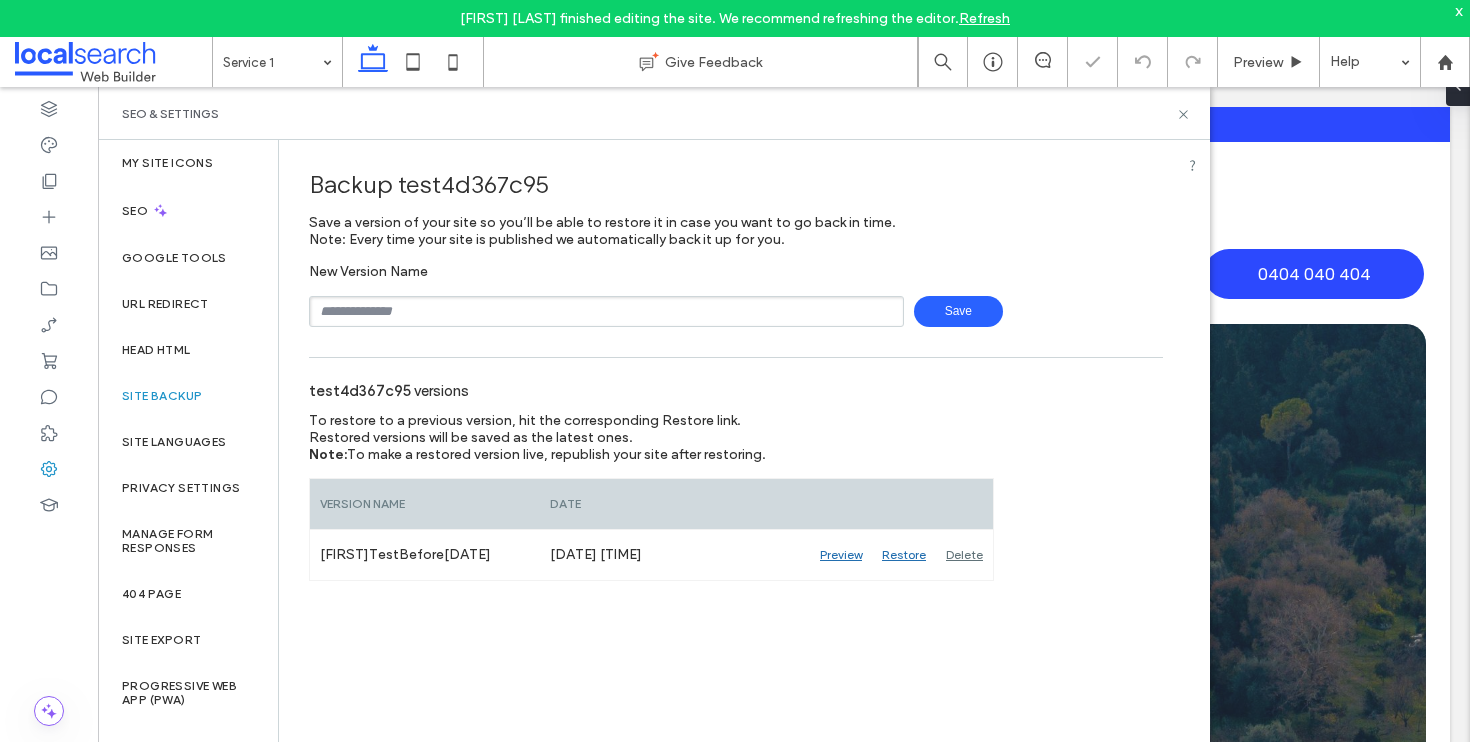 click on "SEO & Settings" at bounding box center (654, 113) 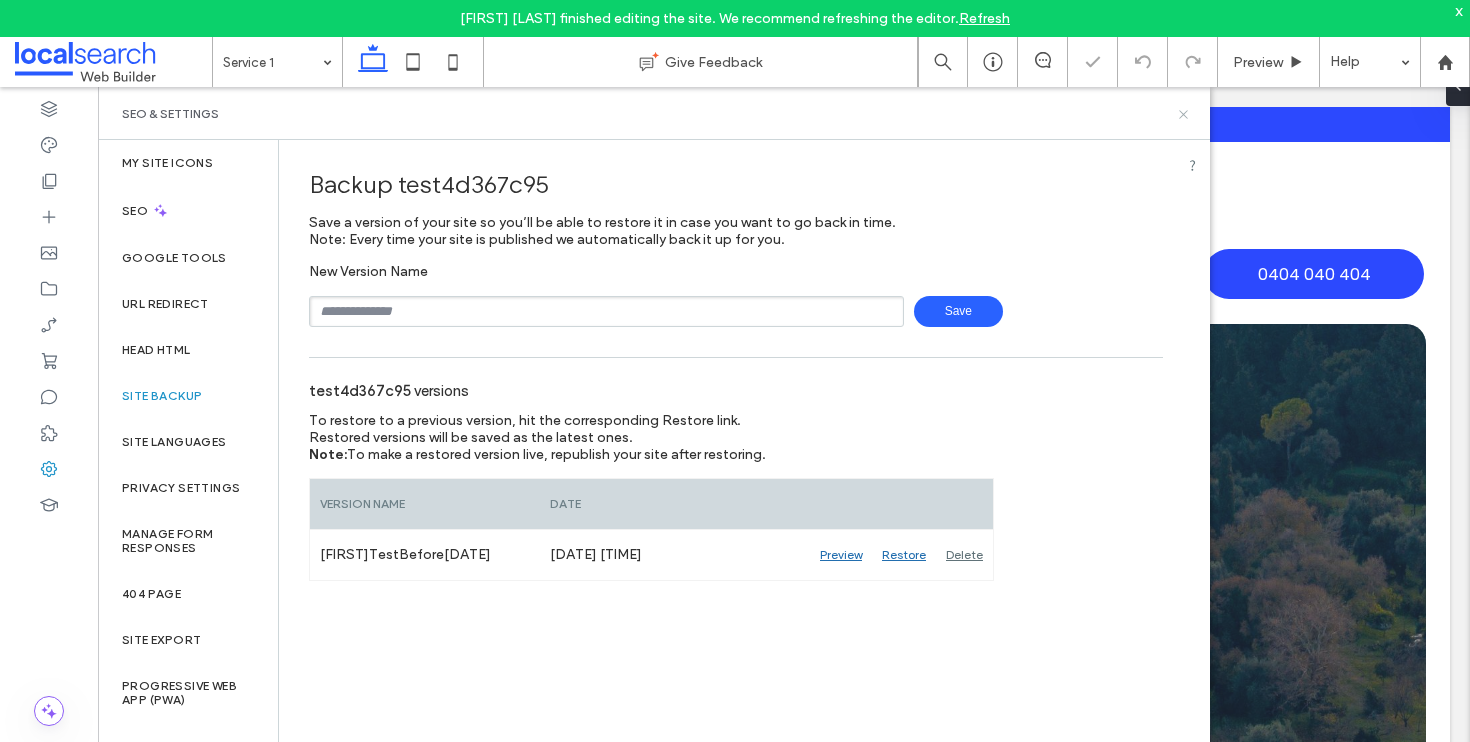 click 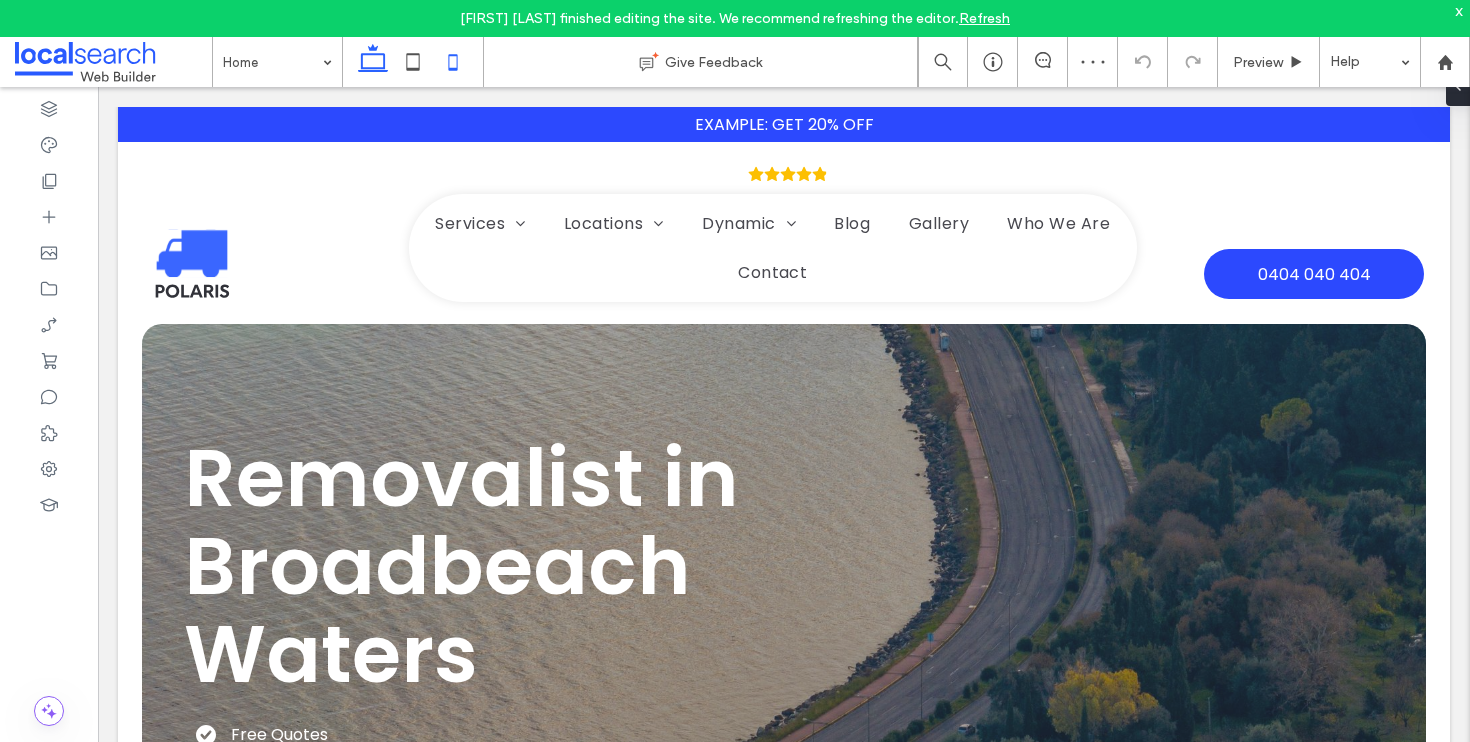 click 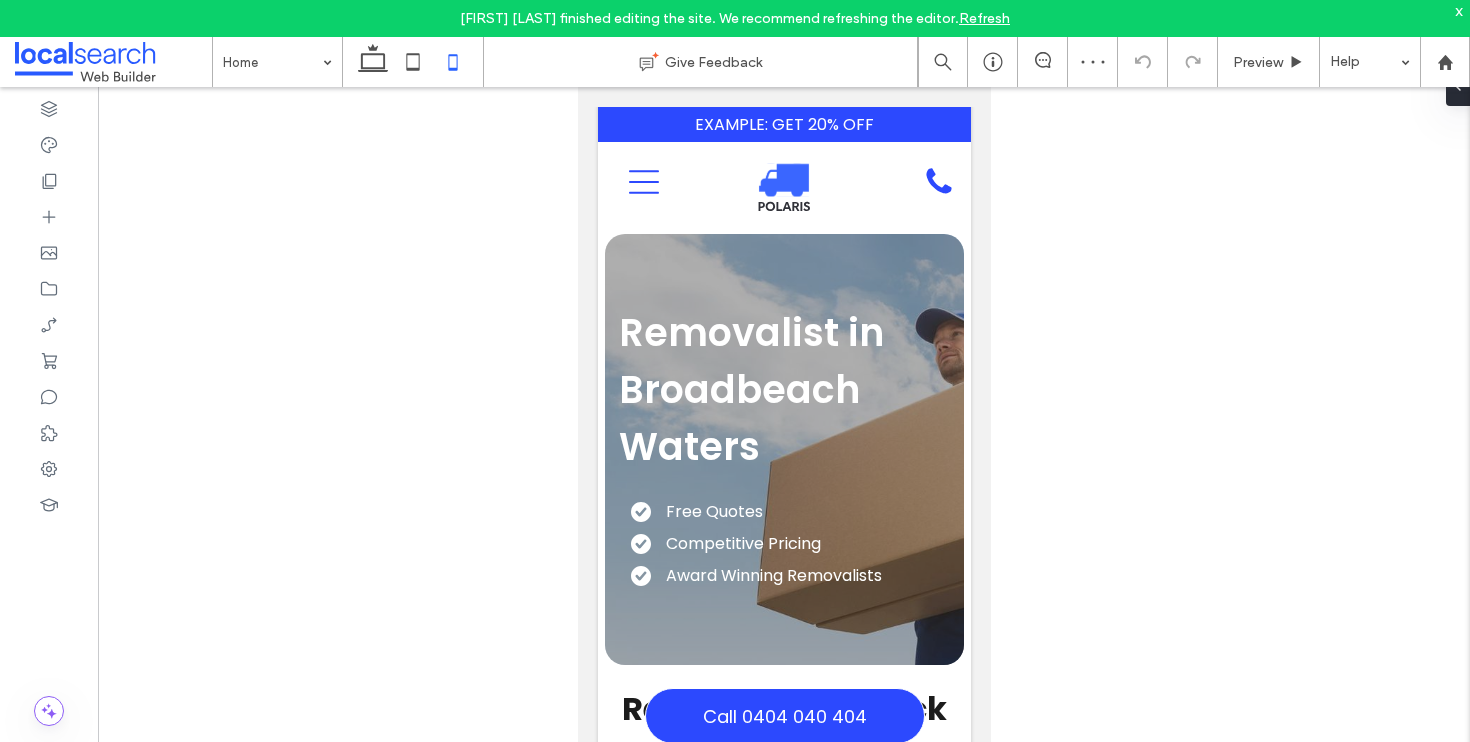 scroll, scrollTop: 0, scrollLeft: 0, axis: both 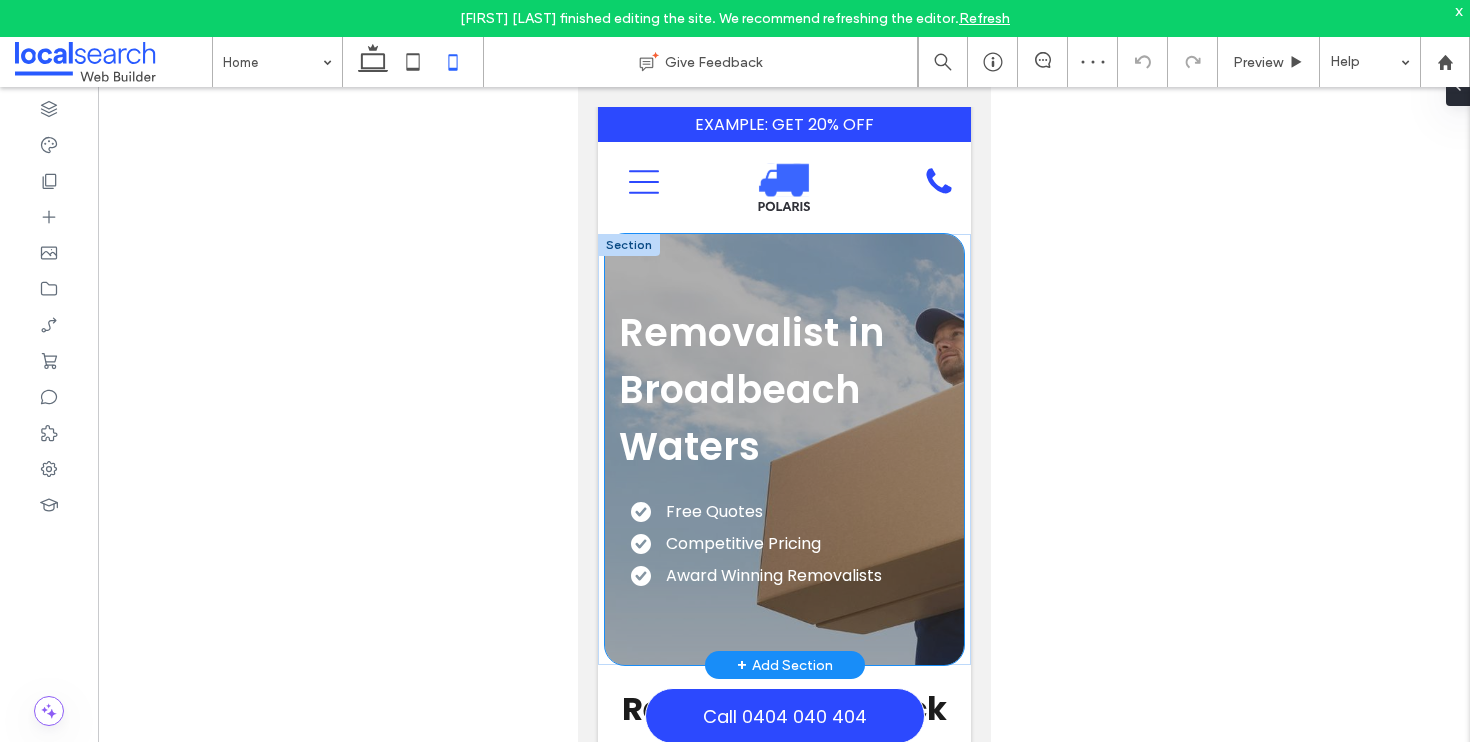 click on "Removalist in [SUBURB]
Free Quotes Competitive Pricing Award Winning Removalists
[PHONE]" at bounding box center [784, 449] 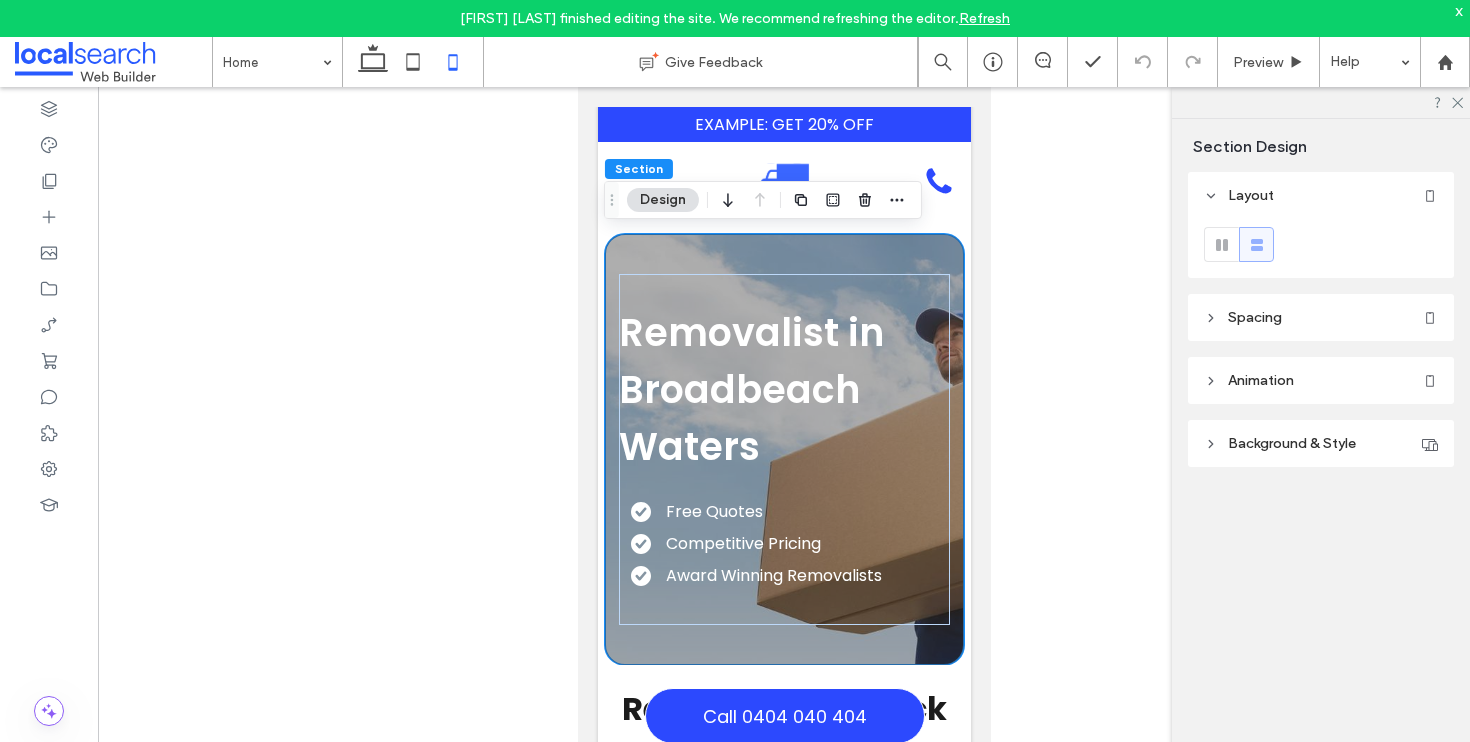 click on "Background & Style" at bounding box center [1321, 443] 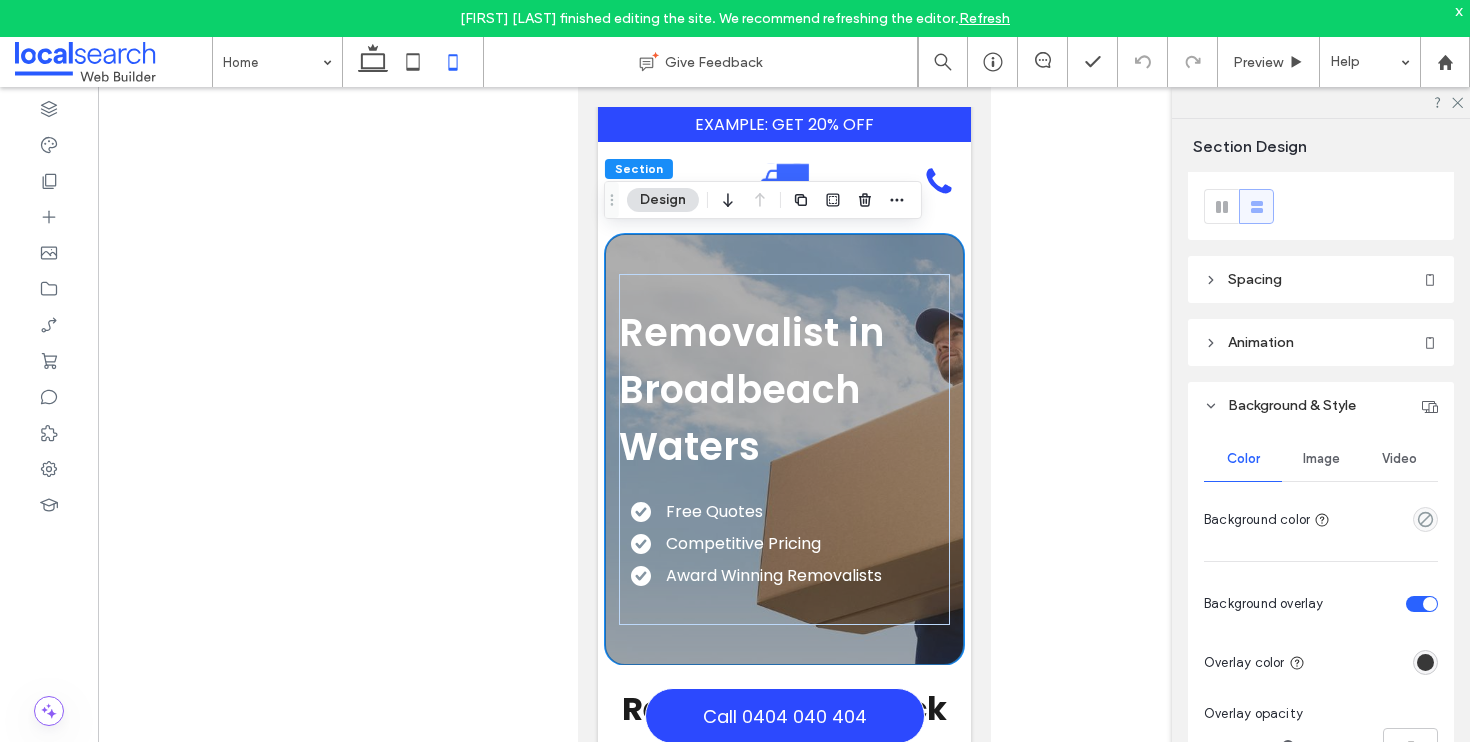 click on "Image" at bounding box center [1321, 459] 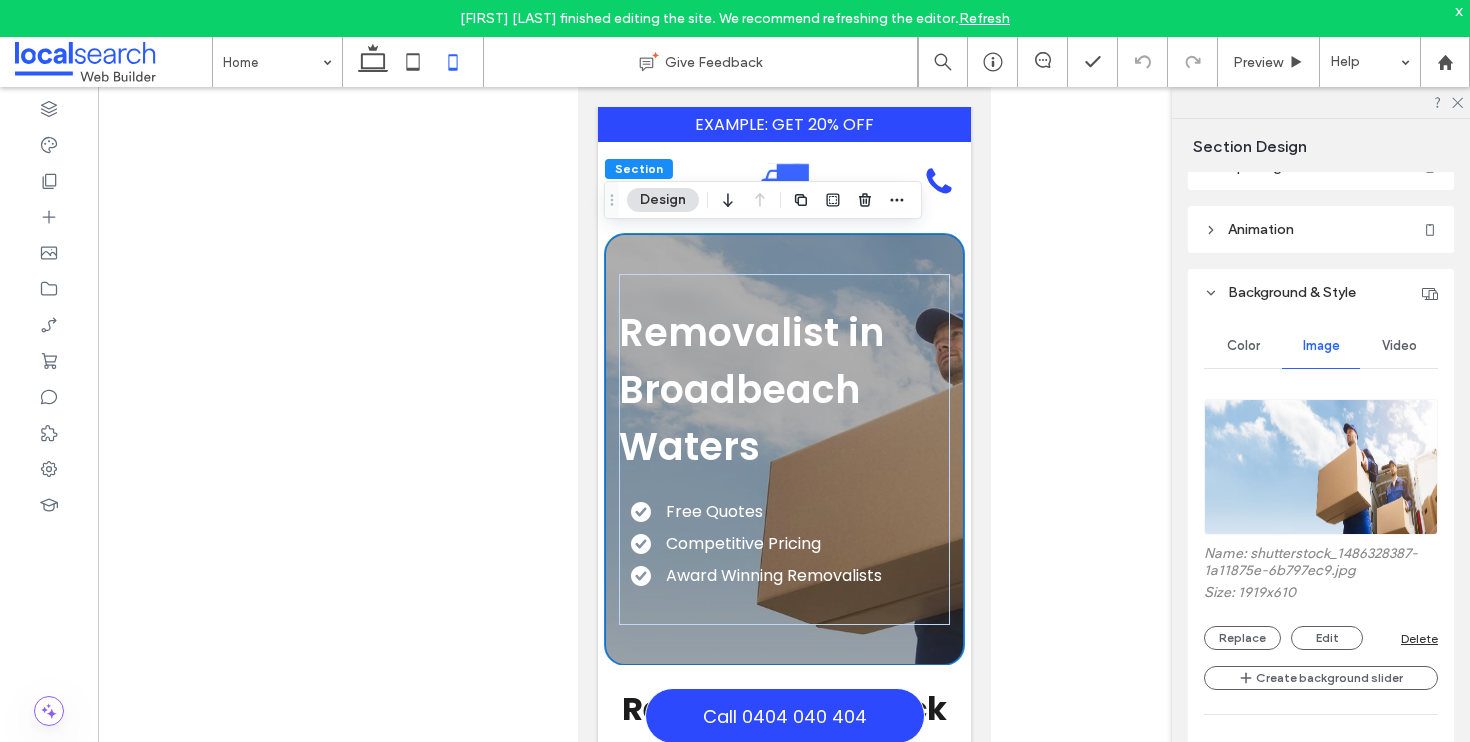 scroll, scrollTop: 248, scrollLeft: 0, axis: vertical 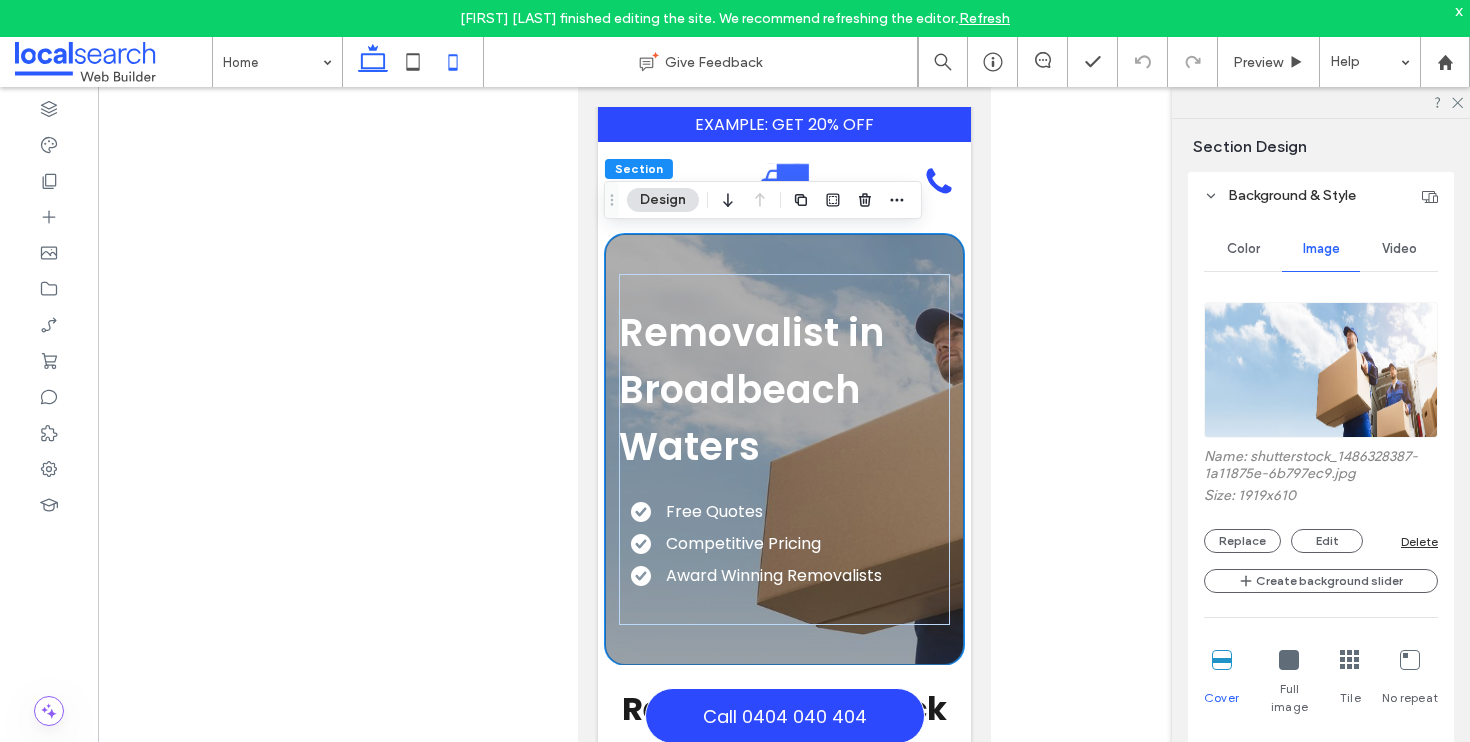 click 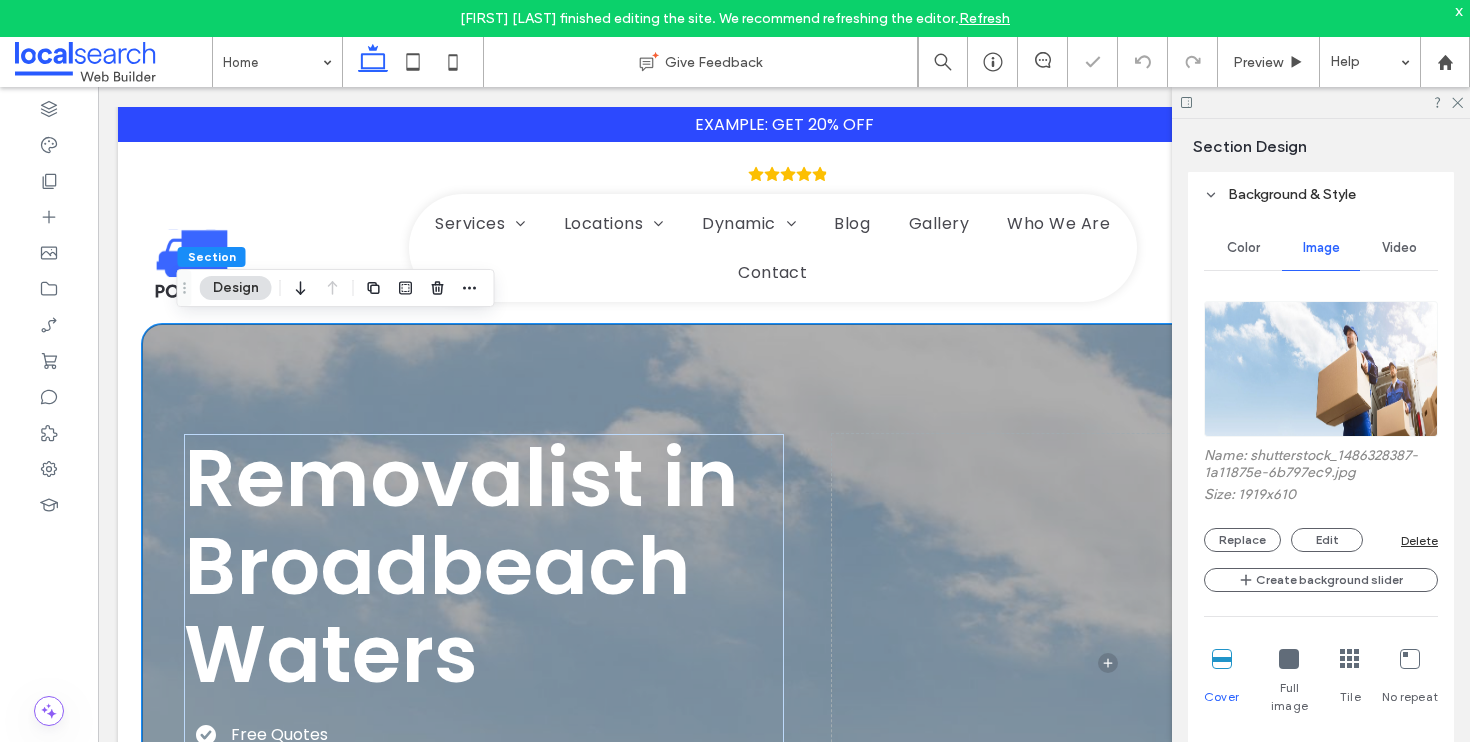 click on "Removalist in [SUBURB]
Free Quotes Competitive Pricing Award Winning Removalists
[PHONE]" at bounding box center (784, 663) 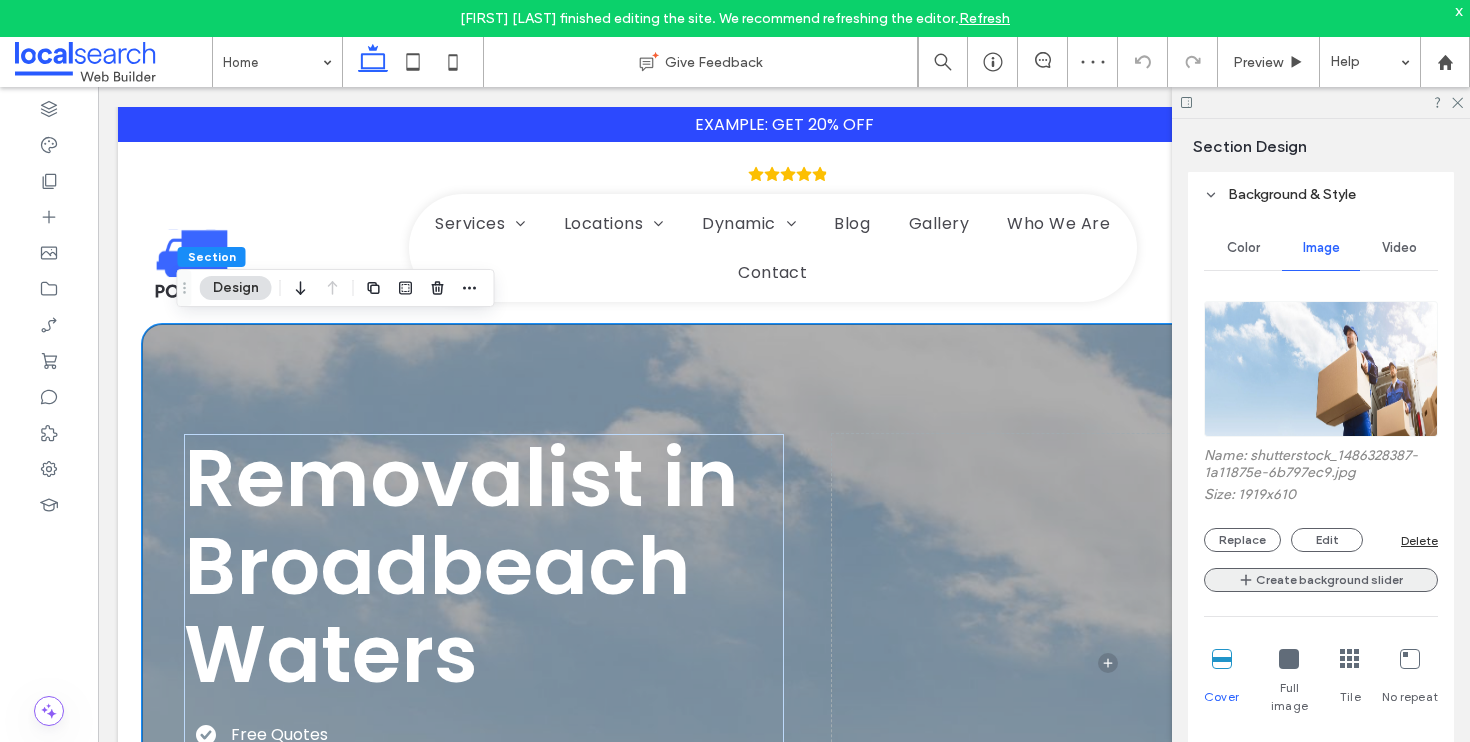 click on "Create background slider" at bounding box center [1321, 580] 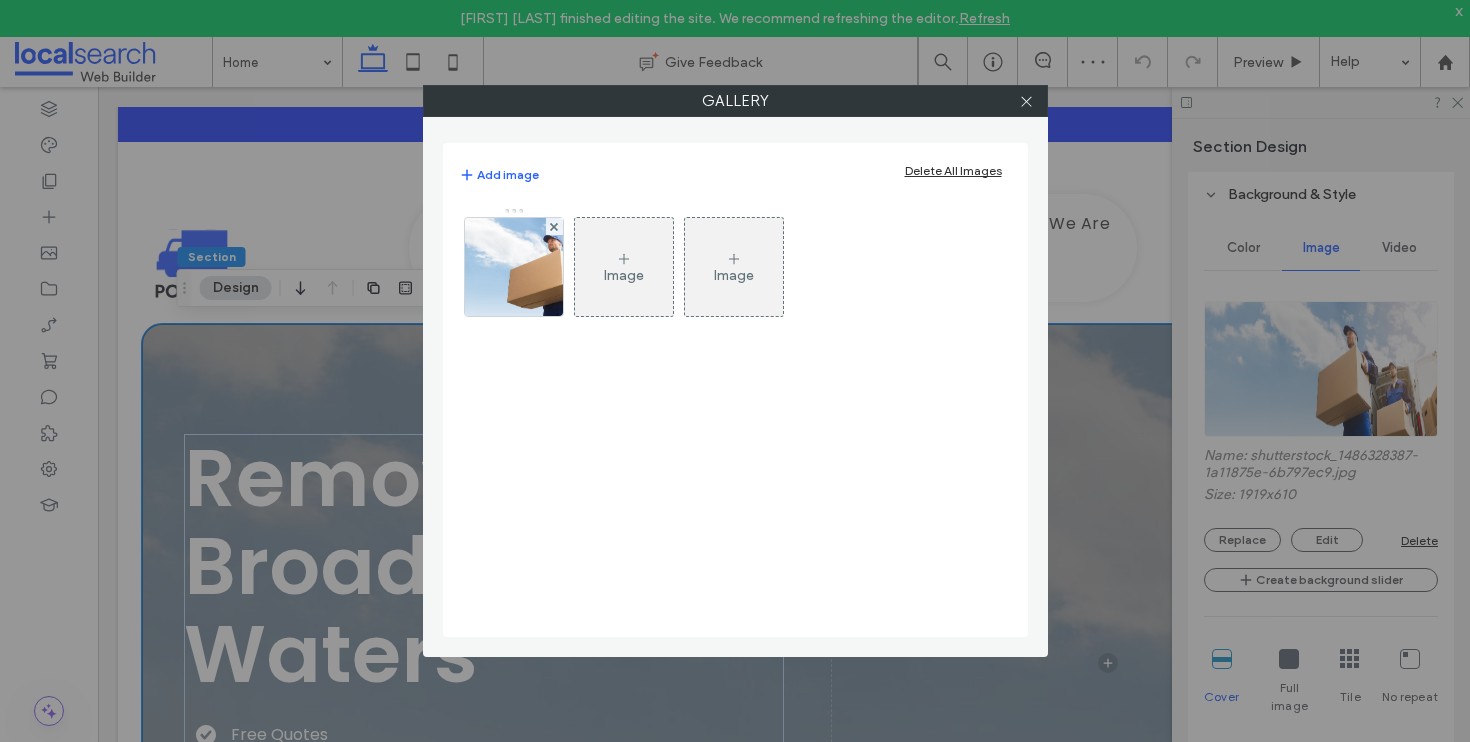 click on "Image" at bounding box center (624, 275) 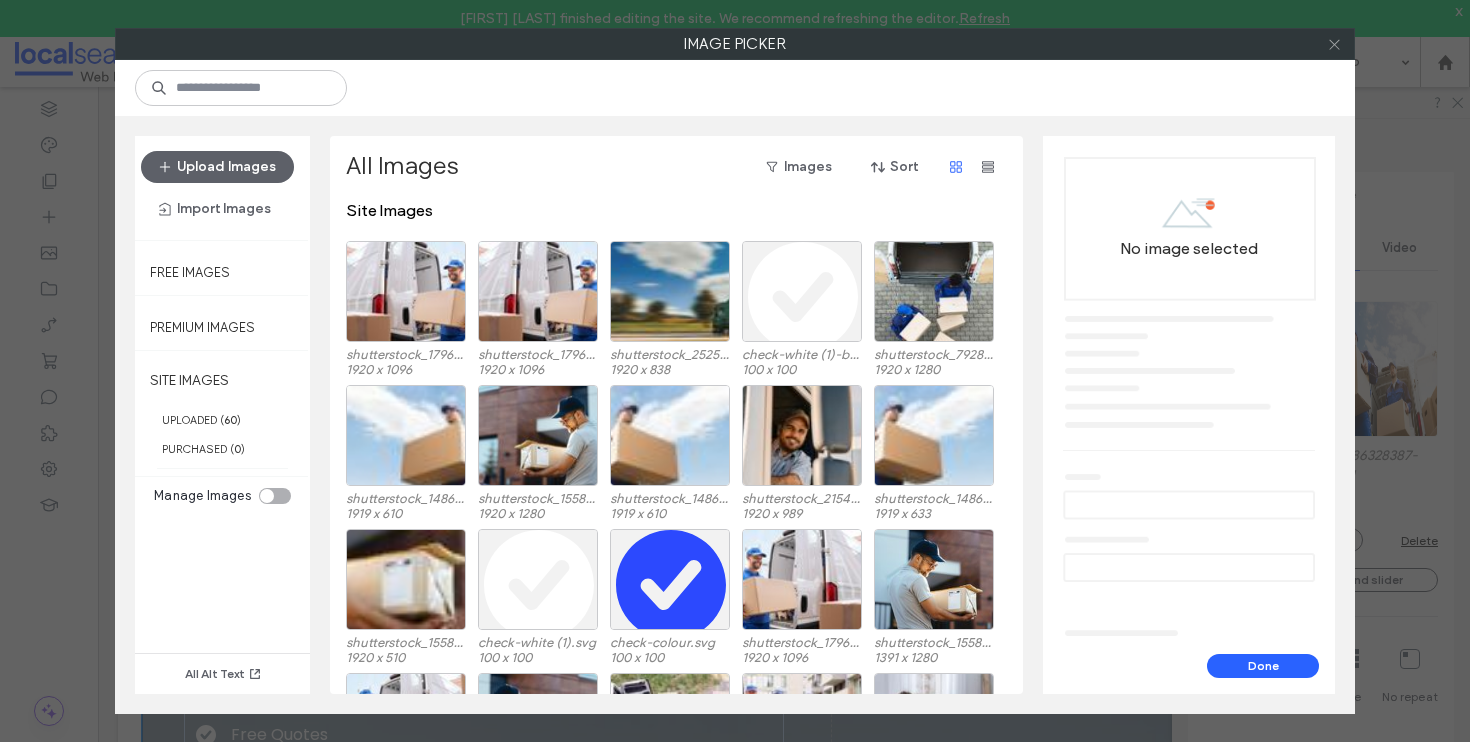 click 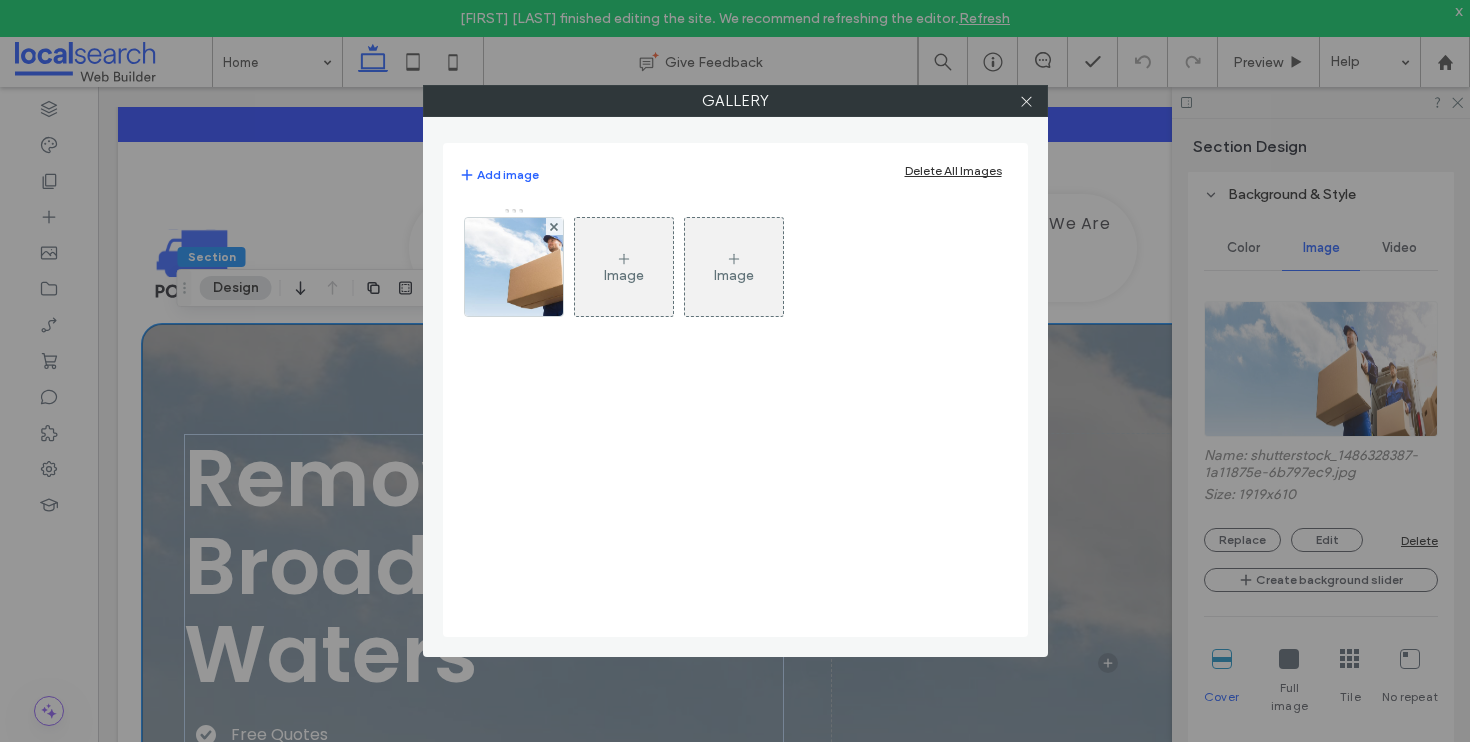 click on "Image" at bounding box center [624, 275] 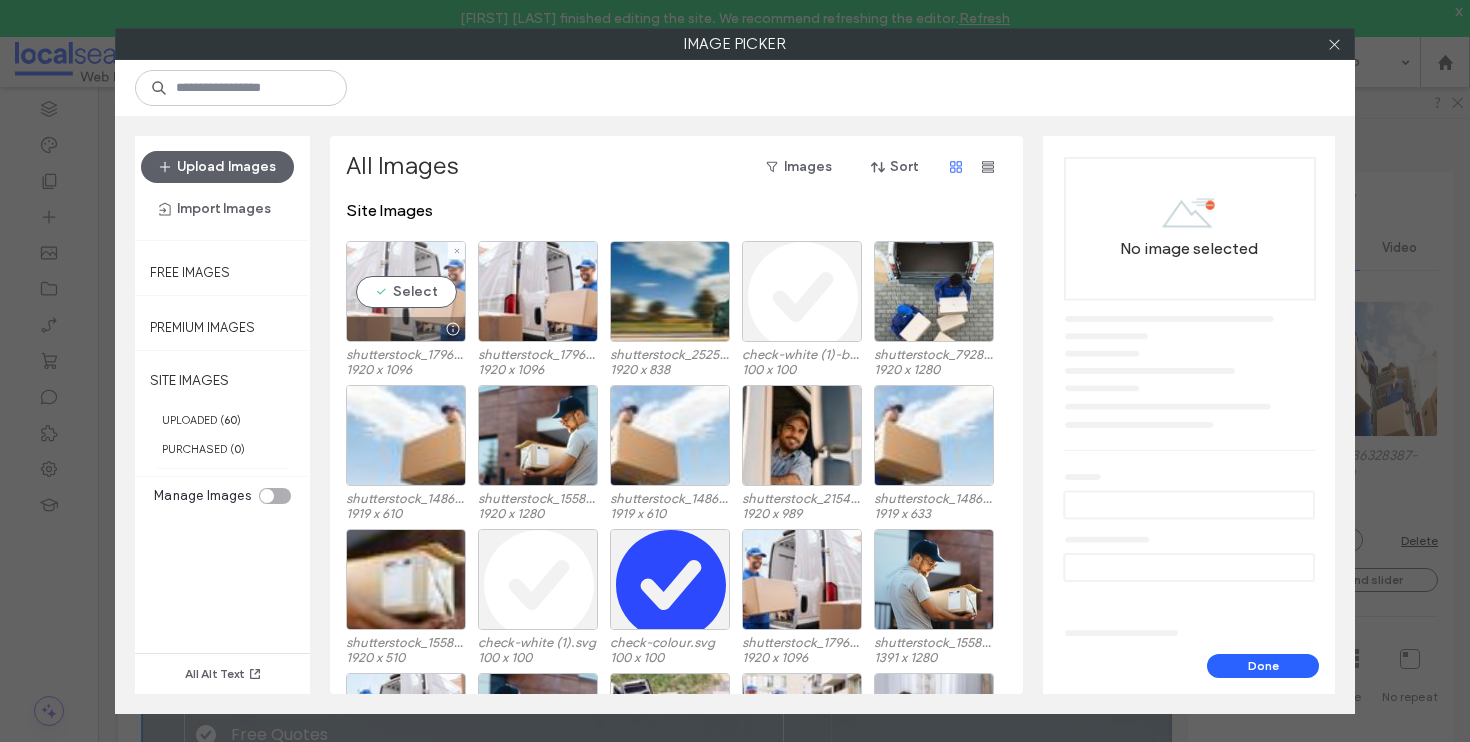 click on "Select" at bounding box center [406, 291] 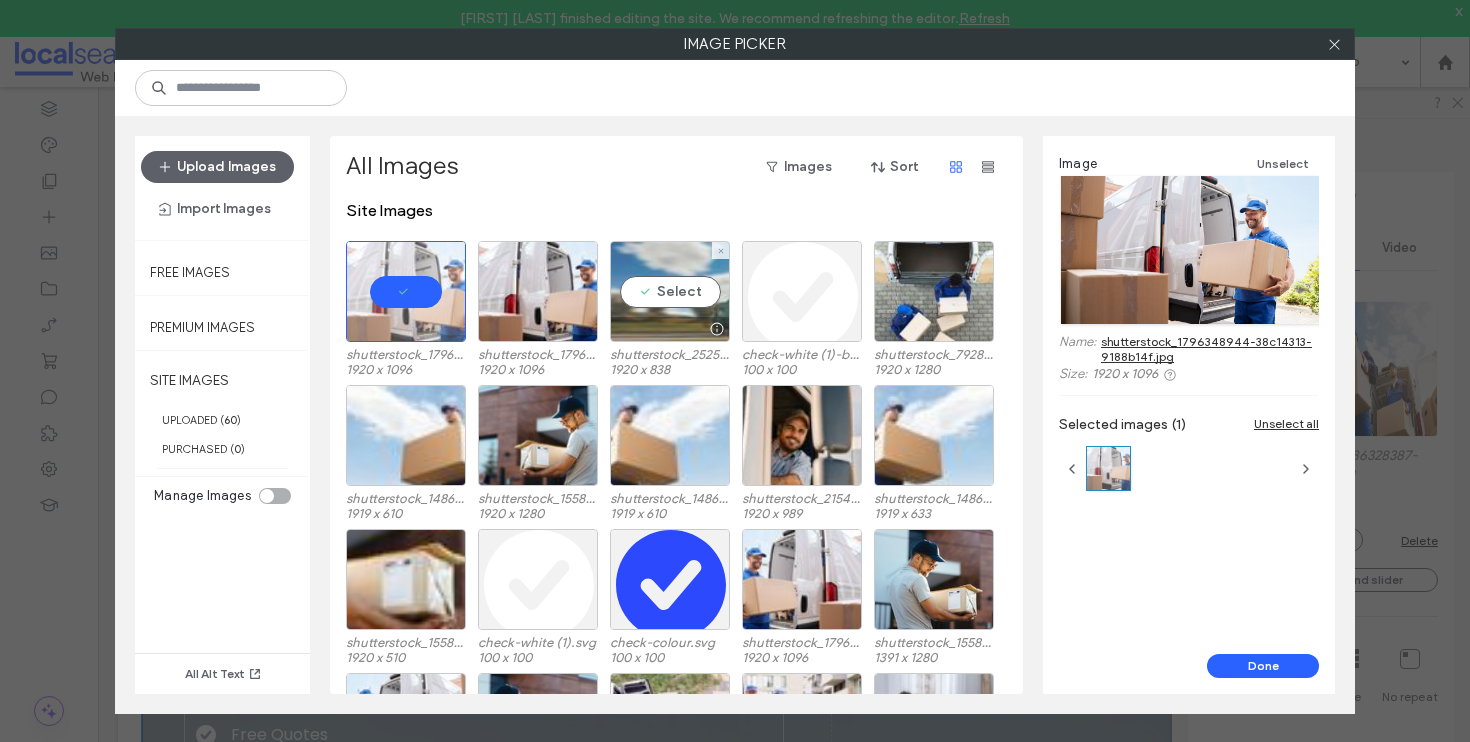click on "Select" at bounding box center [670, 291] 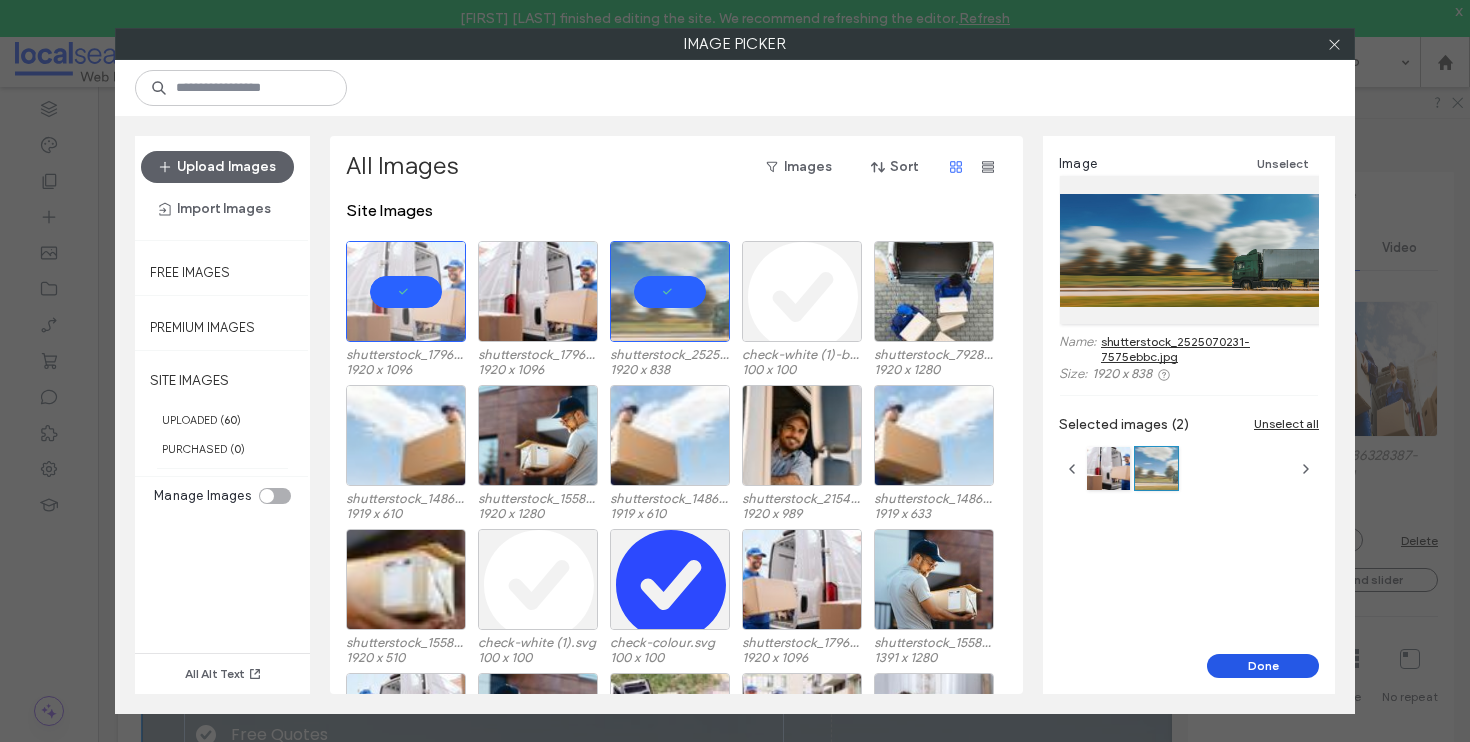 click on "Done" at bounding box center [1263, 666] 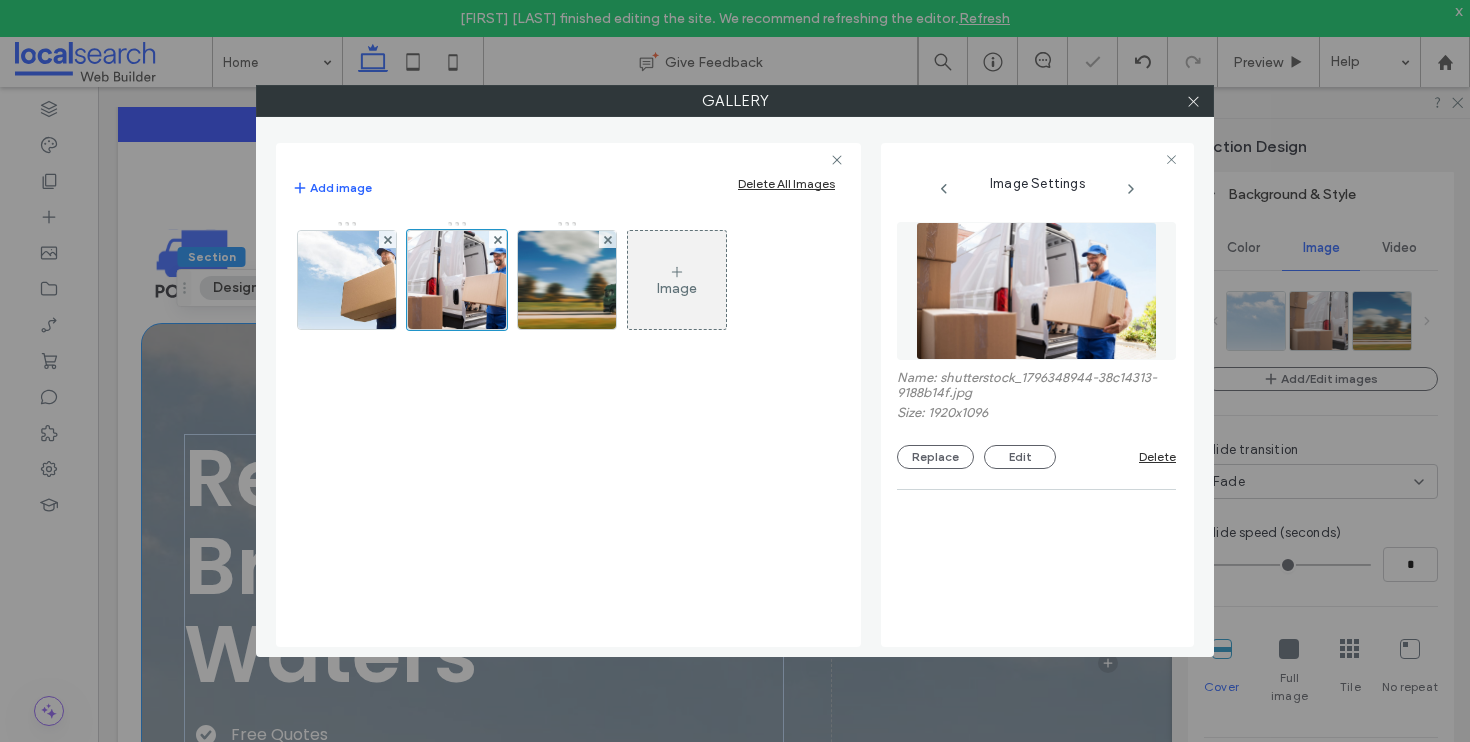 click at bounding box center (1193, 101) 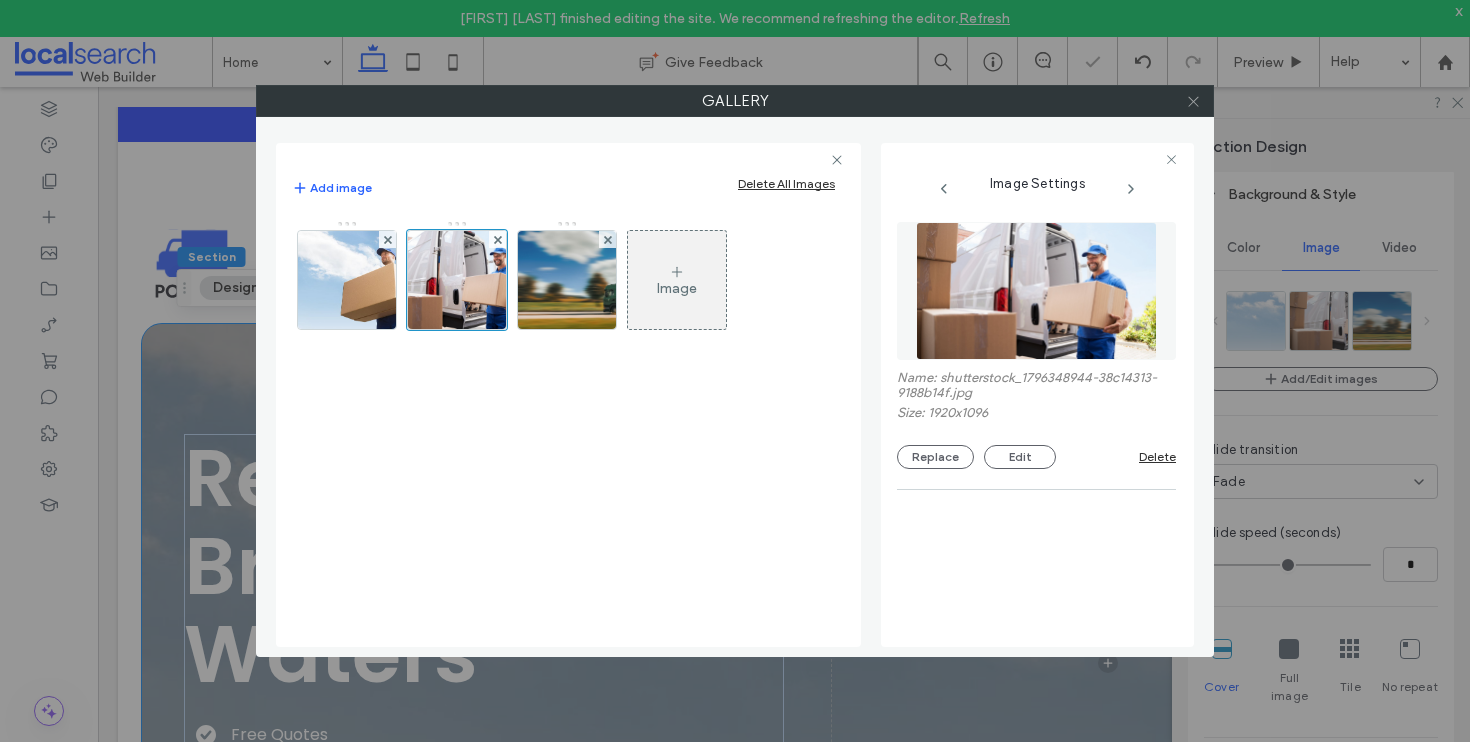 click 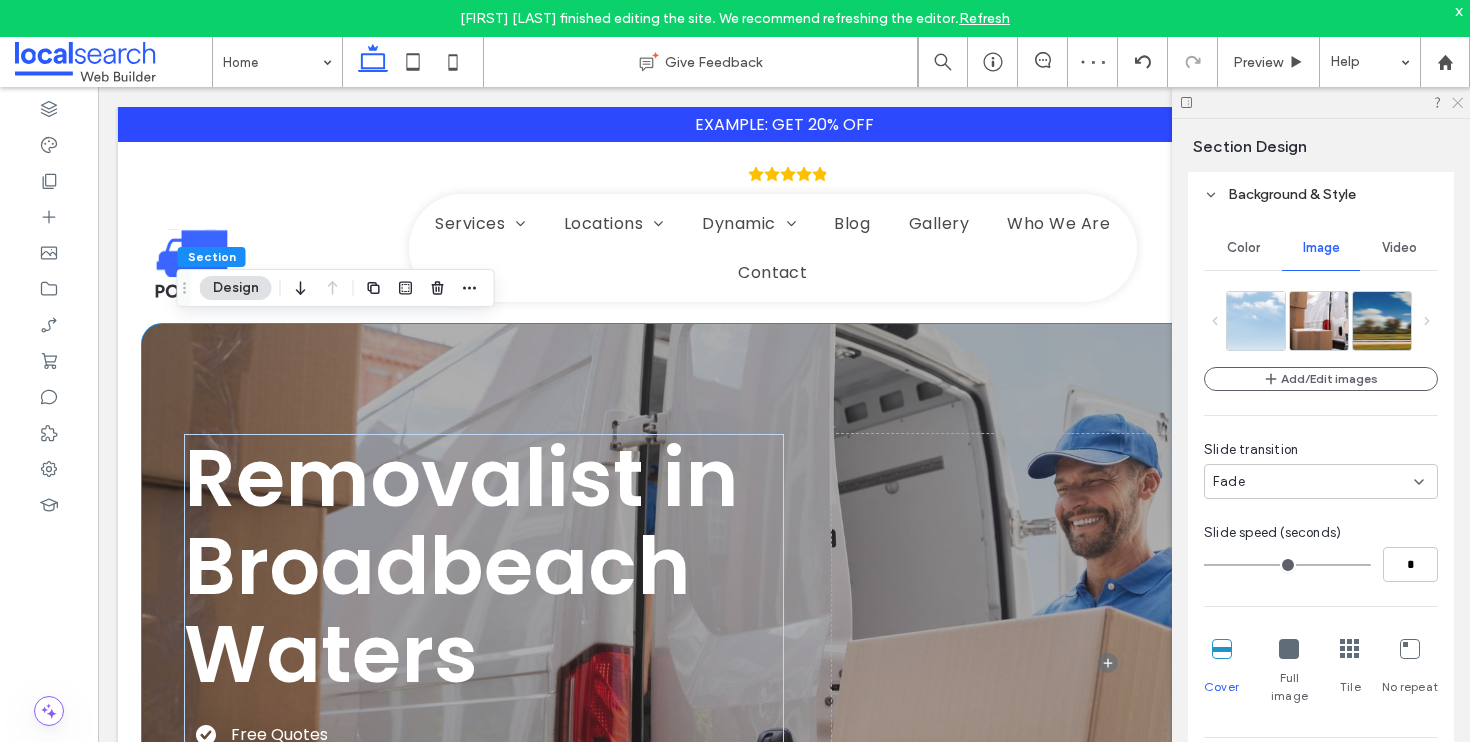click 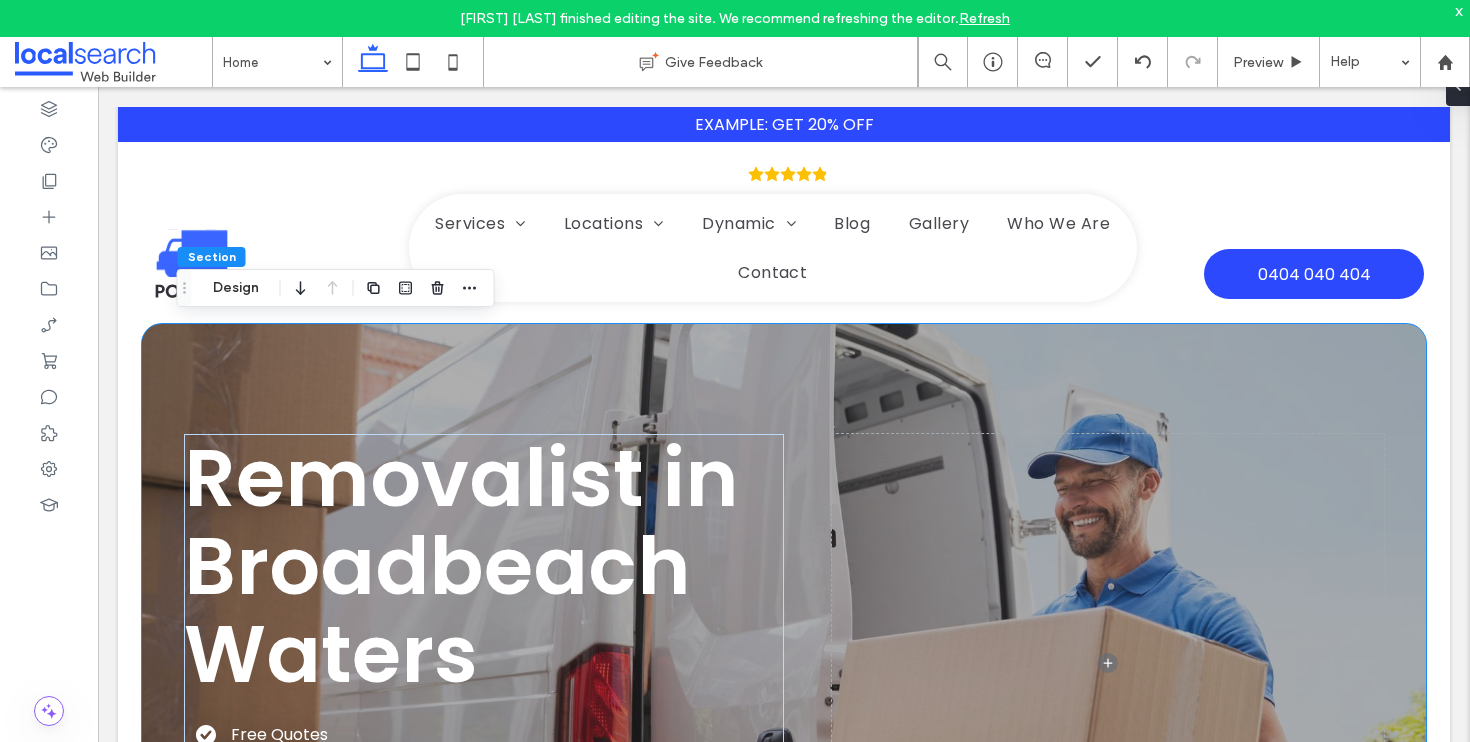 click on "Refresh" at bounding box center [984, 18] 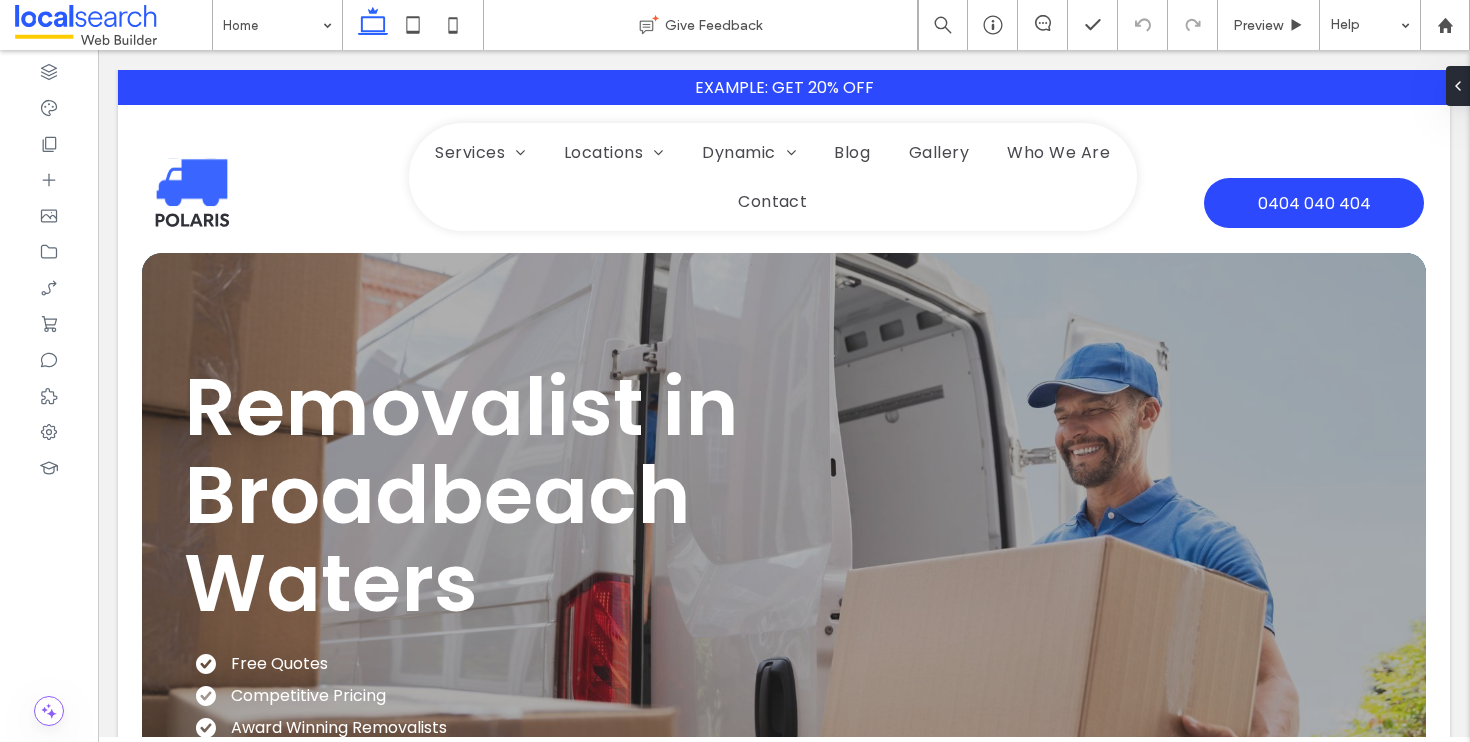 scroll, scrollTop: 0, scrollLeft: 0, axis: both 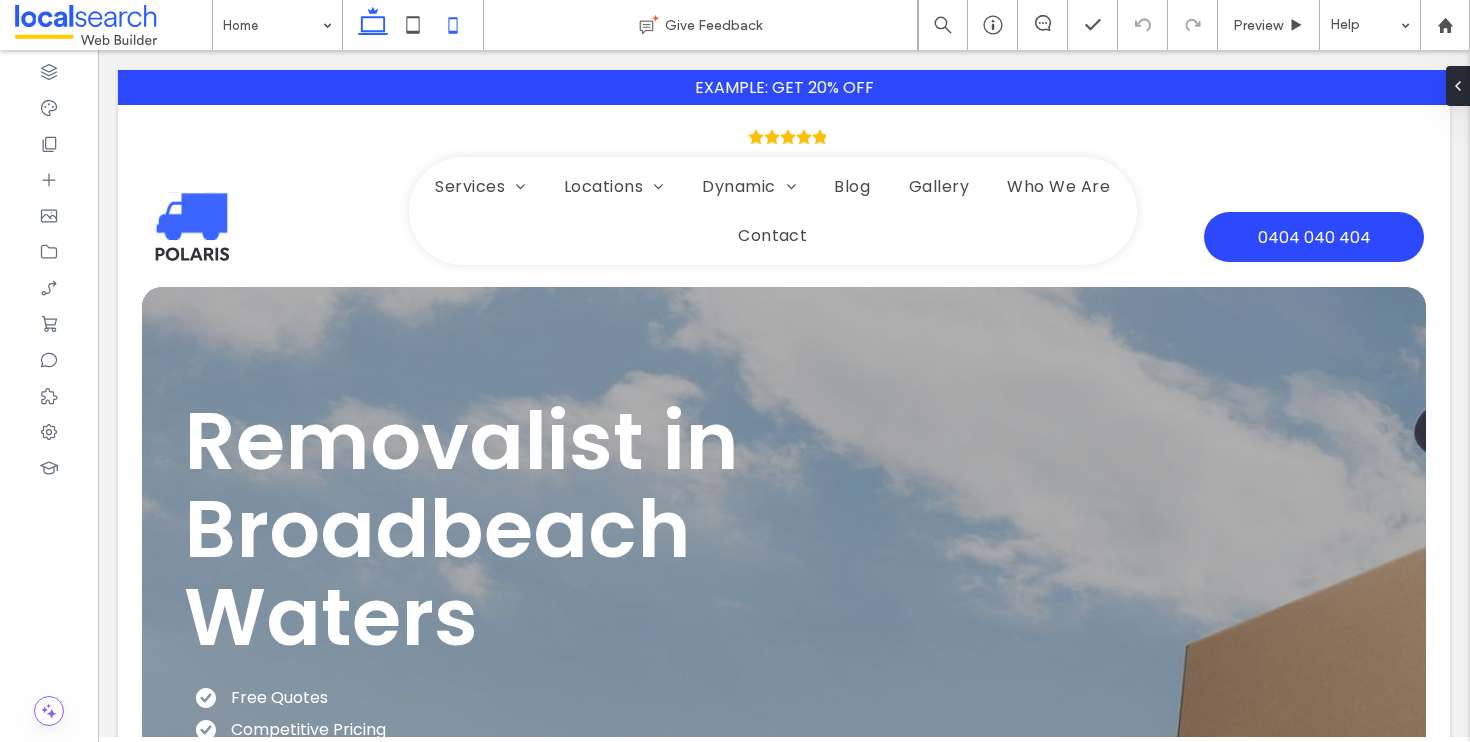 click 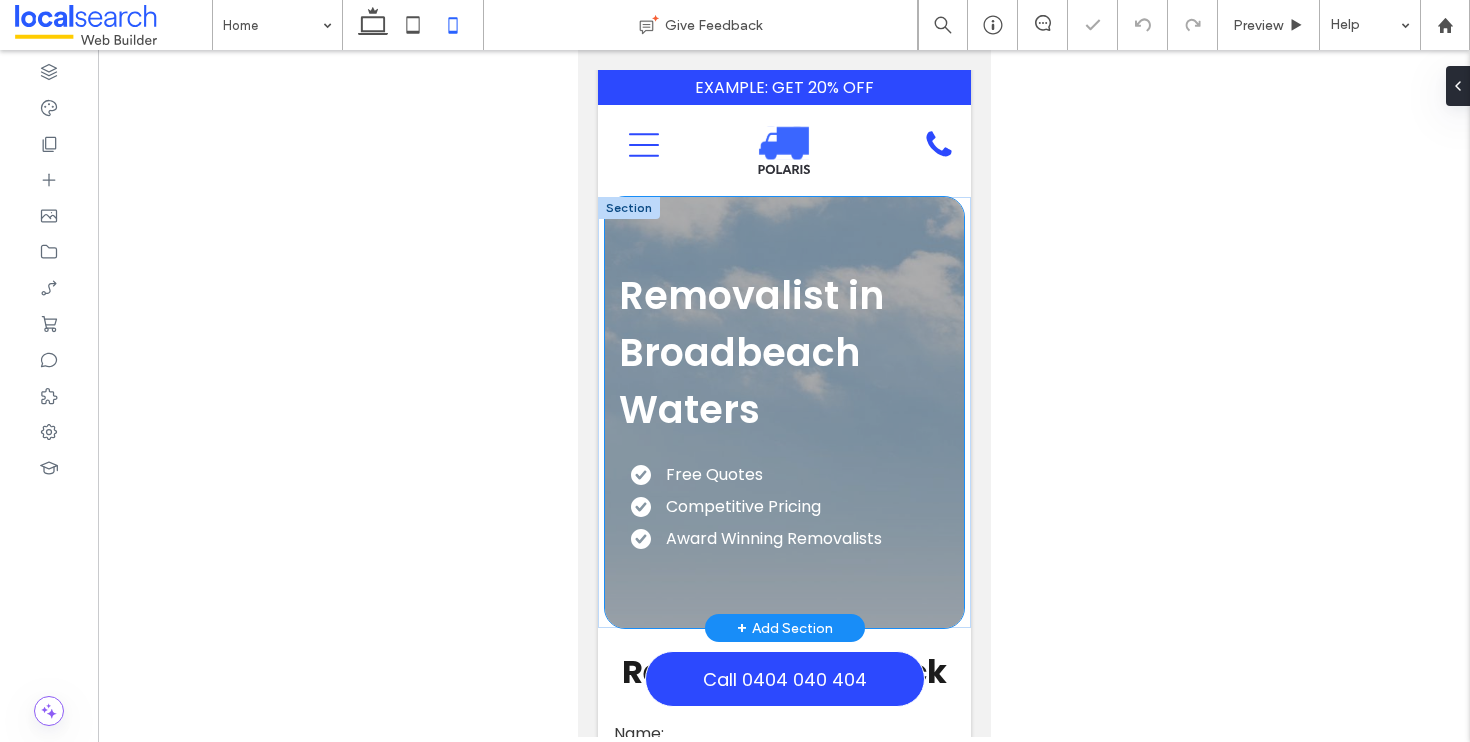 click on "Removalist in [SUBURB]
Free Quotes Competitive Pricing Award Winning Removalists
[PHONE]" at bounding box center [784, 412] 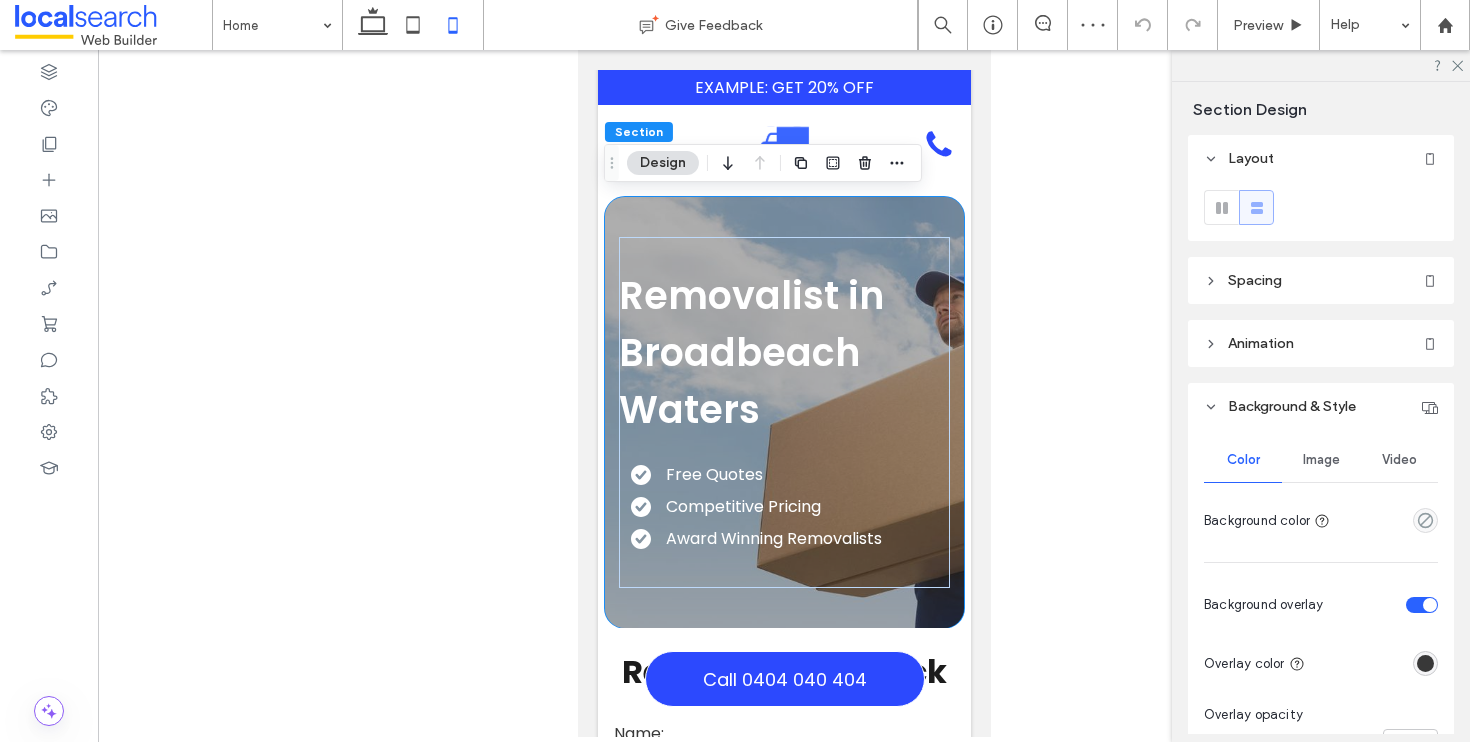 click on "Image" at bounding box center [1321, 460] 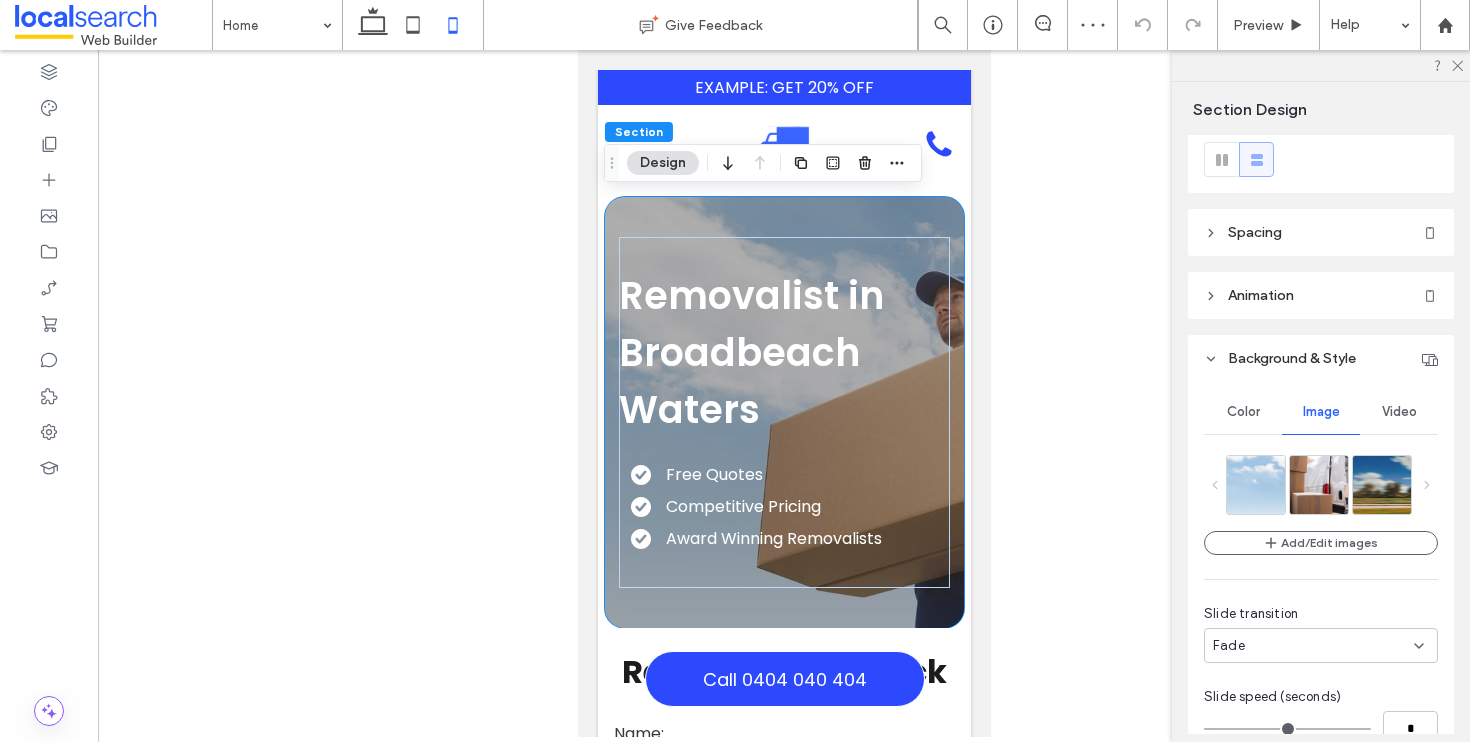 scroll, scrollTop: 154, scrollLeft: 0, axis: vertical 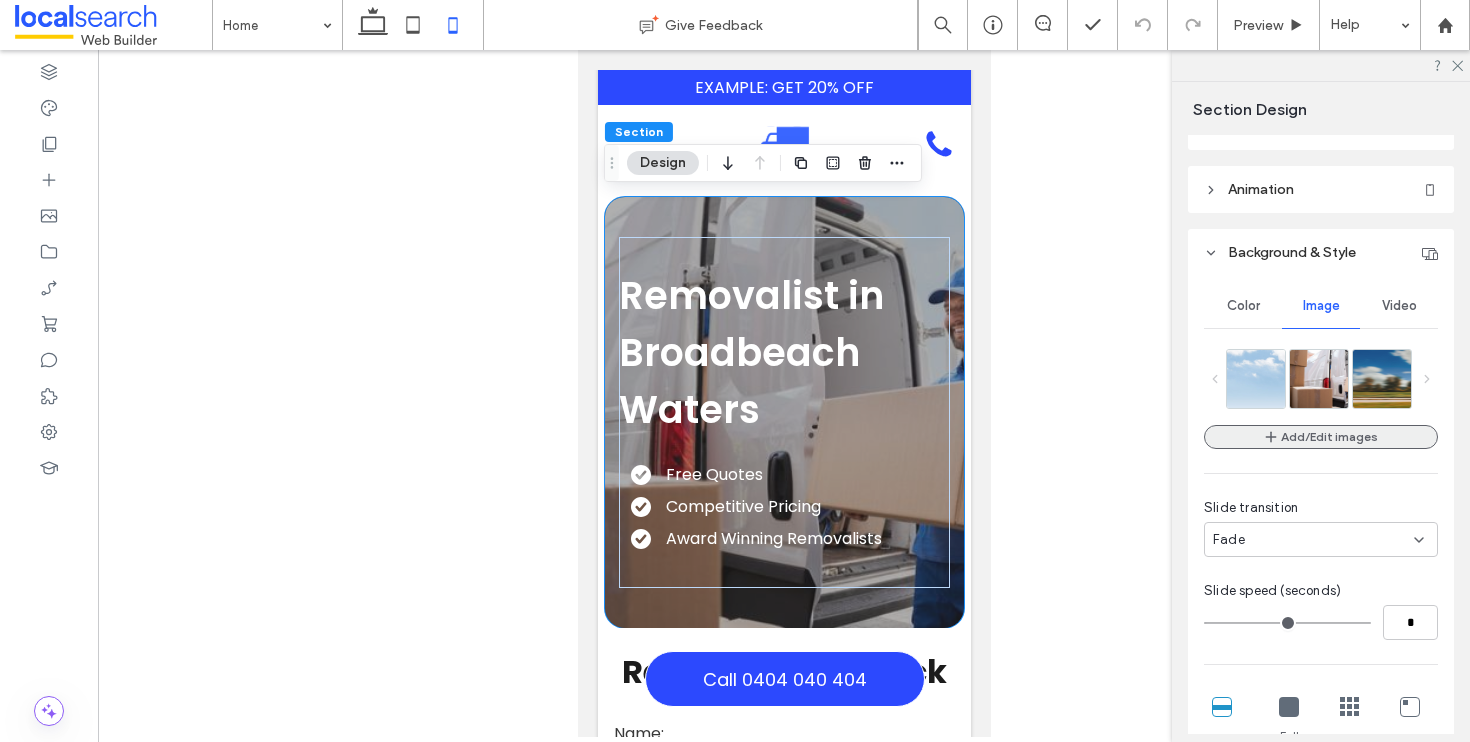 click on "Add/Edit images" at bounding box center (1321, 437) 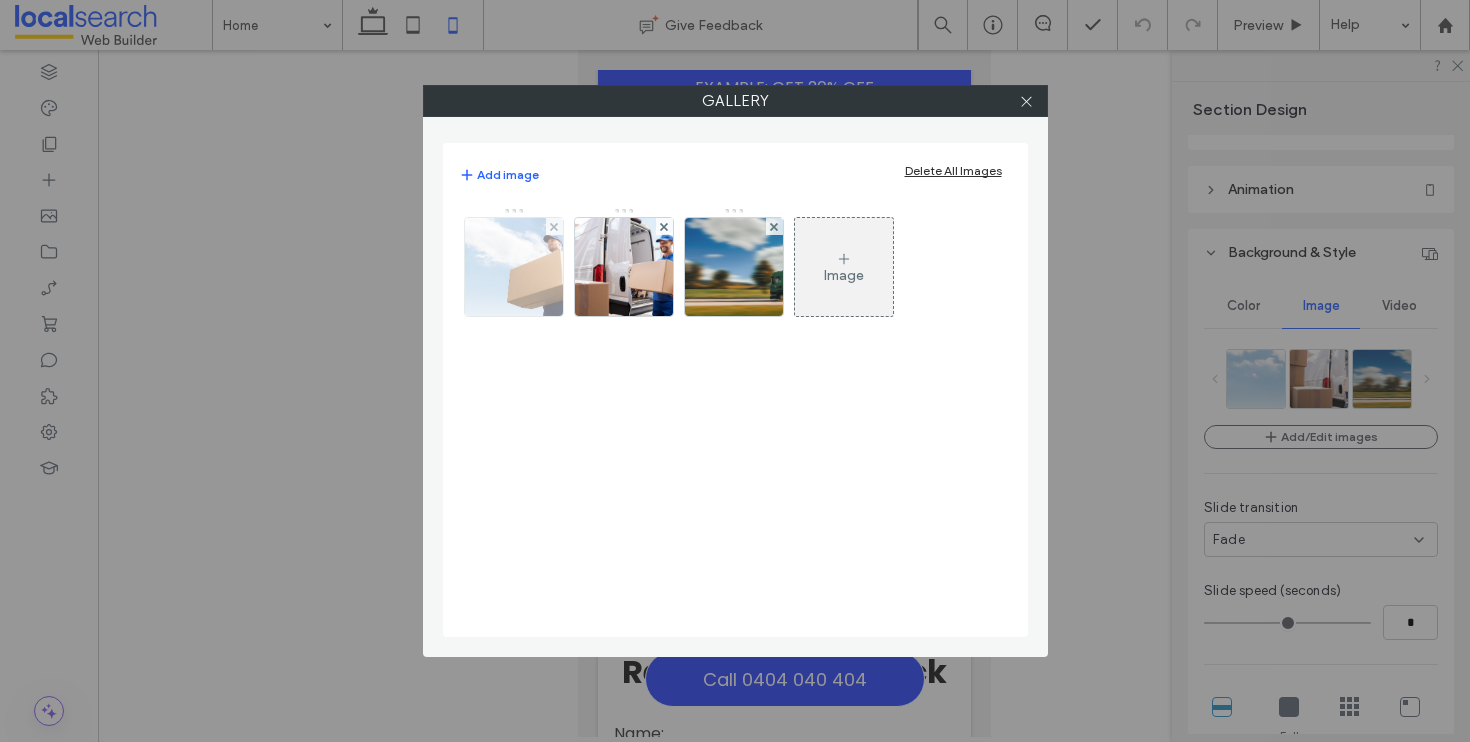 click at bounding box center (513, 267) 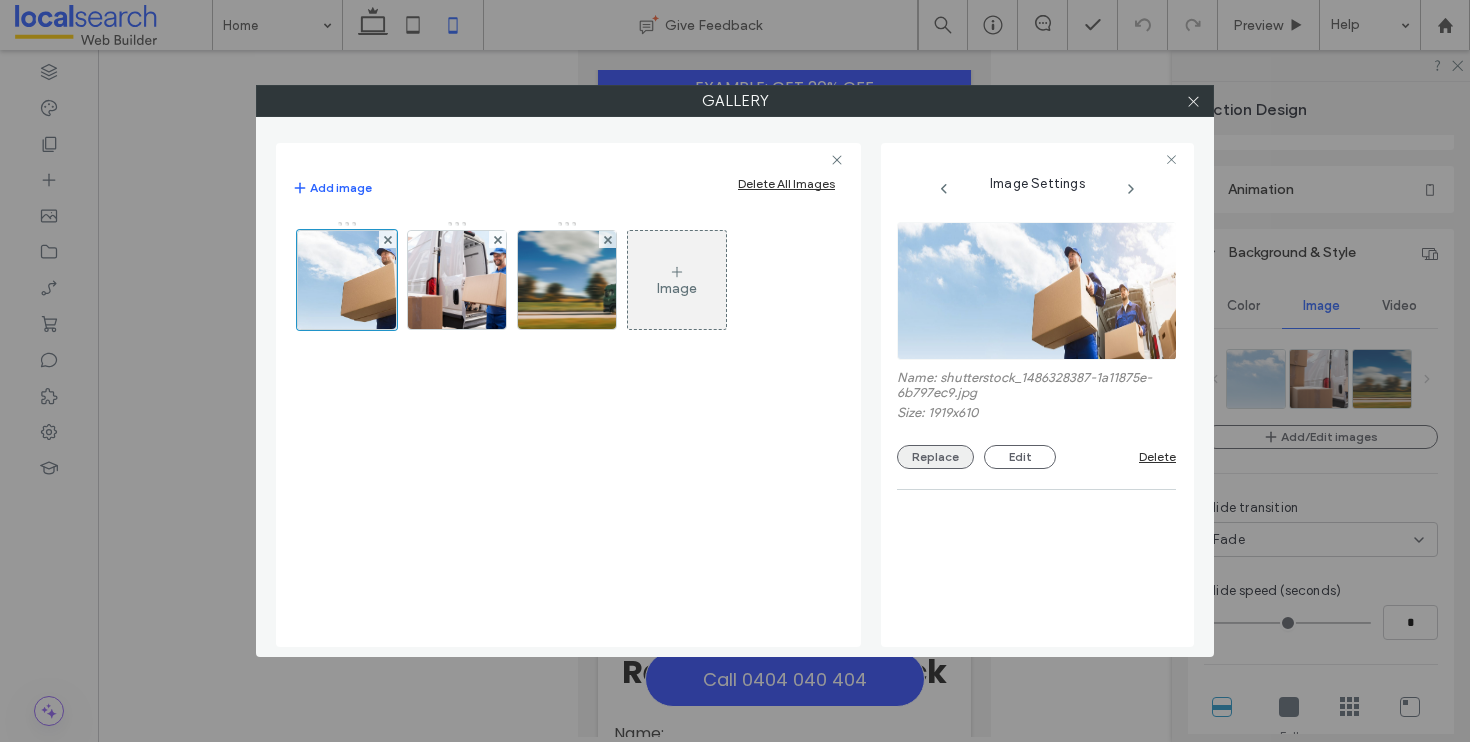 click on "Replace" at bounding box center [935, 457] 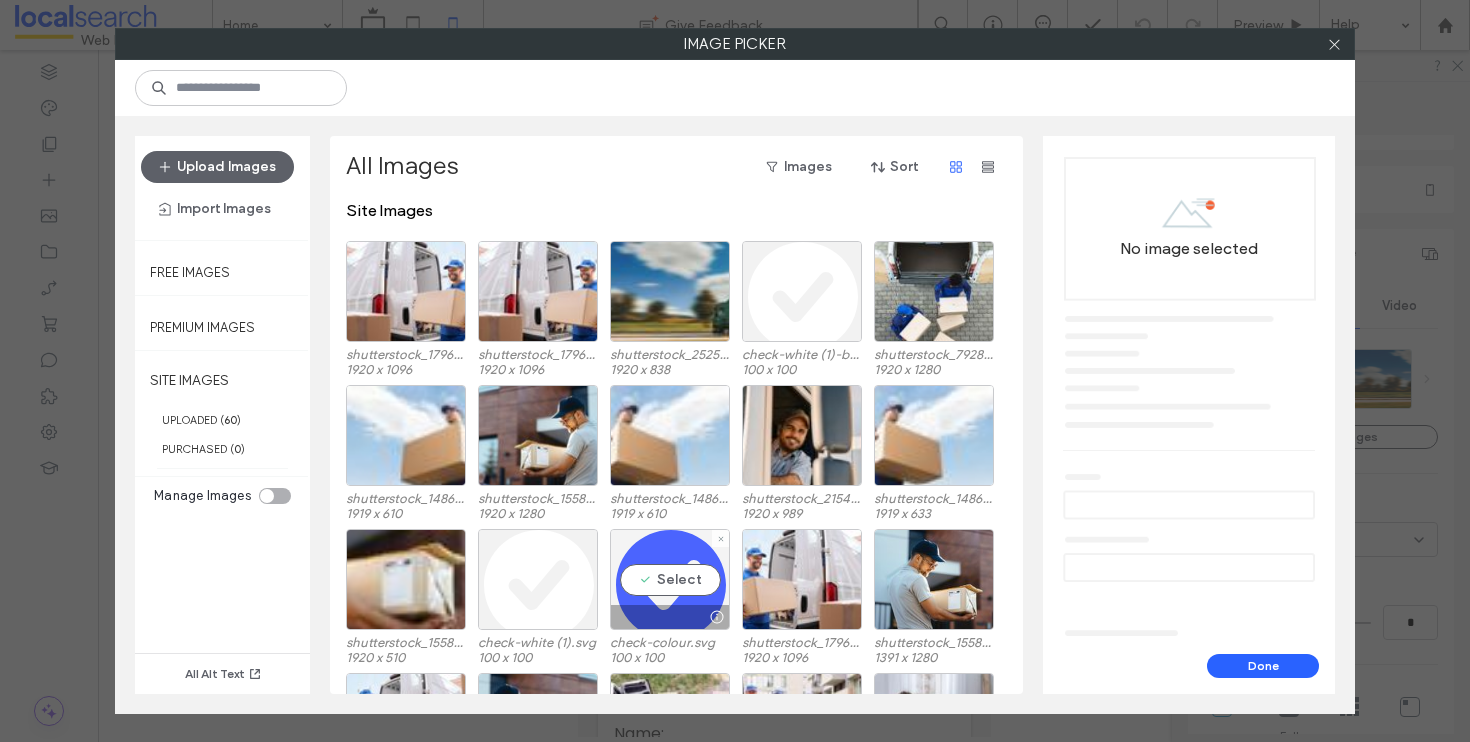 scroll, scrollTop: 123, scrollLeft: 0, axis: vertical 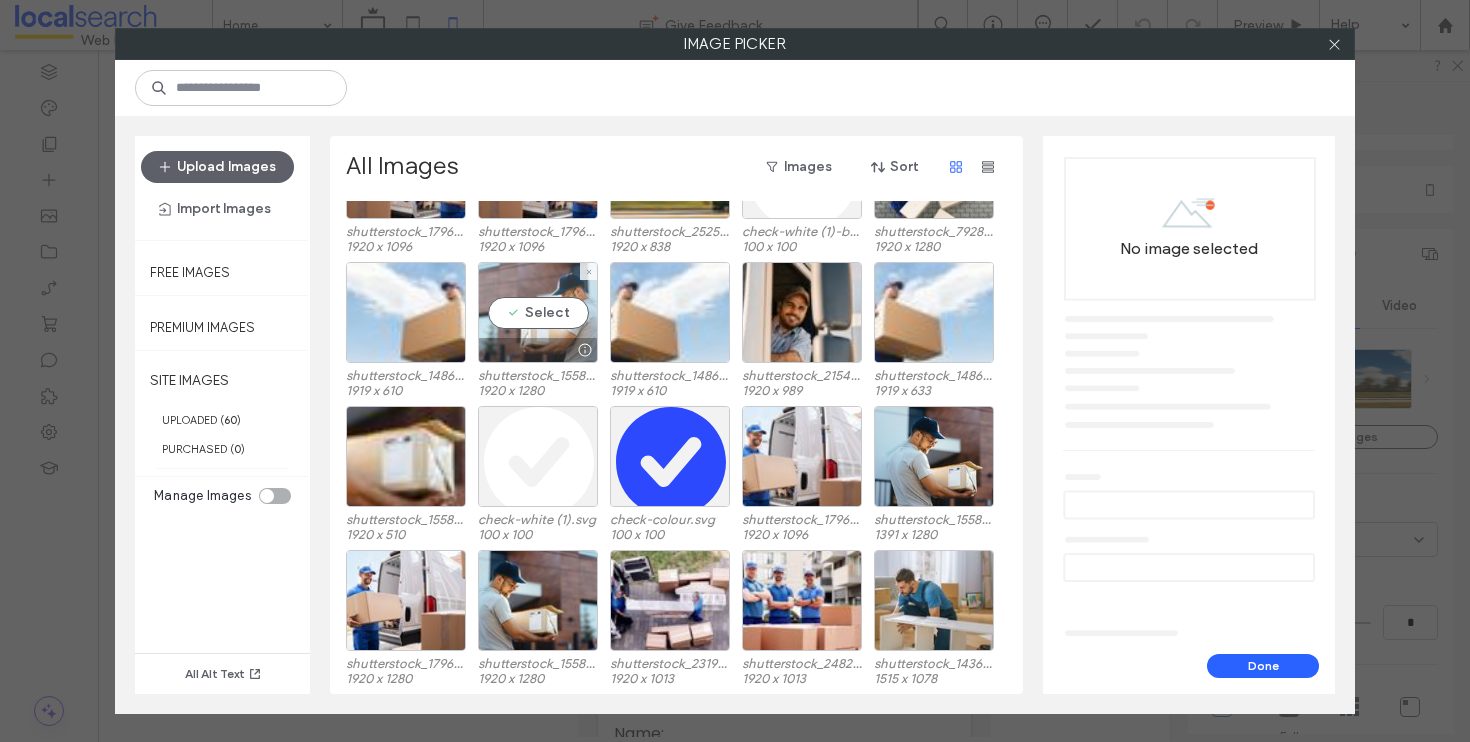 click on "Select" at bounding box center (538, 312) 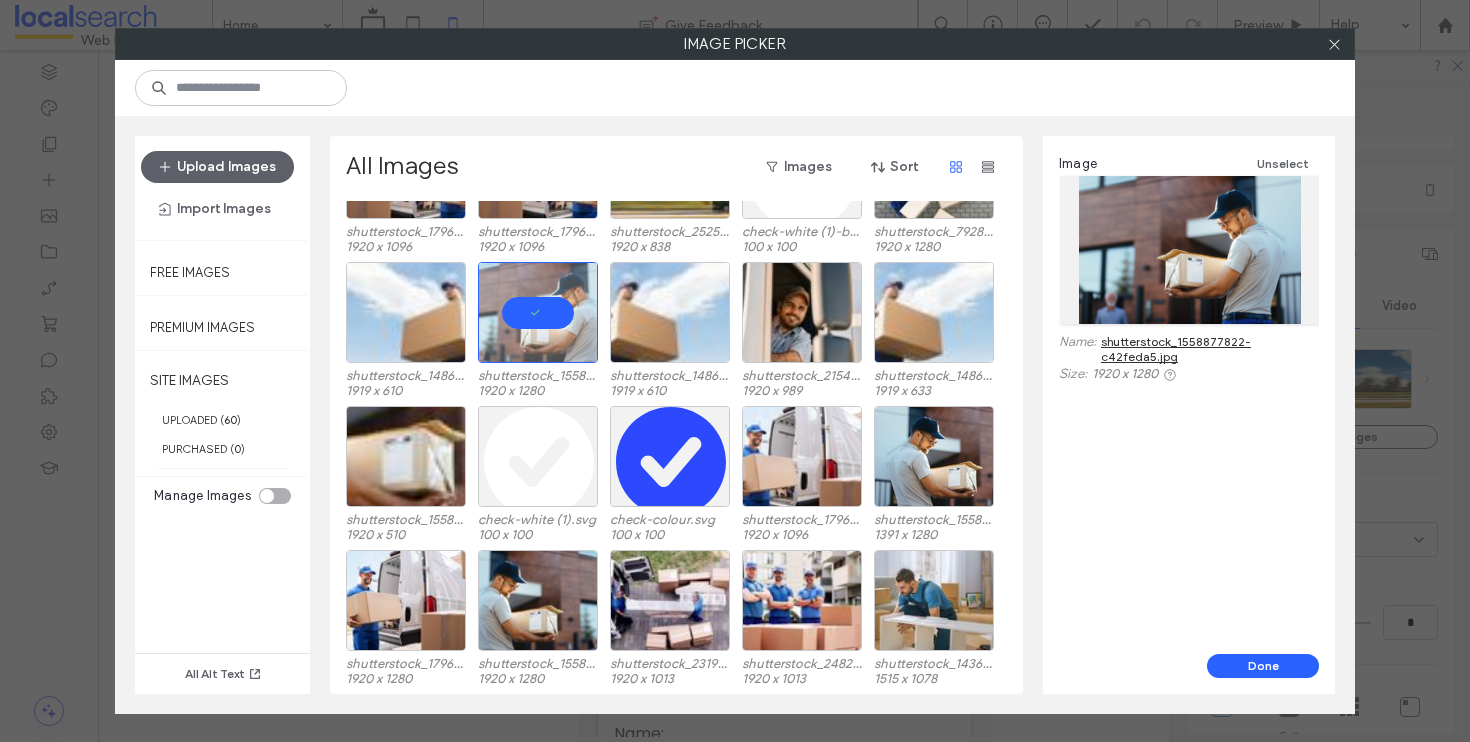 click on "Image Unselect Name: shutterstock_1558877822-c42feda5.jpg Size: 1920 x 1280" at bounding box center (1189, 395) 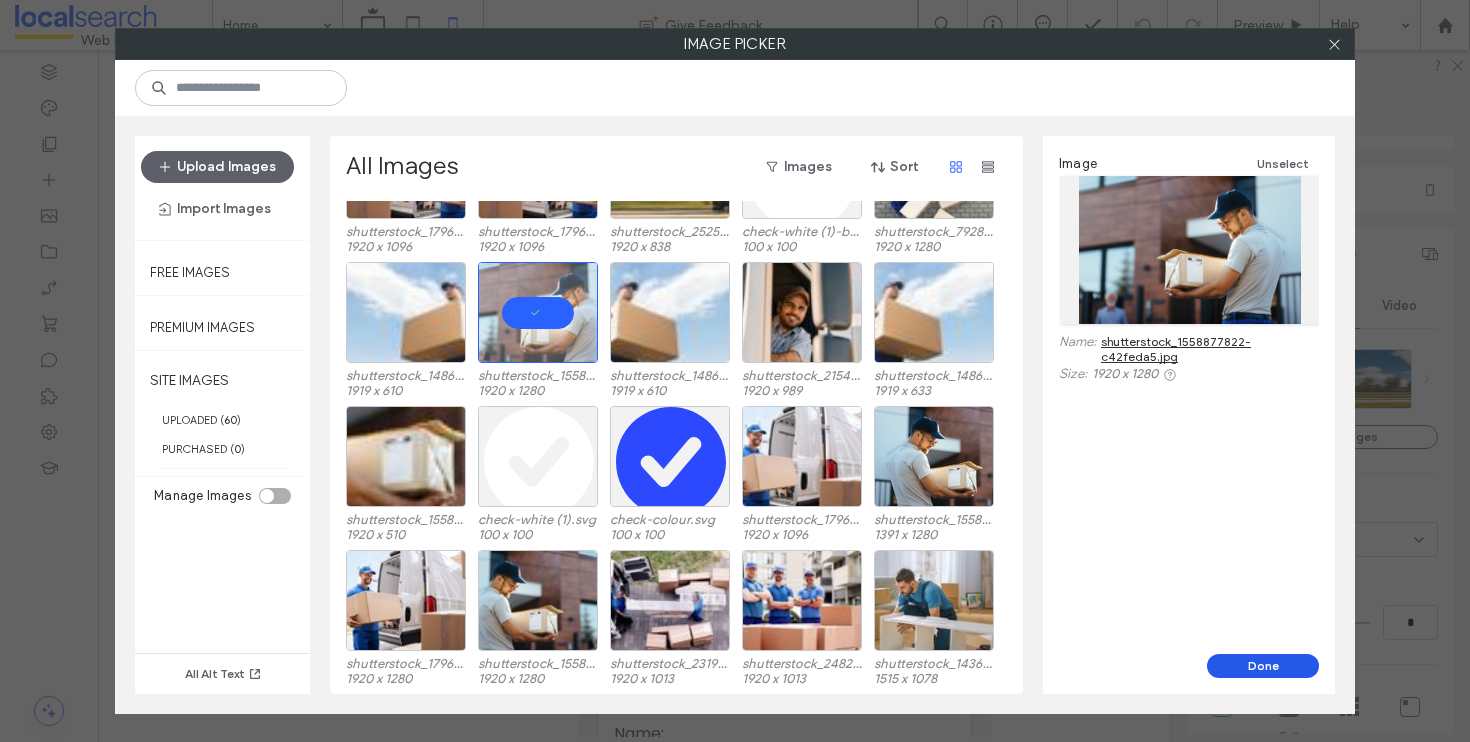 click on "Done" at bounding box center [1263, 666] 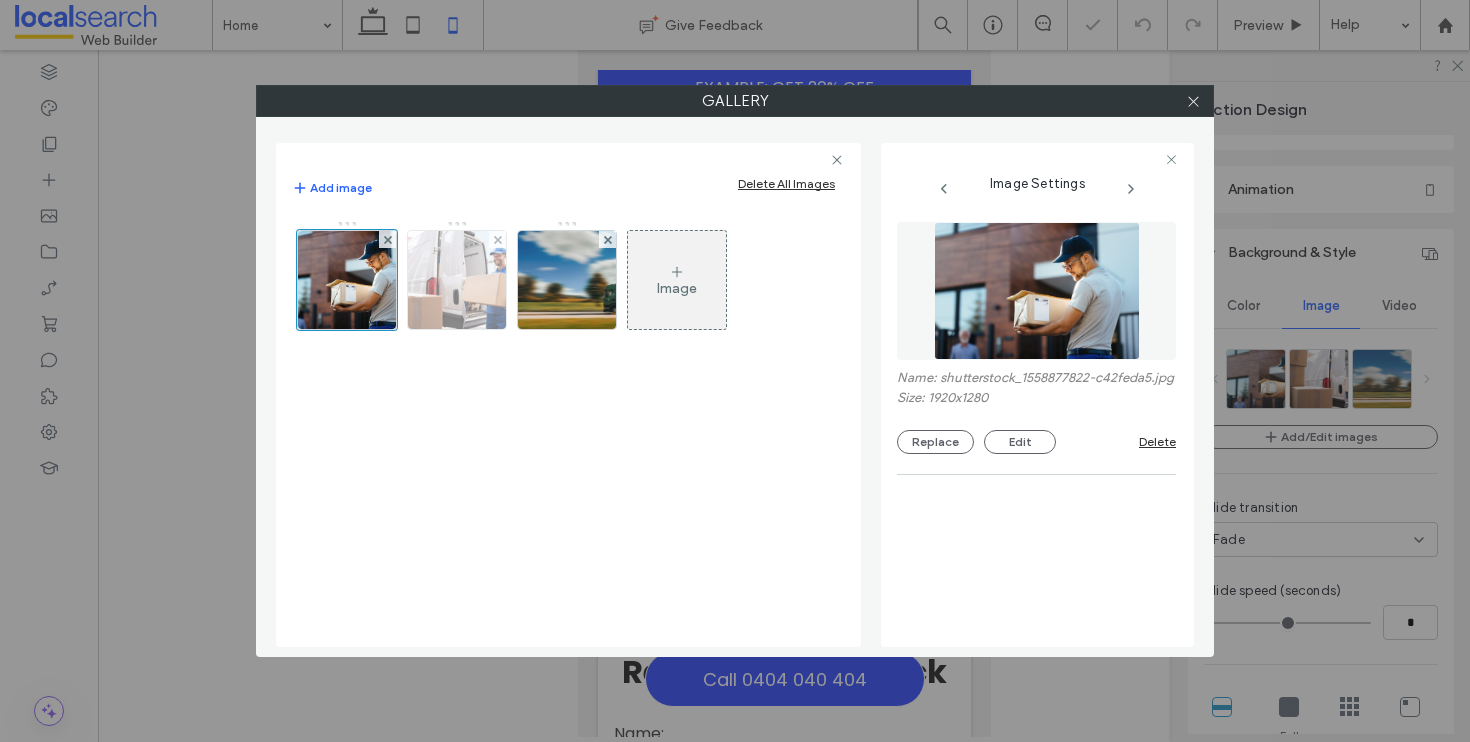 click at bounding box center (457, 280) 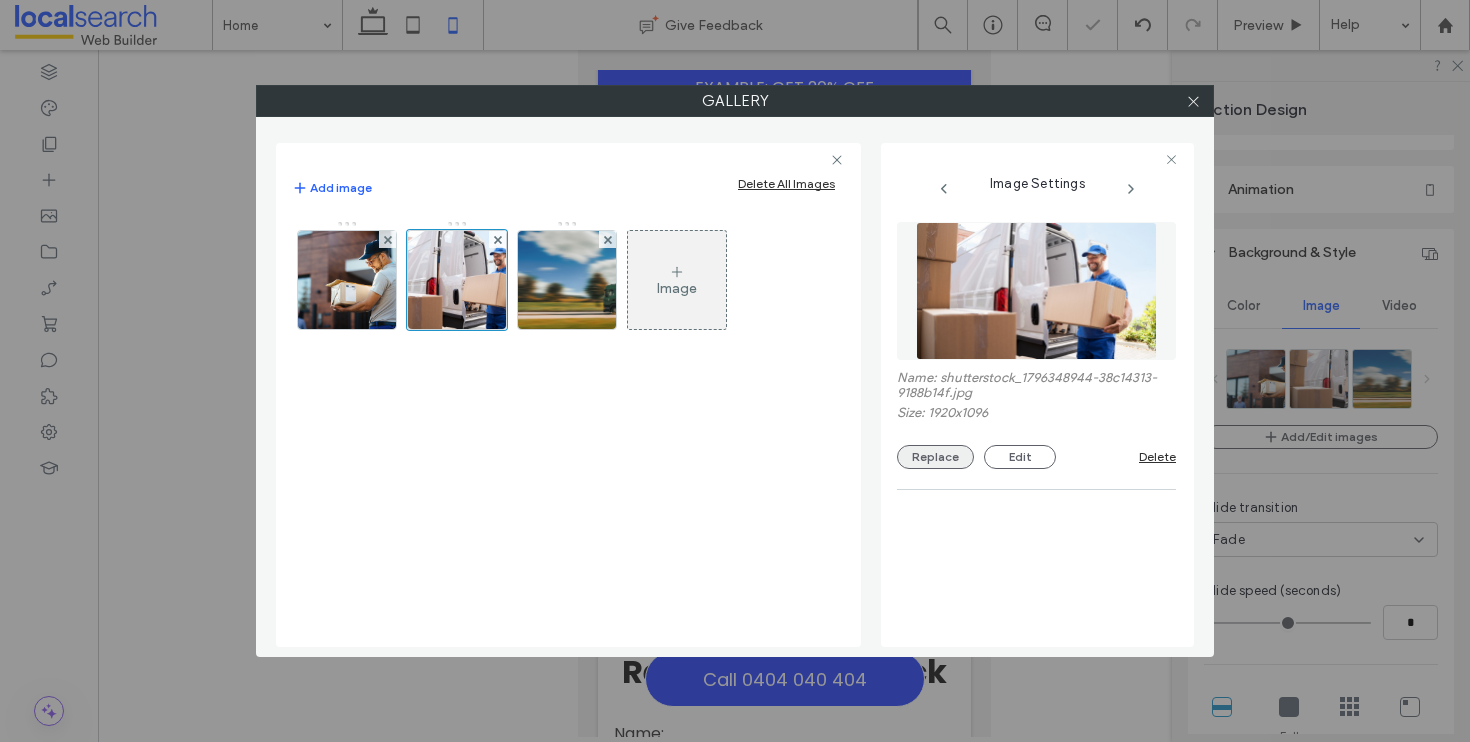 click on "Replace" at bounding box center (935, 457) 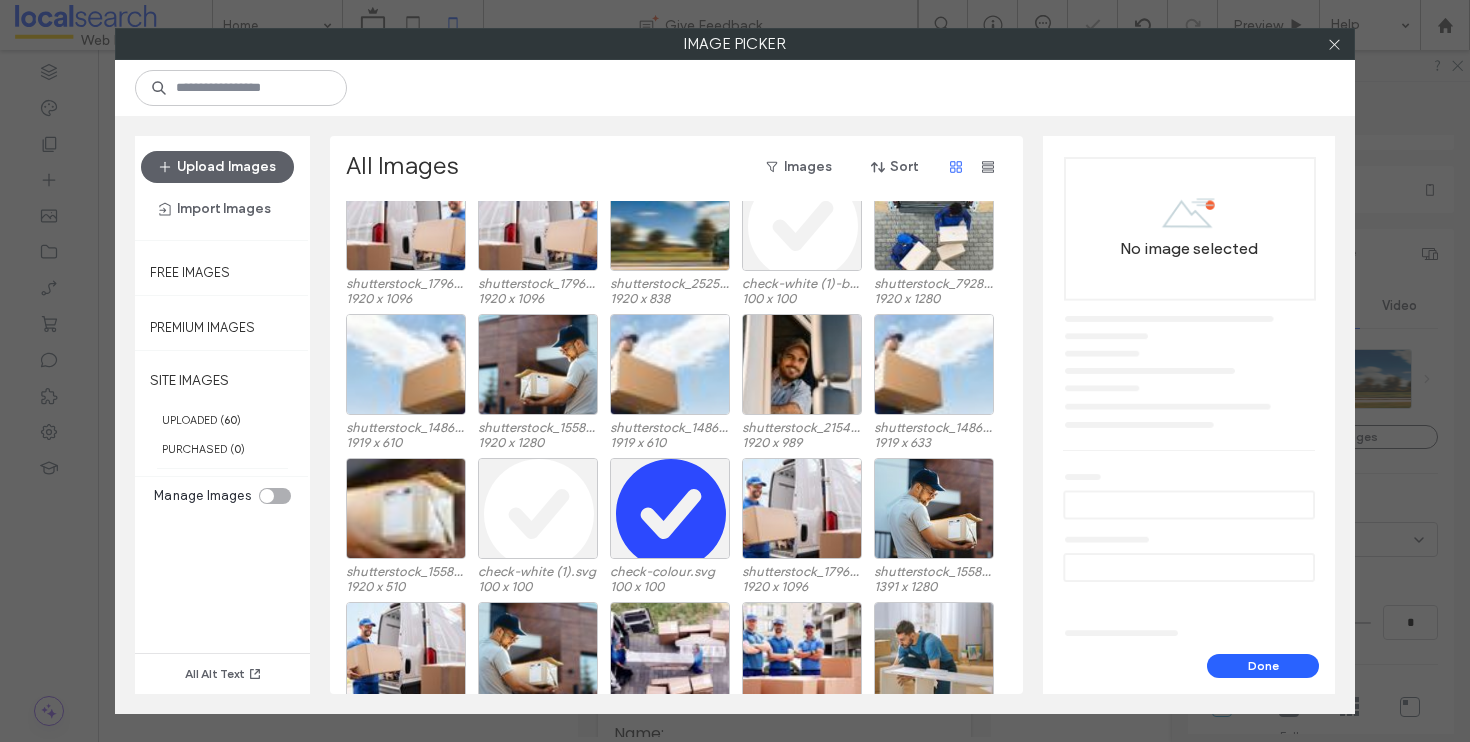 scroll, scrollTop: 123, scrollLeft: 0, axis: vertical 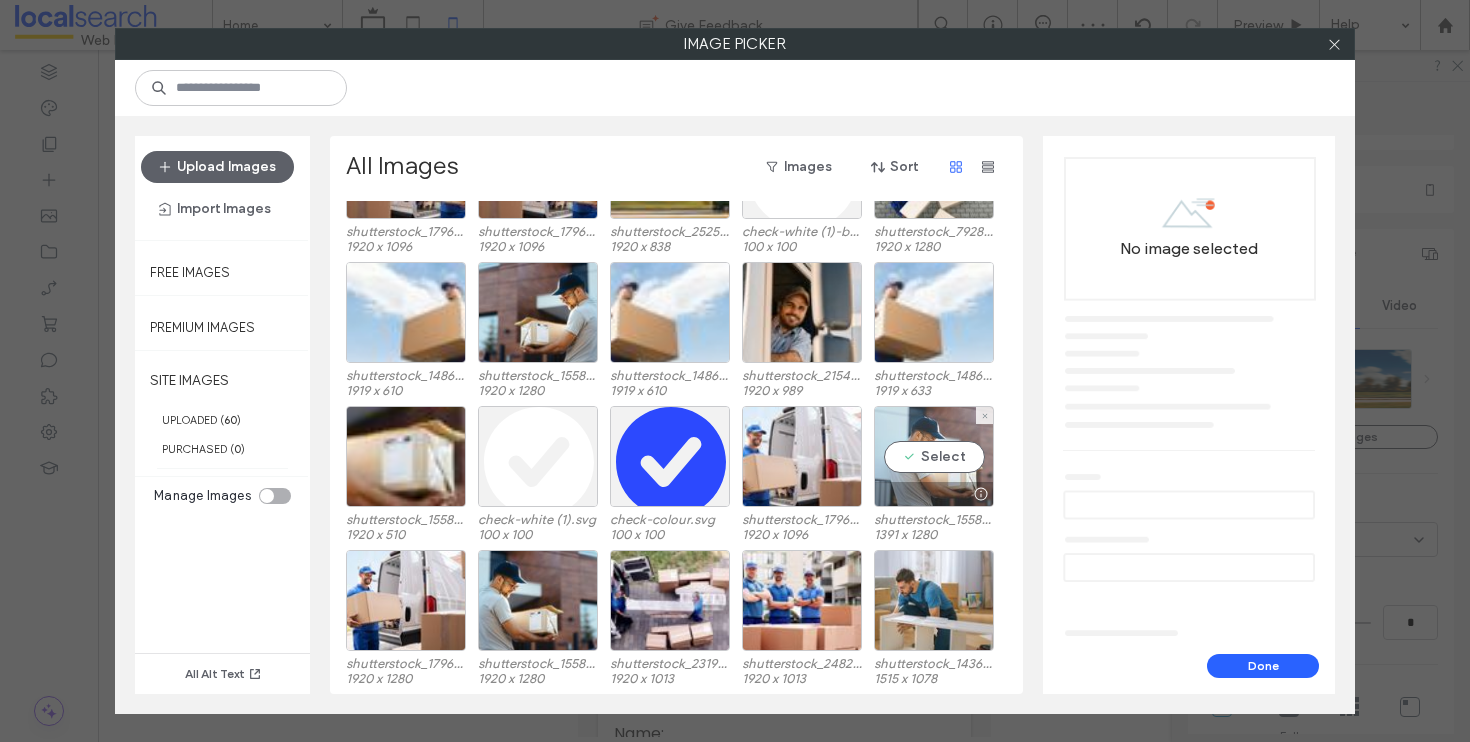 click on "Select" at bounding box center [934, 456] 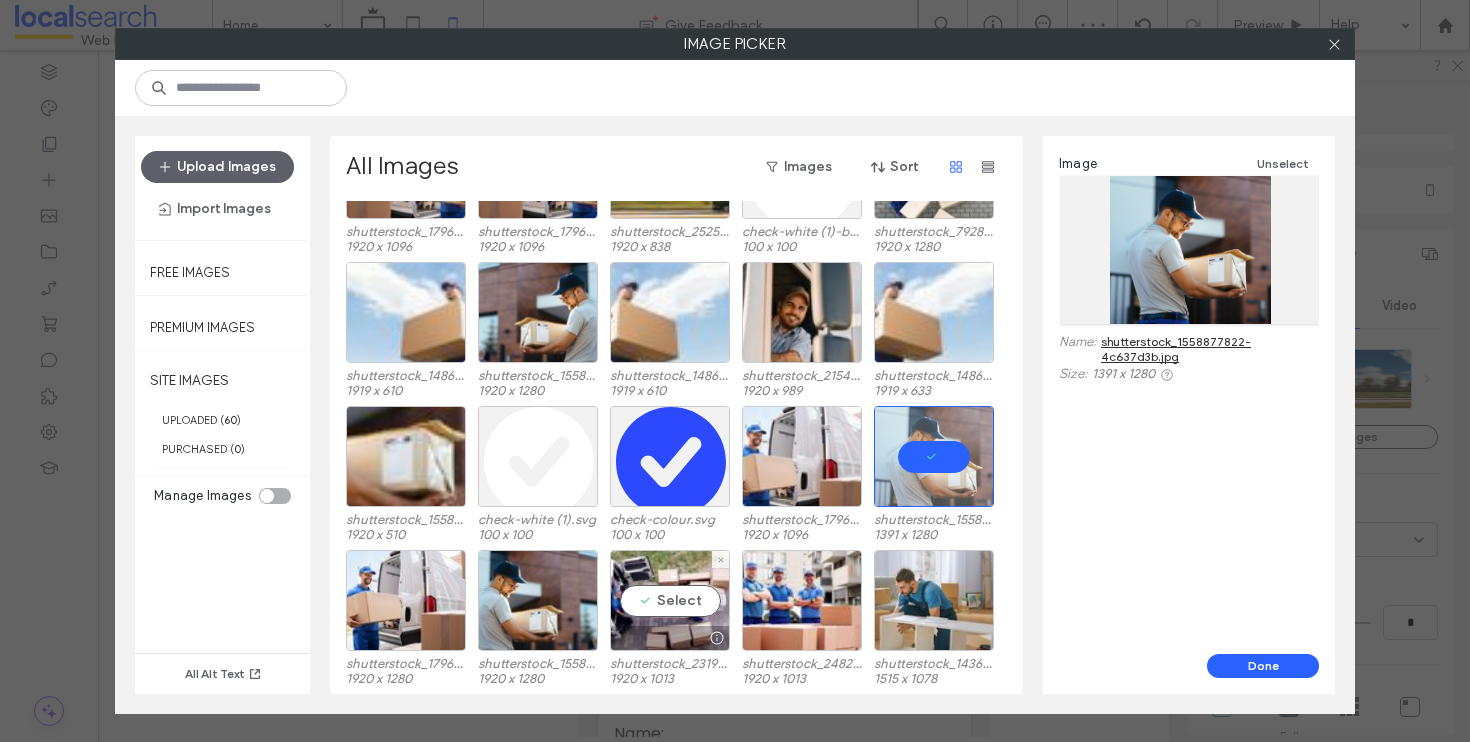 drag, startPoint x: 641, startPoint y: 577, endPoint x: 1149, endPoint y: 651, distance: 513.36145 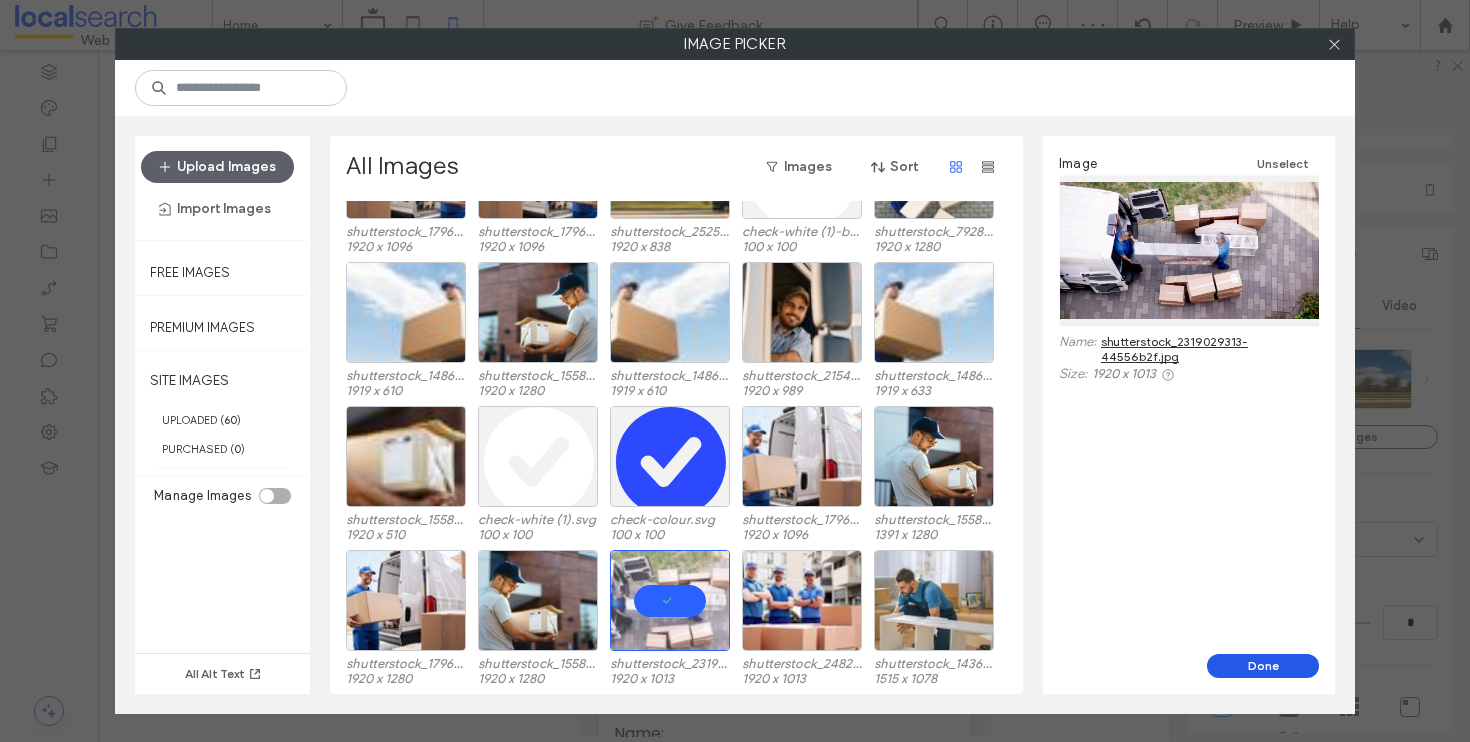 click on "Done" at bounding box center [1263, 666] 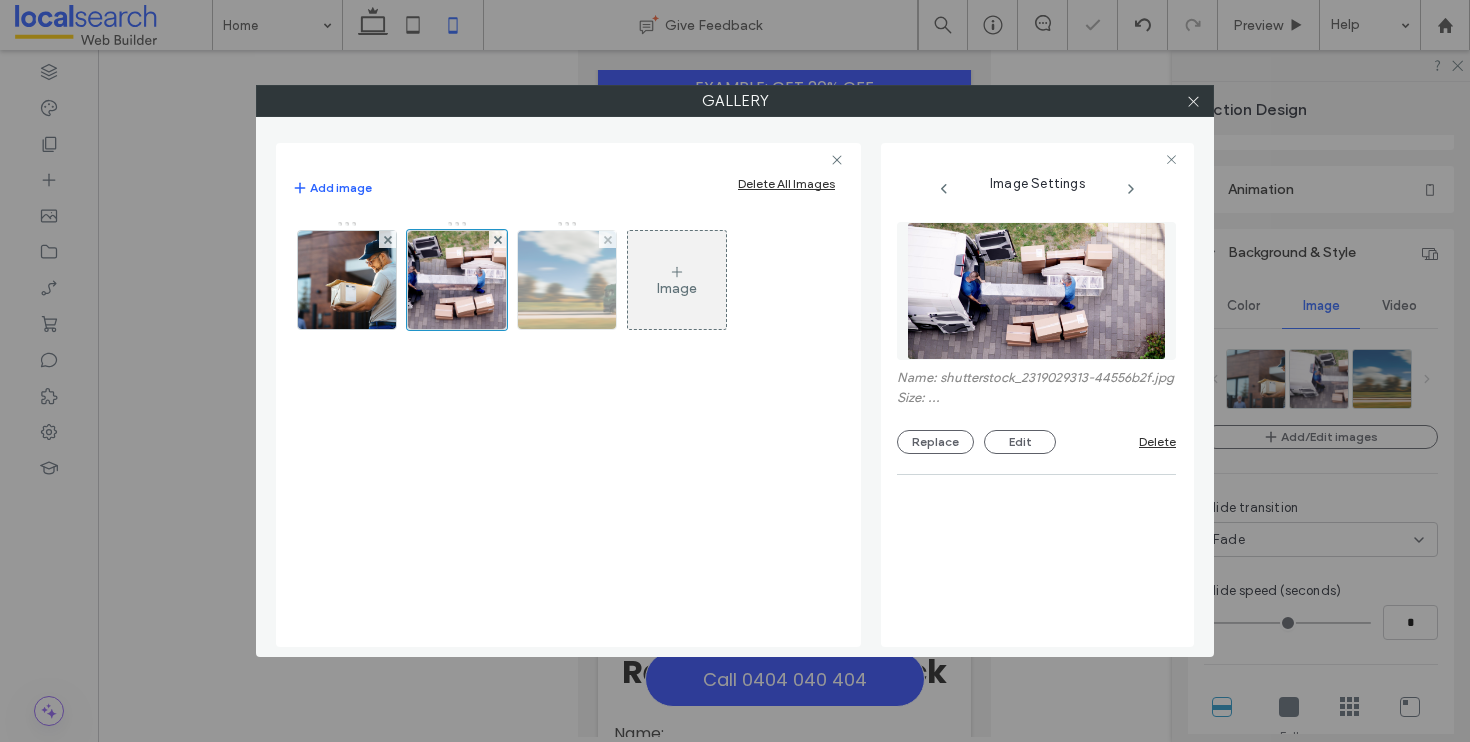 click at bounding box center [567, 280] 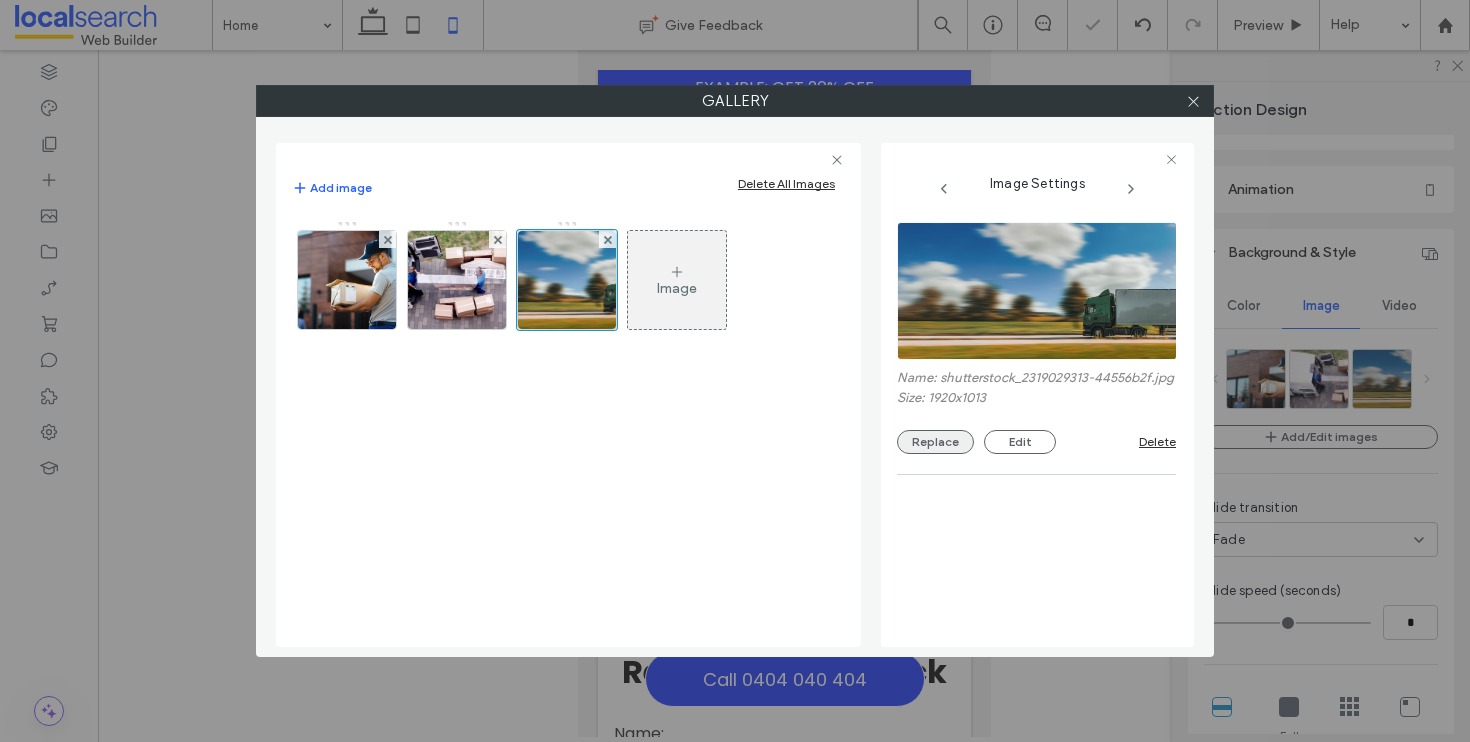 click on "Replace" at bounding box center (935, 442) 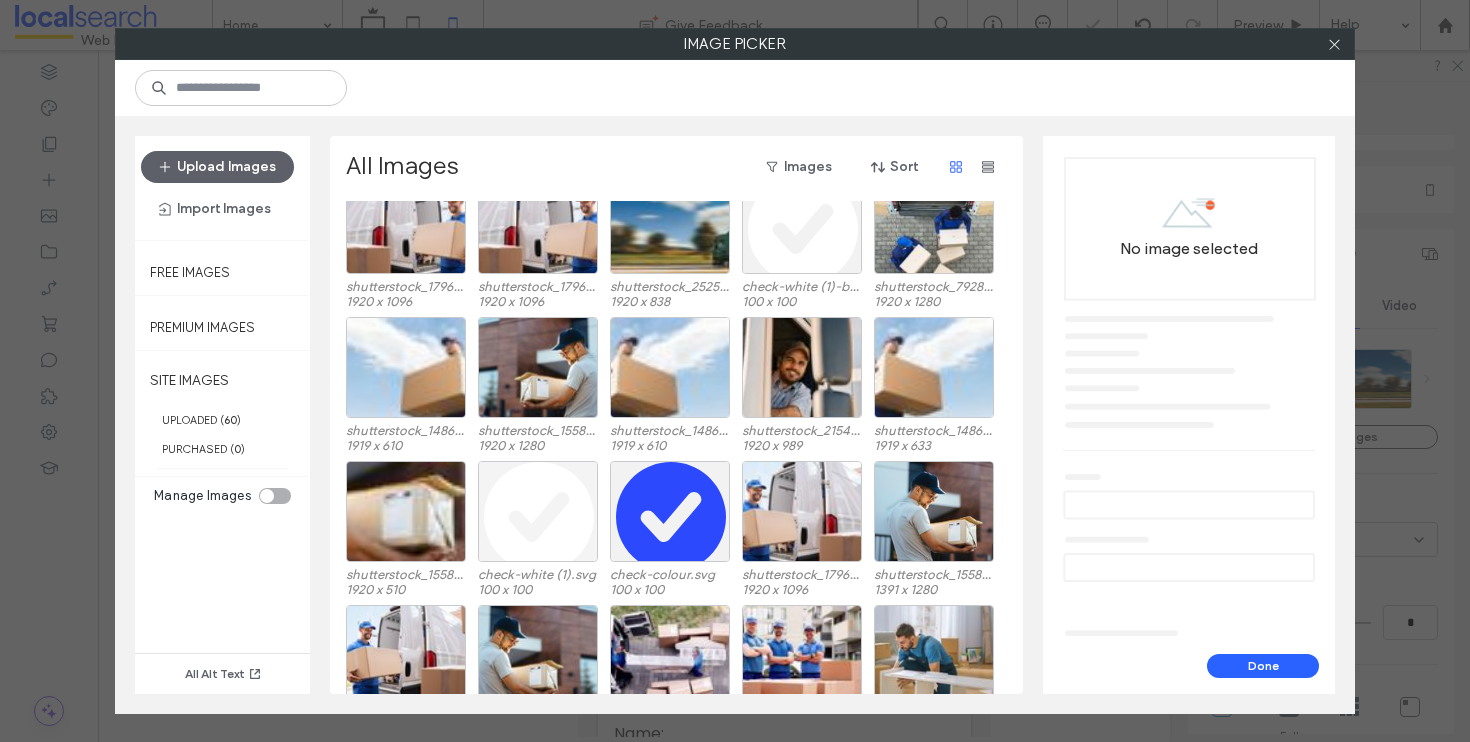 scroll, scrollTop: 123, scrollLeft: 0, axis: vertical 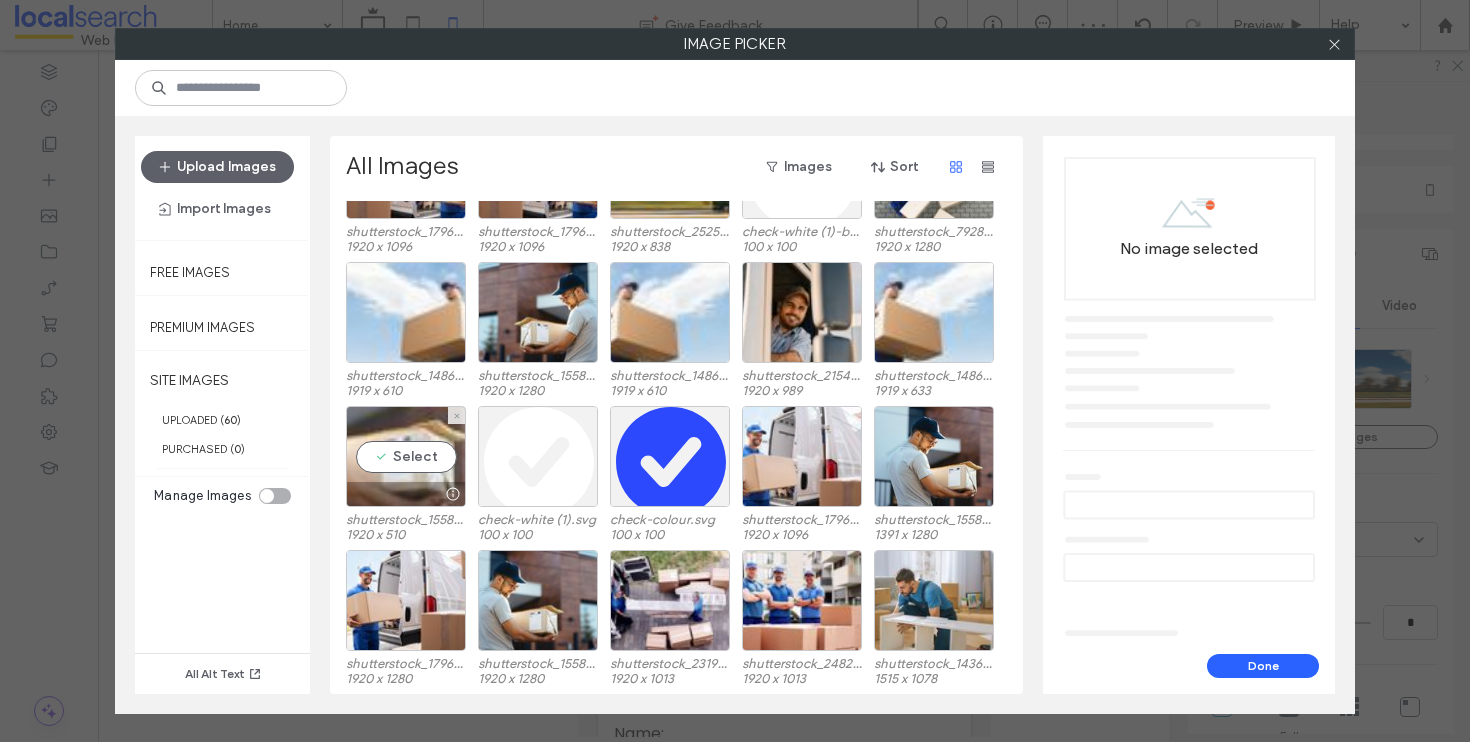 click on "Select" at bounding box center [406, 456] 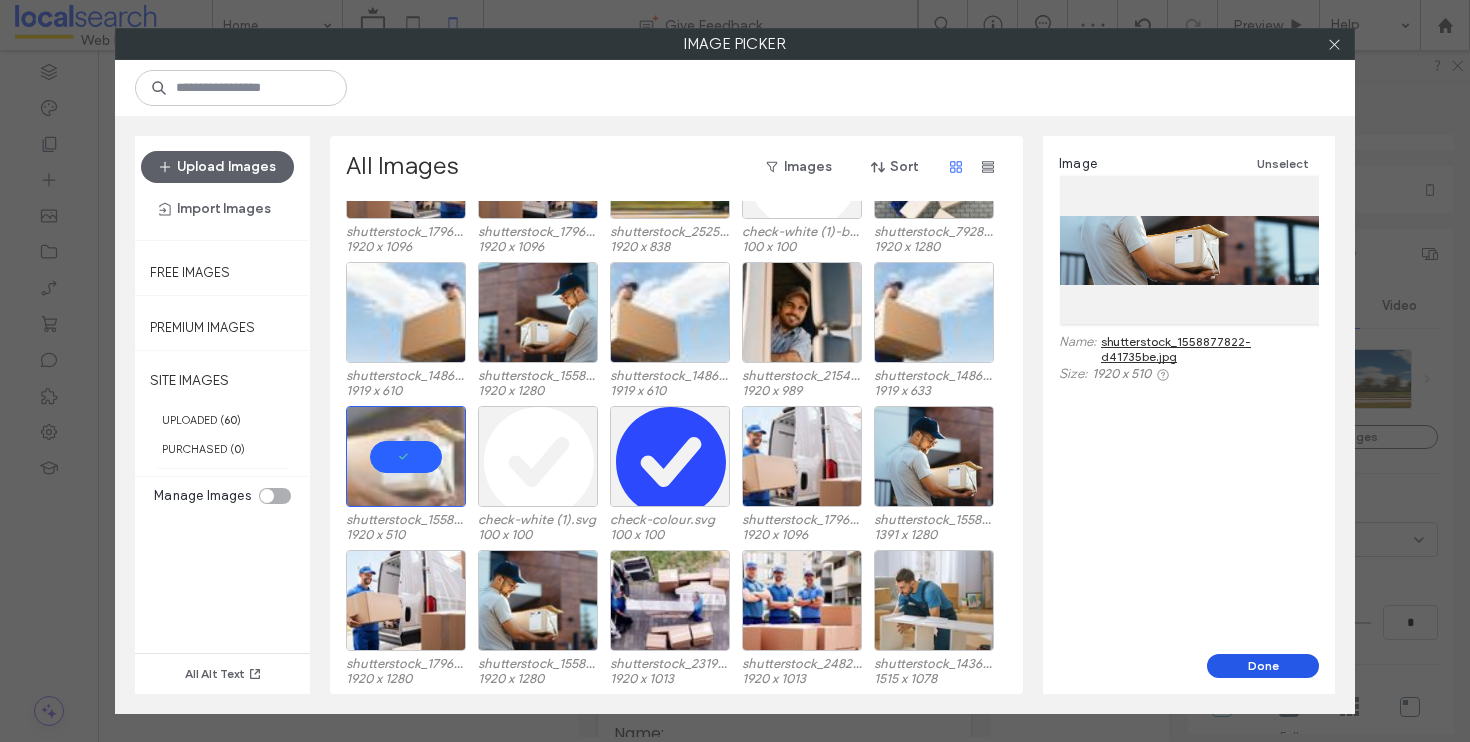click on "Done" at bounding box center [1263, 666] 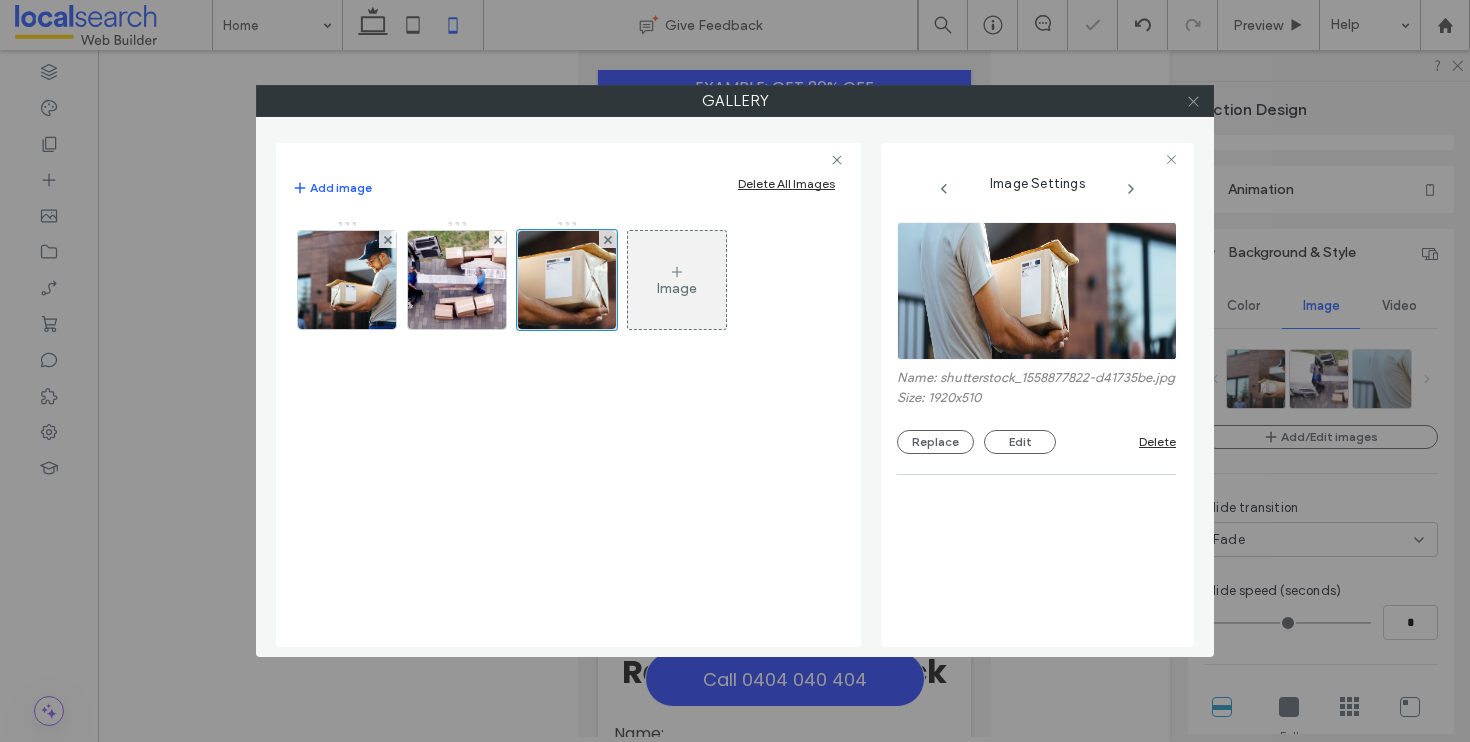 click at bounding box center (1193, 101) 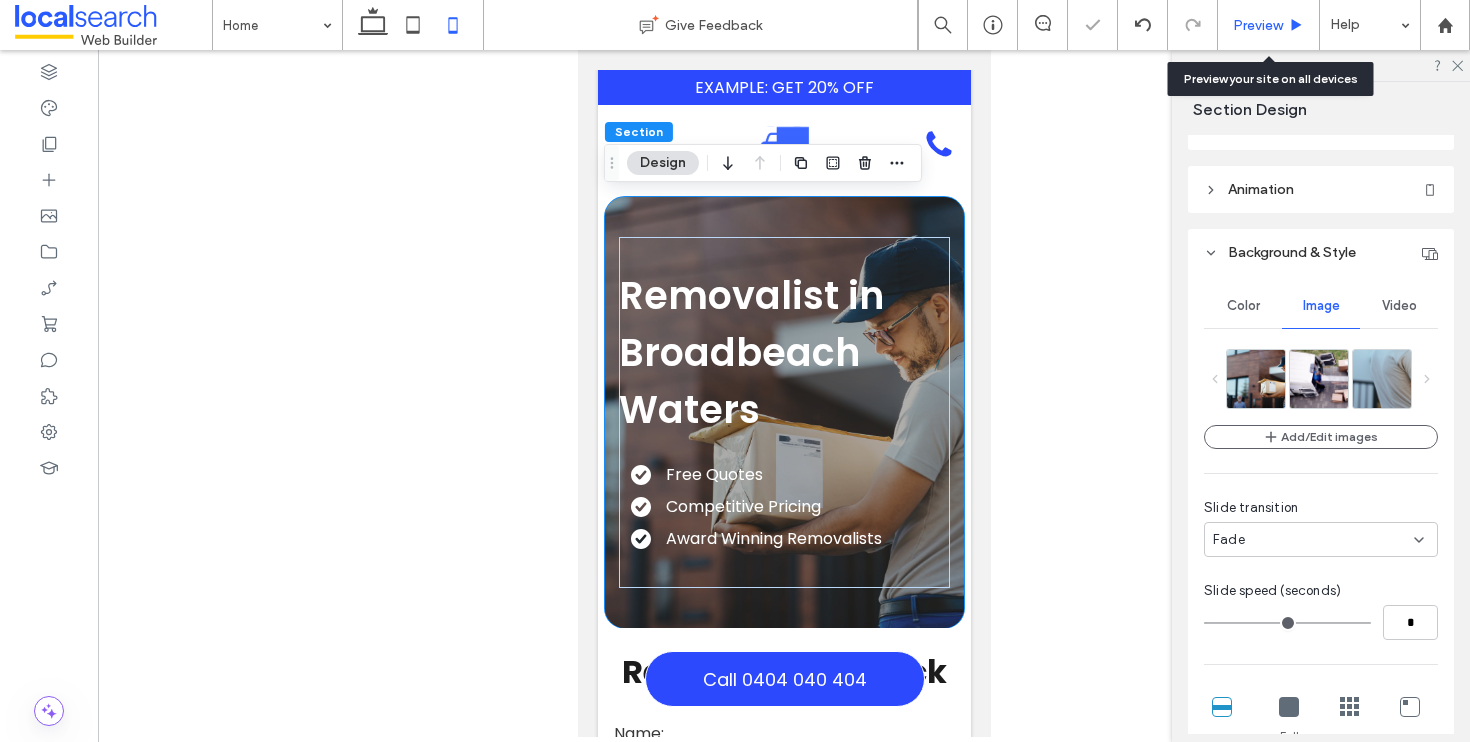 click on "Preview" at bounding box center (1258, 25) 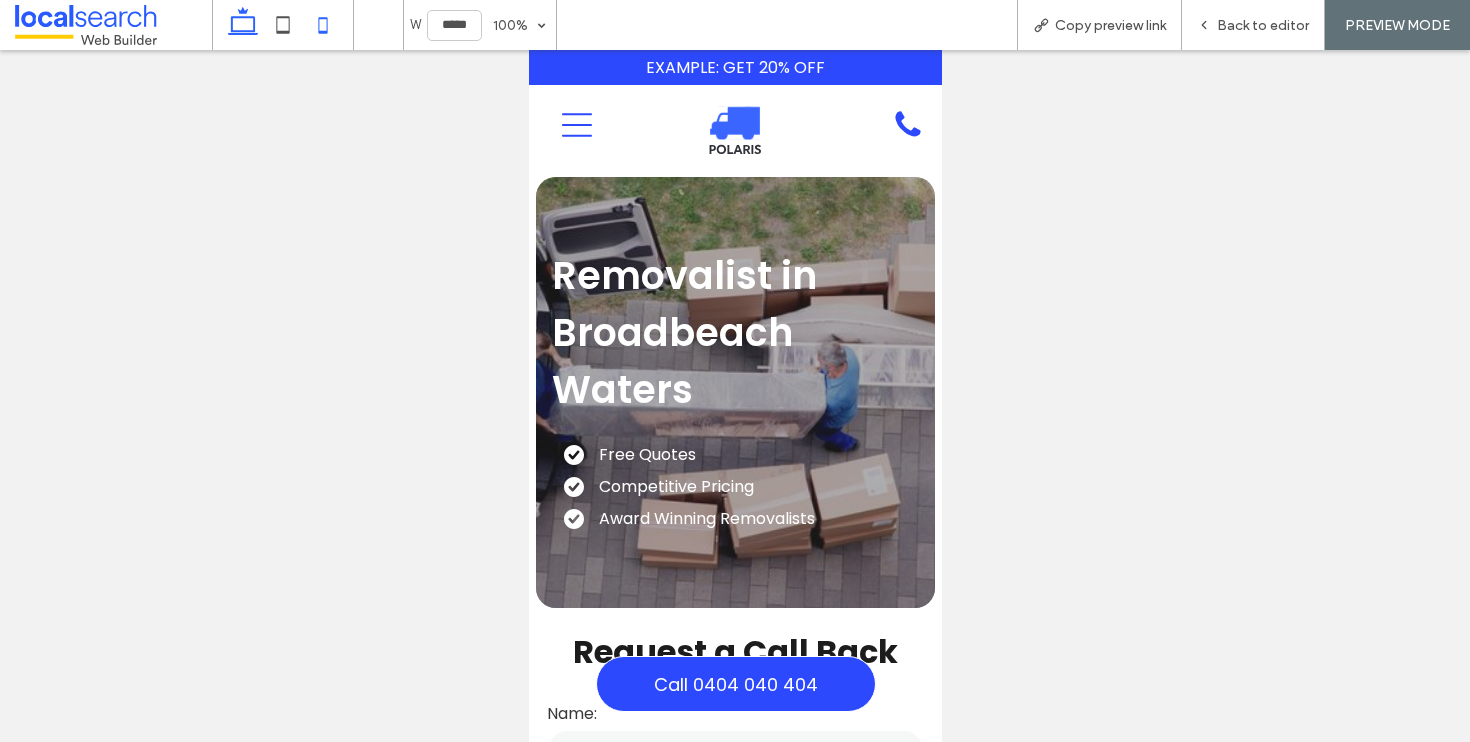 click 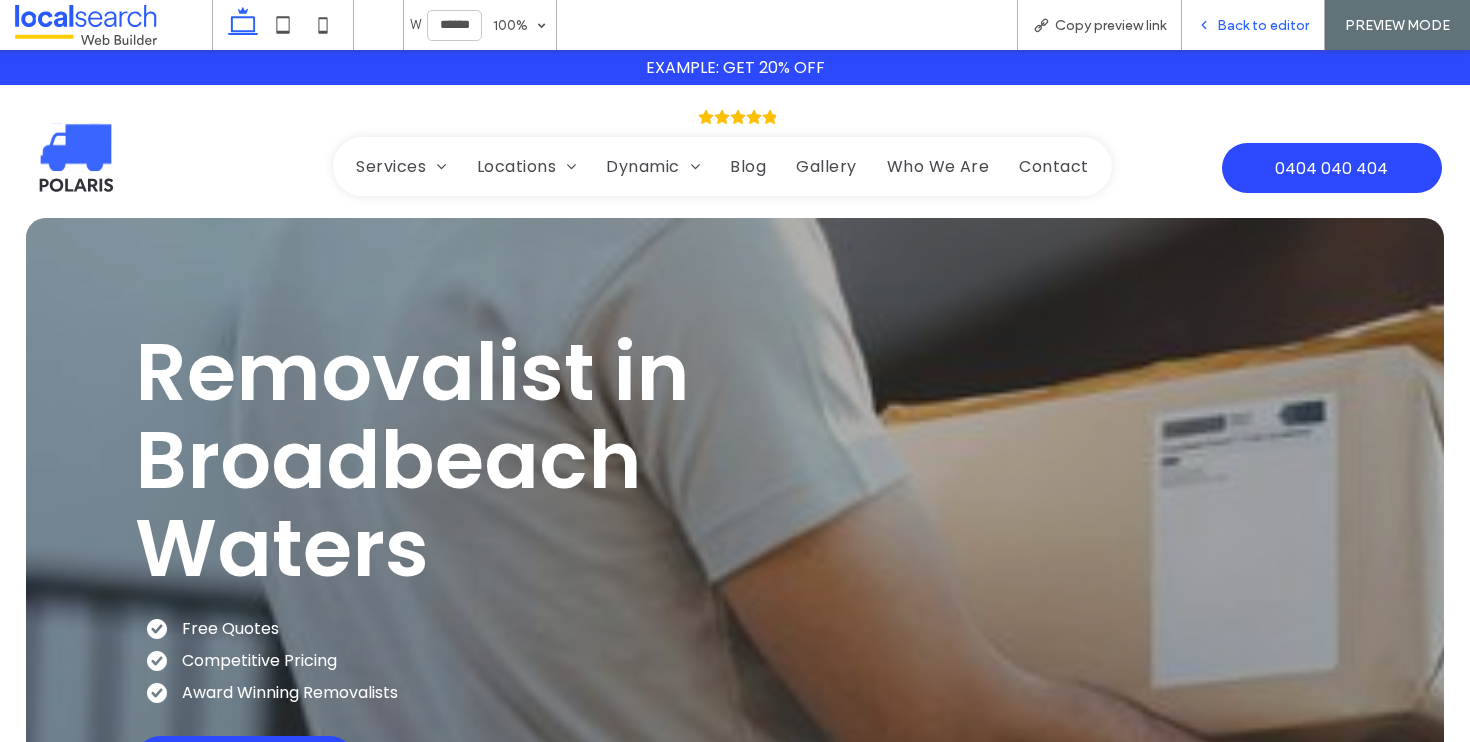 click on "Back to editor" at bounding box center (1263, 25) 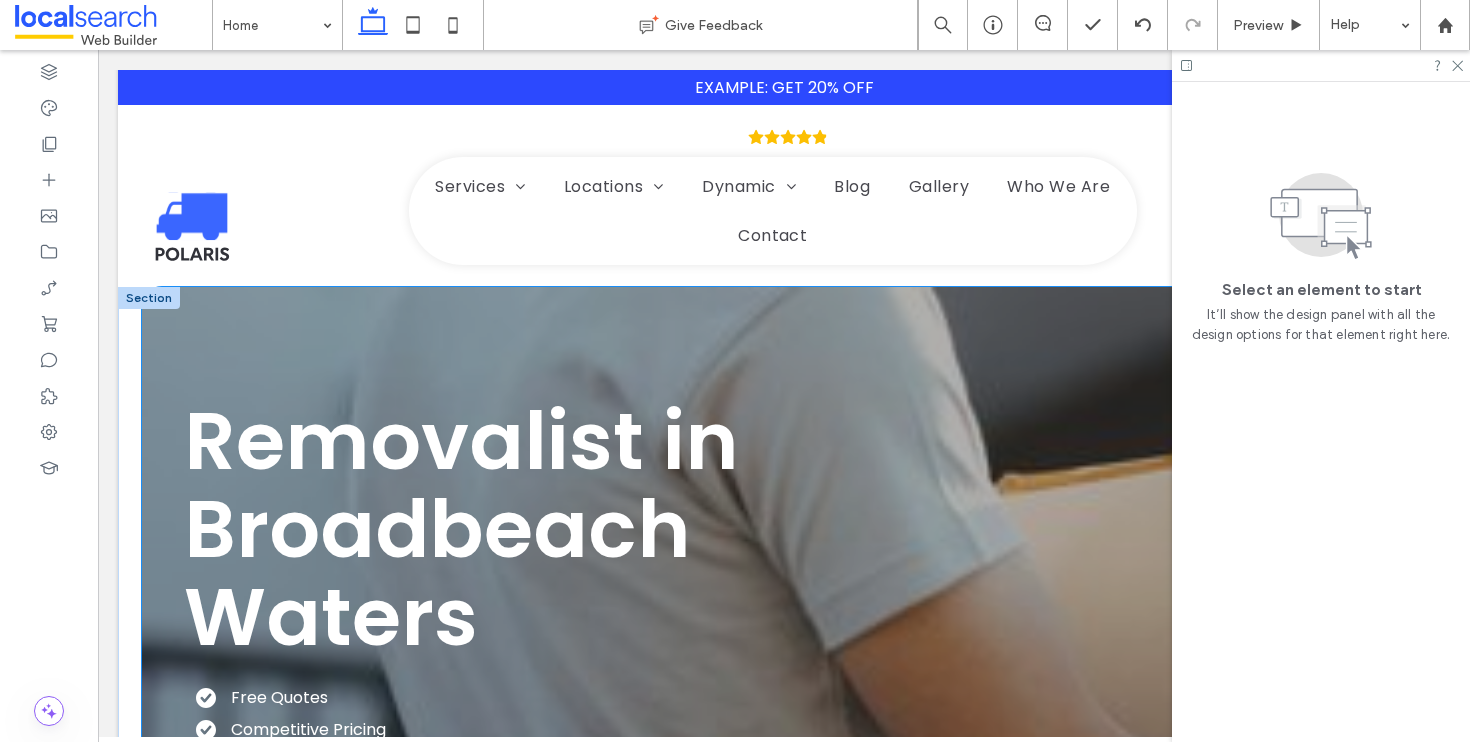 click on "Removalist in [SUBURB]
Free Quotes Competitive Pricing Award Winning Removalists
[PHONE]" at bounding box center [784, 626] 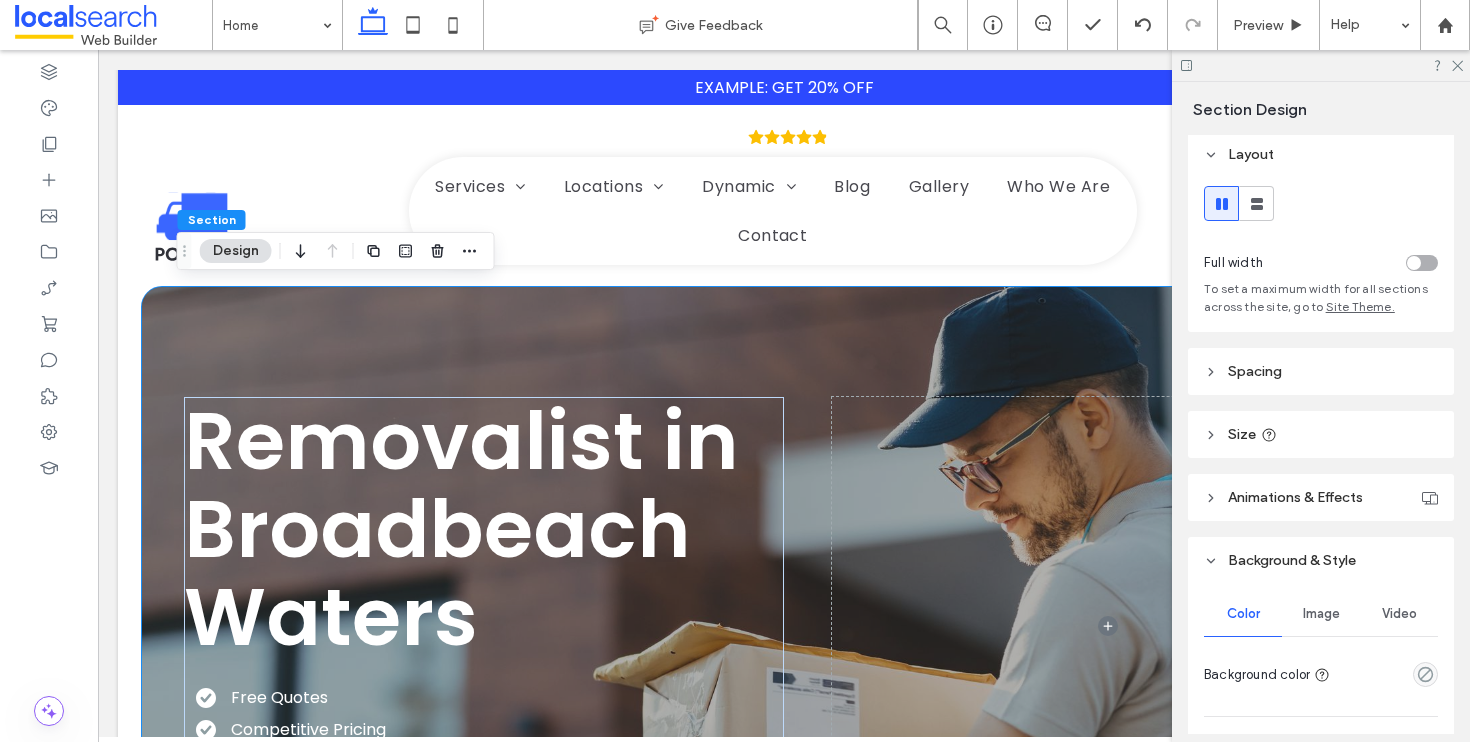 click on "Image" at bounding box center (1321, 614) 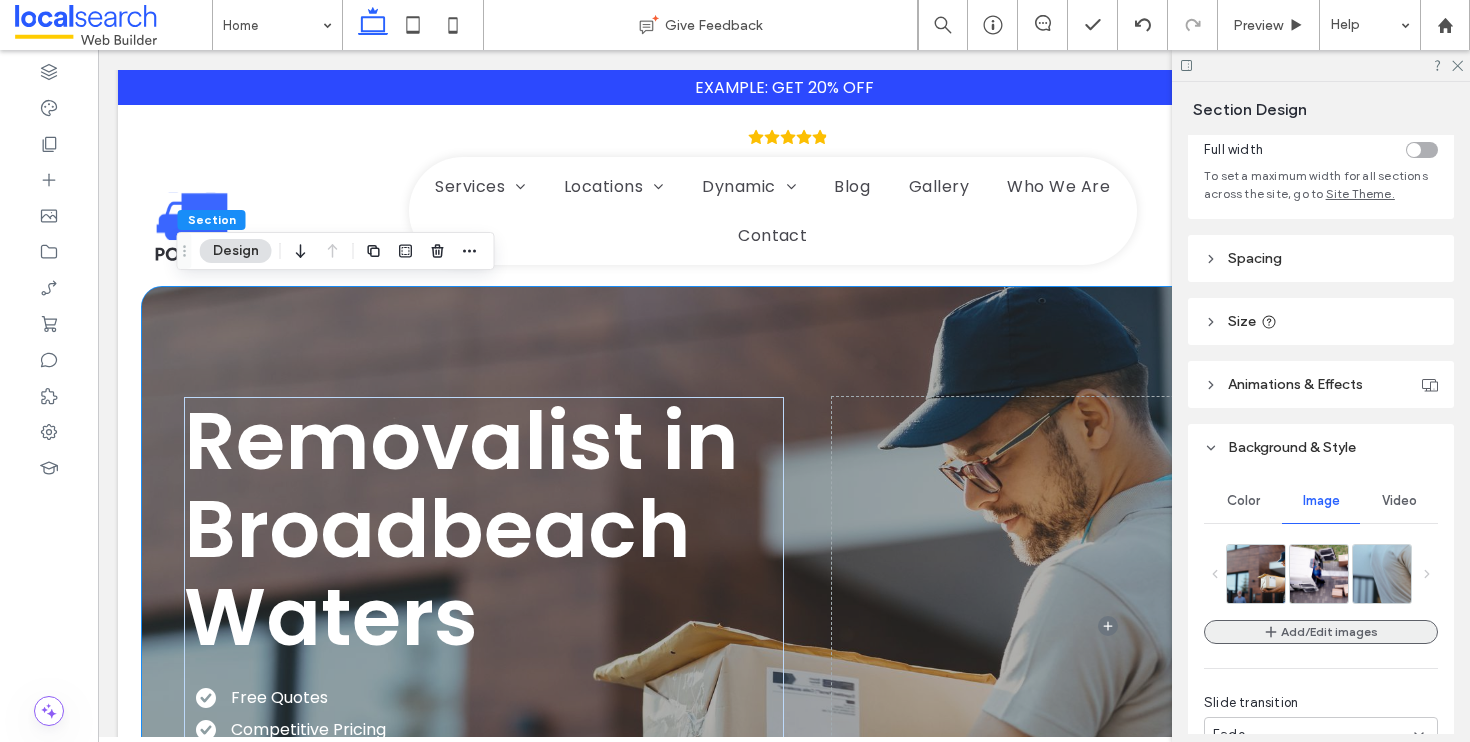scroll, scrollTop: 133, scrollLeft: 0, axis: vertical 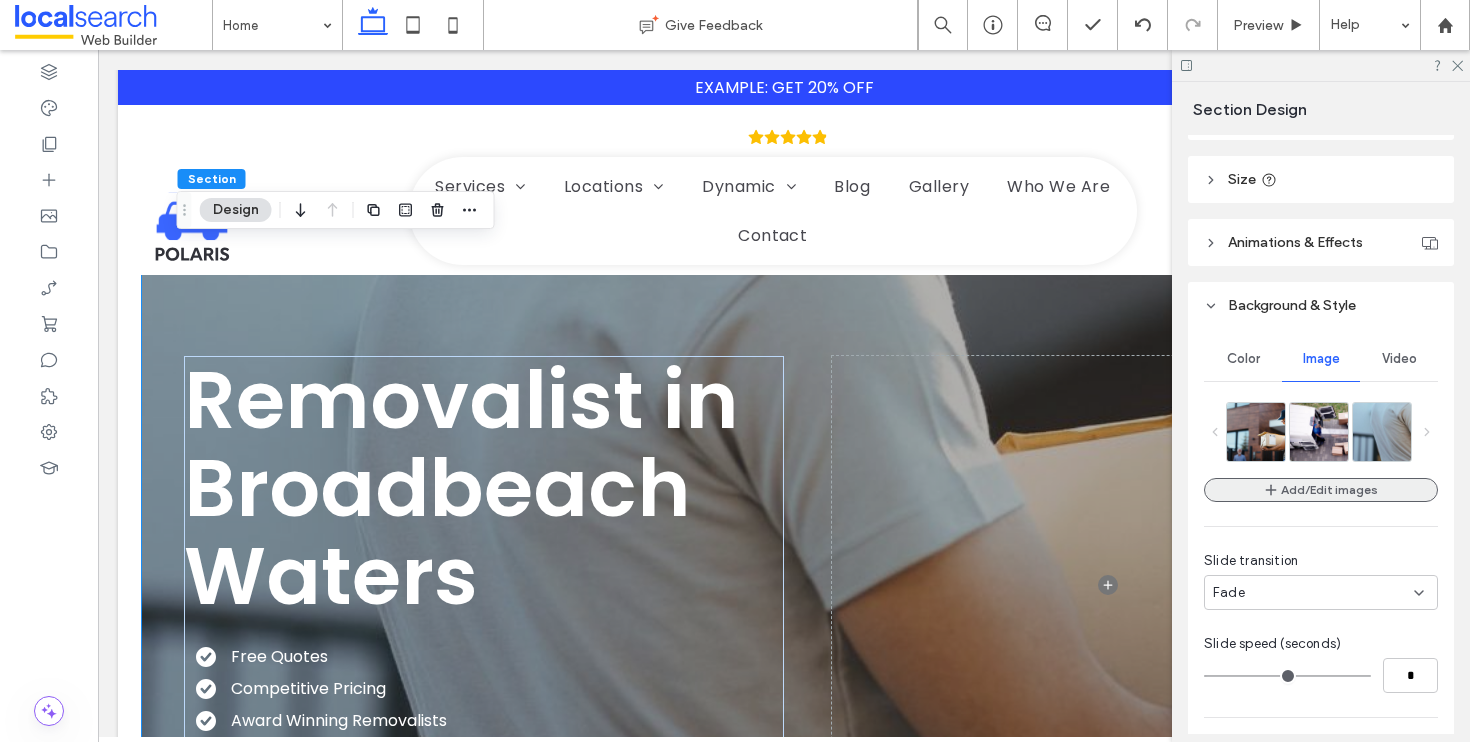 click on "Add/Edit images" at bounding box center (1321, 490) 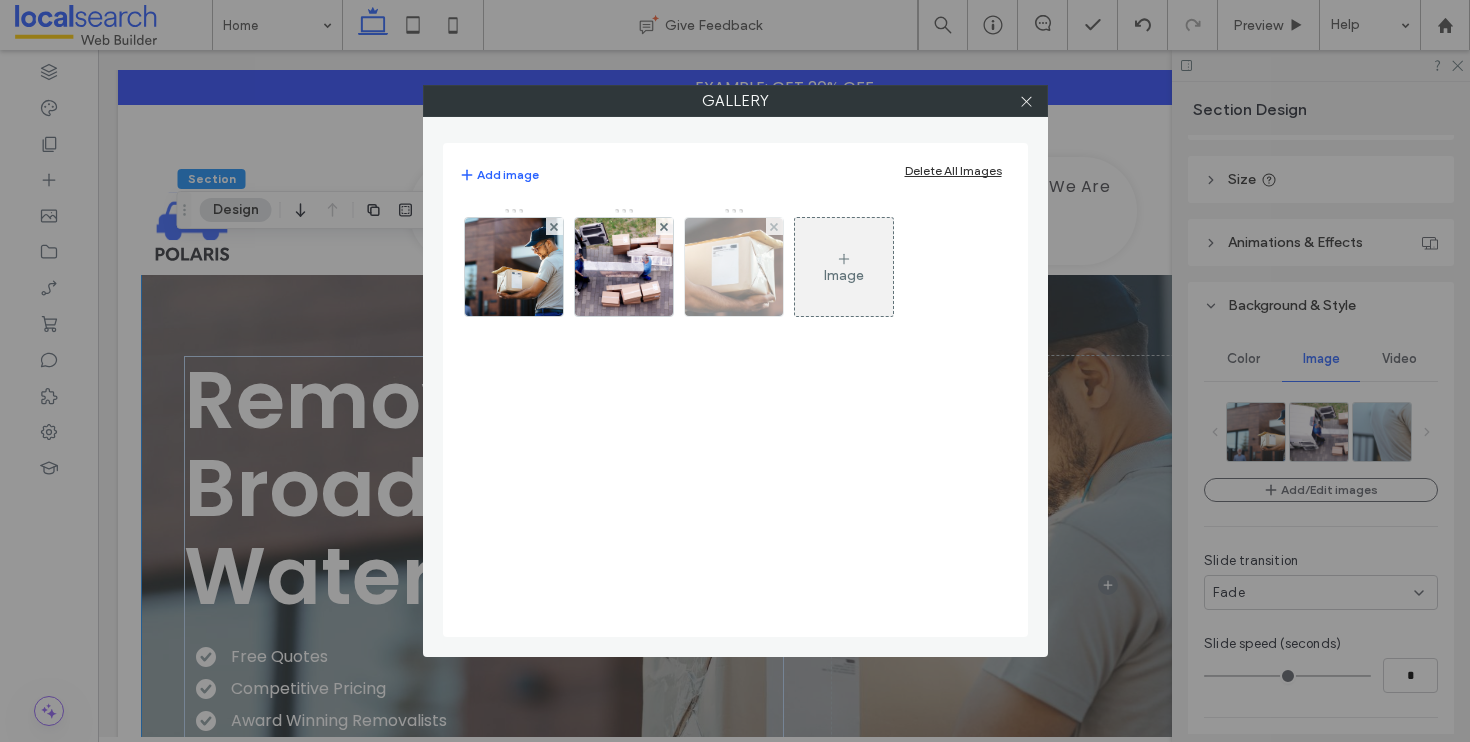 click at bounding box center [733, 267] 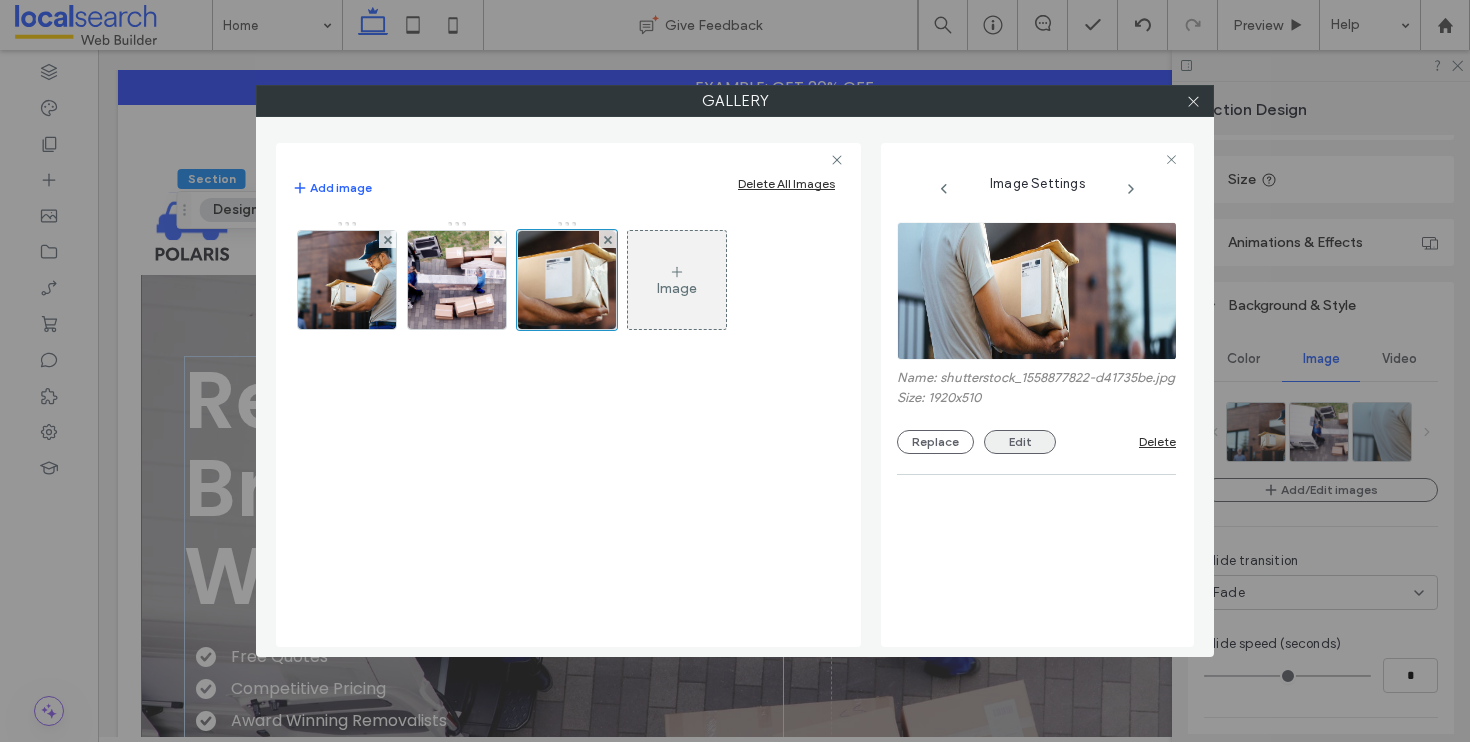 click on "Edit" at bounding box center [1020, 442] 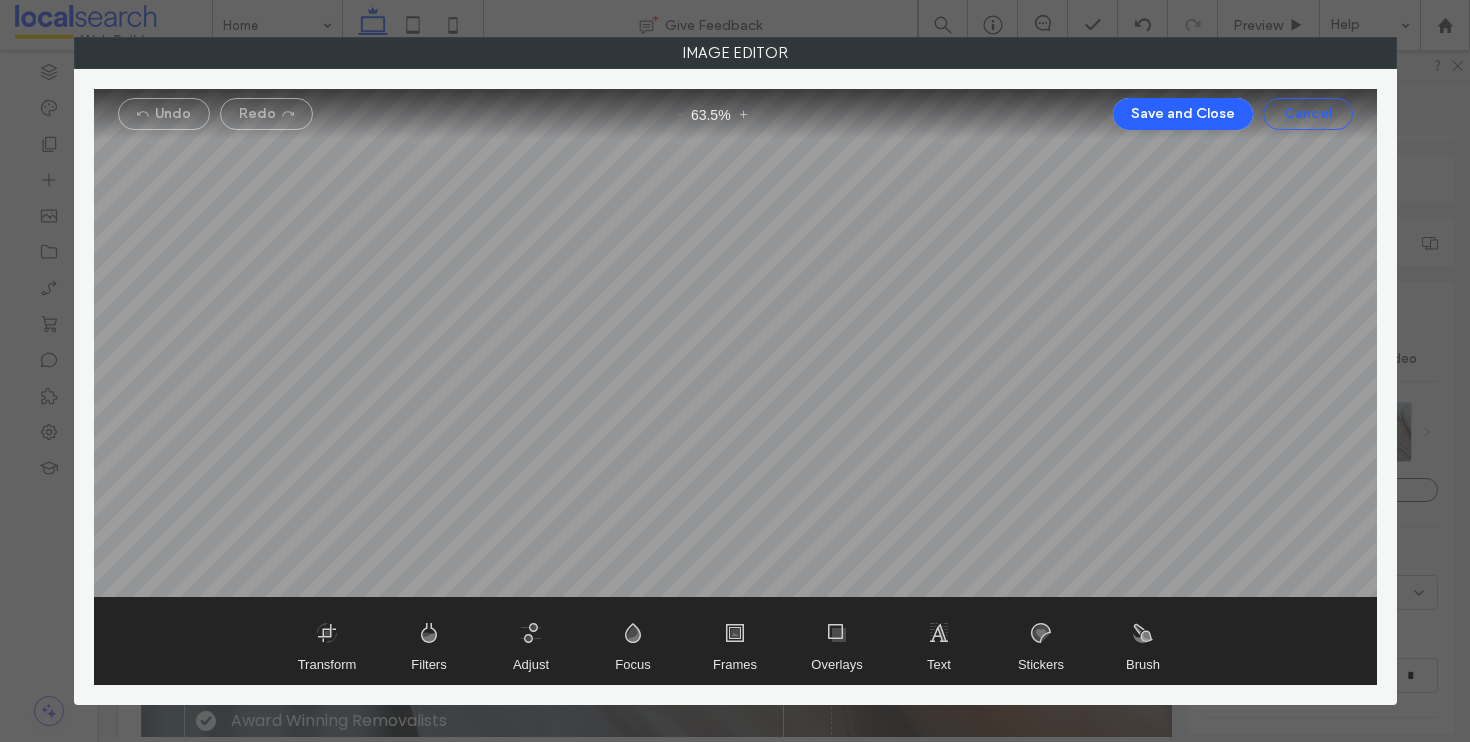 click on "Cancel" at bounding box center (1308, 114) 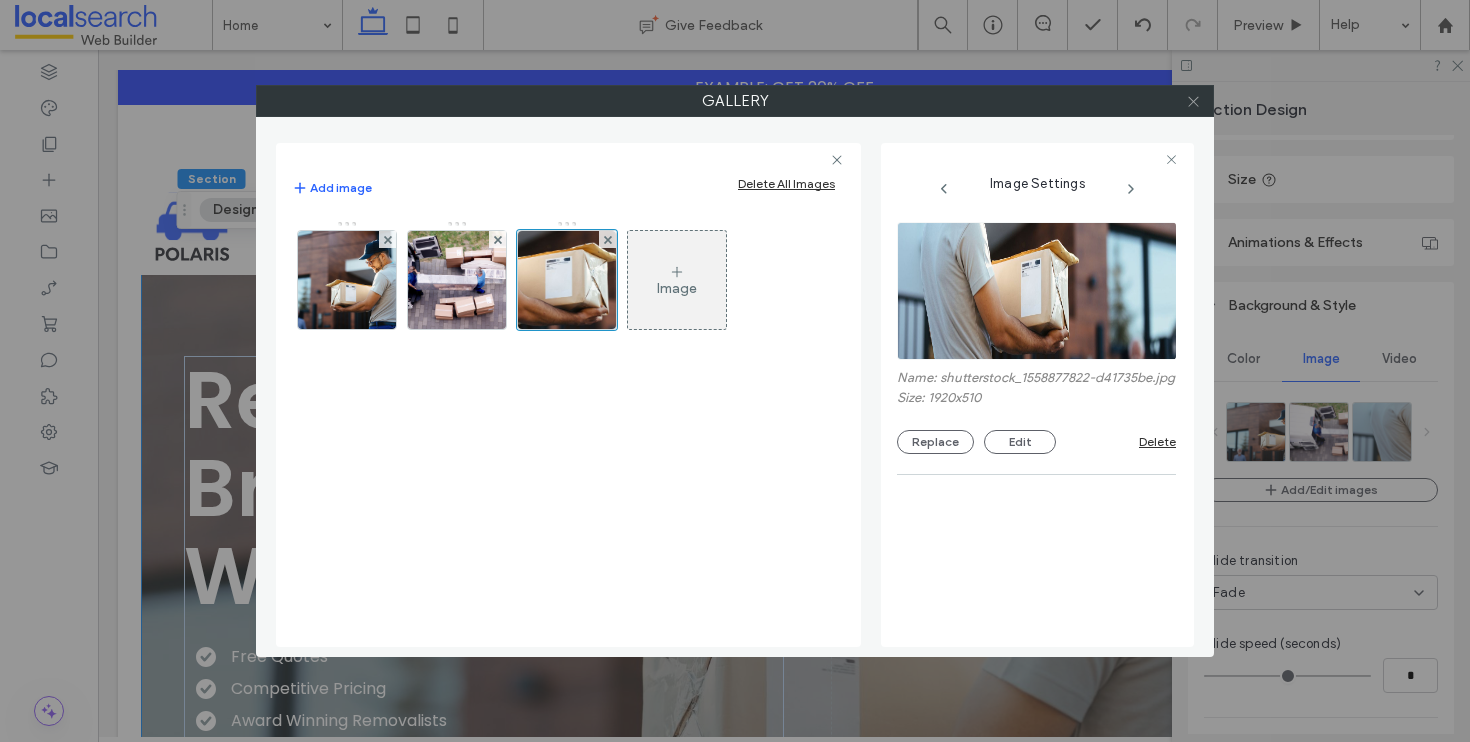 click at bounding box center (1193, 101) 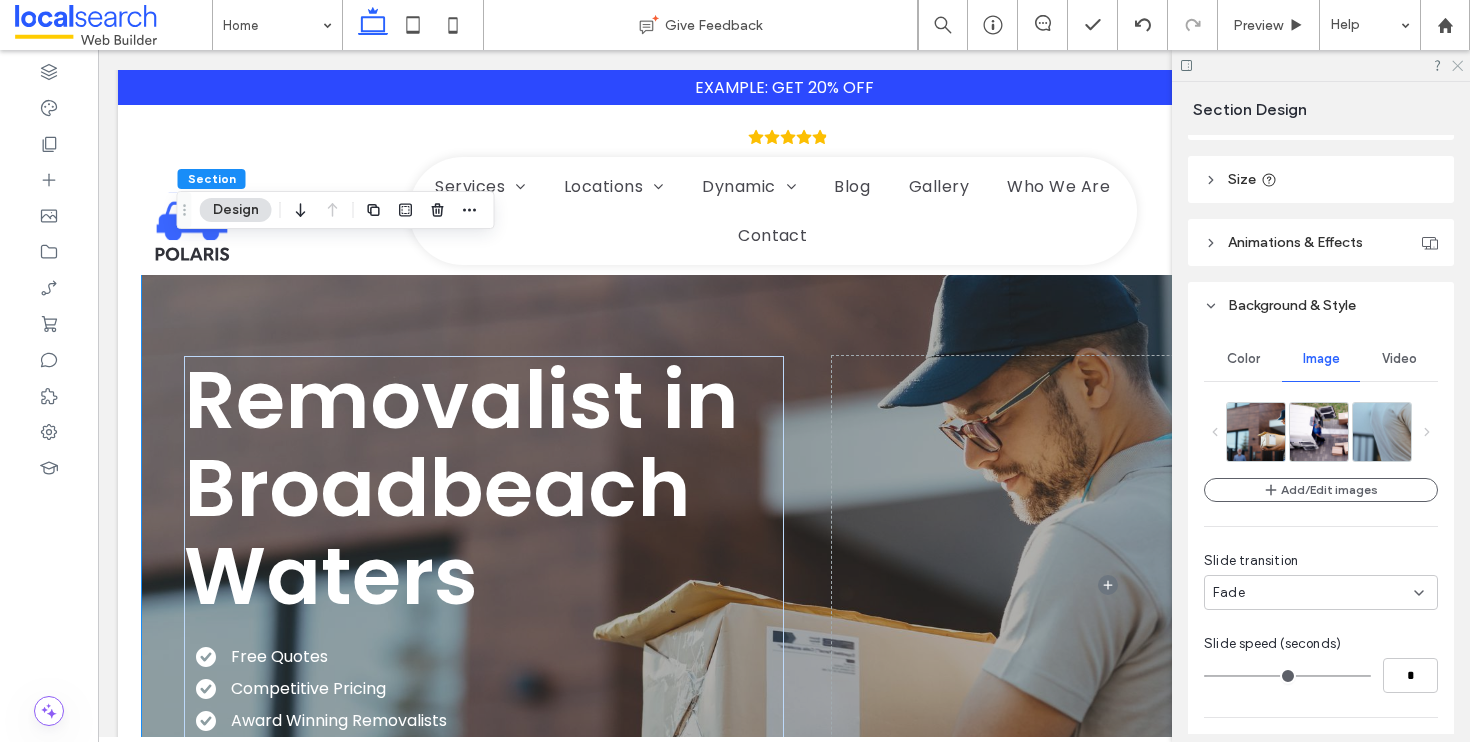 drag, startPoint x: 1453, startPoint y: 66, endPoint x: 830, endPoint y: 7, distance: 625.7875 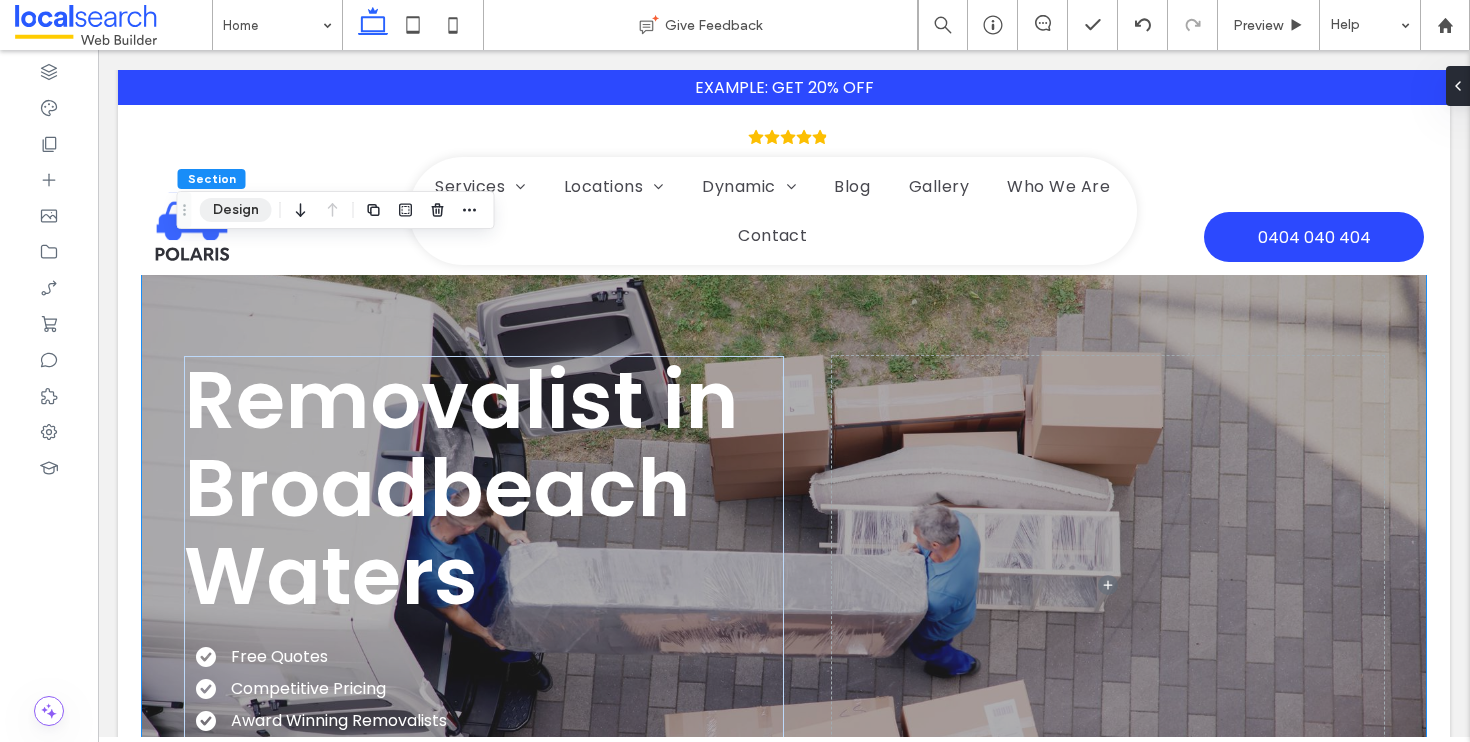 click on "Design" at bounding box center (236, 210) 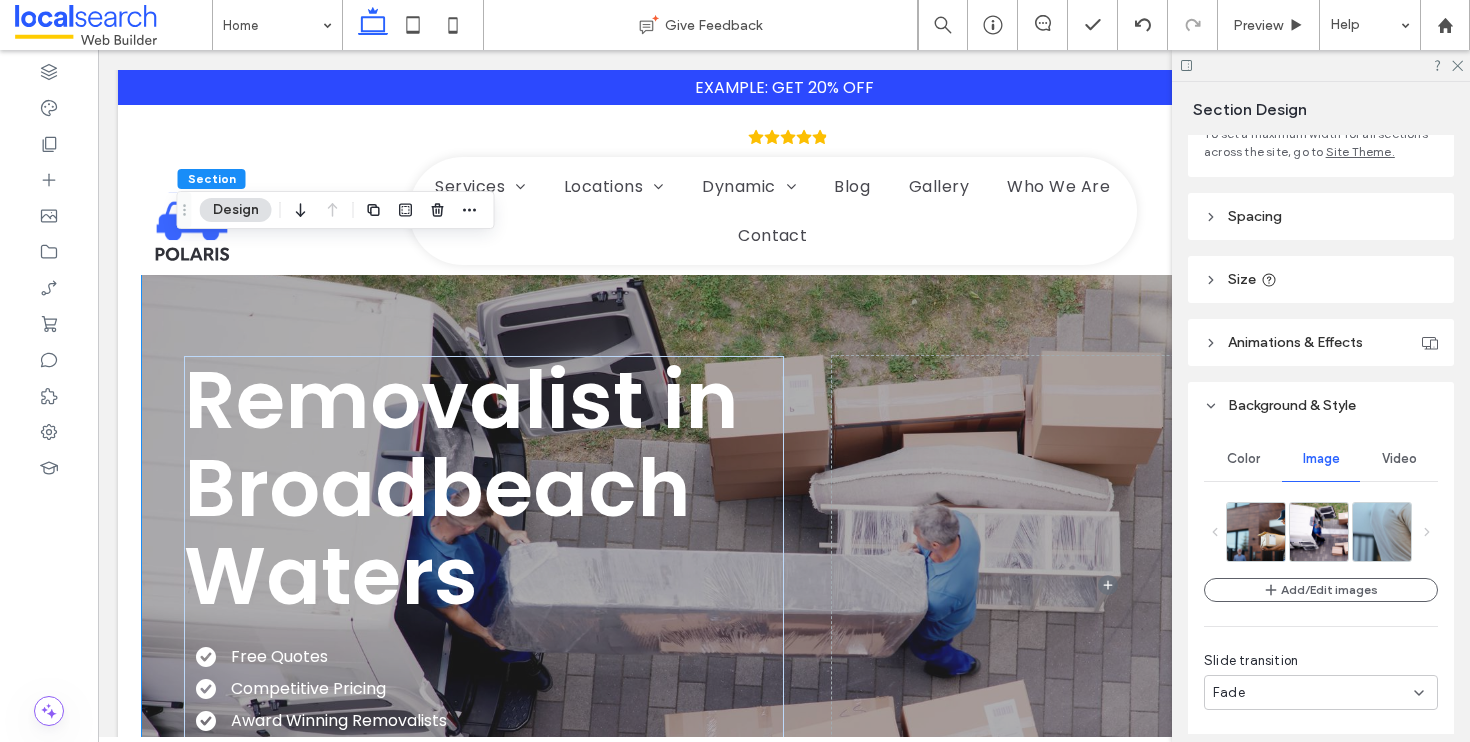 scroll, scrollTop: 159, scrollLeft: 0, axis: vertical 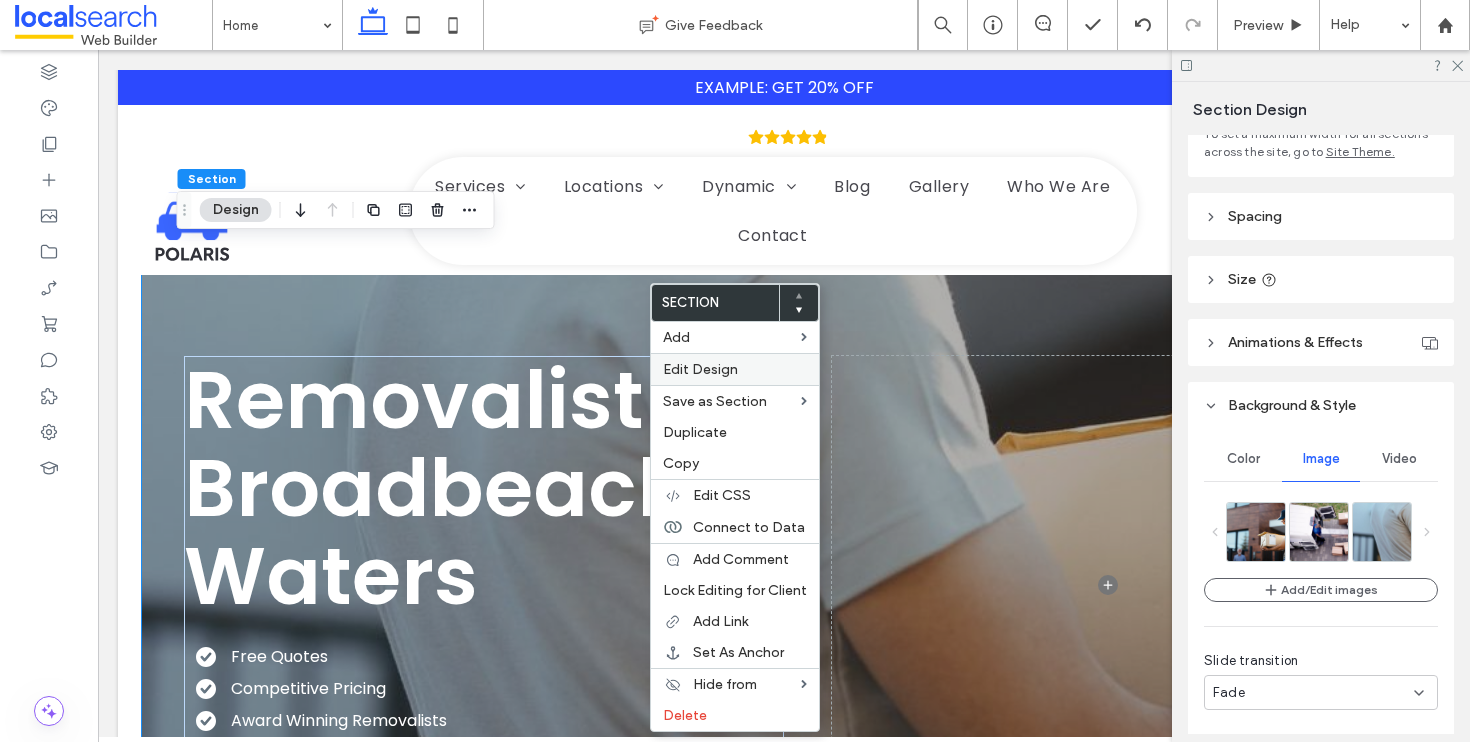 click on "Edit Design" at bounding box center [700, 369] 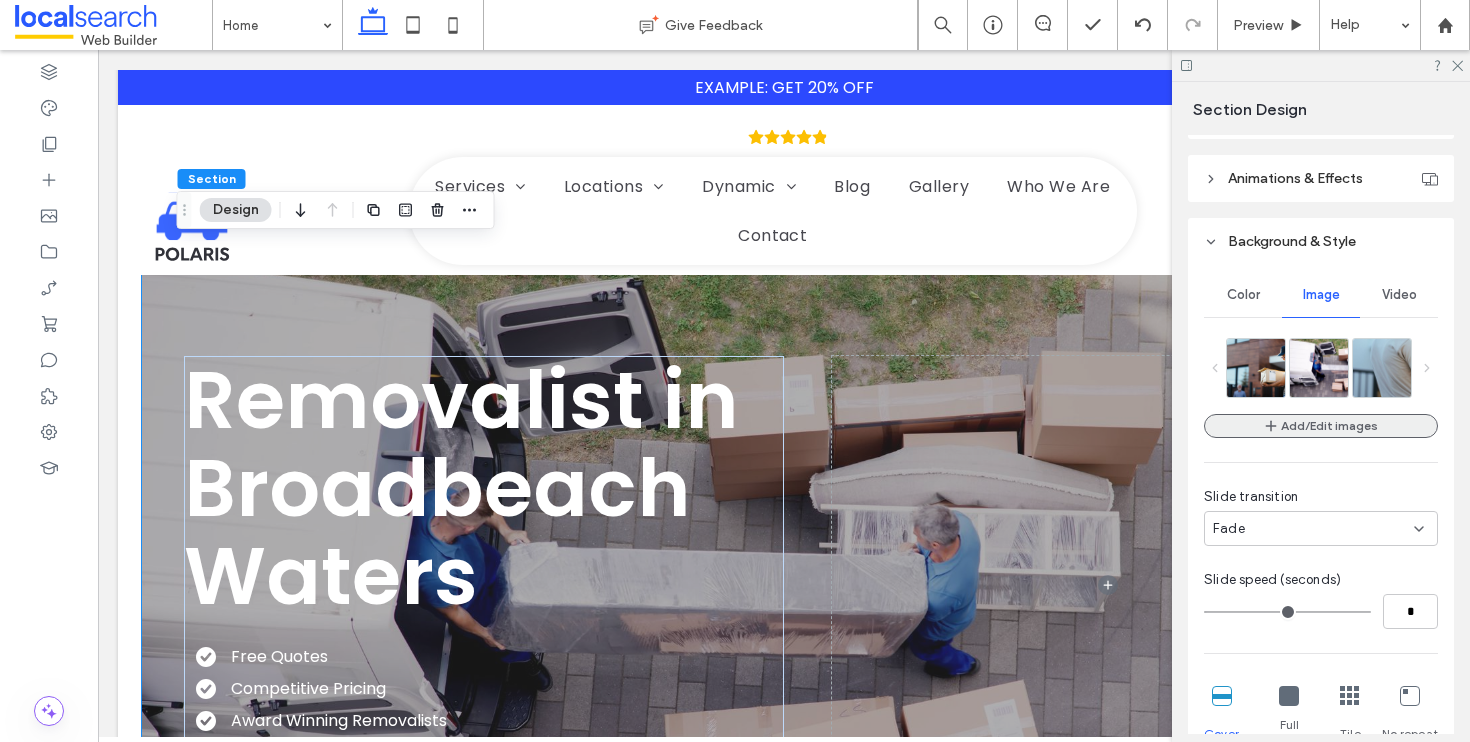 scroll, scrollTop: 355, scrollLeft: 0, axis: vertical 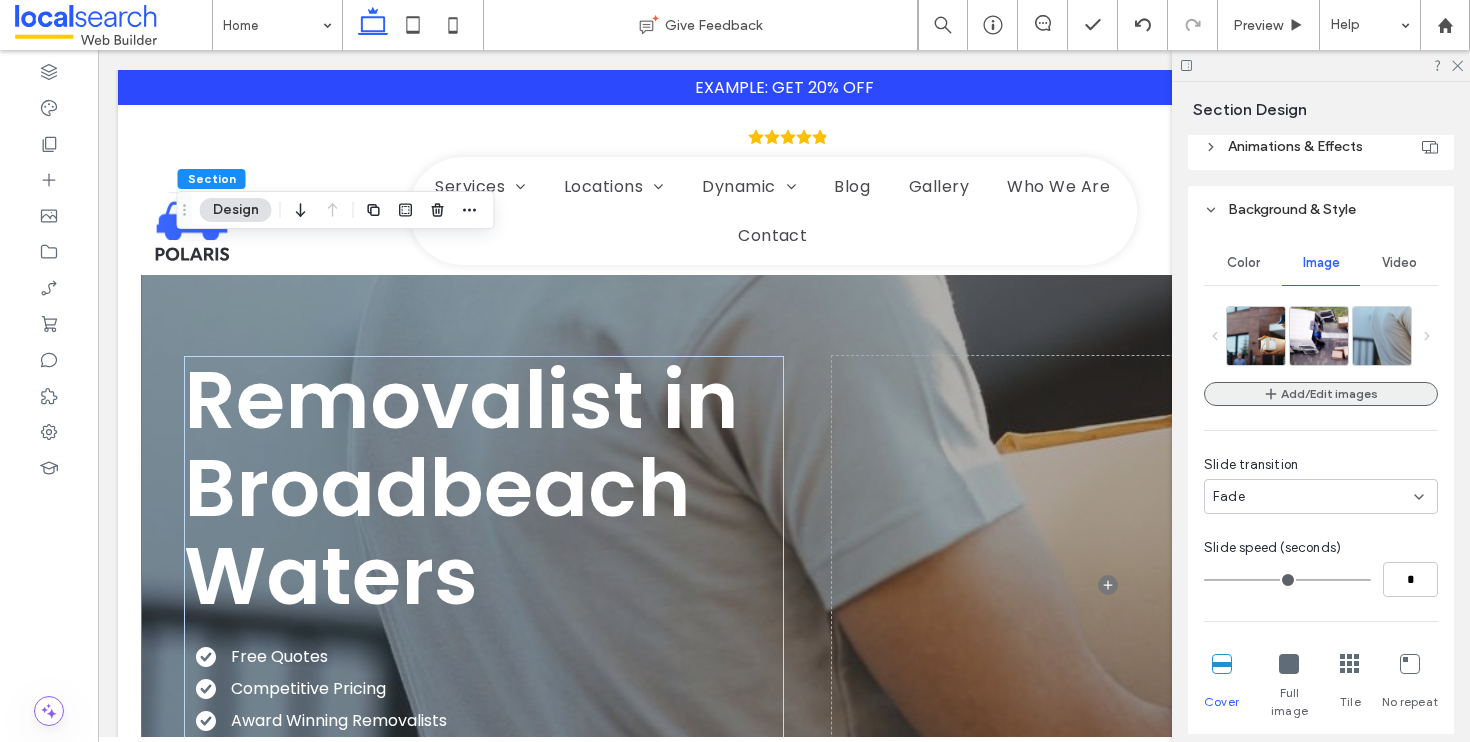click on "Add/Edit images" at bounding box center (1321, 394) 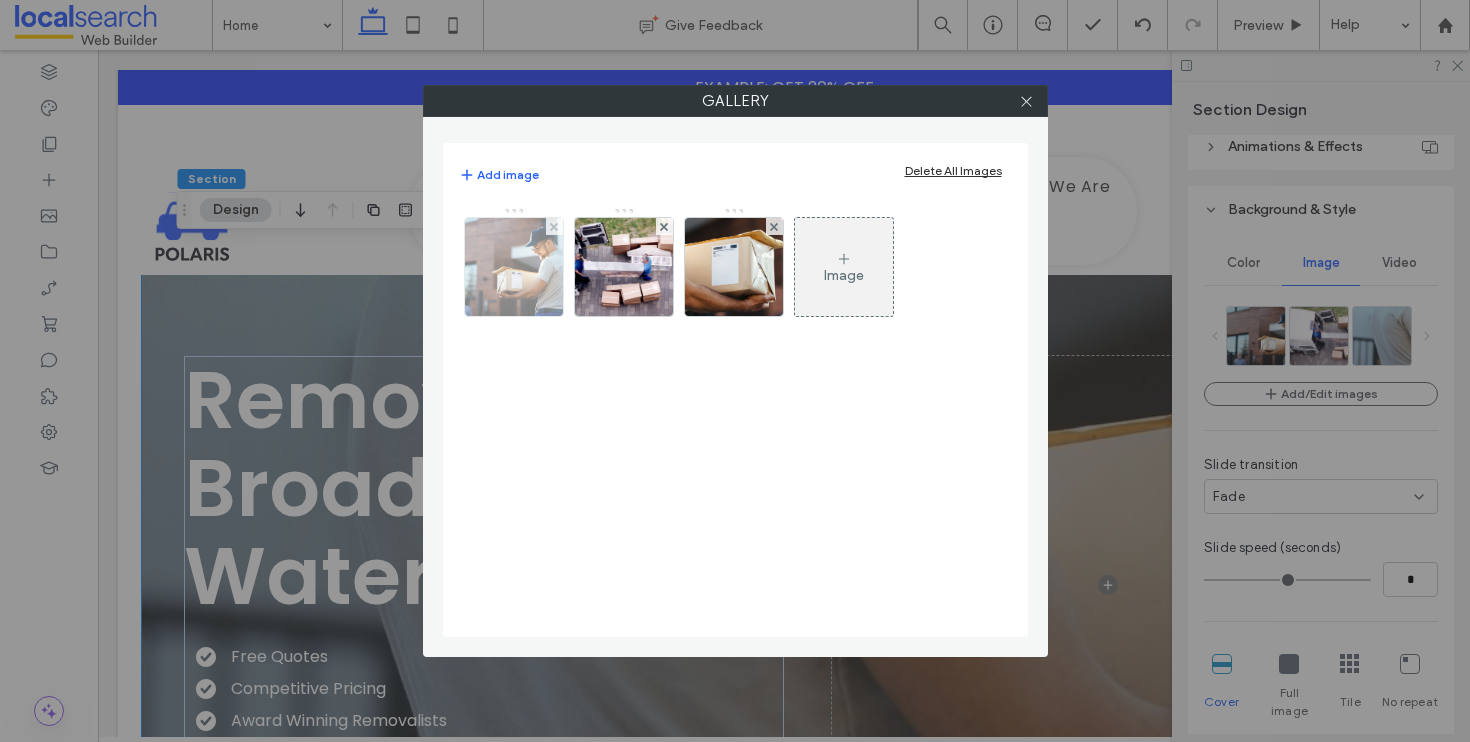 click at bounding box center [513, 267] 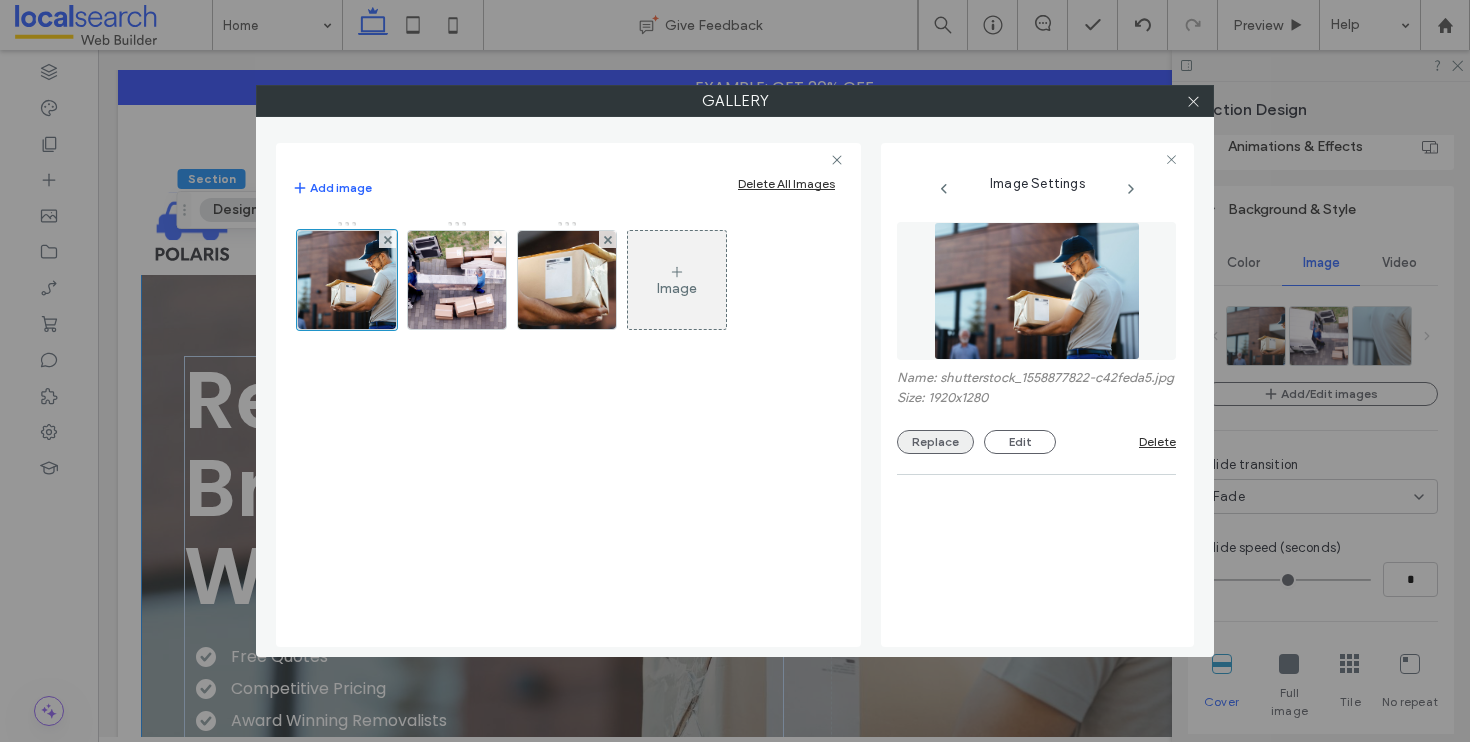 click on "Replace" at bounding box center (935, 442) 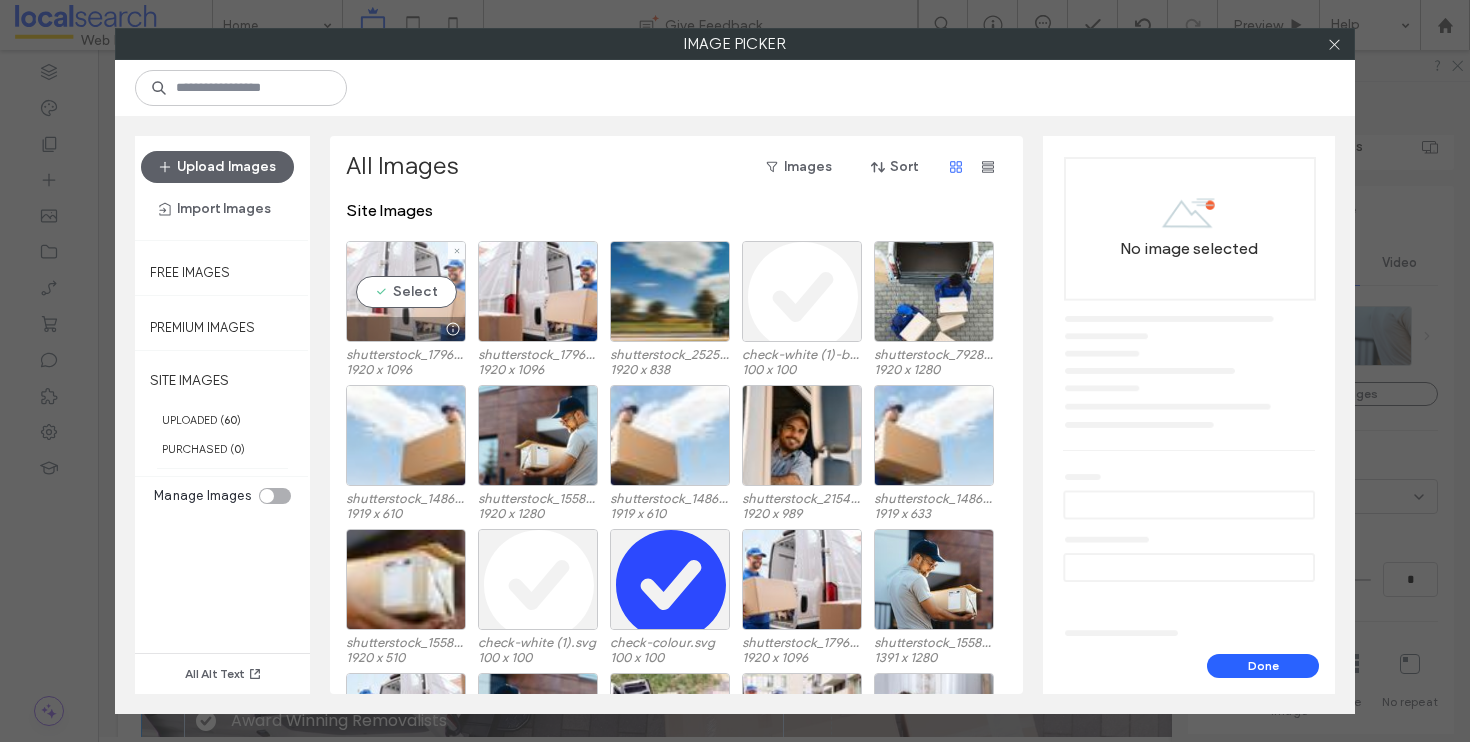 click on "Select" at bounding box center [406, 291] 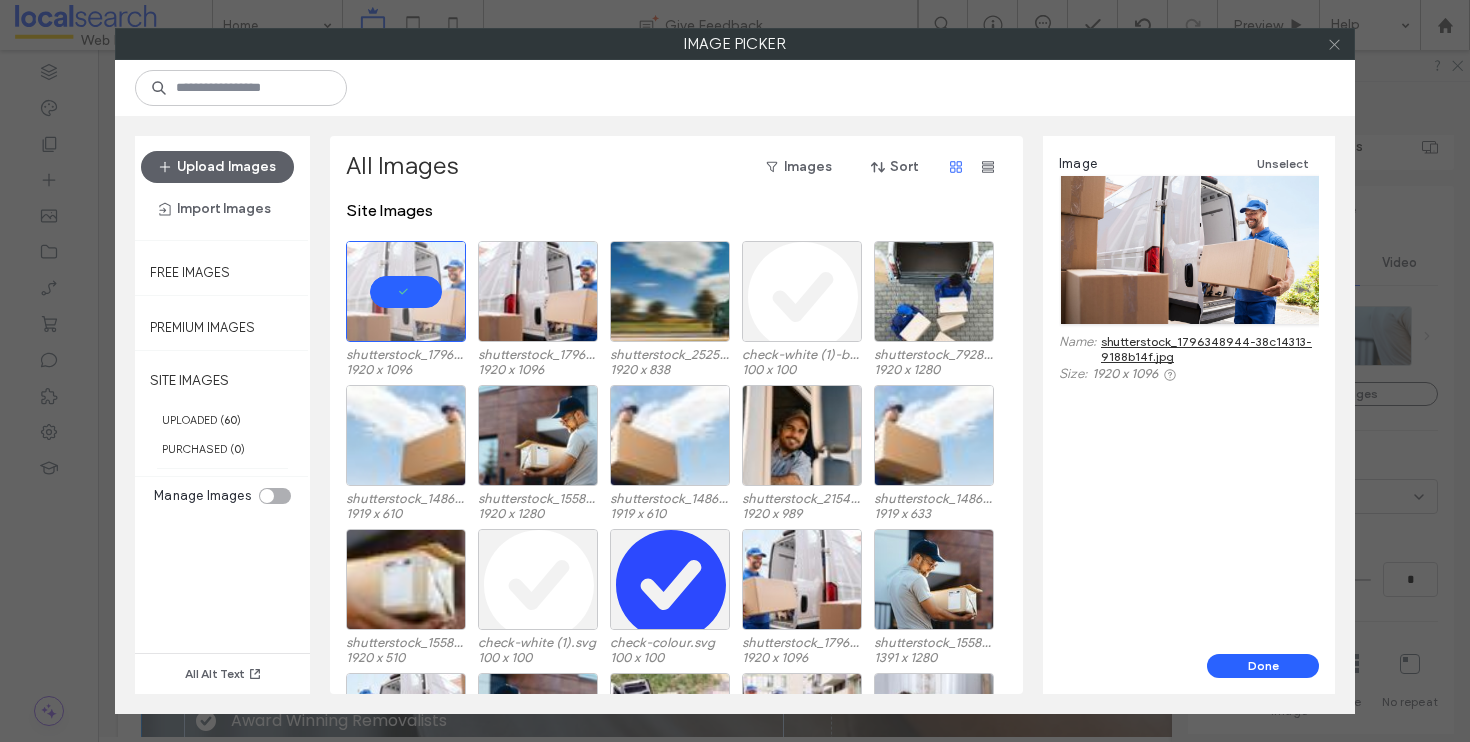click 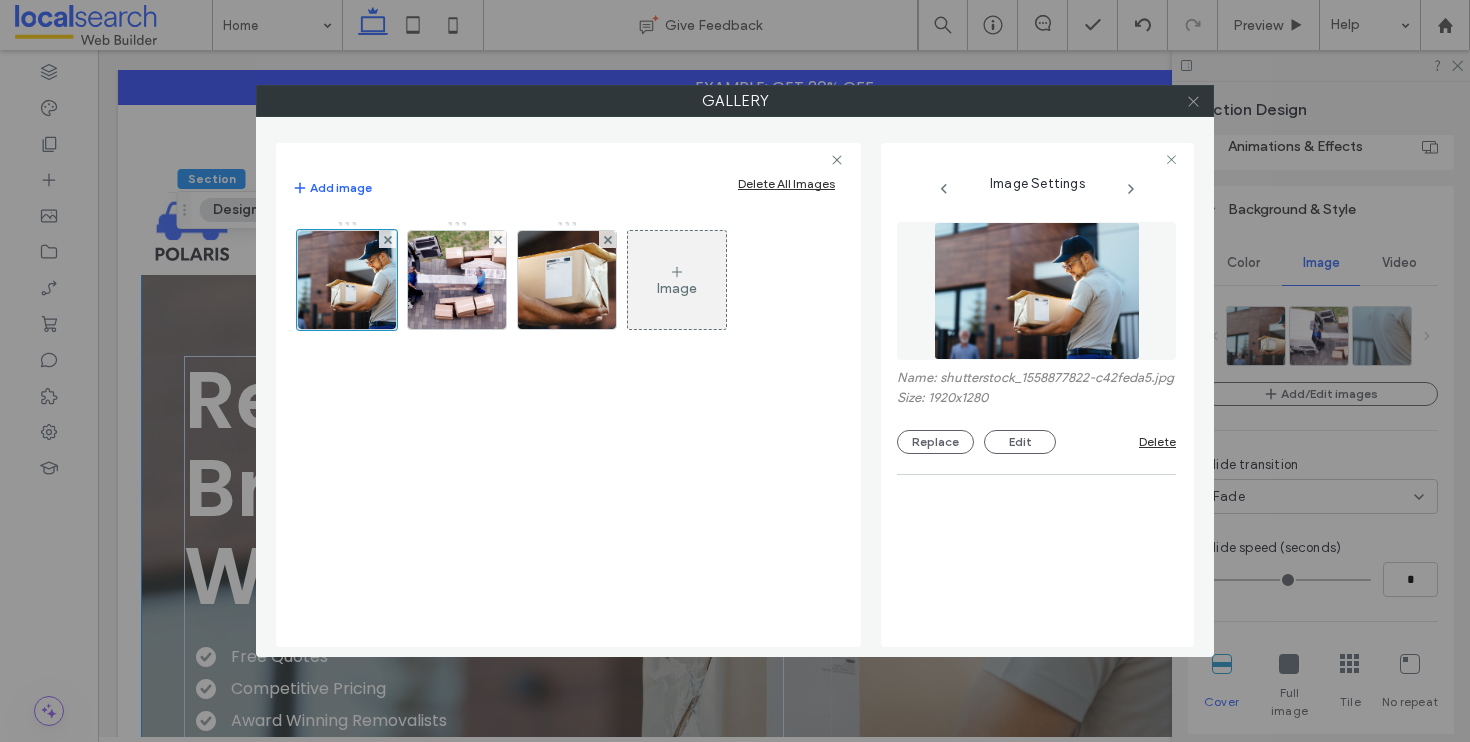 click 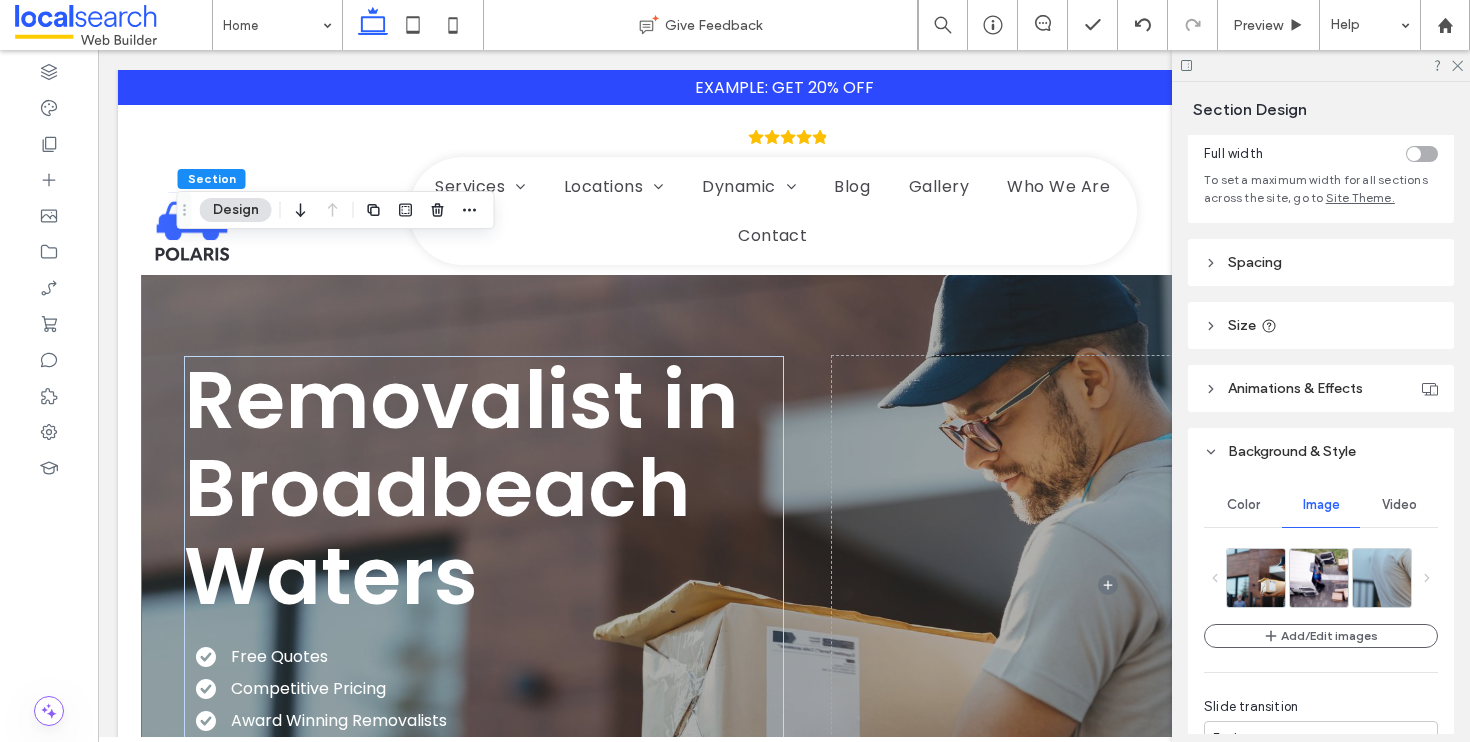 scroll, scrollTop: 195, scrollLeft: 0, axis: vertical 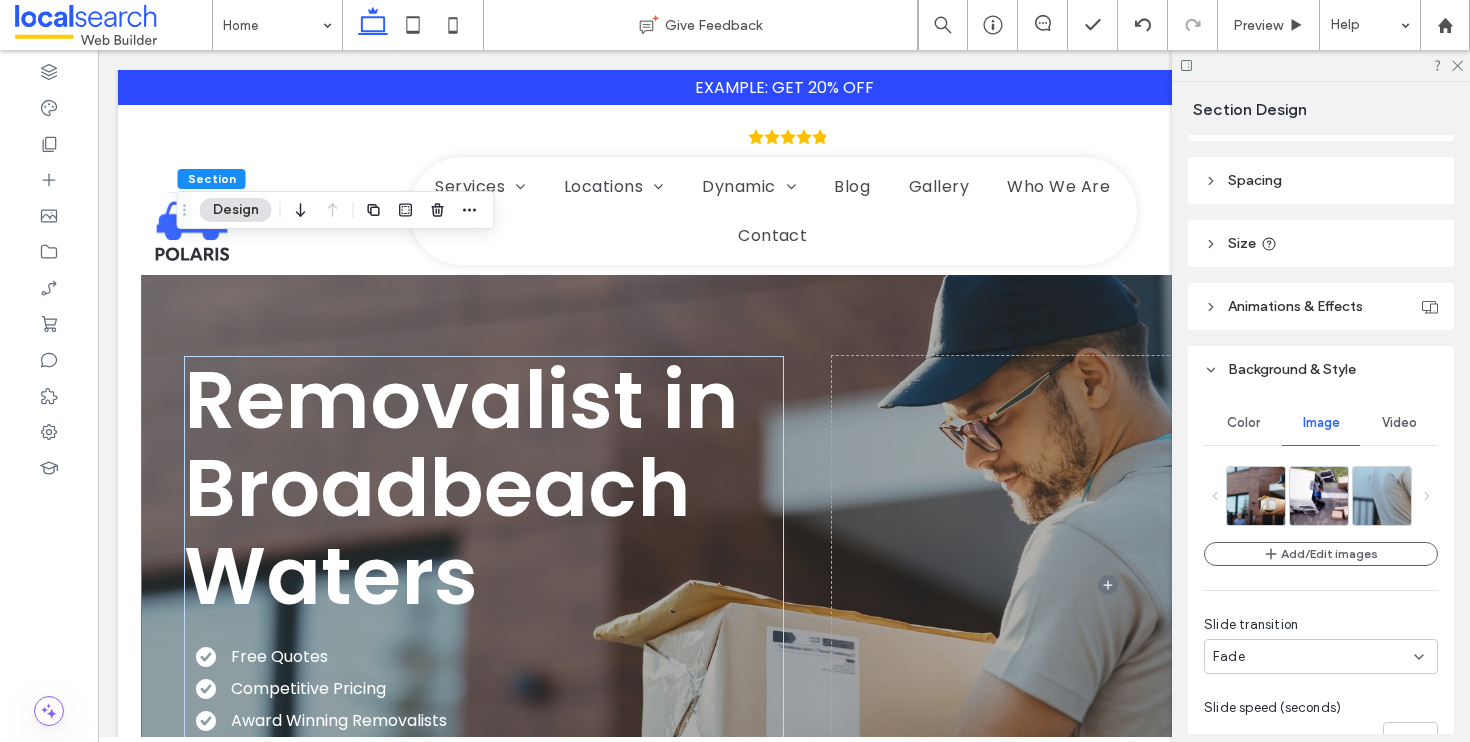click on "Color" at bounding box center (1243, 423) 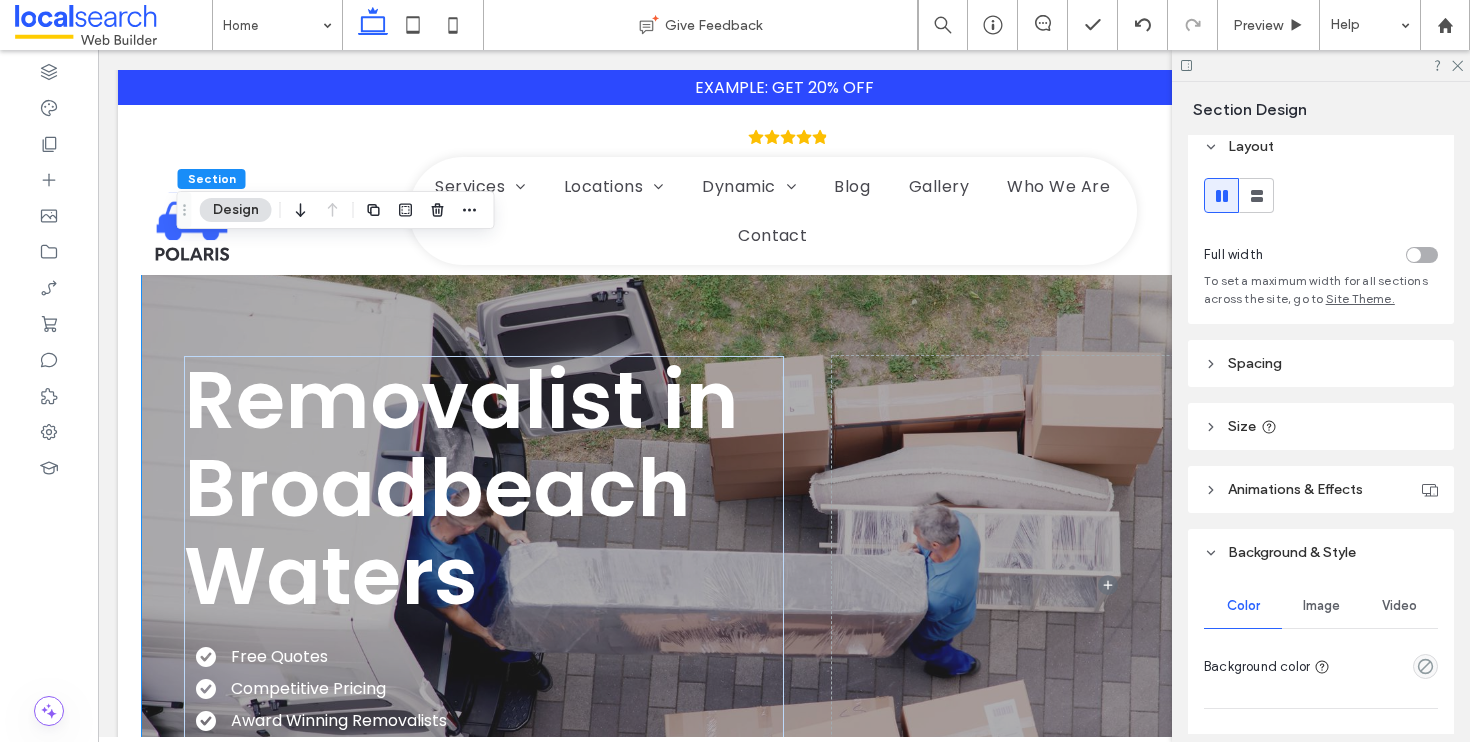 scroll, scrollTop: 0, scrollLeft: 0, axis: both 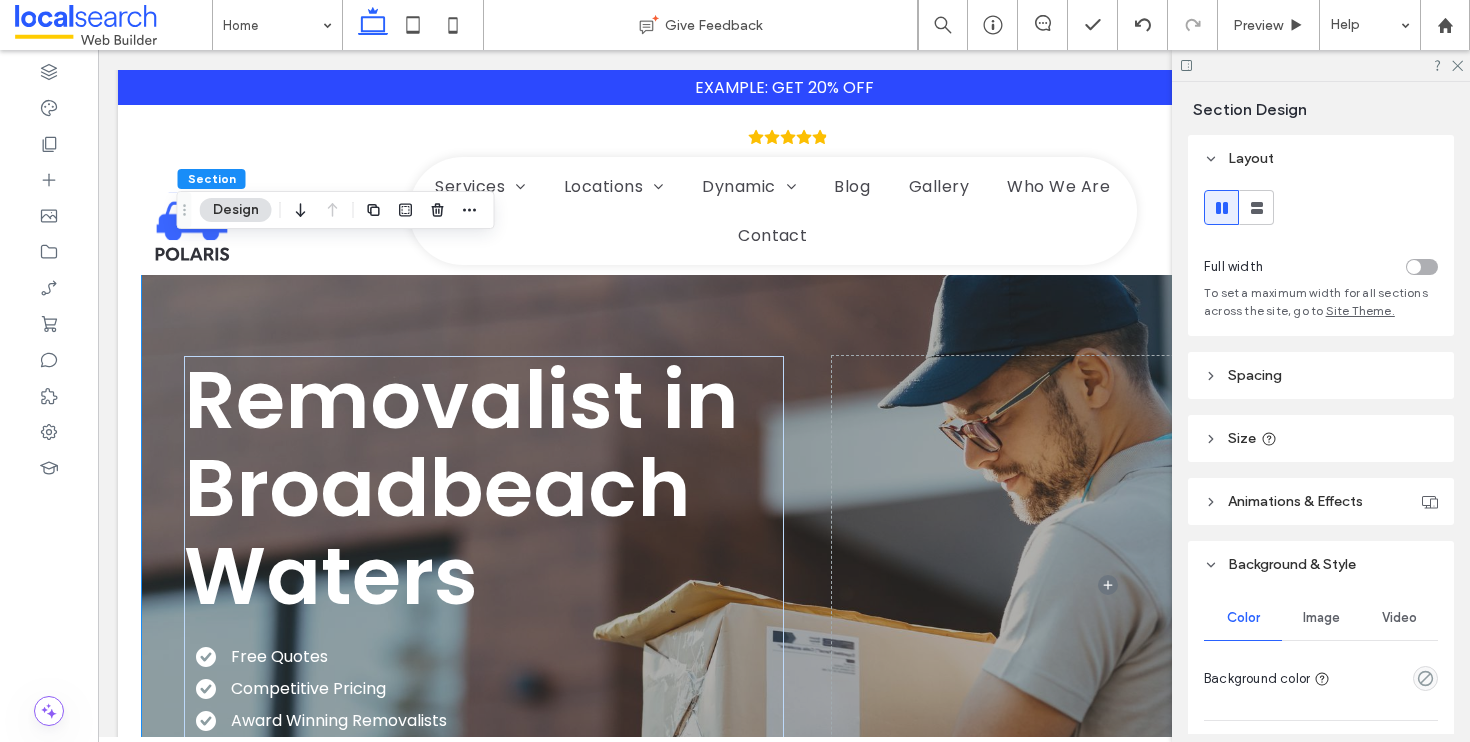 click on "Image" at bounding box center [1321, 618] 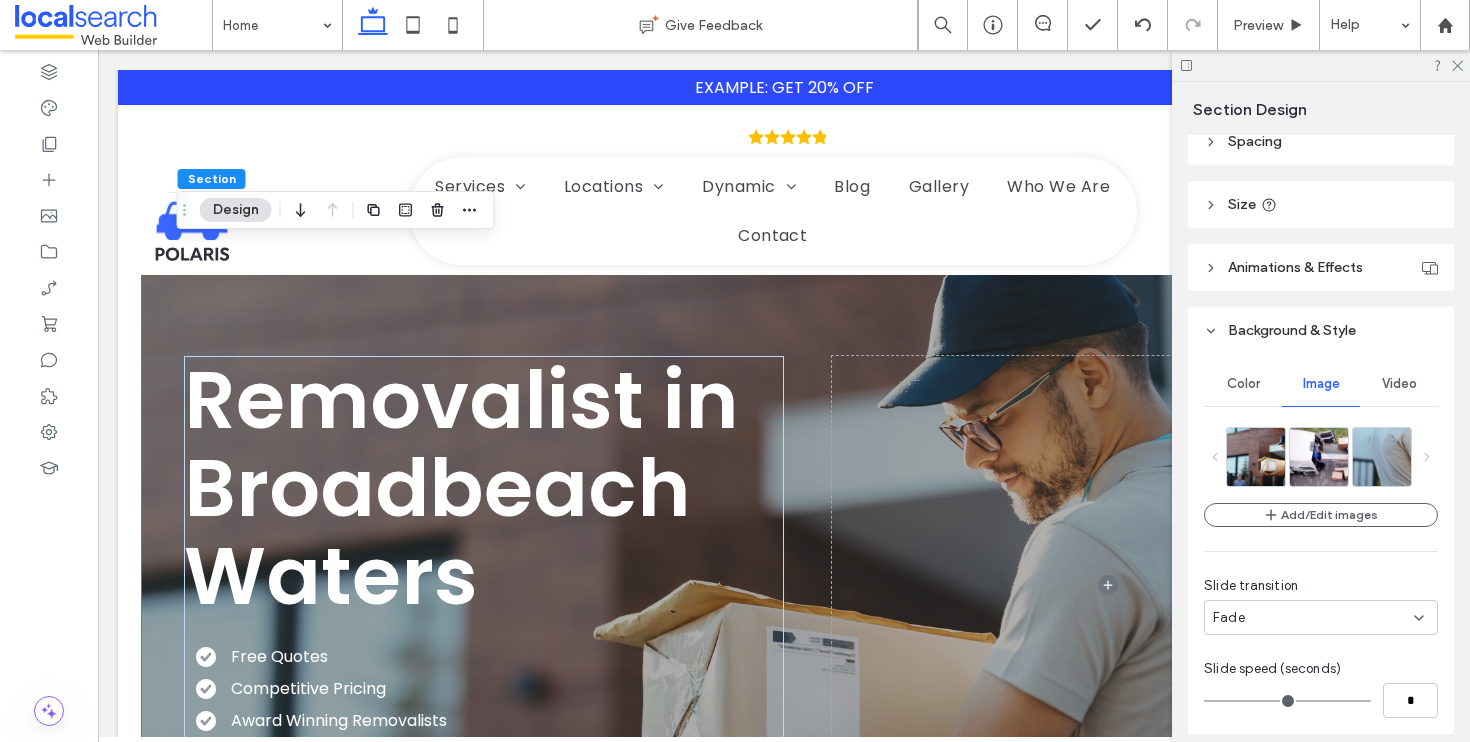 scroll, scrollTop: 387, scrollLeft: 0, axis: vertical 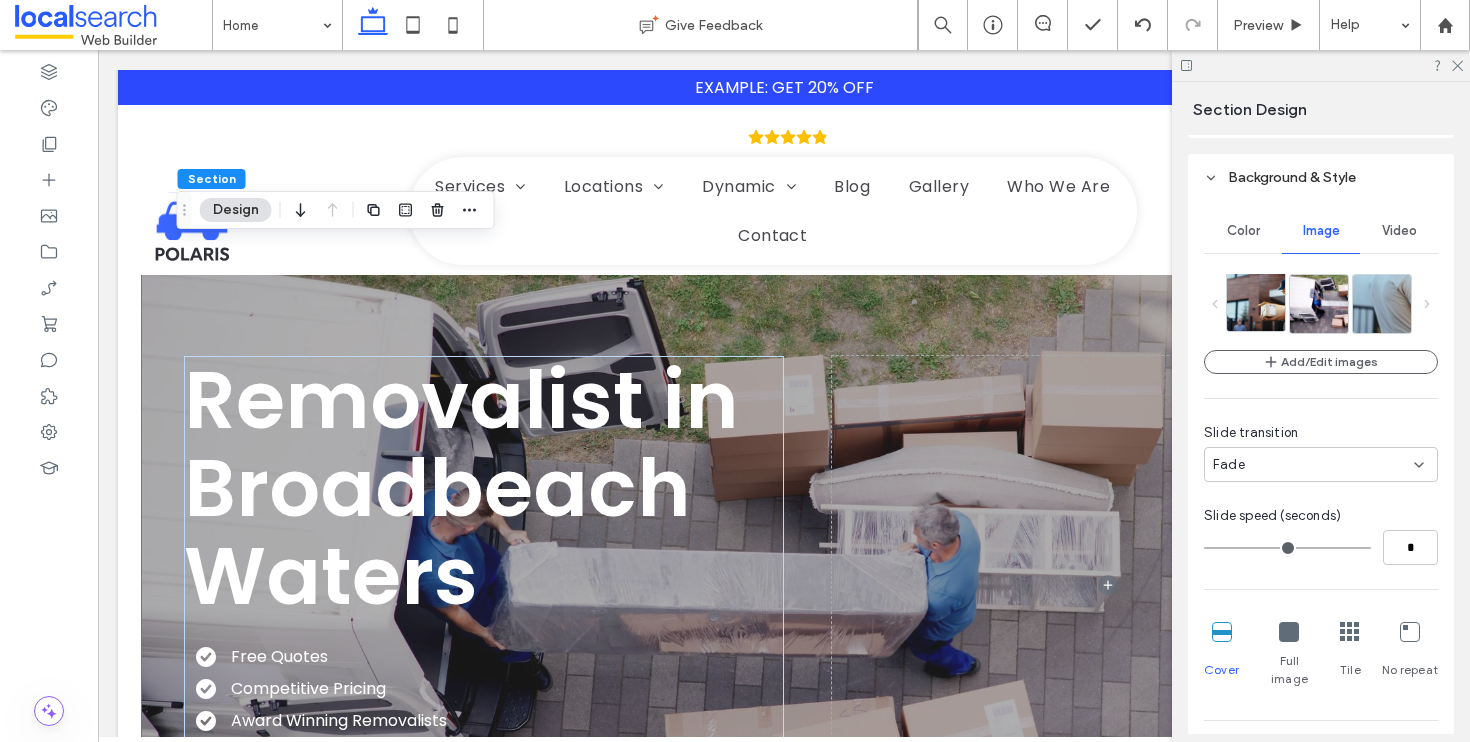click at bounding box center [1270, 302] 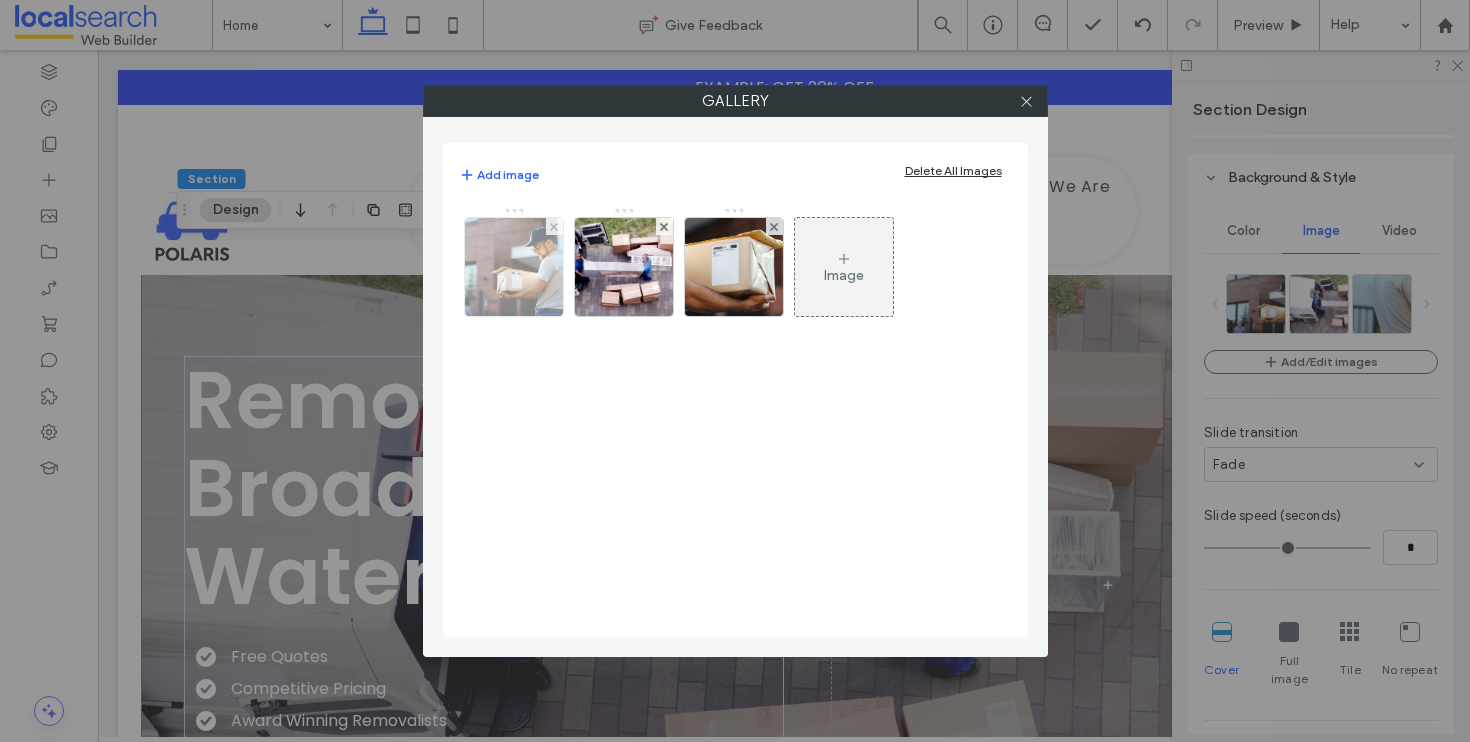 click at bounding box center (513, 267) 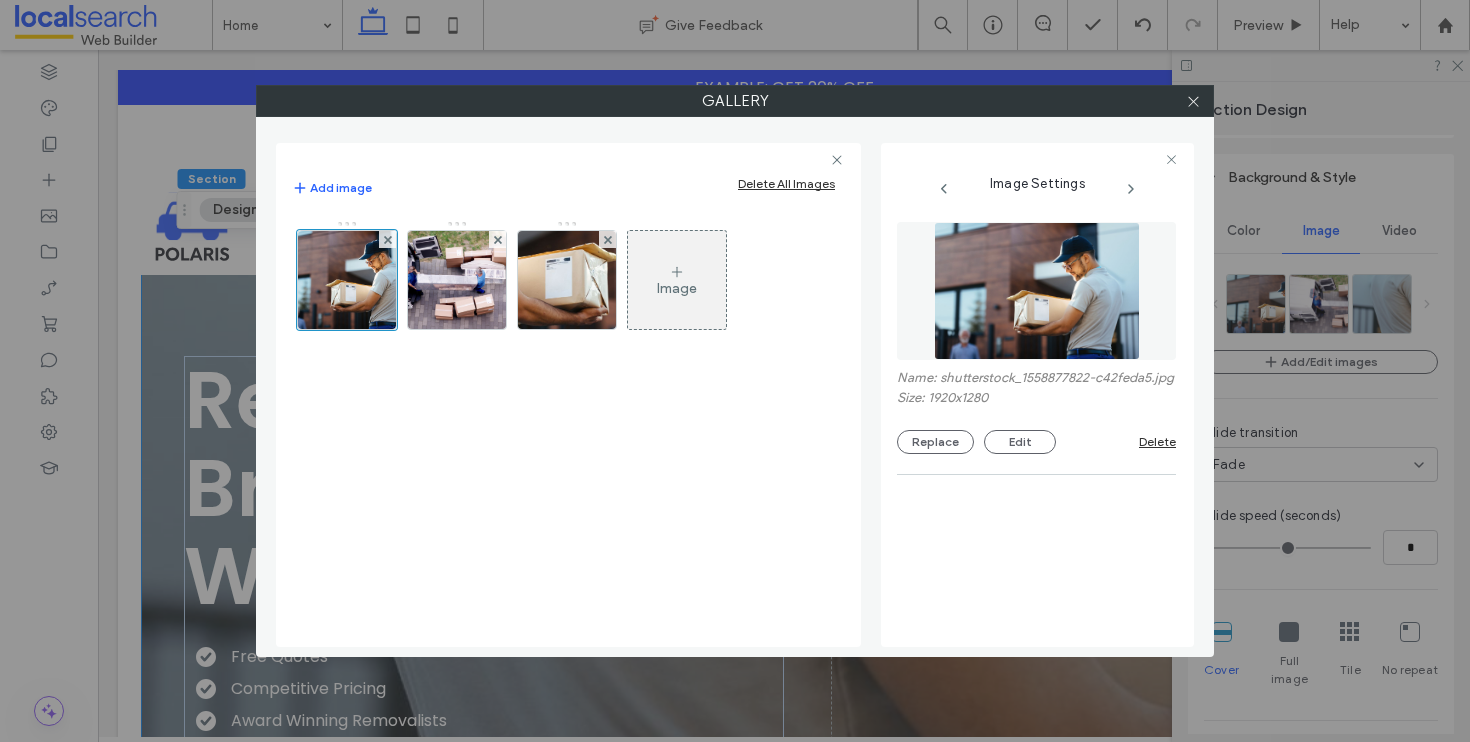 click on "Add image Delete All Images" at bounding box center [568, 188] 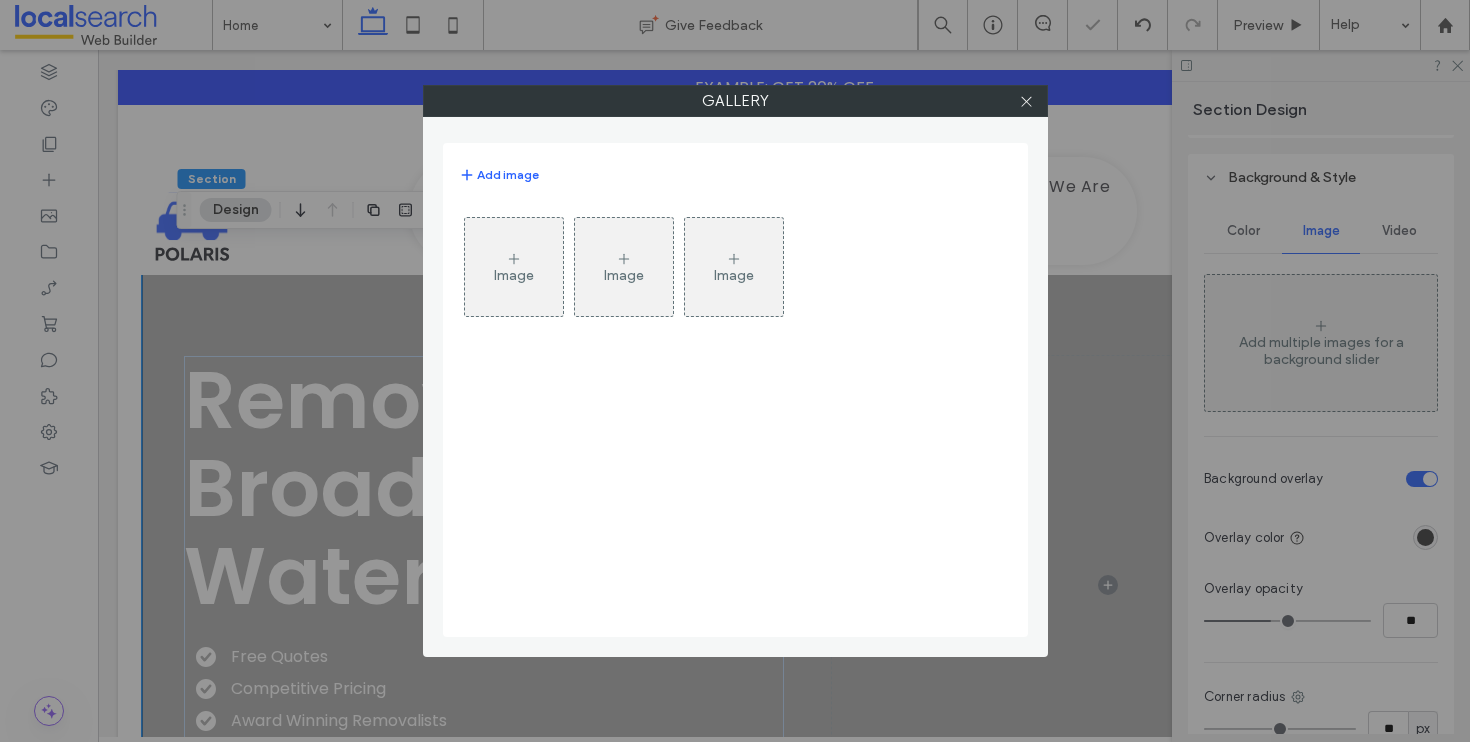click at bounding box center (1027, 101) 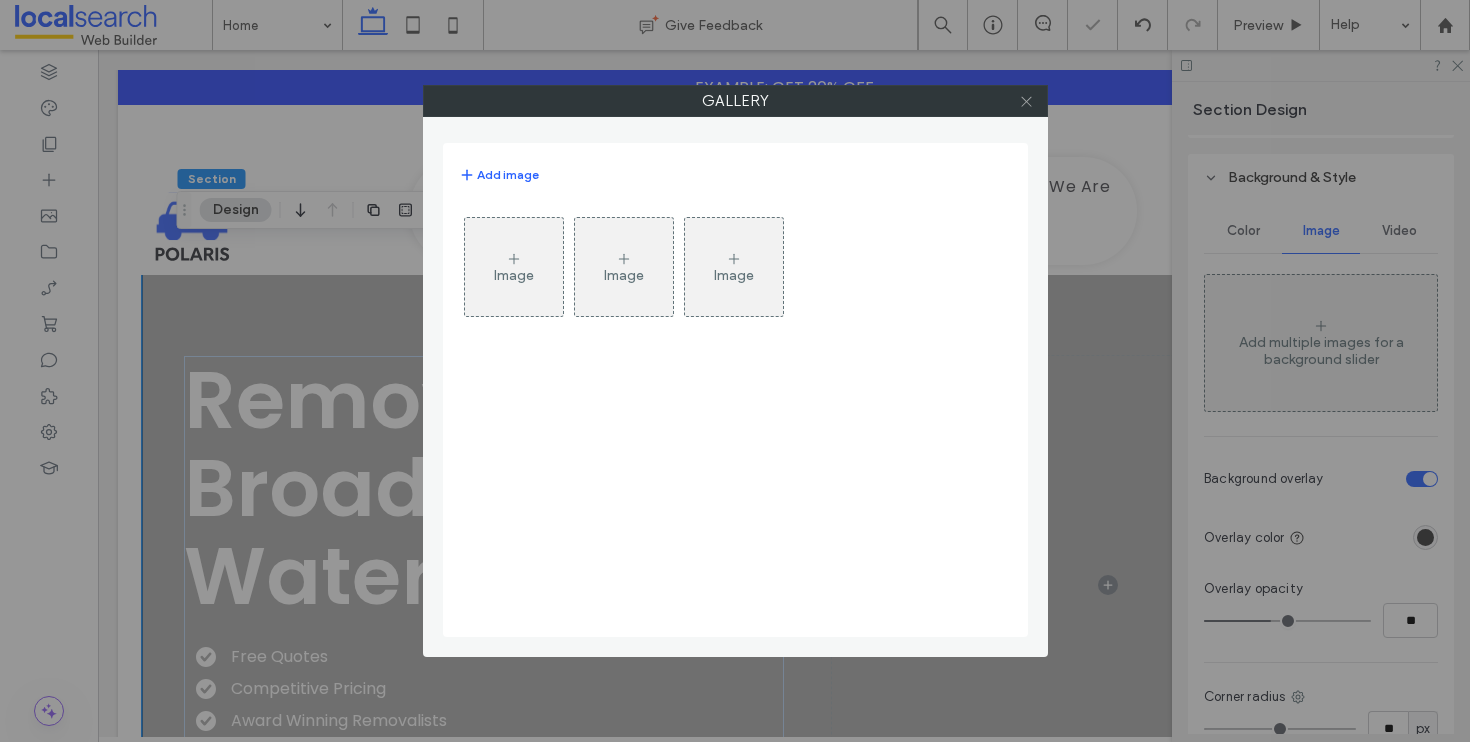click 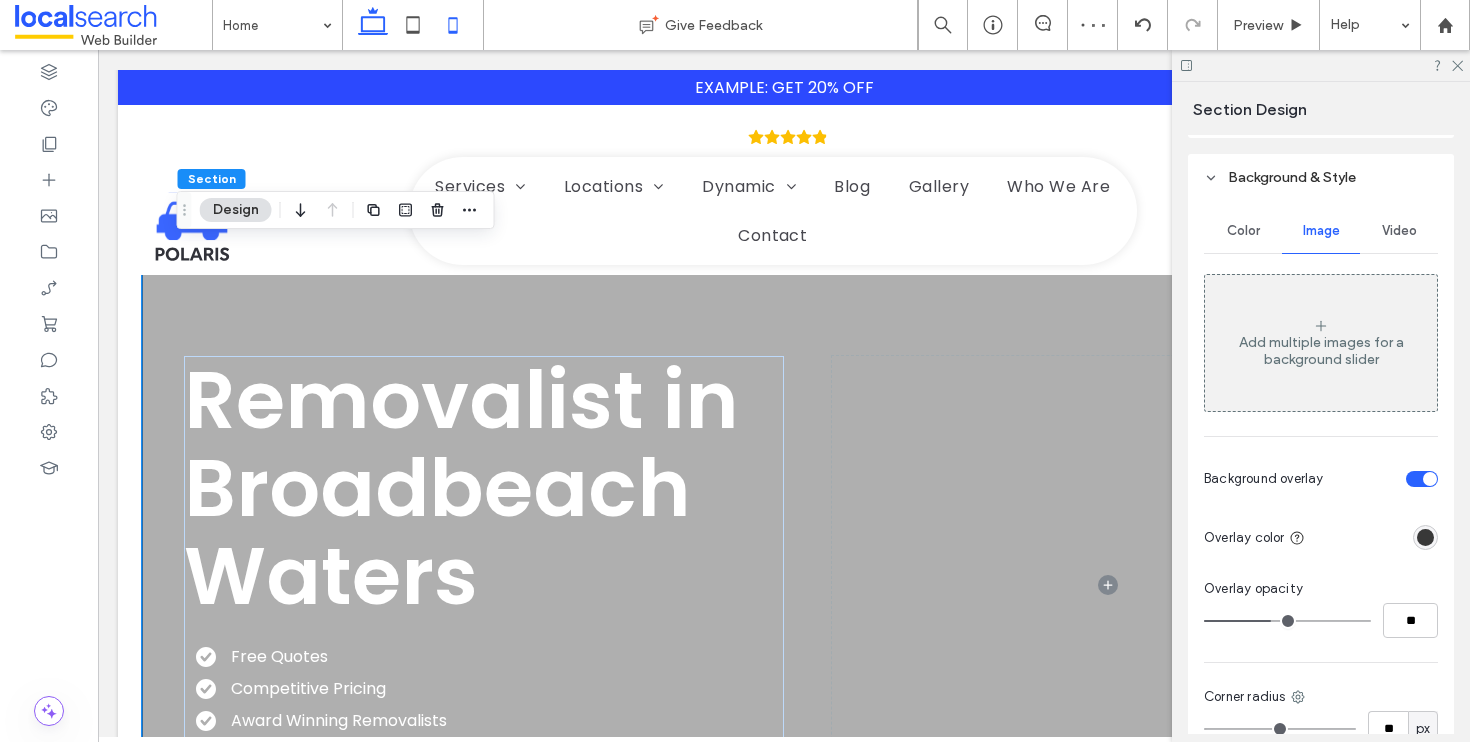 click 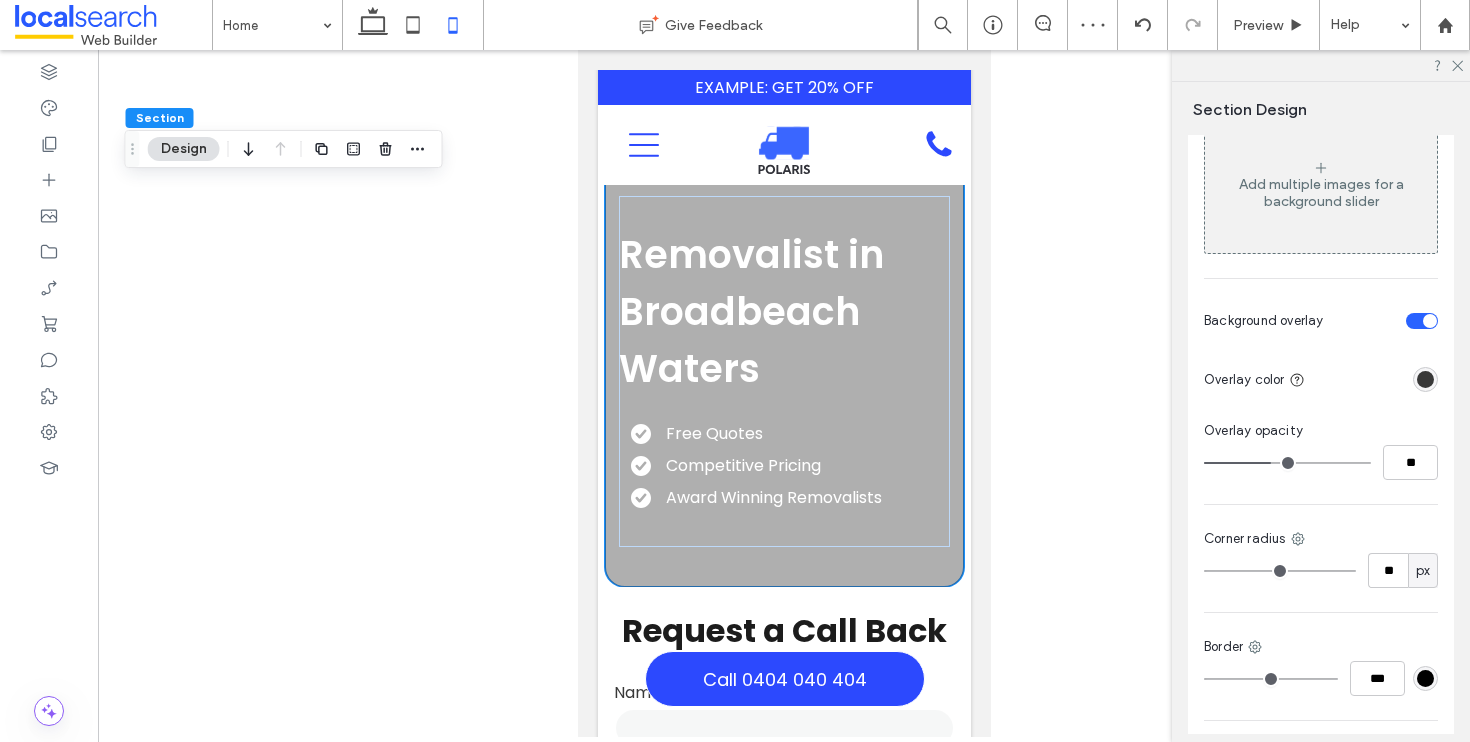 type on "**" 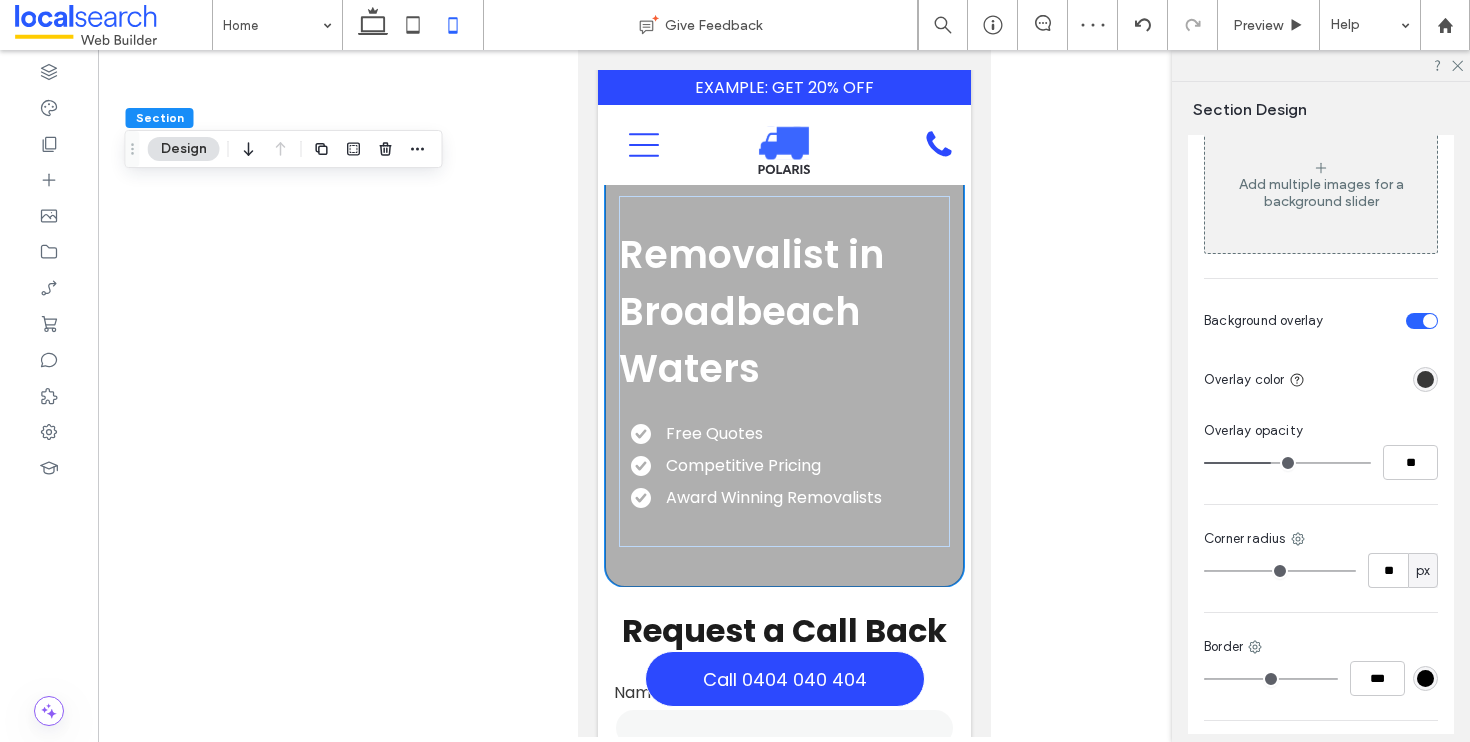 scroll, scrollTop: 17, scrollLeft: 0, axis: vertical 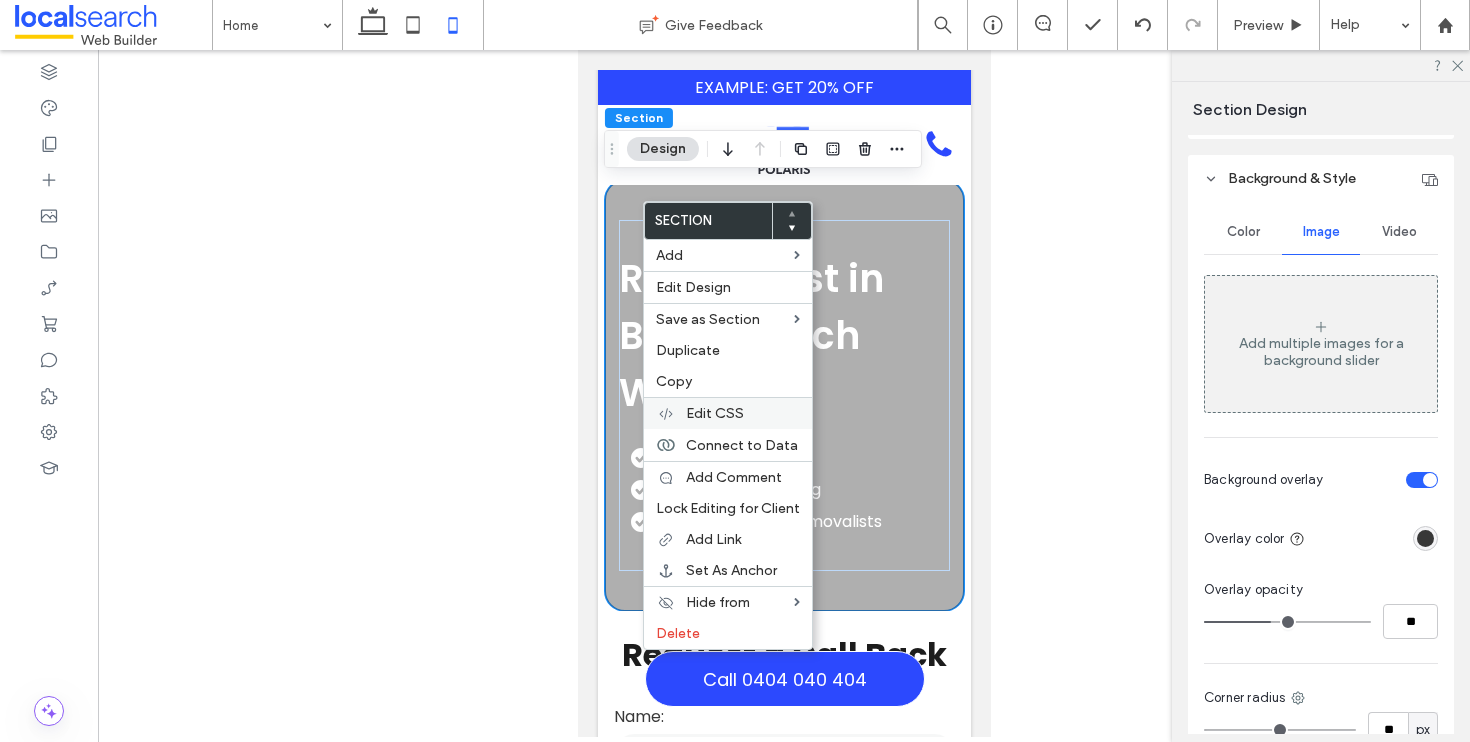 click on "Edit CSS" at bounding box center (715, 413) 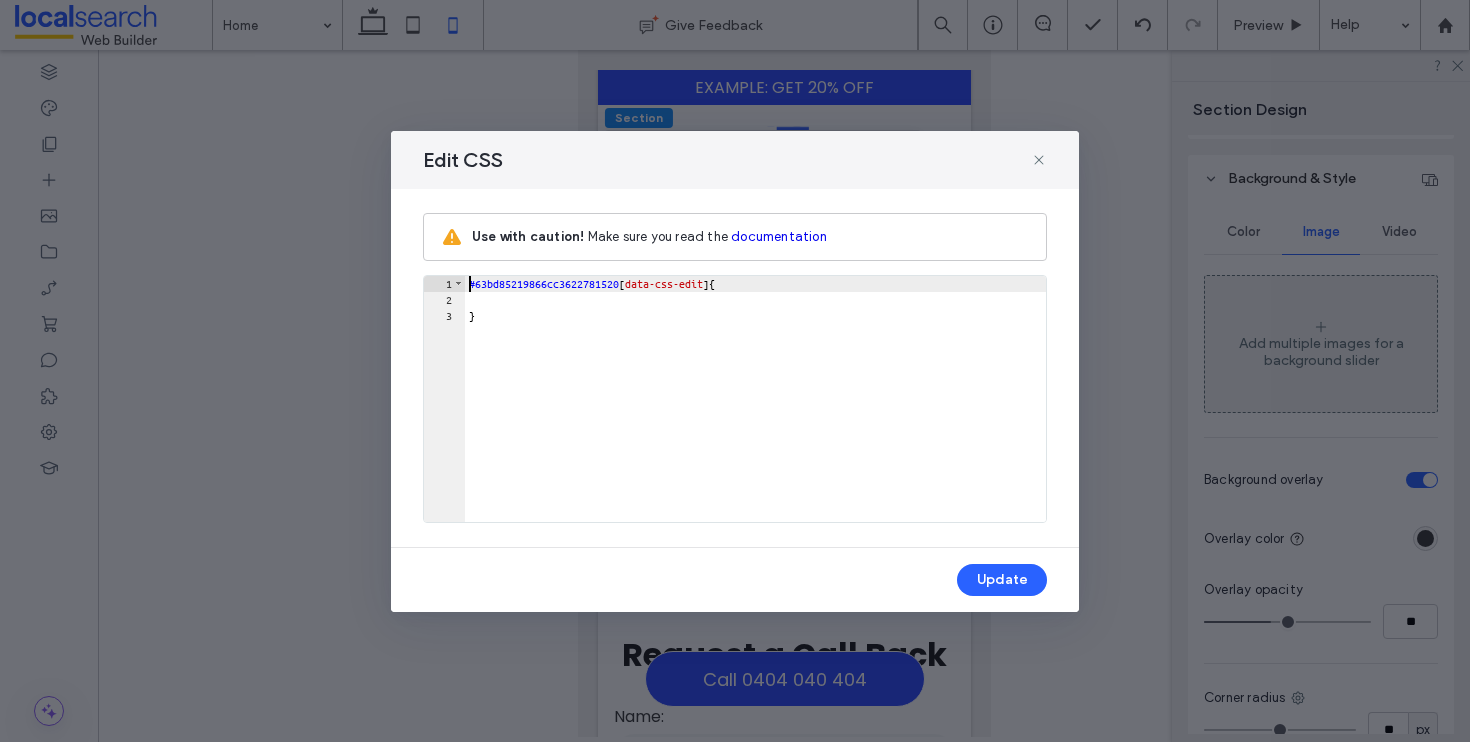 scroll, scrollTop: 0, scrollLeft: 0, axis: both 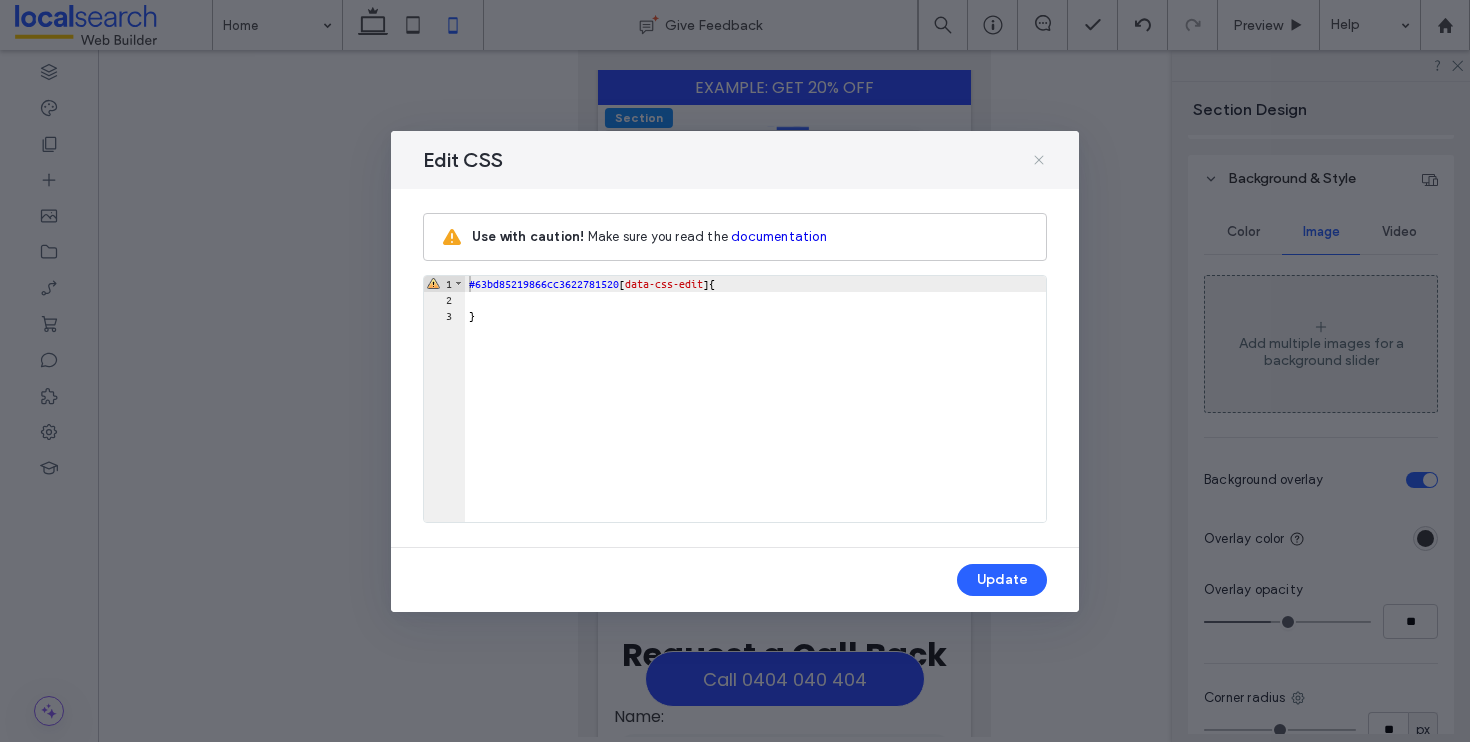 click 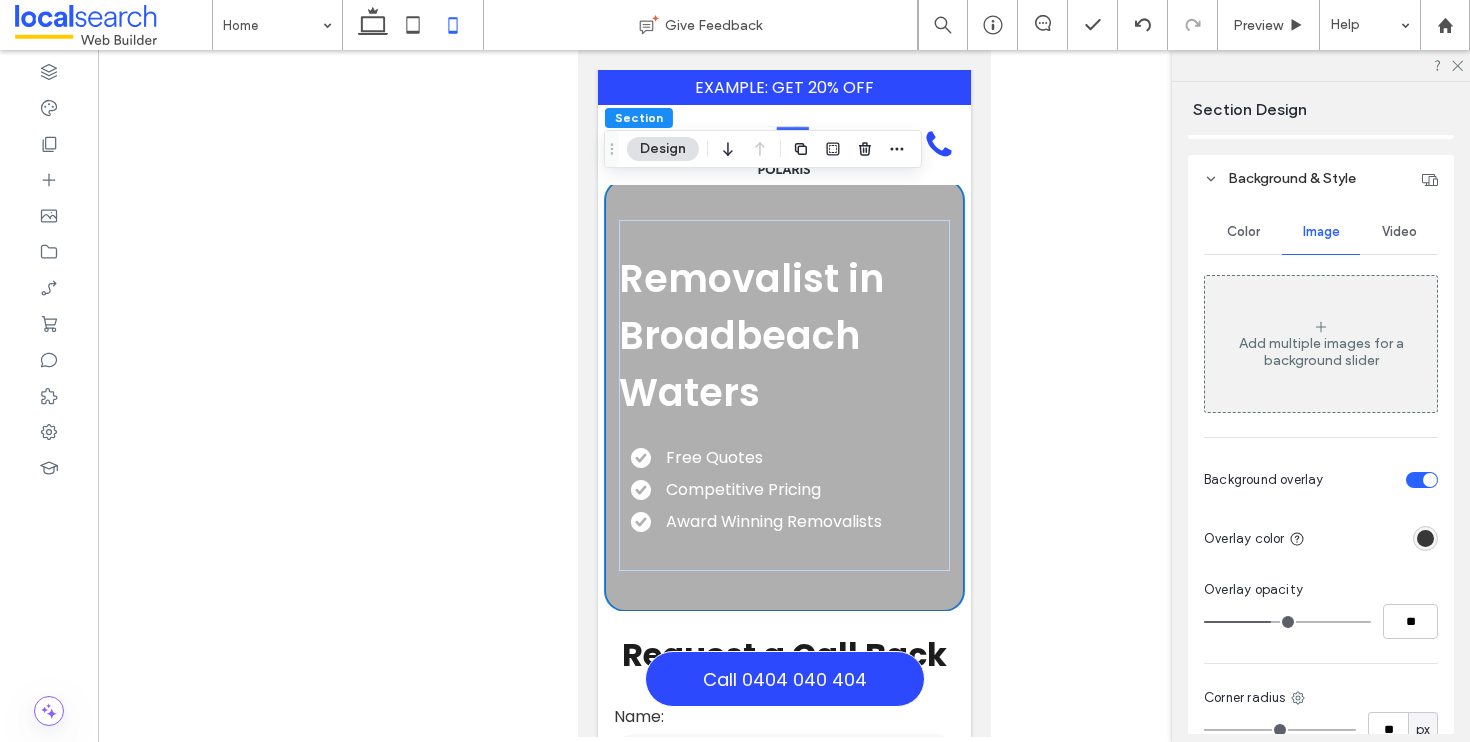 click on "Add multiple images for a background slider" at bounding box center [1321, 352] 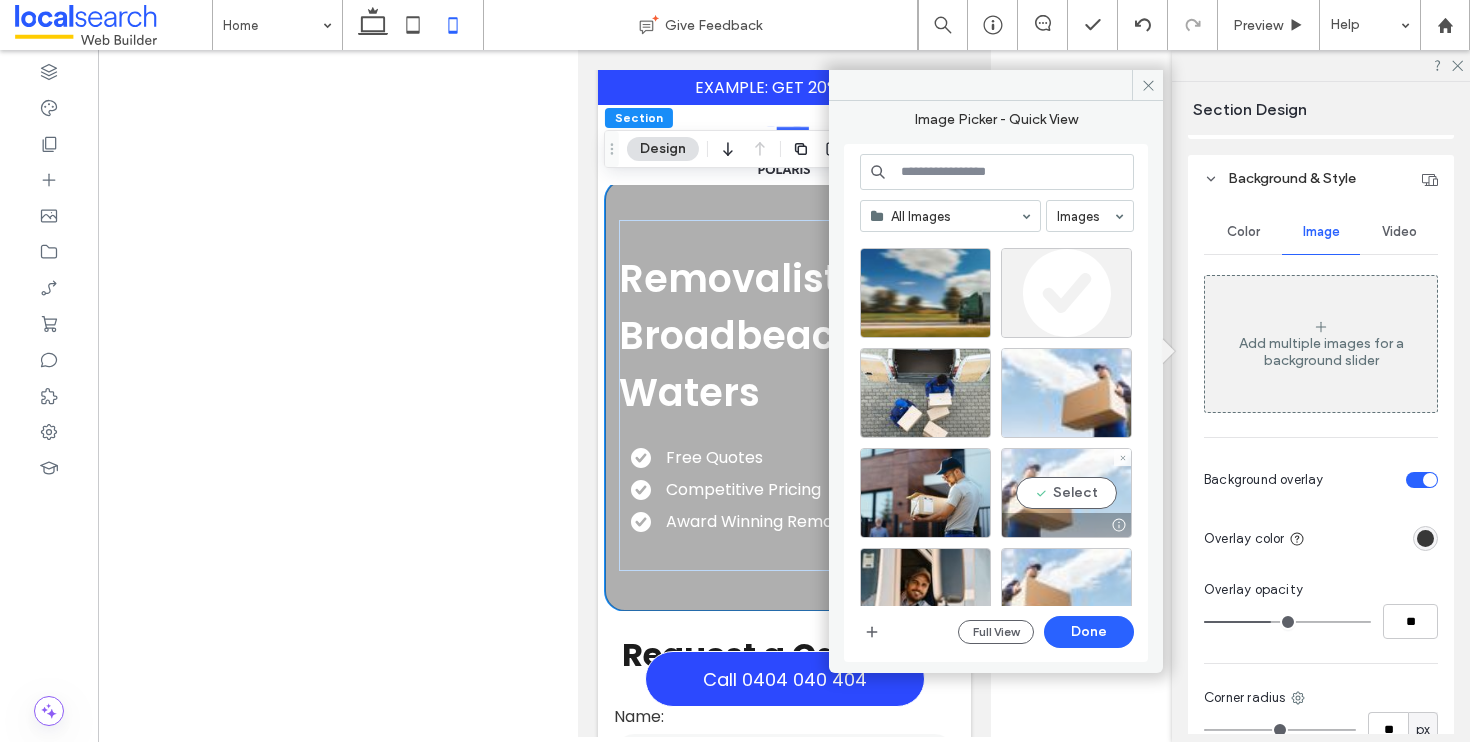 scroll, scrollTop: 162, scrollLeft: 0, axis: vertical 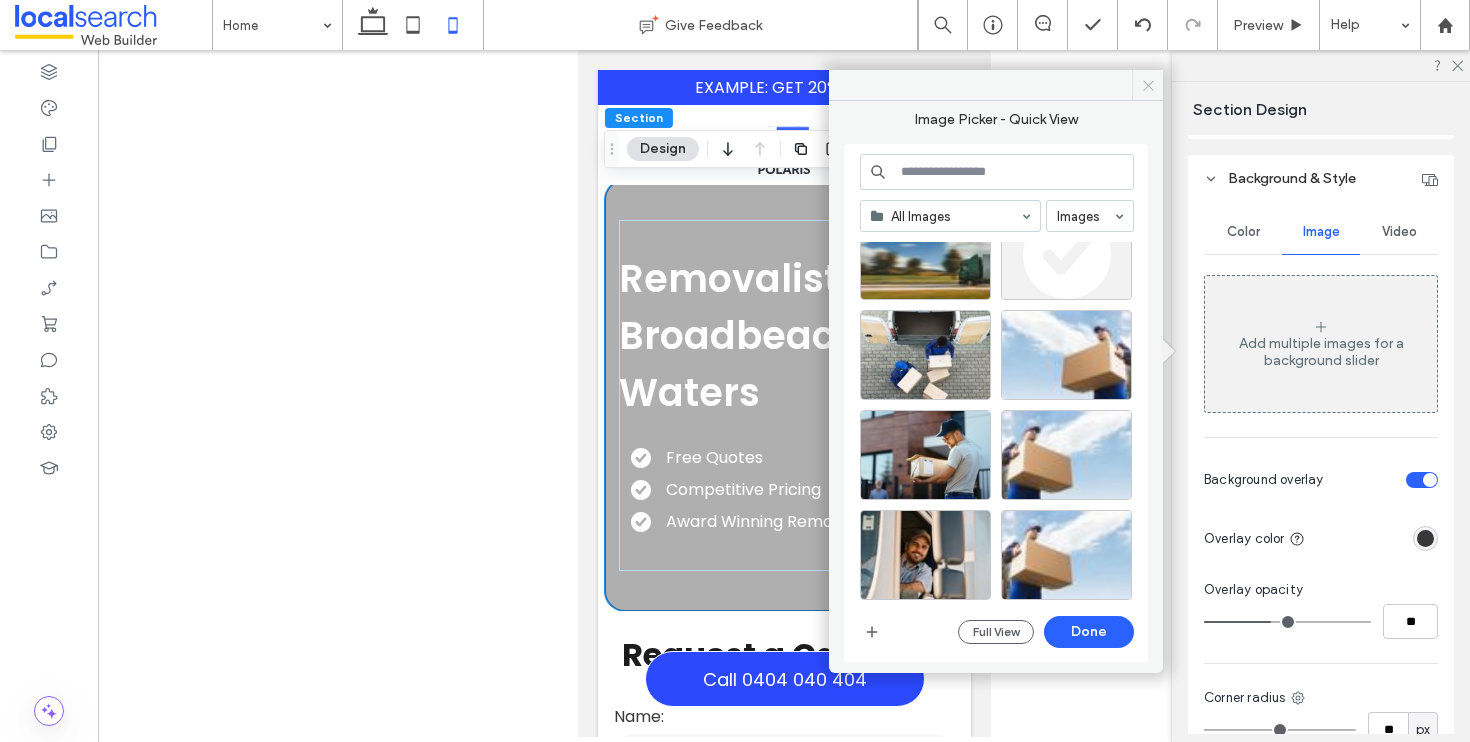 click at bounding box center (1147, 85) 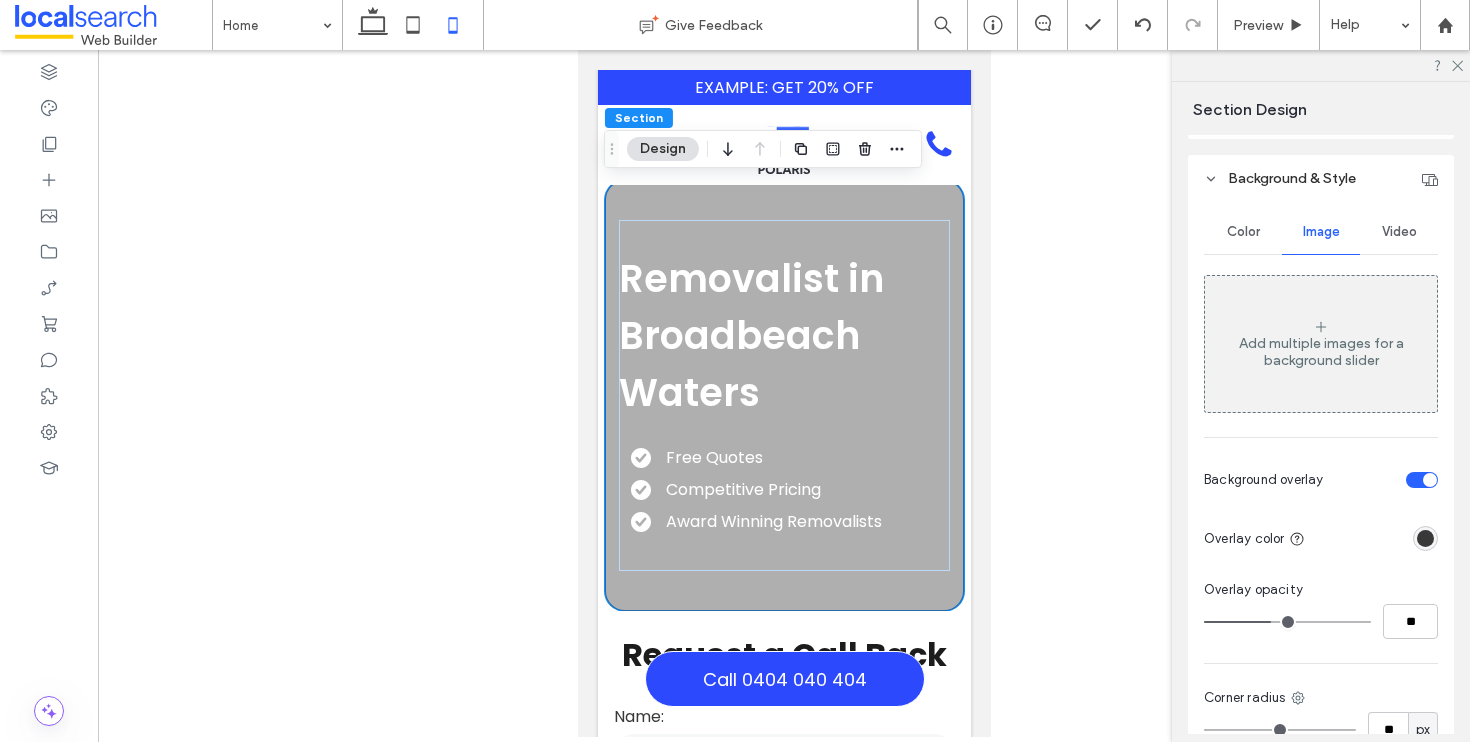 click on "Add multiple images for a background slider" at bounding box center [1321, 344] 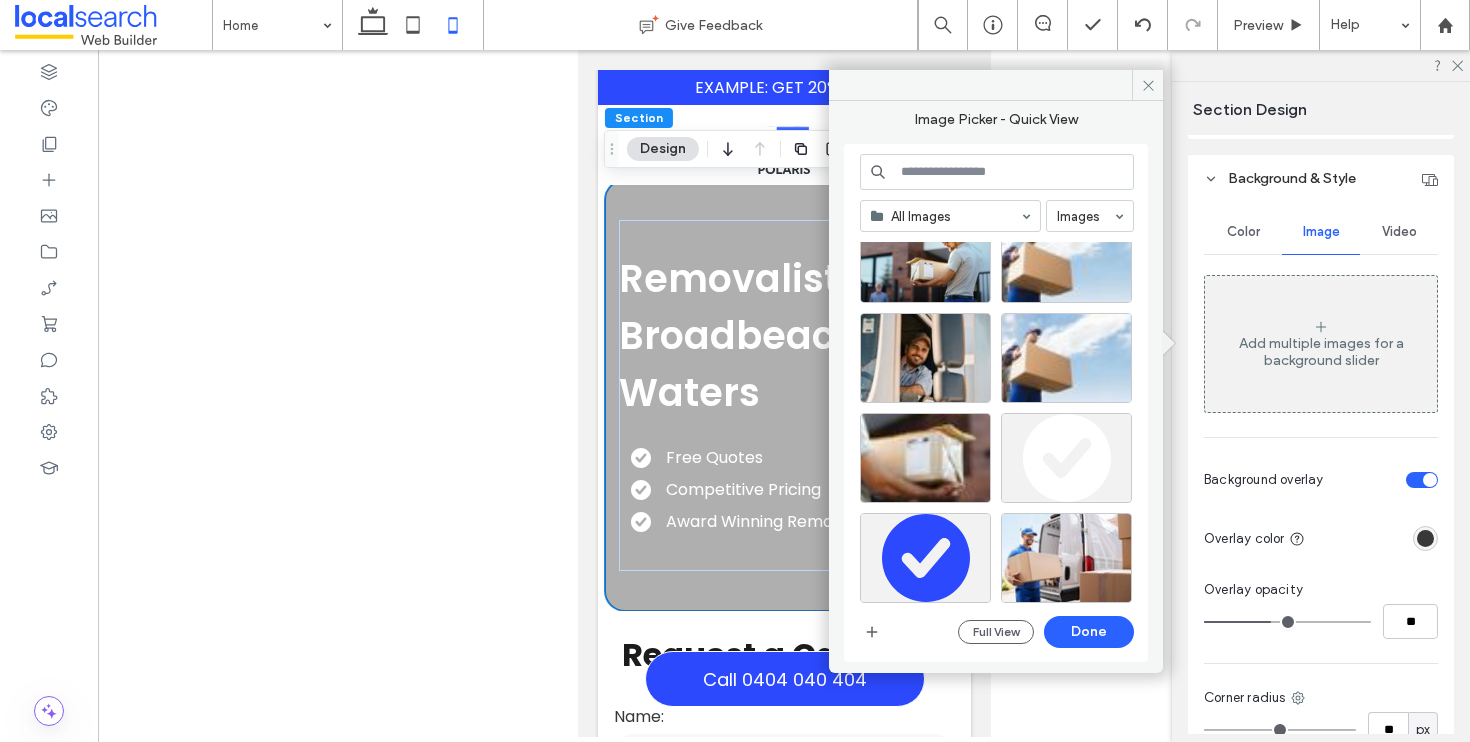 scroll, scrollTop: 480, scrollLeft: 0, axis: vertical 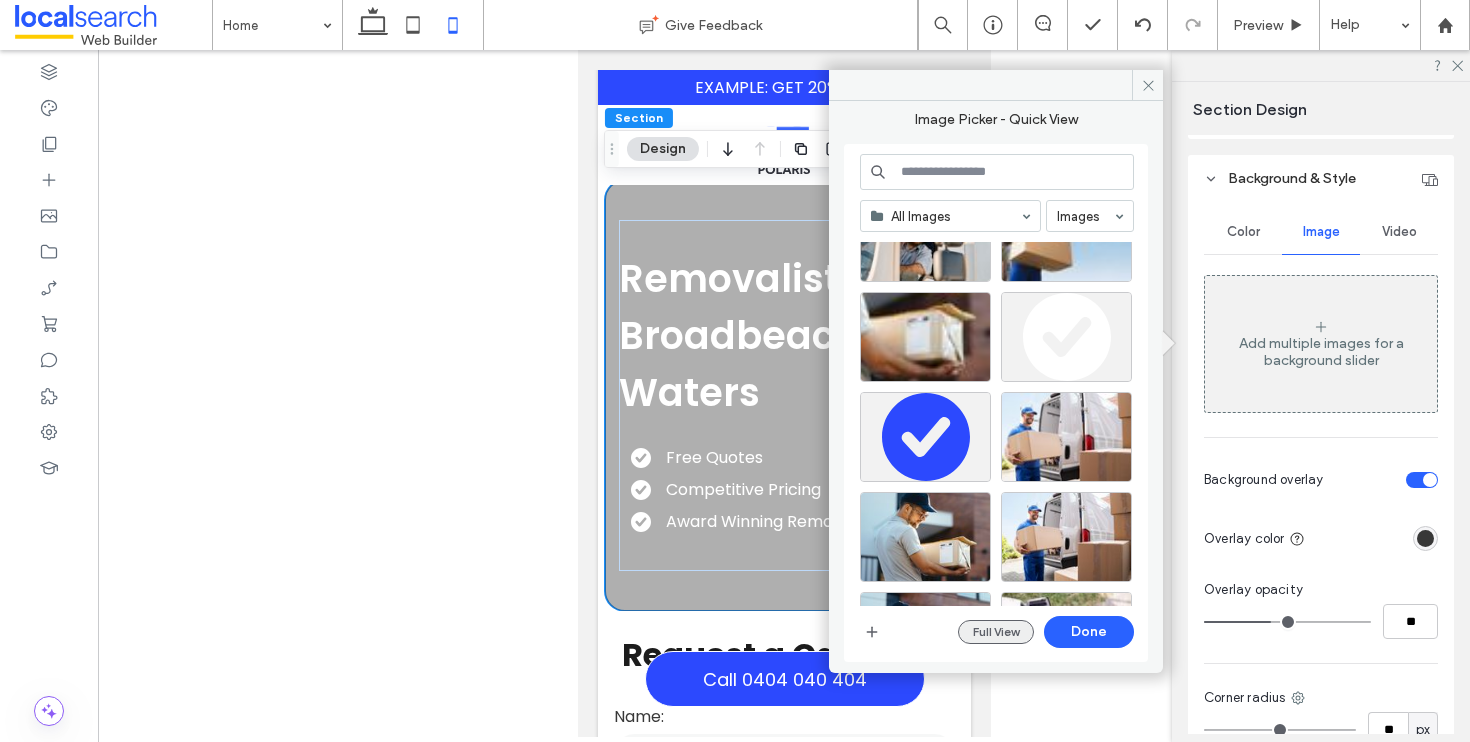 click on "Full View" at bounding box center [996, 632] 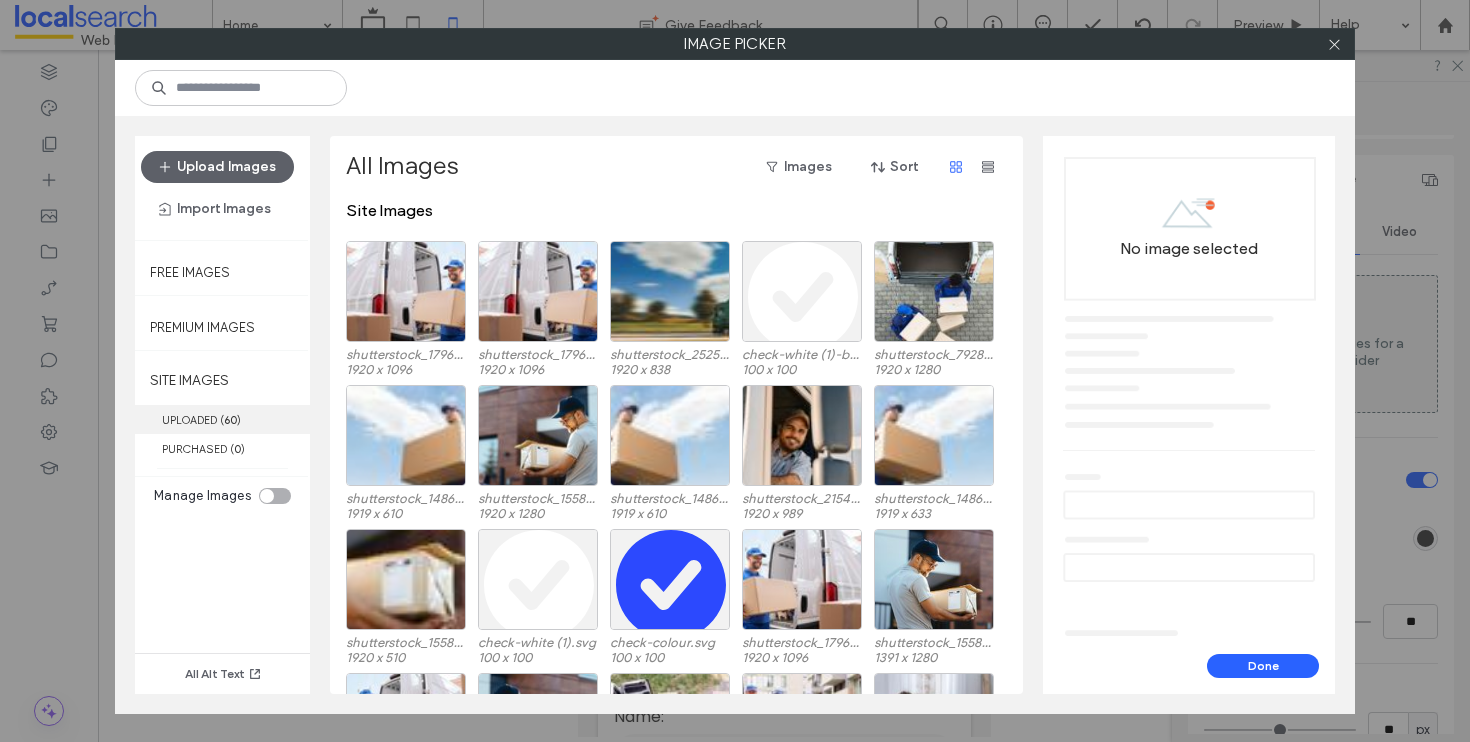 click on "UPLOADED ( 60 )" at bounding box center (222, 419) 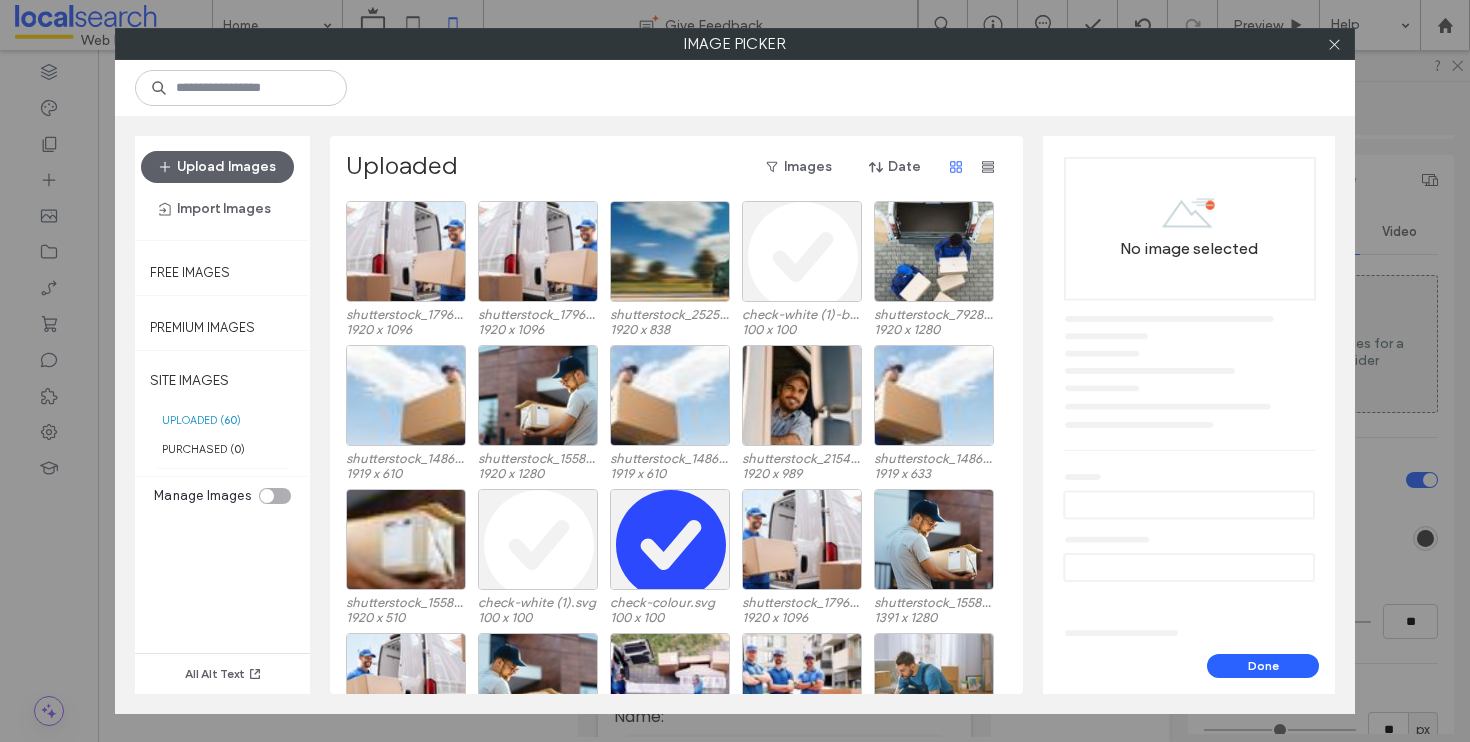 click at bounding box center [275, 496] 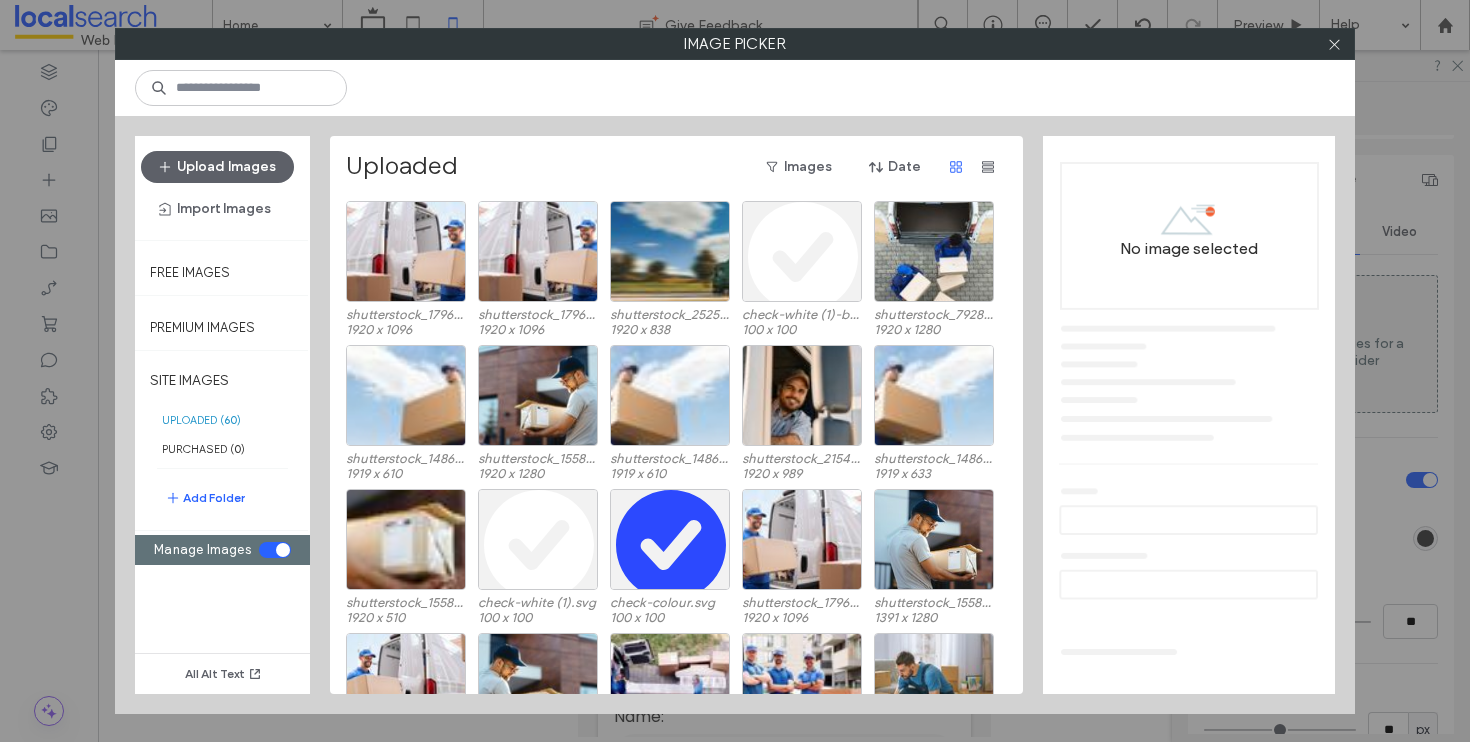 click at bounding box center [283, 550] 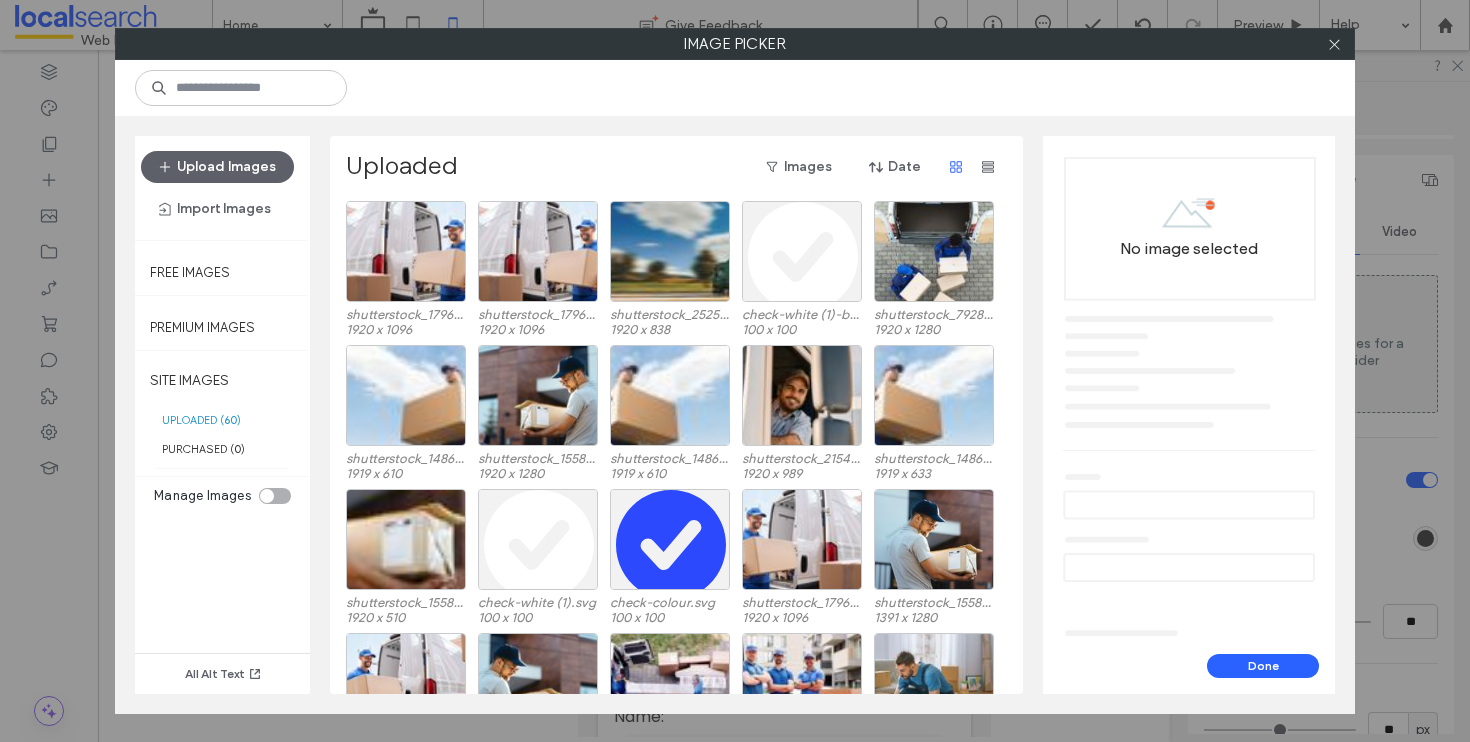 click at bounding box center [1334, 44] 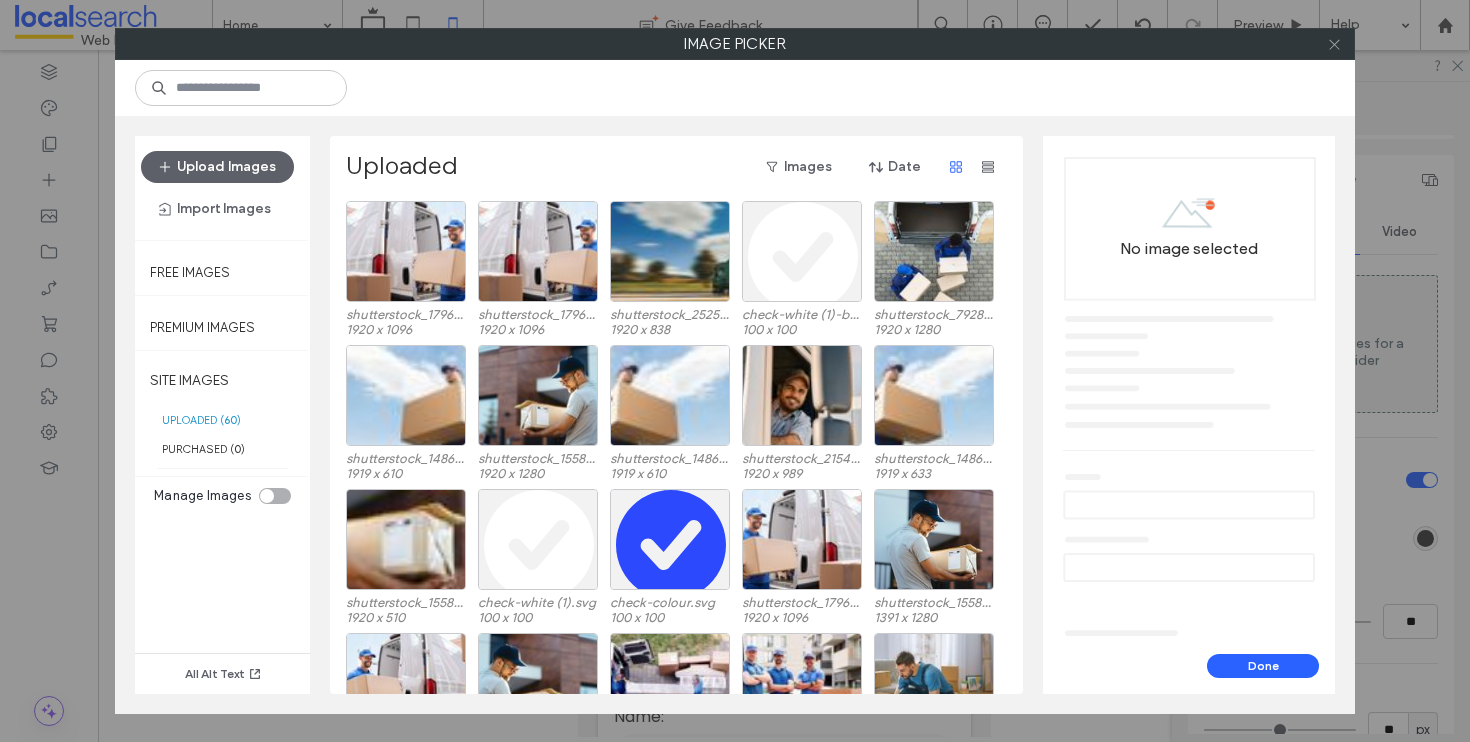 click 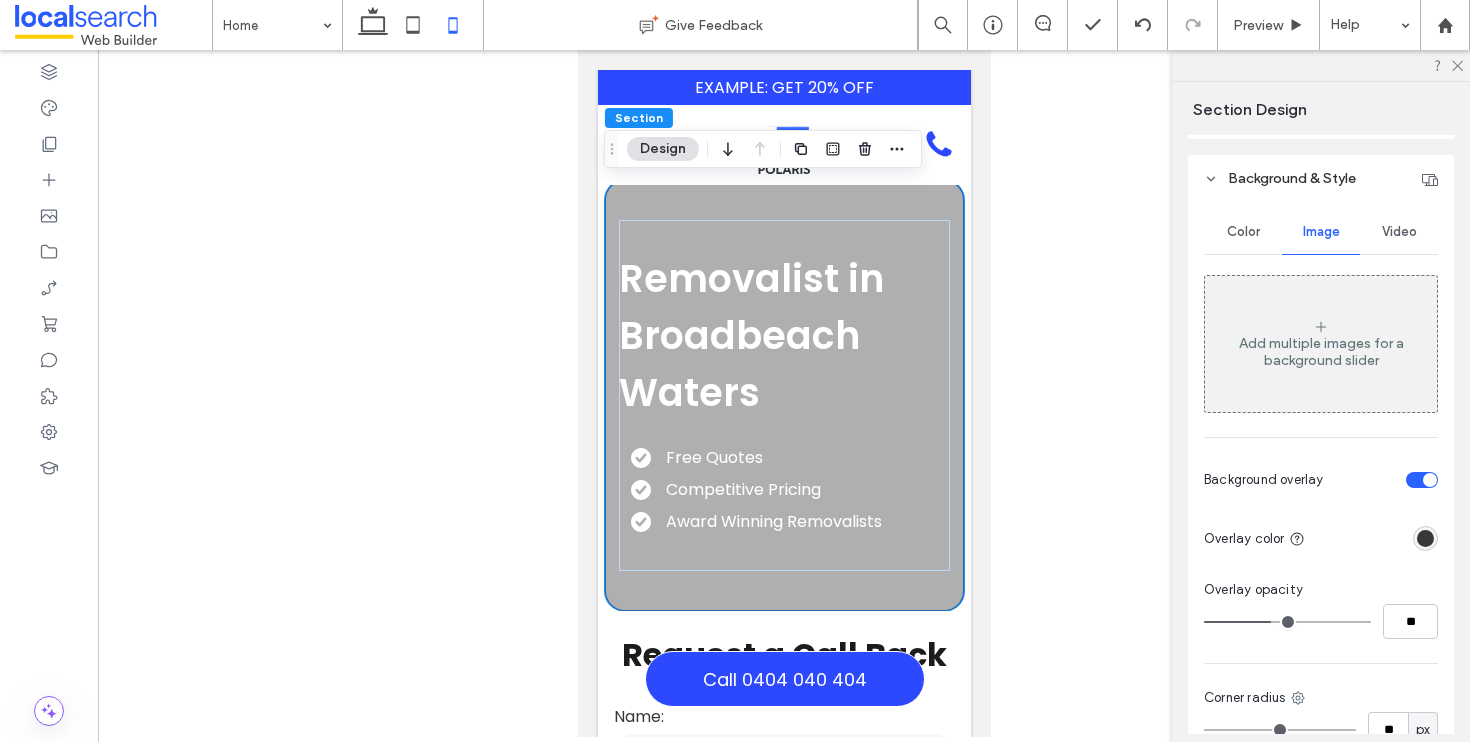 click on "Color" at bounding box center (1243, 232) 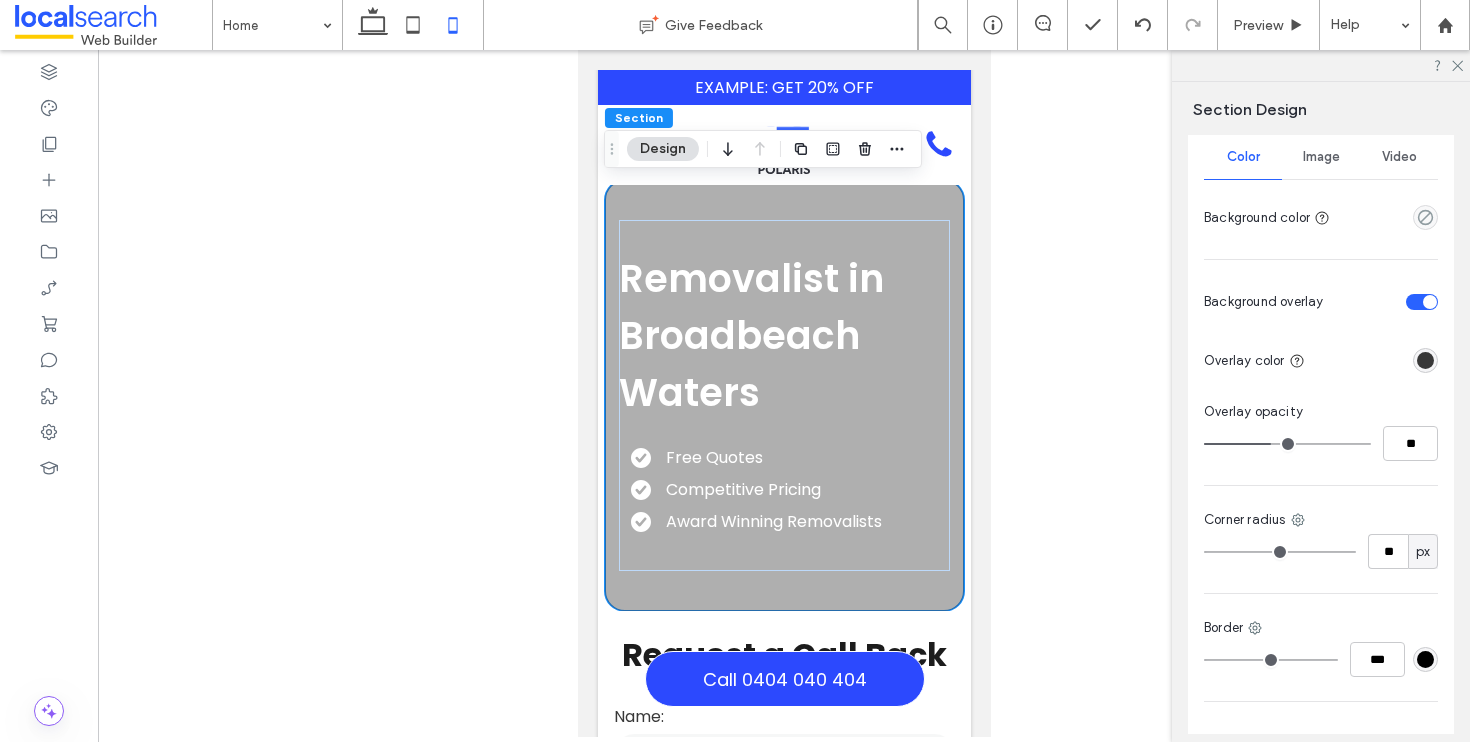 scroll, scrollTop: 0, scrollLeft: 0, axis: both 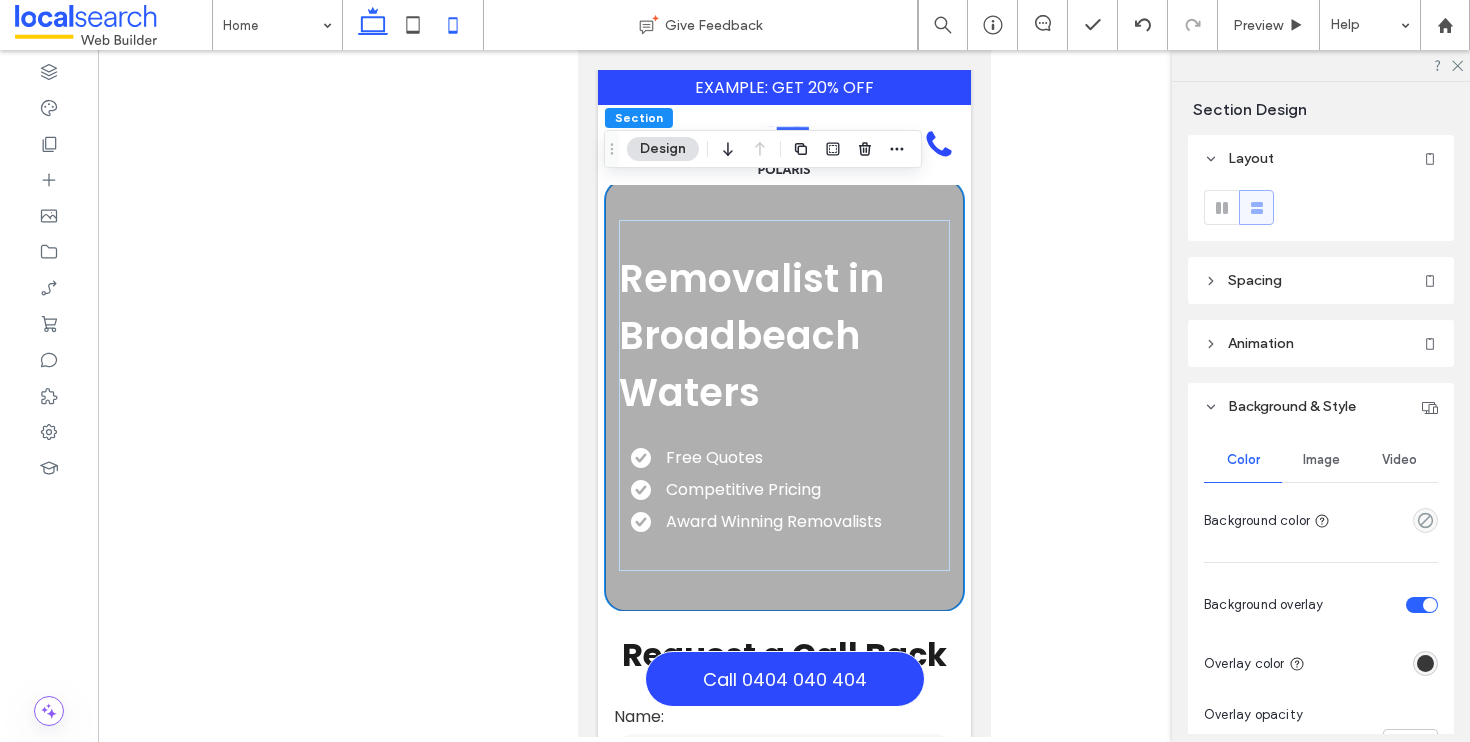 click 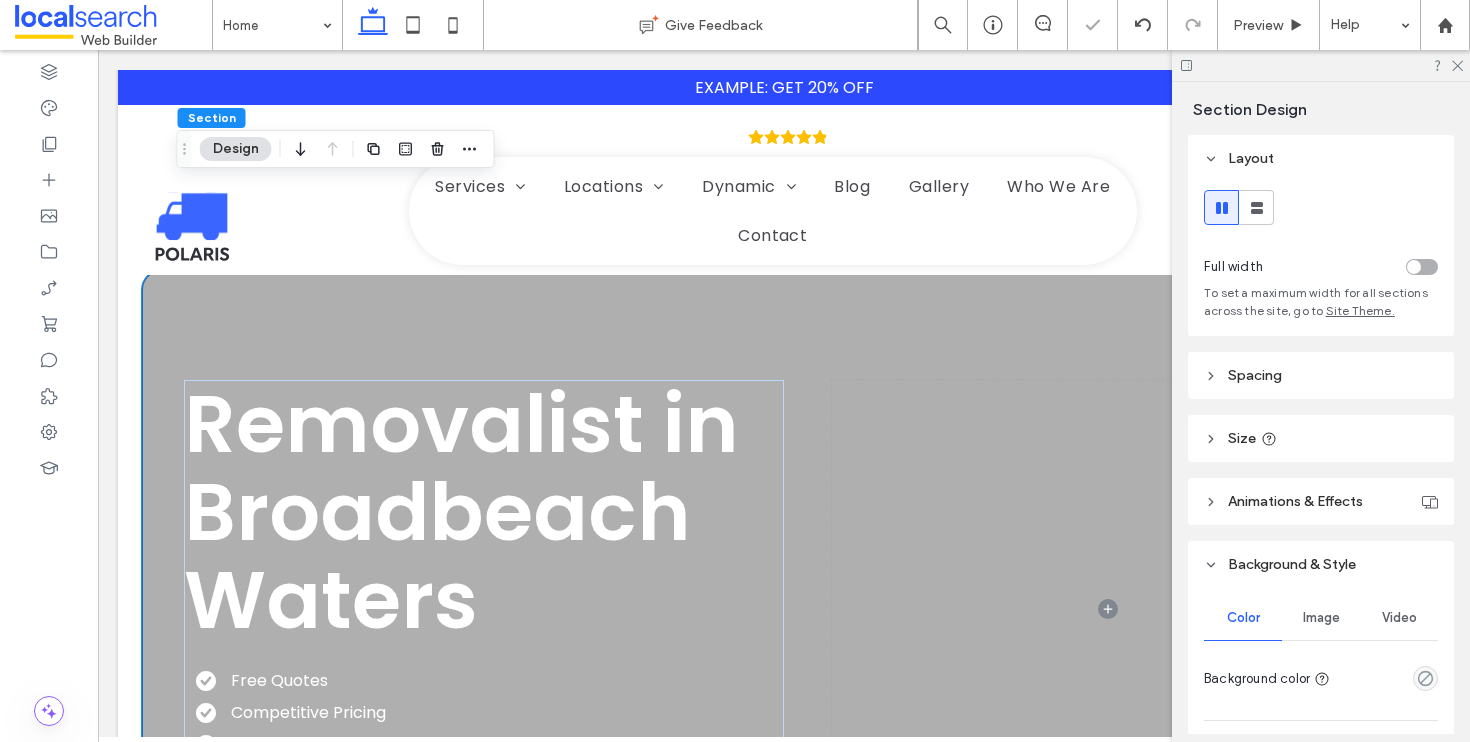 scroll, scrollTop: 235, scrollLeft: 0, axis: vertical 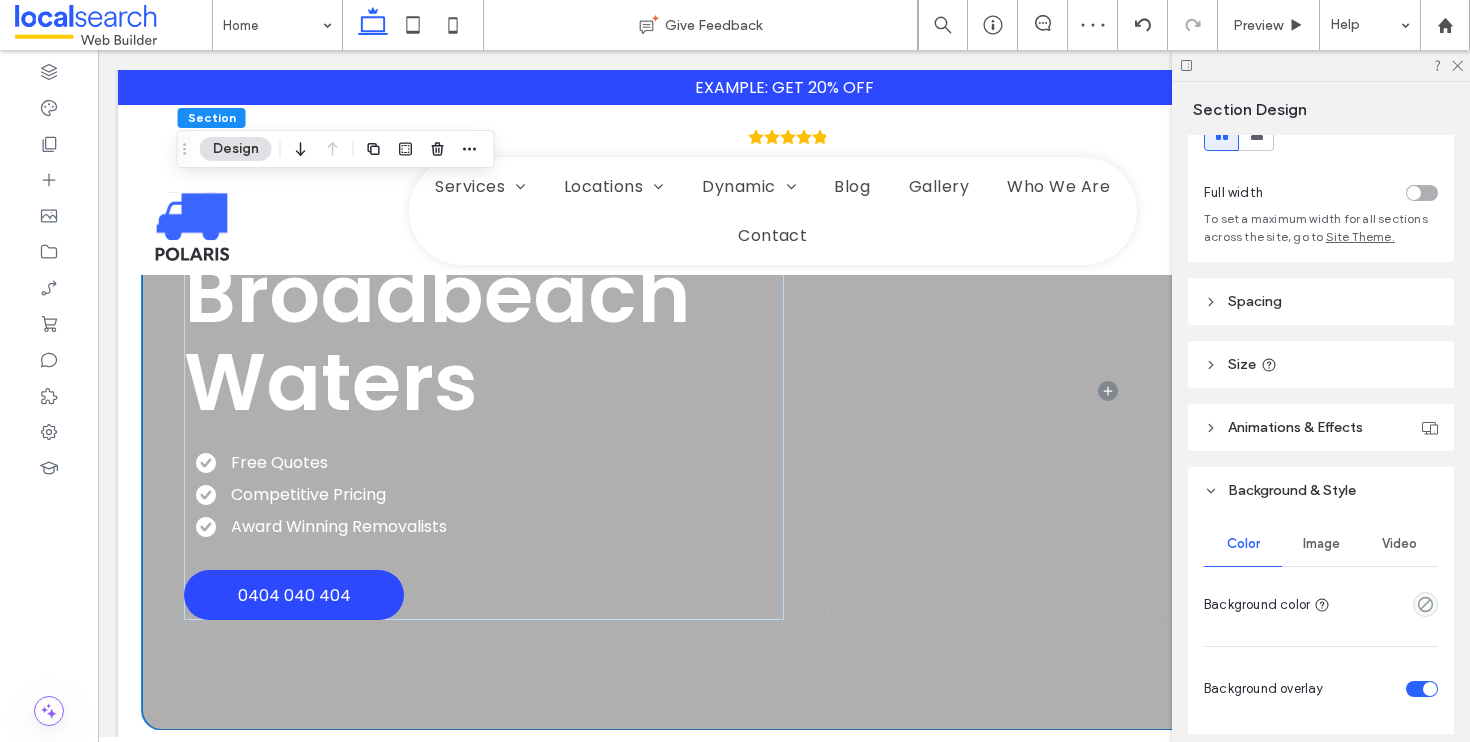 click on "Image" at bounding box center (1321, 544) 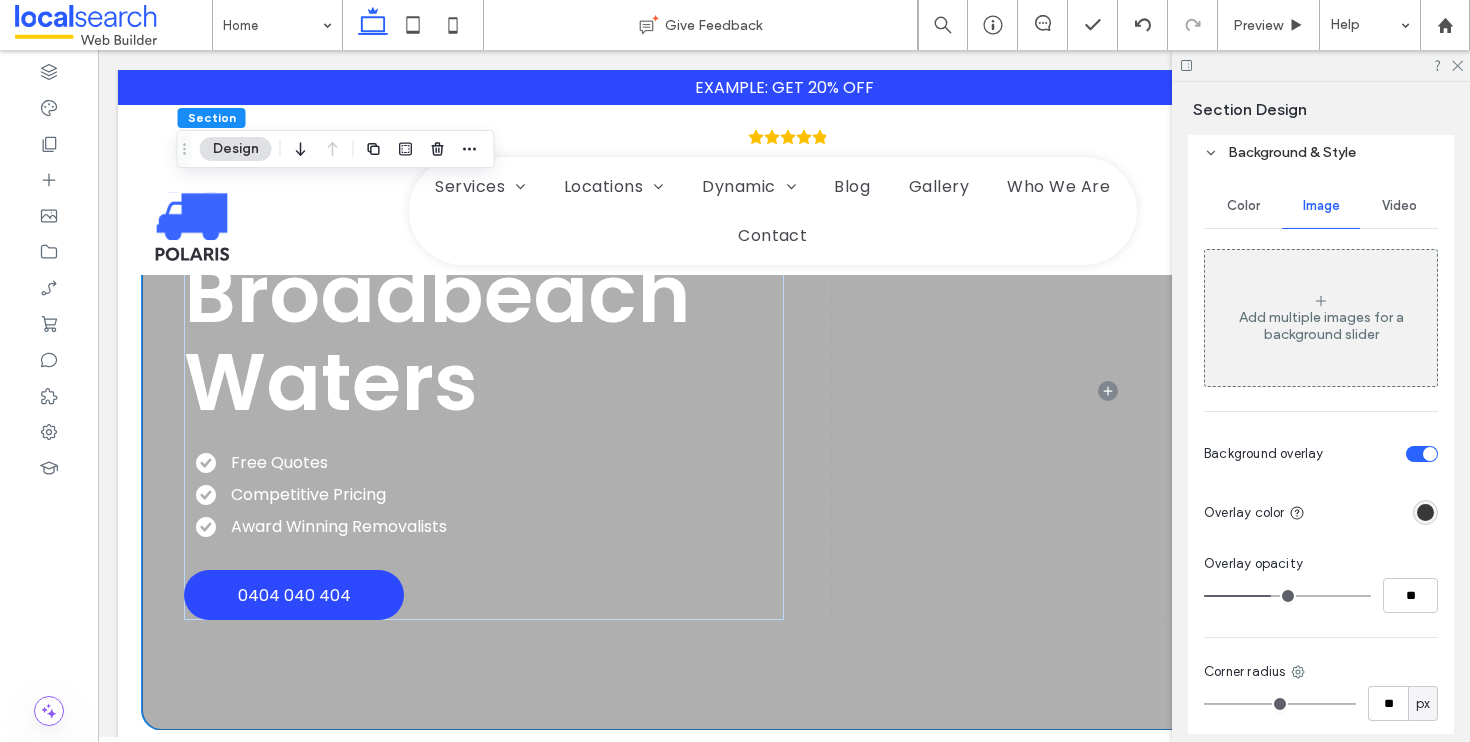 scroll, scrollTop: 408, scrollLeft: 0, axis: vertical 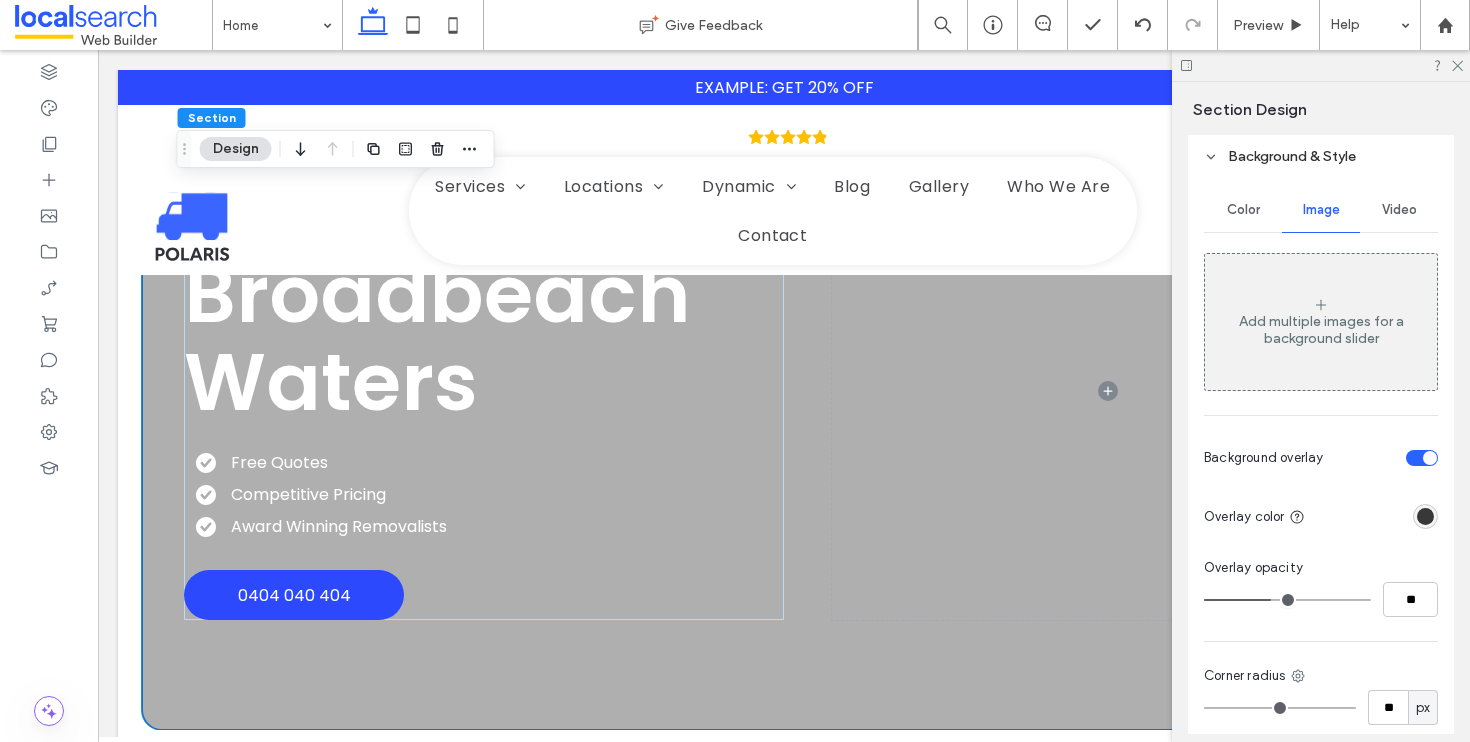 click on "Background & Style" at bounding box center (1321, 156) 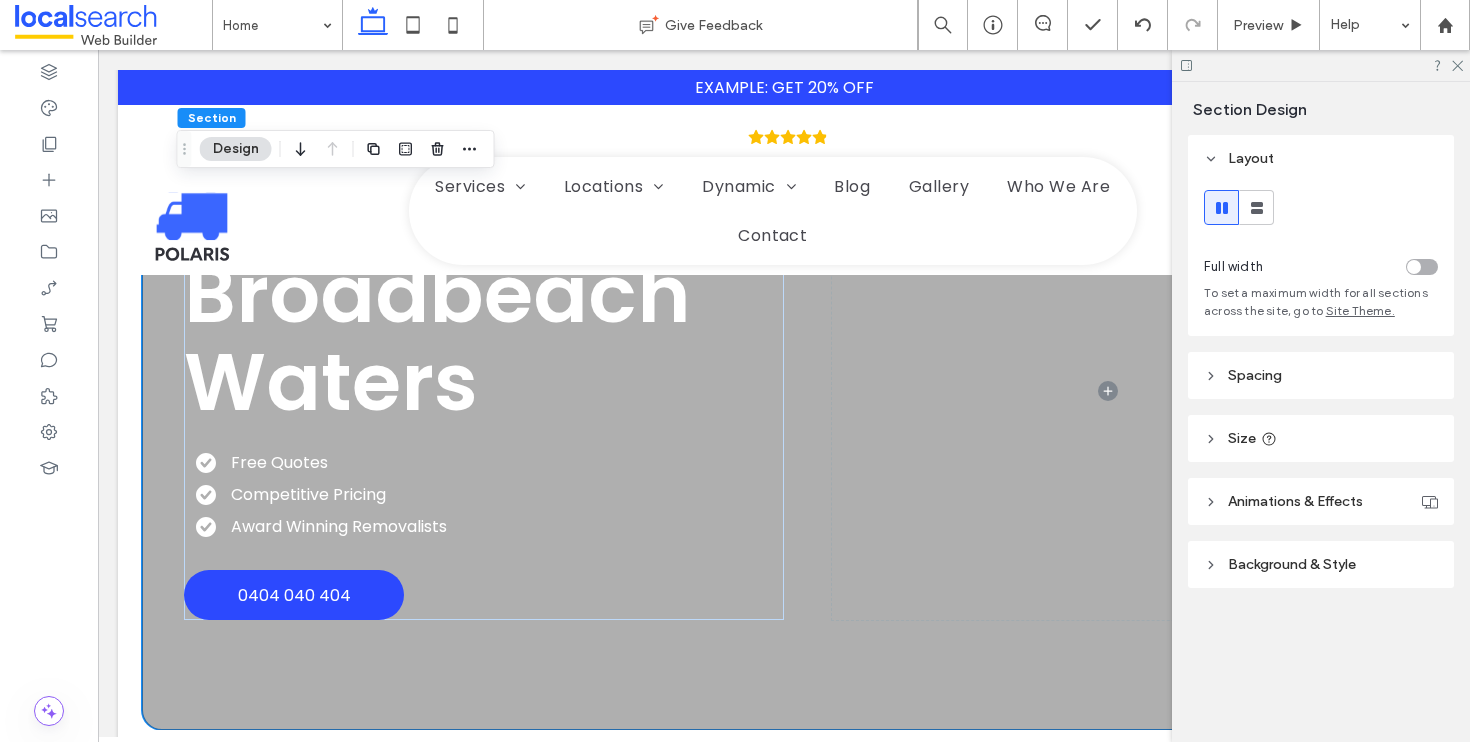 scroll, scrollTop: 0, scrollLeft: 0, axis: both 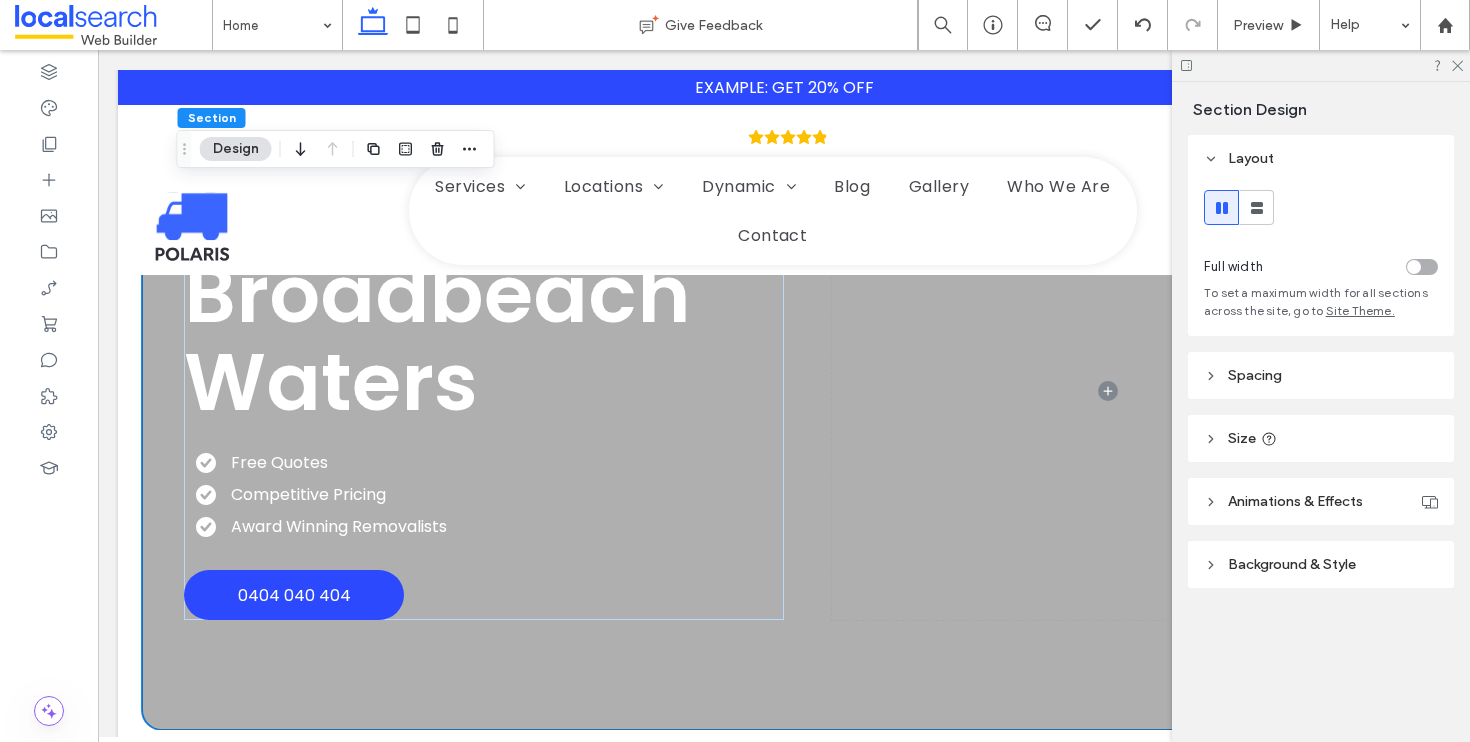 click on "Animations & Effects" at bounding box center (1295, 501) 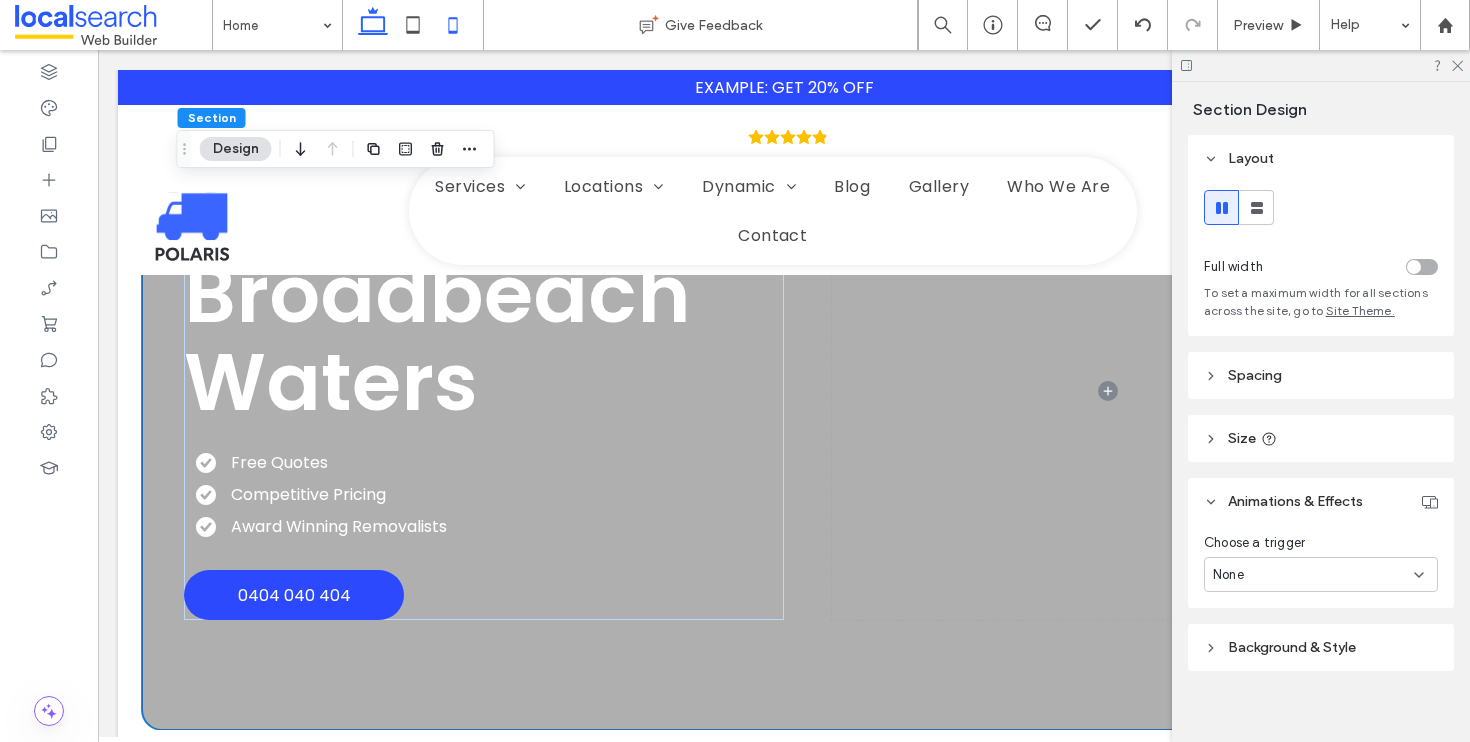 click 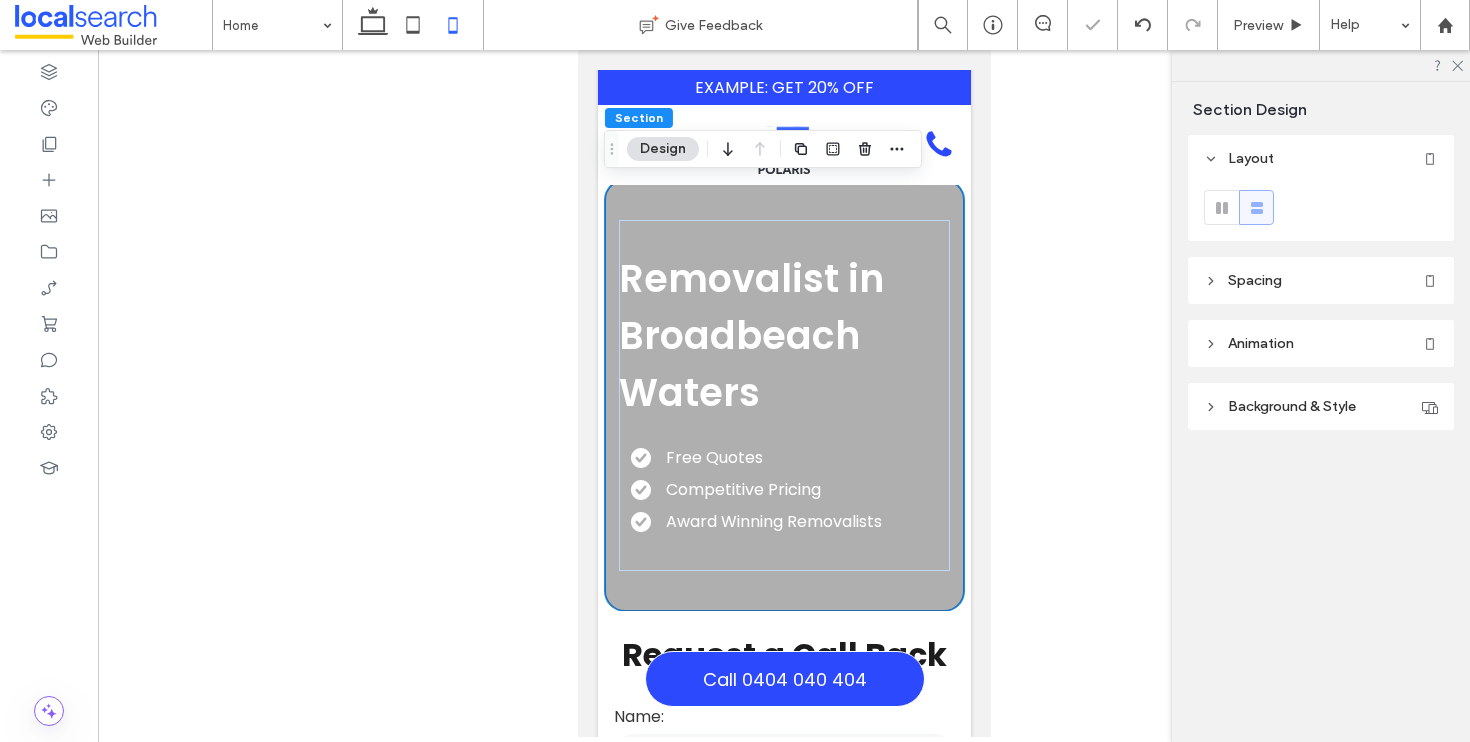 click on "Background & Style" at bounding box center [1292, 406] 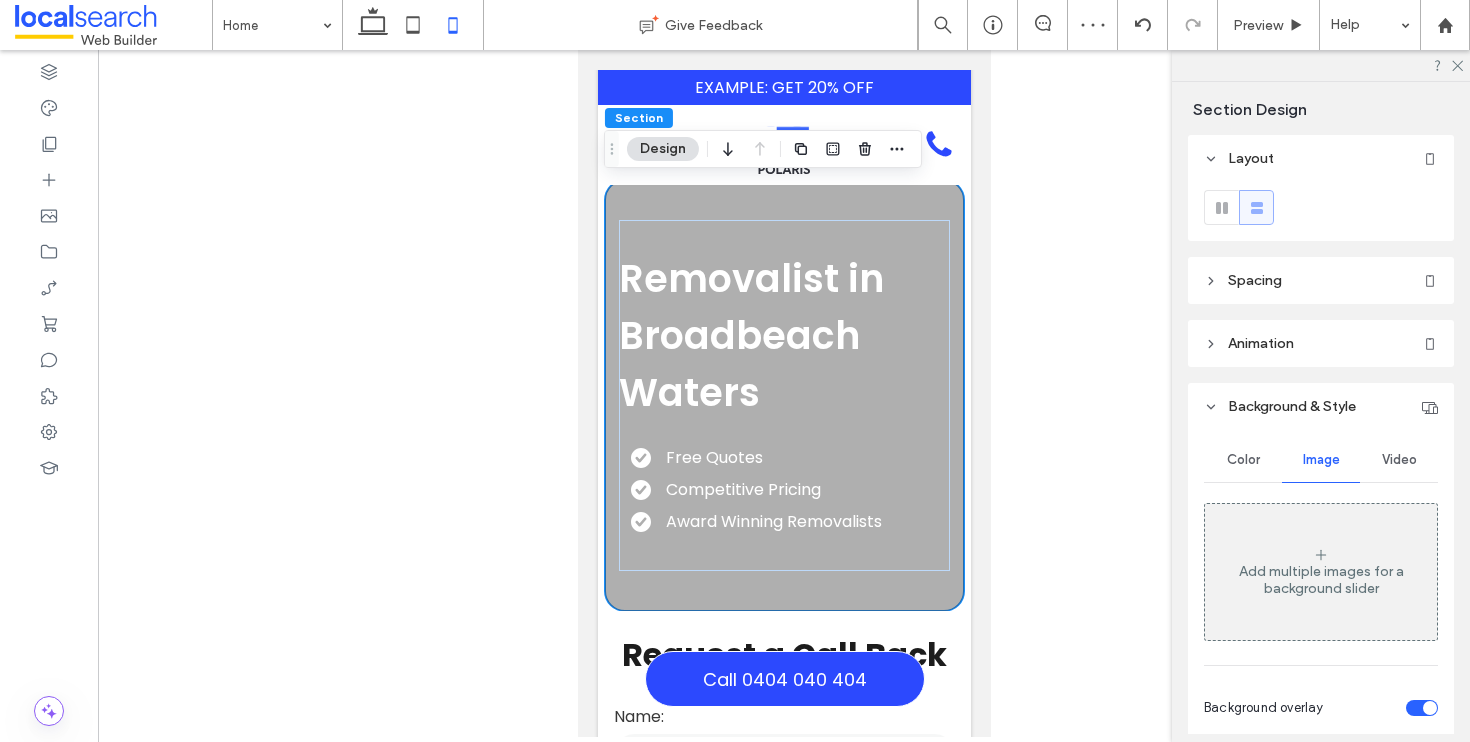 click on "Add multiple images for a background slider" at bounding box center [1321, 580] 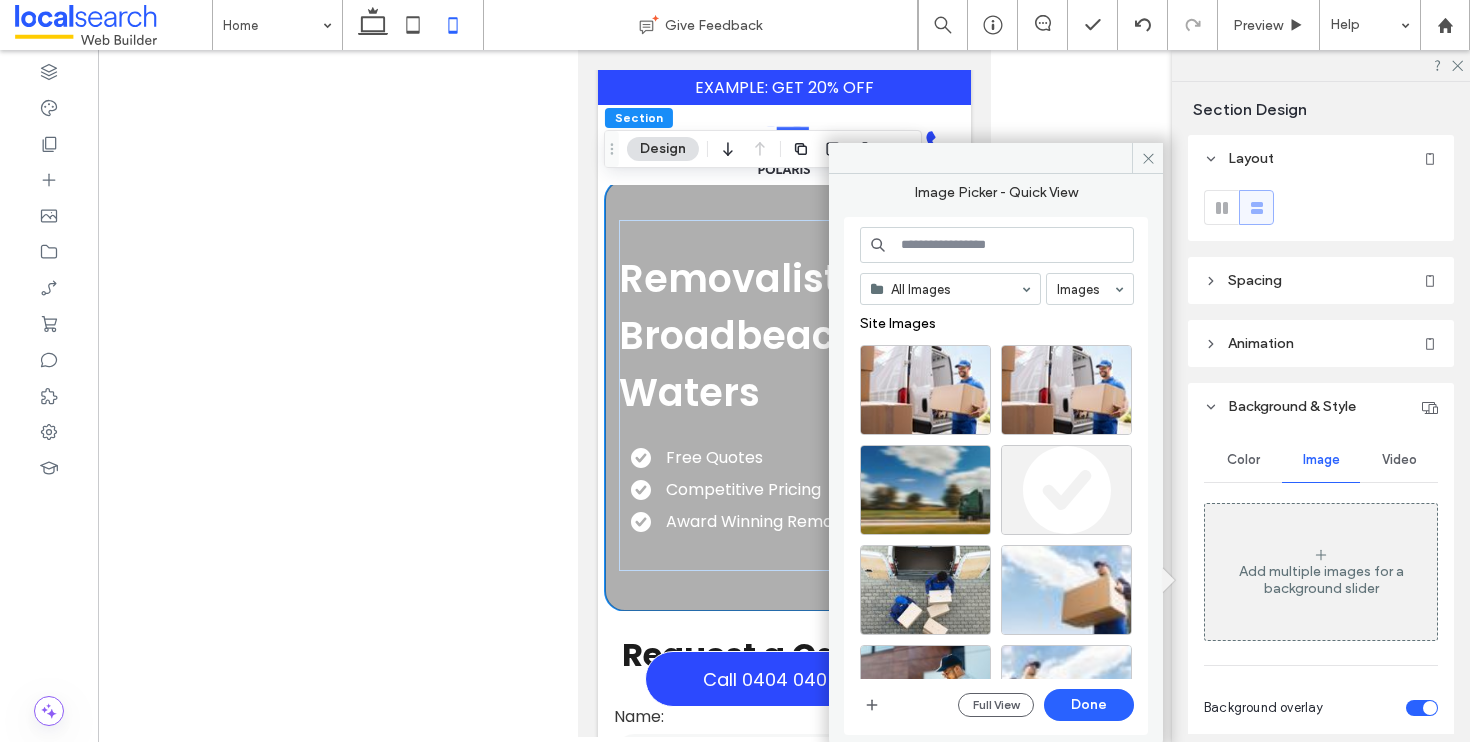 click 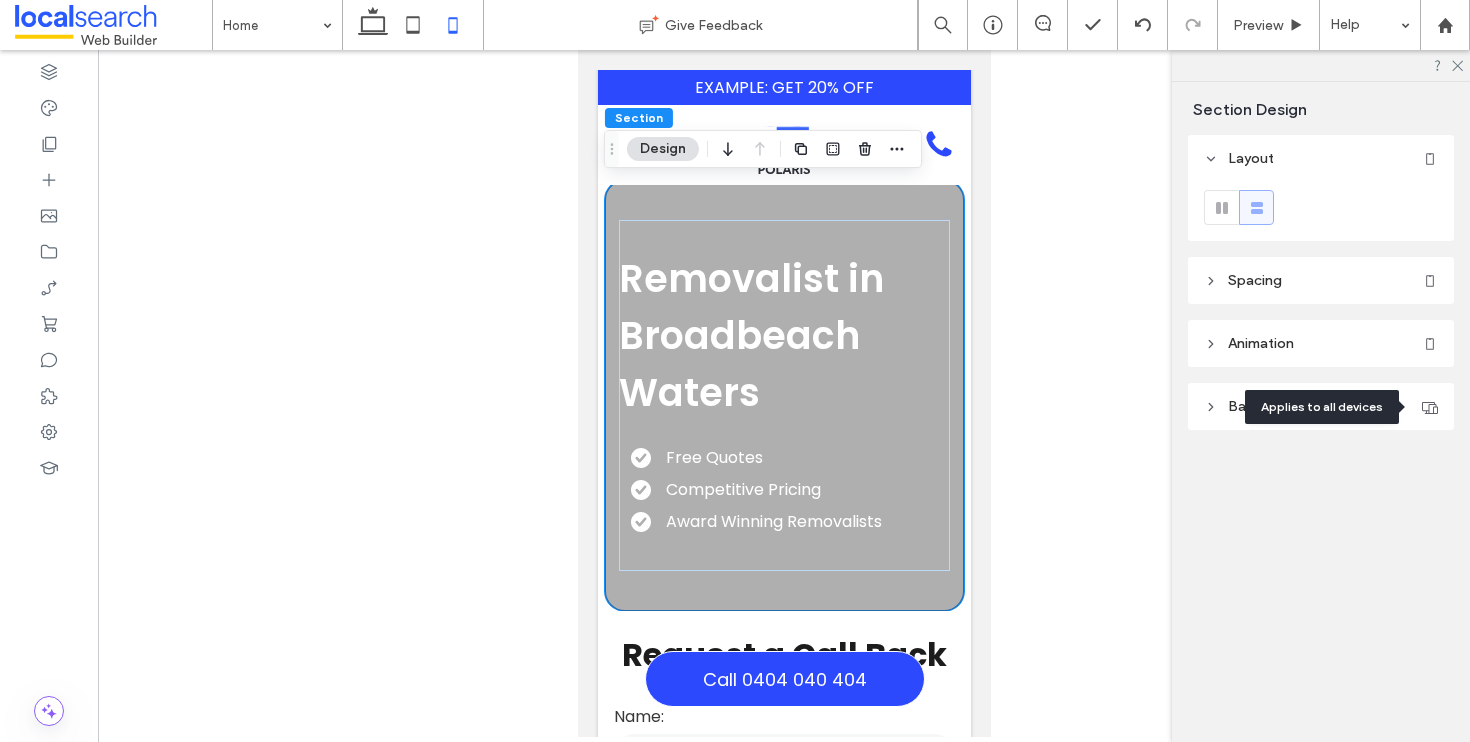 click on "Background & Style" at bounding box center [1321, 406] 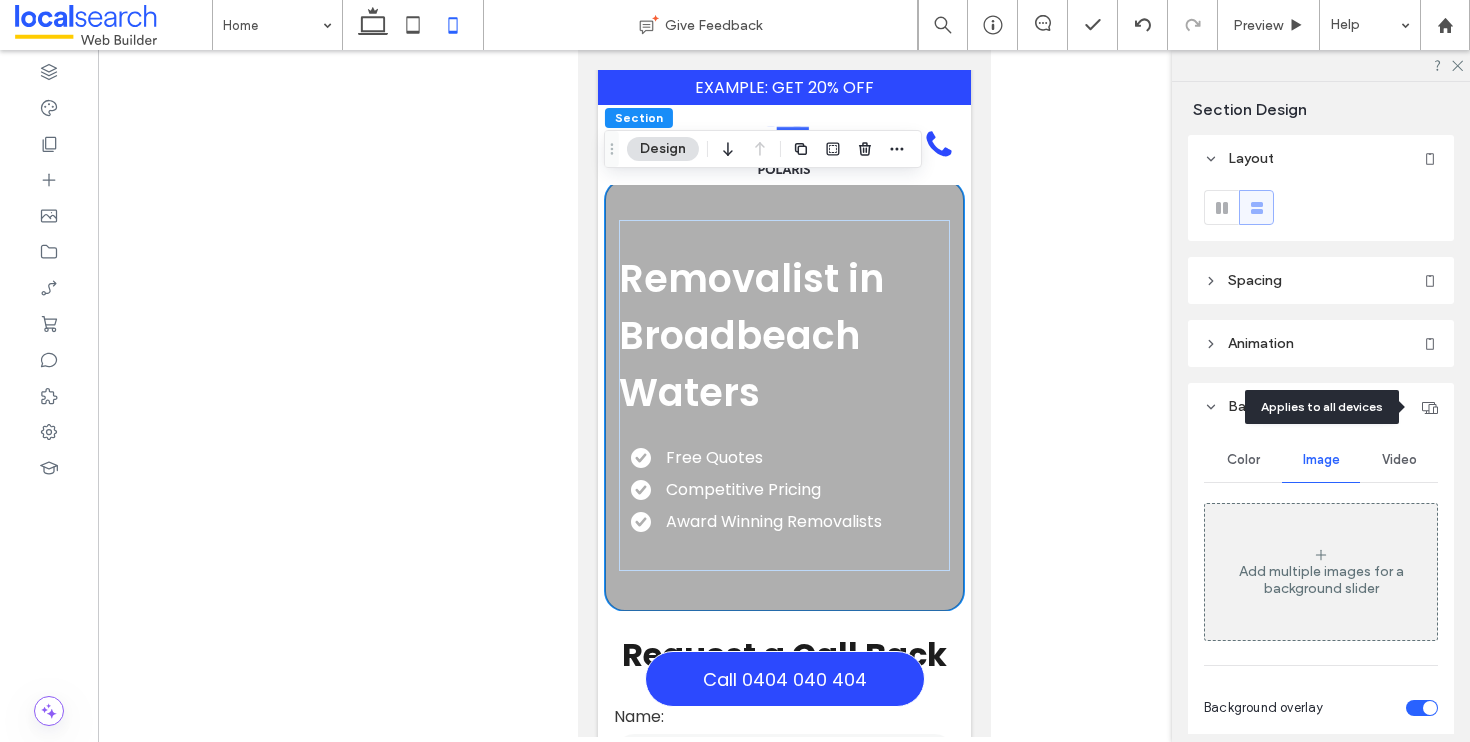 click 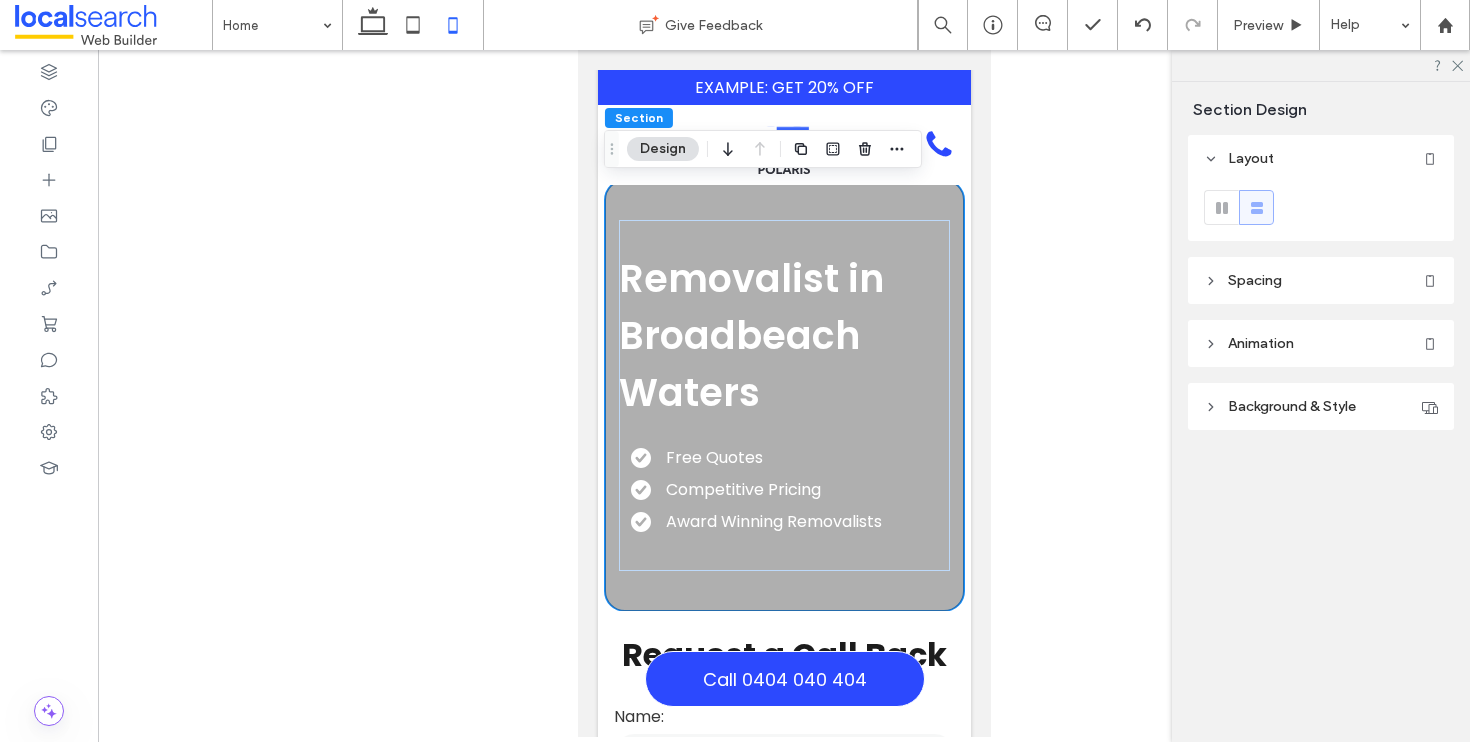click on "Background & Style" at bounding box center (1321, 406) 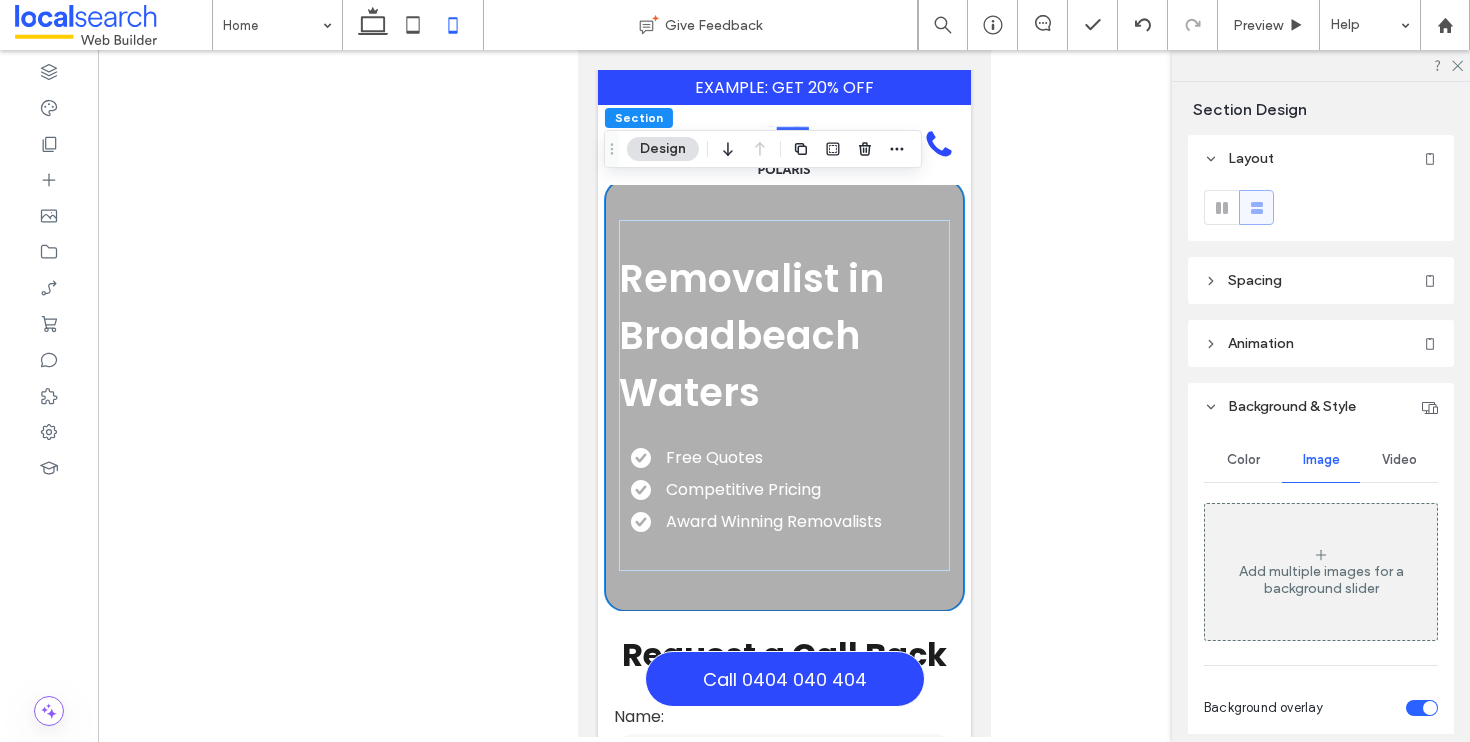 click on "Add multiple images for a background slider" at bounding box center [1321, 580] 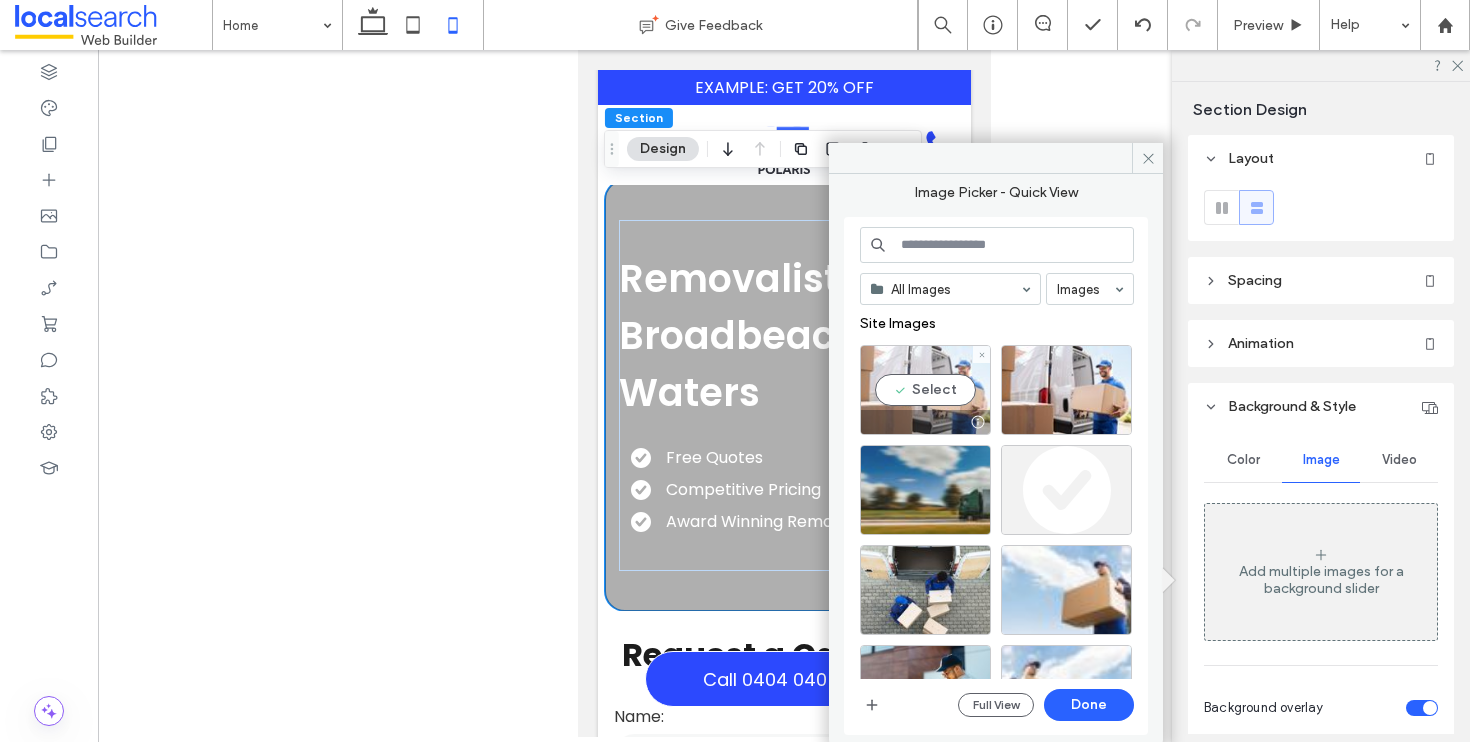 click on "Select" at bounding box center (925, 390) 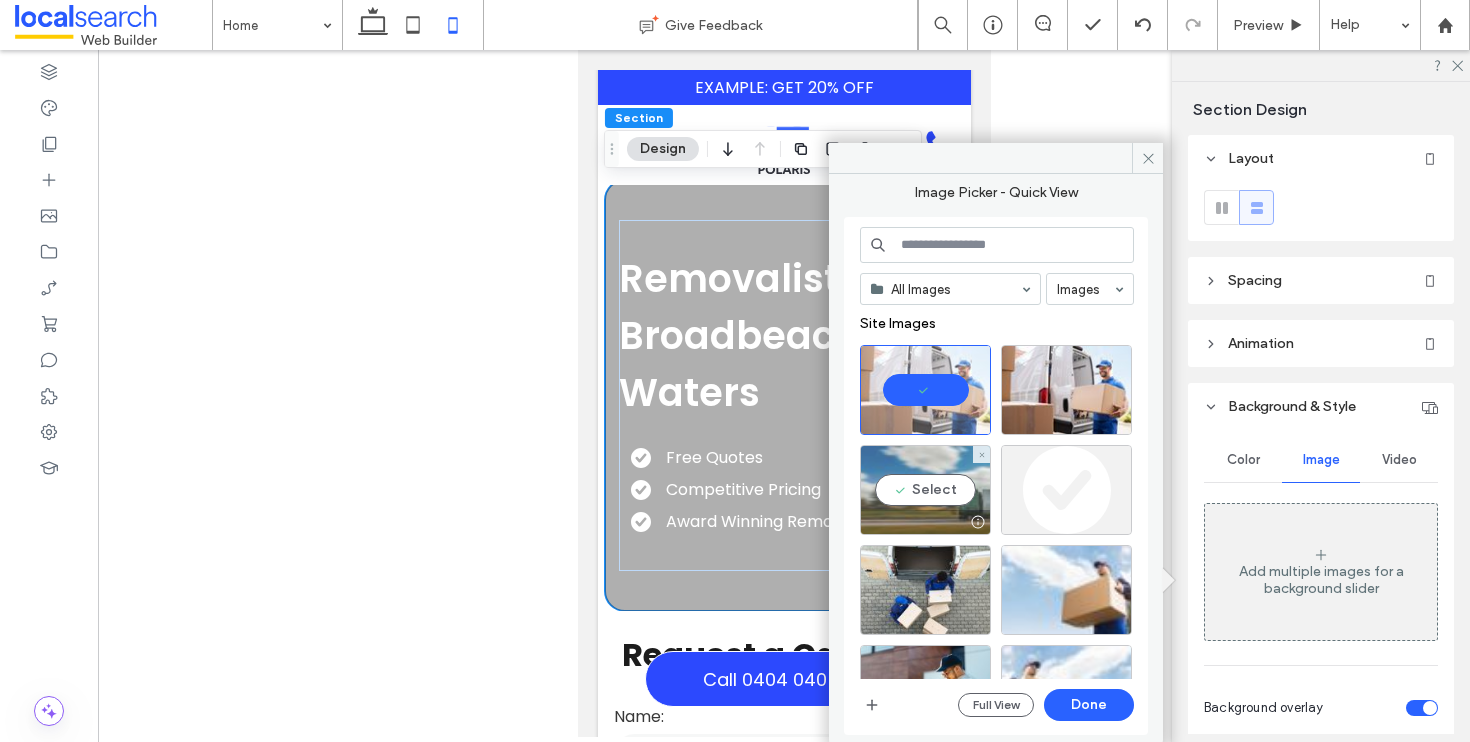 click on "Select" at bounding box center (925, 490) 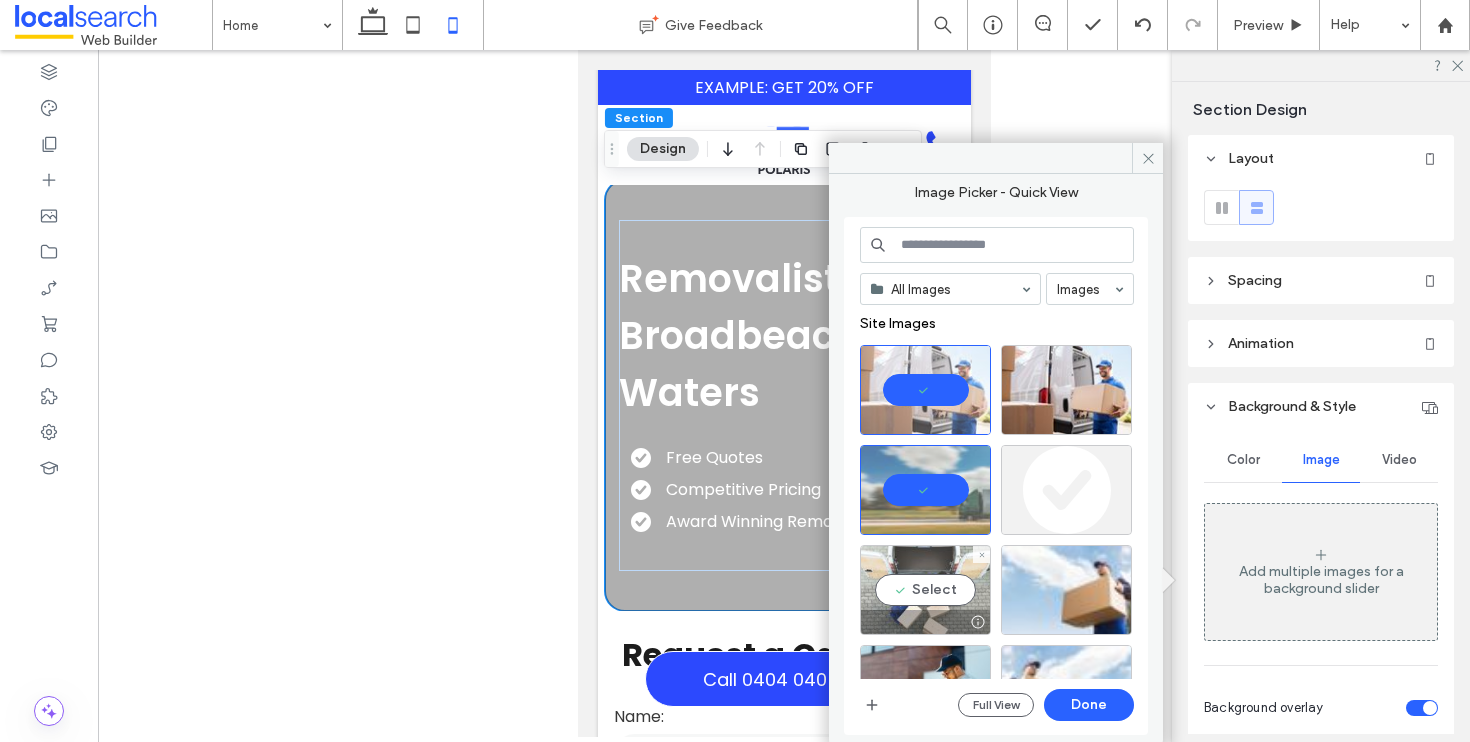 click on "Select" at bounding box center [925, 590] 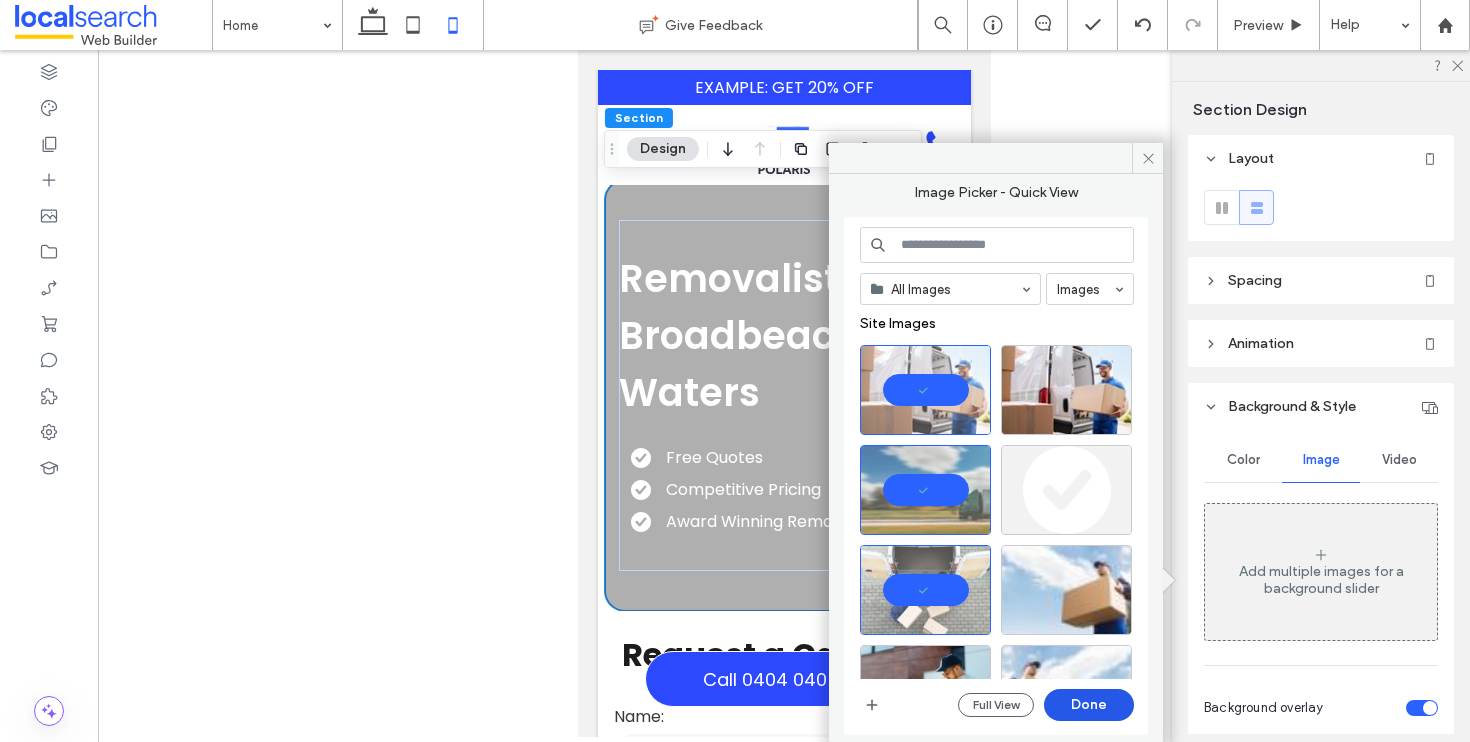 click on "Done" at bounding box center [1089, 705] 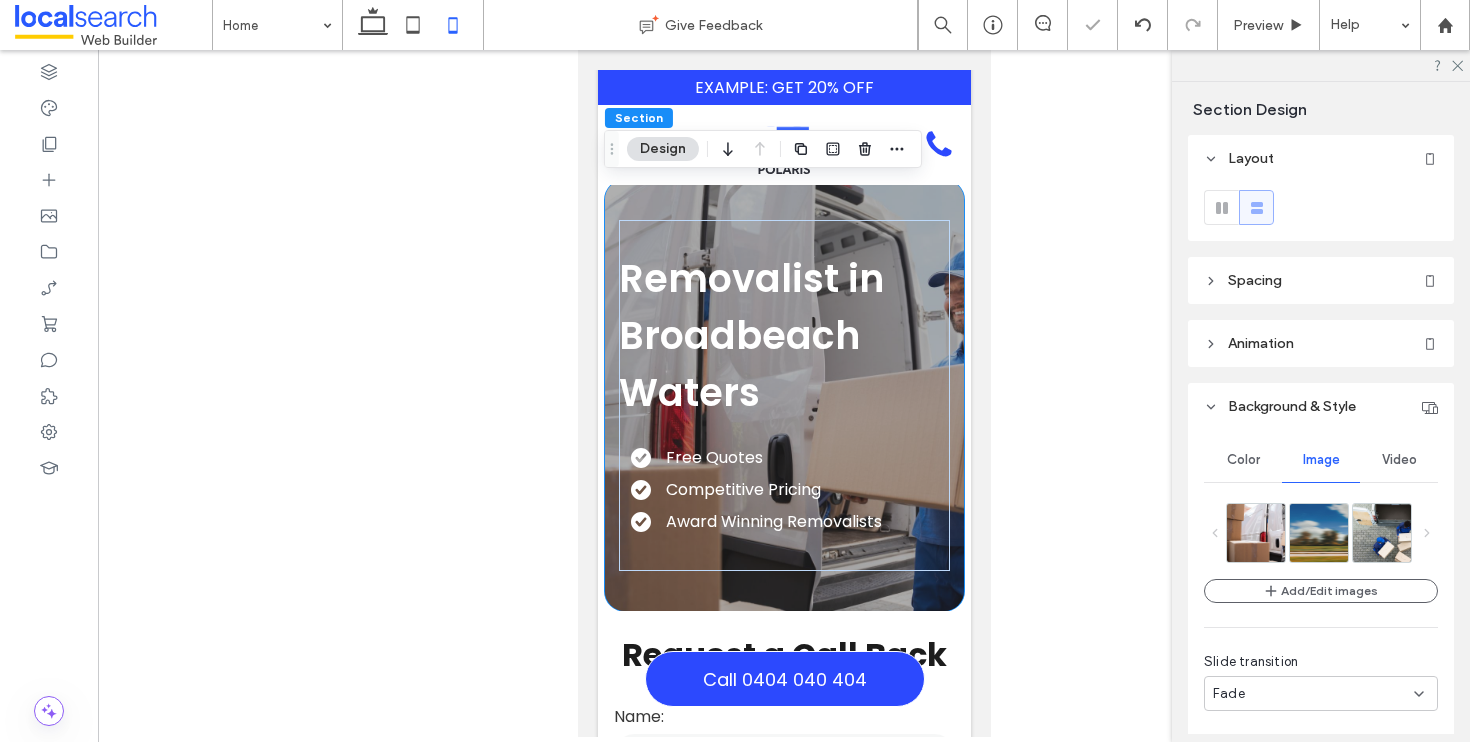 click on "Animation" at bounding box center (1321, 343) 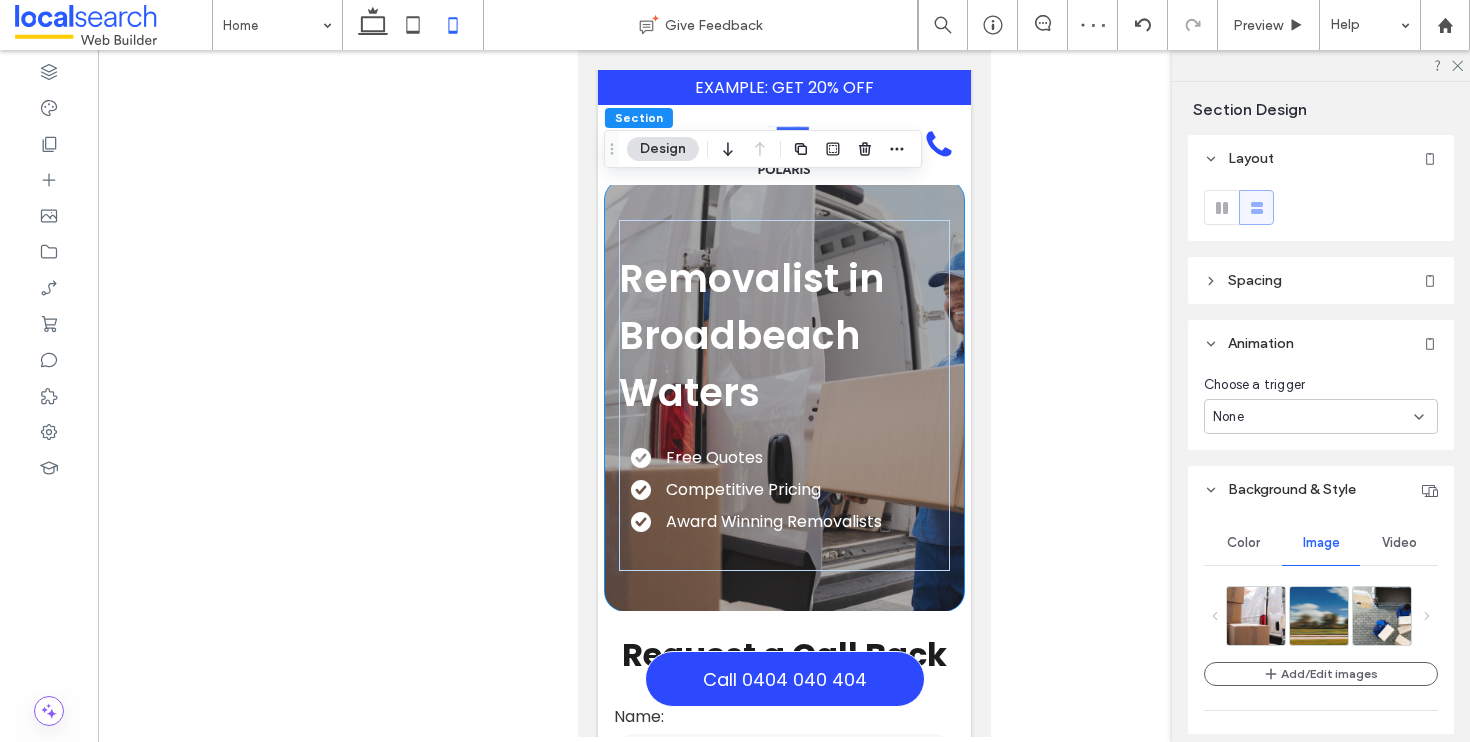 click on "Spacing" at bounding box center [1321, 280] 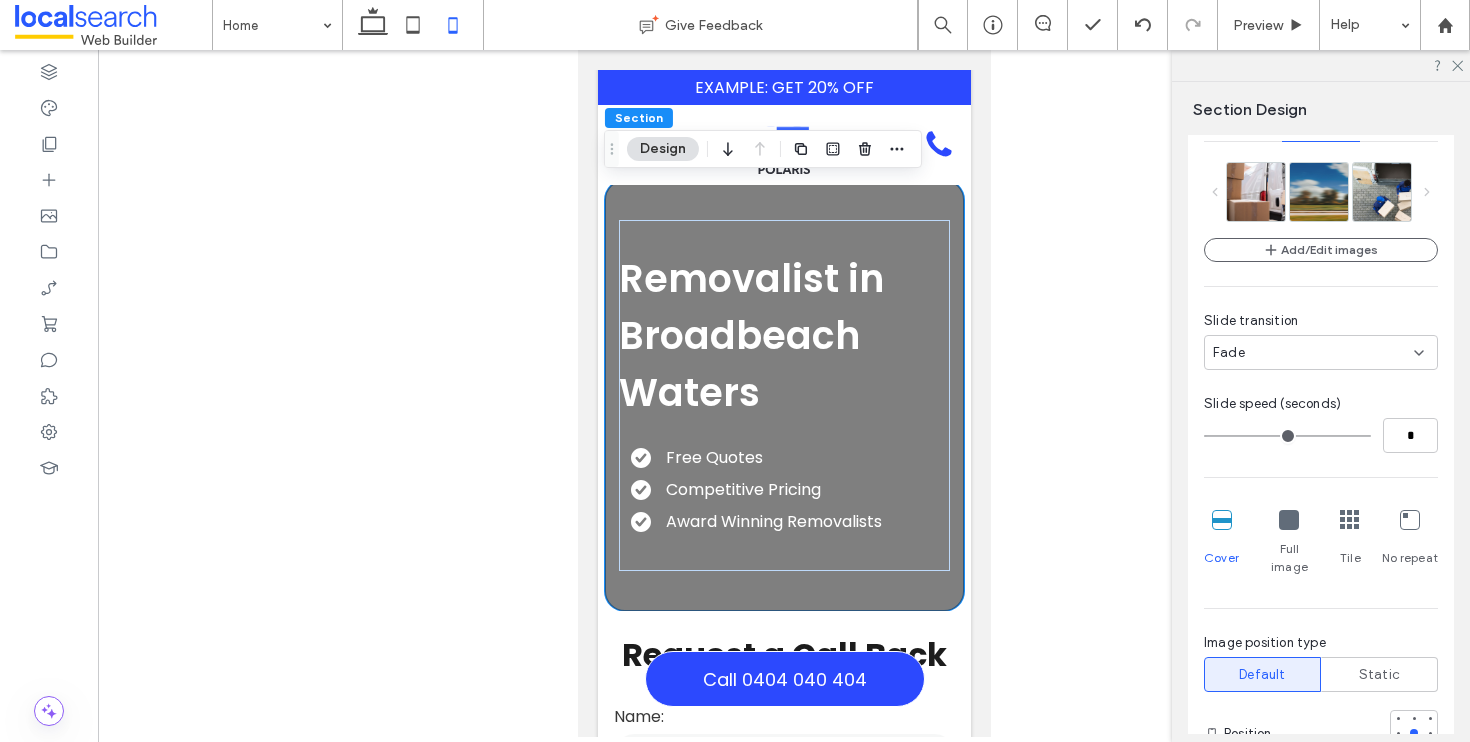 scroll, scrollTop: 1006, scrollLeft: 0, axis: vertical 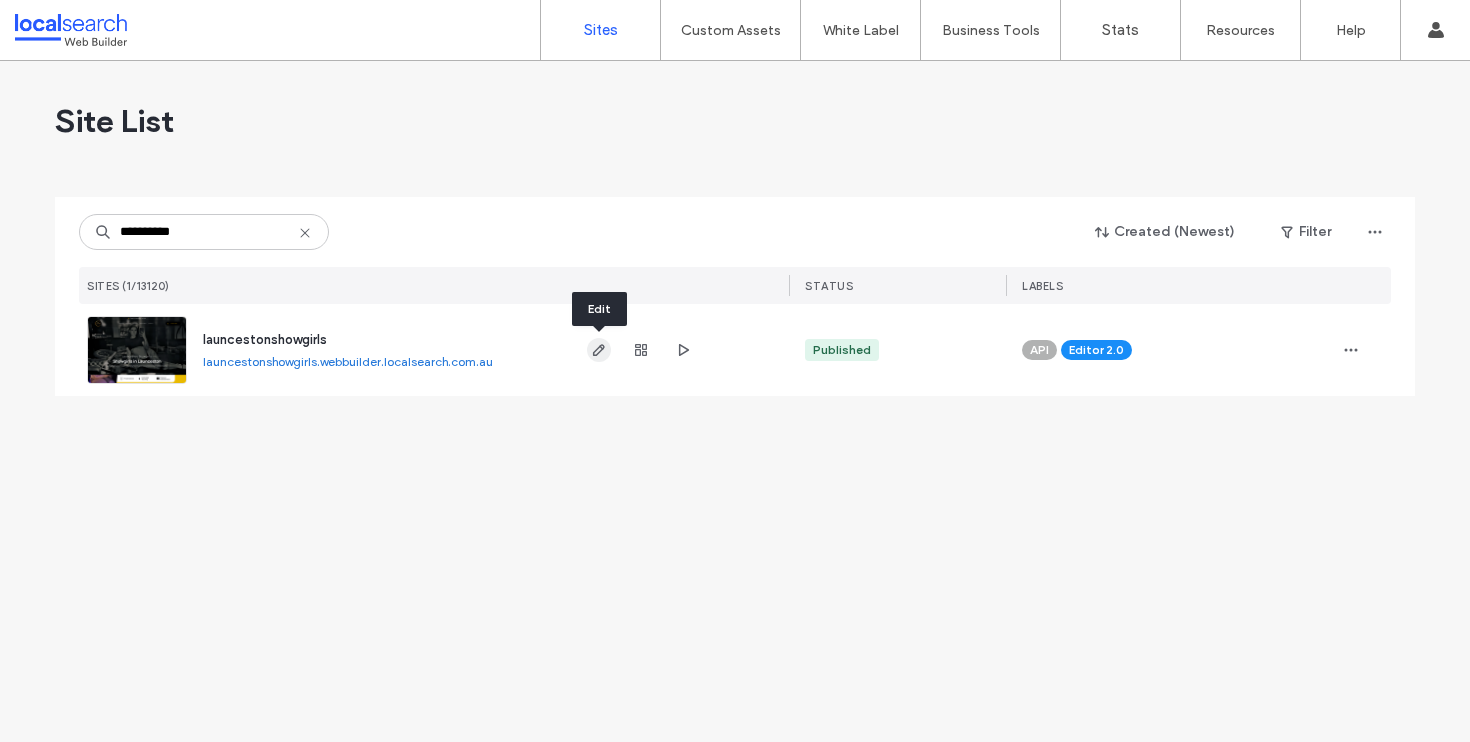 type on "**********" 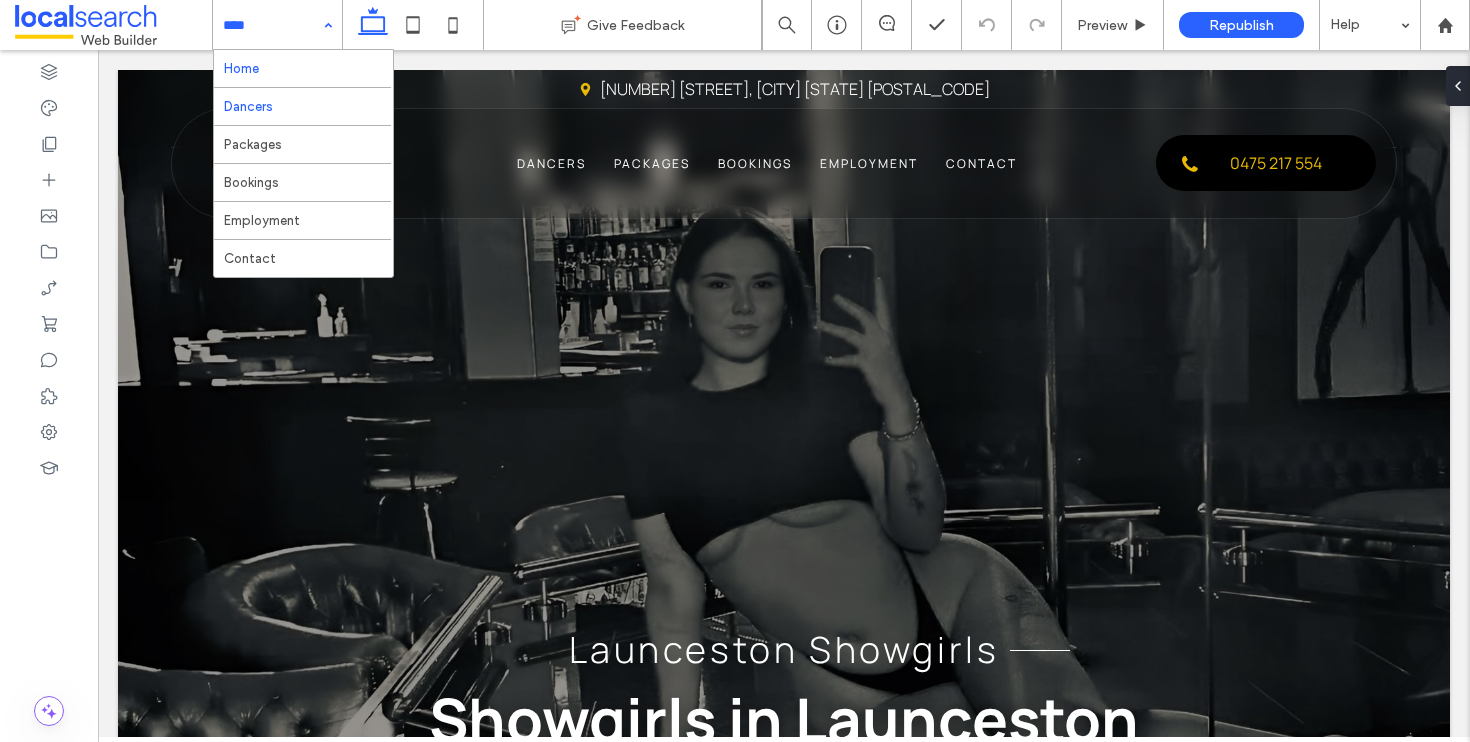 scroll, scrollTop: 0, scrollLeft: 0, axis: both 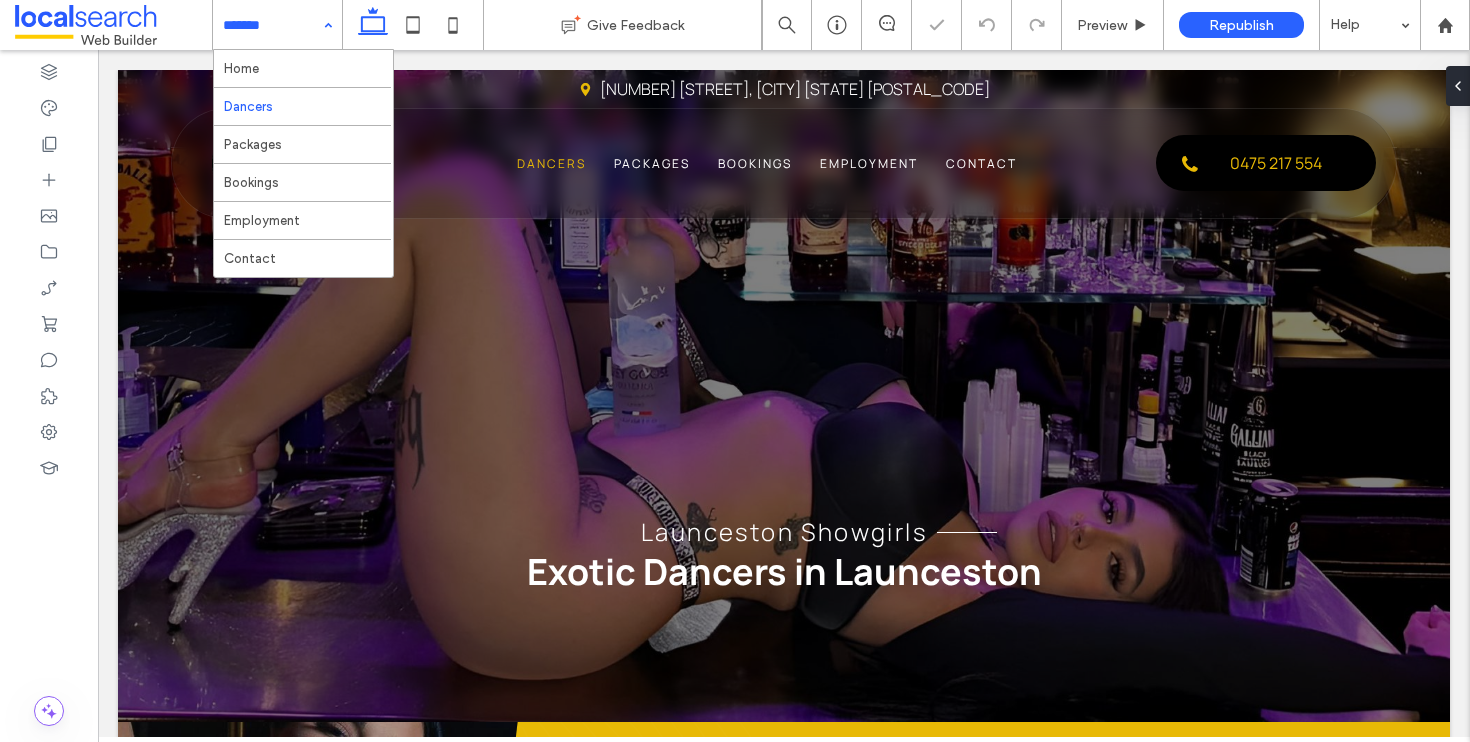 click at bounding box center [272, 25] 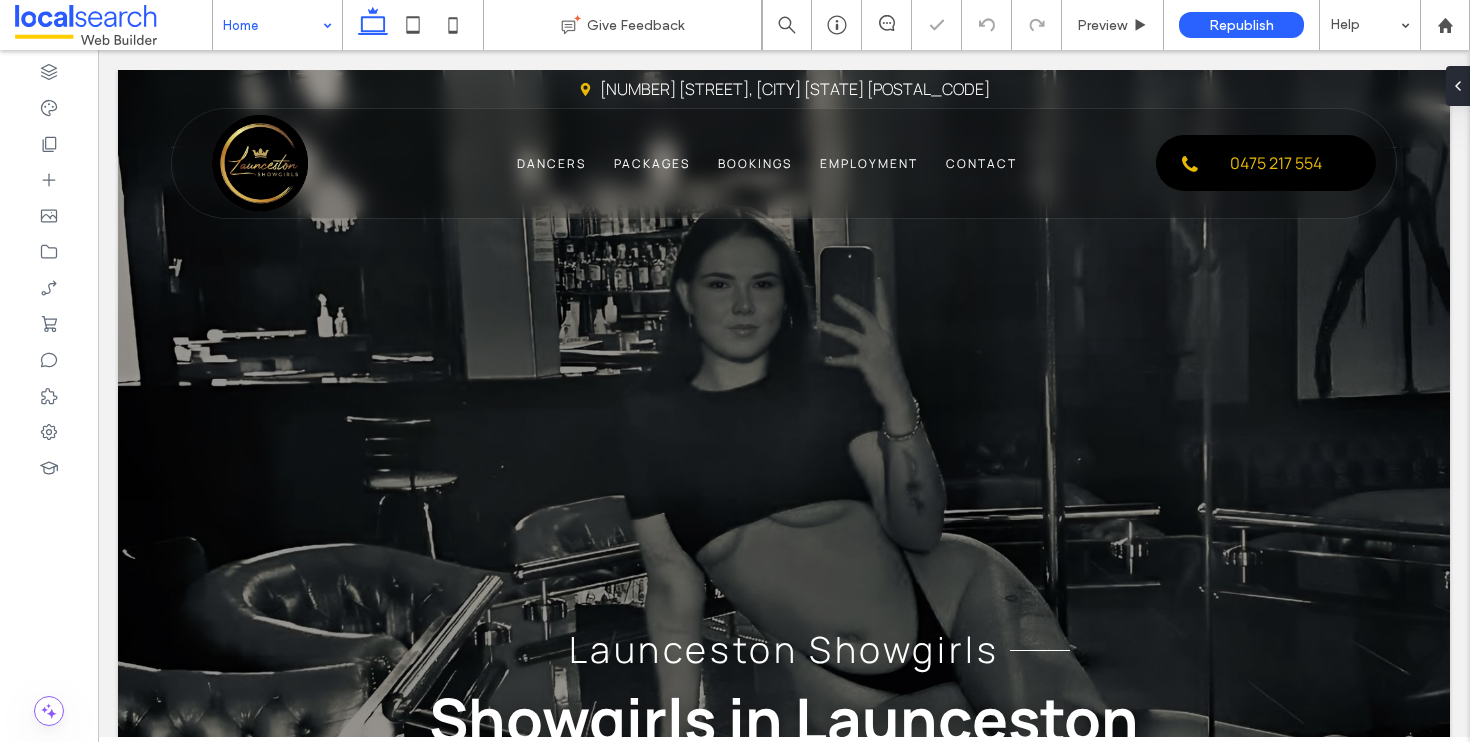 scroll, scrollTop: 0, scrollLeft: 0, axis: both 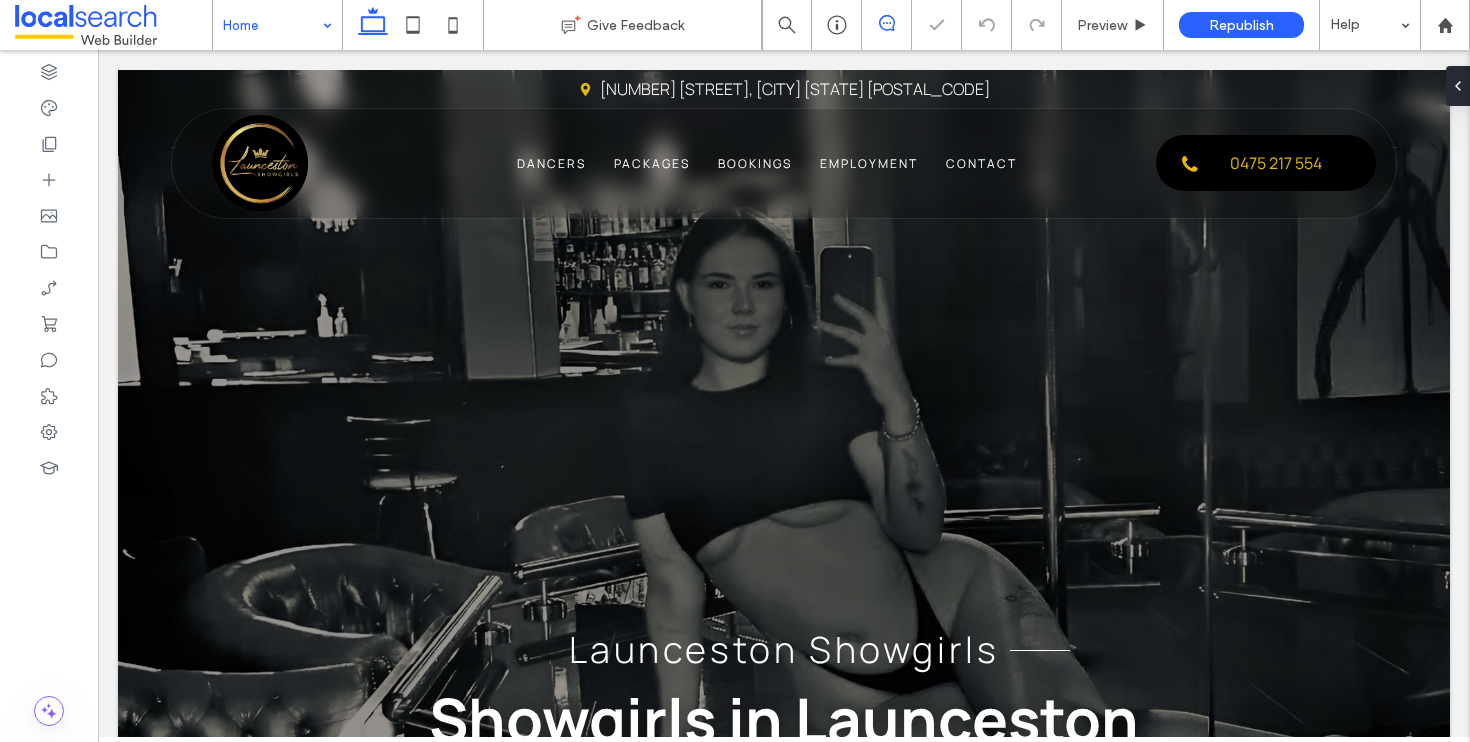 click 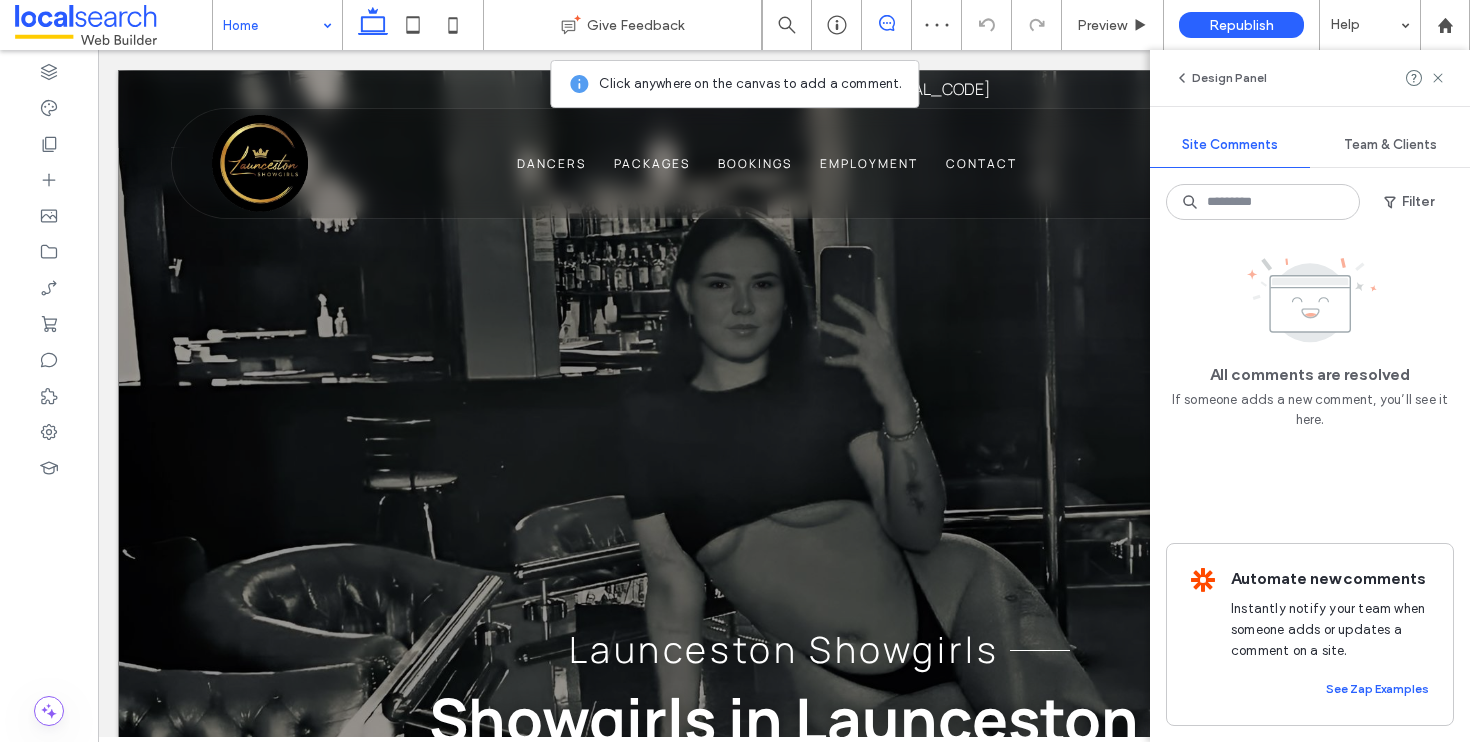 click on "Launceston Showgirls
Showgirls in Launceston
One of Tasmania’s only gentlemen’s clubs offering free entry and exclusive private dances with controlled touching." at bounding box center [784, 495] 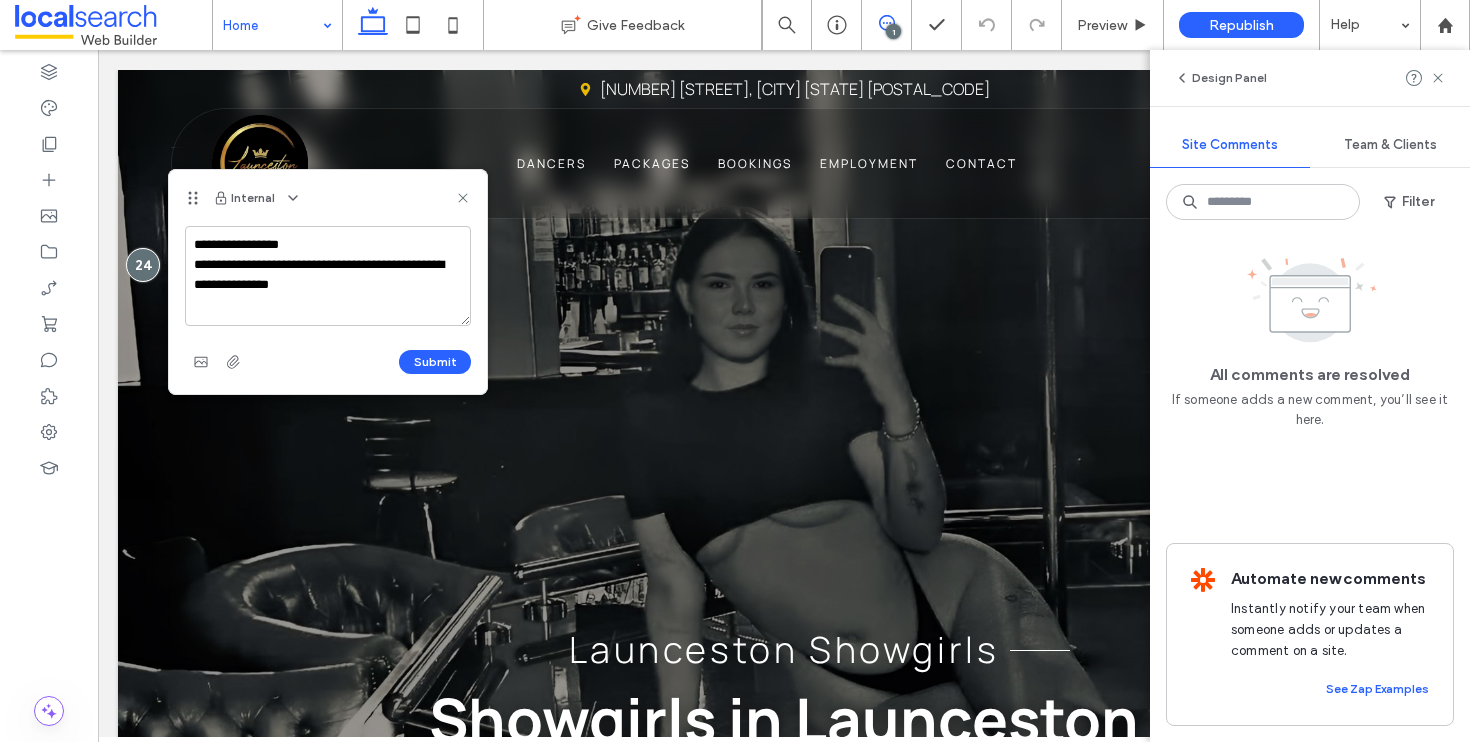 click on "**********" at bounding box center [328, 276] 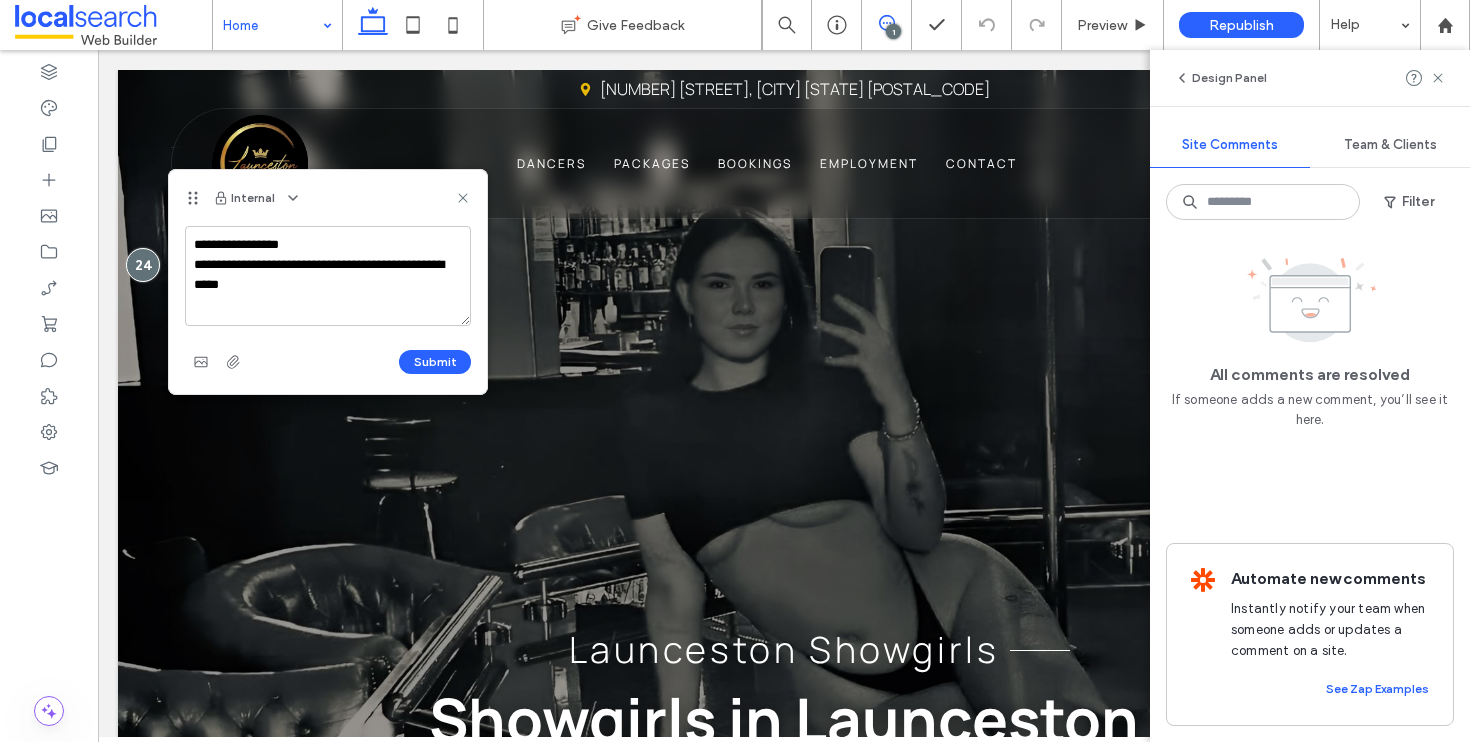 click on "**********" at bounding box center (328, 276) 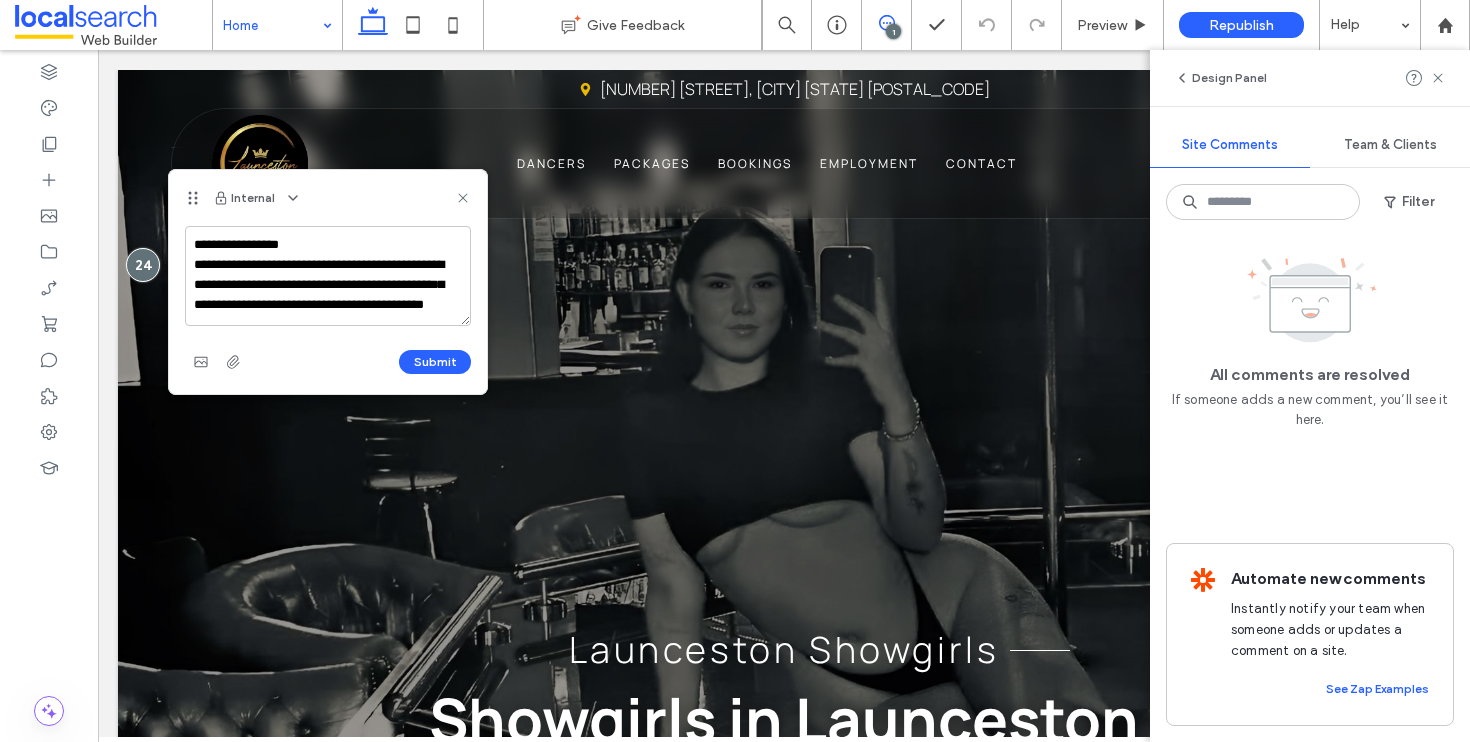 scroll, scrollTop: 18, scrollLeft: 0, axis: vertical 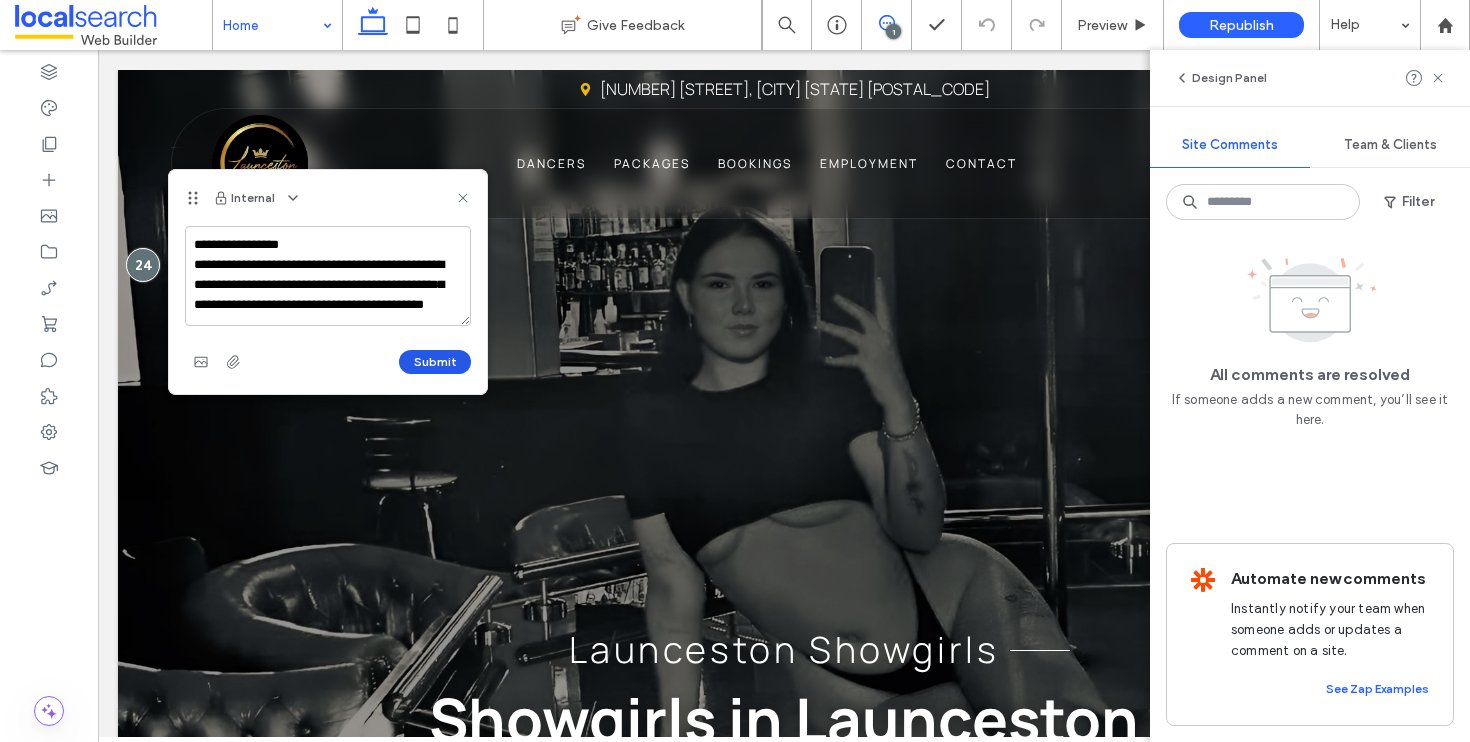 type on "**********" 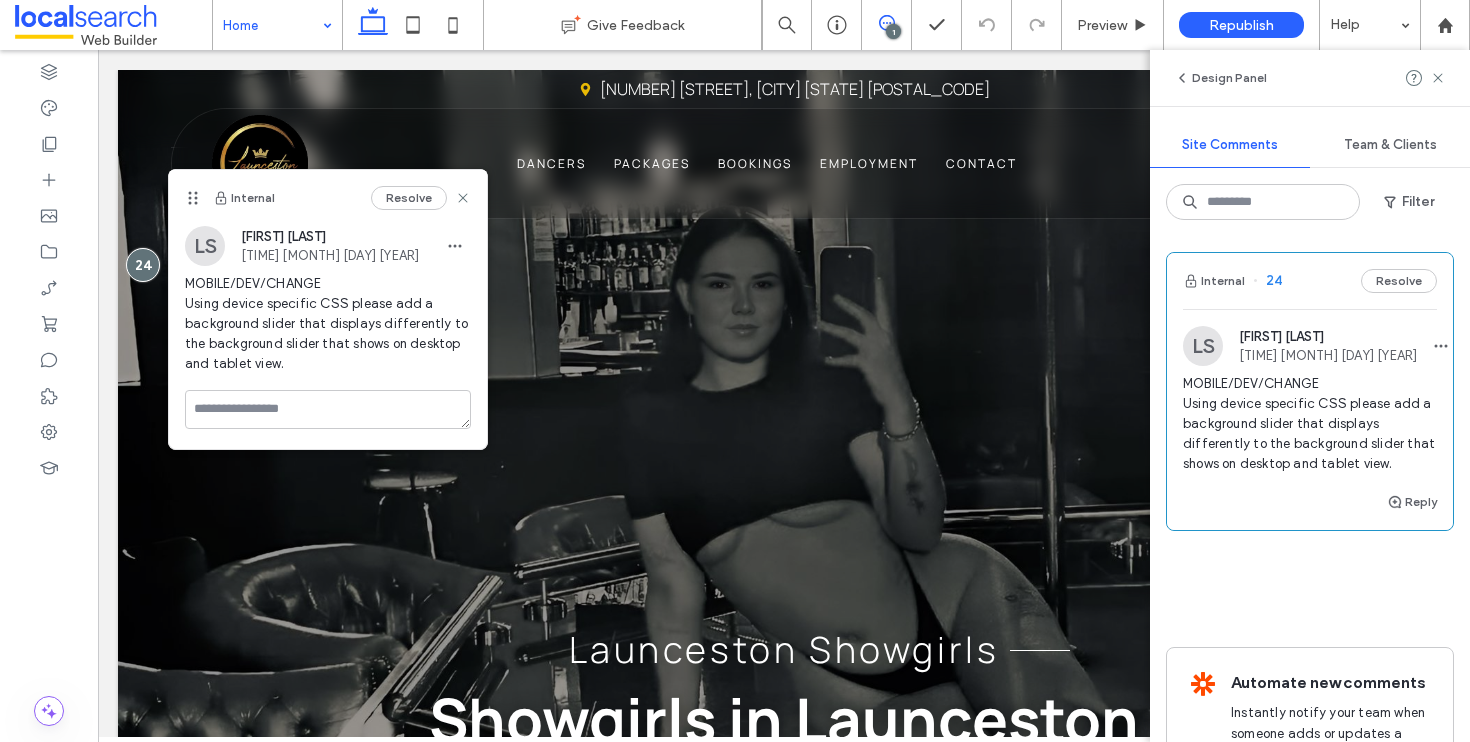 scroll, scrollTop: 0, scrollLeft: 0, axis: both 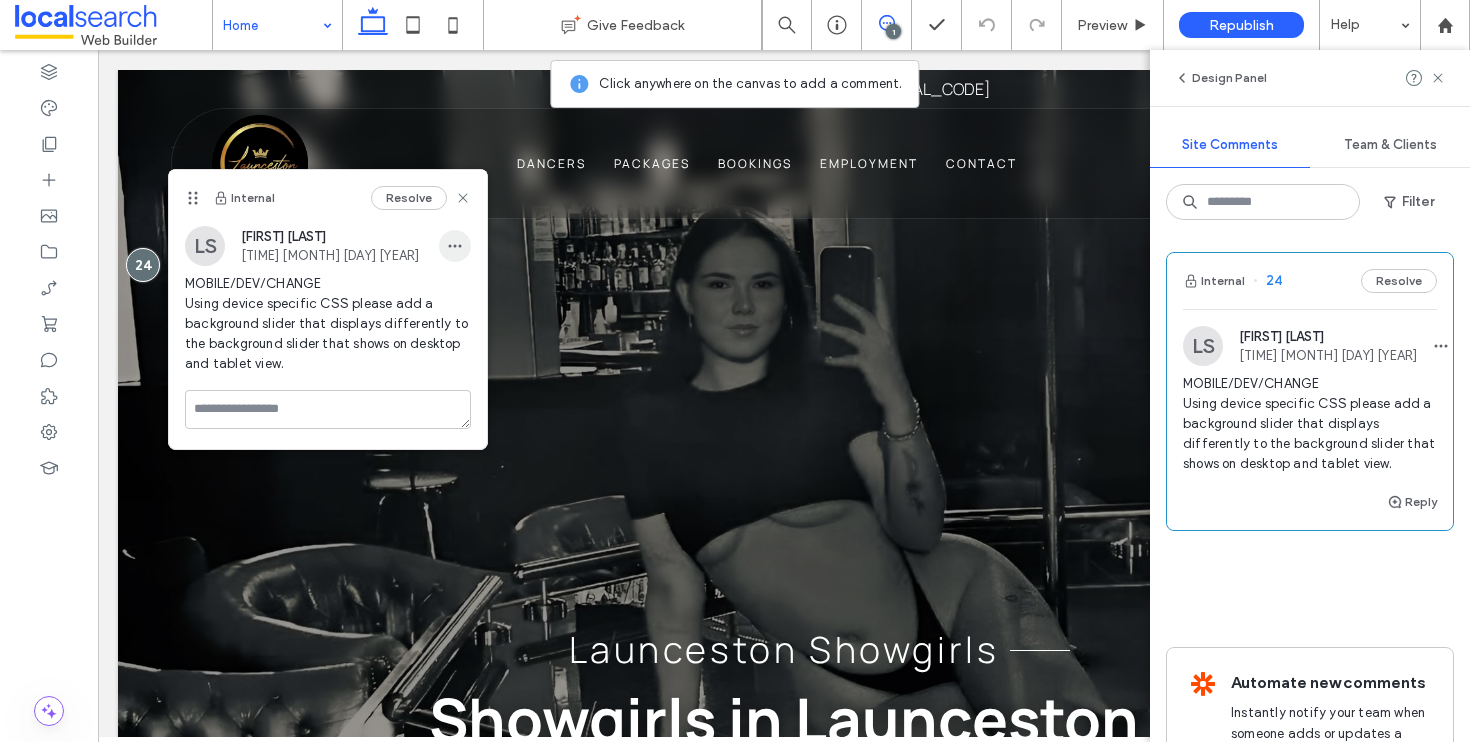 click 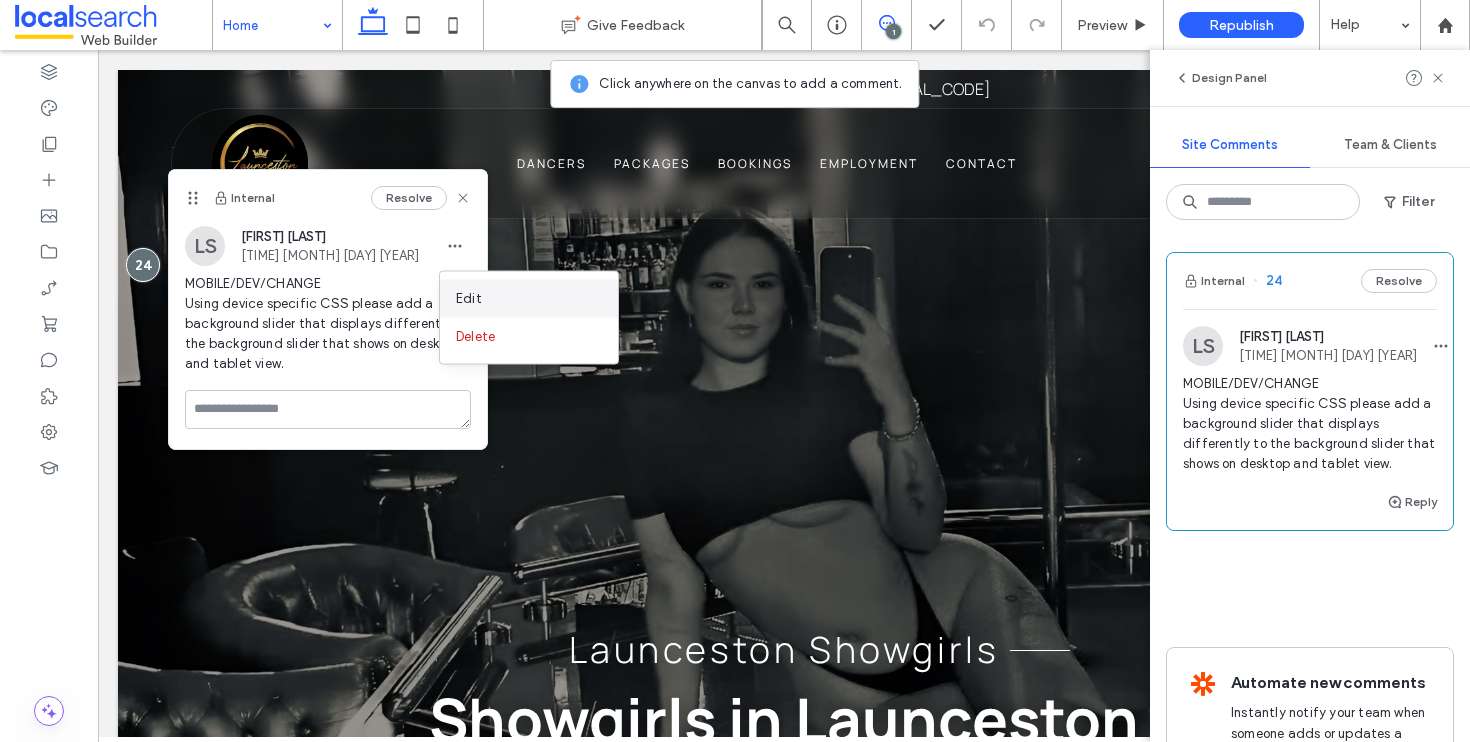 click on "Edit" at bounding box center [529, 299] 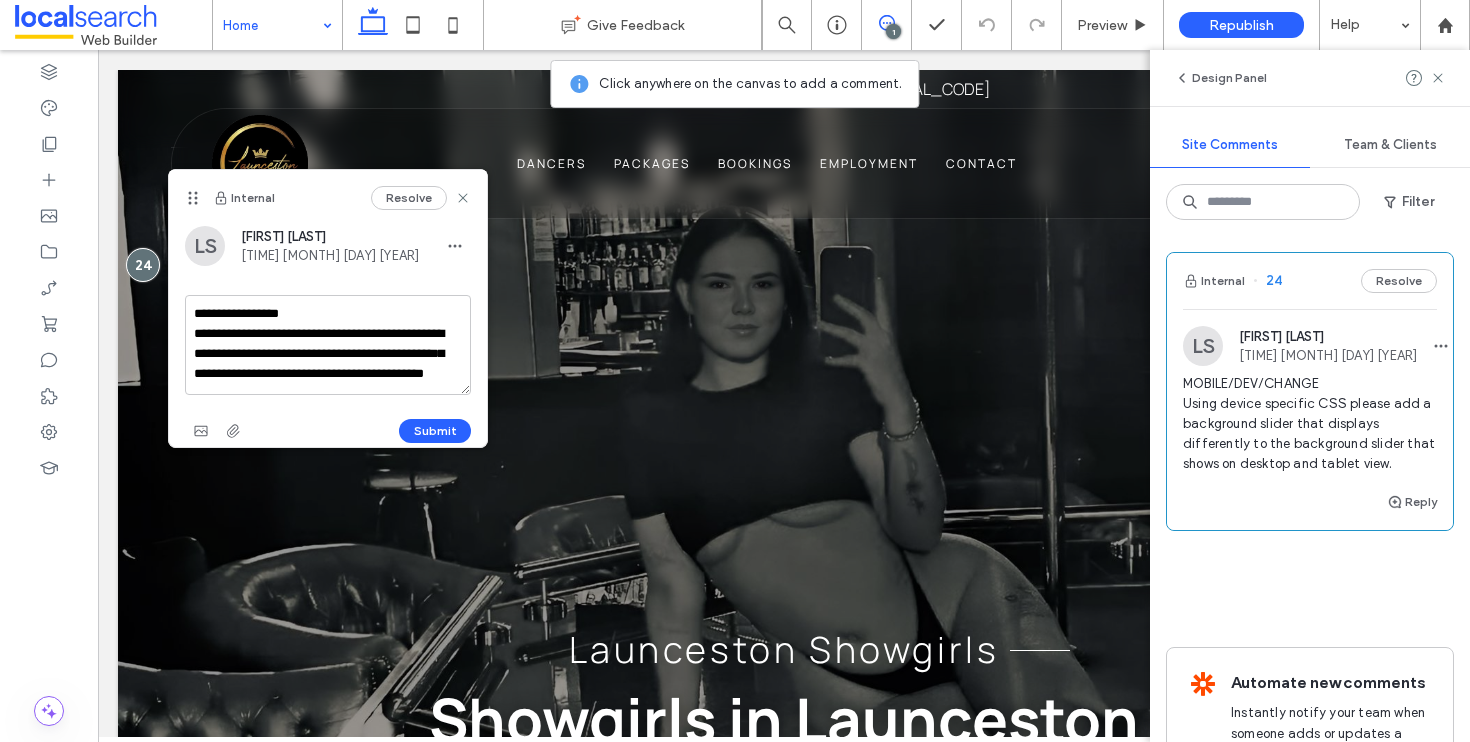 scroll, scrollTop: 18, scrollLeft: 0, axis: vertical 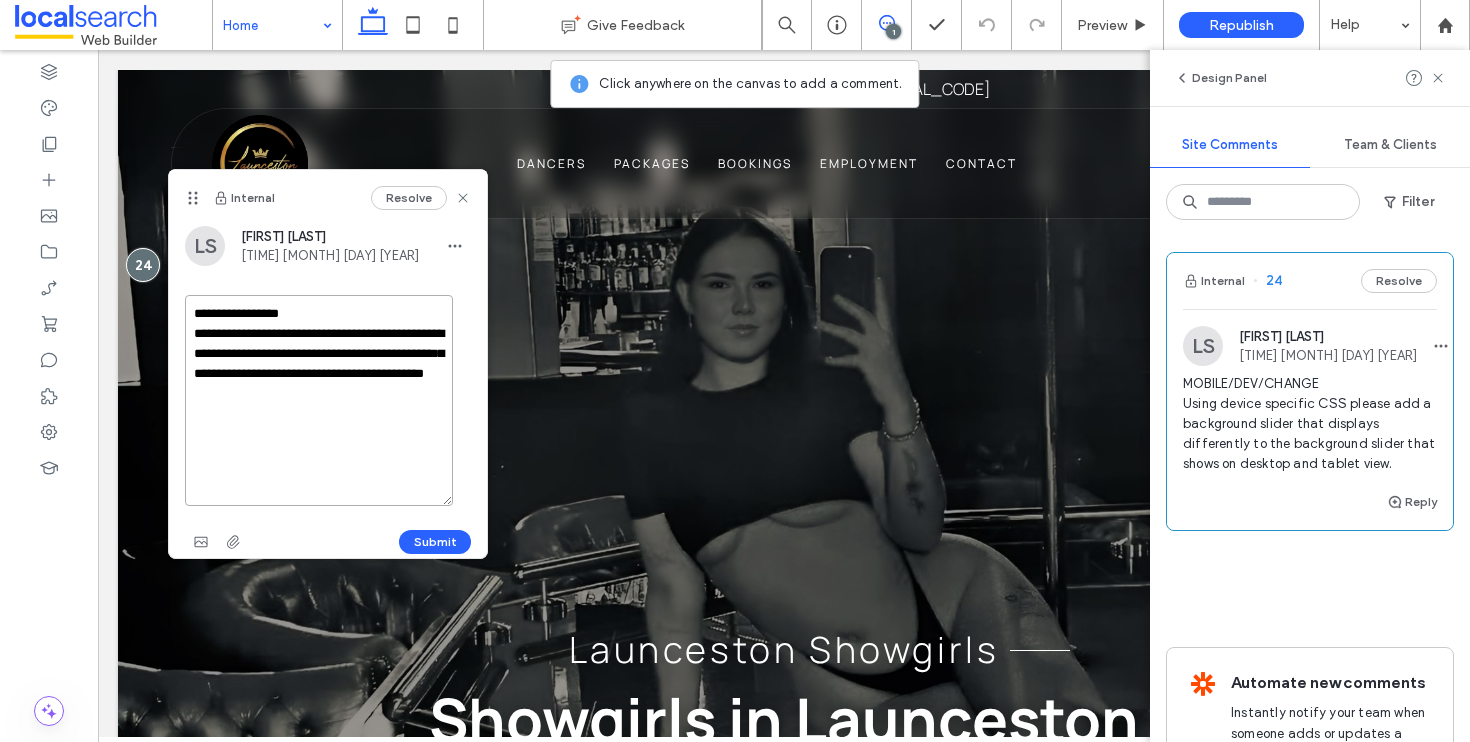 drag, startPoint x: 462, startPoint y: 387, endPoint x: 444, endPoint y: 498, distance: 112.44999 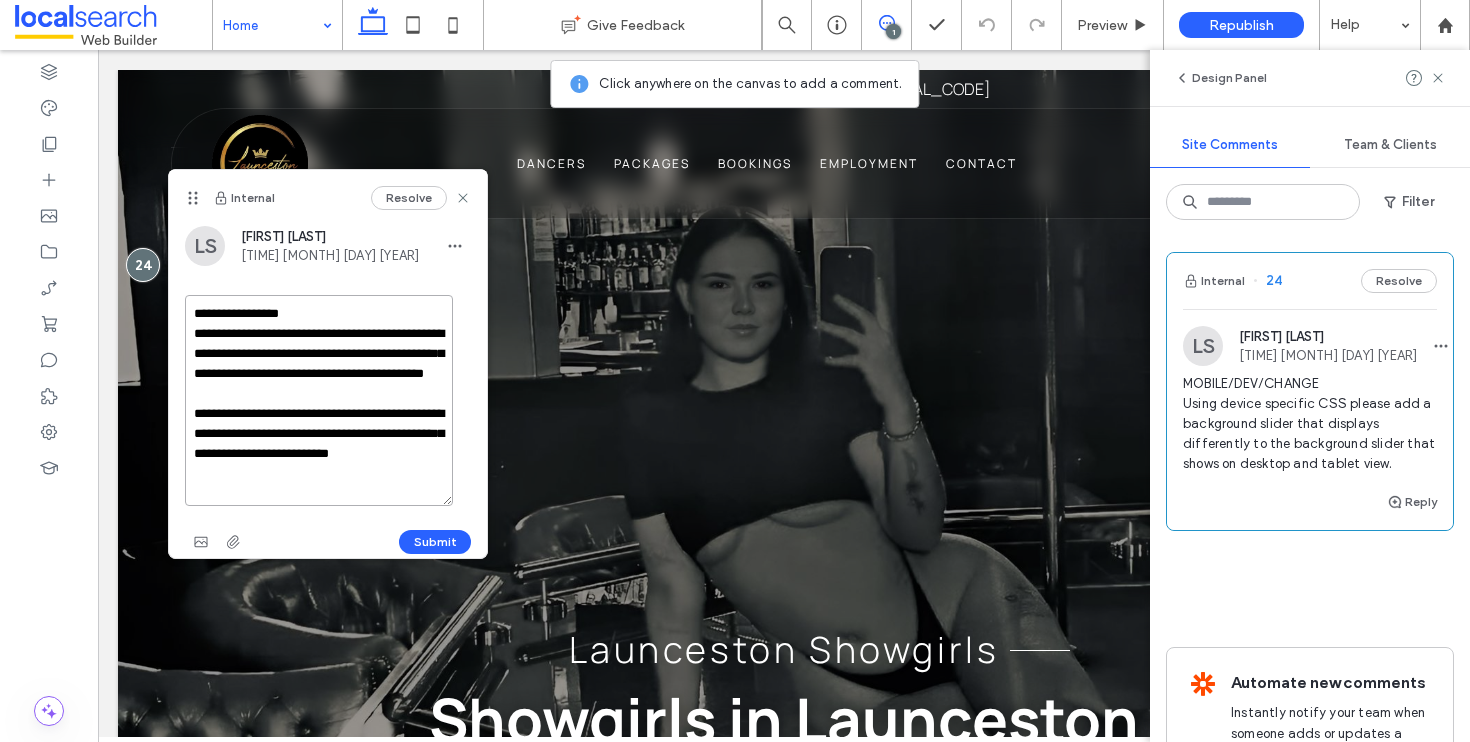 scroll, scrollTop: 17, scrollLeft: 0, axis: vertical 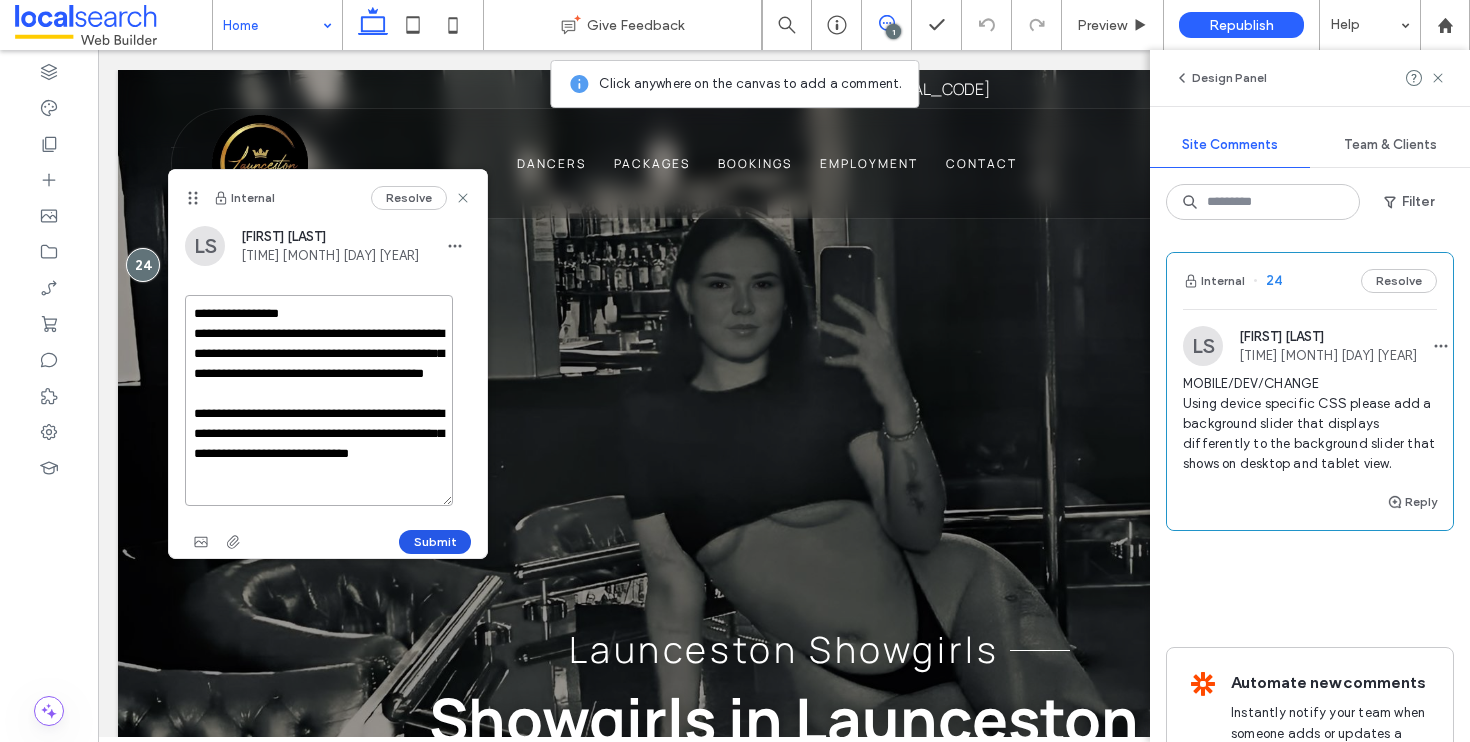 type on "**********" 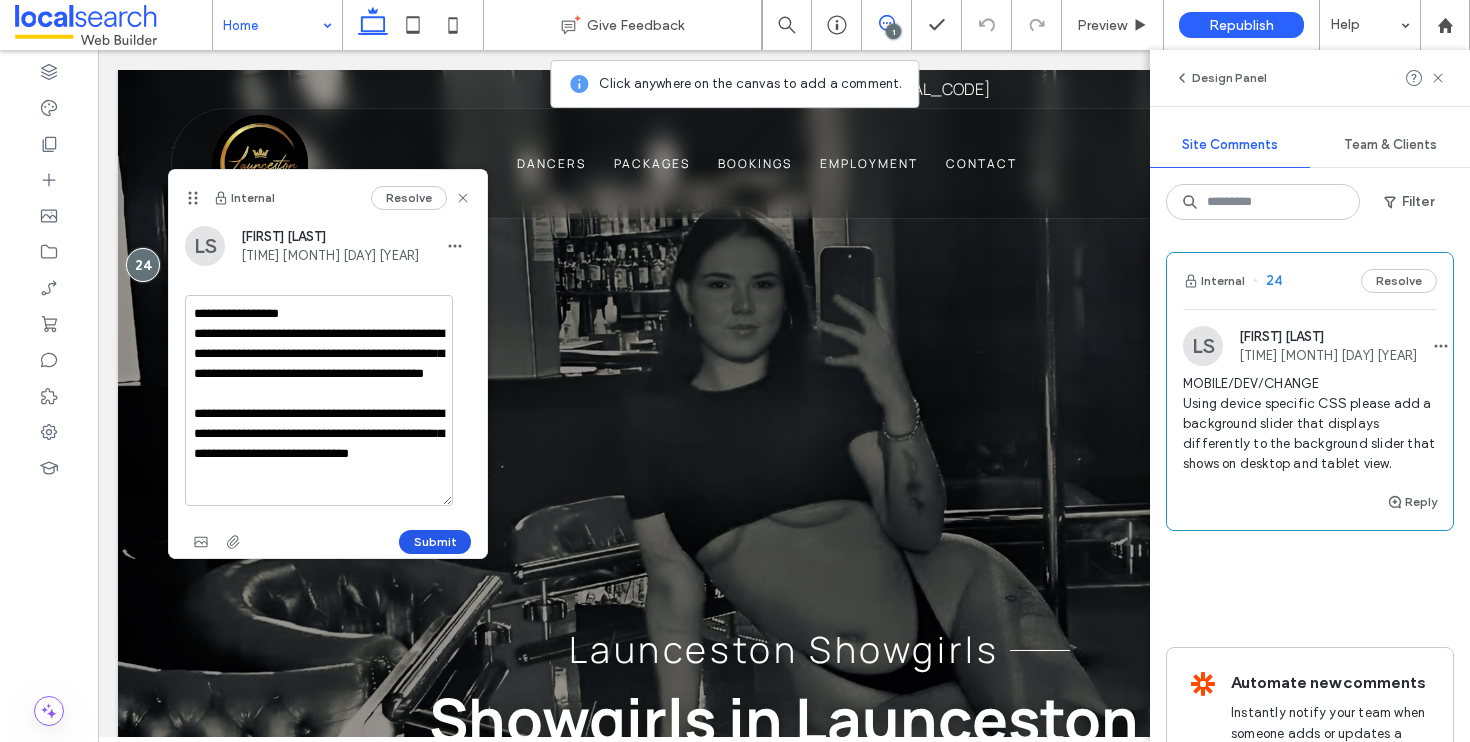 drag, startPoint x: 441, startPoint y: 535, endPoint x: 344, endPoint y: 488, distance: 107.78683 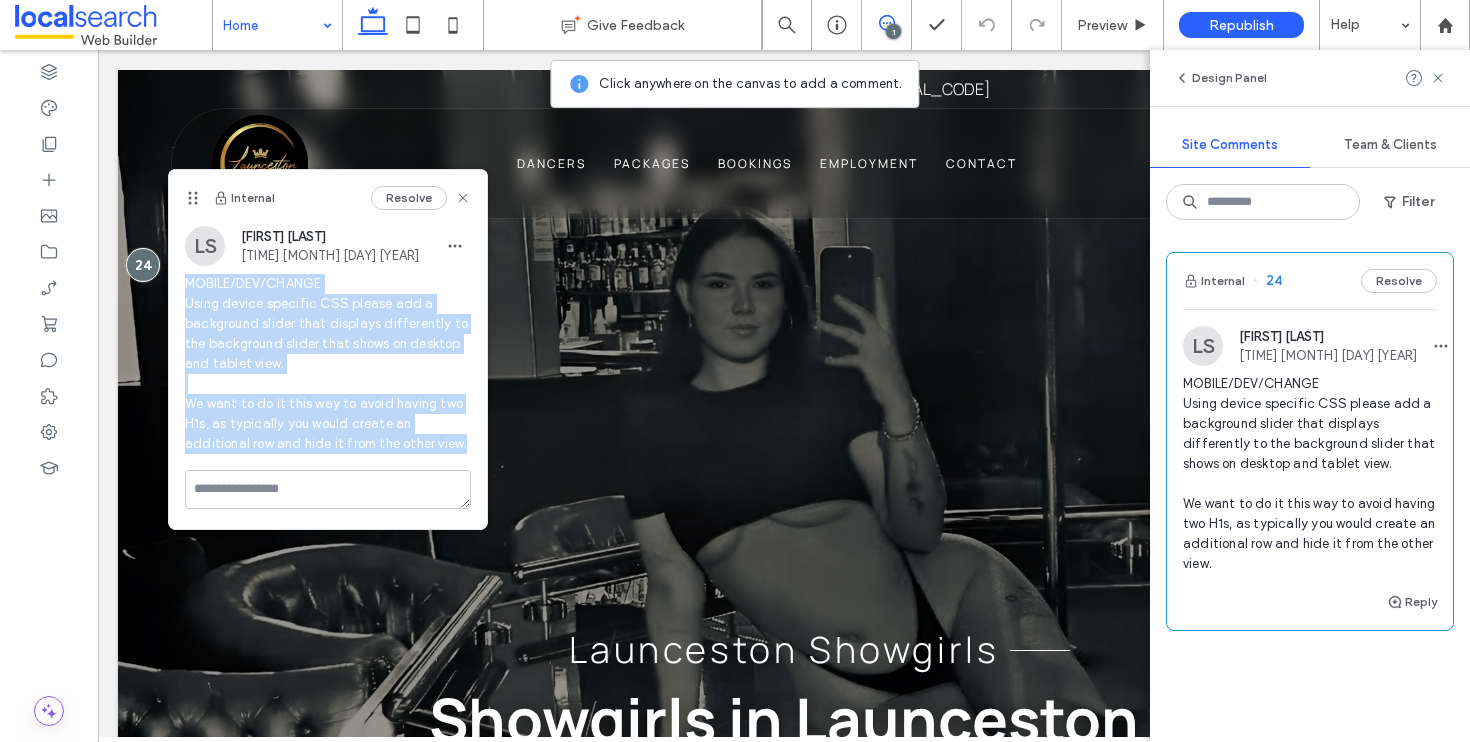 drag, startPoint x: 341, startPoint y: 409, endPoint x: 181, endPoint y: 279, distance: 206.15529 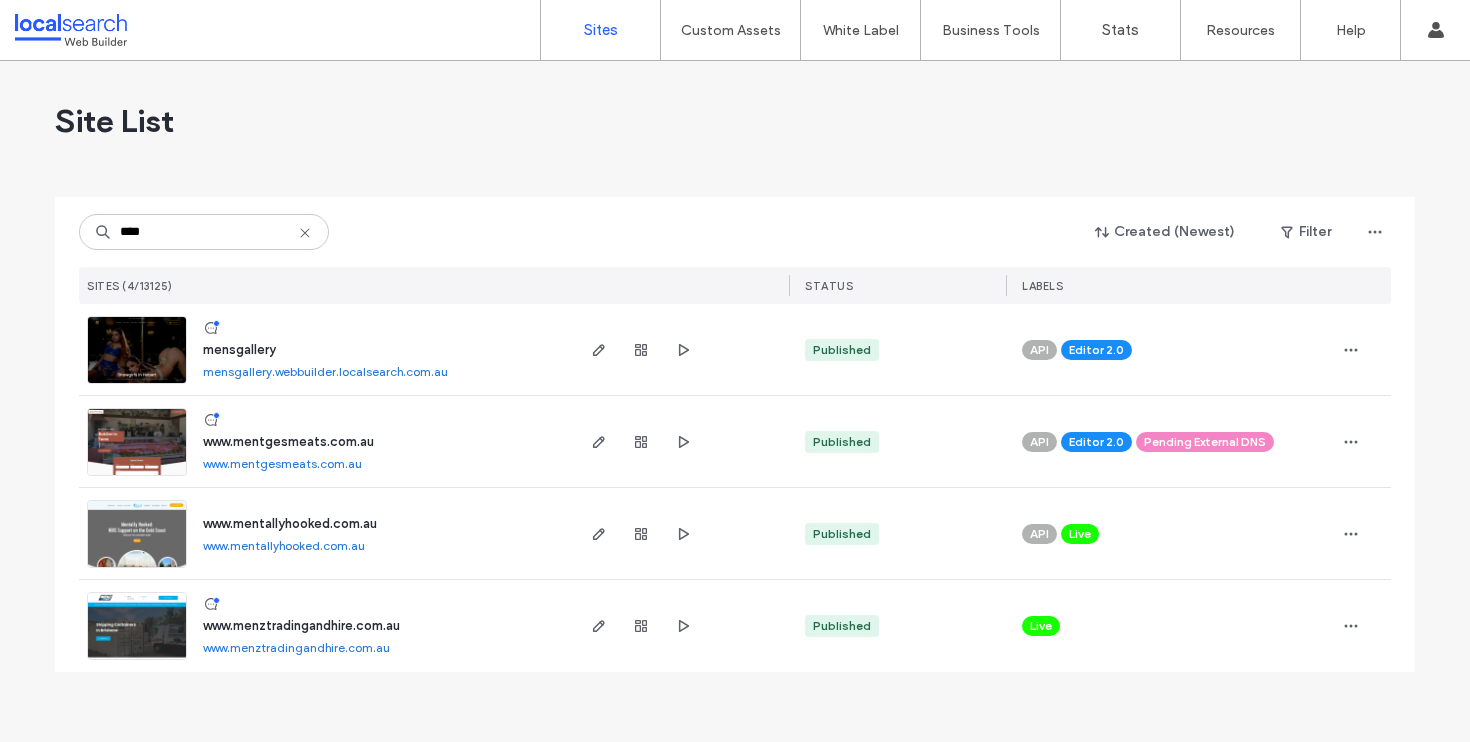 scroll, scrollTop: 0, scrollLeft: 0, axis: both 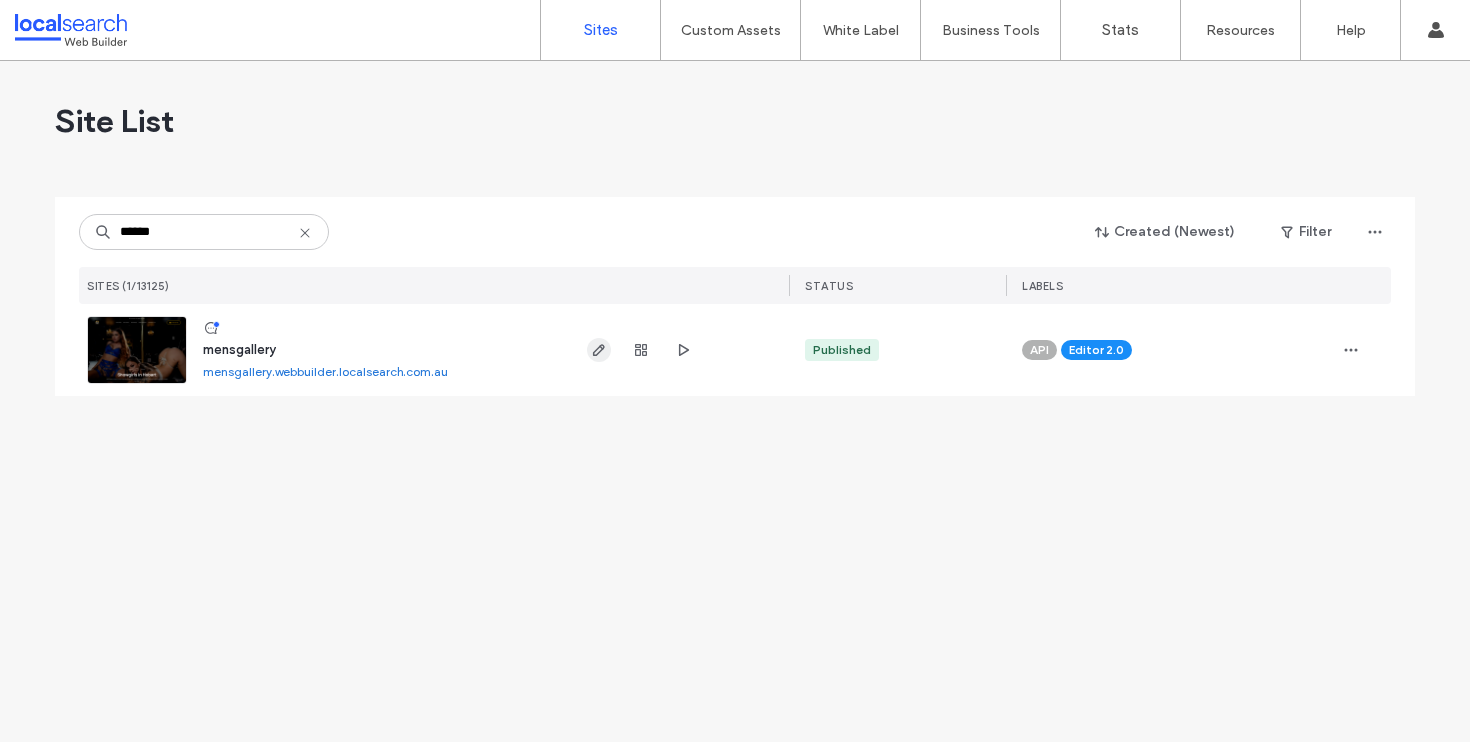 type on "******" 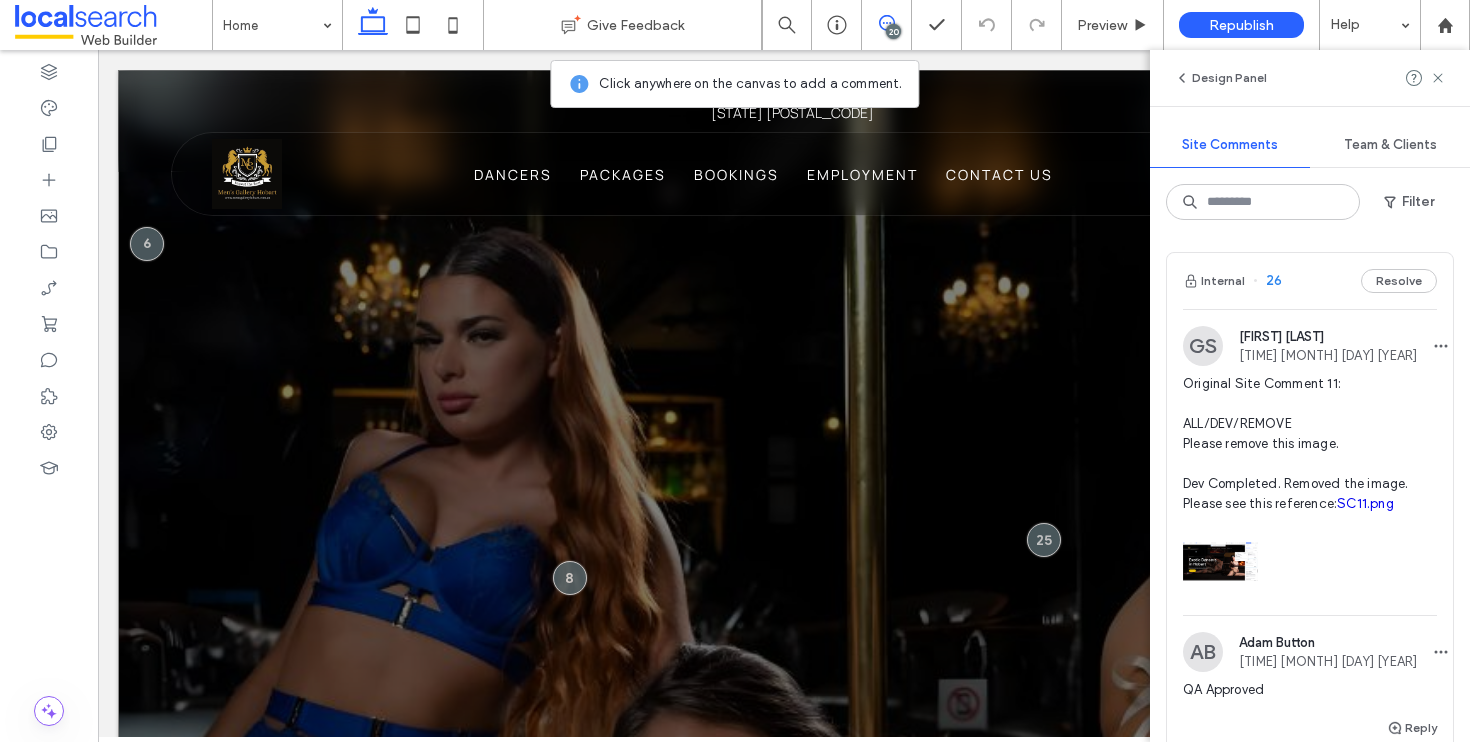 scroll, scrollTop: 0, scrollLeft: 0, axis: both 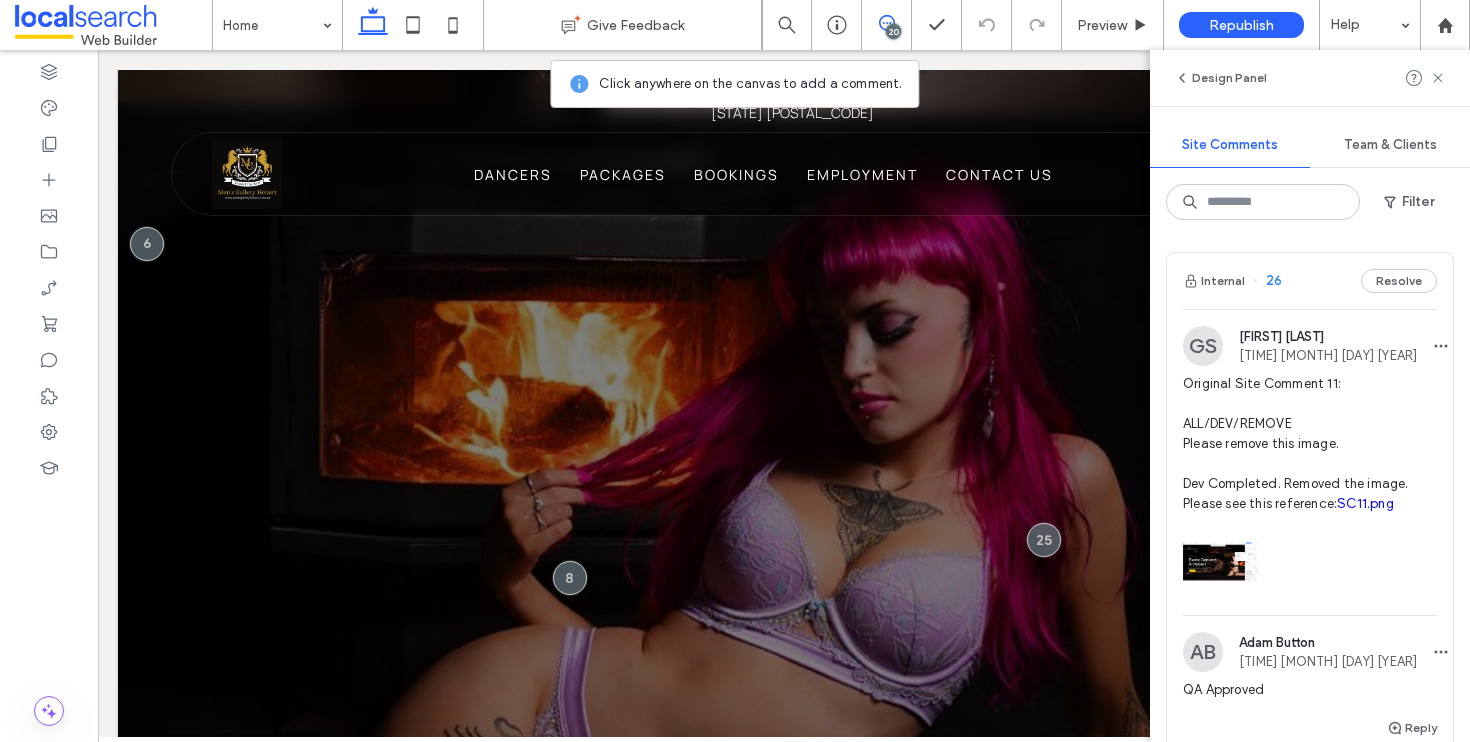 click on "Internal 26 Resolve" at bounding box center [1310, 281] 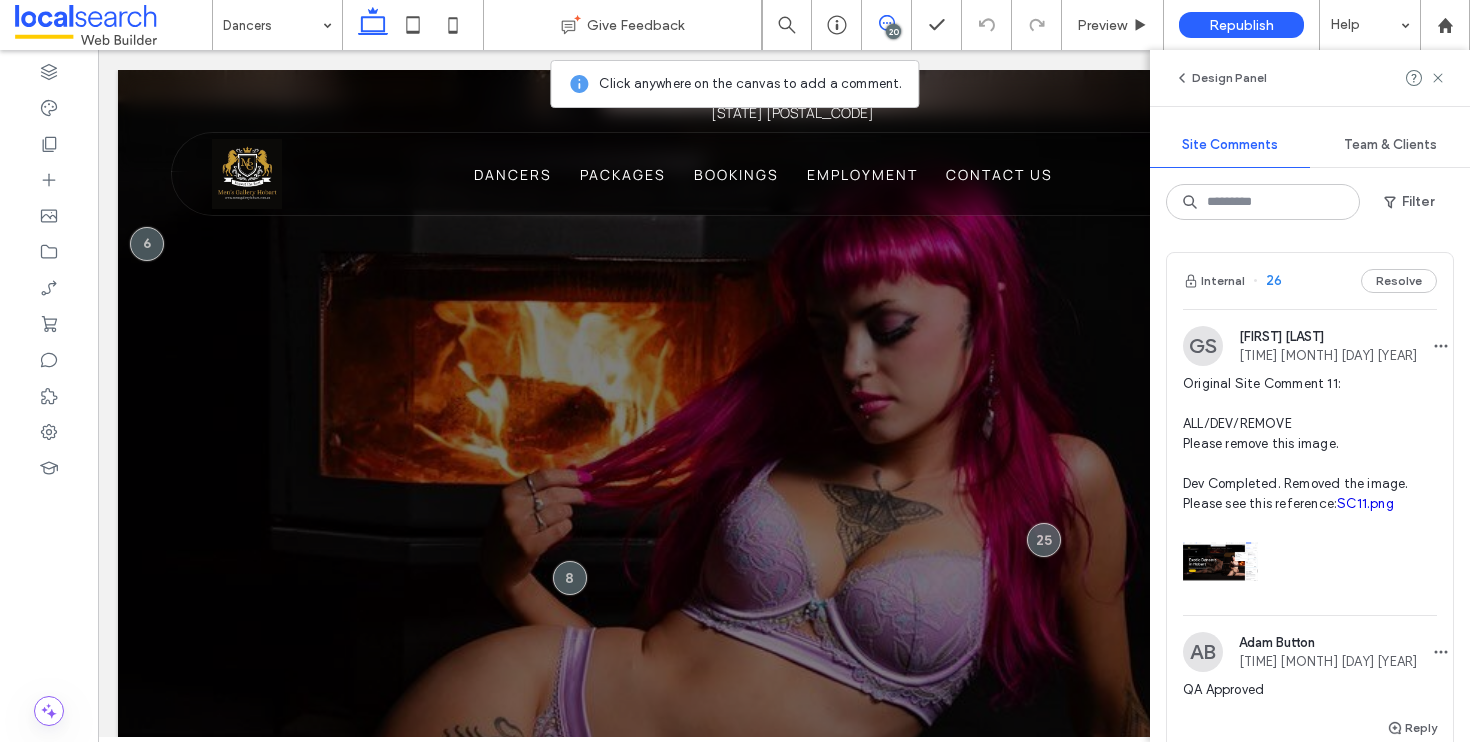 click at bounding box center (735, 371) 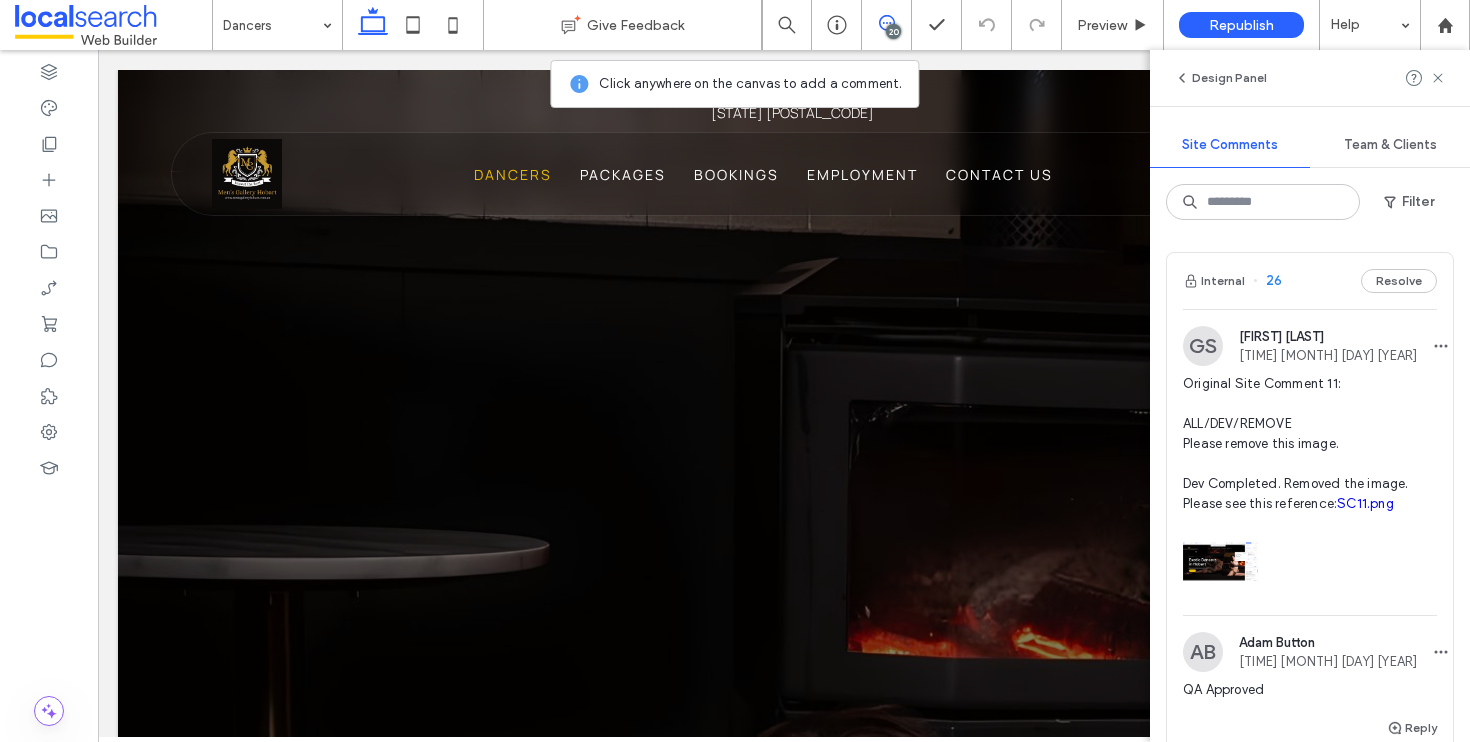 scroll, scrollTop: 0, scrollLeft: 0, axis: both 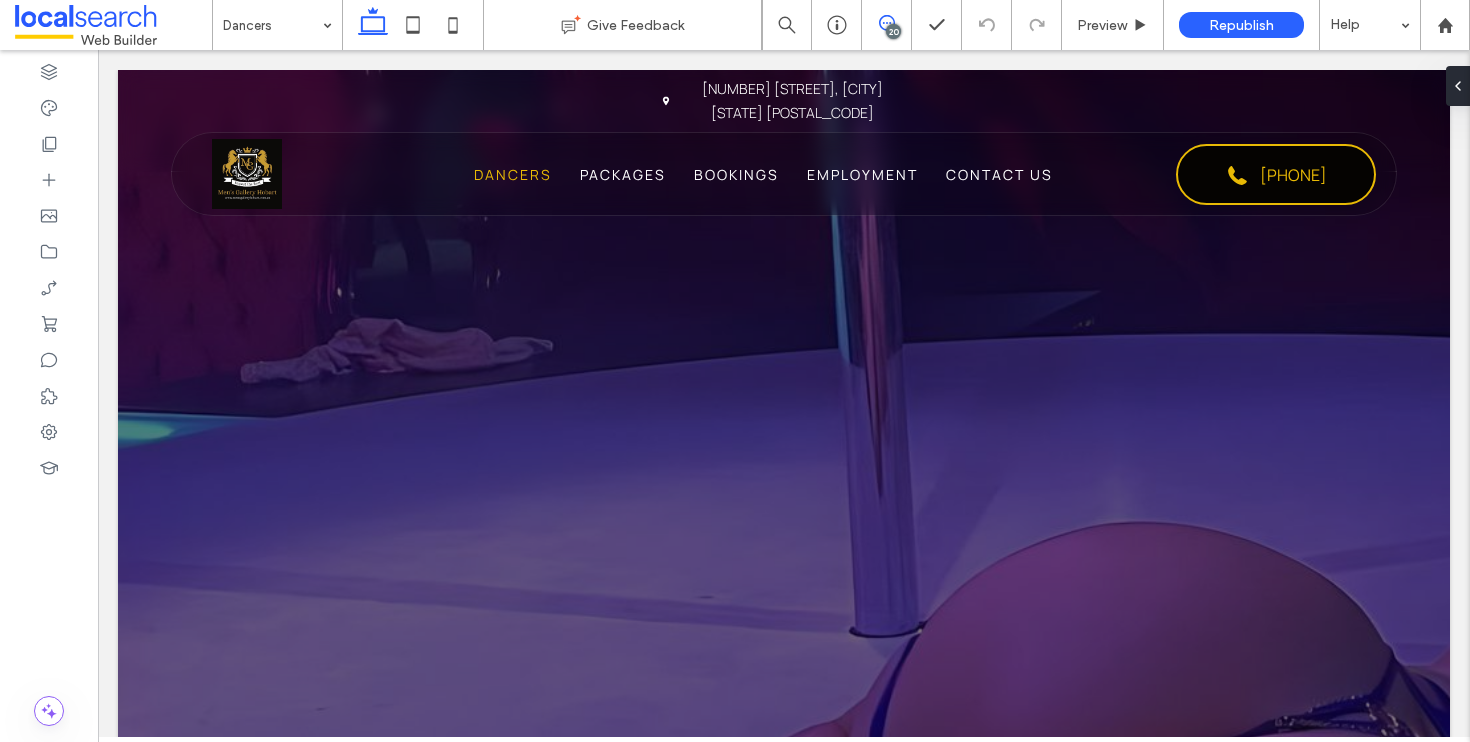 click at bounding box center [886, 23] 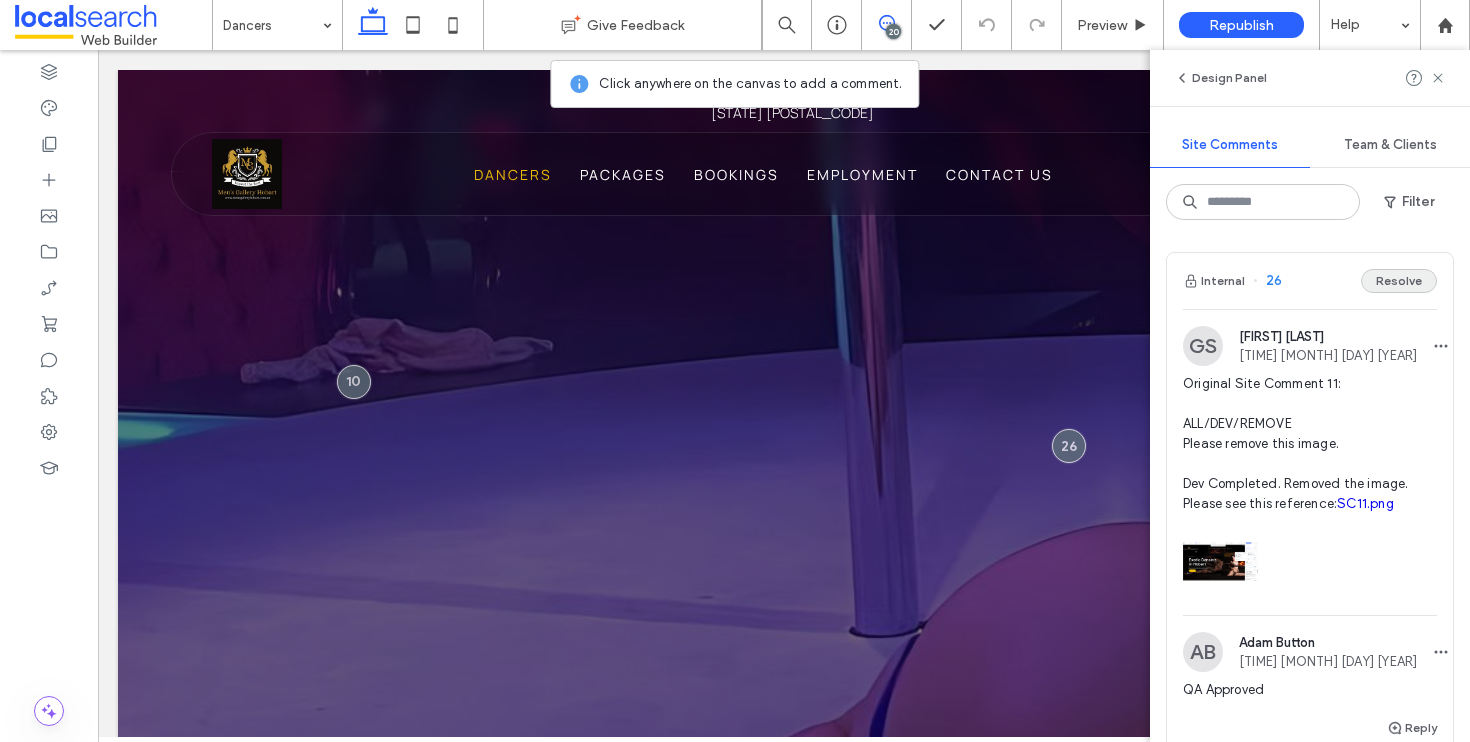 click on "Resolve" at bounding box center [1399, 281] 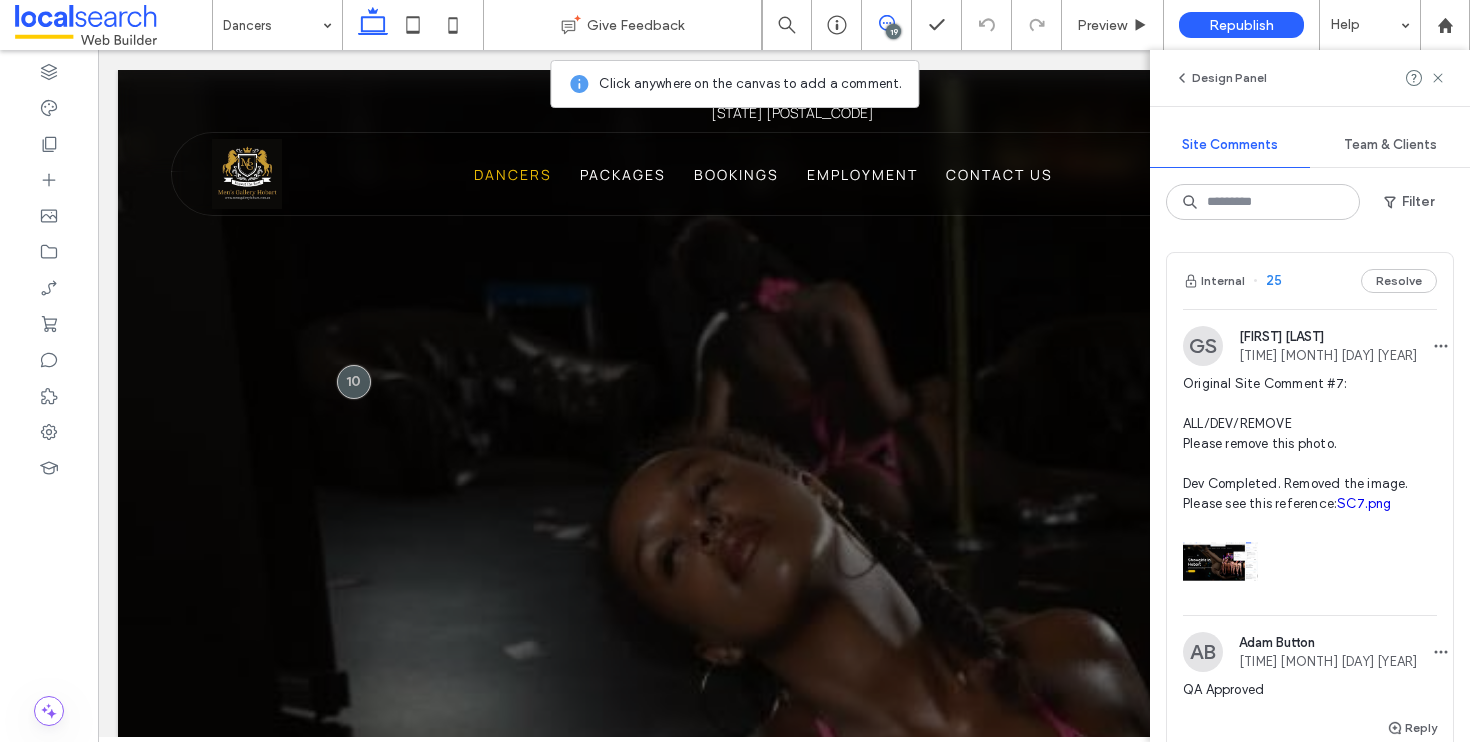 click on "Resolve" at bounding box center [1399, 281] 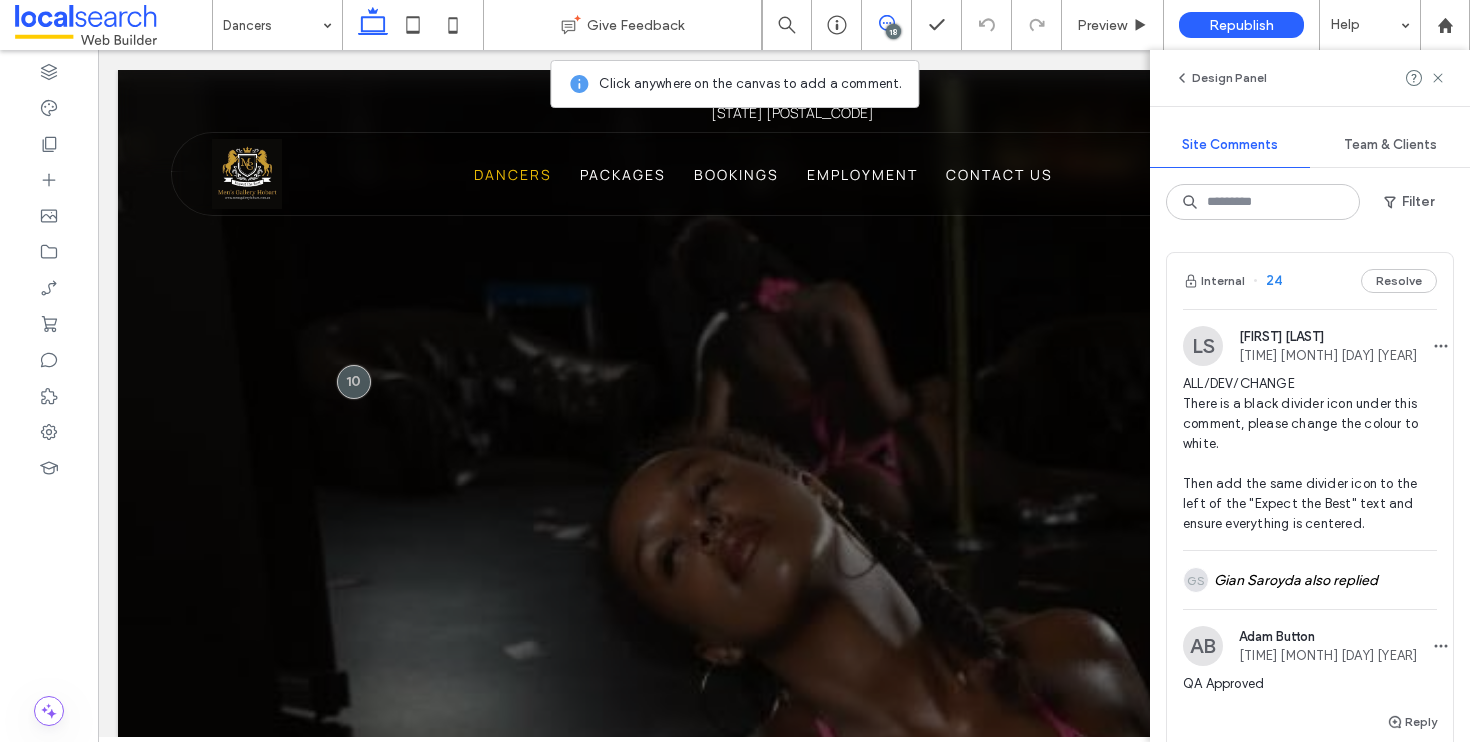 click on "Resolve" at bounding box center (1399, 281) 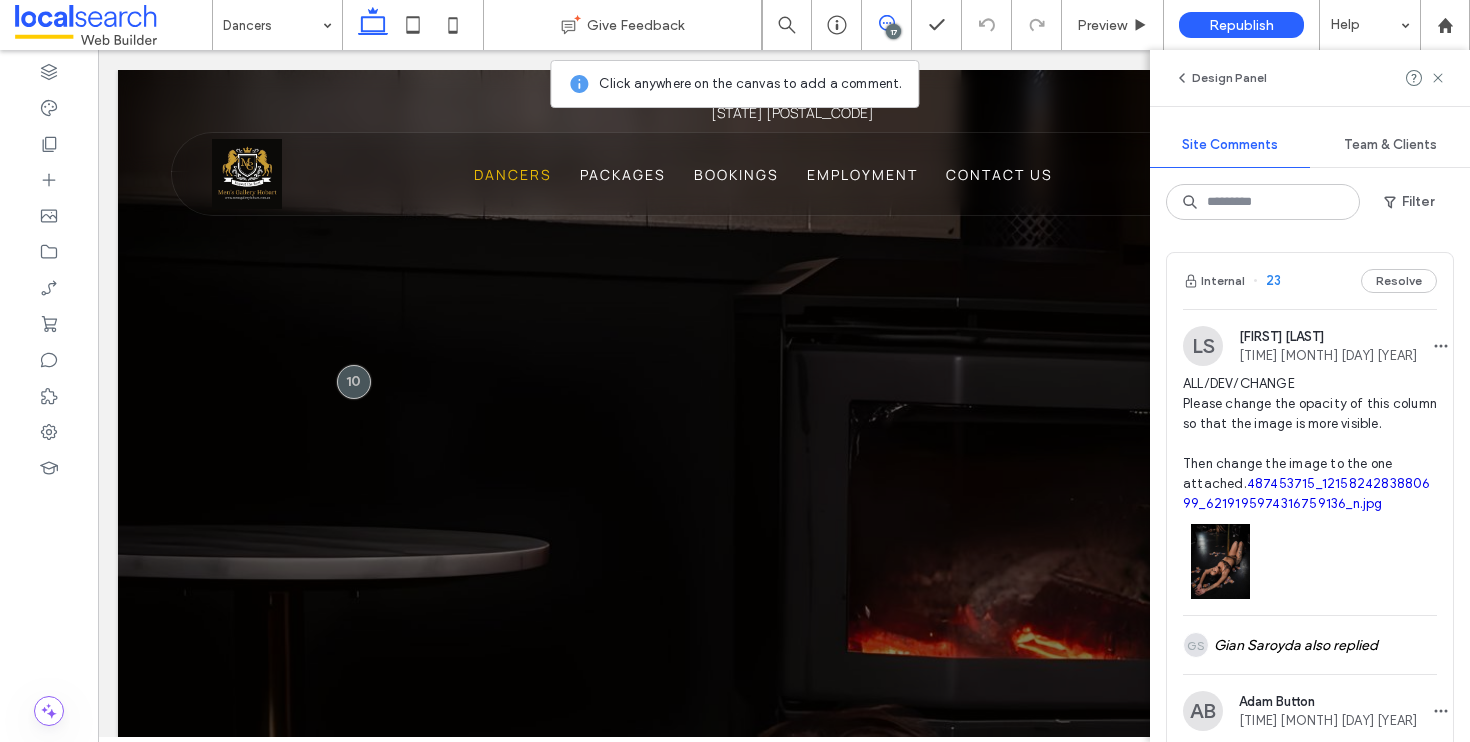 click on "Resolve" at bounding box center (1399, 281) 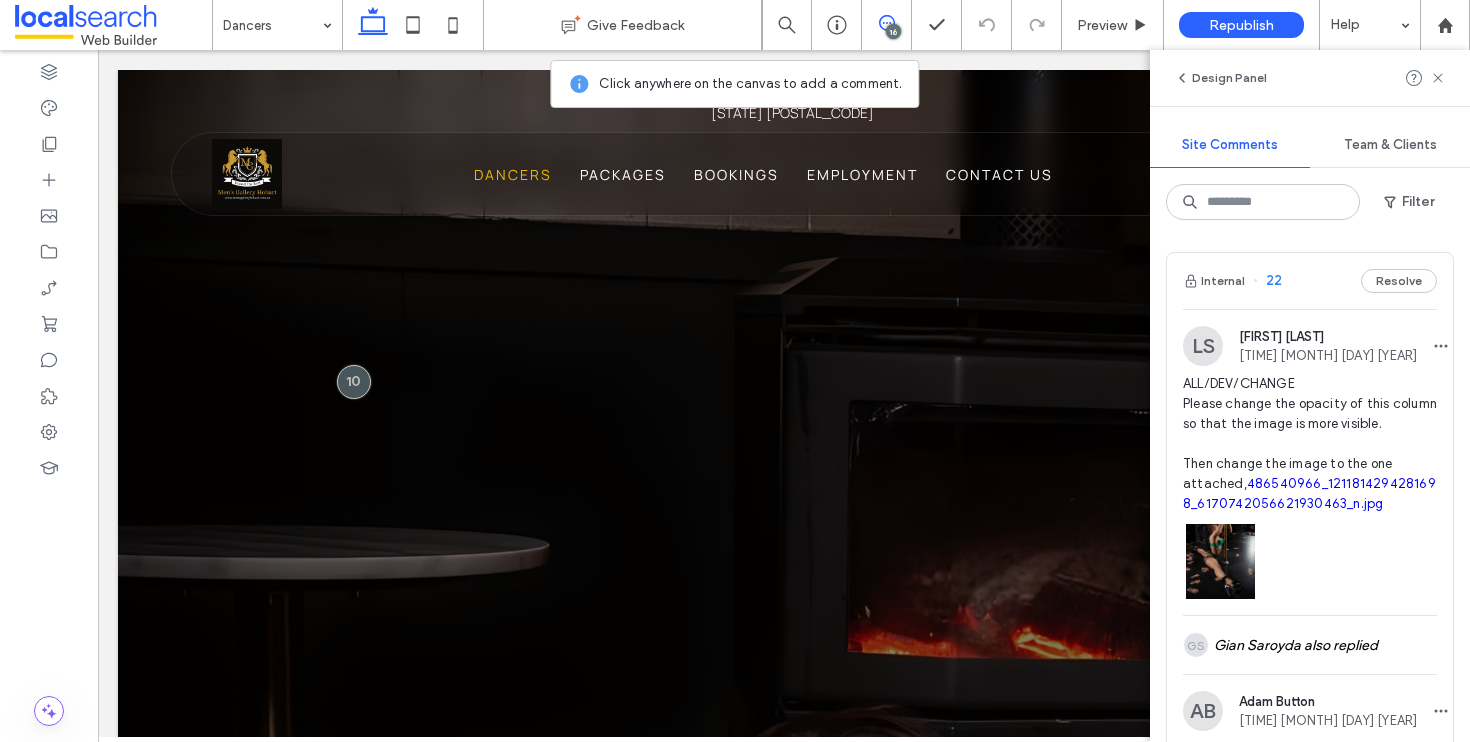 click on "Resolve" at bounding box center (1399, 281) 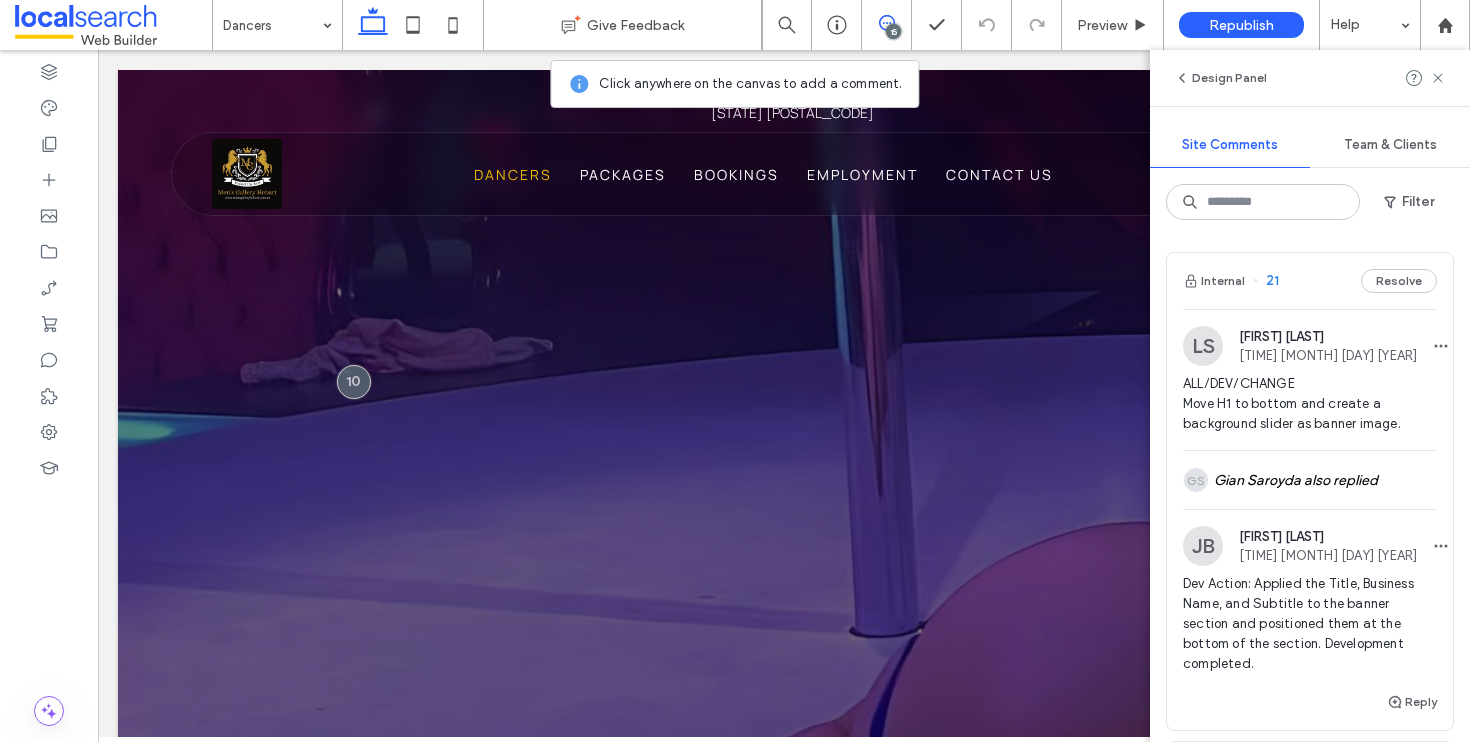 click on "Resolve" at bounding box center [1399, 281] 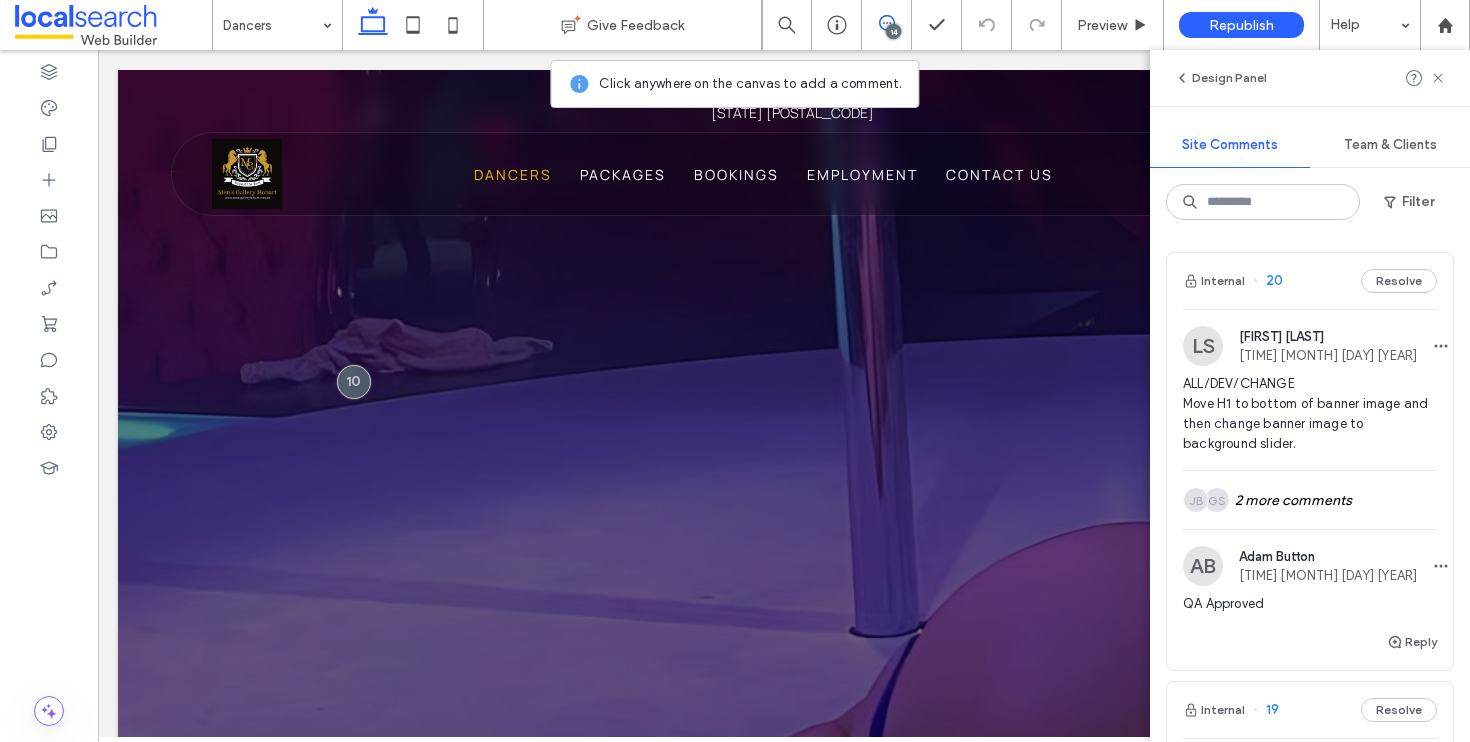 click on "Resolve" at bounding box center (1399, 281) 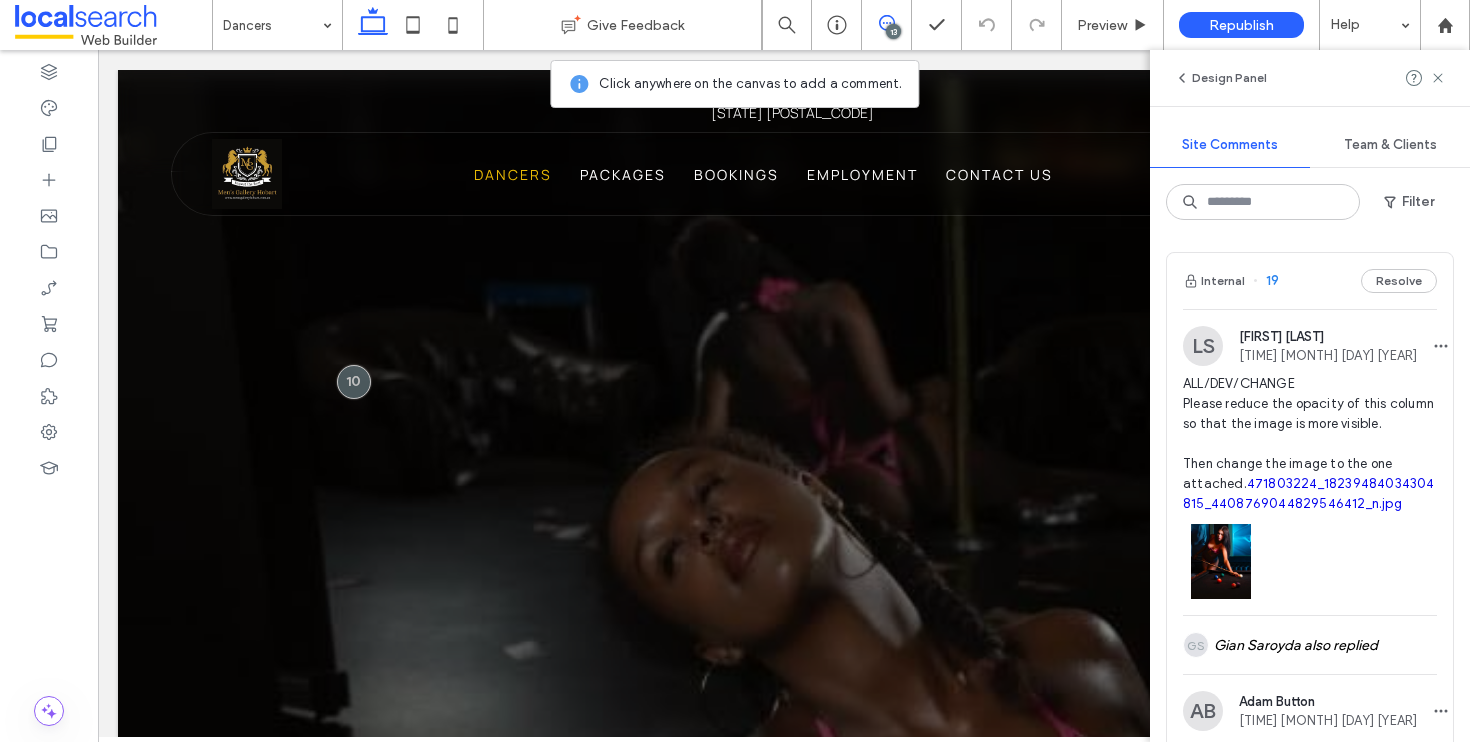 click on "Resolve" at bounding box center (1399, 281) 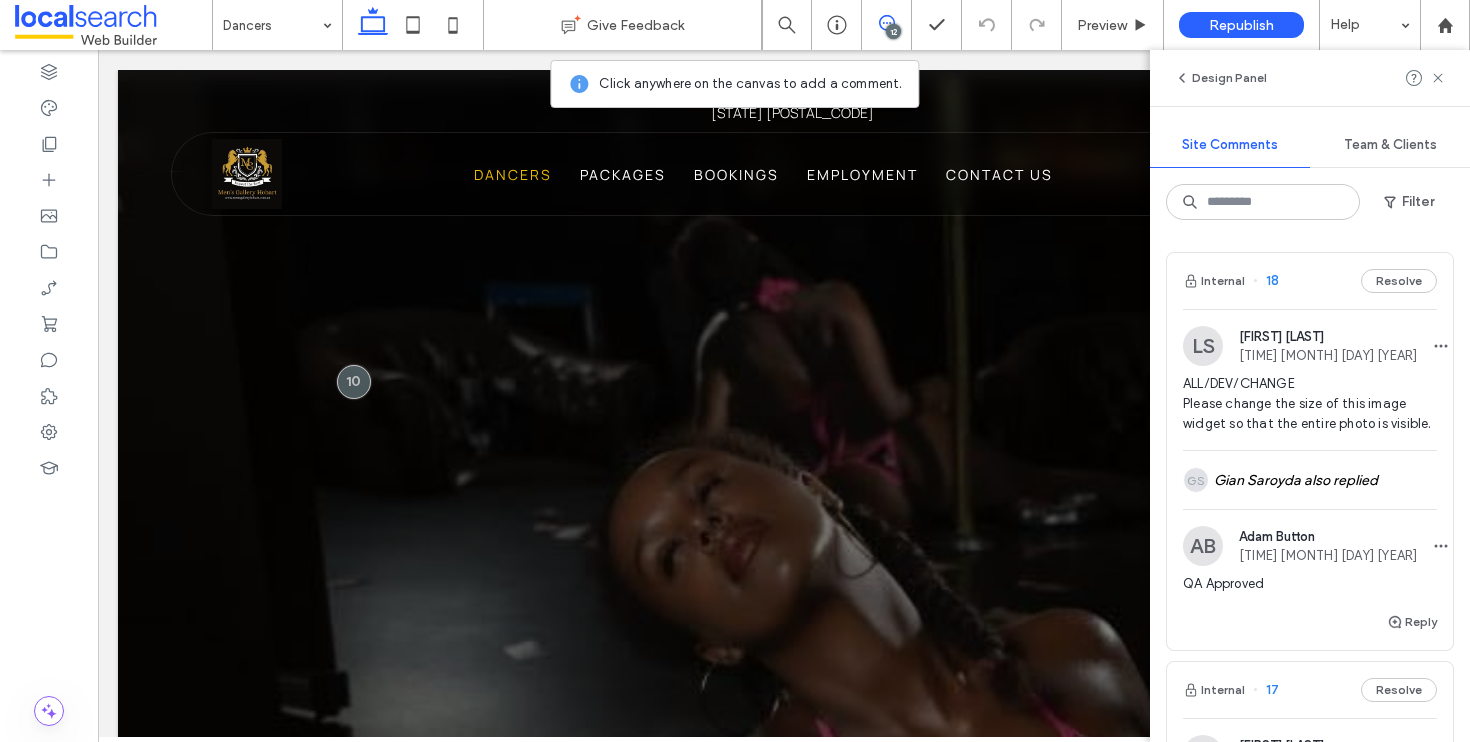 click on "Resolve" at bounding box center [1399, 281] 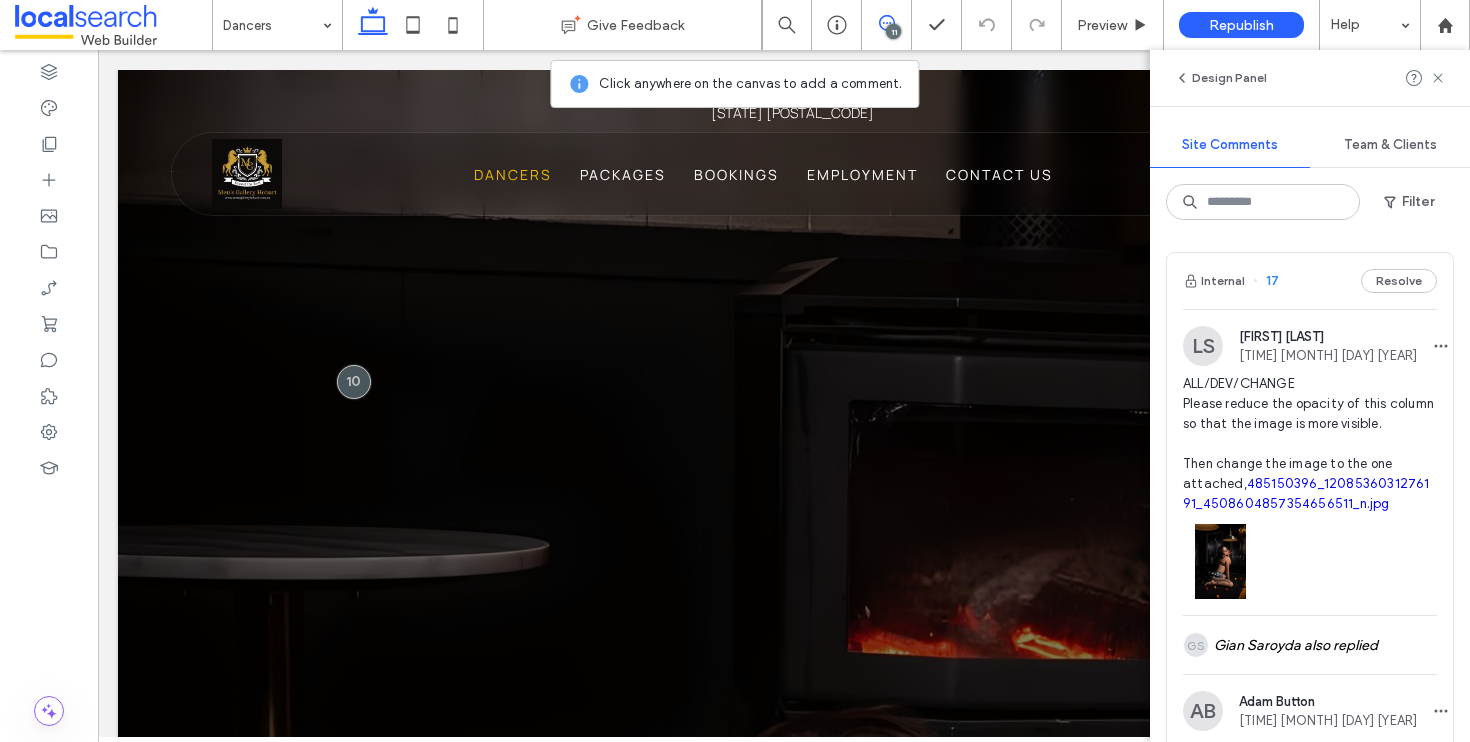 click on "Resolve" at bounding box center [1399, 281] 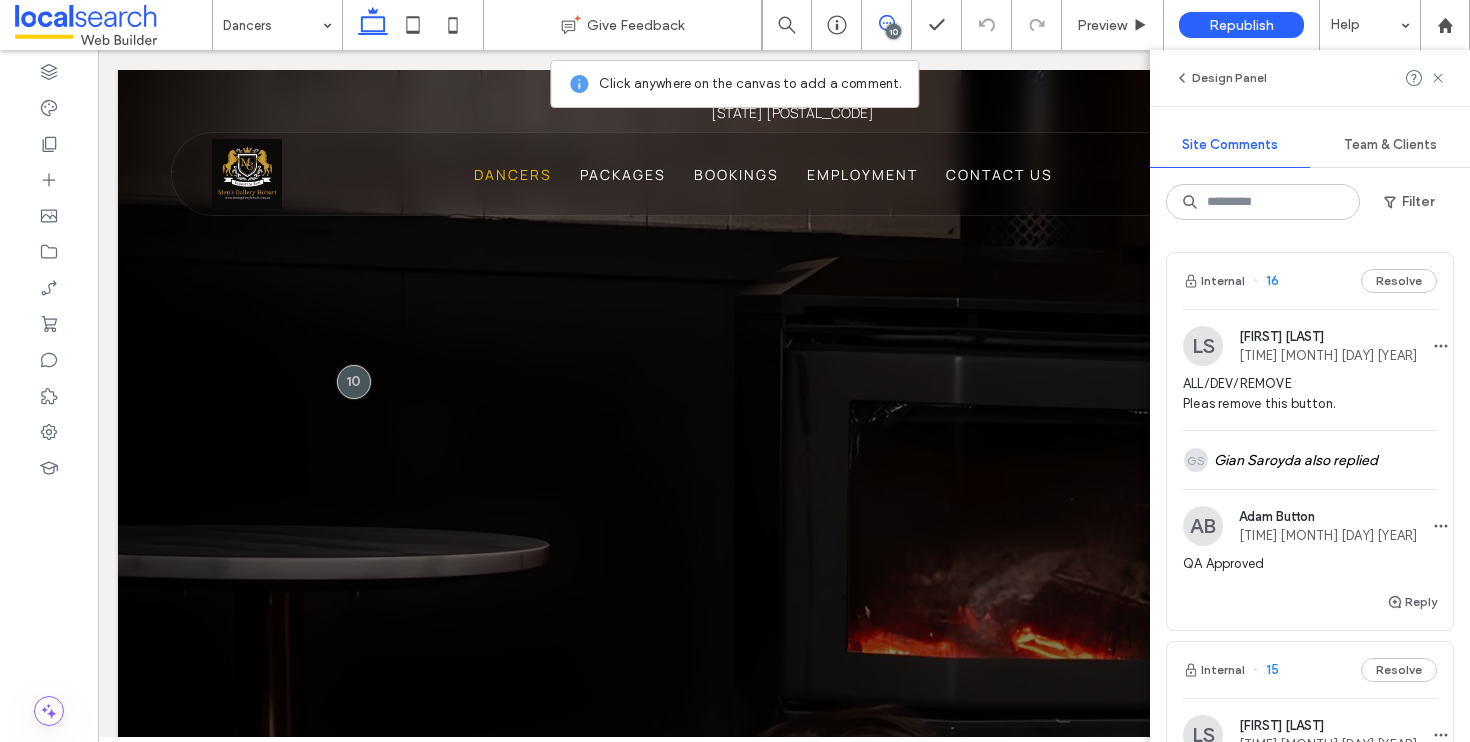click on "Resolve" at bounding box center [1399, 281] 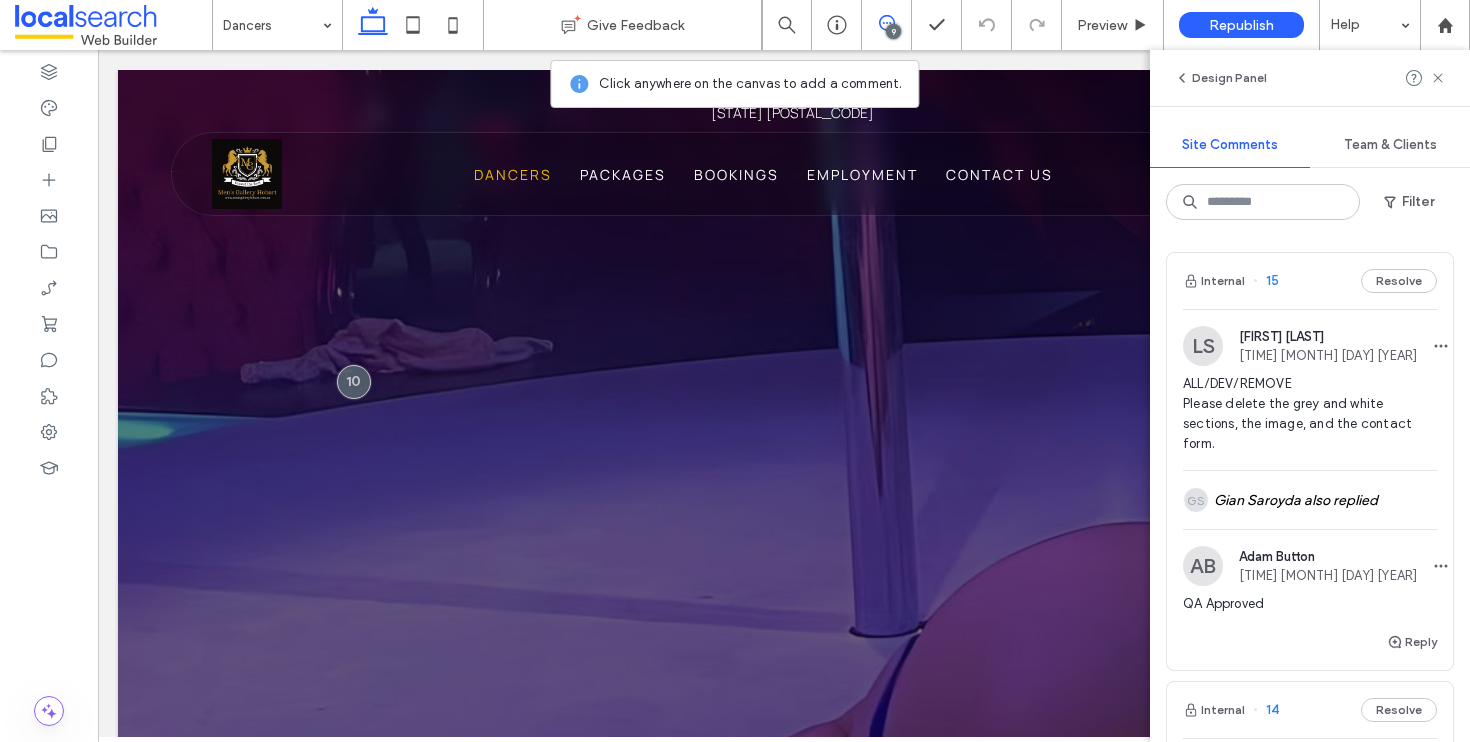 click on "Resolve" at bounding box center (1399, 281) 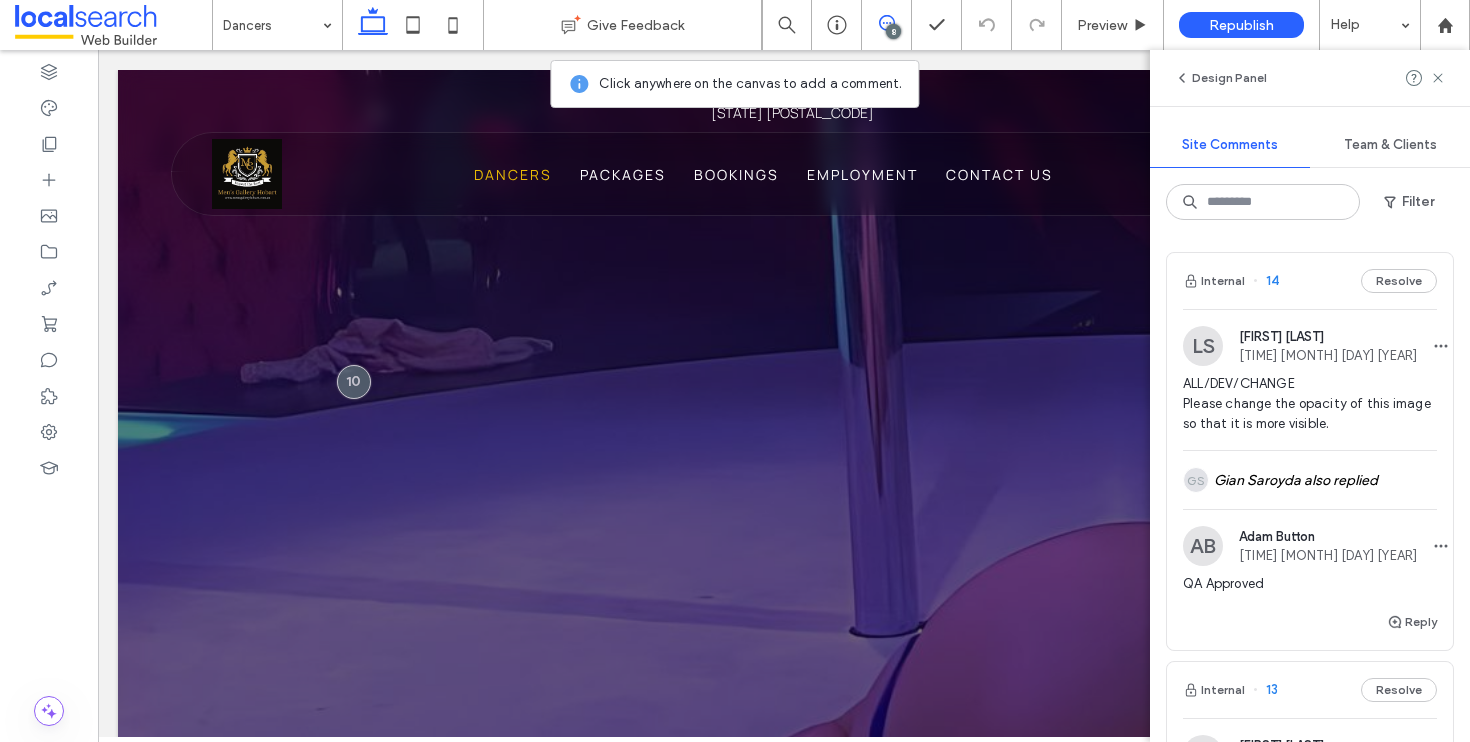 click on "Resolve" at bounding box center [1399, 281] 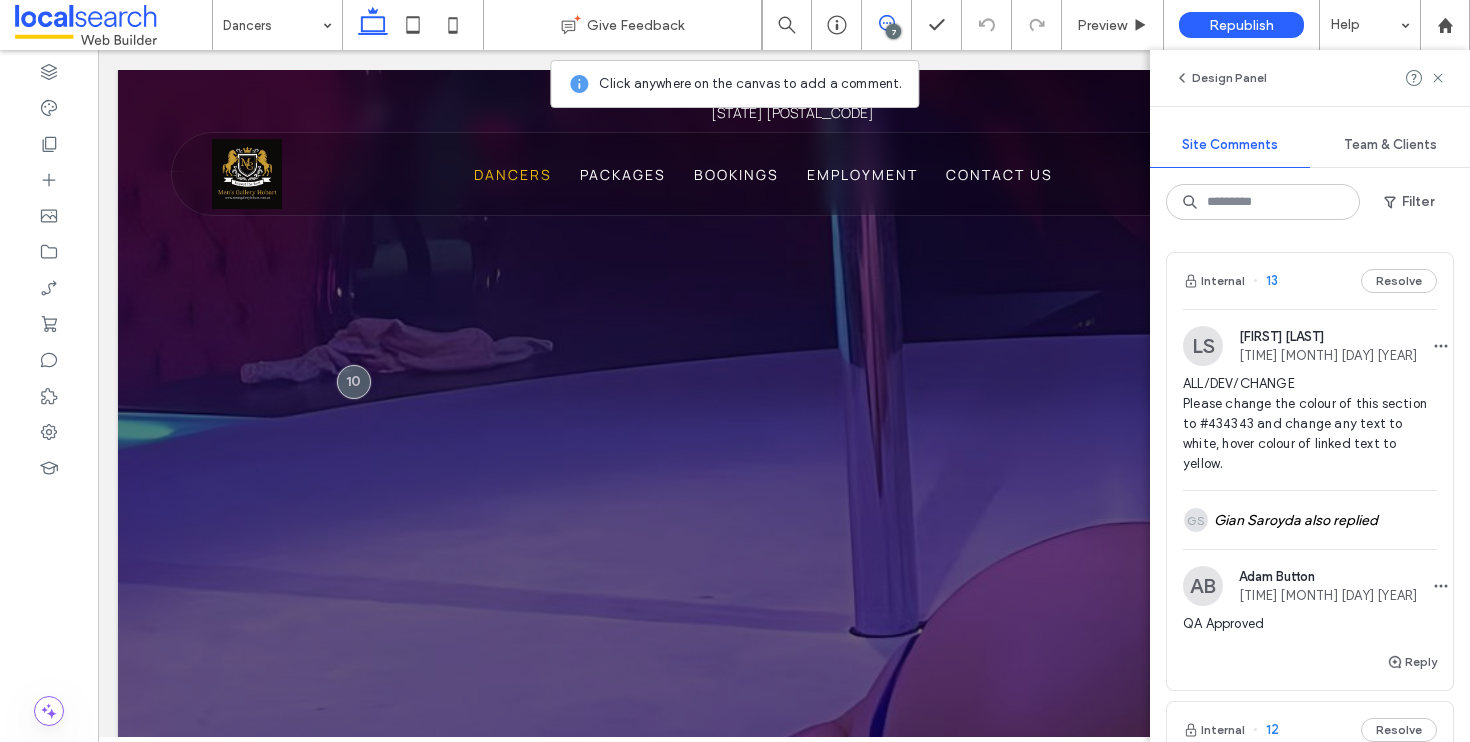 click on "Resolve" at bounding box center (1399, 281) 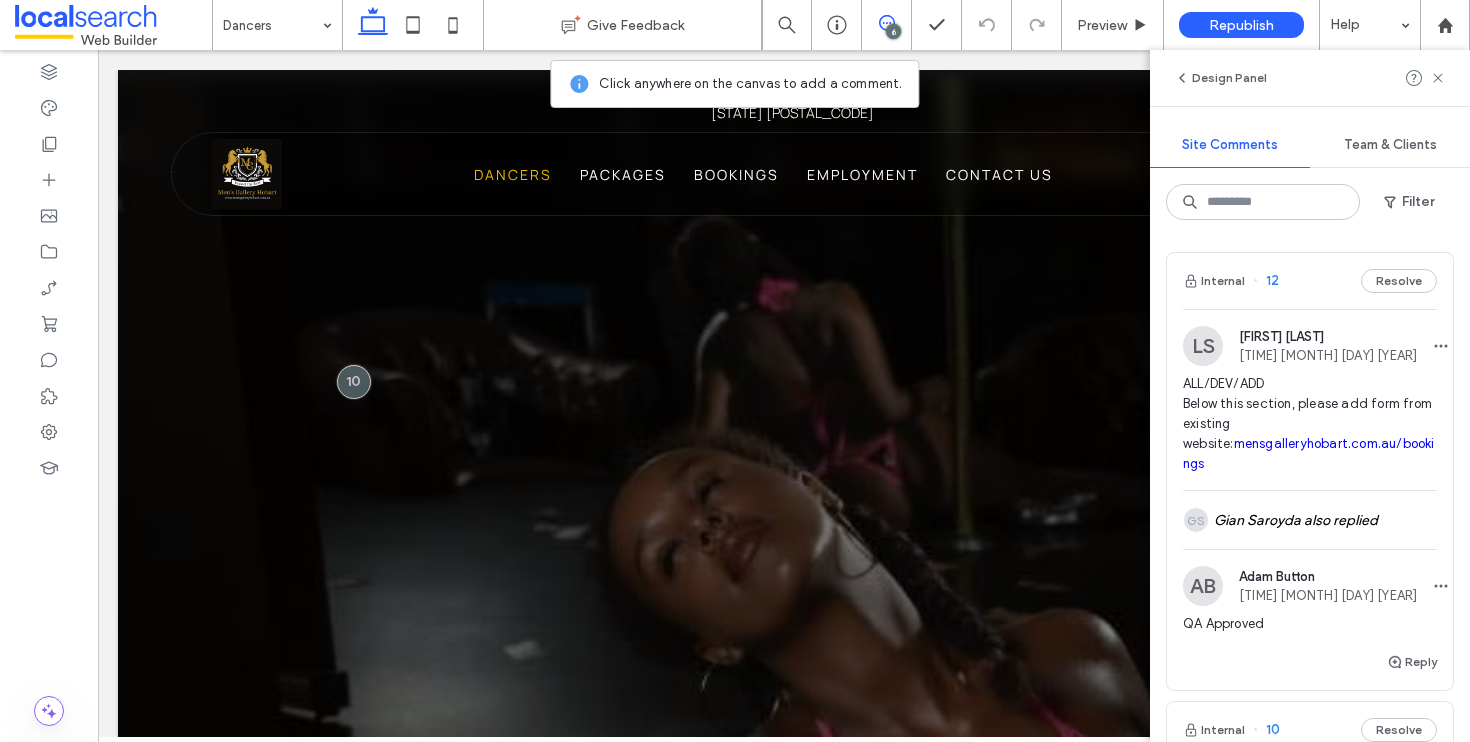 click on "Resolve" at bounding box center [1399, 281] 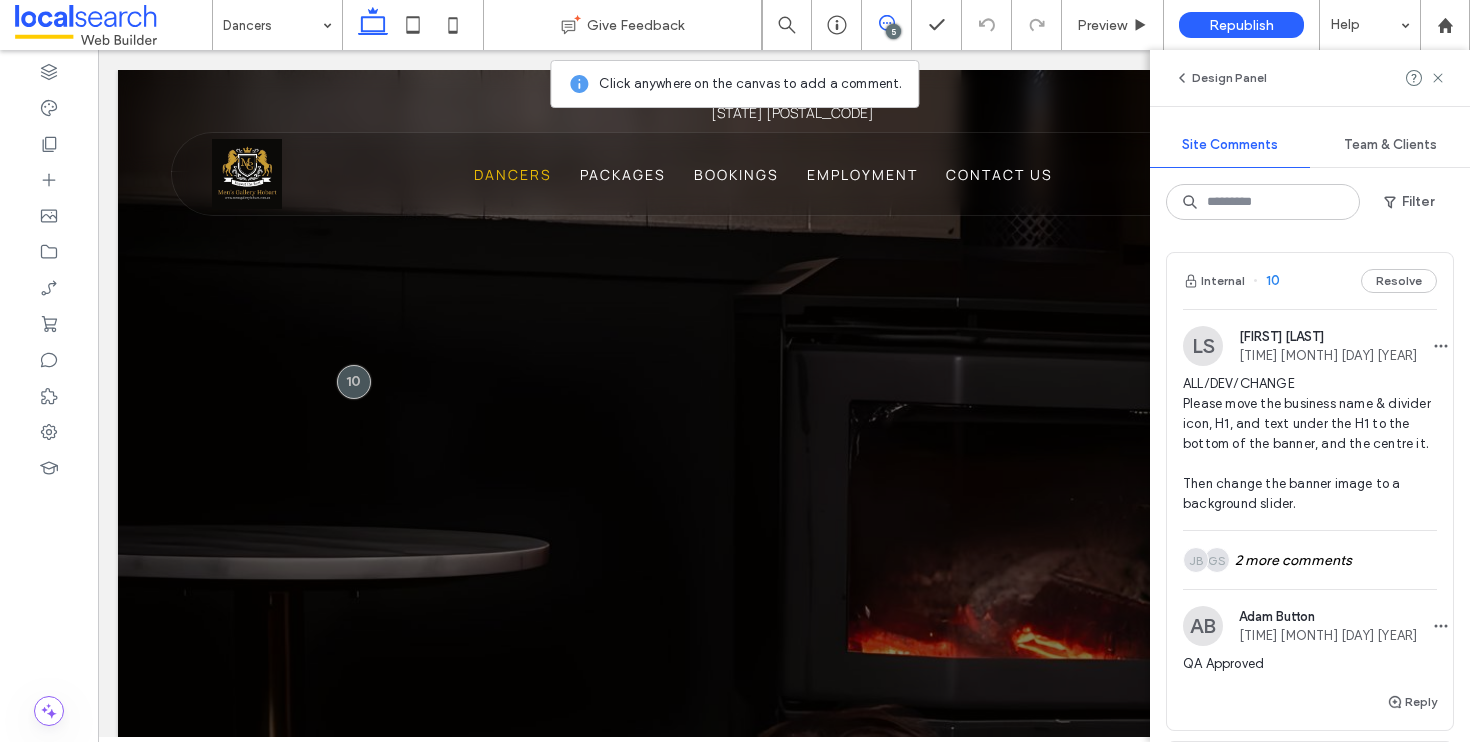 click on "Resolve" at bounding box center (1399, 281) 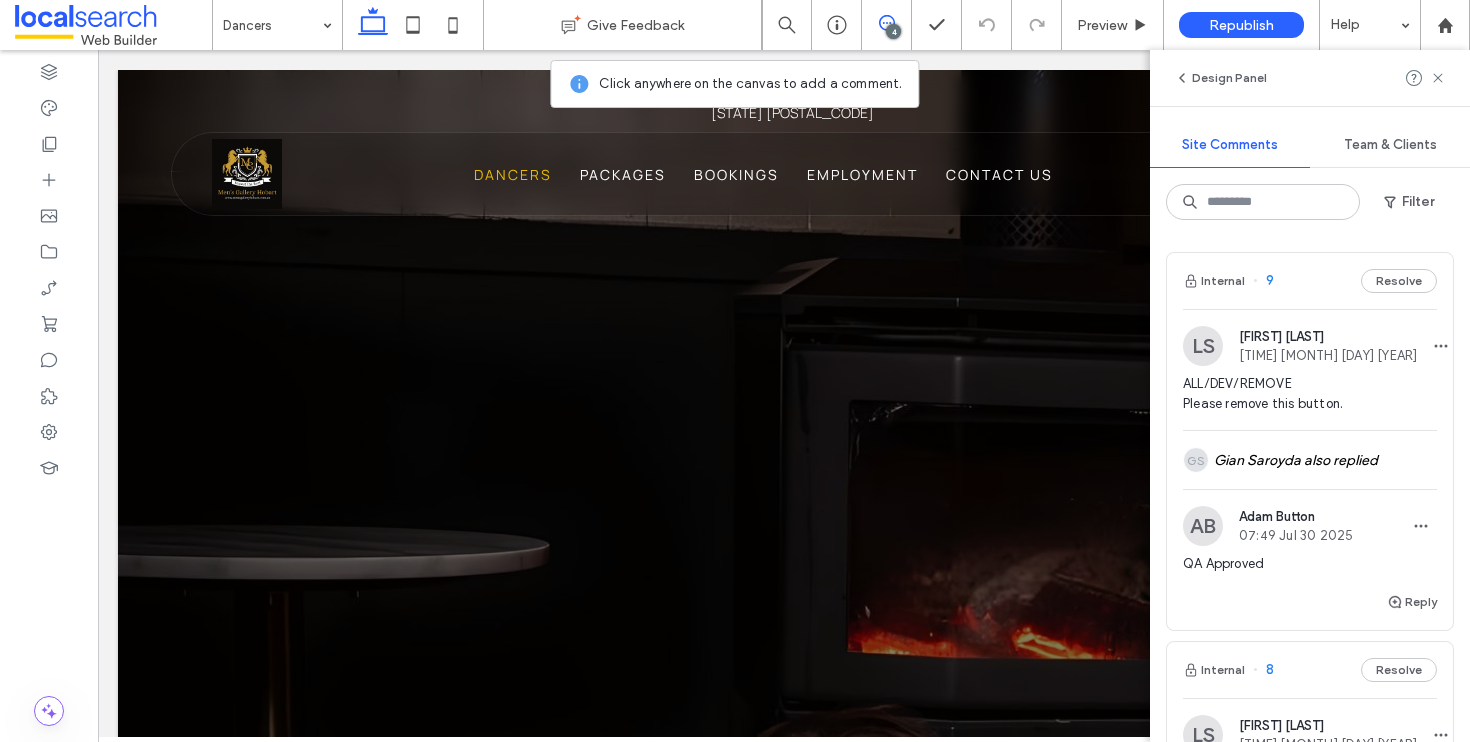 click on "Resolve" at bounding box center (1399, 281) 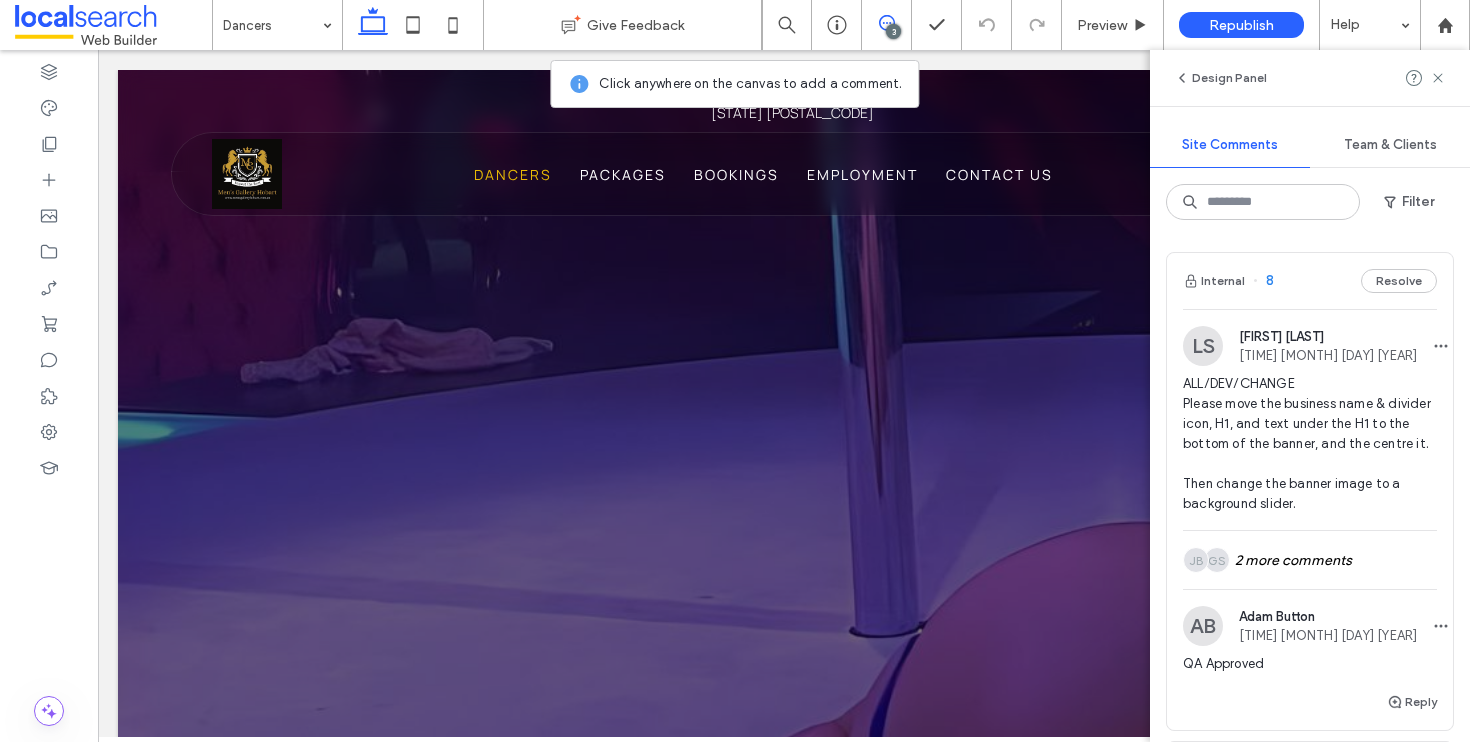 click on "Resolve" at bounding box center [1399, 281] 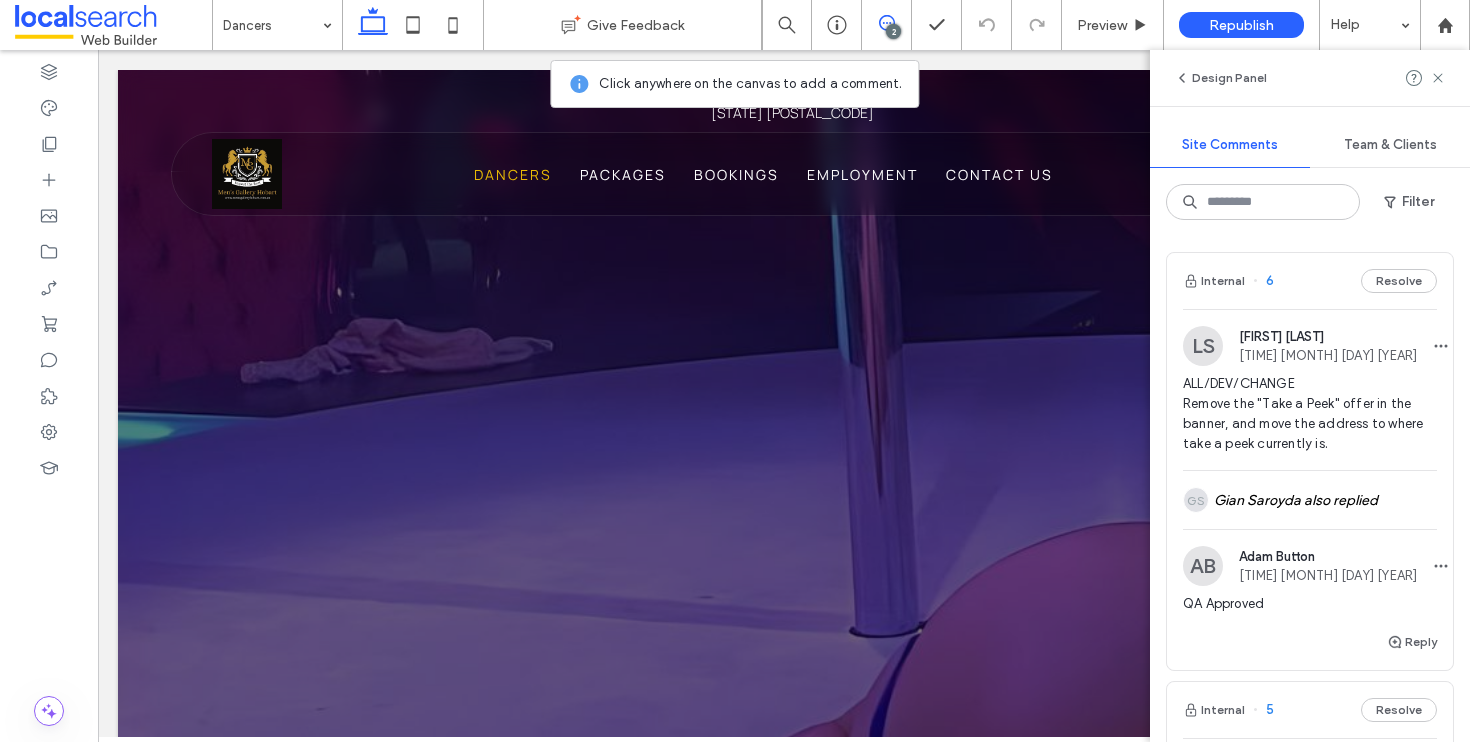 click on "Resolve" at bounding box center (1399, 281) 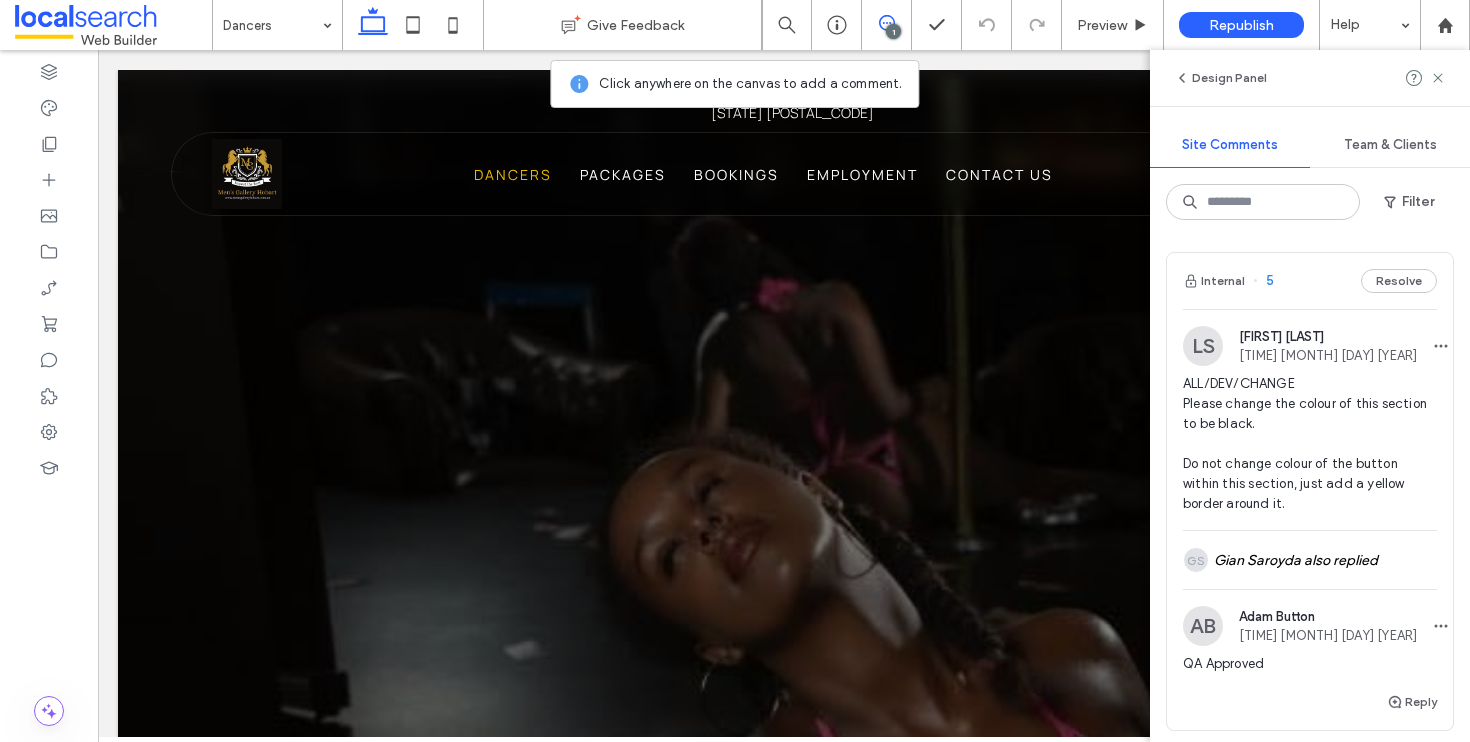 click on "Resolve" at bounding box center (1399, 281) 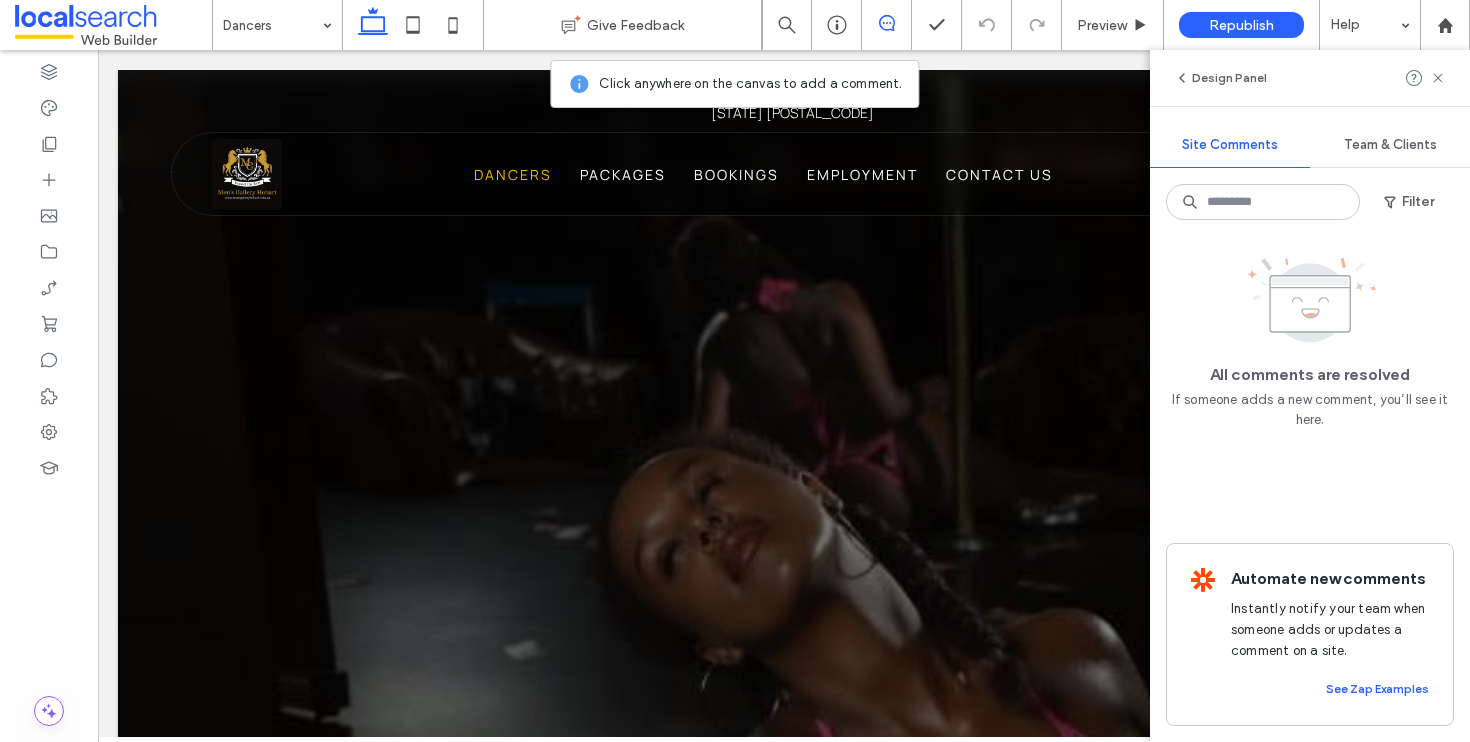 drag, startPoint x: 1437, startPoint y: 74, endPoint x: 1321, endPoint y: 172, distance: 151.8552 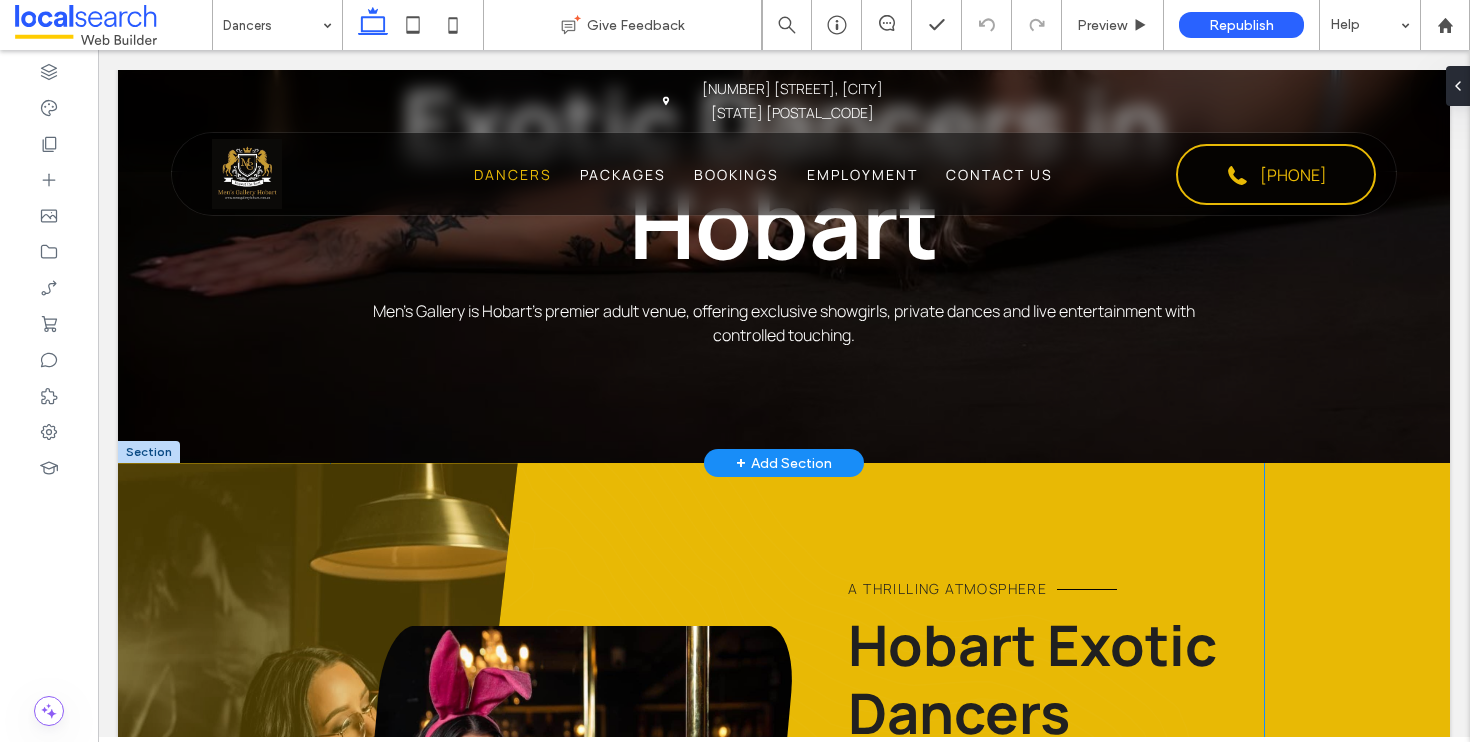 scroll, scrollTop: 553, scrollLeft: 0, axis: vertical 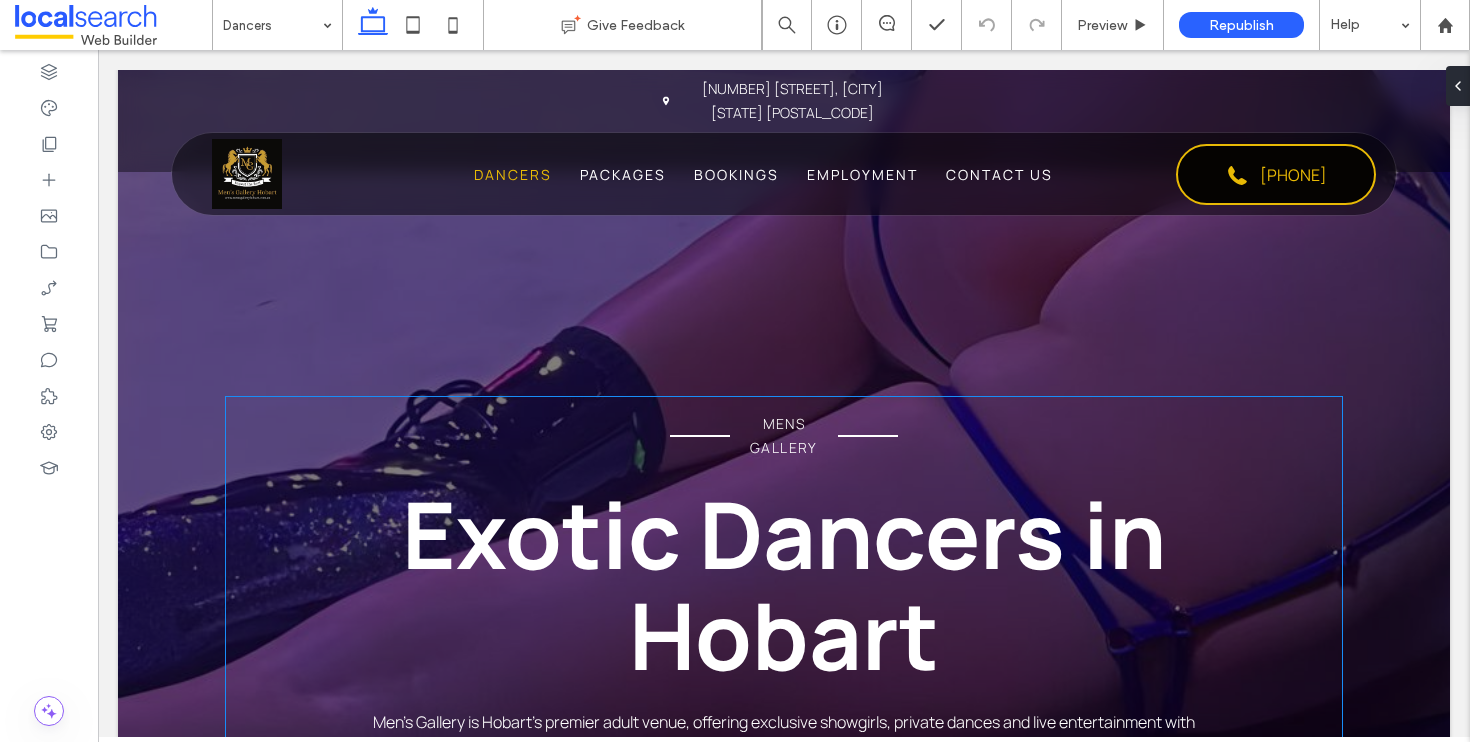 click on "Exotic Dancers in Hobart" at bounding box center (784, 584) 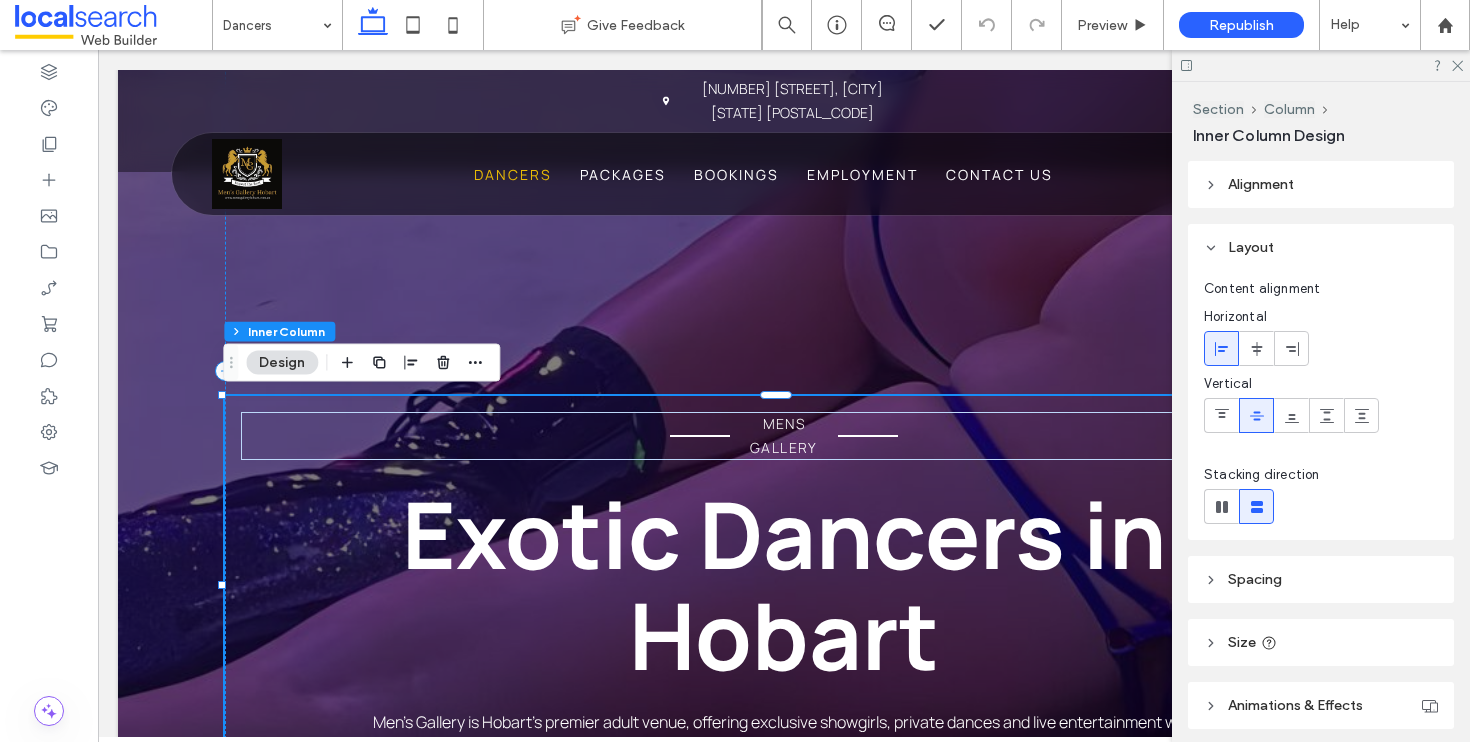 click on "Exotic Dancers in Hobart" at bounding box center (784, 584) 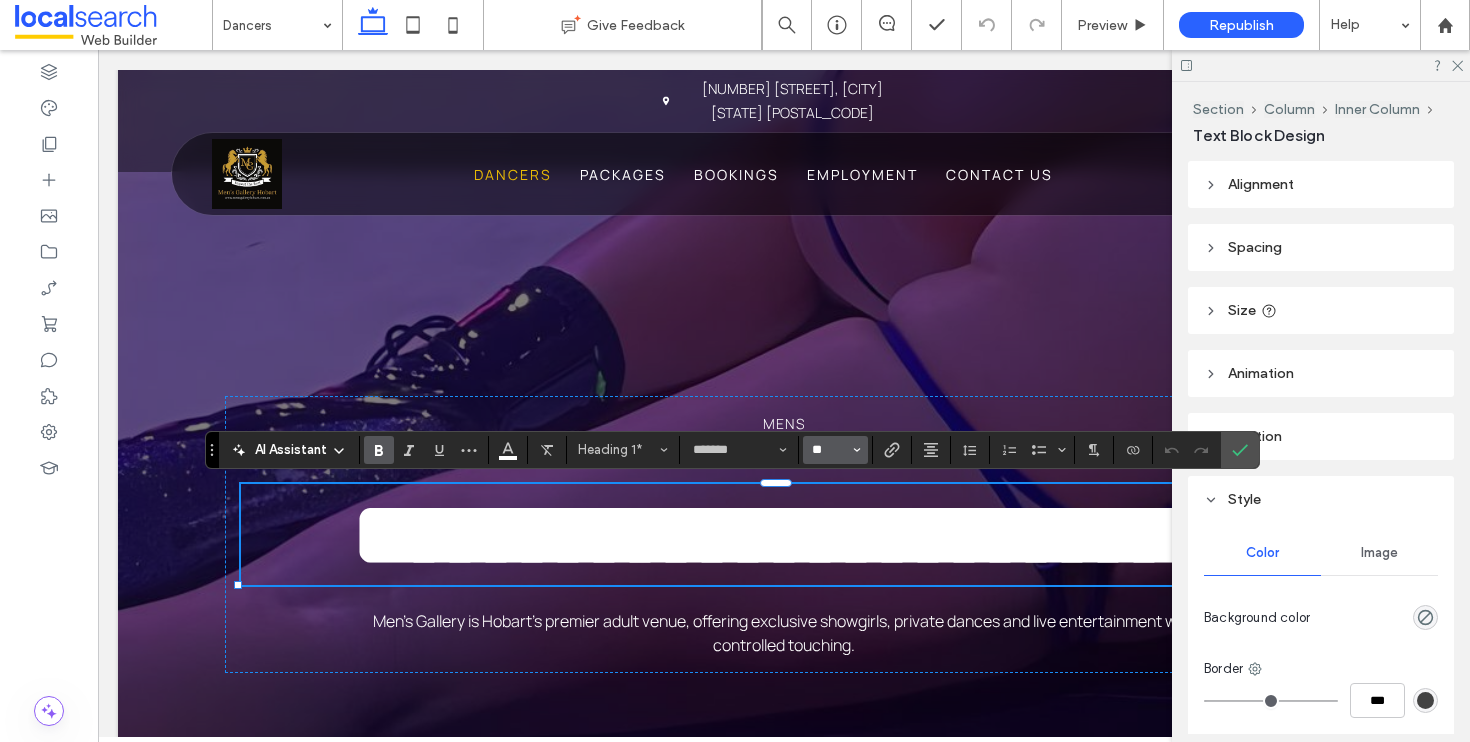 click on "**" at bounding box center [829, 450] 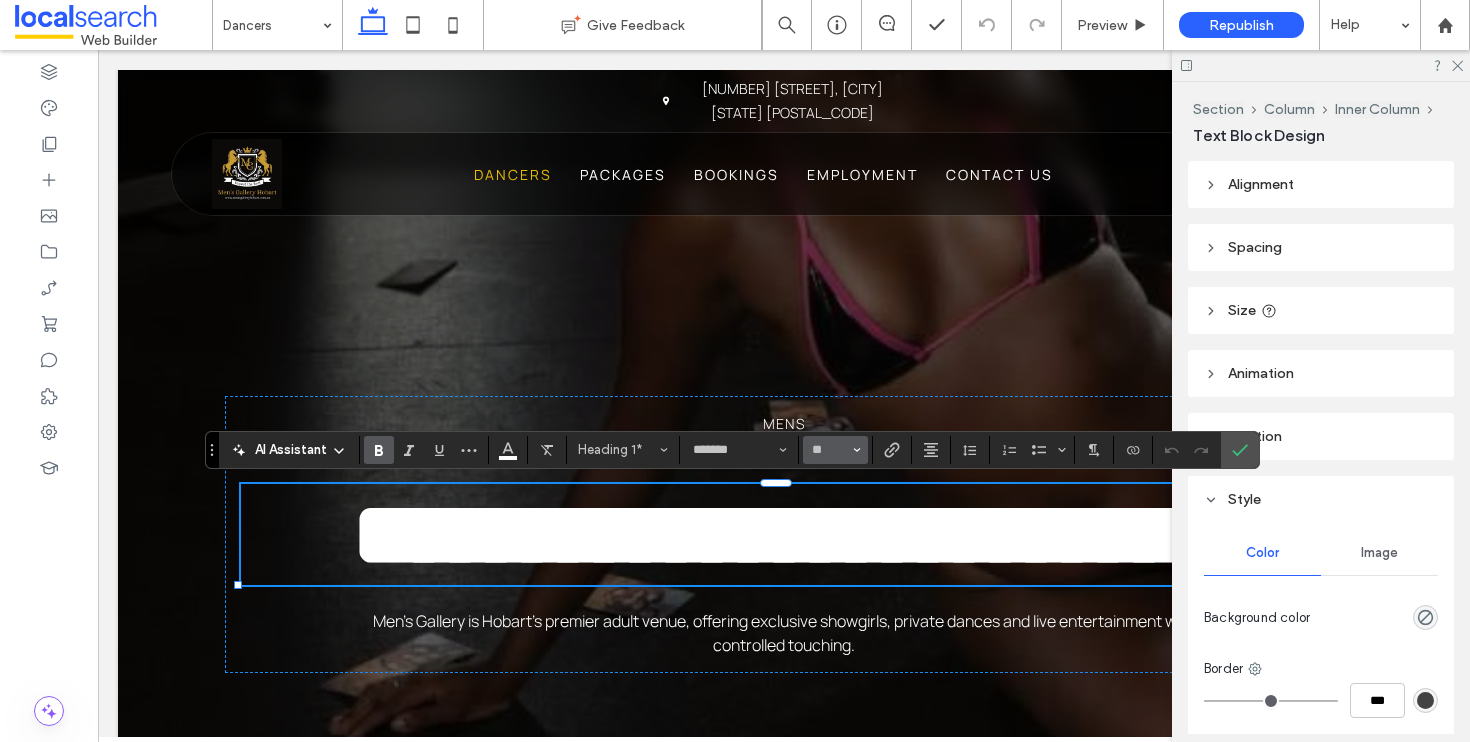 type on "**" 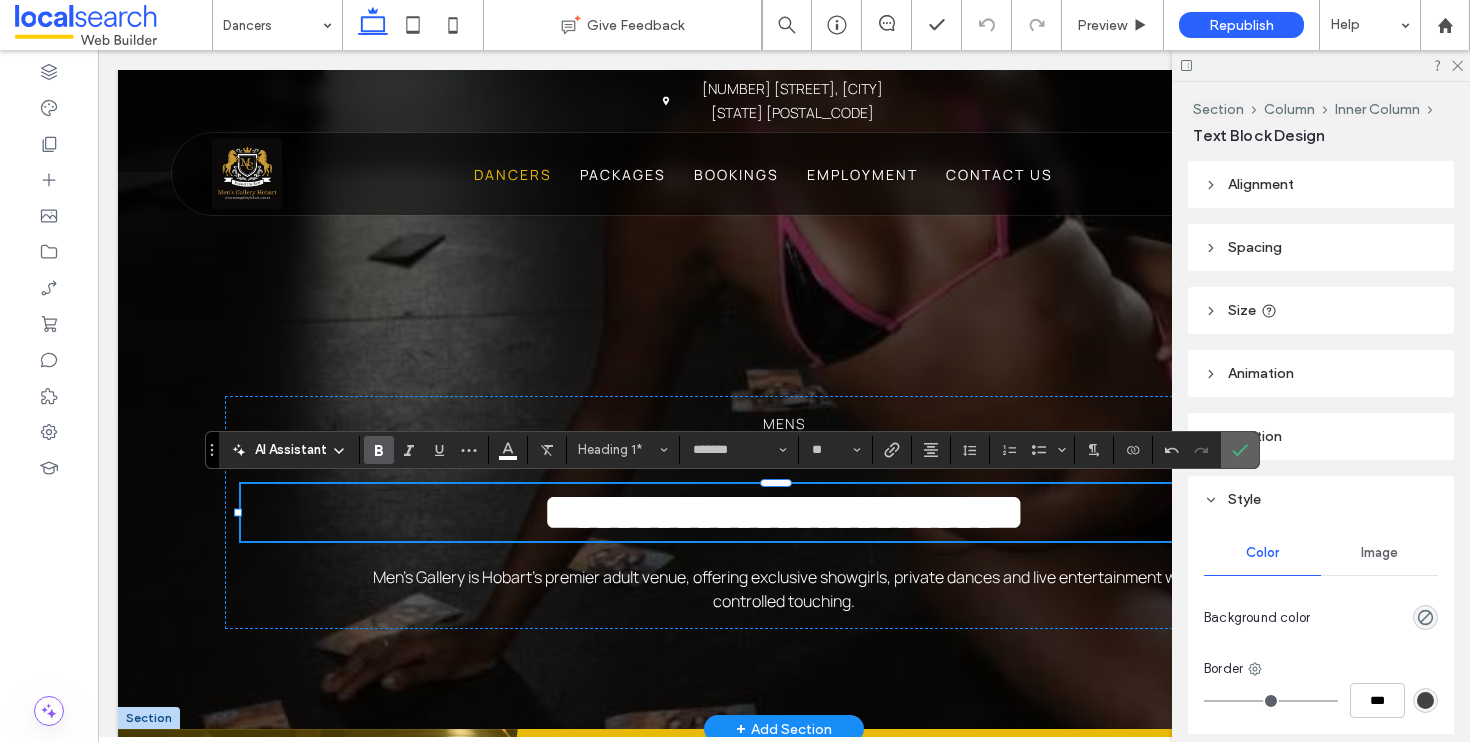 click 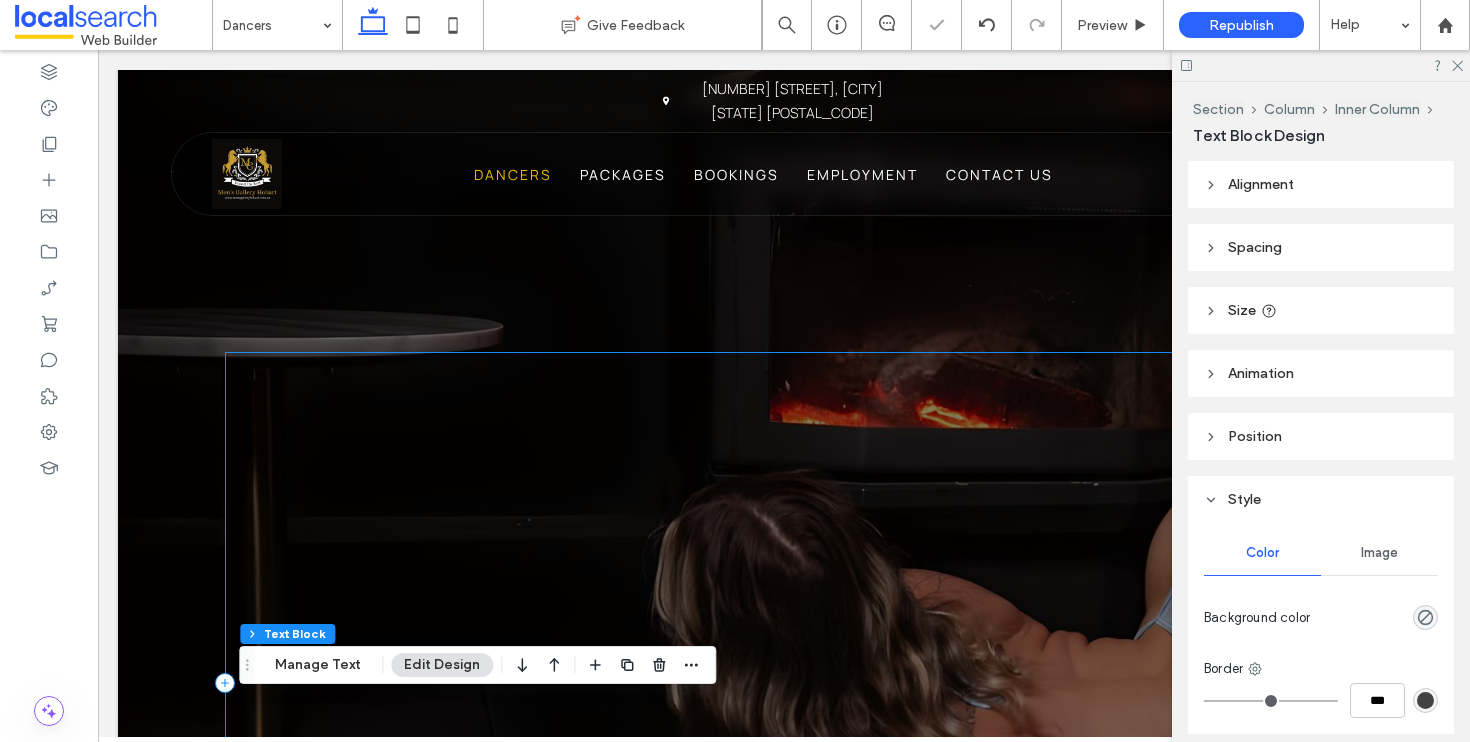 scroll, scrollTop: 0, scrollLeft: 0, axis: both 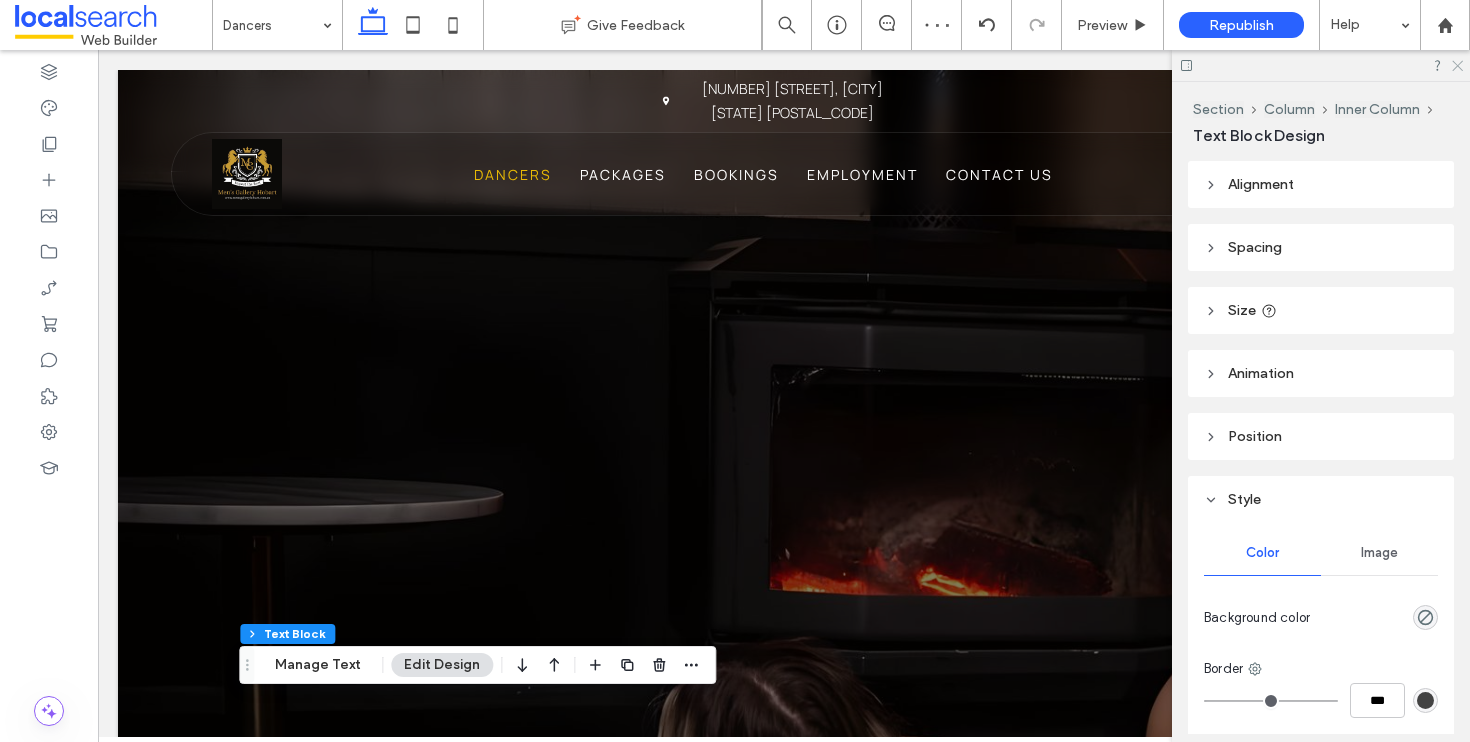 click 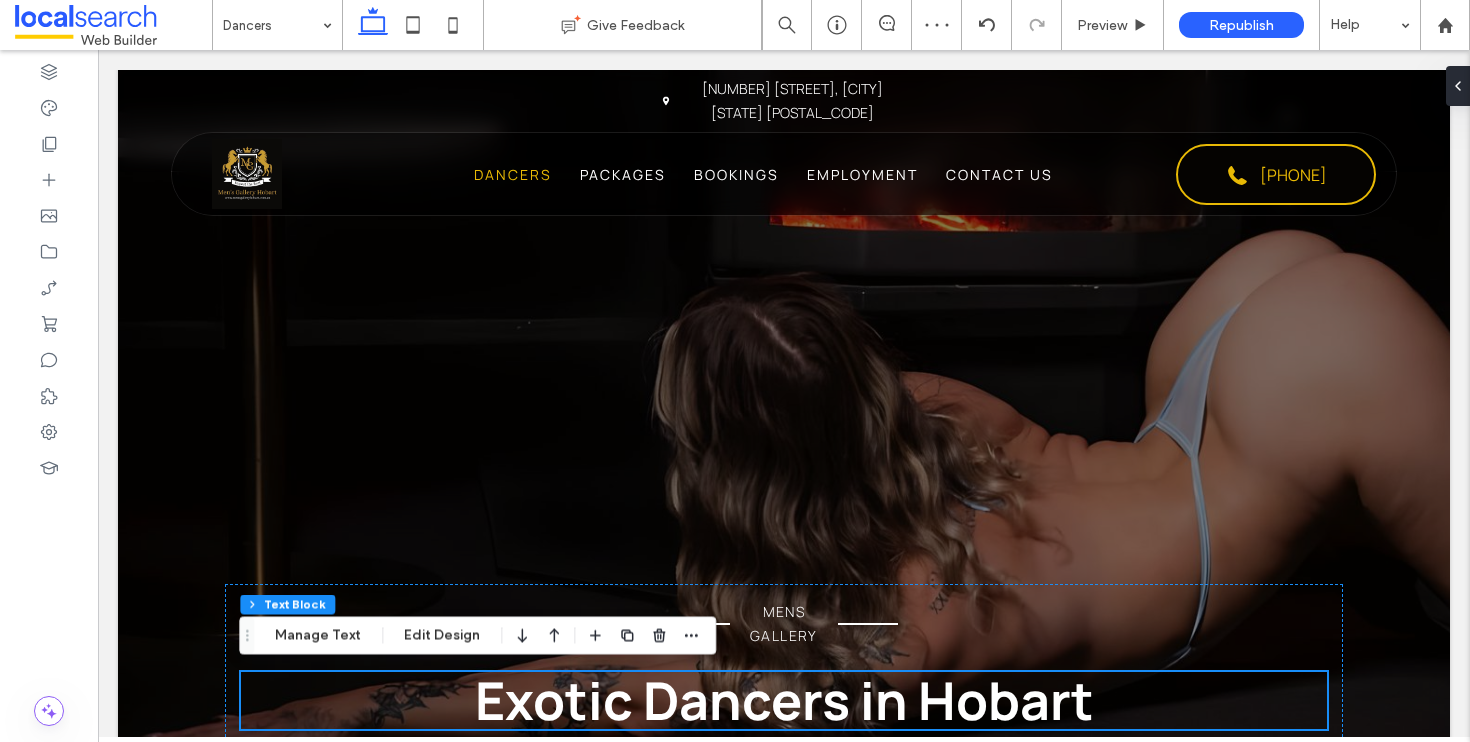 scroll, scrollTop: 541, scrollLeft: 0, axis: vertical 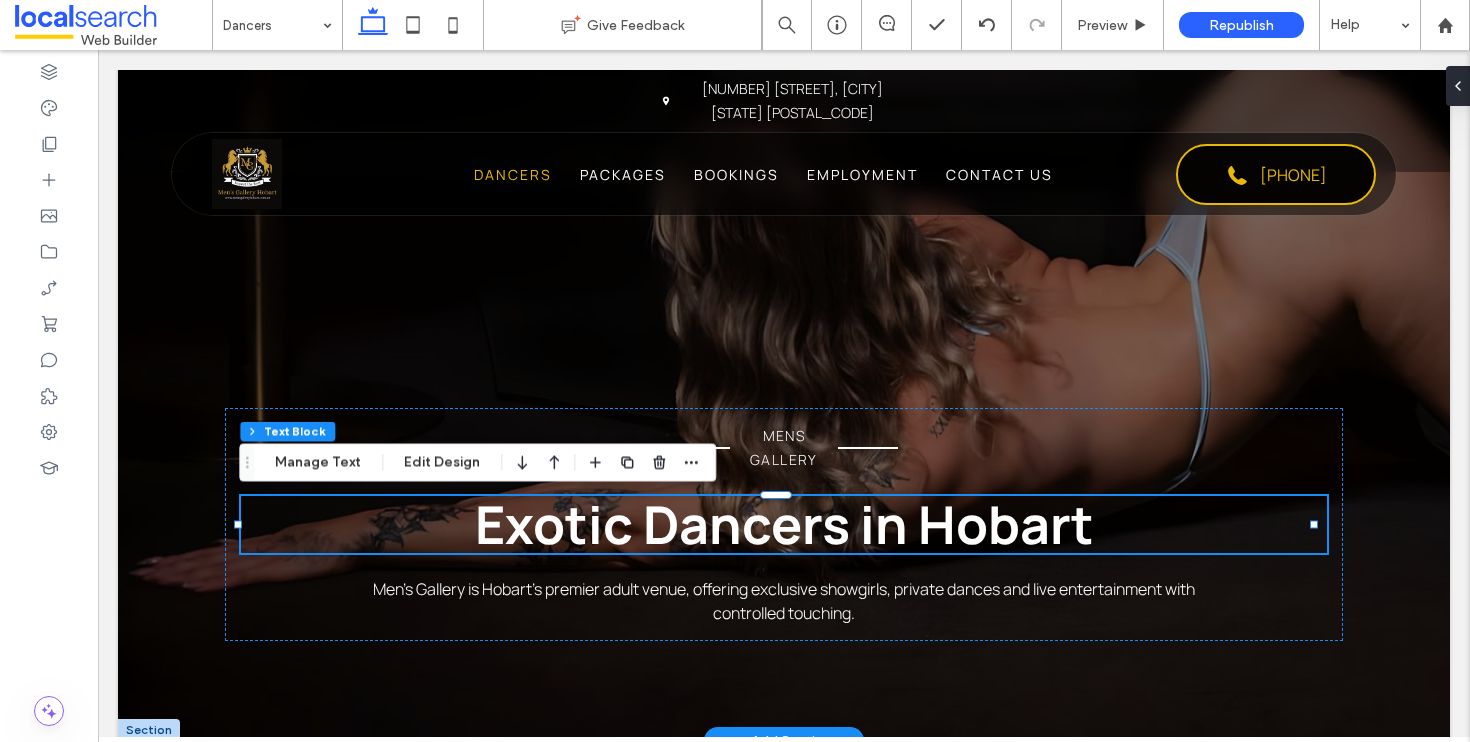 click on "MENS GALLERY
Exotic Dancers in Hobart
Men’s Gallery is Hobart’s premier adult venue, offering exclusive showgirls, private dances and live entertainment with controlled touching." at bounding box center [784, 135] 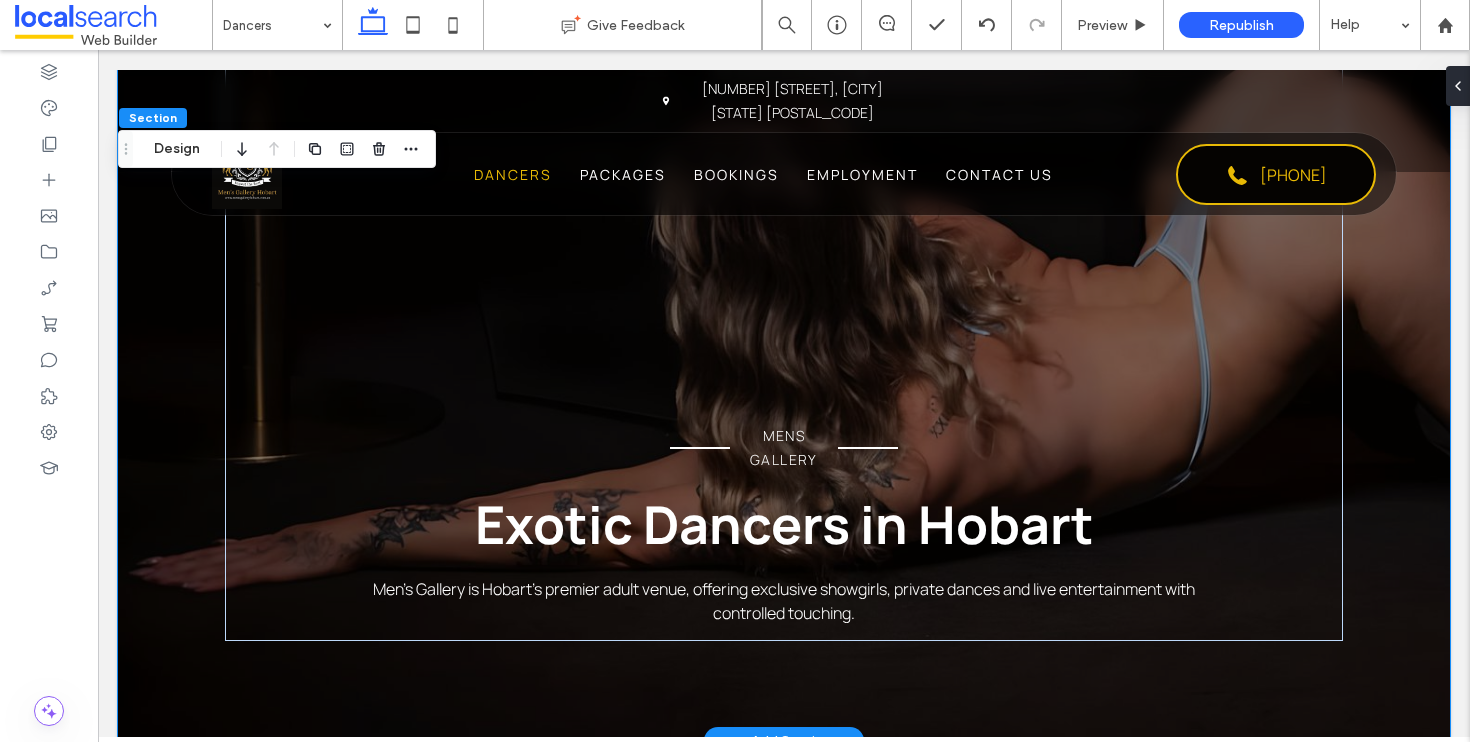 click on "MENS GALLERY
Exotic Dancers in Hobart
Men’s Gallery is Hobart’s premier adult venue, offering exclusive showgirls, private dances and live entertainment with controlled touching." at bounding box center (784, 135) 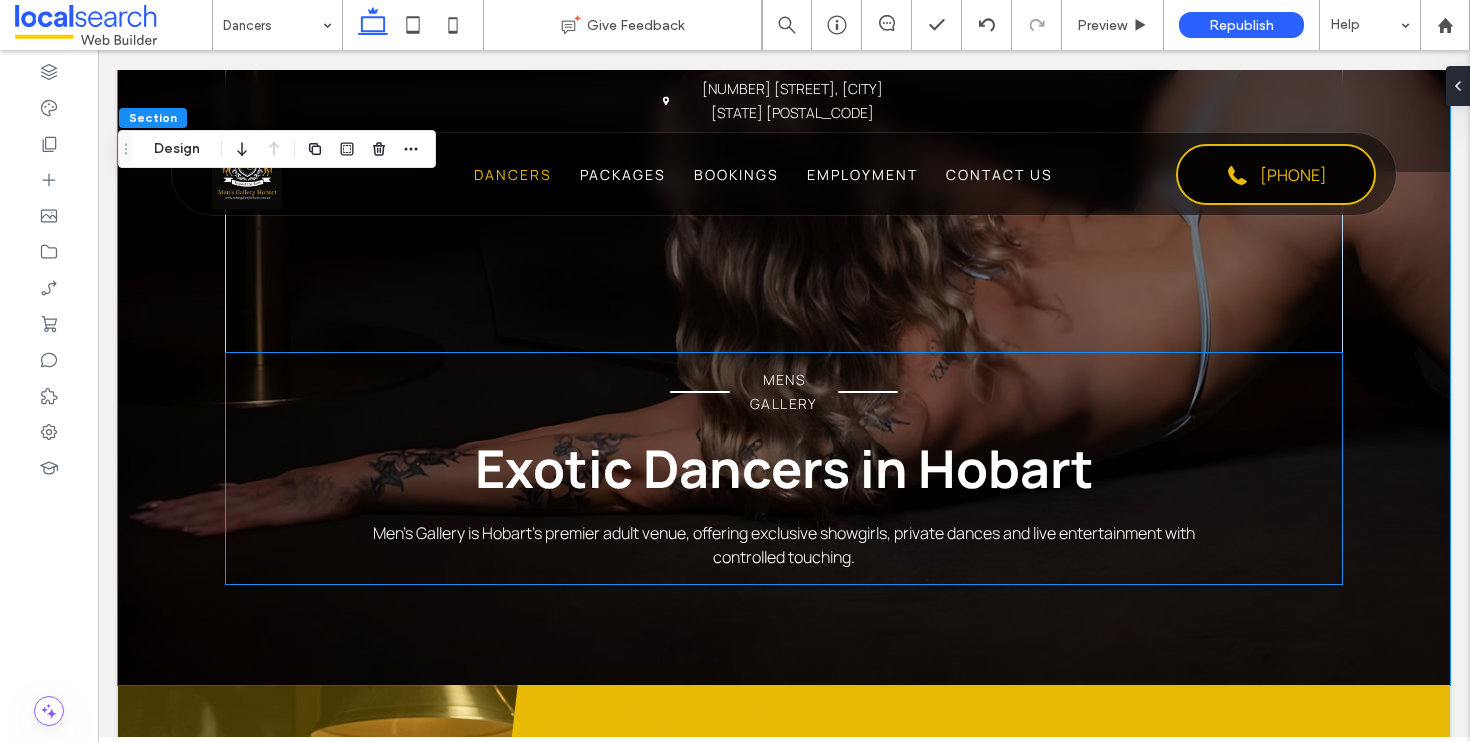 scroll, scrollTop: 706, scrollLeft: 0, axis: vertical 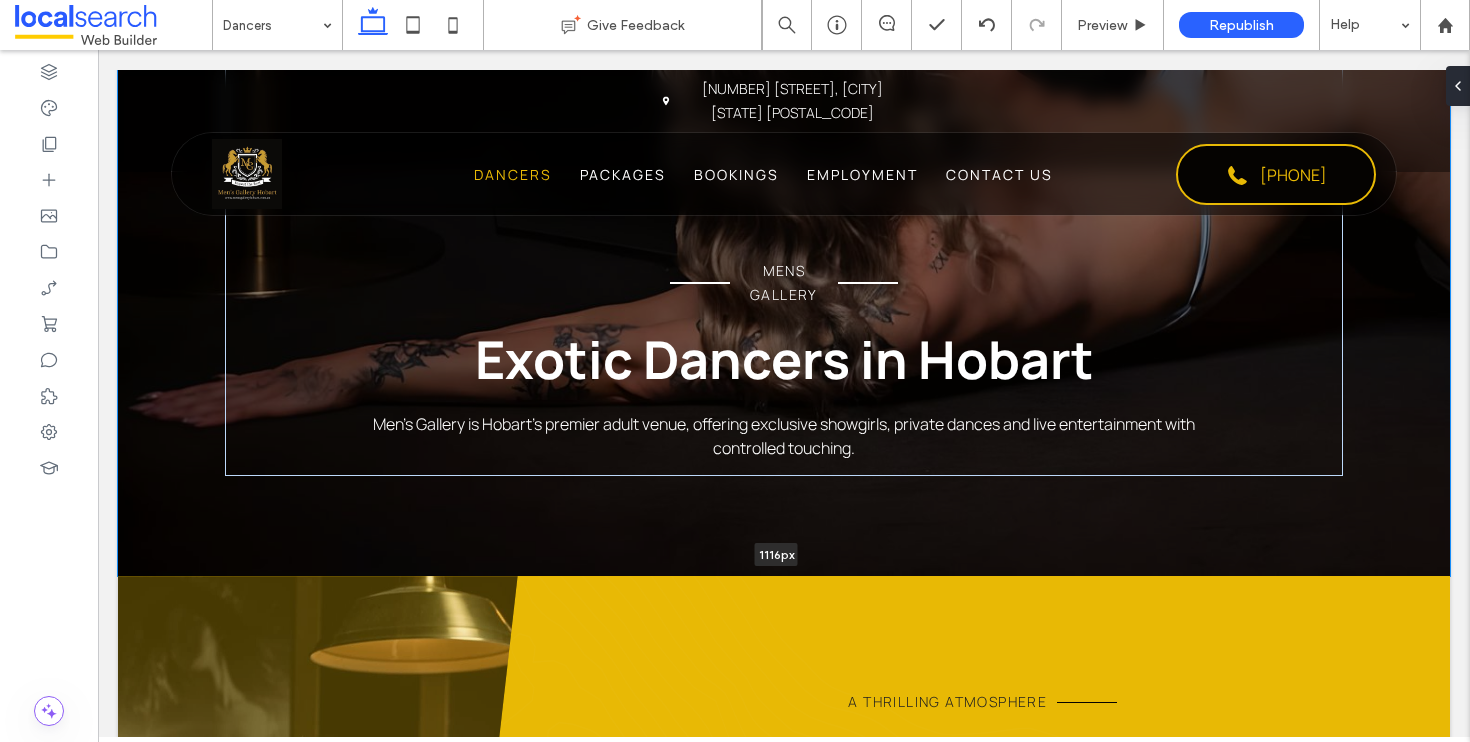 drag, startPoint x: 348, startPoint y: 573, endPoint x: 357, endPoint y: 477, distance: 96.42095 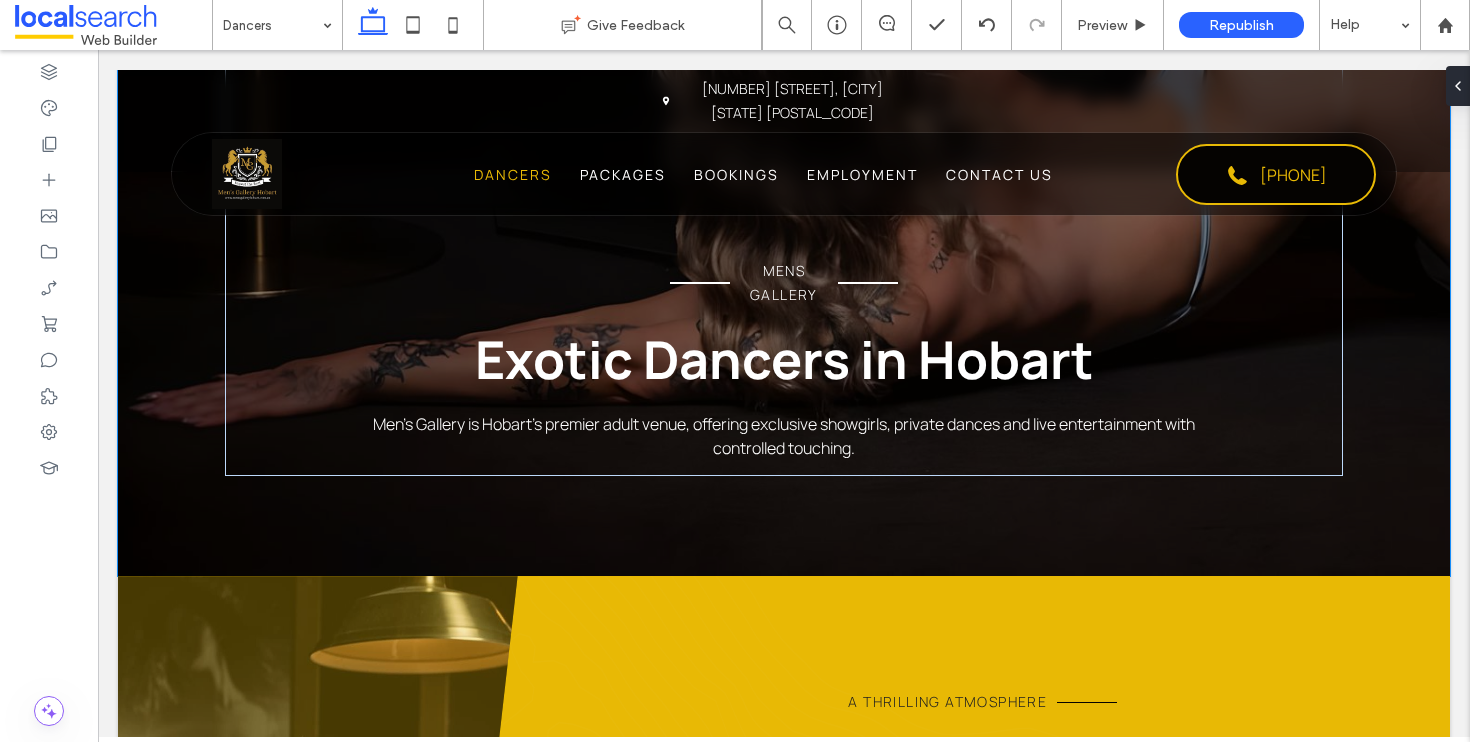 type on "***" 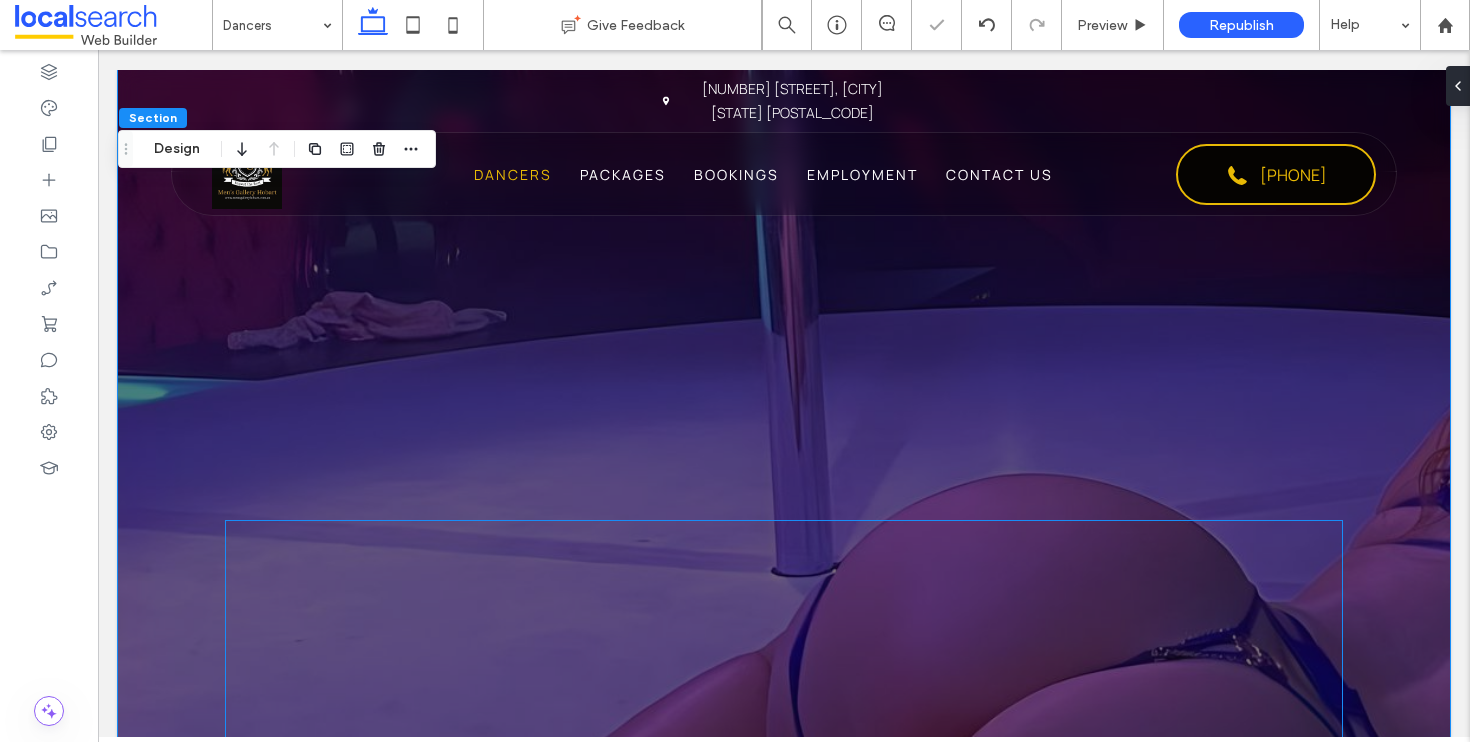 scroll, scrollTop: 967, scrollLeft: 0, axis: vertical 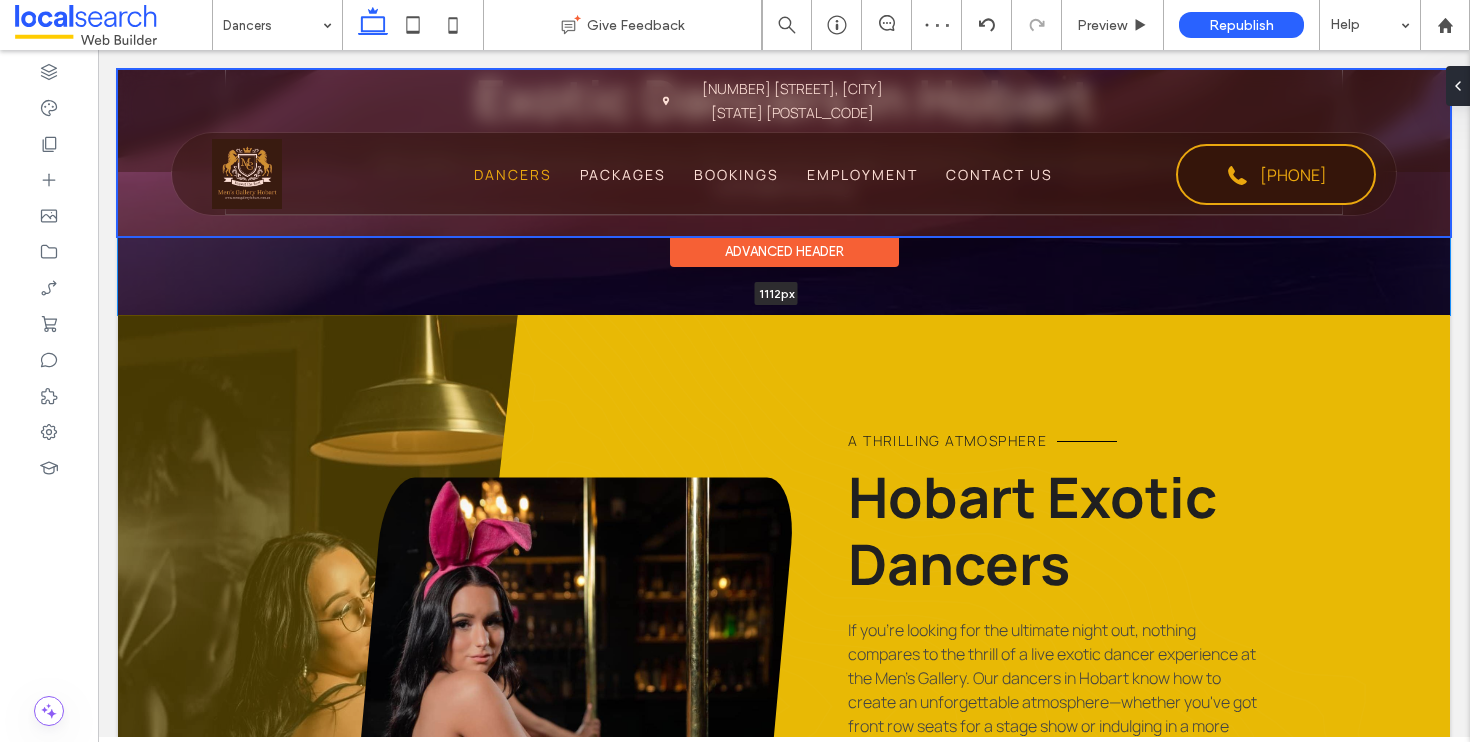 drag, startPoint x: 330, startPoint y: 313, endPoint x: 326, endPoint y: 213, distance: 100.07997 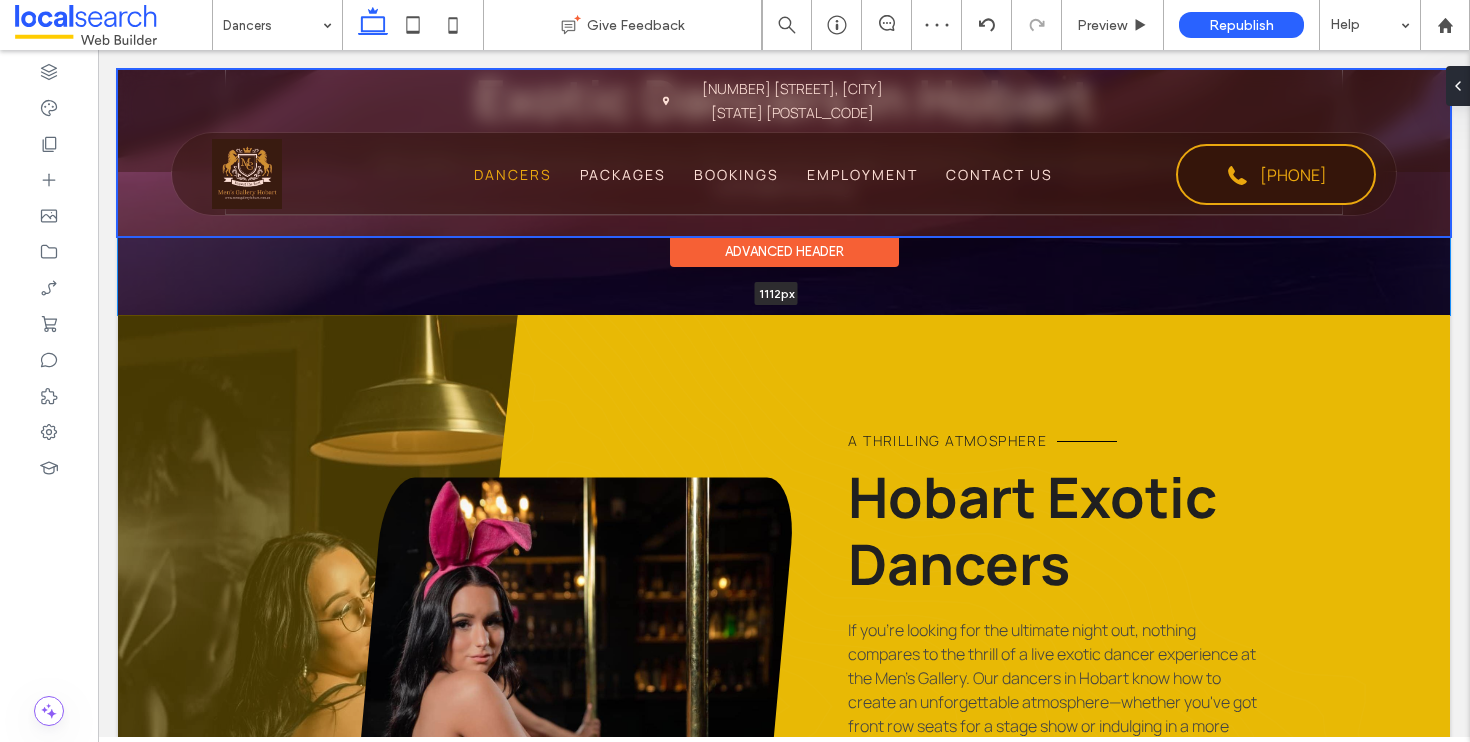 click on "Pin Icon
24 Barrack St, Hobart TAS 7000
Section
Phone Icon
Menu Icon
Home
Dancers
Packages
Bookings
Employment
Contact Us
0432 159 759
Section
Advanced Header
Close Icon
Section
Home
Dancers
Packages
Bookings
Employment
Contact Us
Section
Contact
0432 159 759
24 Barrack St, Hobart TAS 7000
Section
Menu" at bounding box center (784, 1351) 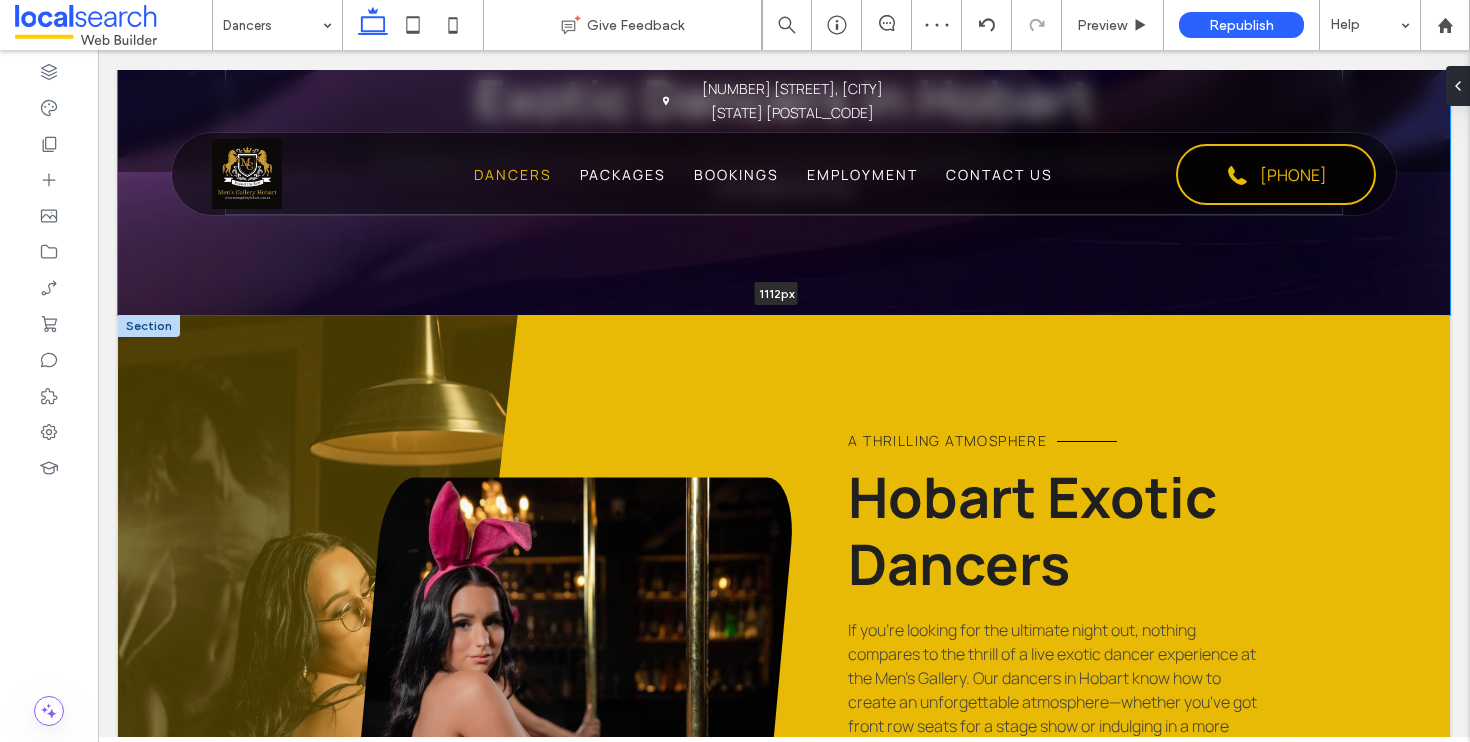 type on "***" 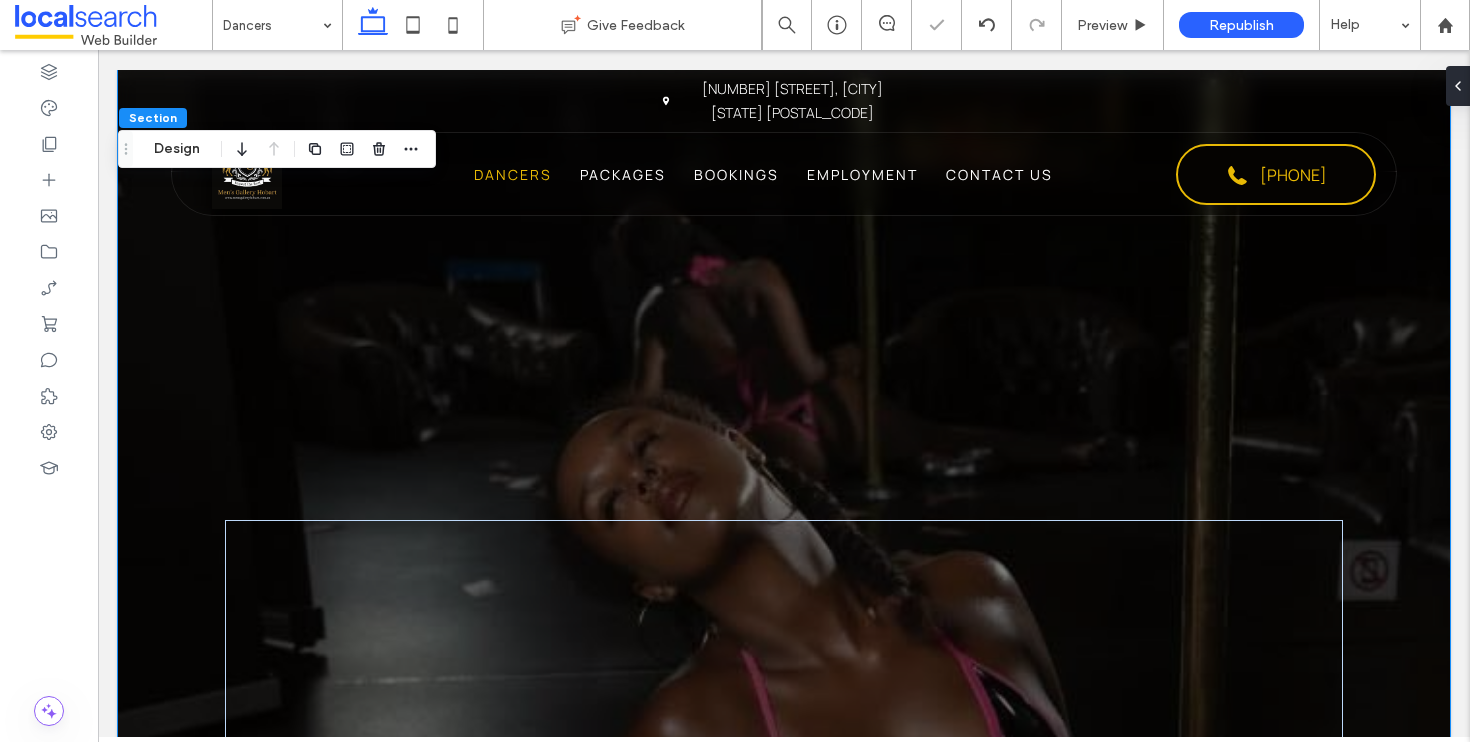 scroll, scrollTop: 335, scrollLeft: 0, axis: vertical 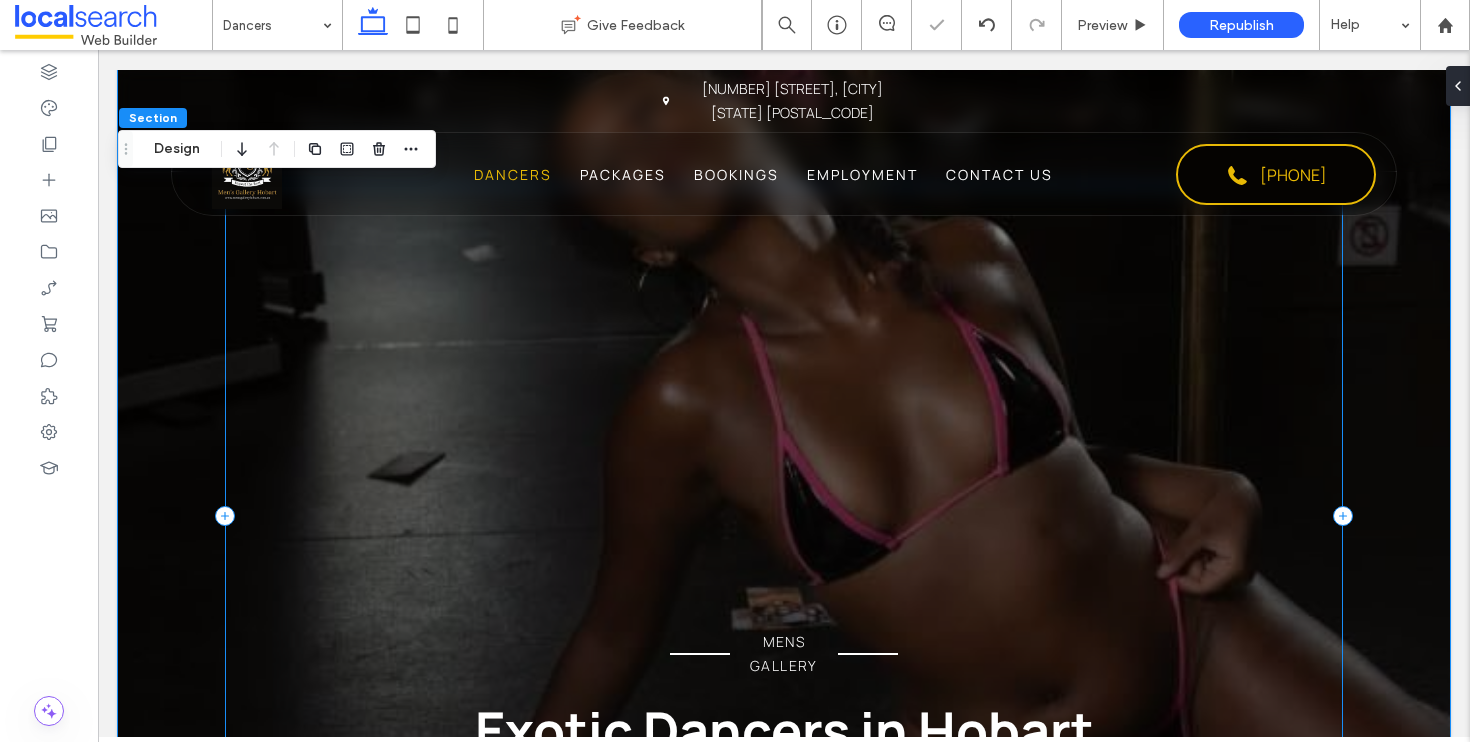 click on "MENS GALLERY
Exotic Dancers in Hobart
Men’s Gallery is Hobart’s premier adult venue, offering exclusive showgirls, private dances and live entertainment with controlled touching." at bounding box center [784, 516] 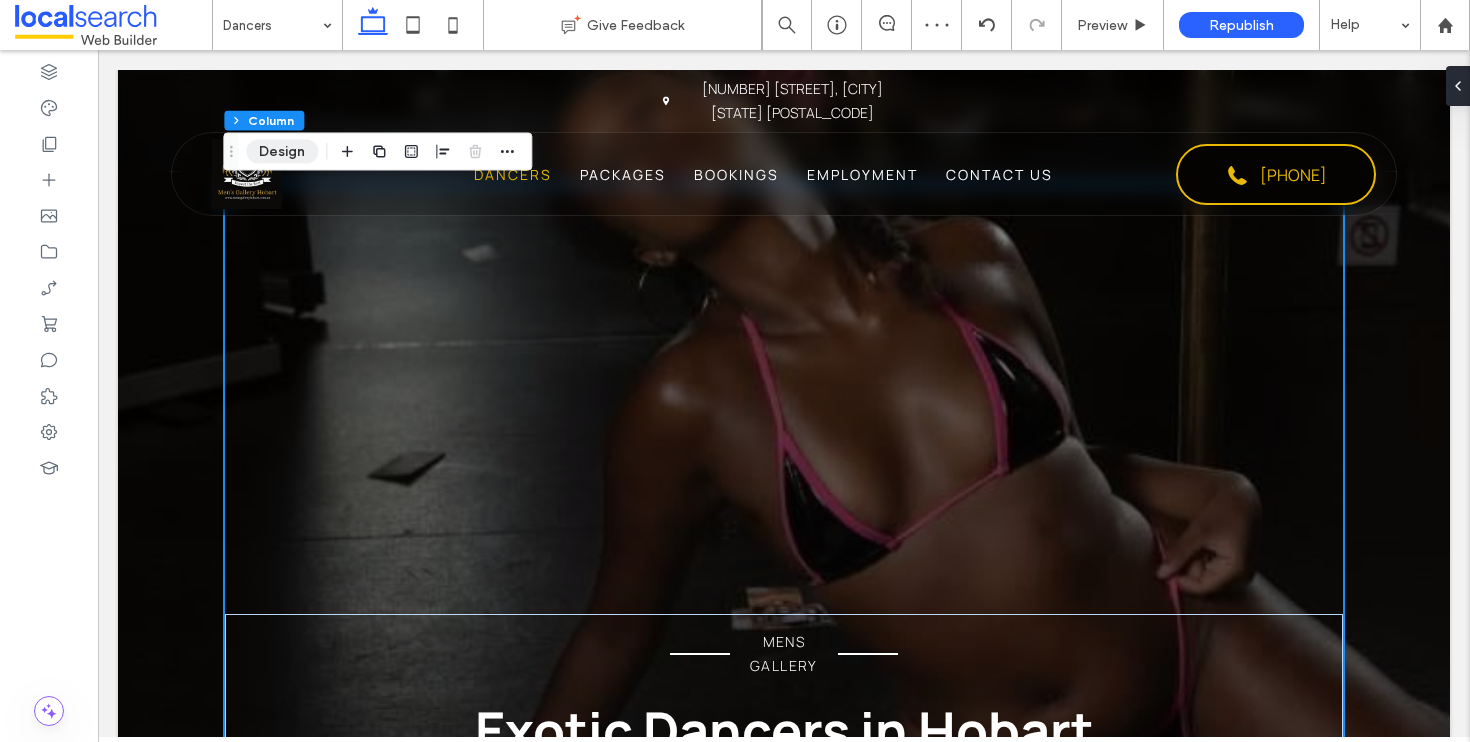 click on "Design" at bounding box center (282, 152) 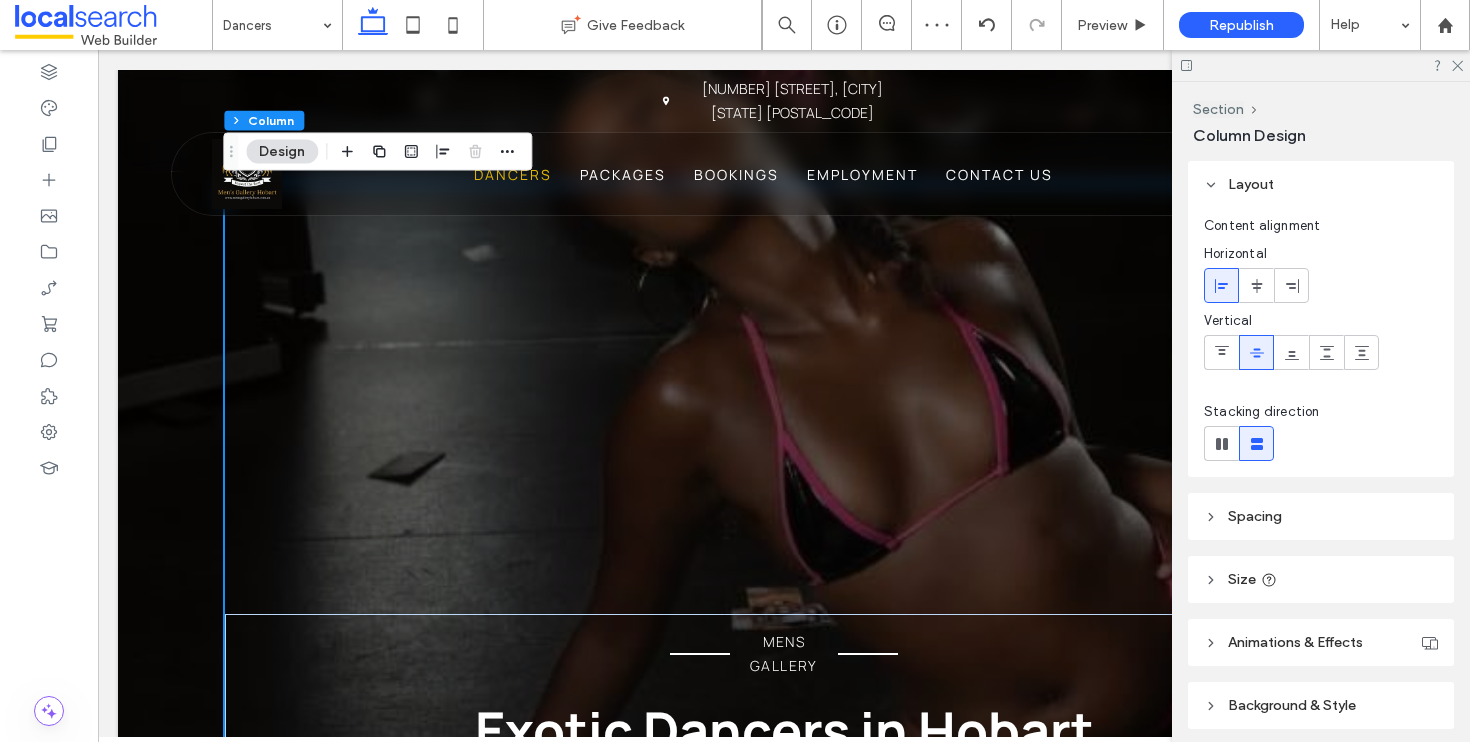 click on "Spacing" at bounding box center (1321, 516) 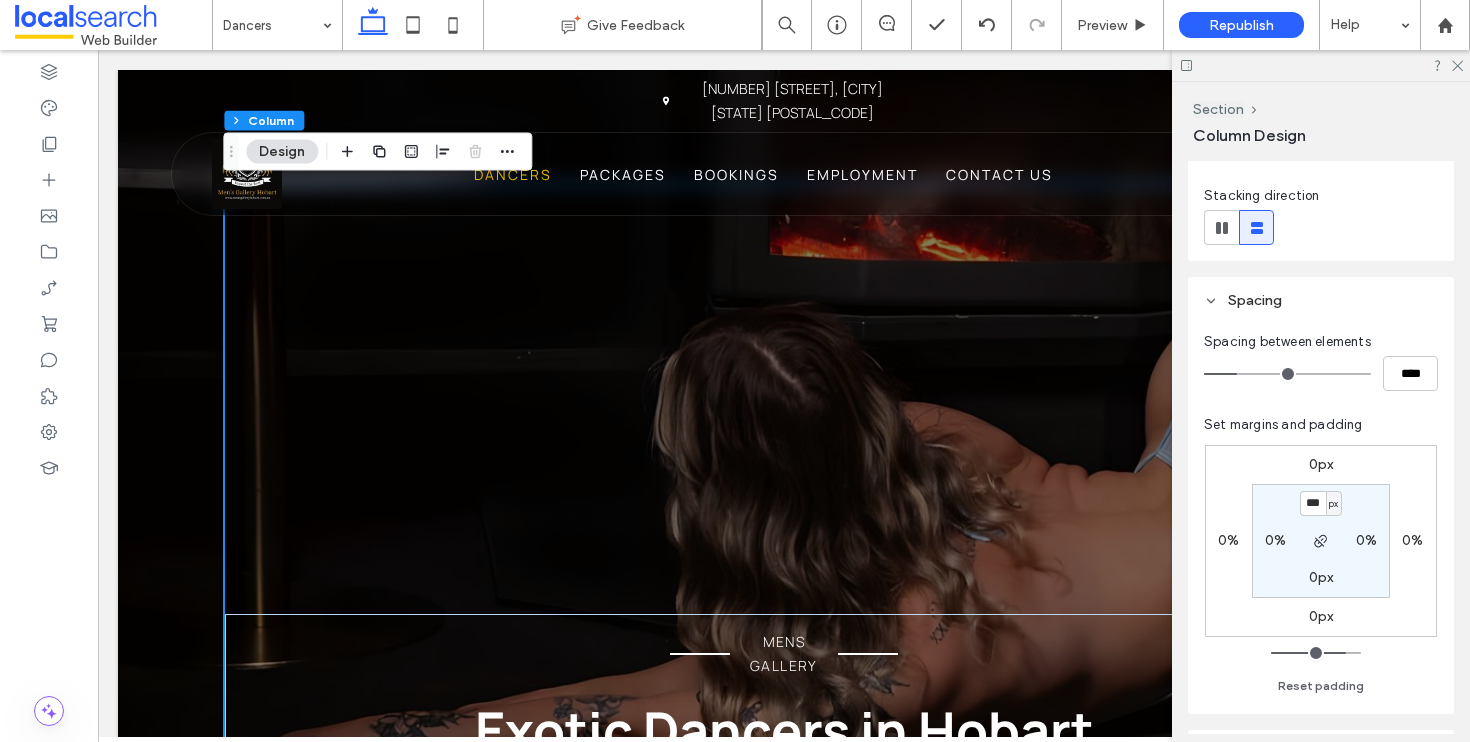scroll, scrollTop: 300, scrollLeft: 0, axis: vertical 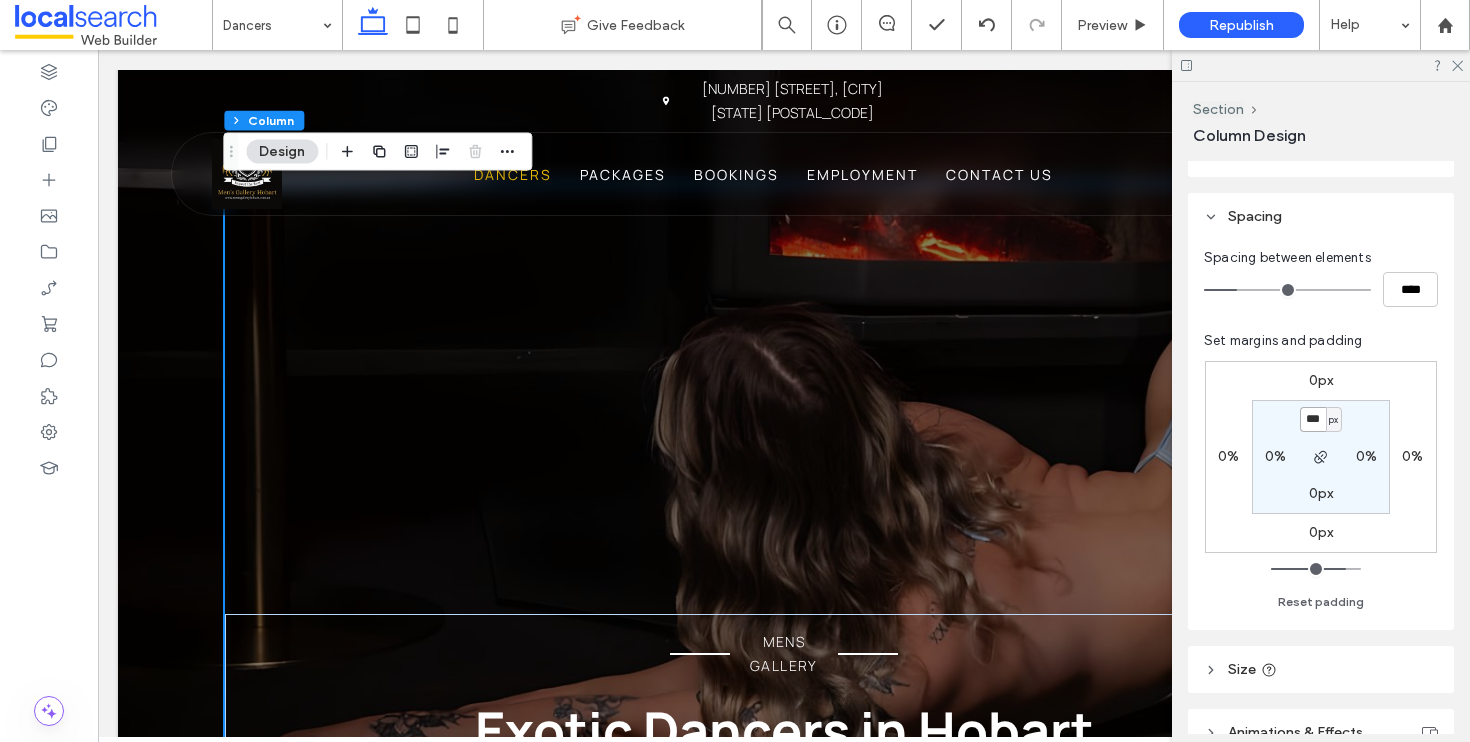 click on "***" at bounding box center [1313, 419] 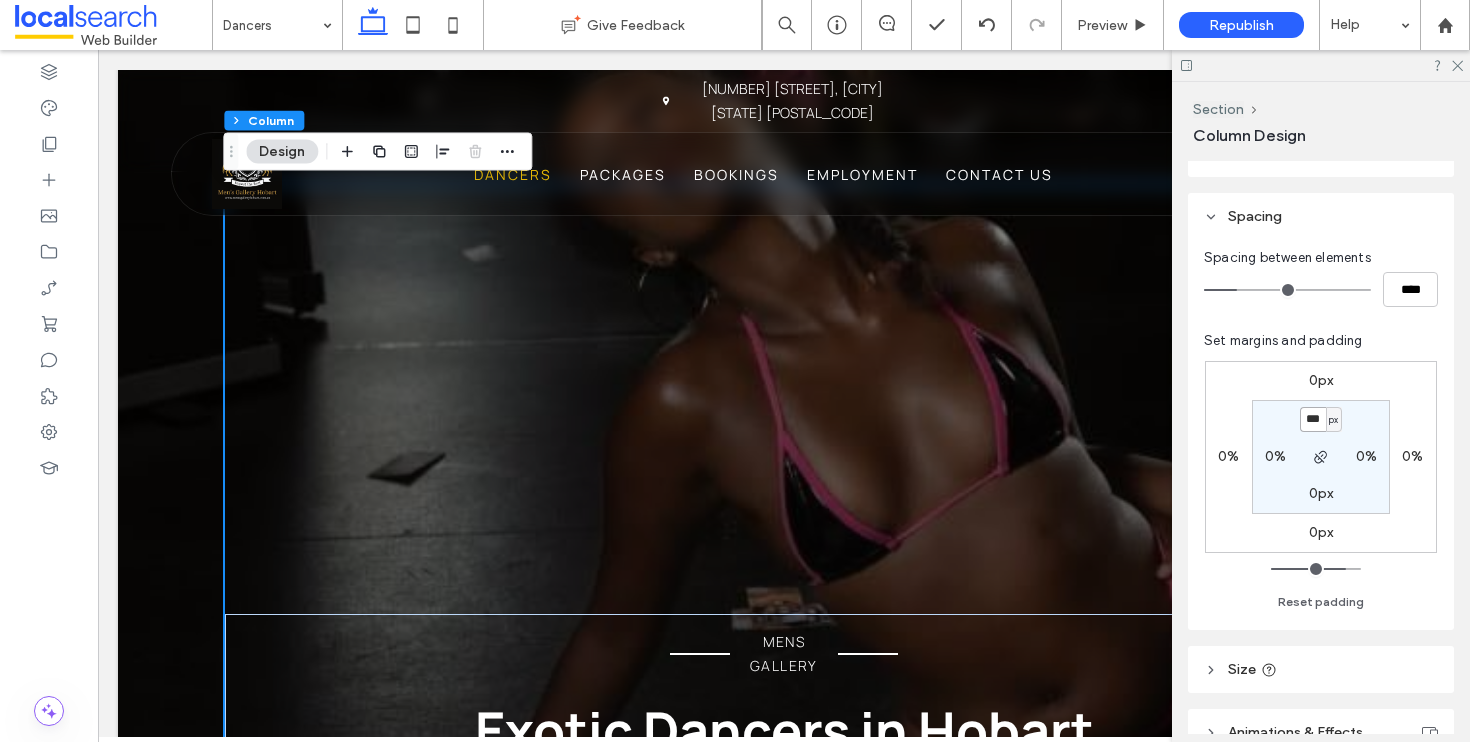 type on "***" 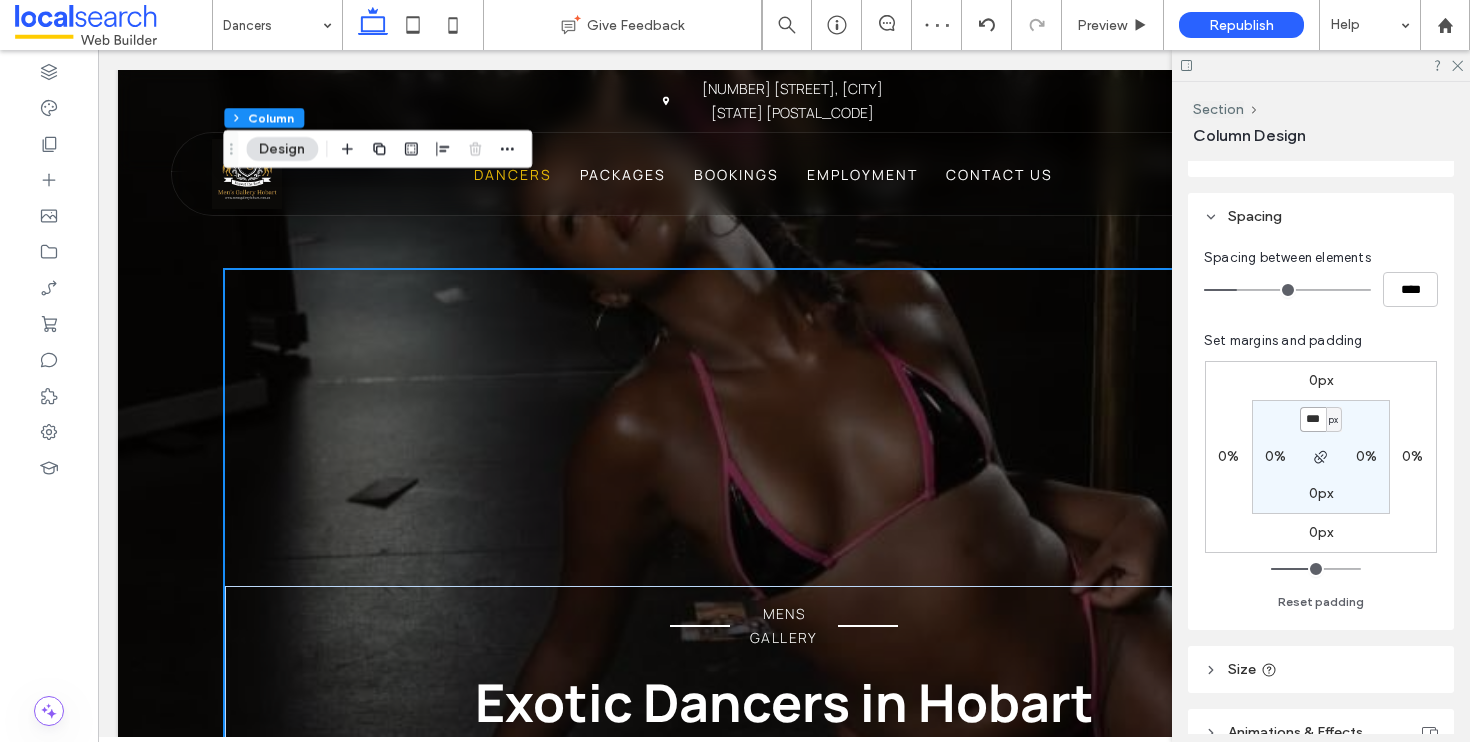 scroll, scrollTop: 0, scrollLeft: 0, axis: both 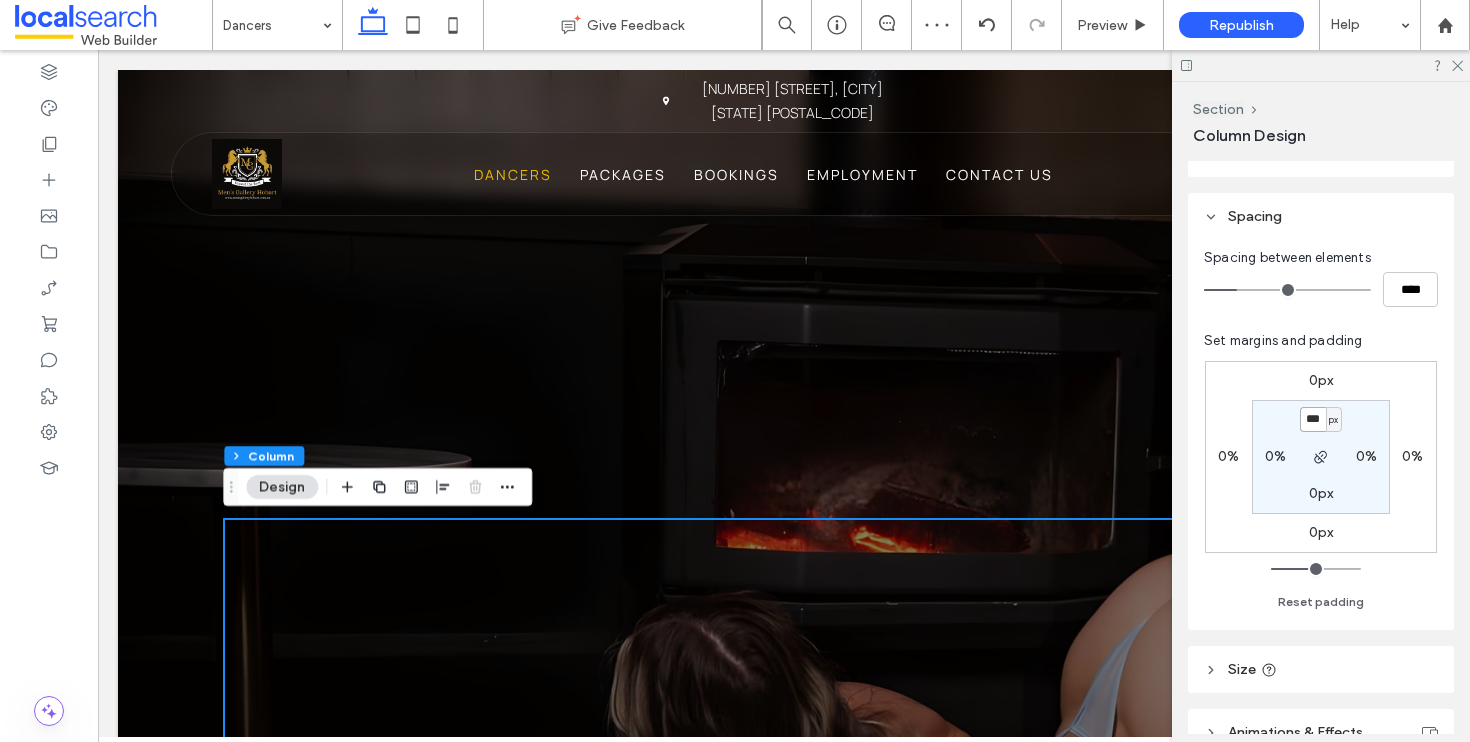 click on "***" at bounding box center [1313, 419] 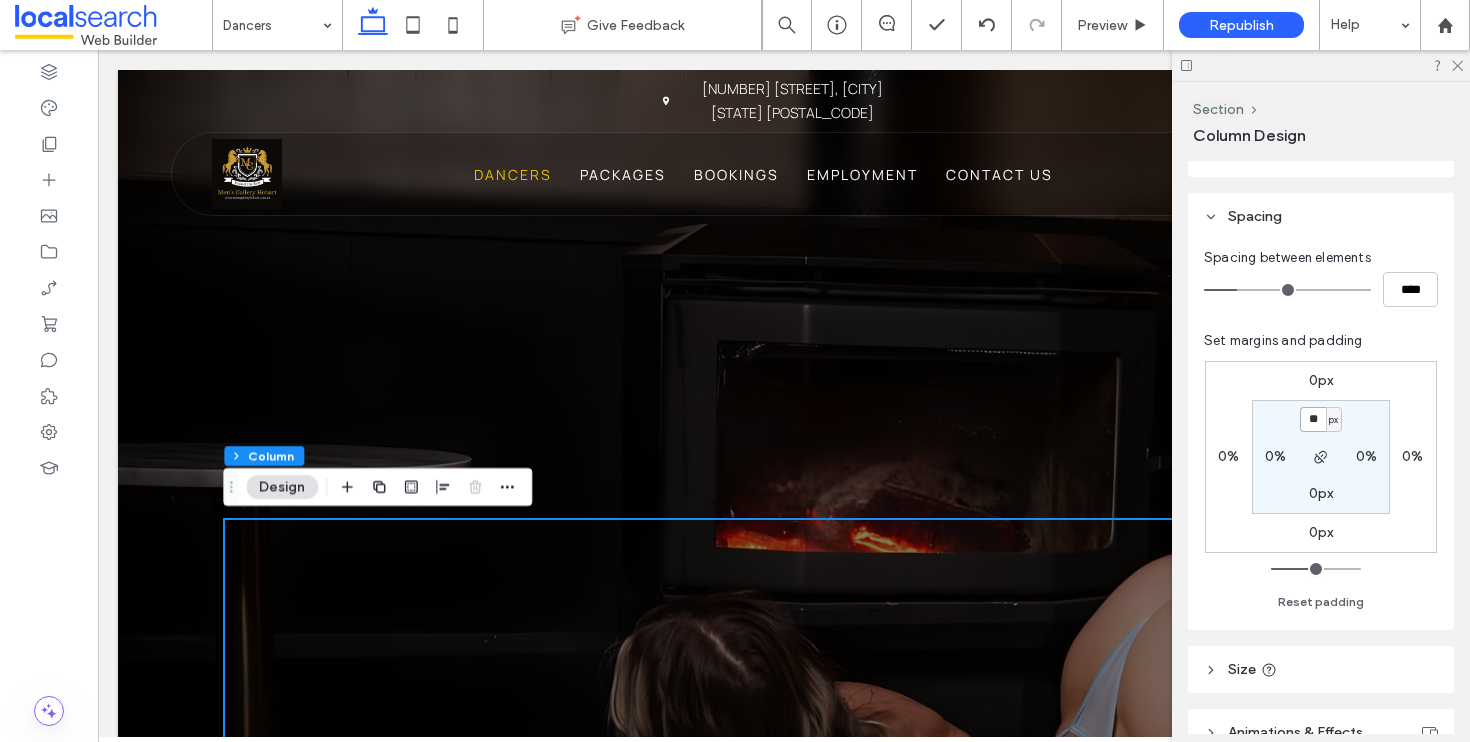 type on "**" 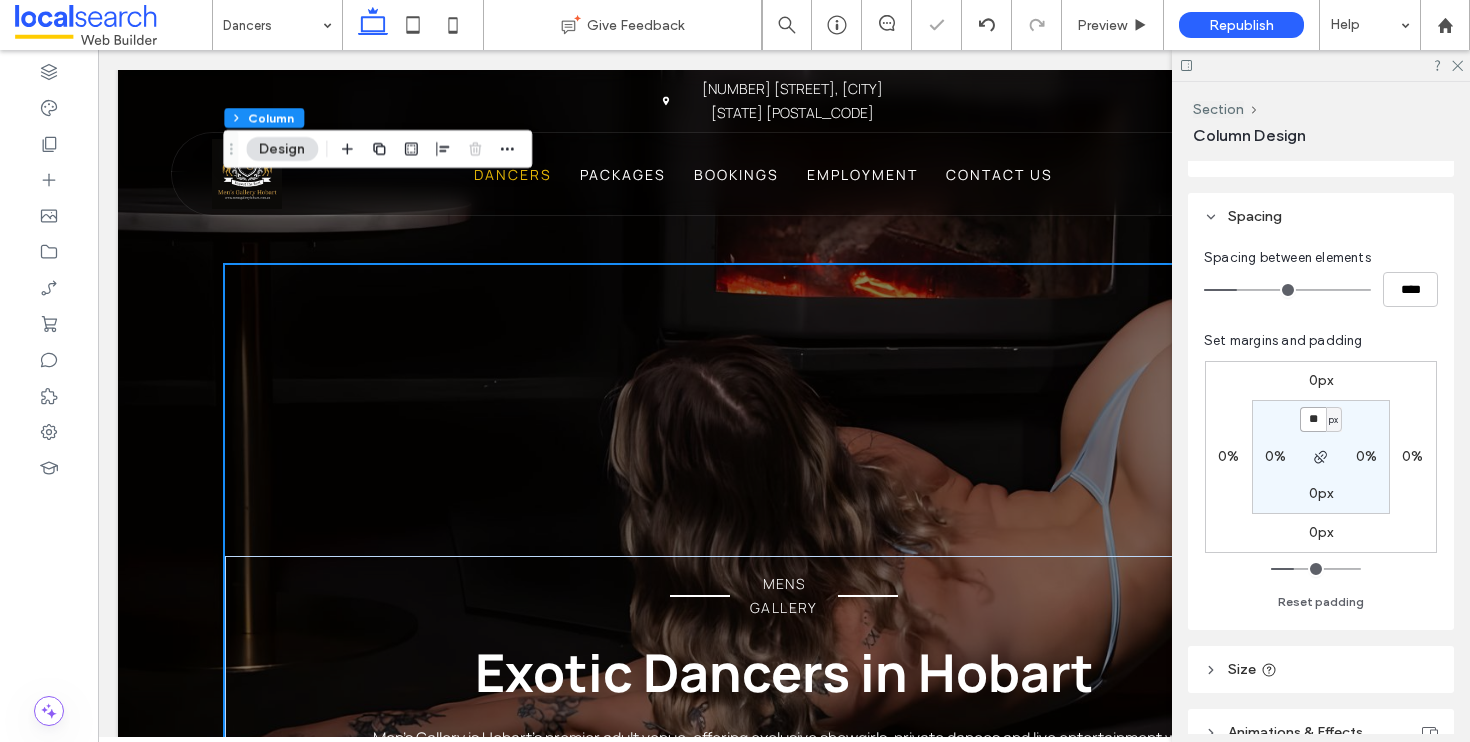 scroll, scrollTop: 396, scrollLeft: 0, axis: vertical 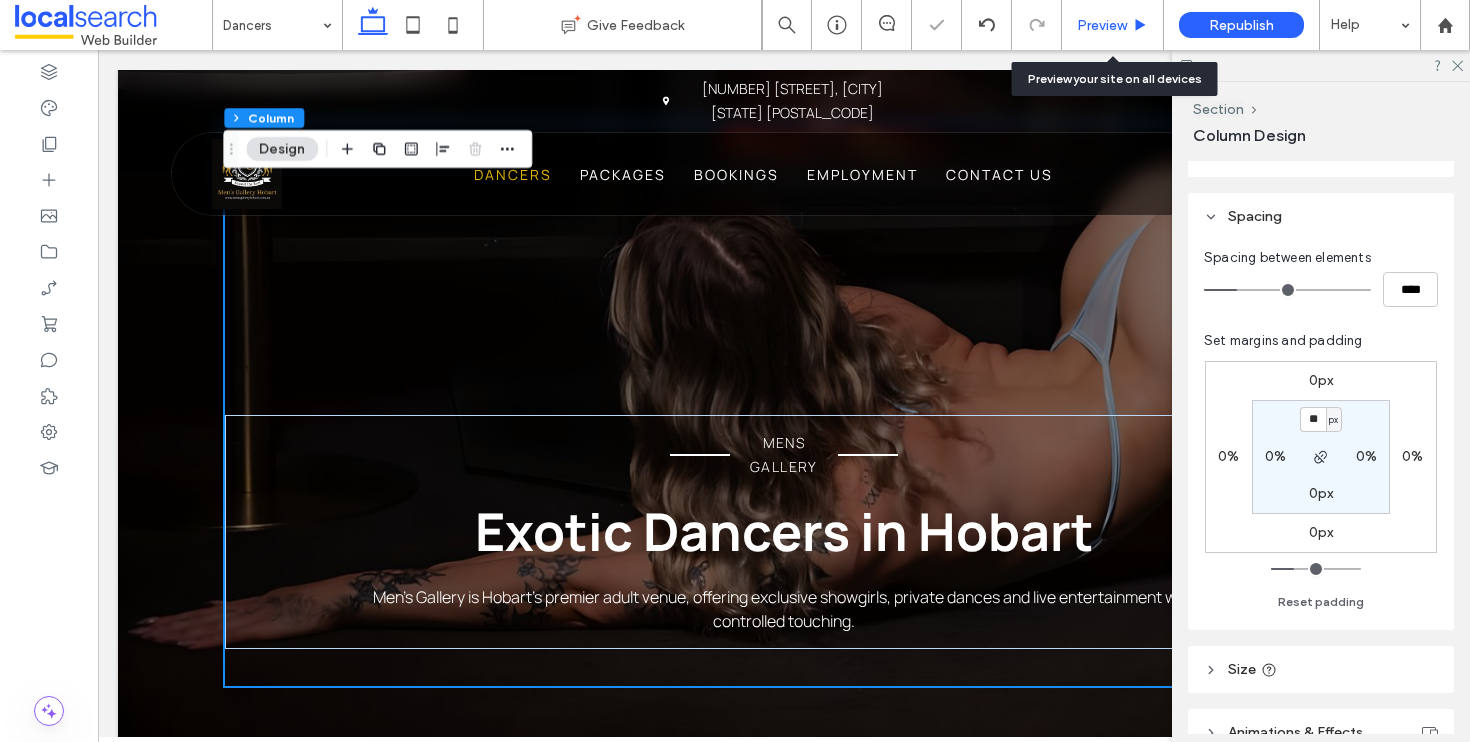 click on "Preview" at bounding box center [1102, 25] 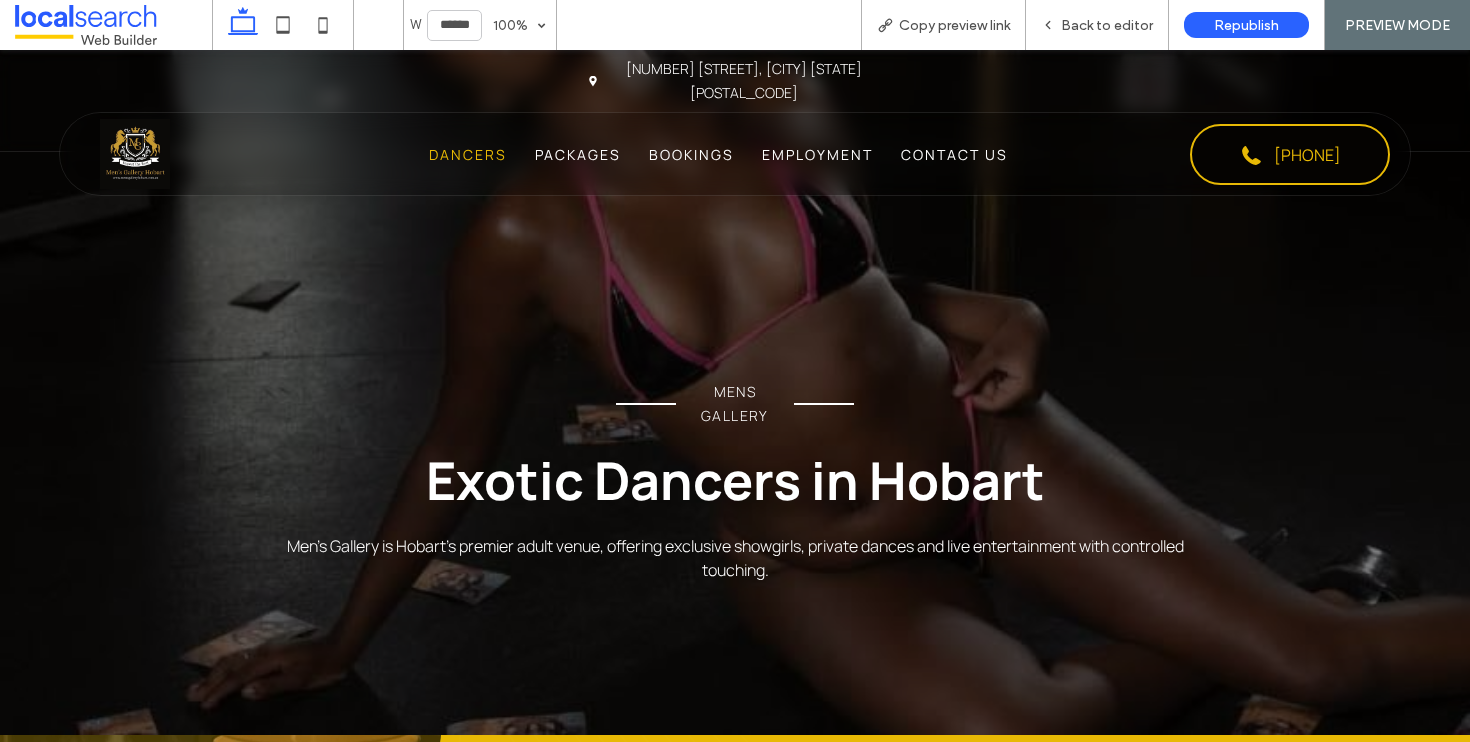 scroll, scrollTop: 433, scrollLeft: 0, axis: vertical 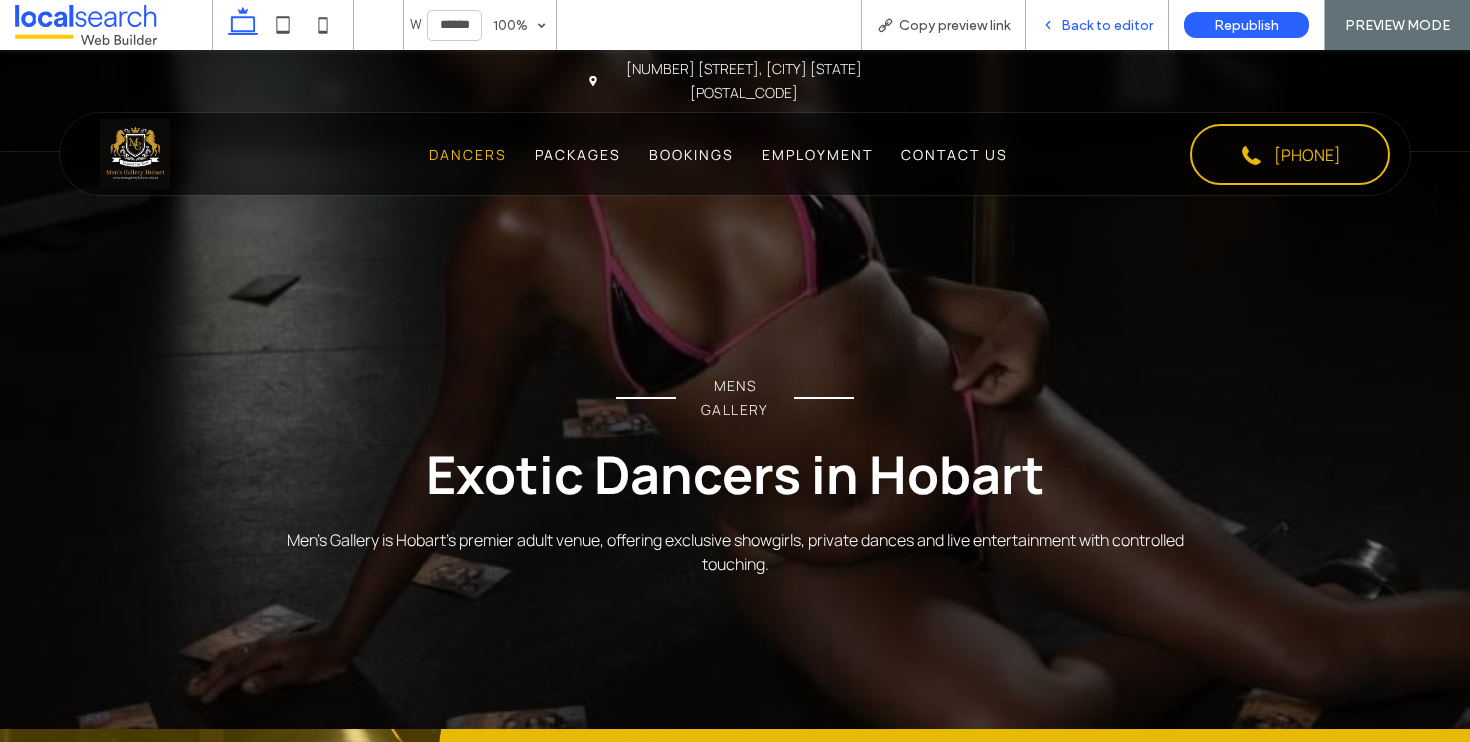 click on "Back to editor" at bounding box center [1107, 25] 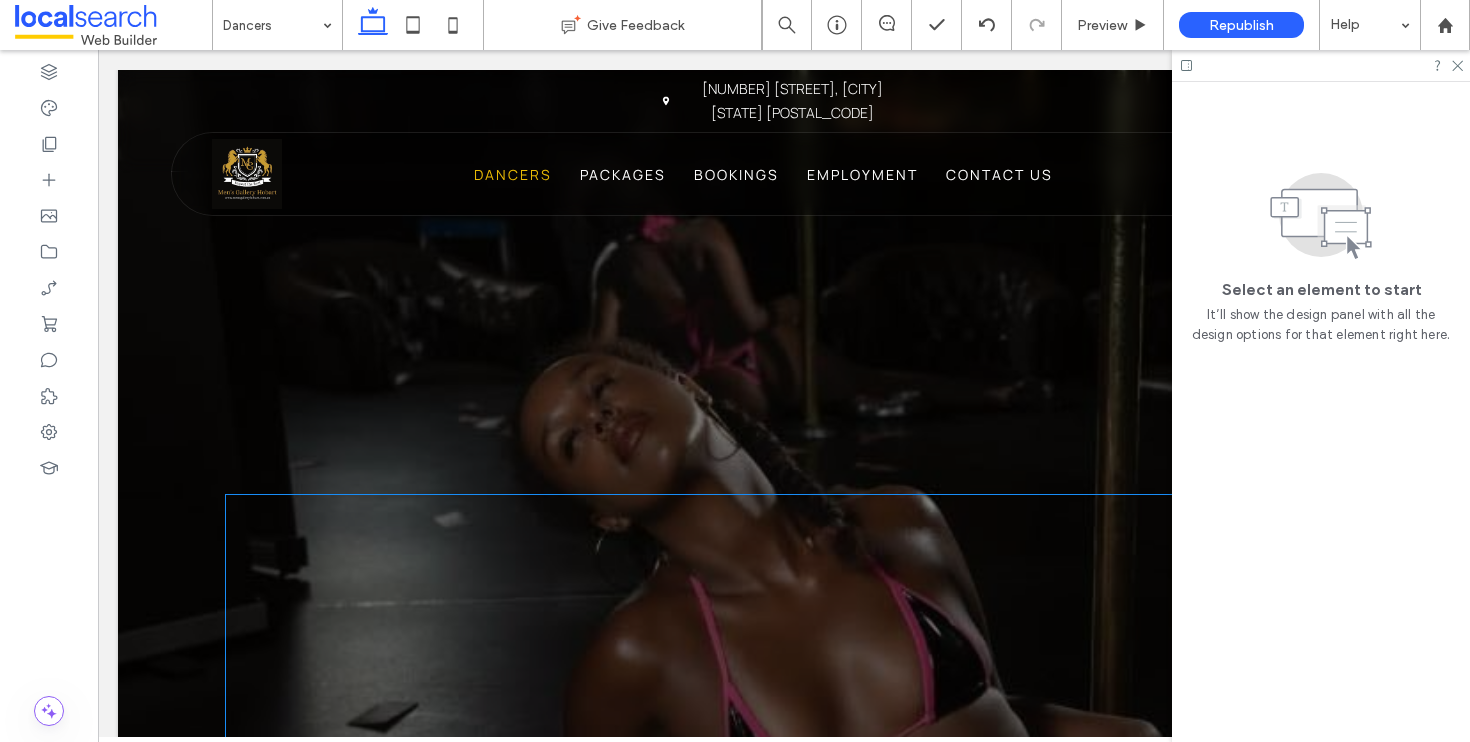 scroll, scrollTop: 0, scrollLeft: 0, axis: both 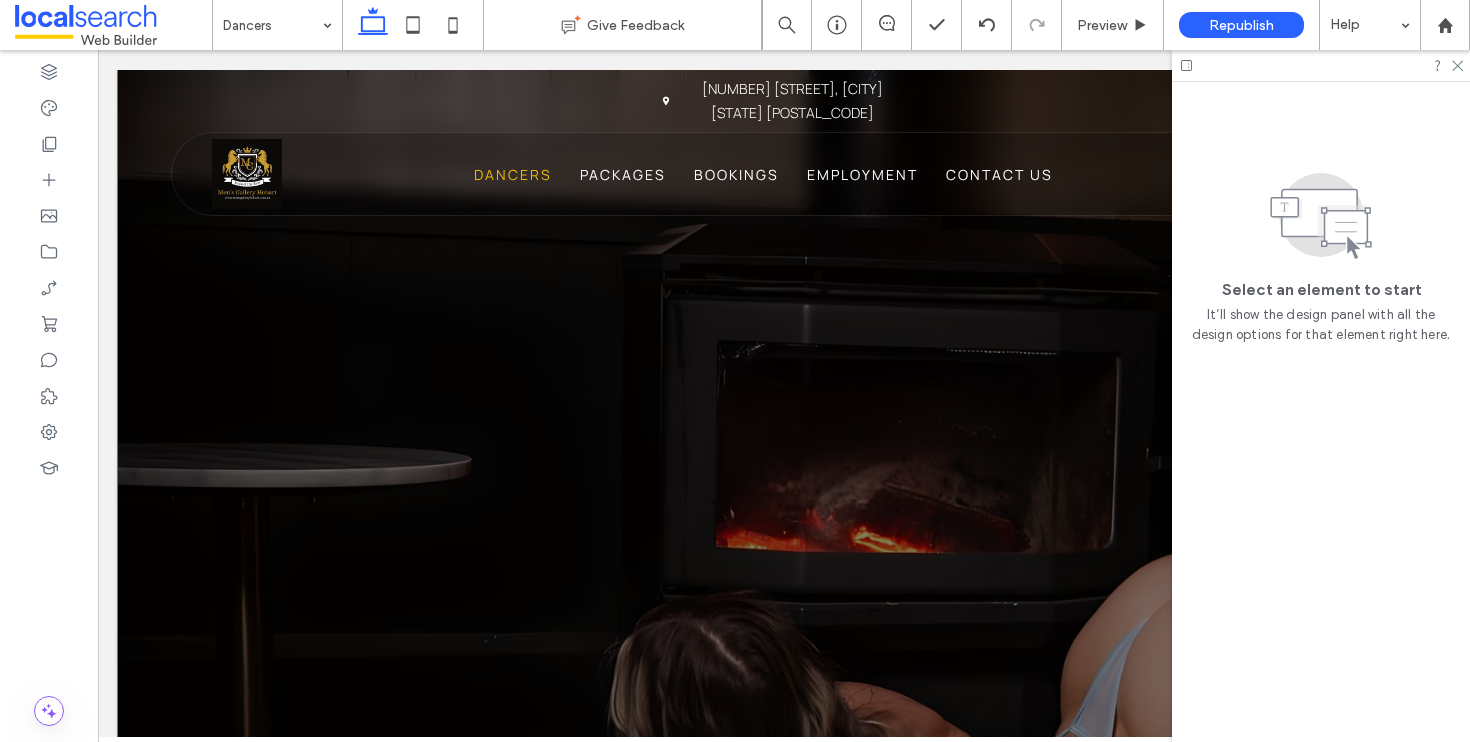 click on "MENS GALLERY
Exotic Dancers in Hobart
Men’s Gallery is Hobart’s premier adult venue, offering exclusive showgirls, private dances and live entertainment with controlled touching." at bounding box center [784, 626] 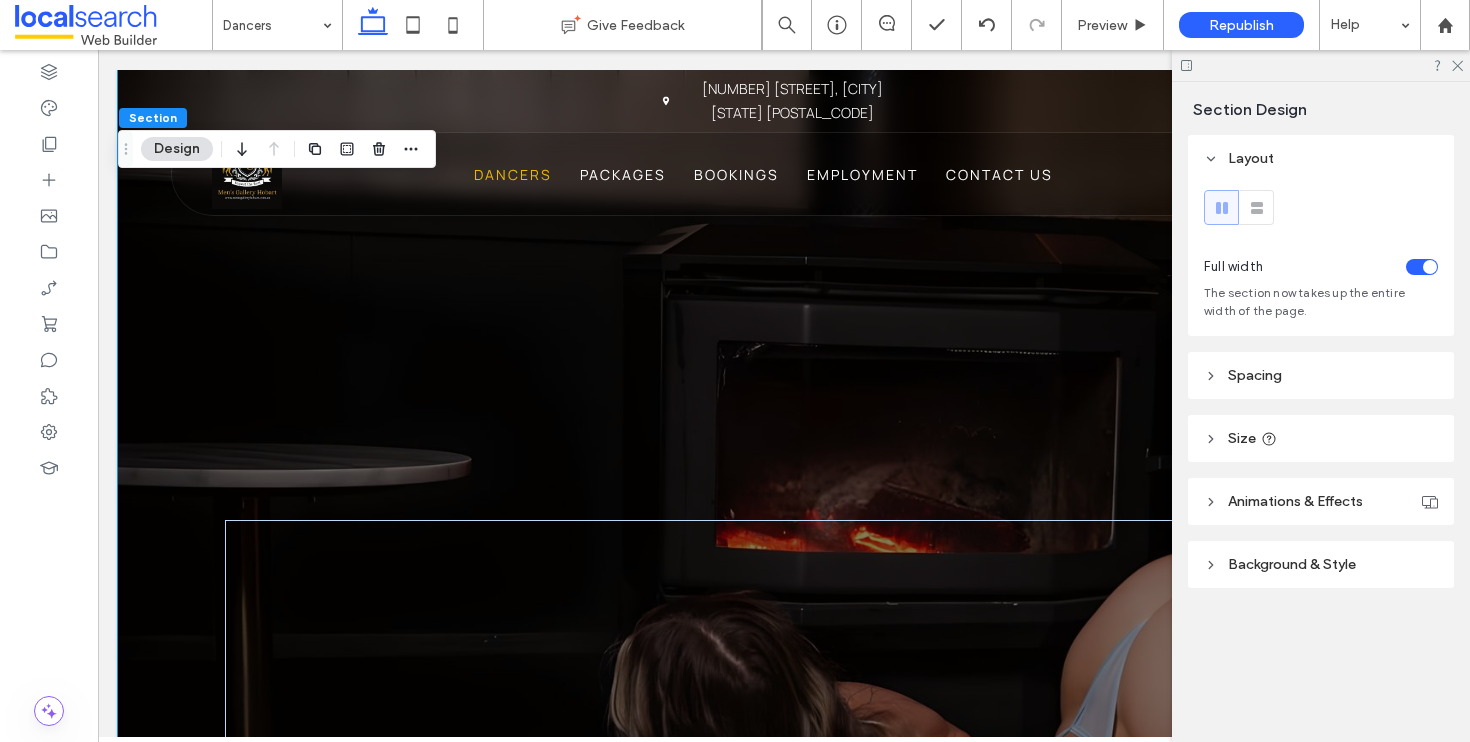 click on "Background & Style" at bounding box center (1292, 564) 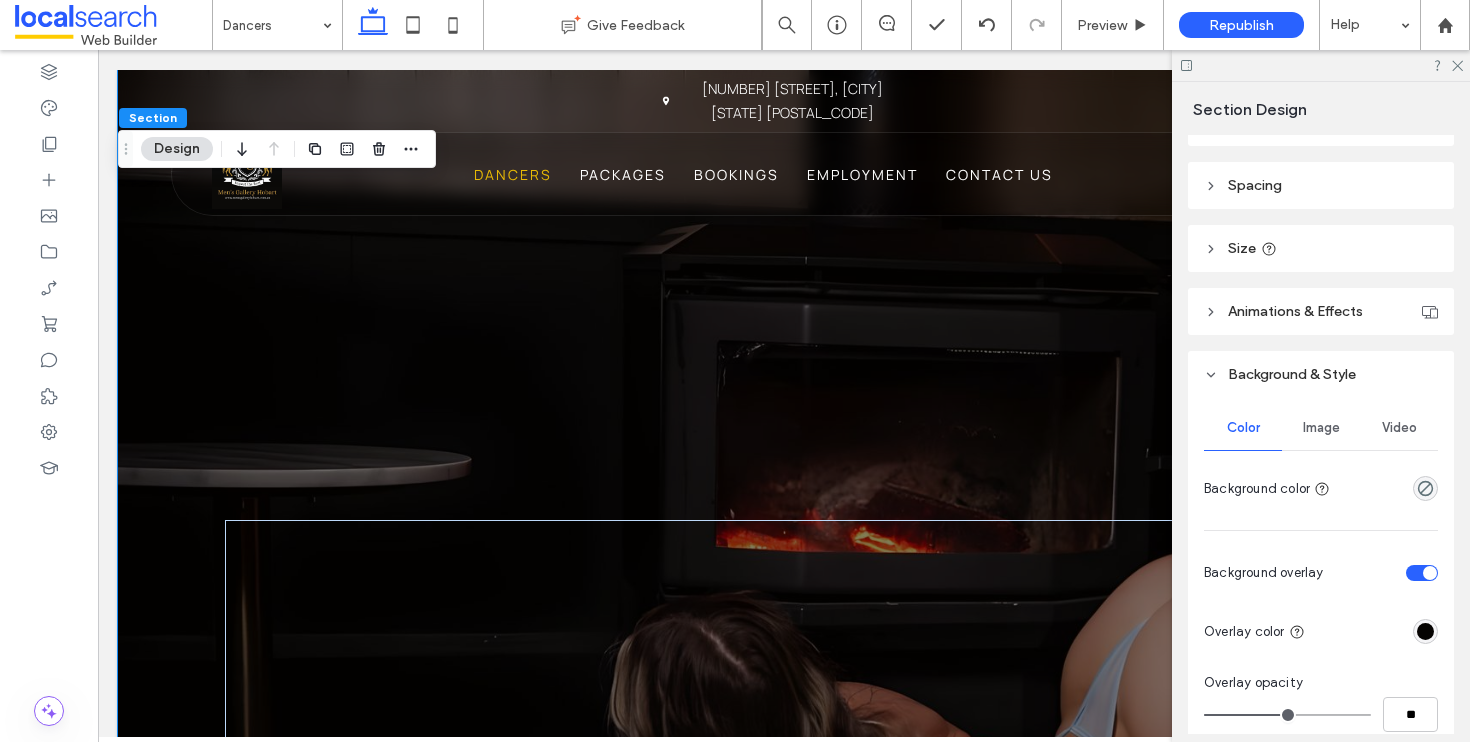 scroll, scrollTop: 161, scrollLeft: 0, axis: vertical 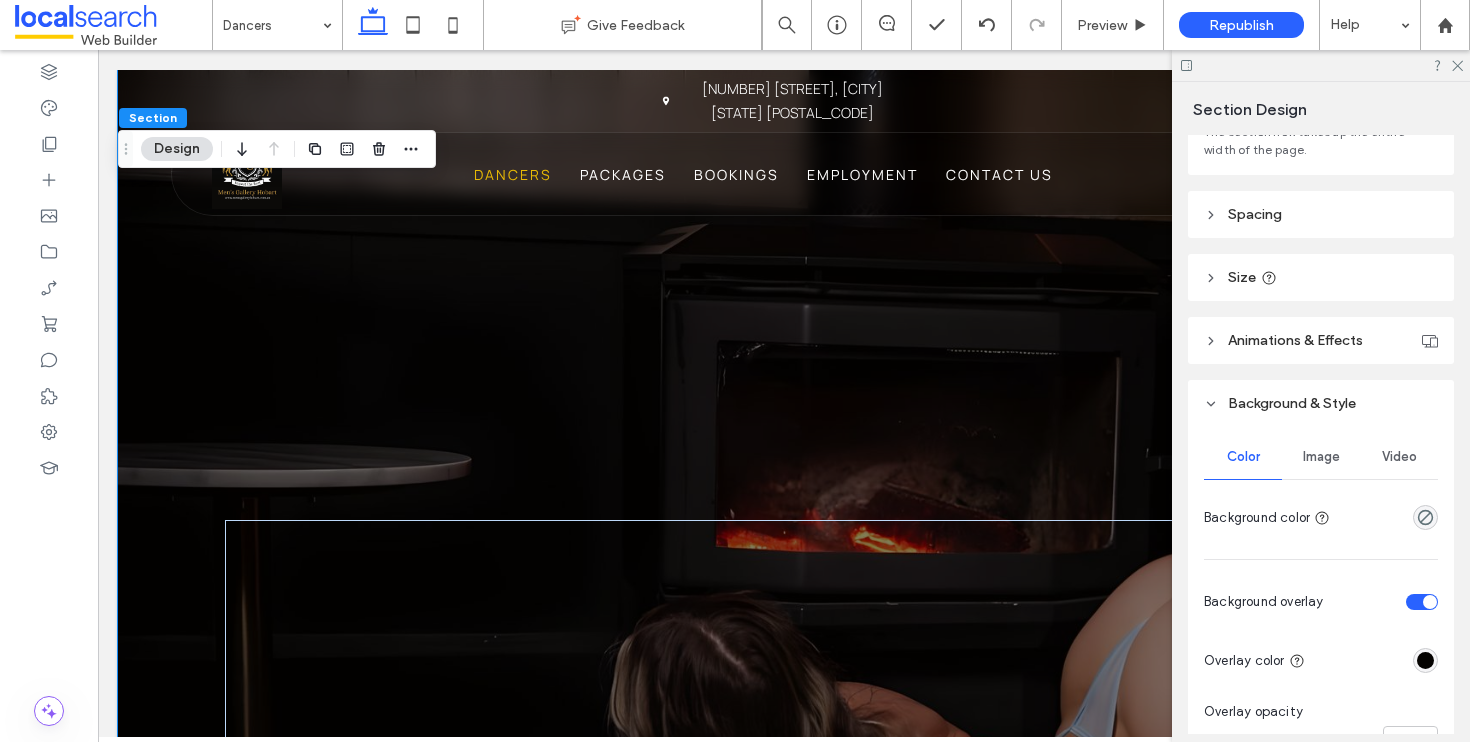 click on "Spacing" at bounding box center (1321, 214) 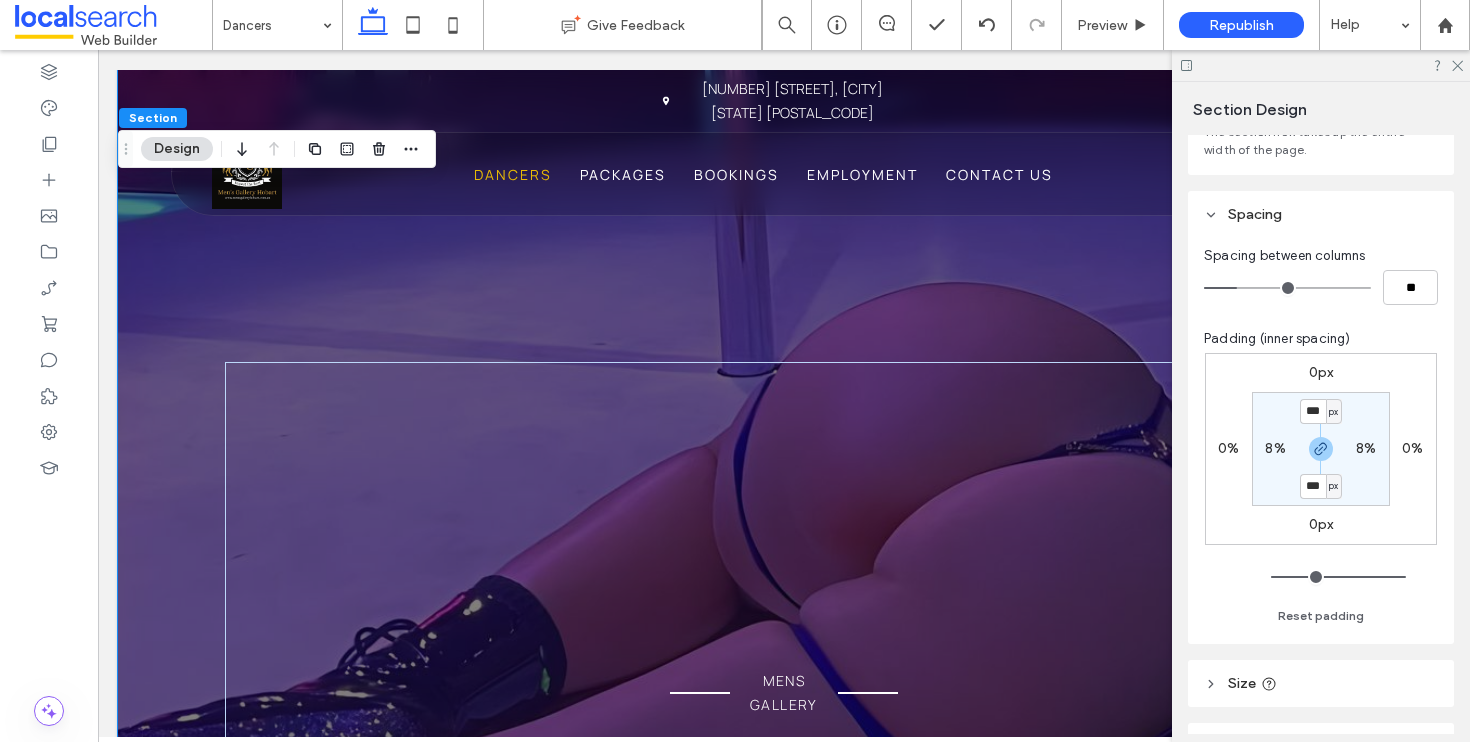scroll, scrollTop: 180, scrollLeft: 0, axis: vertical 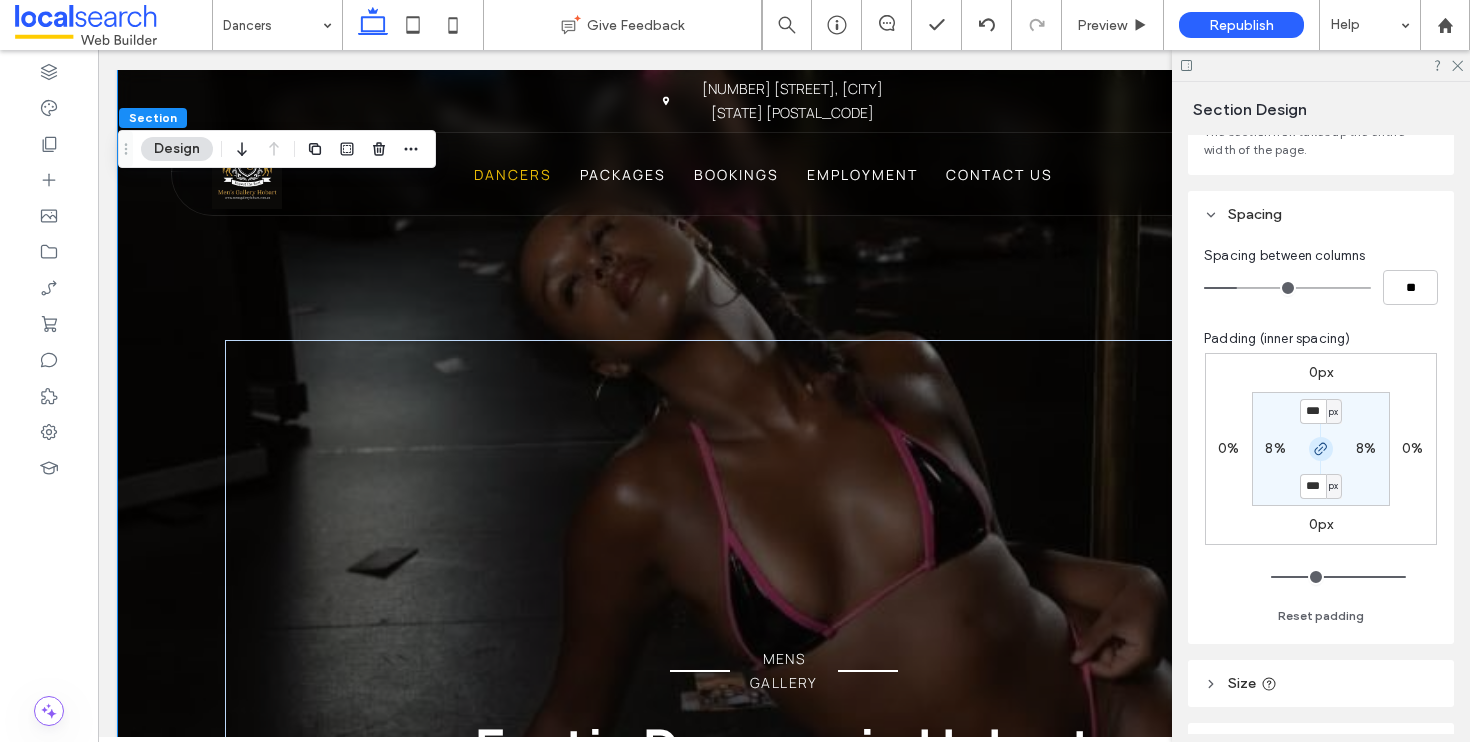 click 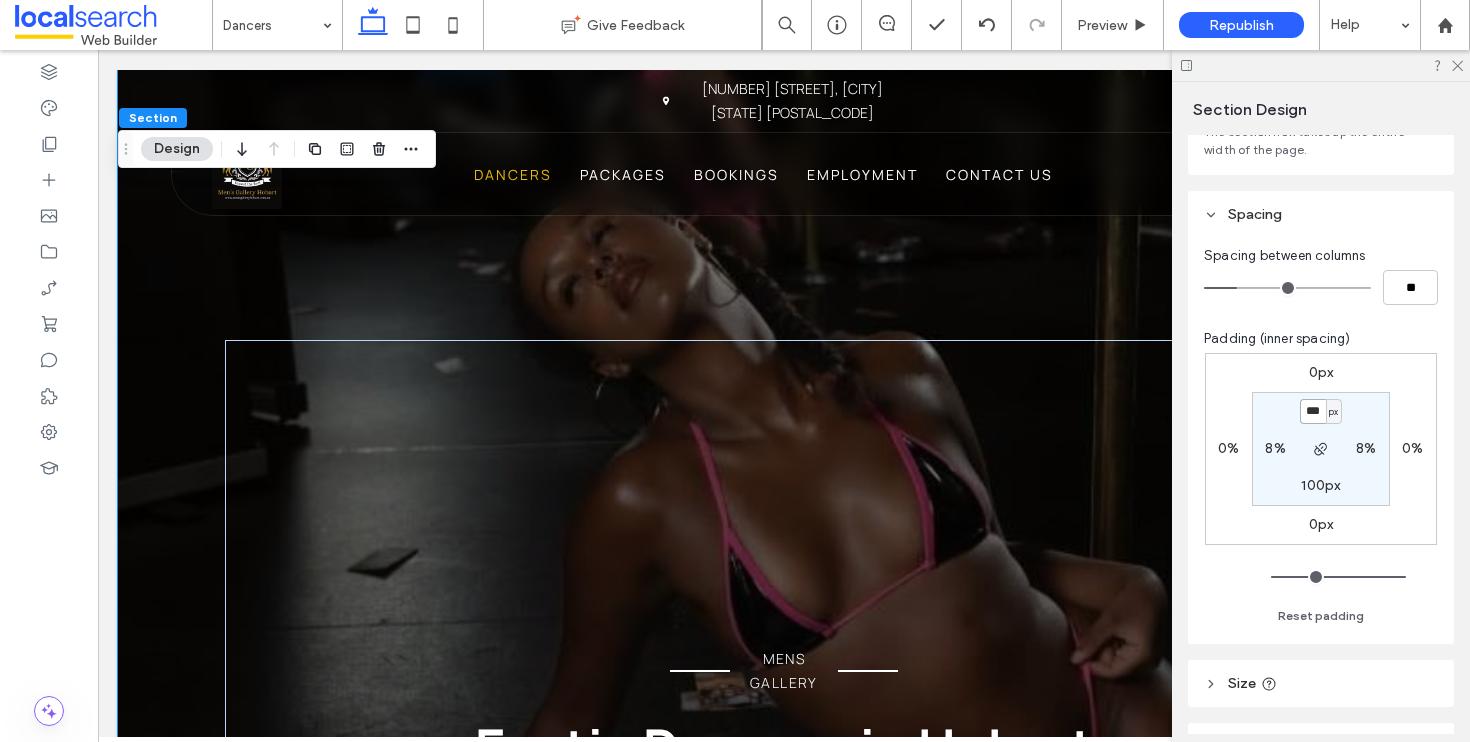 click on "***" at bounding box center [1313, 411] 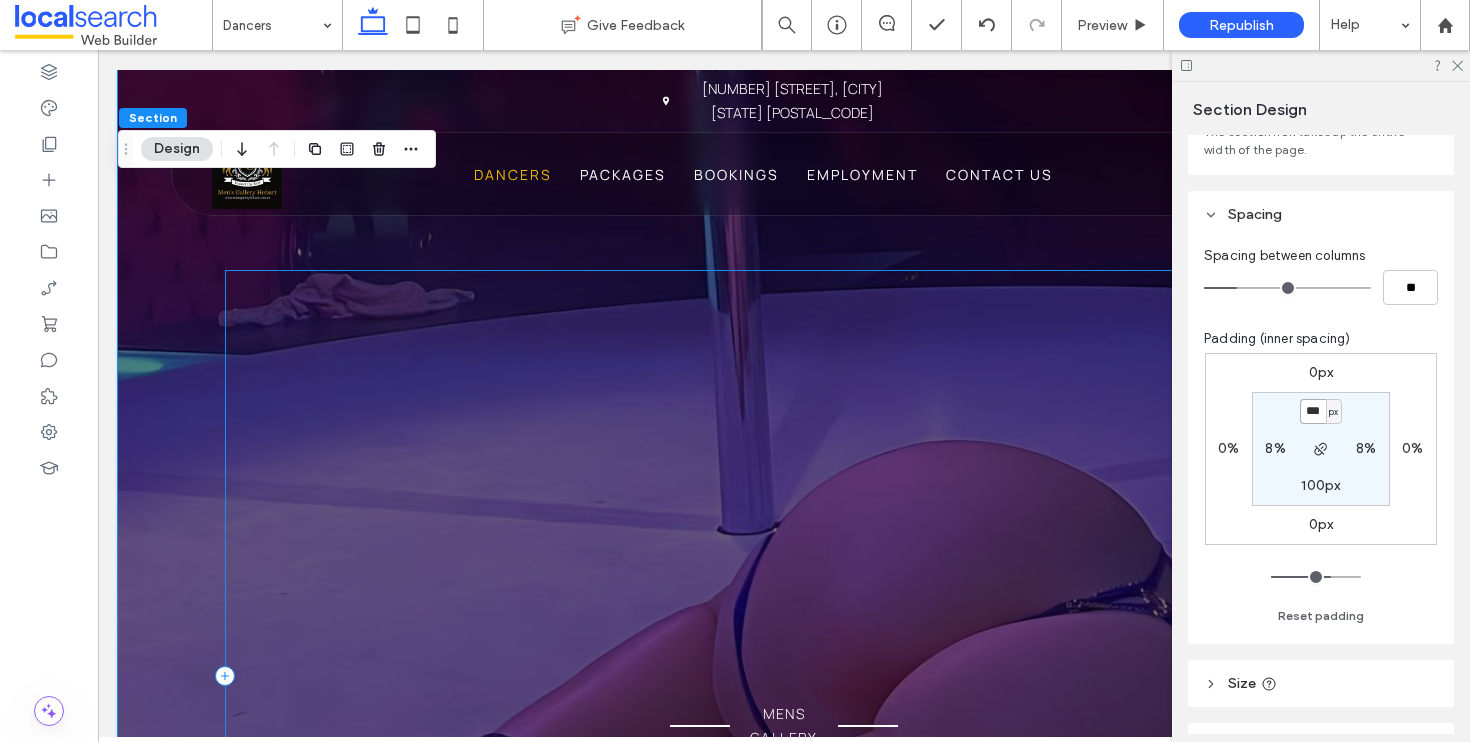 scroll, scrollTop: 391, scrollLeft: 0, axis: vertical 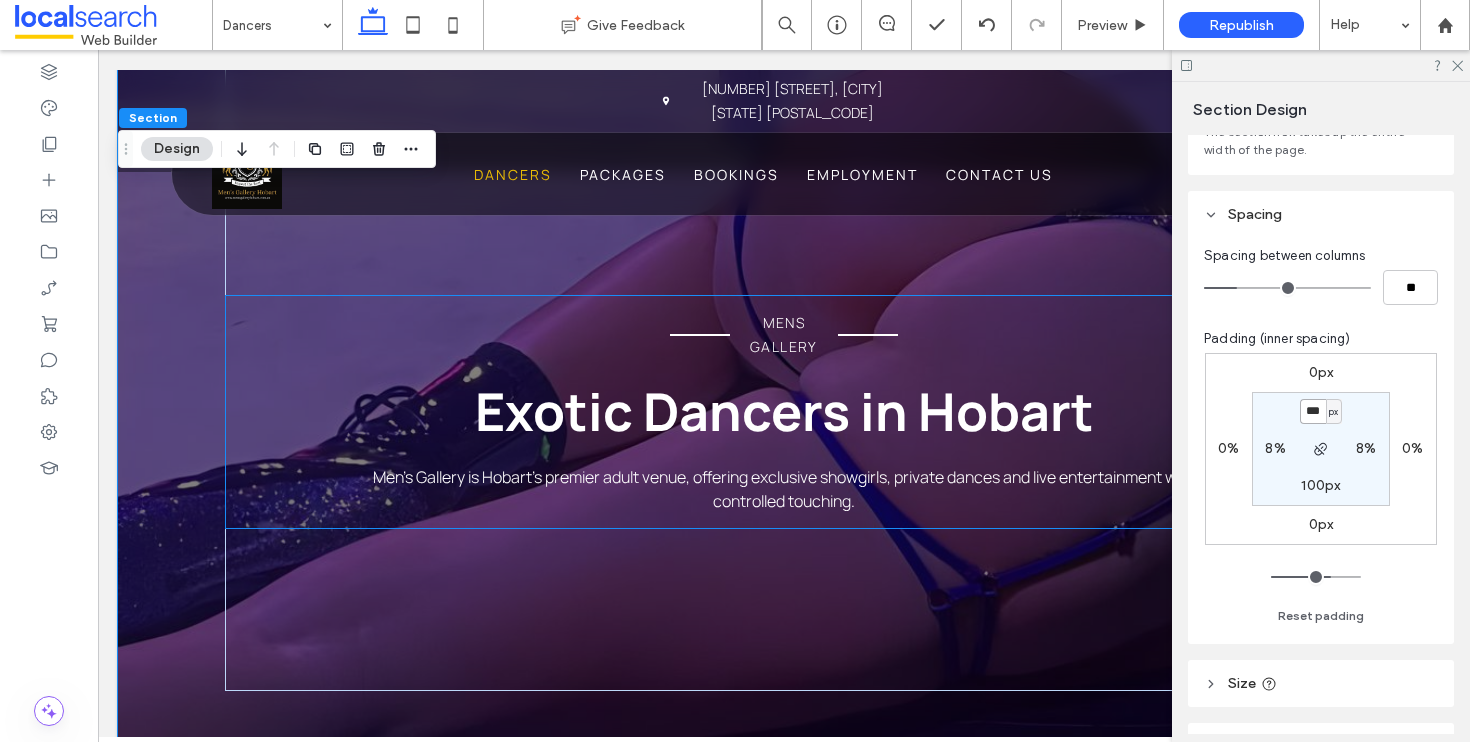 click on "MENS GALLERY" at bounding box center [784, 335] 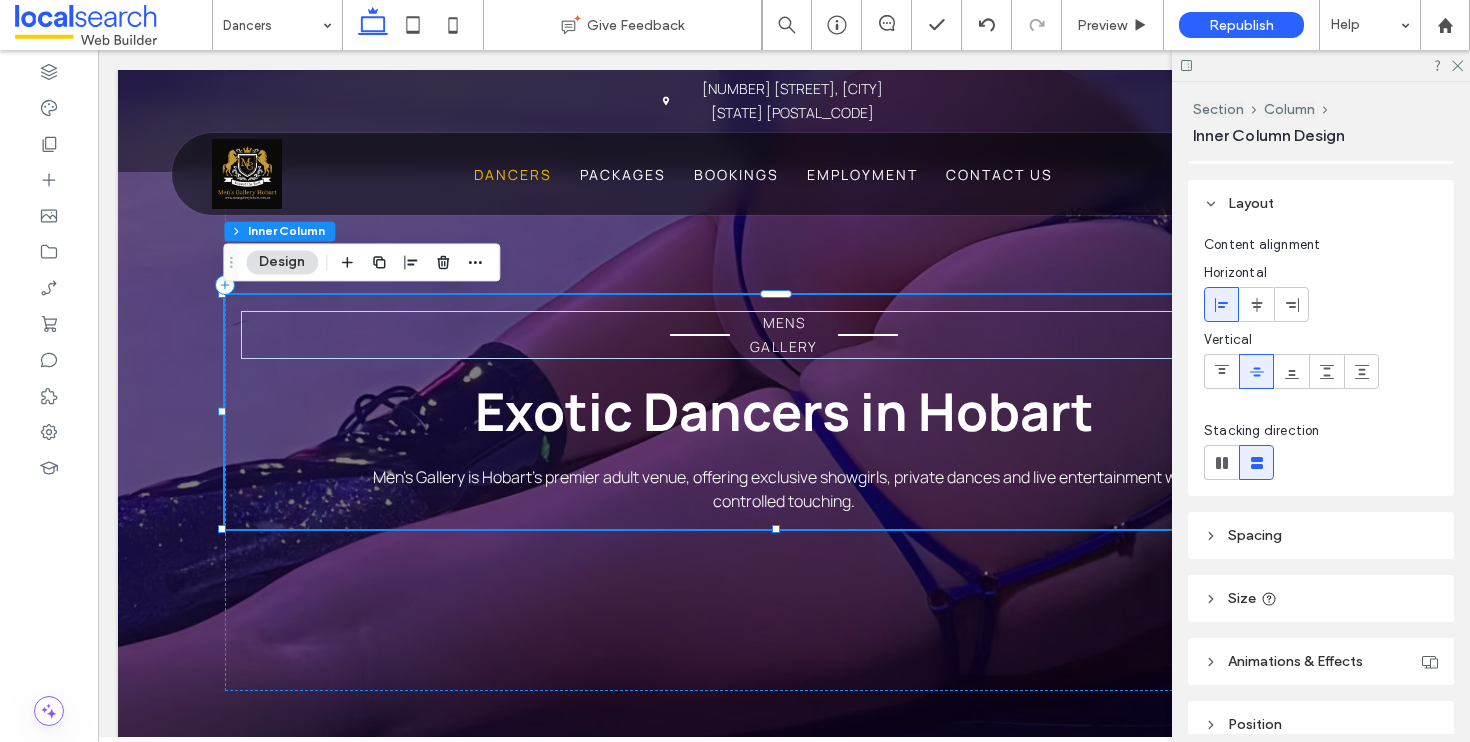 scroll, scrollTop: 0, scrollLeft: 0, axis: both 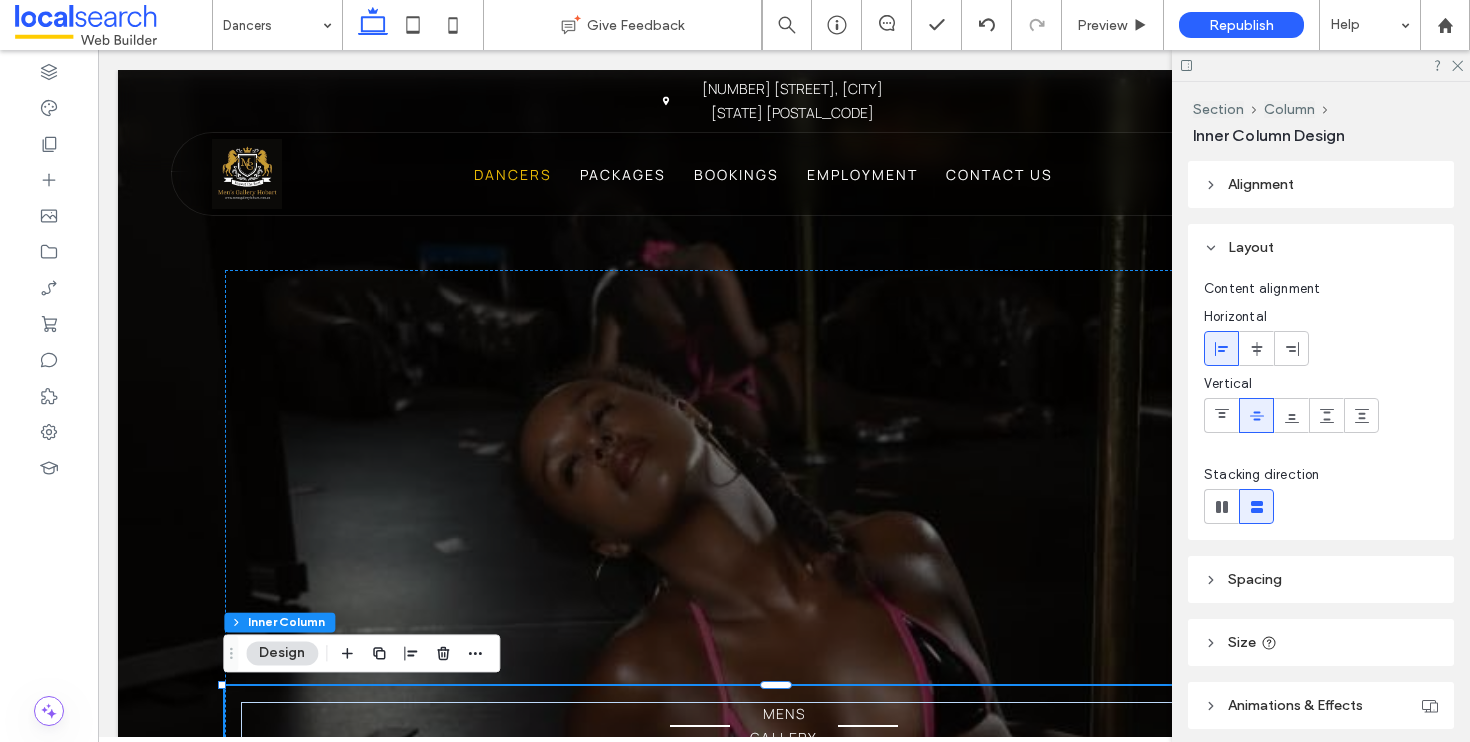 click on "MENS GALLERY
Exotic Dancers in Hobart
Men’s Gallery is Hobart’s premier adult venue, offering exclusive showgirls, private dances and live entertainment with controlled touching." at bounding box center [784, 626] 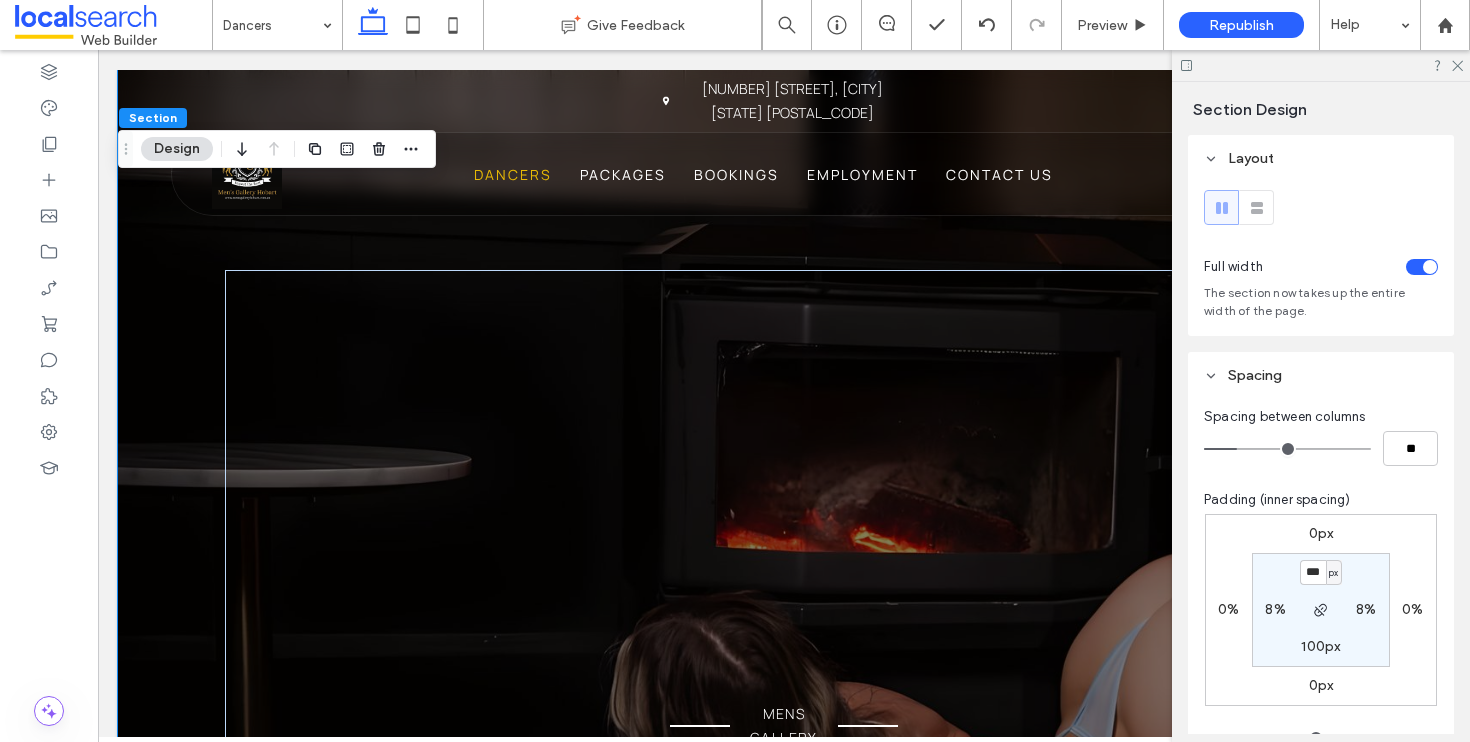 type on "***" 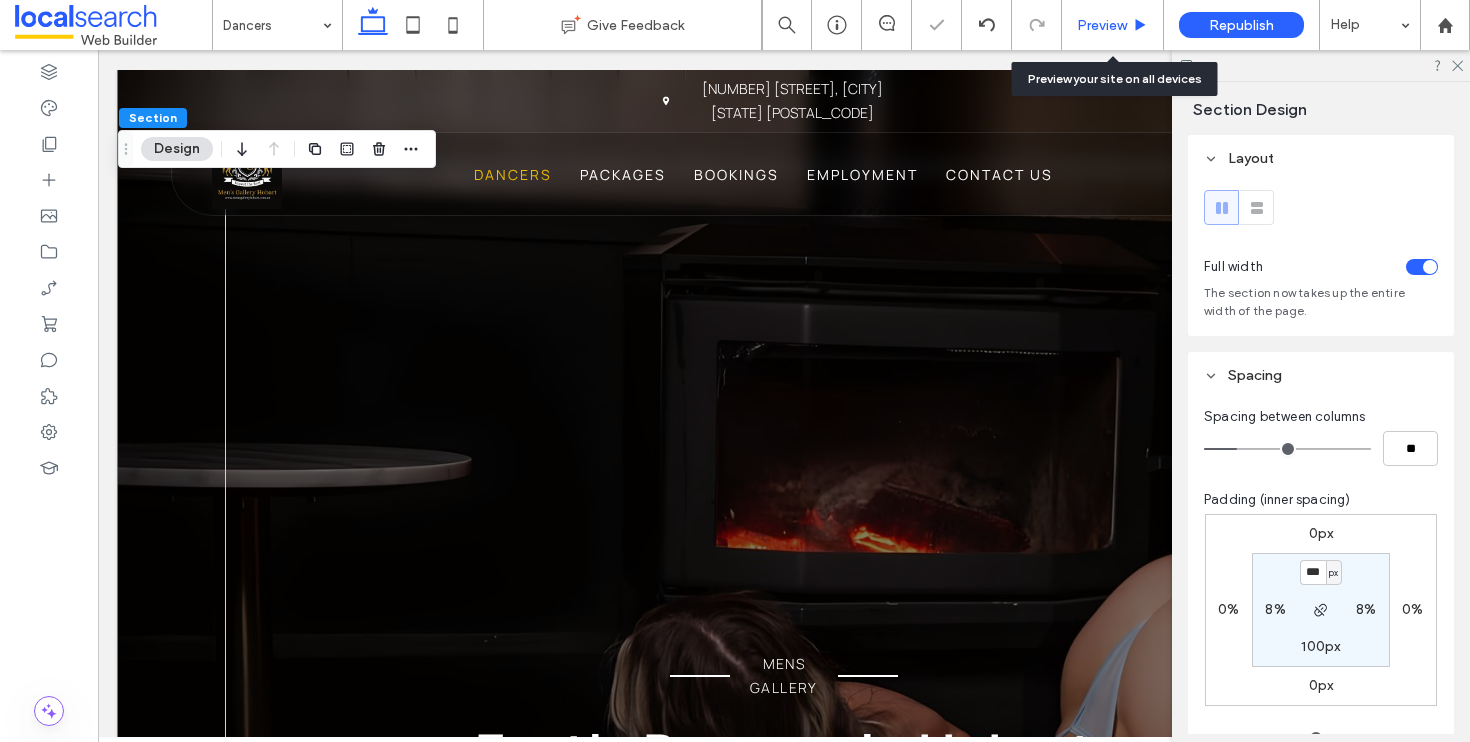 click 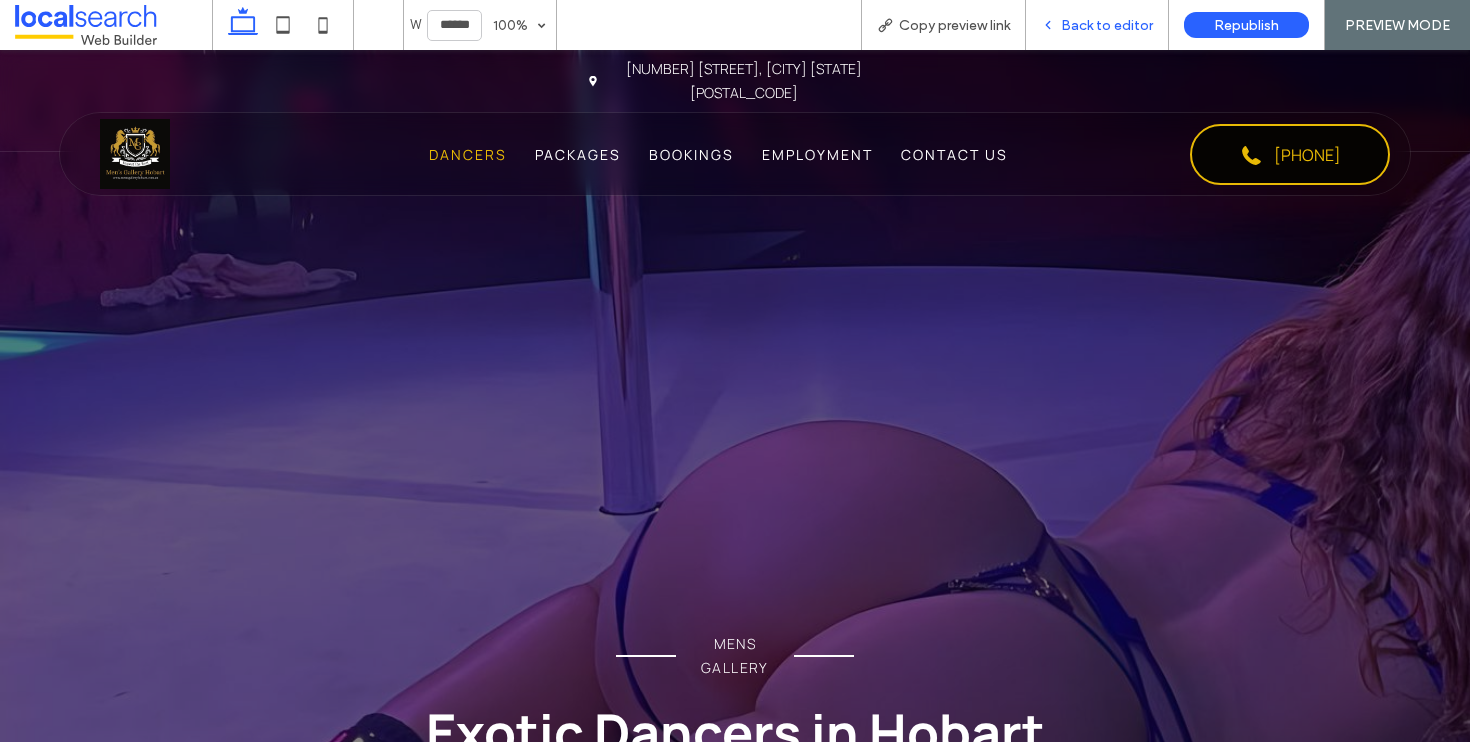 click on "Back to editor" at bounding box center (1097, 25) 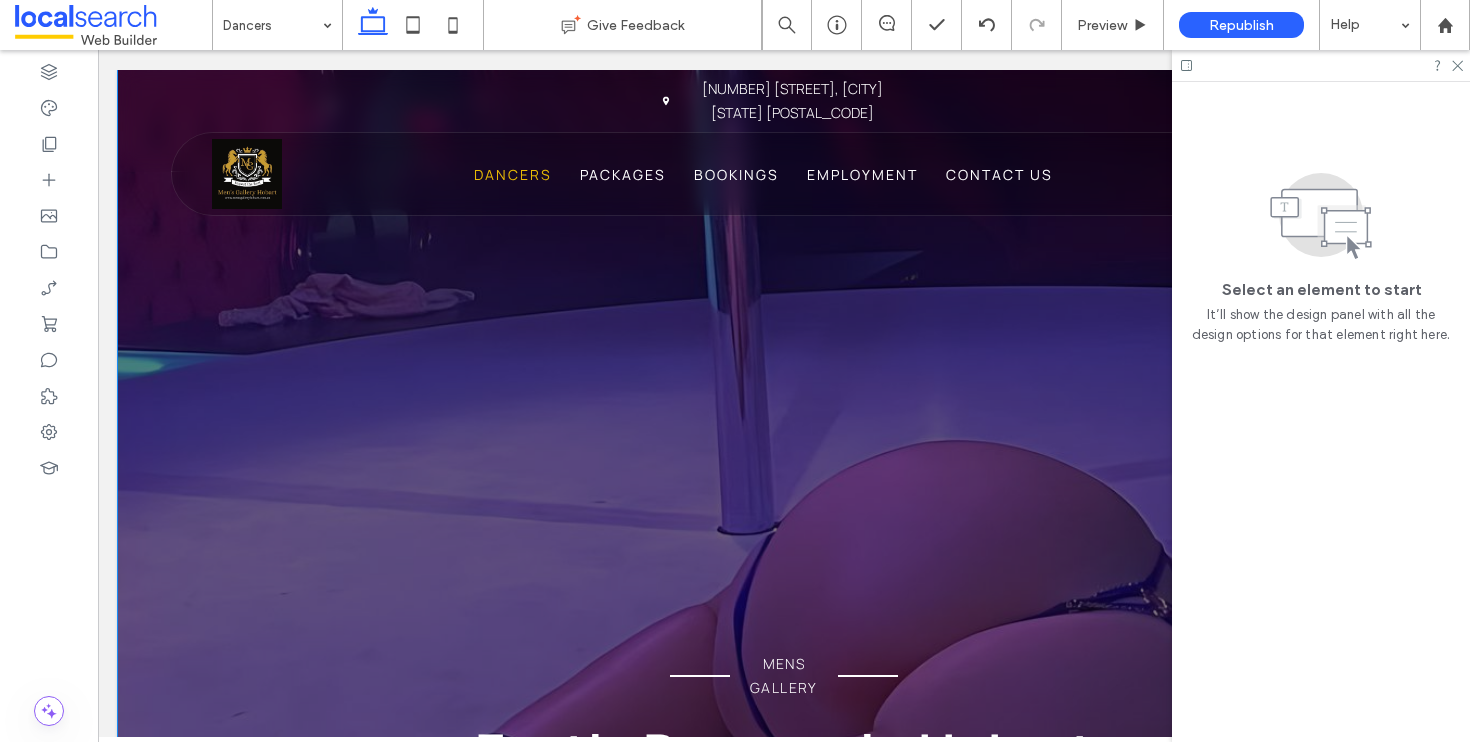 click on "MENS GALLERY
Exotic Dancers in Hobart
Men’s Gallery is Hobart’s premier adult venue, offering exclusive showgirls, private dances and live entertainment with controlled touching." at bounding box center [784, 626] 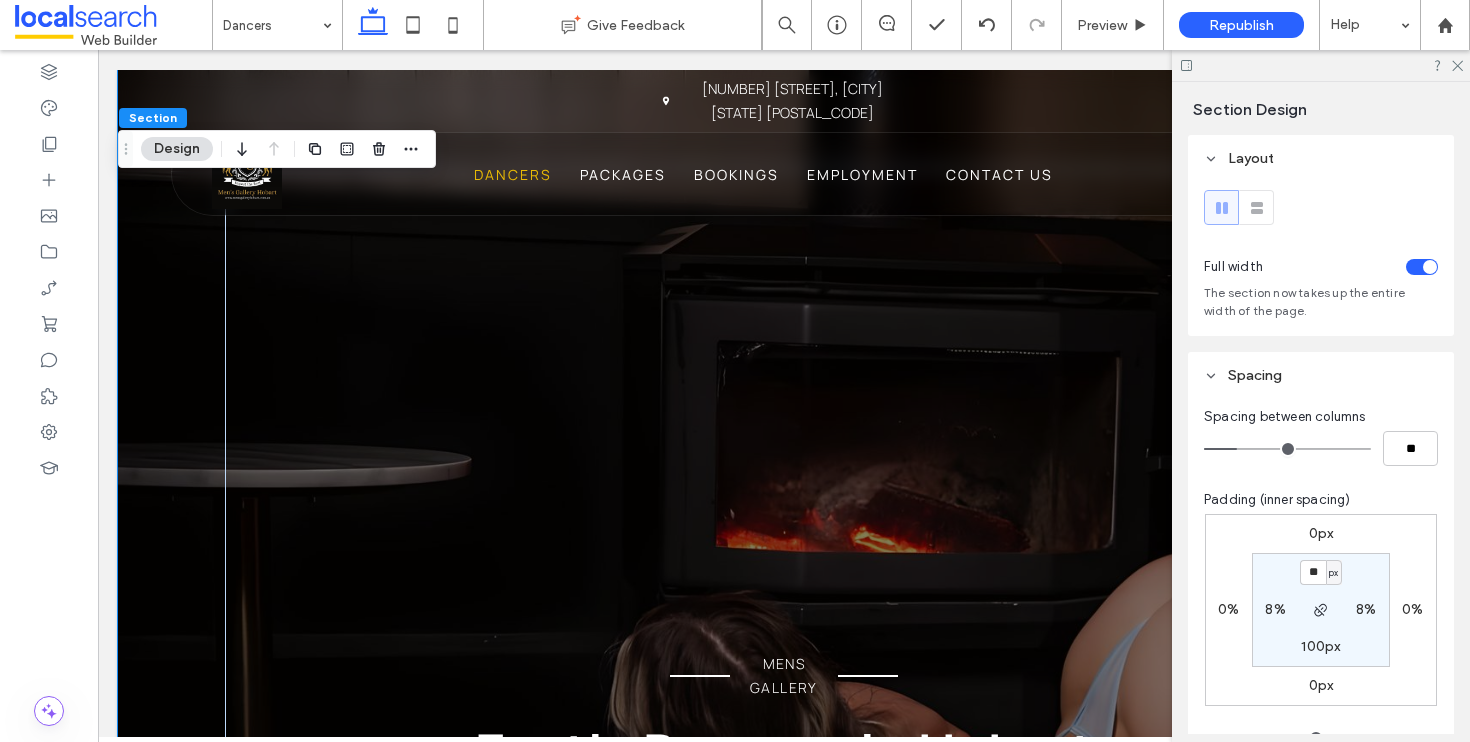 type on "**" 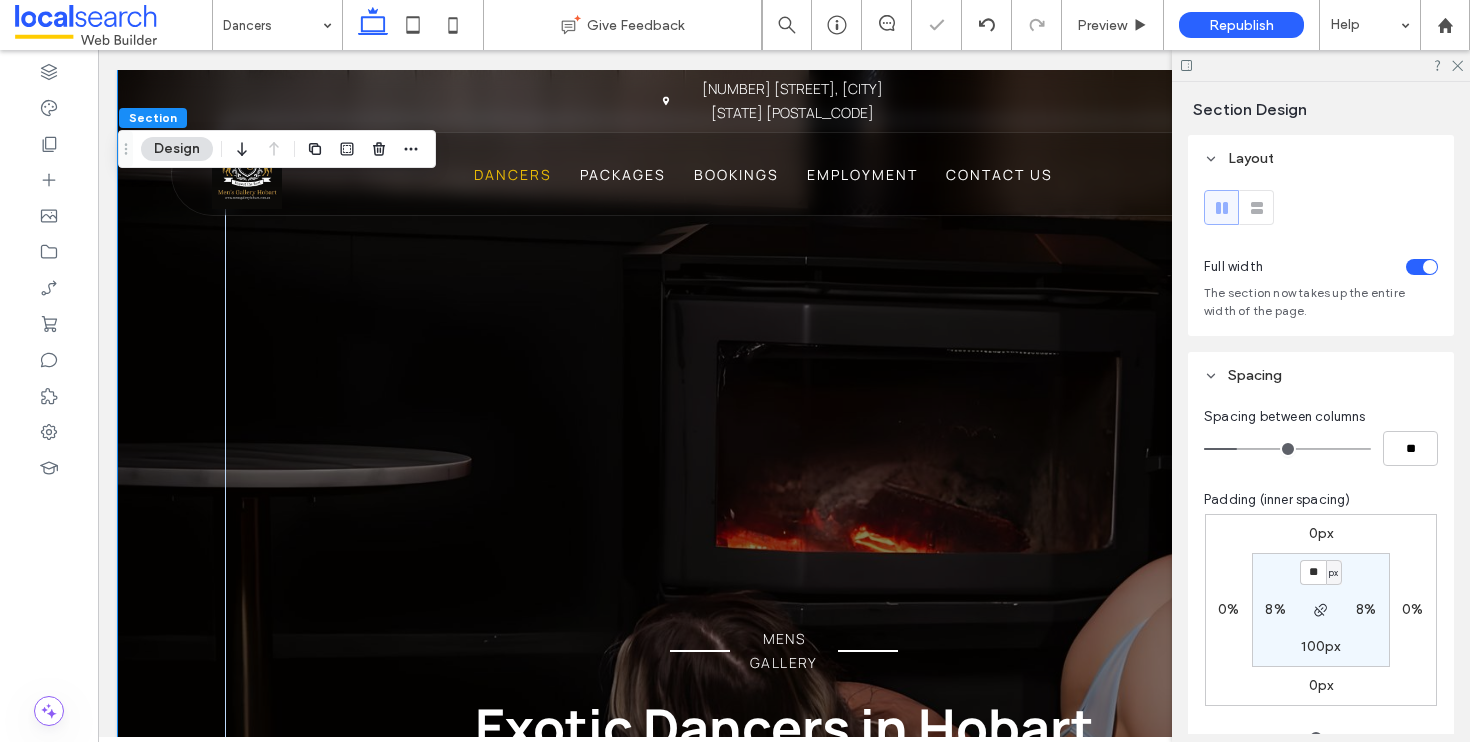 click on "100px" at bounding box center (1320, 646) 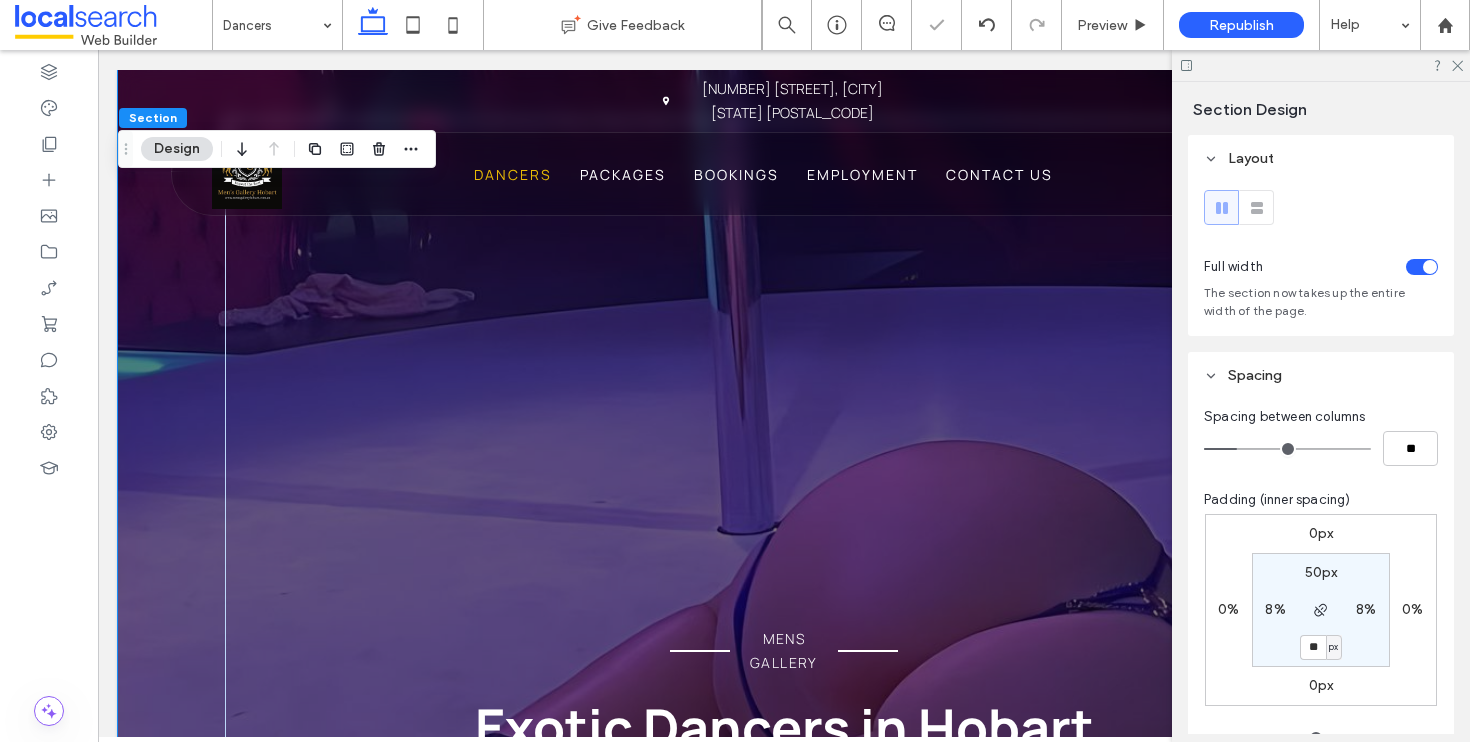 type on "**" 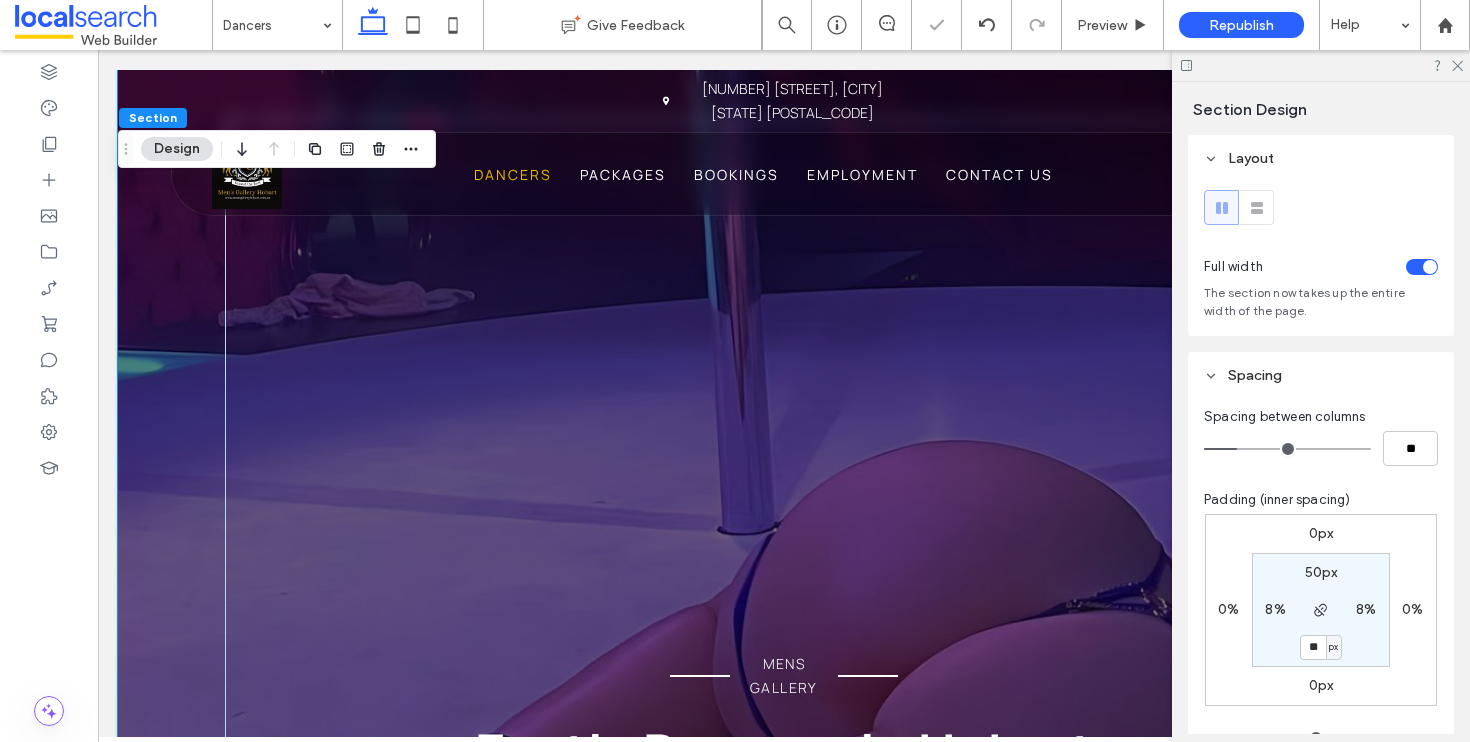 click on "**" at bounding box center (1313, 647) 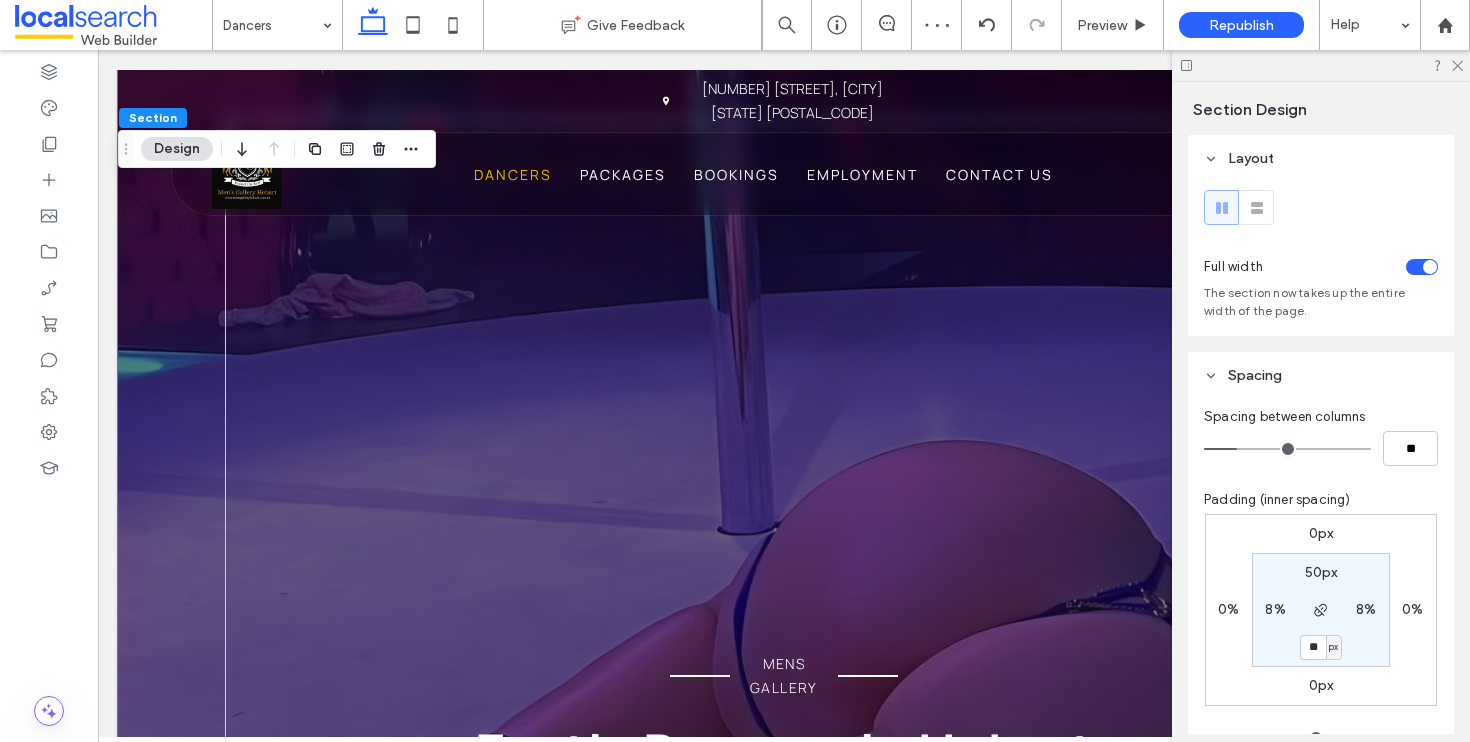 click on "**" at bounding box center [1313, 647] 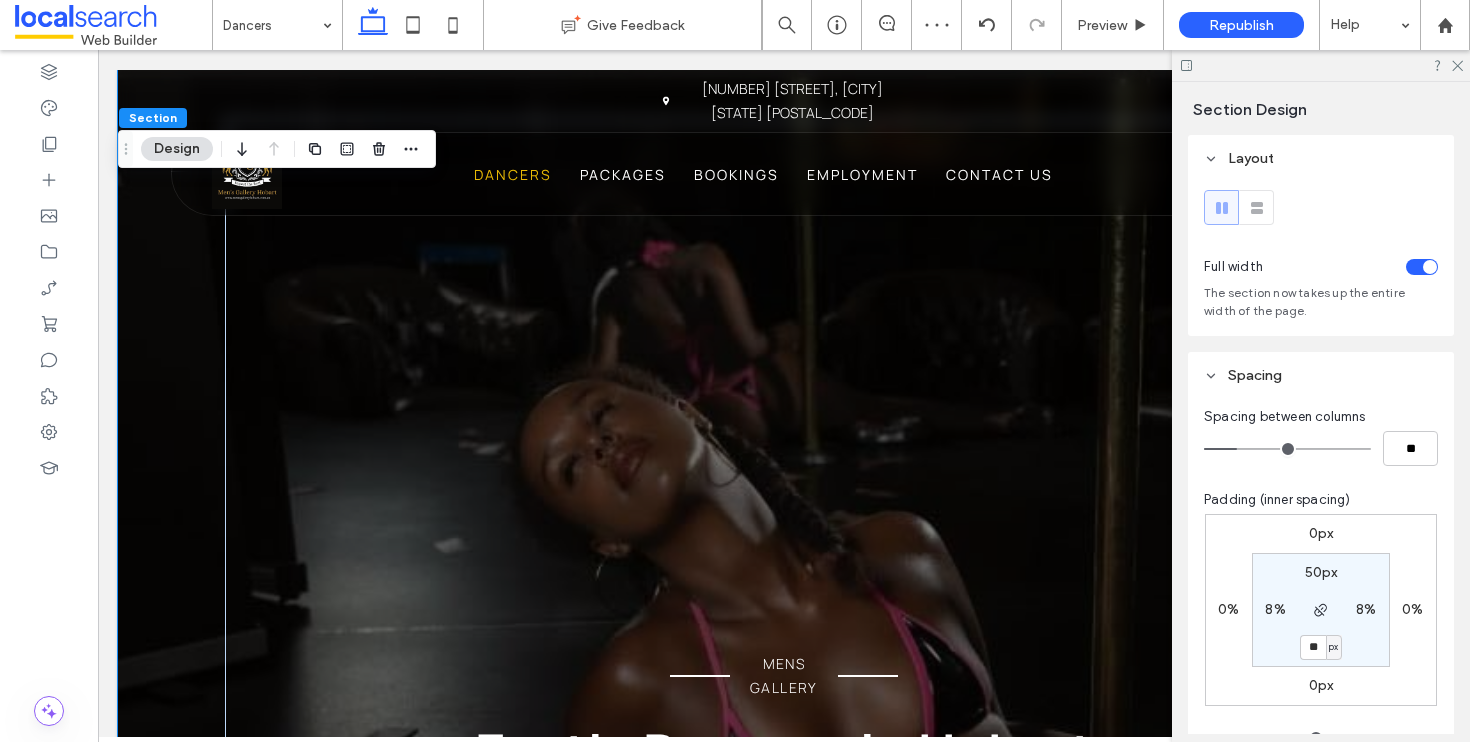 click on "50px 8% ** px 8%" at bounding box center [1321, 610] 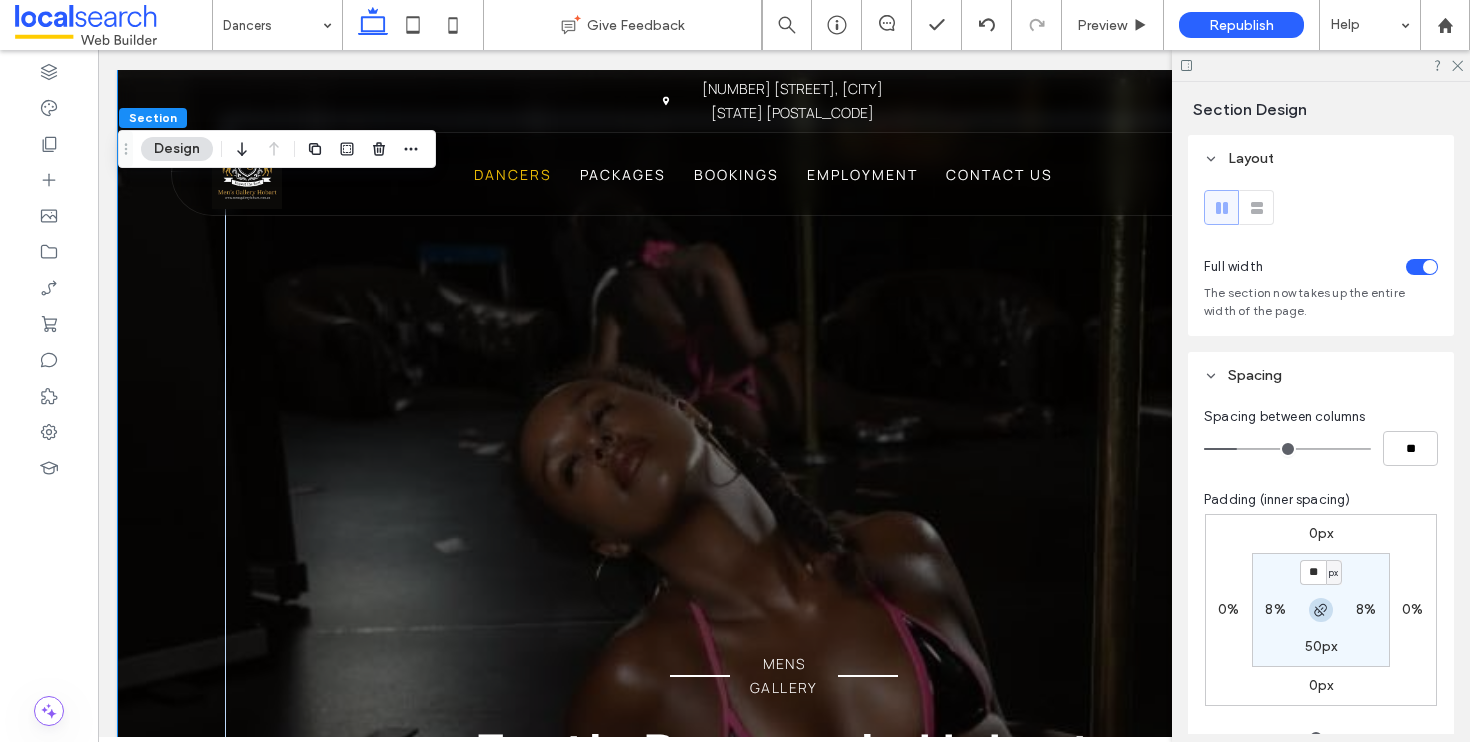 click 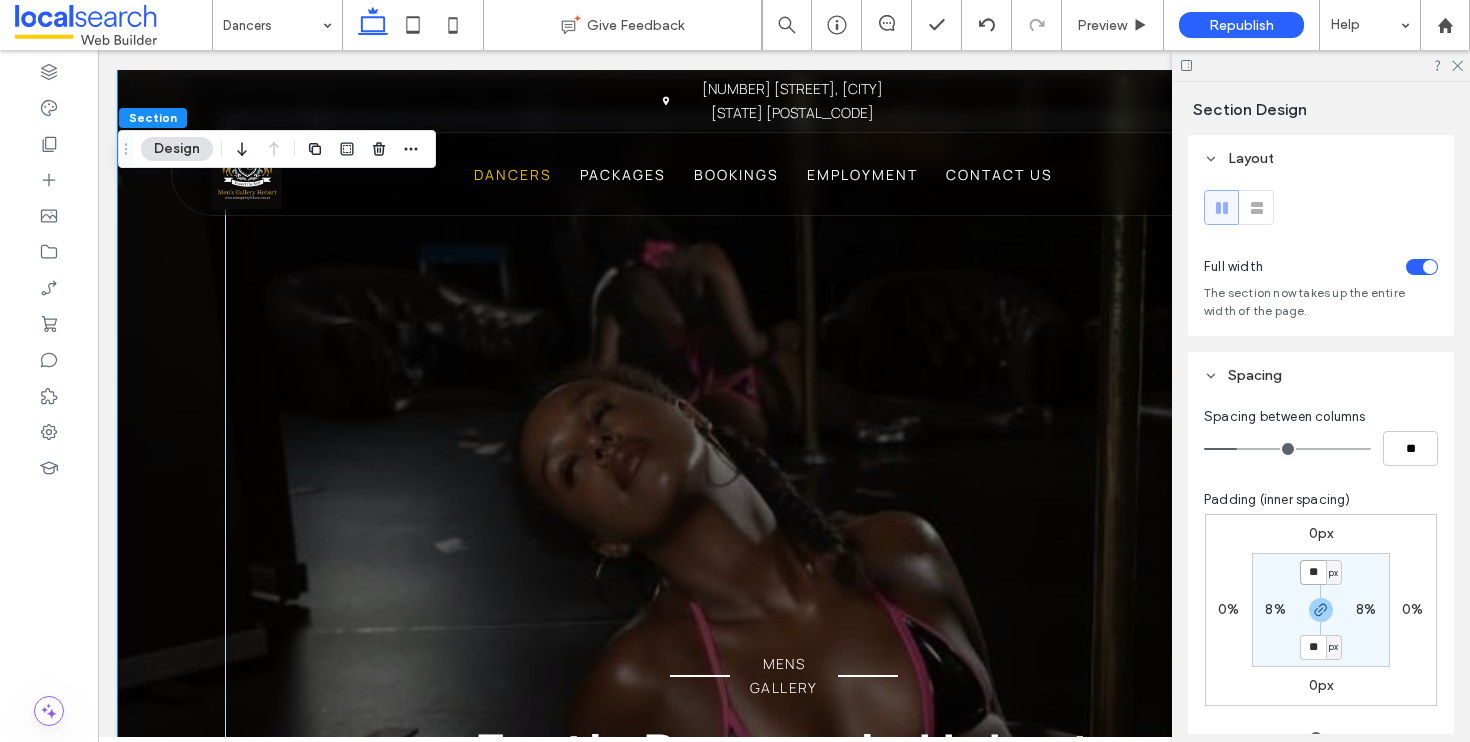 click on "**" at bounding box center [1313, 572] 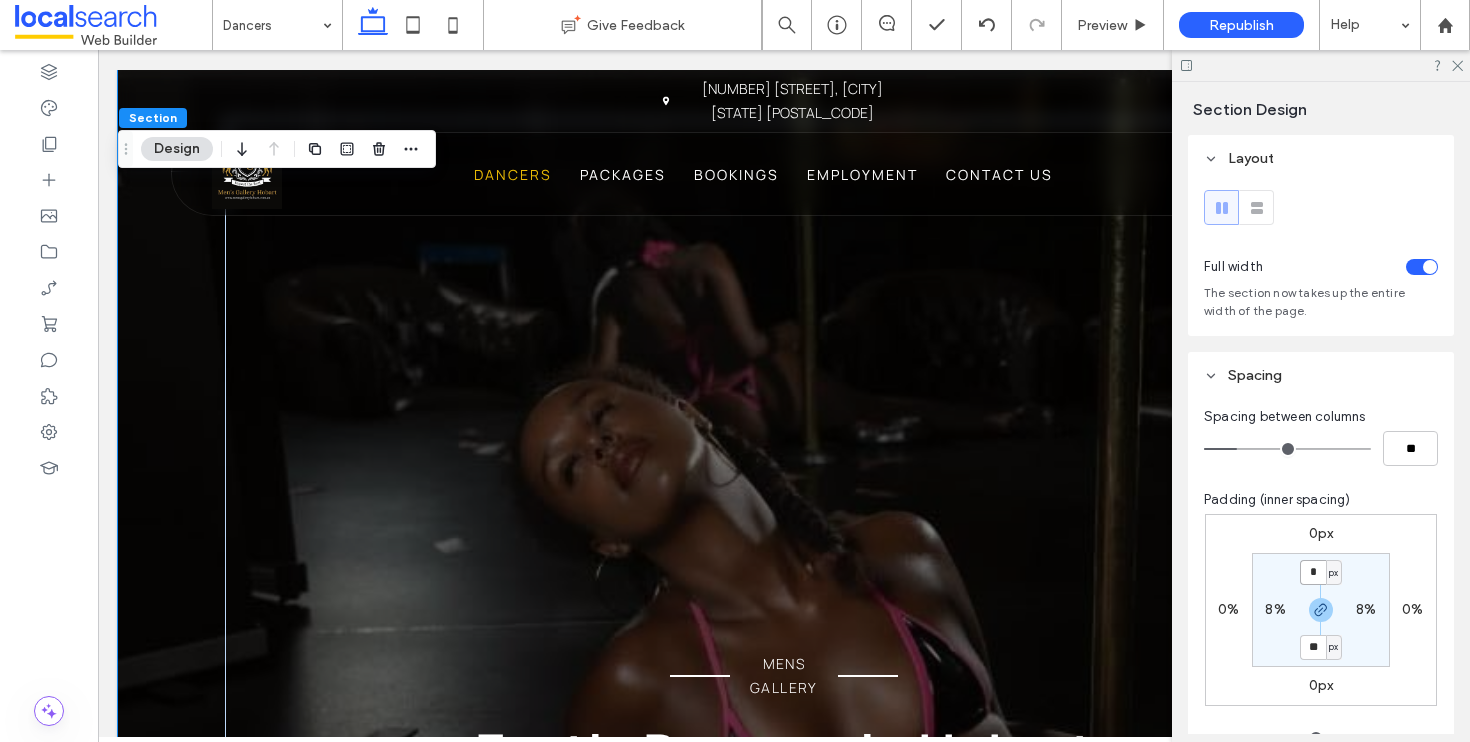 type on "*" 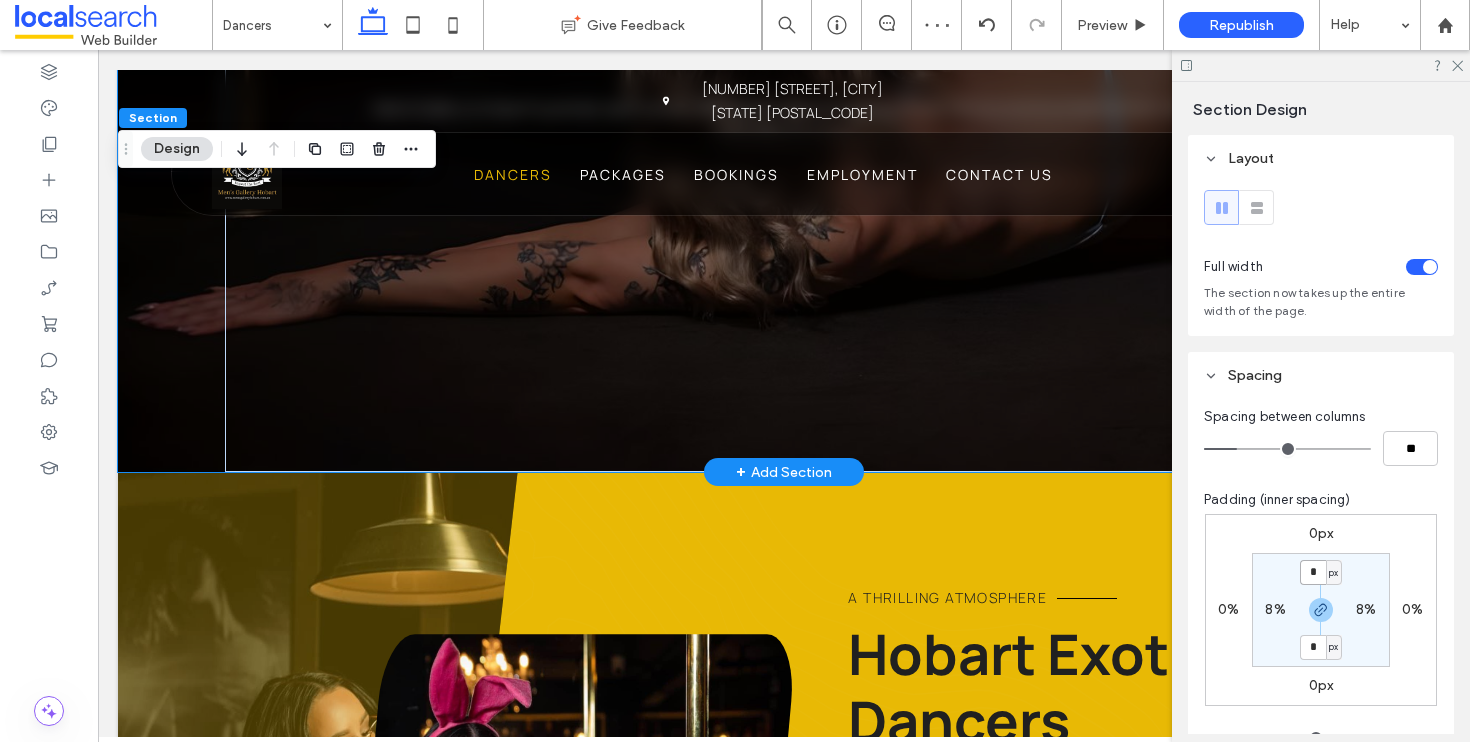 scroll, scrollTop: 678, scrollLeft: 0, axis: vertical 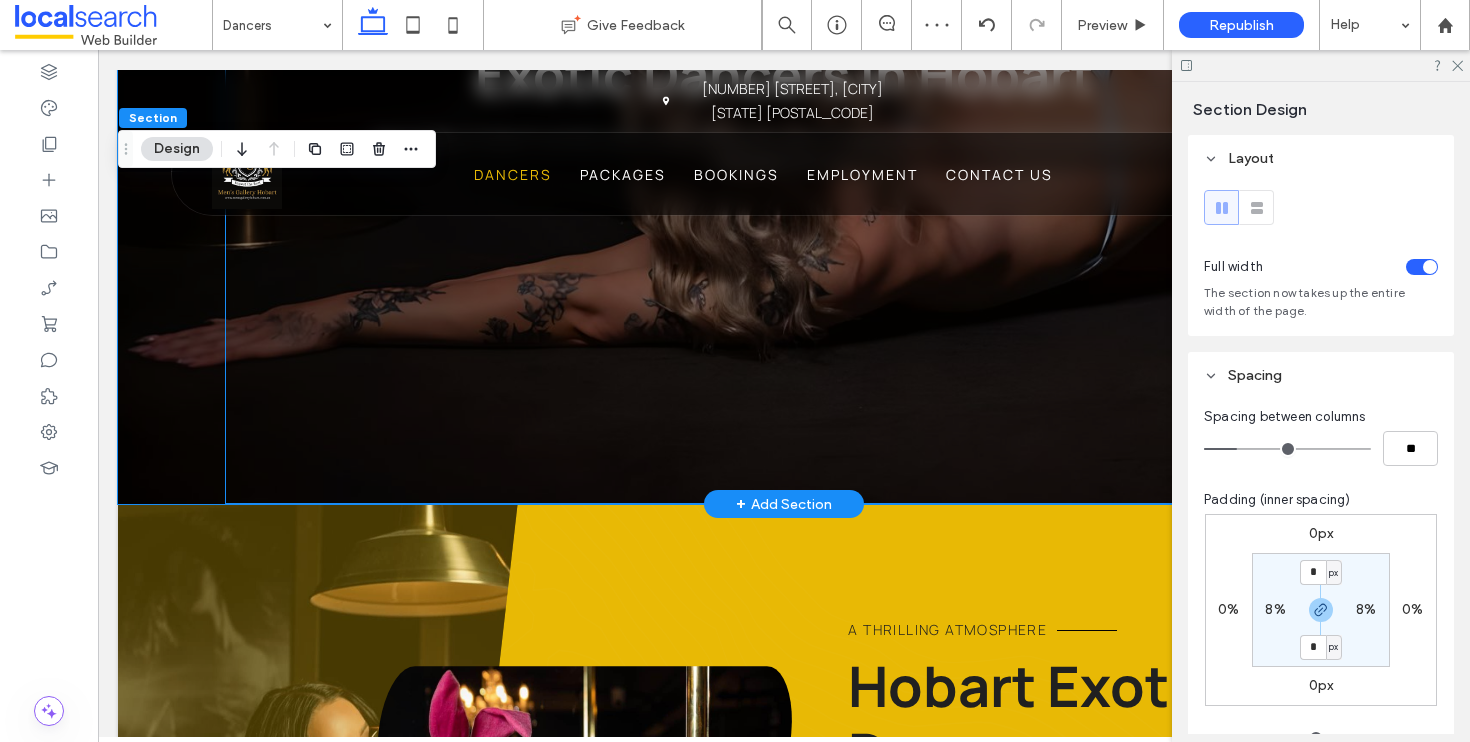 click on "MENS GALLERY
Exotic Dancers in Hobart
Men’s Gallery is Hobart’s premier adult venue, offering exclusive showgirls, private dances and live entertainment with controlled touching." at bounding box center (784, -52) 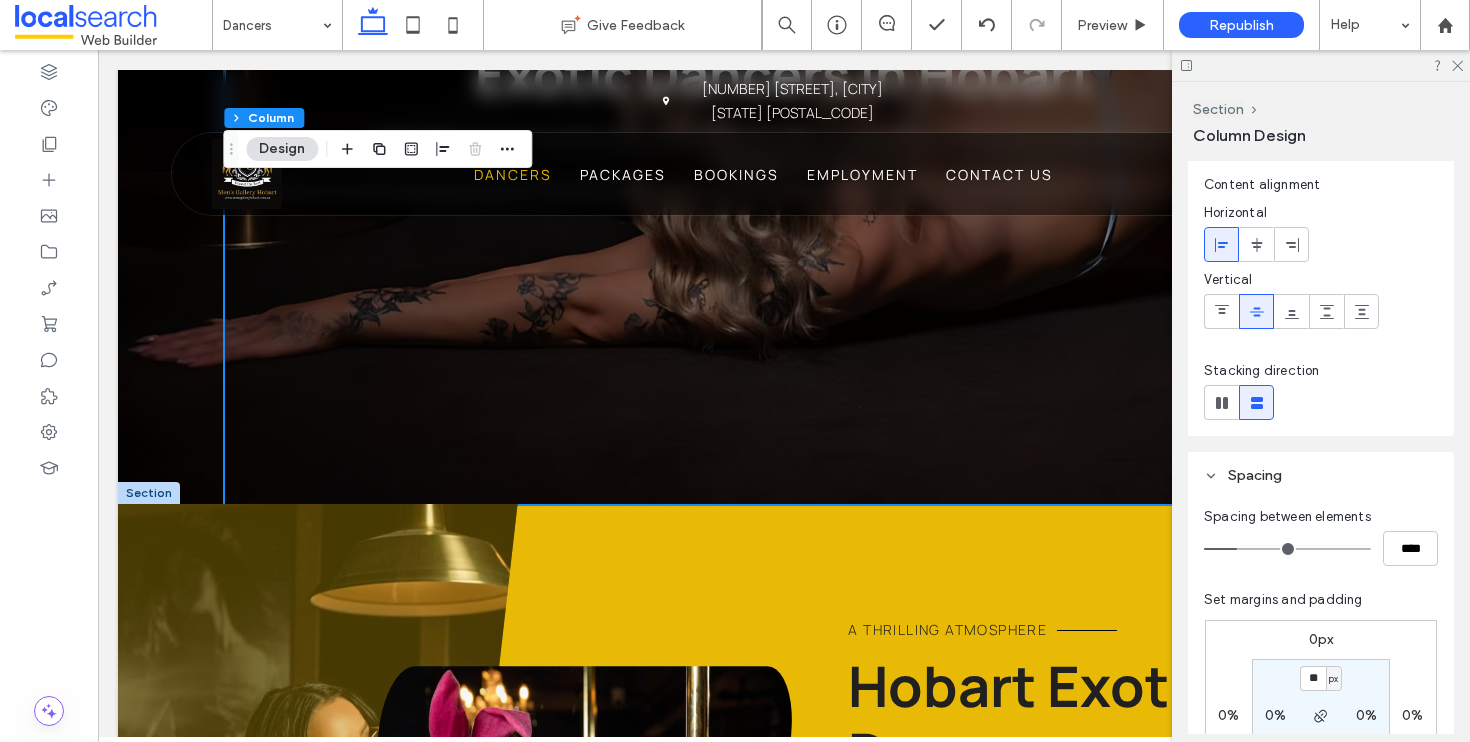 scroll, scrollTop: 217, scrollLeft: 0, axis: vertical 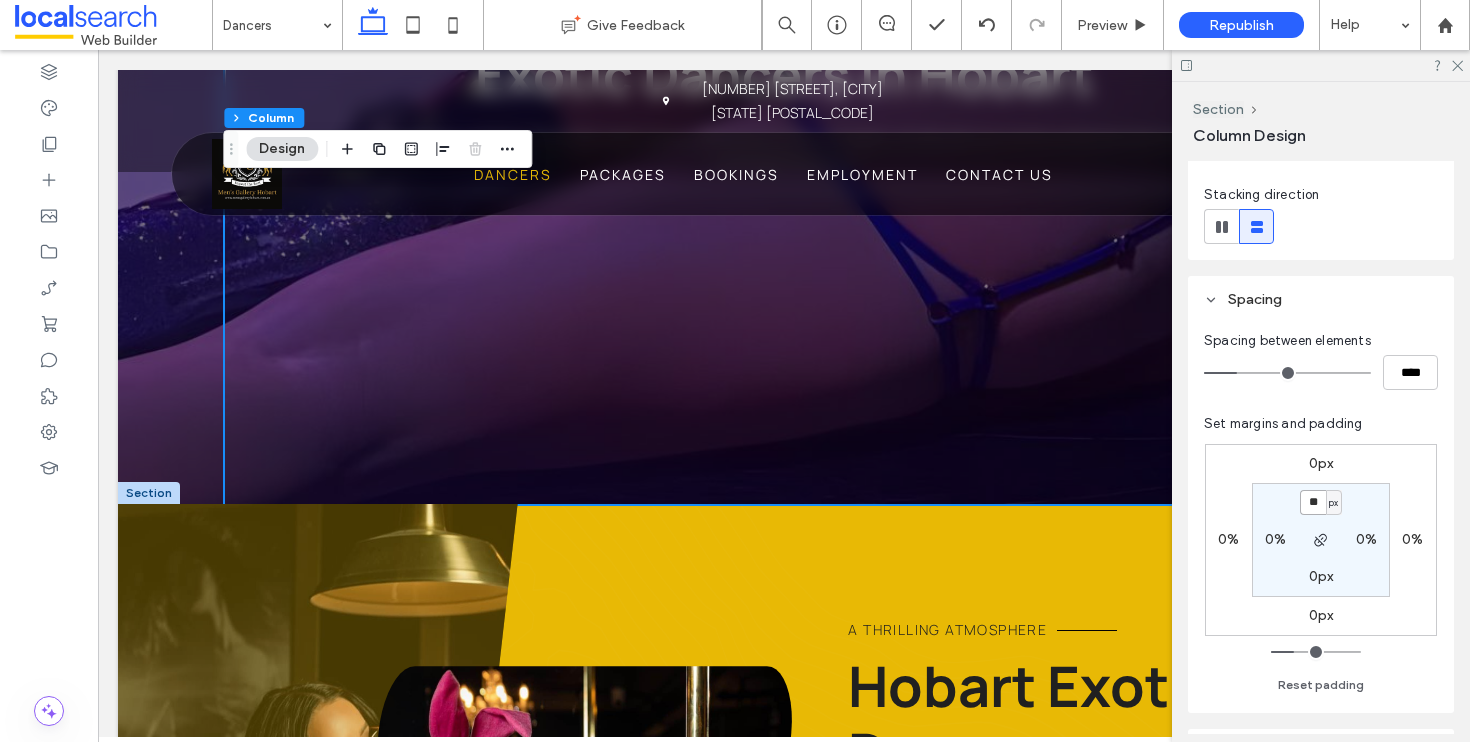 click on "**" at bounding box center (1313, 502) 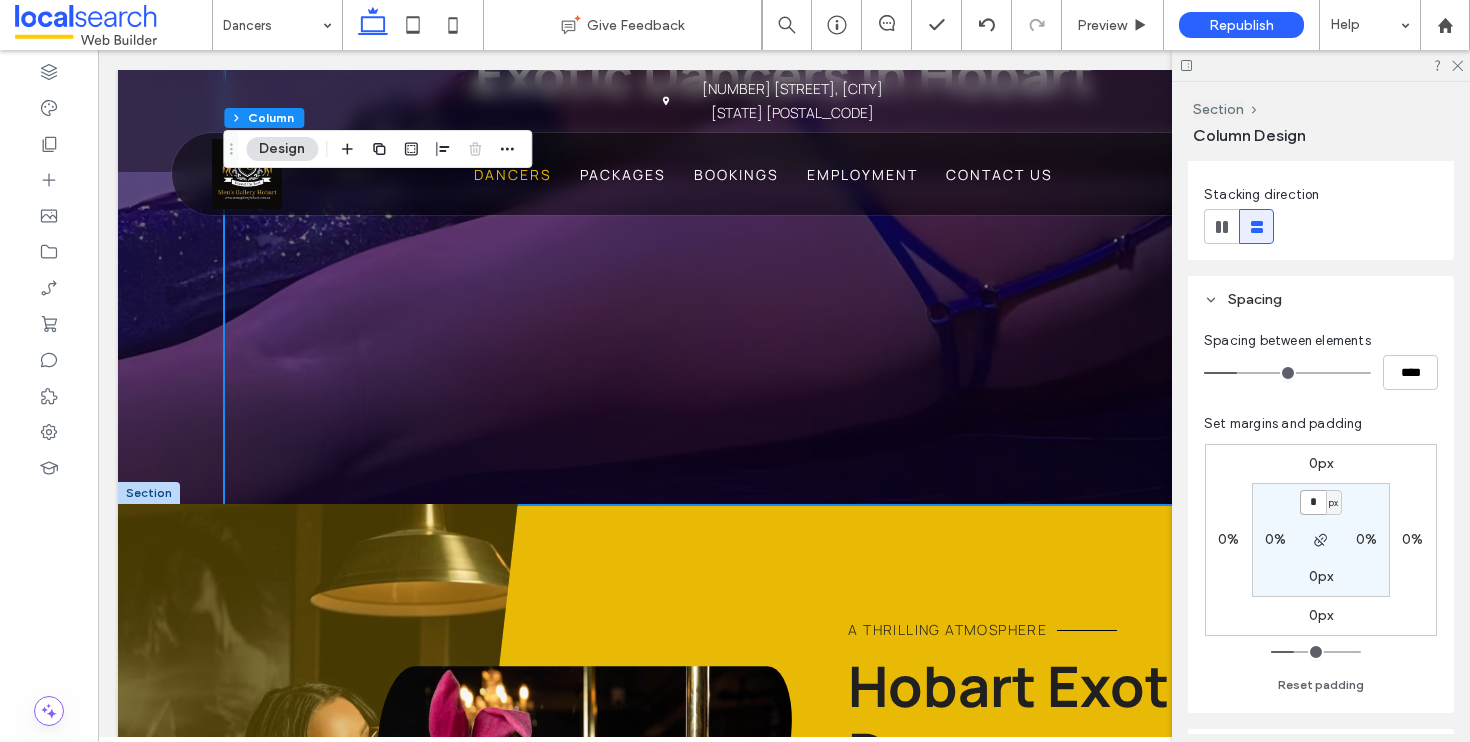 type on "*" 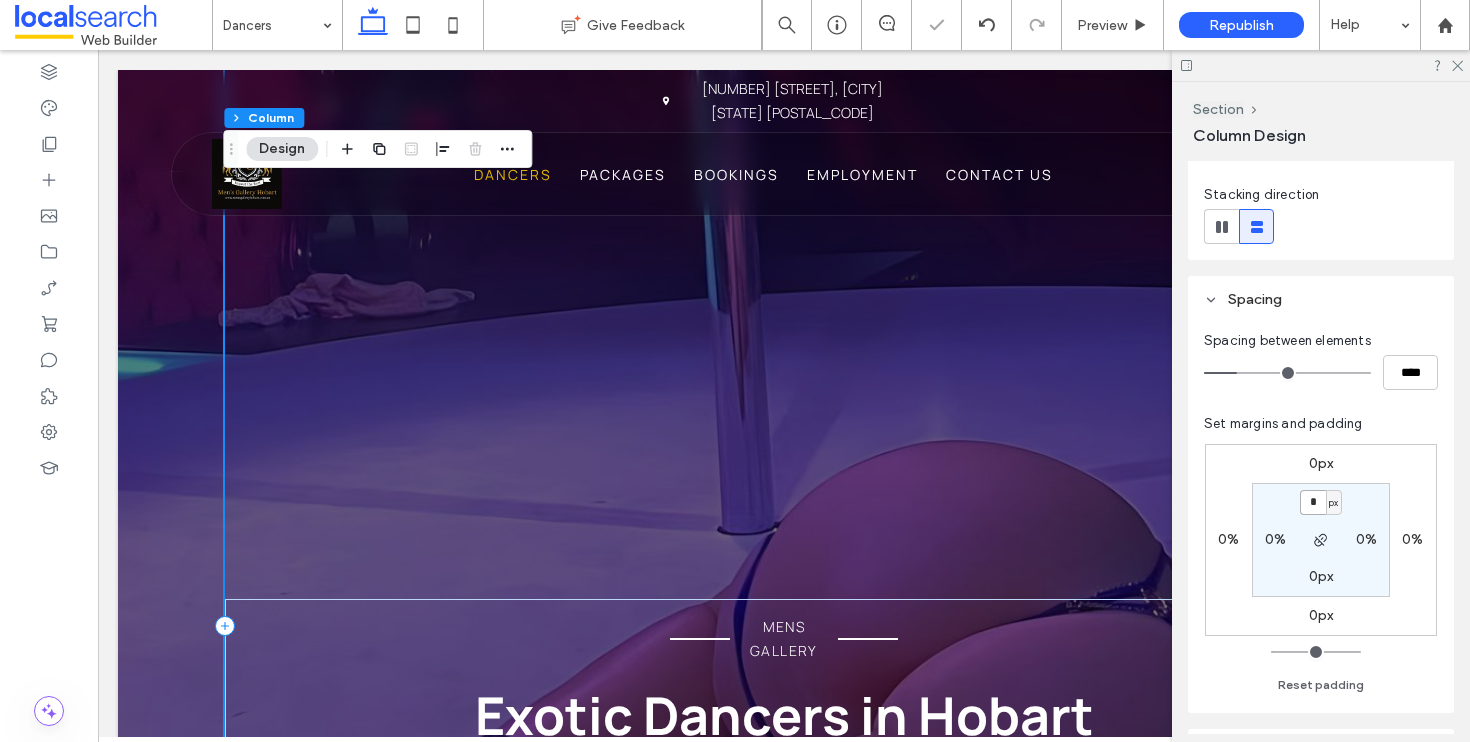 scroll, scrollTop: 41, scrollLeft: 0, axis: vertical 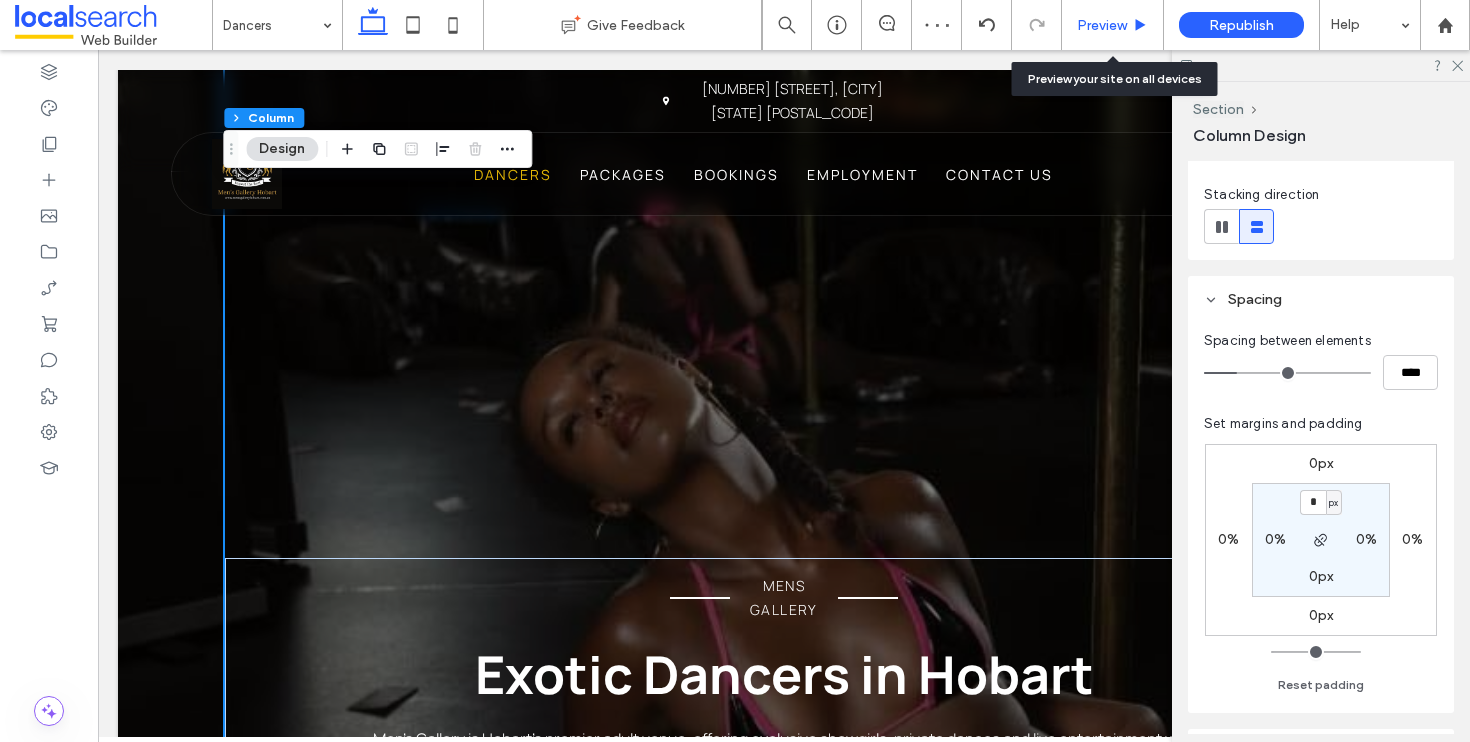 click on "Preview" at bounding box center (1102, 25) 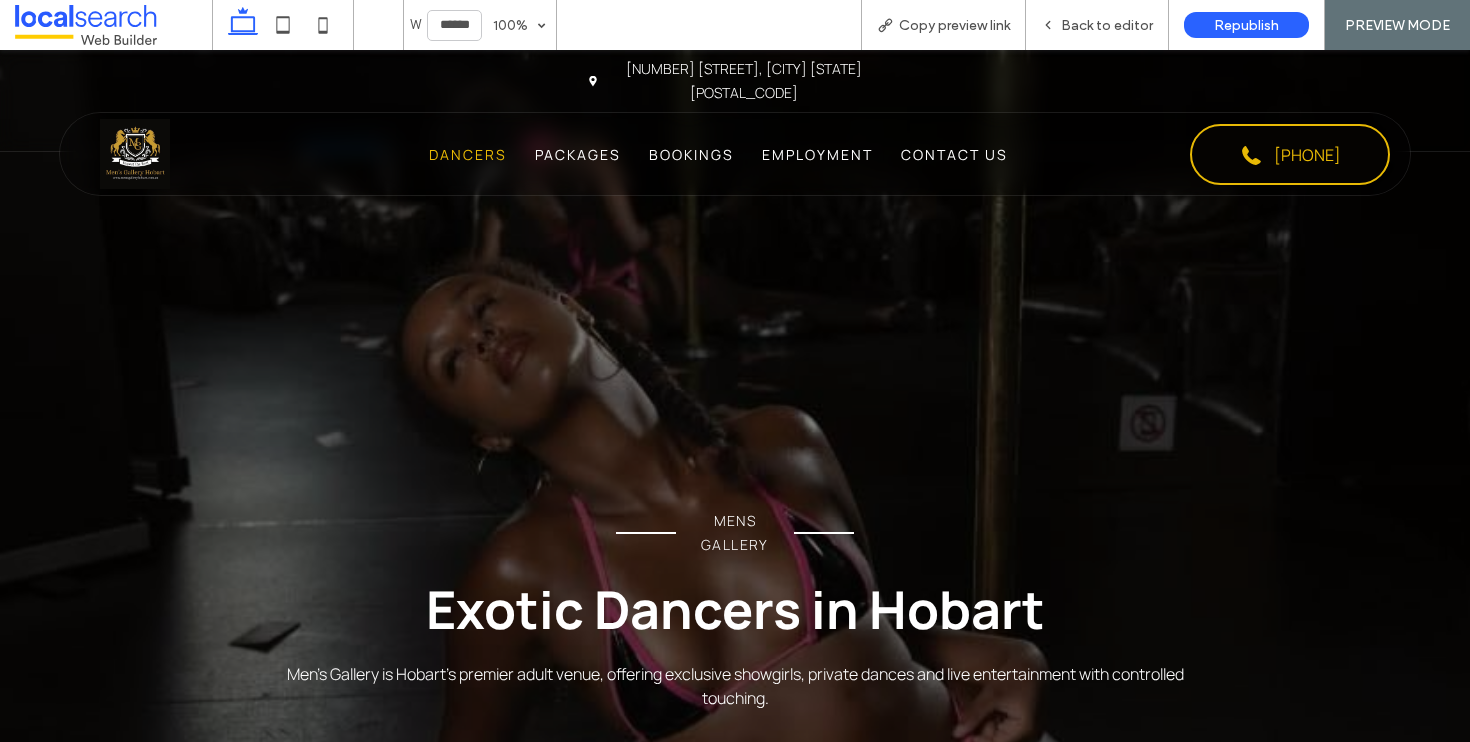scroll, scrollTop: 0, scrollLeft: 0, axis: both 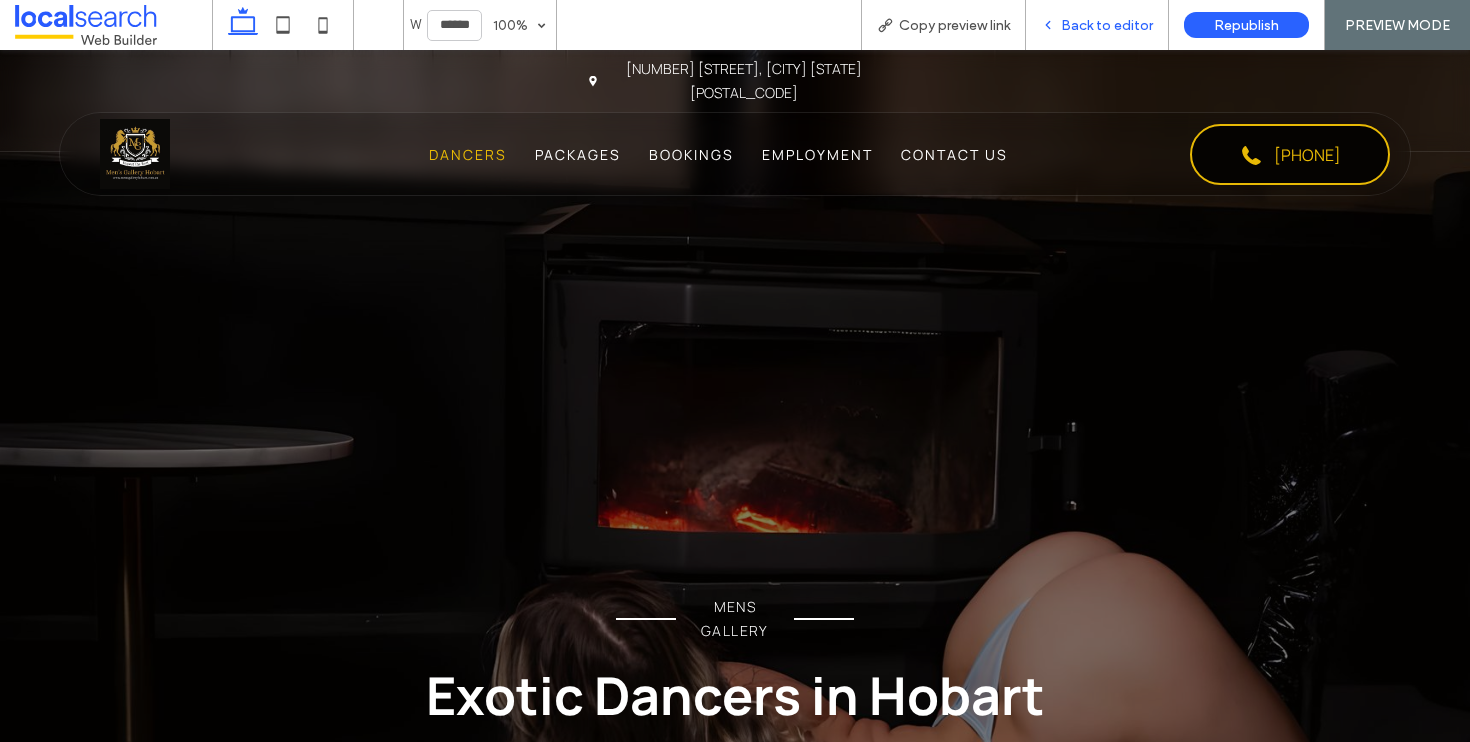 click on "Back to editor" at bounding box center (1107, 25) 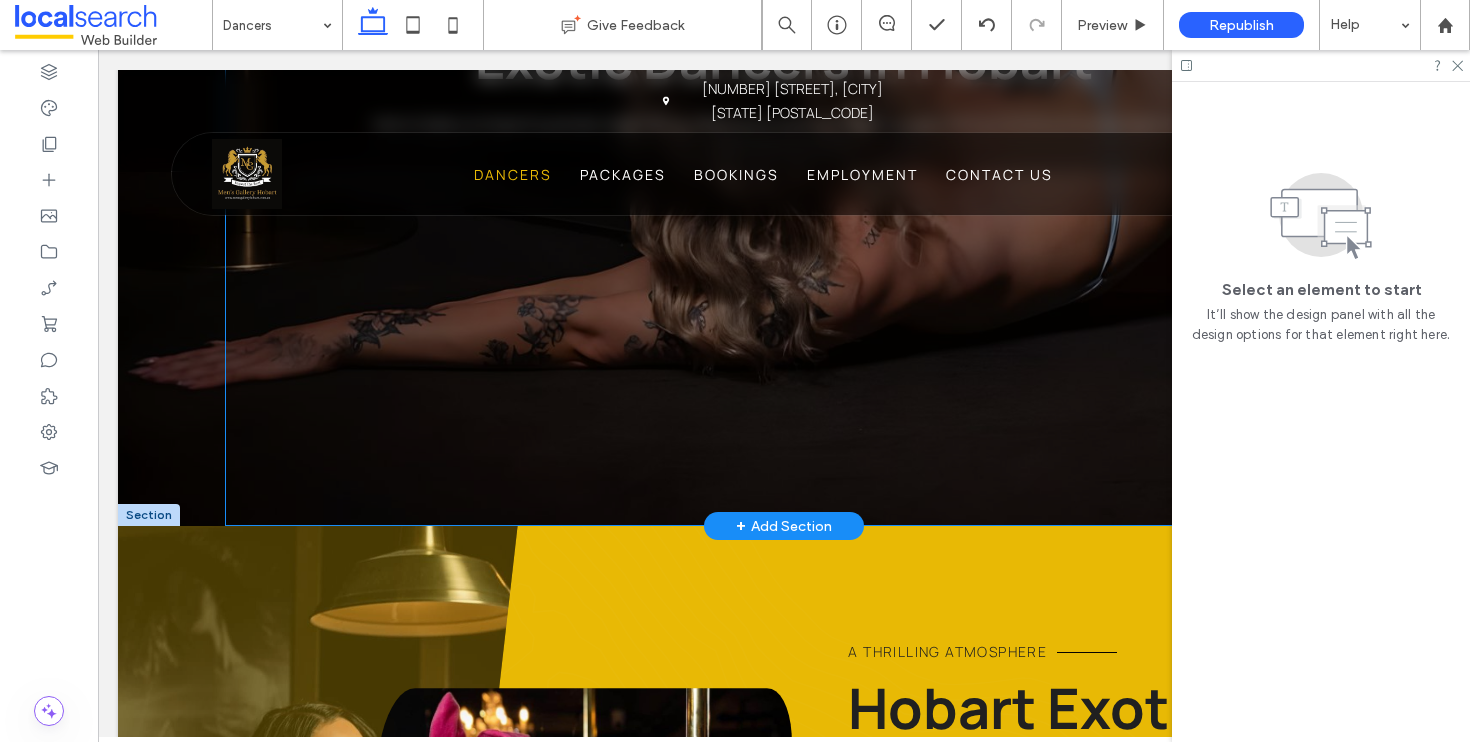 scroll, scrollTop: 817, scrollLeft: 0, axis: vertical 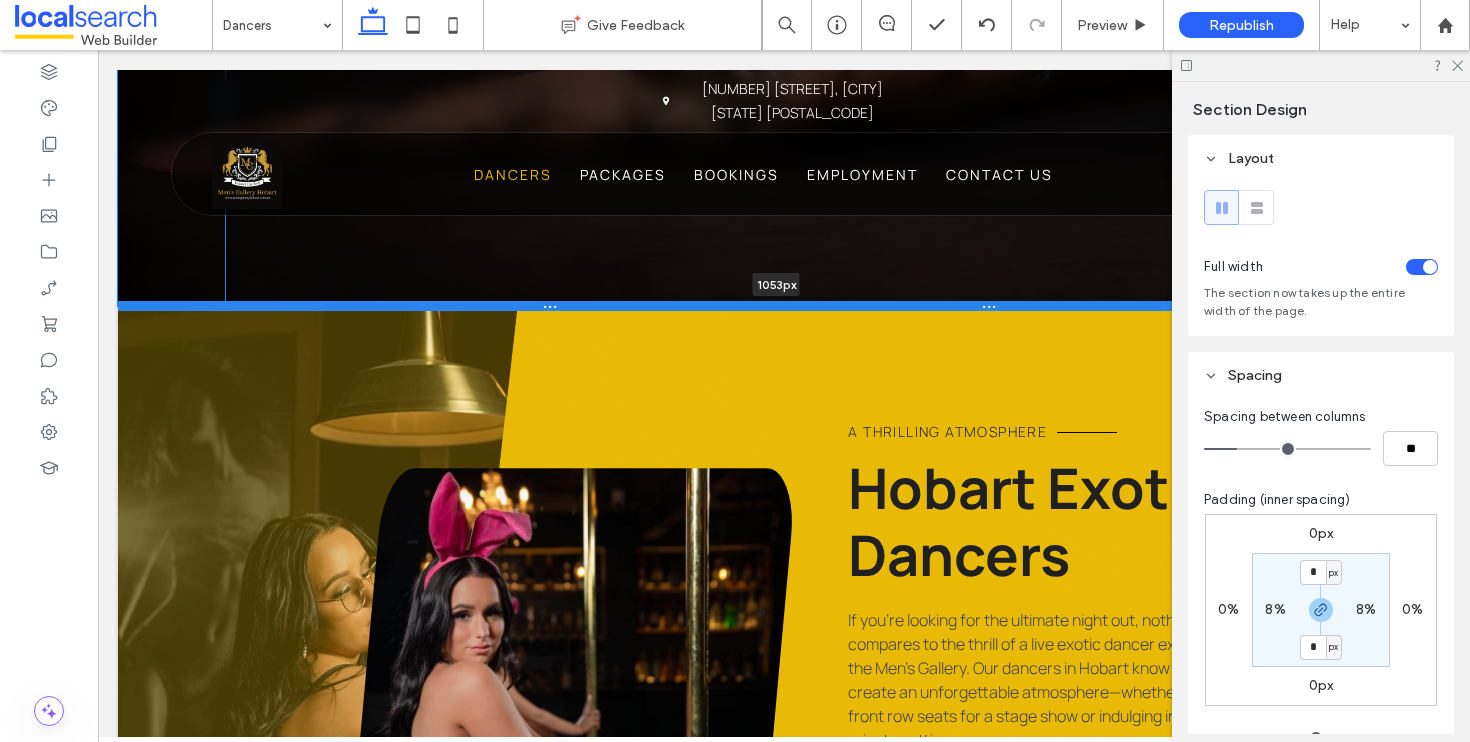 drag, startPoint x: 467, startPoint y: 363, endPoint x: 476, endPoint y: 304, distance: 59.682495 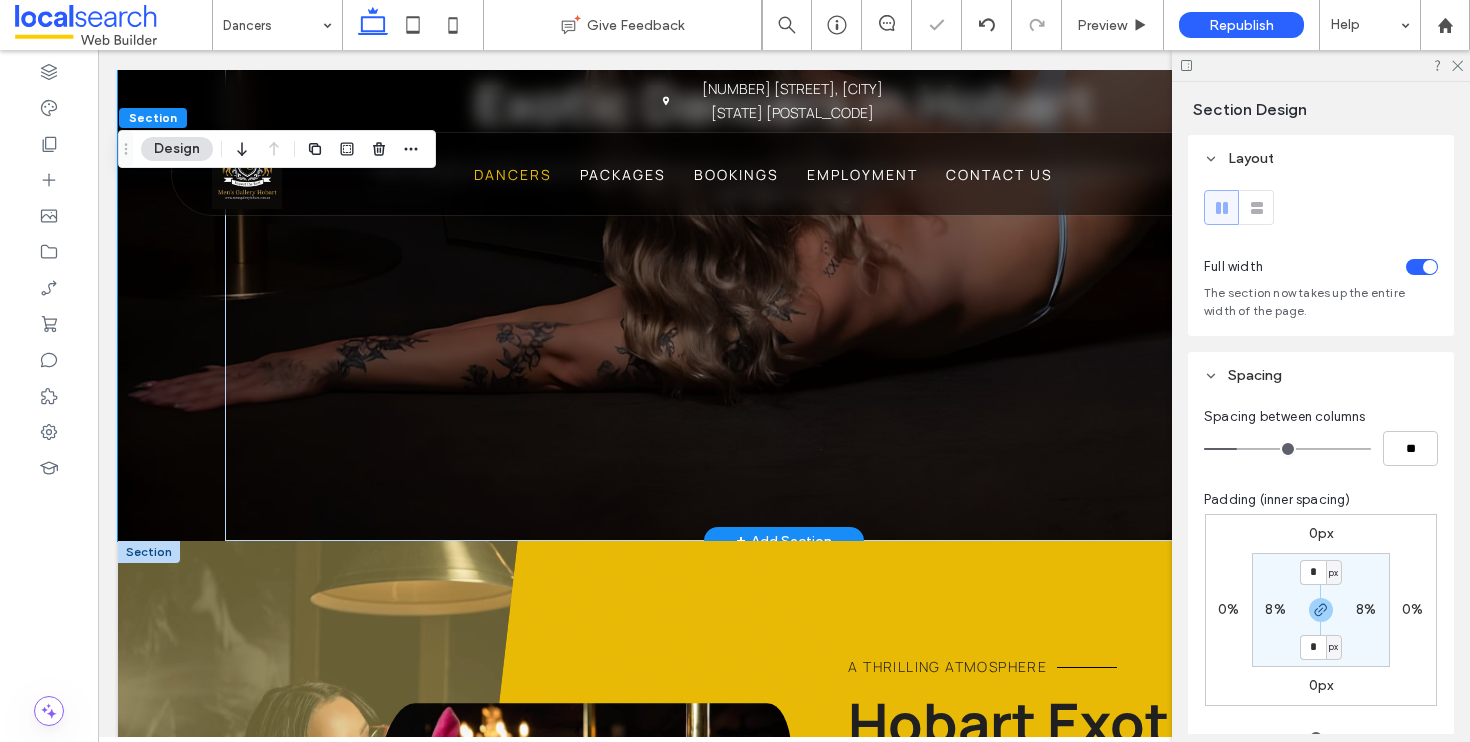 scroll, scrollTop: 432, scrollLeft: 0, axis: vertical 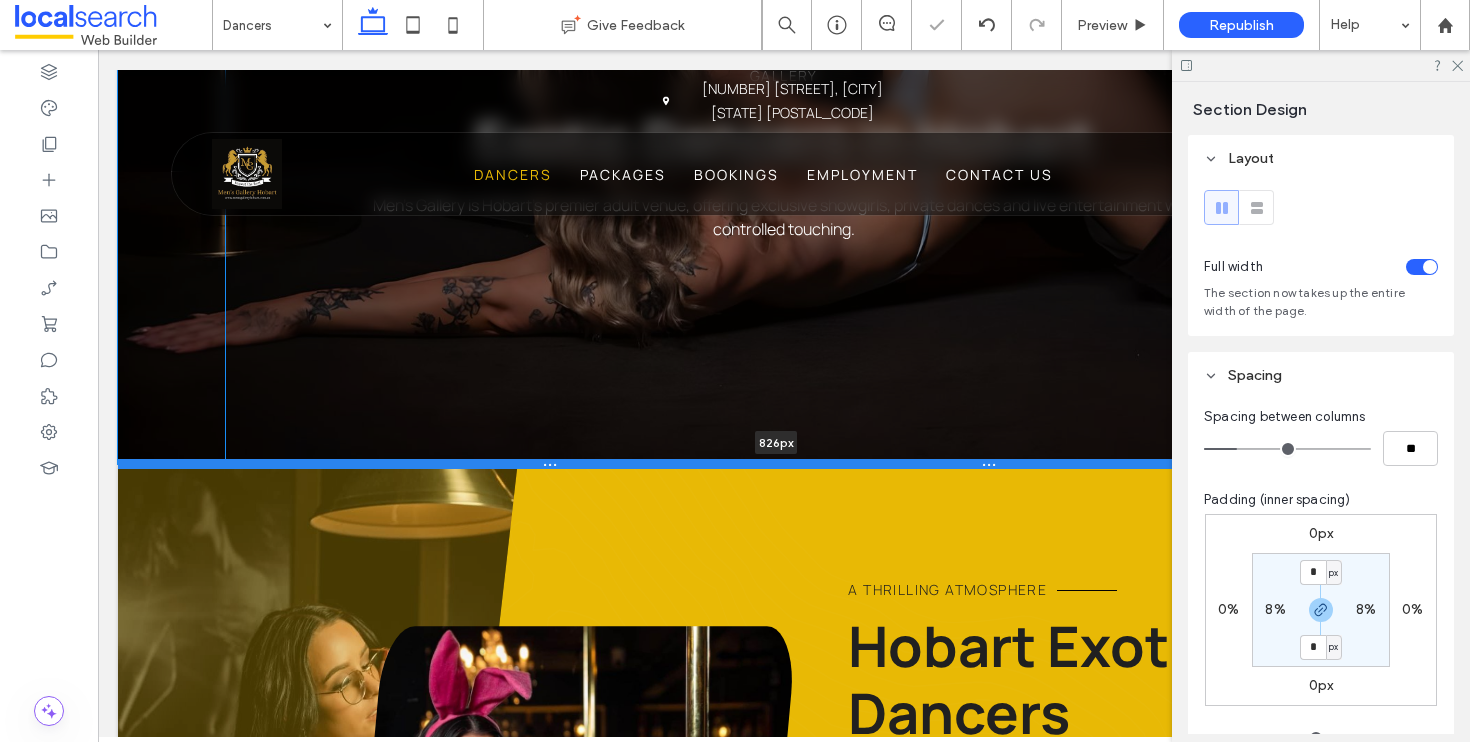 drag, startPoint x: 473, startPoint y: 691, endPoint x: 494, endPoint y: 464, distance: 227.9693 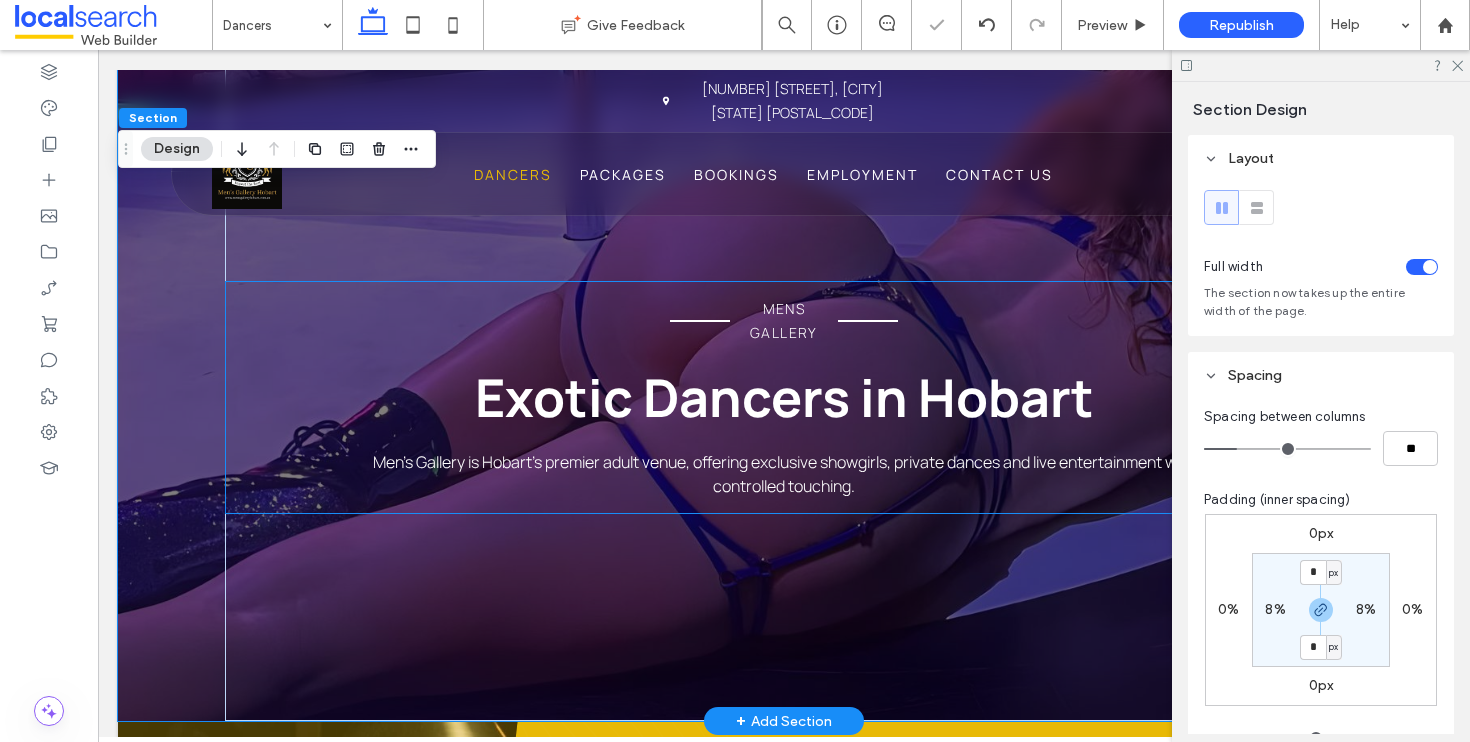 scroll, scrollTop: 0, scrollLeft: 0, axis: both 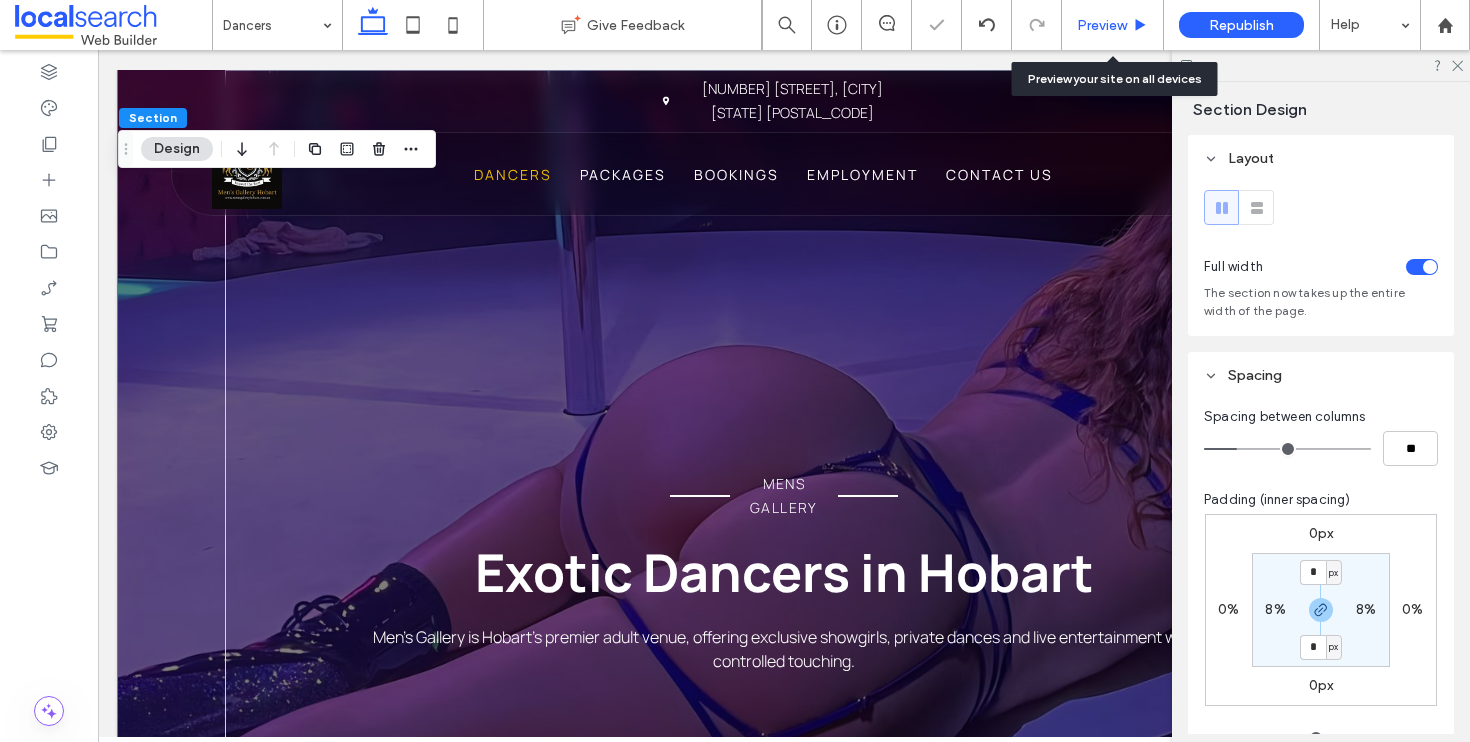 click on "Preview" at bounding box center [1102, 25] 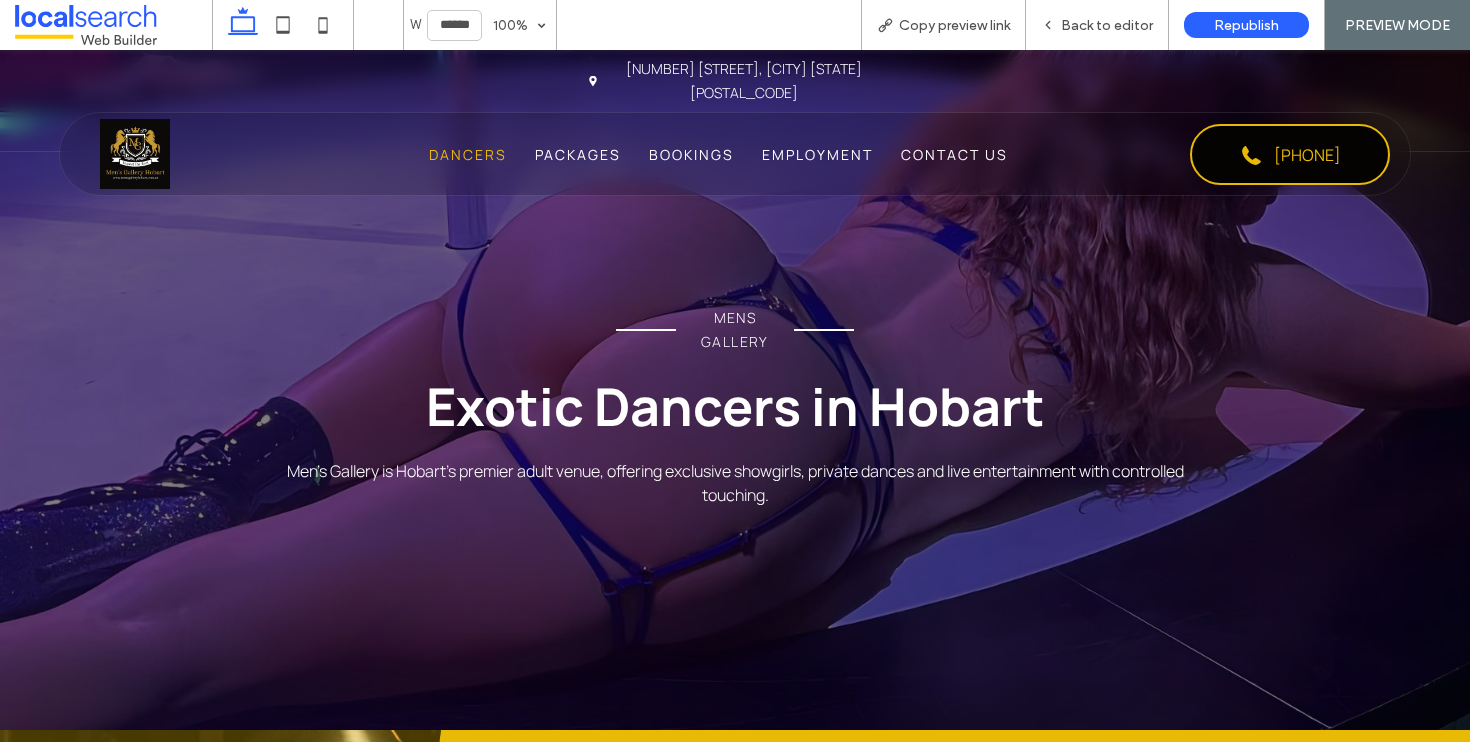 scroll, scrollTop: 147, scrollLeft: 0, axis: vertical 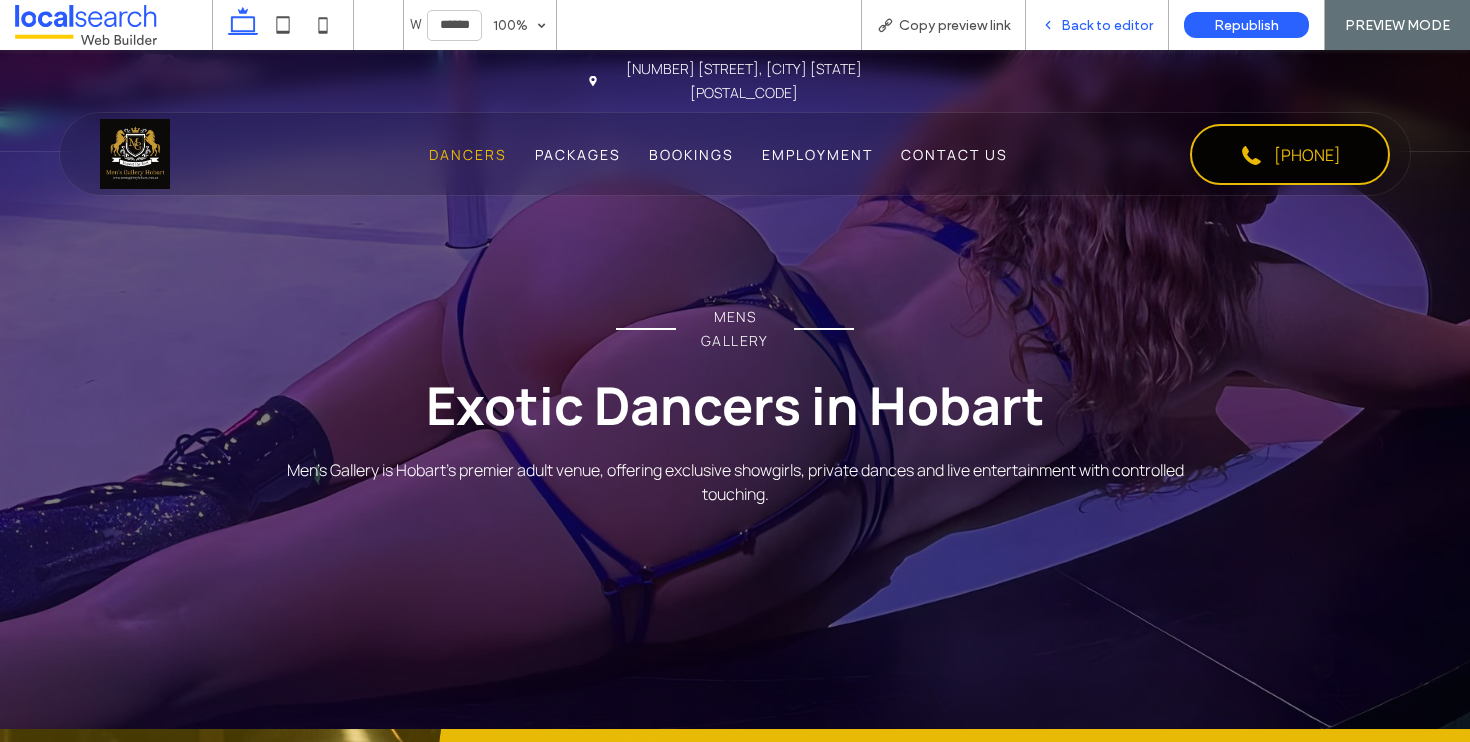 click on "Back to editor" at bounding box center (1097, 25) 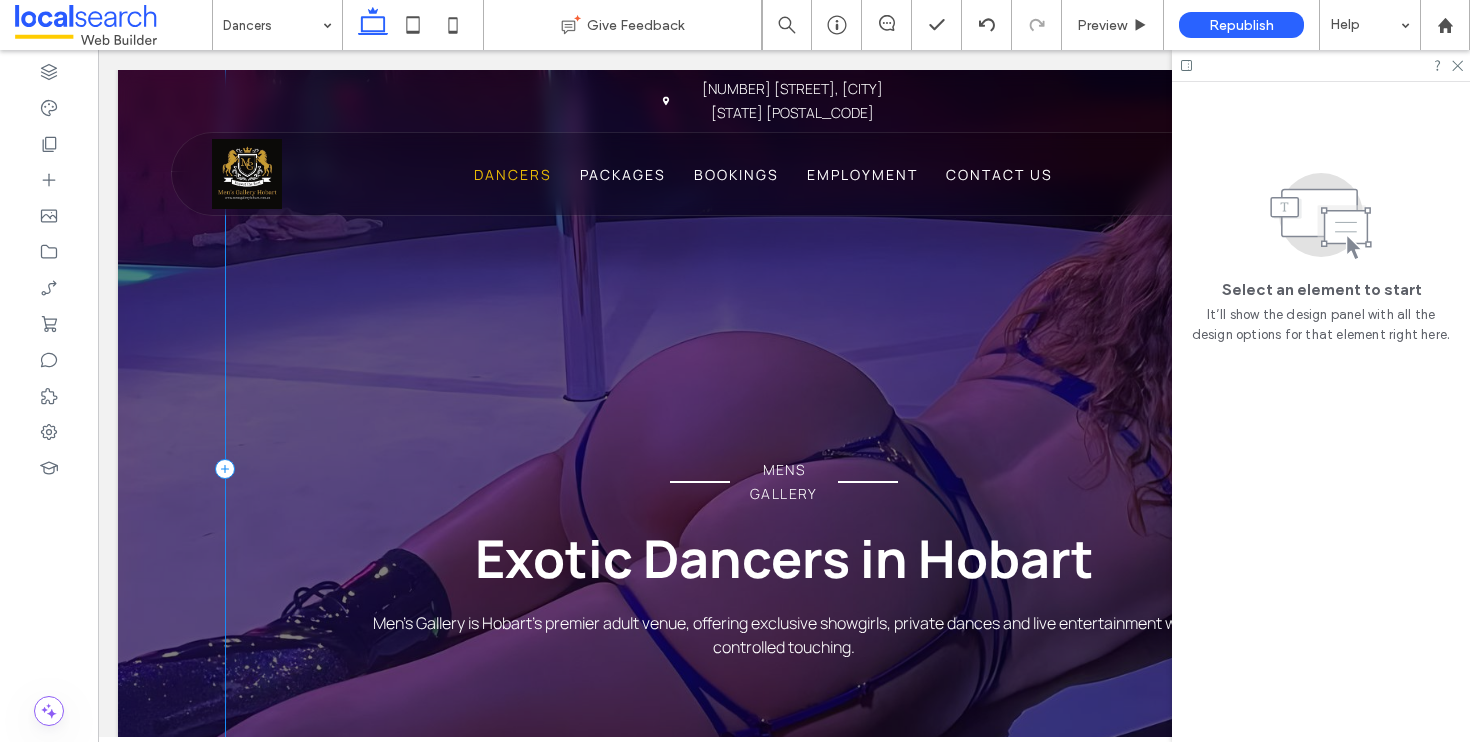 scroll, scrollTop: 0, scrollLeft: 0, axis: both 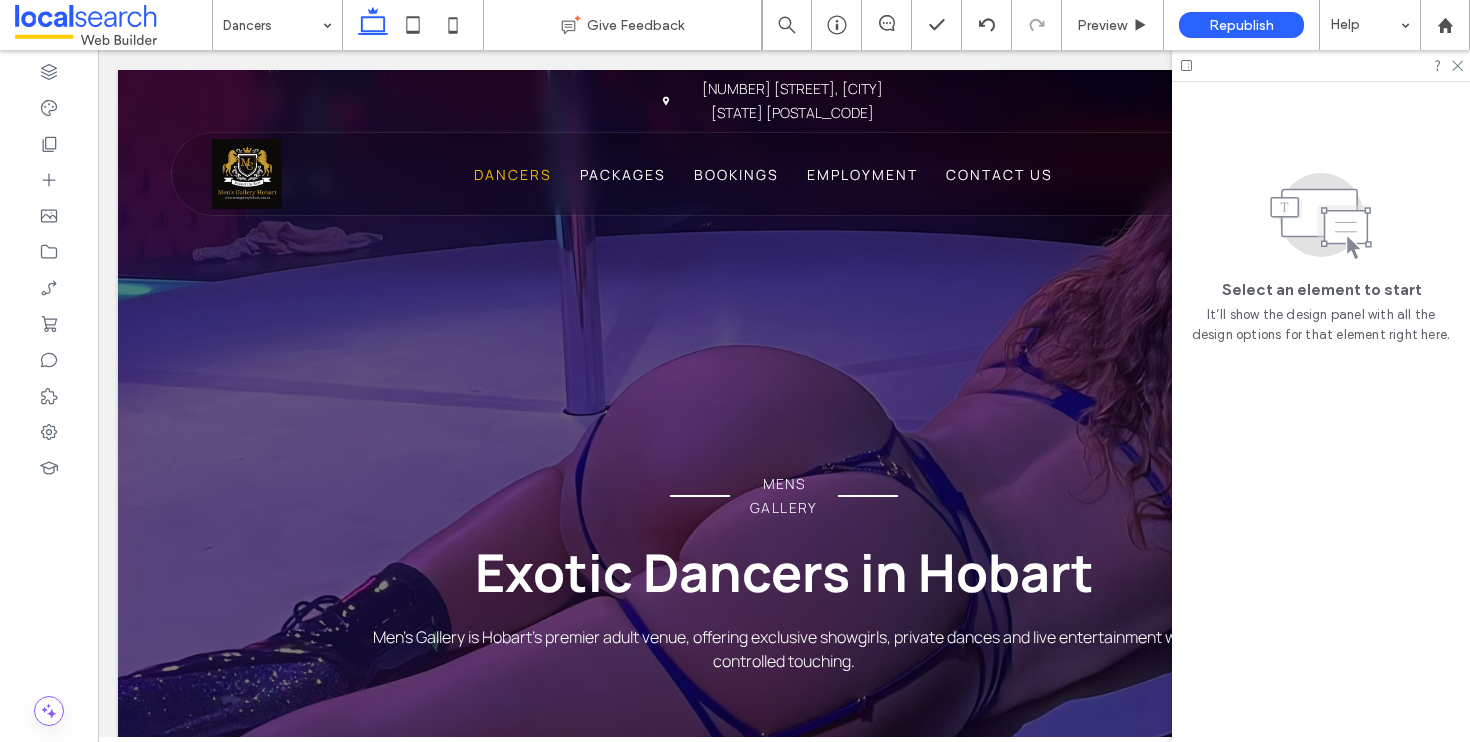 click at bounding box center [1321, 65] 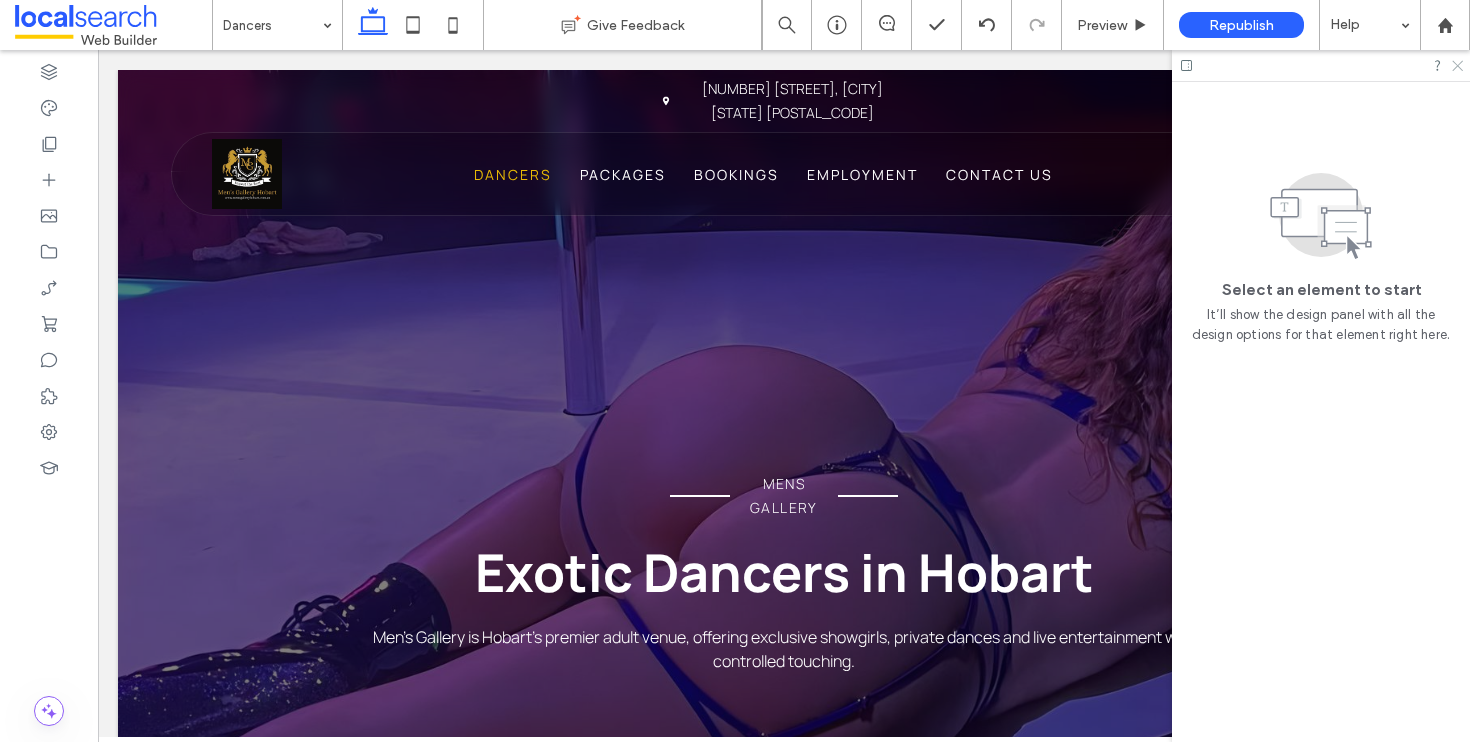 click 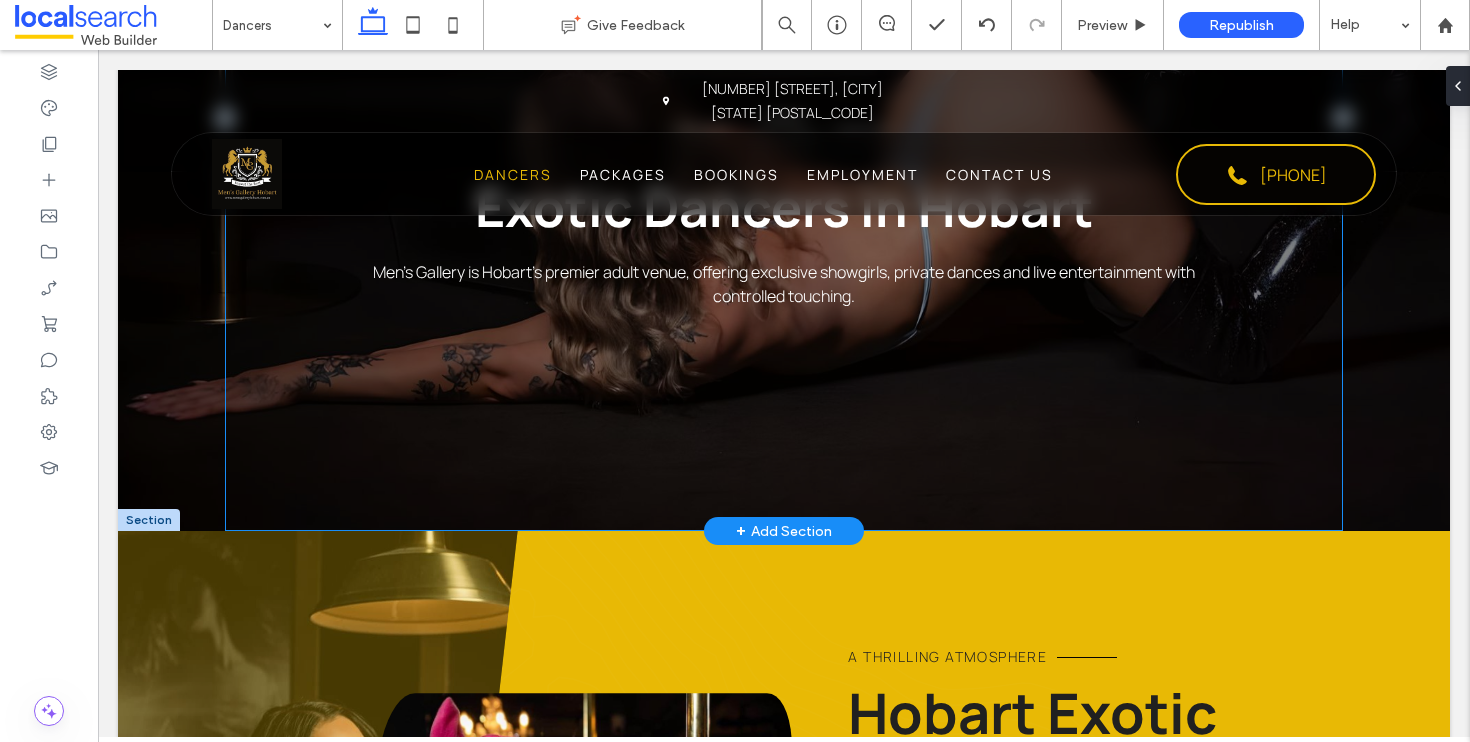 scroll, scrollTop: 343, scrollLeft: 0, axis: vertical 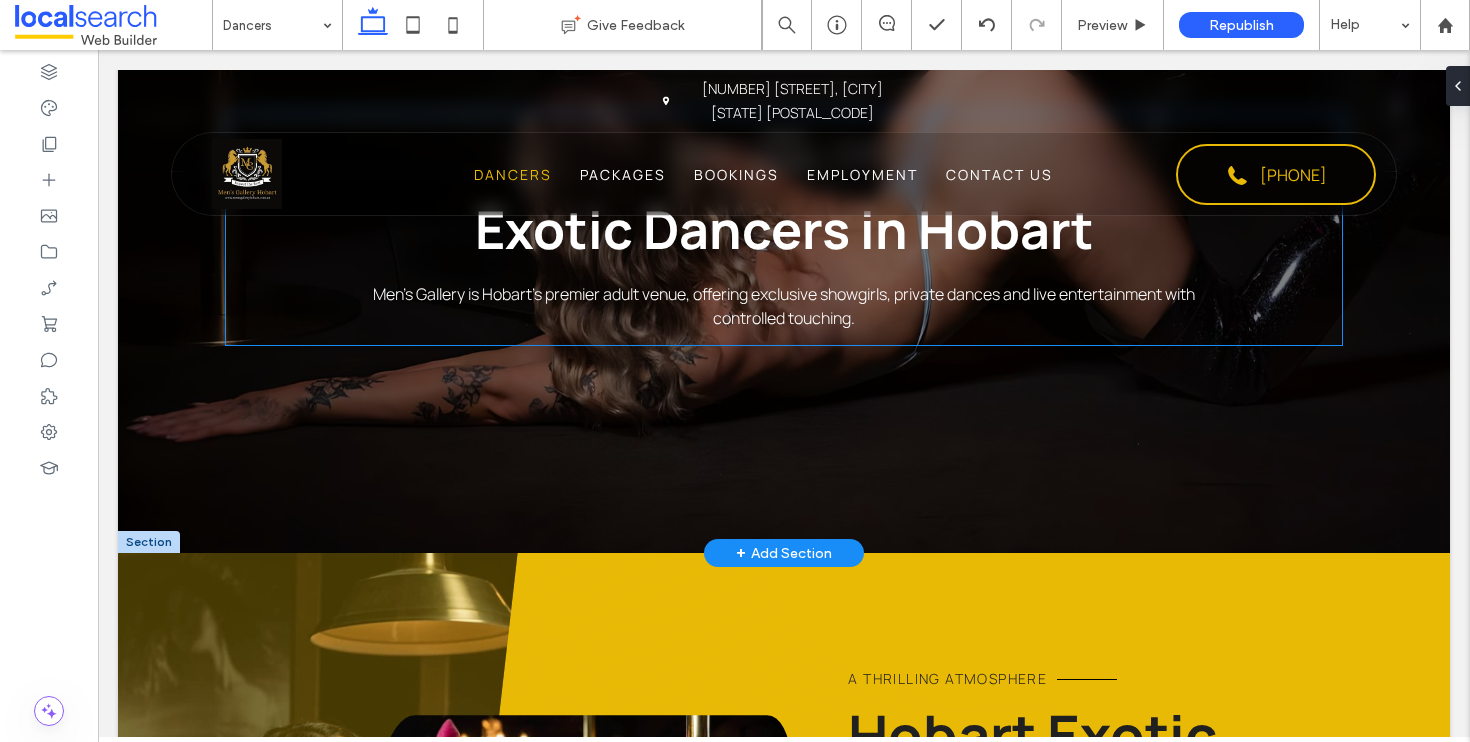 click on "Men’s Gallery is Hobart’s premier adult venue, offering exclusive showgirls, private dances and live entertainment with controlled touching." at bounding box center [784, 306] 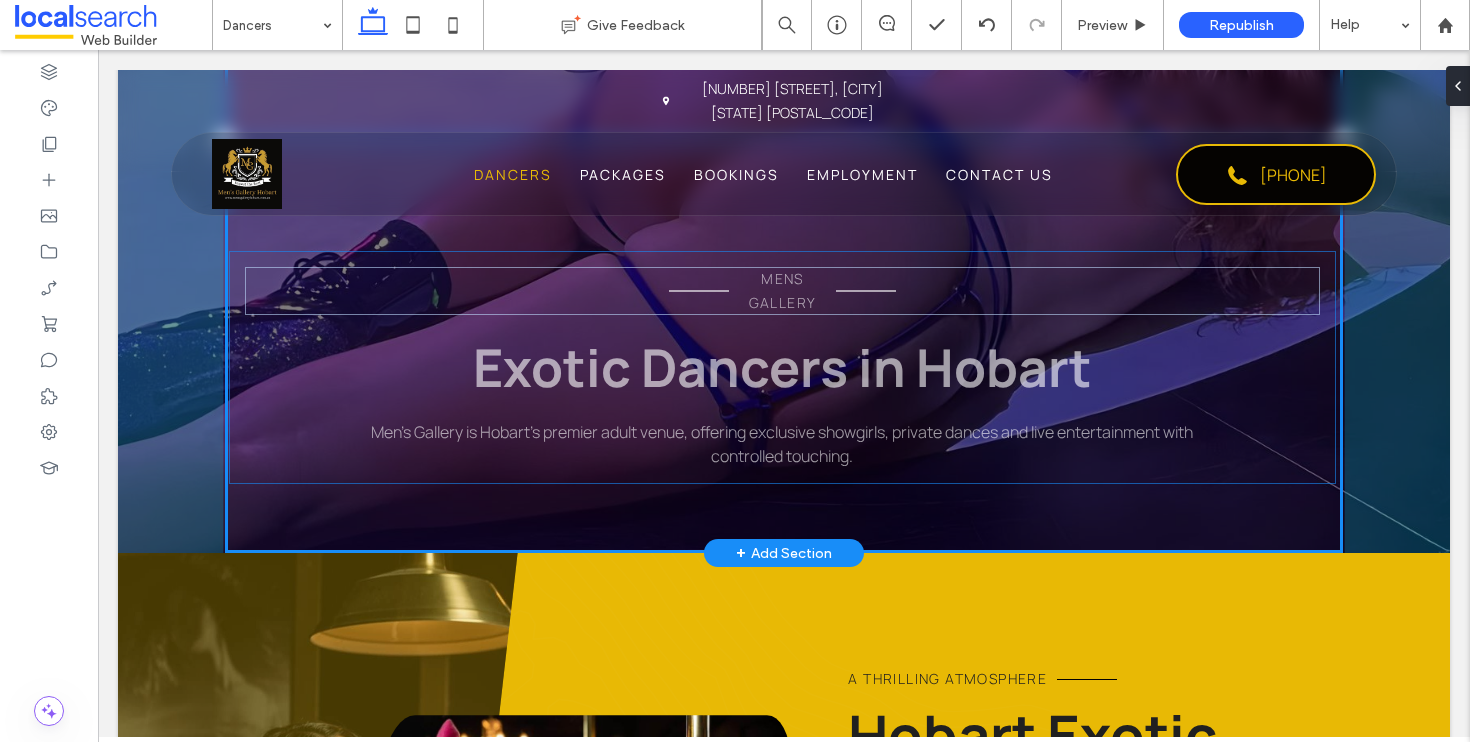 drag, startPoint x: 545, startPoint y: 336, endPoint x: 551, endPoint y: 474, distance: 138.13037 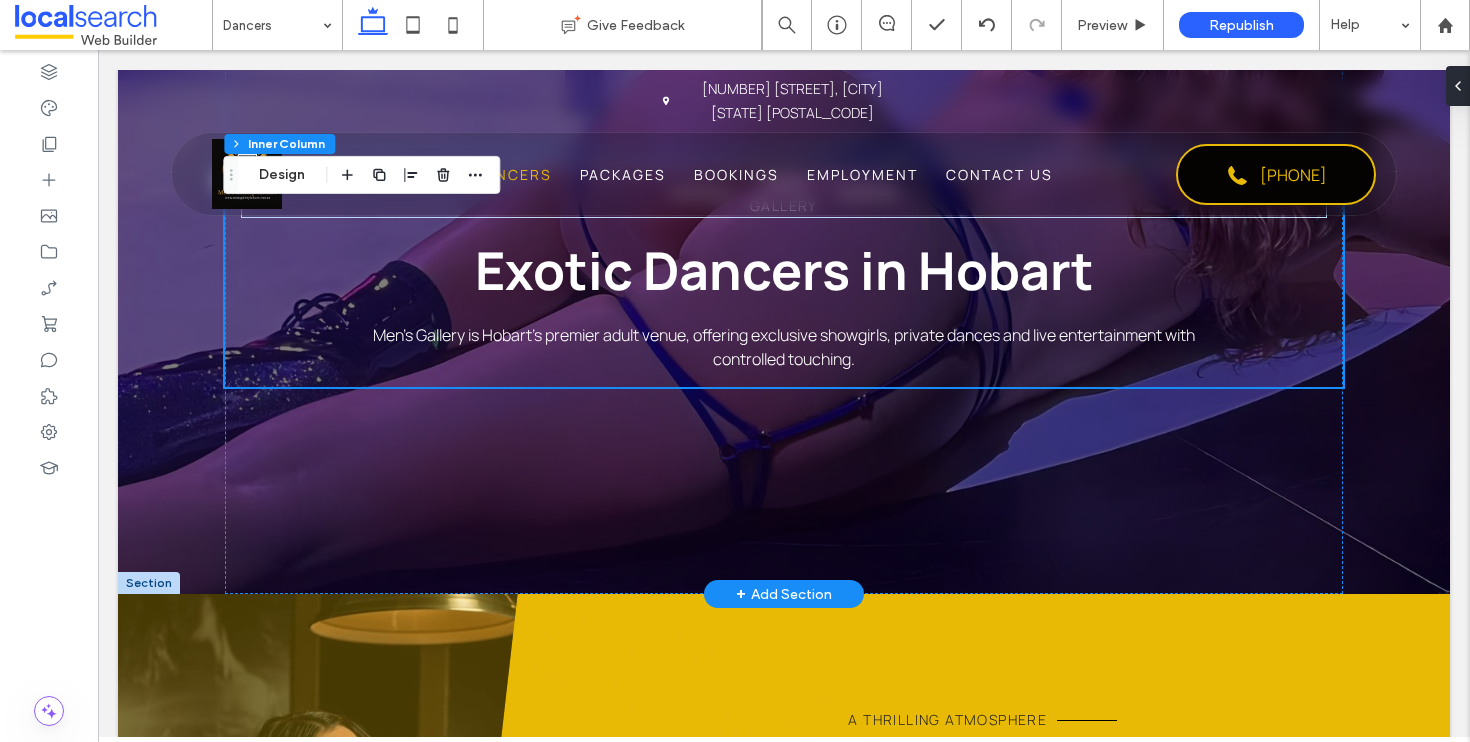 scroll, scrollTop: 0, scrollLeft: 0, axis: both 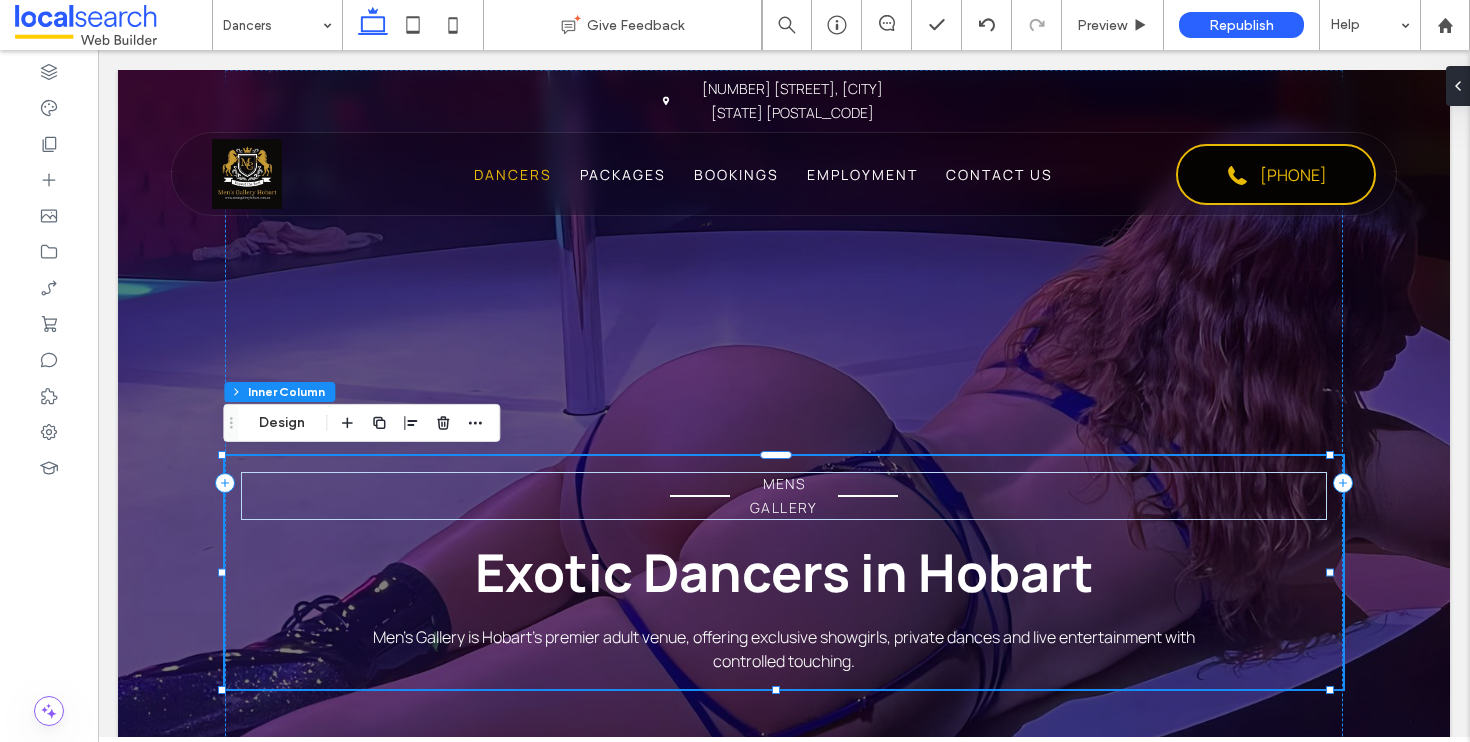 click on "MENS GALLERY
Exotic Dancers in Hobart
Men’s Gallery is Hobart’s premier adult venue, offering exclusive showgirls, private dances and live entertainment with controlled touching." at bounding box center [784, 483] 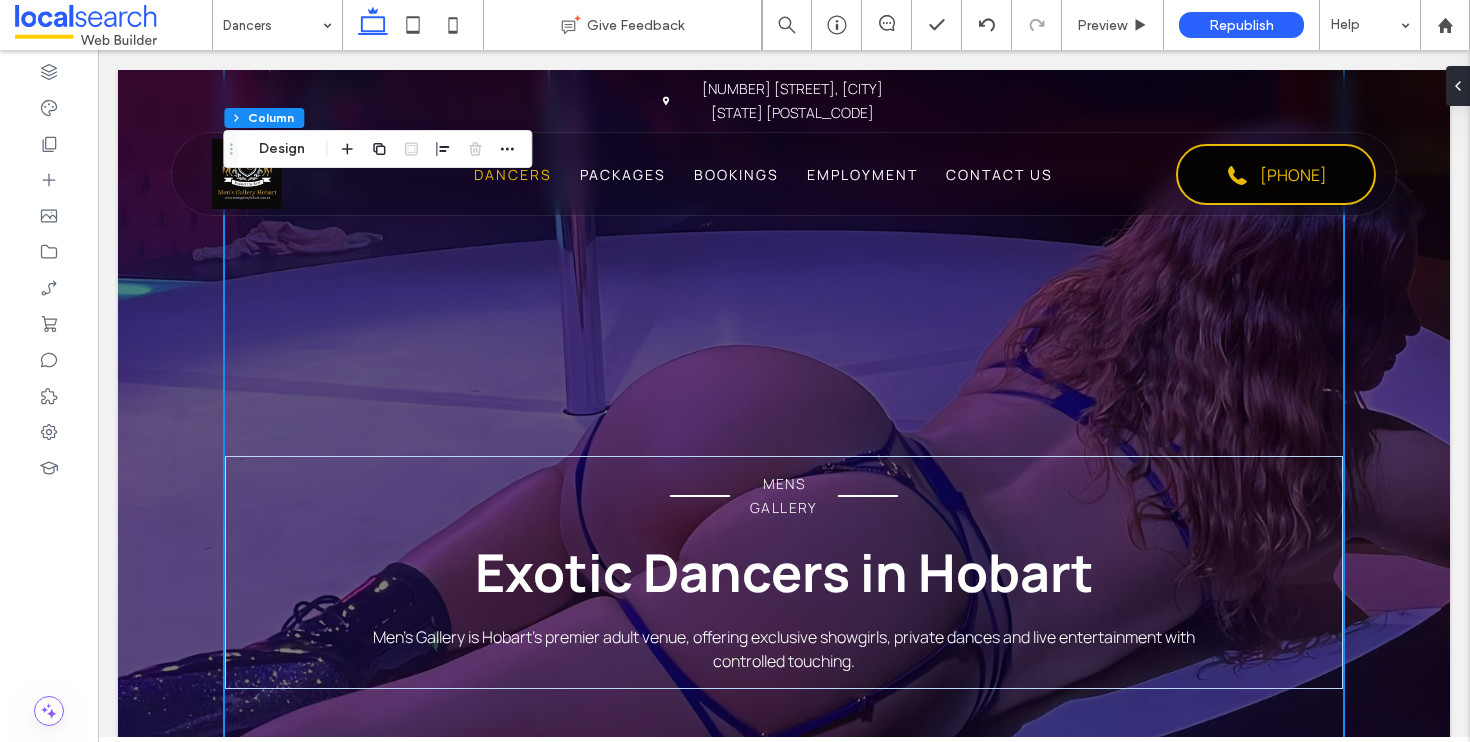 click on "MENS GALLERY
Exotic Dancers in Hobart
Men’s Gallery is Hobart’s premier adult venue, offering exclusive showgirls, private dances and live entertainment with controlled touching." at bounding box center (784, 483) 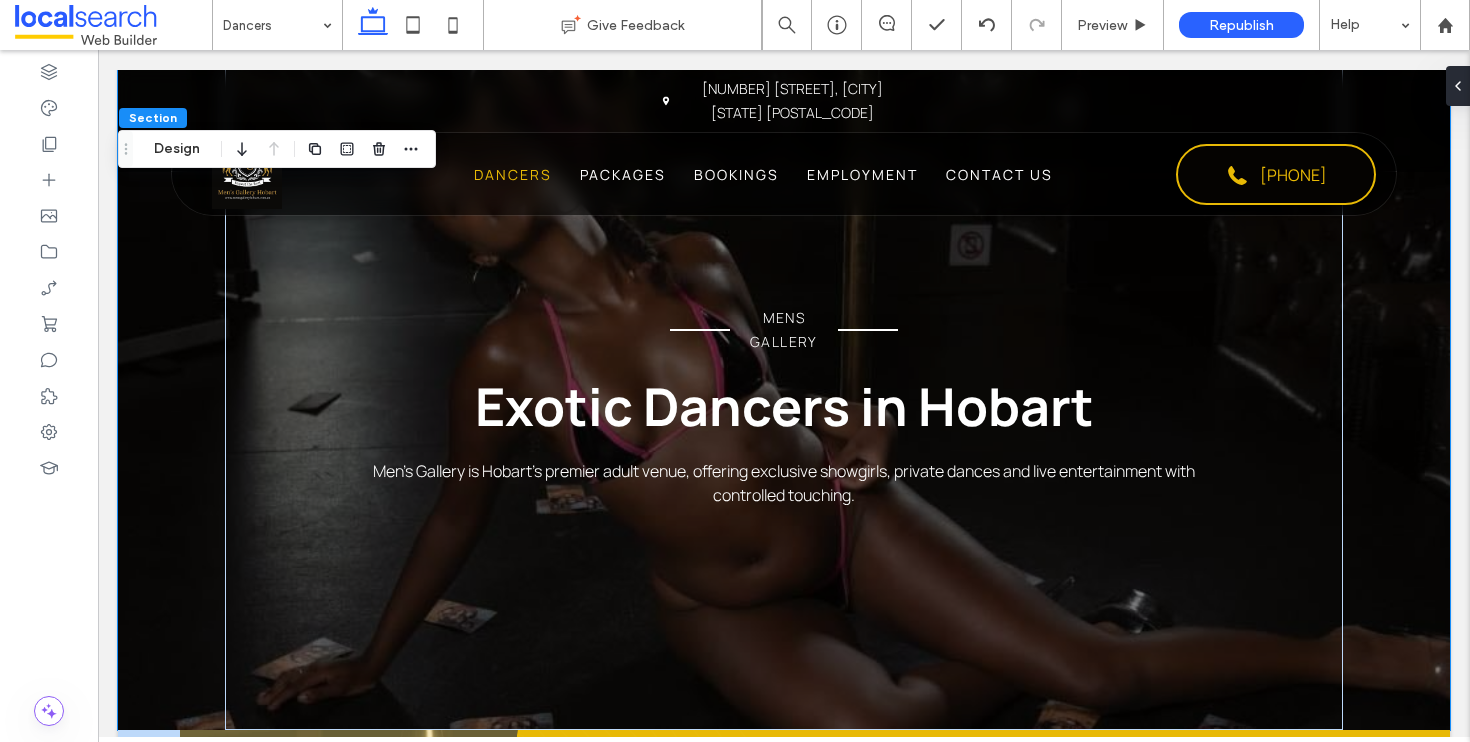 scroll, scrollTop: 0, scrollLeft: 0, axis: both 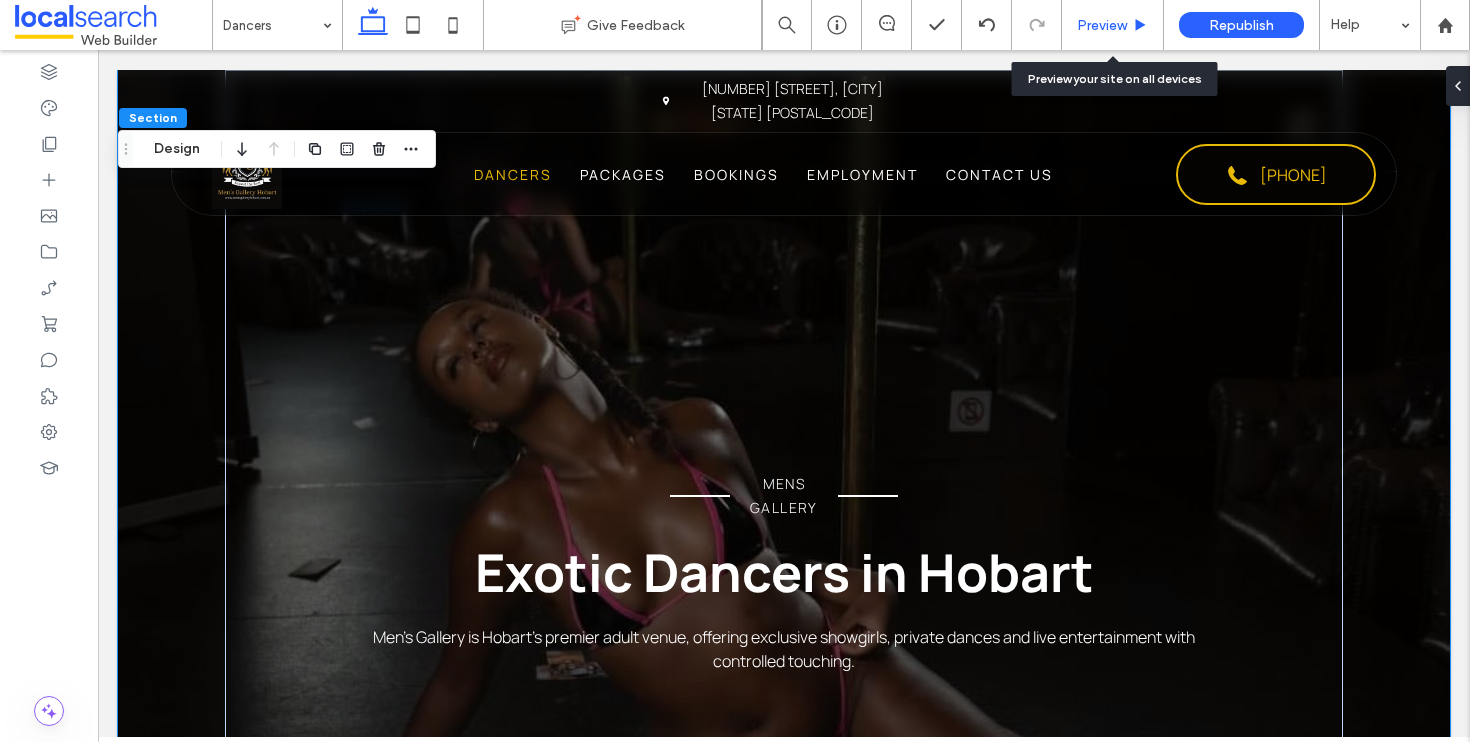 click on "Preview" at bounding box center [1102, 25] 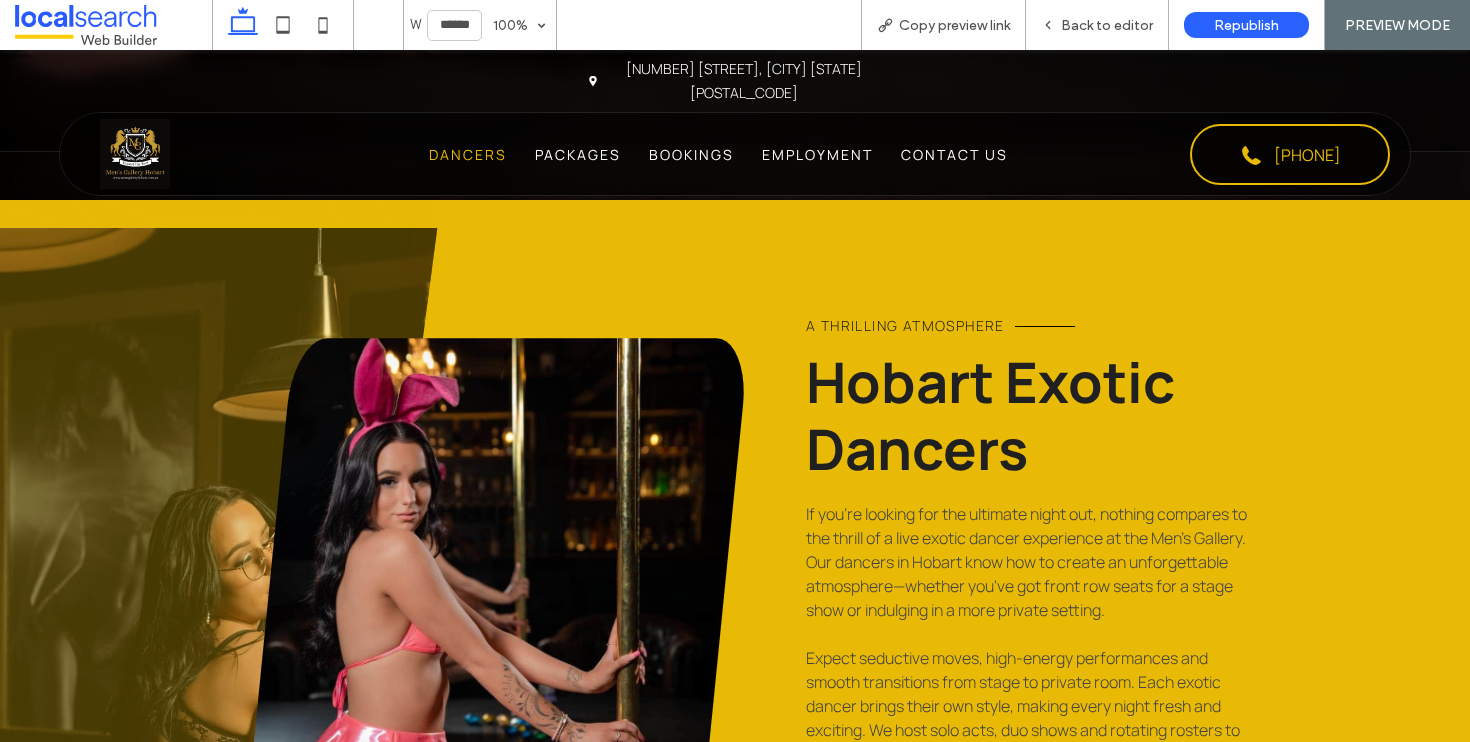 scroll, scrollTop: 0, scrollLeft: 0, axis: both 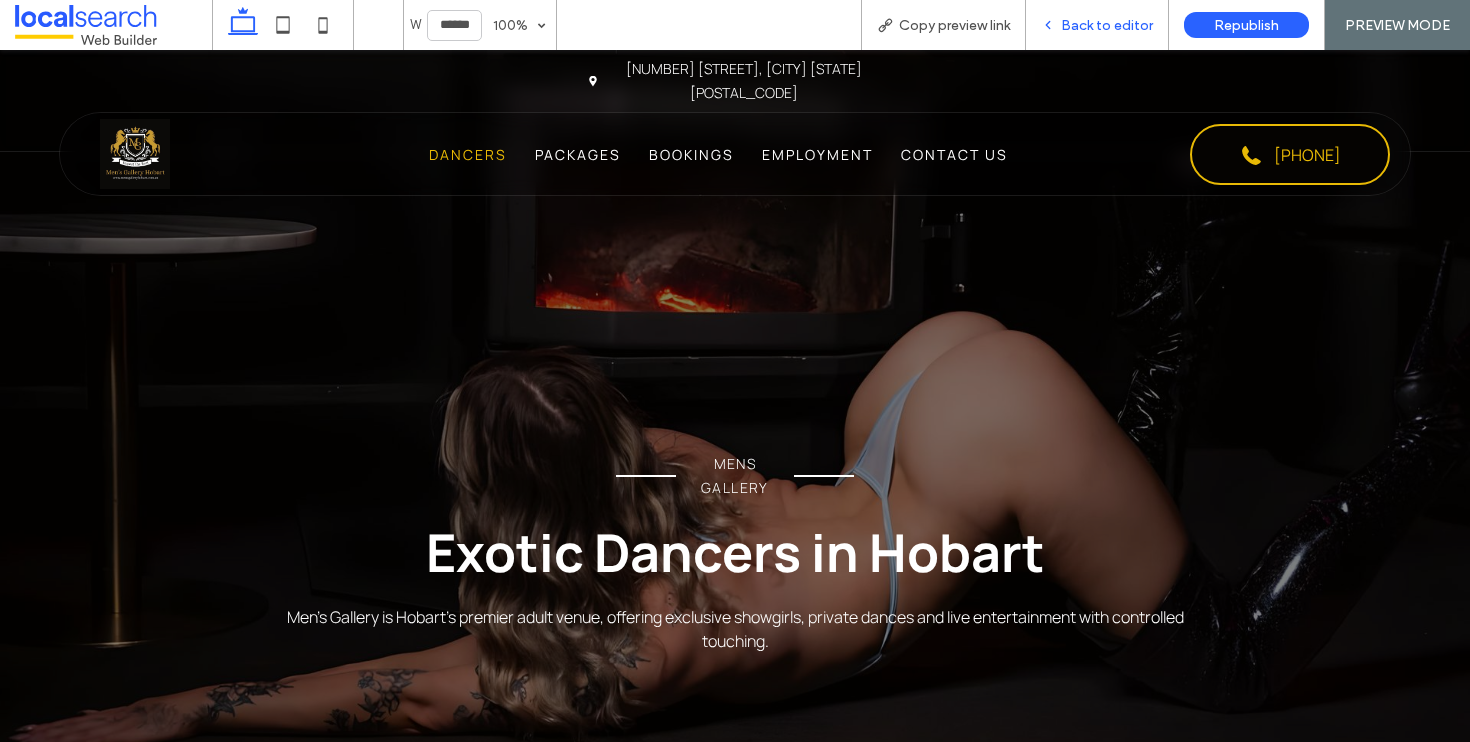 click on "Back to editor" at bounding box center [1107, 25] 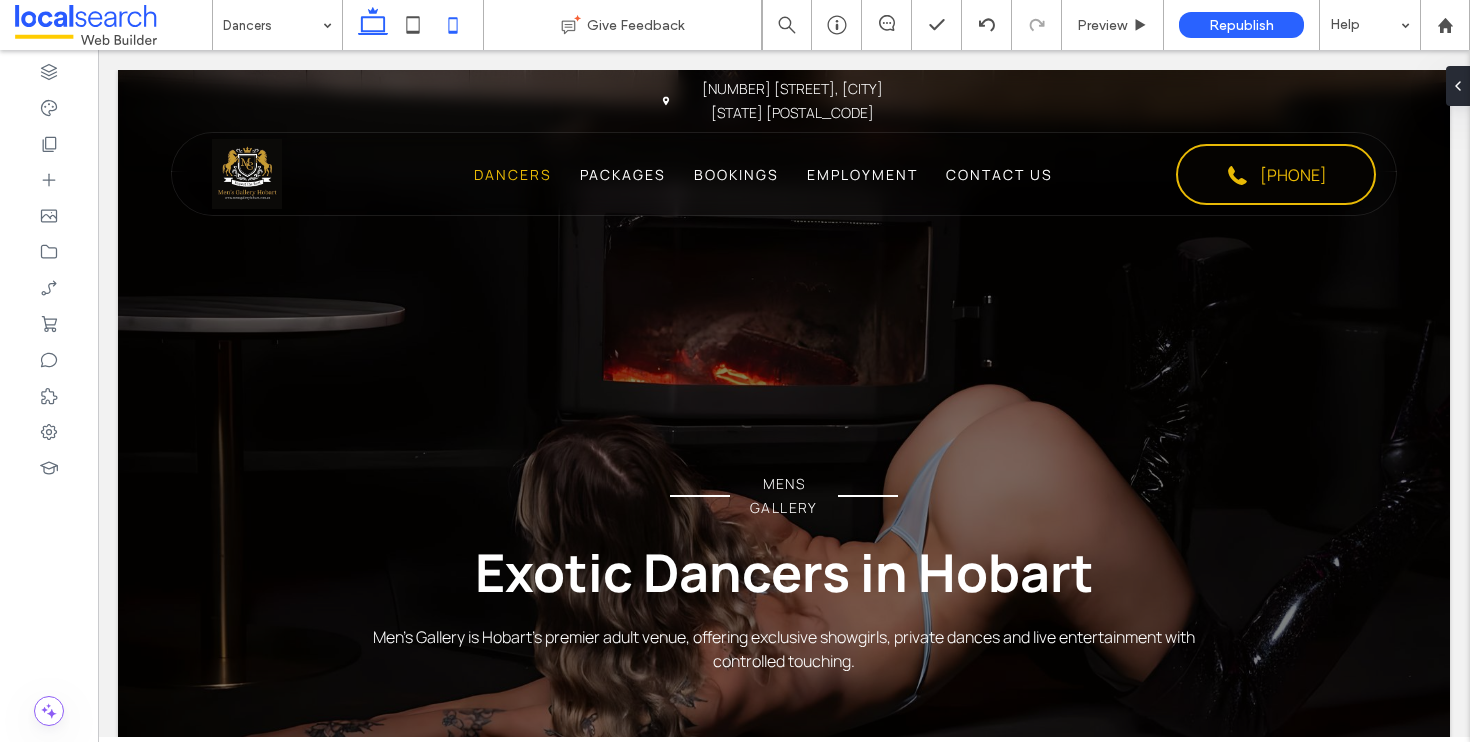 click 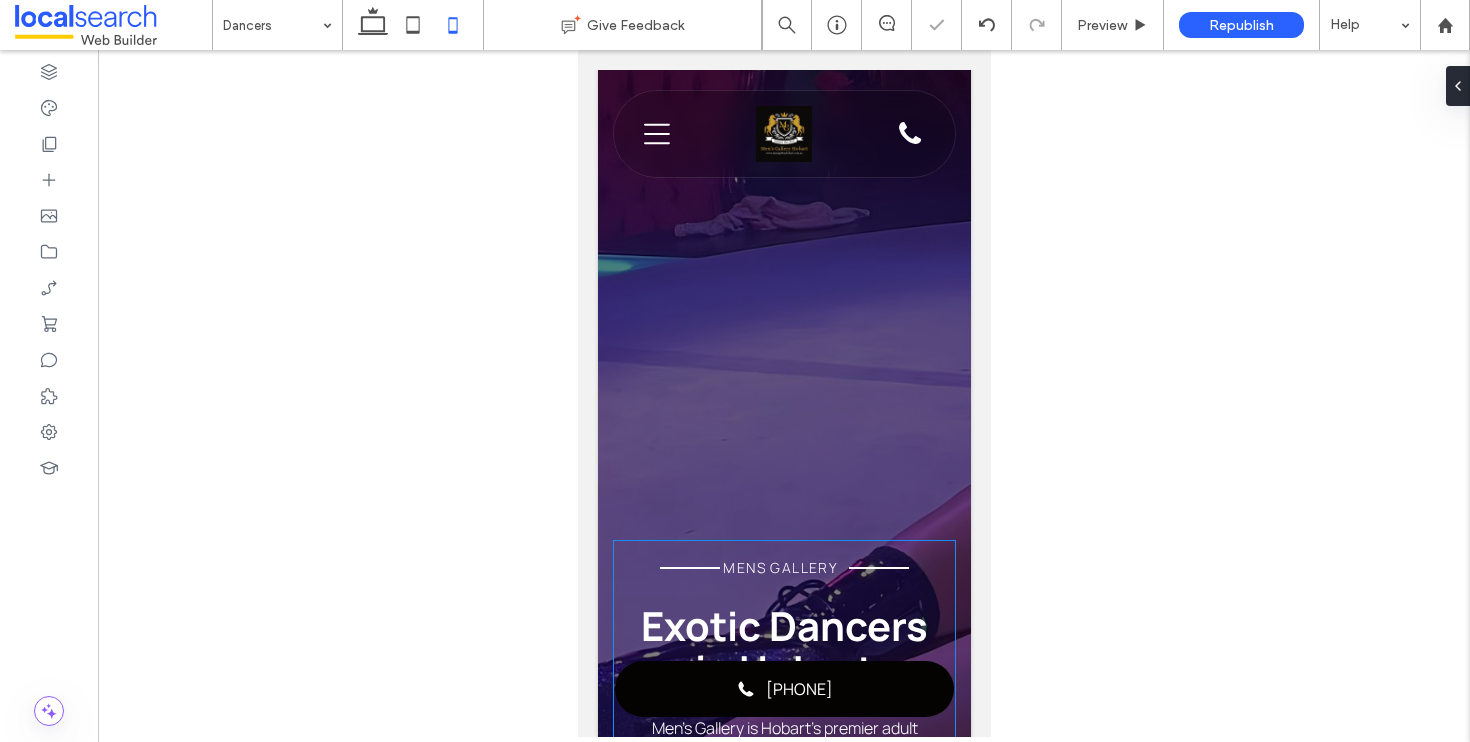 scroll, scrollTop: 0, scrollLeft: 0, axis: both 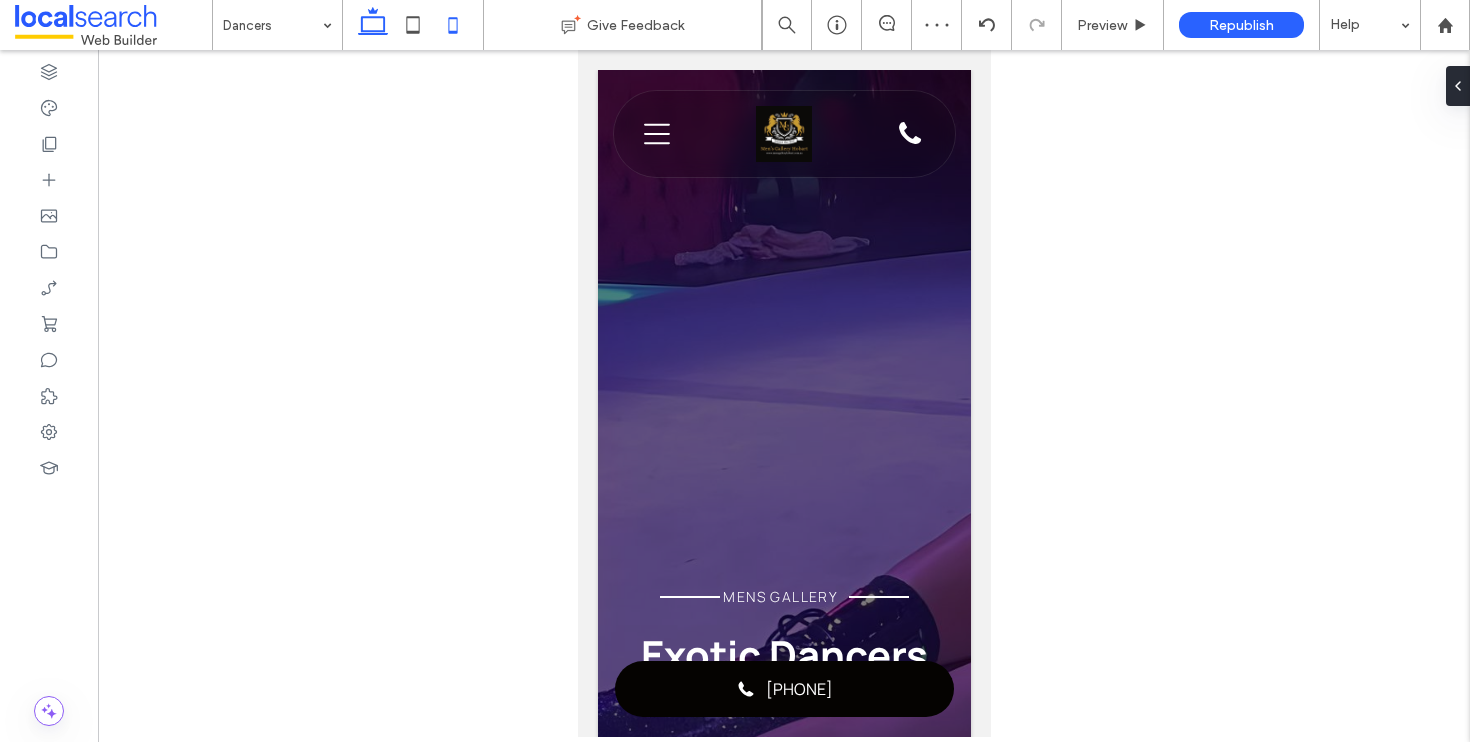 click 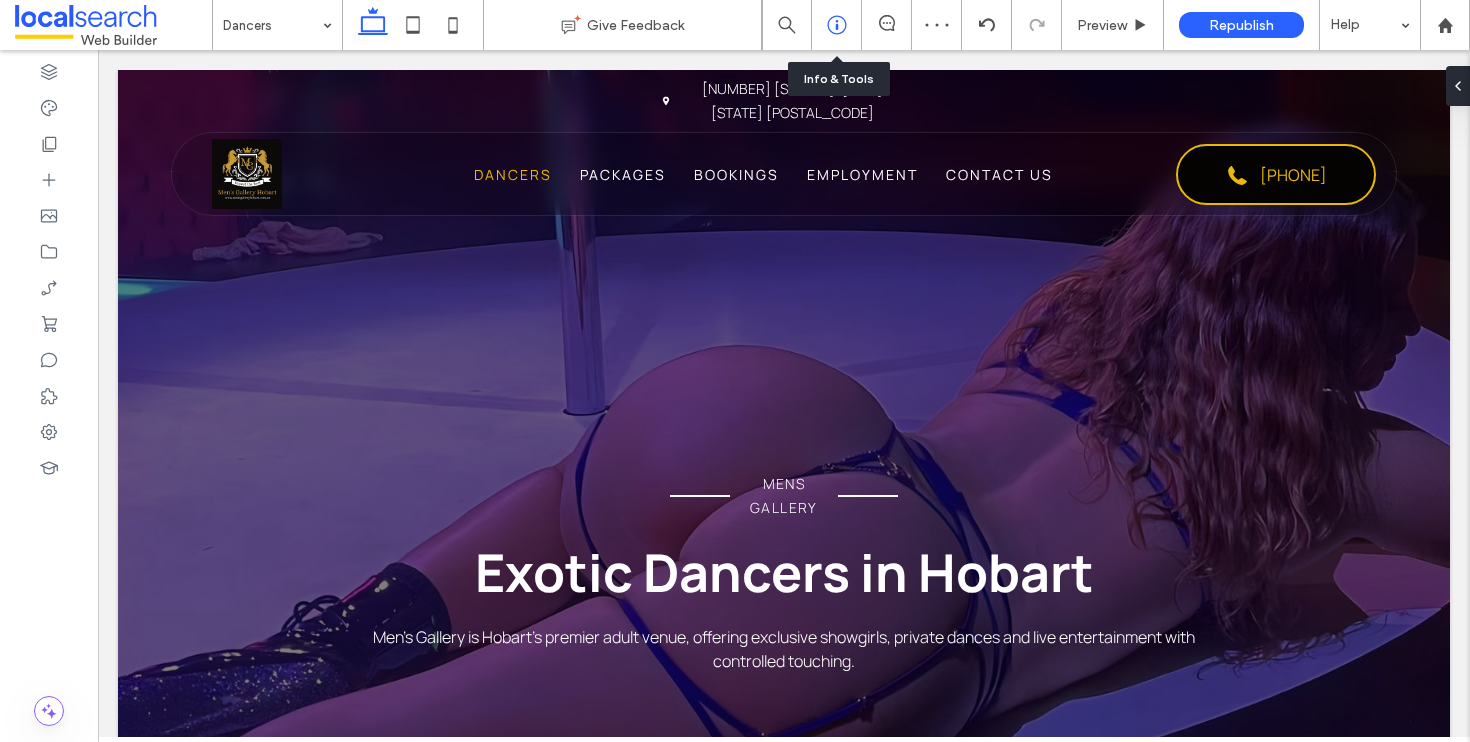 click 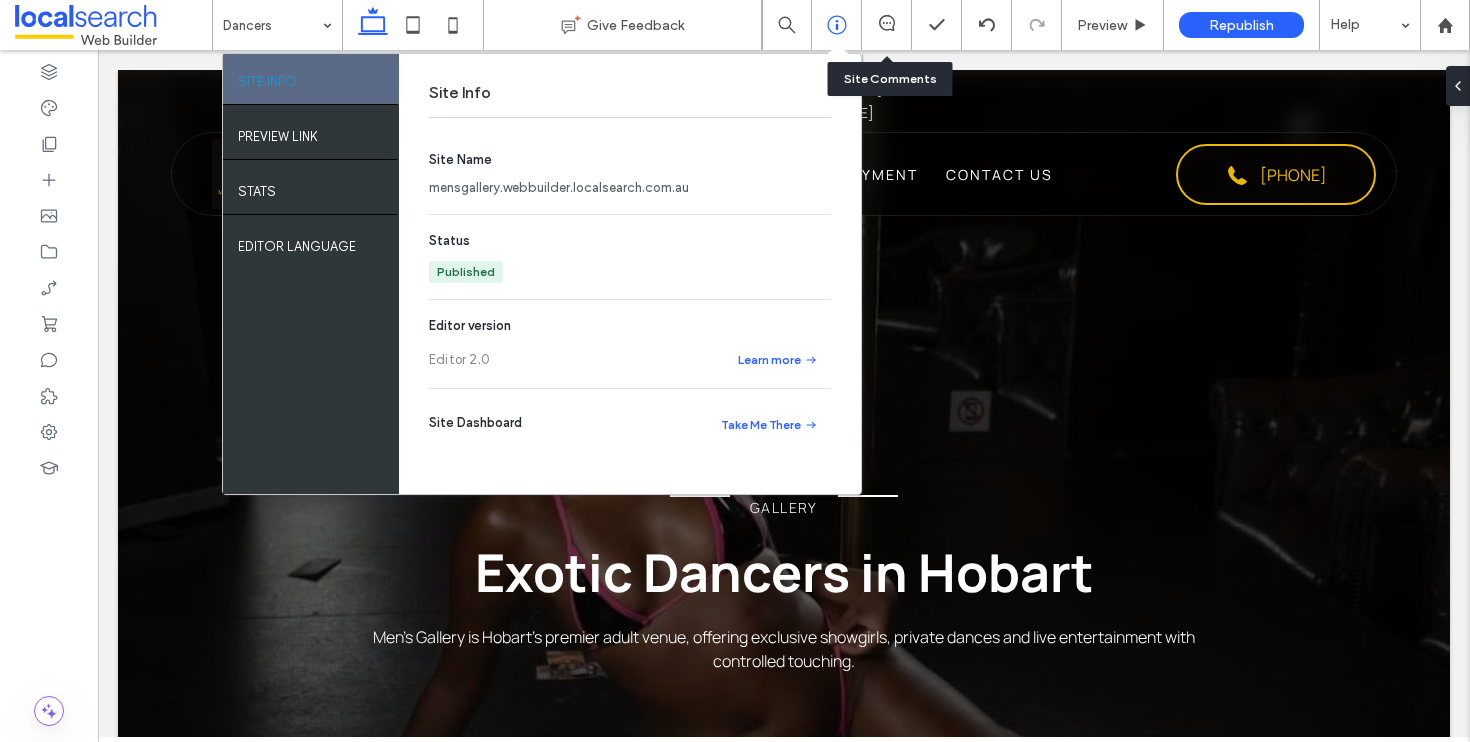 click at bounding box center [886, 25] 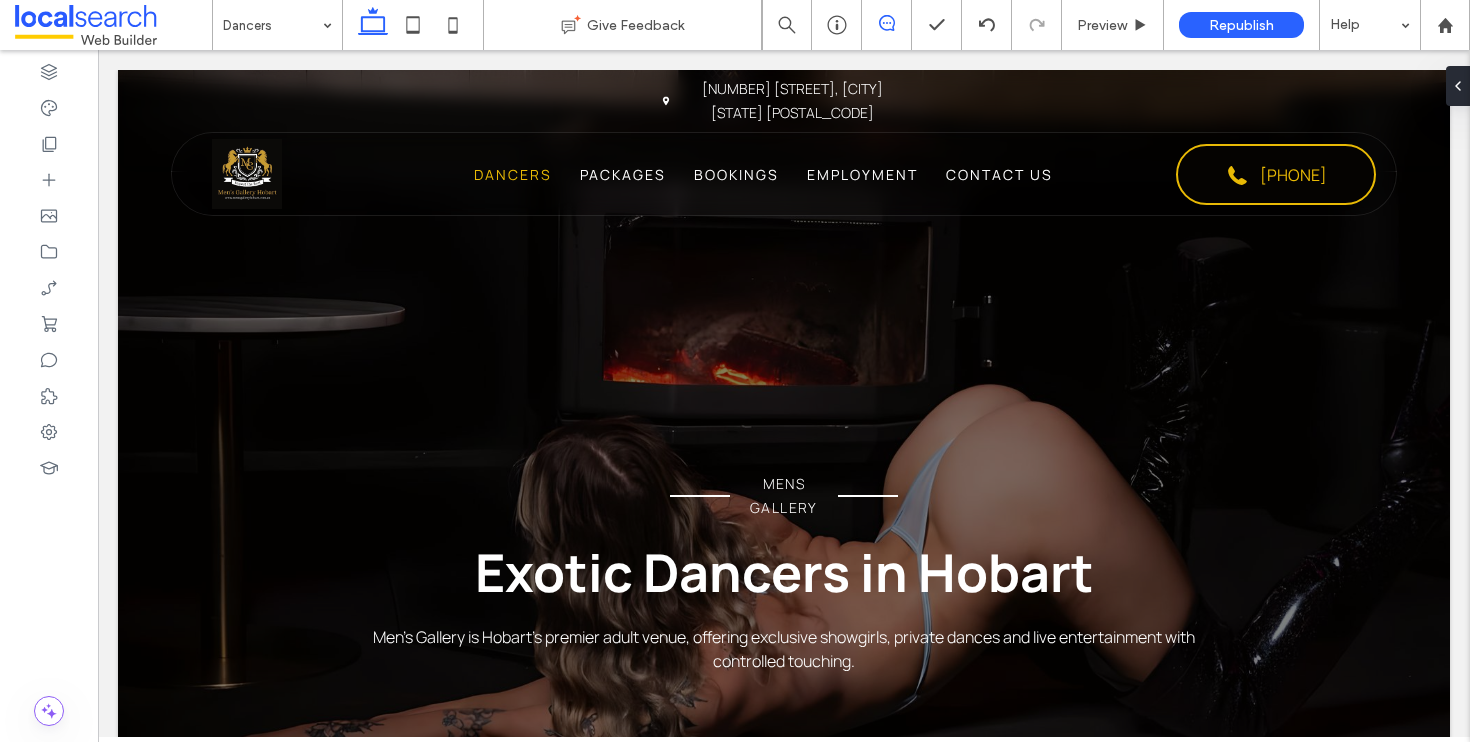 click at bounding box center [886, 23] 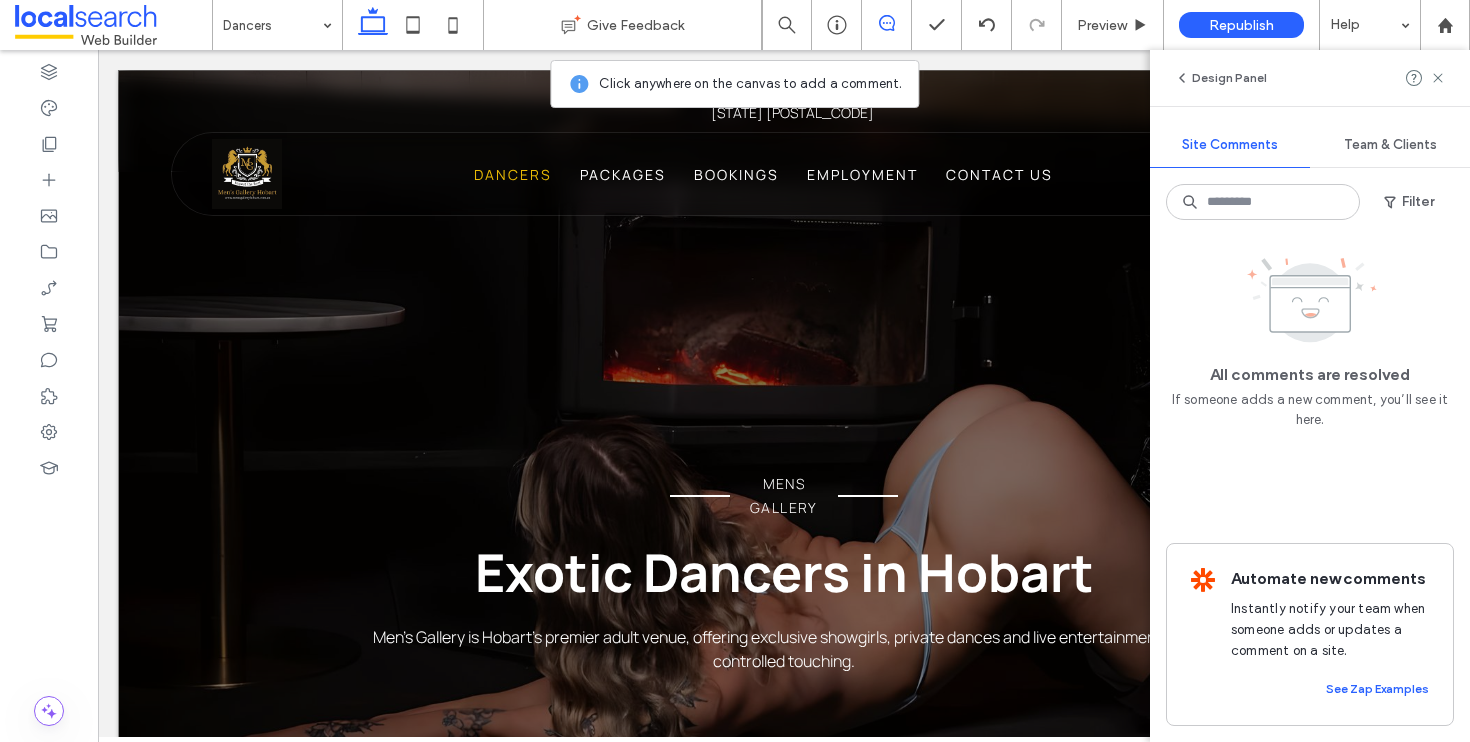 click on "MENS GALLERY
Exotic Dancers in Hobart
Men’s Gallery is Hobart’s premier adult venue, offering exclusive showgirls, private dances and live entertainment with controlled touching." at bounding box center [784, 483] 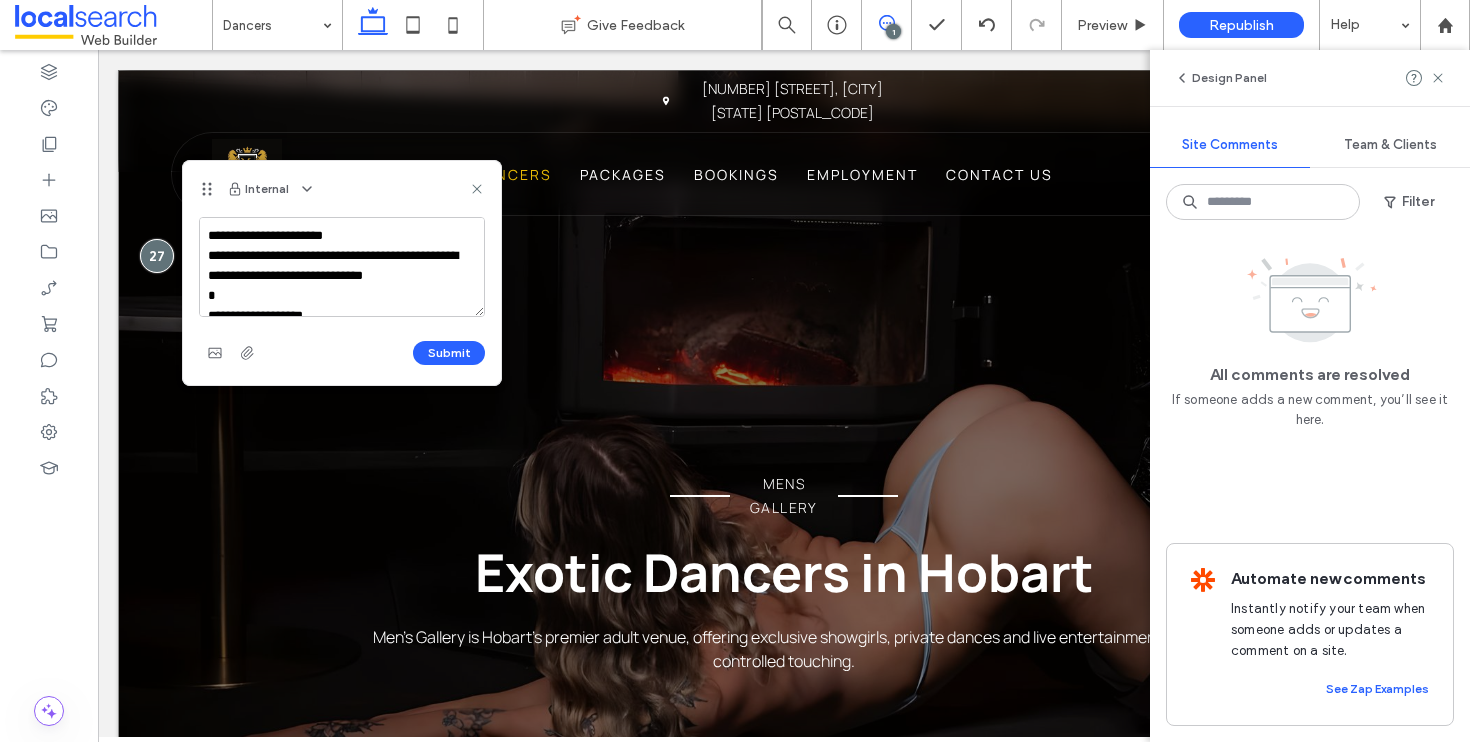 scroll, scrollTop: 408, scrollLeft: 0, axis: vertical 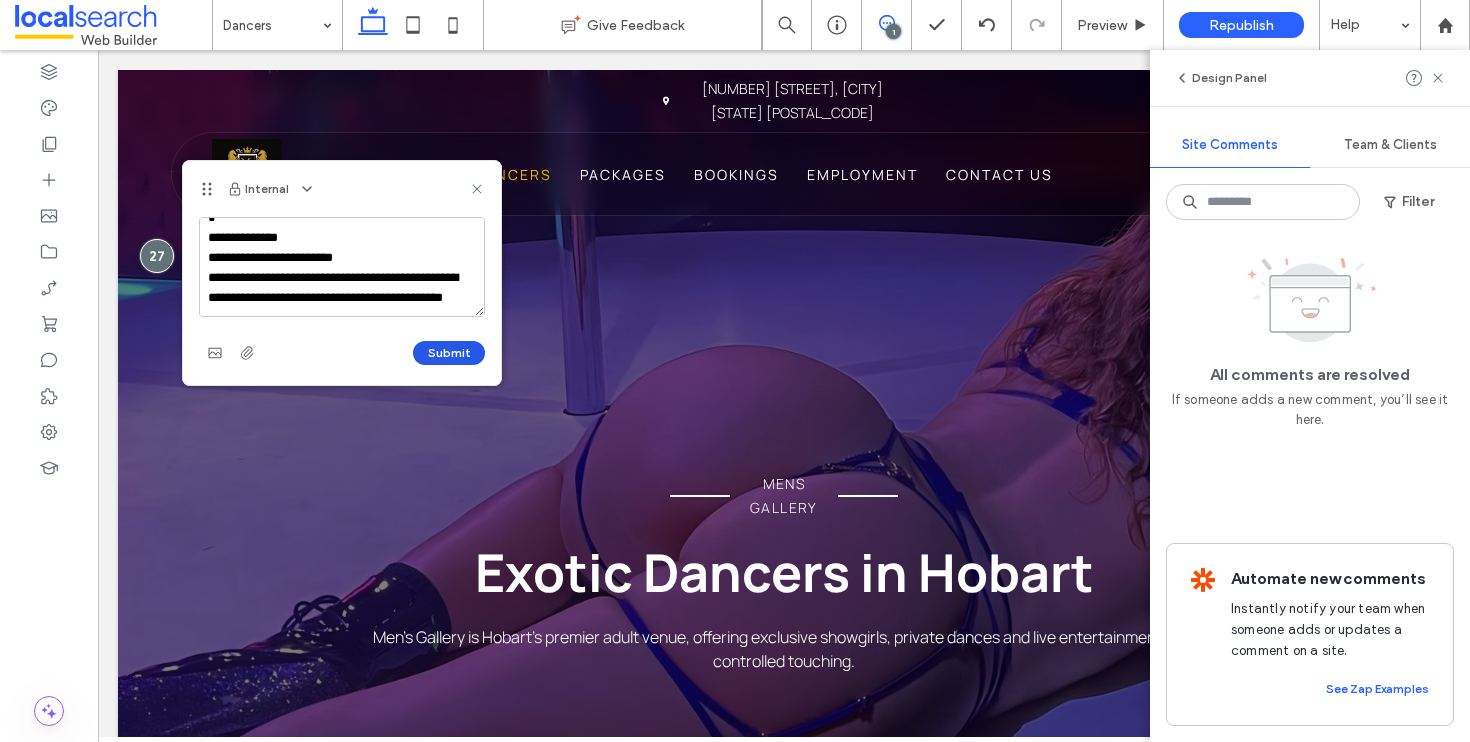 type on "**********" 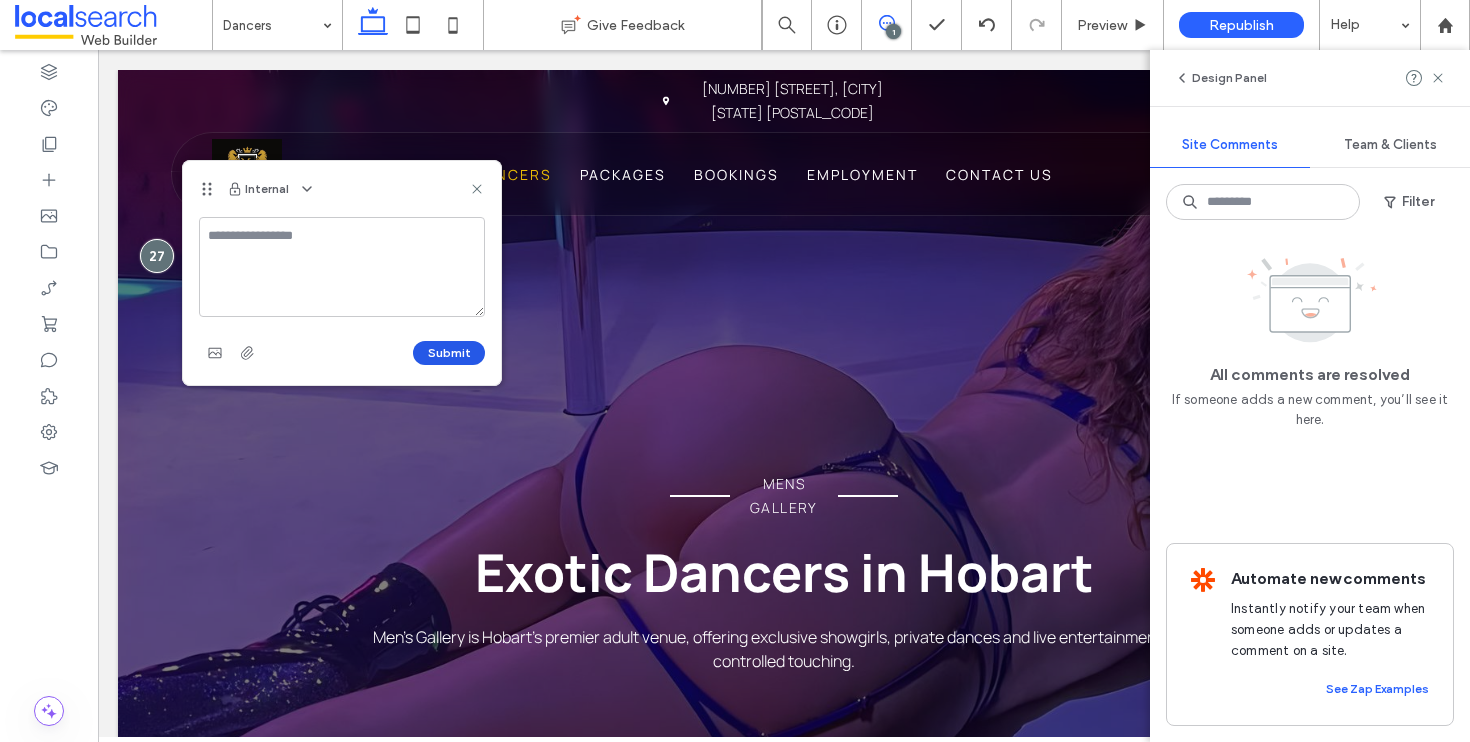 scroll, scrollTop: 0, scrollLeft: 0, axis: both 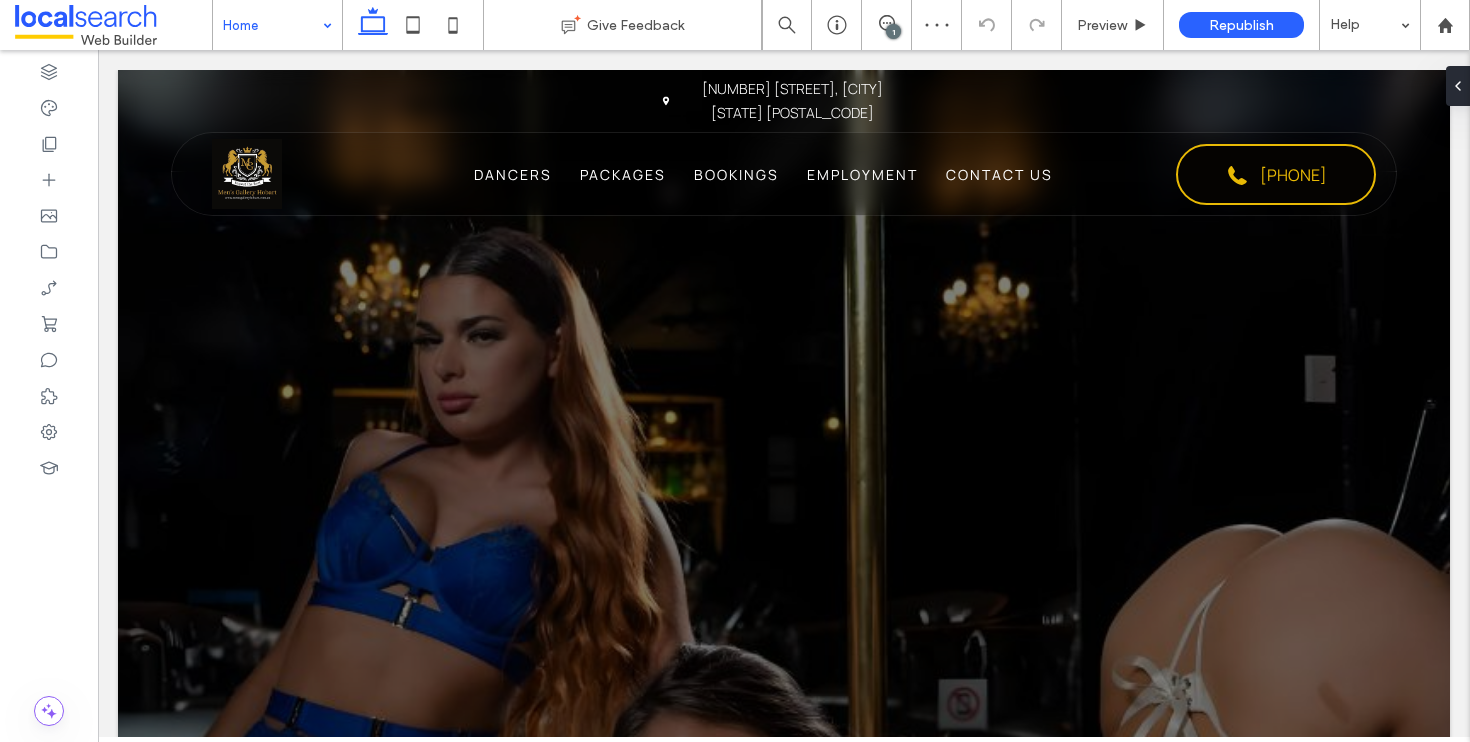 drag, startPoint x: 886, startPoint y: 29, endPoint x: 512, endPoint y: 123, distance: 385.63196 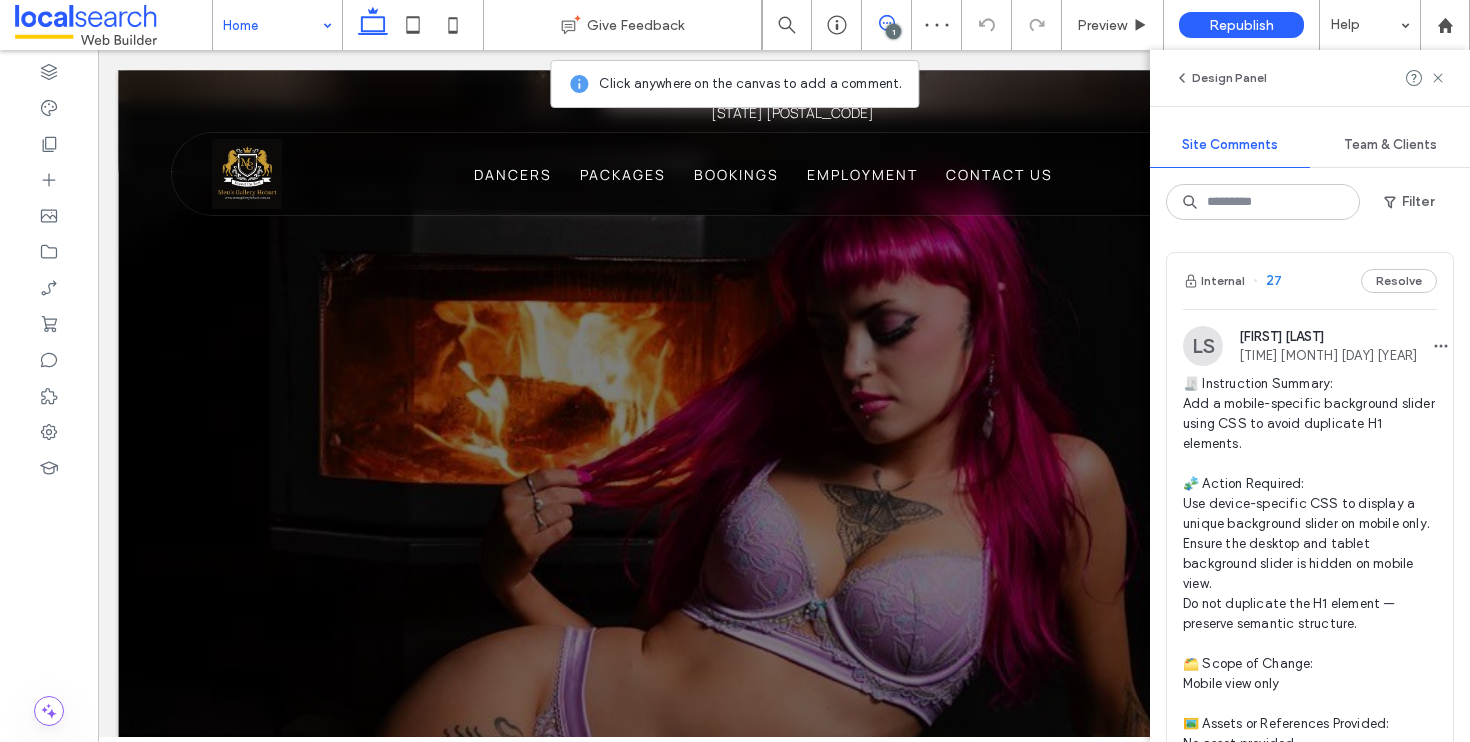 click on "MENS GALLERY
Showgirls in Hobart
Men’s Gallery is Hobart’s premier adult venue, offering exclusive showgirls, private dances and live entertainment with controlled touching." at bounding box center (784, 603) 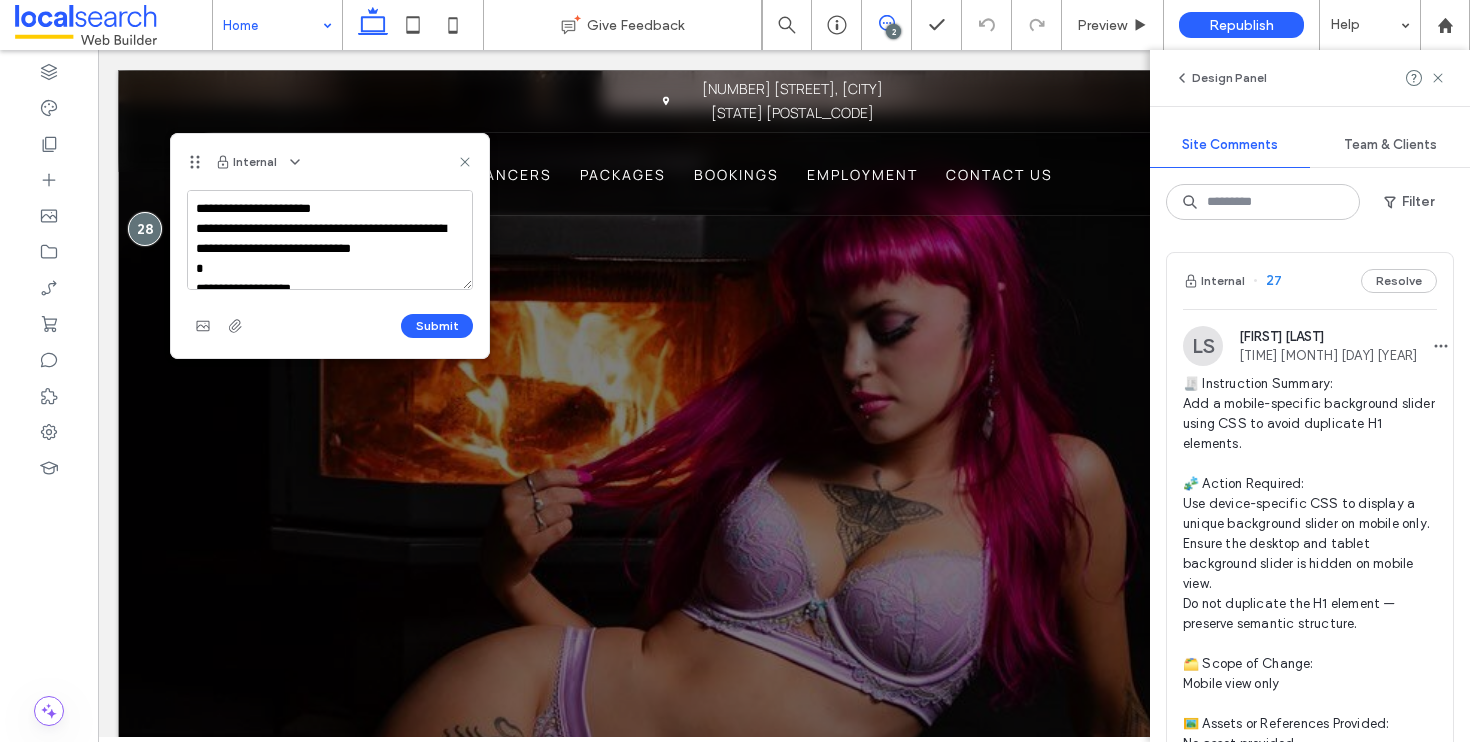 scroll, scrollTop: 408, scrollLeft: 0, axis: vertical 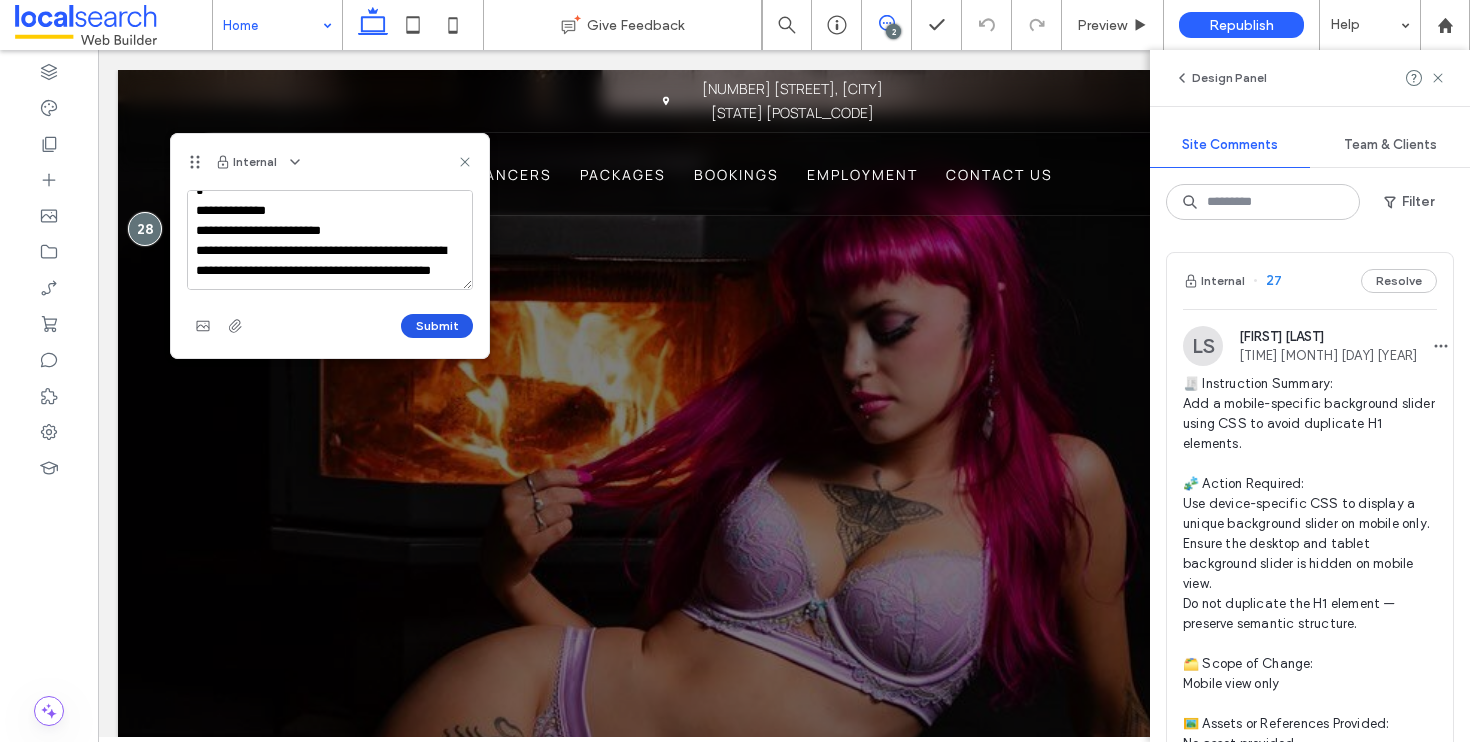 type on "**********" 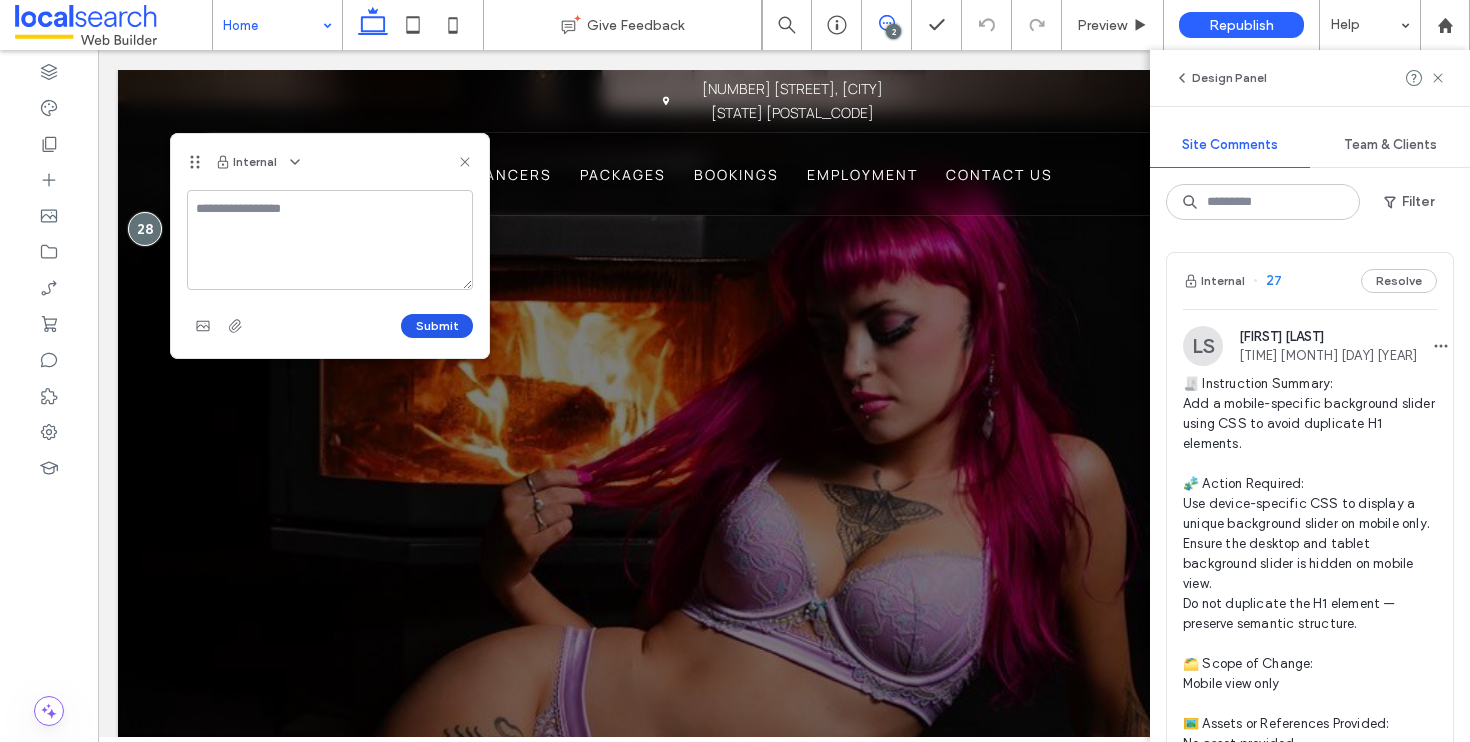 scroll, scrollTop: 0, scrollLeft: 0, axis: both 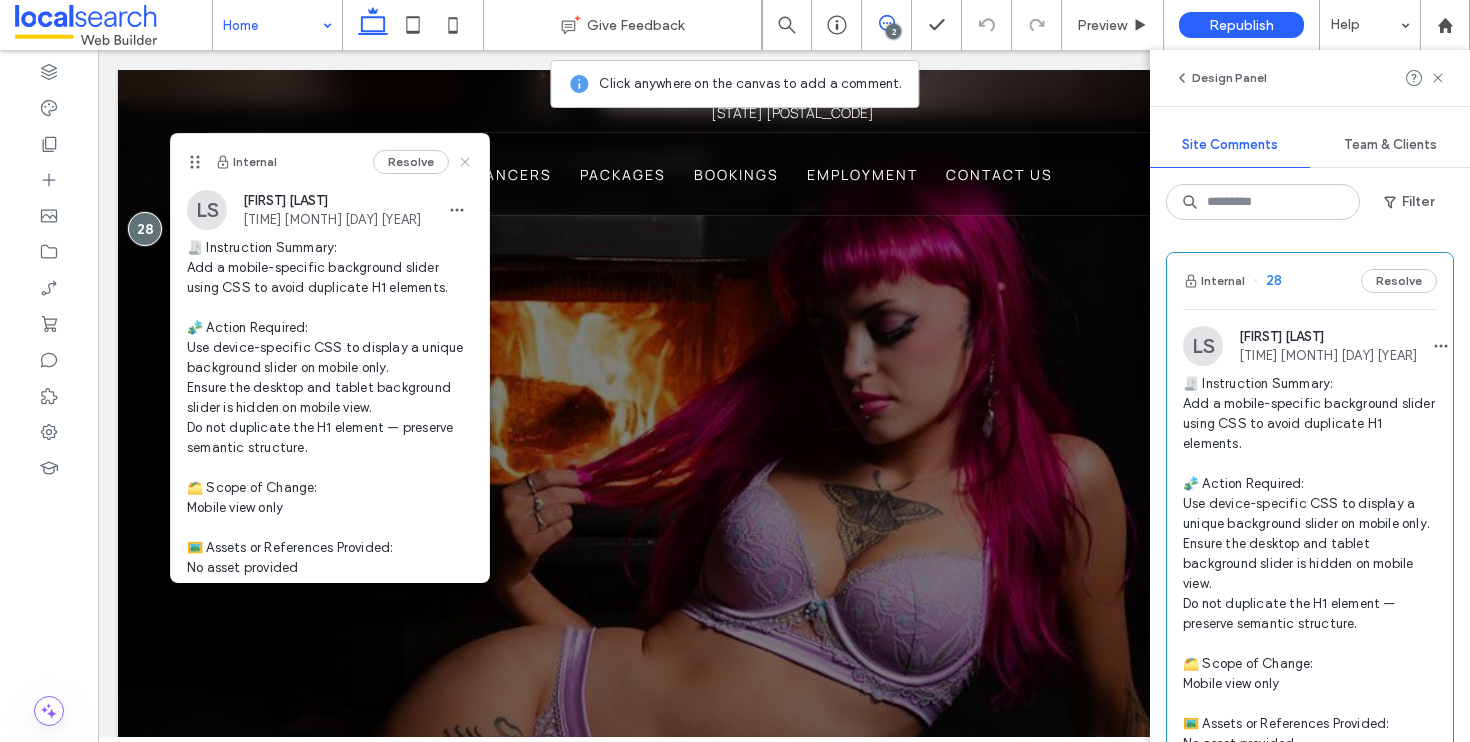 click 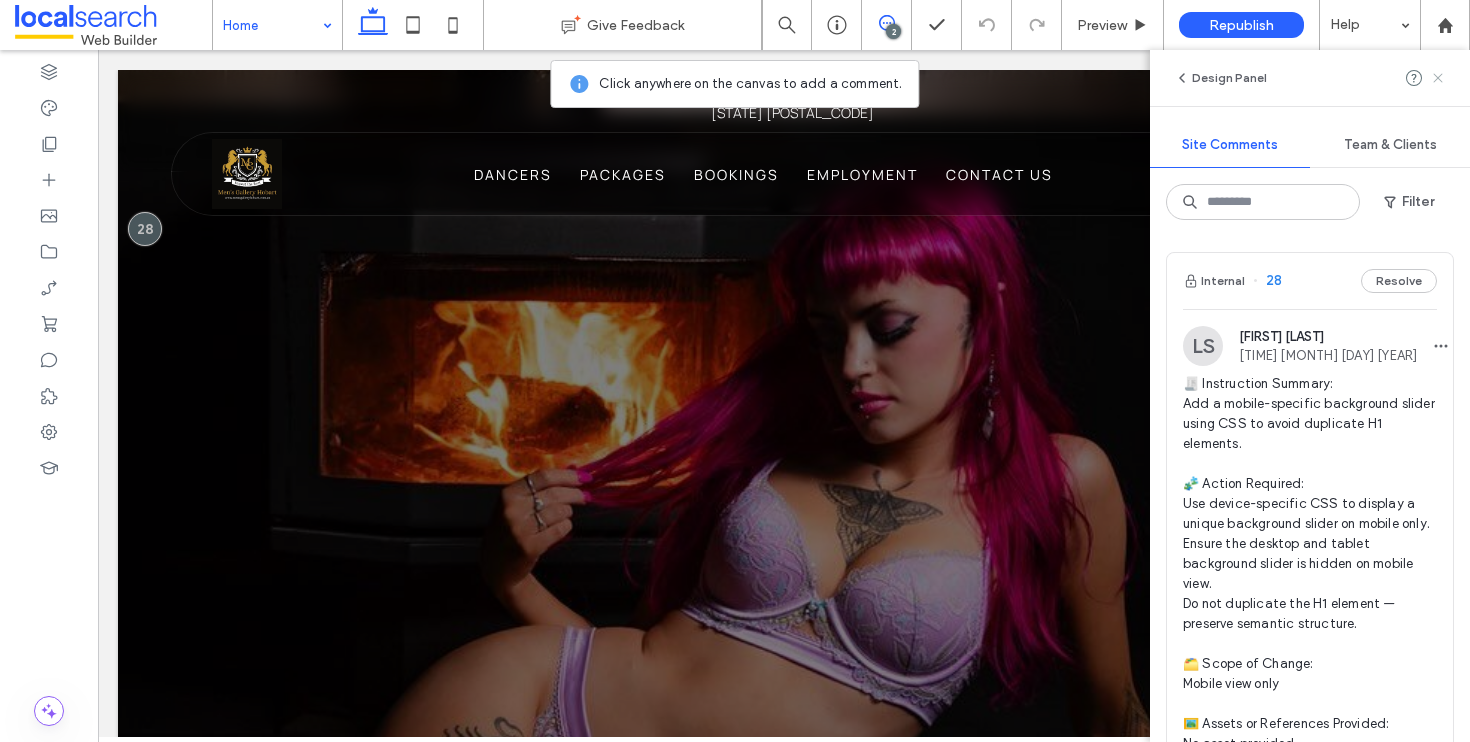 click 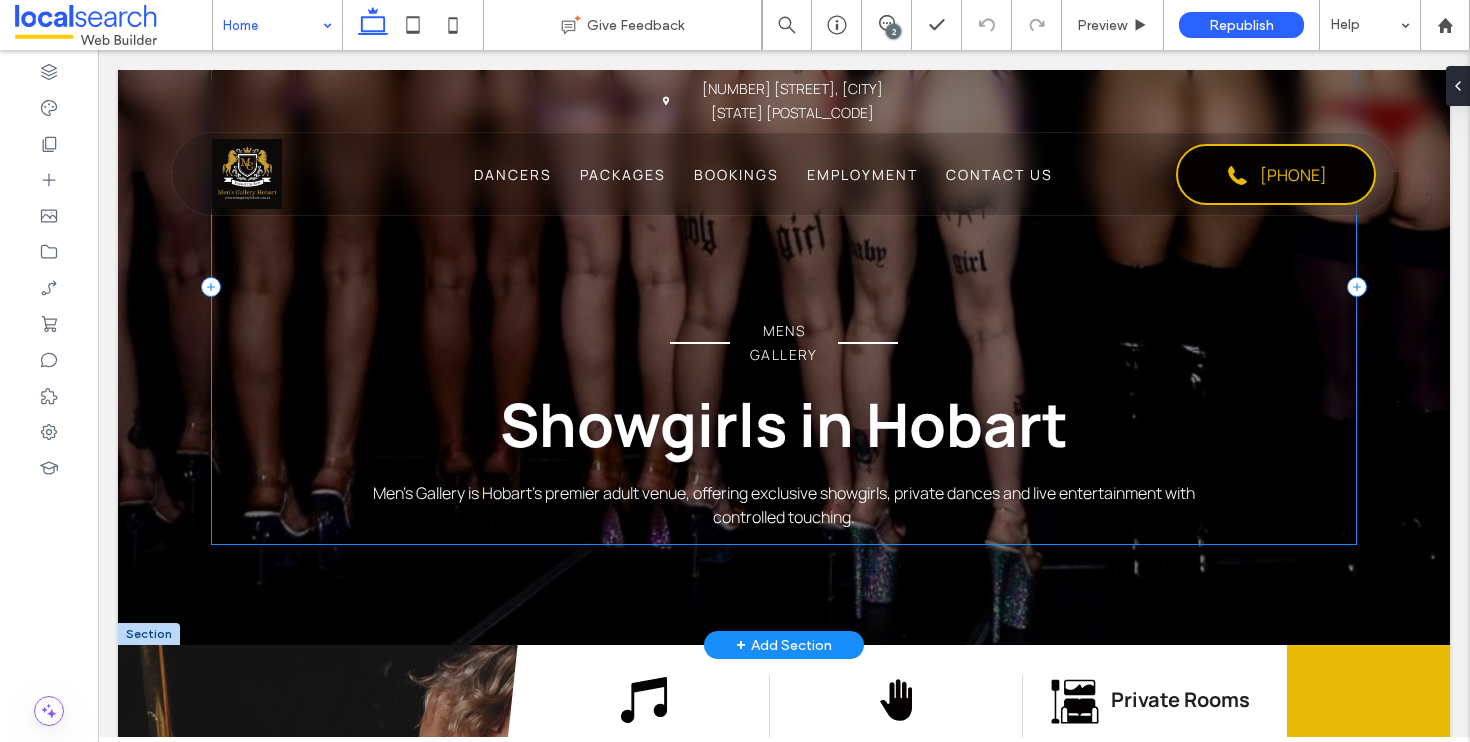 scroll, scrollTop: 498, scrollLeft: 0, axis: vertical 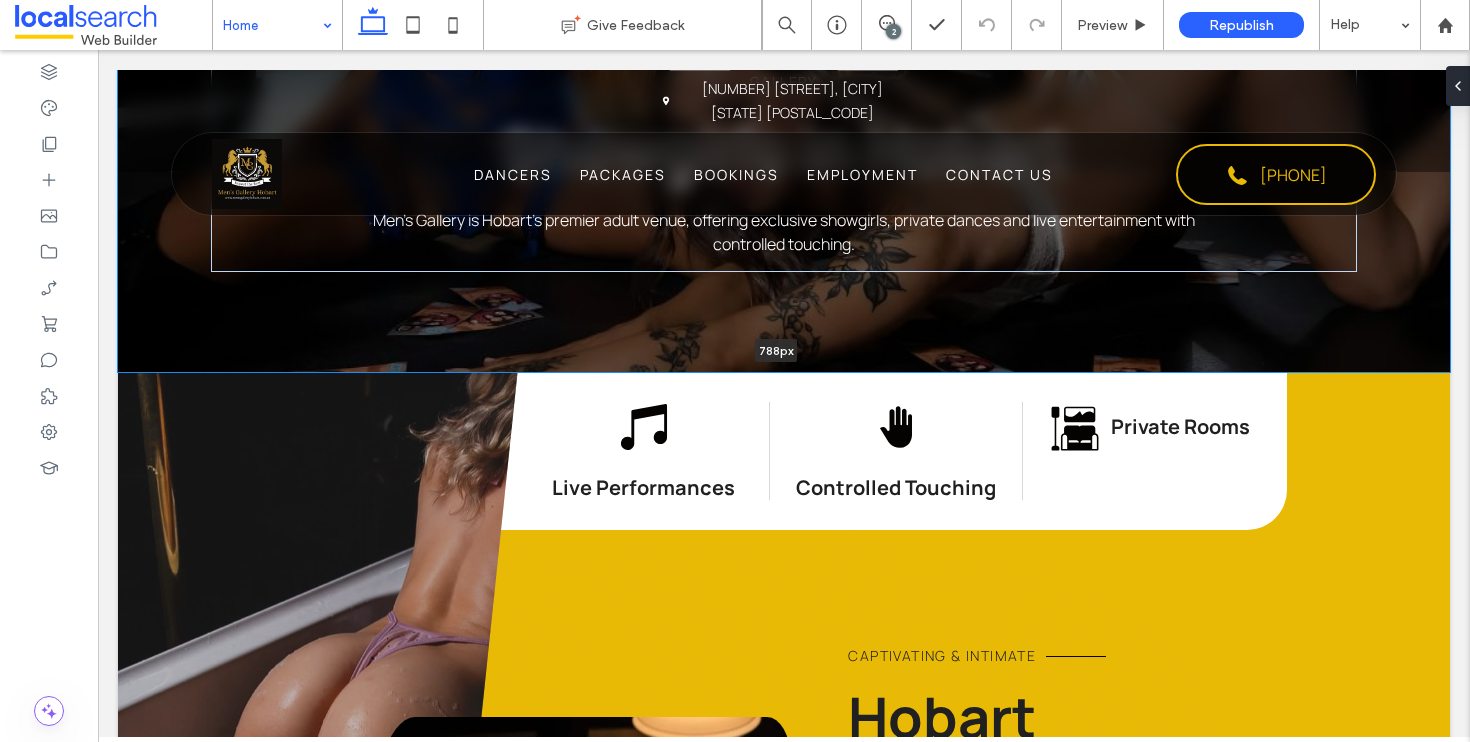 drag, startPoint x: 261, startPoint y: 639, endPoint x: 292, endPoint y: 359, distance: 281.71085 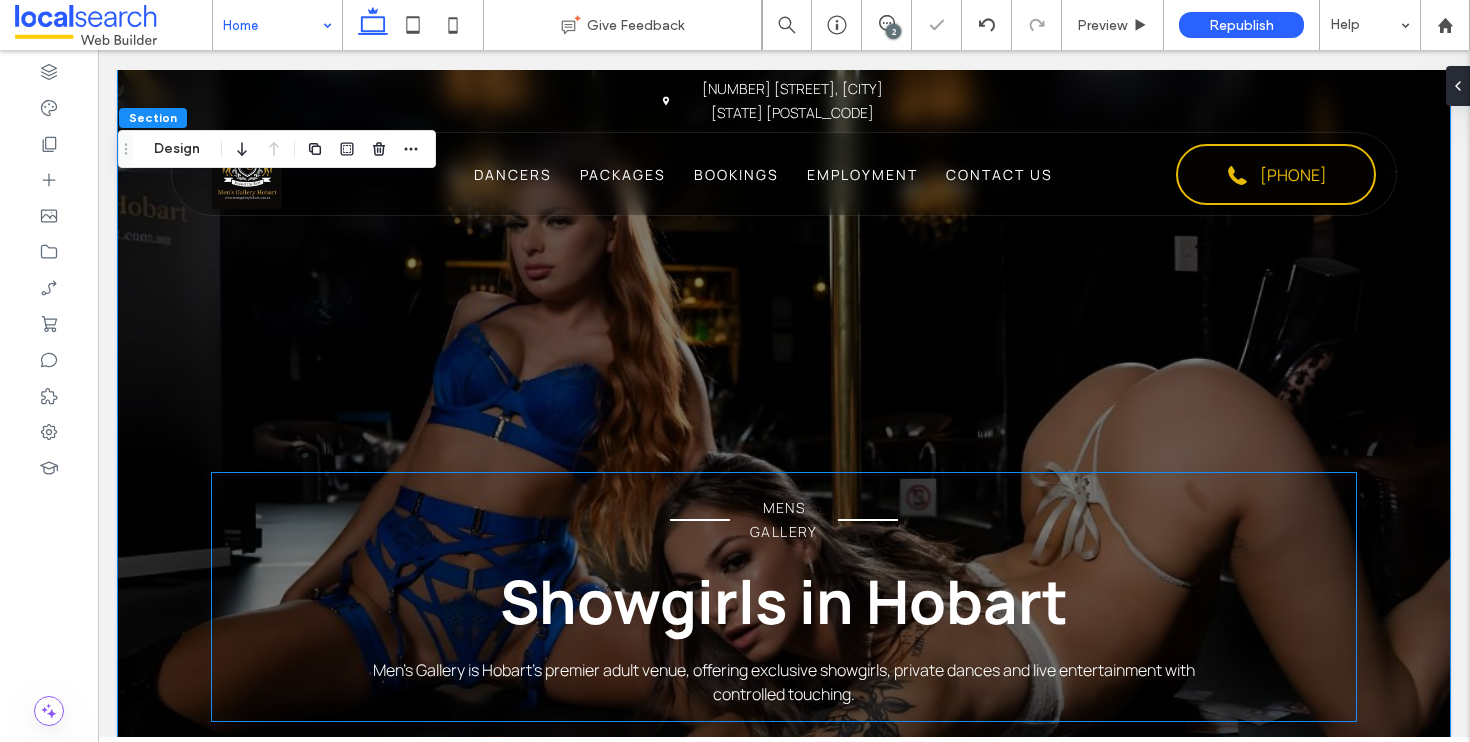 scroll, scrollTop: 315, scrollLeft: 0, axis: vertical 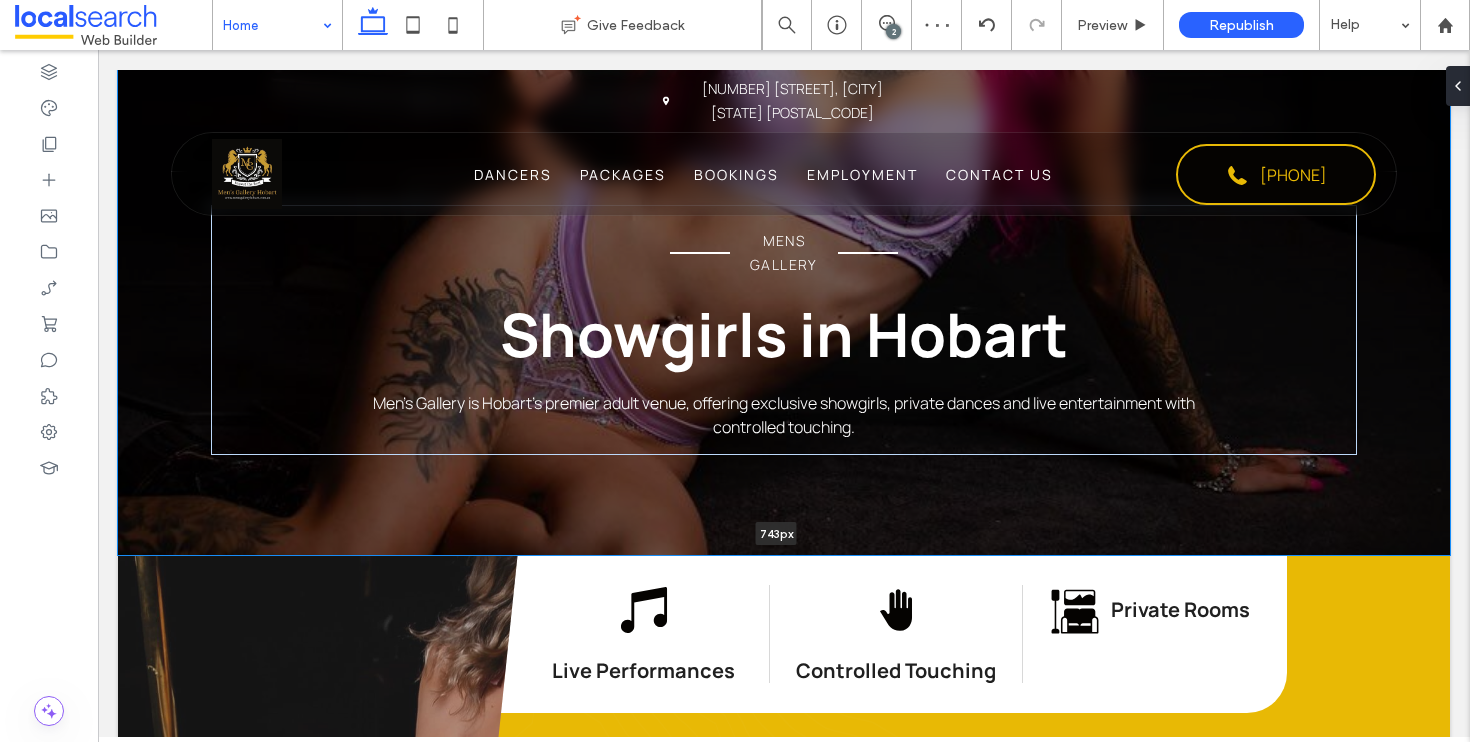 drag, startPoint x: 361, startPoint y: 552, endPoint x: 368, endPoint y: 495, distance: 57.428215 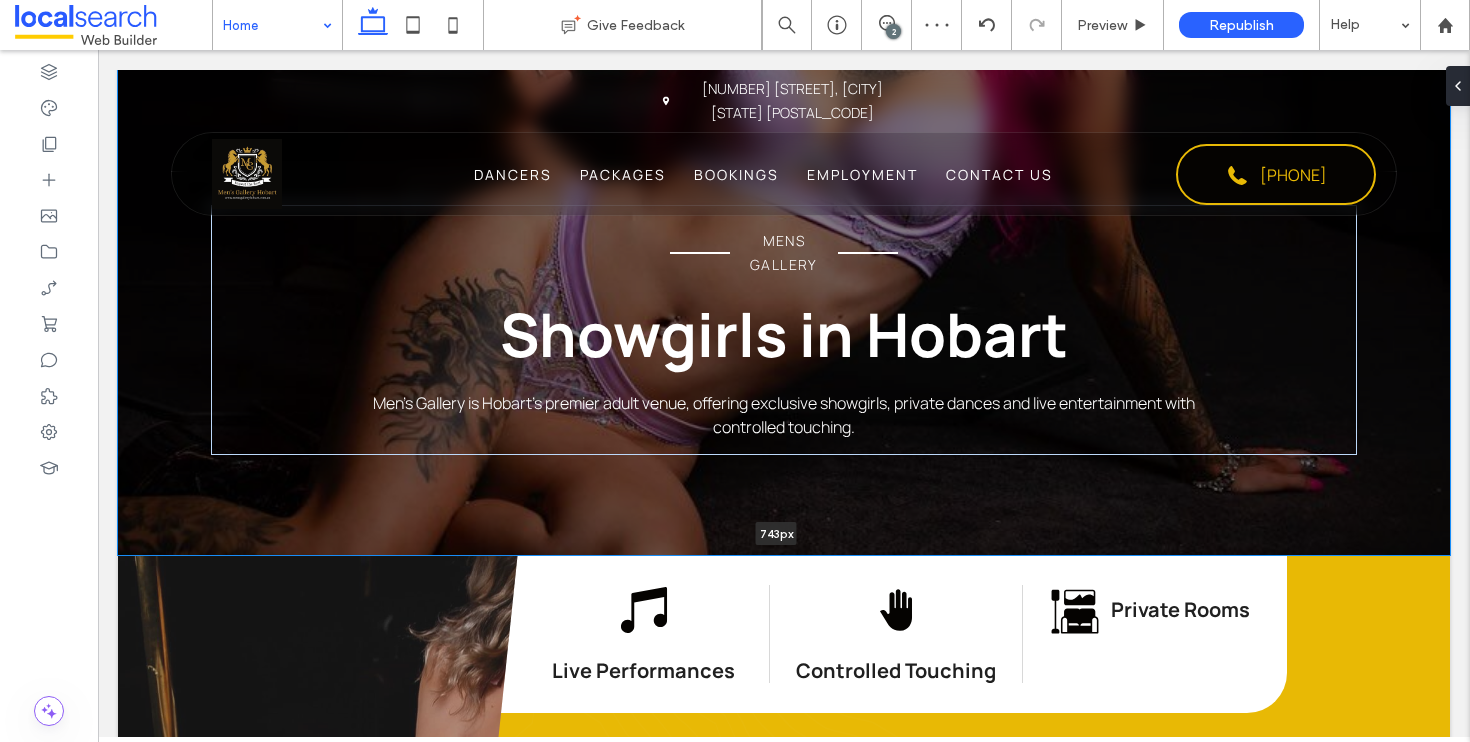 click on "MENS GALLERY
Showgirls in Hobart
Men’s Gallery is Hobart’s premier adult venue, offering exclusive showgirls, private dances and live entertainment with controlled touching.
743px
Section + Add Section" at bounding box center (784, 155) 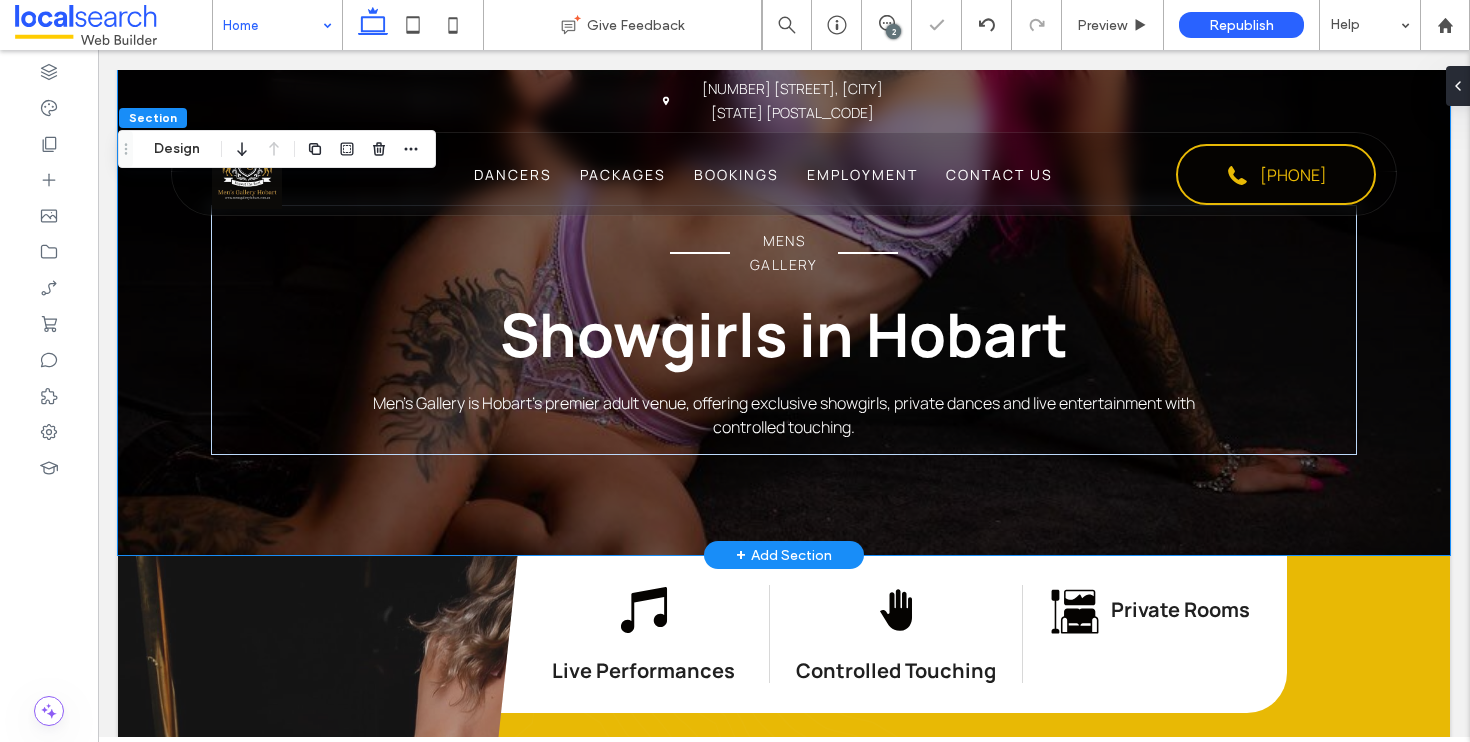 scroll, scrollTop: 0, scrollLeft: 0, axis: both 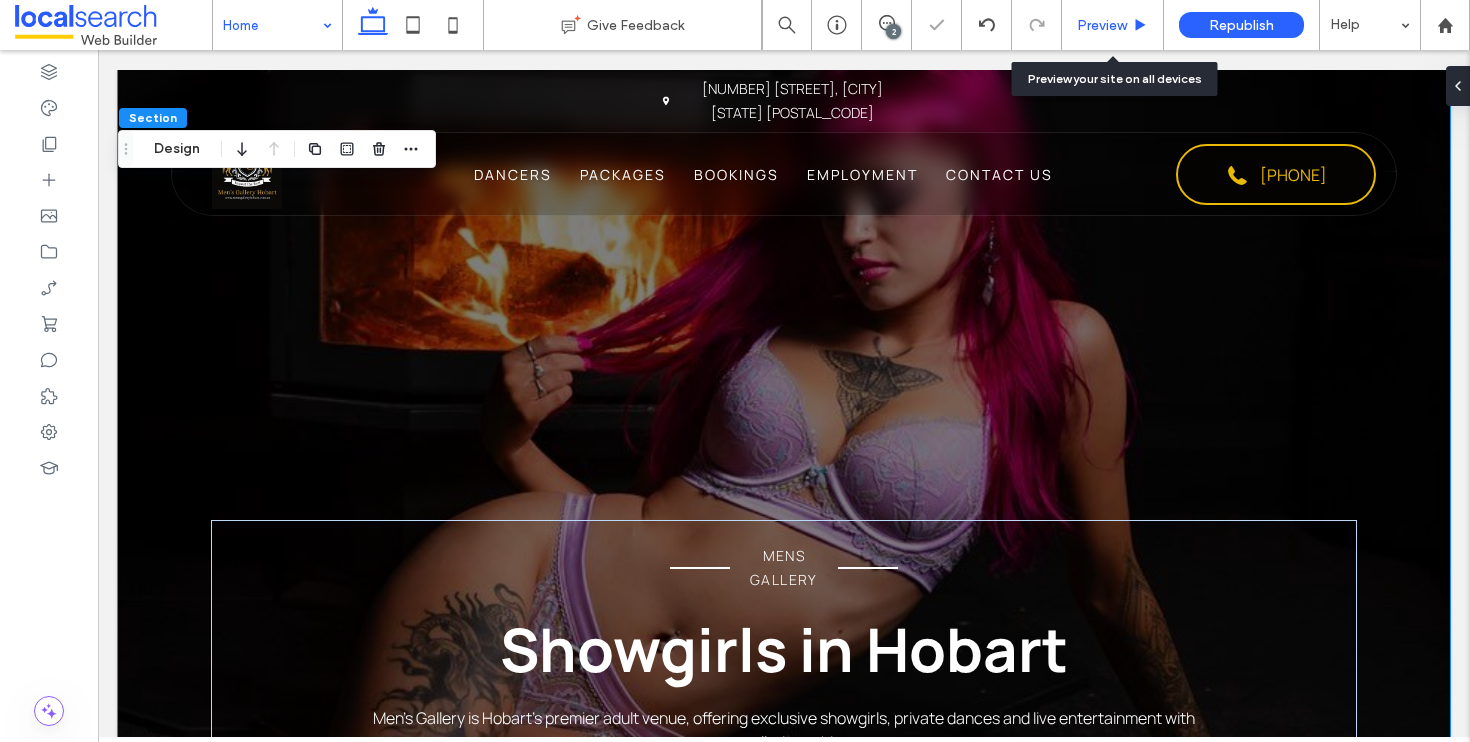 click on "Preview" at bounding box center (1102, 25) 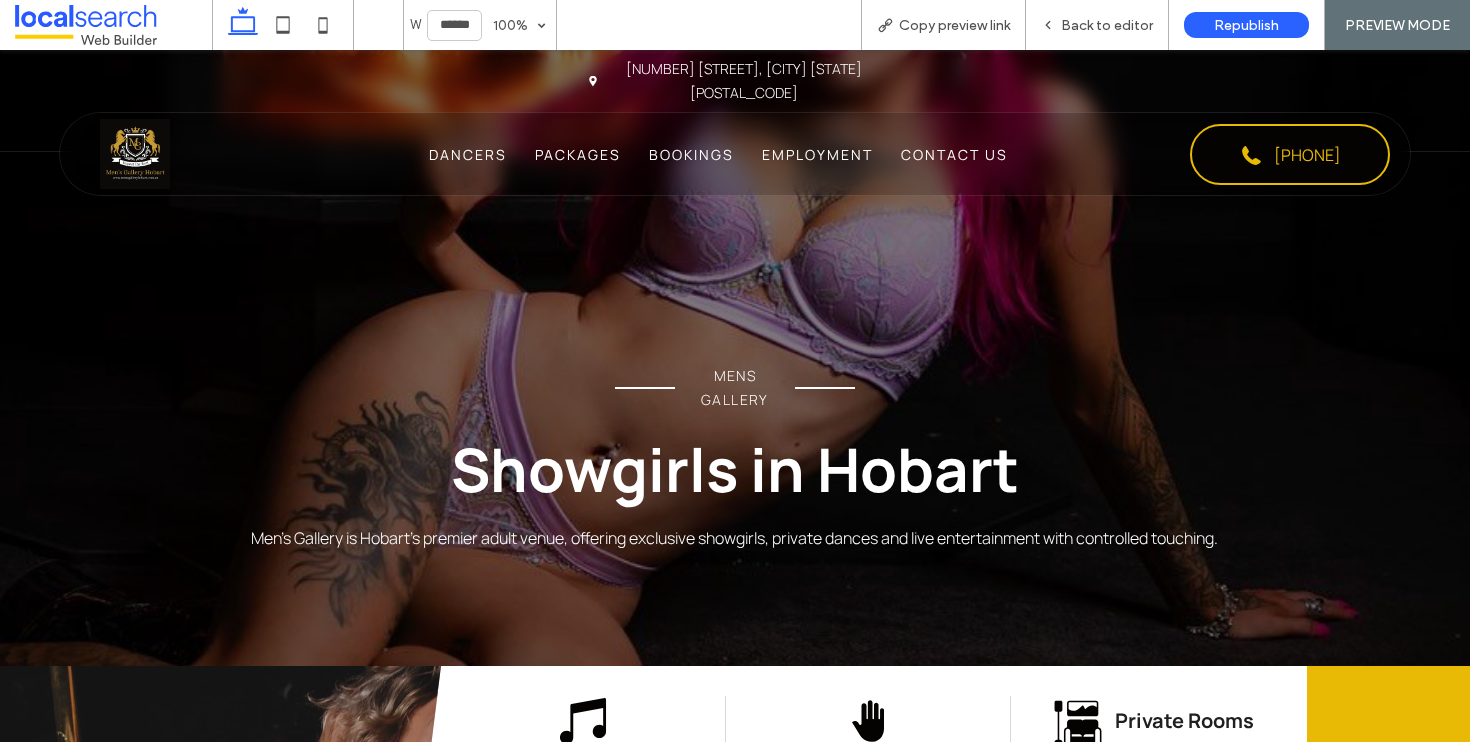 scroll, scrollTop: 0, scrollLeft: 0, axis: both 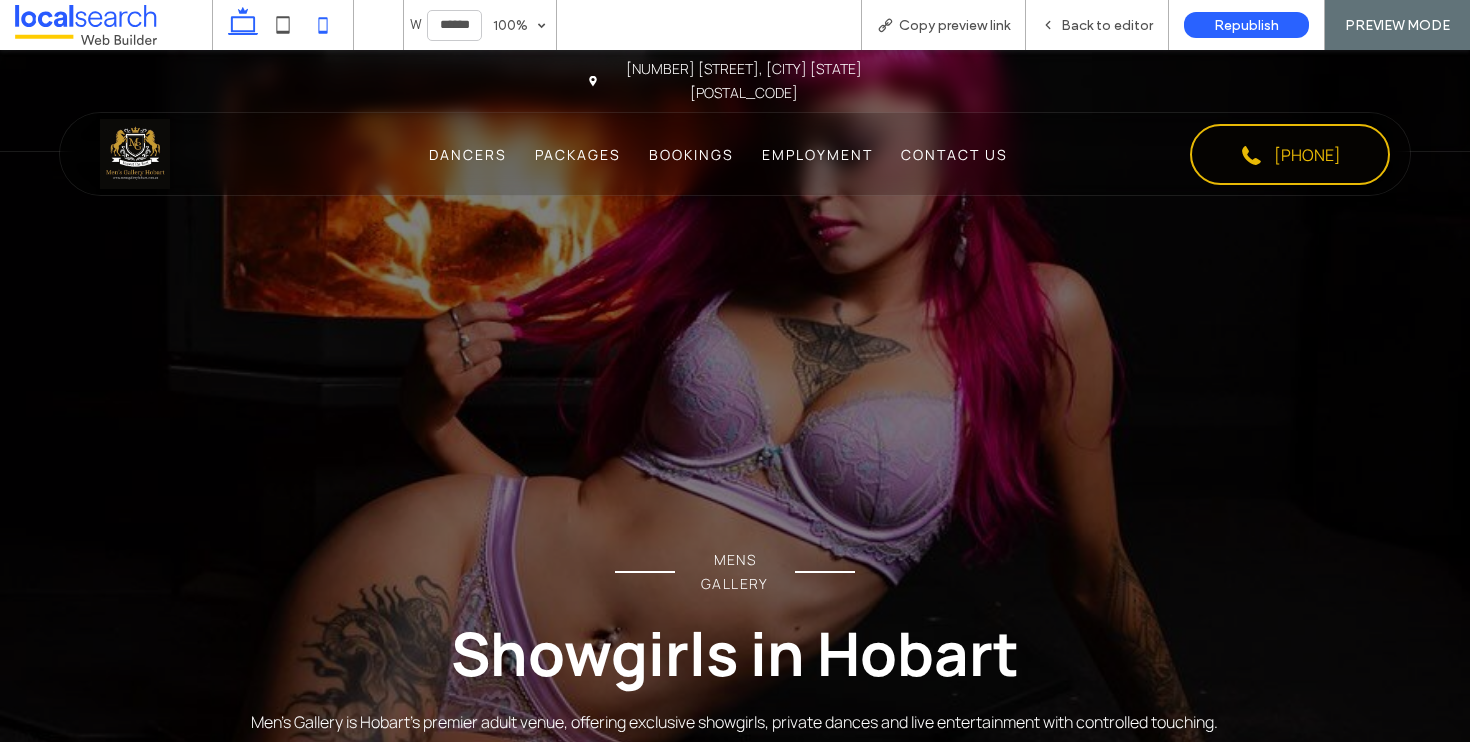 click 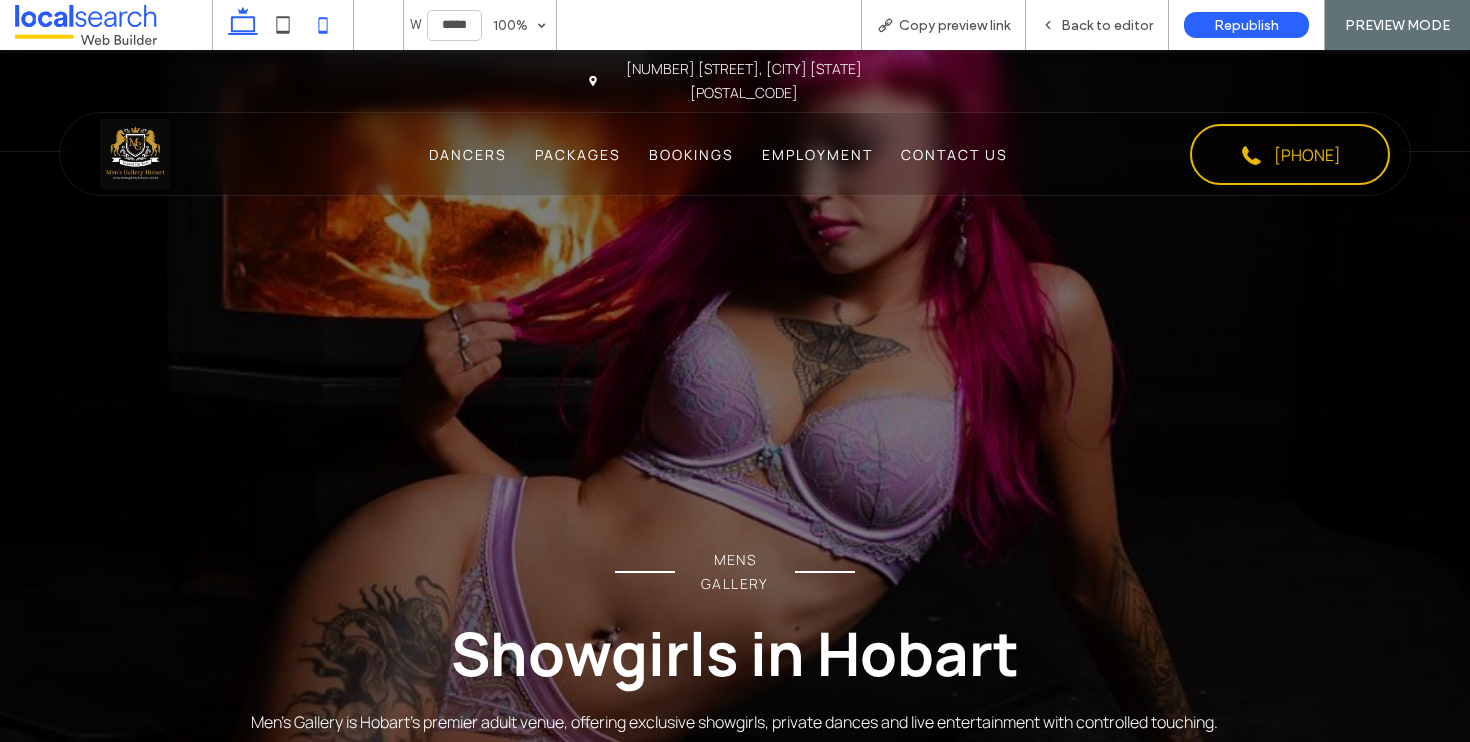 scroll, scrollTop: 63, scrollLeft: 0, axis: vertical 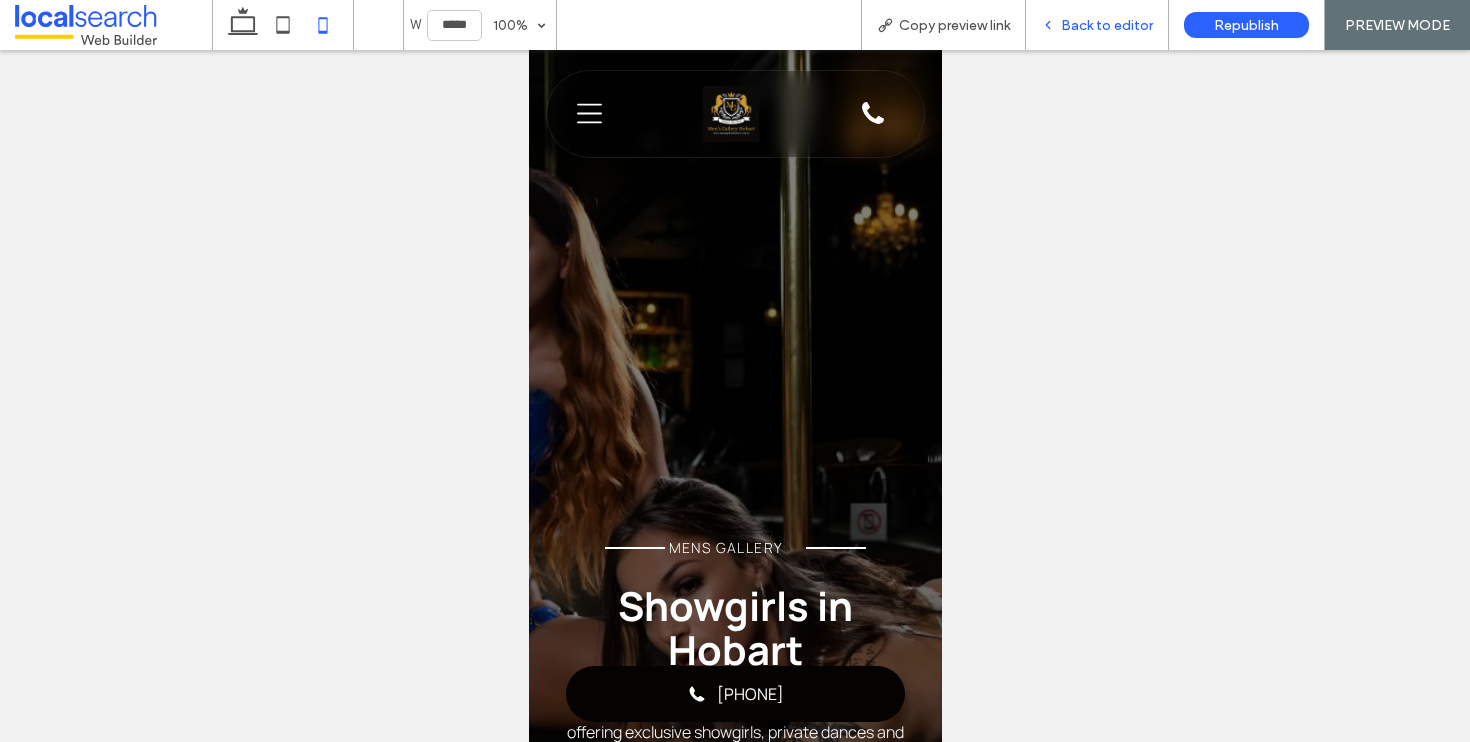 click on "Back to editor" at bounding box center (1107, 25) 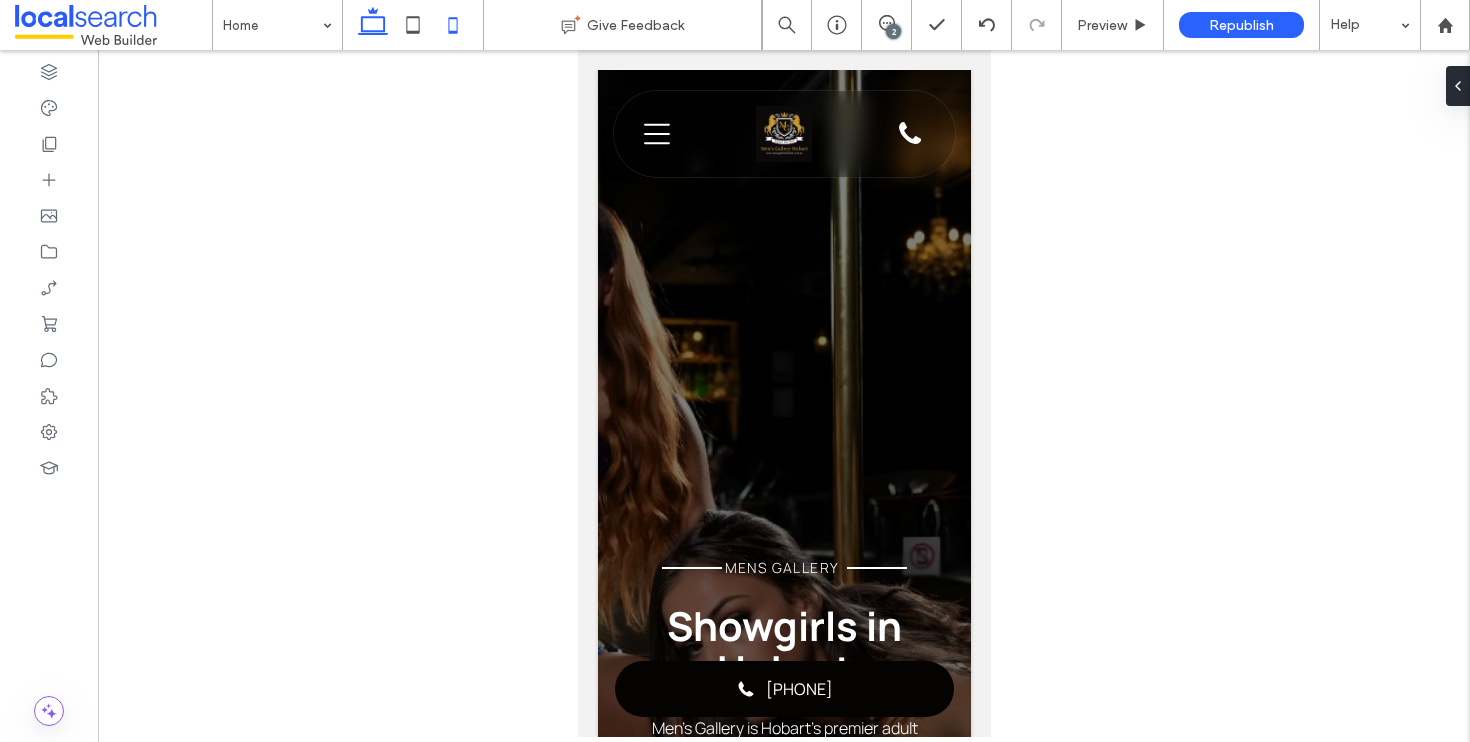 click 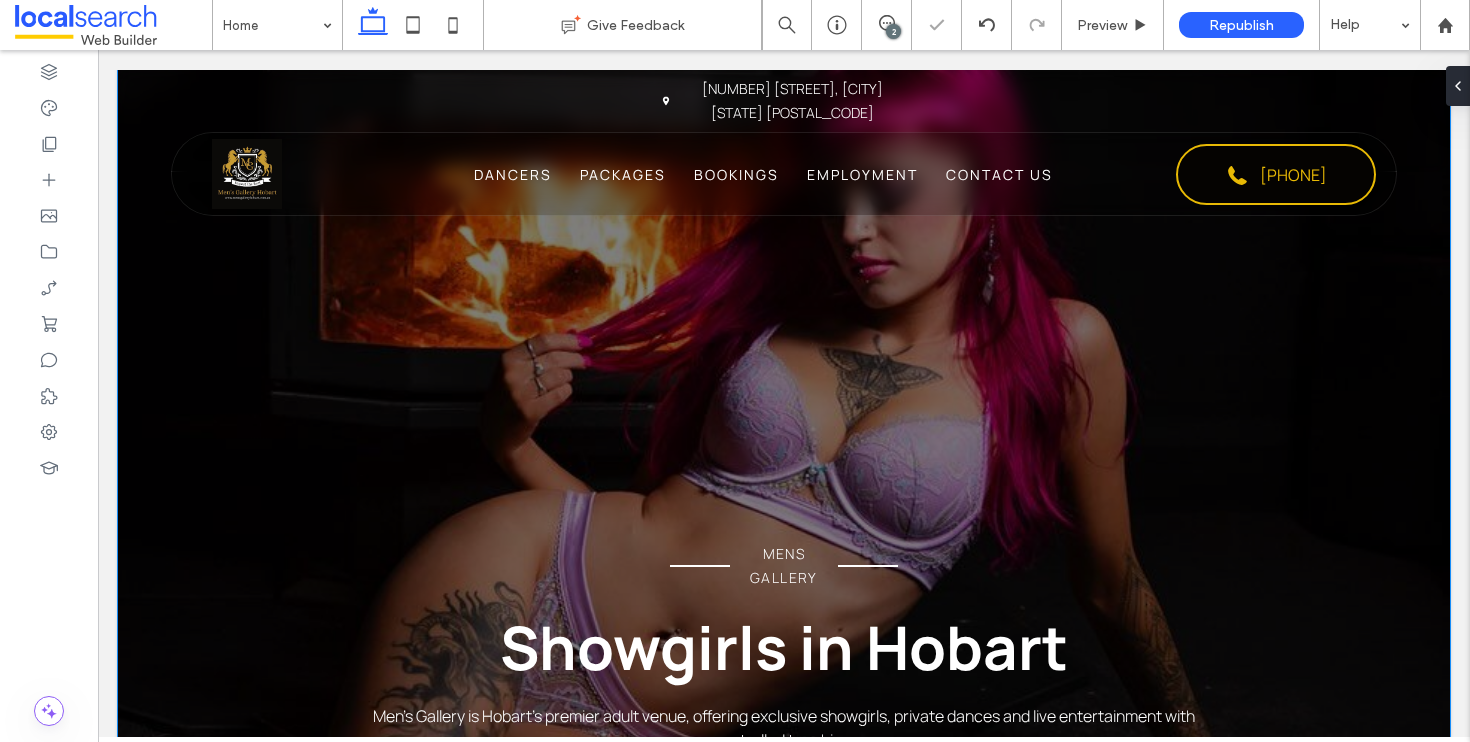 scroll, scrollTop: 0, scrollLeft: 0, axis: both 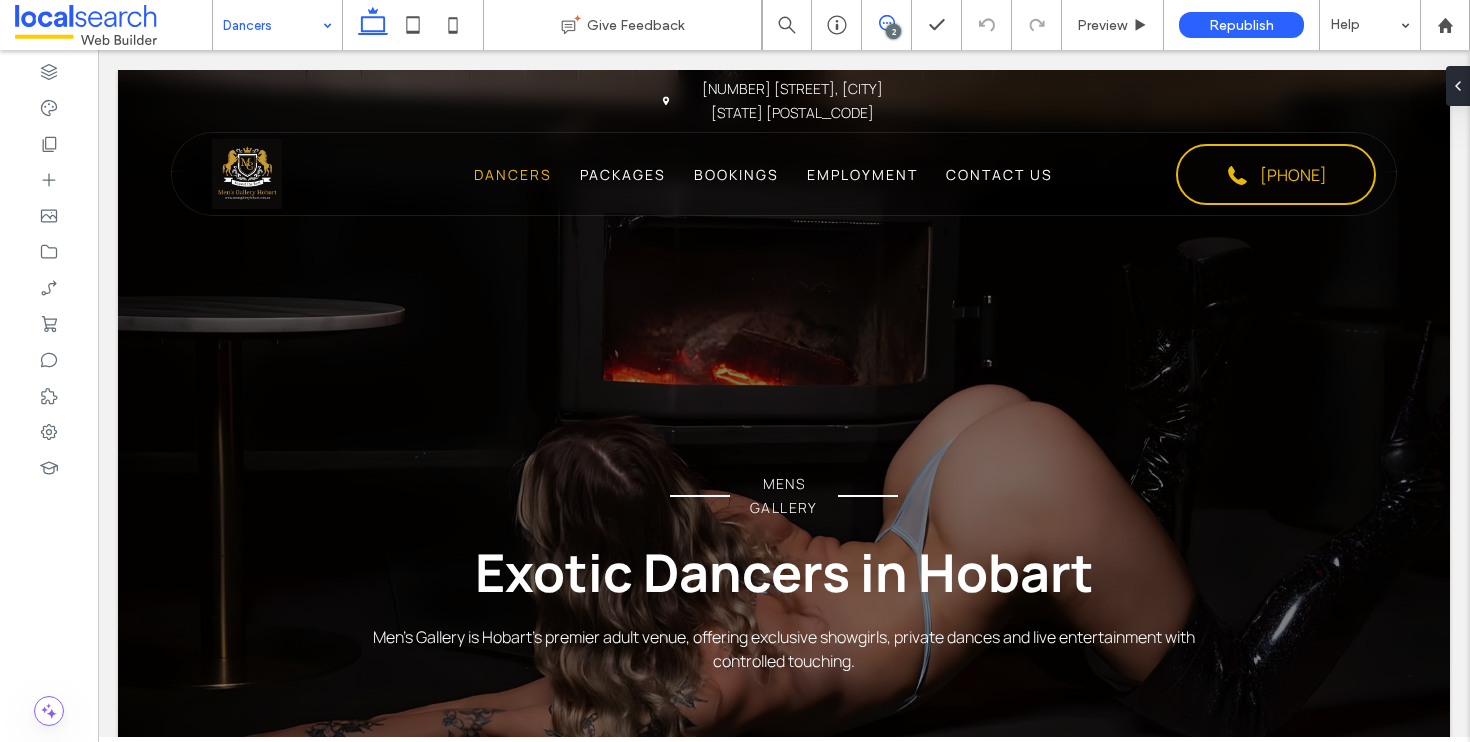 click 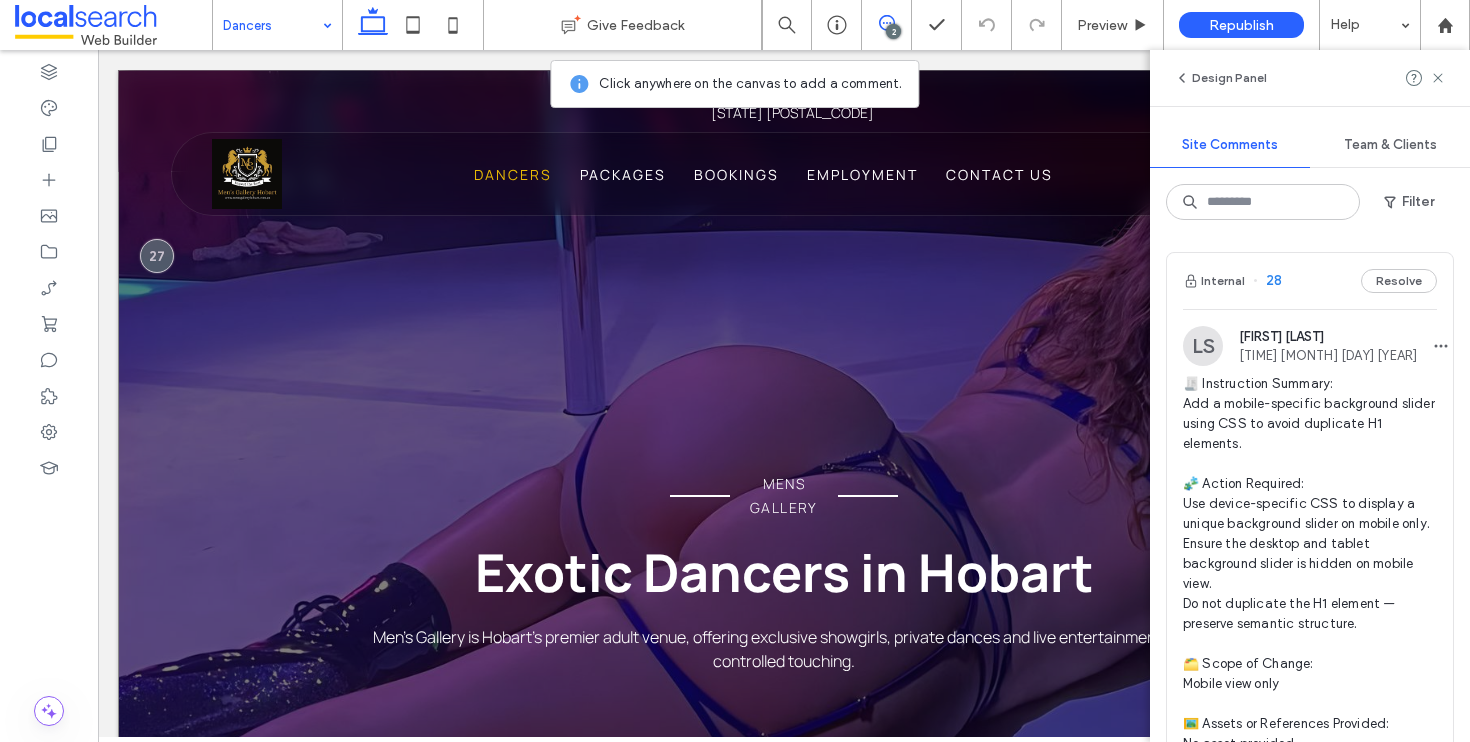 click on "MENS GALLERY
Exotic Dancers in Hobart
Men’s Gallery is Hobart’s premier adult venue, offering exclusive showgirls, private dances and live entertainment with controlled touching." at bounding box center (784, 483) 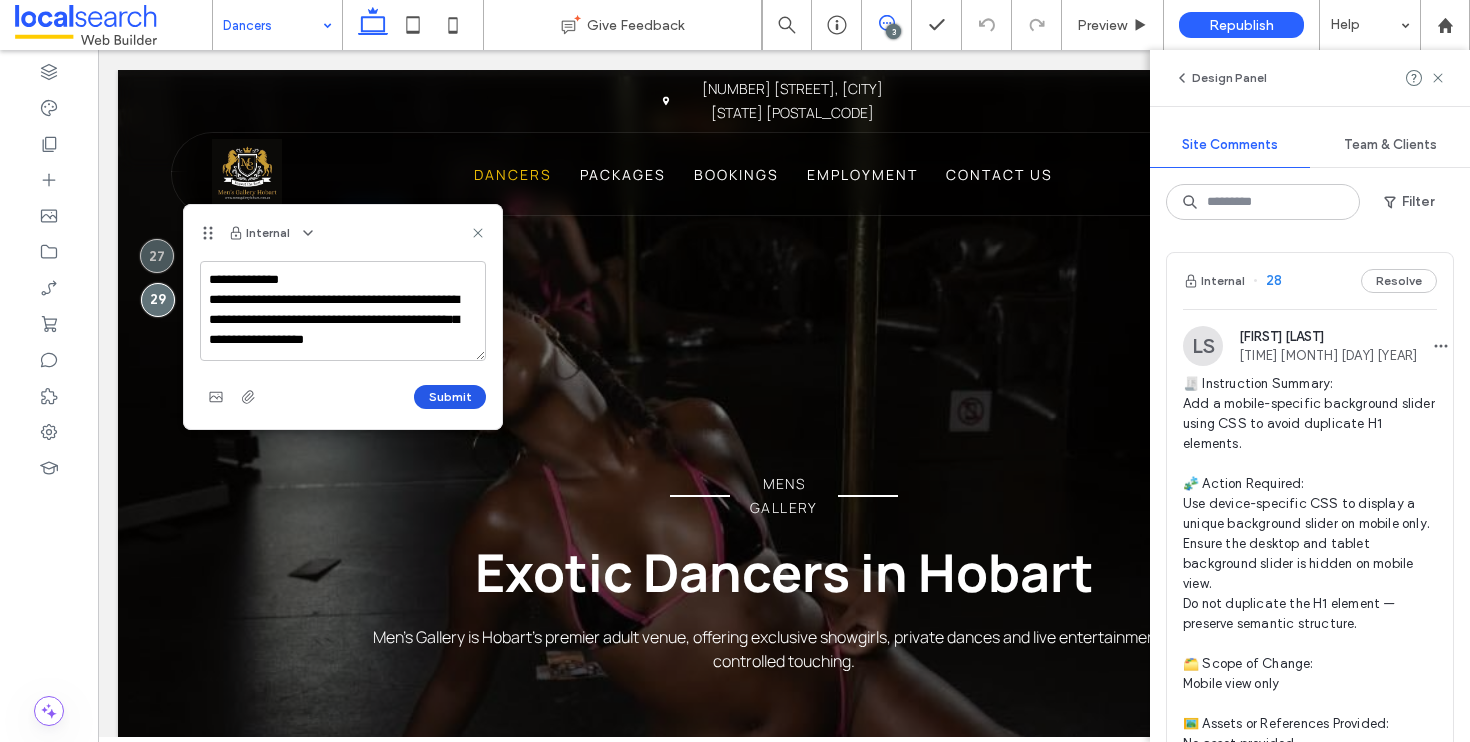 type on "**********" 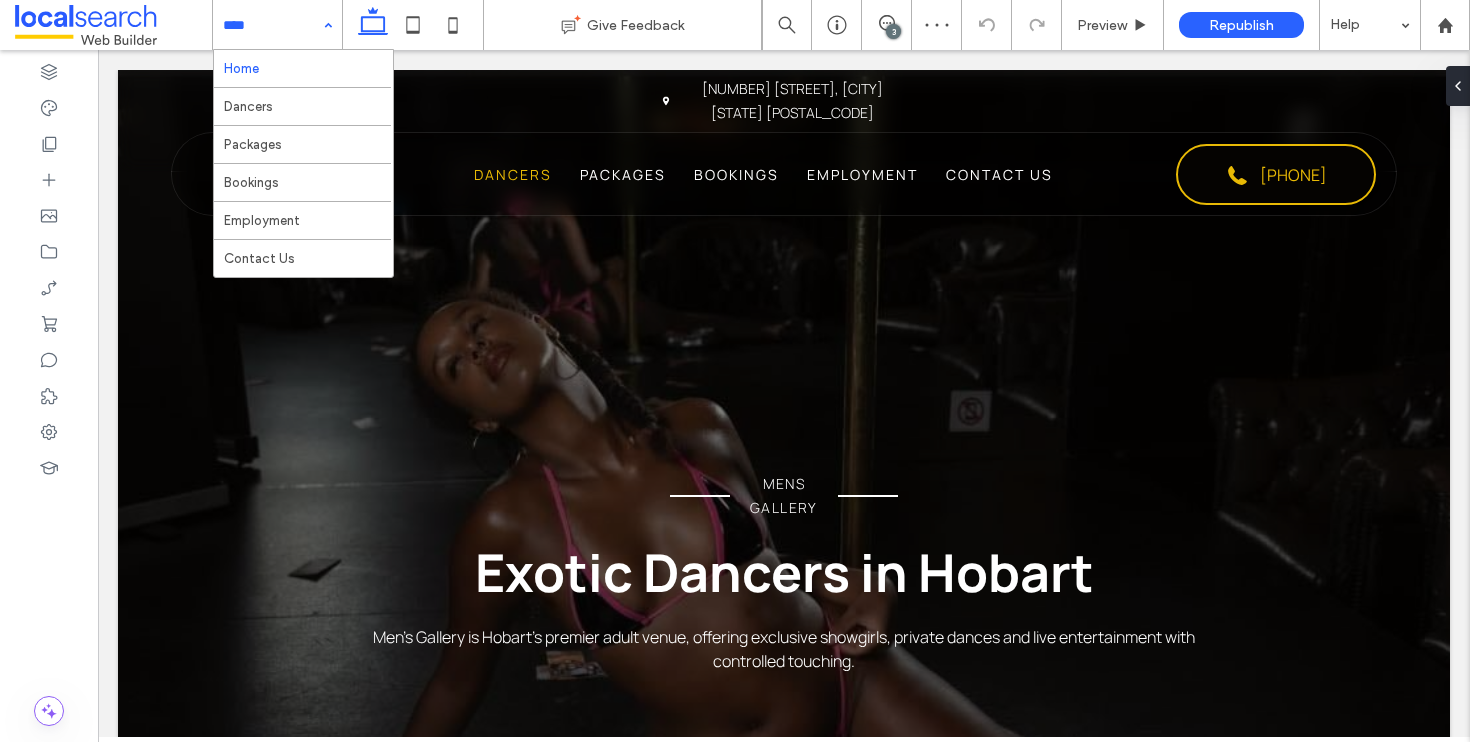 click at bounding box center [272, 25] 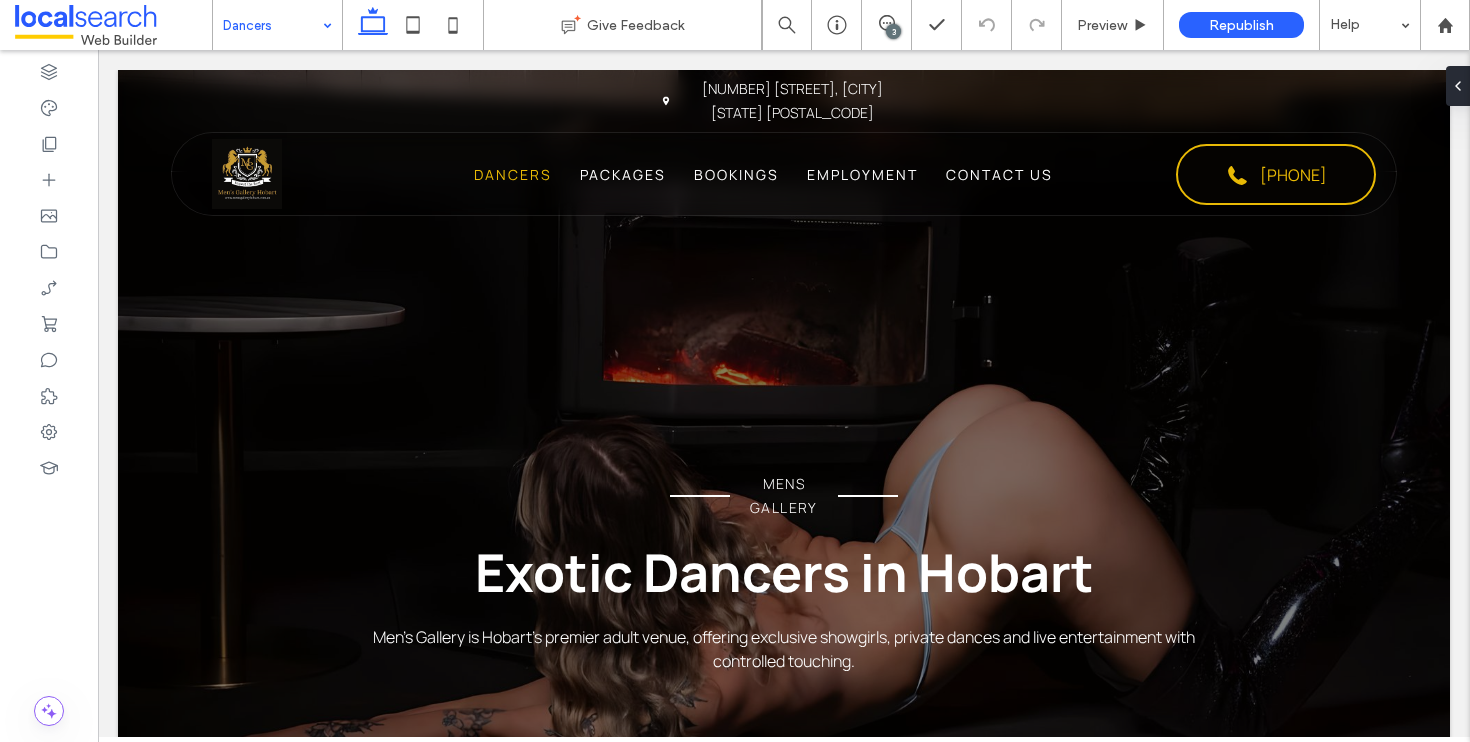 scroll, scrollTop: 0, scrollLeft: 0, axis: both 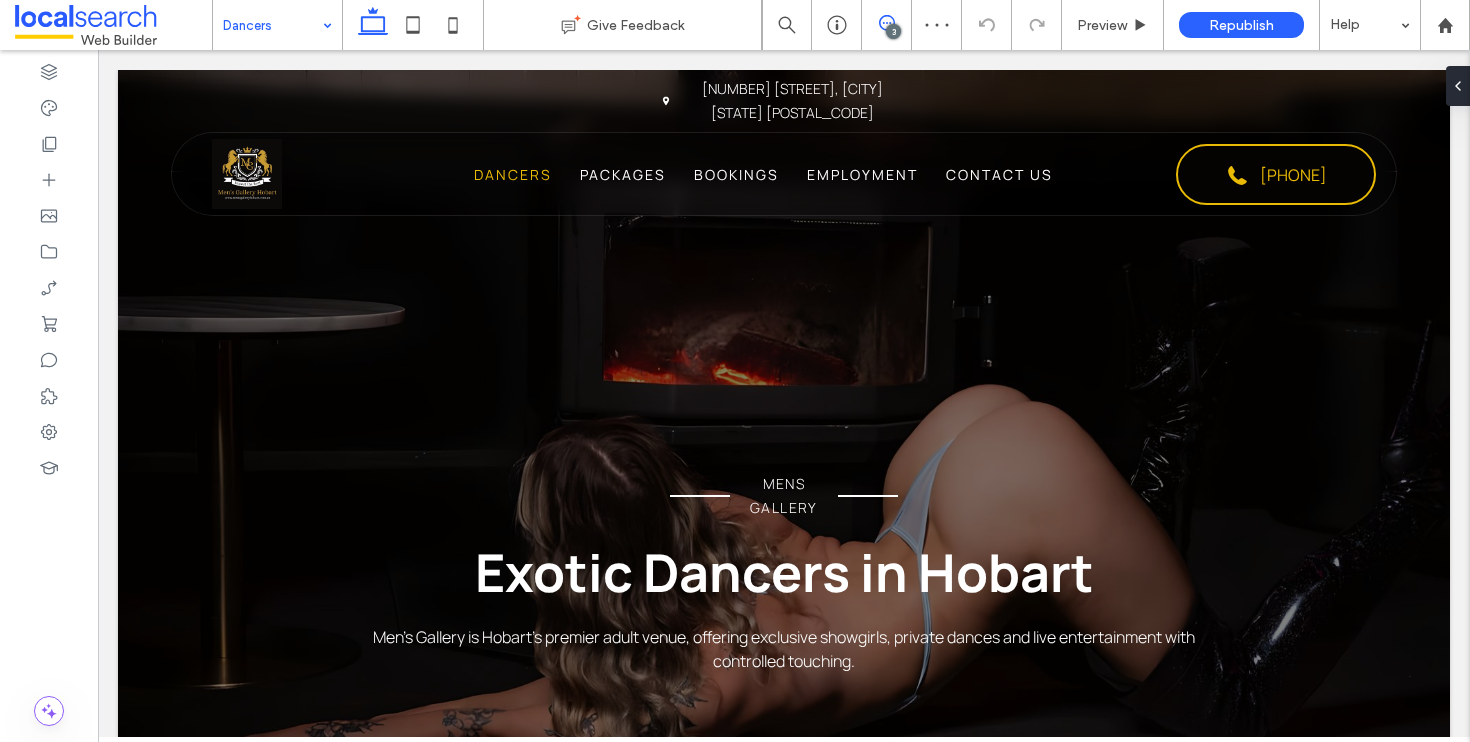 click 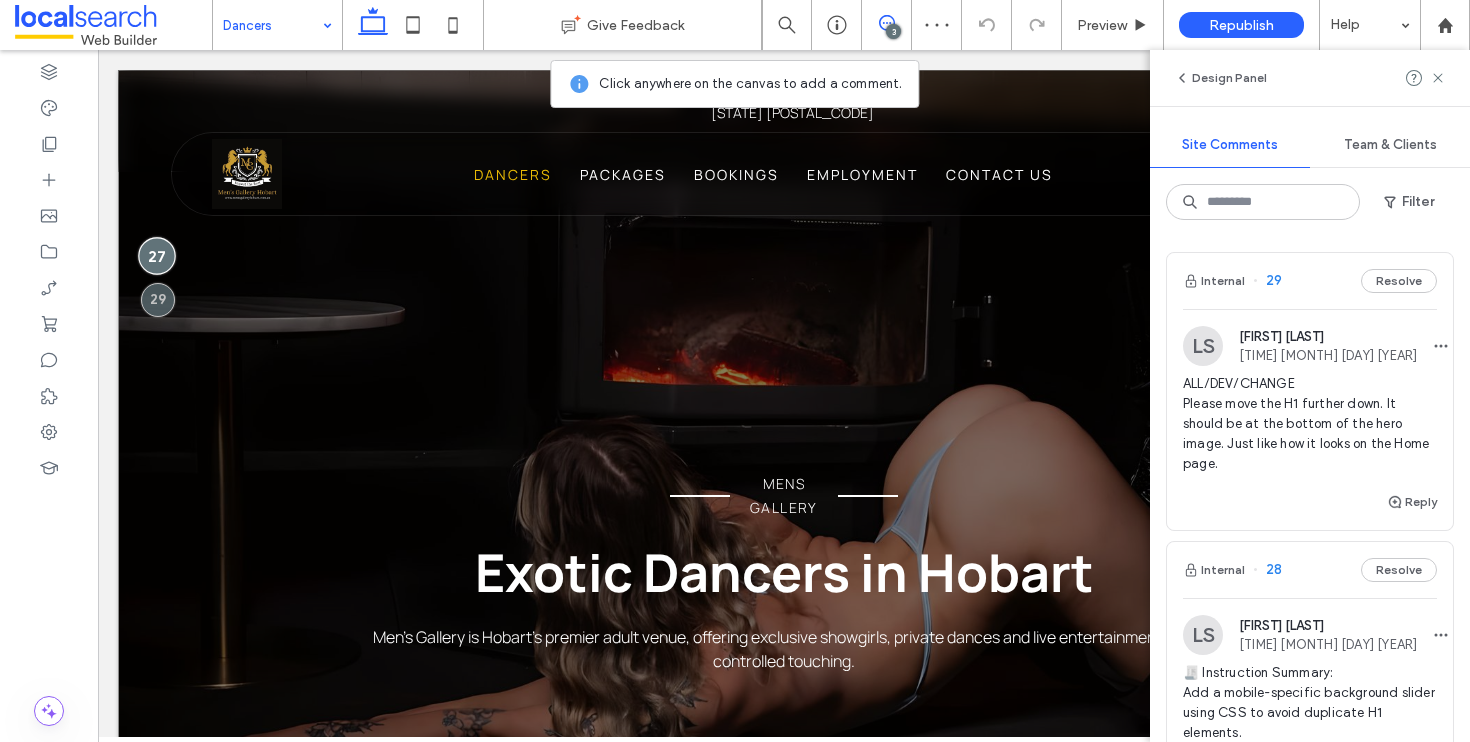 click at bounding box center [157, 255] 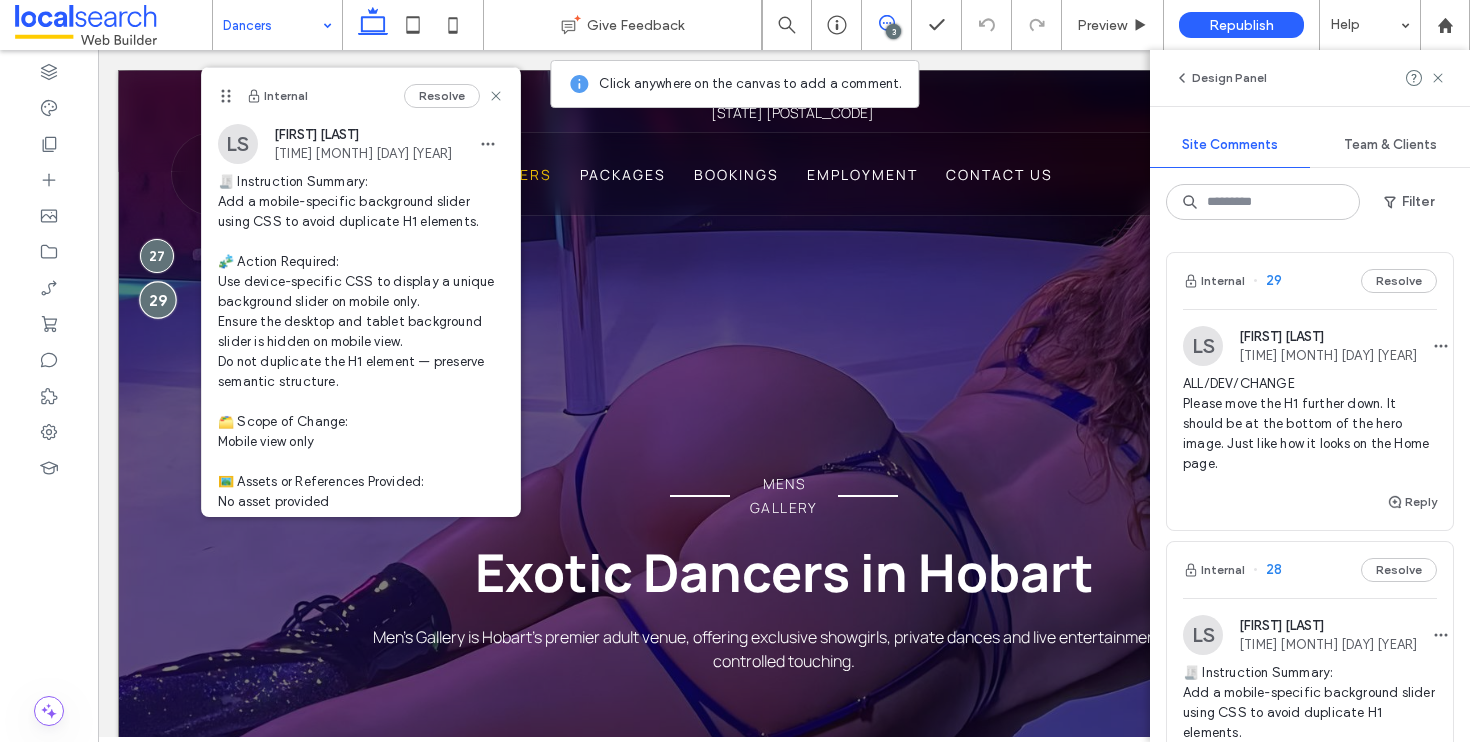 click at bounding box center [158, 299] 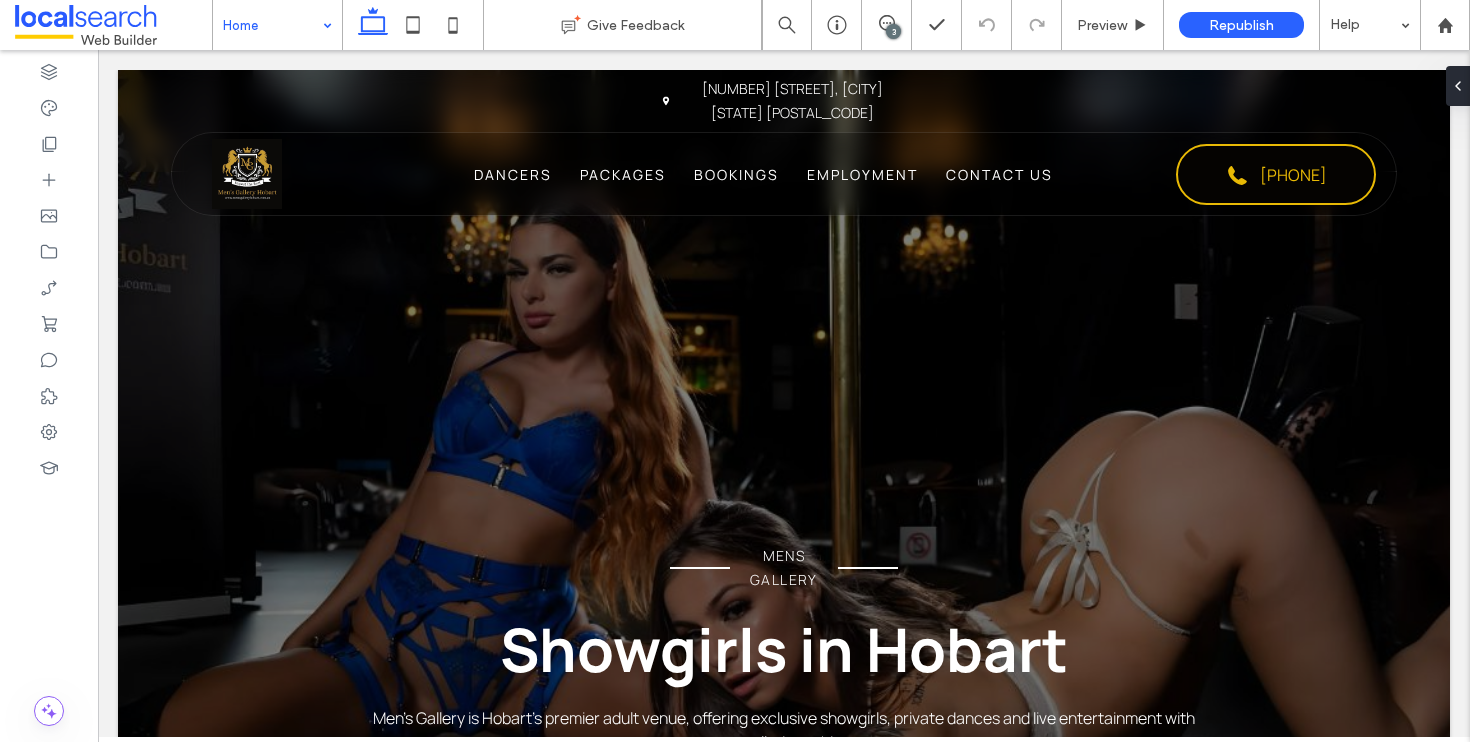 scroll, scrollTop: 0, scrollLeft: 0, axis: both 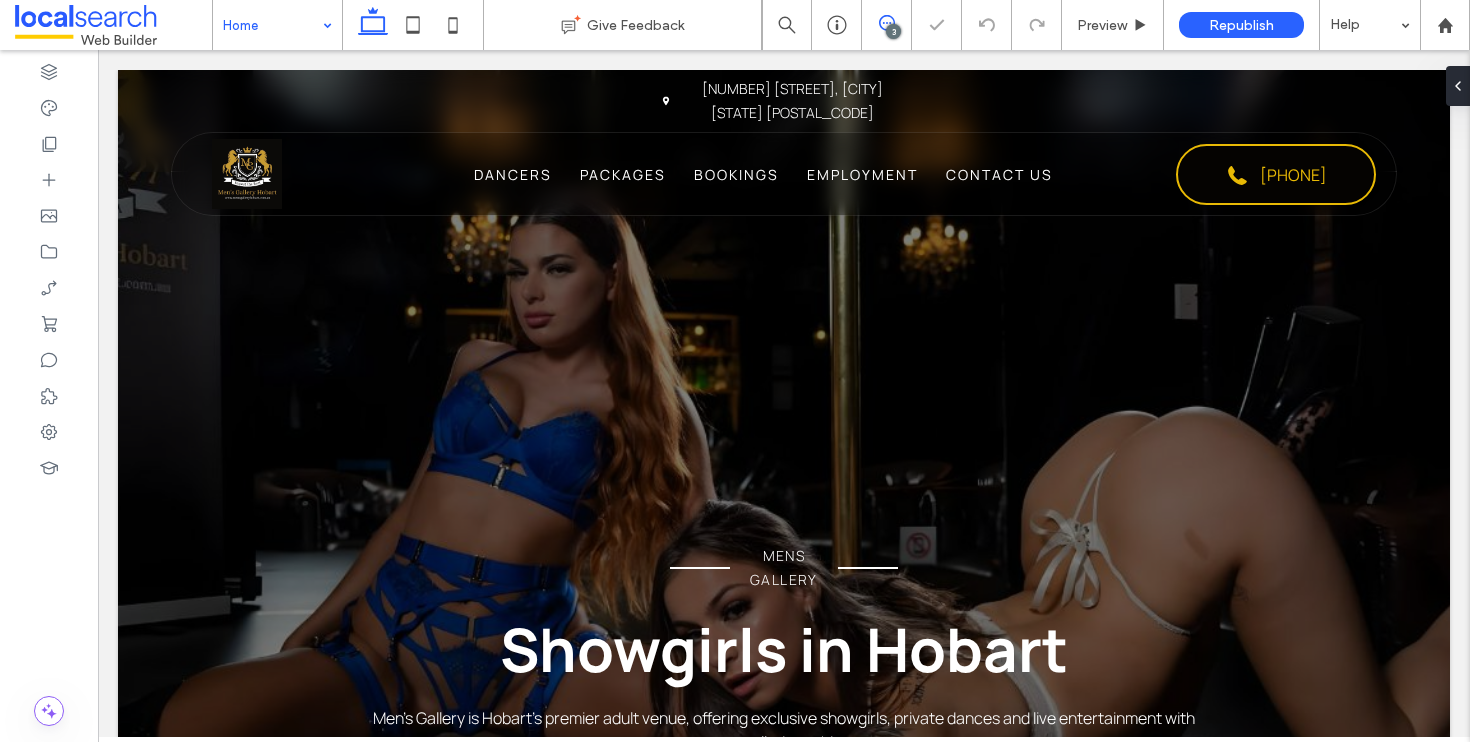 click 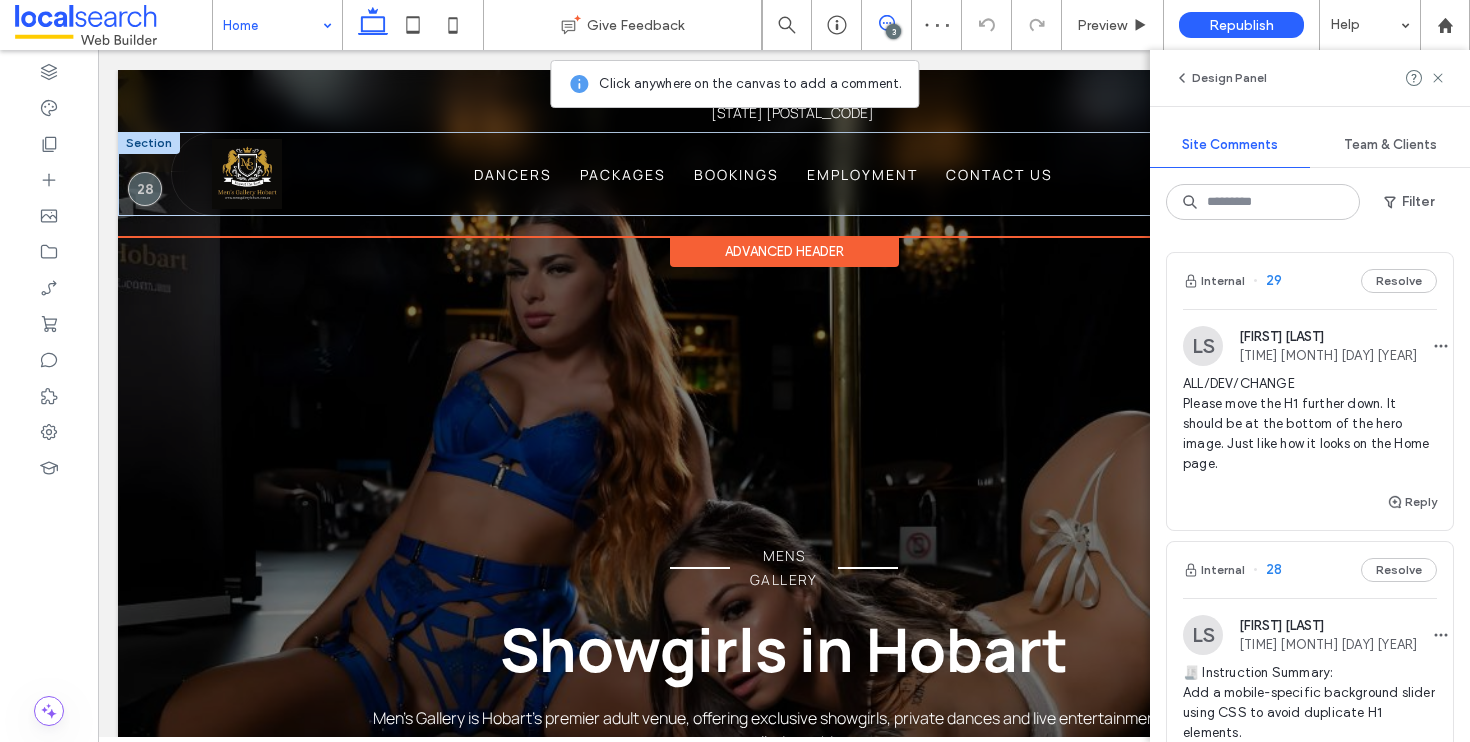 click on "Phone Icon
Menu Icon
Home
Dancers
Packages
Bookings
Employment
Contact Us
0432 159 759
Section" at bounding box center [784, 174] 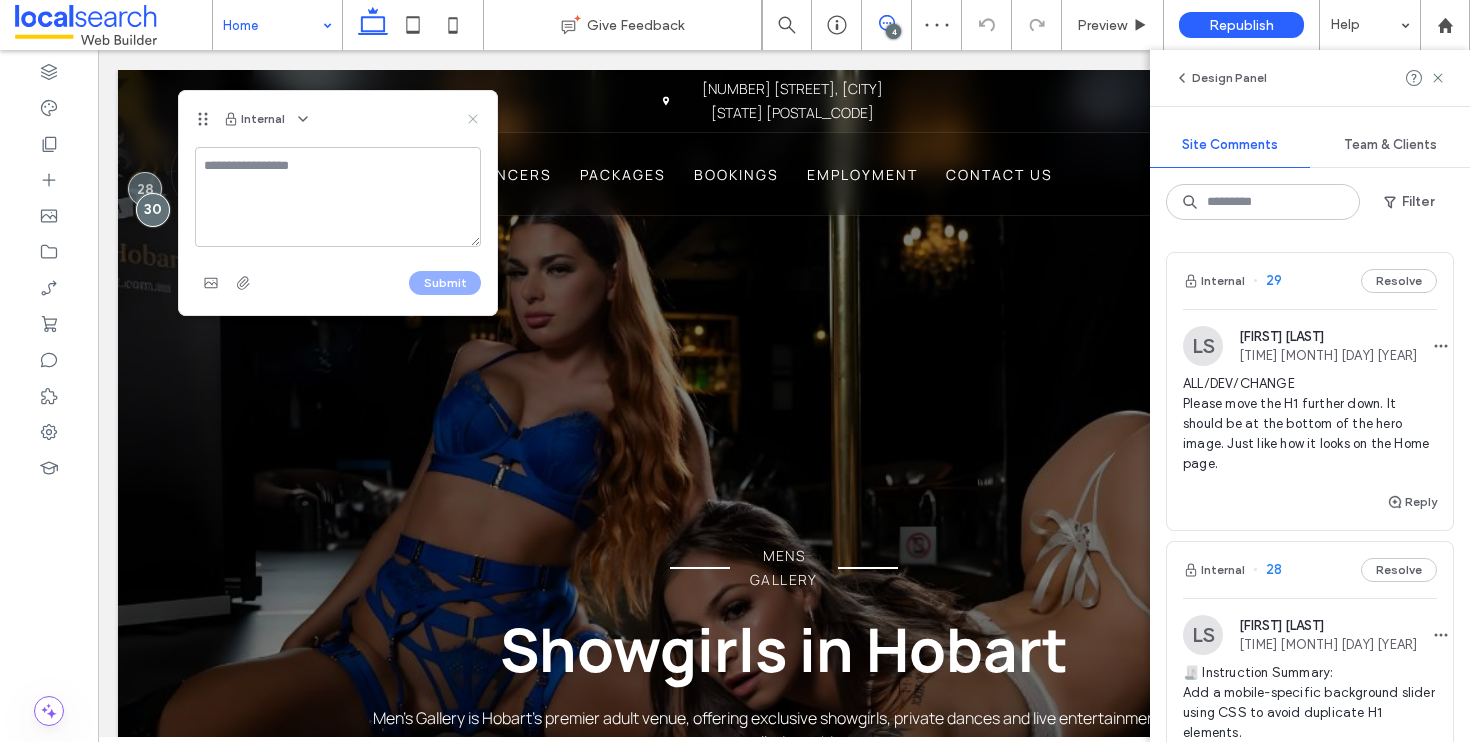 click 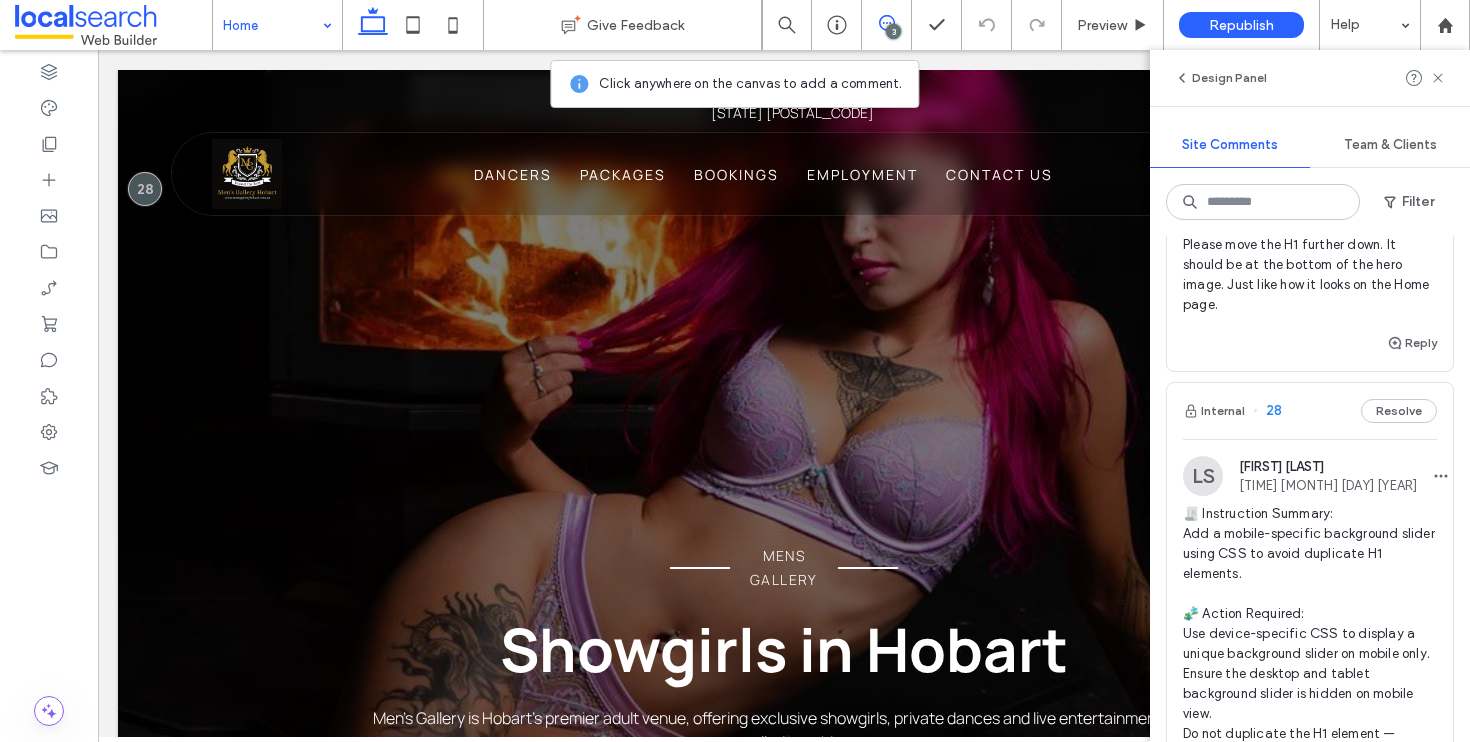 scroll, scrollTop: 160, scrollLeft: 0, axis: vertical 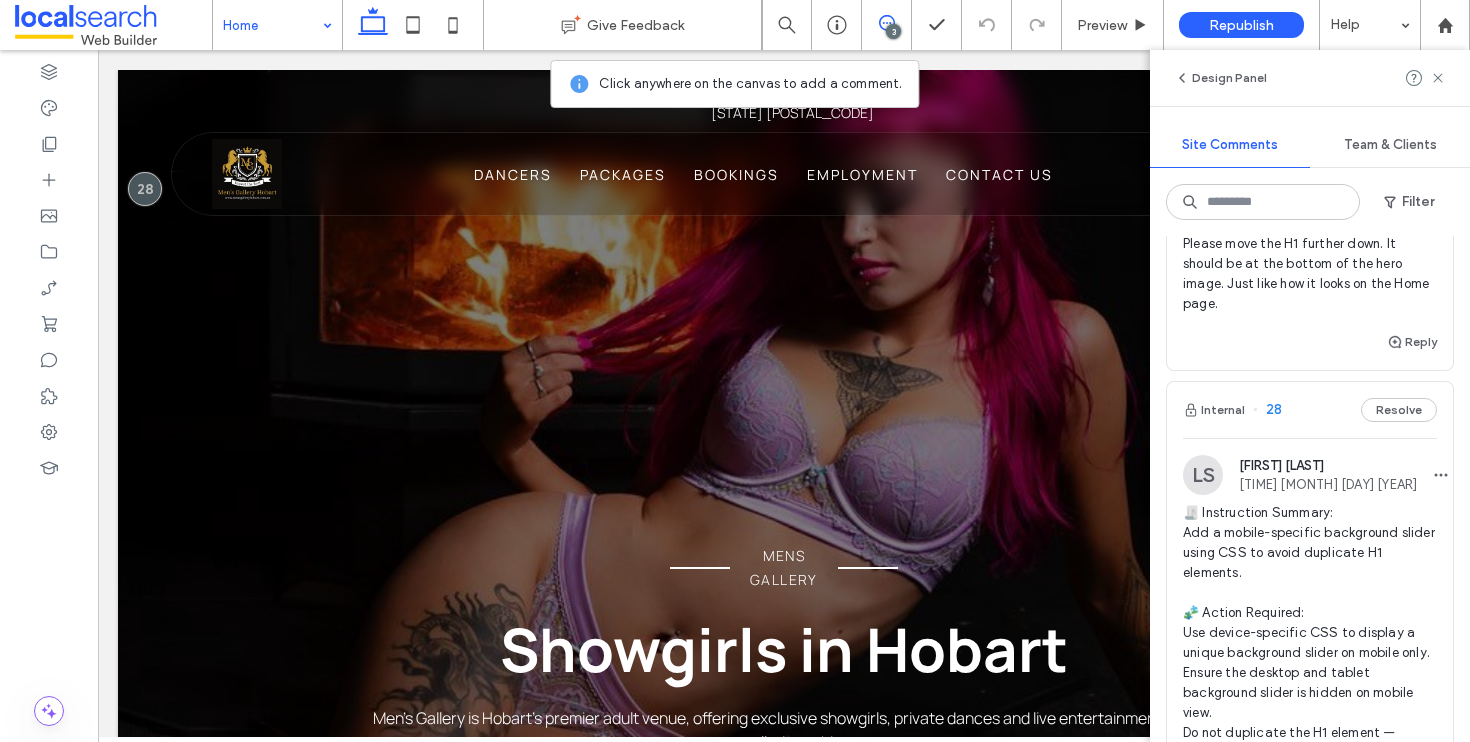 click on "Internal 28 Resolve" at bounding box center (1310, 410) 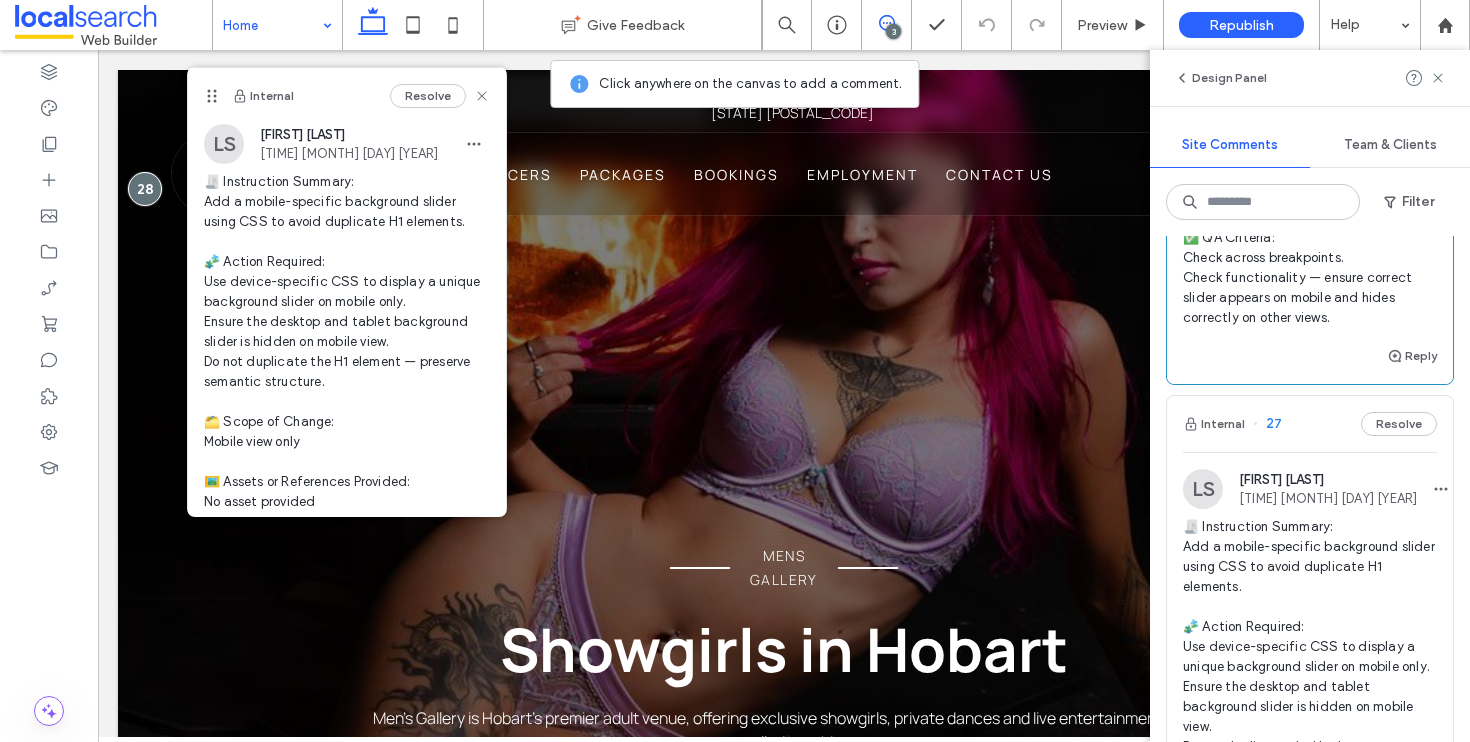 scroll, scrollTop: 970, scrollLeft: 0, axis: vertical 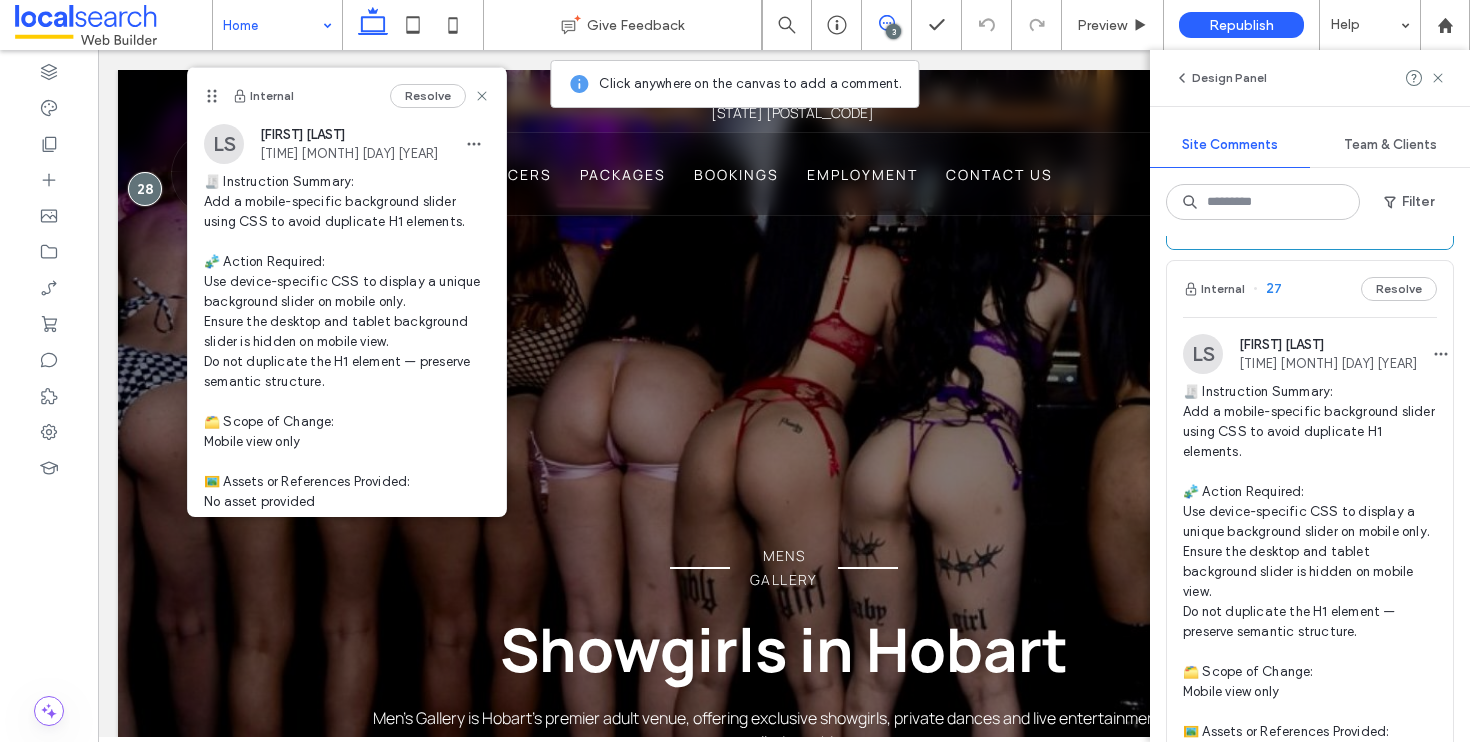click on "Internal 27 Resolve" at bounding box center (1310, 289) 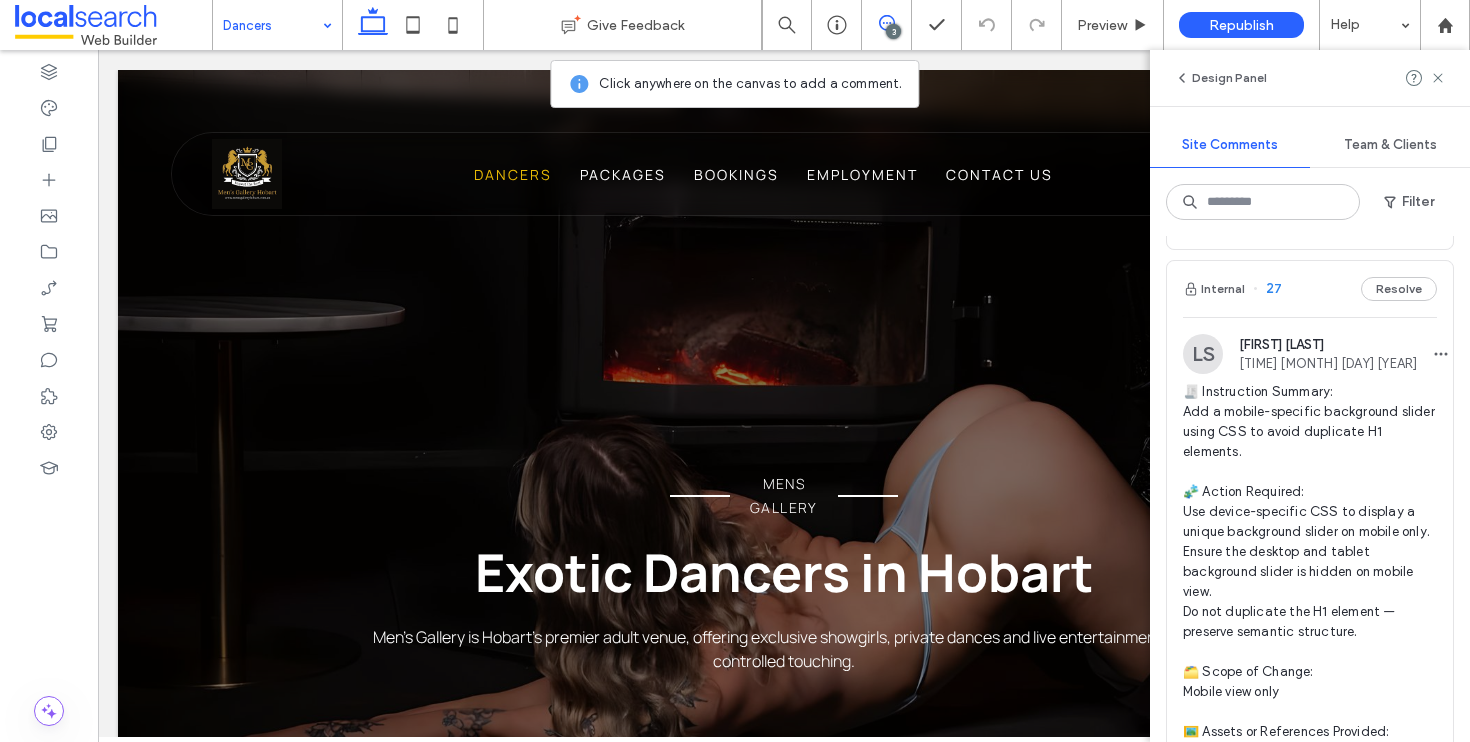 scroll, scrollTop: 0, scrollLeft: 0, axis: both 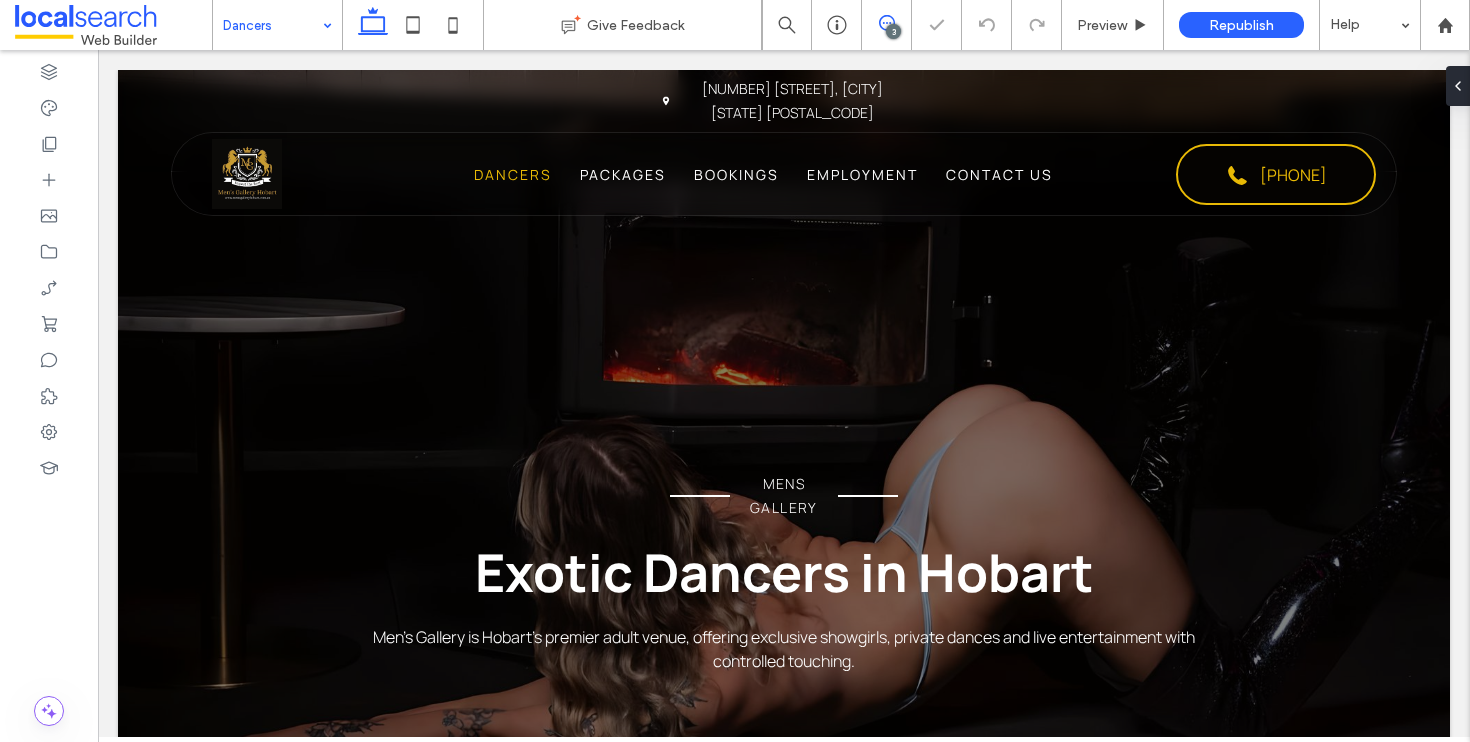 click 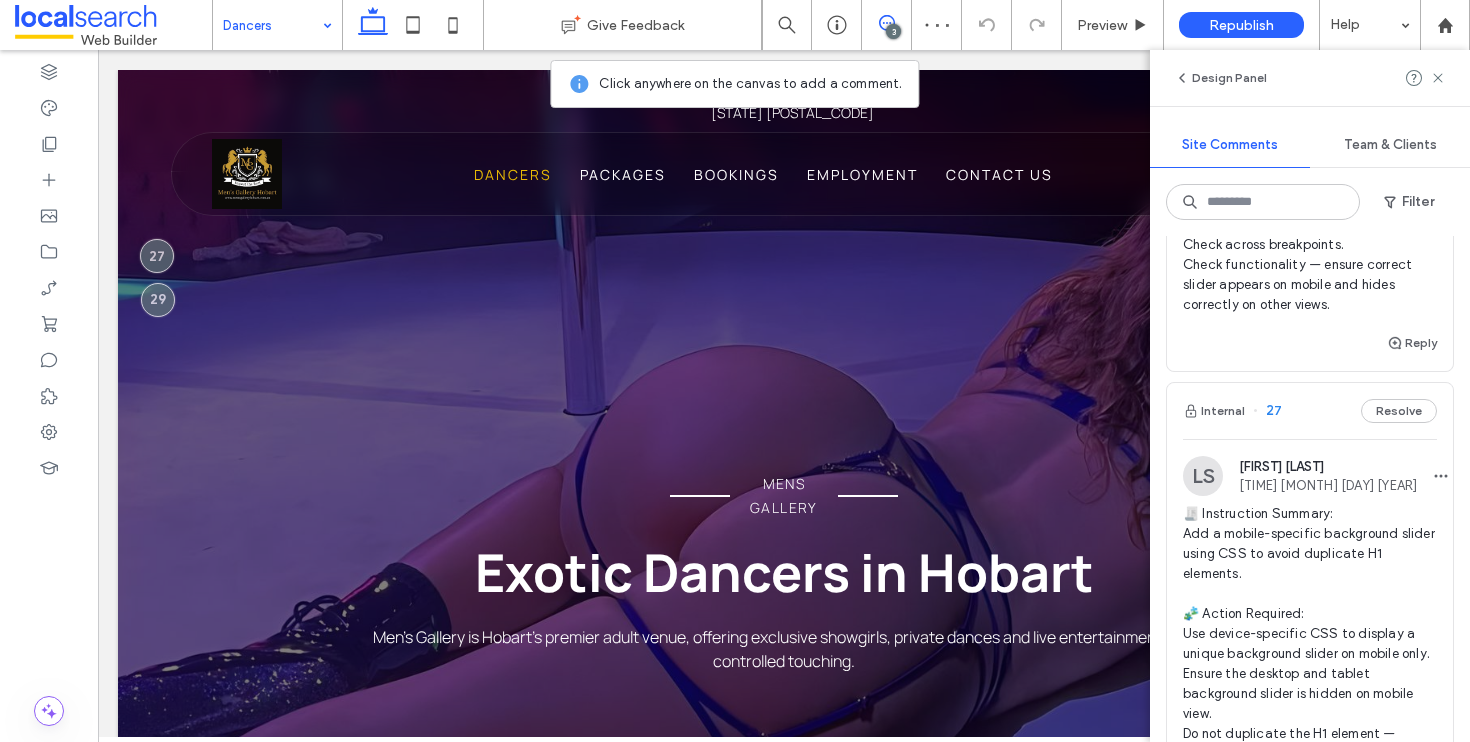 scroll, scrollTop: 844, scrollLeft: 0, axis: vertical 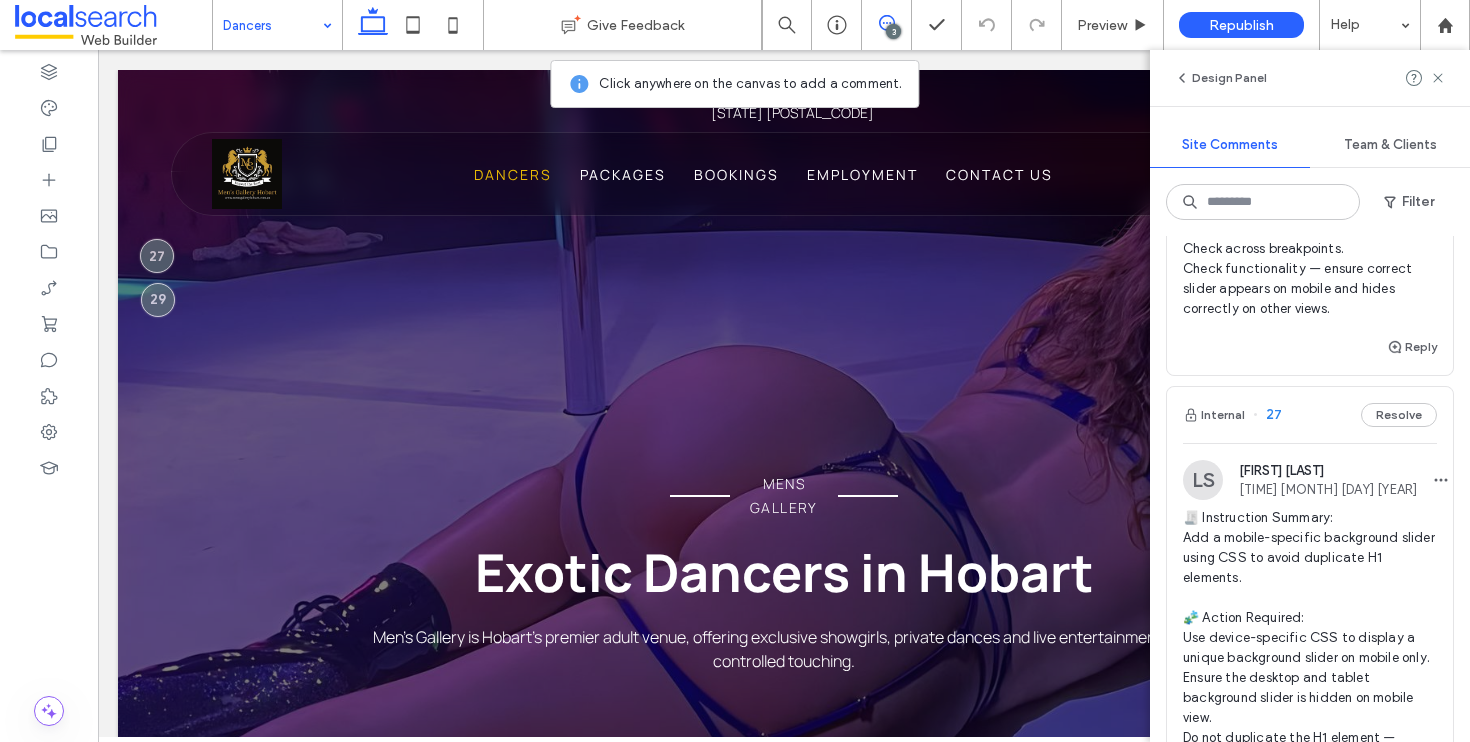 click on "Internal 27 Resolve" at bounding box center (1310, 415) 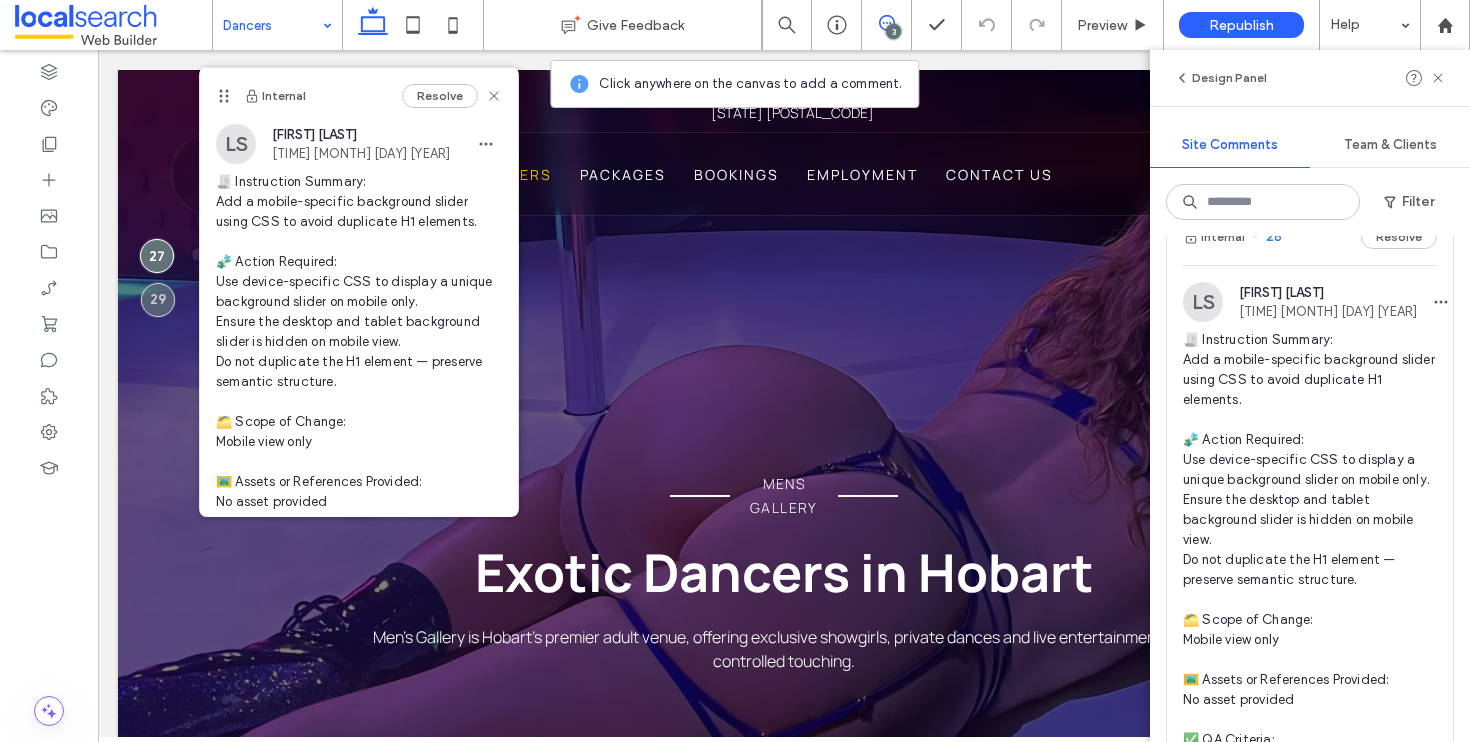 scroll, scrollTop: 0, scrollLeft: 0, axis: both 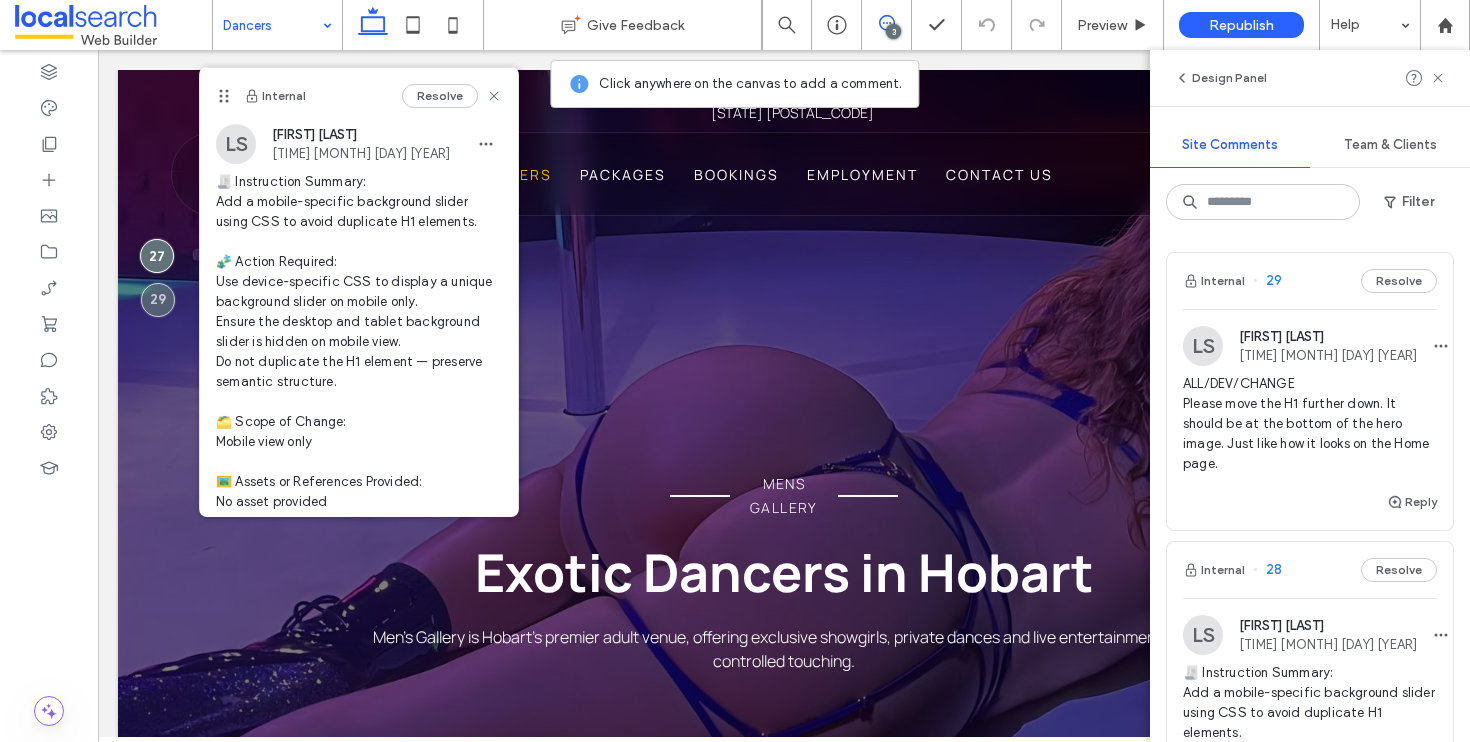 click on "Internal 29 Resolve" at bounding box center [1310, 281] 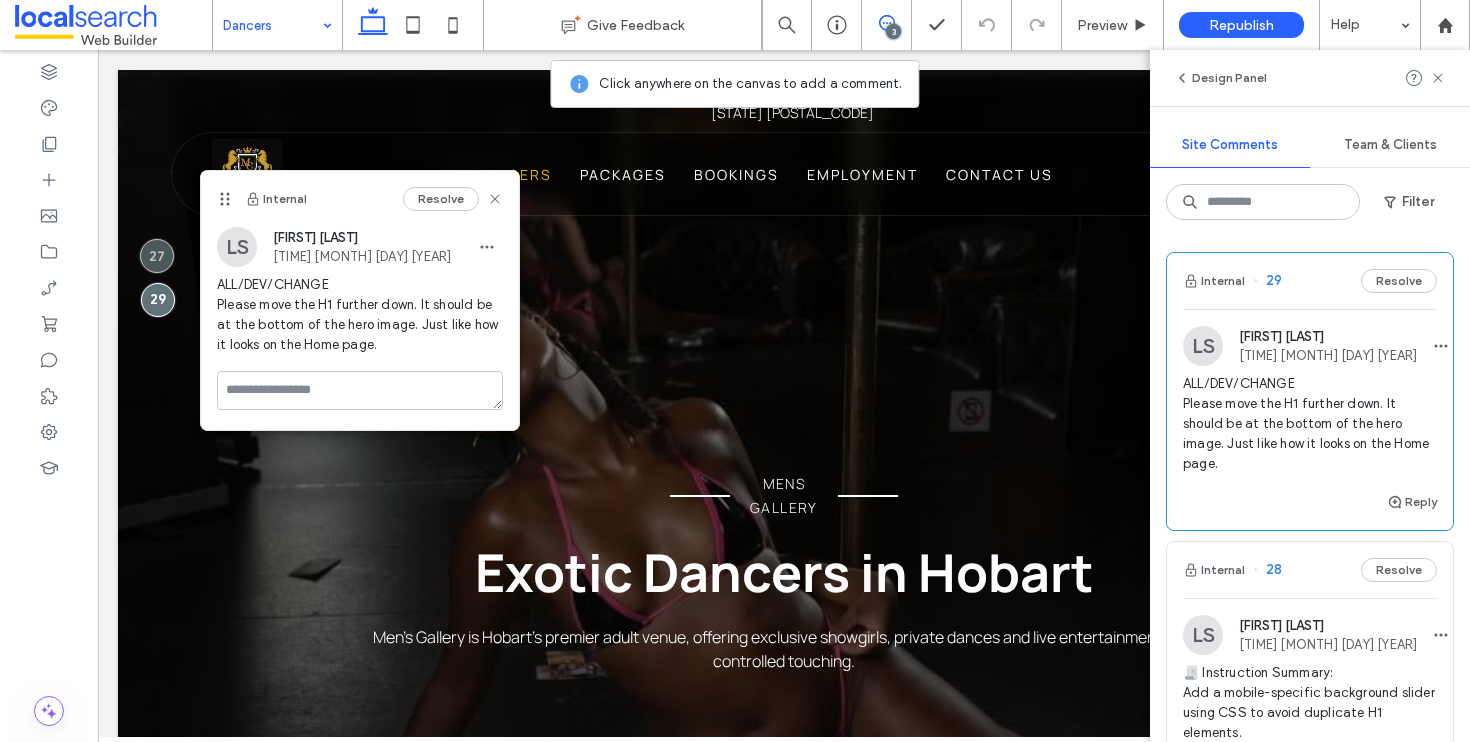 click on "Internal 28 Resolve" at bounding box center [1310, 570] 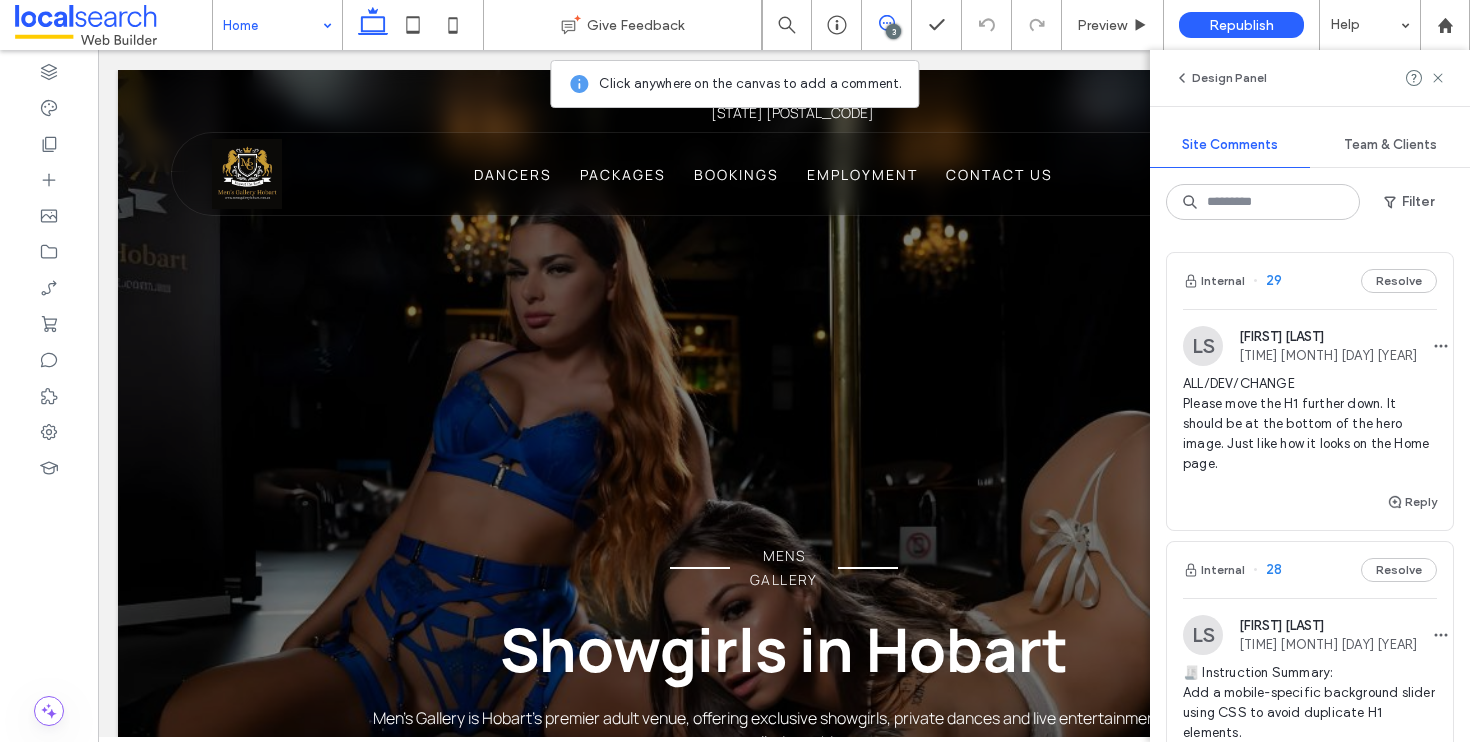 scroll, scrollTop: 0, scrollLeft: 0, axis: both 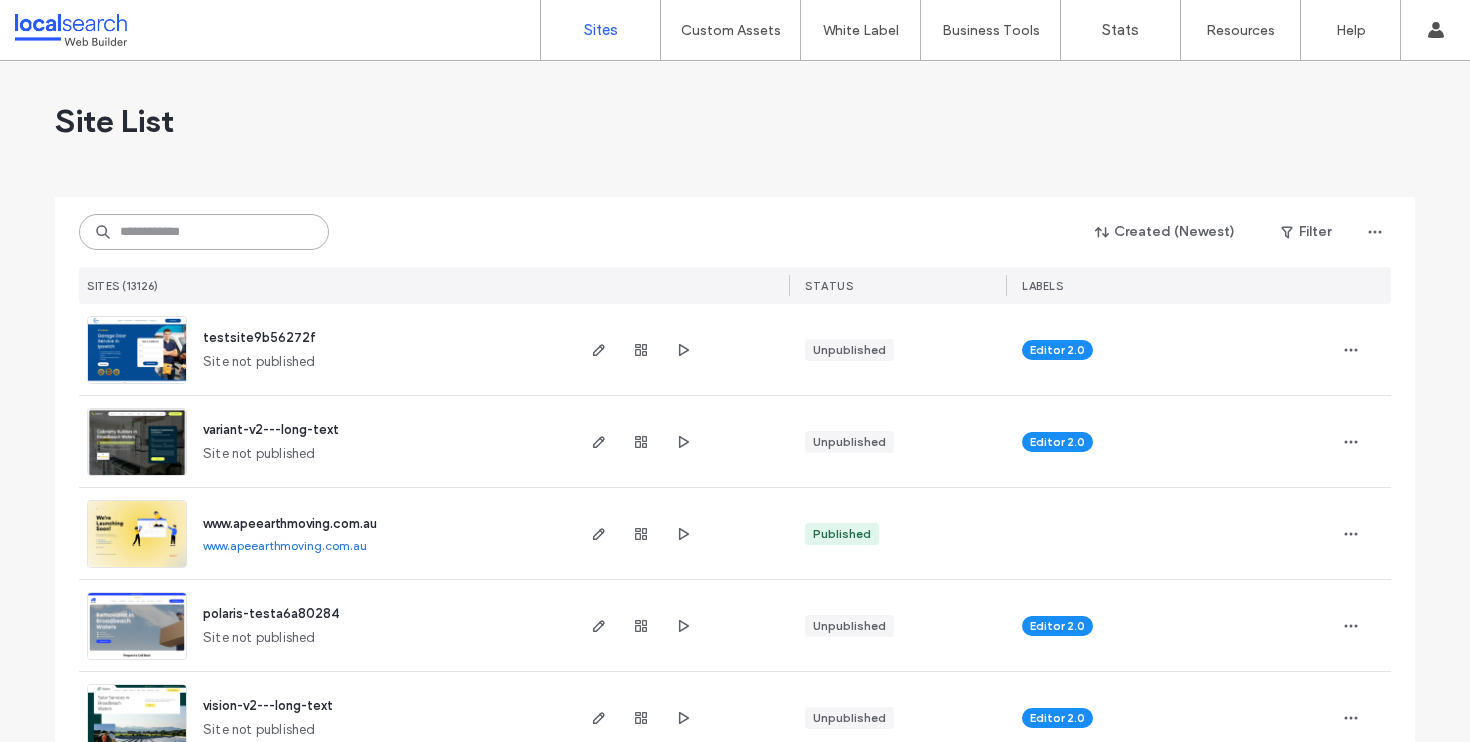 click at bounding box center [204, 232] 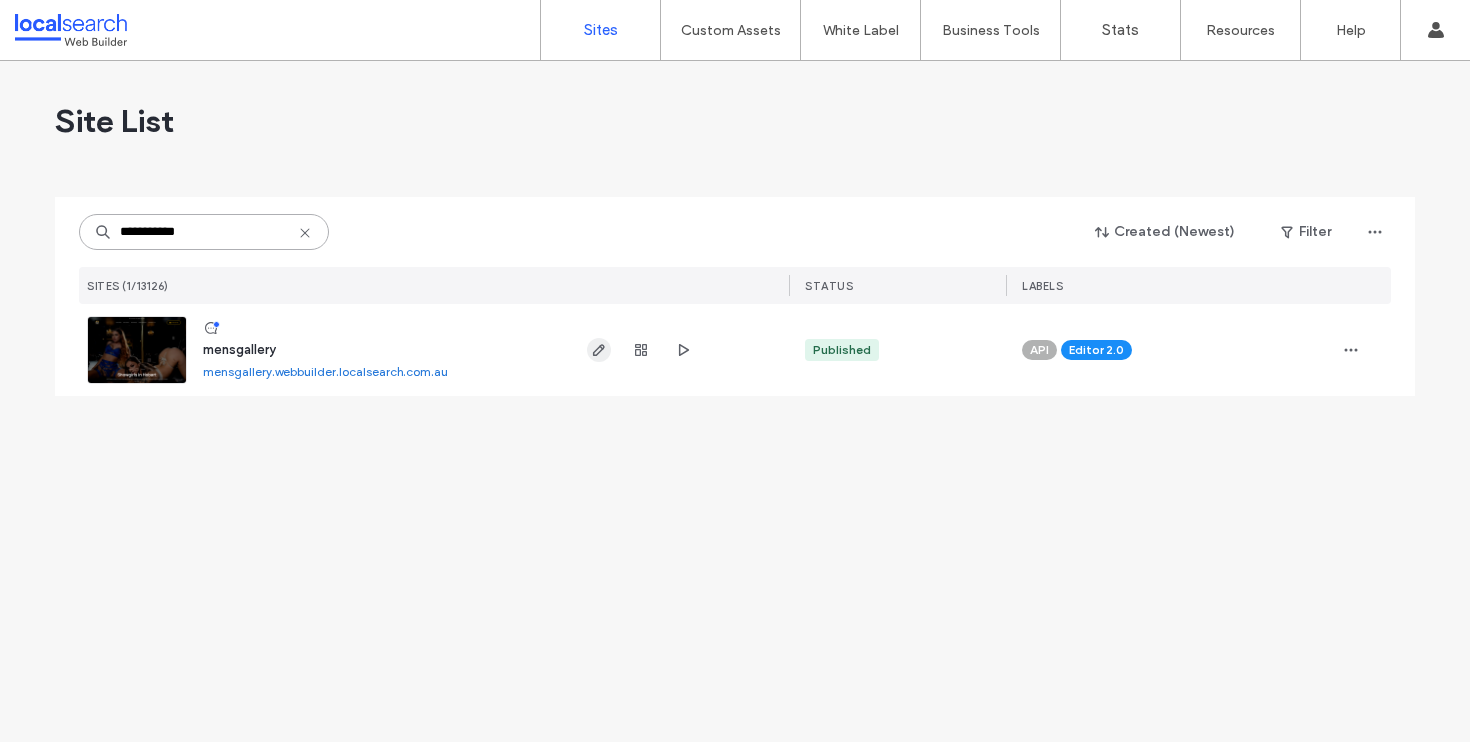 type on "**********" 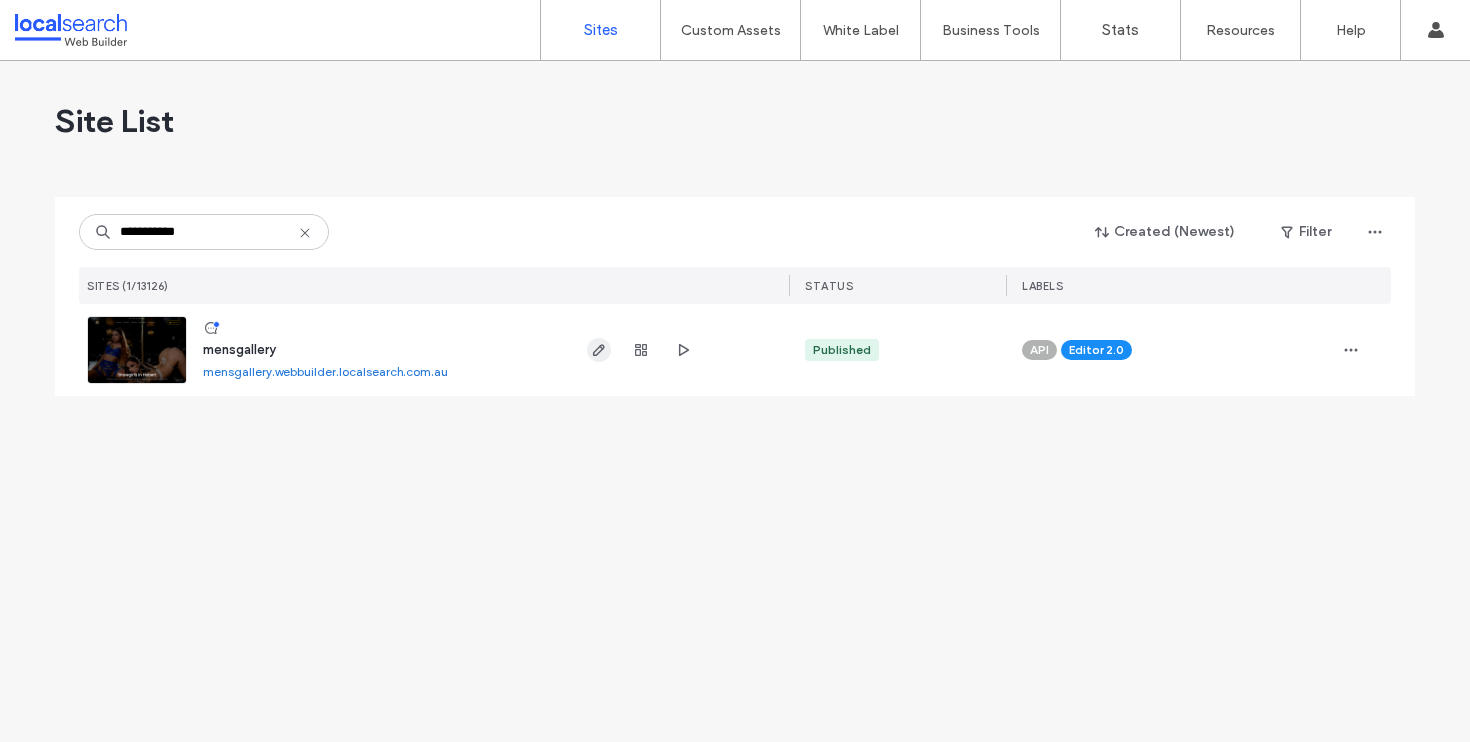 click at bounding box center [599, 350] 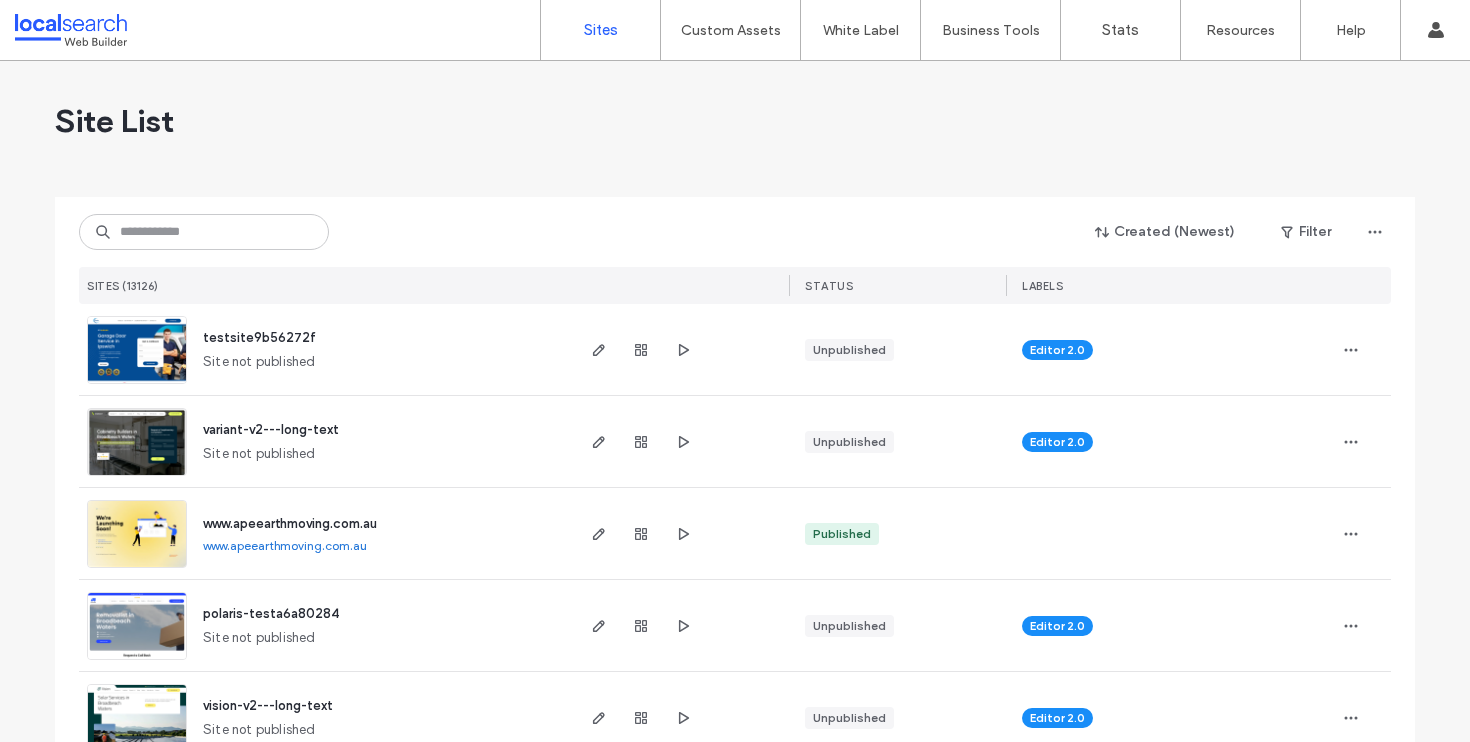 scroll, scrollTop: 0, scrollLeft: 0, axis: both 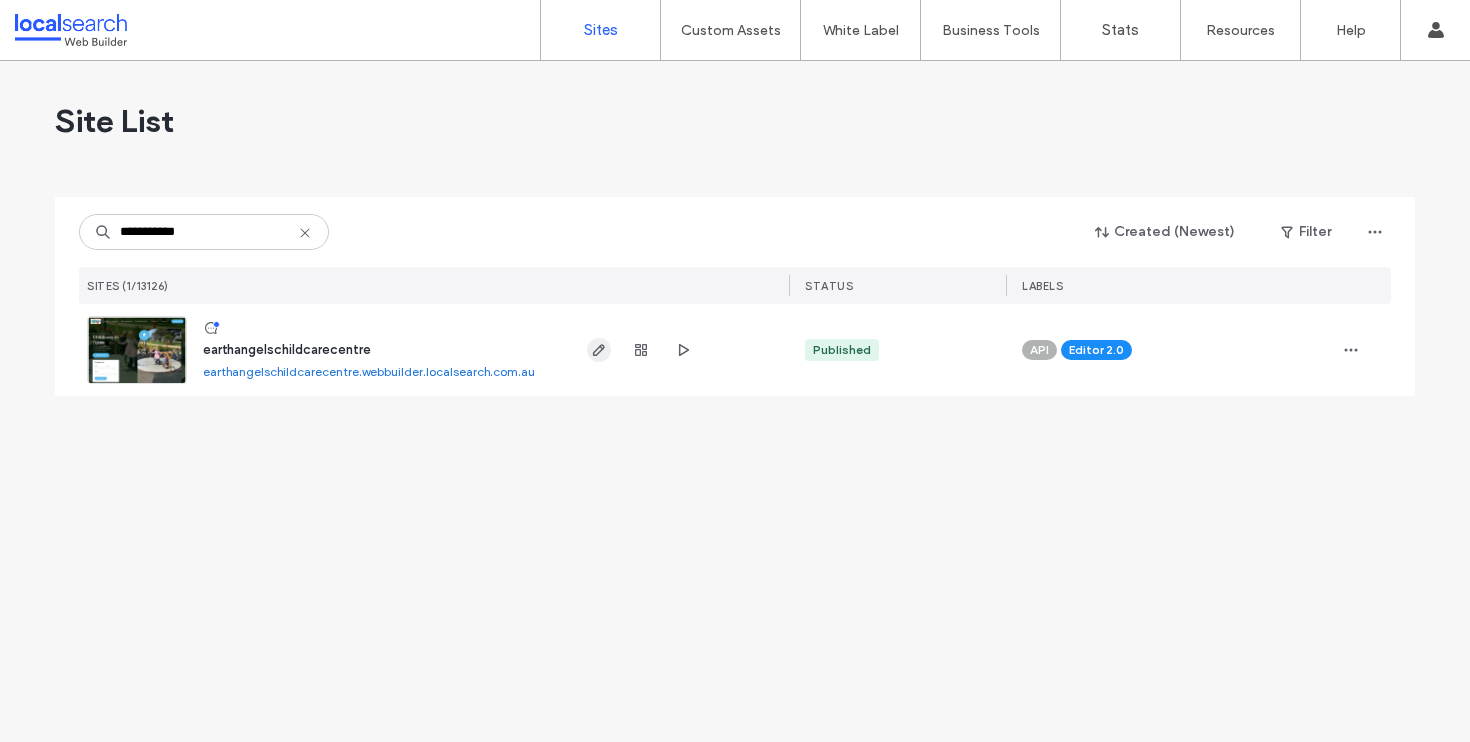 type on "**********" 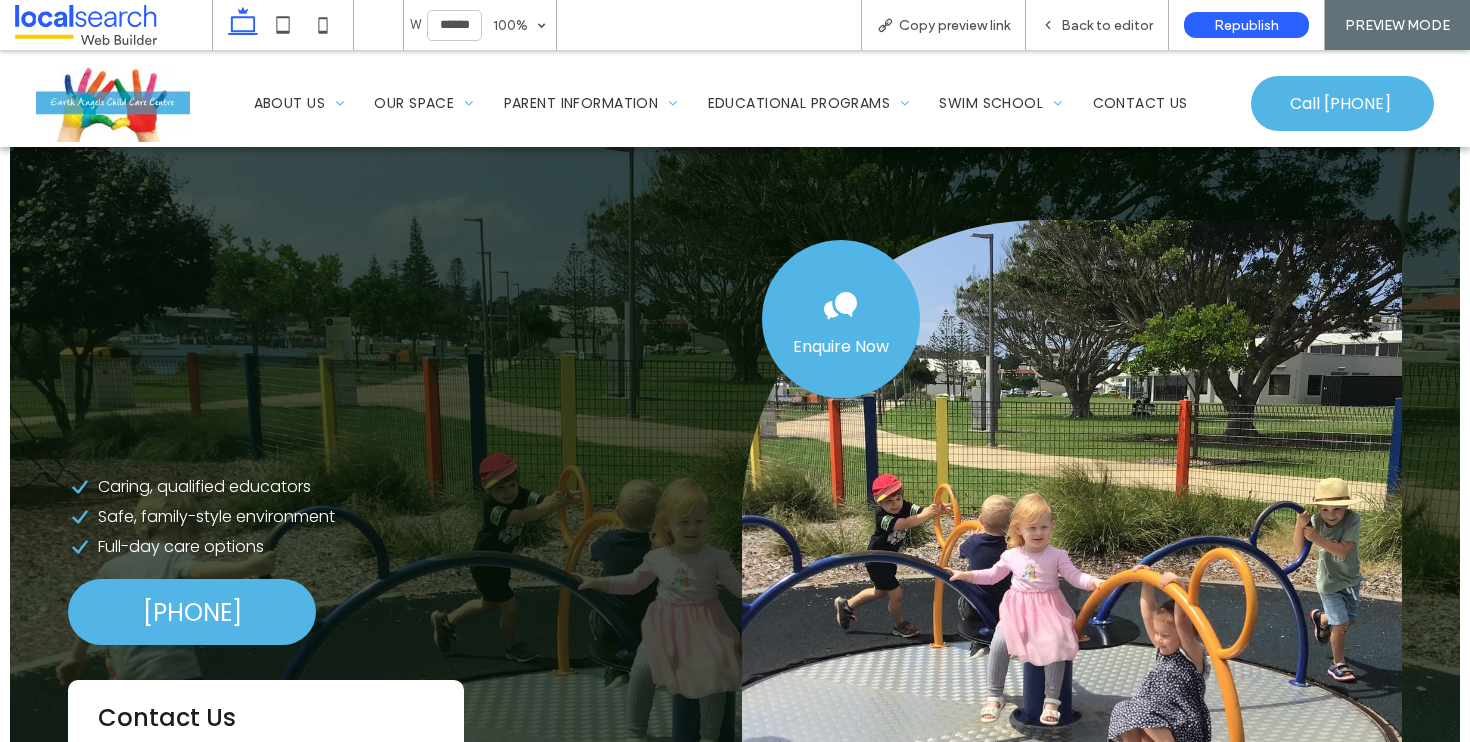 scroll, scrollTop: 354, scrollLeft: 0, axis: vertical 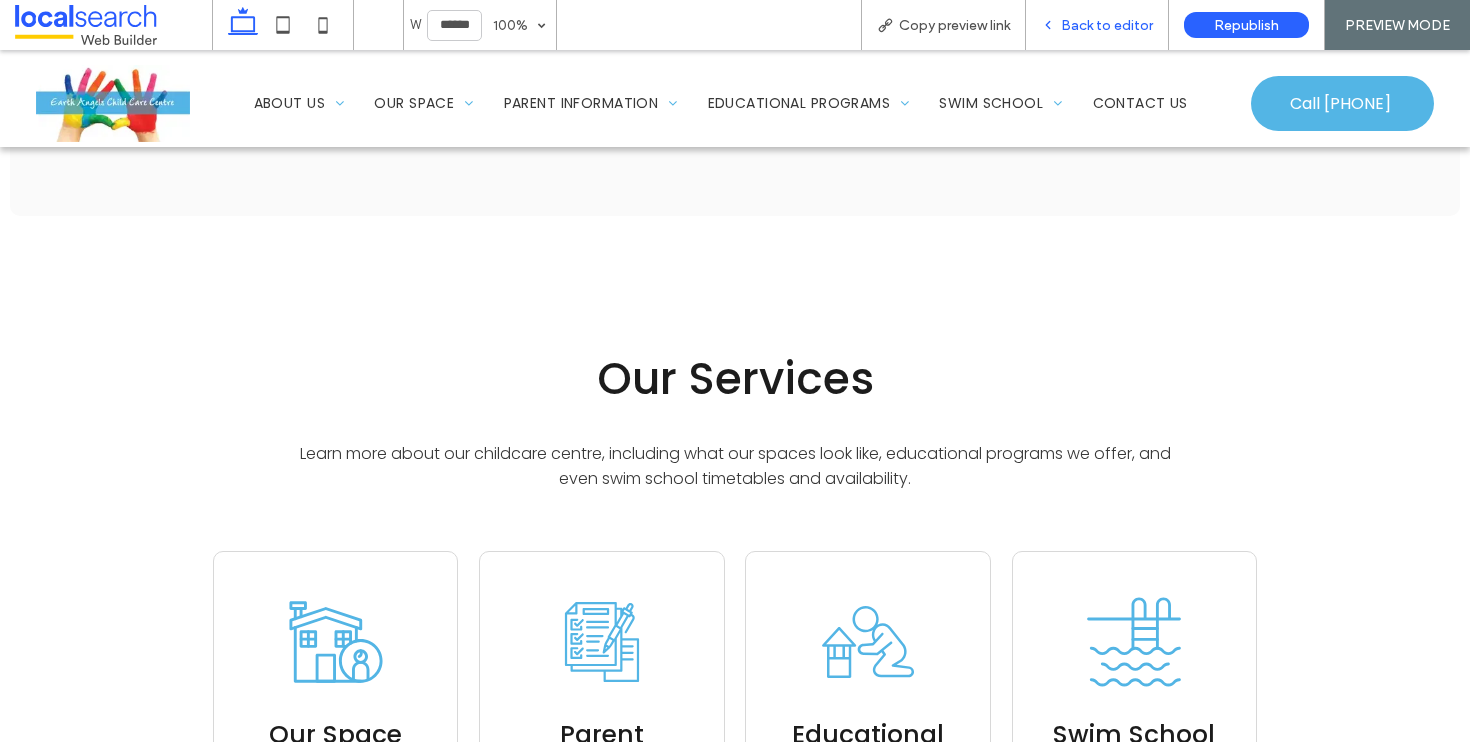 click on "Back to editor" at bounding box center [1107, 25] 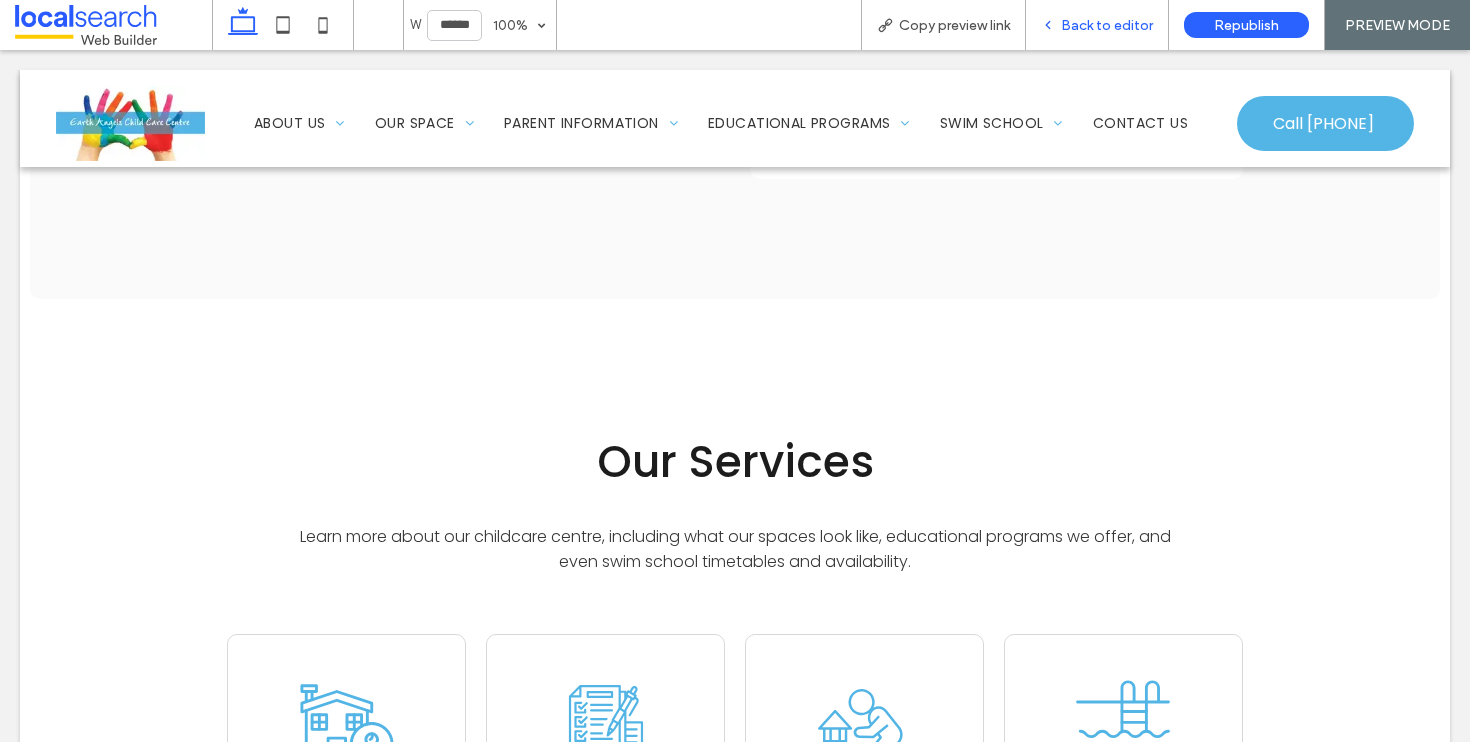 scroll, scrollTop: 4507, scrollLeft: 0, axis: vertical 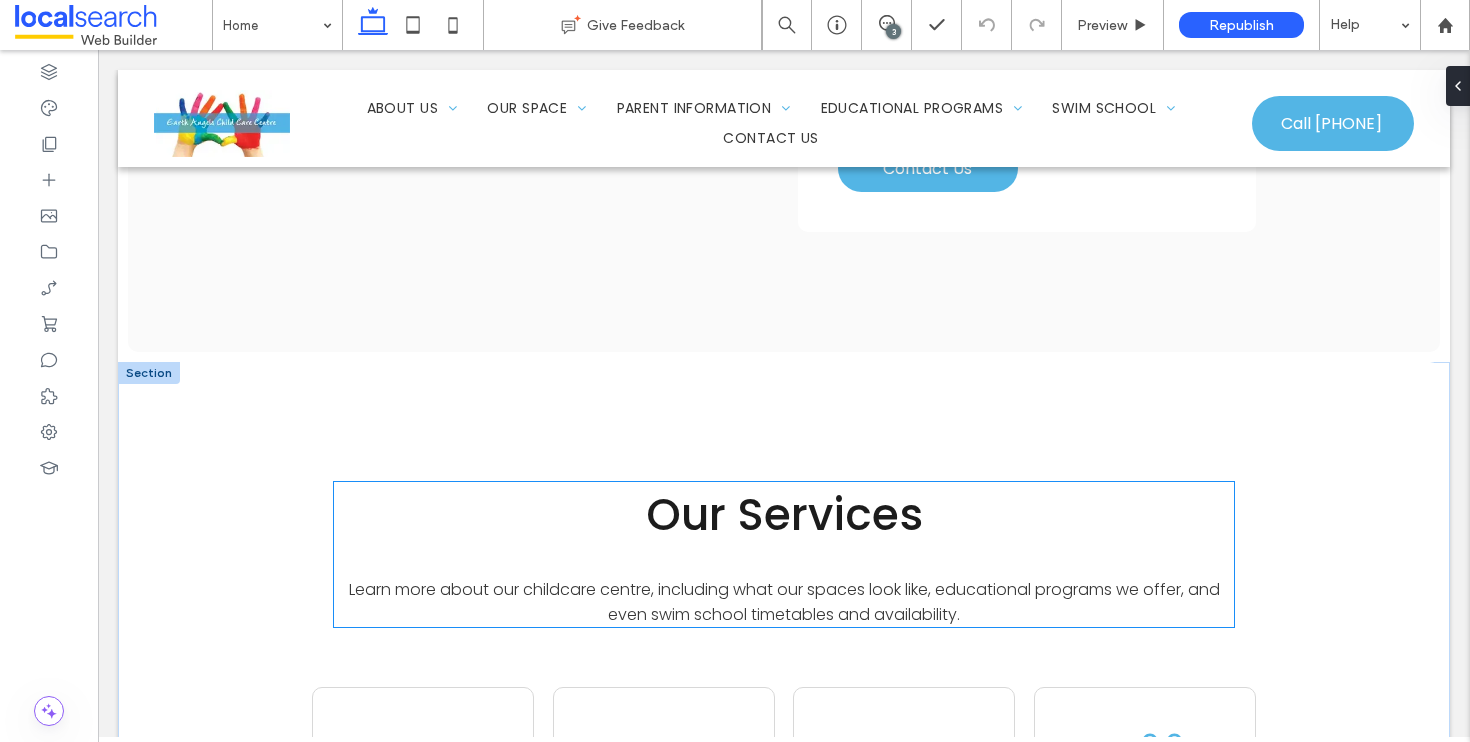 click on "Our Services ﻿" at bounding box center (784, 514) 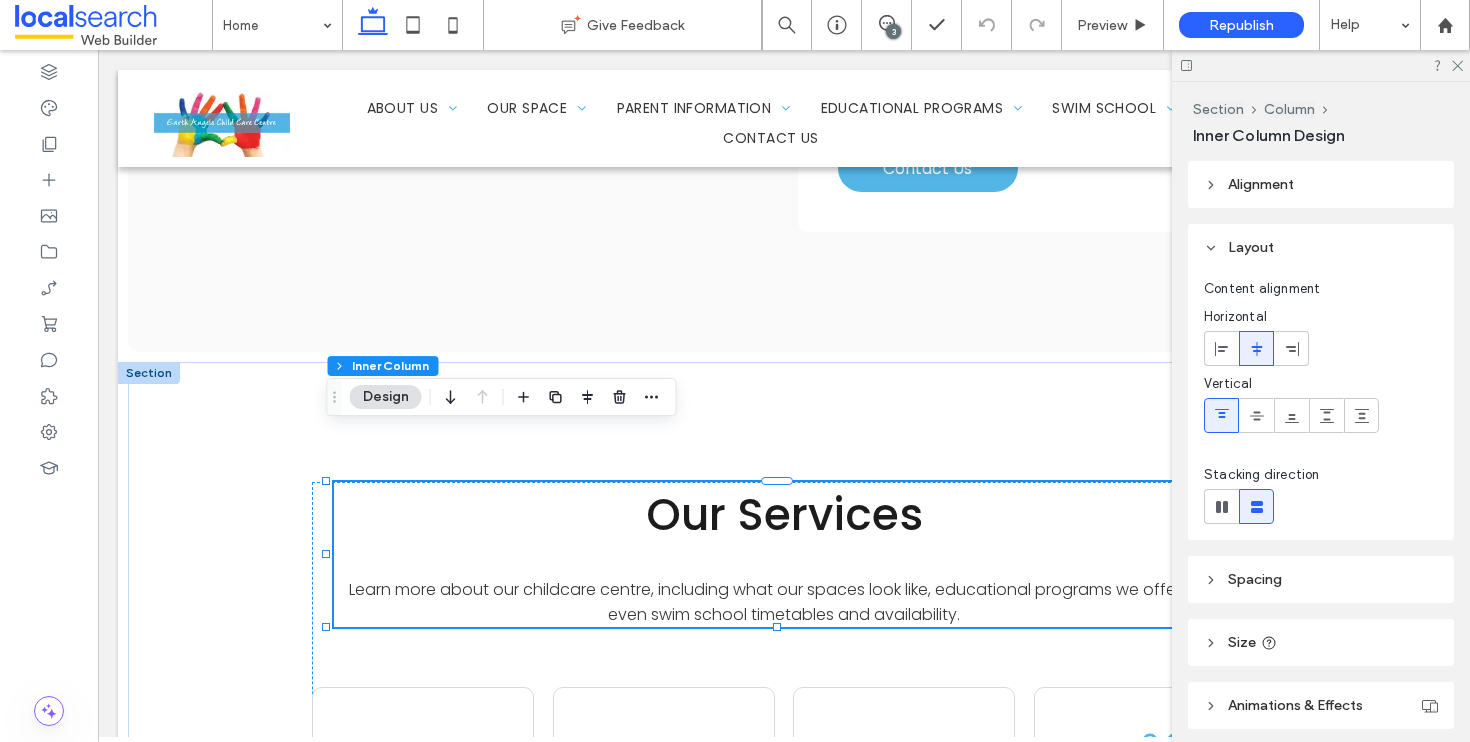 click on "Our Services ﻿" at bounding box center [784, 514] 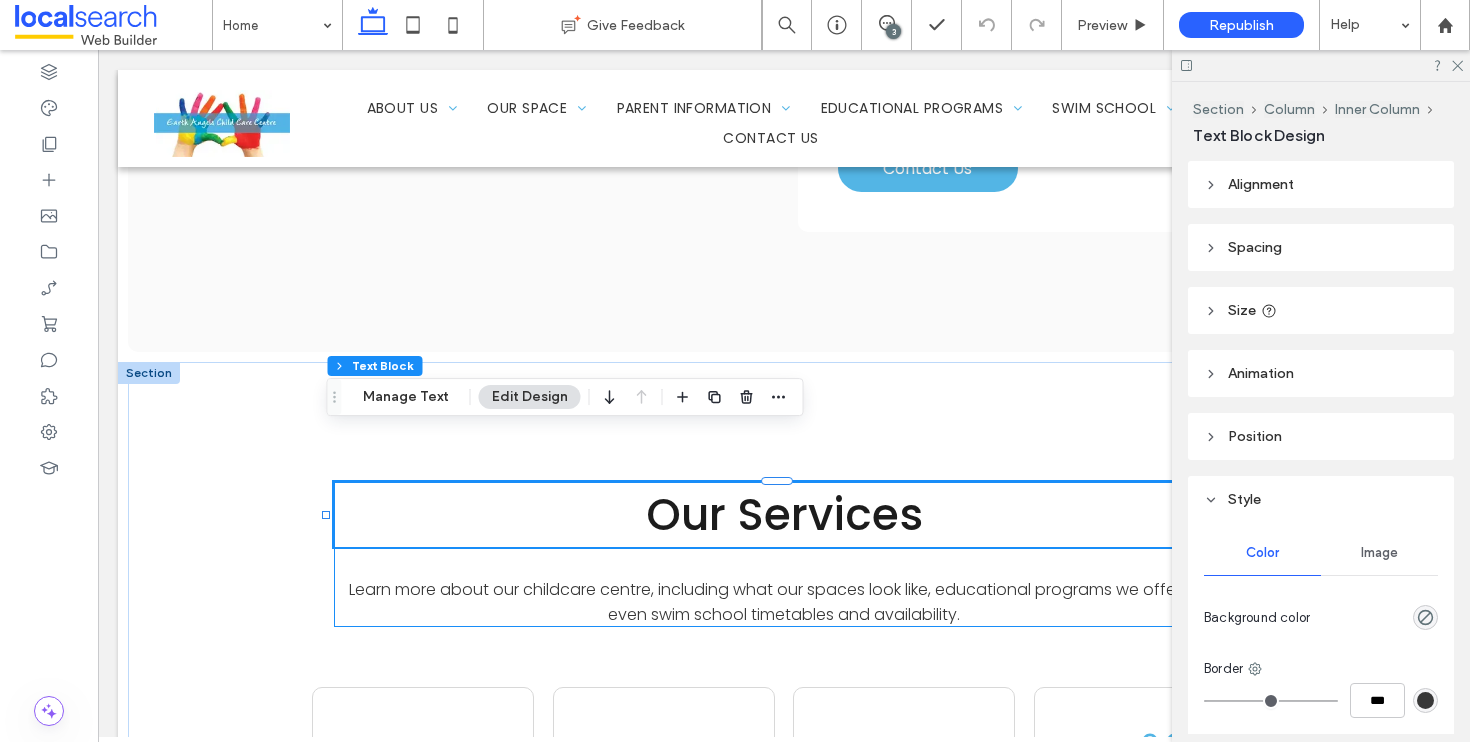click on "Our Services ﻿" at bounding box center [784, 514] 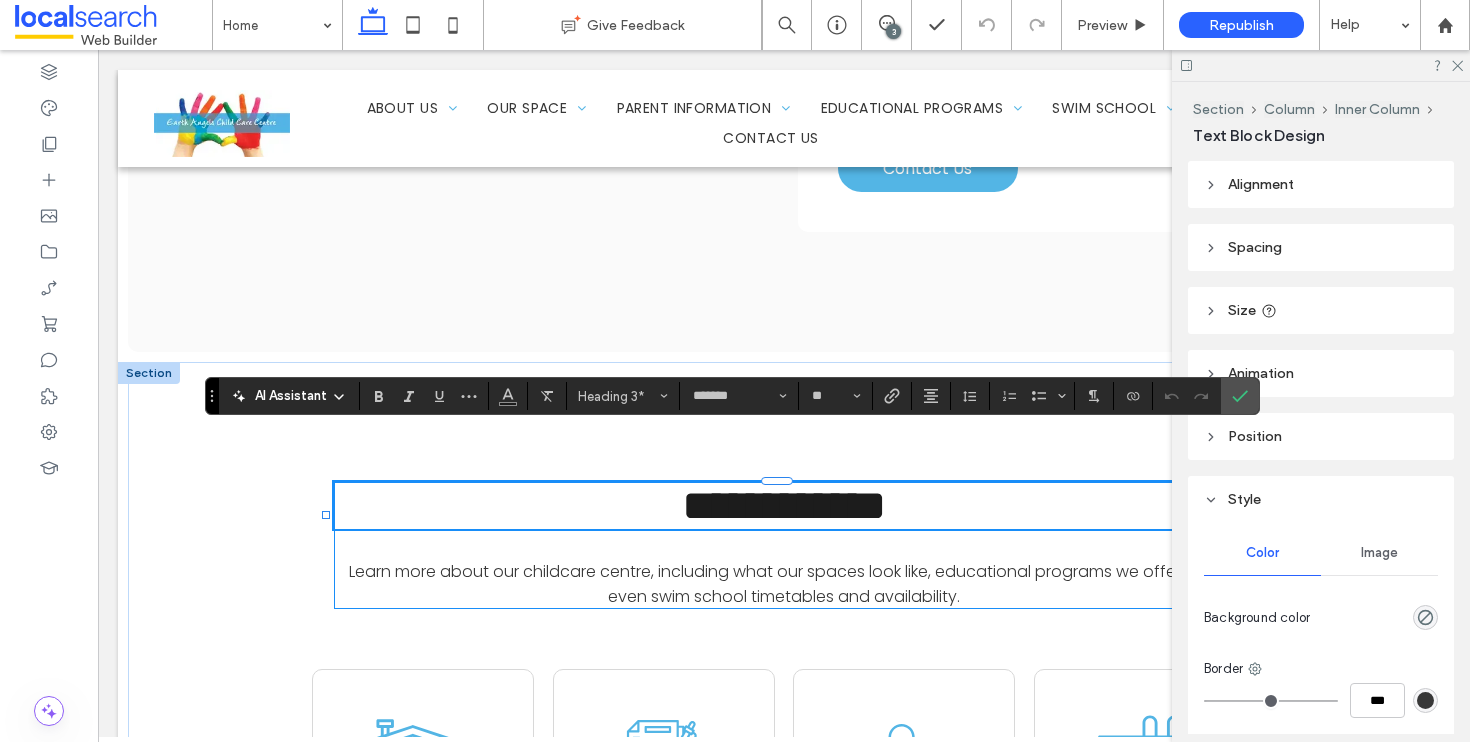 type 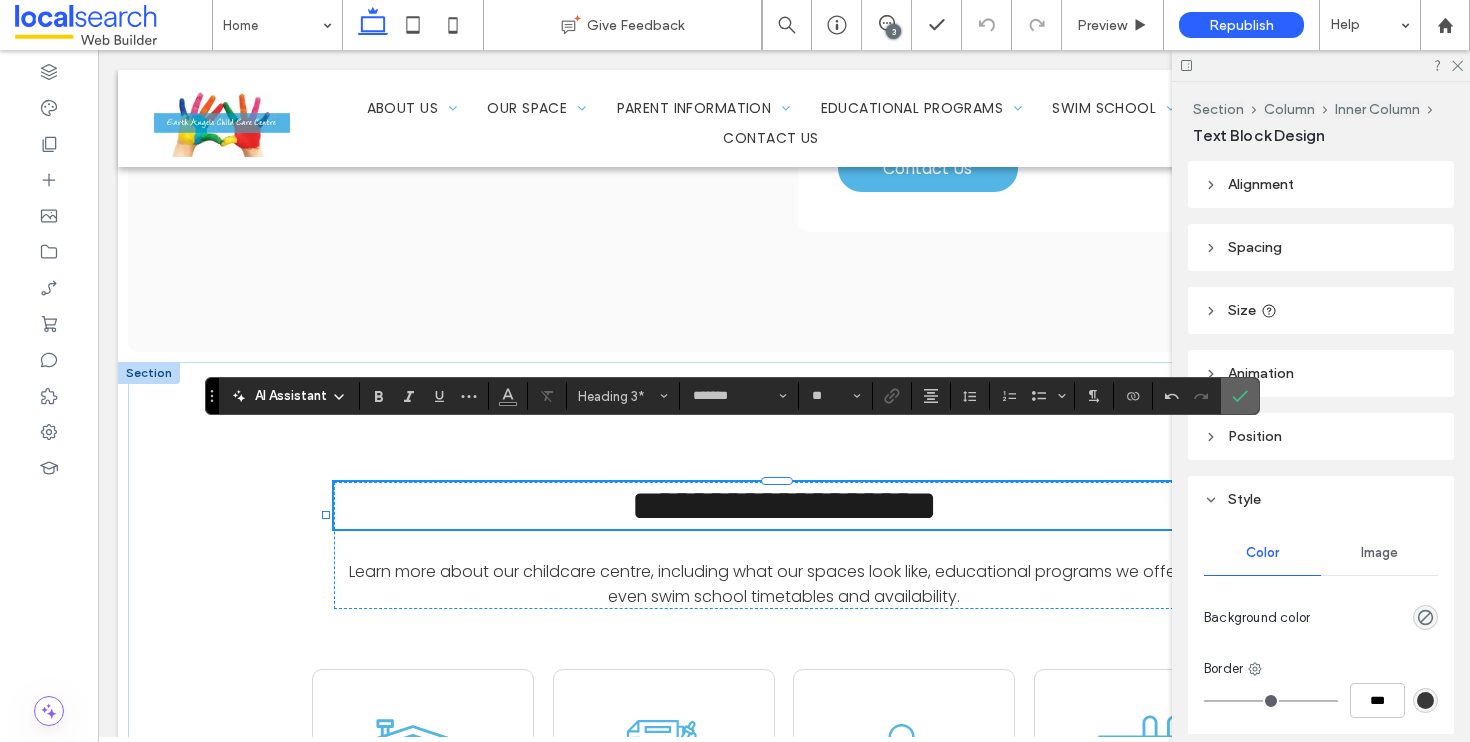 click at bounding box center (1240, 396) 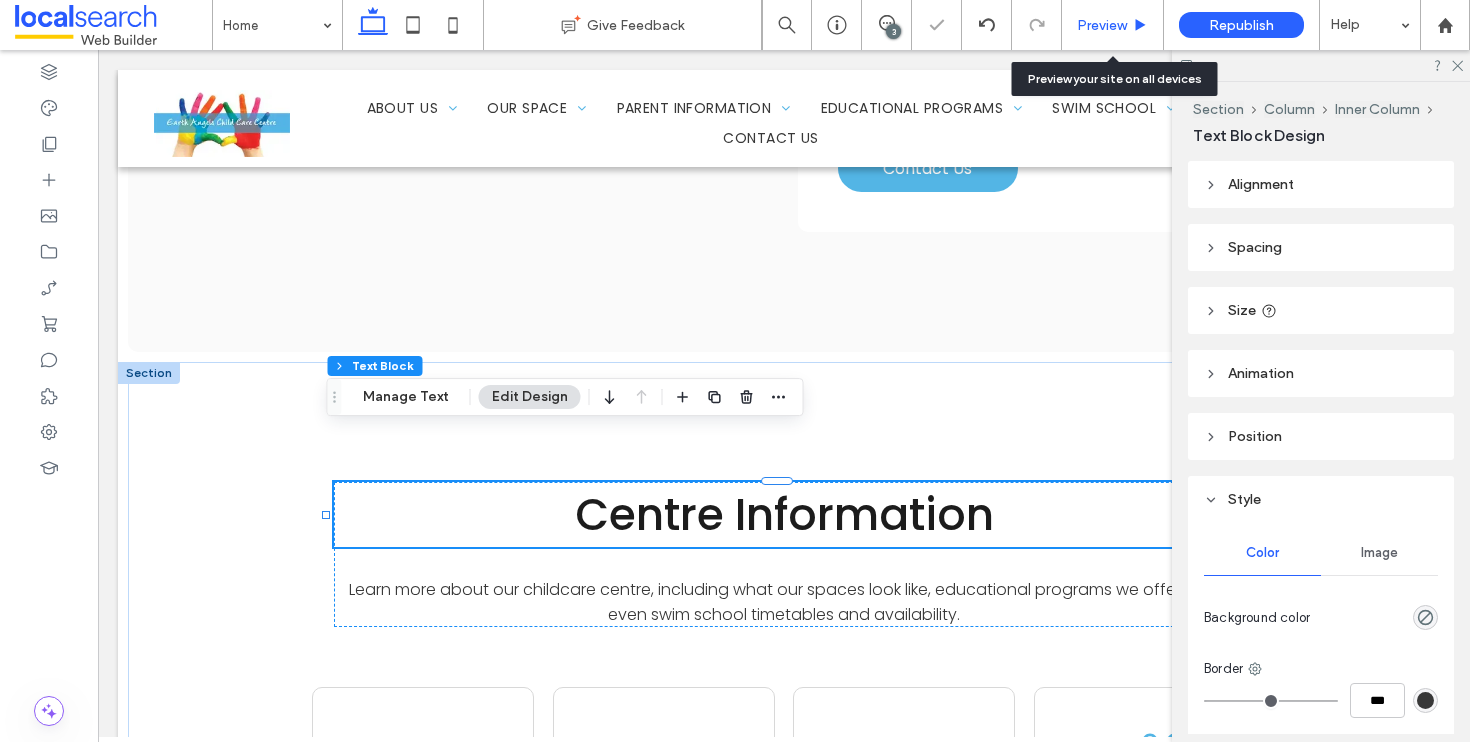 click on "Preview" at bounding box center [1102, 25] 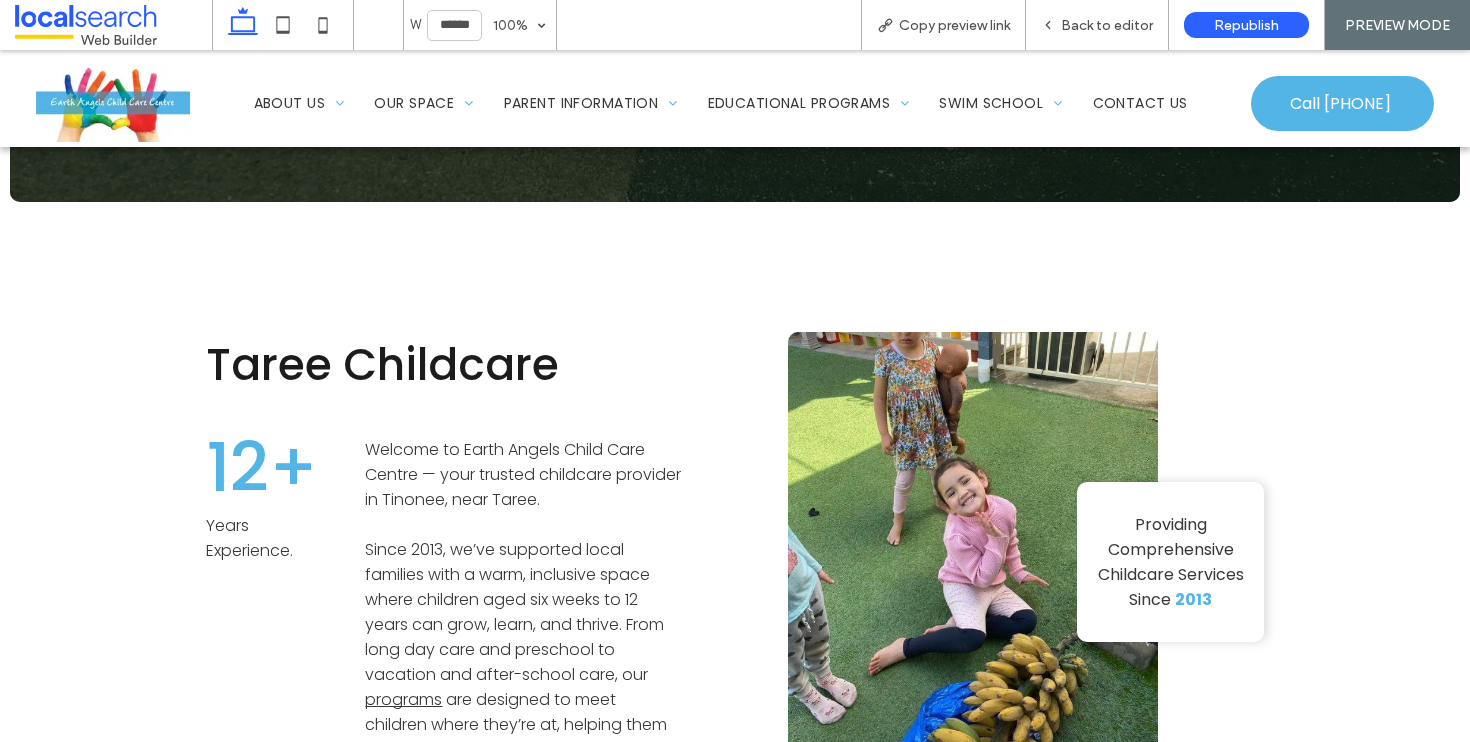 scroll, scrollTop: 0, scrollLeft: 0, axis: both 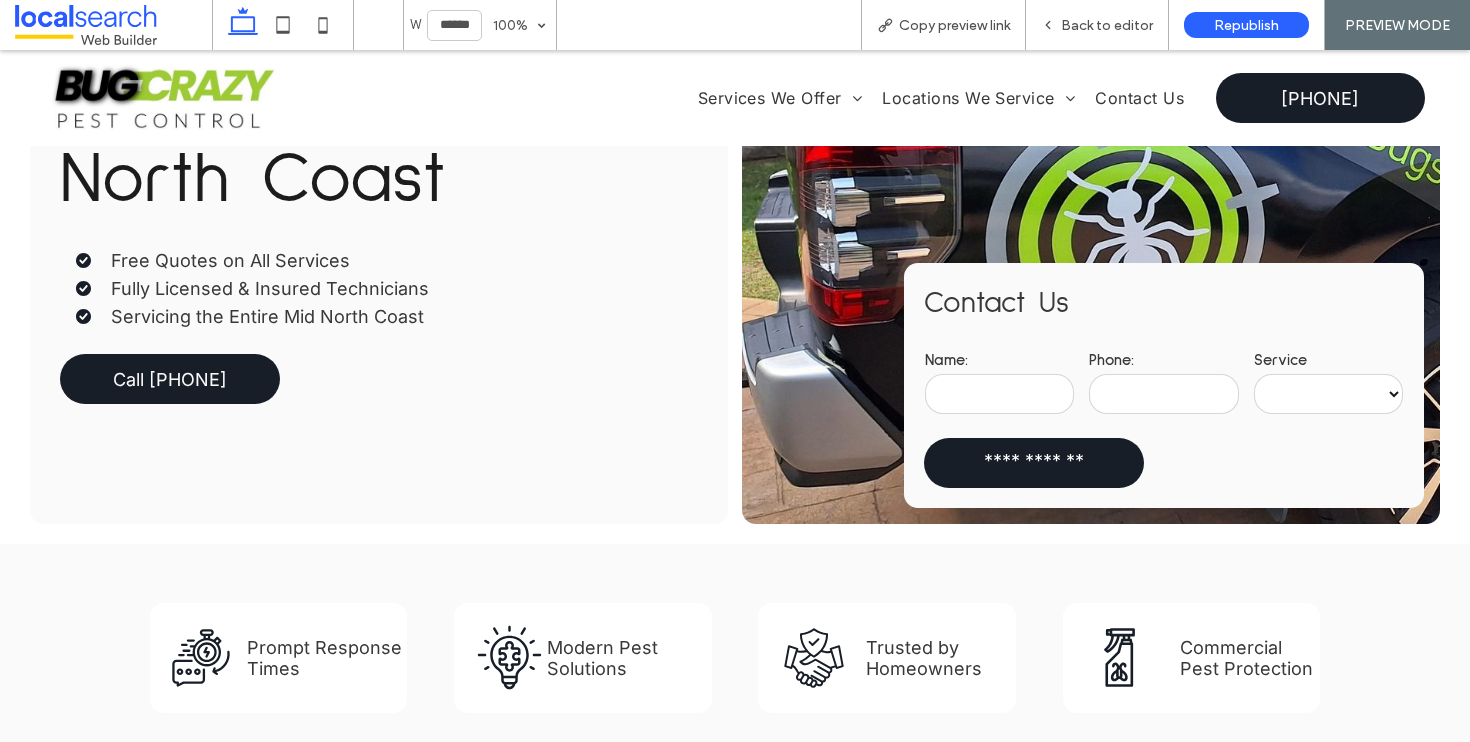 click on "**********" at bounding box center (1328, 394) 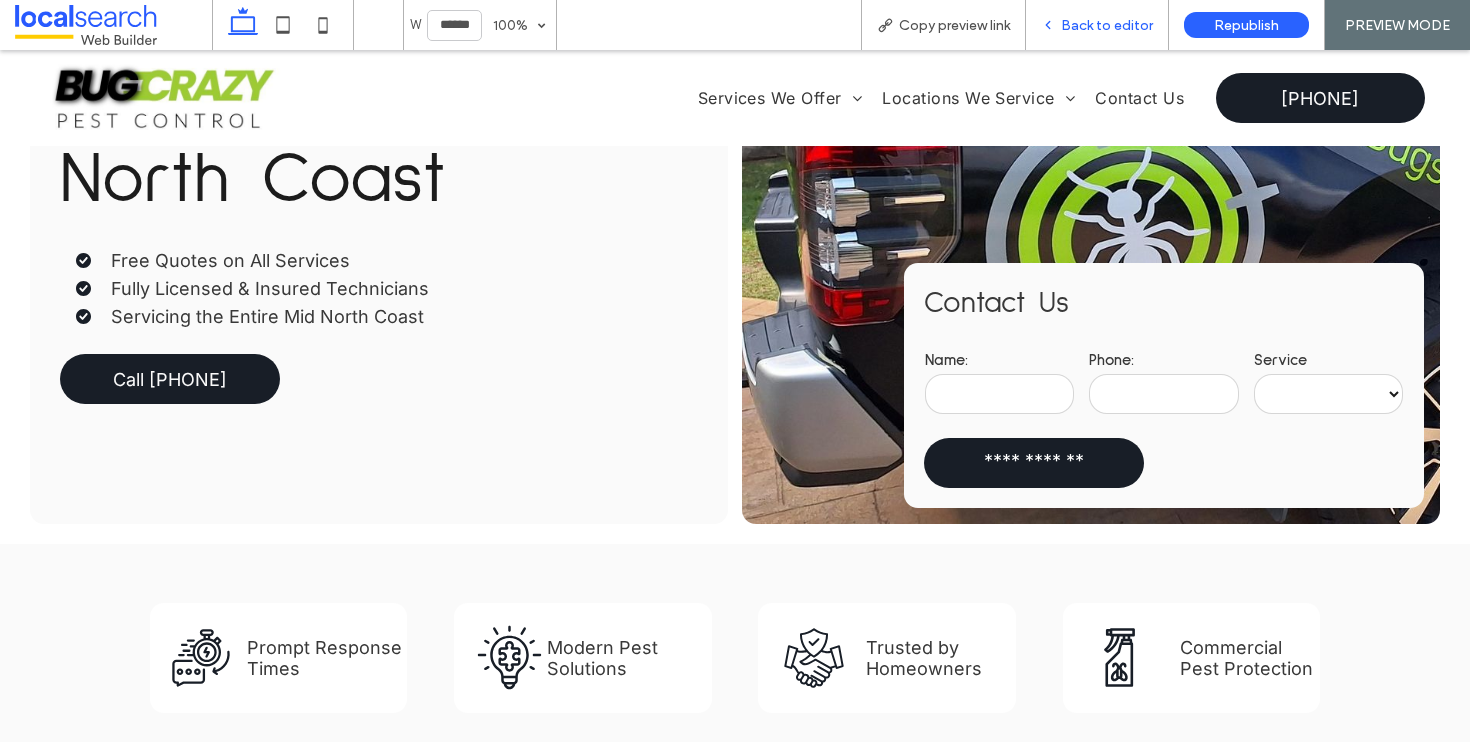 click on "Back to editor" at bounding box center (1107, 25) 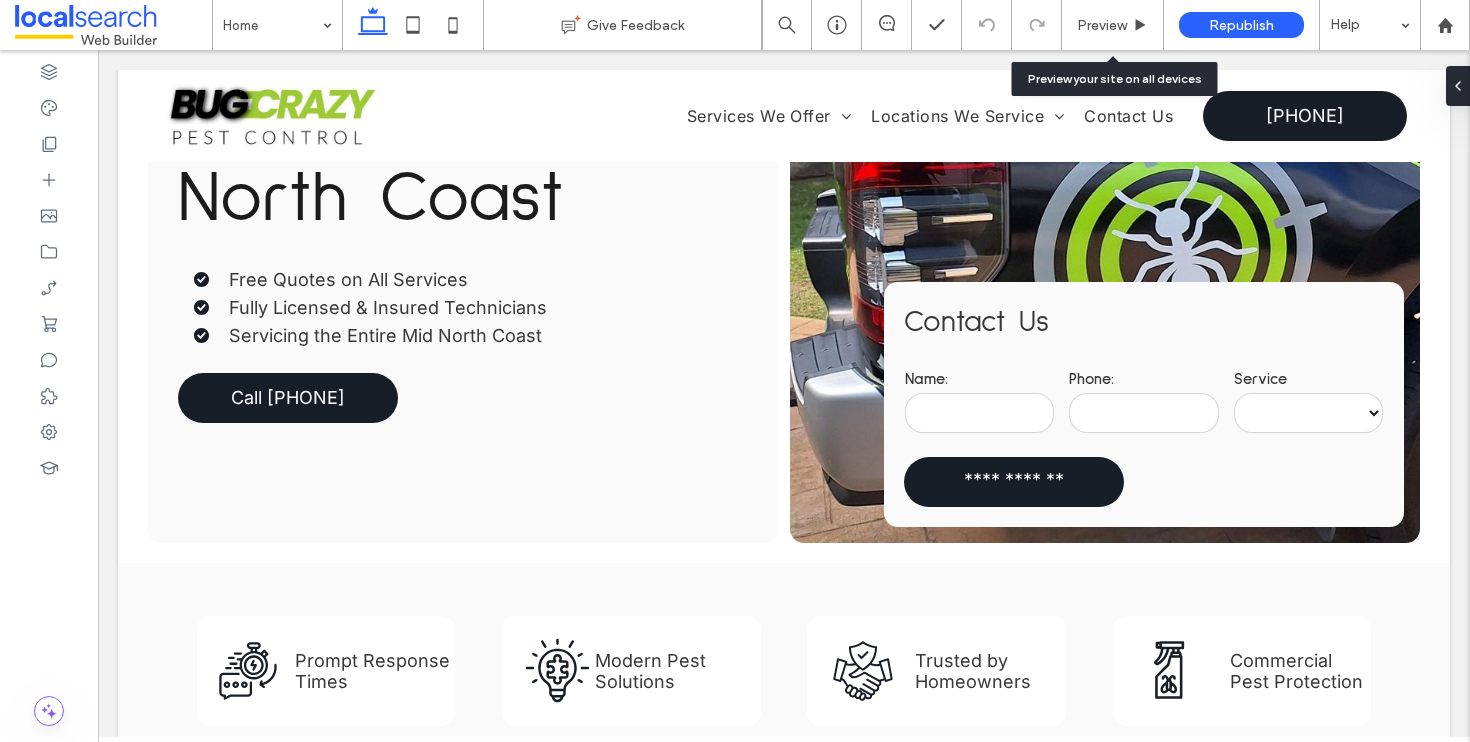 scroll, scrollTop: 301, scrollLeft: 0, axis: vertical 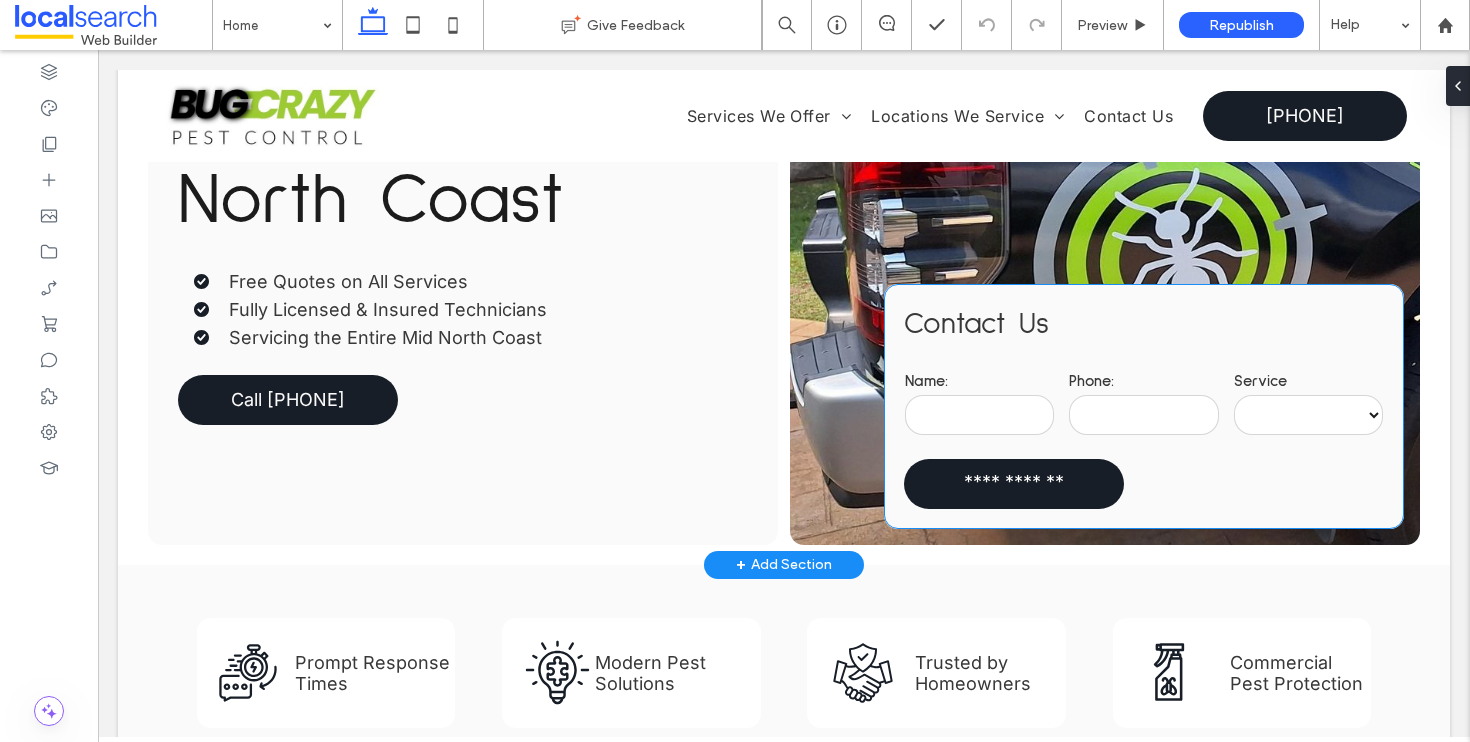 click at bounding box center [1143, 415] 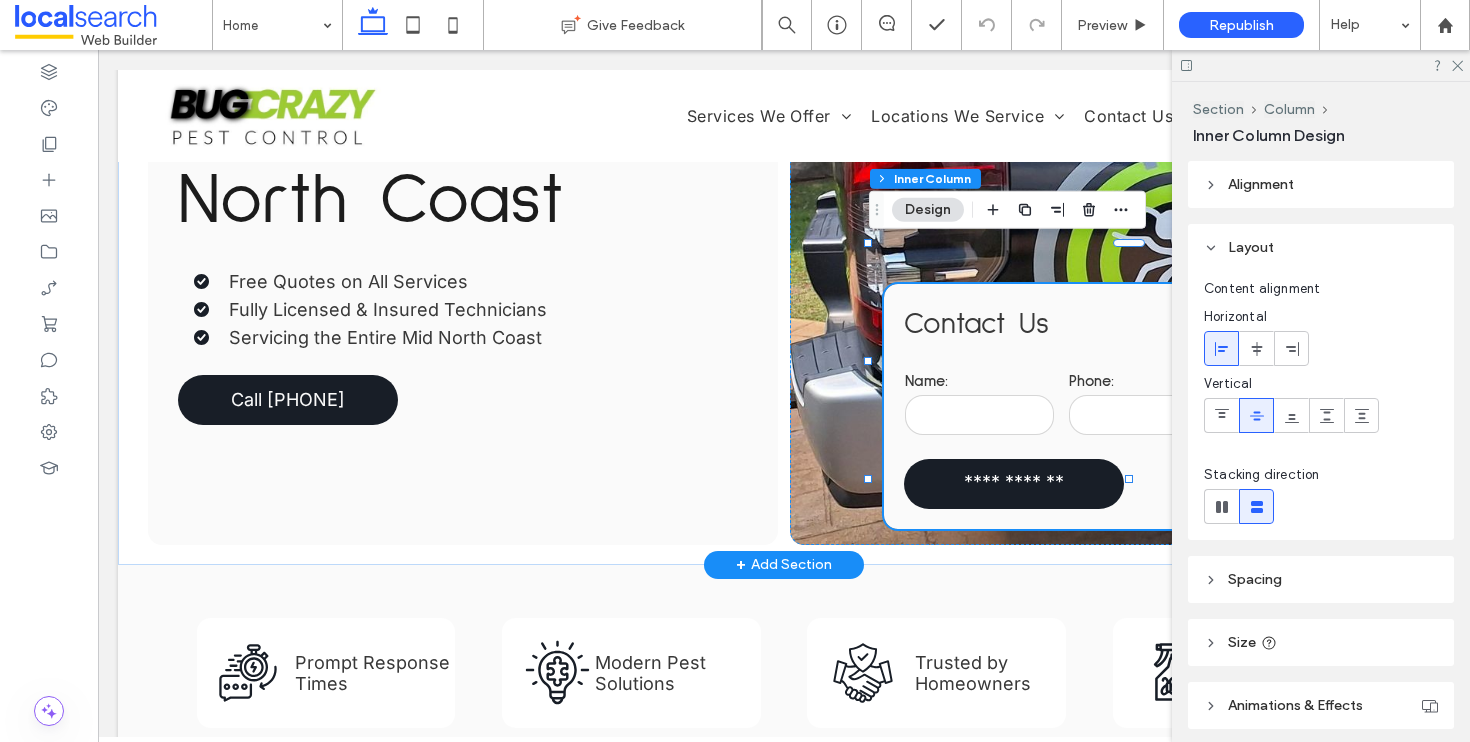 click at bounding box center [1143, 415] 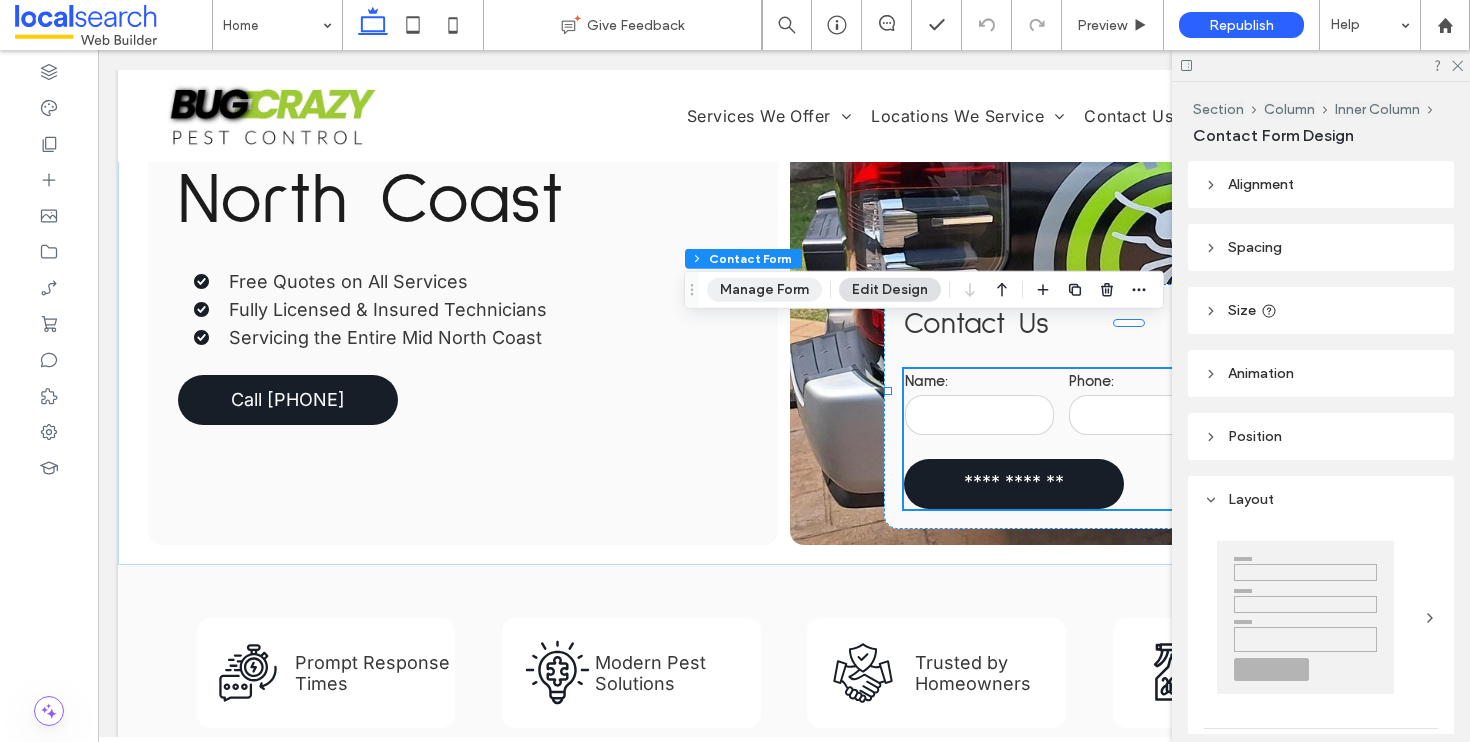 click on "Manage Form" at bounding box center [764, 290] 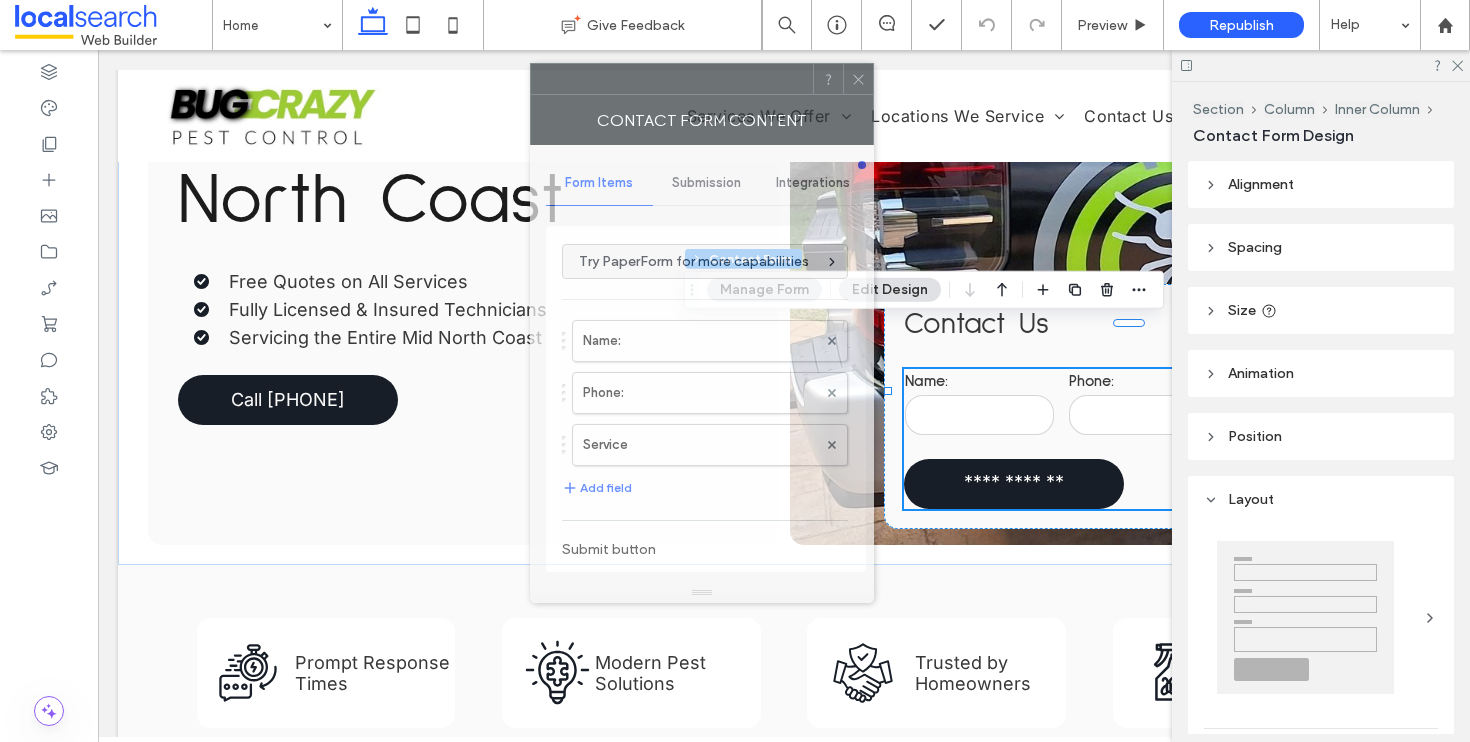 drag, startPoint x: 1243, startPoint y: 120, endPoint x: 640, endPoint y: 140, distance: 603.3316 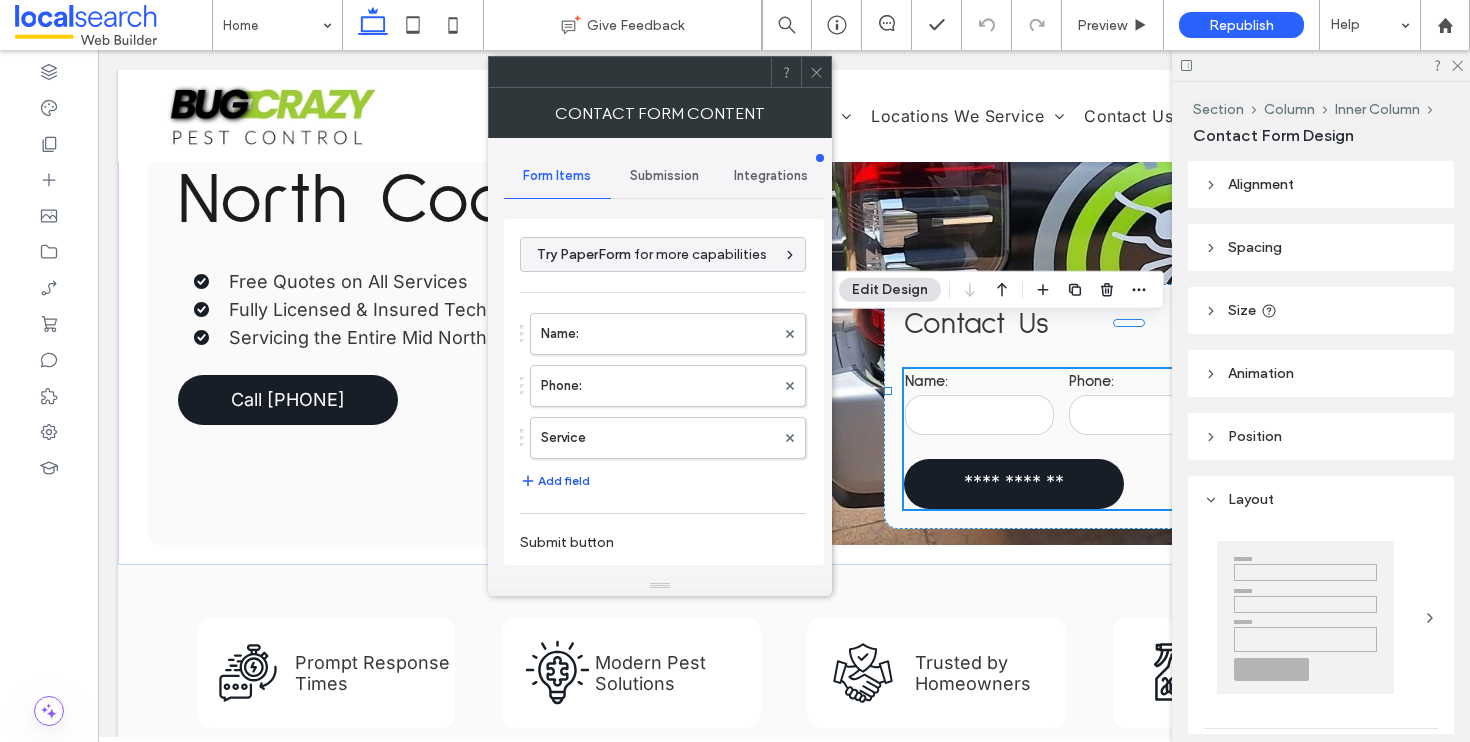 click on "Add field" at bounding box center [555, 481] 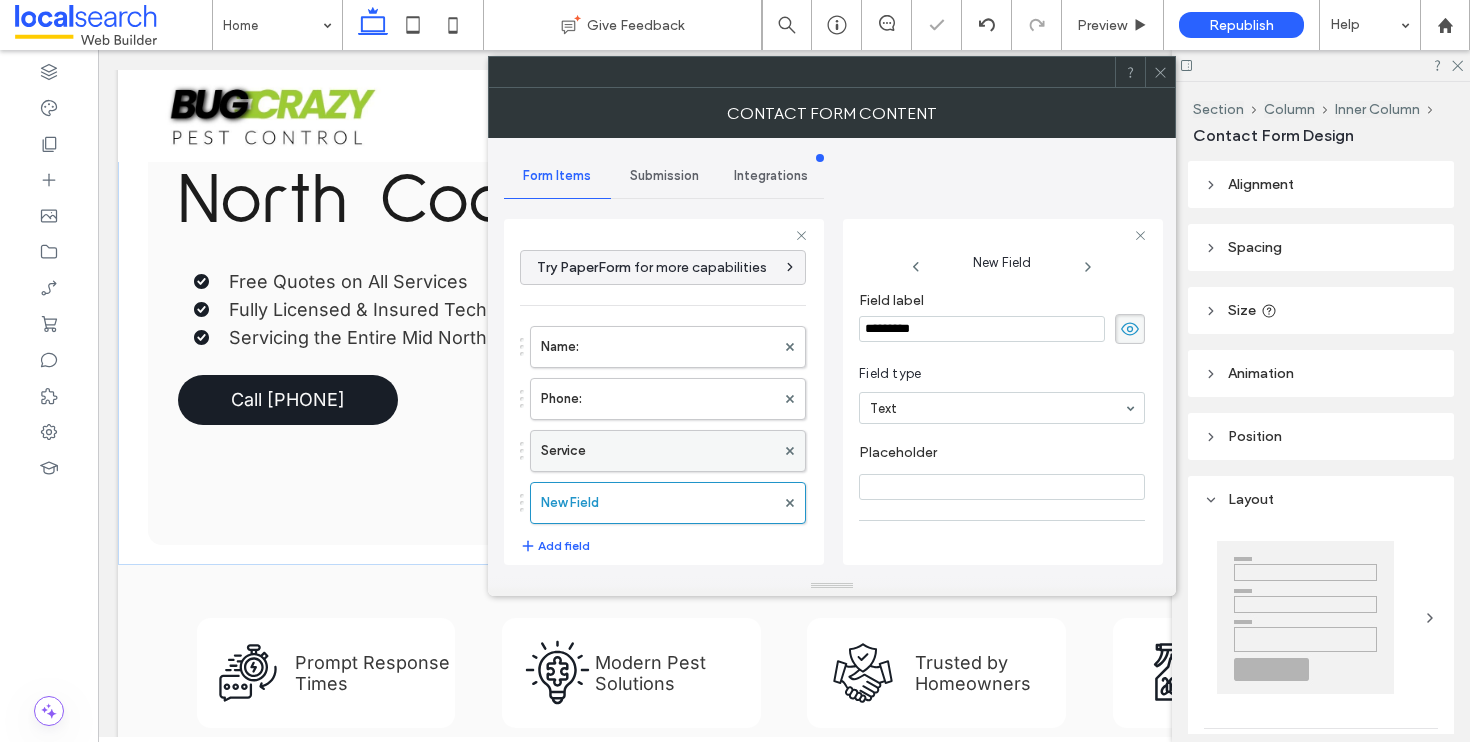 click on "Service" at bounding box center [658, 451] 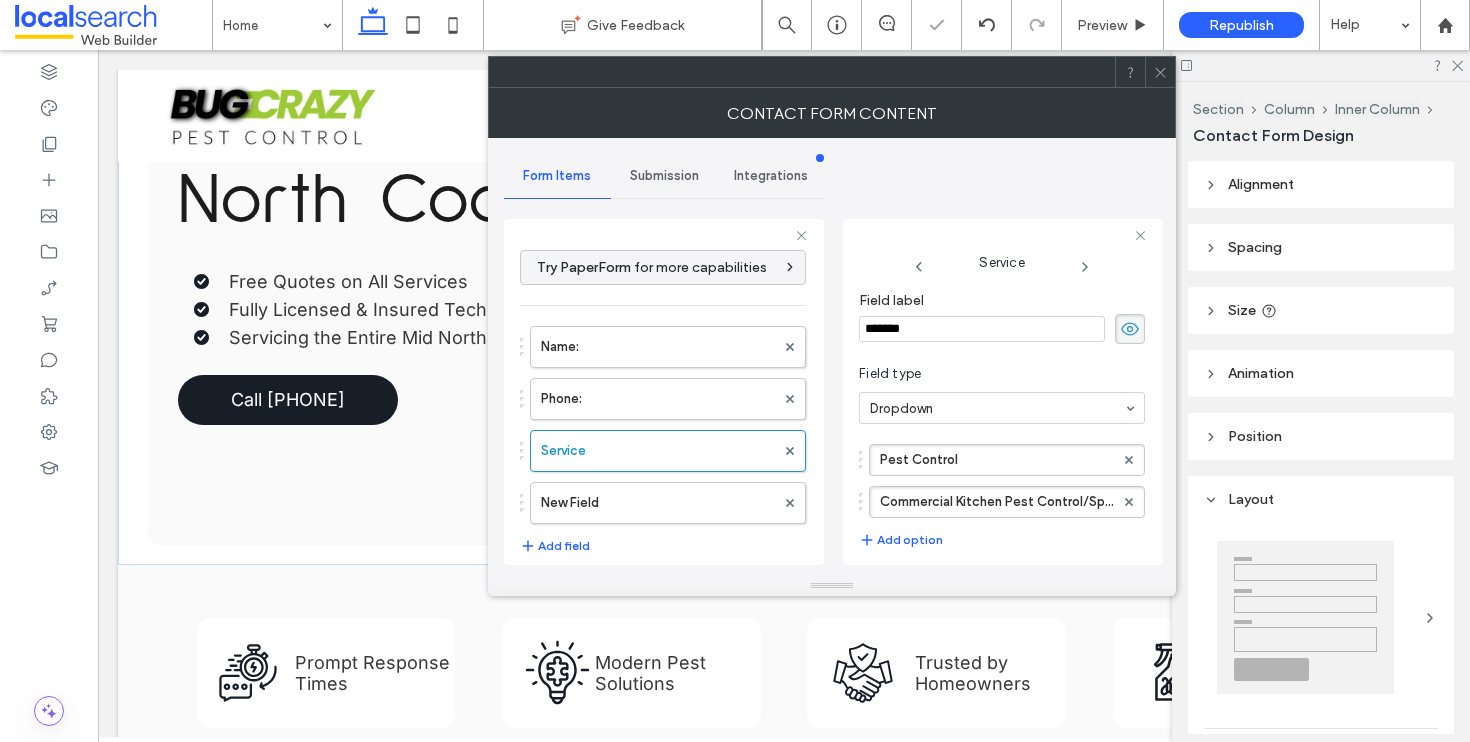 click on "*******" at bounding box center [982, 329] 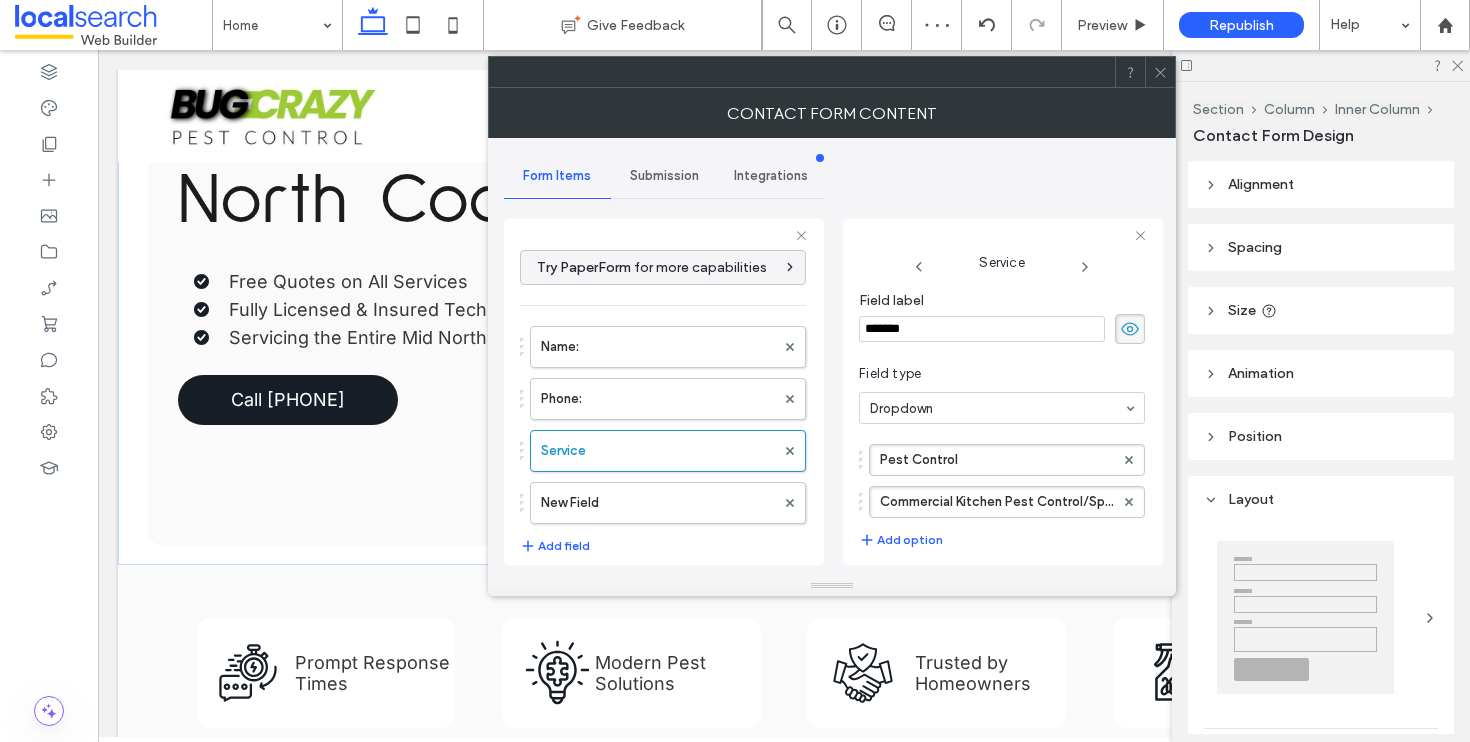 type on "********" 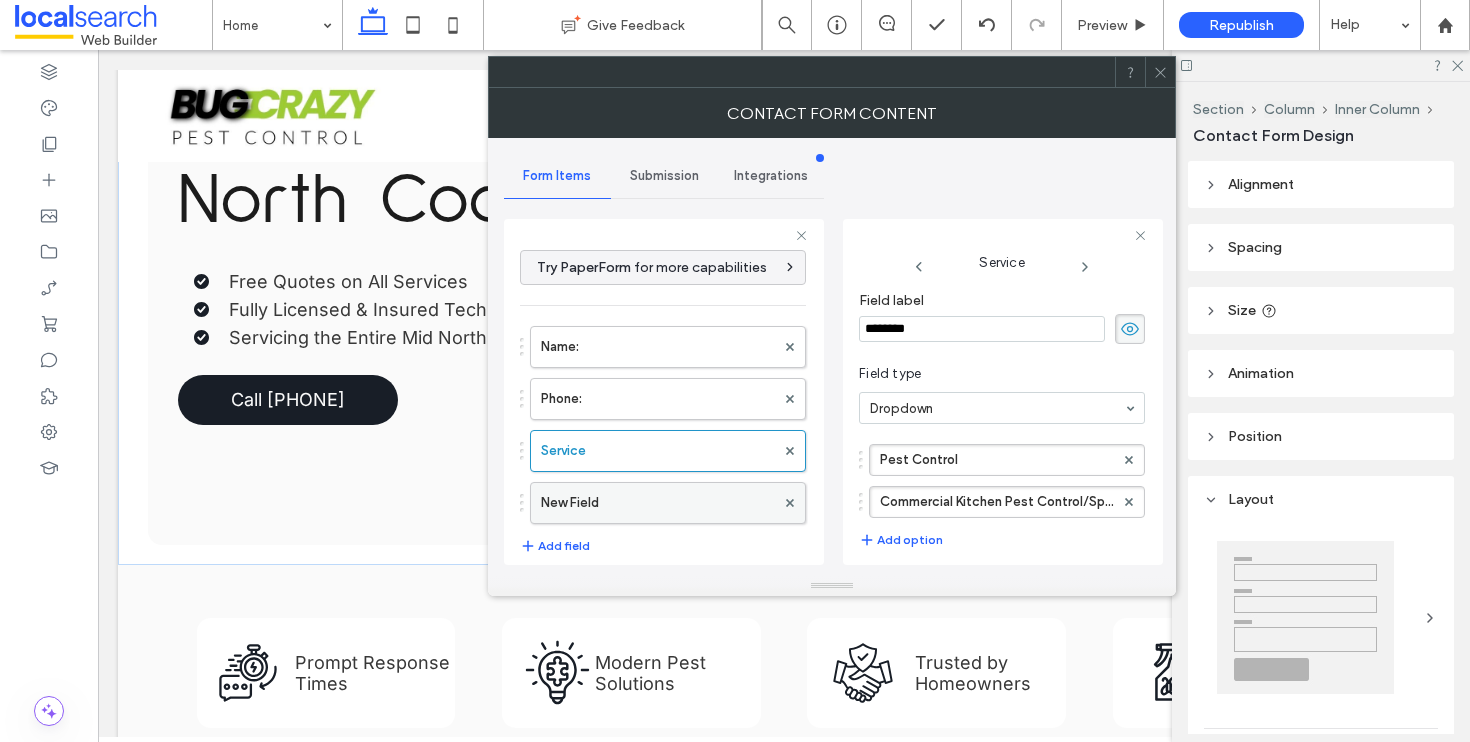 click on "New Field" at bounding box center [658, 503] 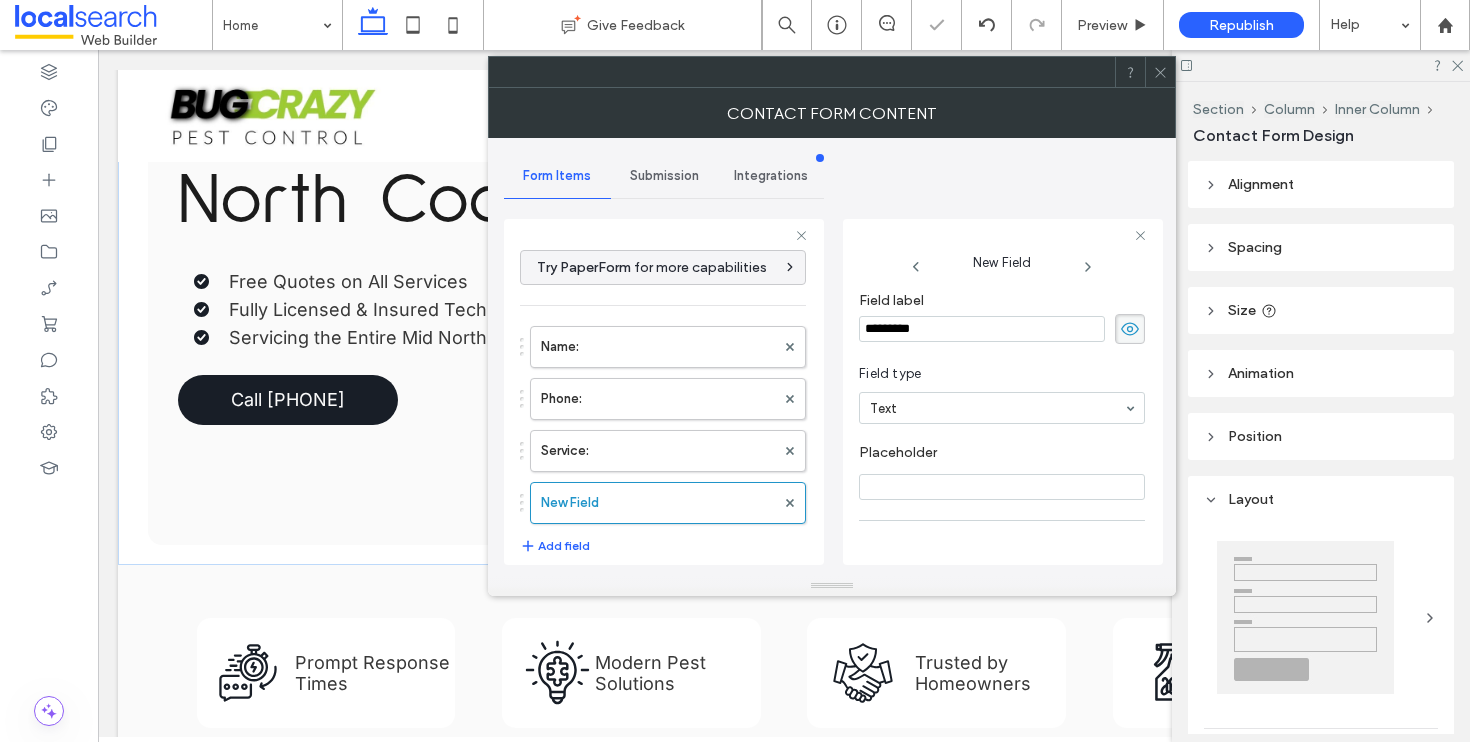 drag, startPoint x: 913, startPoint y: 329, endPoint x: 866, endPoint y: 326, distance: 47.095646 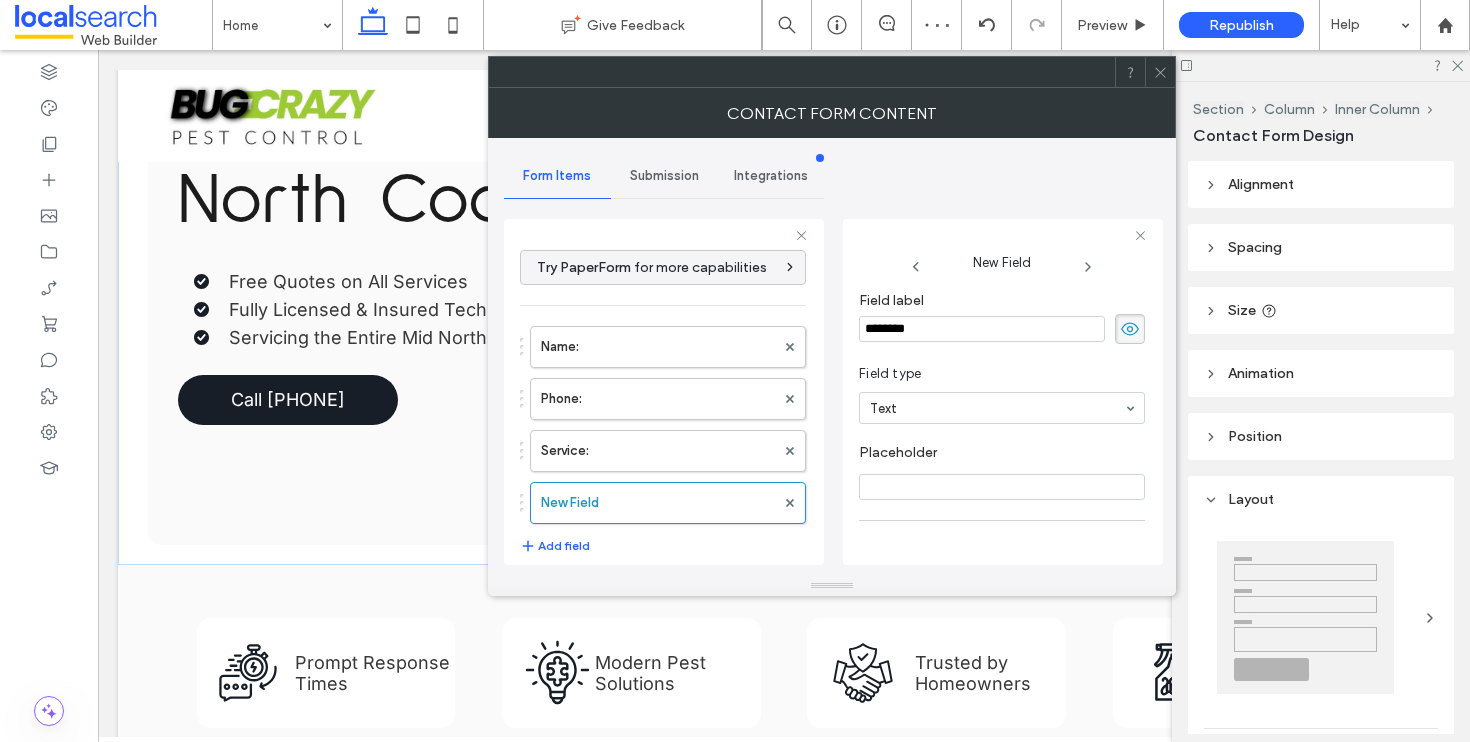 type on "*********" 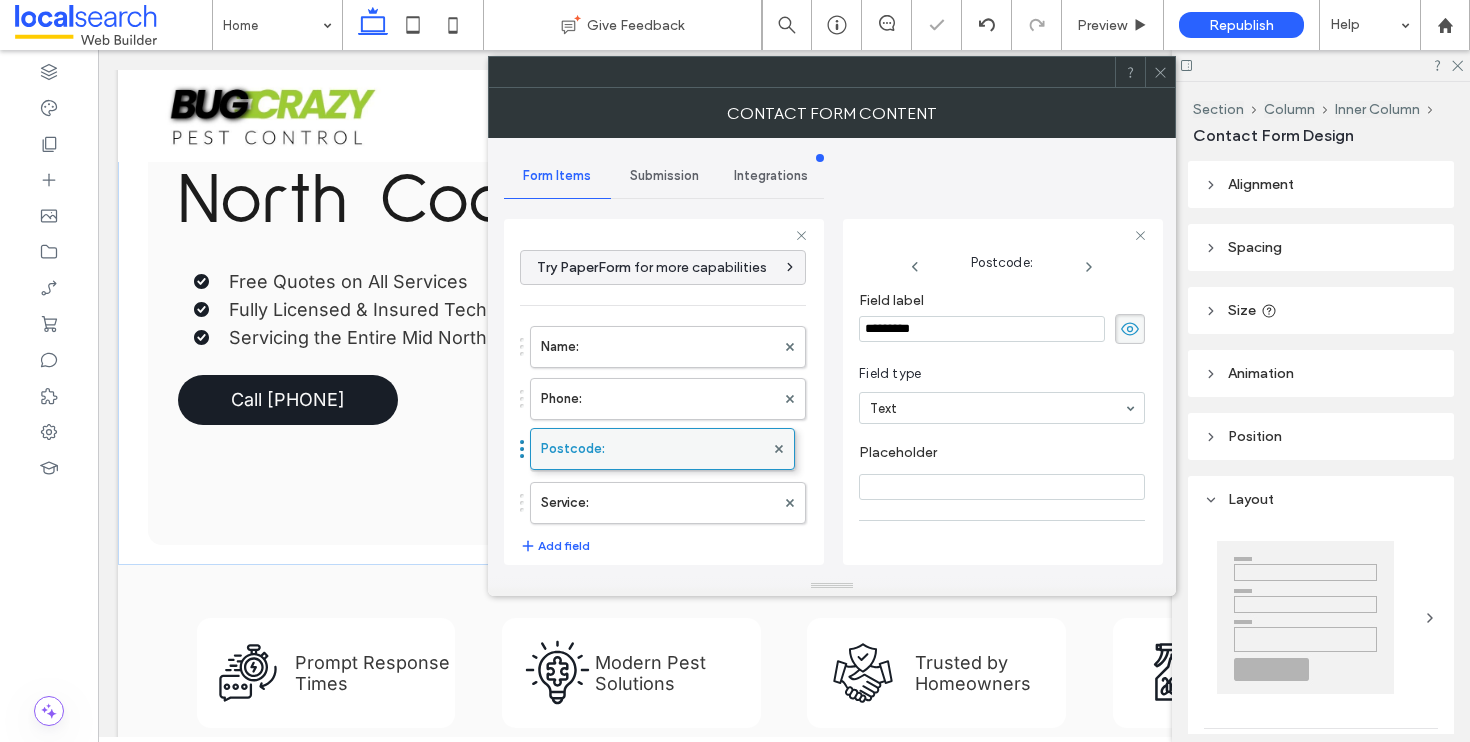 drag, startPoint x: 635, startPoint y: 496, endPoint x: 640, endPoint y: 432, distance: 64.195015 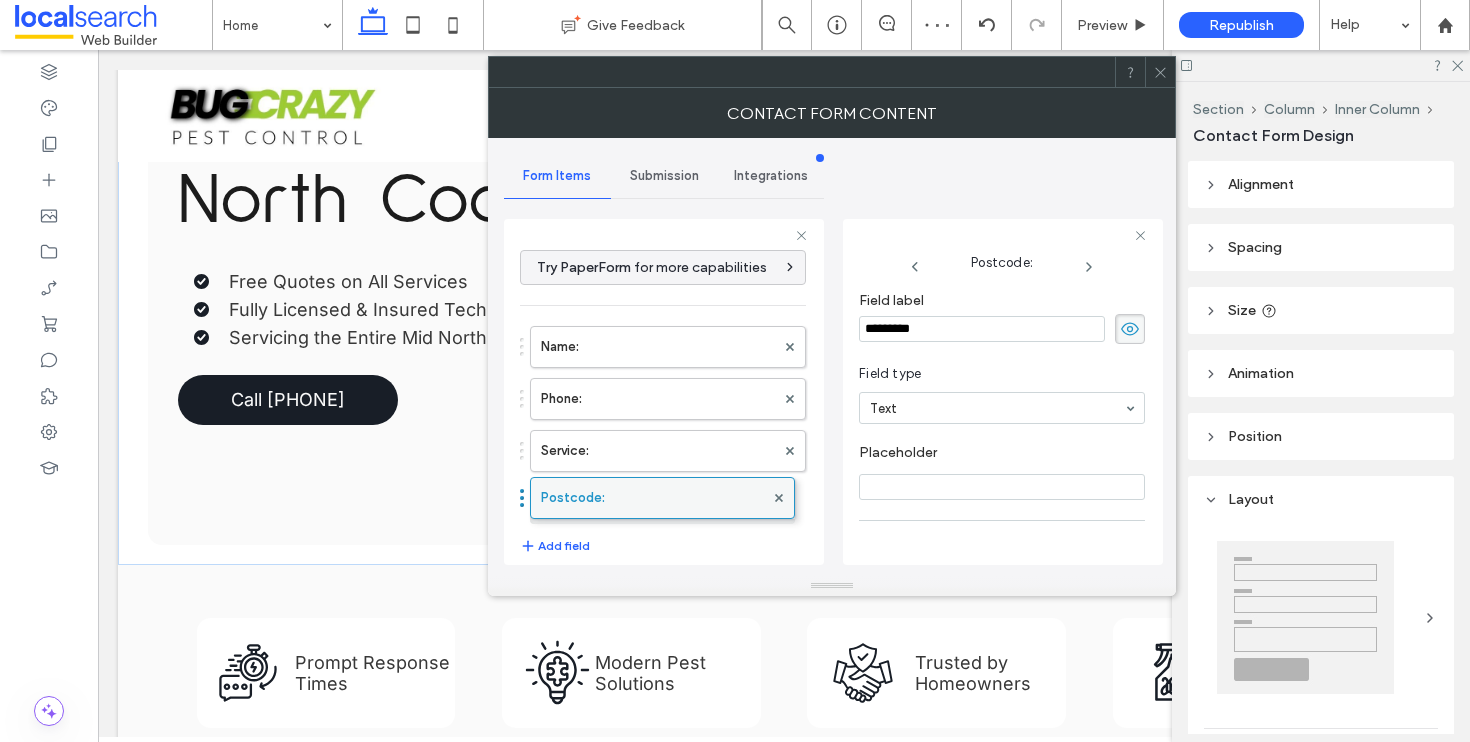 drag, startPoint x: 610, startPoint y: 451, endPoint x: 613, endPoint y: 488, distance: 37.12142 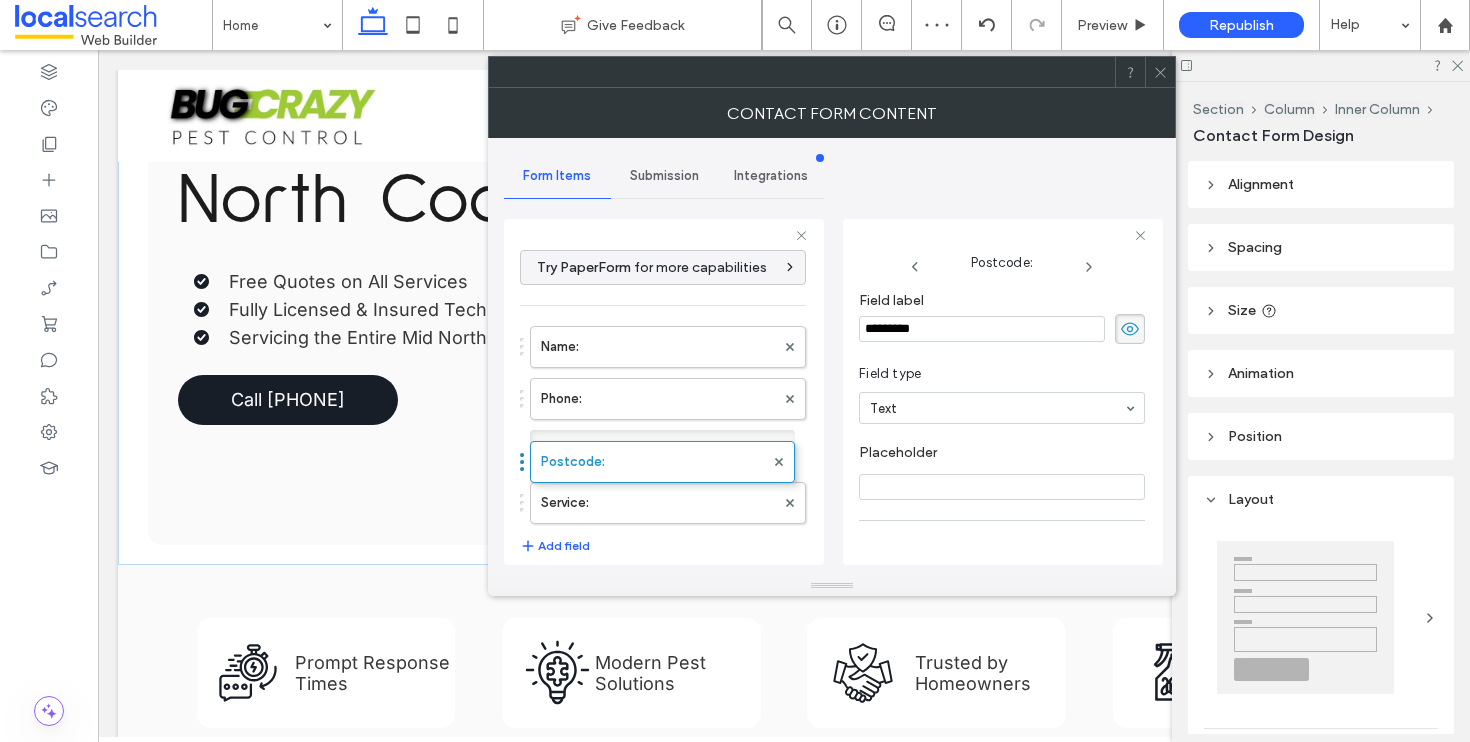 drag, startPoint x: 615, startPoint y: 495, endPoint x: 616, endPoint y: 450, distance: 45.01111 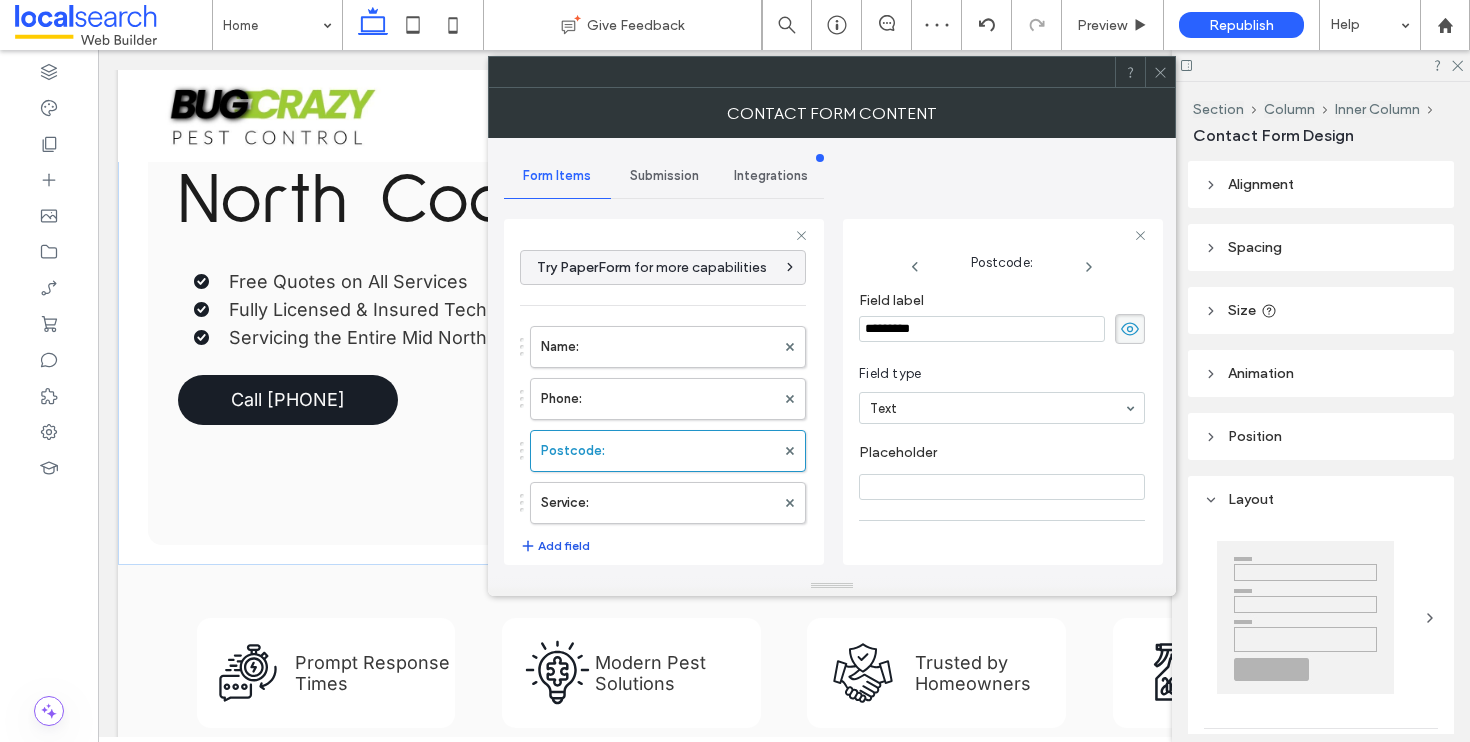 click on "Add field" at bounding box center [555, 546] 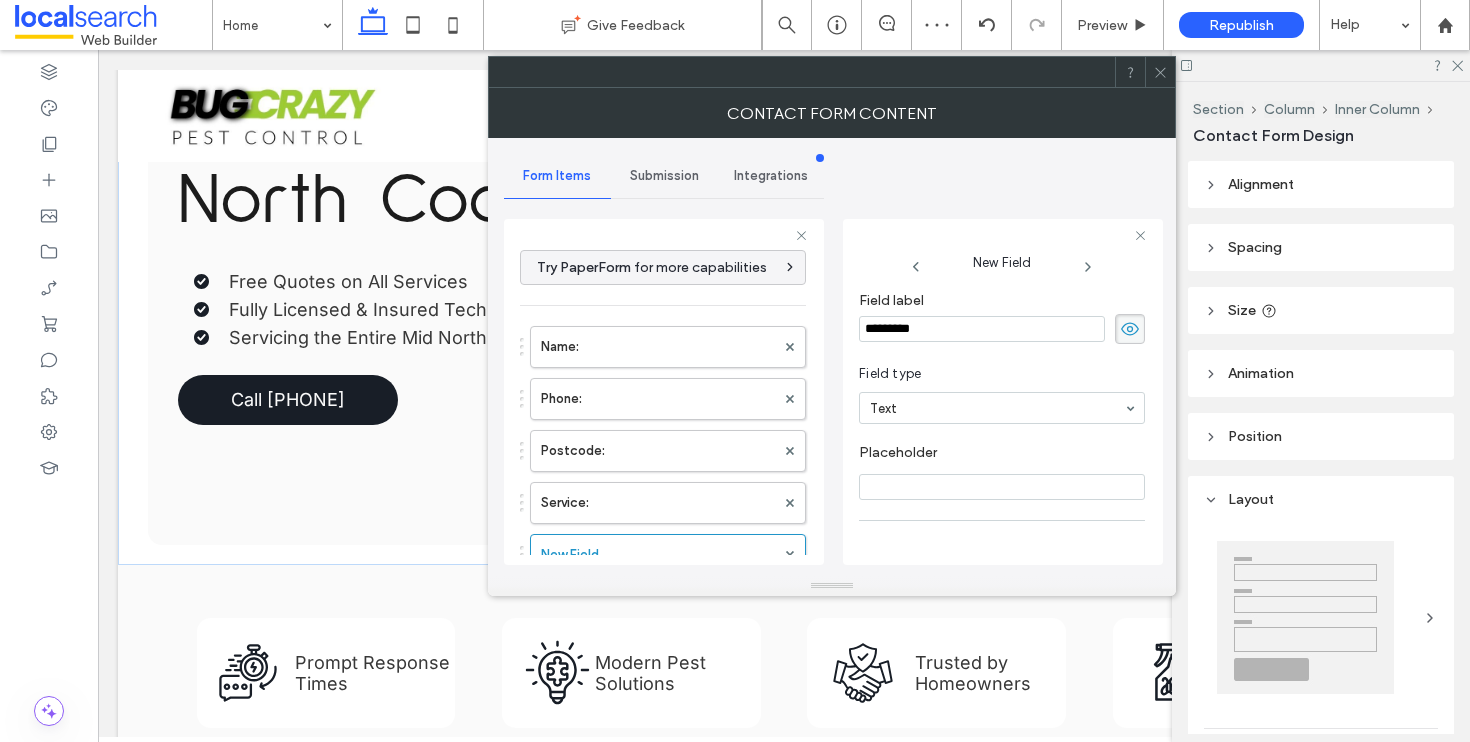 drag, startPoint x: 967, startPoint y: 323, endPoint x: 833, endPoint y: 322, distance: 134.00374 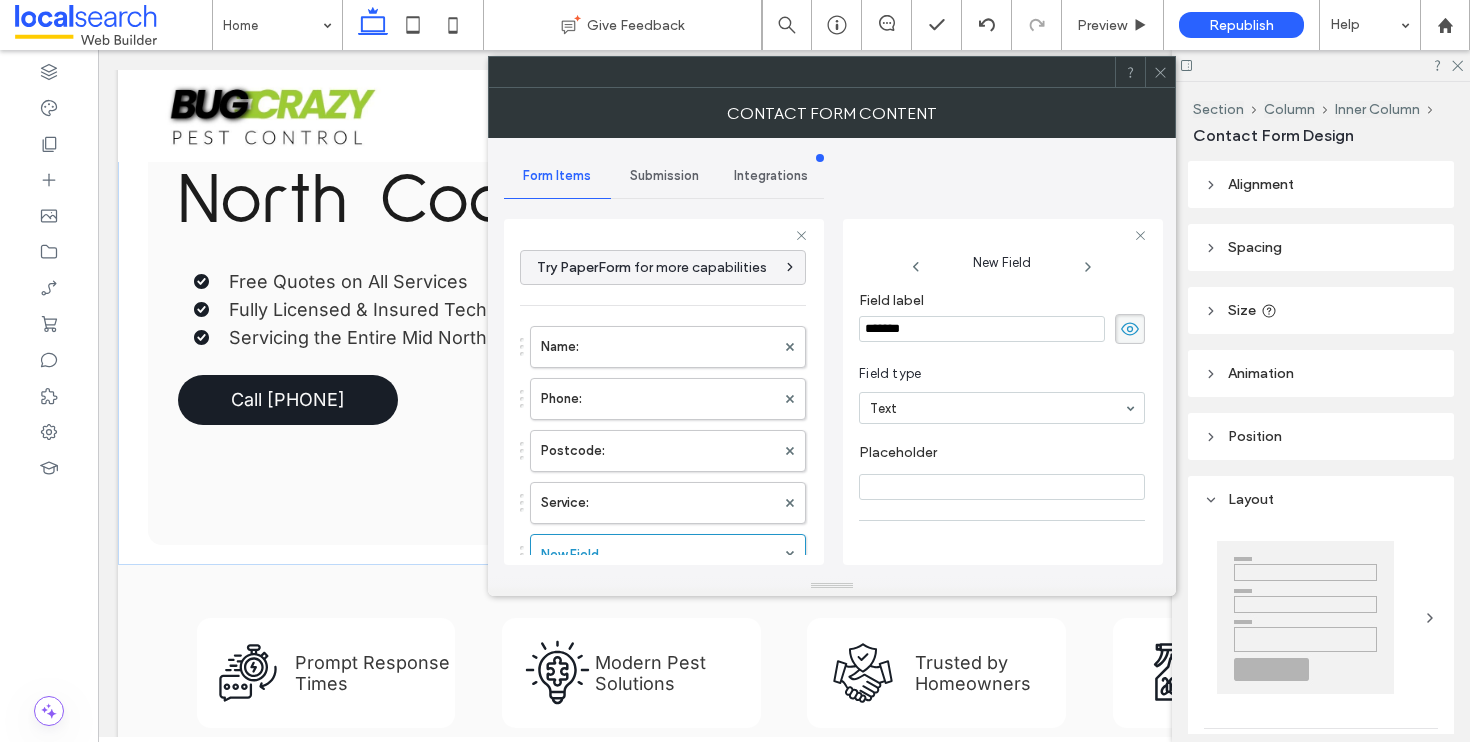 type on "********" 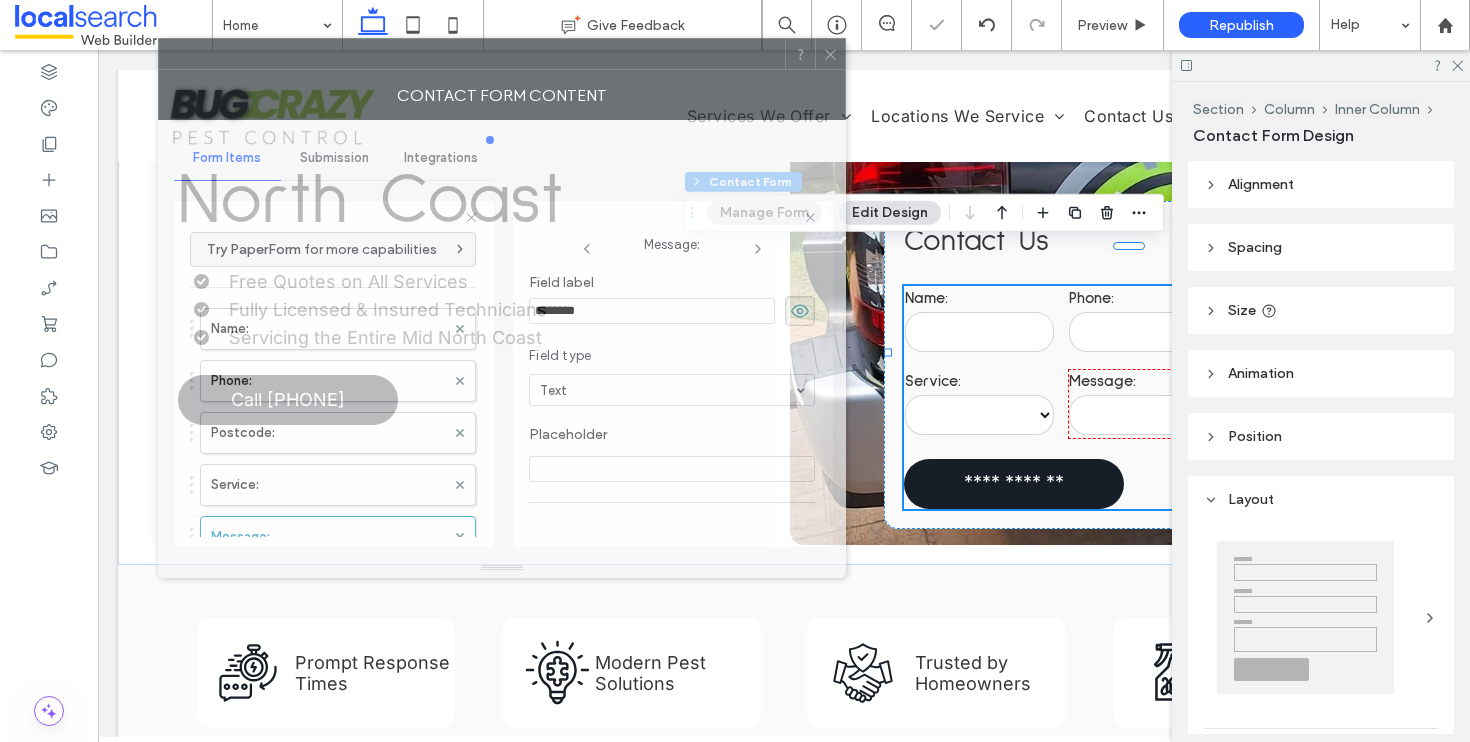 drag, startPoint x: 900, startPoint y: 64, endPoint x: 569, endPoint y: 46, distance: 331.48907 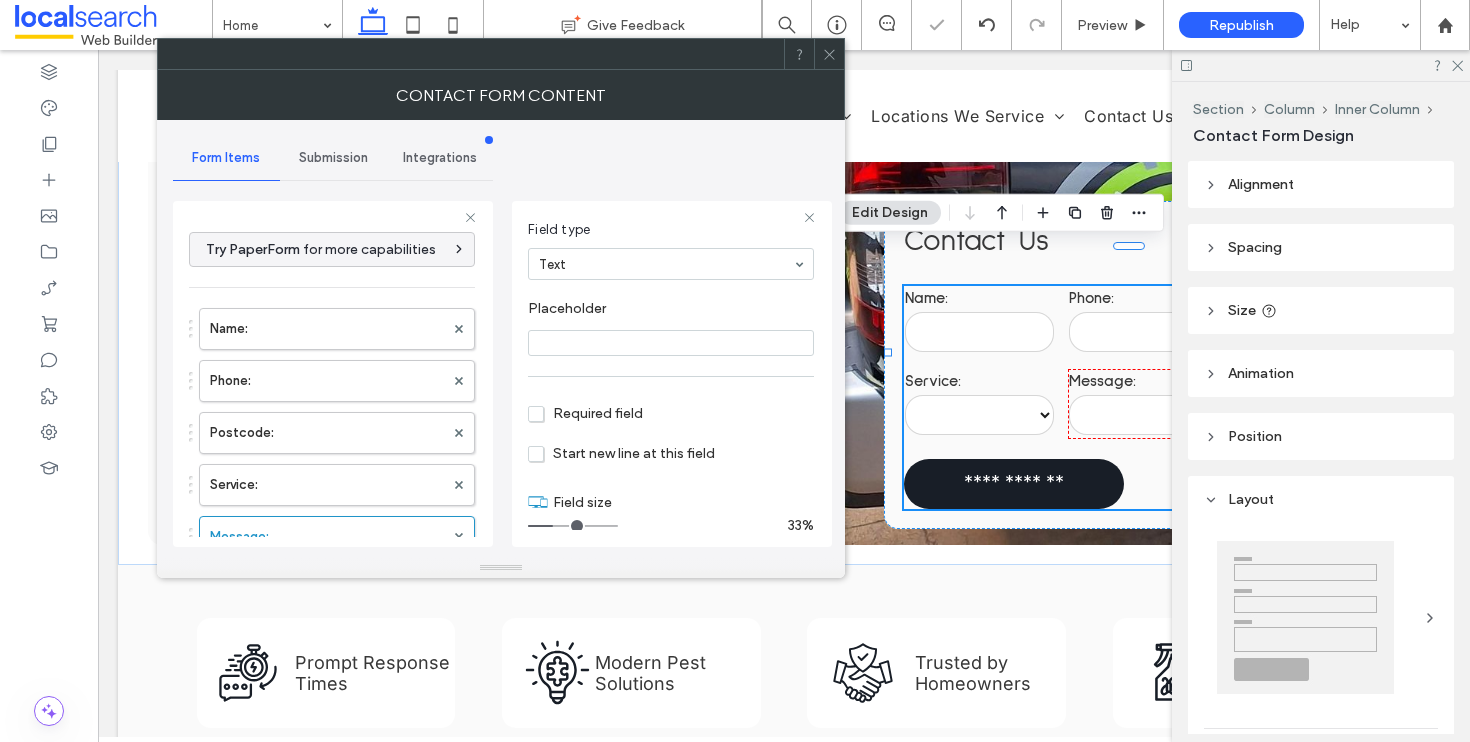 scroll, scrollTop: 141, scrollLeft: 0, axis: vertical 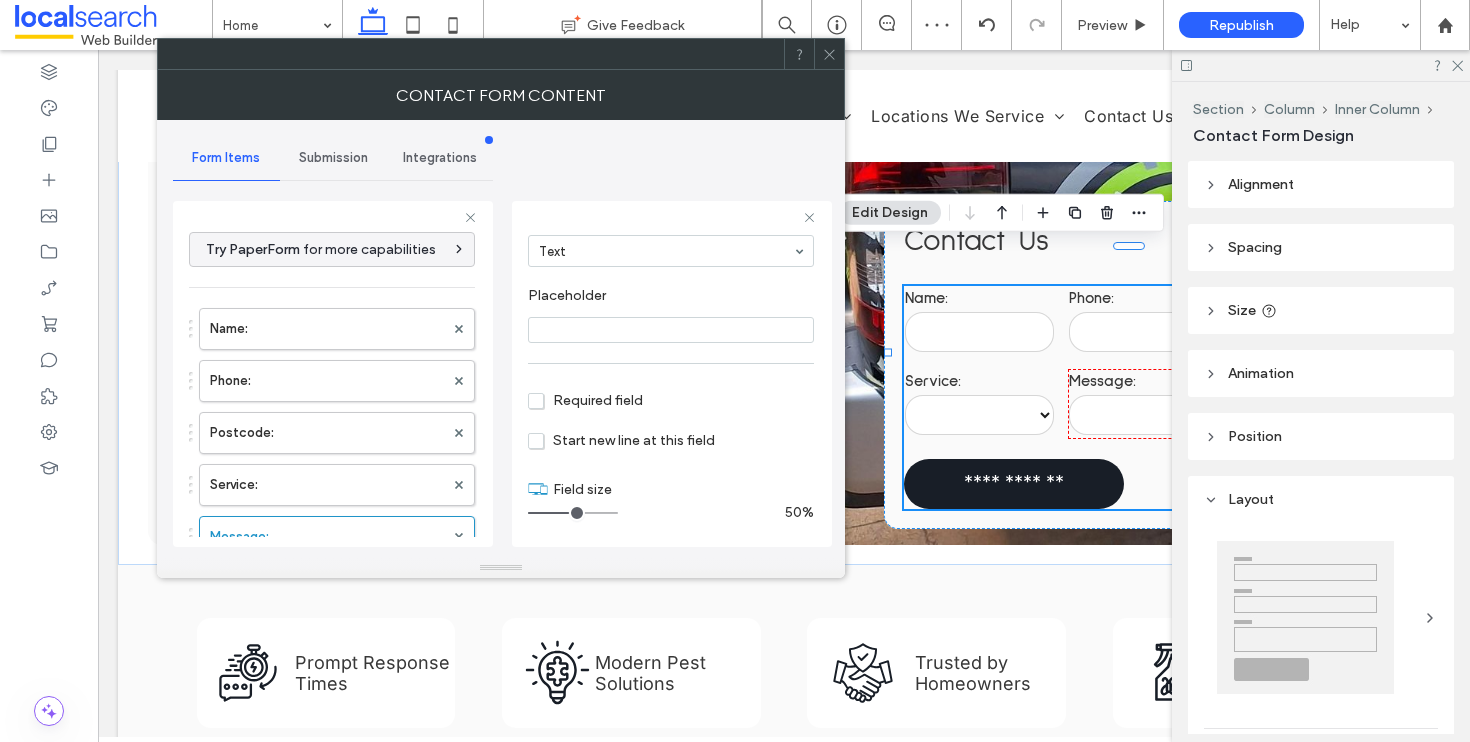click at bounding box center [573, 513] 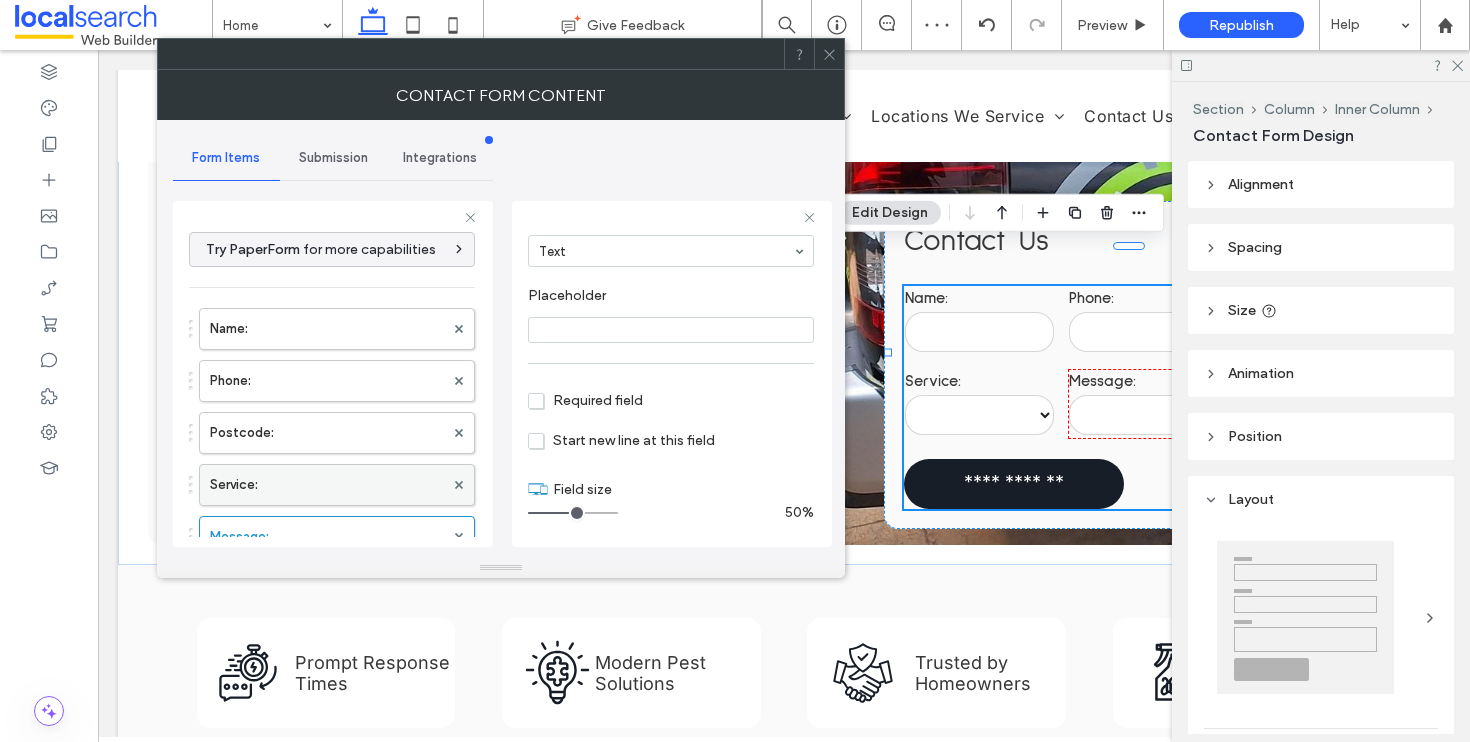 click on "Service:" at bounding box center (327, 485) 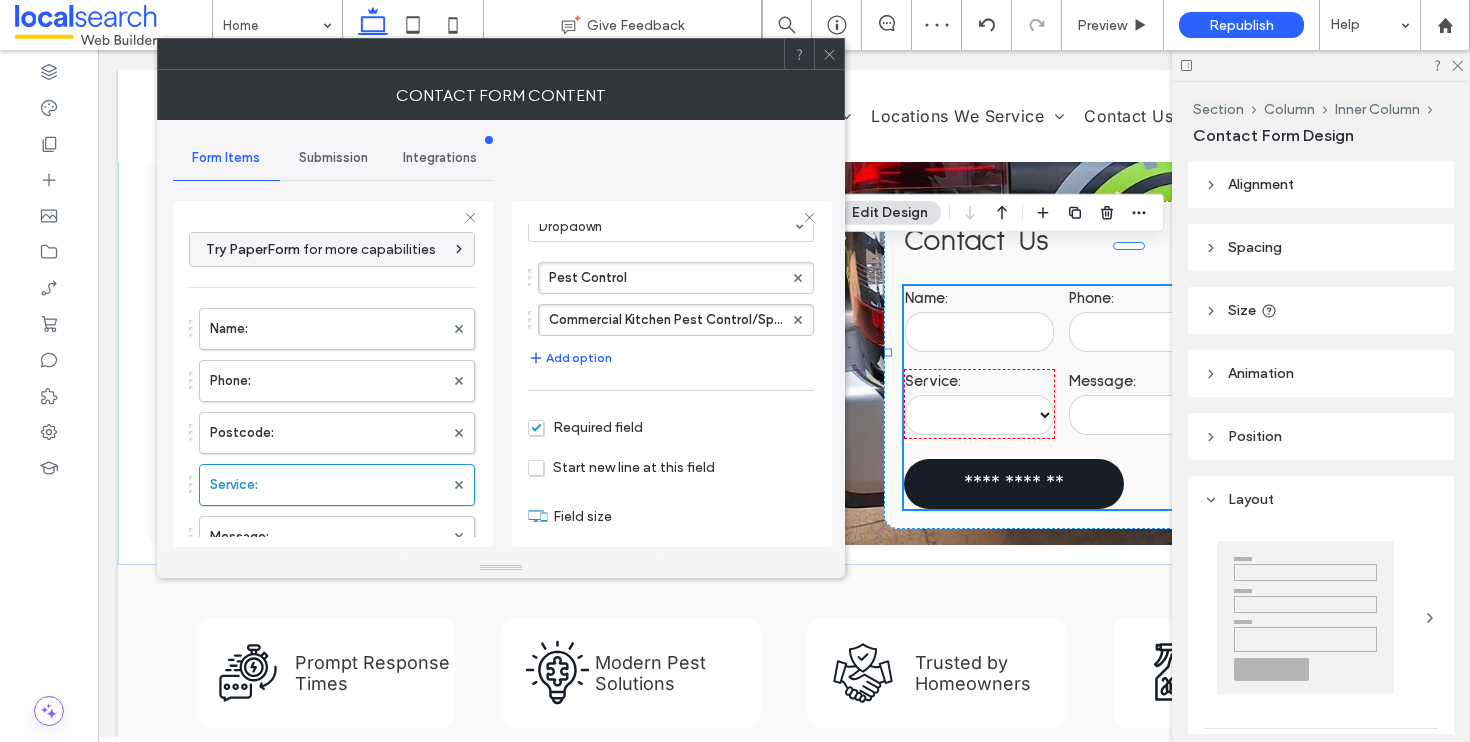 scroll, scrollTop: 191, scrollLeft: 0, axis: vertical 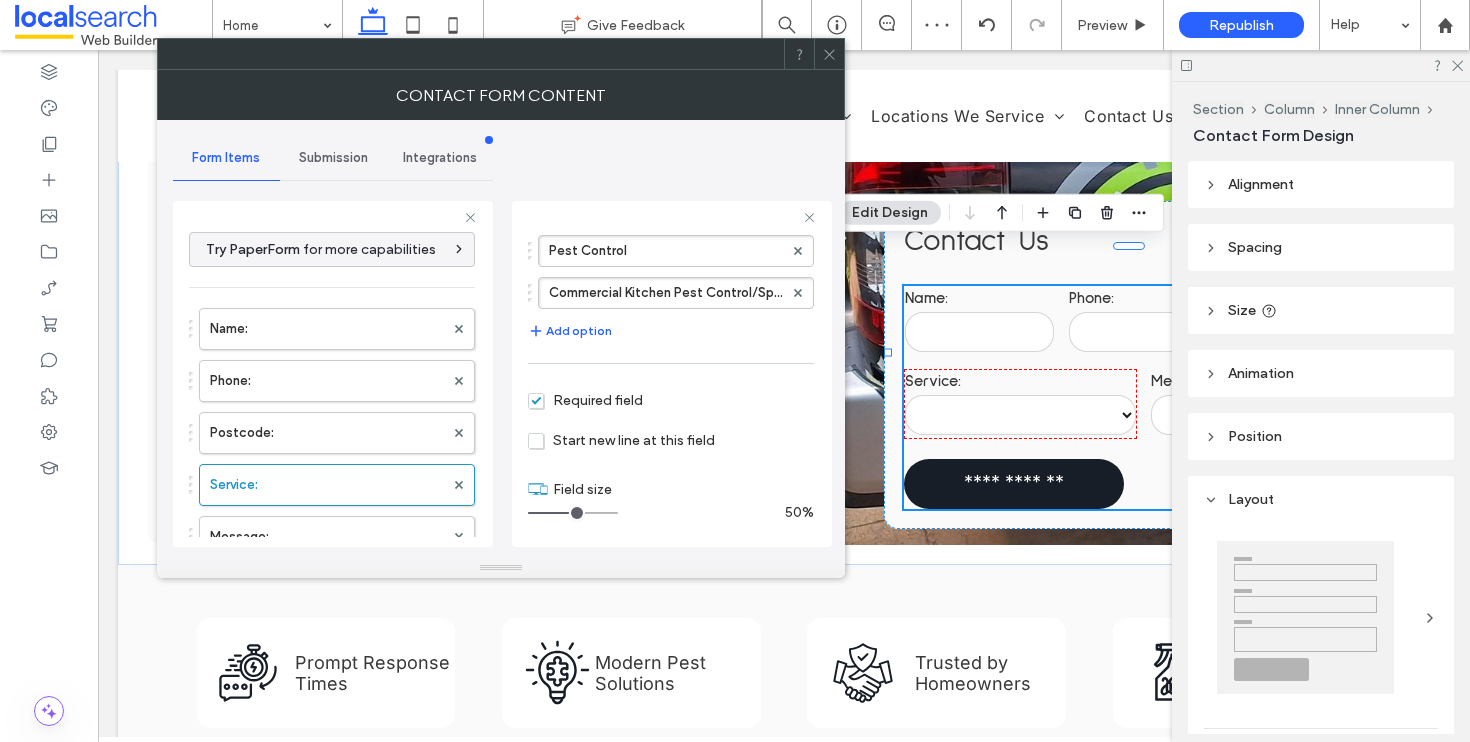 type on "*" 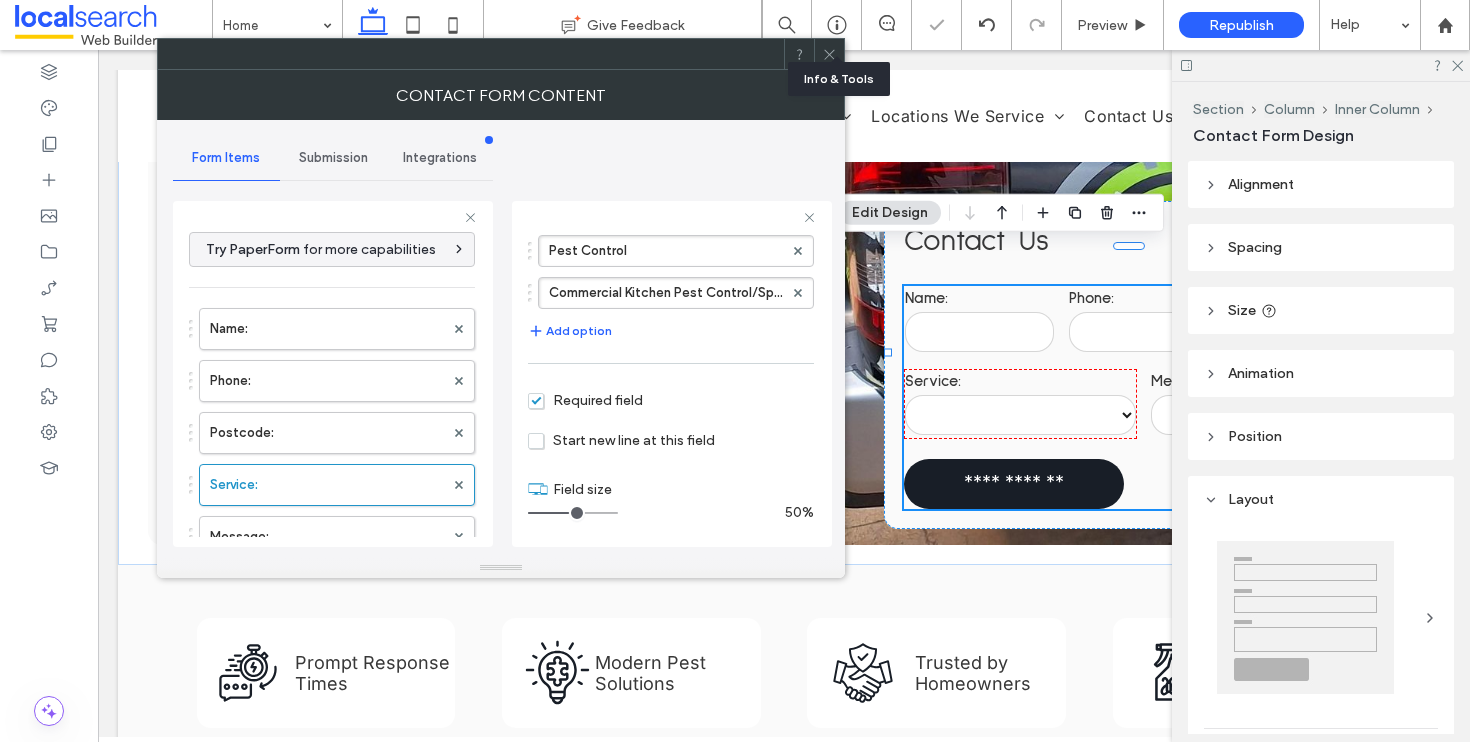 click at bounding box center [829, 54] 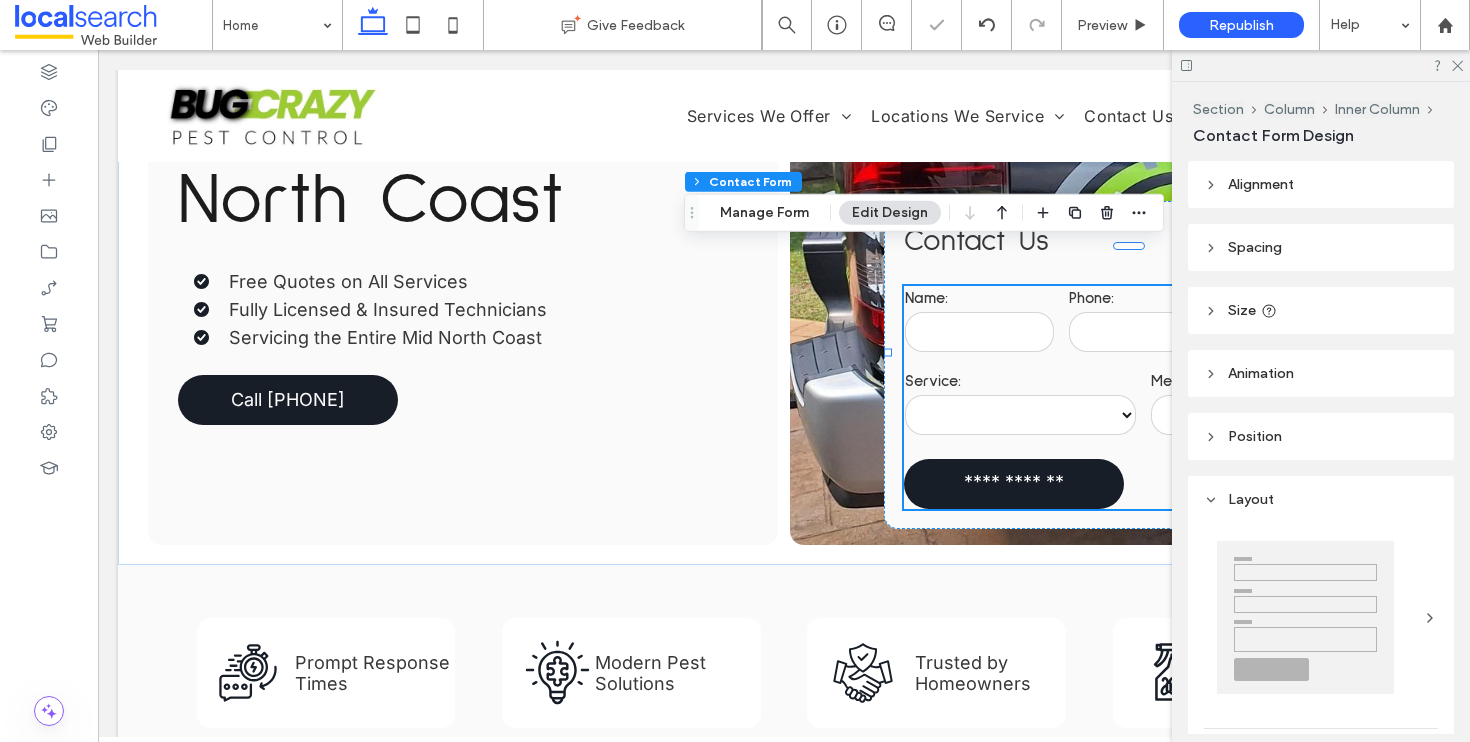 click at bounding box center [1321, 65] 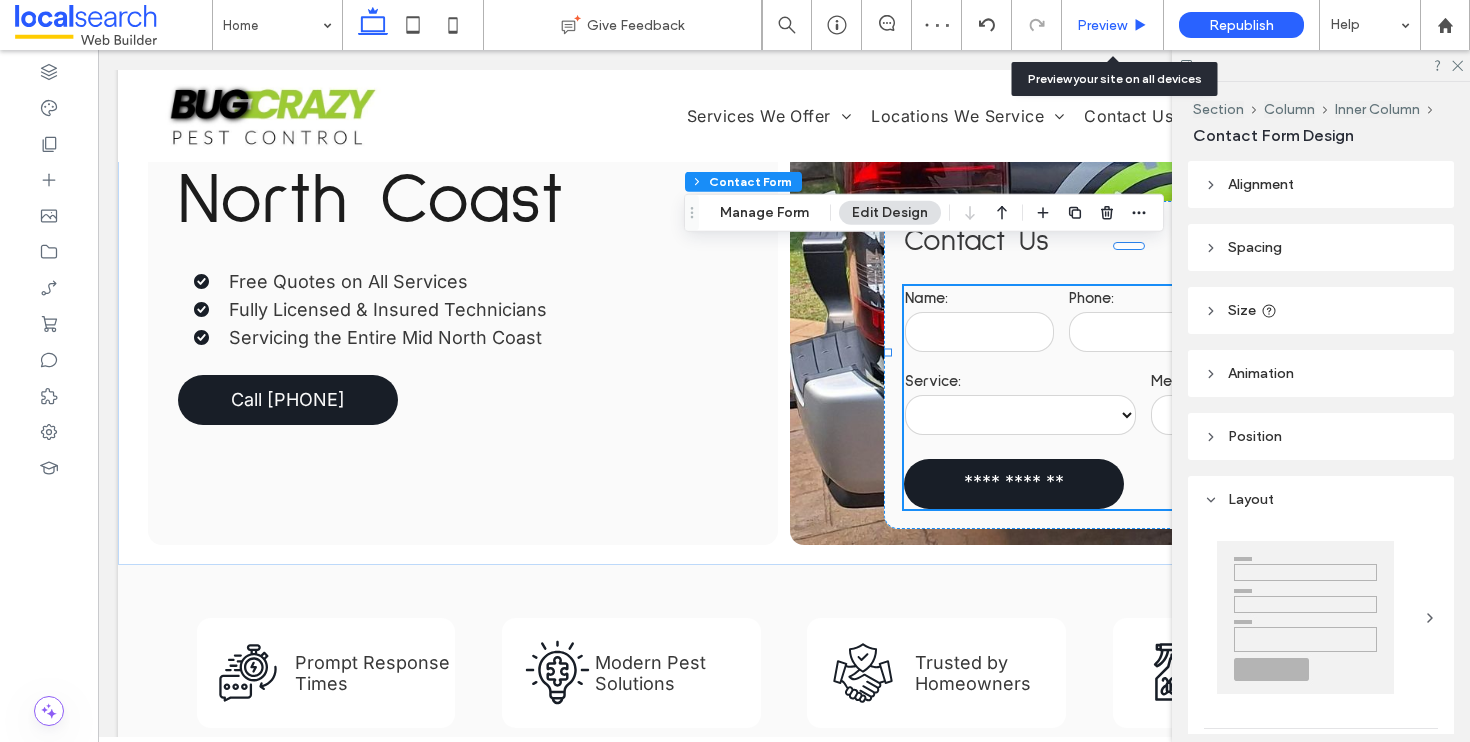 click on "Preview" at bounding box center [1102, 25] 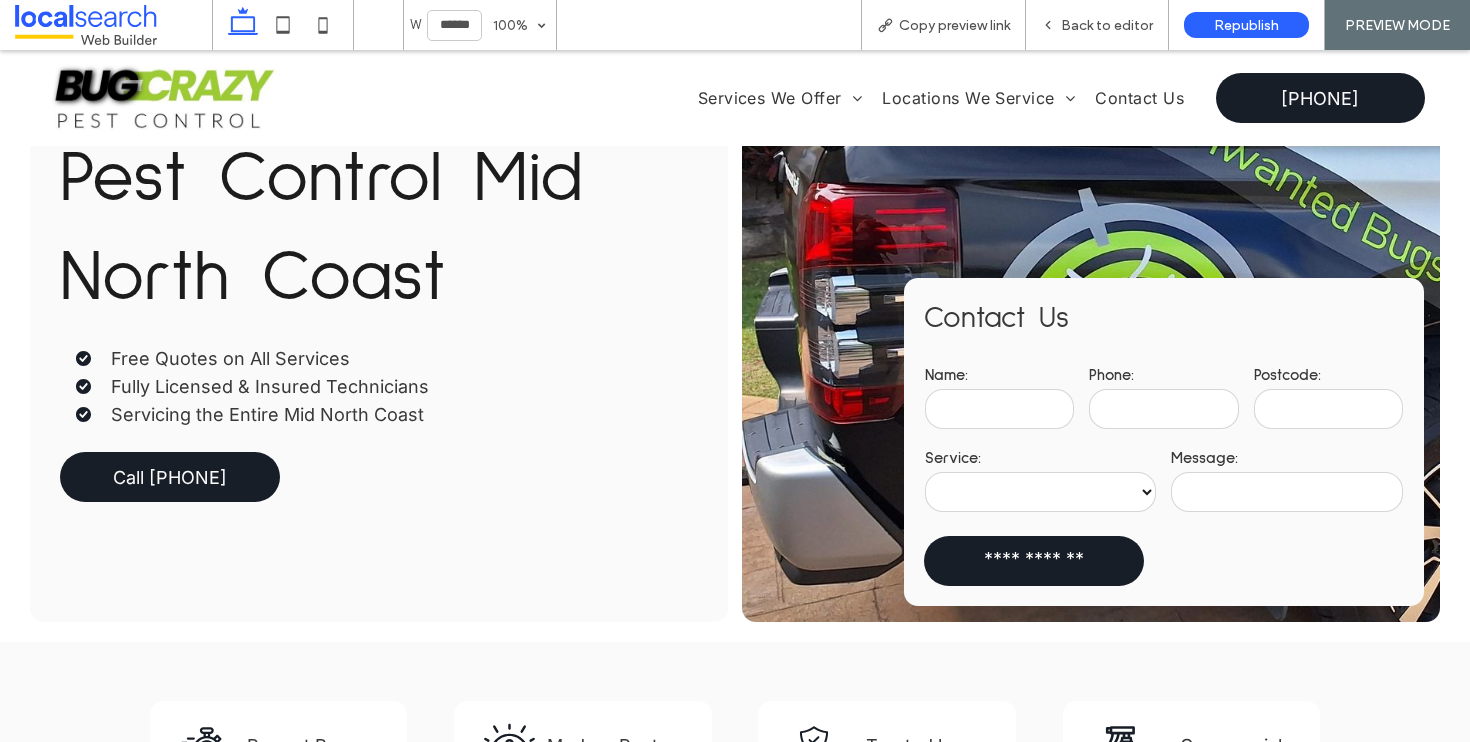 scroll, scrollTop: 189, scrollLeft: 0, axis: vertical 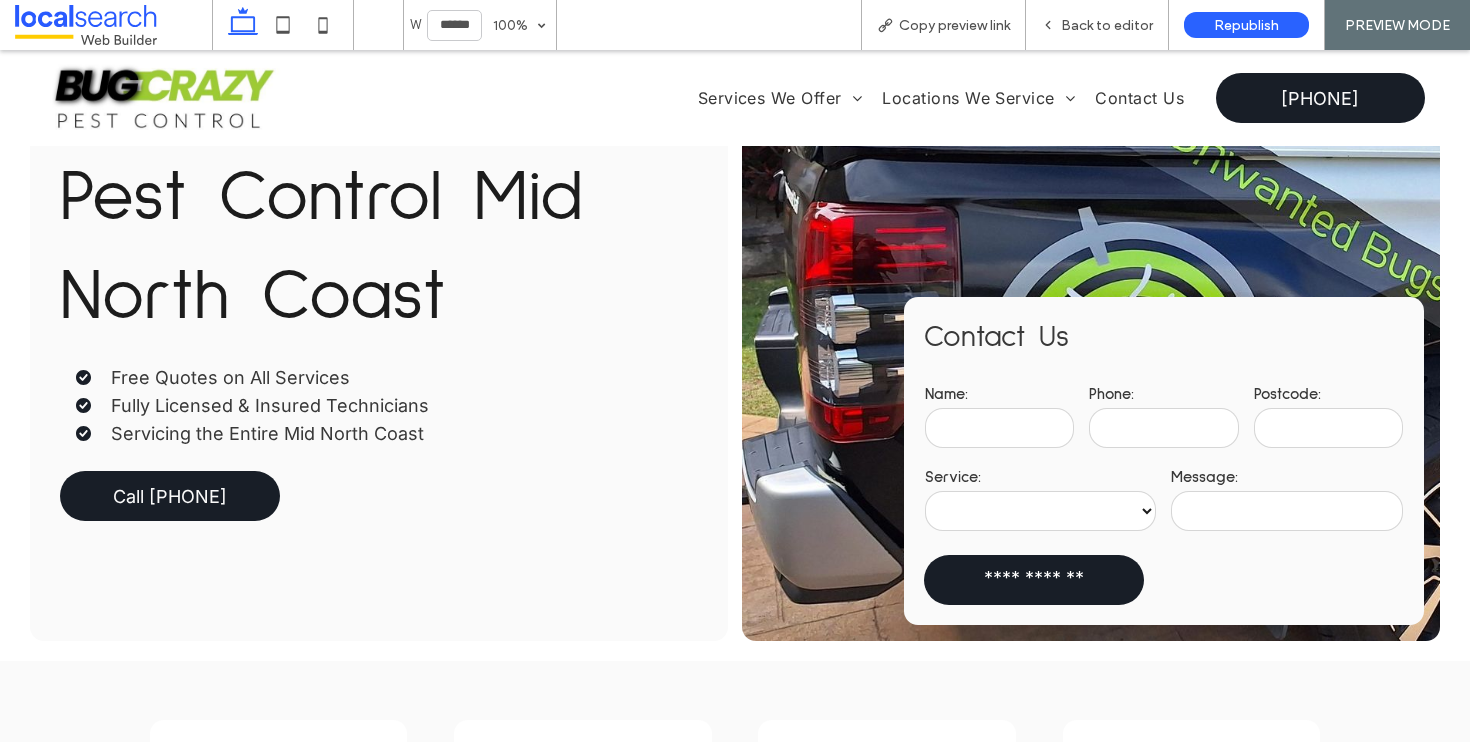 click on "**********" at bounding box center [1041, 511] 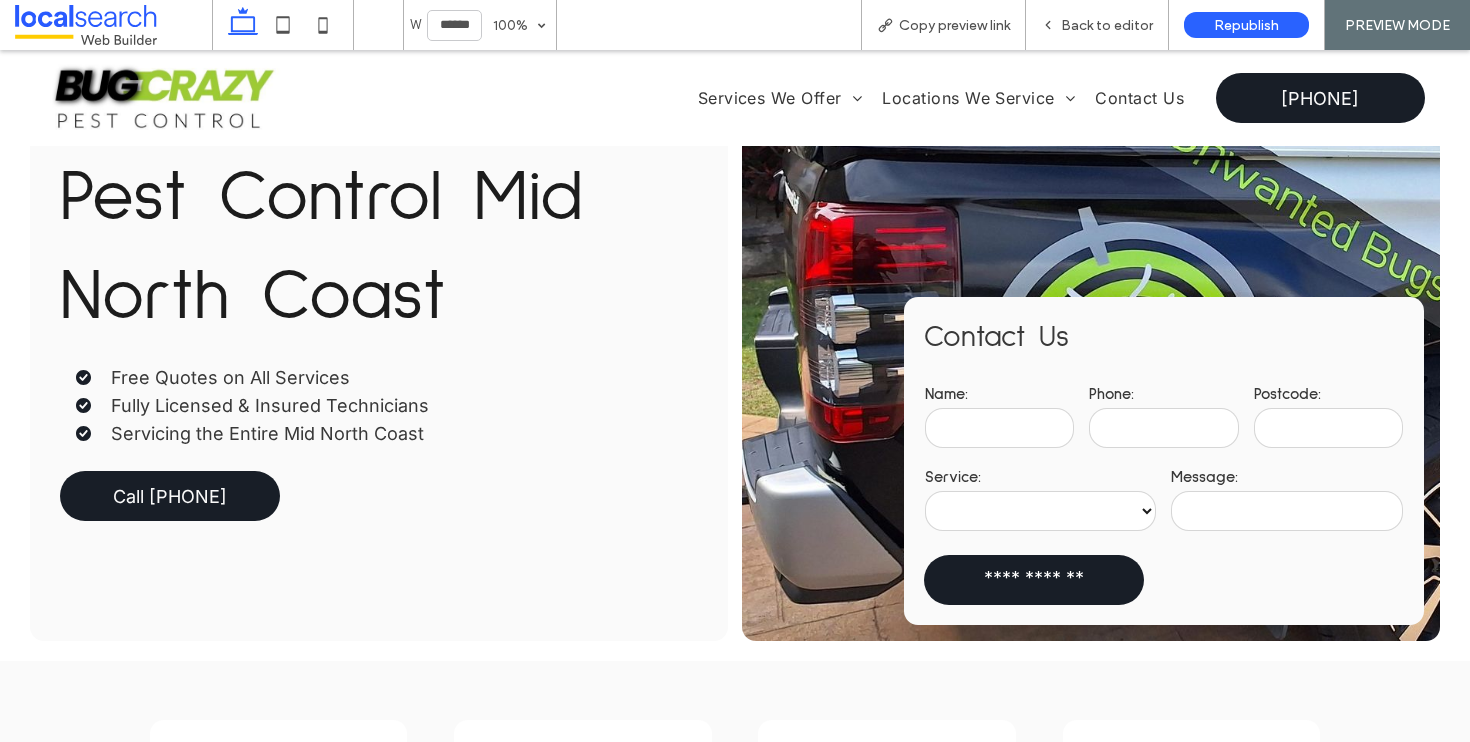 click on "**********" at bounding box center [1164, 461] 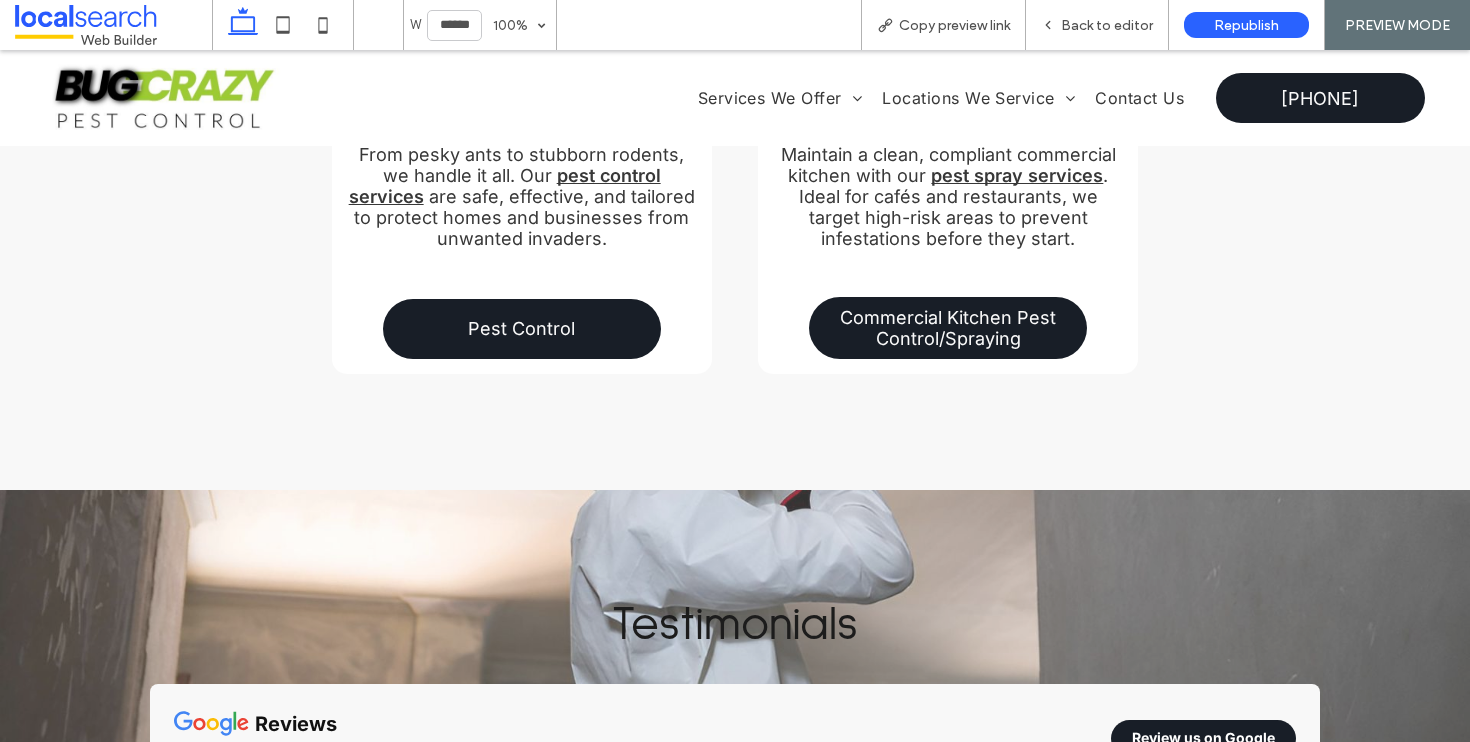 scroll, scrollTop: 2177, scrollLeft: 0, axis: vertical 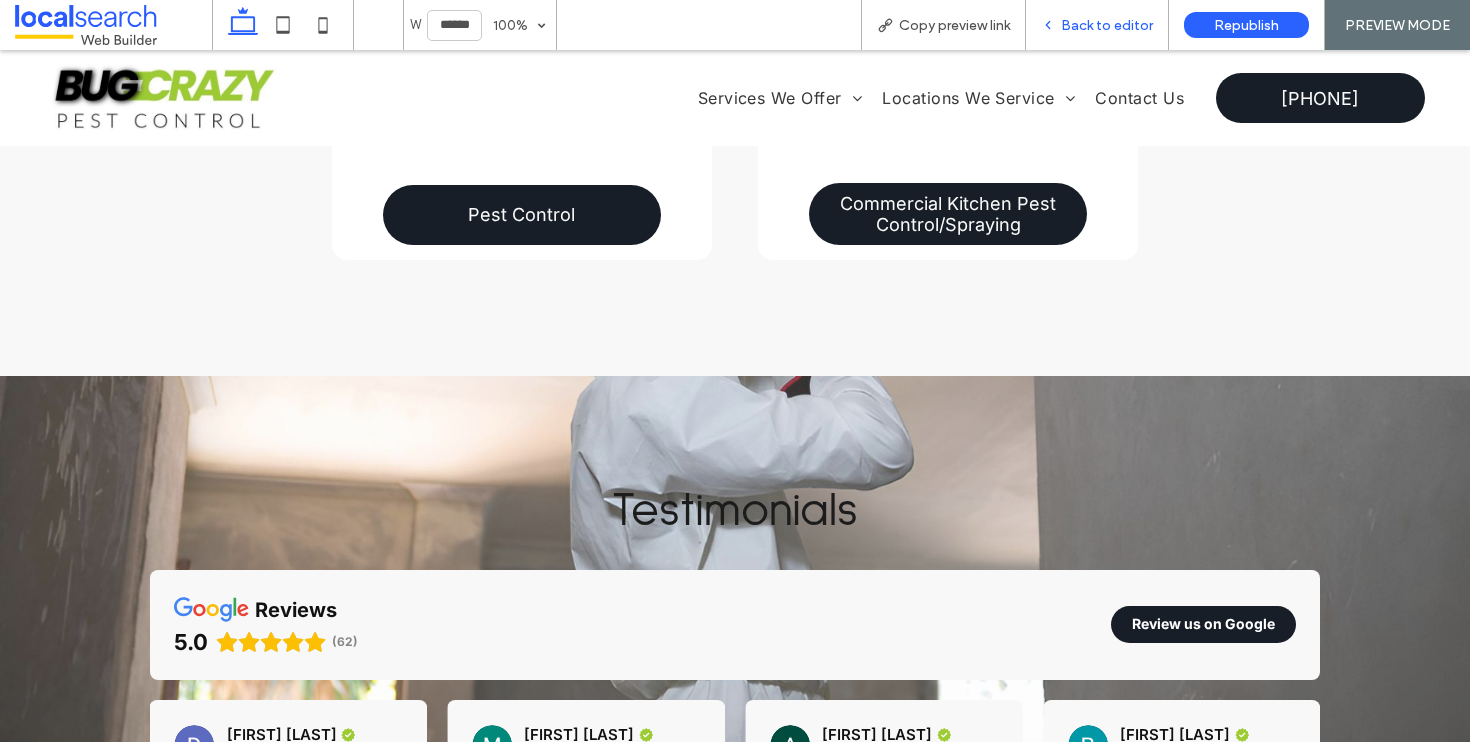 click on "Back to editor" at bounding box center [1107, 25] 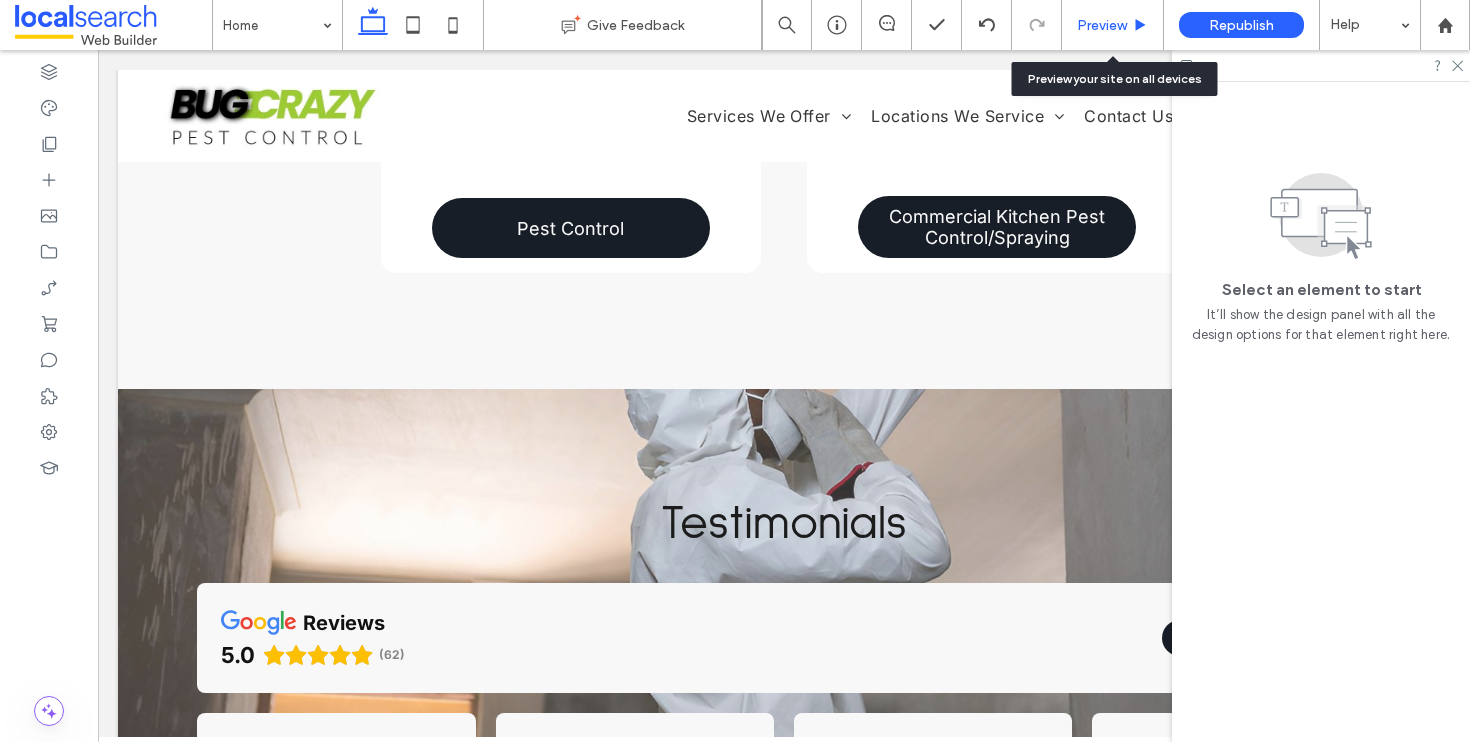 scroll, scrollTop: 2163, scrollLeft: 0, axis: vertical 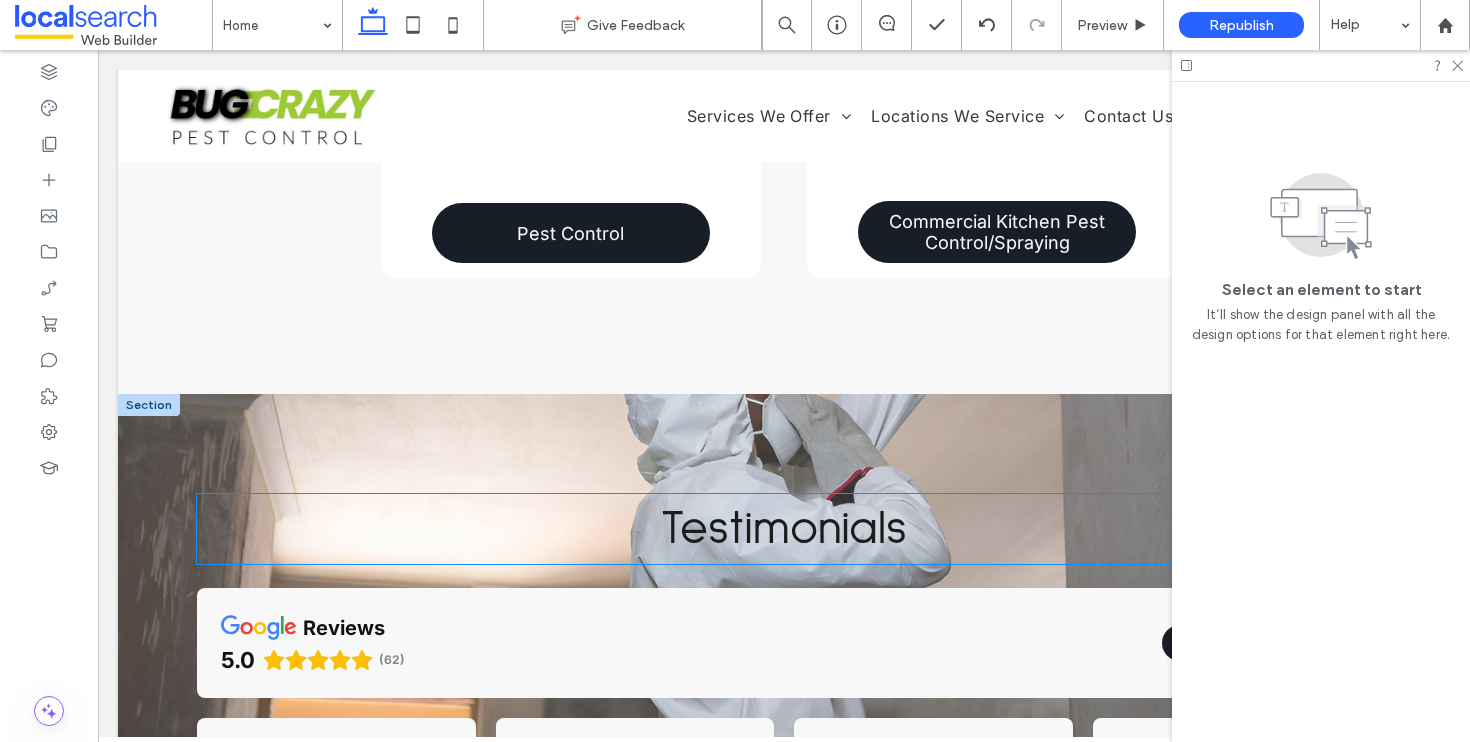 click on "Testimonials" at bounding box center [784, 529] 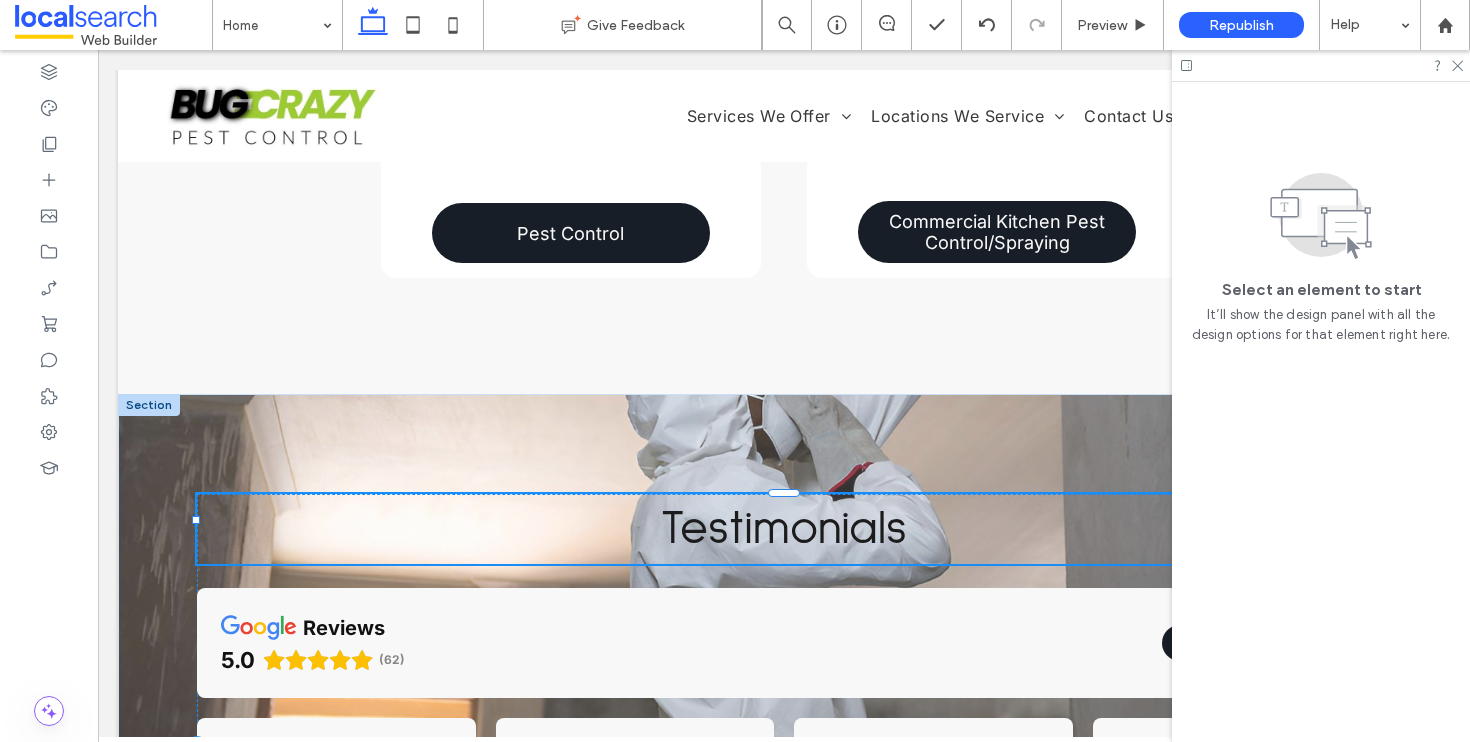click on "Testimonials" at bounding box center [784, 529] 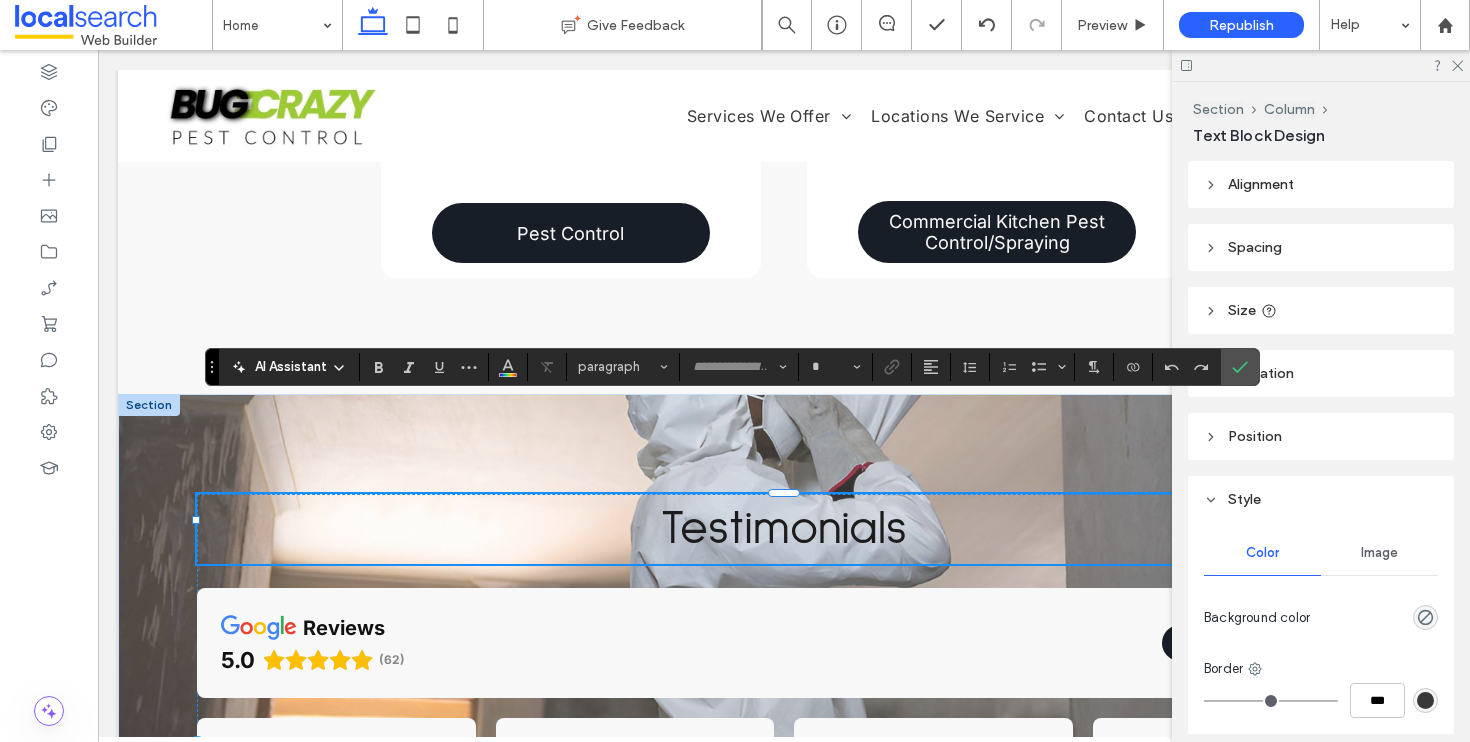 type on "**********" 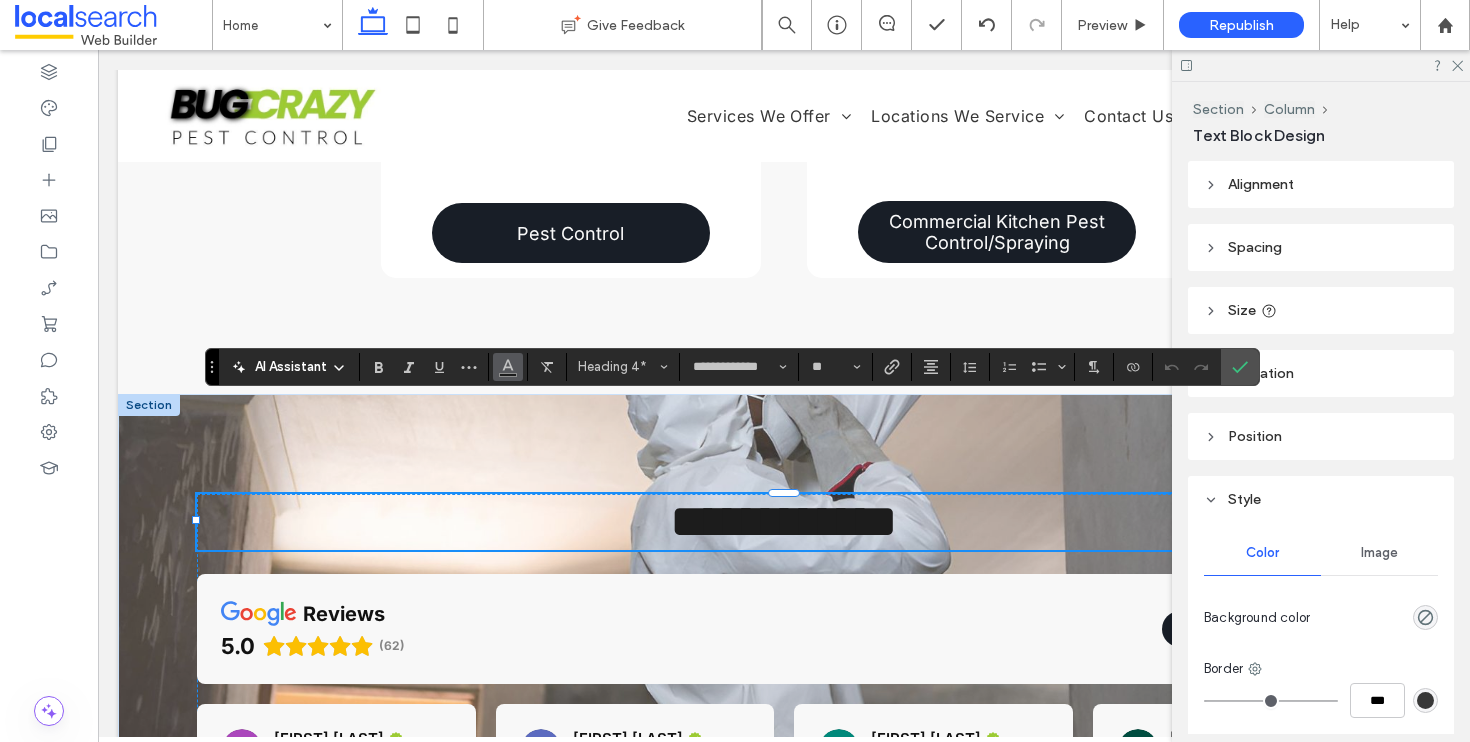 click at bounding box center [508, 367] 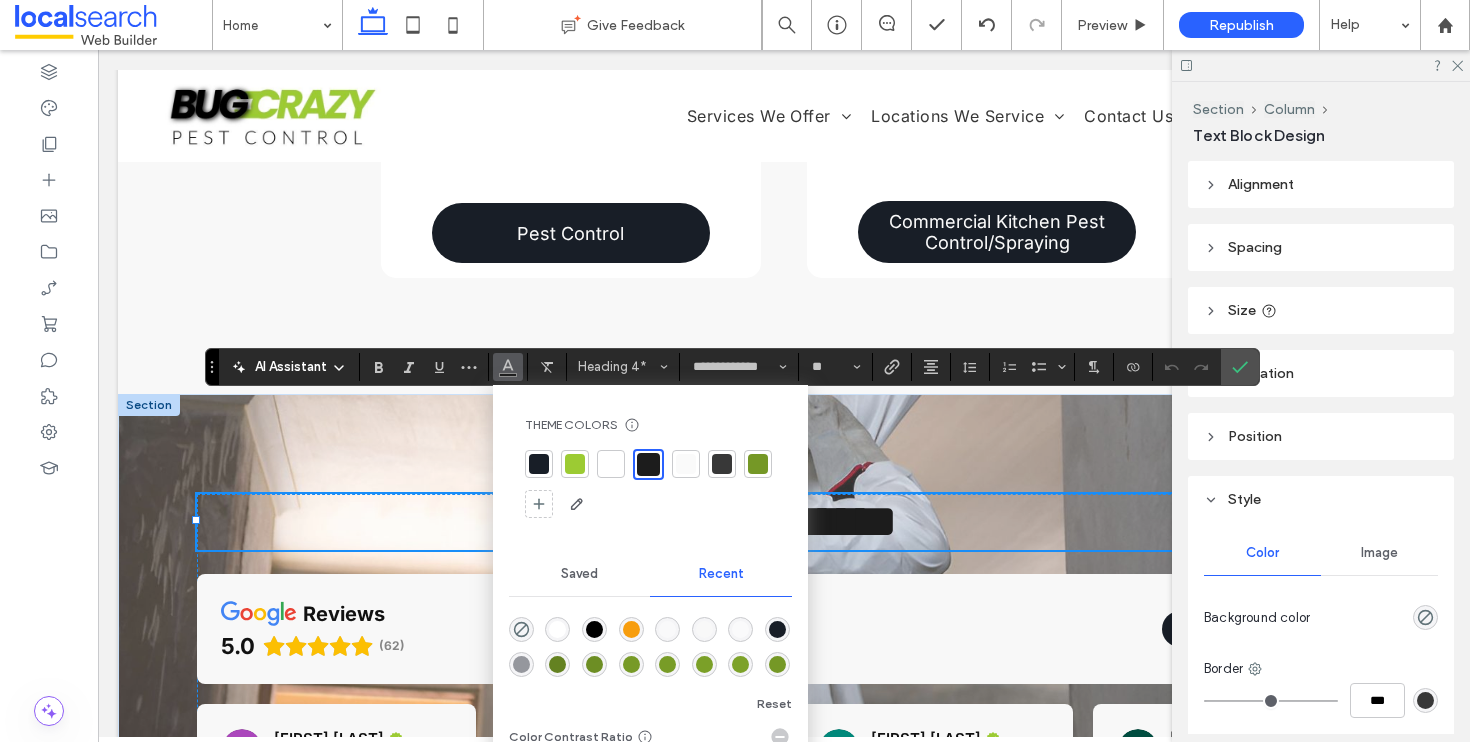 click at bounding box center [611, 464] 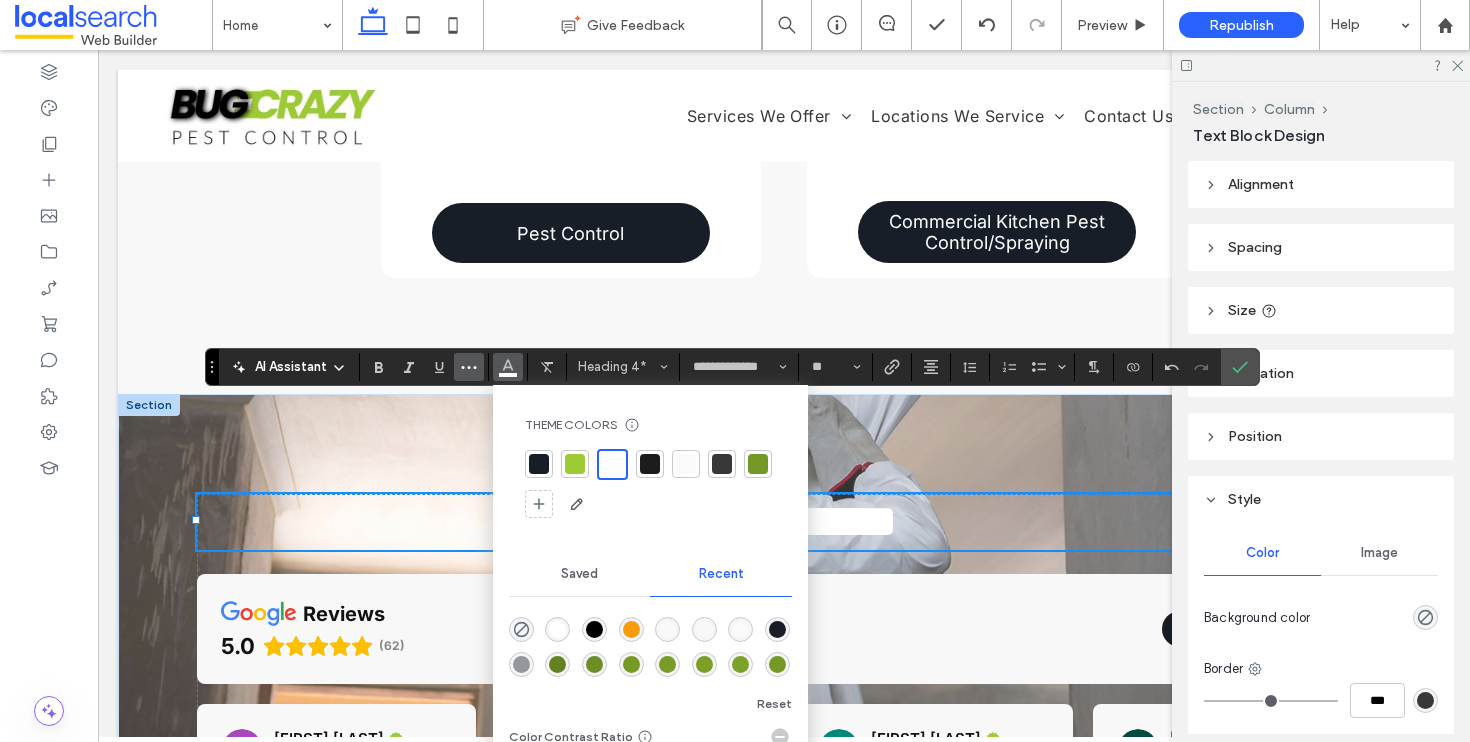 click at bounding box center [469, 367] 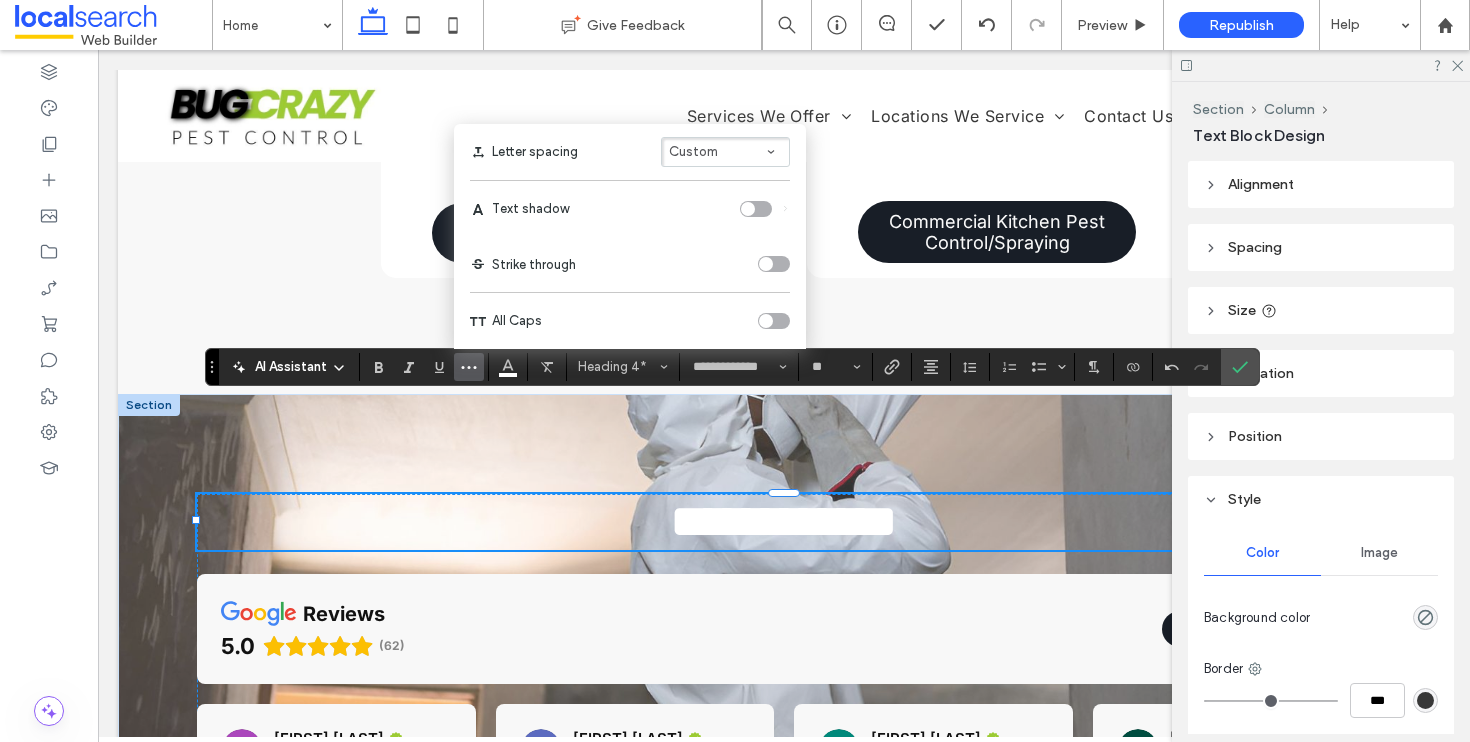 click at bounding box center [756, 209] 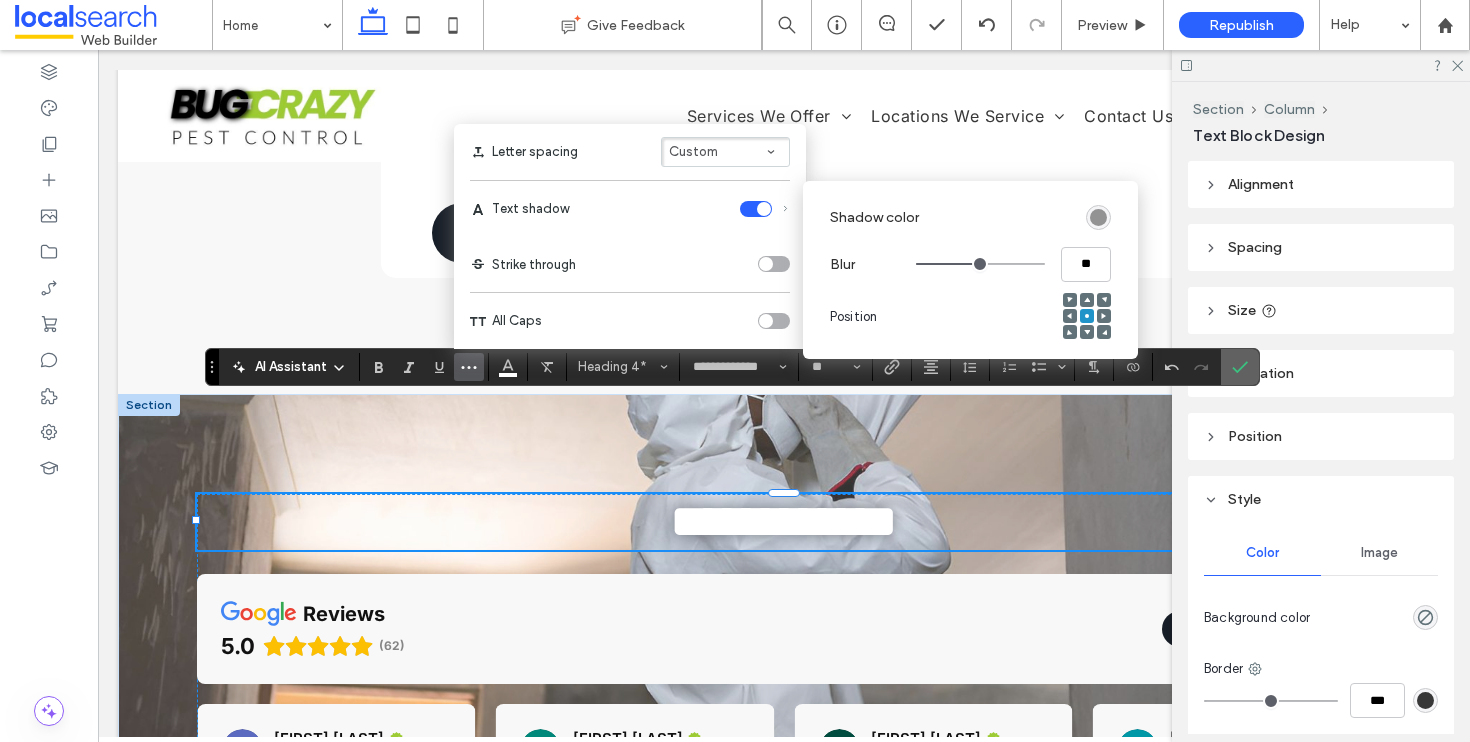click at bounding box center [1240, 367] 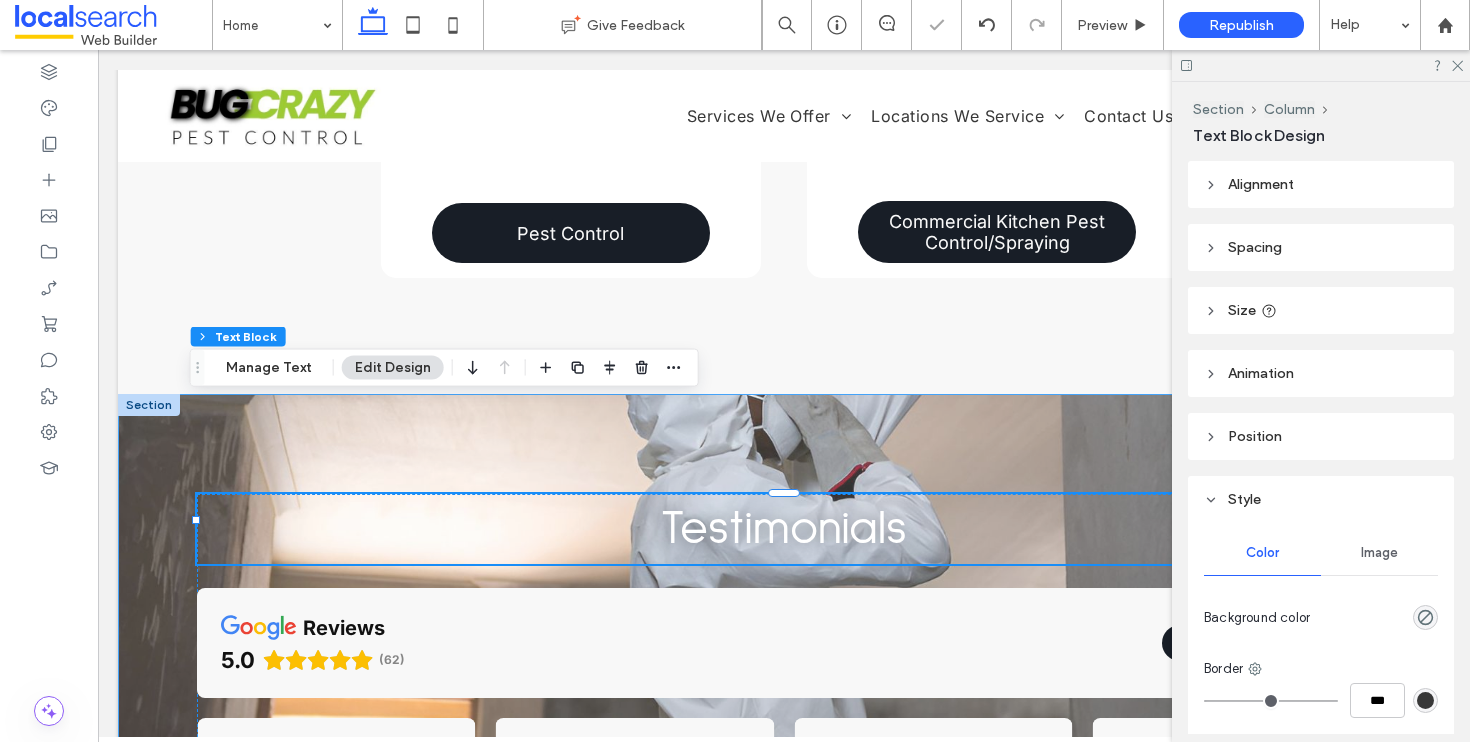 click on "Testimonials
reviews 5.0 (62) Review us on Google Nathan Moseley 4 days ago Brett is a legend, he gave us a quote the same day and completed the job a few days later. Excellent communication, easy to deal with and well priced. Highly recommend Read more Deborah Cormack 1 month ago Brett from Bug Crazy Pest Control is professional, experienced, on time, good communicator and got the job done. I would highly recommend using this service. Read more Madeline Mccauley 1 month ago Could not recommend Brett enough! Called up to enquire and he was at my house within the hour, house all done that afternoon! Very friendly and helpful :) Read more Aaron Dunn 1 month ago Yes extremely professional and pleasant experience.
Thanks to Brett. Read more Rhys Pursell 3 months ago By far the best Pest control service I have ever used.
I cannot recommend them any higher.
Thankyou Brett Read more Shanna Lee 4 months ago Responsive, great communication and service. Read more Bonnie Lennon 4 months ago" at bounding box center (784, 745) 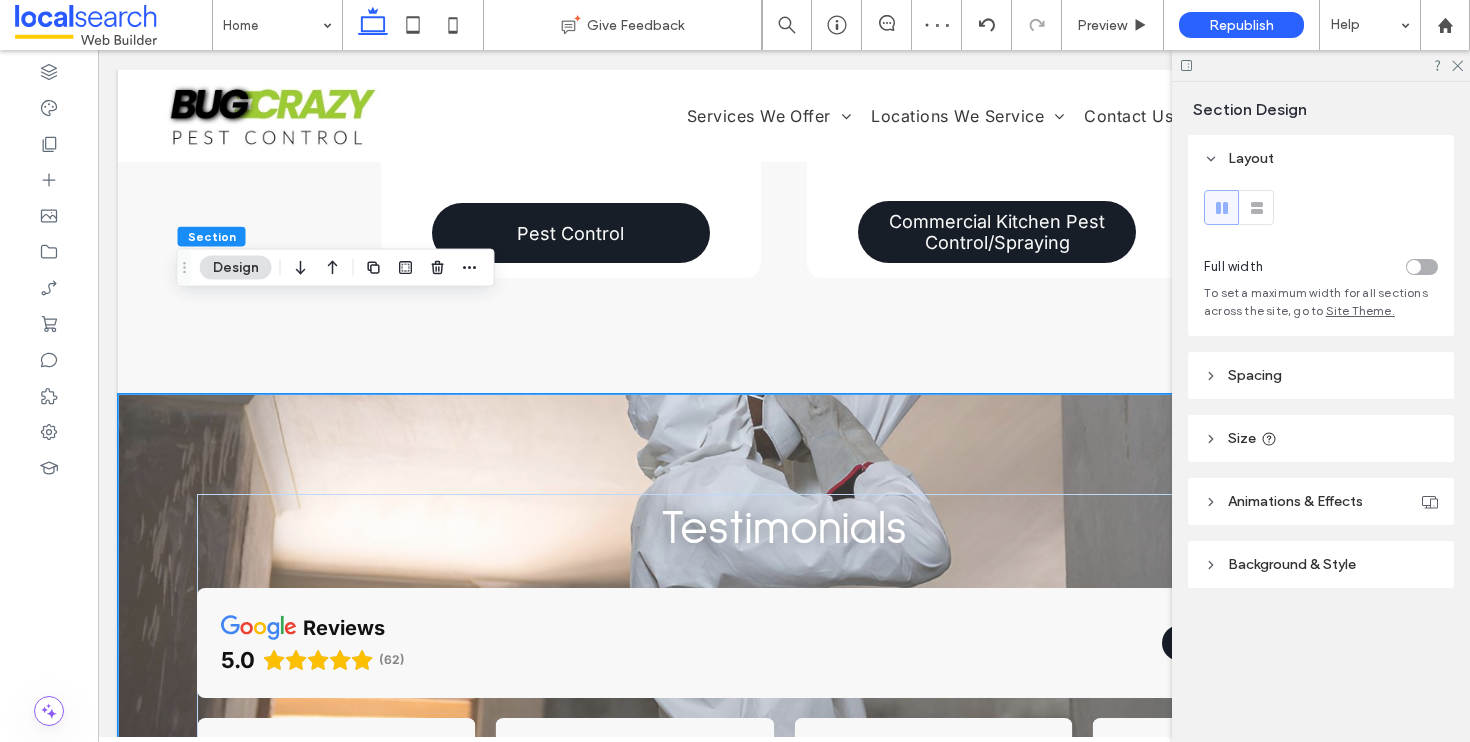 click on "Background & Style" at bounding box center (1321, 564) 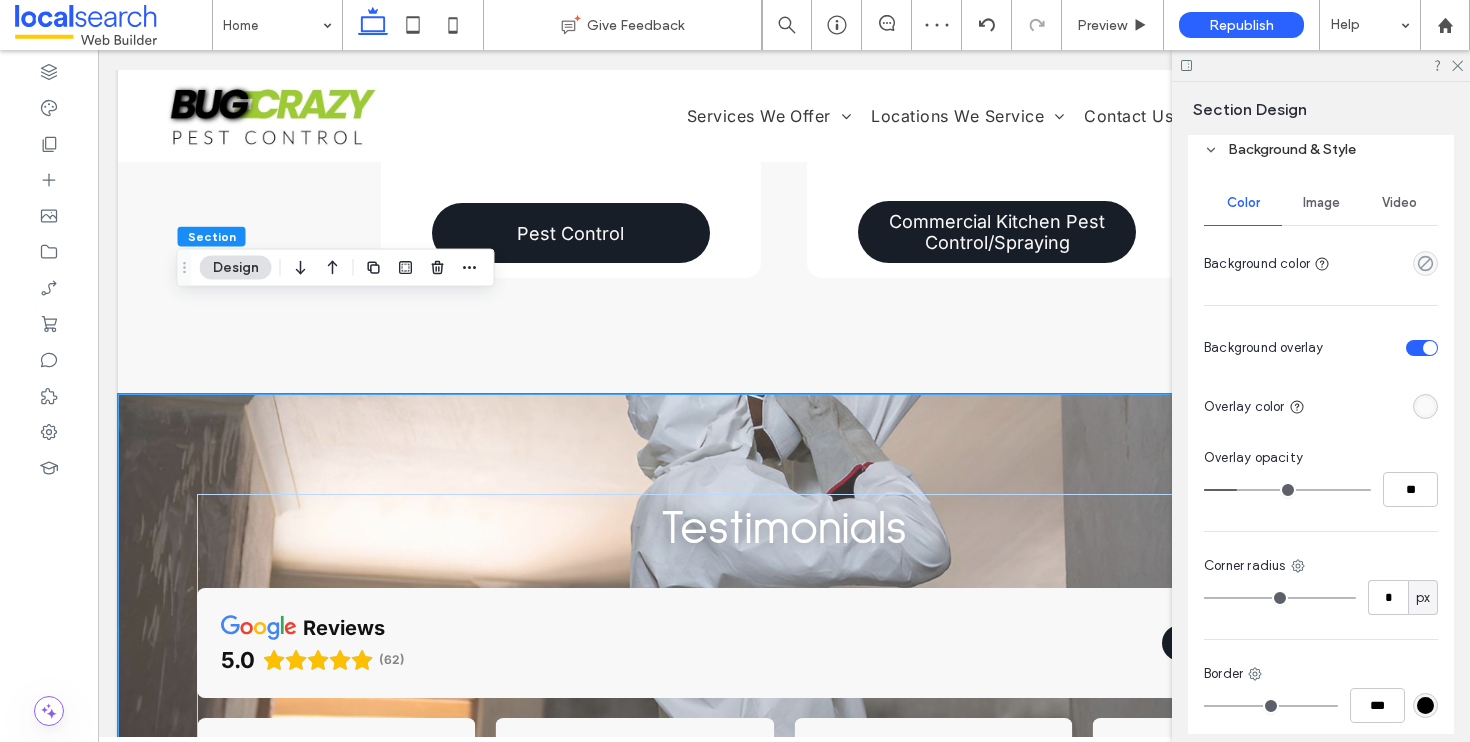 scroll, scrollTop: 585, scrollLeft: 0, axis: vertical 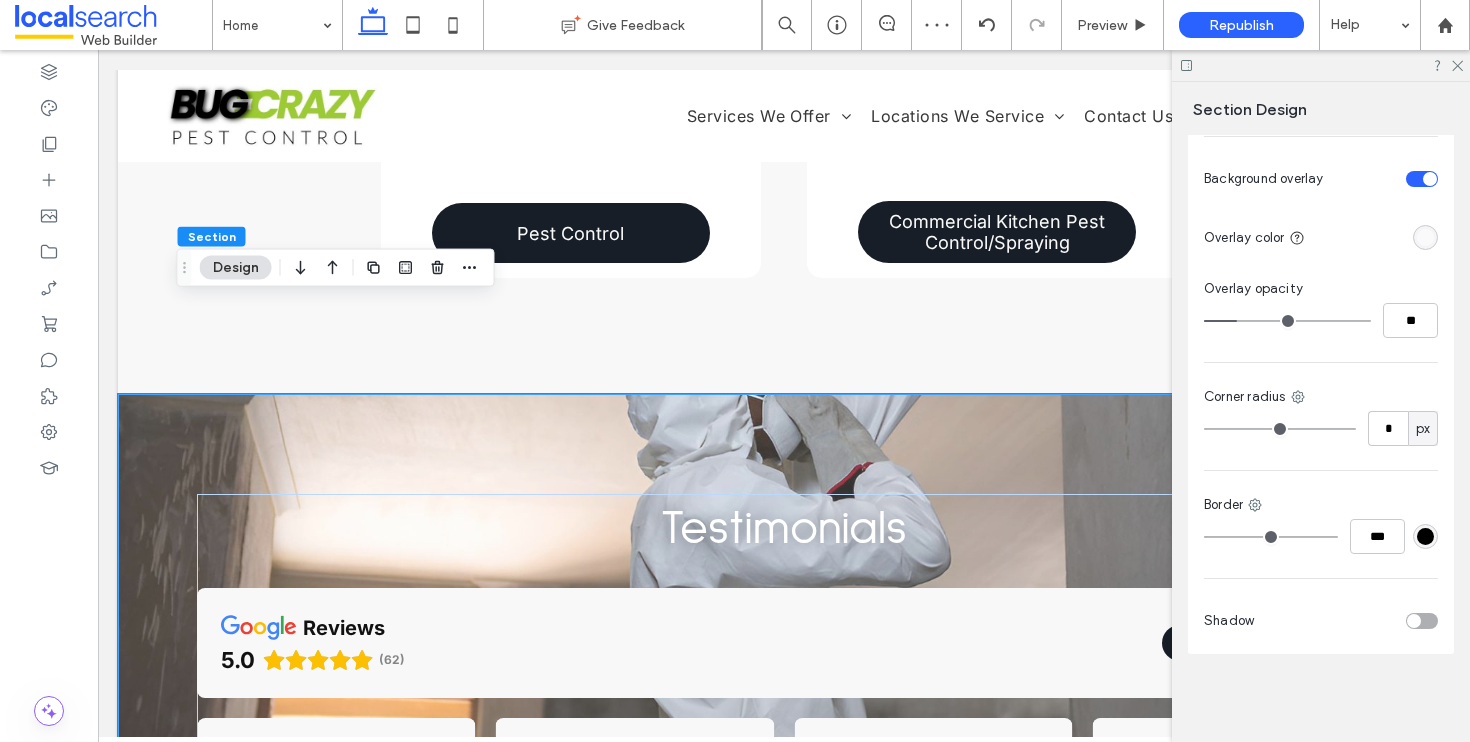 click on "Color Image Video Background color Background overlay Overlay color Overlay opacity ** Corner radius * px Border *** Shadow" at bounding box center [1321, 329] 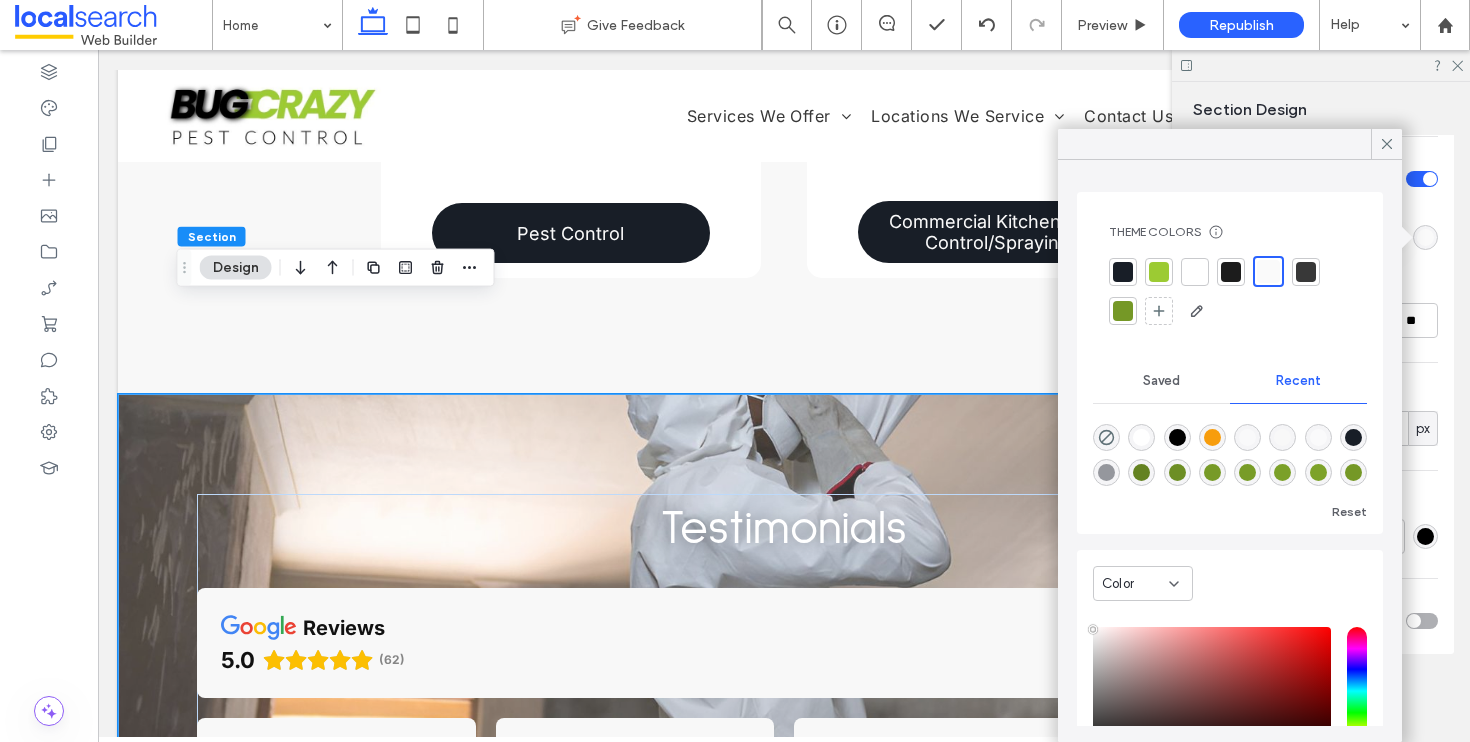 click at bounding box center [1123, 272] 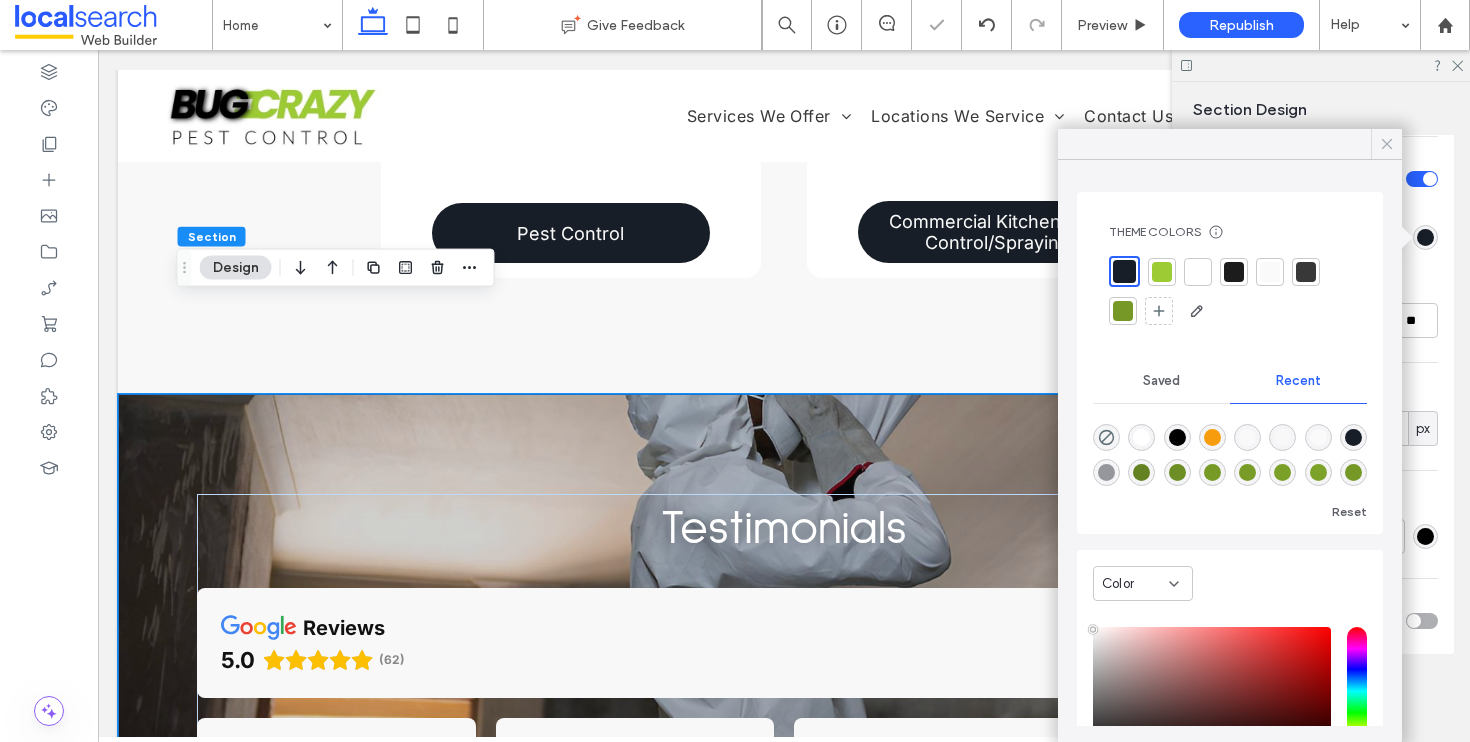 click 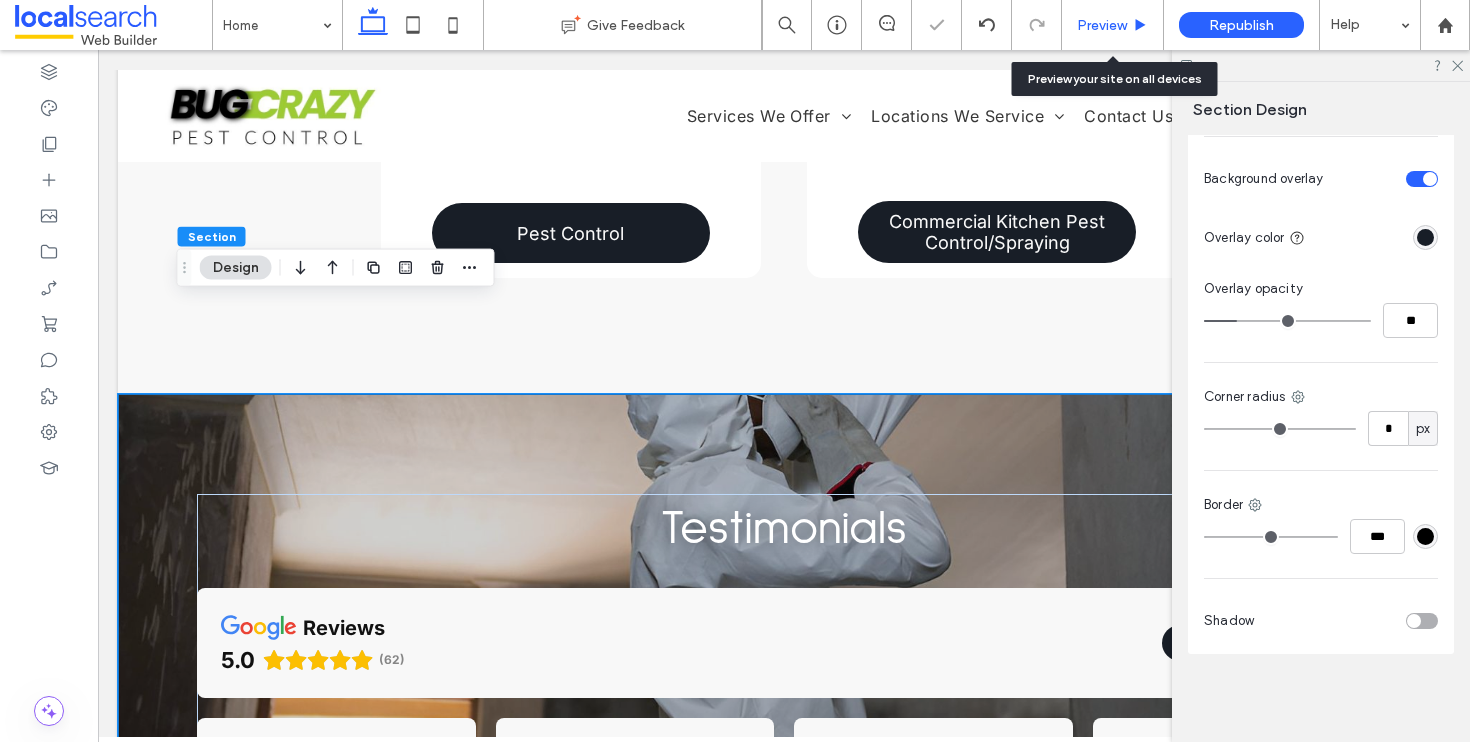 click on "Preview" at bounding box center [1102, 25] 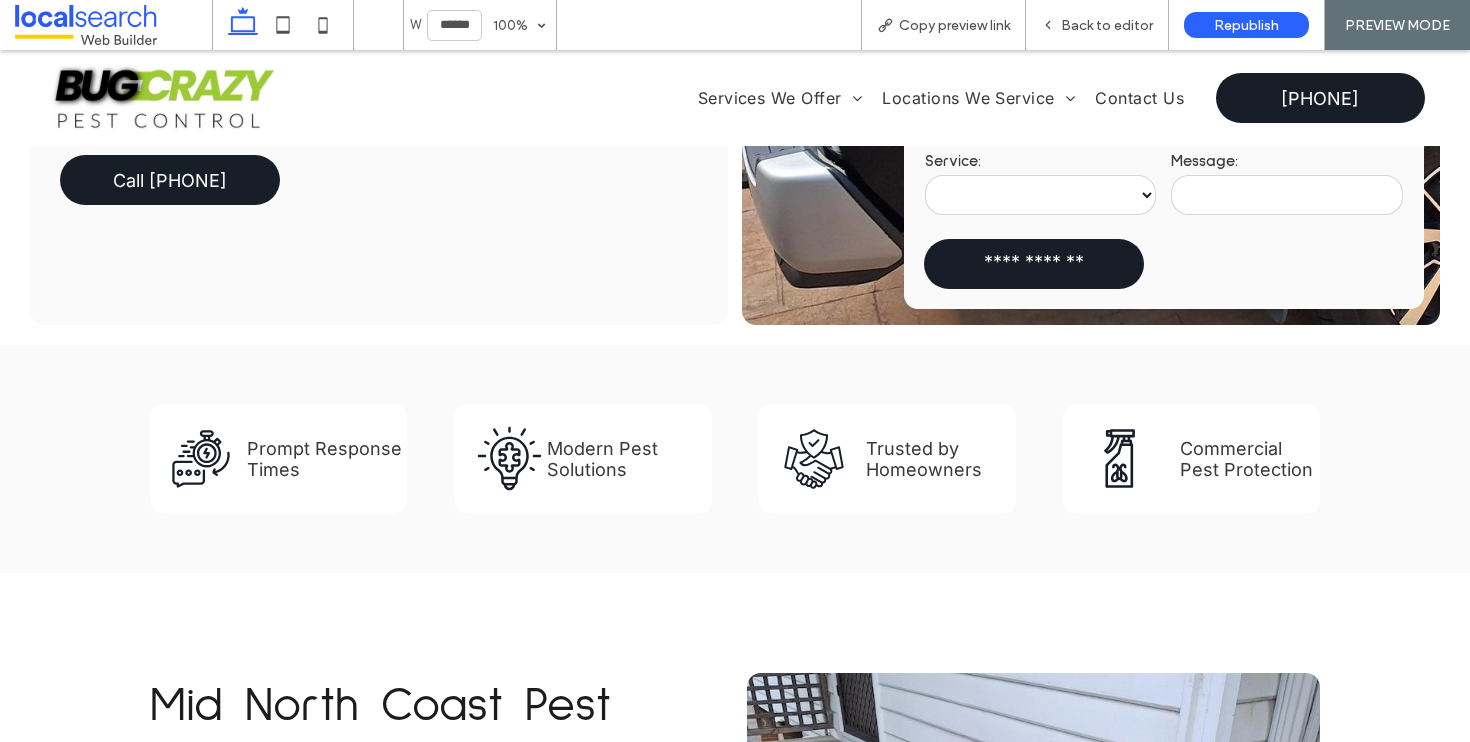 scroll, scrollTop: 0, scrollLeft: 0, axis: both 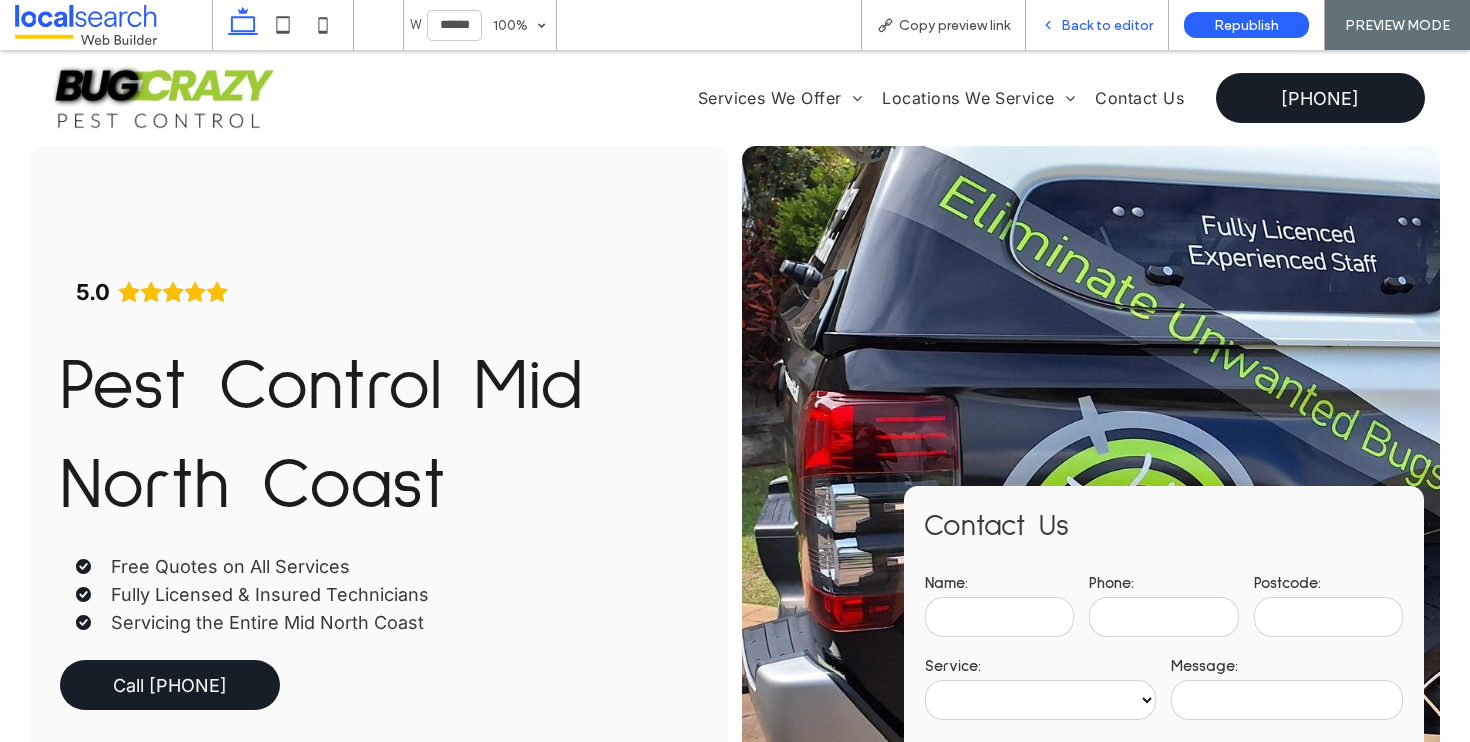 click on "Back to editor" at bounding box center (1107, 25) 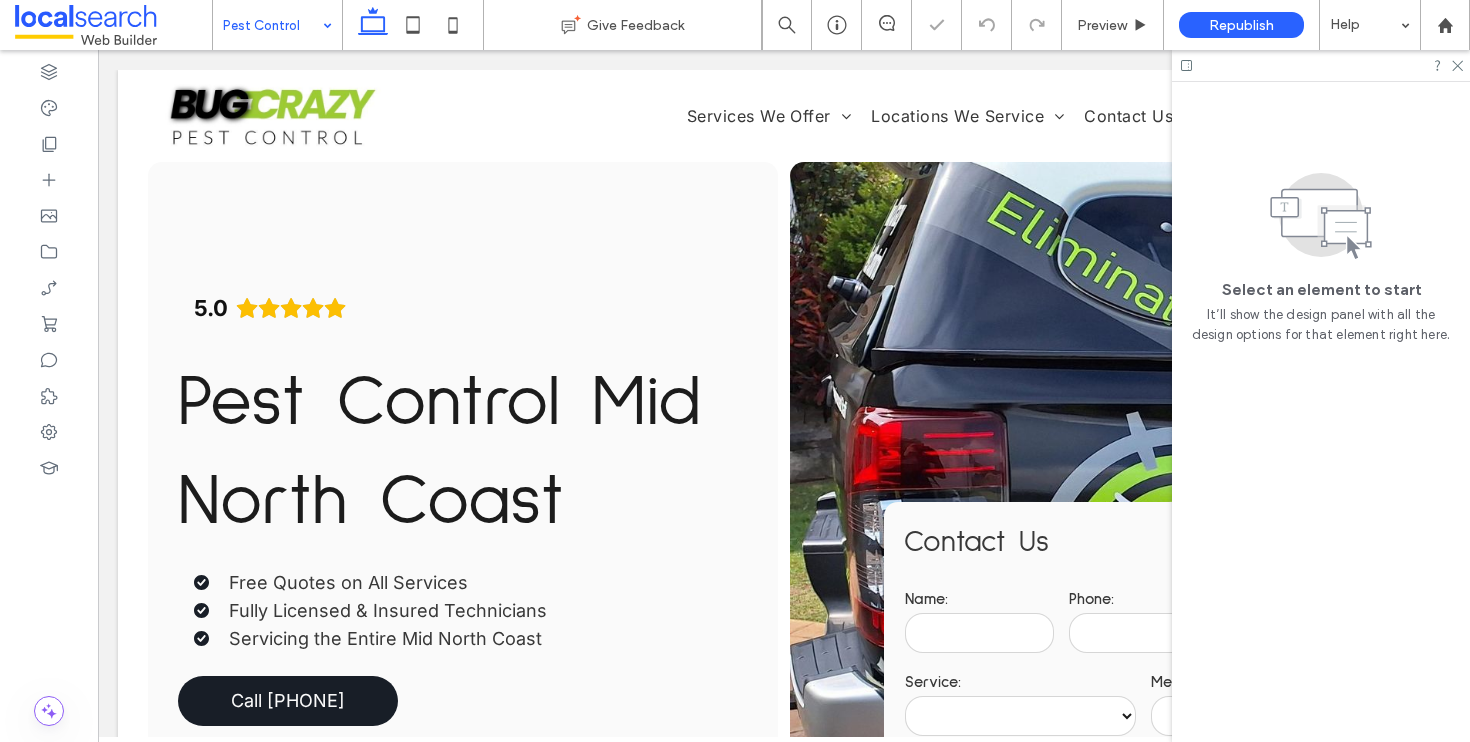 click at bounding box center [1321, 65] 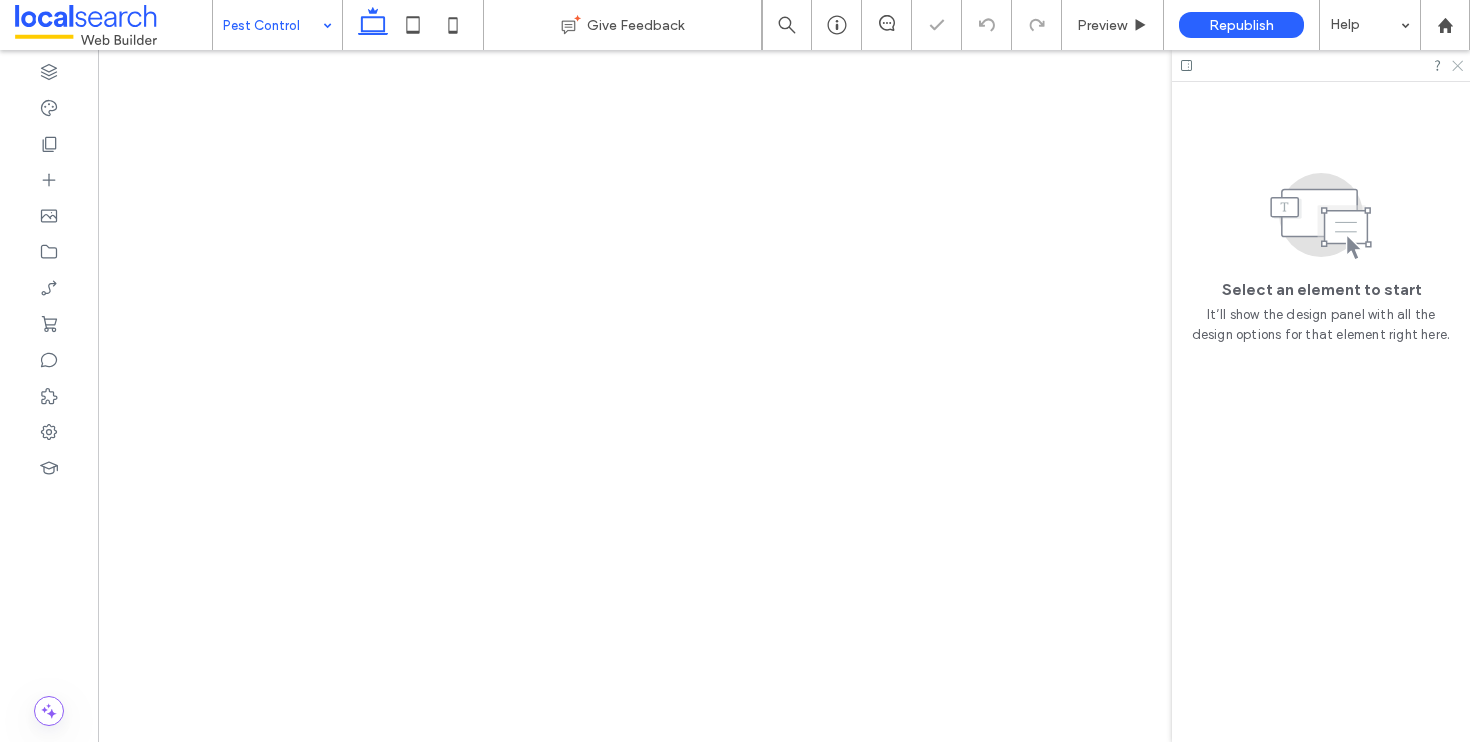 click 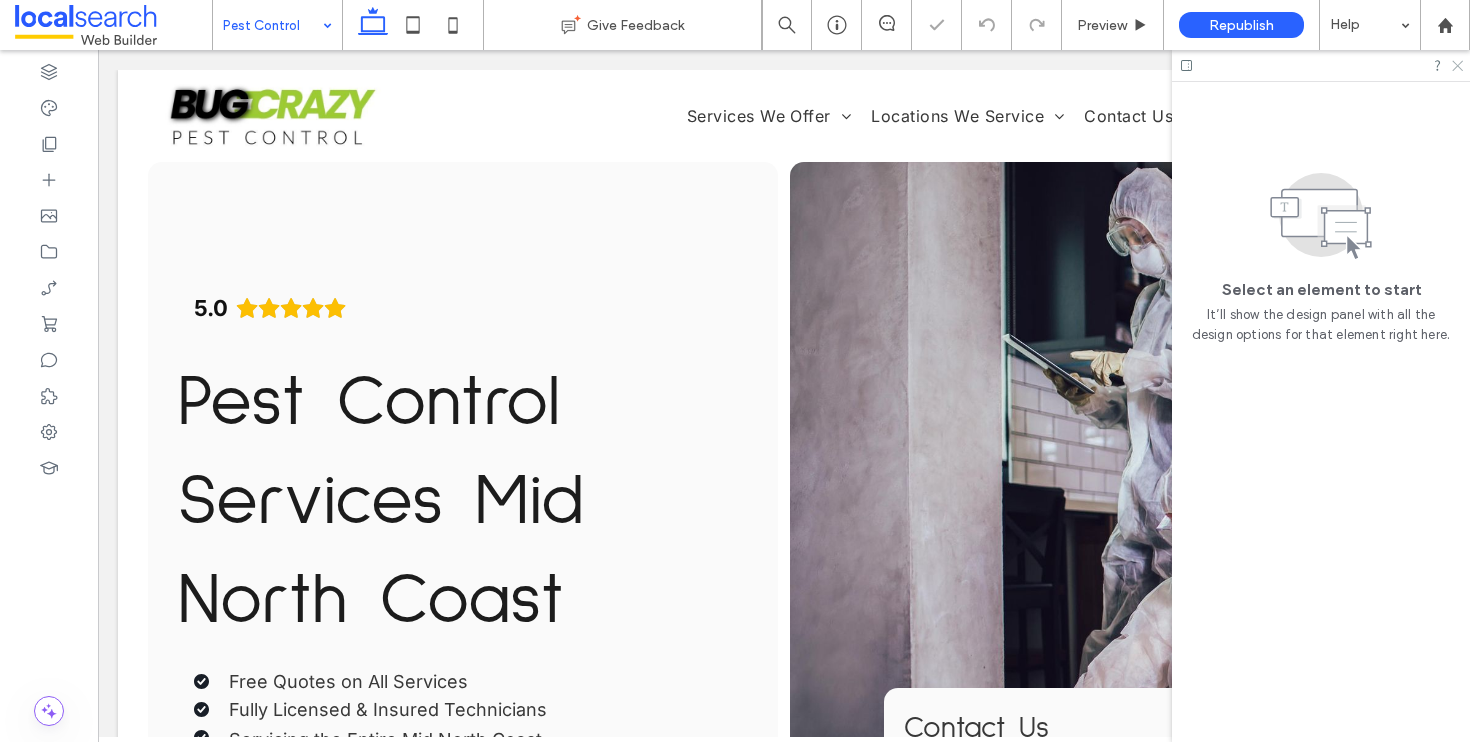 scroll, scrollTop: 0, scrollLeft: 0, axis: both 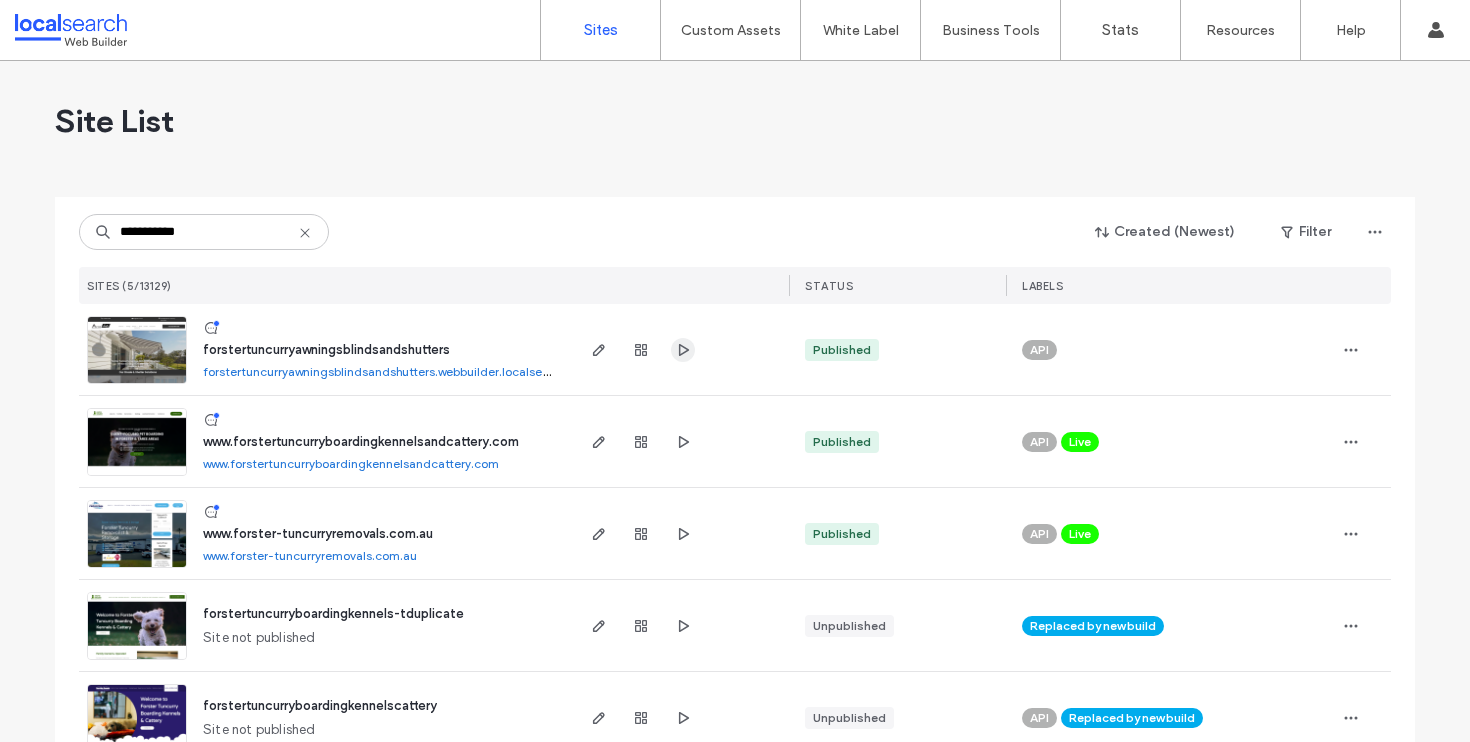 type on "**********" 